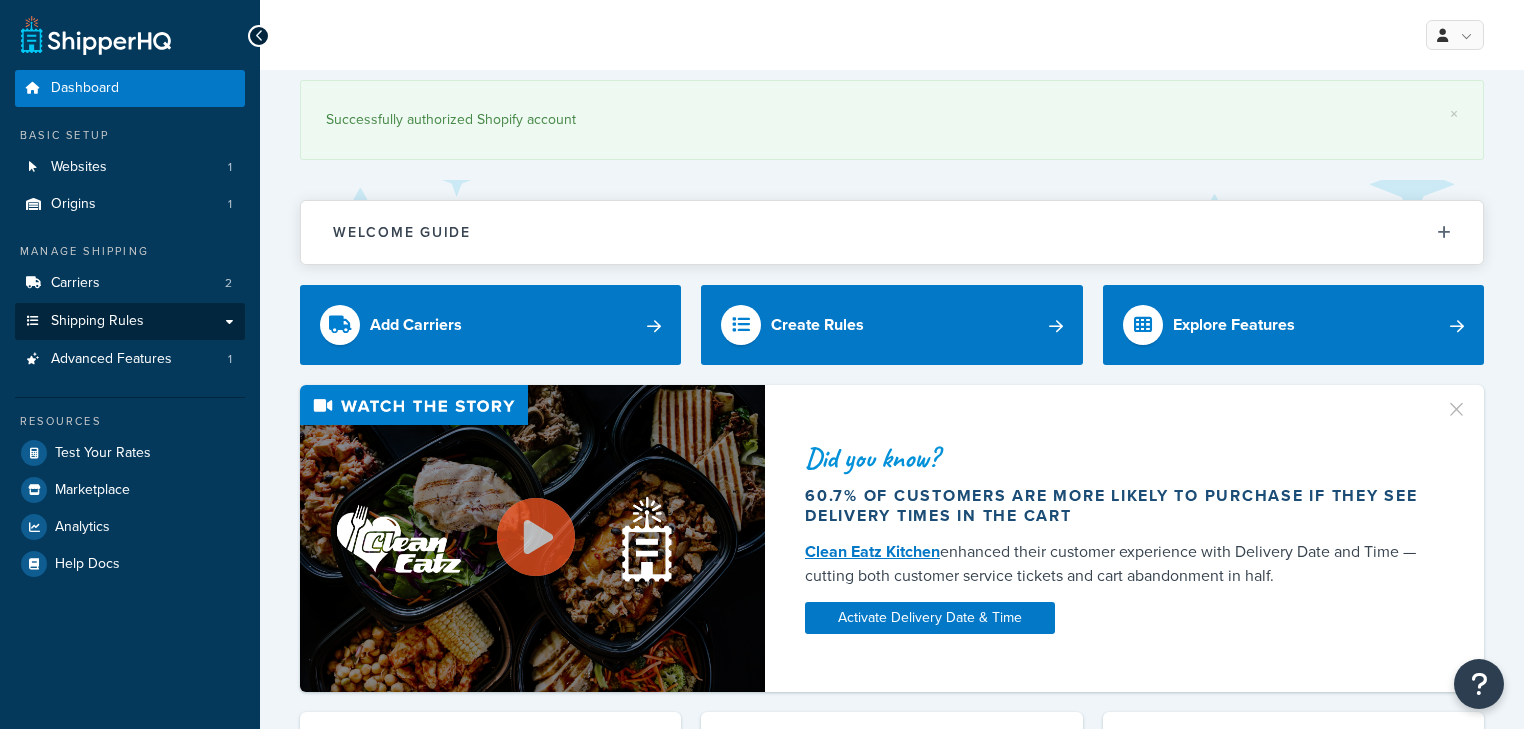scroll, scrollTop: 0, scrollLeft: 0, axis: both 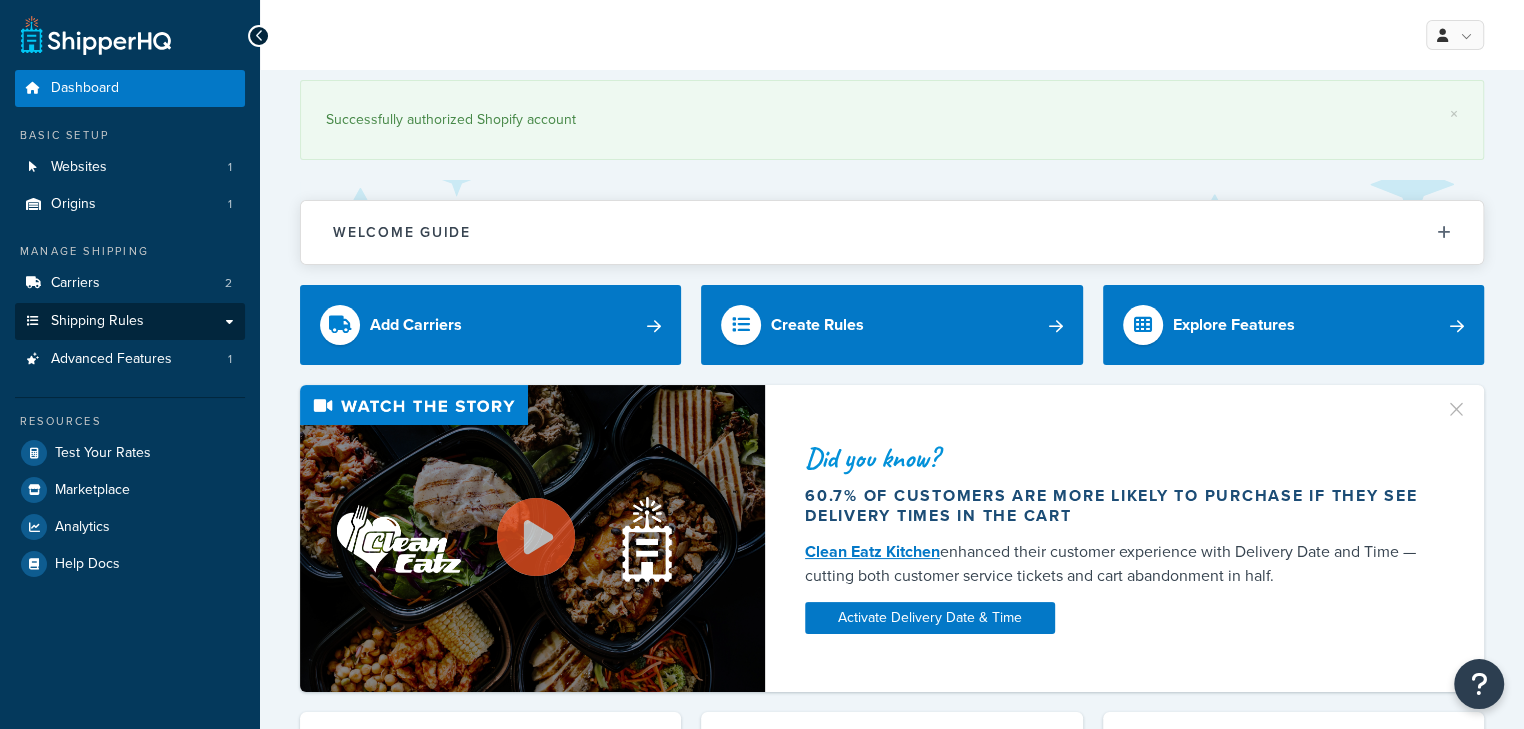 click at bounding box center [20, 277] 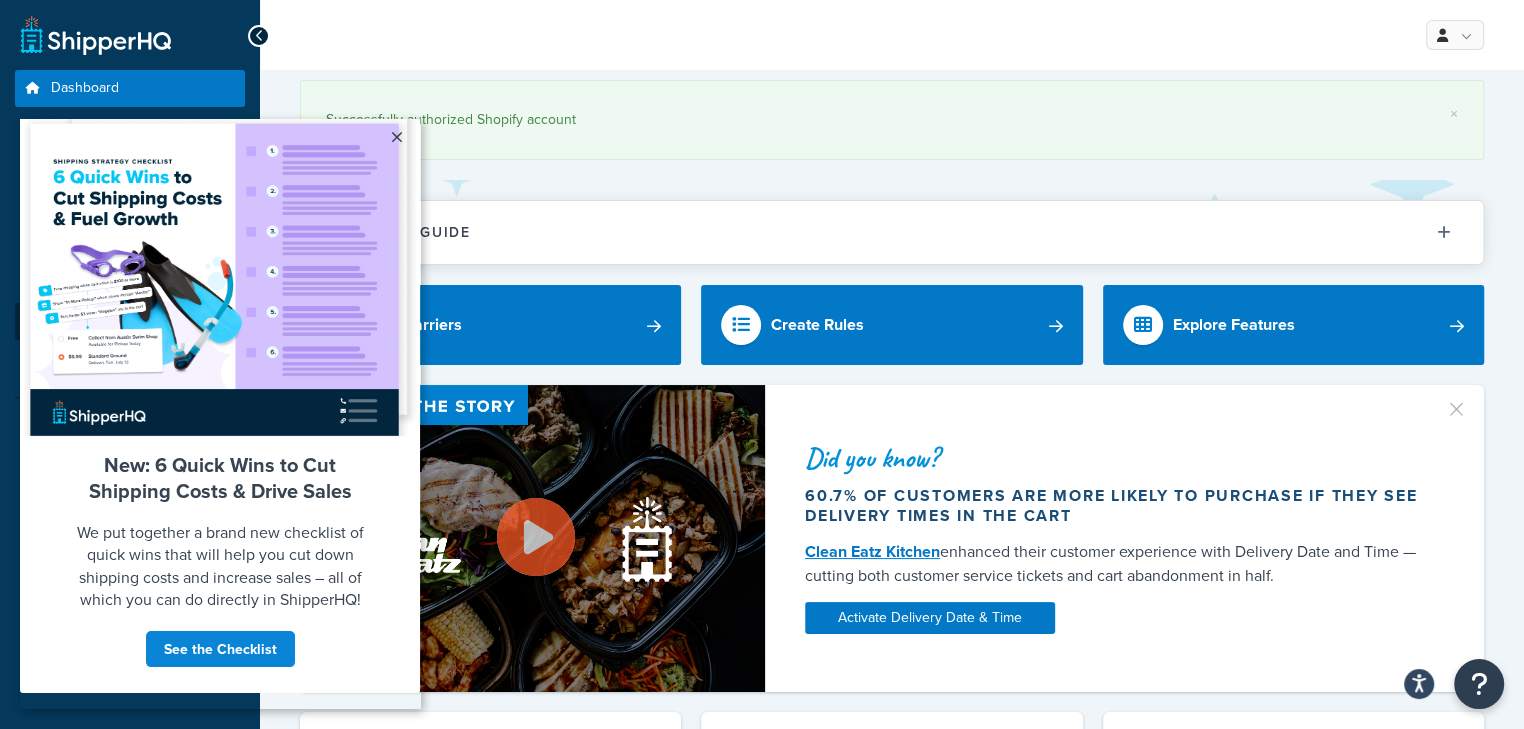 scroll, scrollTop: 0, scrollLeft: 0, axis: both 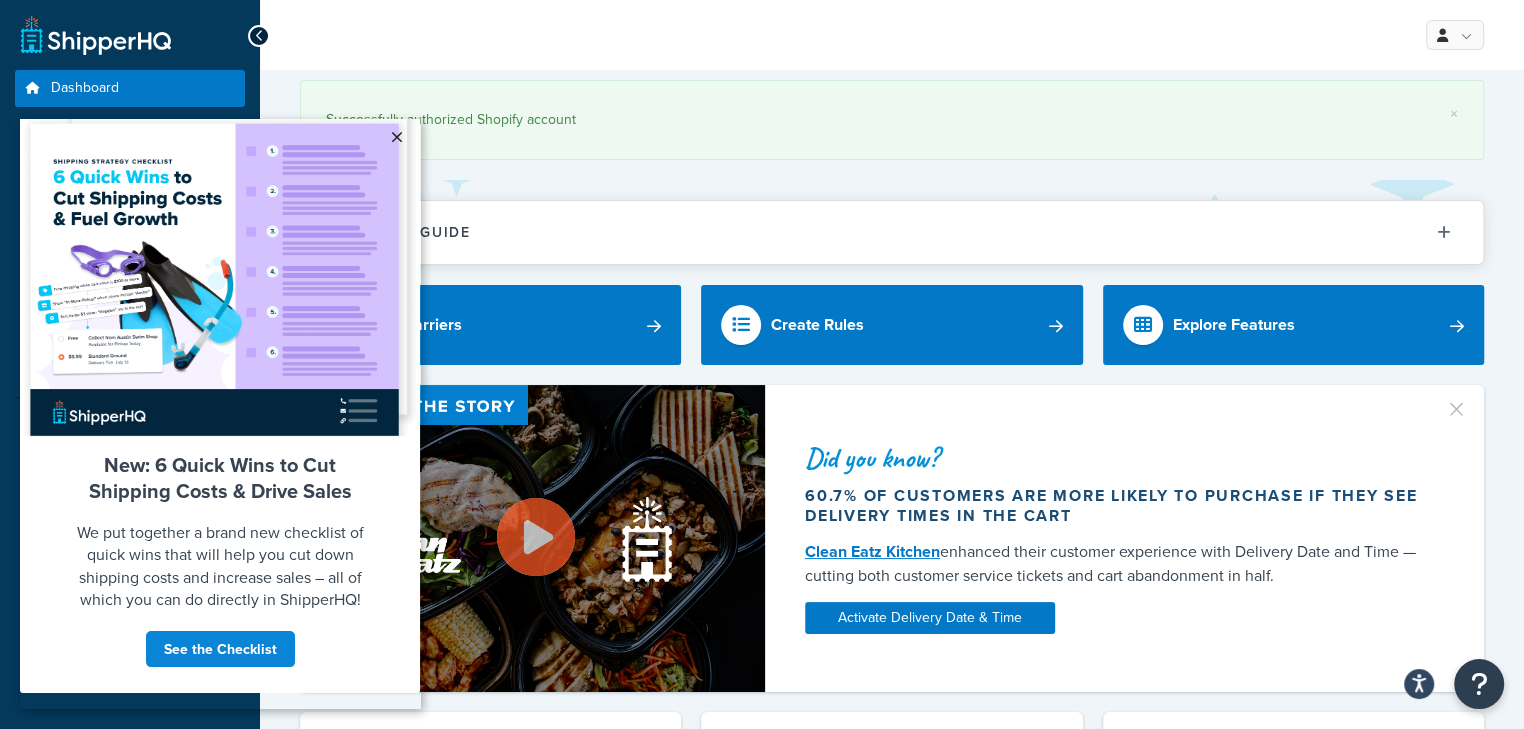 click on "×" at bounding box center (396, 137) 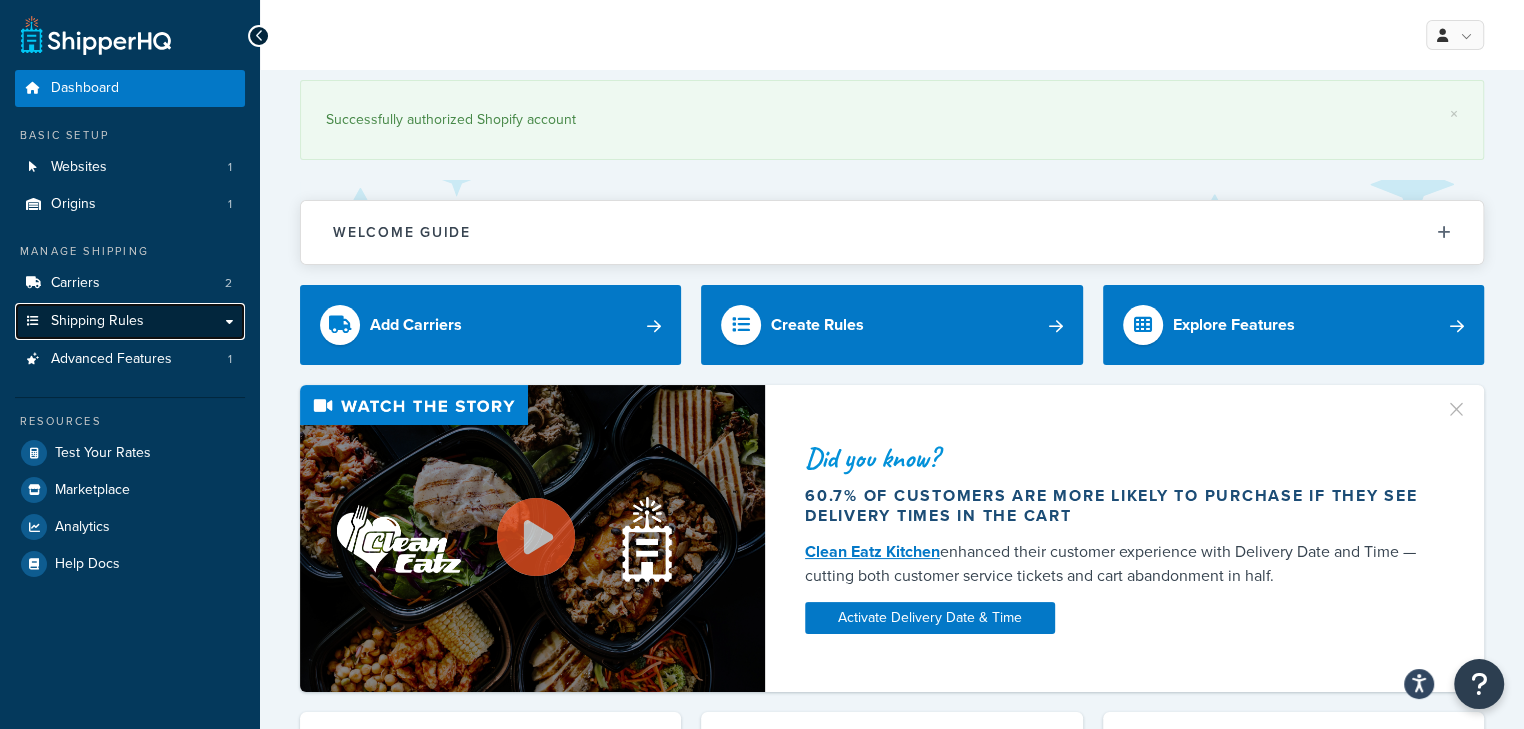 click on "Shipping Rules" at bounding box center [130, 321] 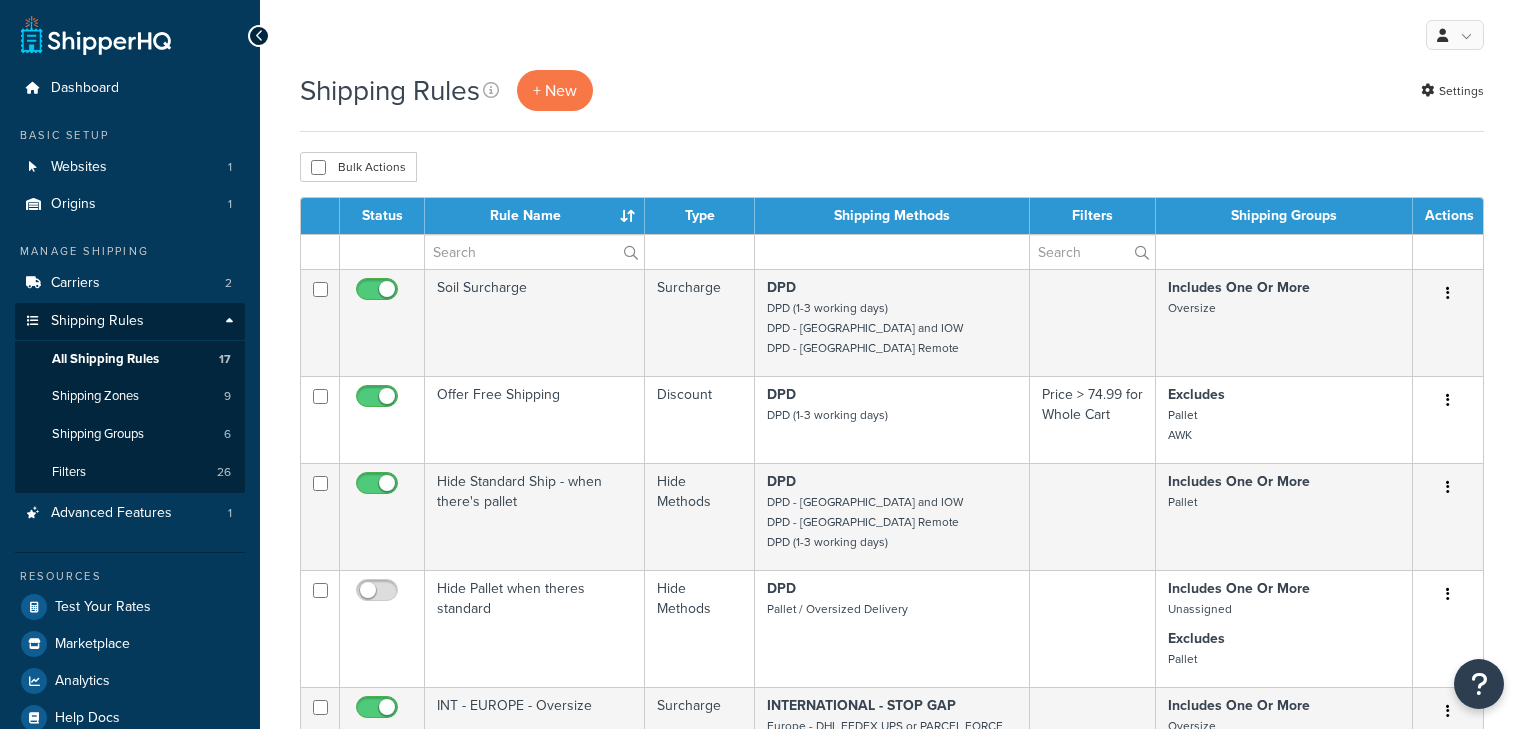 scroll, scrollTop: 0, scrollLeft: 0, axis: both 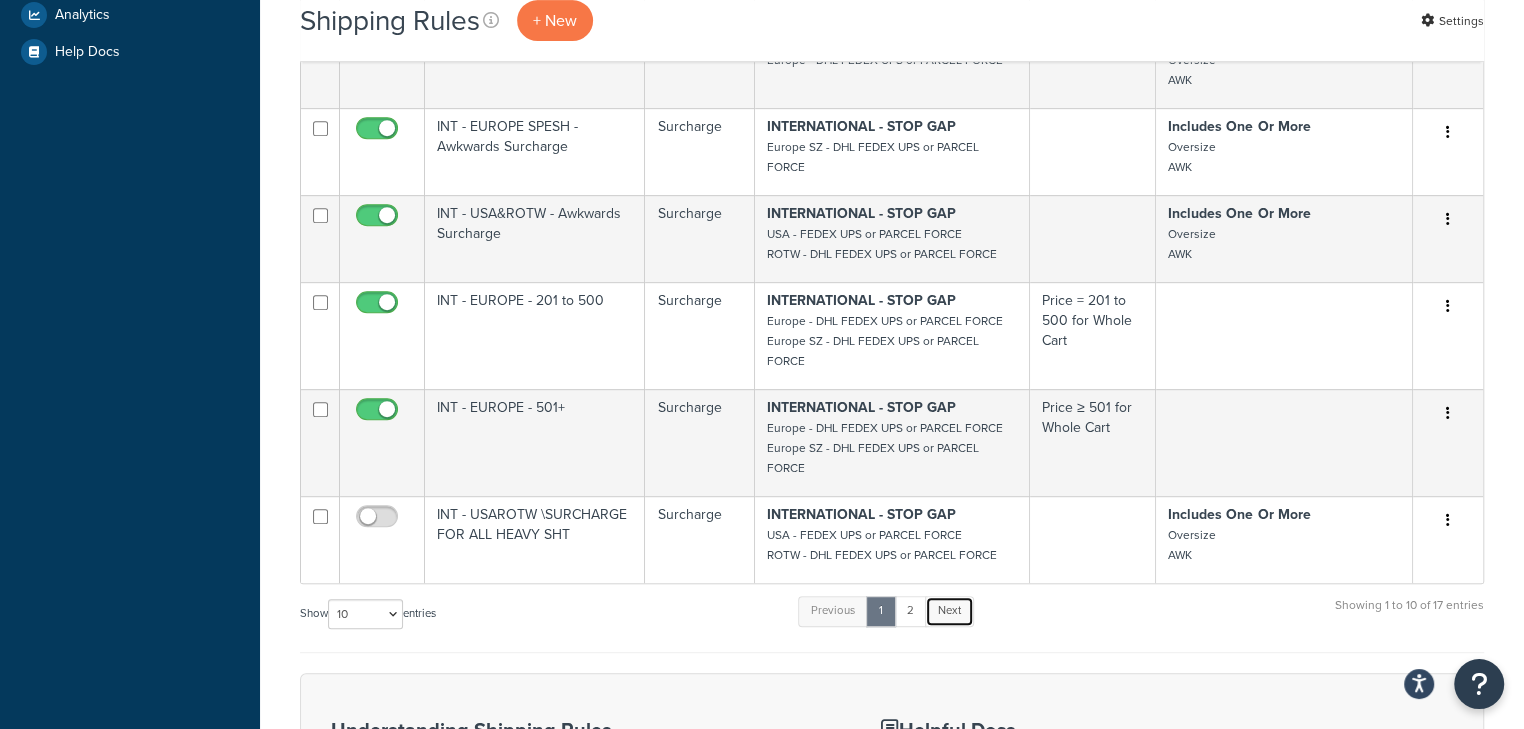 click on "Next" at bounding box center (949, 611) 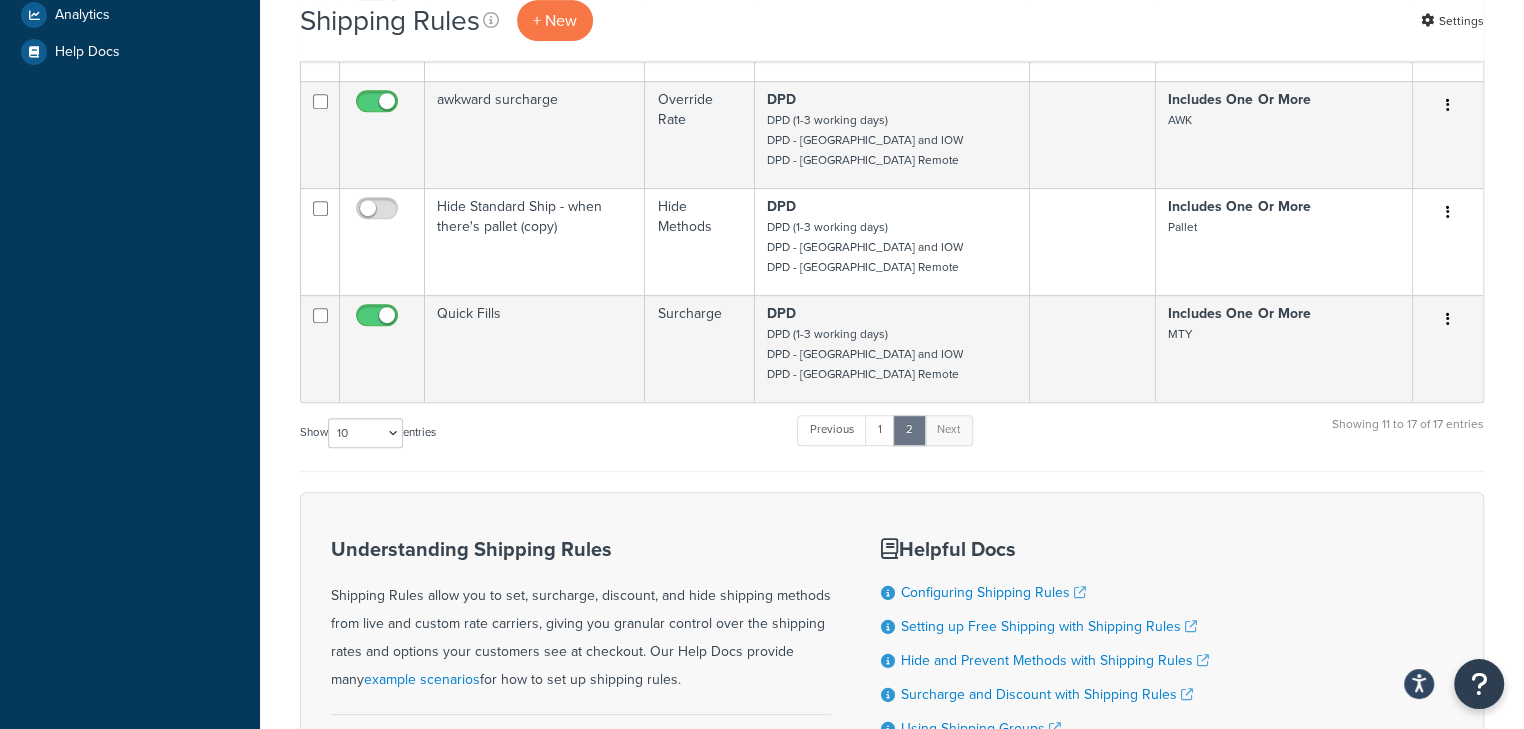 scroll, scrollTop: 533, scrollLeft: 0, axis: vertical 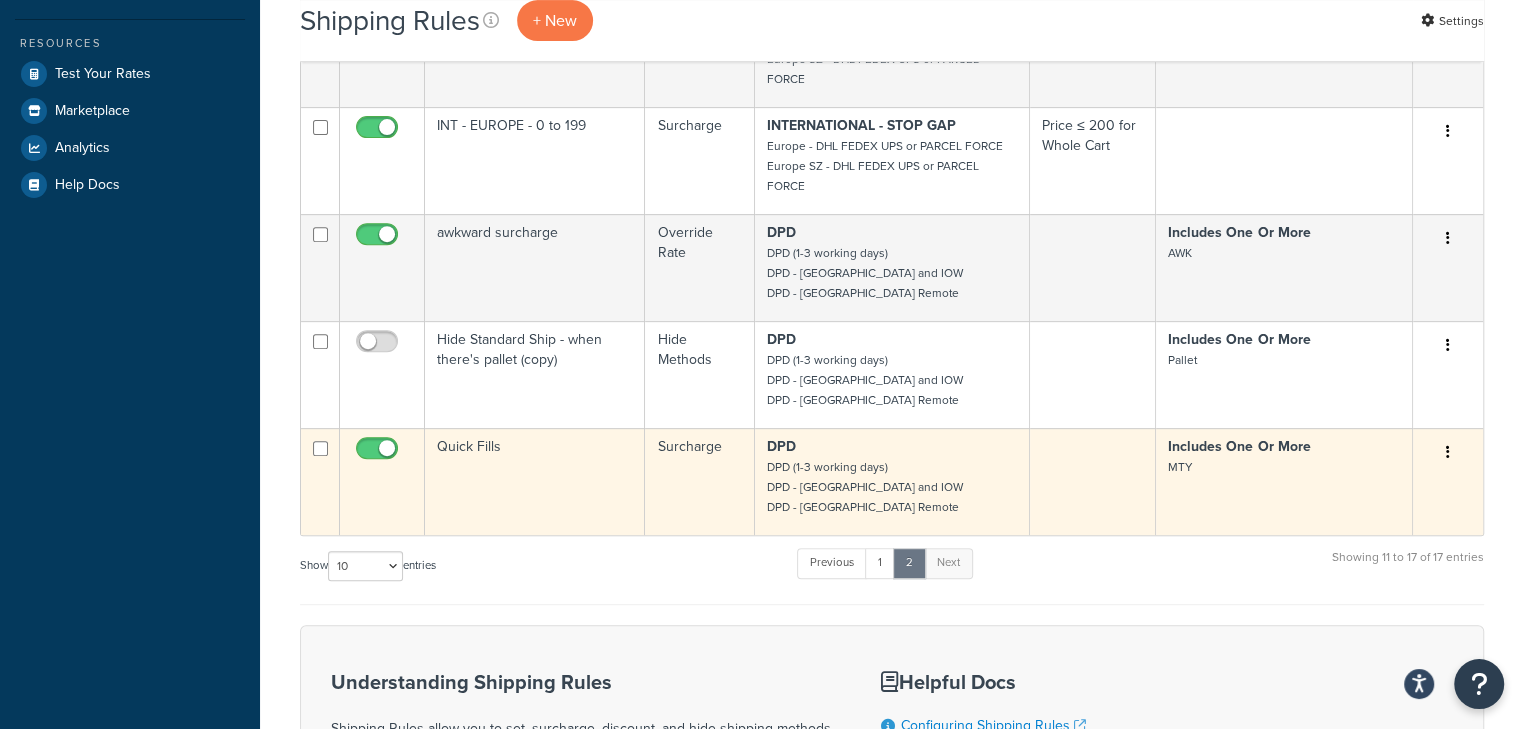 click on "Quick Fills" at bounding box center [535, 481] 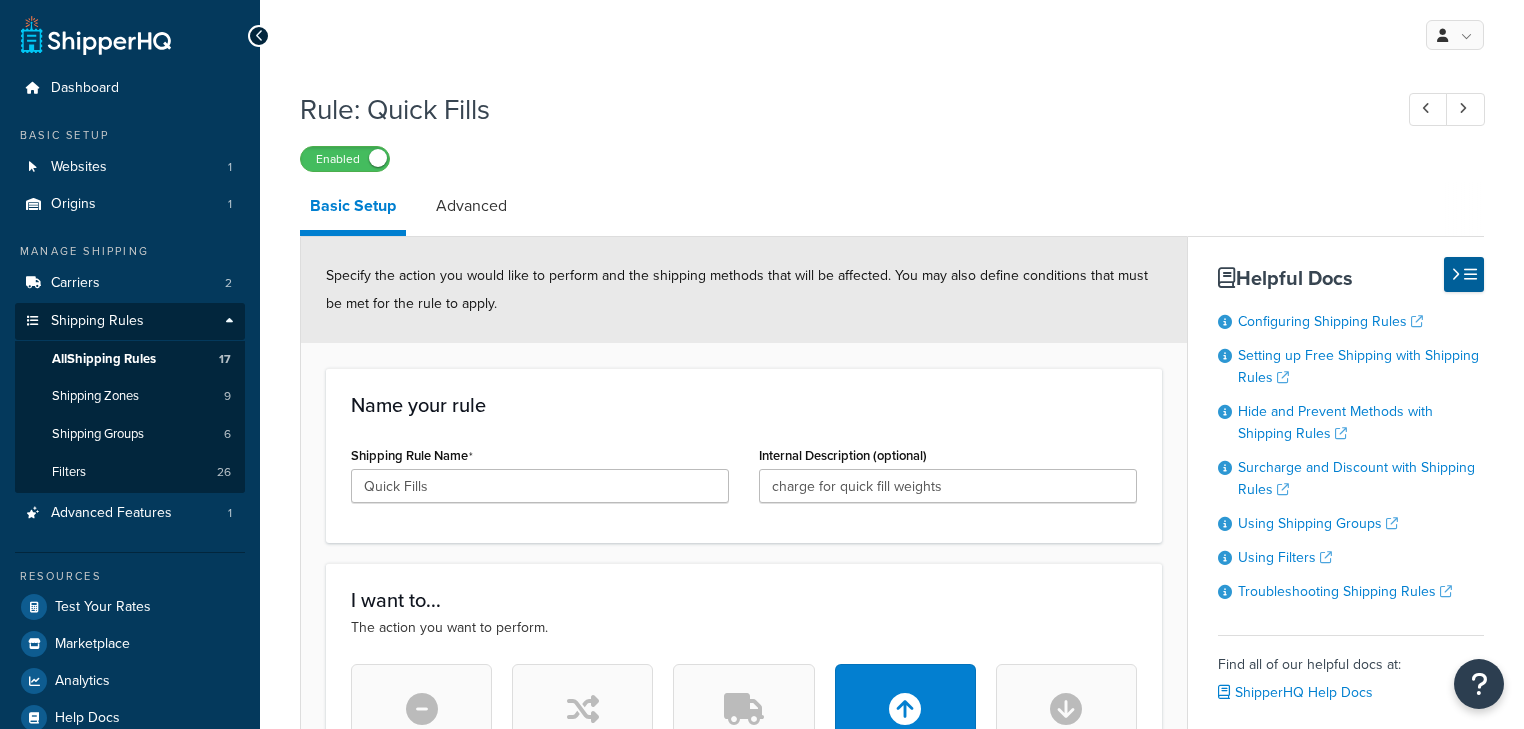 select on "SHIPPING_GROUP" 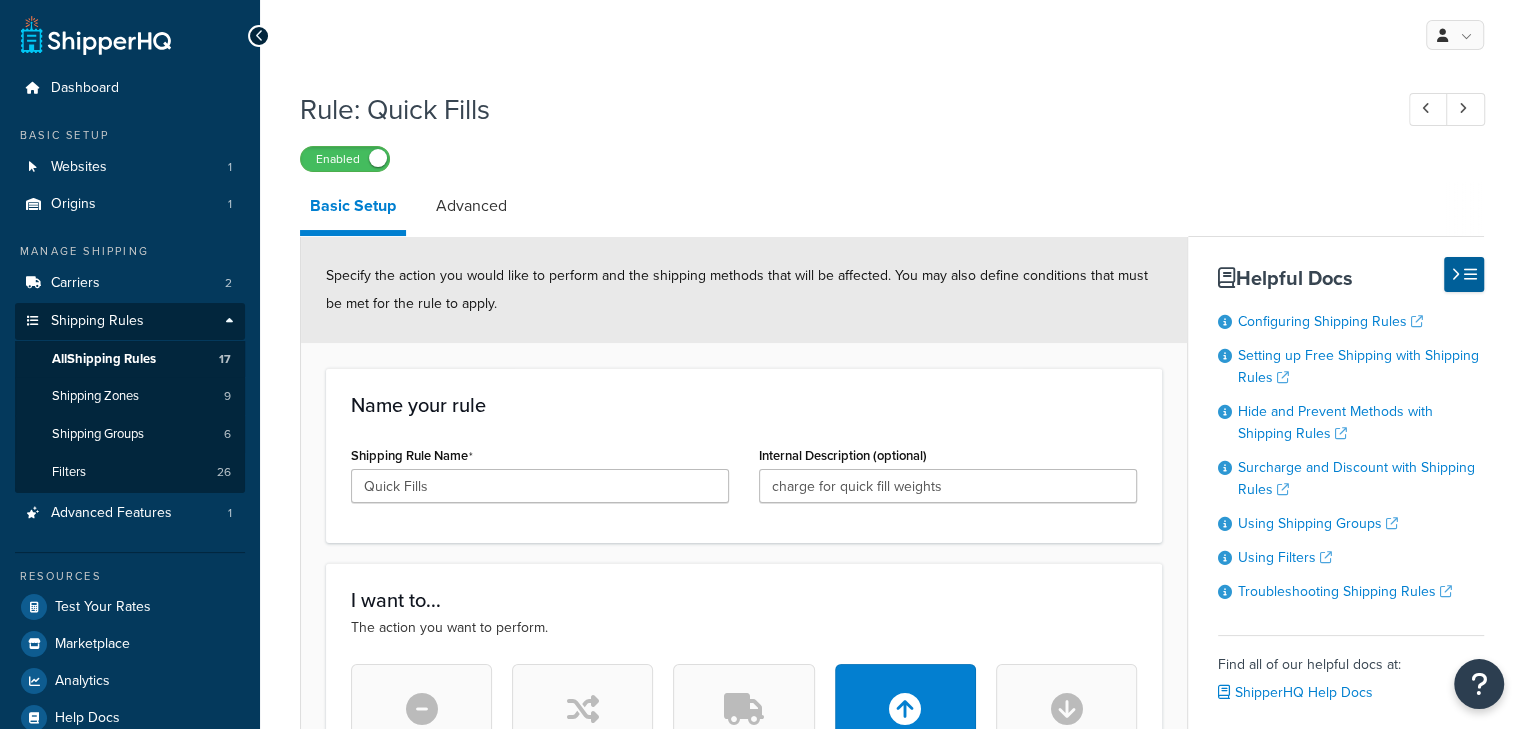 scroll, scrollTop: 0, scrollLeft: 0, axis: both 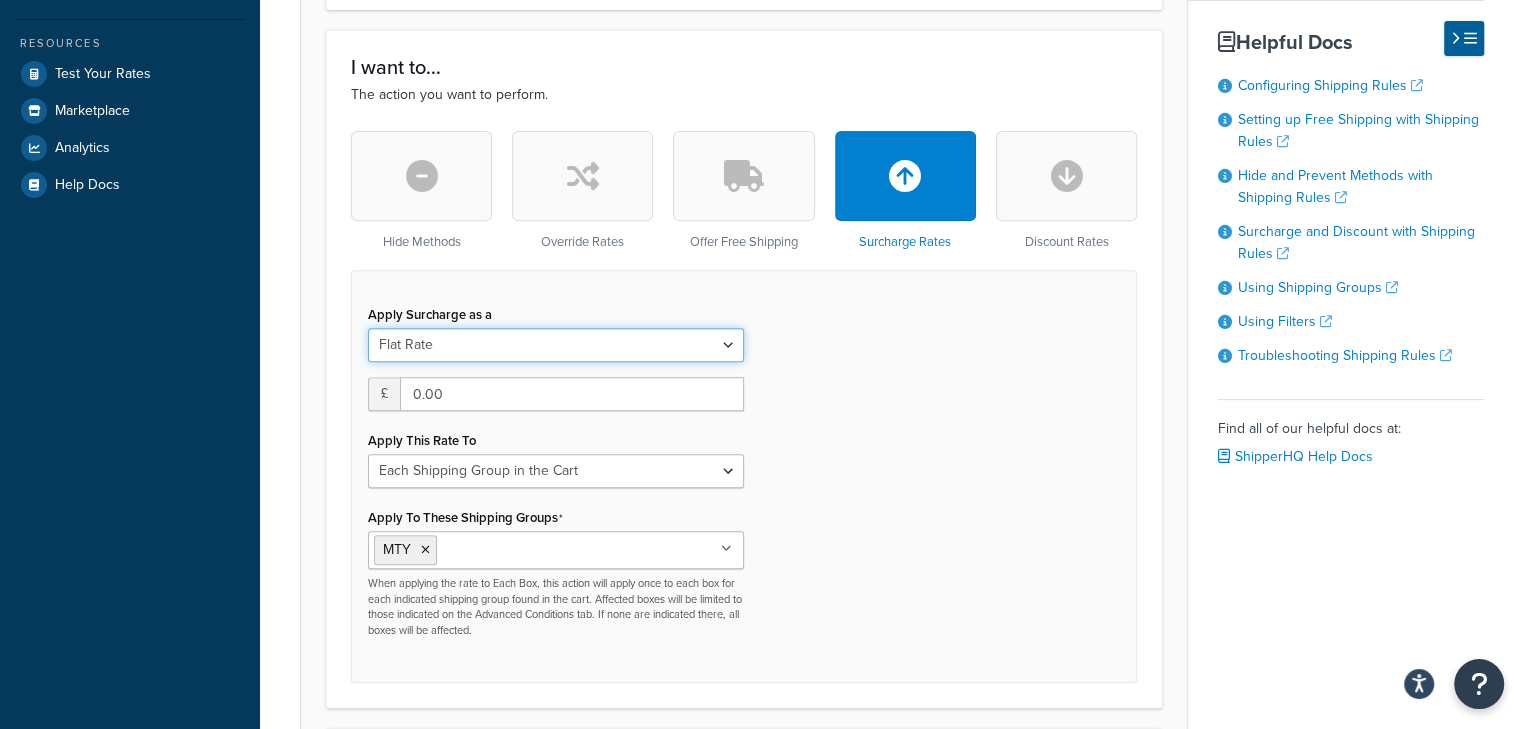 click on "Flat Rate  Percentage  Flat Rate & Percentage" at bounding box center [556, 345] 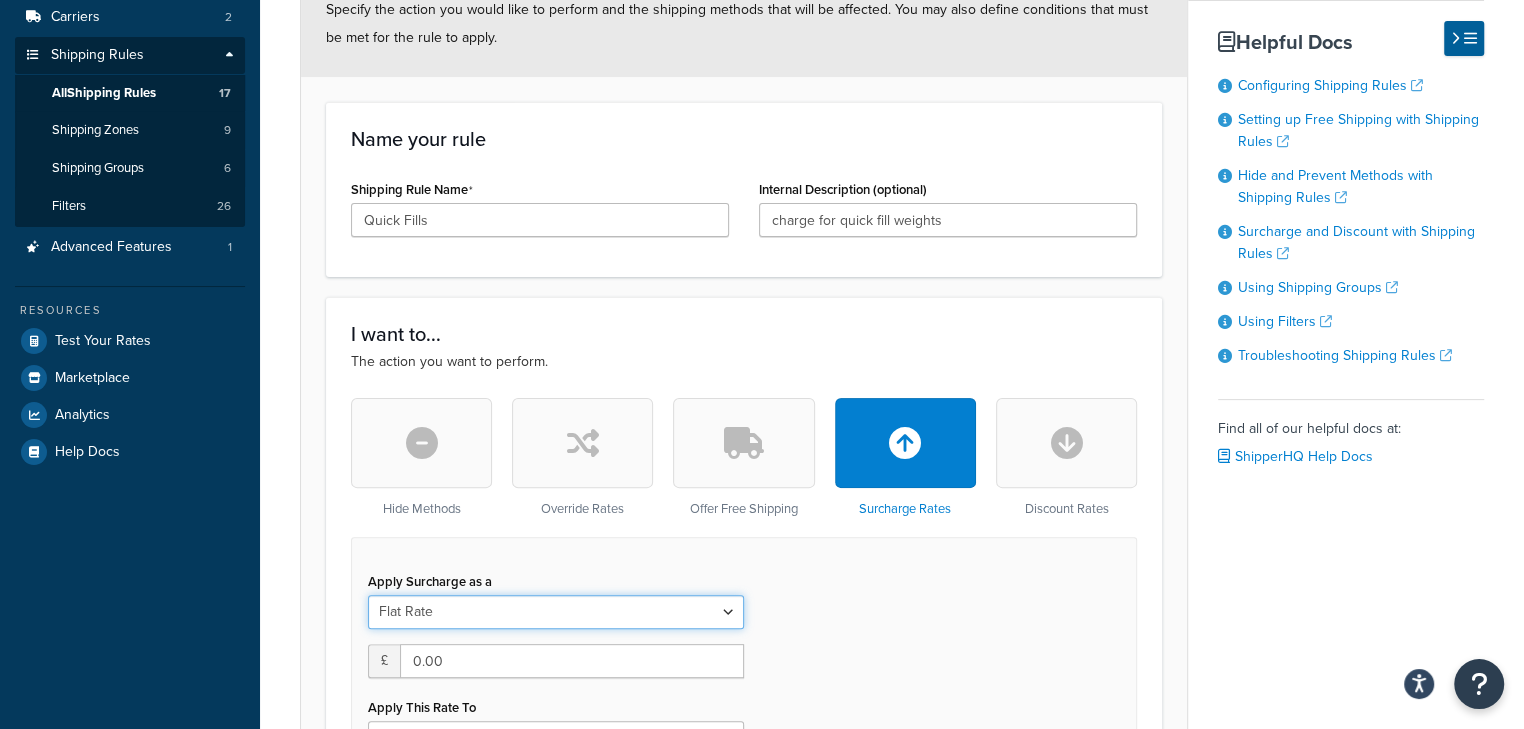 scroll, scrollTop: 533, scrollLeft: 0, axis: vertical 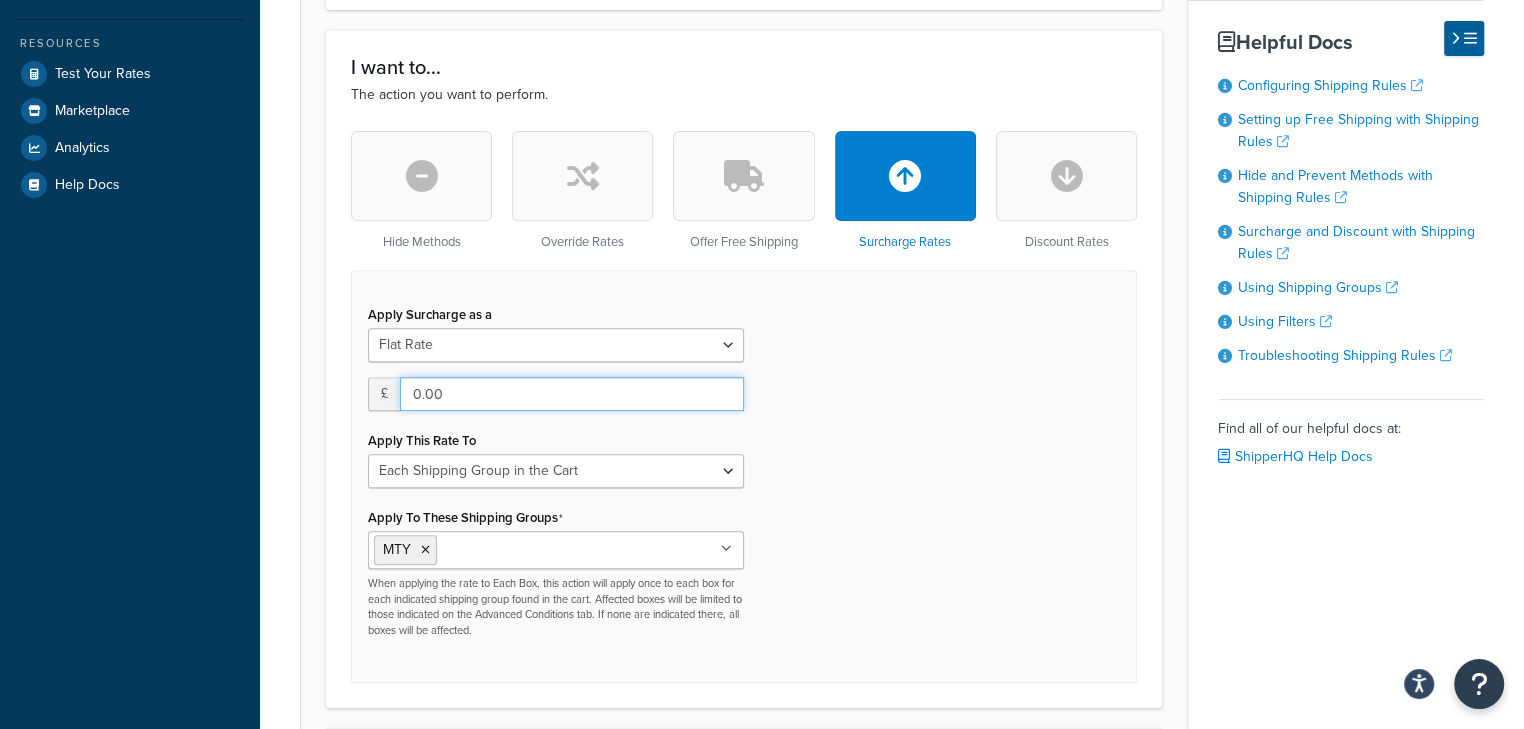 click on "0.00" at bounding box center [572, 394] 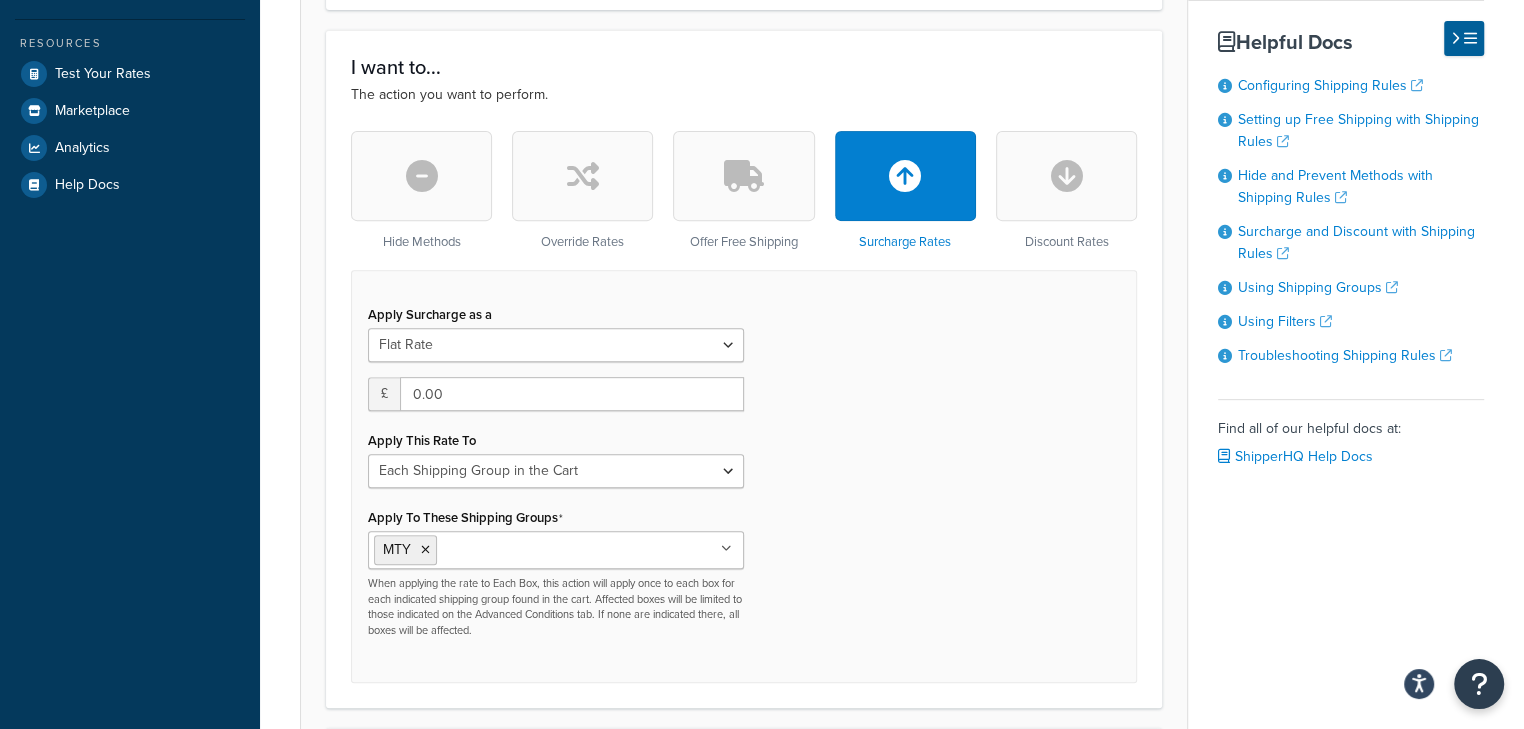 click on "Apply Surcharge as a   Flat Rate  Percentage  Flat Rate & Percentage    £ 0.00 Apply This Rate To   Each Shipment in the Cart  Each Shipping Group in the Cart  Each Item within a Shipping Group  Each Box per Each Shipping Group  Apply To These Shipping Groups   MTY   AWK MASSIVE Oversize Pallet All Products not assigned to a Shipping Group When applying the rate to Each Box, this action will apply once to each box for each indicated shipping group found in the cart. Affected boxes will be limited to those indicated on the Advanced Conditions tab. If none are indicated there, all boxes will be affected." at bounding box center (556, 469) 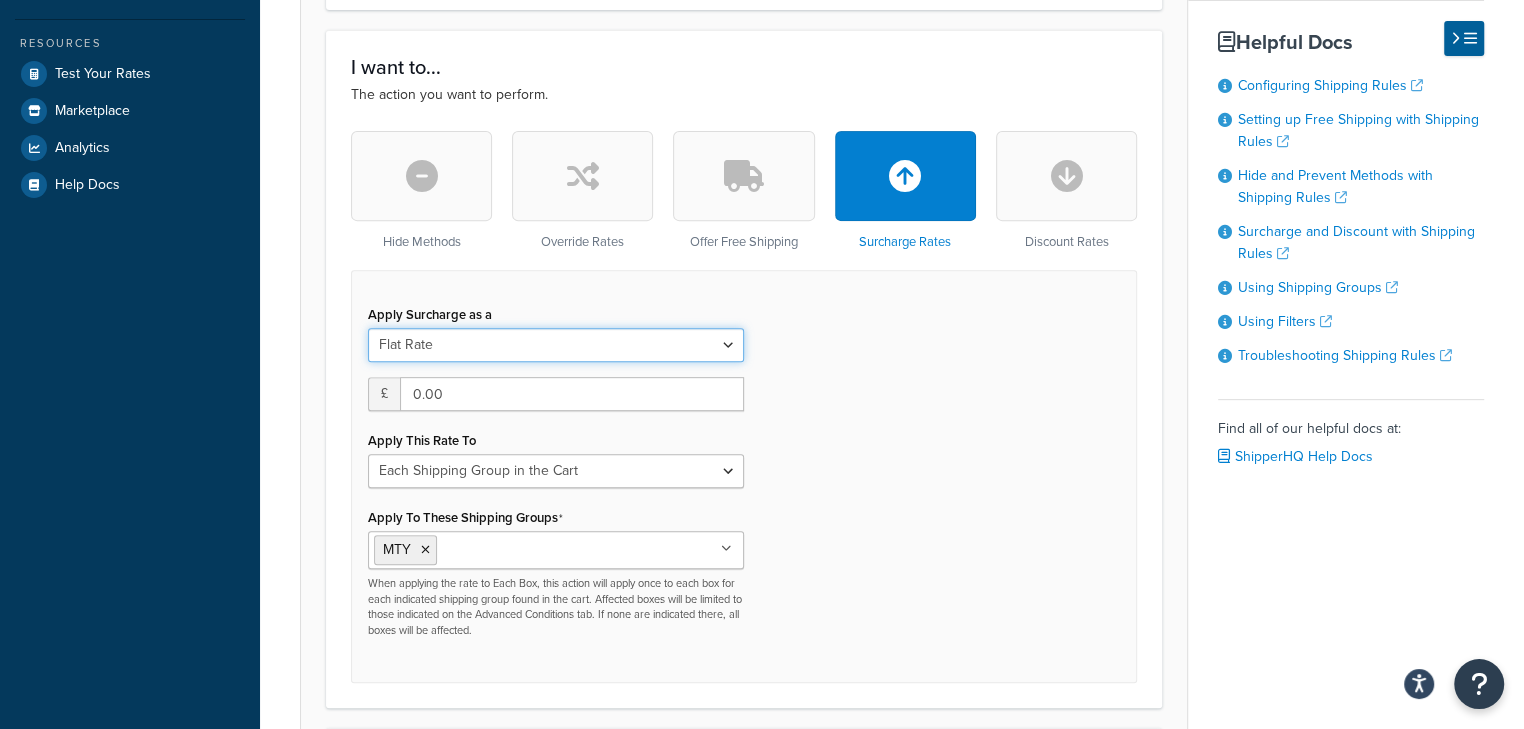 click on "Flat Rate  Percentage  Flat Rate & Percentage" at bounding box center [556, 345] 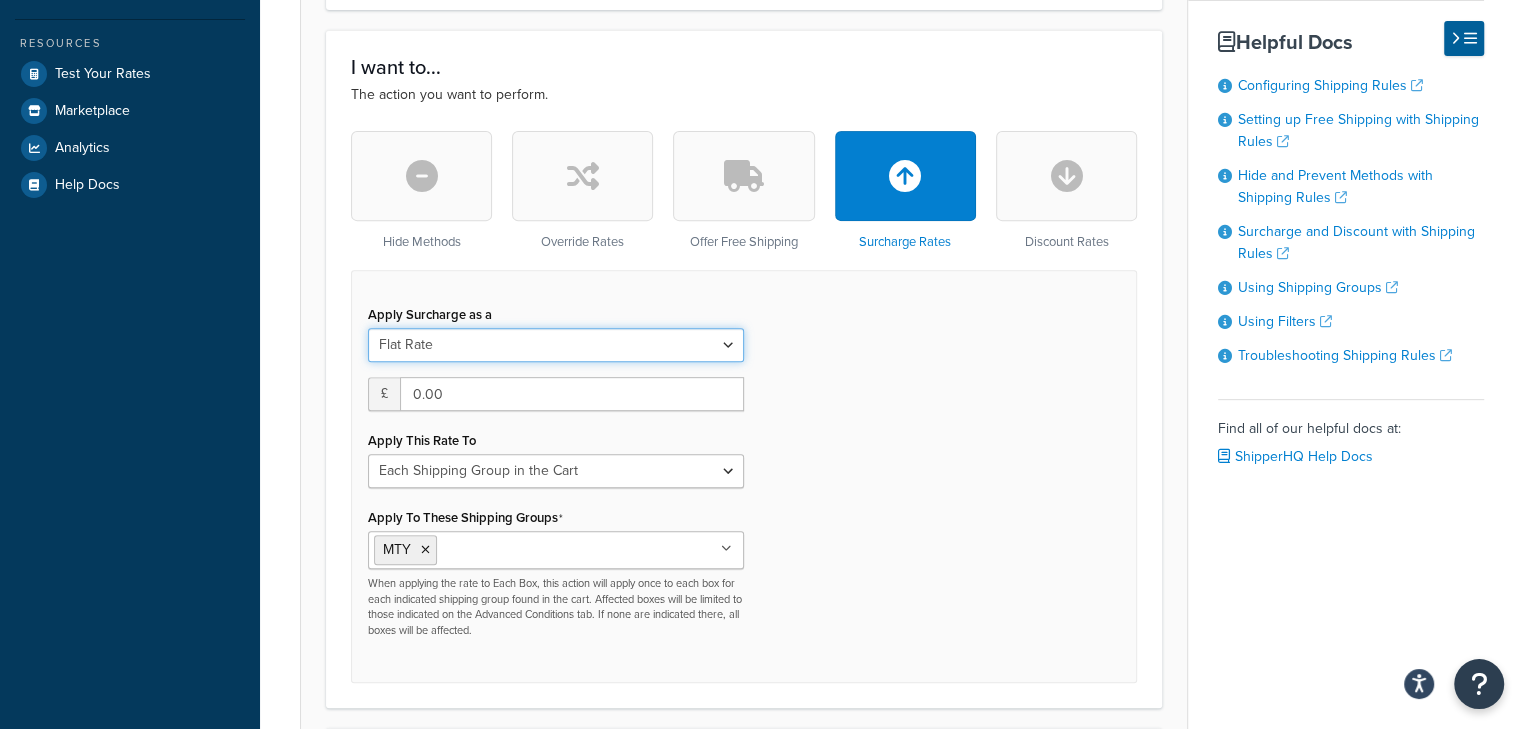 select on "PERCENTAGE" 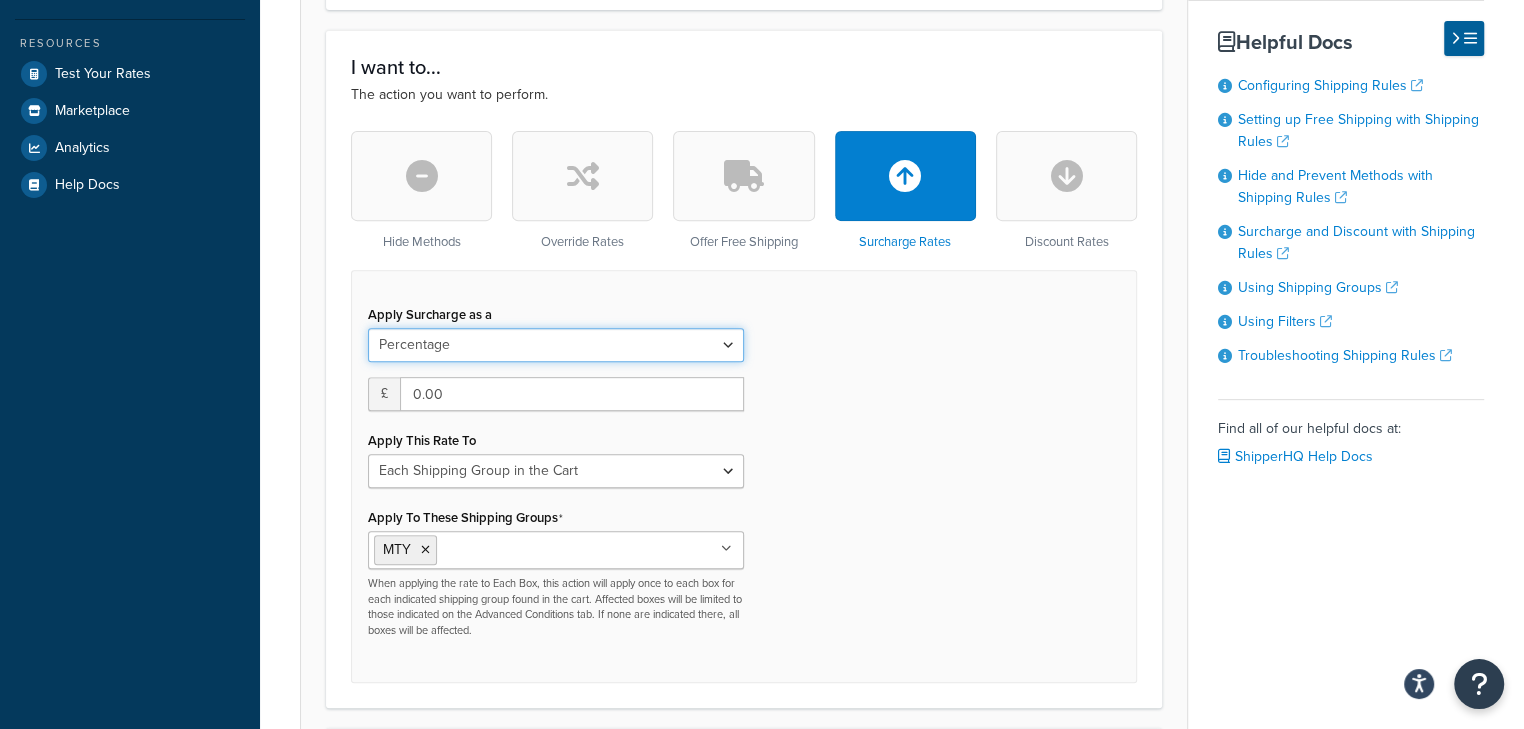 click on "Flat Rate  Percentage  Flat Rate & Percentage" at bounding box center [556, 345] 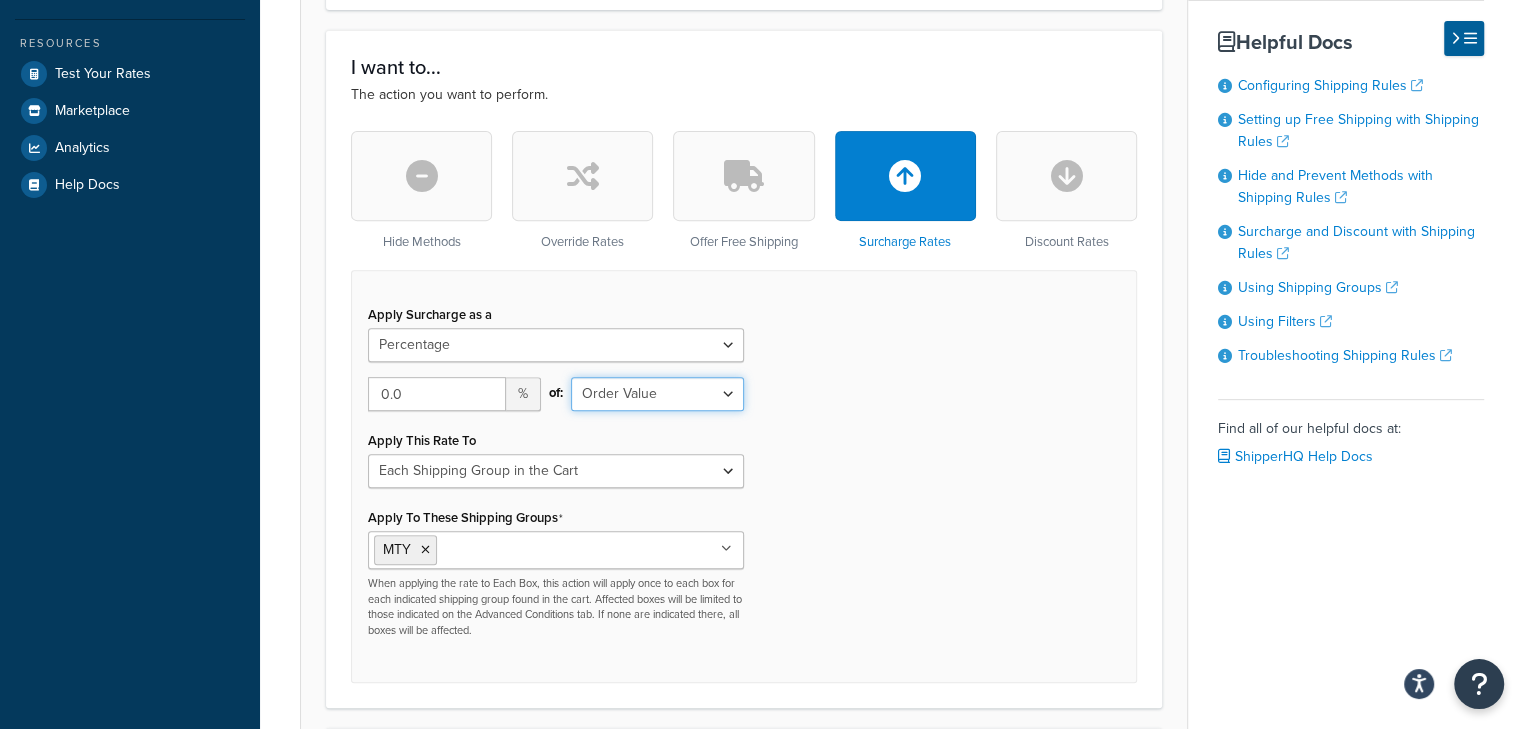 click on "Shipping Price  Order Value" at bounding box center (657, 394) 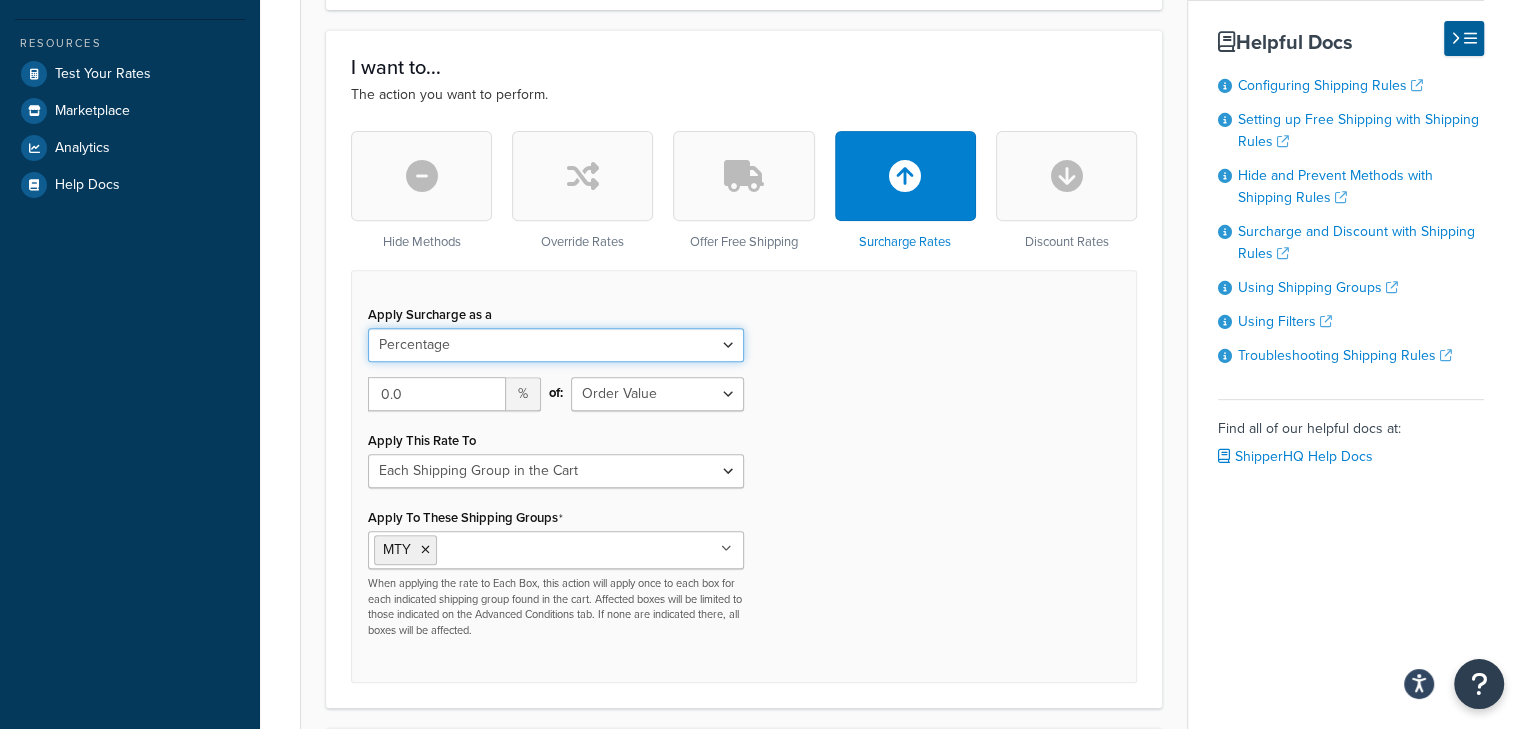click on "Flat Rate  Percentage  Flat Rate & Percentage" at bounding box center (556, 345) 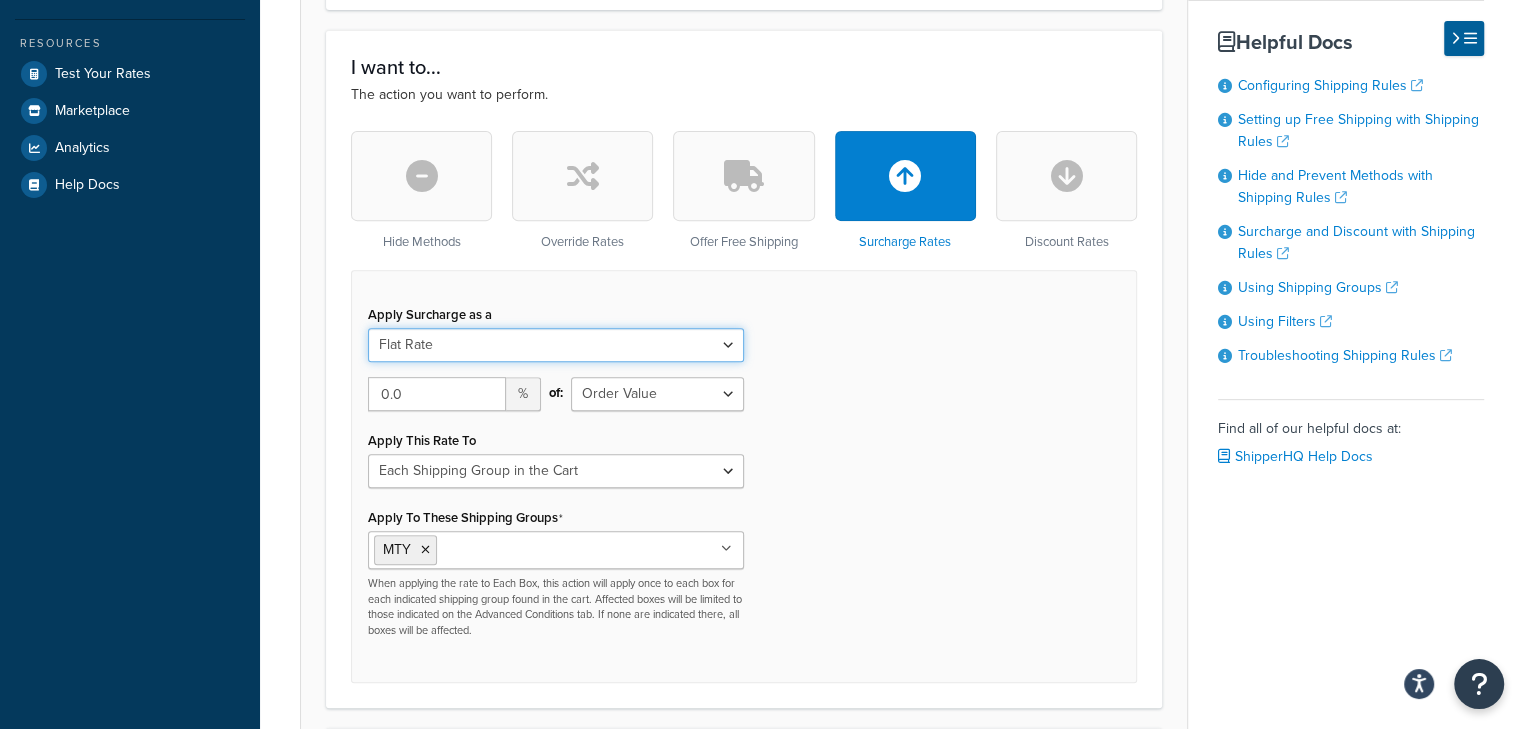 click on "Flat Rate  Percentage  Flat Rate & Percentage" at bounding box center (556, 345) 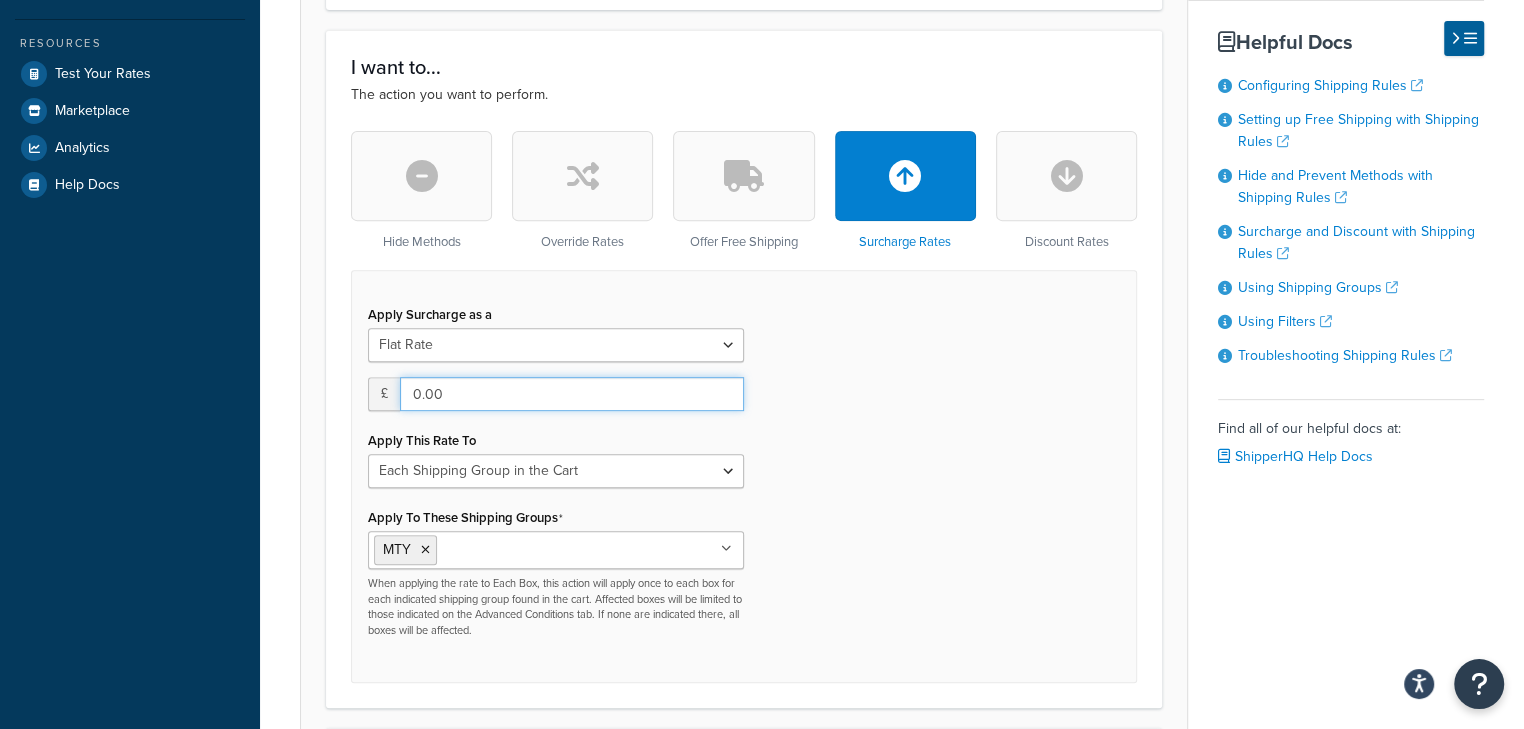 click on "0.00" at bounding box center [572, 394] 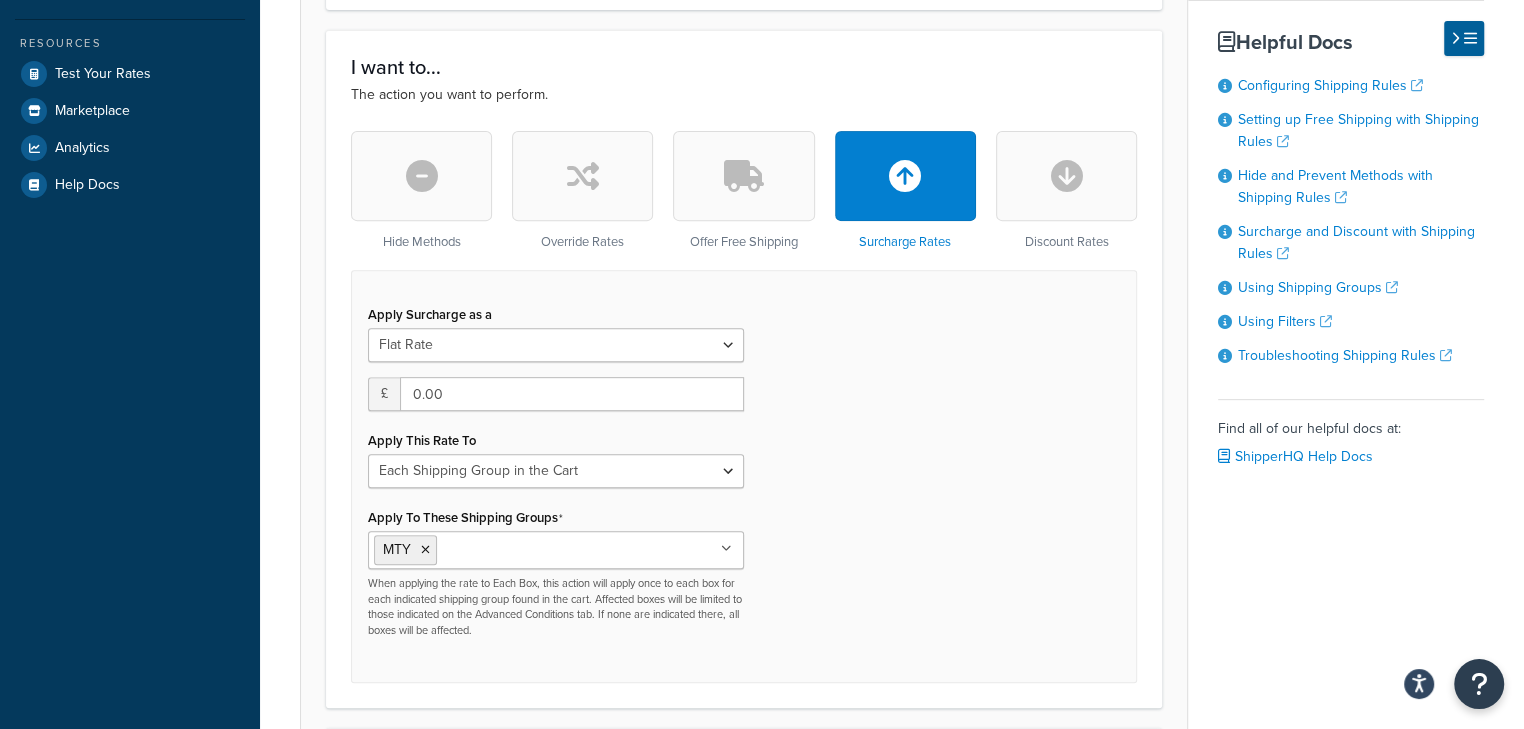 click on "Apply Surcharge as a   Flat Rate  Percentage  Flat Rate & Percentage    £ 0.00 Apply This Rate To   Each Shipment in the Cart  Each Shipping Group in the Cart  Each Item within a Shipping Group  Each Box per Each Shipping Group  Apply To These Shipping Groups   MTY   AWK MASSIVE Oversize Pallet All Products not assigned to a Shipping Group When applying the rate to Each Box, this action will apply once to each box for each indicated shipping group found in the cart. Affected boxes will be limited to those indicated on the Advanced Conditions tab. If none are indicated there, all boxes will be affected." at bounding box center [744, 476] 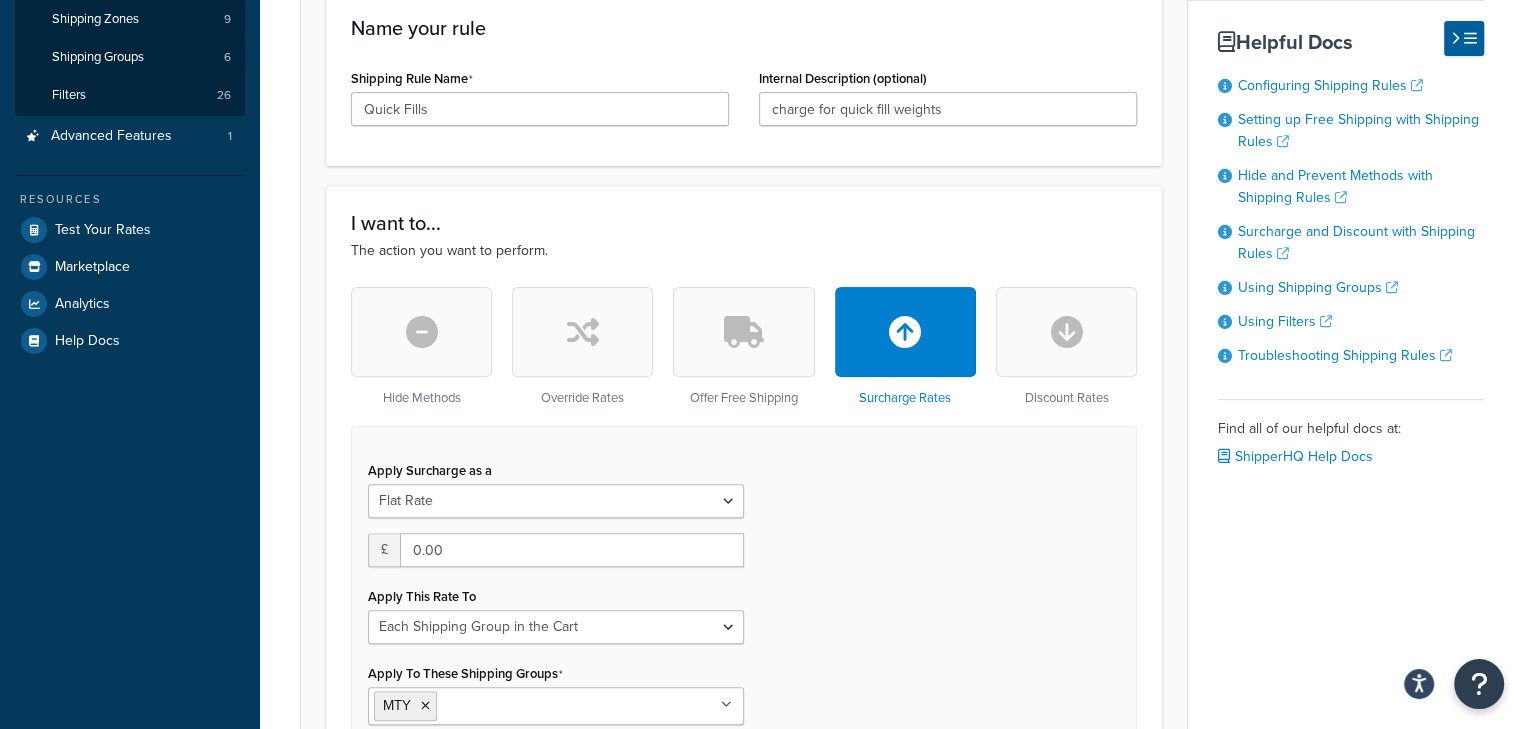scroll, scrollTop: 510, scrollLeft: 0, axis: vertical 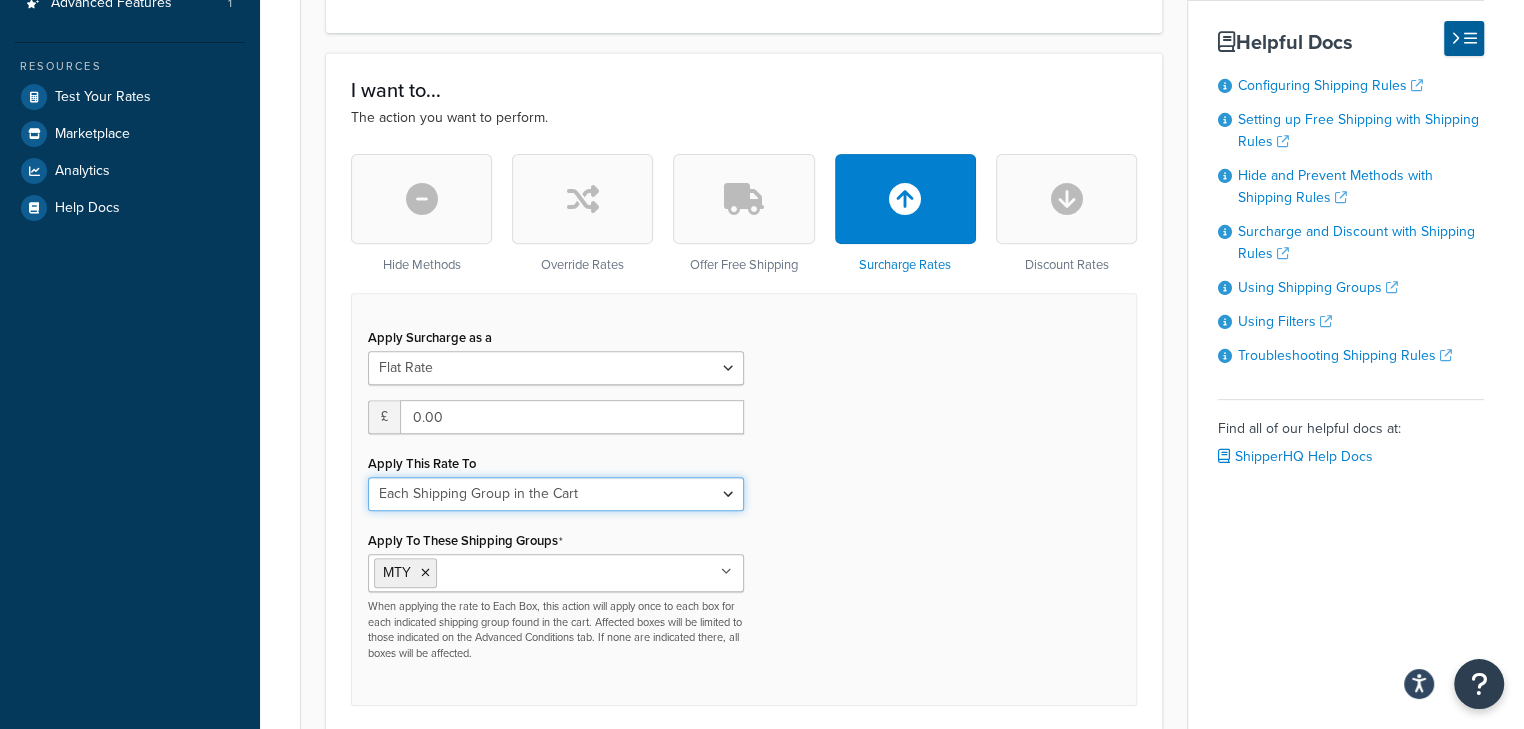 click on "Each Shipment in the Cart  Each Shipping Group in the Cart  Each Item within a Shipping Group  Each Box per Each Shipping Group" at bounding box center (556, 494) 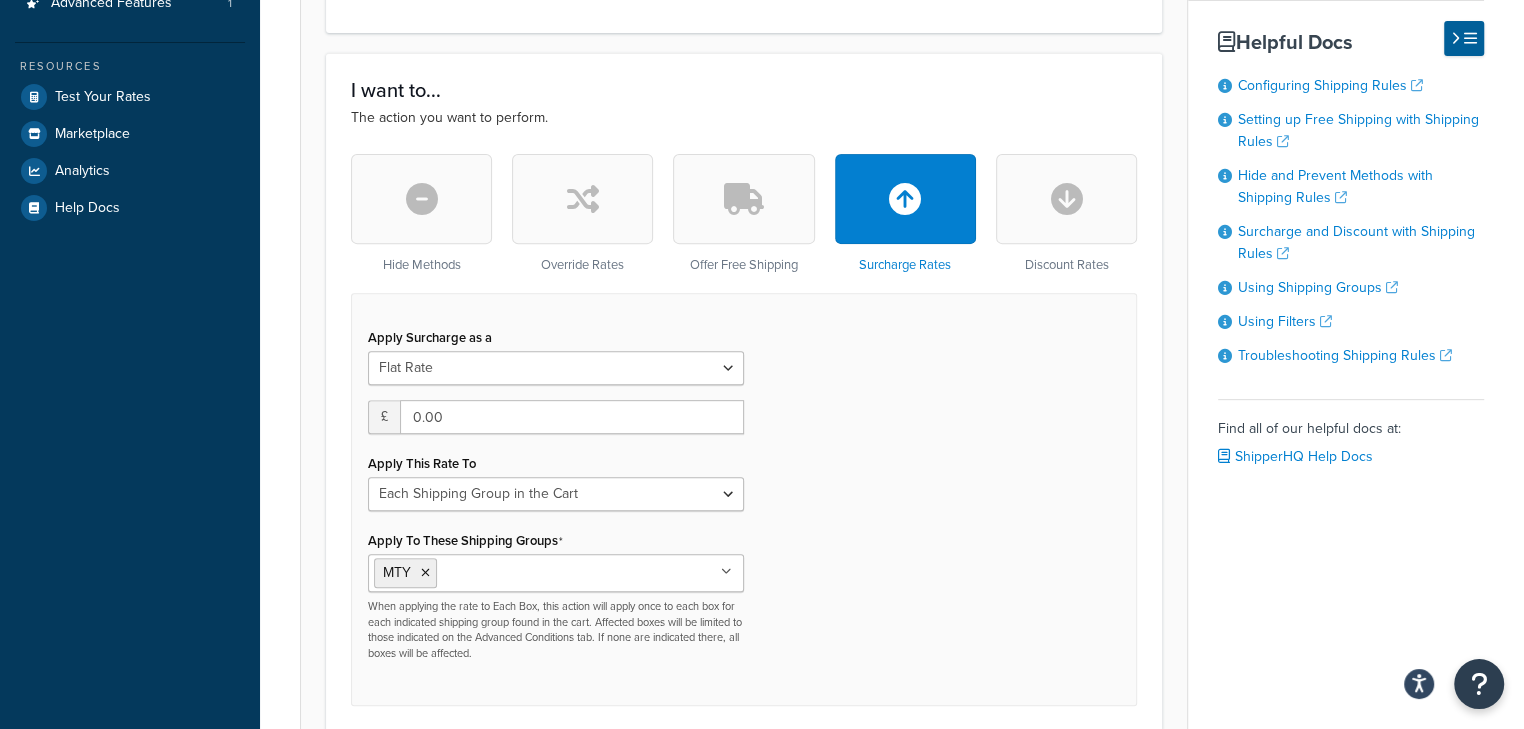 click at bounding box center (582, 199) 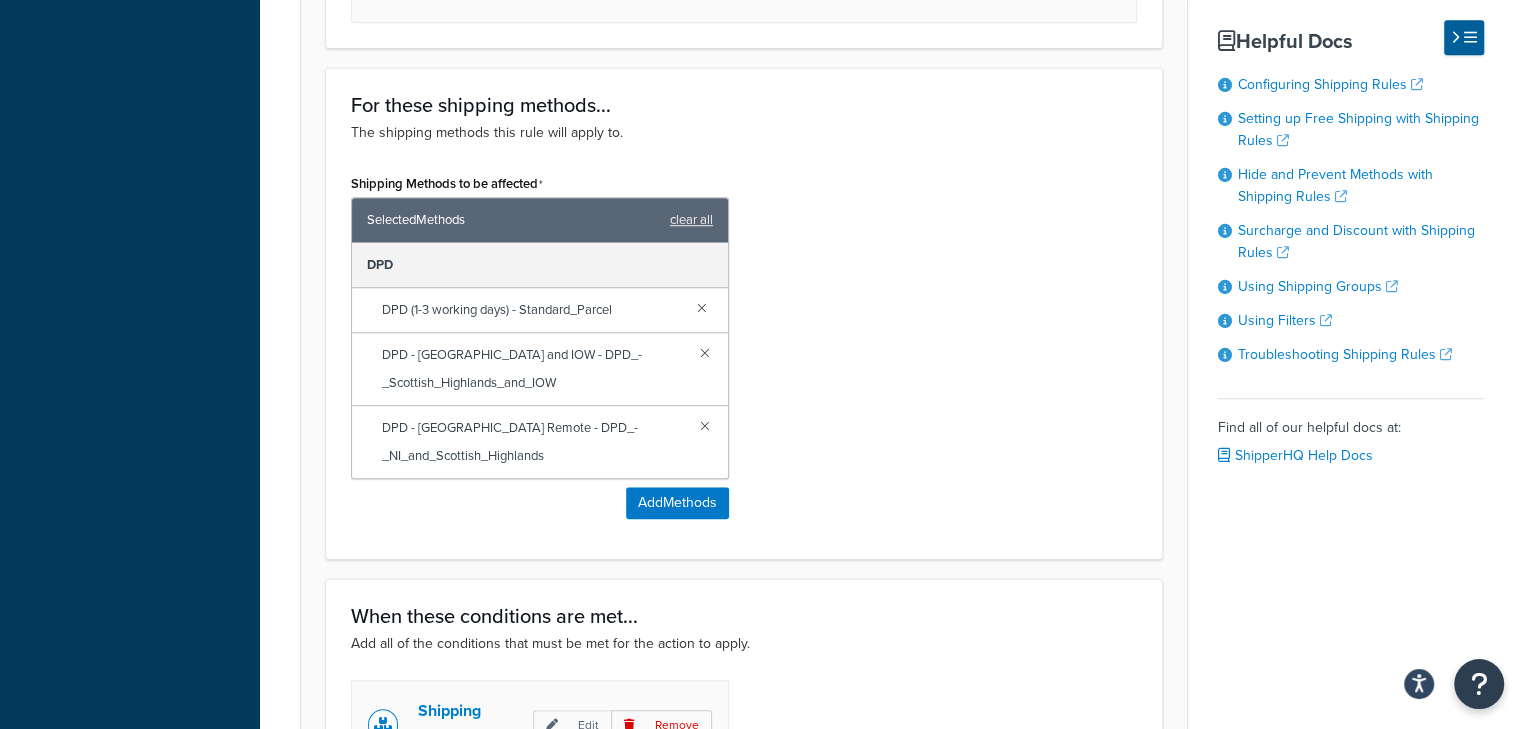 scroll, scrollTop: 510, scrollLeft: 0, axis: vertical 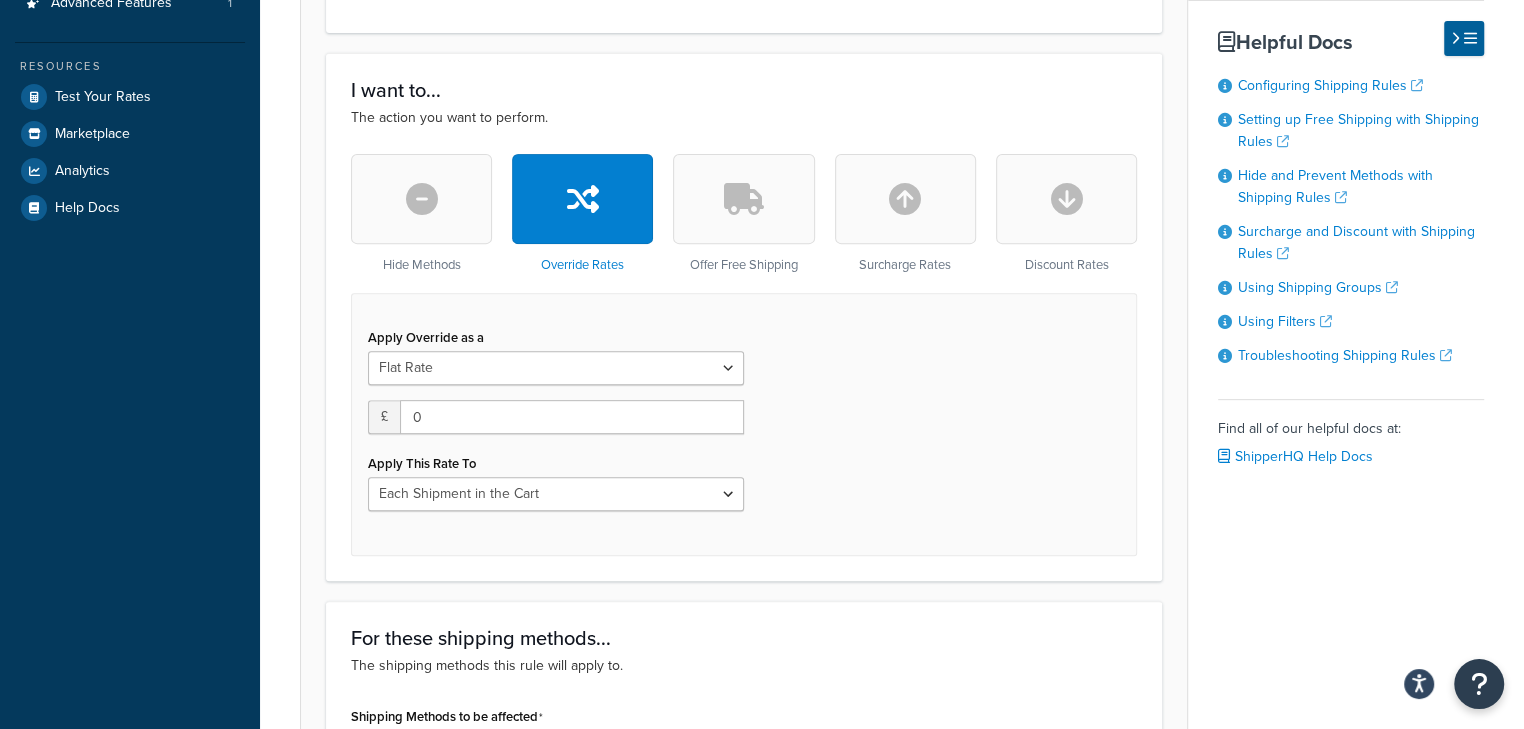 click at bounding box center (905, 199) 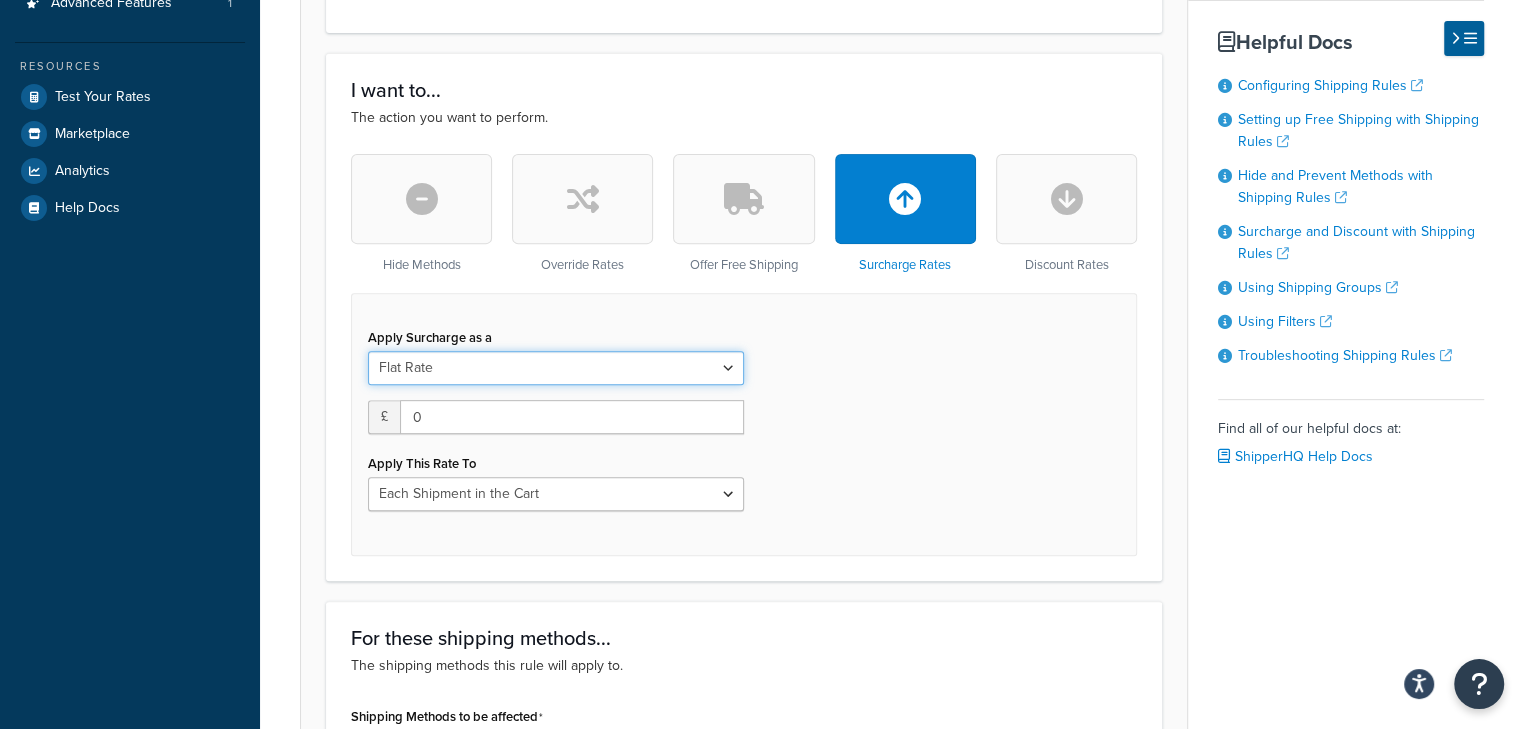 click on "Flat Rate  Percentage  Flat Rate & Percentage" at bounding box center [556, 368] 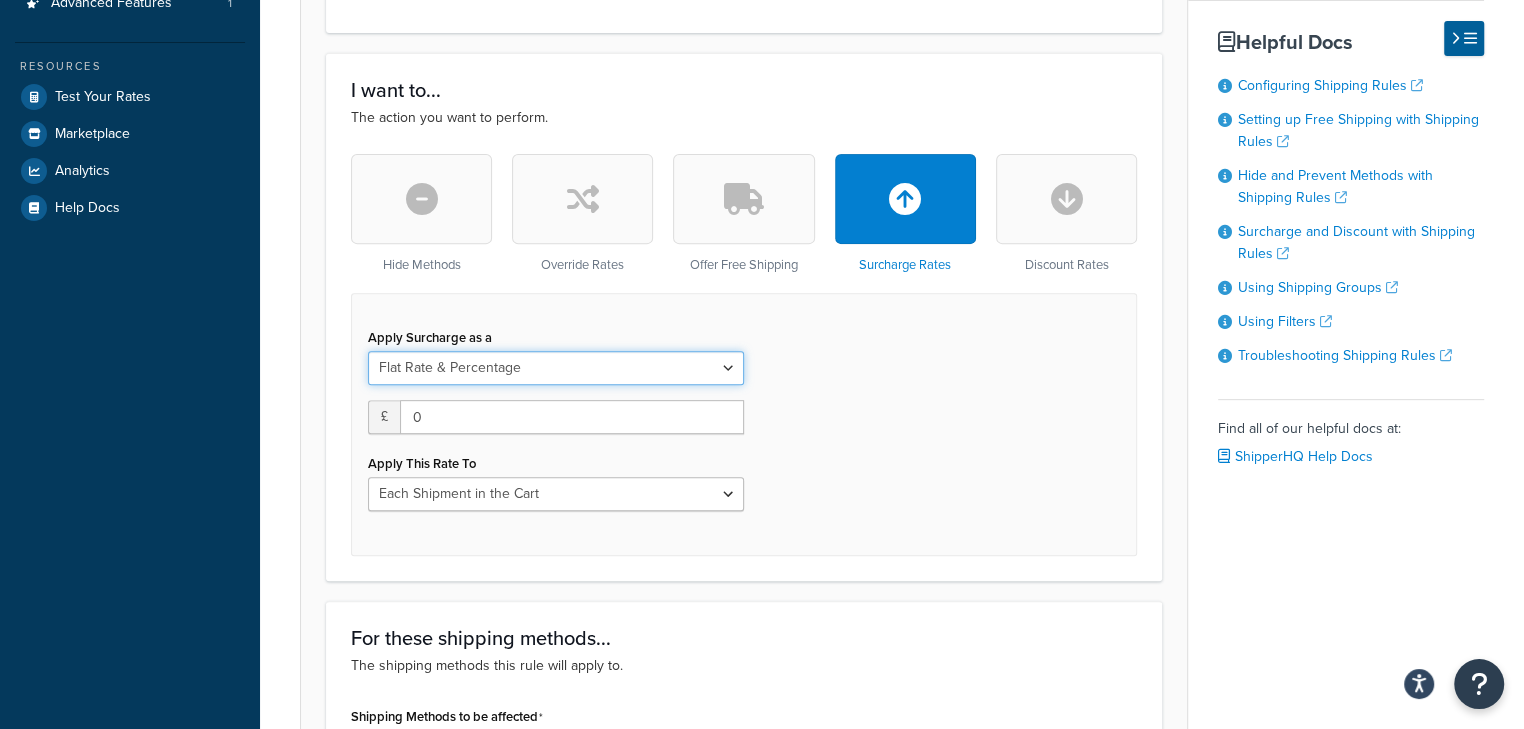click on "Flat Rate  Percentage  Flat Rate & Percentage" at bounding box center [556, 368] 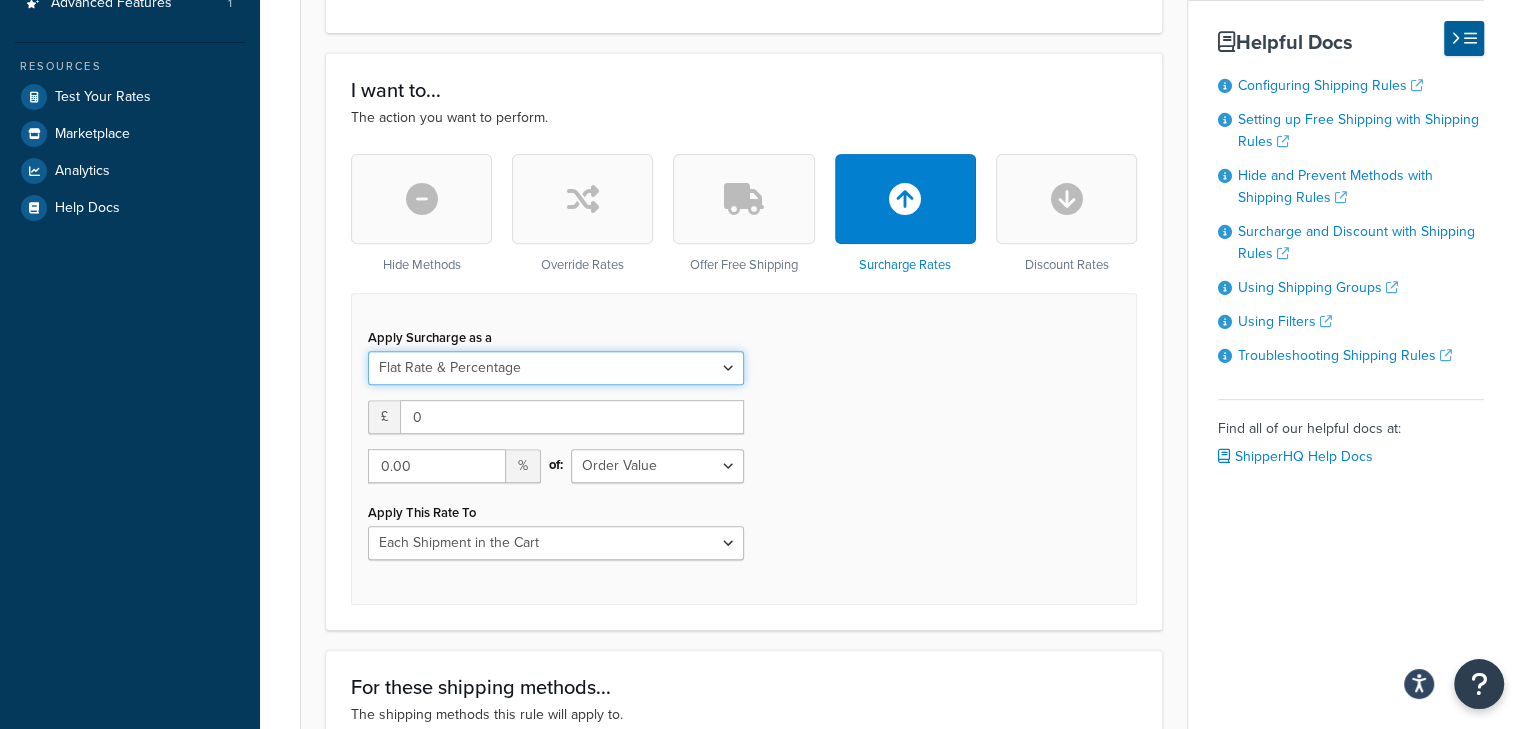 type on "0.00" 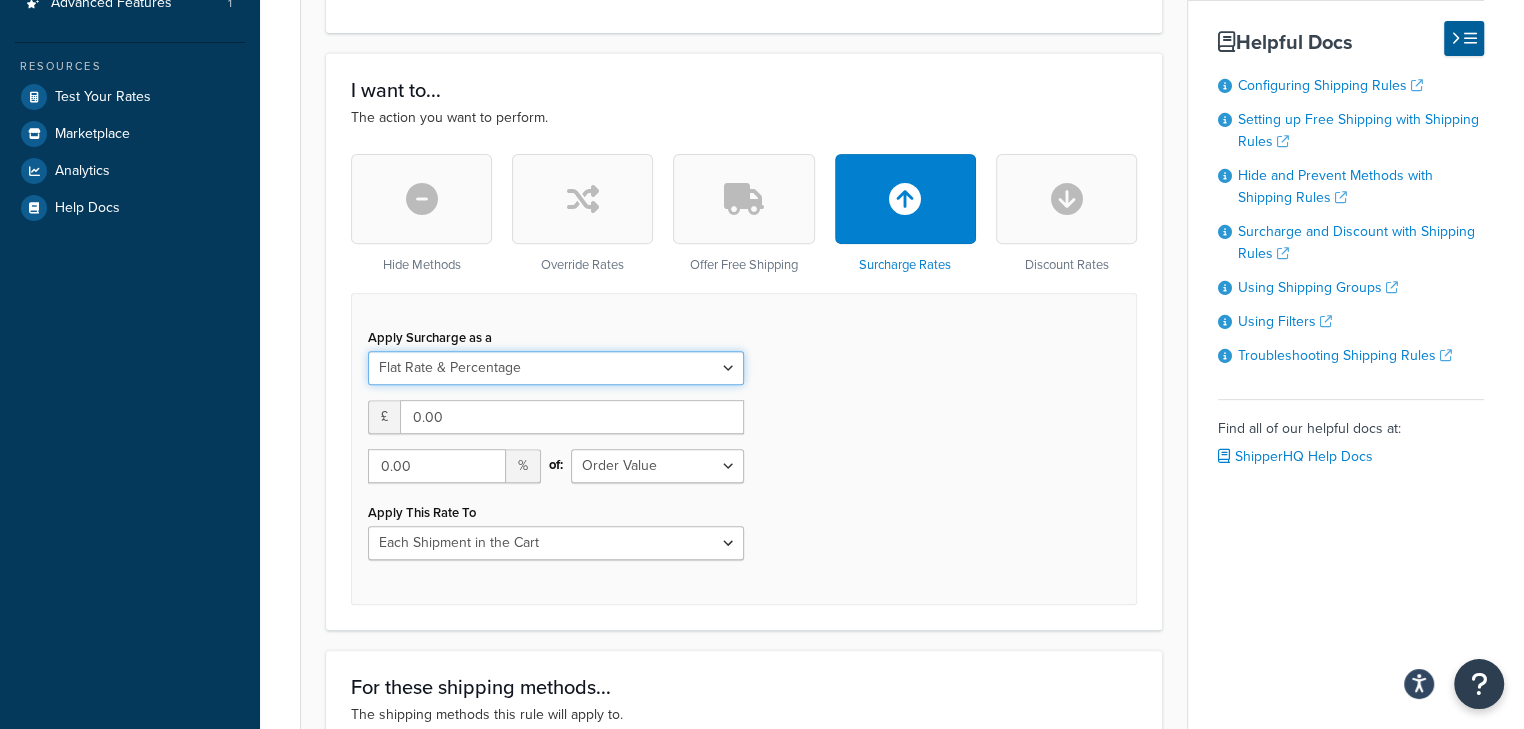 drag, startPoint x: 709, startPoint y: 360, endPoint x: 696, endPoint y: 379, distance: 23.021729 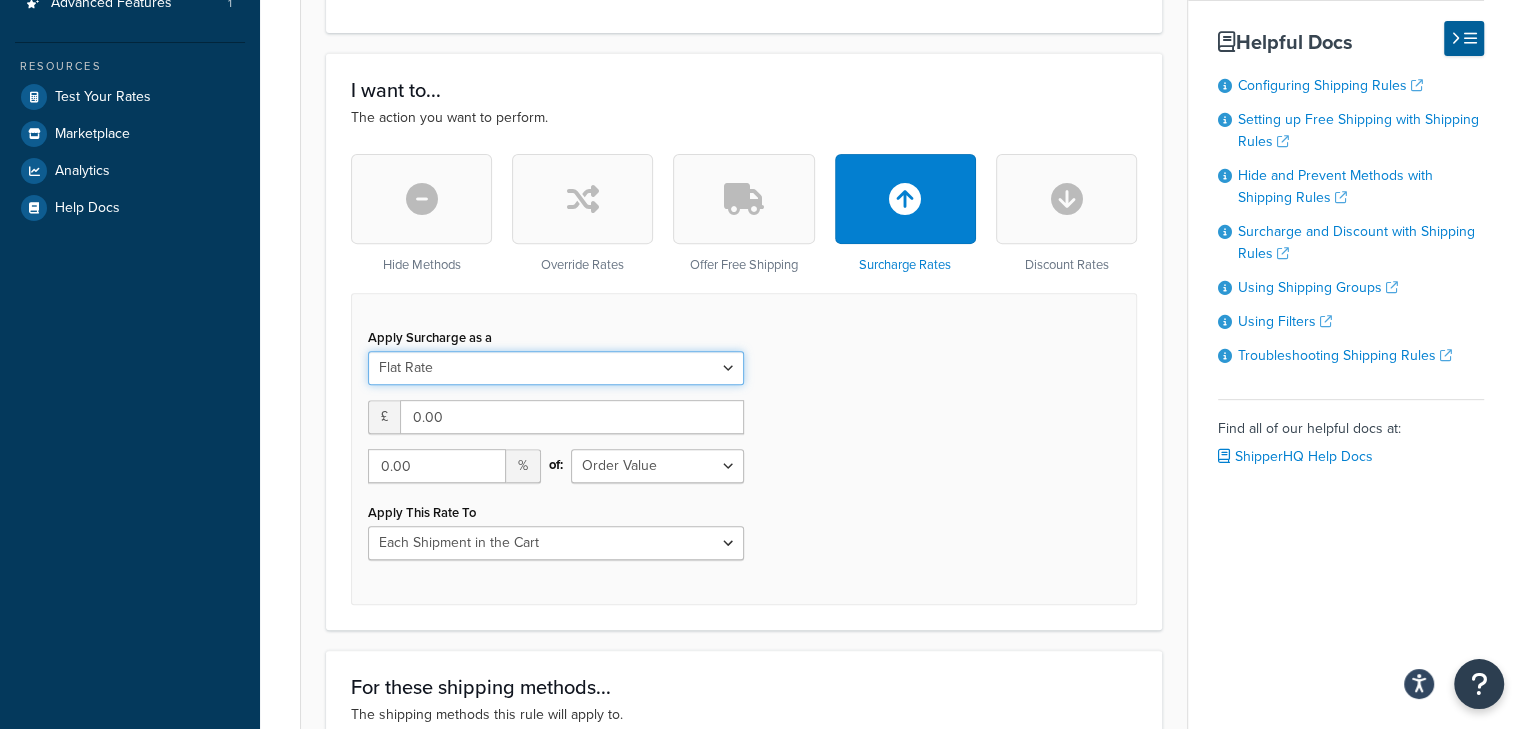 click on "Flat Rate  Percentage  Flat Rate & Percentage" at bounding box center (556, 368) 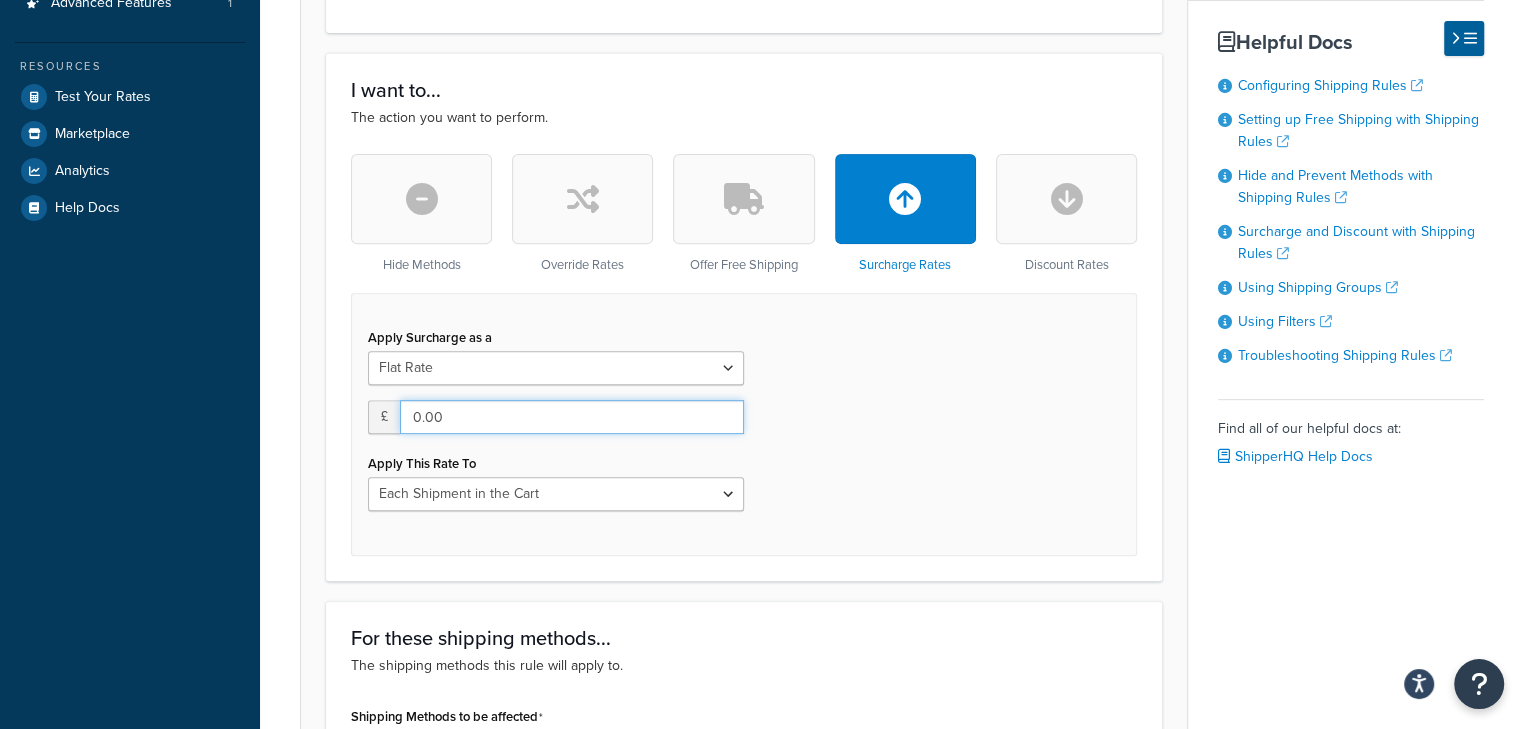 click on "0.00" at bounding box center [572, 417] 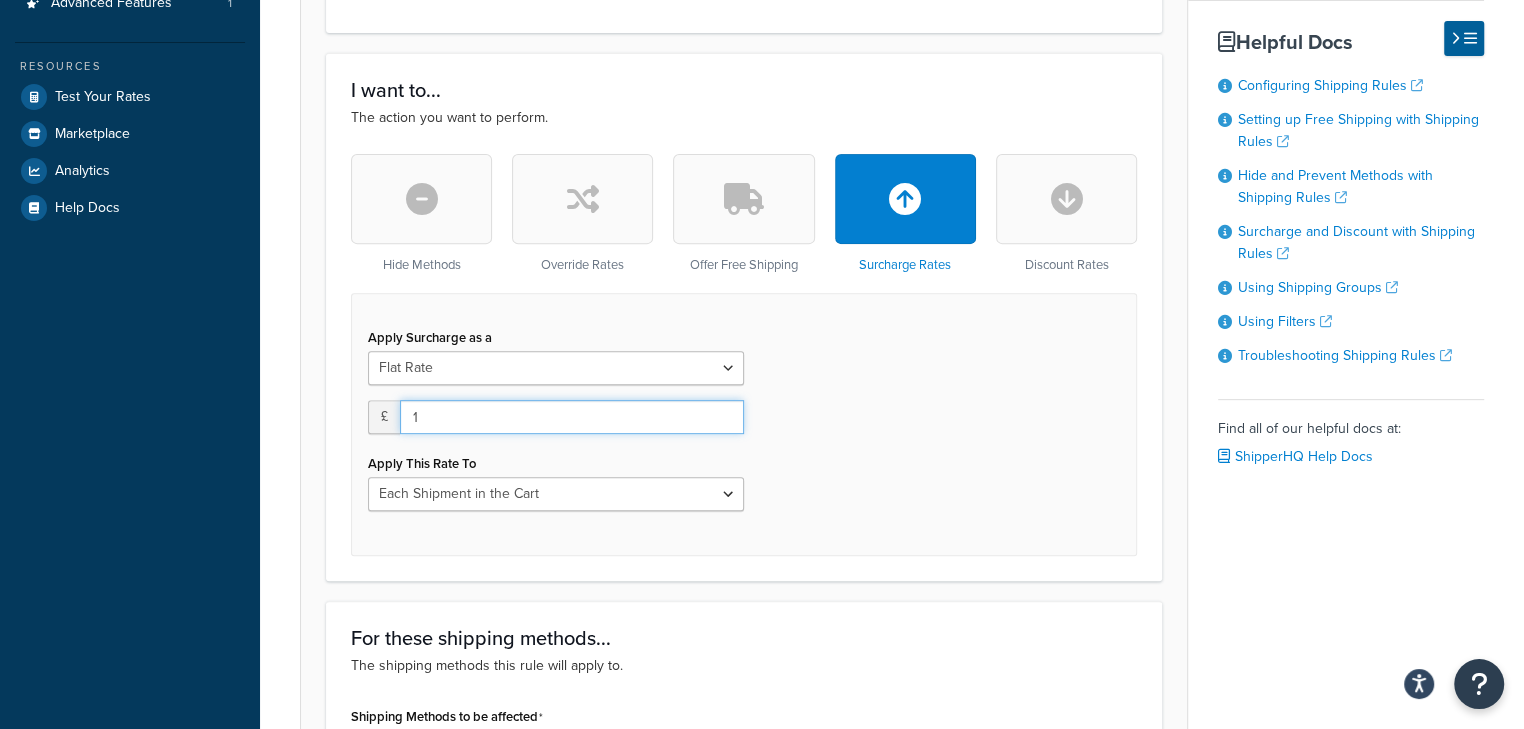 click on "1" at bounding box center (572, 417) 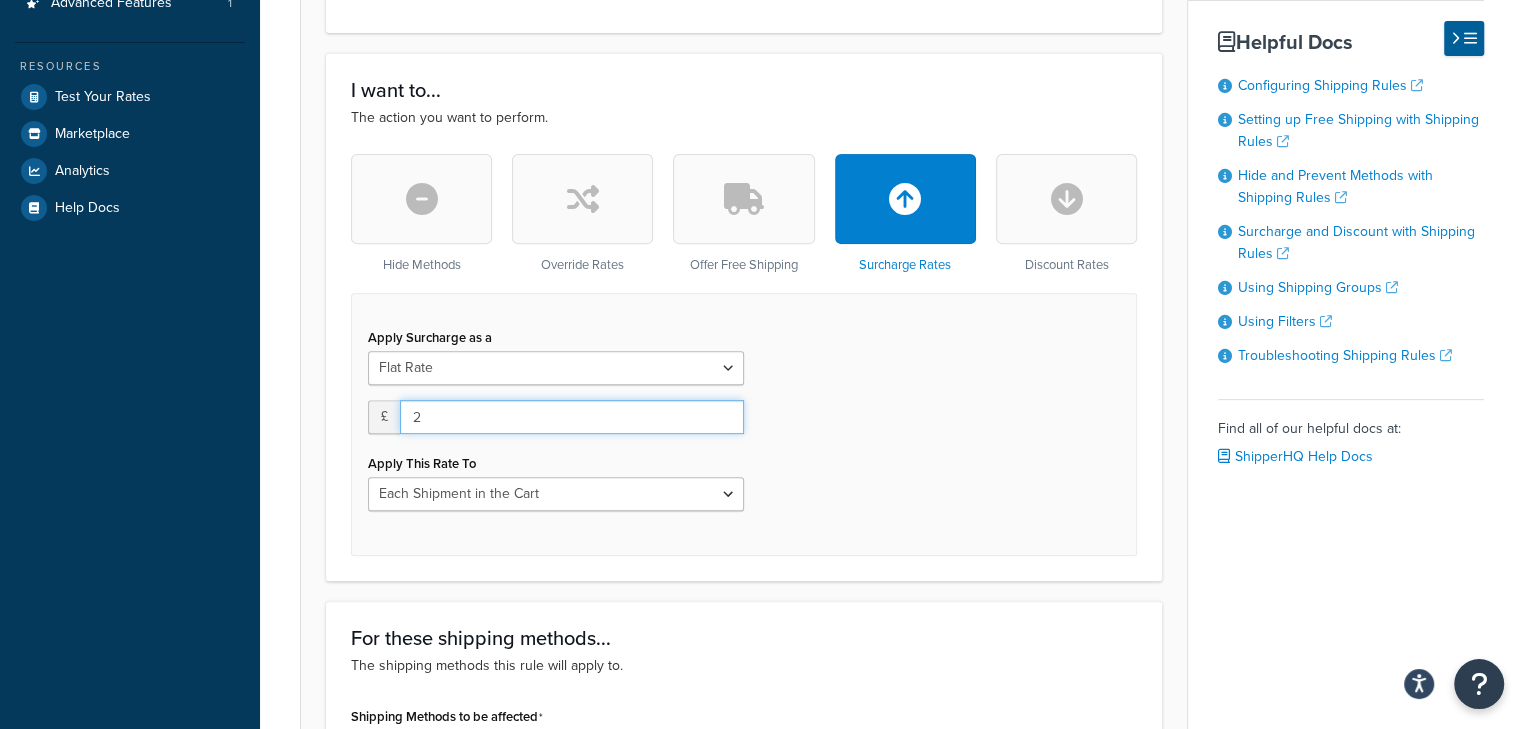 click on "2" at bounding box center [572, 417] 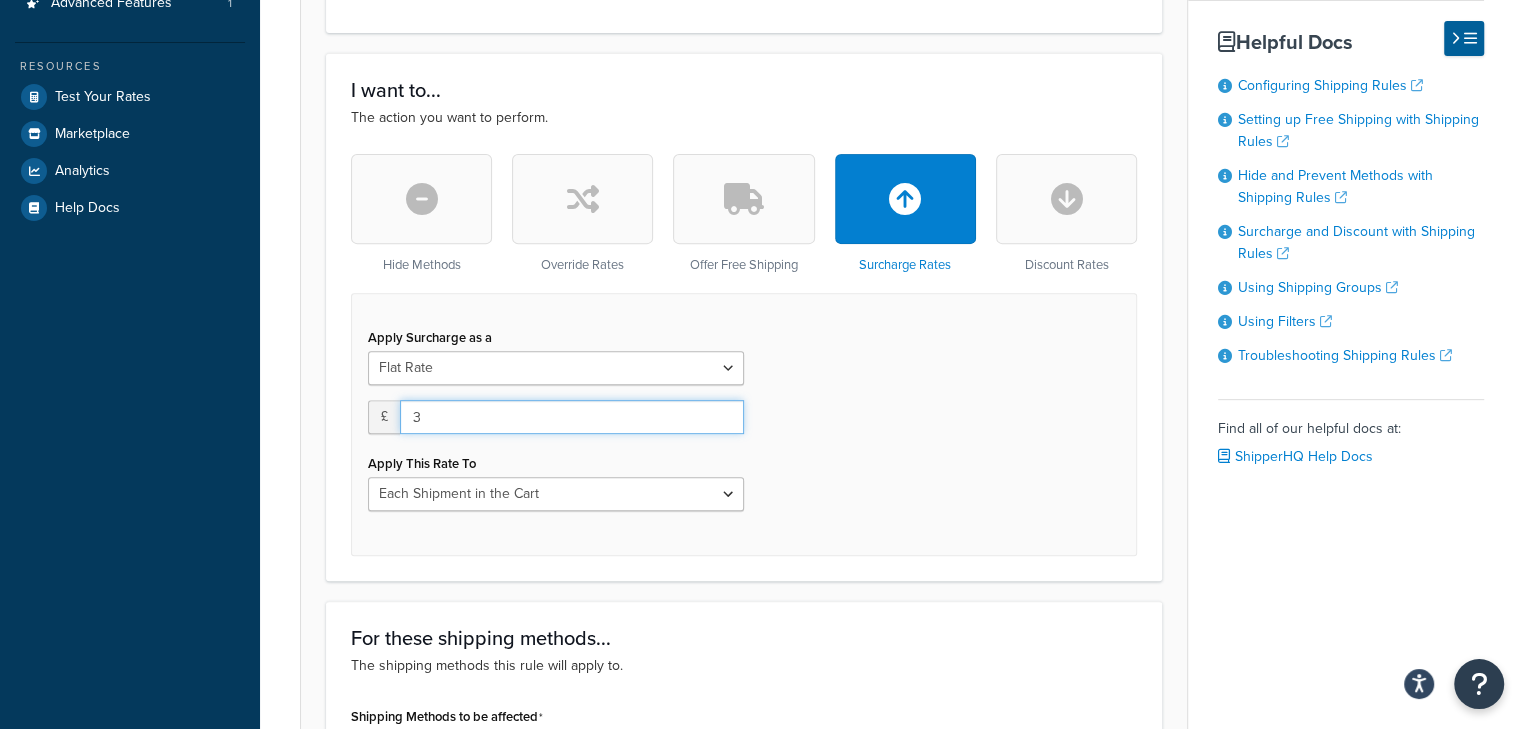 type on "3" 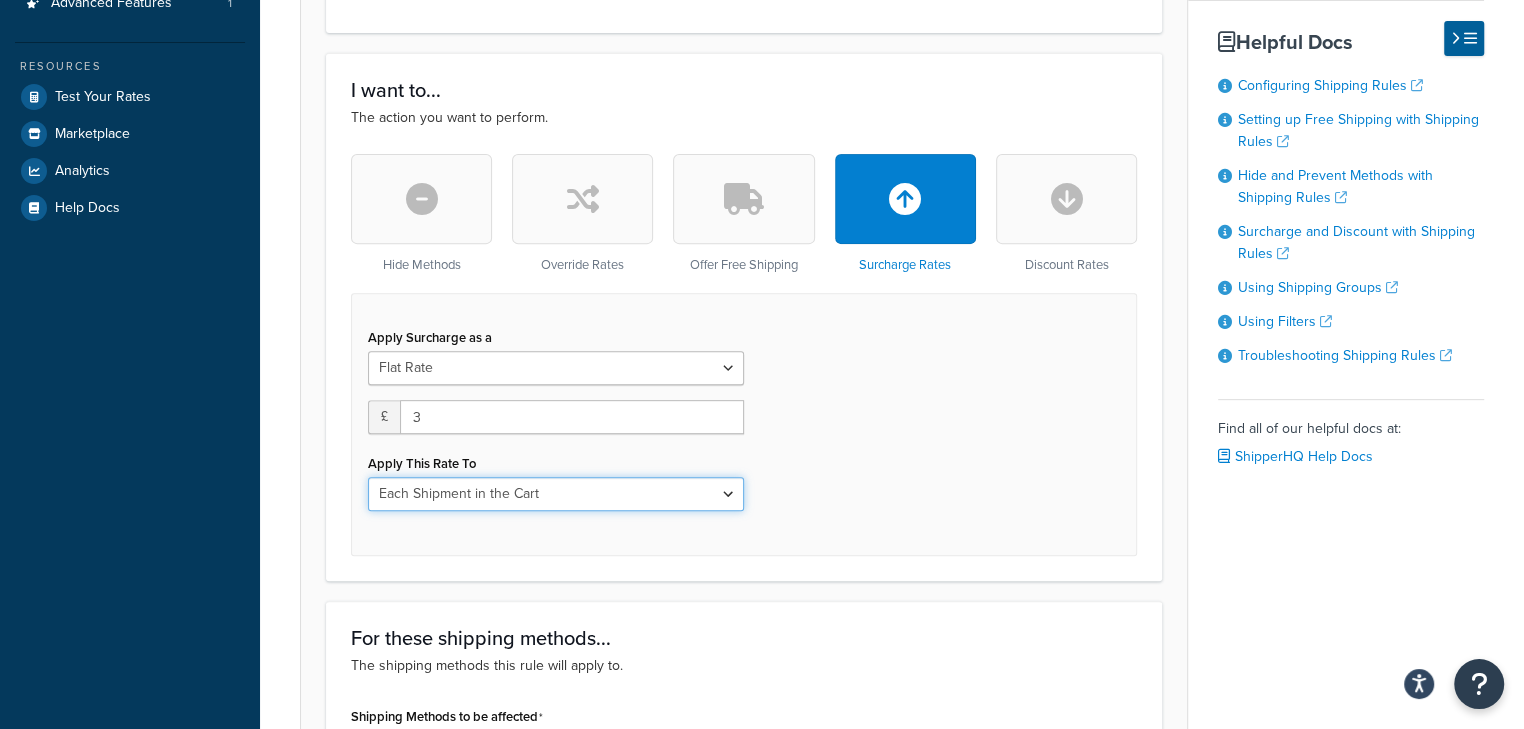 click on "Each Shipment in the Cart  Each Shipping Group in the Cart  Each Item within a Shipping Group  Each Box per Each Shipping Group" at bounding box center [556, 494] 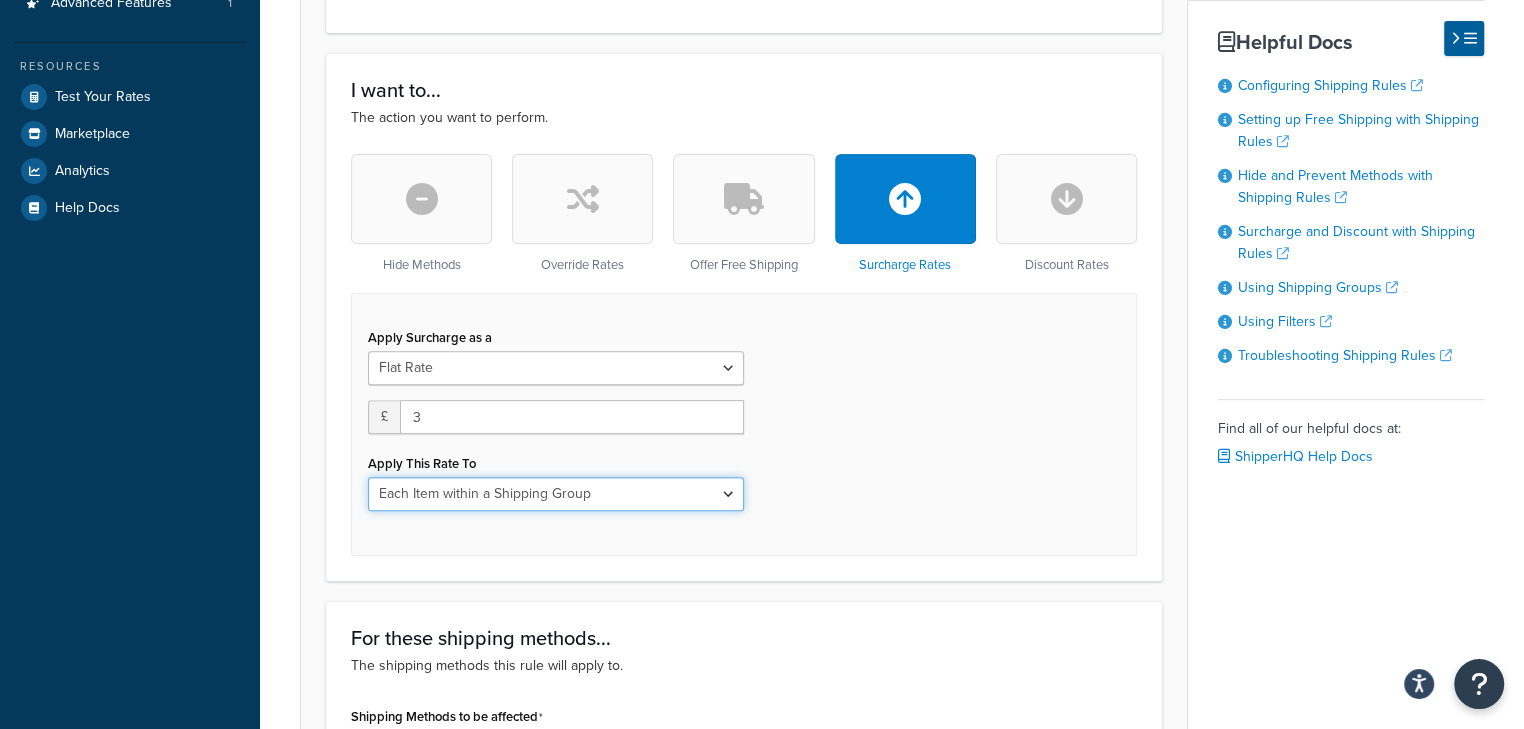 click on "Each Shipment in the Cart  Each Shipping Group in the Cart  Each Item within a Shipping Group  Each Box per Each Shipping Group" at bounding box center (556, 494) 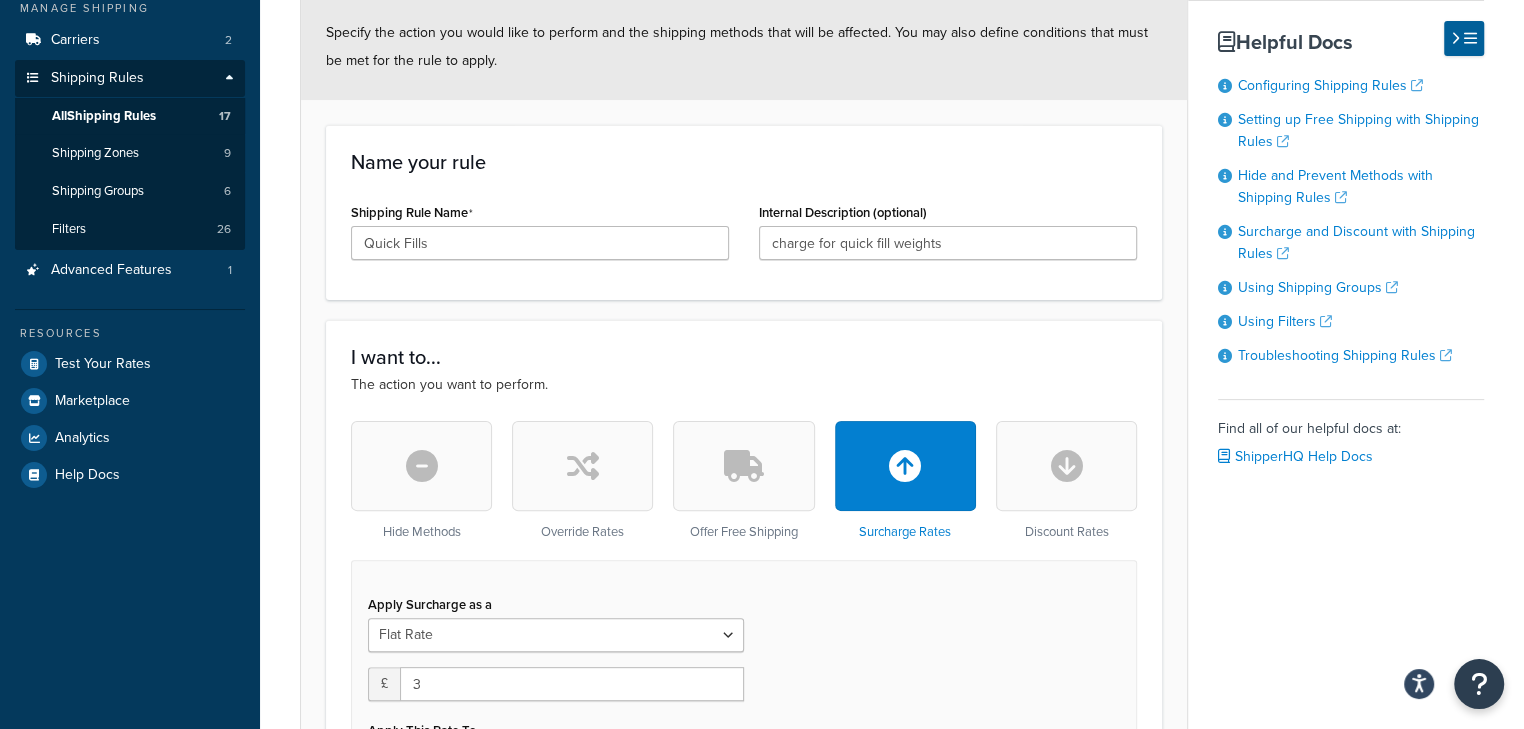 scroll, scrollTop: 0, scrollLeft: 0, axis: both 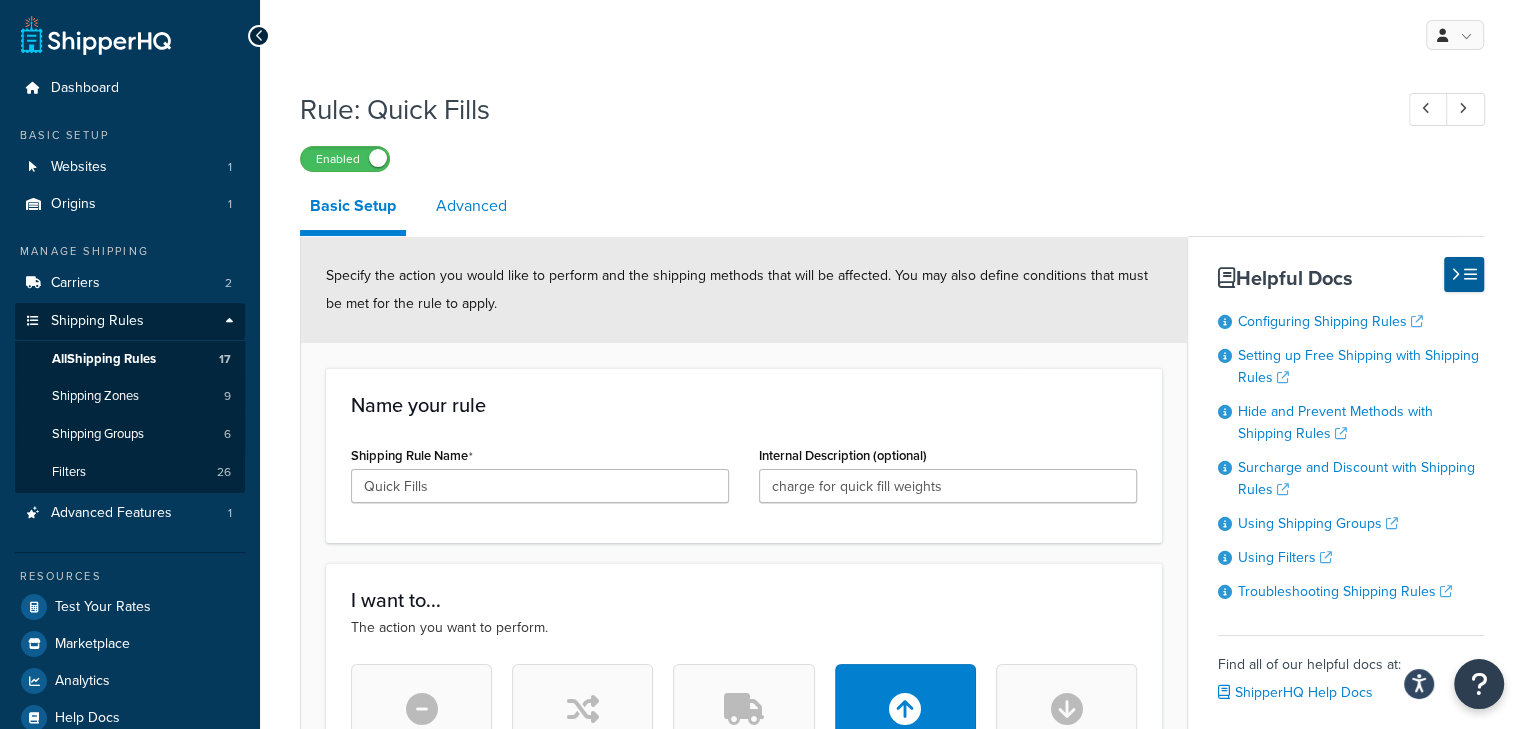 click on "Advanced" at bounding box center (471, 206) 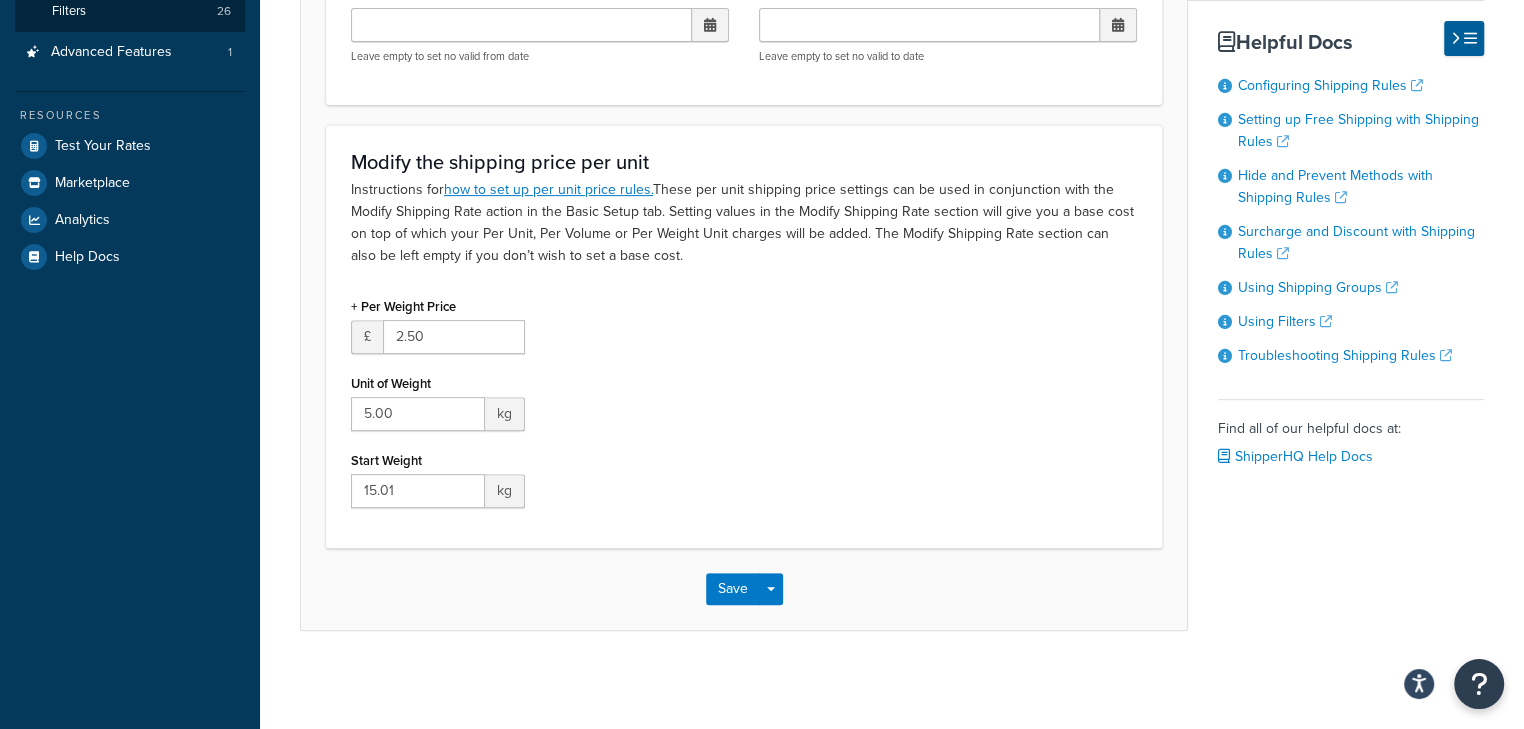 scroll, scrollTop: 0, scrollLeft: 0, axis: both 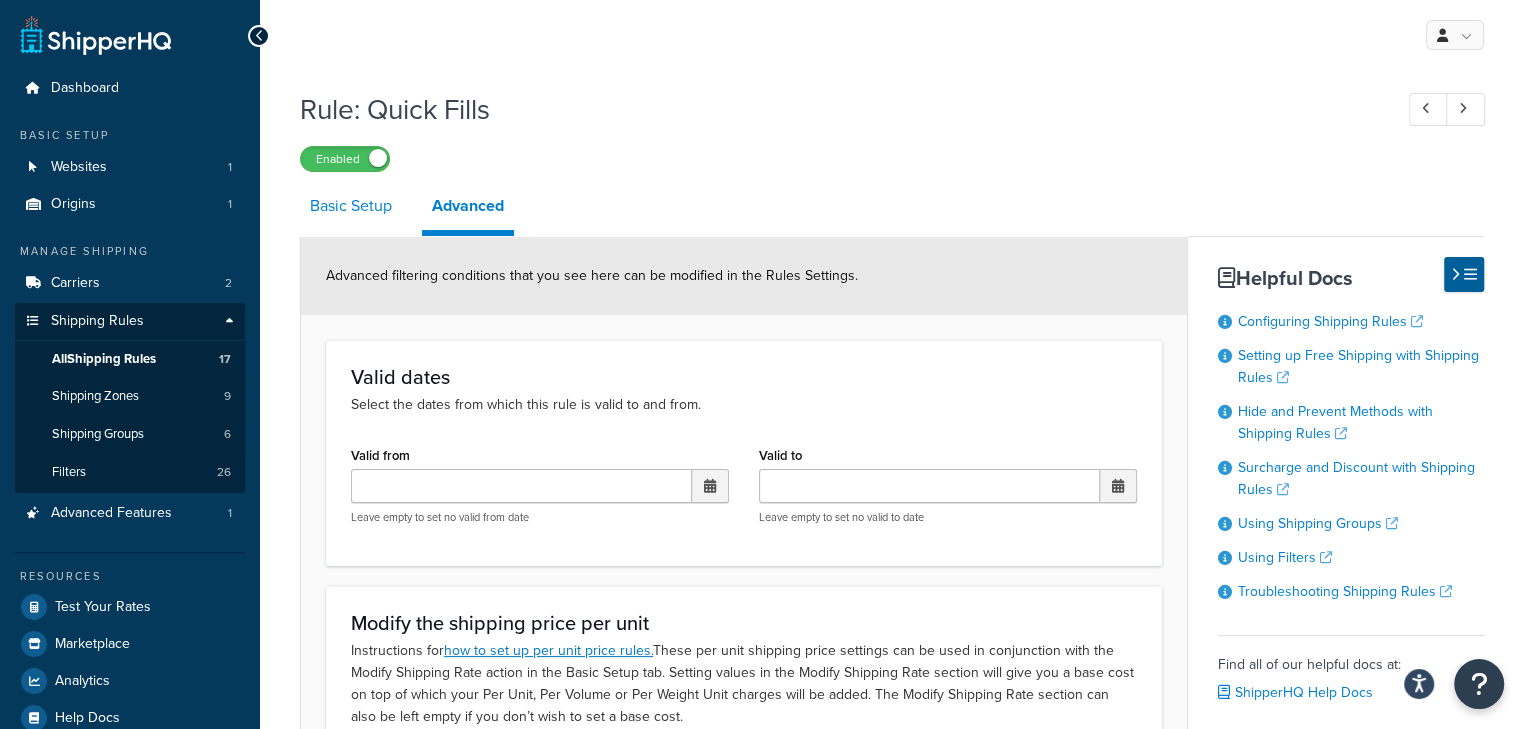 click on "Basic Setup" at bounding box center [351, 206] 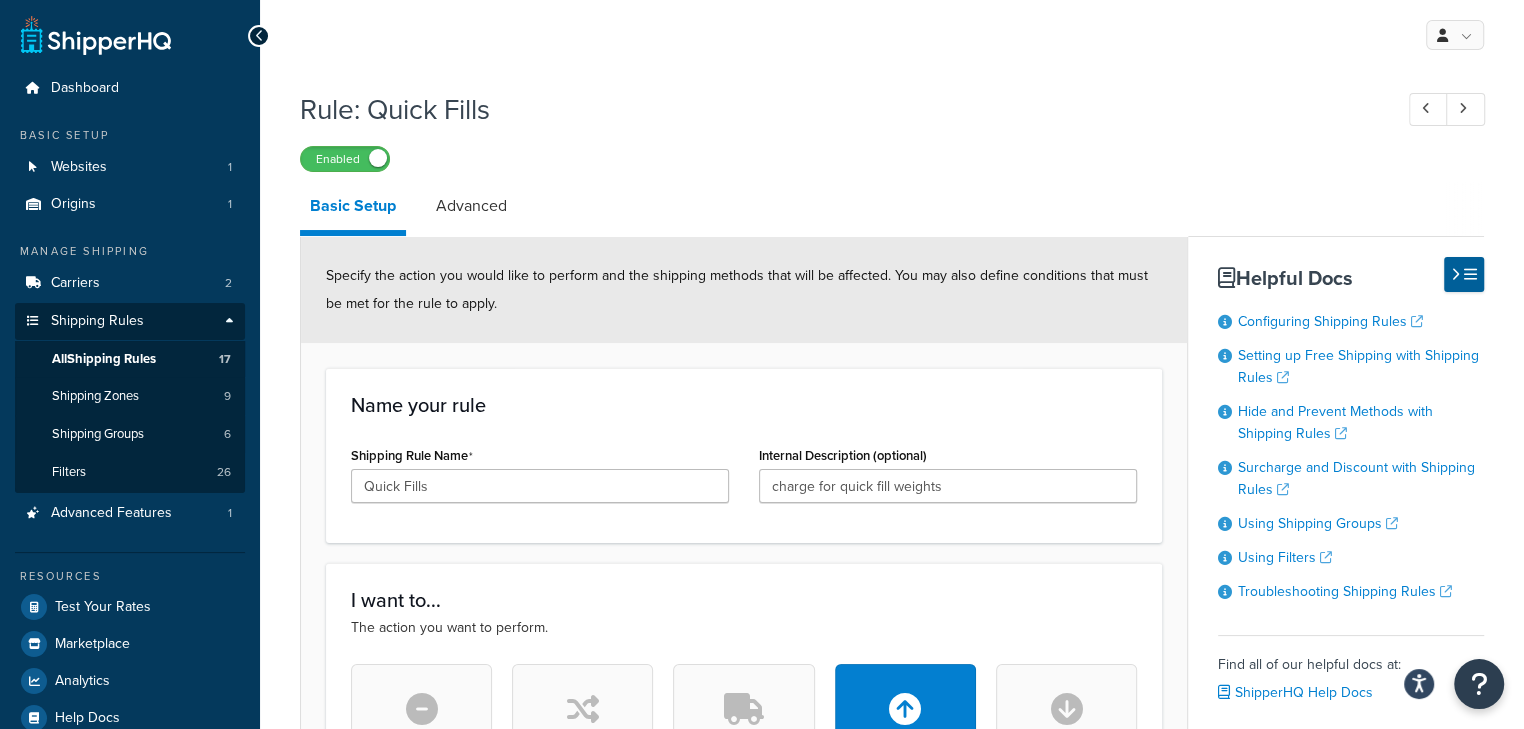 scroll, scrollTop: 533, scrollLeft: 0, axis: vertical 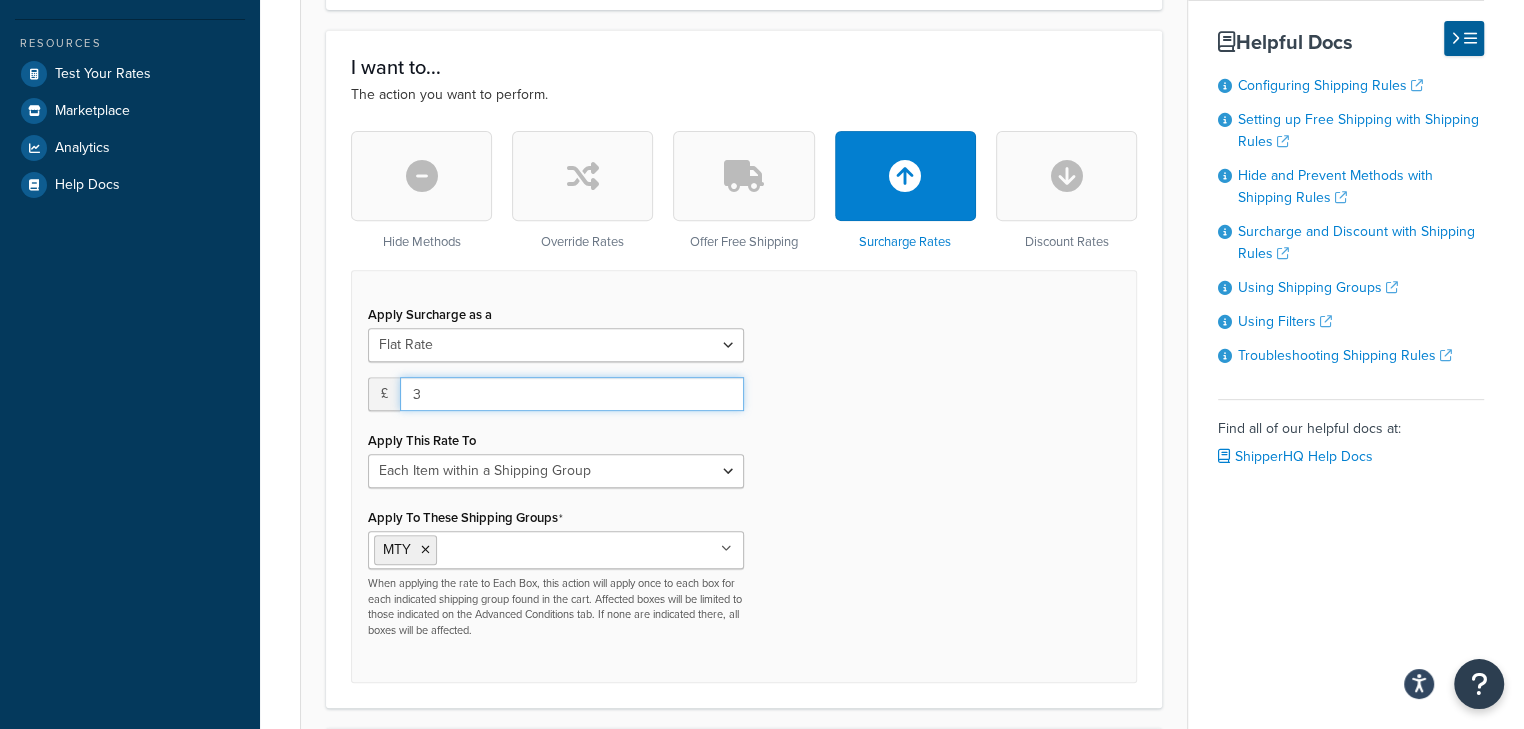 click on "3" at bounding box center (572, 394) 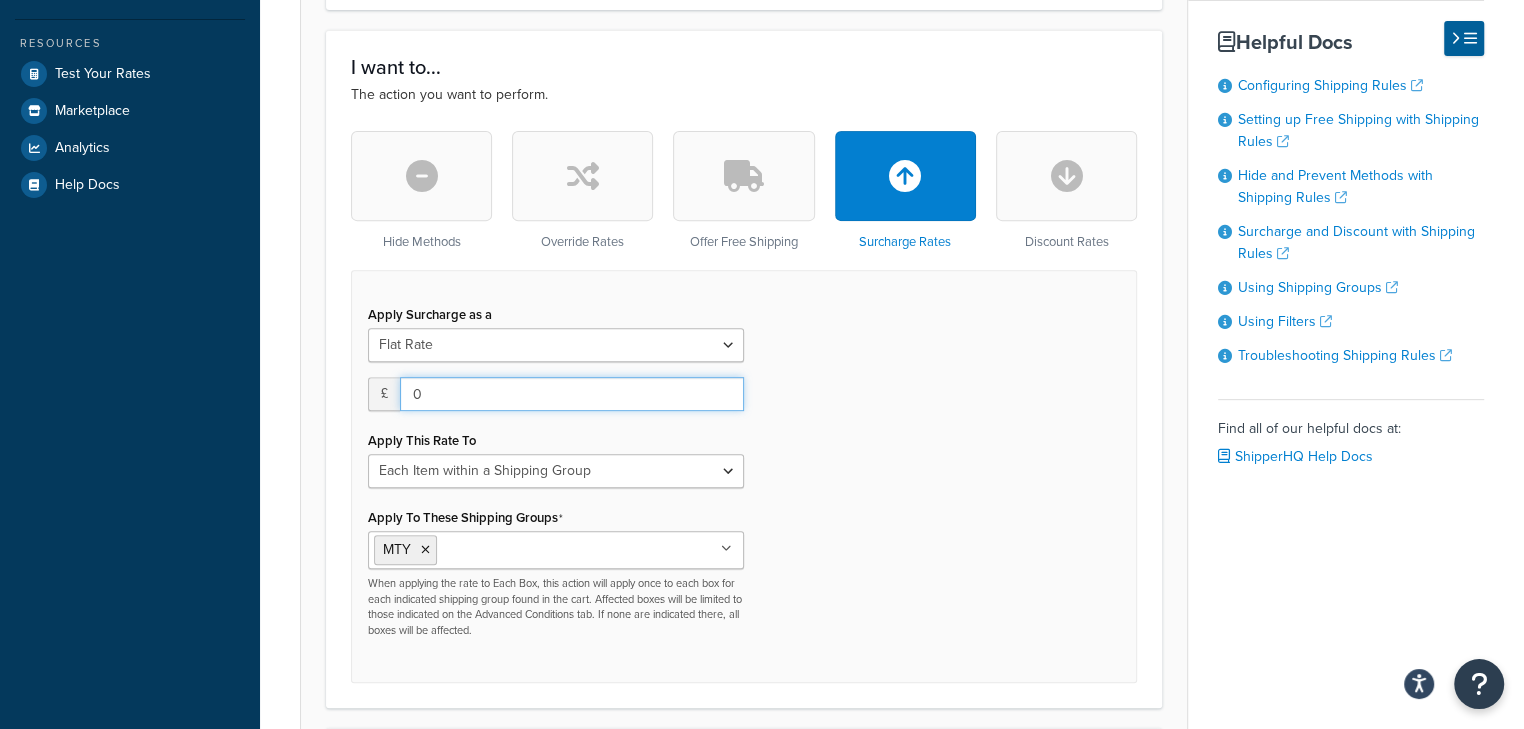 type on "0" 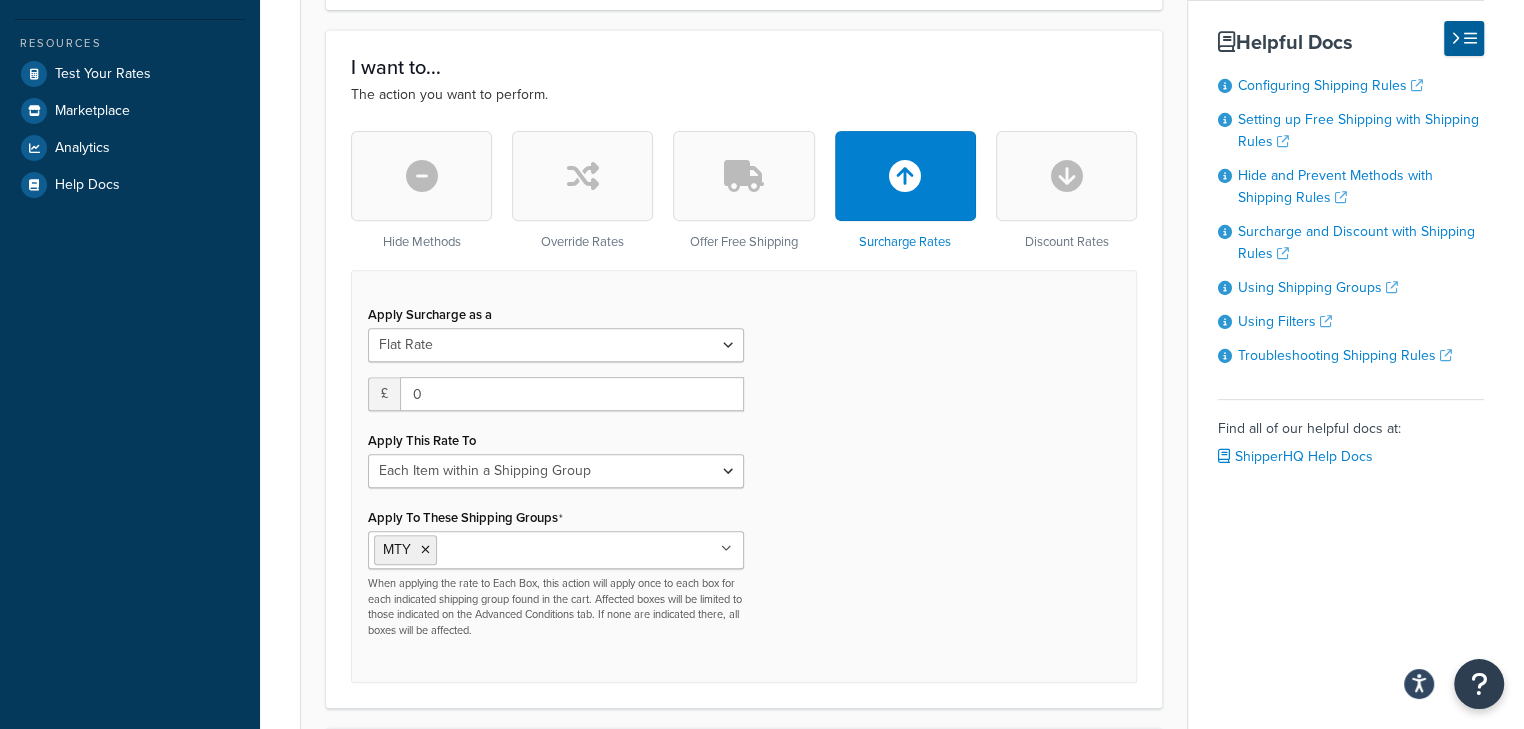 click on "Apply Surcharge as a   Flat Rate  Percentage  Flat Rate & Percentage    £ 0 Apply This Rate To   Each Shipment in the Cart  Each Shipping Group in the Cart  Each Item within a Shipping Group  Each Box per Each Shipping Group  Apply To These Shipping Groups   MTY   AWK MASSIVE Oversize Pallet All Products not assigned to a Shipping Group When applying the rate to Each Box, this action will apply once to each box for each indicated shipping group found in the cart. Affected boxes will be limited to those indicated on the Advanced Conditions tab. If none are indicated there, all boxes will be affected." at bounding box center [744, 476] 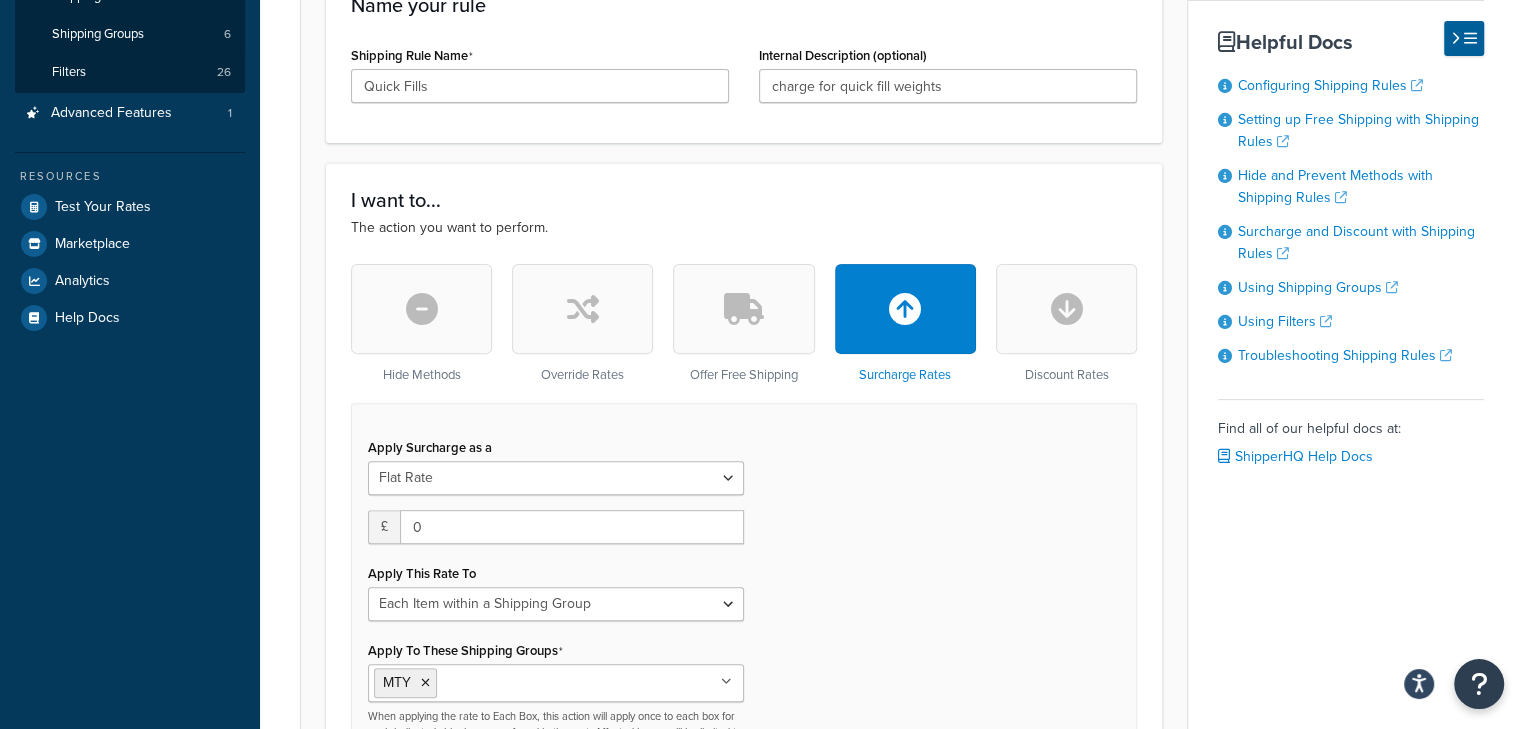 scroll, scrollTop: 666, scrollLeft: 0, axis: vertical 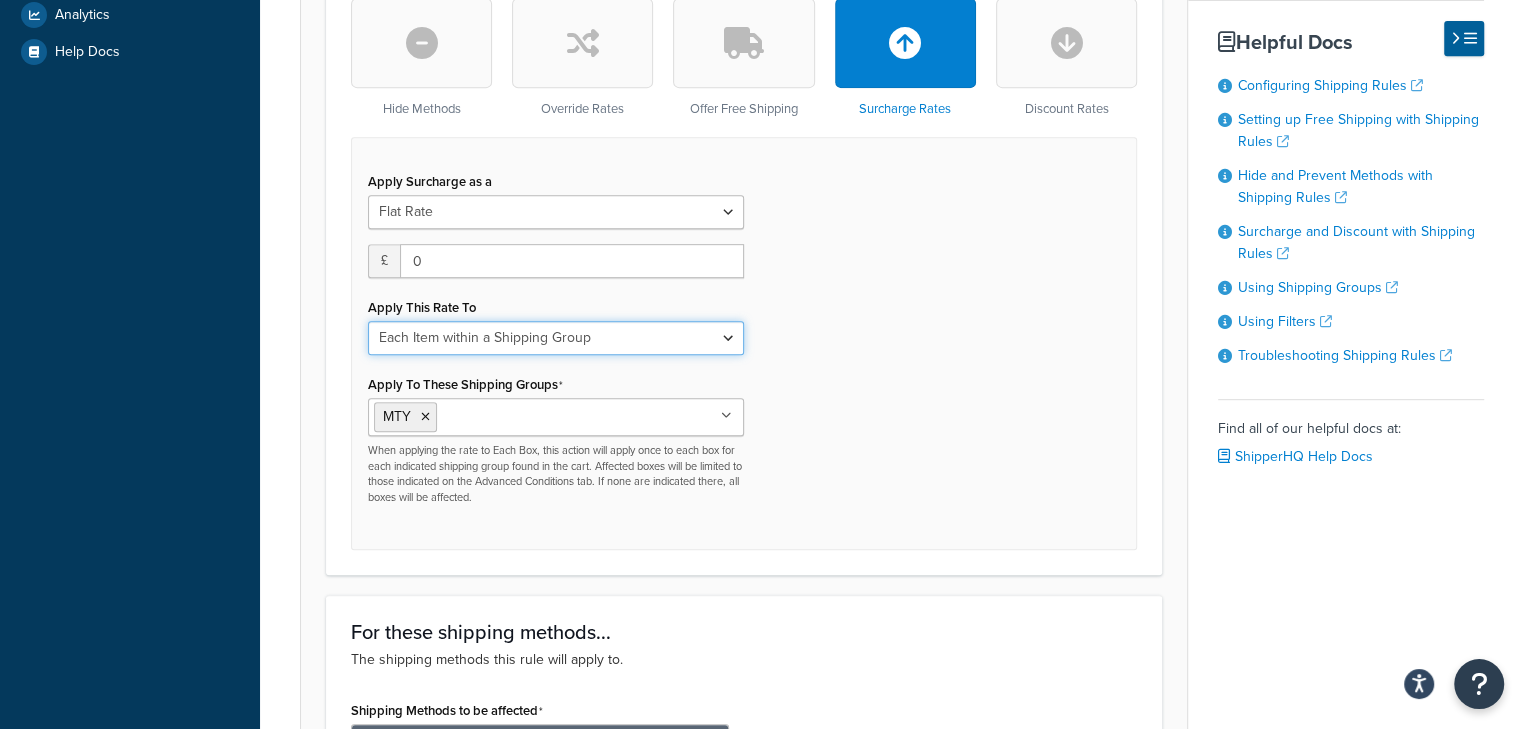 click on "Each Shipment in the Cart  Each Shipping Group in the Cart  Each Item within a Shipping Group  Each Box per Each Shipping Group" at bounding box center (556, 338) 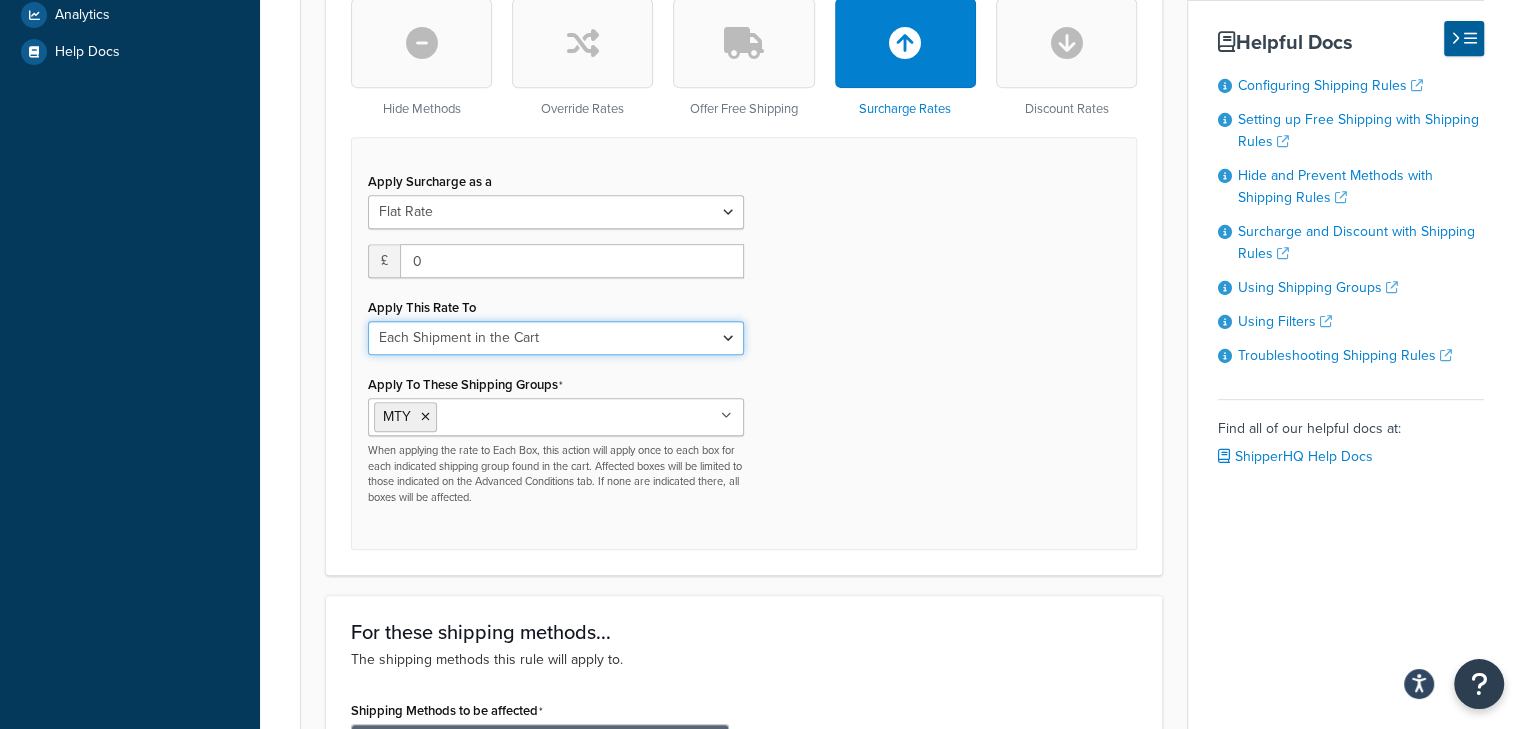 click on "Each Shipment in the Cart  Each Shipping Group in the Cart  Each Item within a Shipping Group  Each Box per Each Shipping Group" at bounding box center (556, 338) 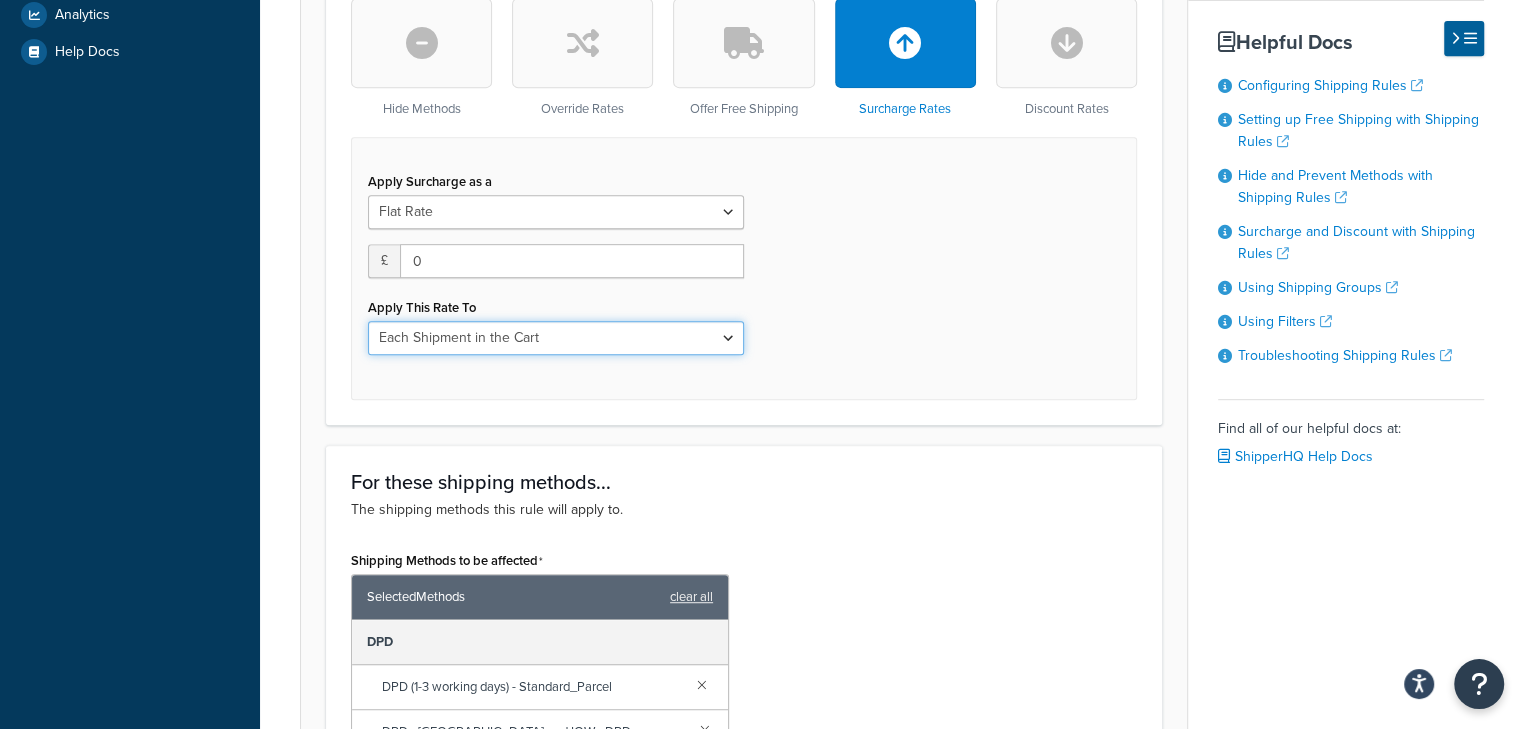 scroll, scrollTop: 0, scrollLeft: 0, axis: both 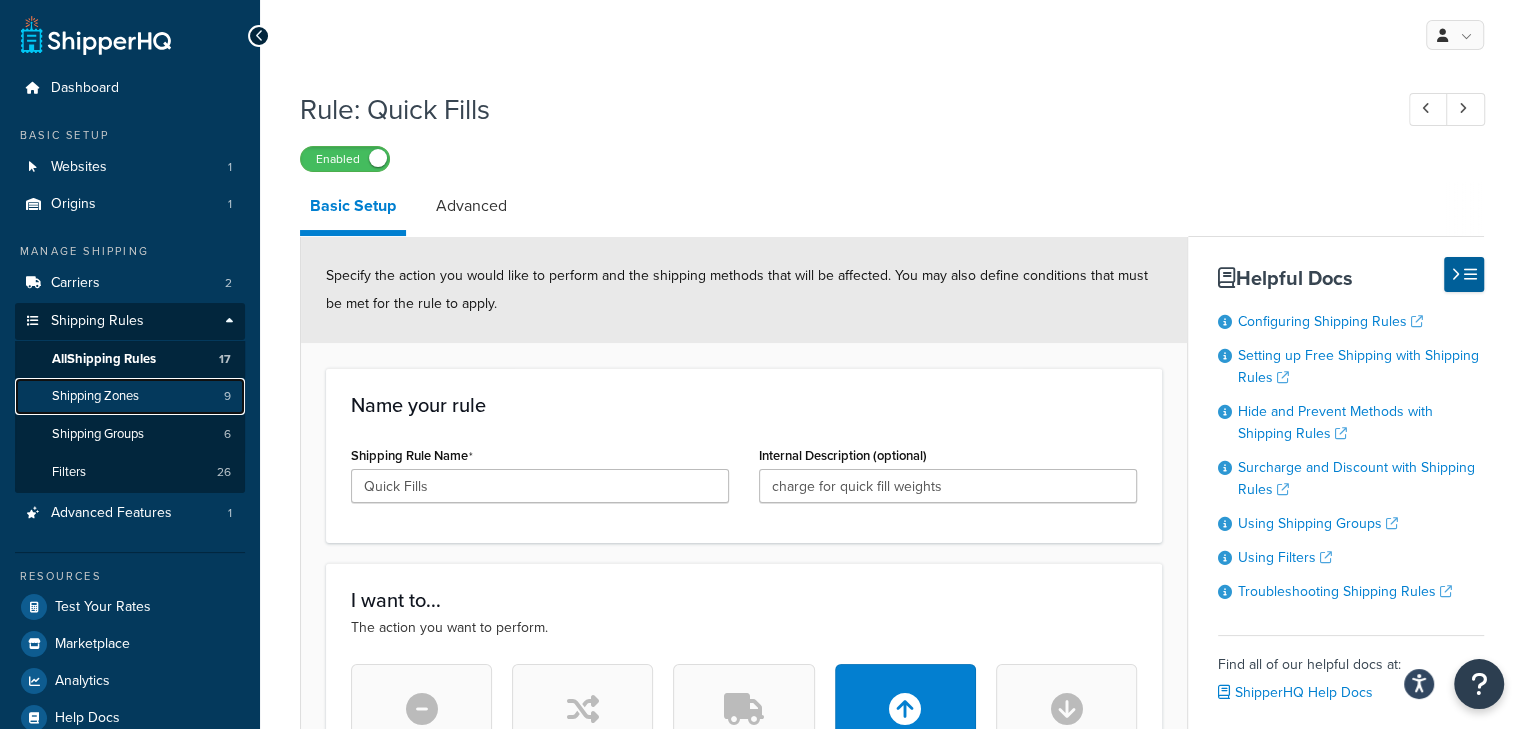 click on "Shipping Zones" at bounding box center (95, 396) 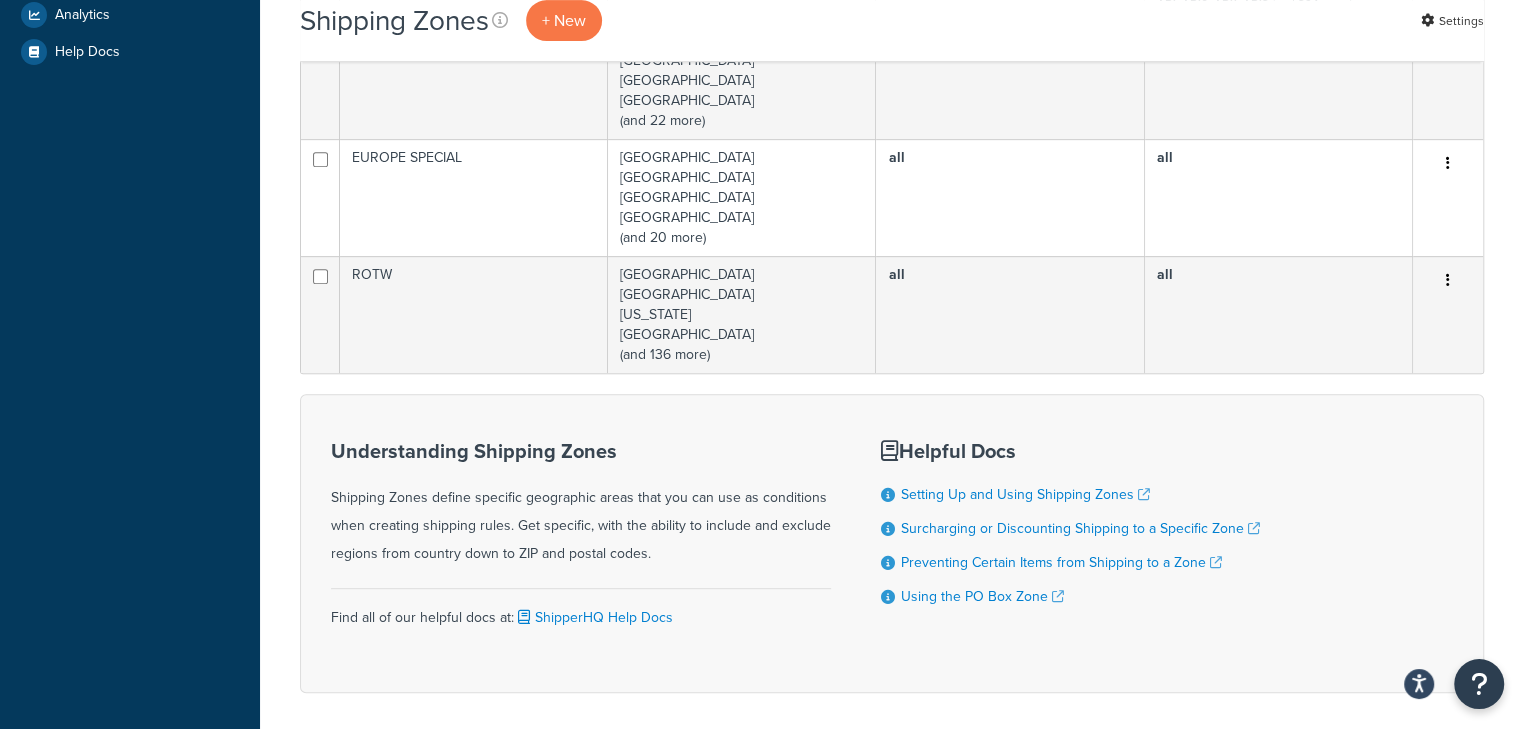 scroll, scrollTop: 266, scrollLeft: 0, axis: vertical 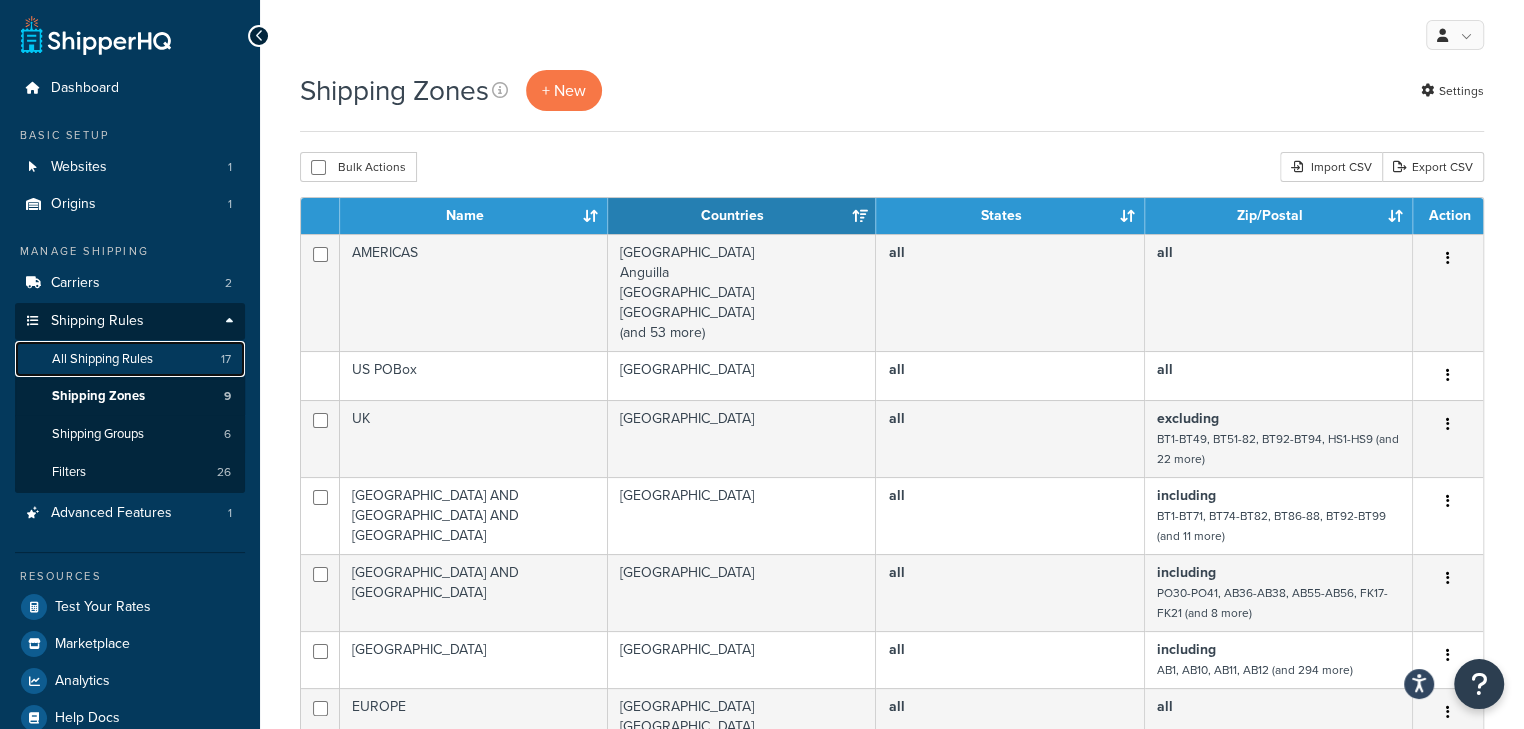 click on "All Shipping Rules" at bounding box center (102, 359) 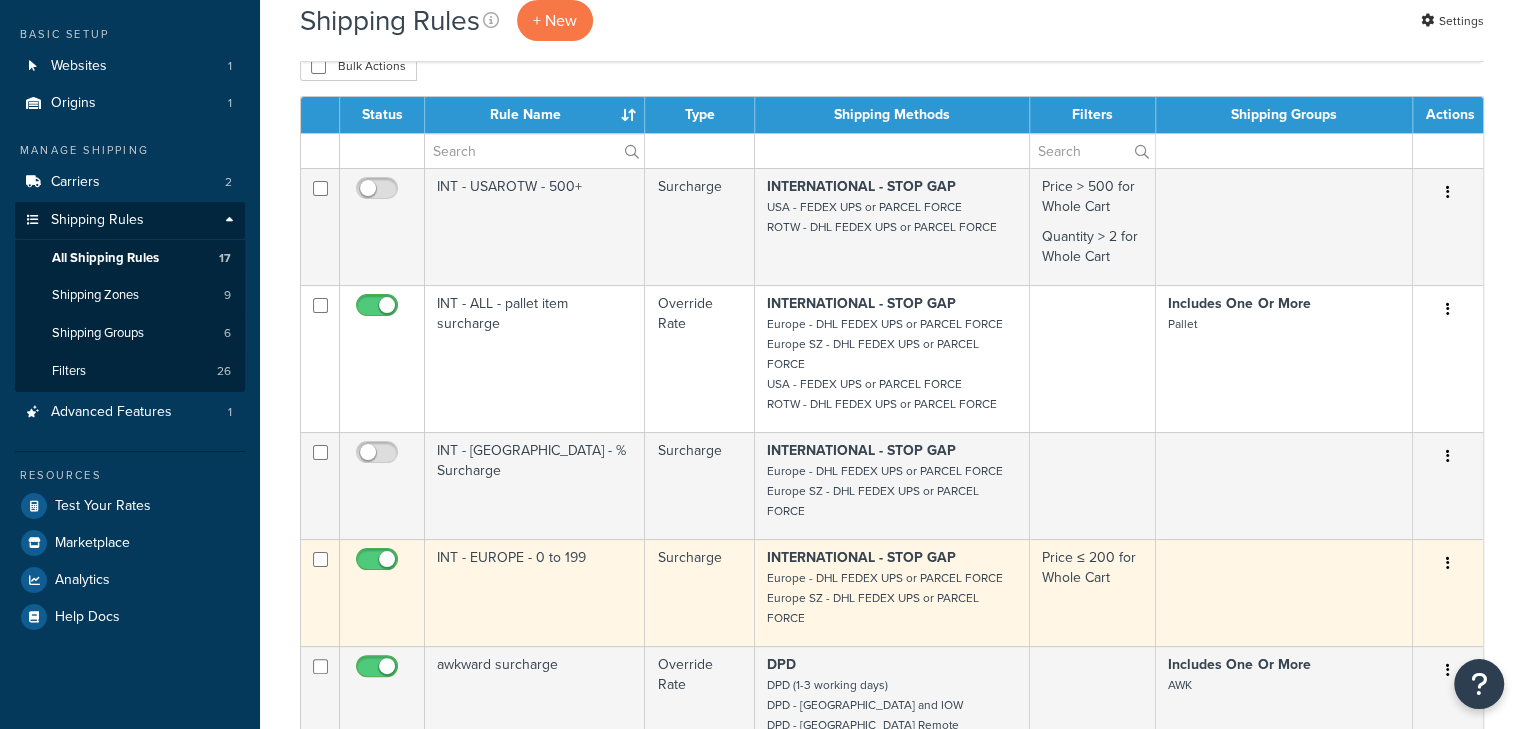 scroll, scrollTop: 101, scrollLeft: 0, axis: vertical 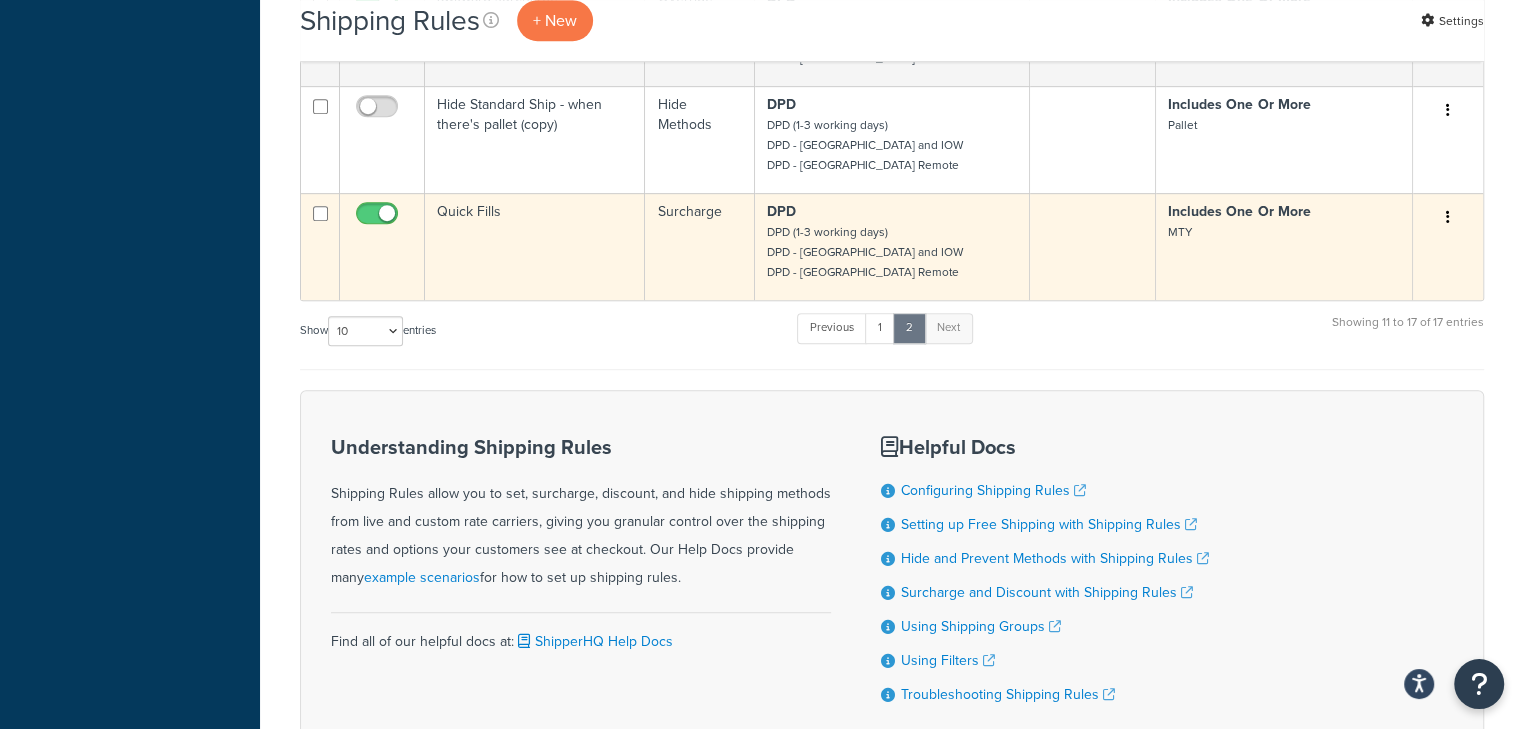 click on "Quick Fills" at bounding box center (535, 246) 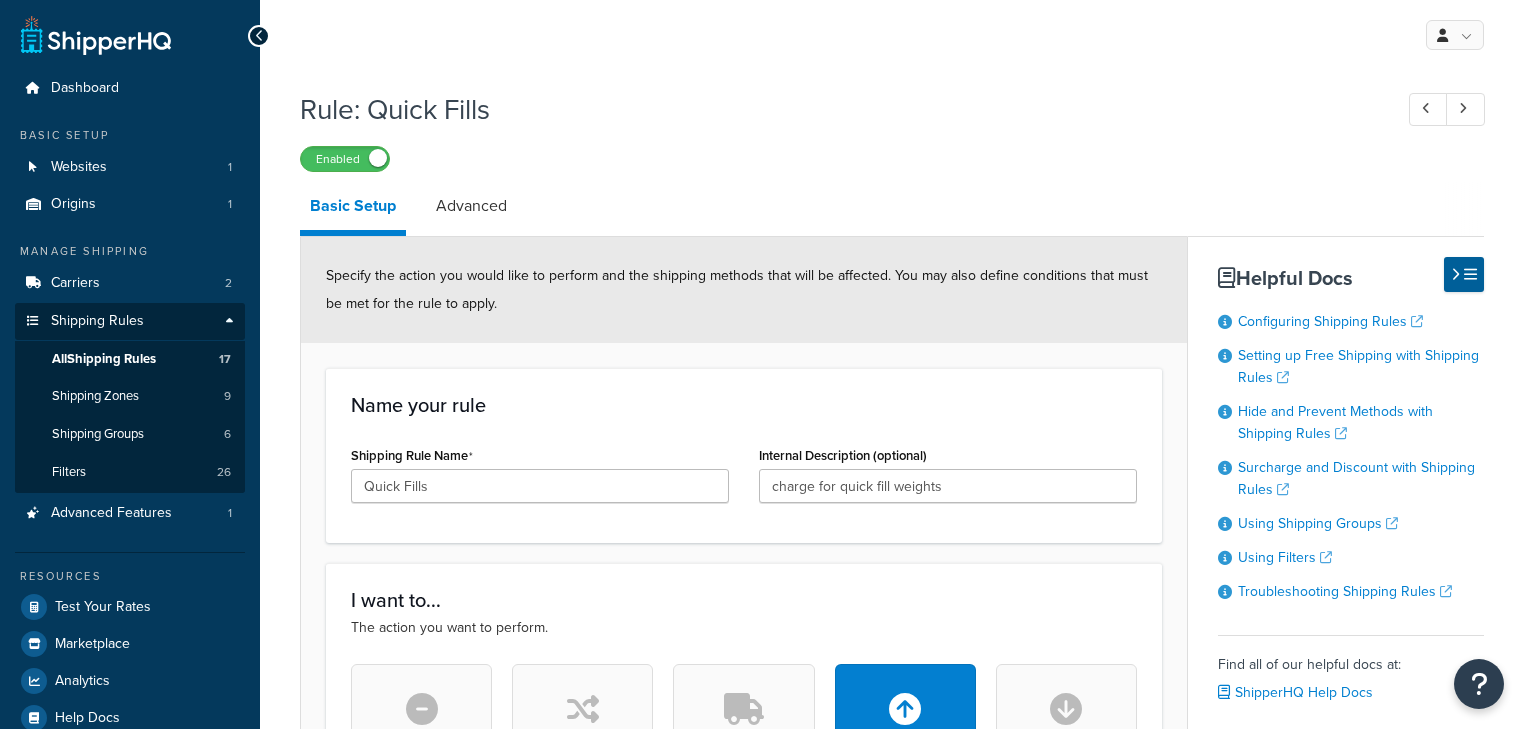 select on "SHIPPING_GROUP" 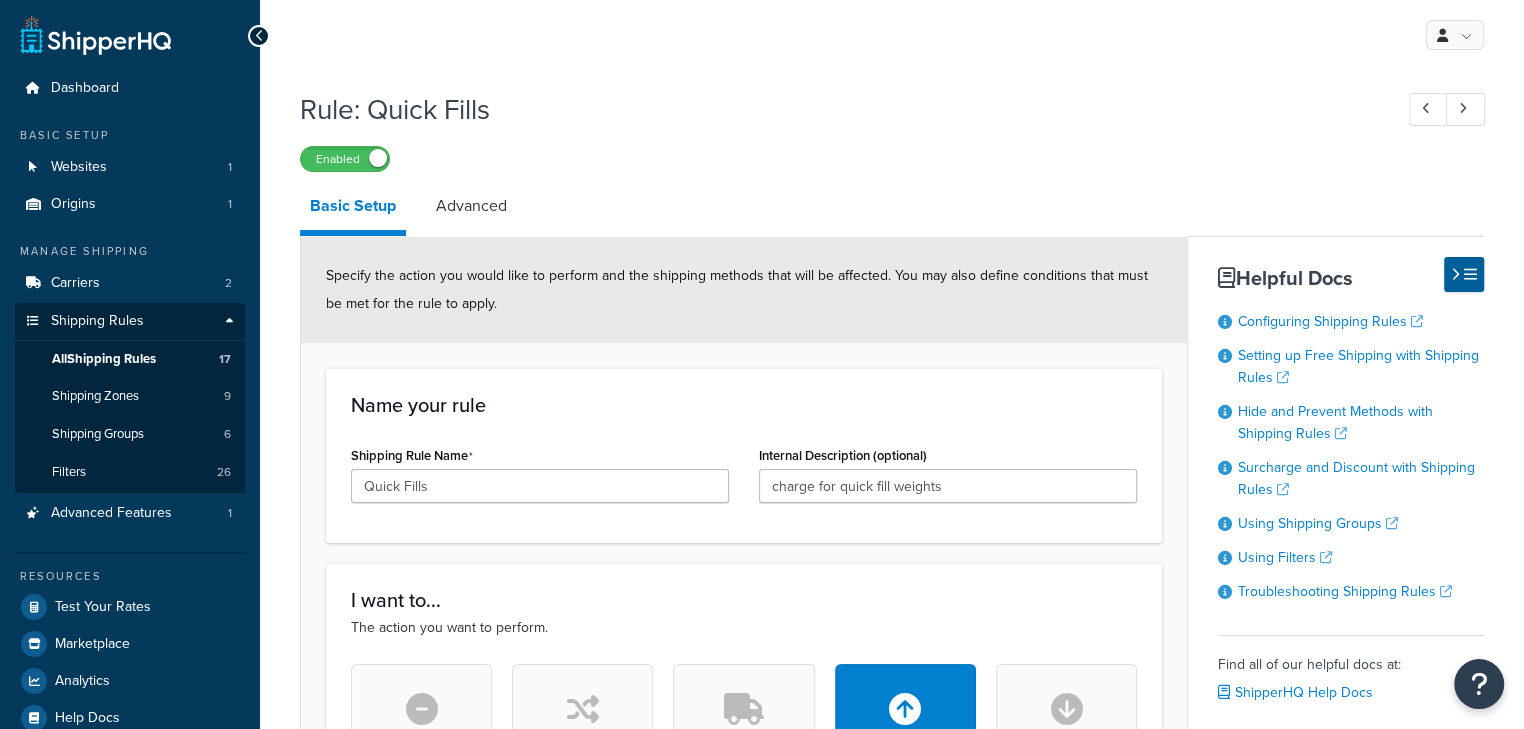 click on "Rule: Quick Fills Enabled Basic Setup   Advanced   Specify the action you would like to perform and the shipping methods that will be affected. You may also define conditions that must be met for the rule to apply. Name your rule Shipping Rule Name   Quick Fills Internal Description (optional)   charge for quick fill weights I want to... The action you want to perform. Hide Methods Override Rates Offer Free Shipping Surcharge Rates Discount Rates Apply Surcharge as a   Flat Rate  Percentage  Flat Rate & Percentage    £ 0.00 Apply This Rate To   Each Shipment in the Cart  Each Shipping Group in the Cart  Each Item within a Shipping Group  Each Box per Each Shipping Group  Apply To These Shipping Groups   MTY   AWK MASSIVE Oversize Pallet All Products not assigned to a Shipping Group For these shipping methods... The shipping methods this rule will apply to. Shipping Methods to be affected Selected  Methods clear all DPD DPD (1-3 working days) - Standard_Parcel DPD - UK Remote - DPD_-_NI_and_Scottish_Highlands" at bounding box center [892, 1144] 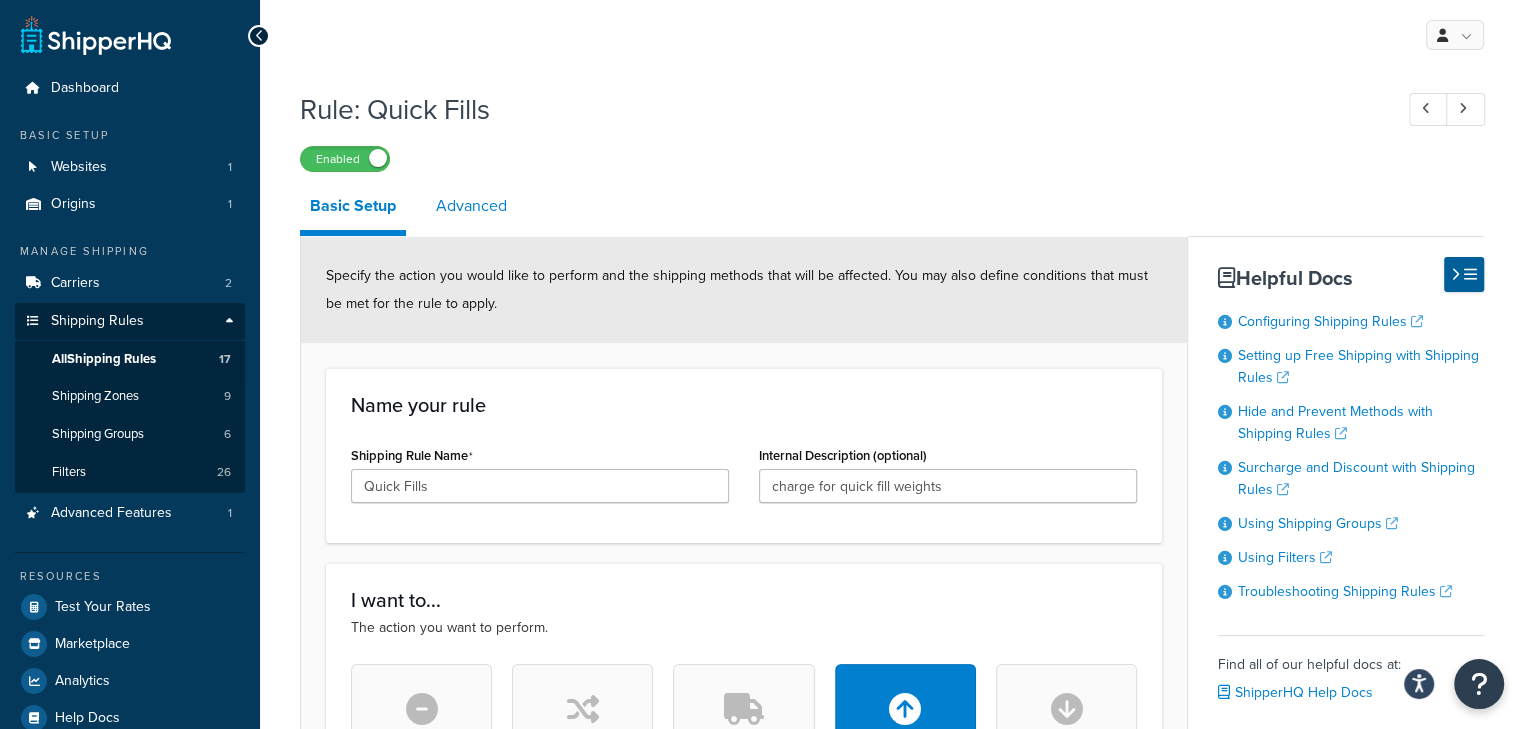 scroll, scrollTop: 0, scrollLeft: 0, axis: both 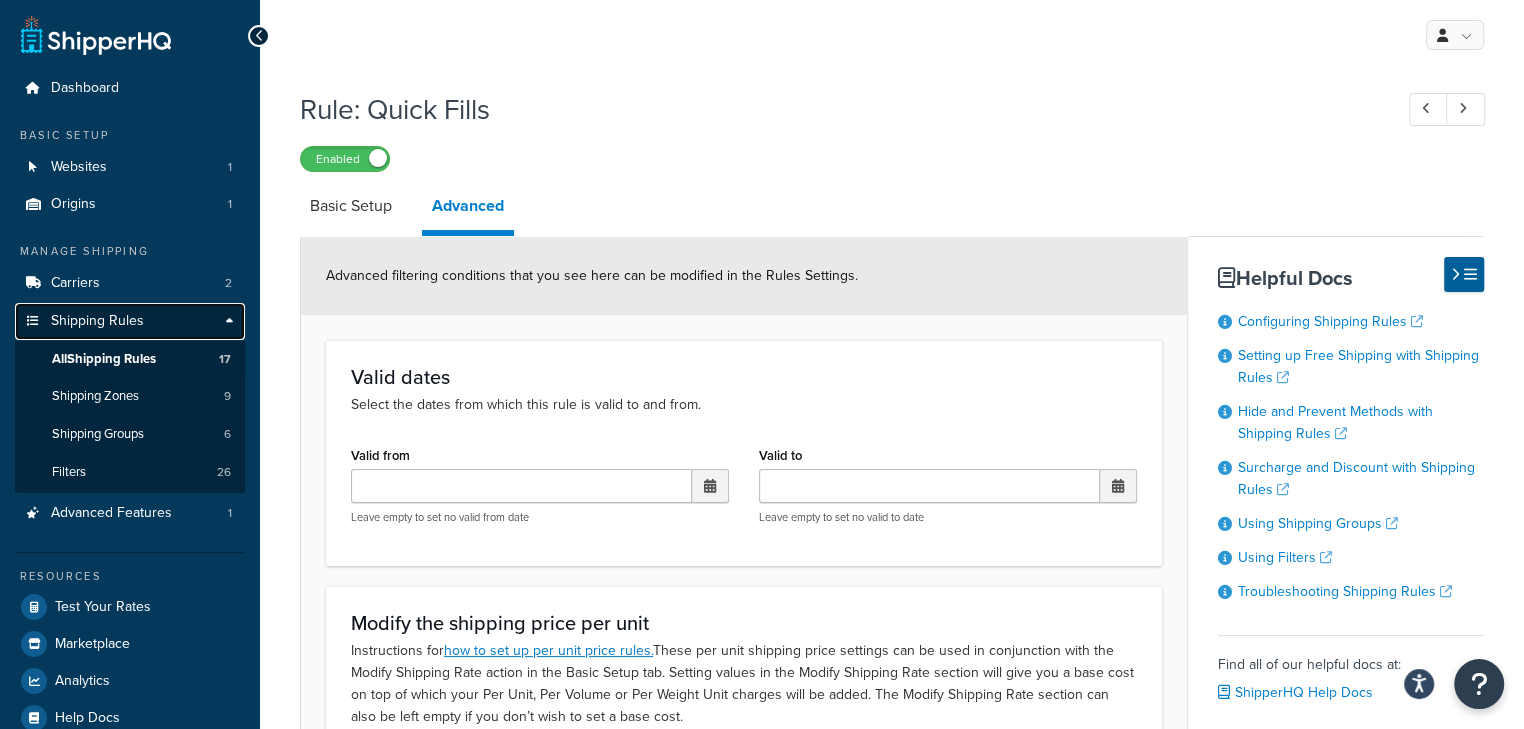 click on "Shipping Rules" at bounding box center (97, 321) 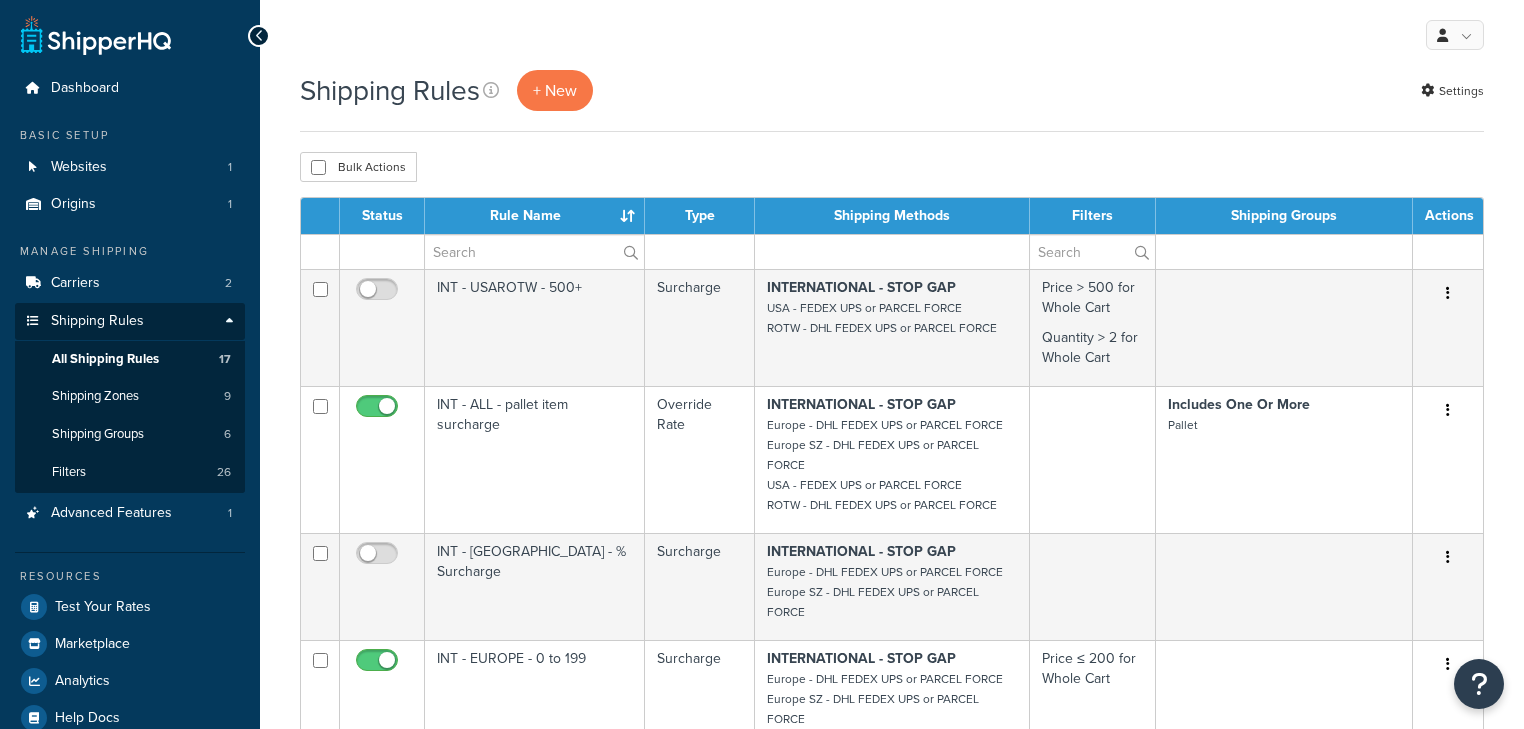 scroll, scrollTop: 0, scrollLeft: 0, axis: both 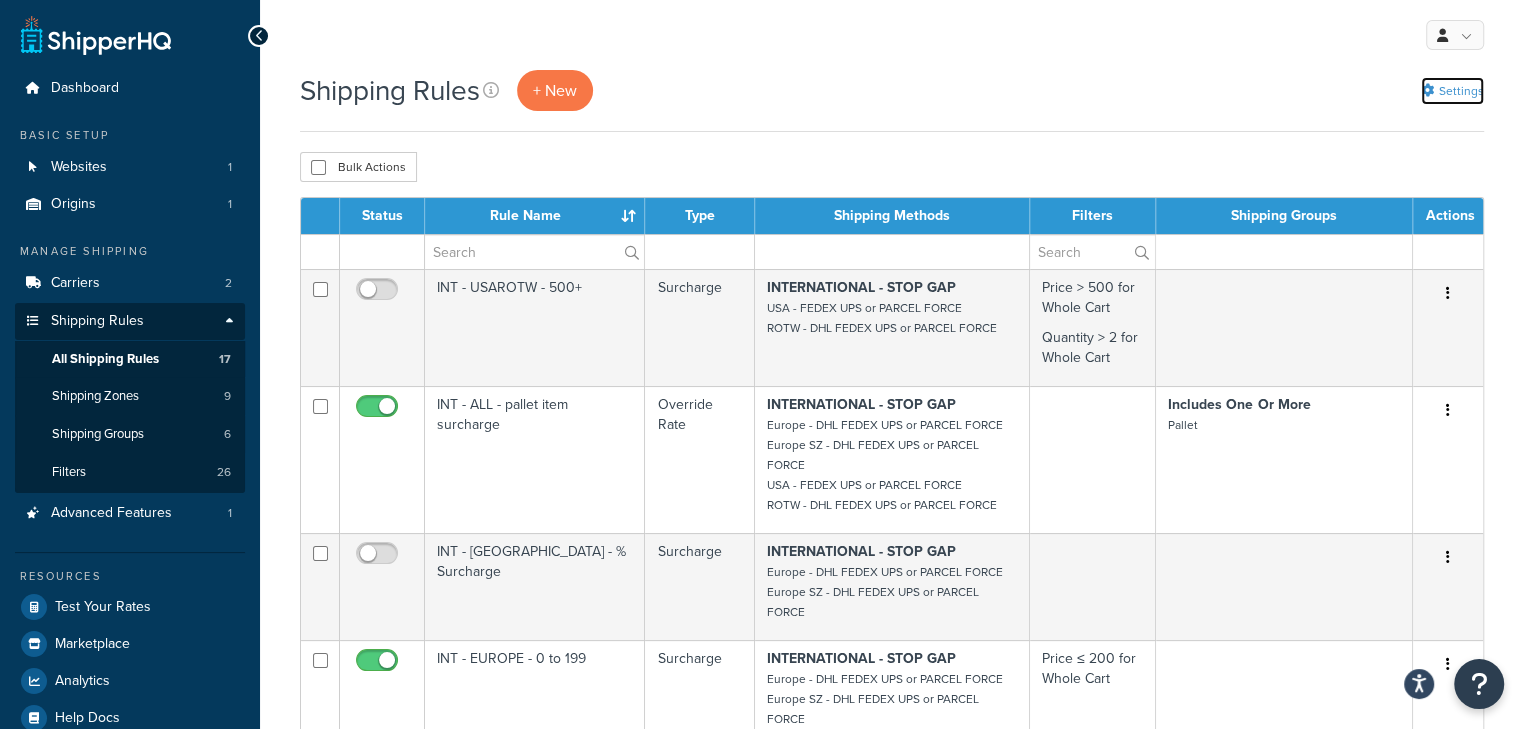 click on "Settings" at bounding box center [1452, 91] 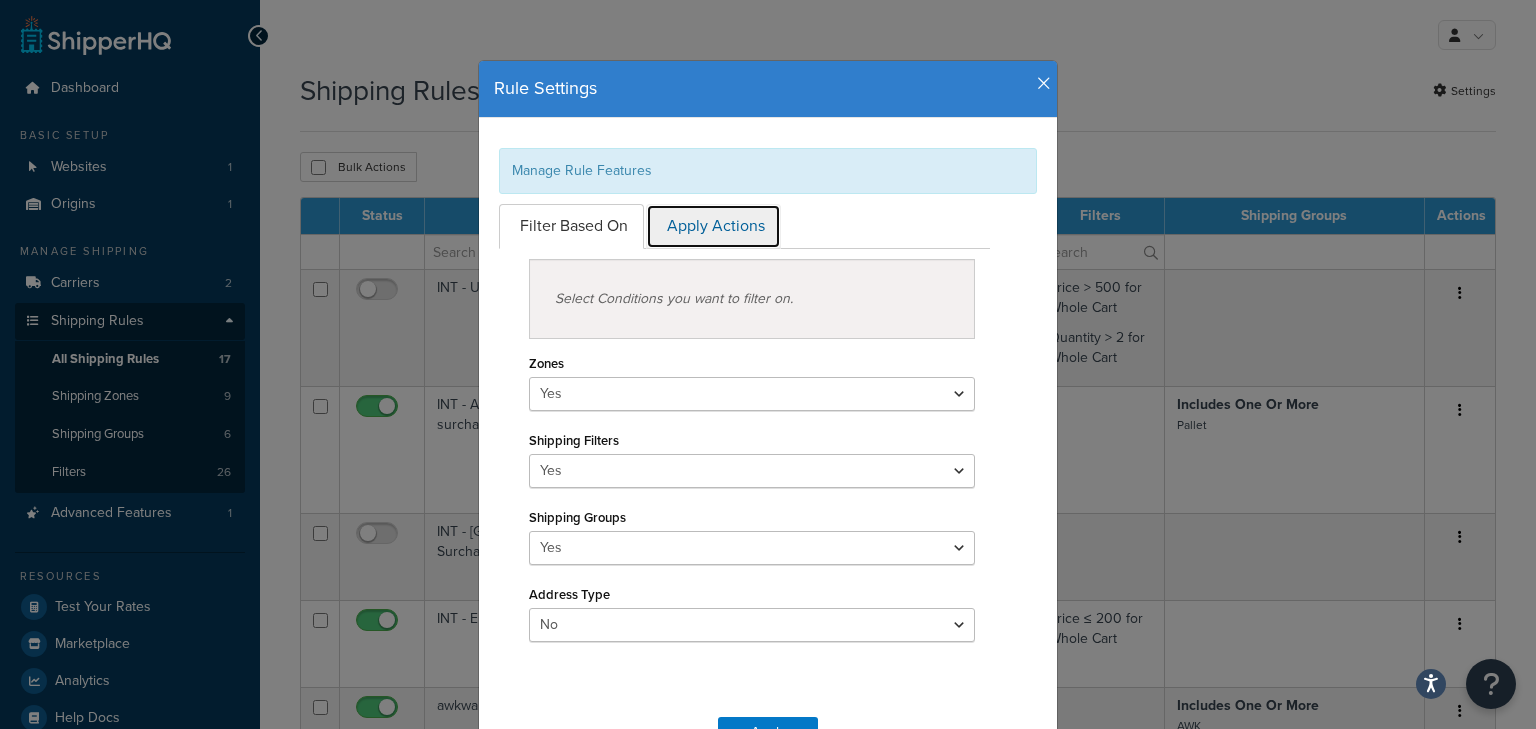 click on "Apply Actions" at bounding box center [713, 226] 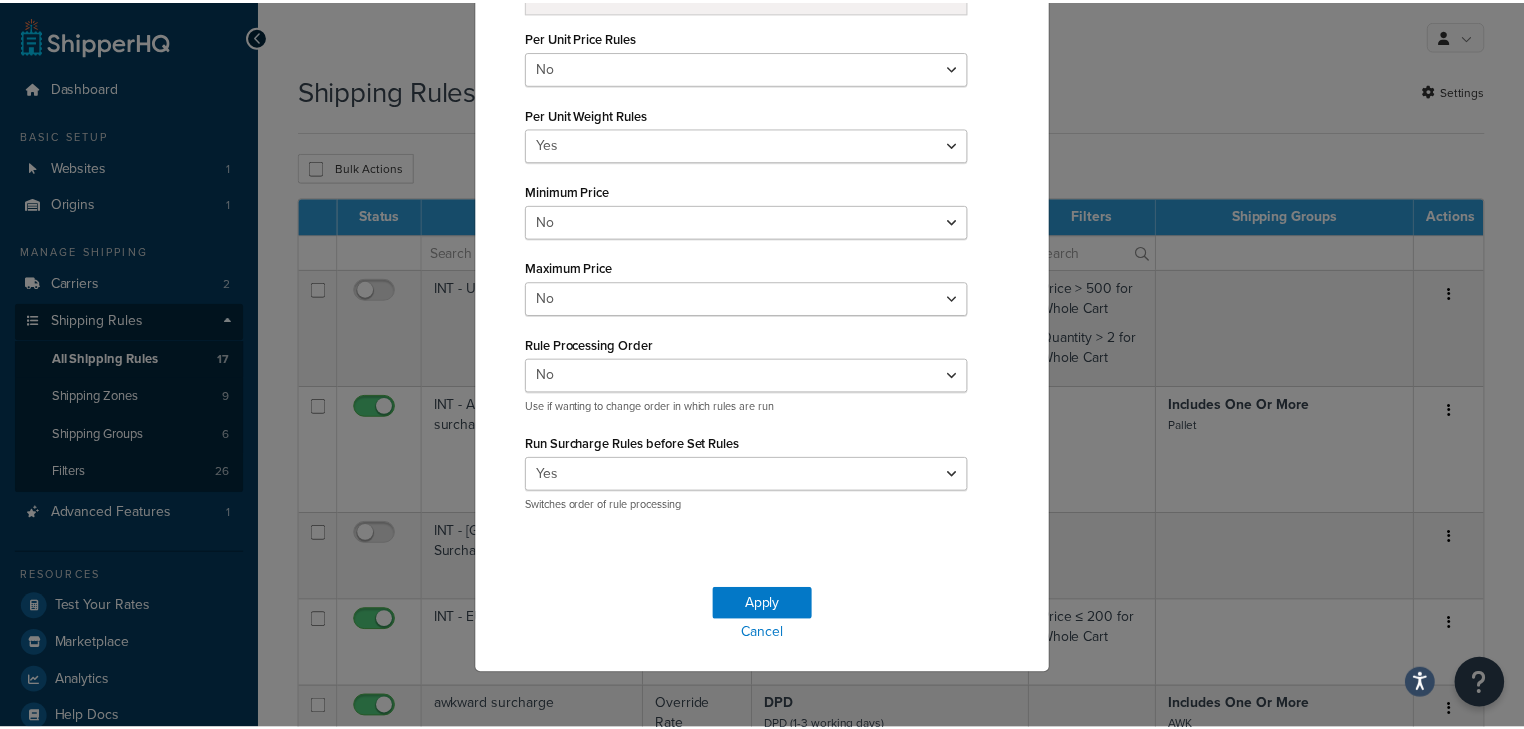 scroll, scrollTop: 0, scrollLeft: 0, axis: both 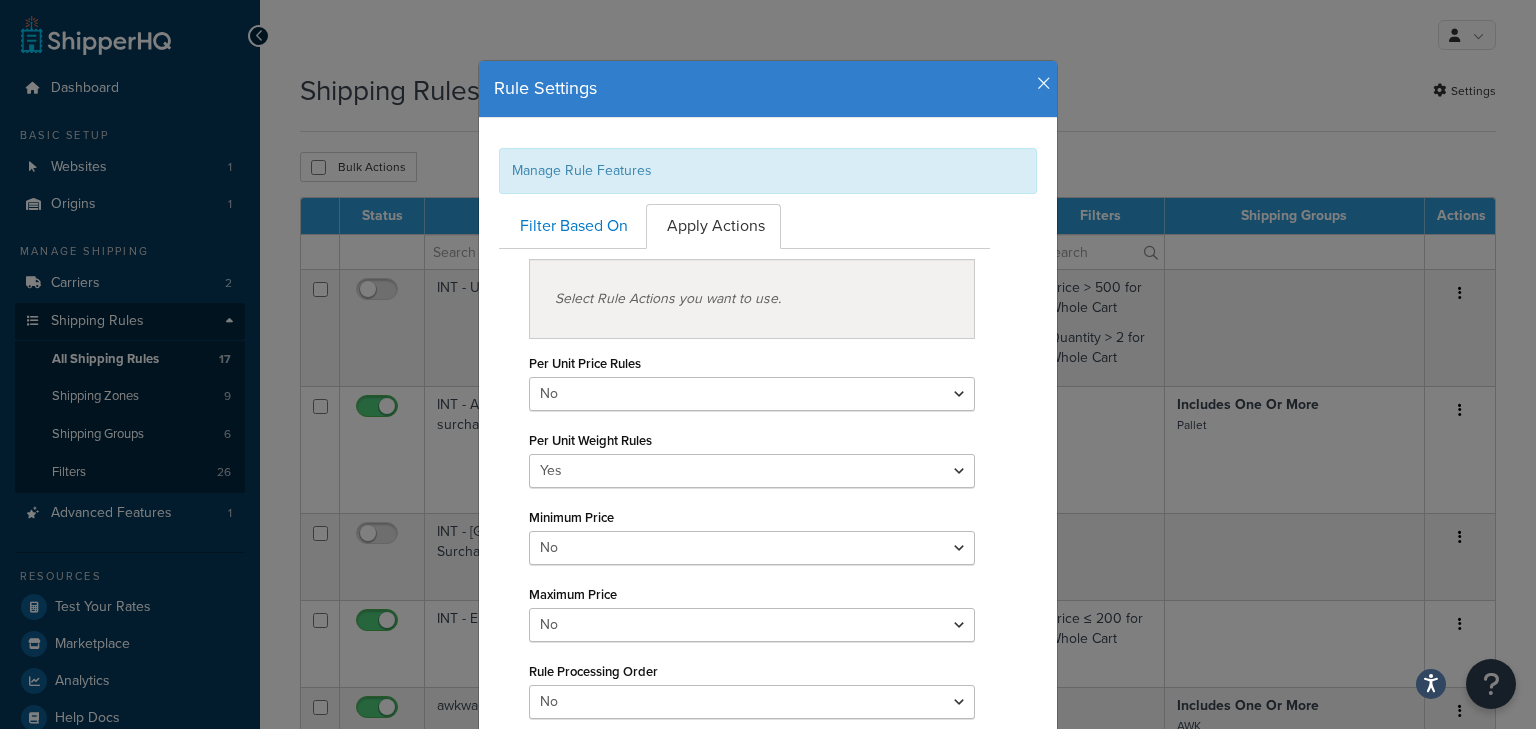 click at bounding box center [1044, 84] 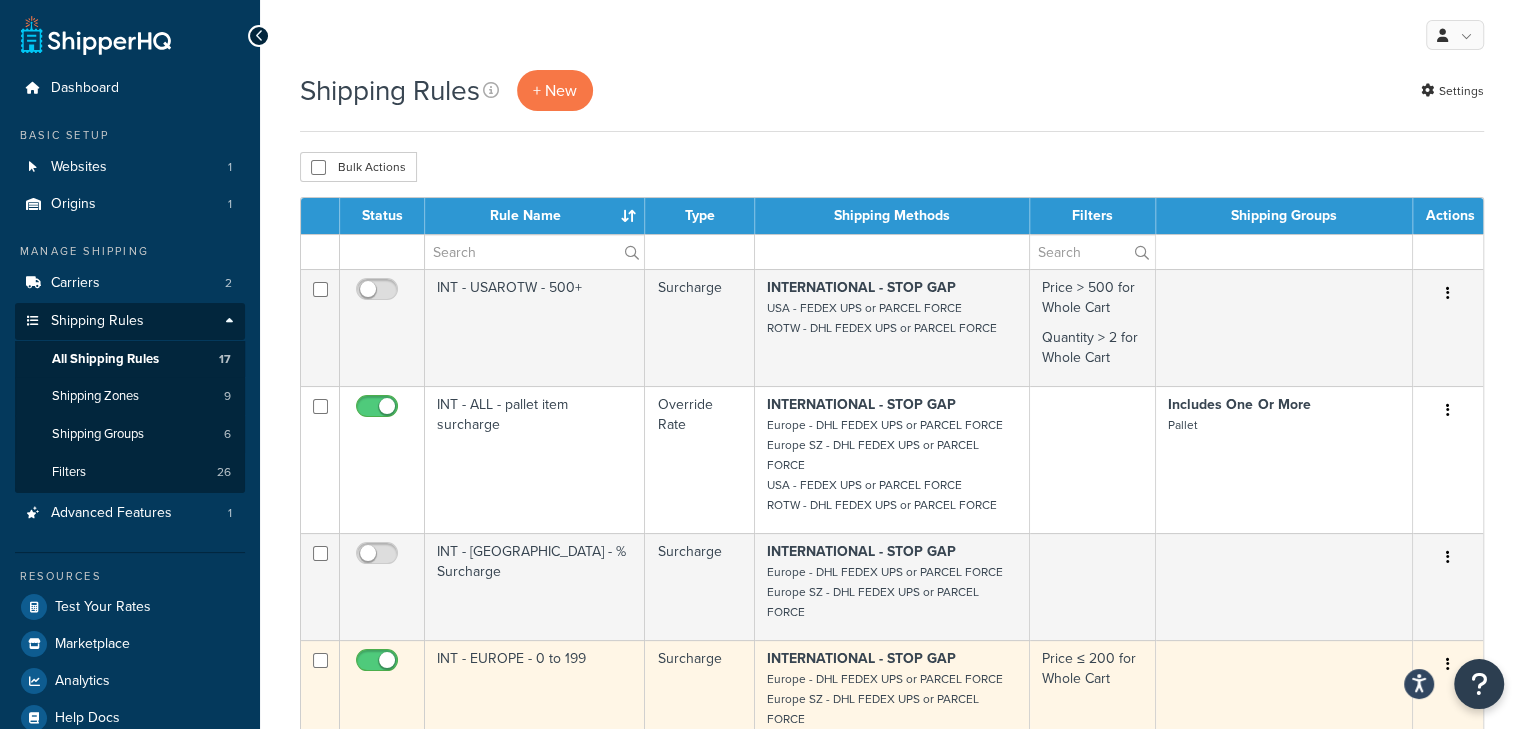 scroll, scrollTop: 400, scrollLeft: 0, axis: vertical 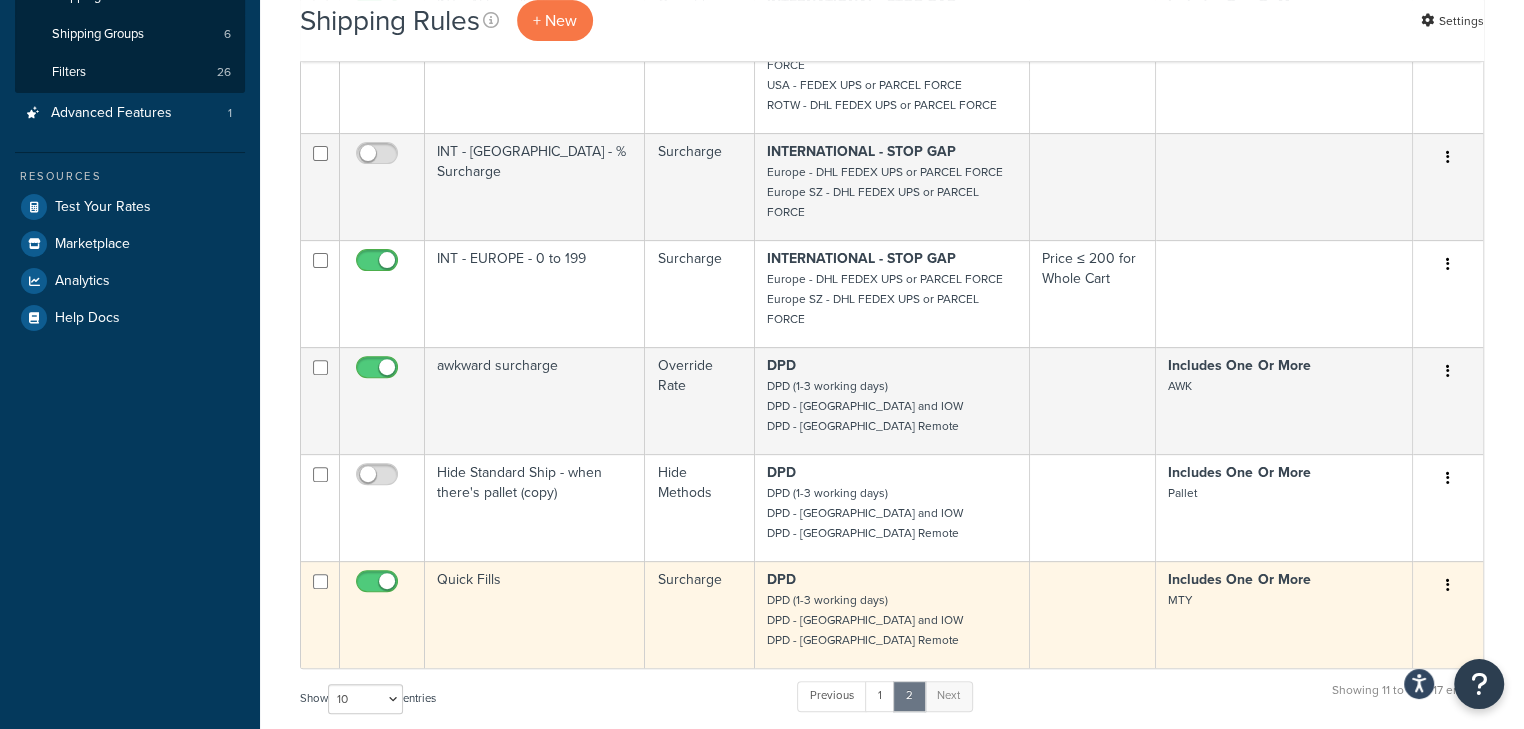click on "Quick Fills" at bounding box center (535, 614) 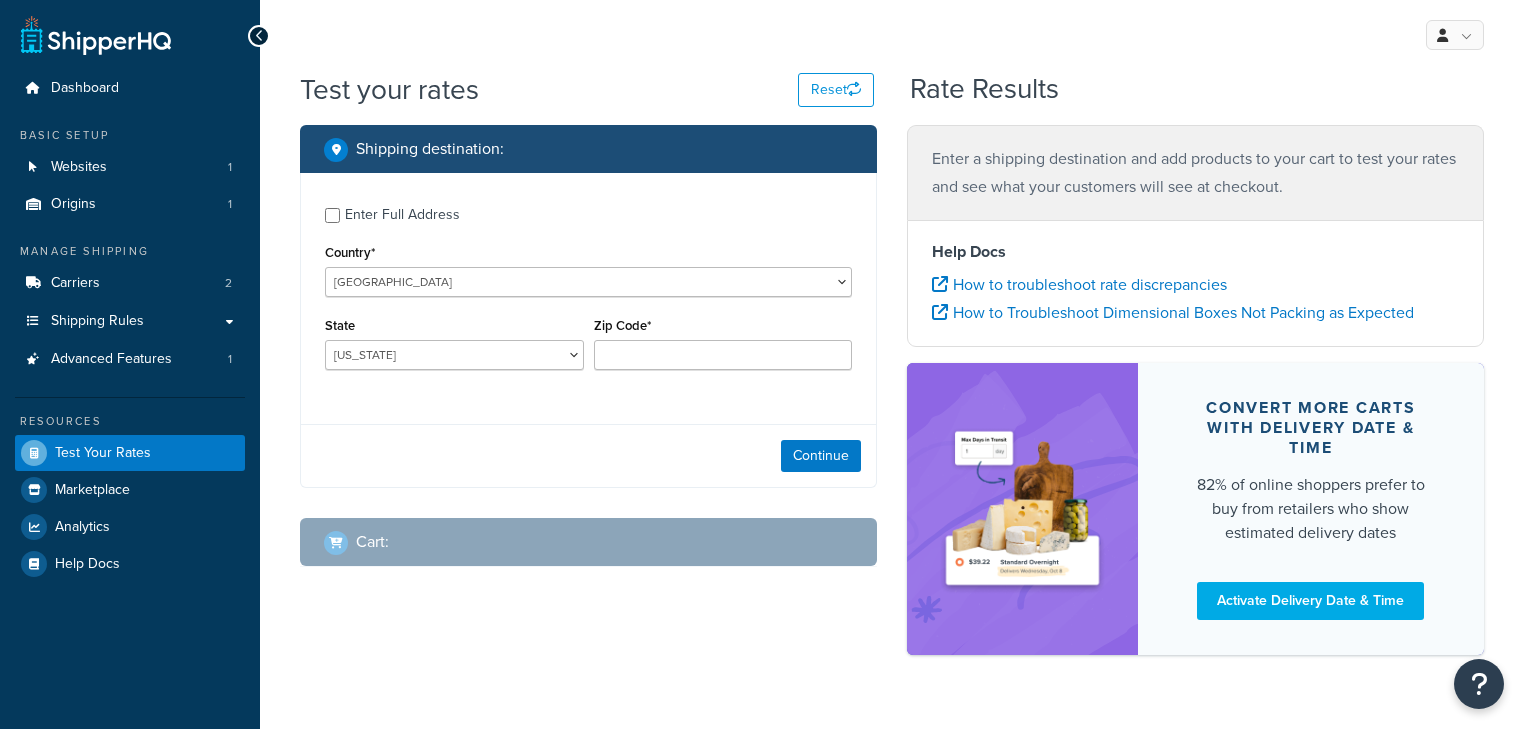 scroll, scrollTop: 0, scrollLeft: 0, axis: both 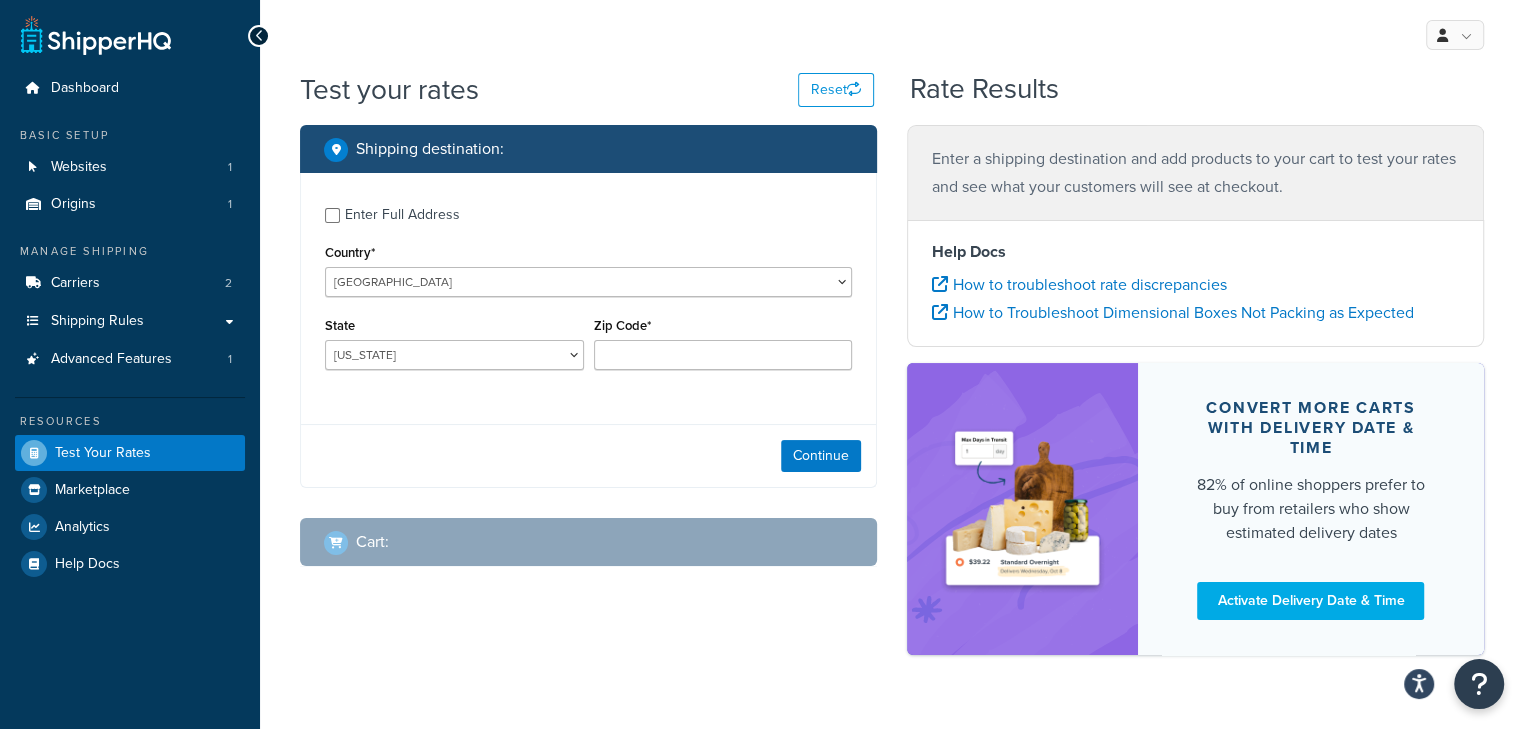 click on "Enter Full Address" at bounding box center (588, 213) 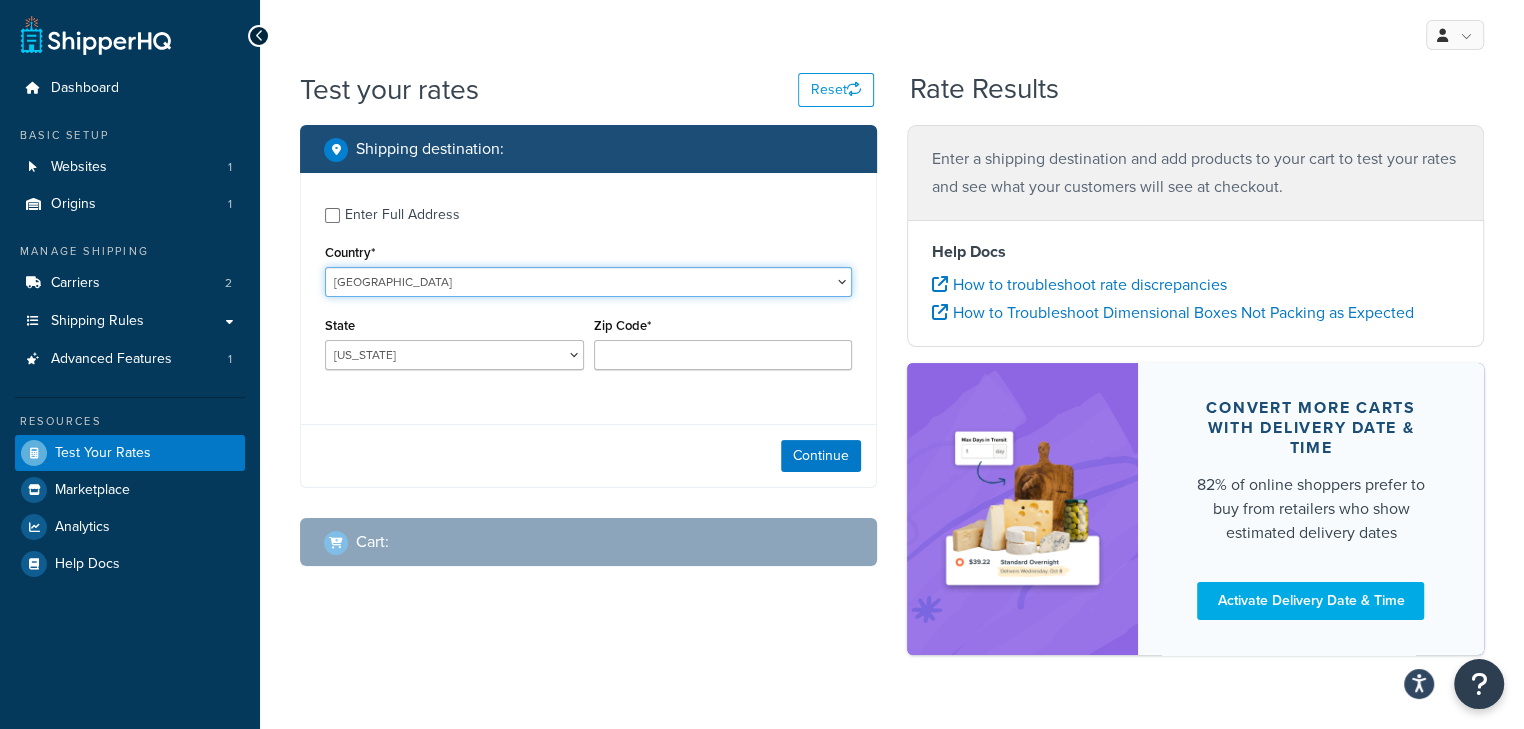 click on "[GEOGRAPHIC_DATA]  [GEOGRAPHIC_DATA]  [GEOGRAPHIC_DATA]  [GEOGRAPHIC_DATA]  [GEOGRAPHIC_DATA]  [GEOGRAPHIC_DATA]  [US_STATE]  [GEOGRAPHIC_DATA]  [GEOGRAPHIC_DATA]  [GEOGRAPHIC_DATA]  [GEOGRAPHIC_DATA]  [GEOGRAPHIC_DATA]  [GEOGRAPHIC_DATA]  [GEOGRAPHIC_DATA]  [GEOGRAPHIC_DATA]  [GEOGRAPHIC_DATA]  [GEOGRAPHIC_DATA]  [GEOGRAPHIC_DATA]  [GEOGRAPHIC_DATA]  [GEOGRAPHIC_DATA]  [GEOGRAPHIC_DATA]  [GEOGRAPHIC_DATA]  [GEOGRAPHIC_DATA]  [GEOGRAPHIC_DATA]  [GEOGRAPHIC_DATA]  [GEOGRAPHIC_DATA]  [GEOGRAPHIC_DATA]  [GEOGRAPHIC_DATA]  [GEOGRAPHIC_DATA]  [GEOGRAPHIC_DATA], [GEOGRAPHIC_DATA]  [GEOGRAPHIC_DATA]  [GEOGRAPHIC_DATA]  [GEOGRAPHIC_DATA]  [GEOGRAPHIC_DATA]  [GEOGRAPHIC_DATA]  [GEOGRAPHIC_DATA] [GEOGRAPHIC_DATA]  [GEOGRAPHIC_DATA]  [GEOGRAPHIC_DATA]  [GEOGRAPHIC_DATA]  [GEOGRAPHIC_DATA]  [GEOGRAPHIC_DATA]  [GEOGRAPHIC_DATA]  [GEOGRAPHIC_DATA]  [GEOGRAPHIC_DATA]  [GEOGRAPHIC_DATA]  [GEOGRAPHIC_DATA]  [GEOGRAPHIC_DATA]  [GEOGRAPHIC_DATA]  [GEOGRAPHIC_DATA]  [GEOGRAPHIC_DATA] ([GEOGRAPHIC_DATA]  [GEOGRAPHIC_DATA]  [GEOGRAPHIC_DATA]  [GEOGRAPHIC_DATA]  [GEOGRAPHIC_DATA], [GEOGRAPHIC_DATA]  [GEOGRAPHIC_DATA]  [GEOGRAPHIC_DATA]  [GEOGRAPHIC_DATA]  [GEOGRAPHIC_DATA]  [GEOGRAPHIC_DATA]  [GEOGRAPHIC_DATA]  [GEOGRAPHIC_DATA]  [GEOGRAPHIC_DATA]  [GEOGRAPHIC_DATA]  [GEOGRAPHIC_DATA]  [GEOGRAPHIC_DATA]  [GEOGRAPHIC_DATA]  [GEOGRAPHIC_DATA]  [GEOGRAPHIC_DATA]  [GEOGRAPHIC_DATA]  [GEOGRAPHIC_DATA]  [GEOGRAPHIC_DATA]  [GEOGRAPHIC_DATA]  [GEOGRAPHIC_DATA] ([GEOGRAPHIC_DATA])  [GEOGRAPHIC_DATA]  [GEOGRAPHIC_DATA]  [GEOGRAPHIC_DATA]  [GEOGRAPHIC_DATA]  [GEOGRAPHIC_DATA]  [GEOGRAPHIC_DATA]  [GEOGRAPHIC_DATA]  [US_STATE]" at bounding box center [588, 282] 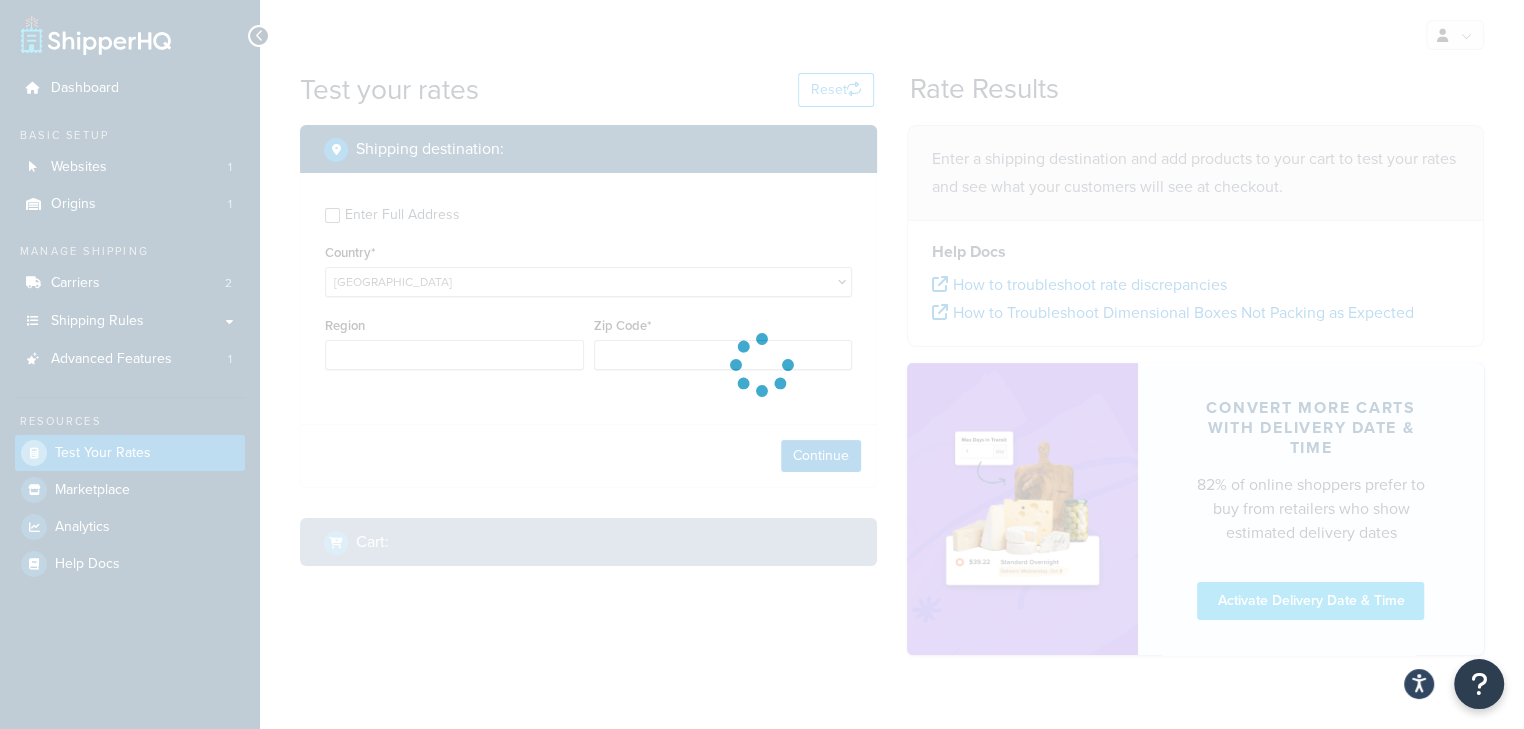 click at bounding box center [762, 364] 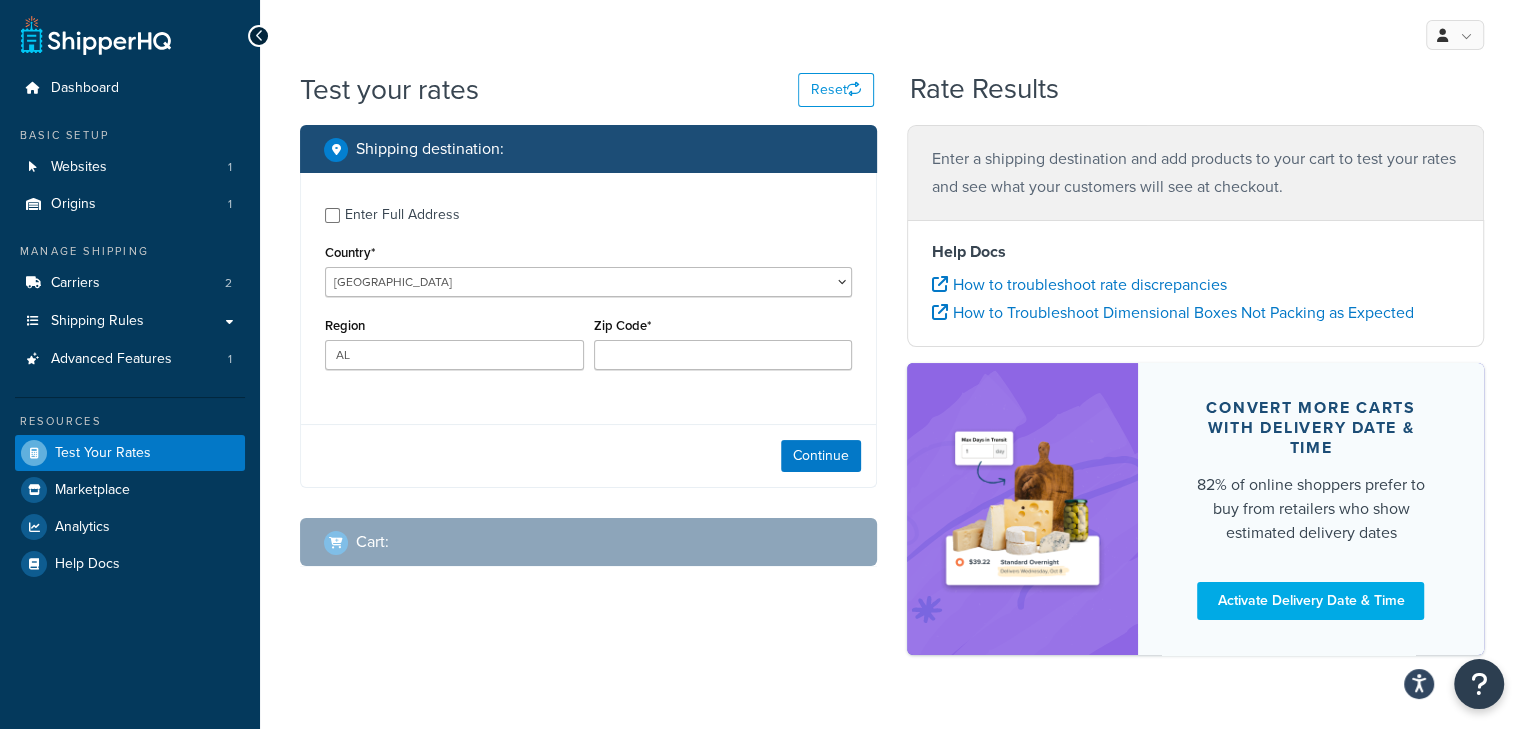 type on "AL" 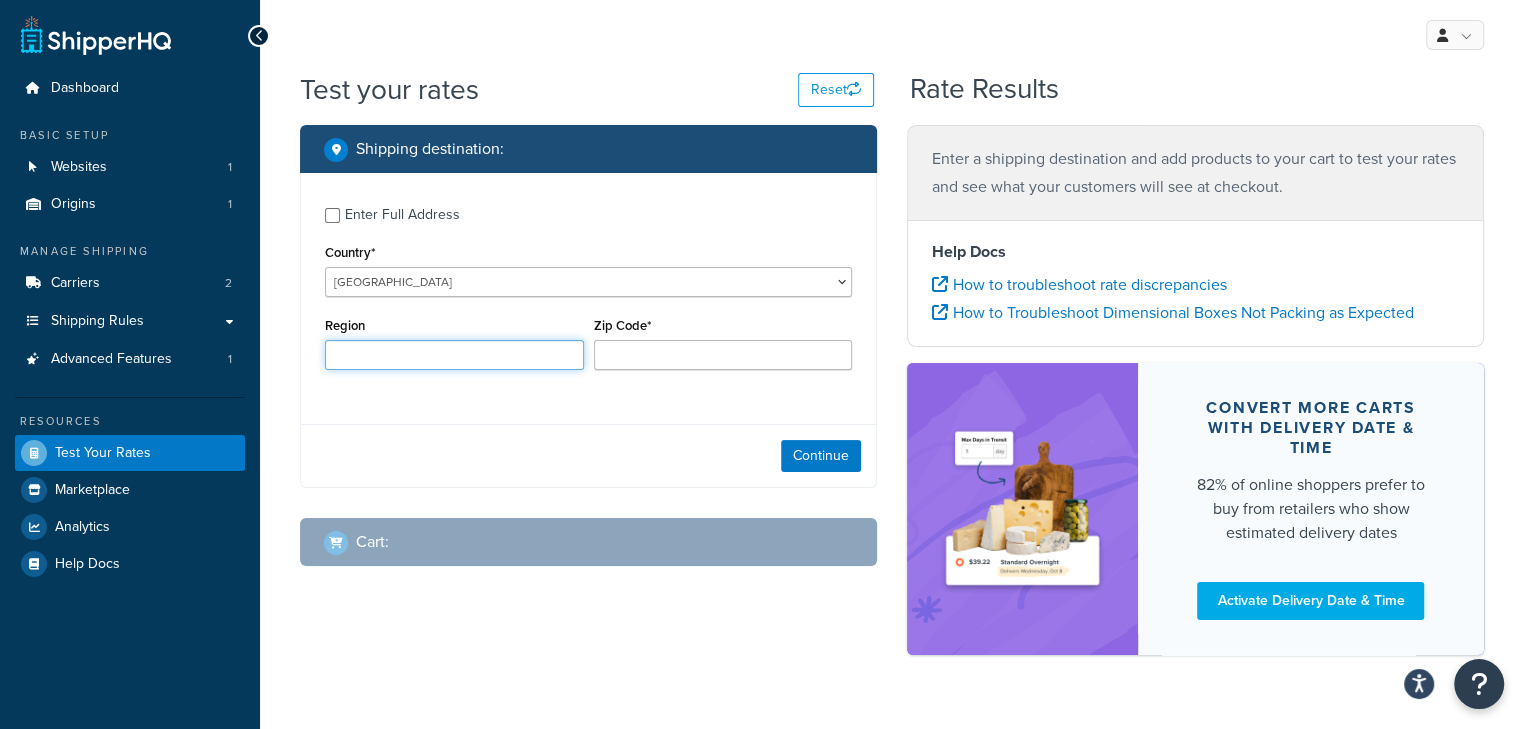 click on "Region" at bounding box center [454, 355] 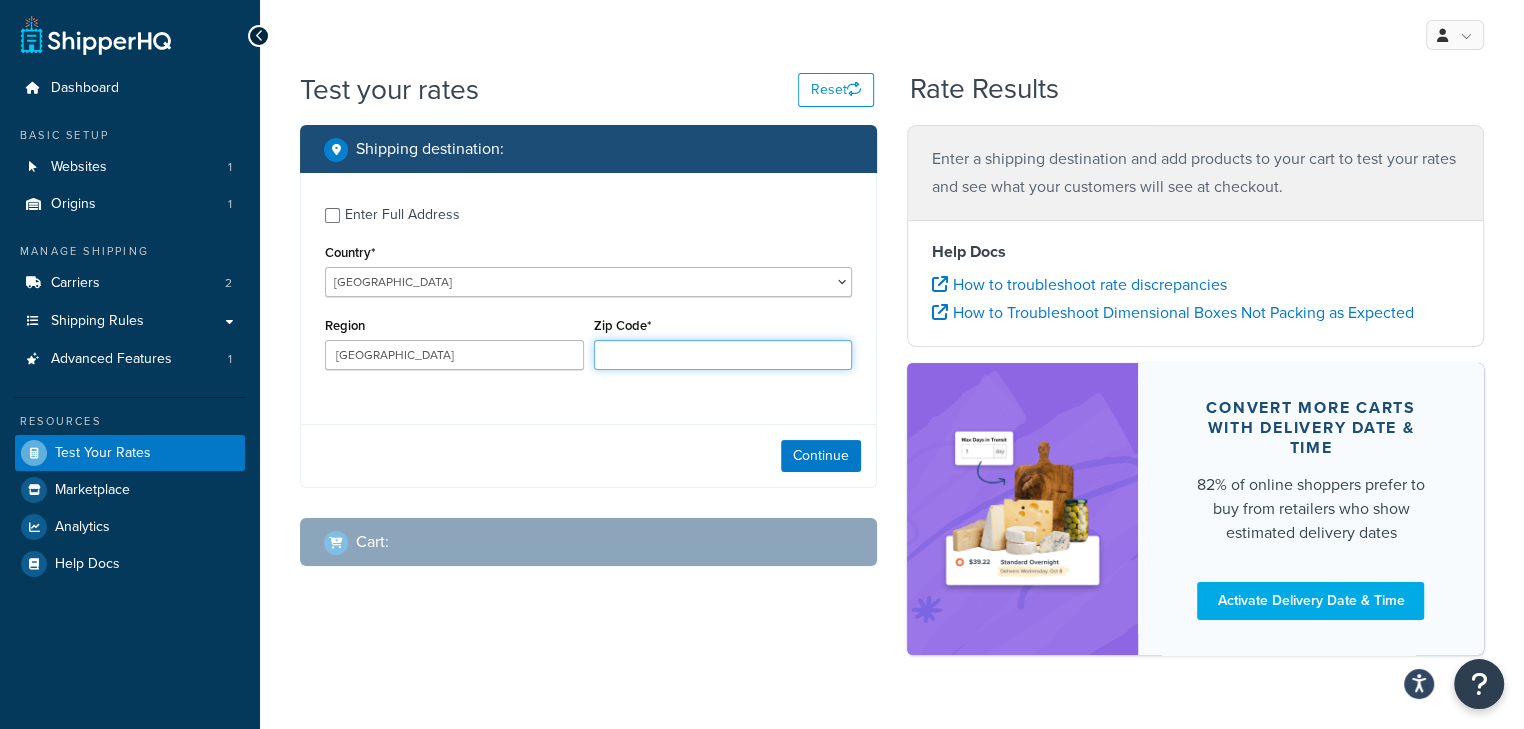 type on "CR04XD" 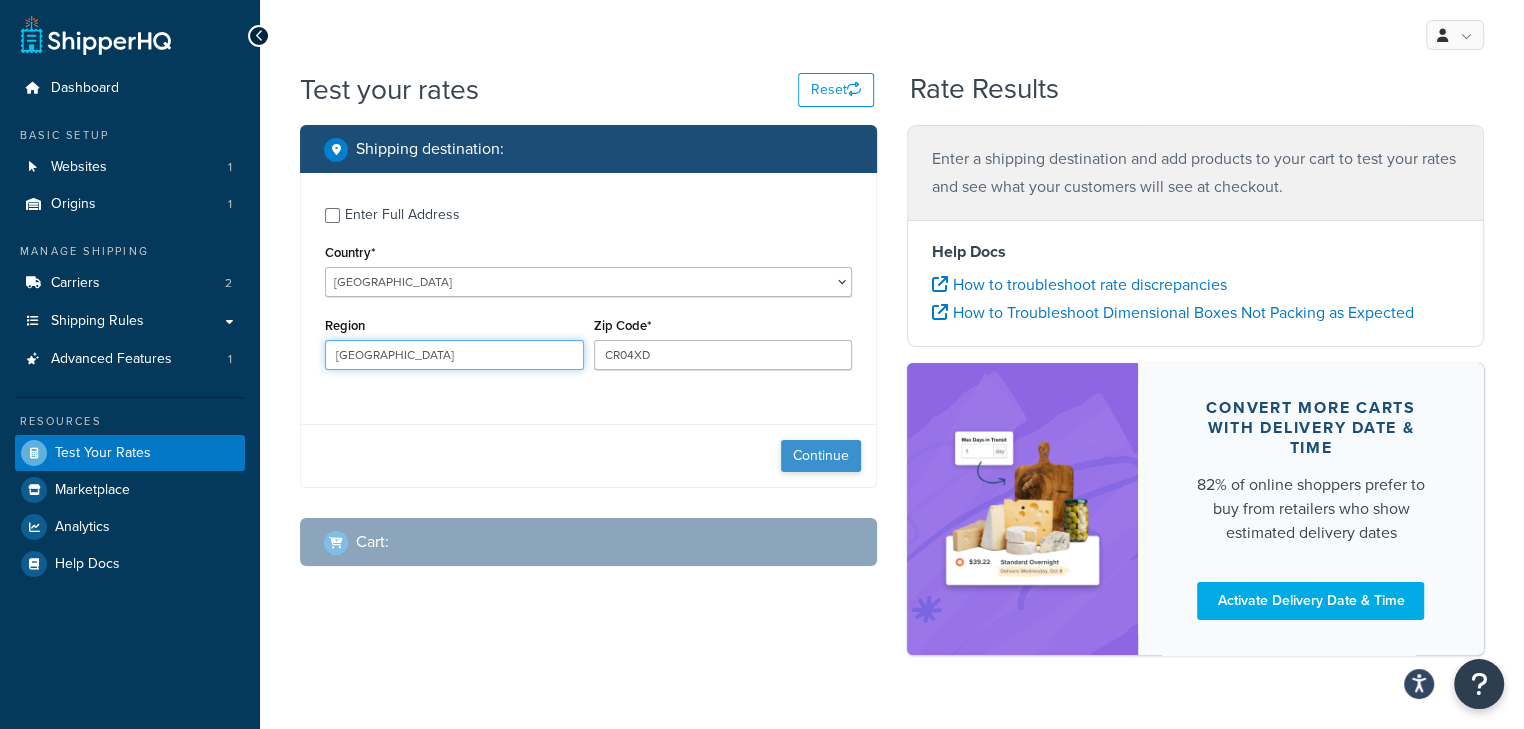 type 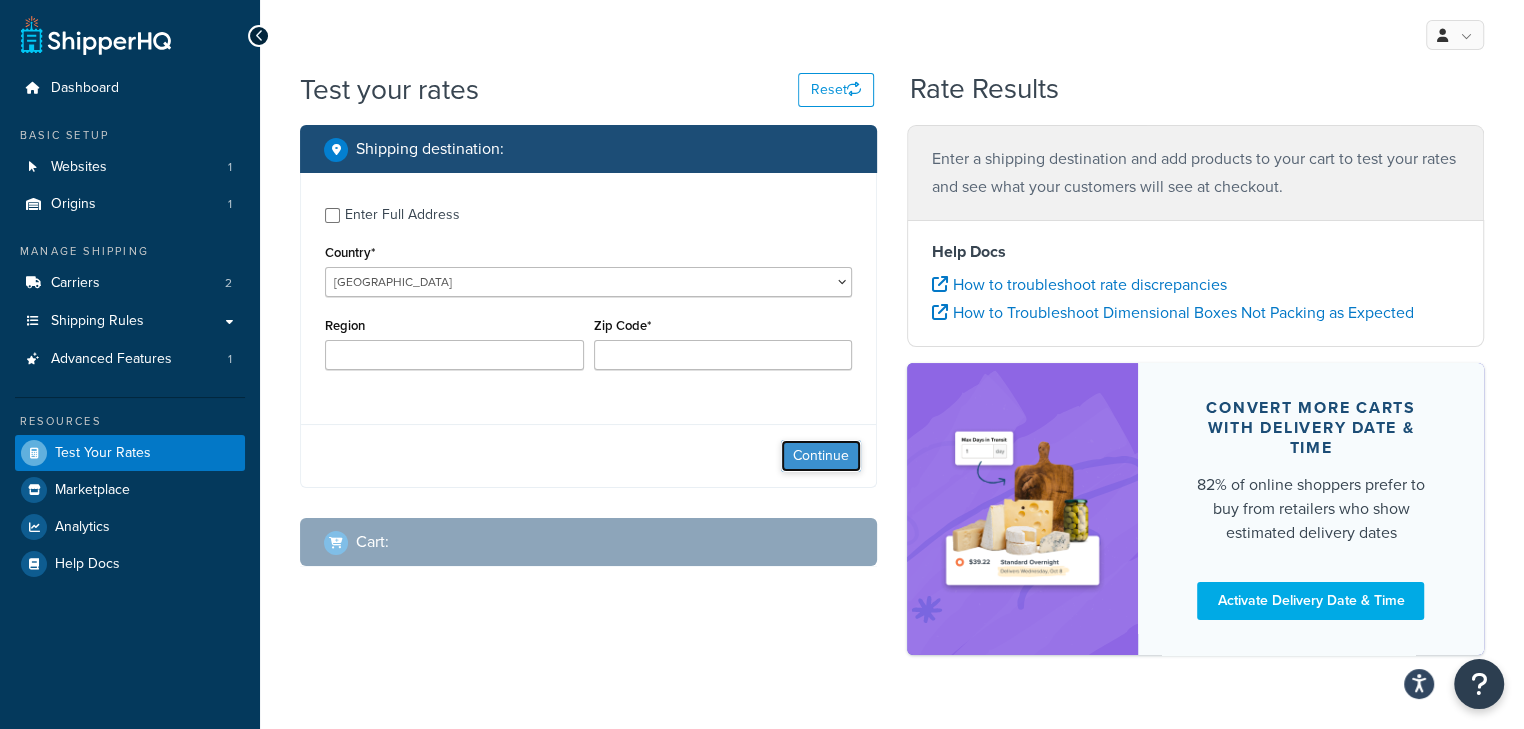 click on "Continue" at bounding box center [821, 456] 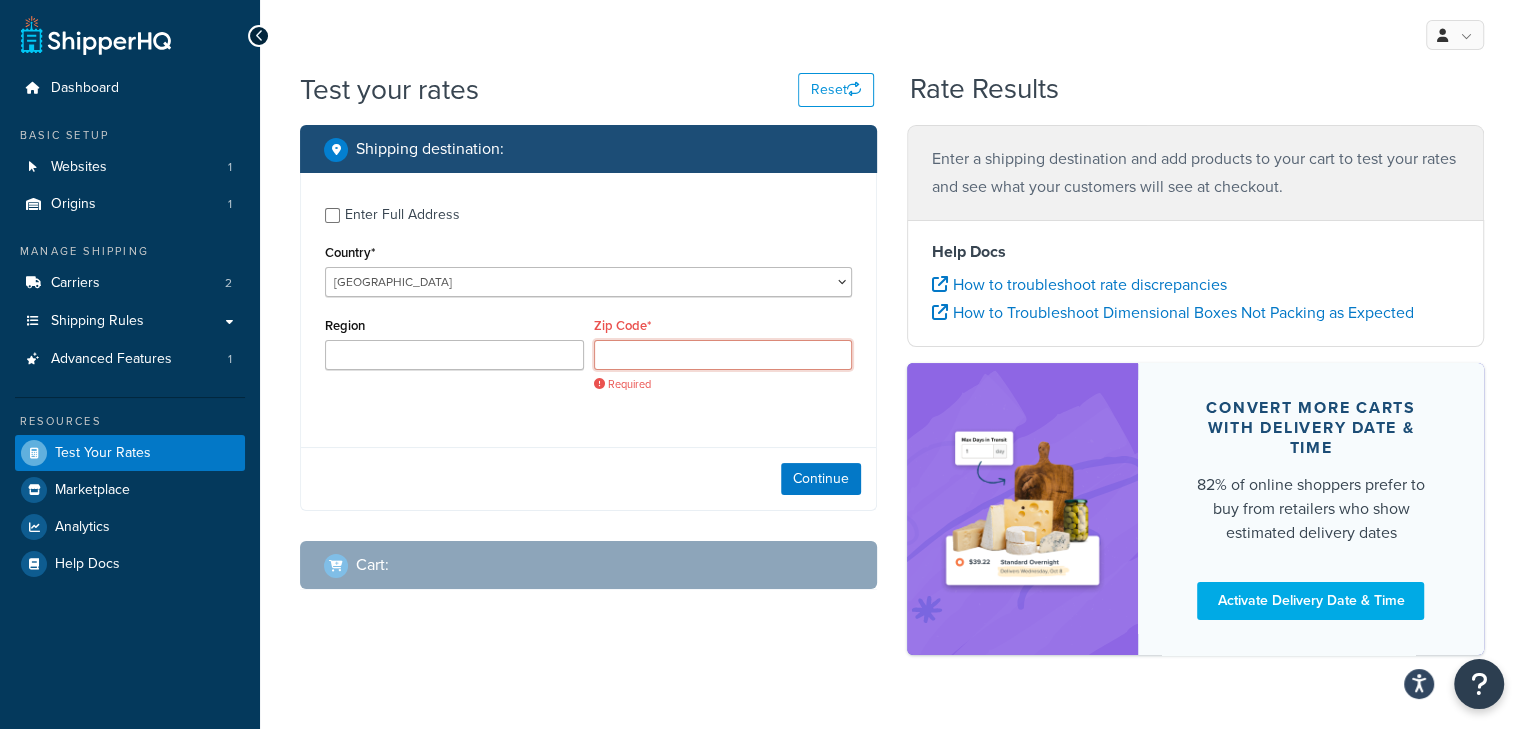 click on "Zip Code*" at bounding box center [723, 355] 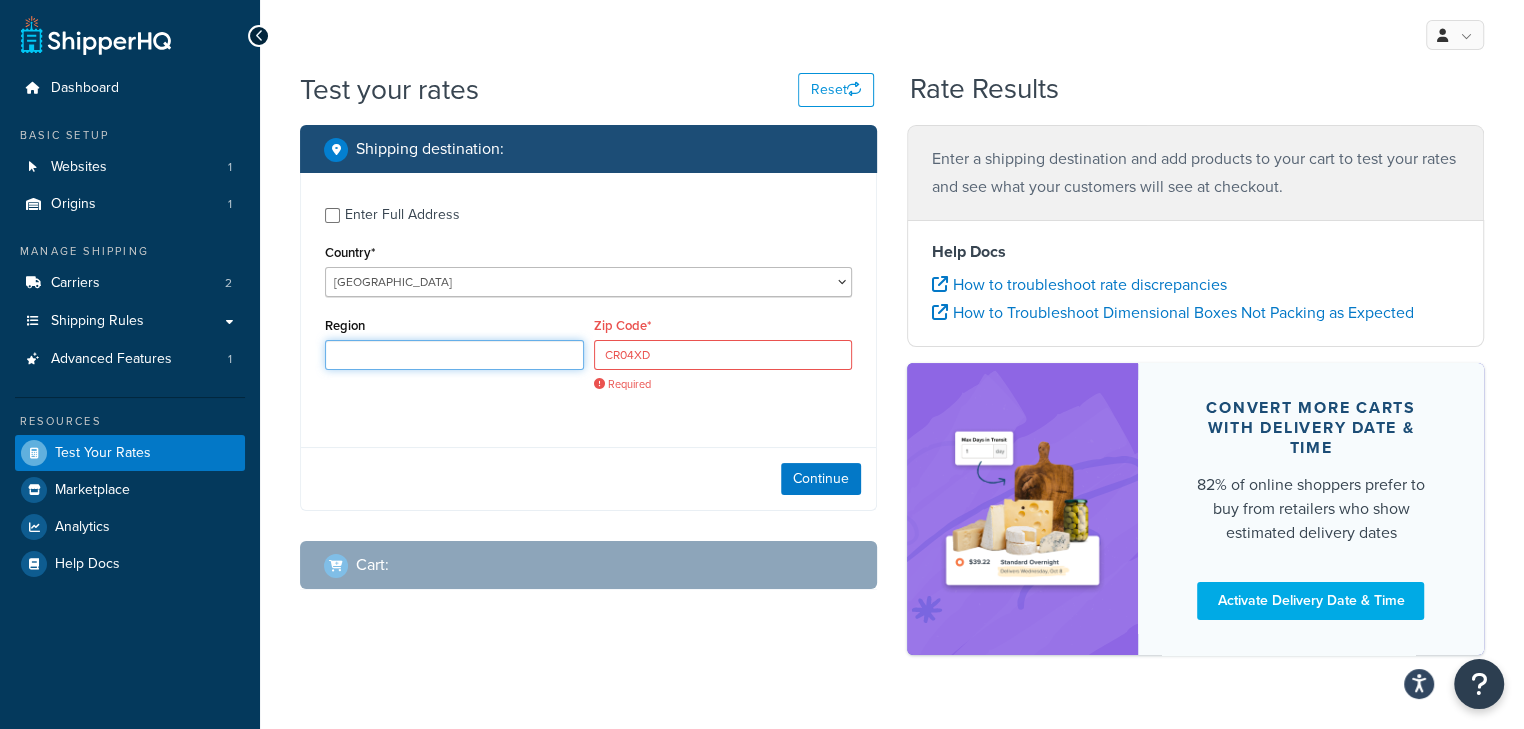 type on "Surrey" 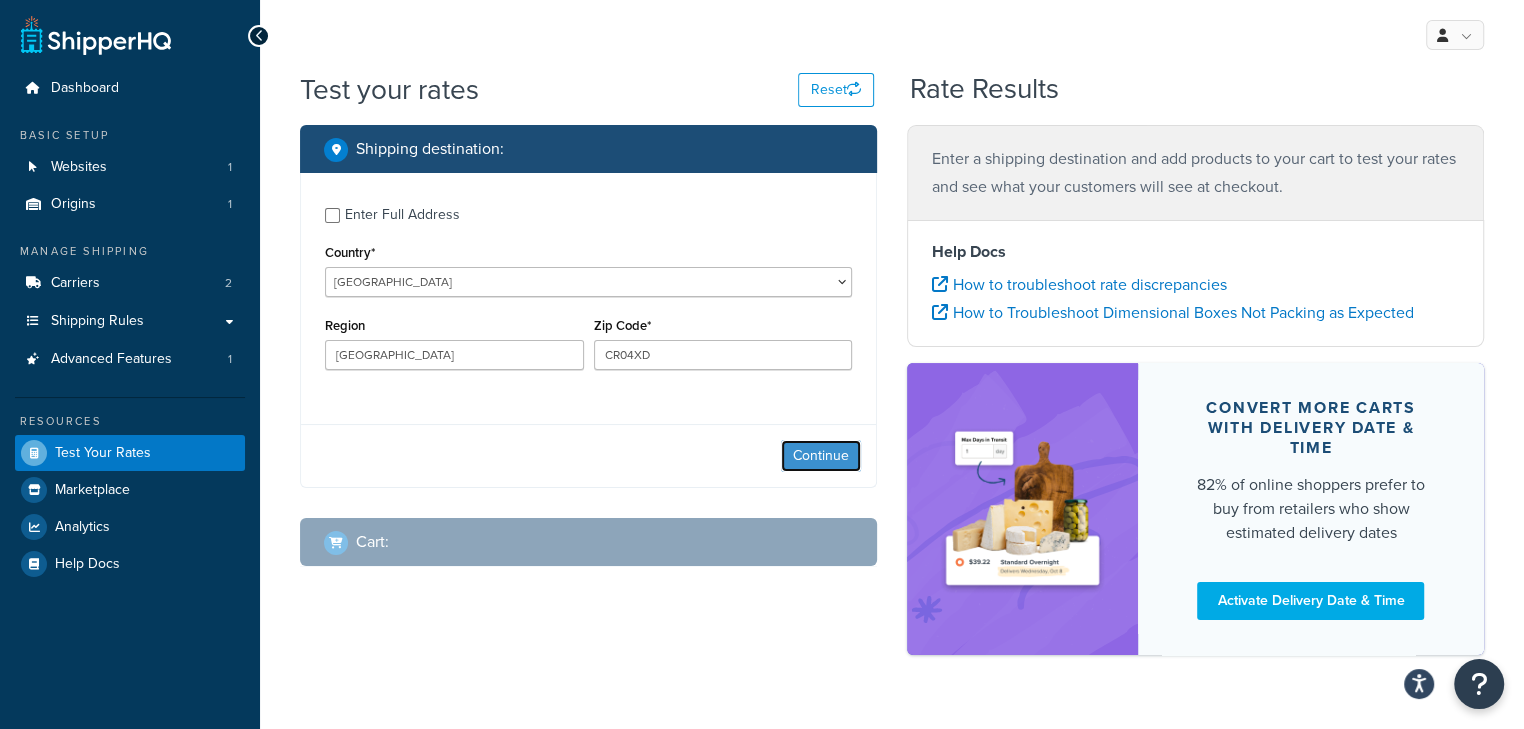 click on "Continue" at bounding box center [821, 456] 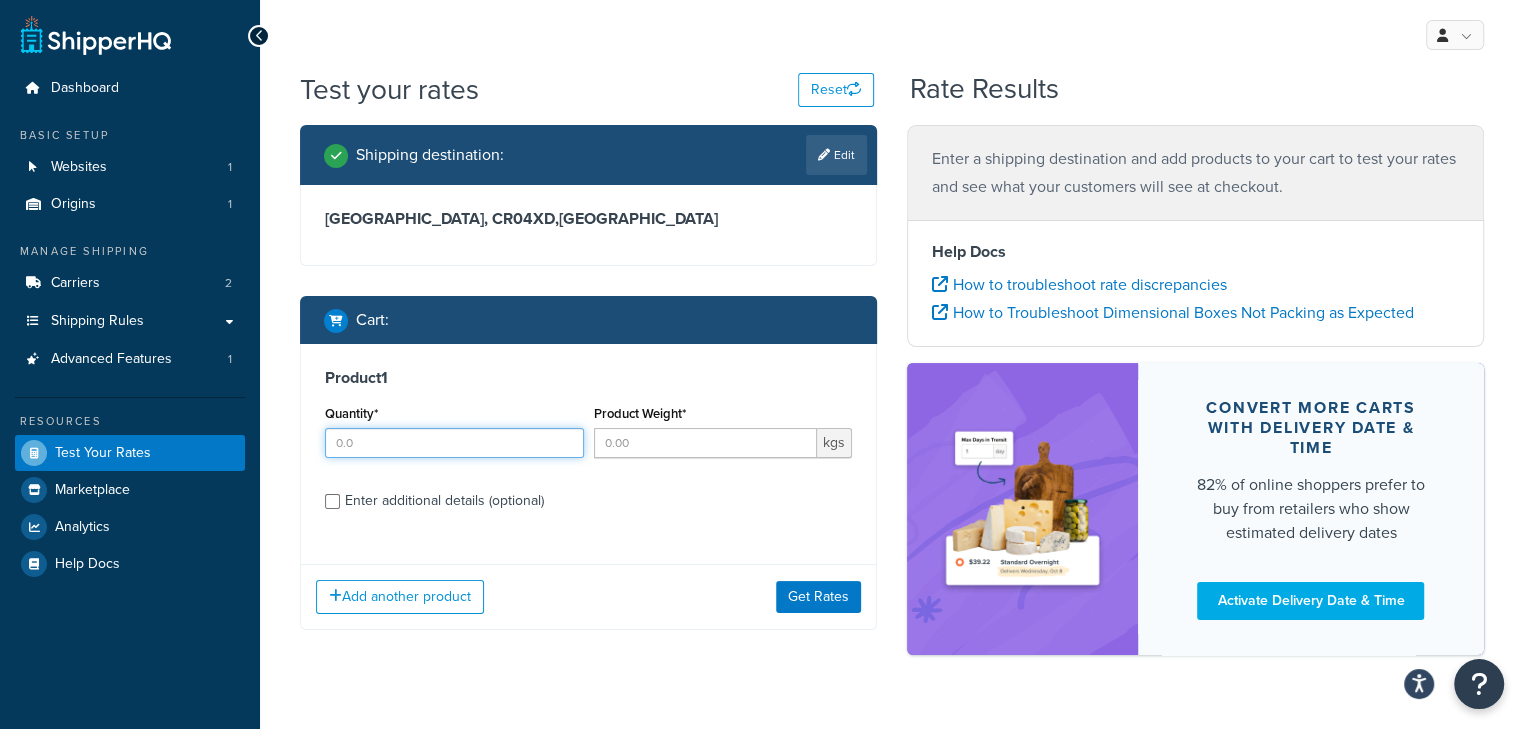 click on "Quantity*" at bounding box center [454, 443] 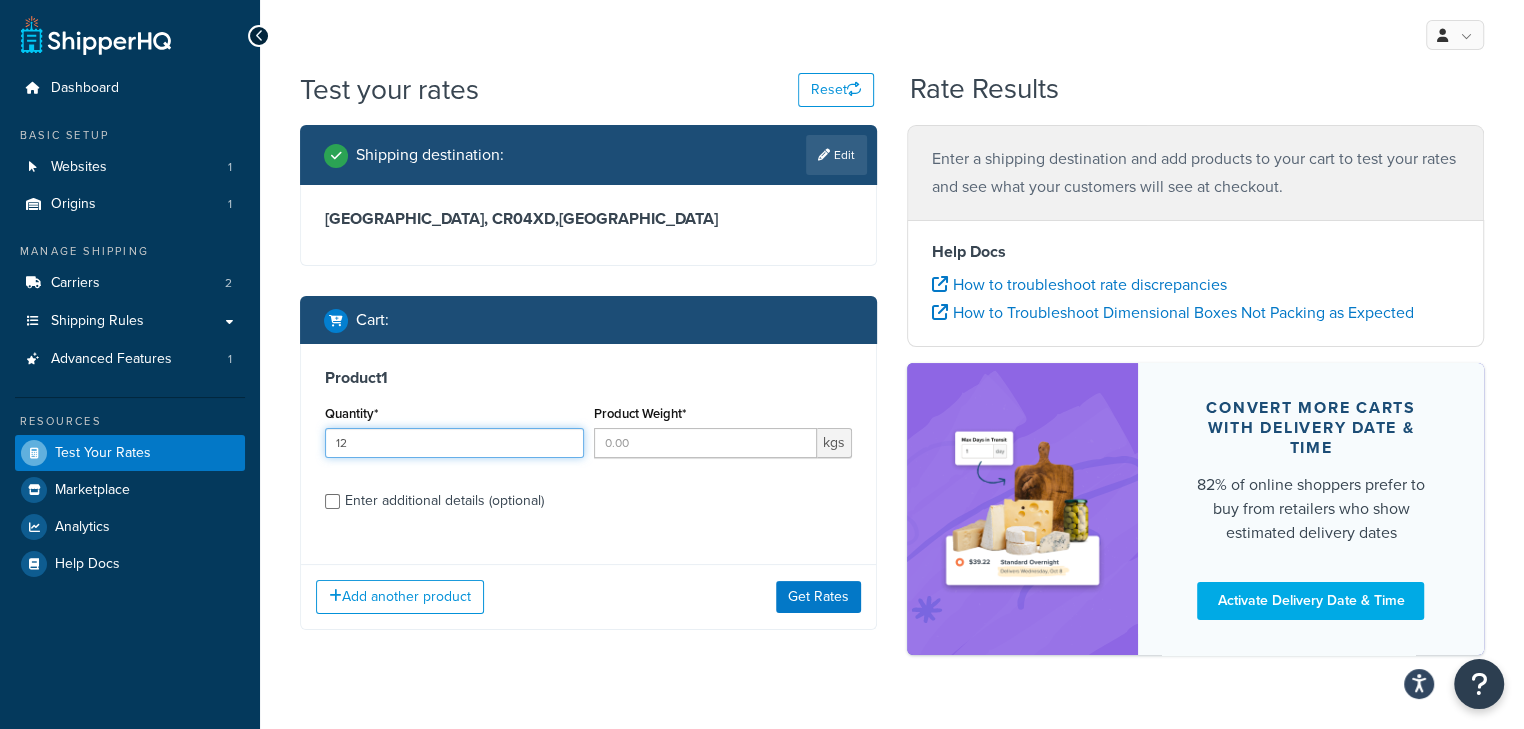 type on "12" 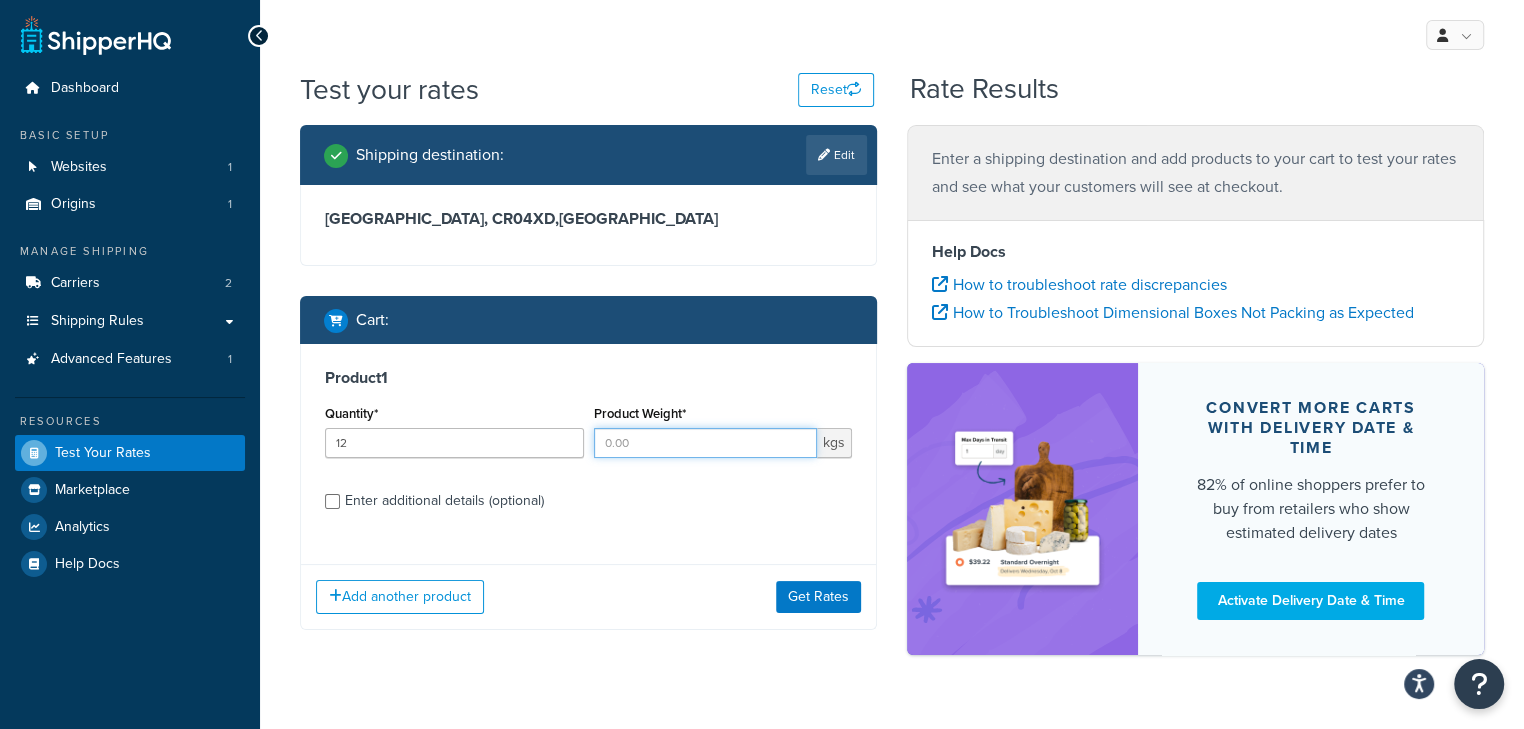 click on "Product Weight*" at bounding box center (706, 443) 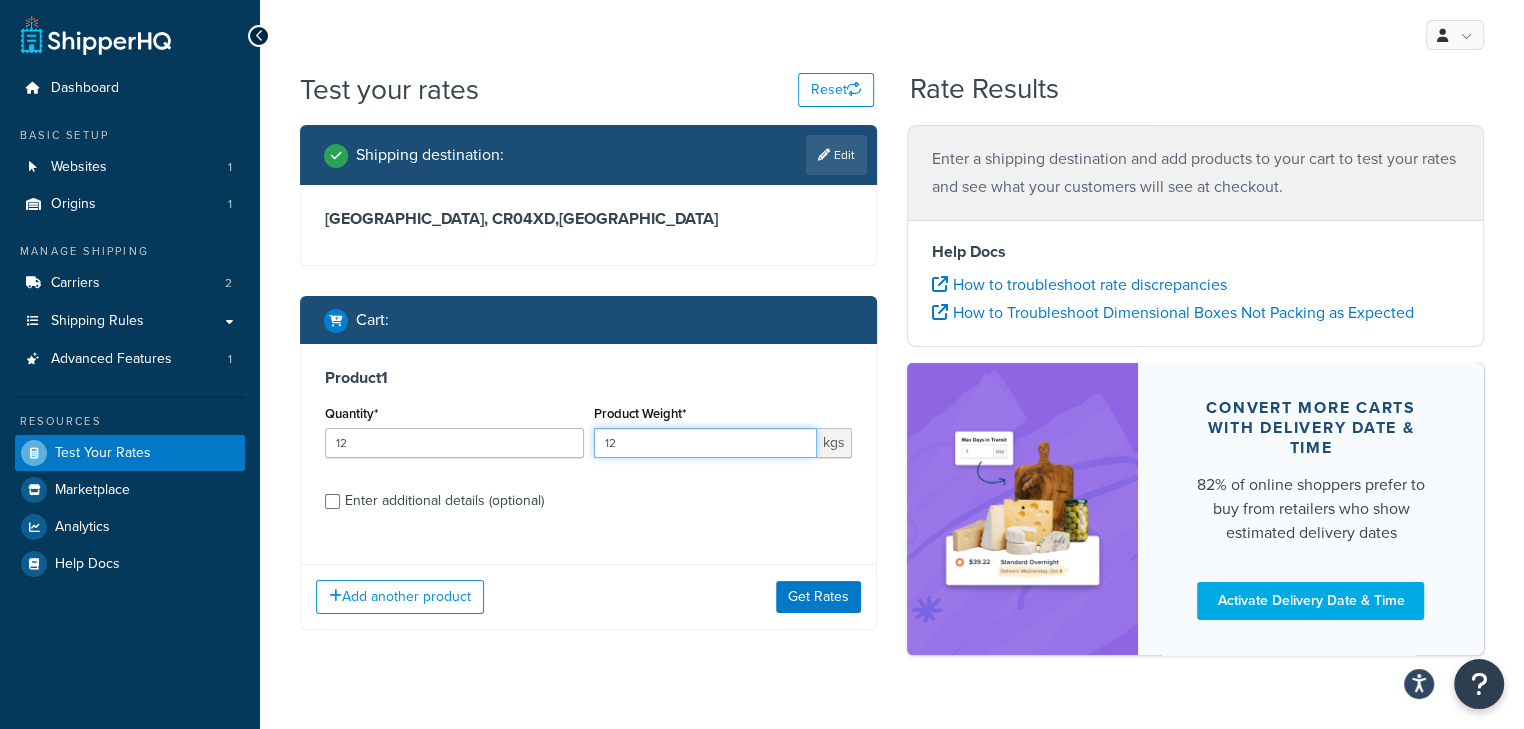 type on "12" 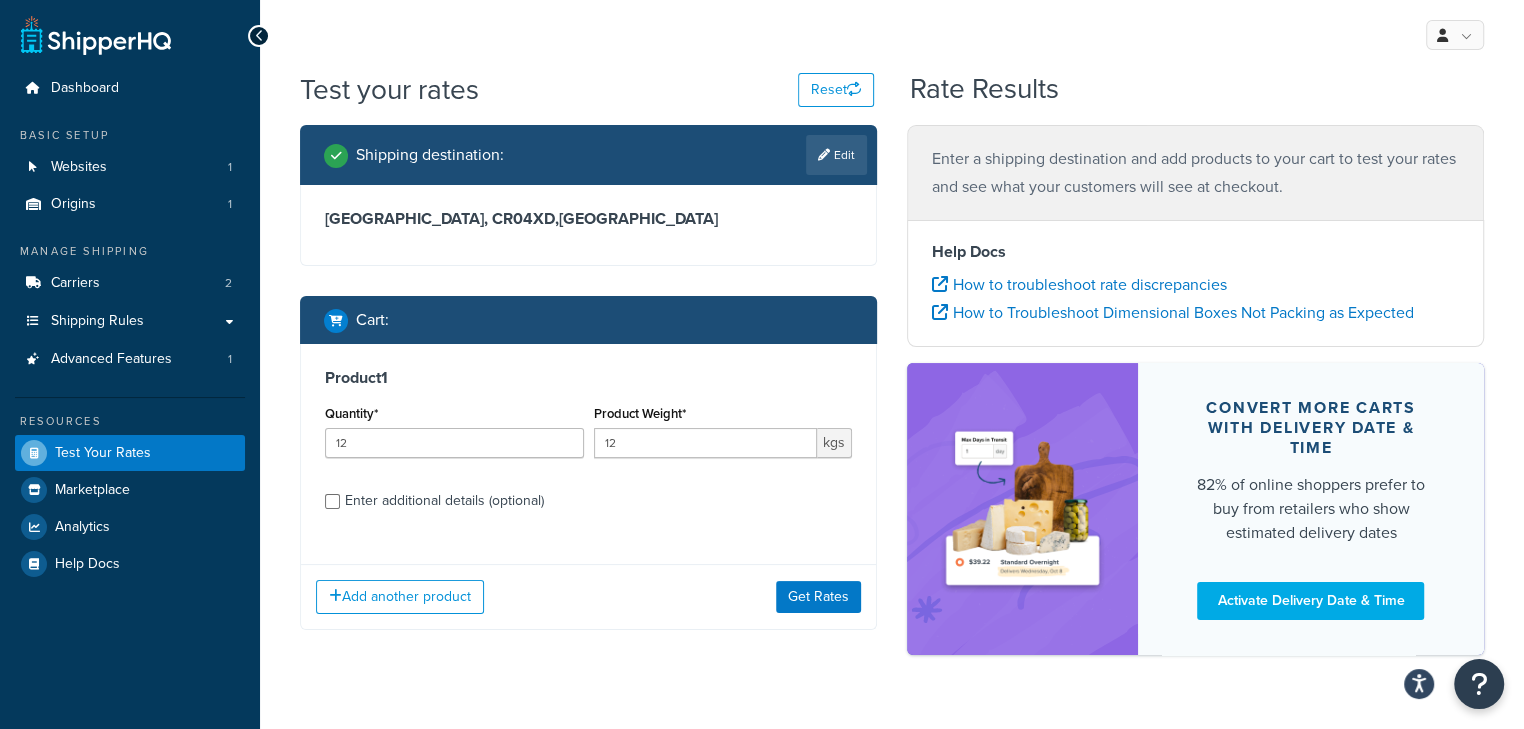 click on "Enter additional details (optional)" at bounding box center (444, 501) 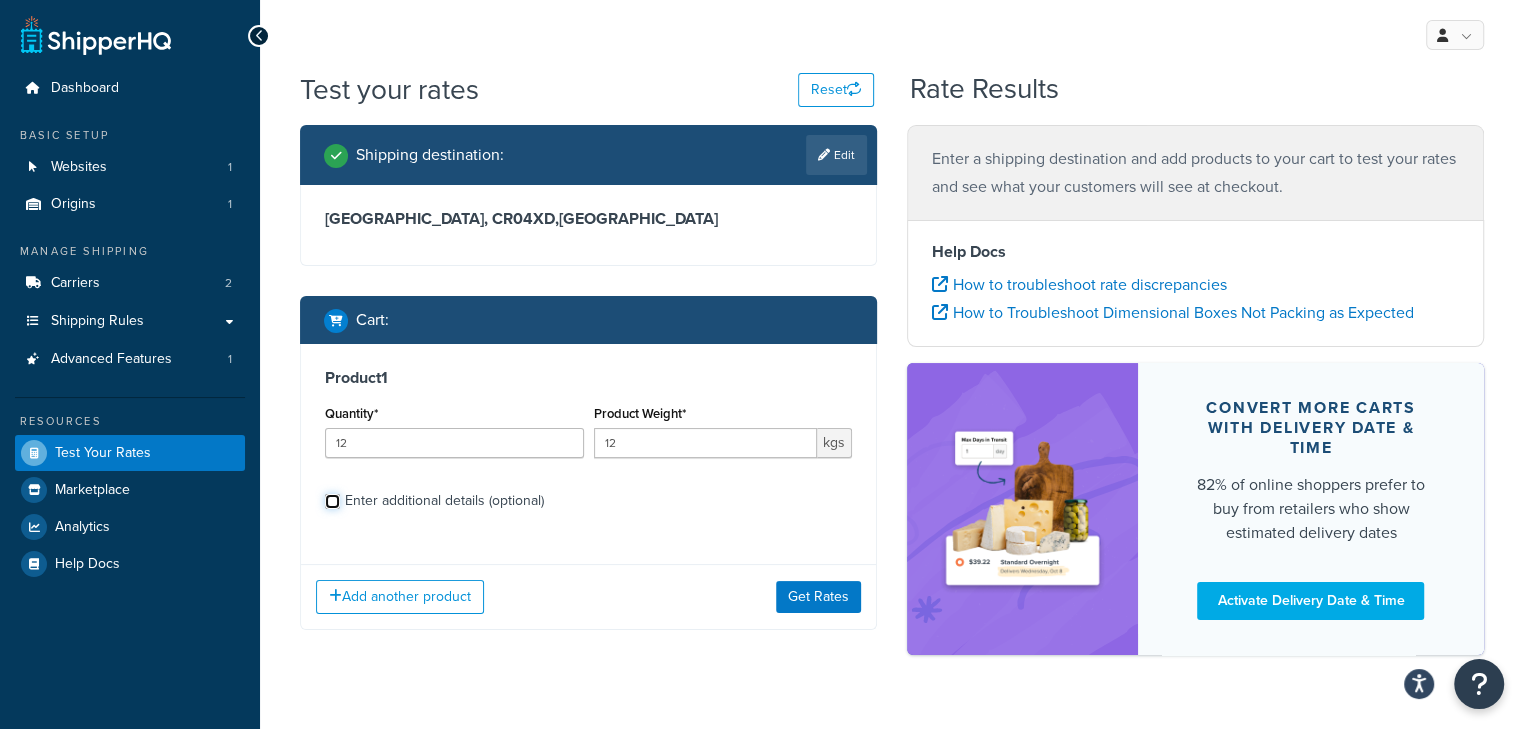 click on "Enter additional details (optional)" at bounding box center [332, 501] 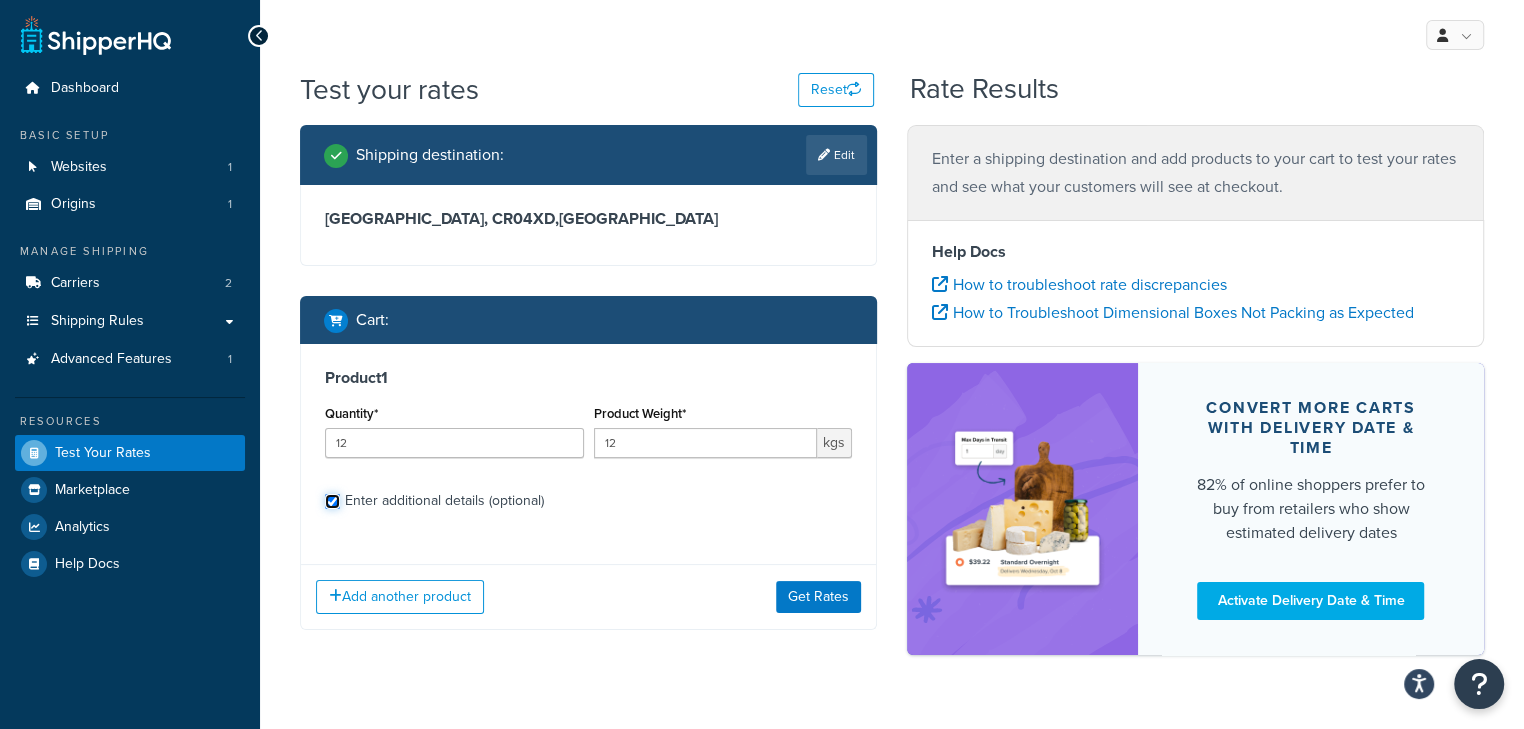 checkbox on "true" 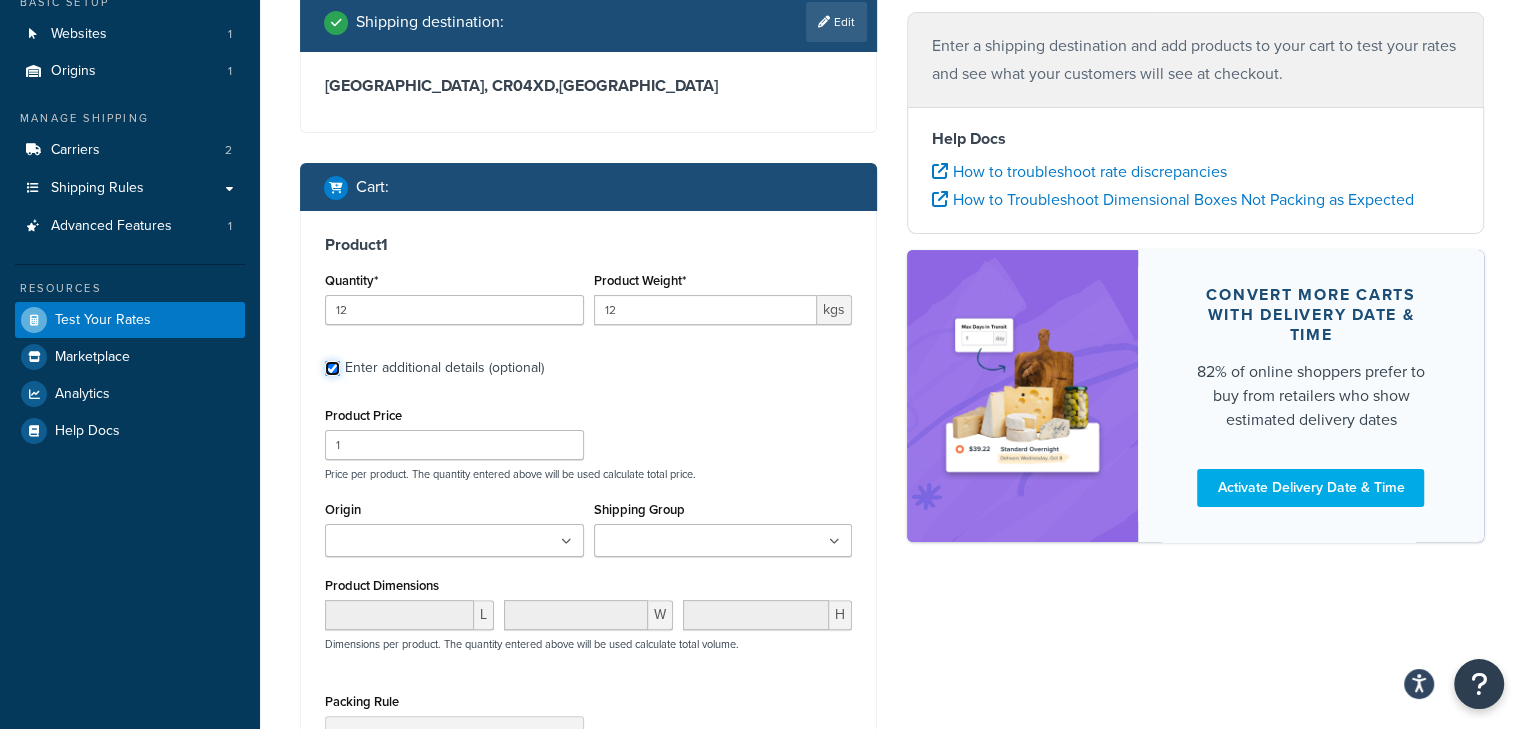 scroll, scrollTop: 266, scrollLeft: 0, axis: vertical 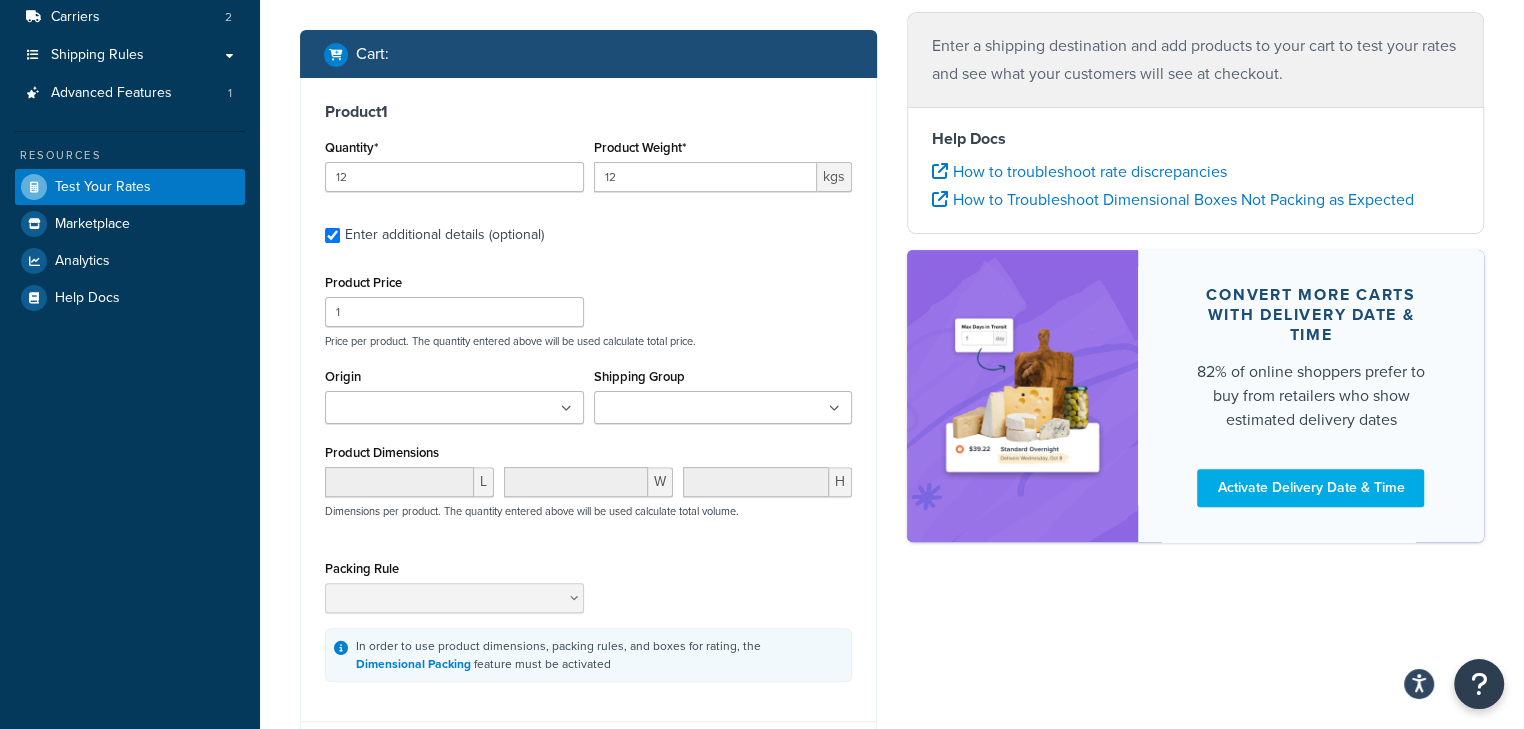 click at bounding box center [723, 407] 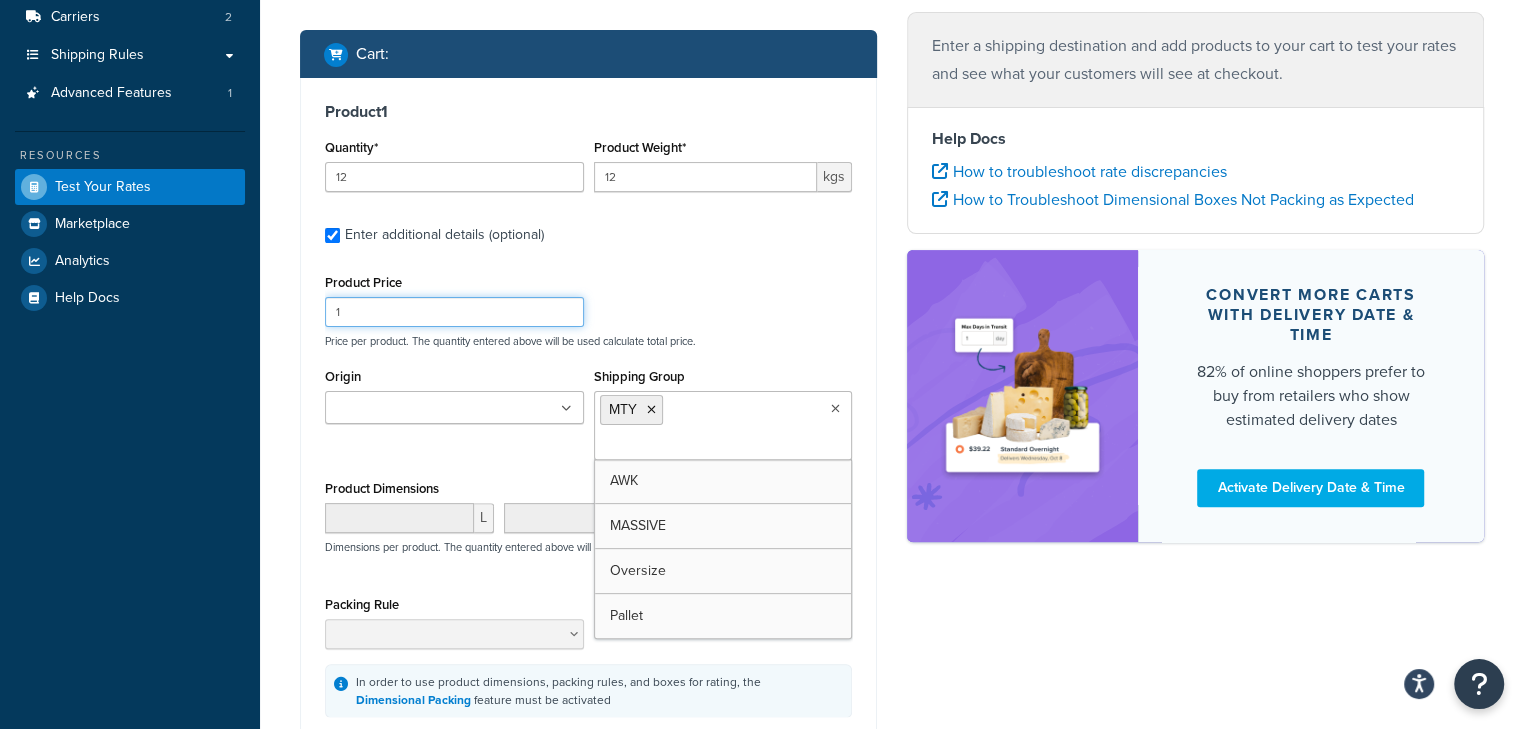 click on "Product Price   1 Price per product. The quantity entered above will be used calculate total price." at bounding box center [588, 308] 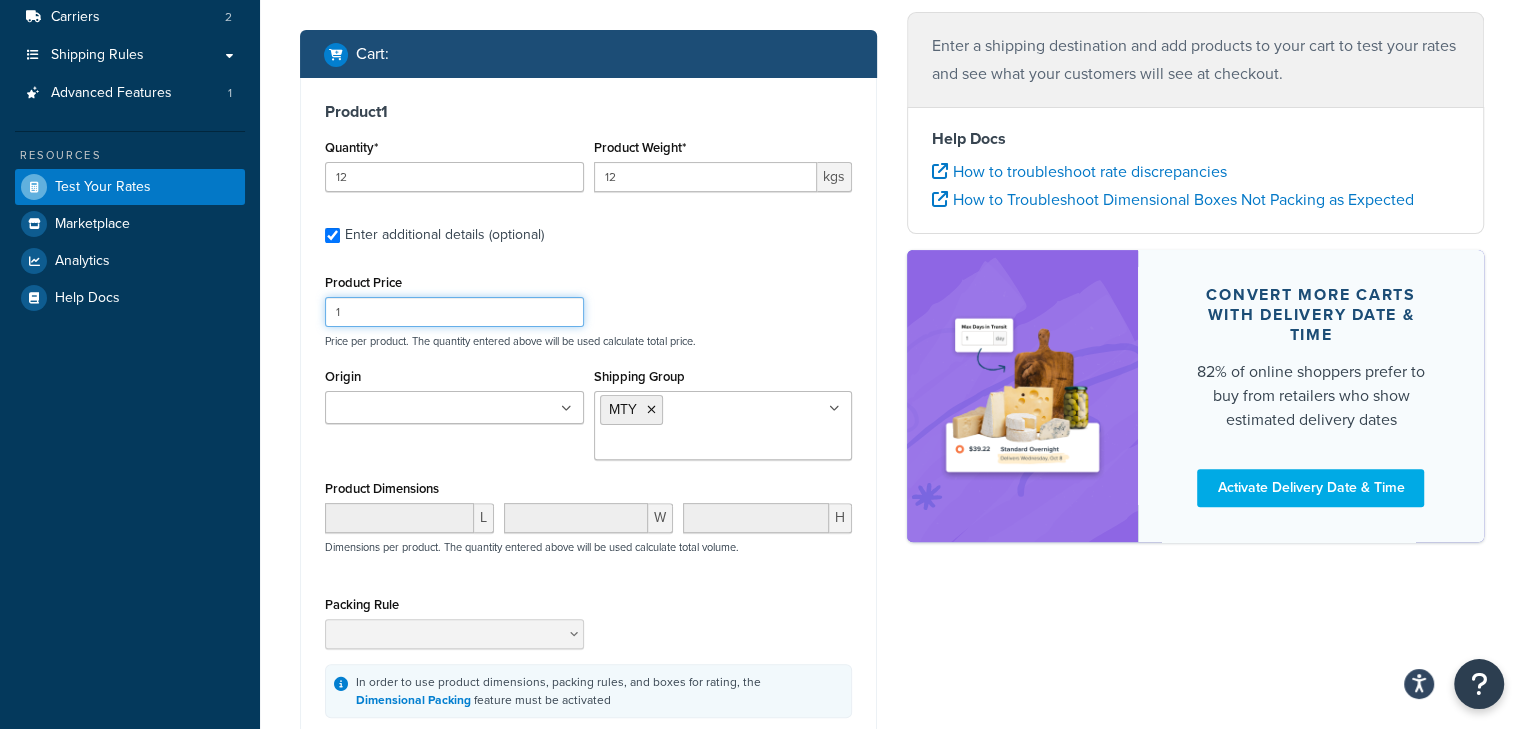scroll, scrollTop: 486, scrollLeft: 0, axis: vertical 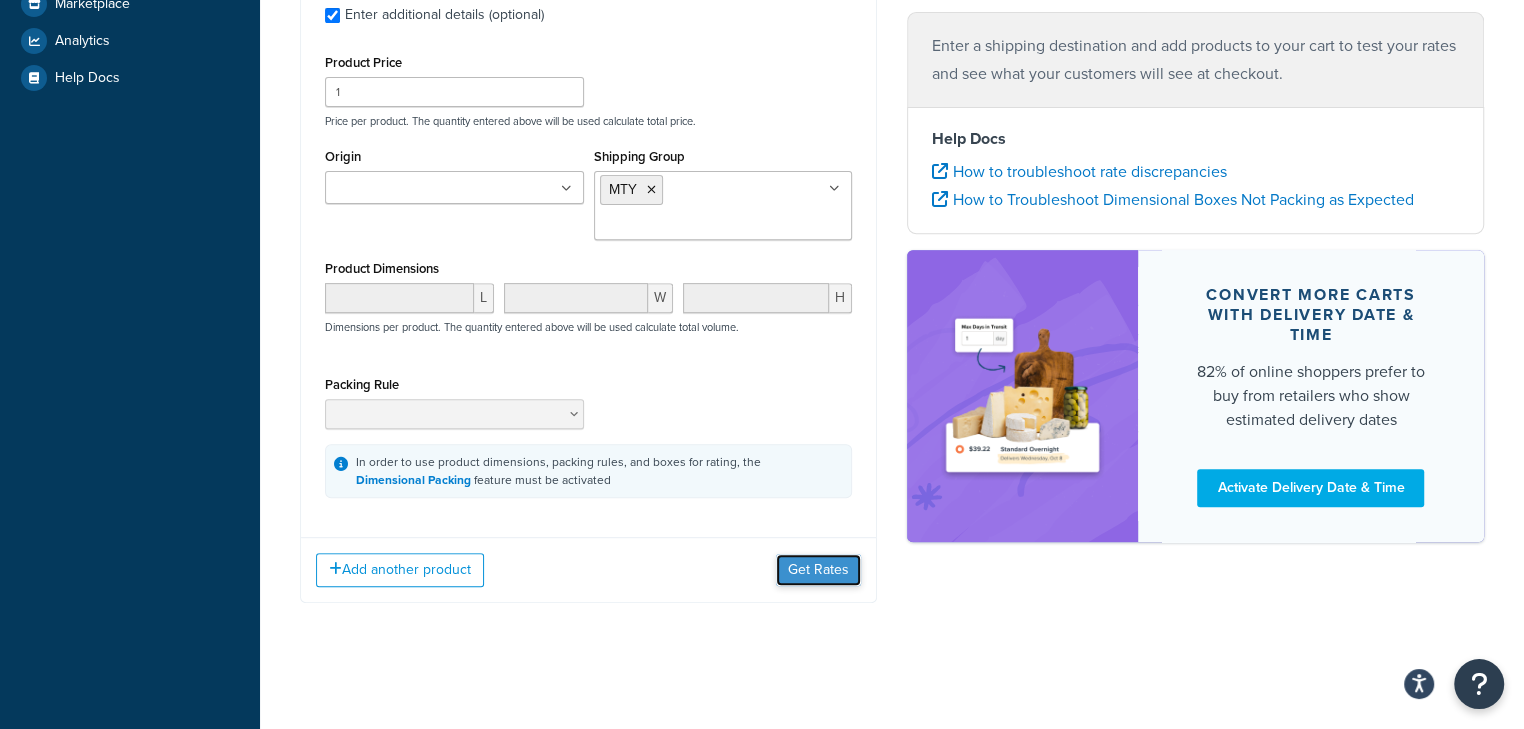 click on "Get Rates" at bounding box center [818, 570] 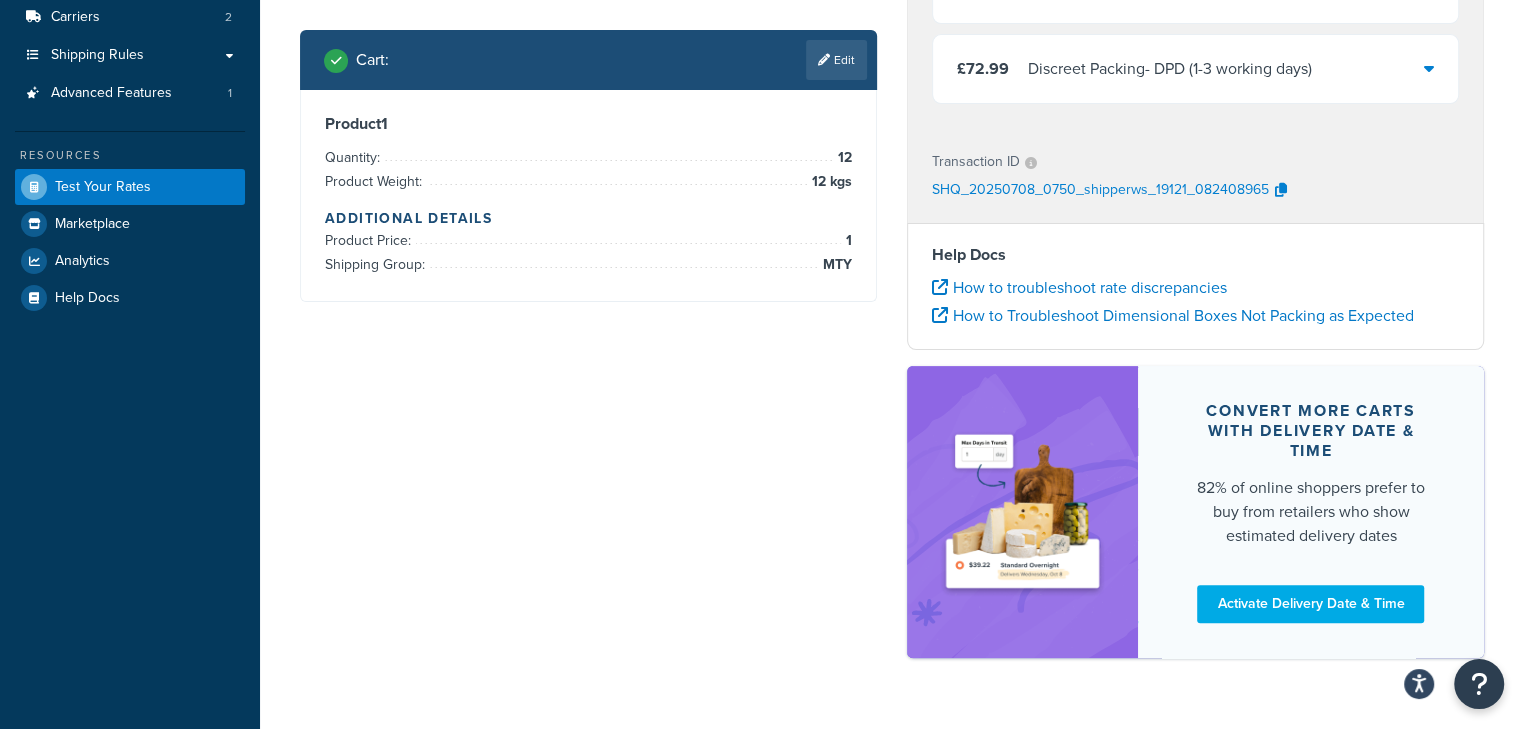 scroll, scrollTop: 0, scrollLeft: 0, axis: both 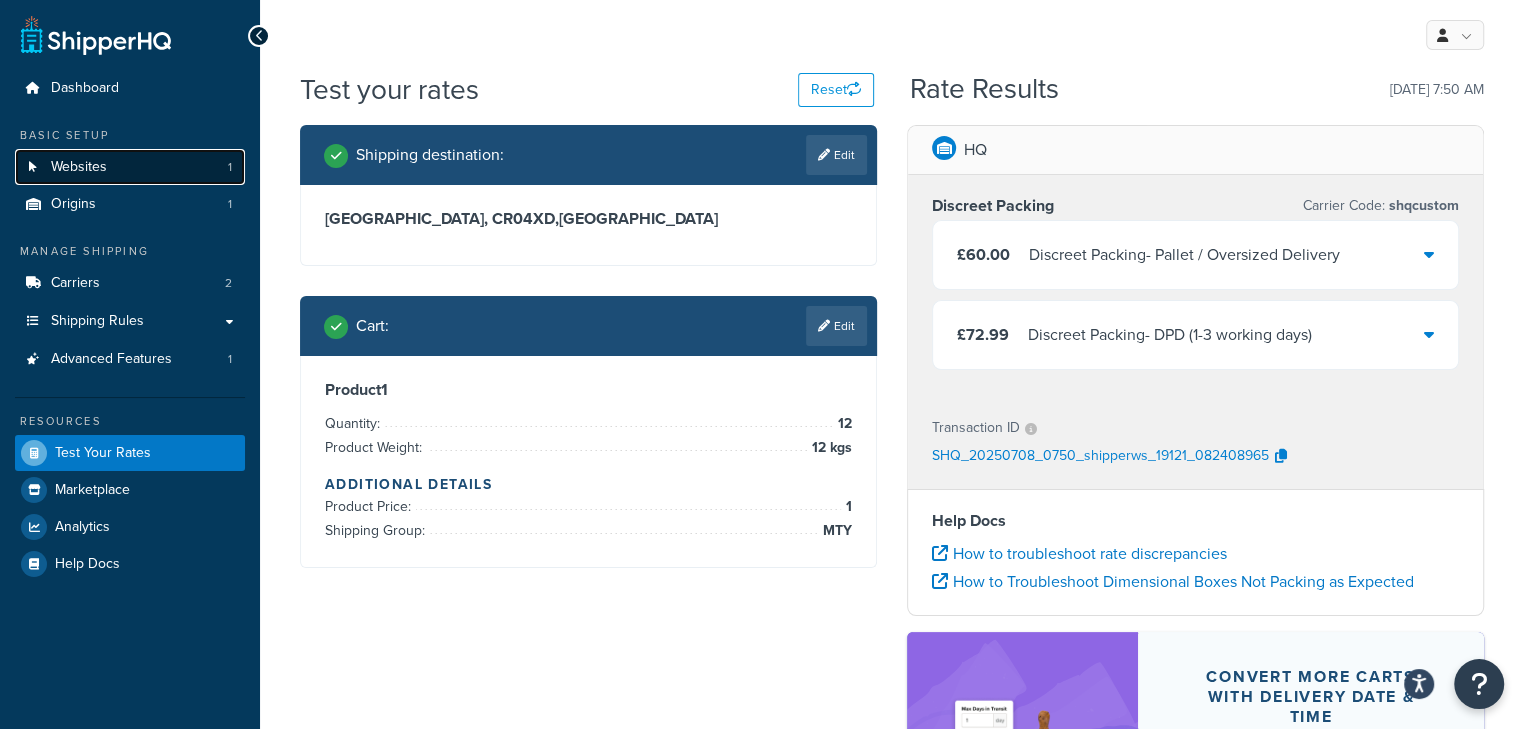 click on "Websites" at bounding box center (79, 167) 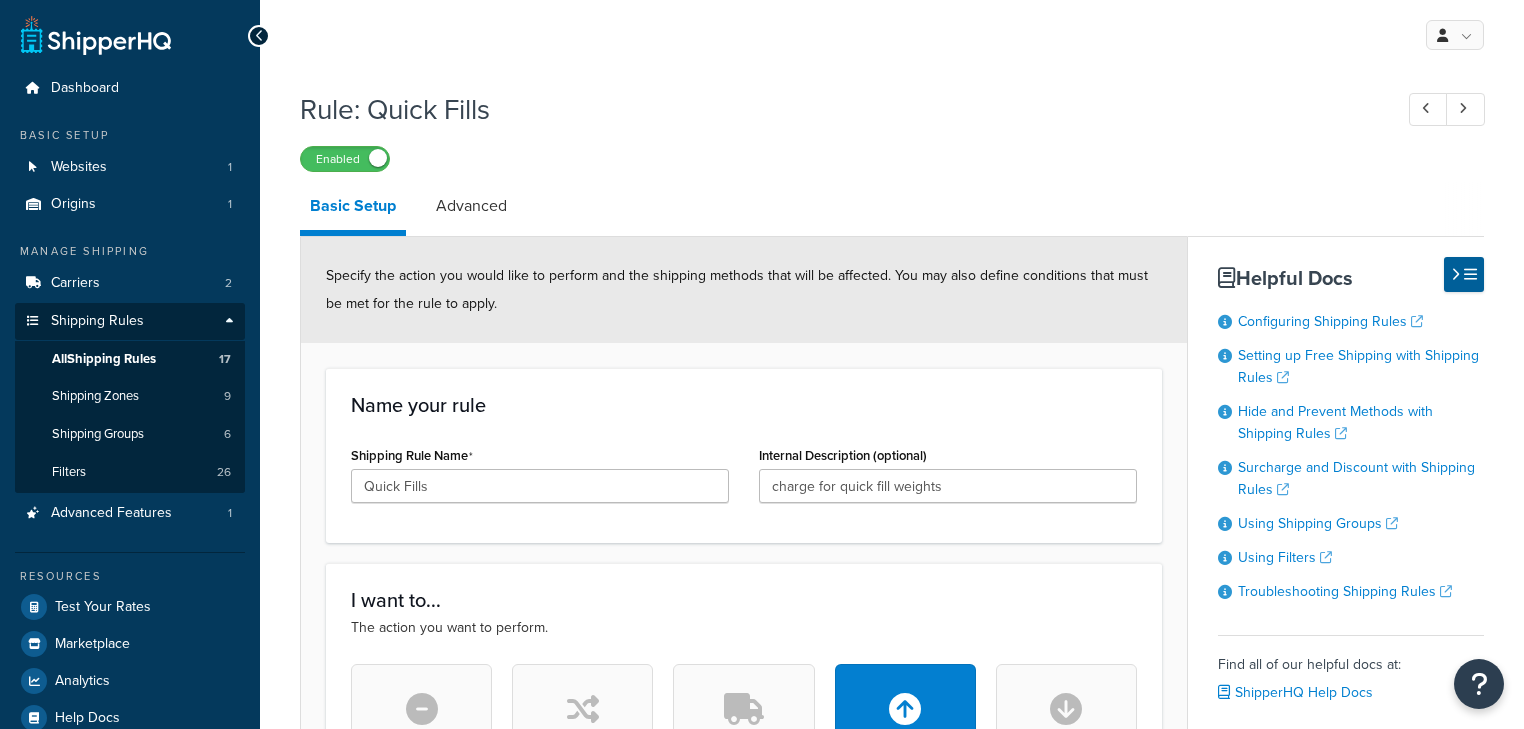 select on "SHIPPING_GROUP" 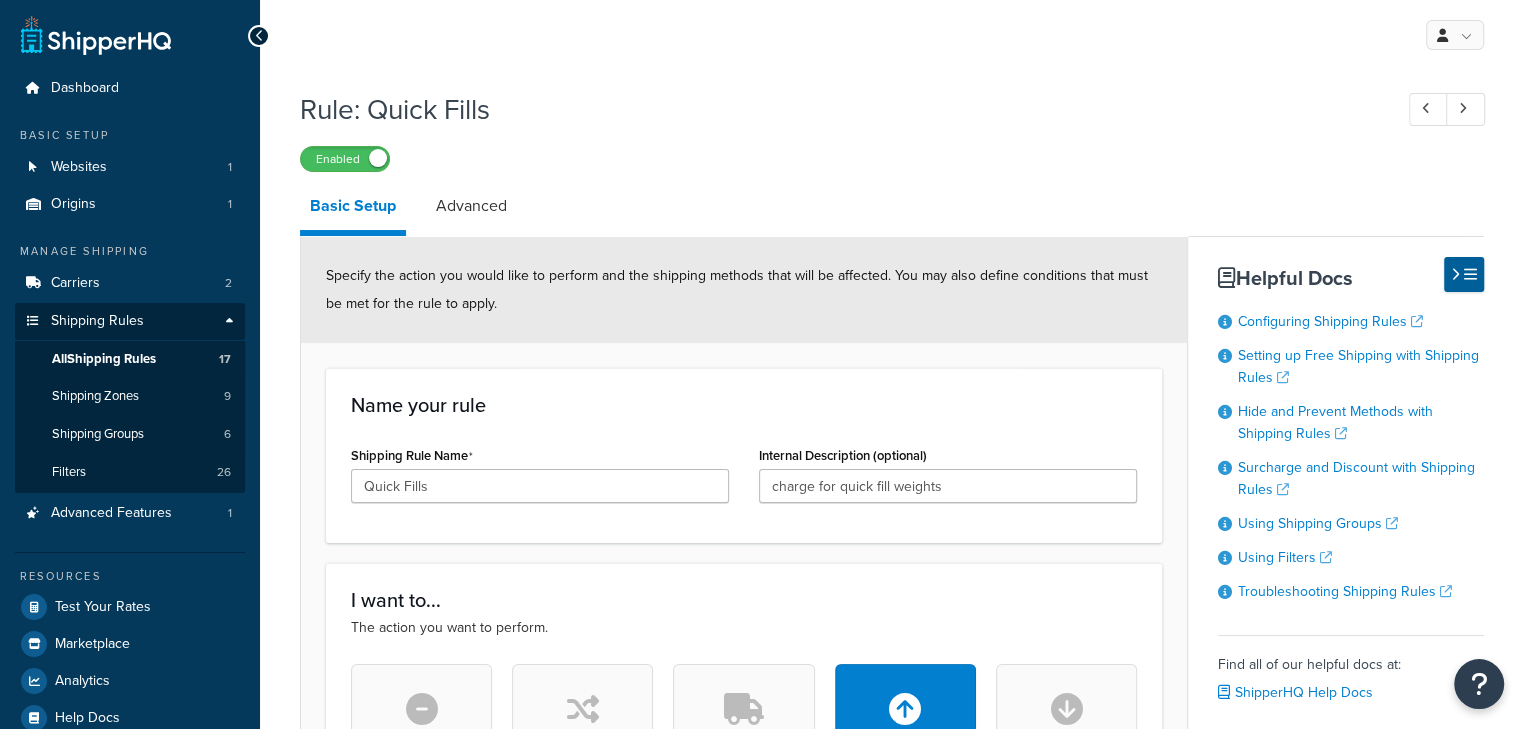 scroll, scrollTop: 0, scrollLeft: 0, axis: both 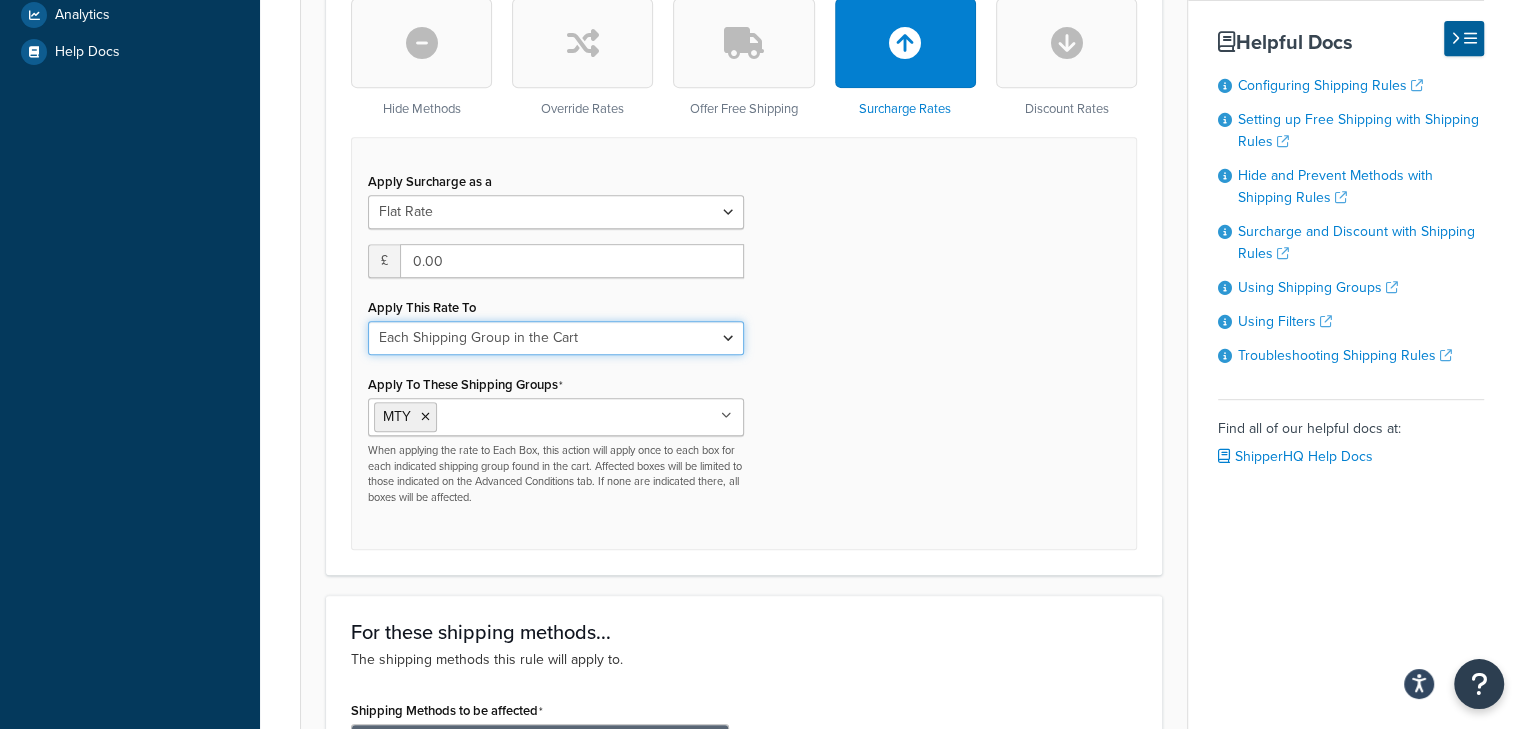 click on "Each Shipment in the Cart  Each Shipping Group in the Cart  Each Item within a Shipping Group  Each Box per Each Shipping Group" at bounding box center [556, 338] 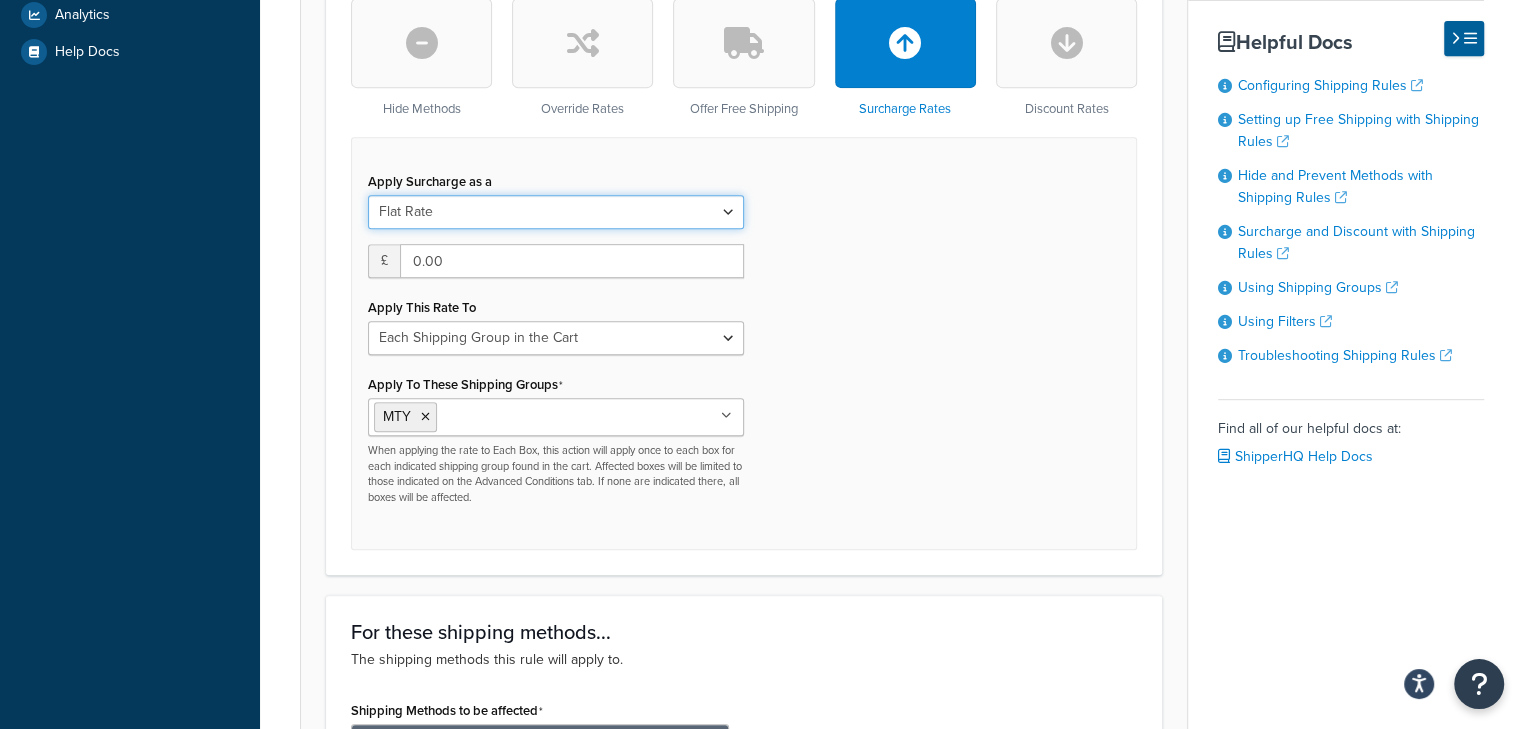 click on "Flat Rate  Percentage  Flat Rate & Percentage" at bounding box center [556, 212] 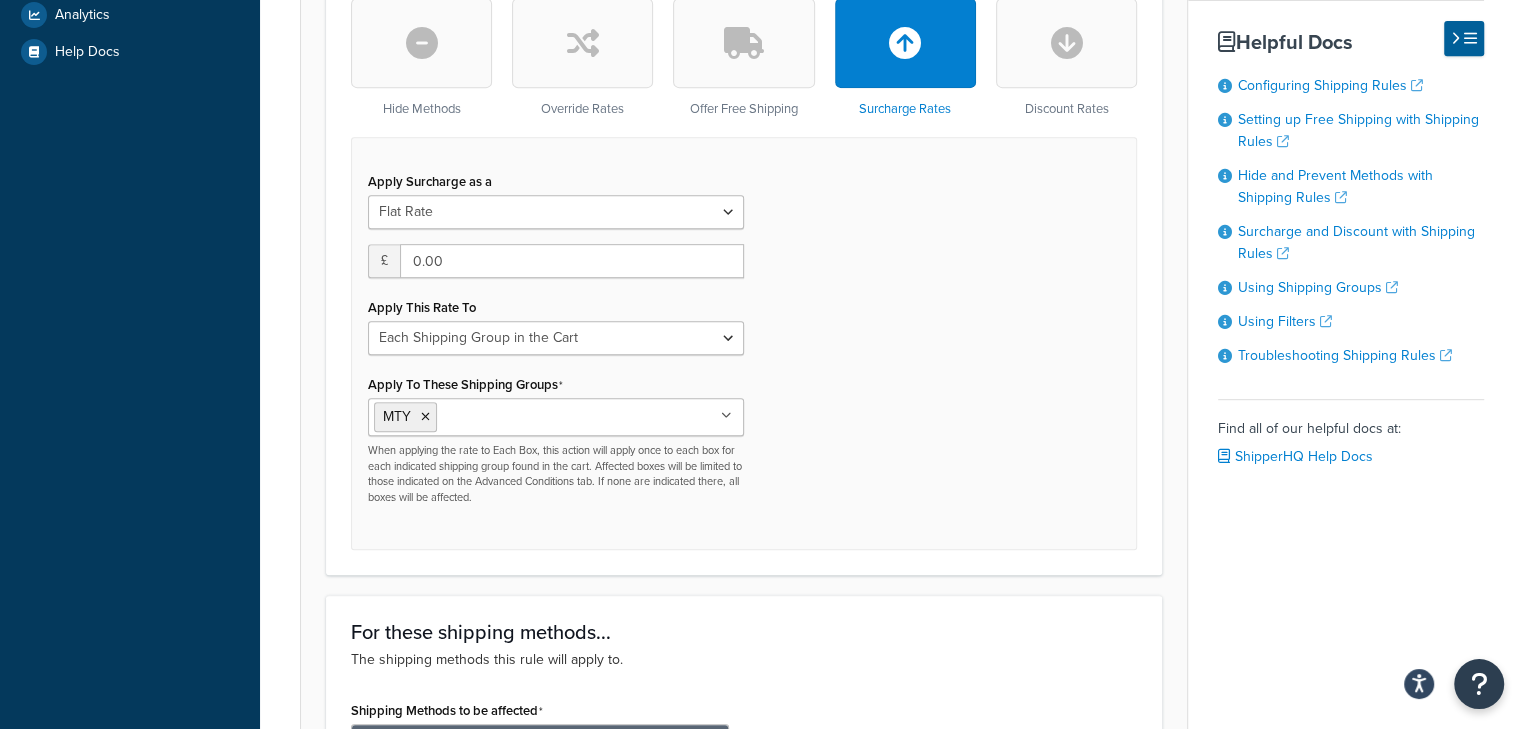 click on "Apply Surcharge as a   Flat Rate  Percentage  Flat Rate & Percentage    £ 0.00 Apply This Rate To   Each Shipment in the Cart  Each Shipping Group in the Cart  Each Item within a Shipping Group  Each Box per Each Shipping Group  Apply To These Shipping Groups   MTY   AWK MASSIVE Oversize Pallet All Products not assigned to a Shipping Group When applying the rate to Each Box, this action will apply once to each box for each indicated shipping group found in the cart. Affected boxes will be limited to those indicated on the Advanced Conditions tab. If none are indicated there, all boxes will be affected." at bounding box center (744, 343) 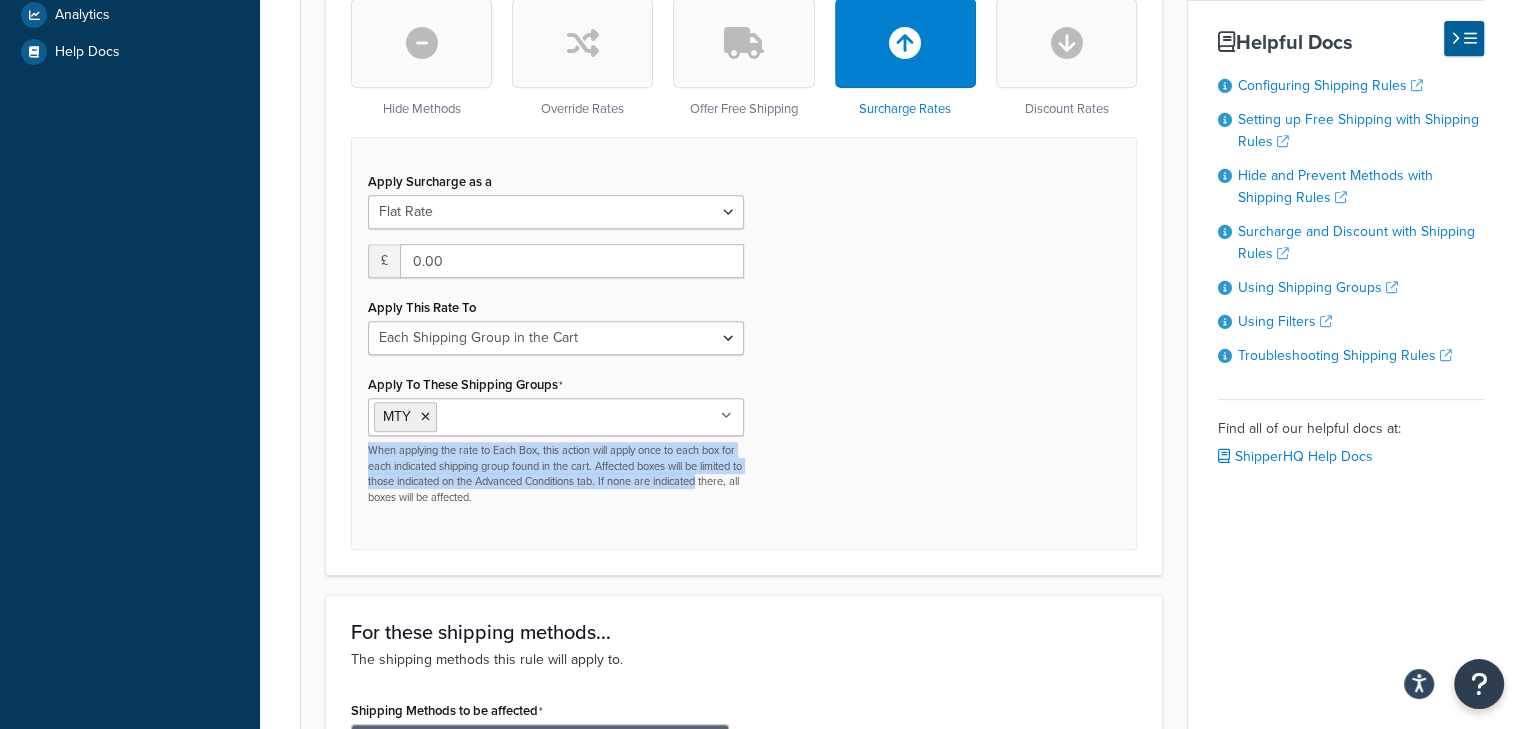 drag, startPoint x: 723, startPoint y: 482, endPoint x: 415, endPoint y: 505, distance: 308.85757 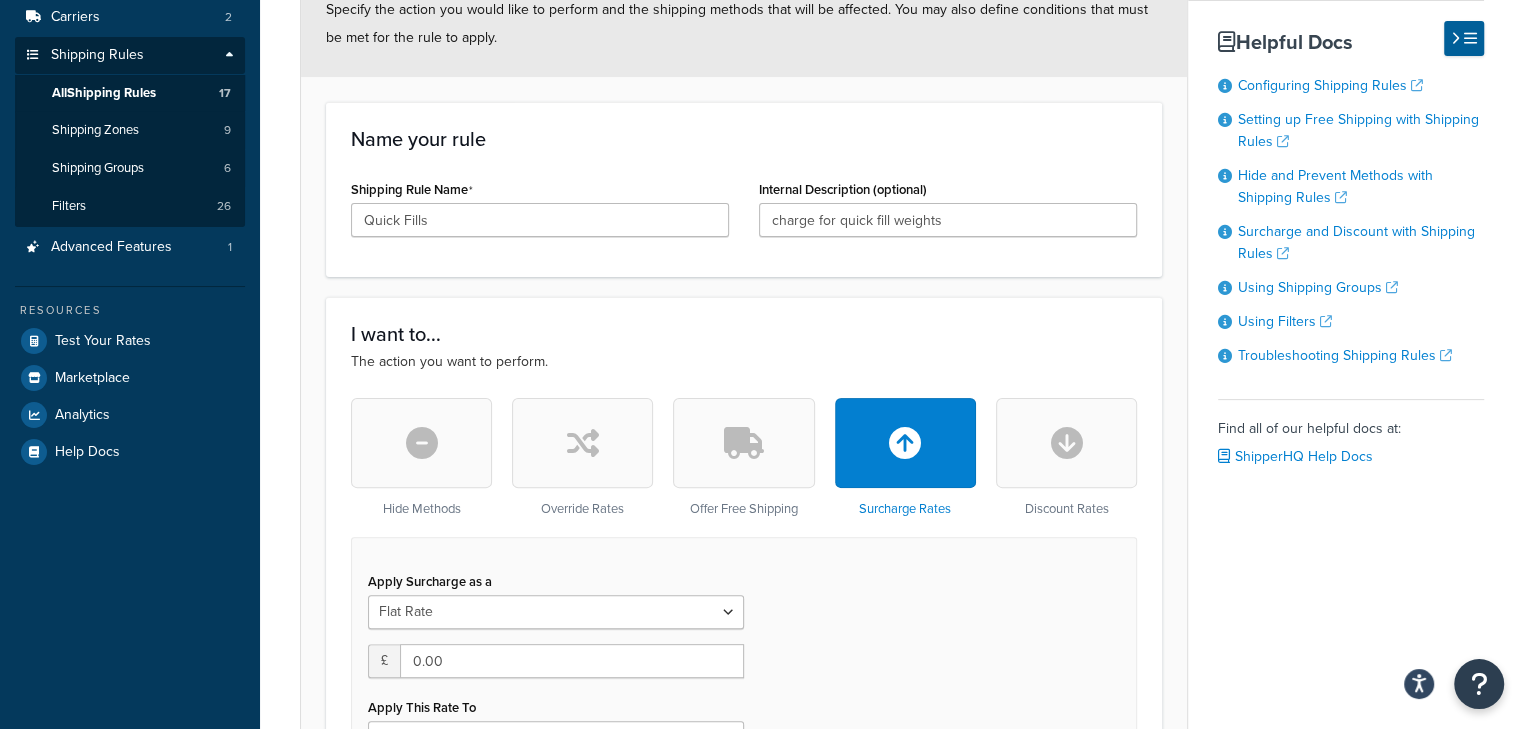 scroll, scrollTop: 133, scrollLeft: 0, axis: vertical 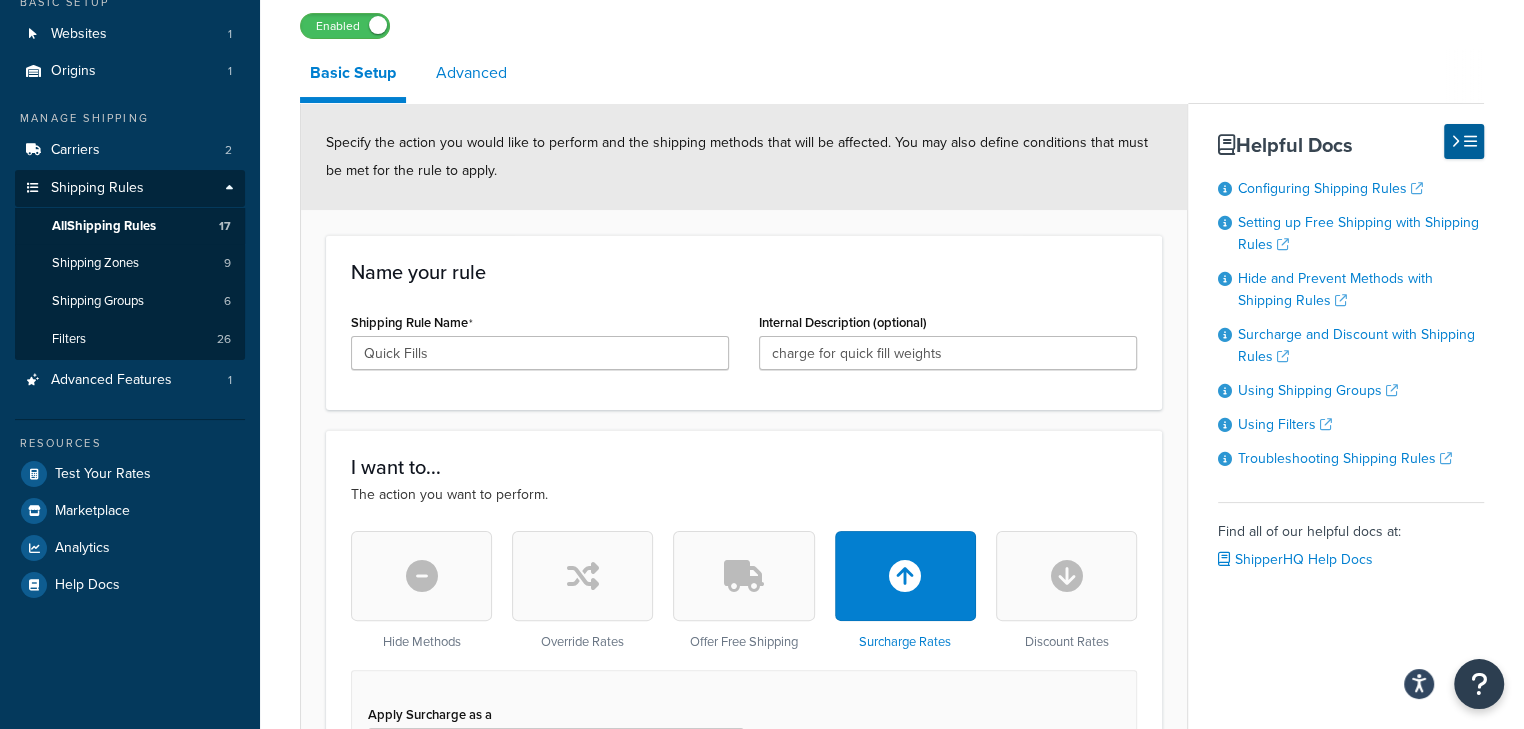 click on "Advanced" at bounding box center [471, 73] 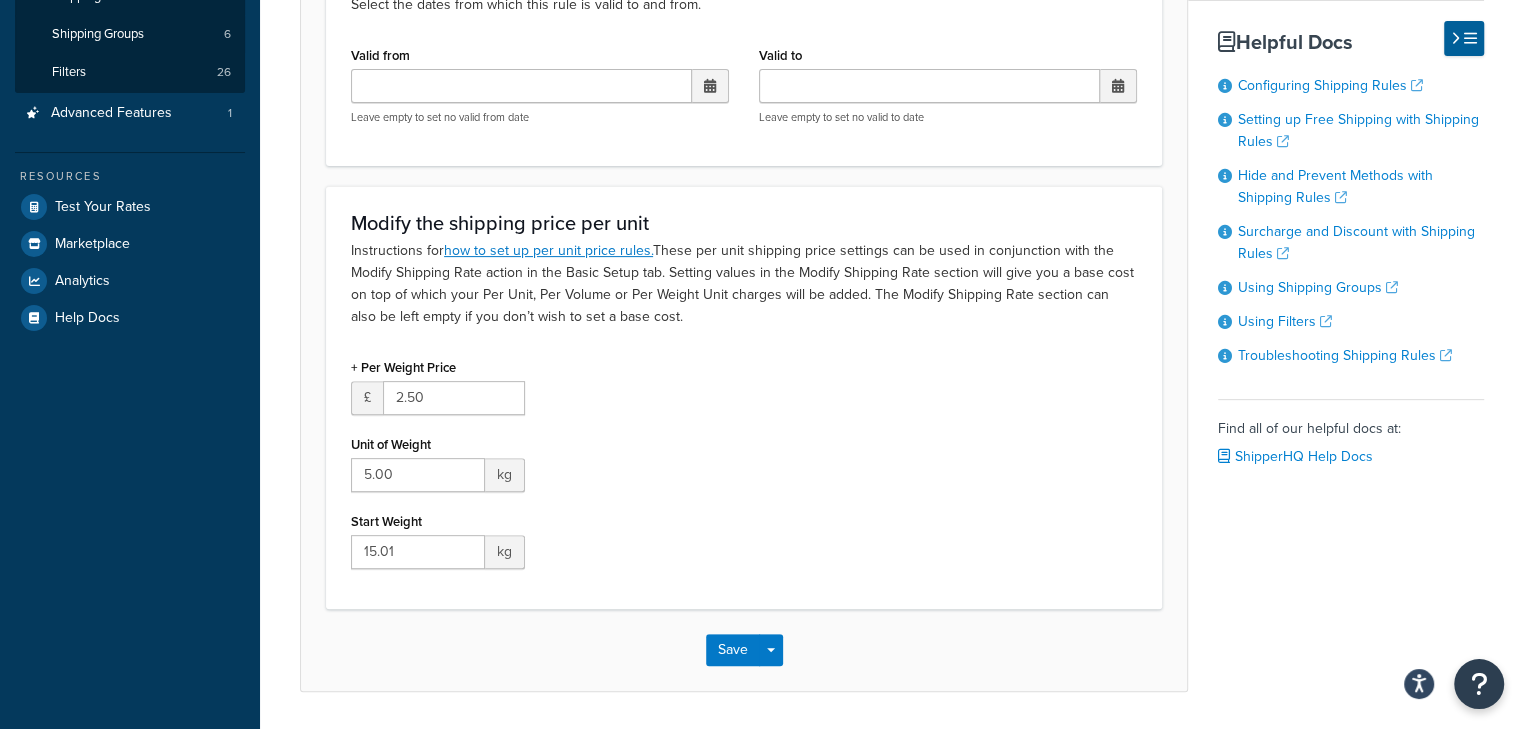 scroll, scrollTop: 0, scrollLeft: 0, axis: both 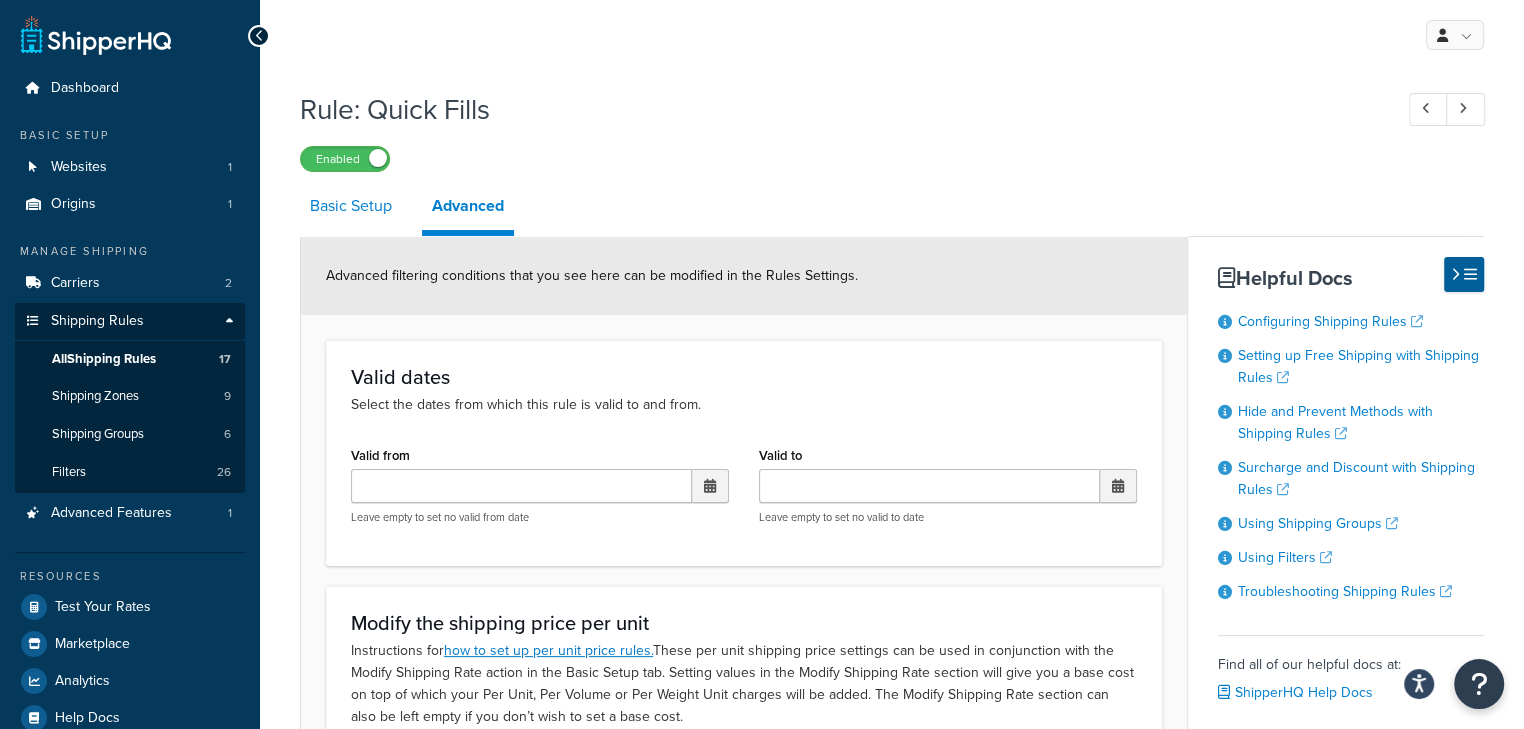 click on "Basic Setup" at bounding box center [351, 206] 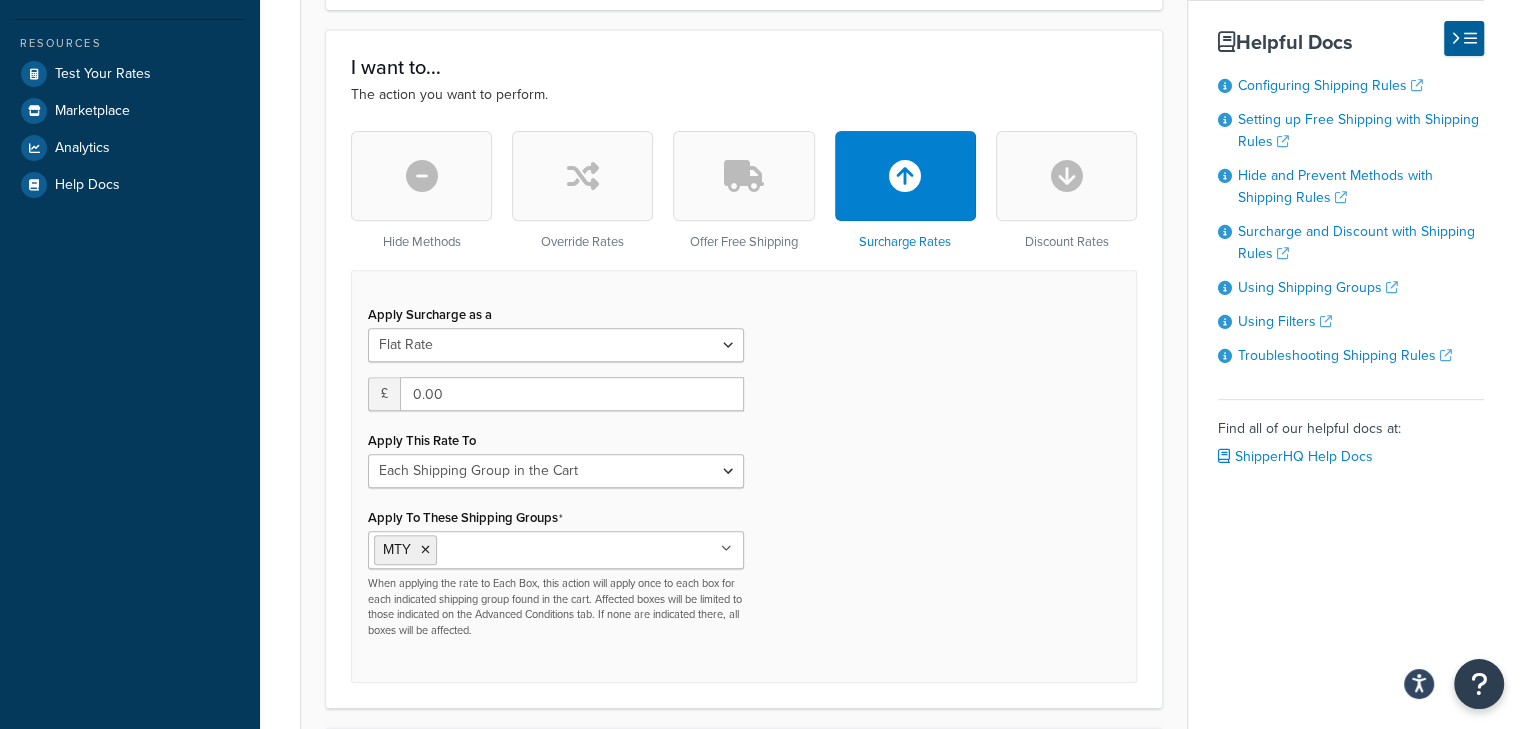scroll, scrollTop: 666, scrollLeft: 0, axis: vertical 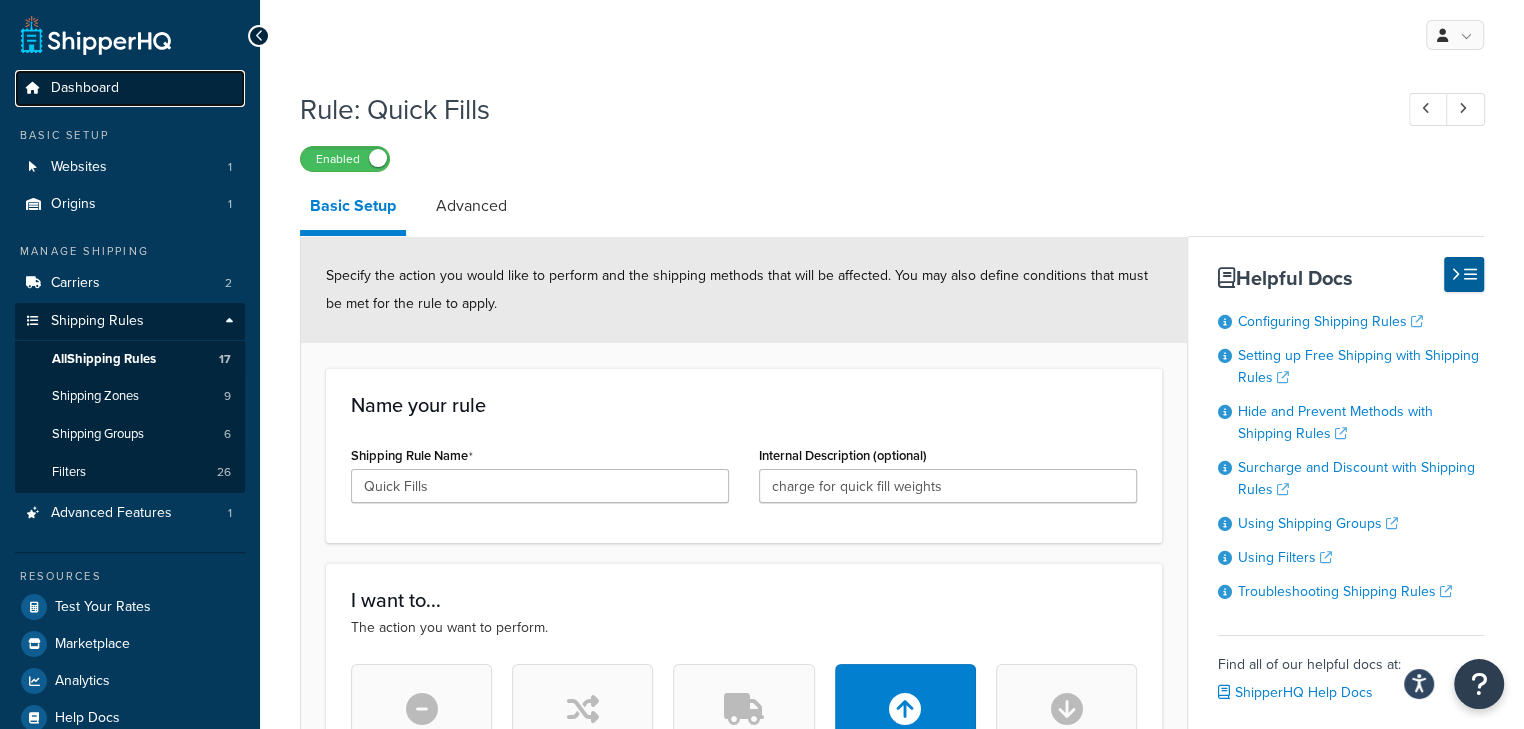click on "Dashboard" at bounding box center (130, 88) 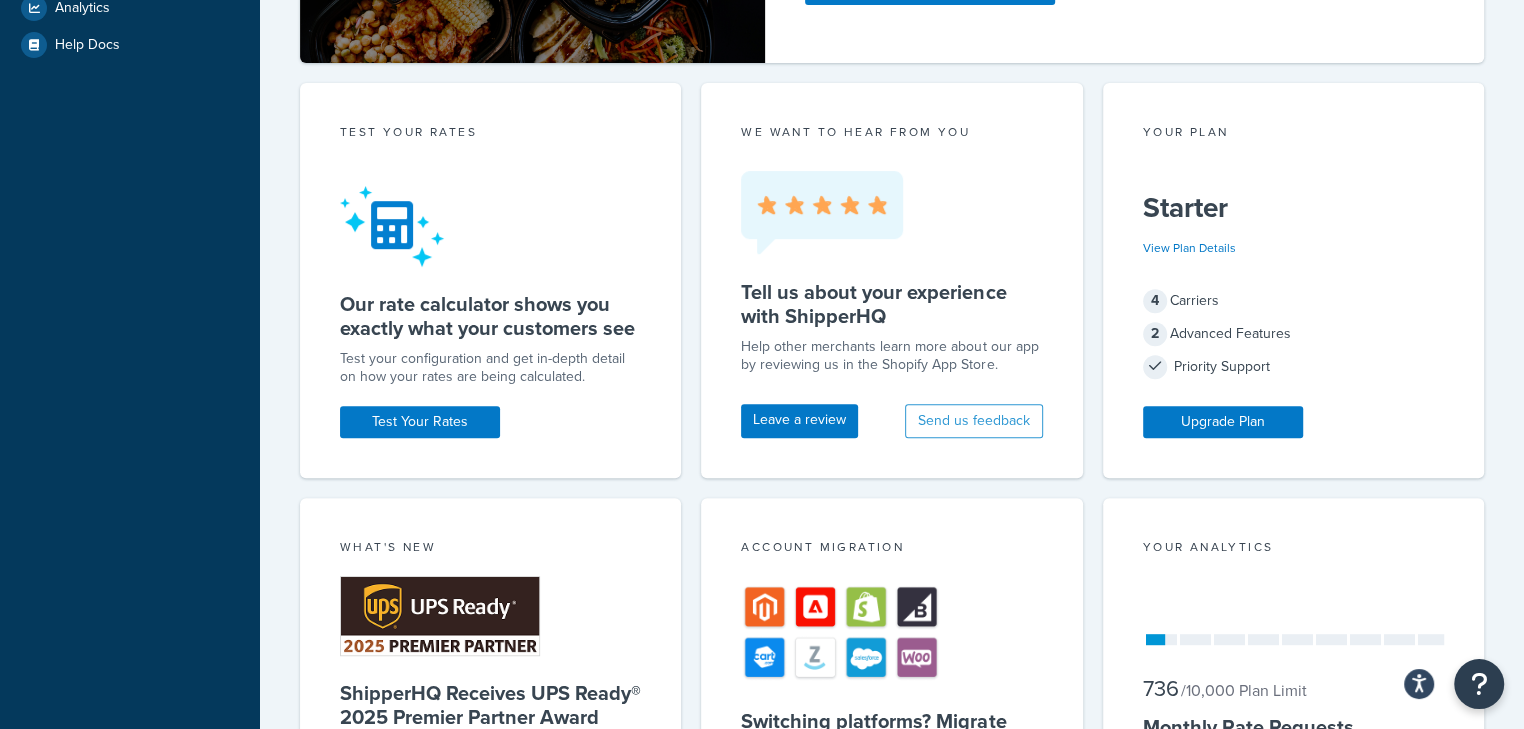 scroll, scrollTop: 0, scrollLeft: 0, axis: both 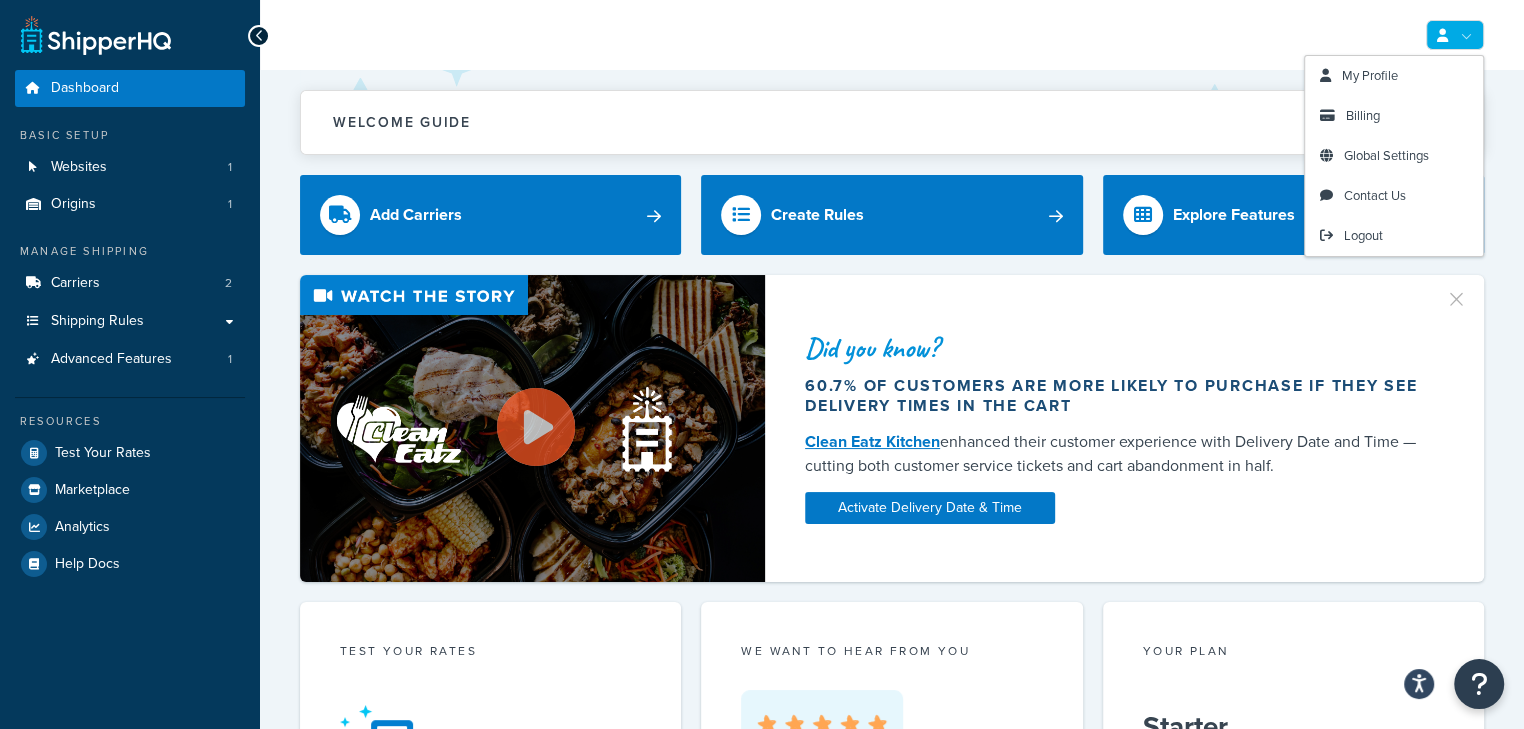 click at bounding box center (1455, 35) 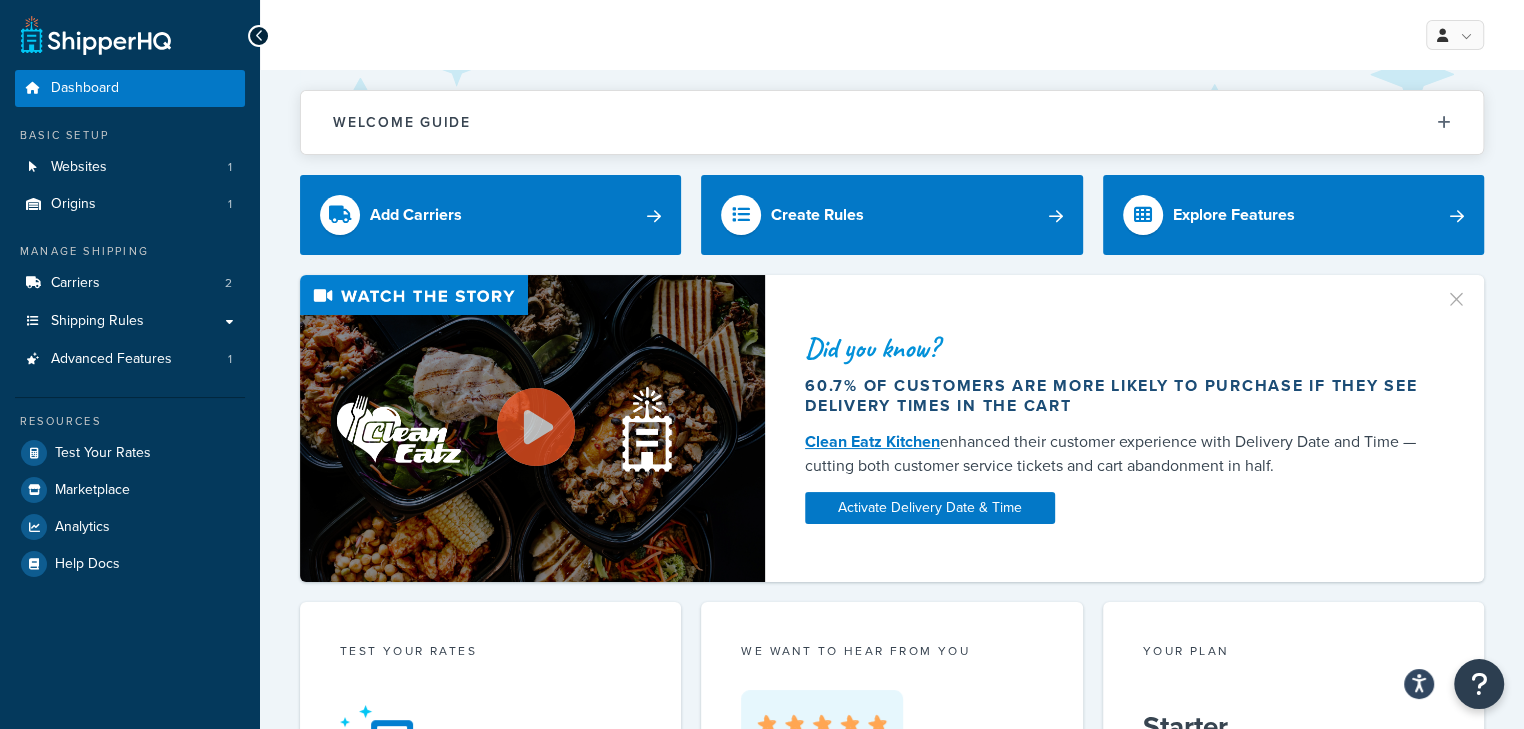 click at bounding box center (1466, 292) 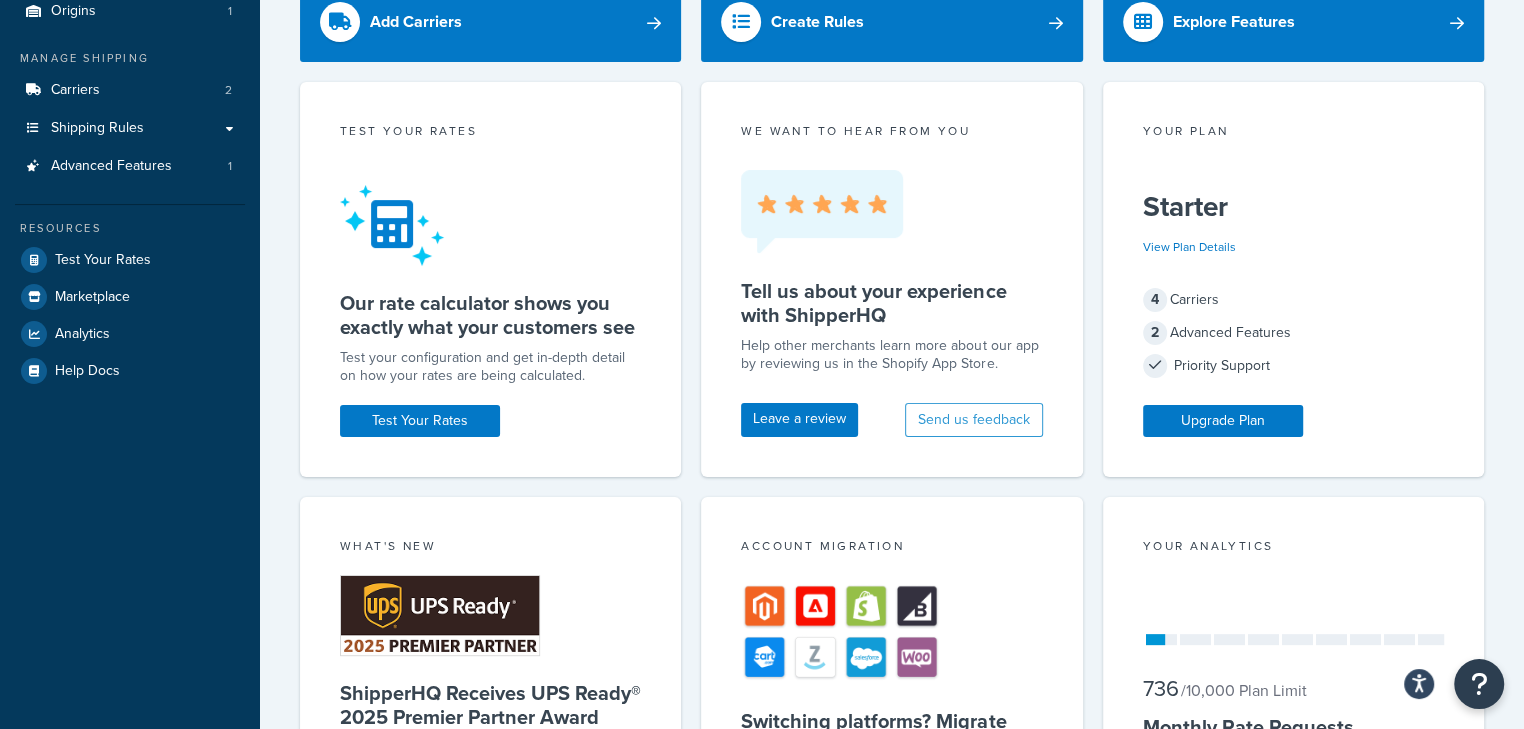 scroll, scrollTop: 0, scrollLeft: 0, axis: both 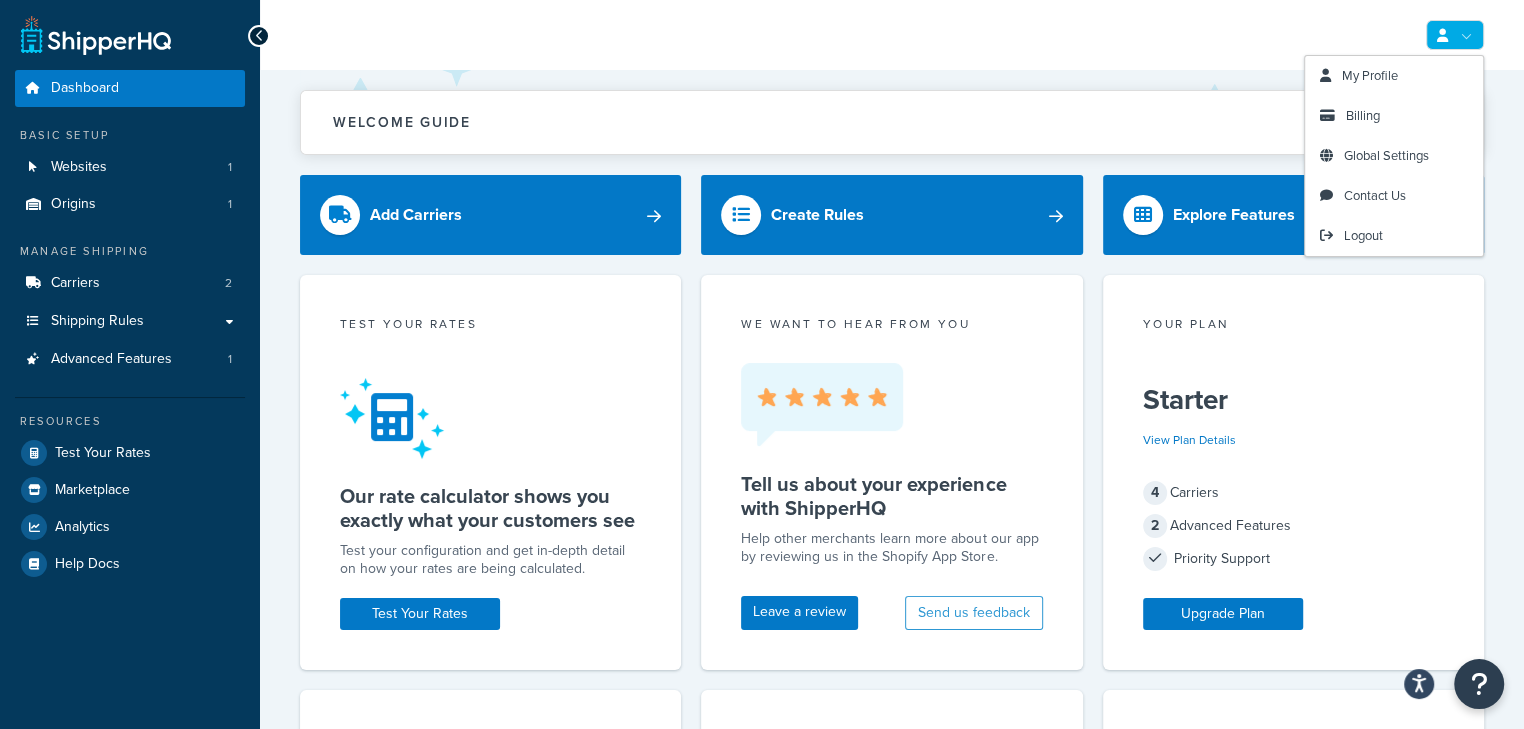 click at bounding box center [1455, 35] 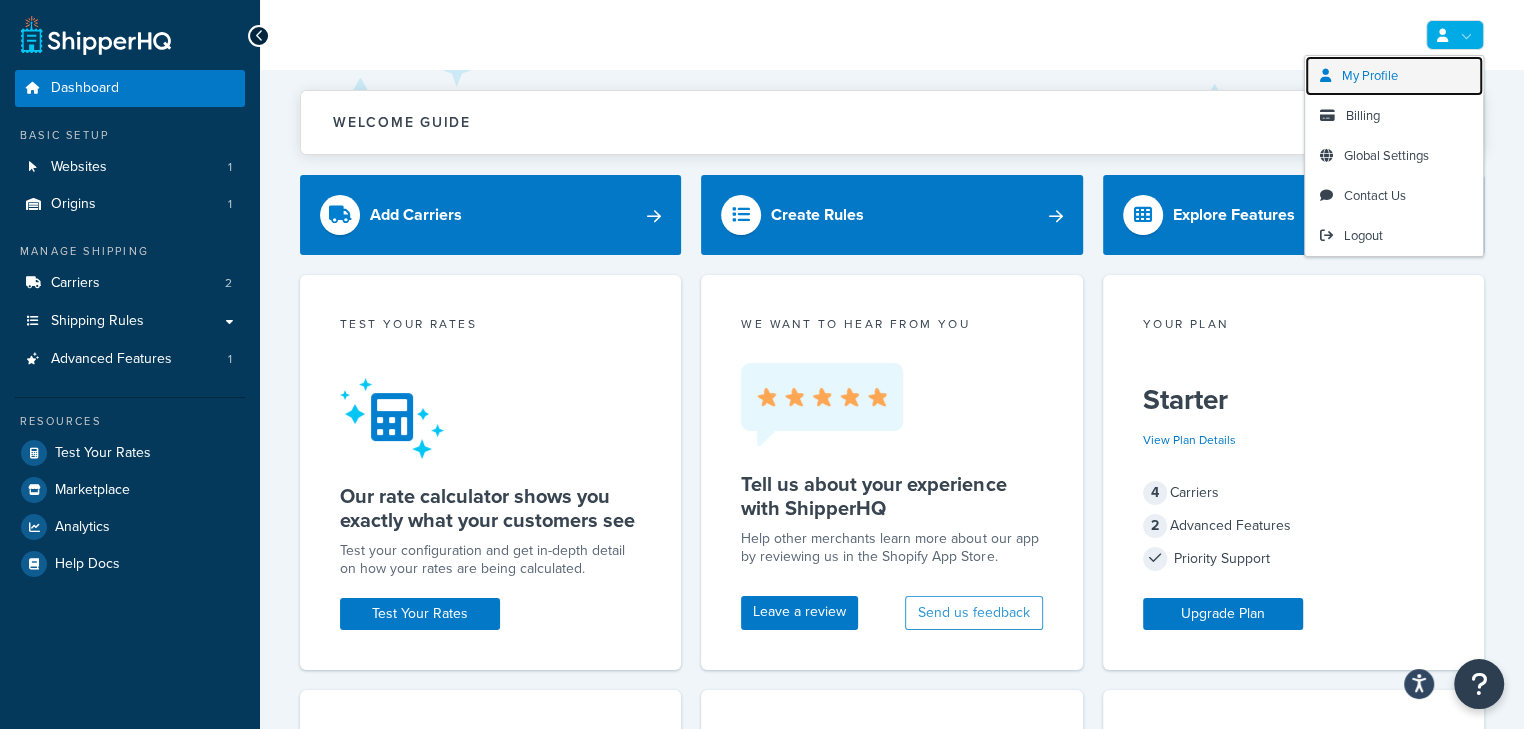 click on "My Profile" at bounding box center (1370, 75) 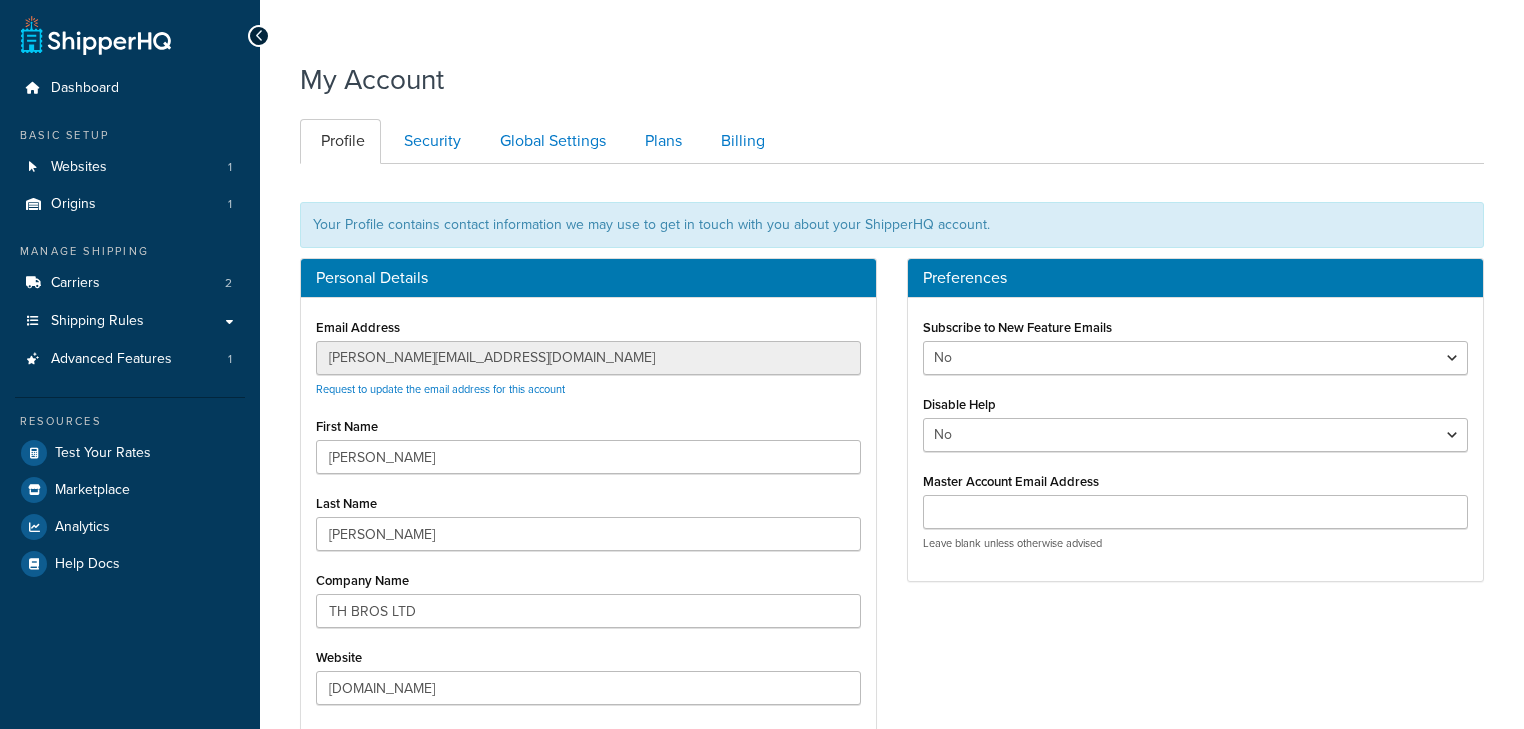 scroll, scrollTop: 0, scrollLeft: 0, axis: both 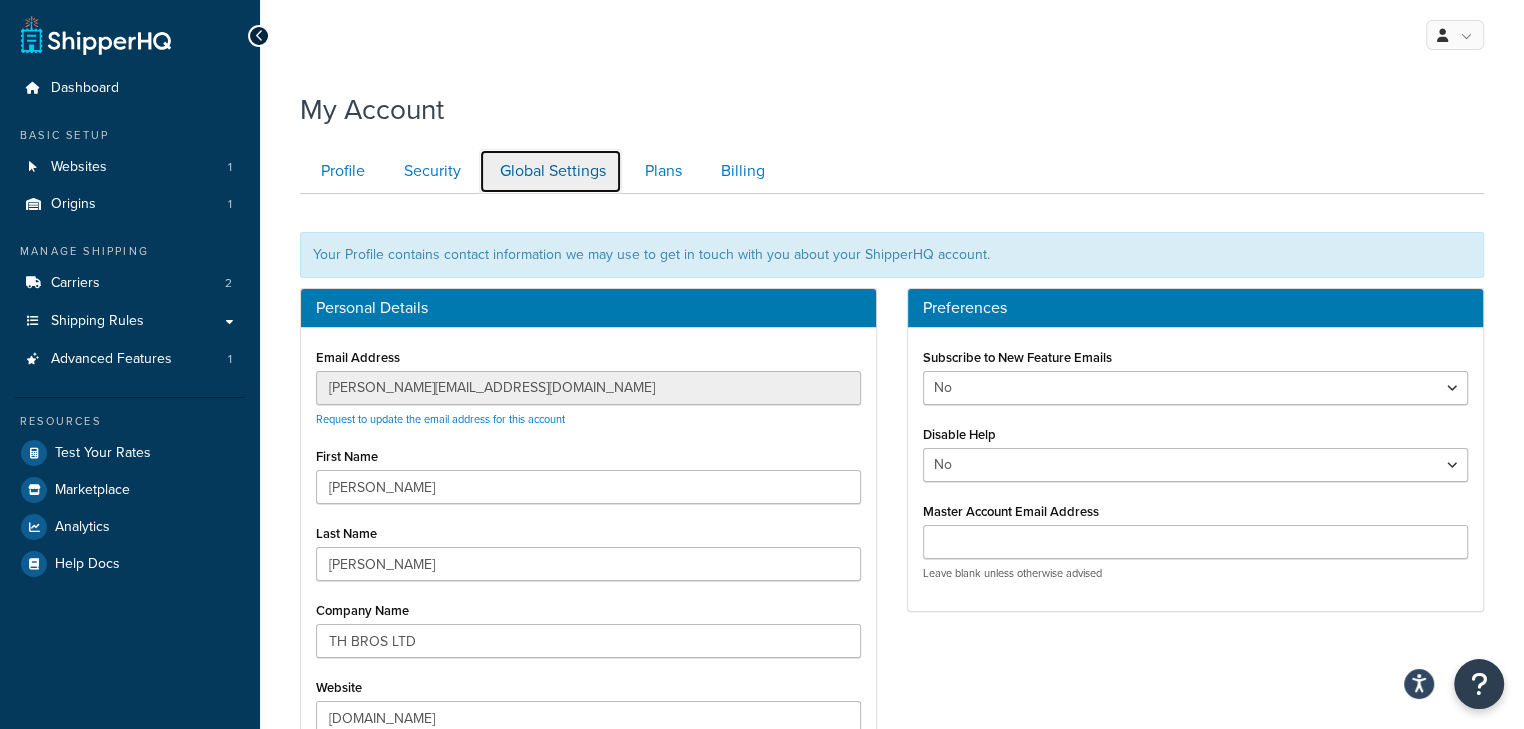 click on "Global Settings" at bounding box center (550, 171) 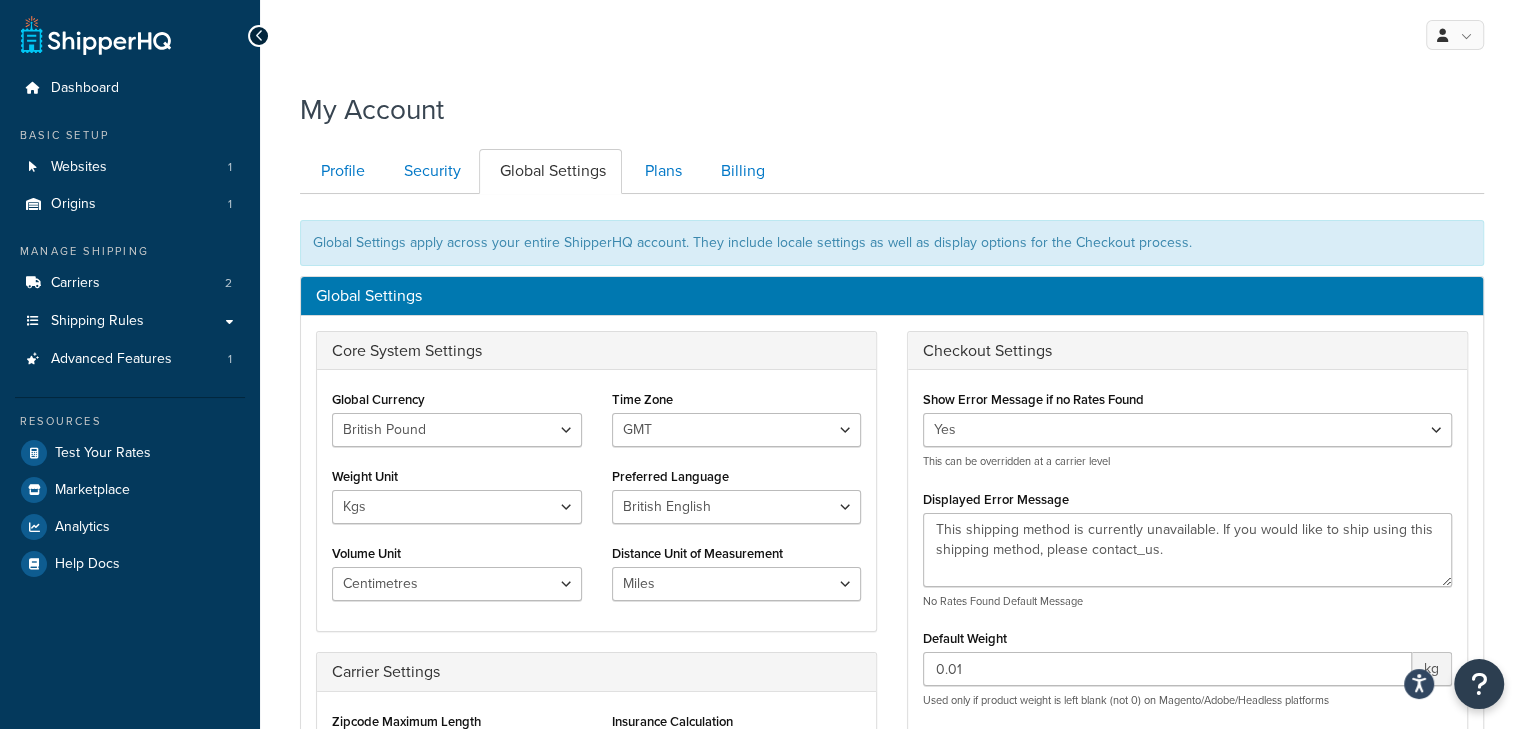 scroll, scrollTop: 192, scrollLeft: 0, axis: vertical 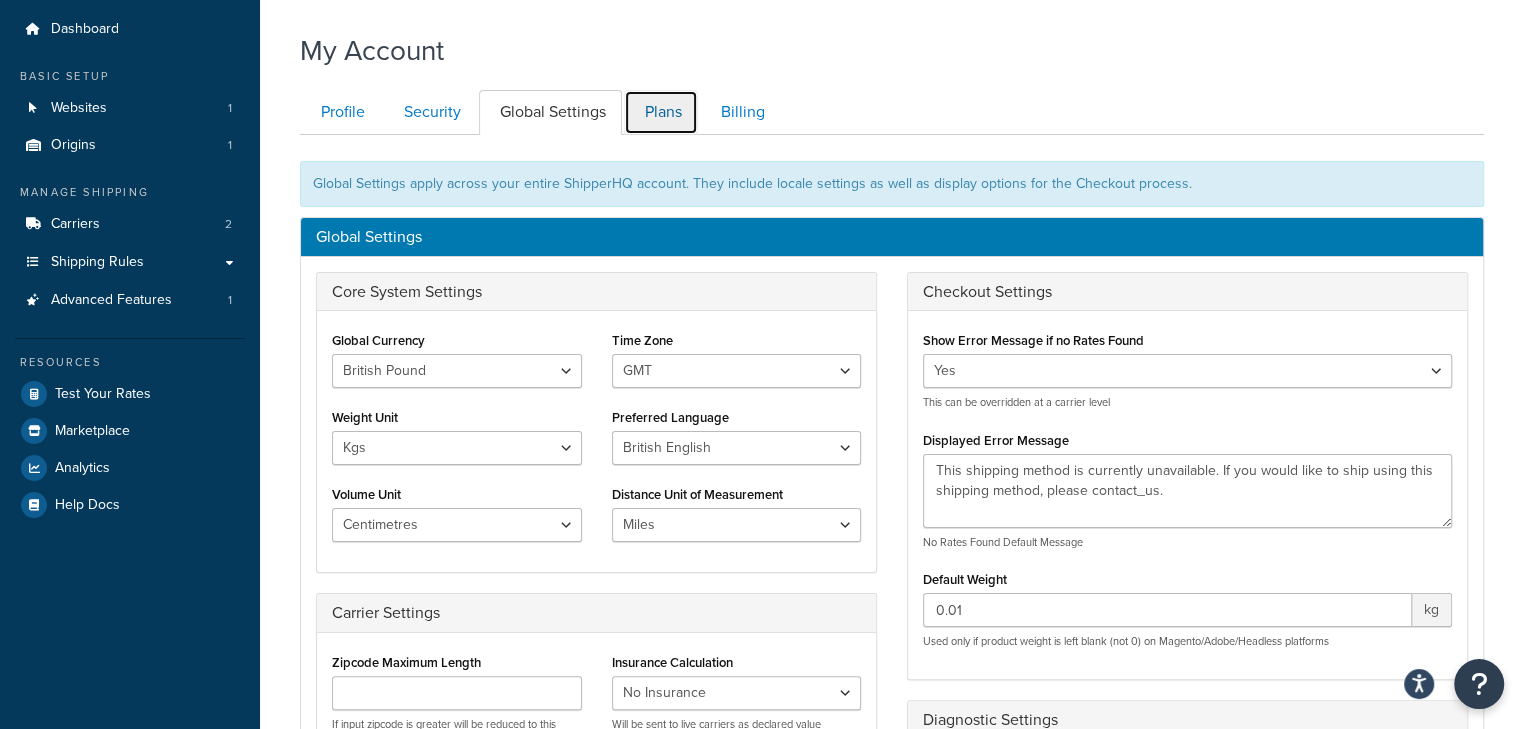 click on "Plans" at bounding box center (661, 112) 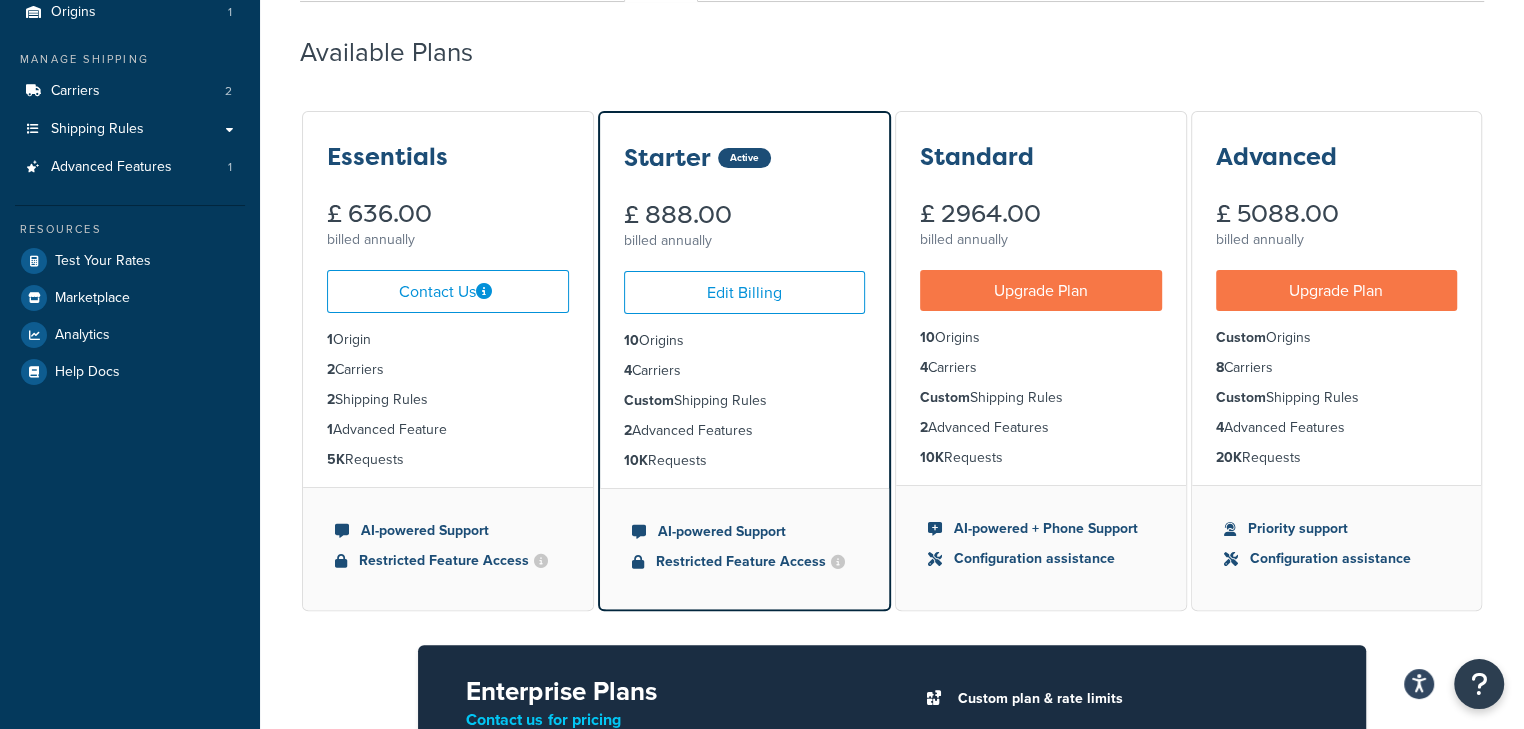 scroll, scrollTop: 0, scrollLeft: 0, axis: both 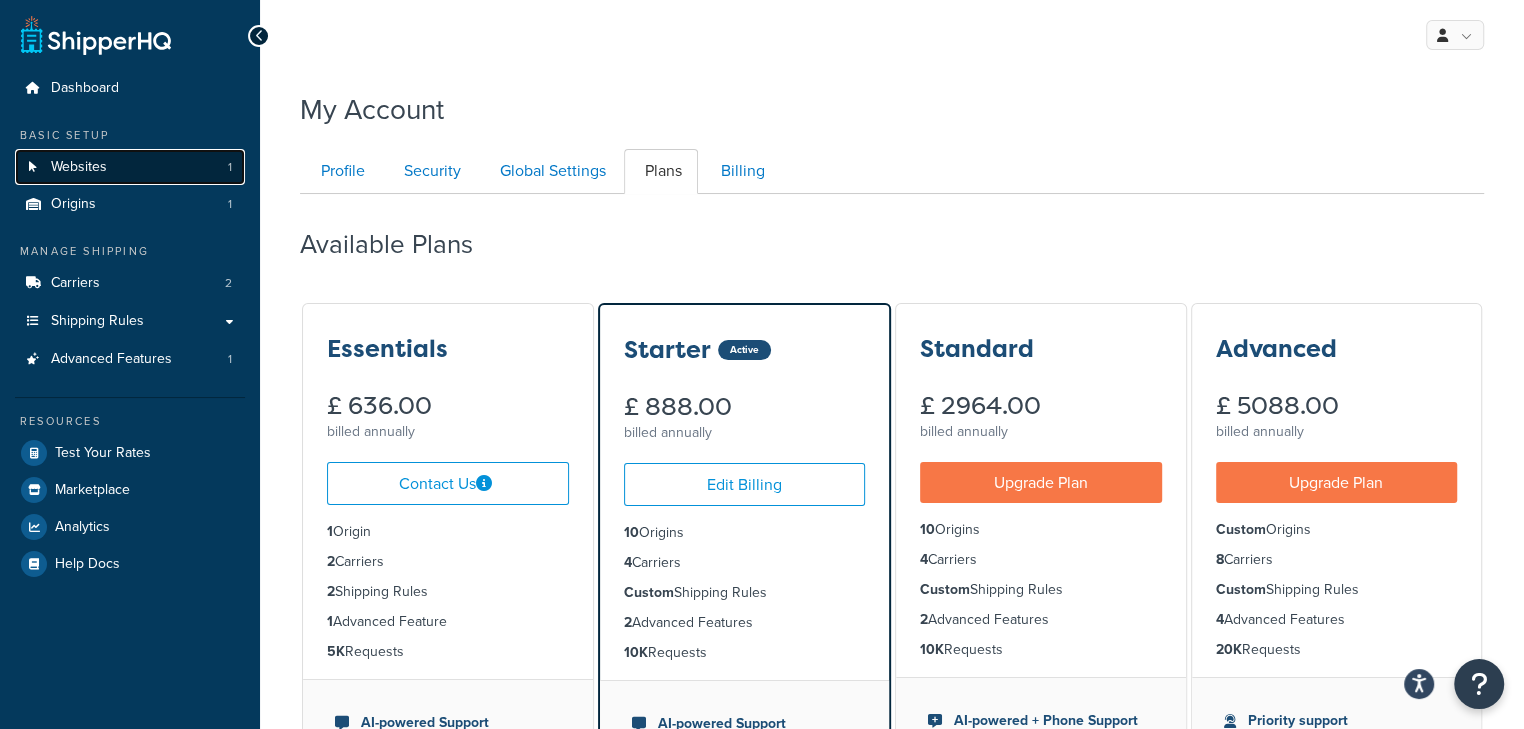 click on "Websites
1" at bounding box center [130, 167] 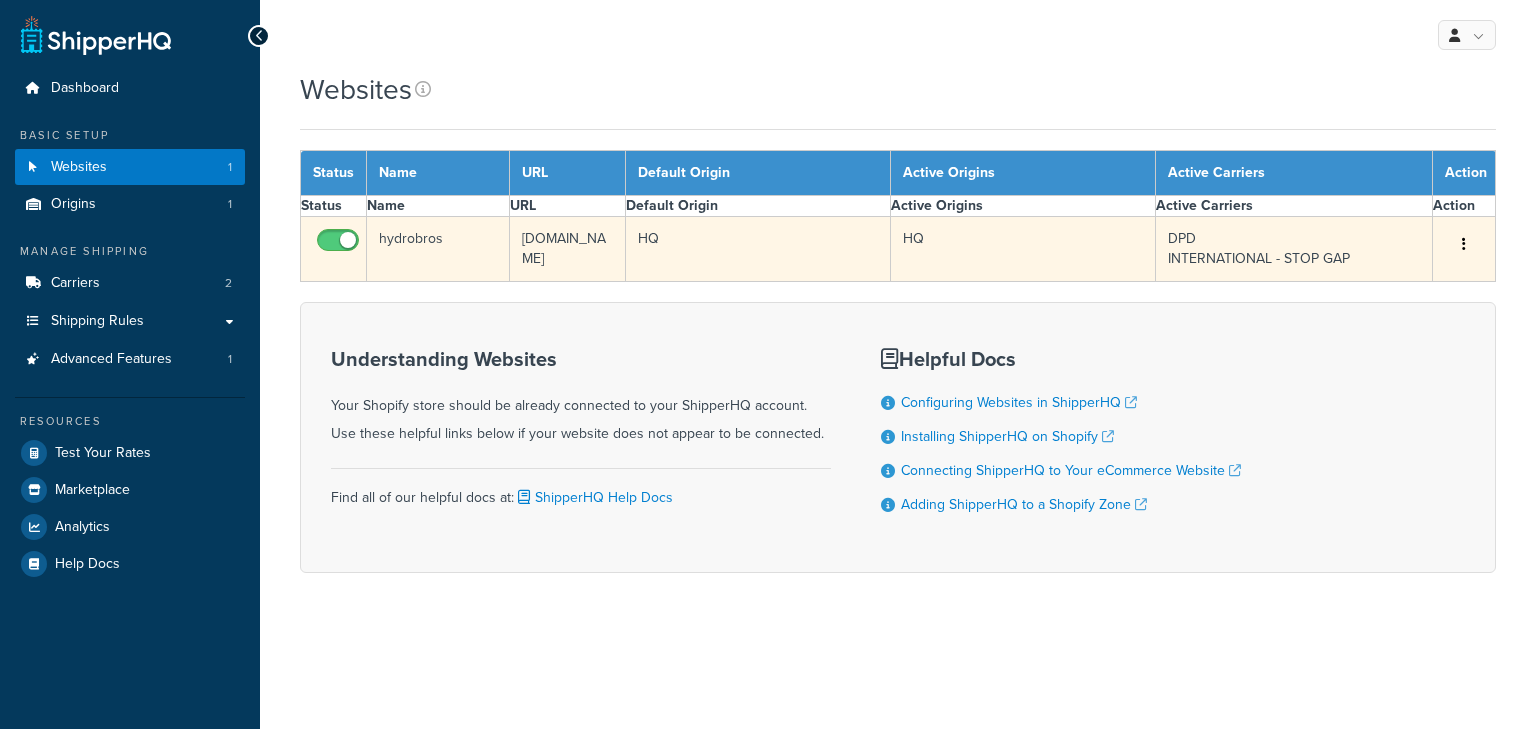 scroll, scrollTop: 0, scrollLeft: 0, axis: both 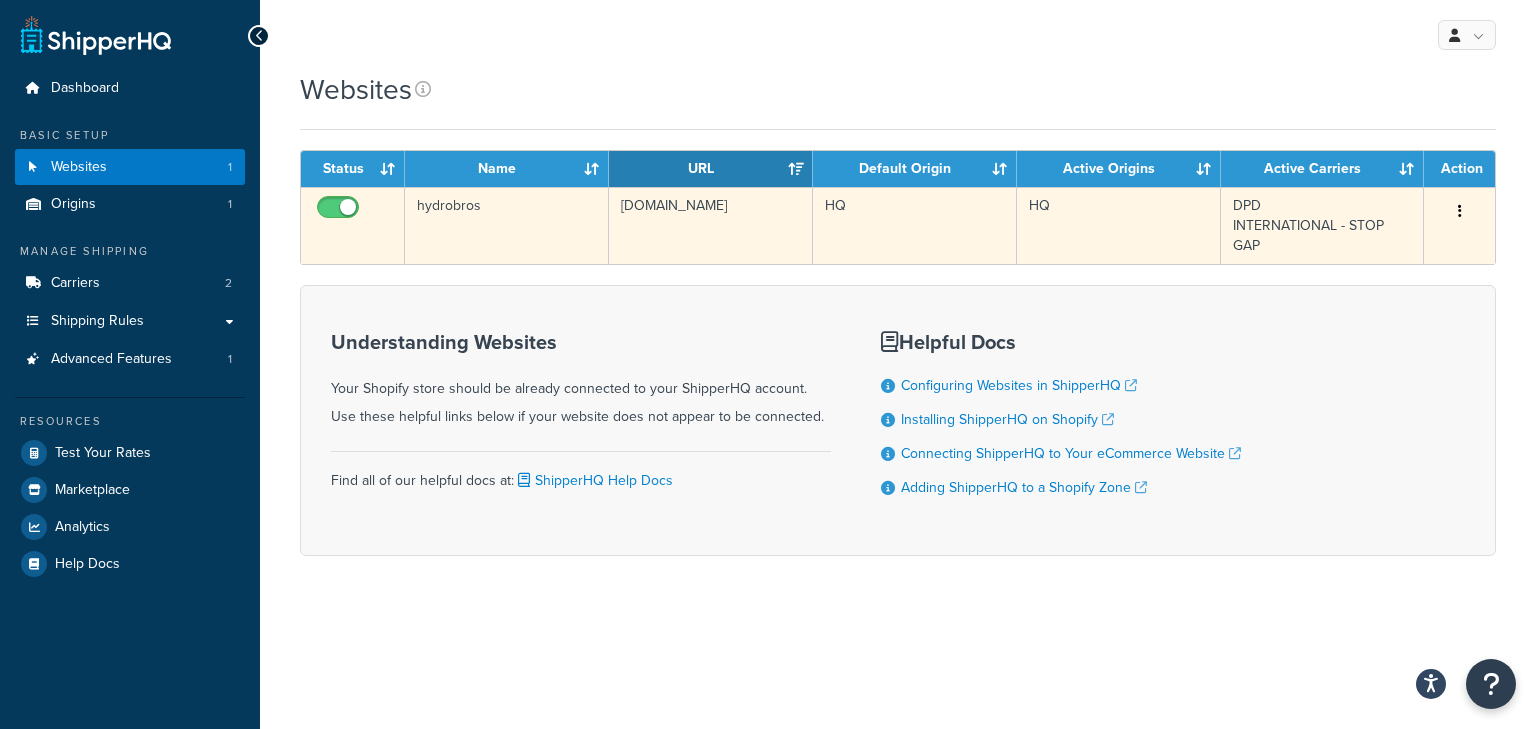 click at bounding box center (1460, 212) 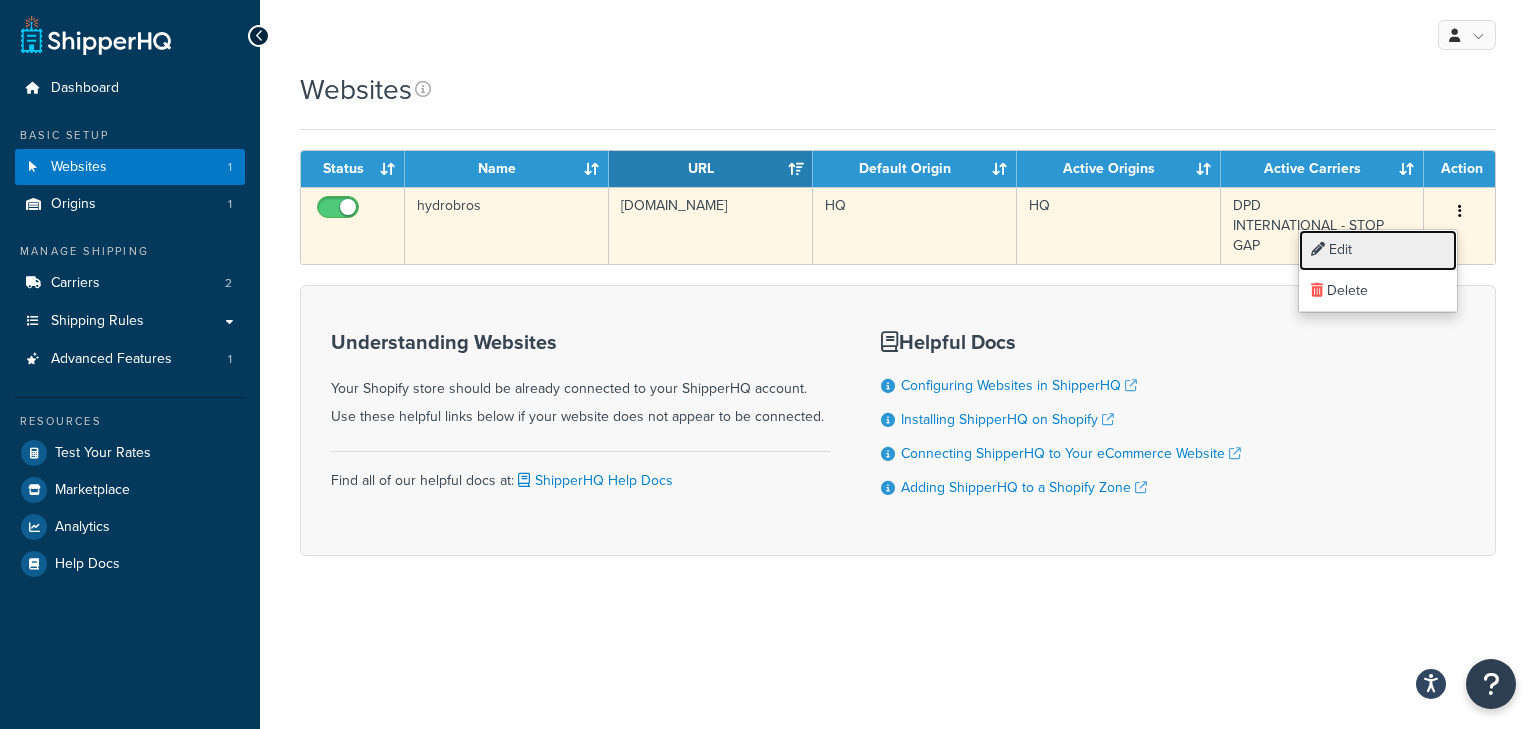 click on "Edit" at bounding box center [1378, 250] 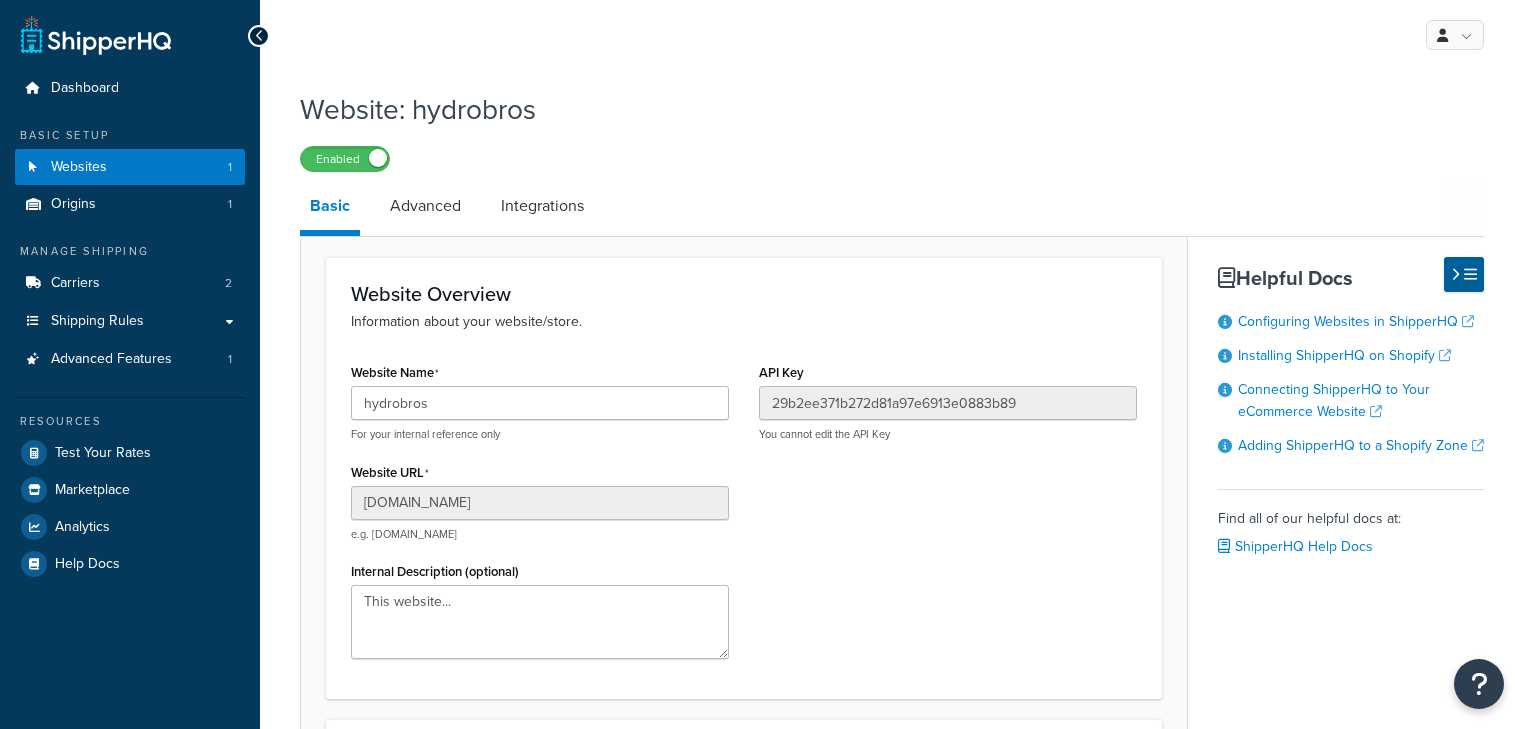 scroll, scrollTop: 0, scrollLeft: 0, axis: both 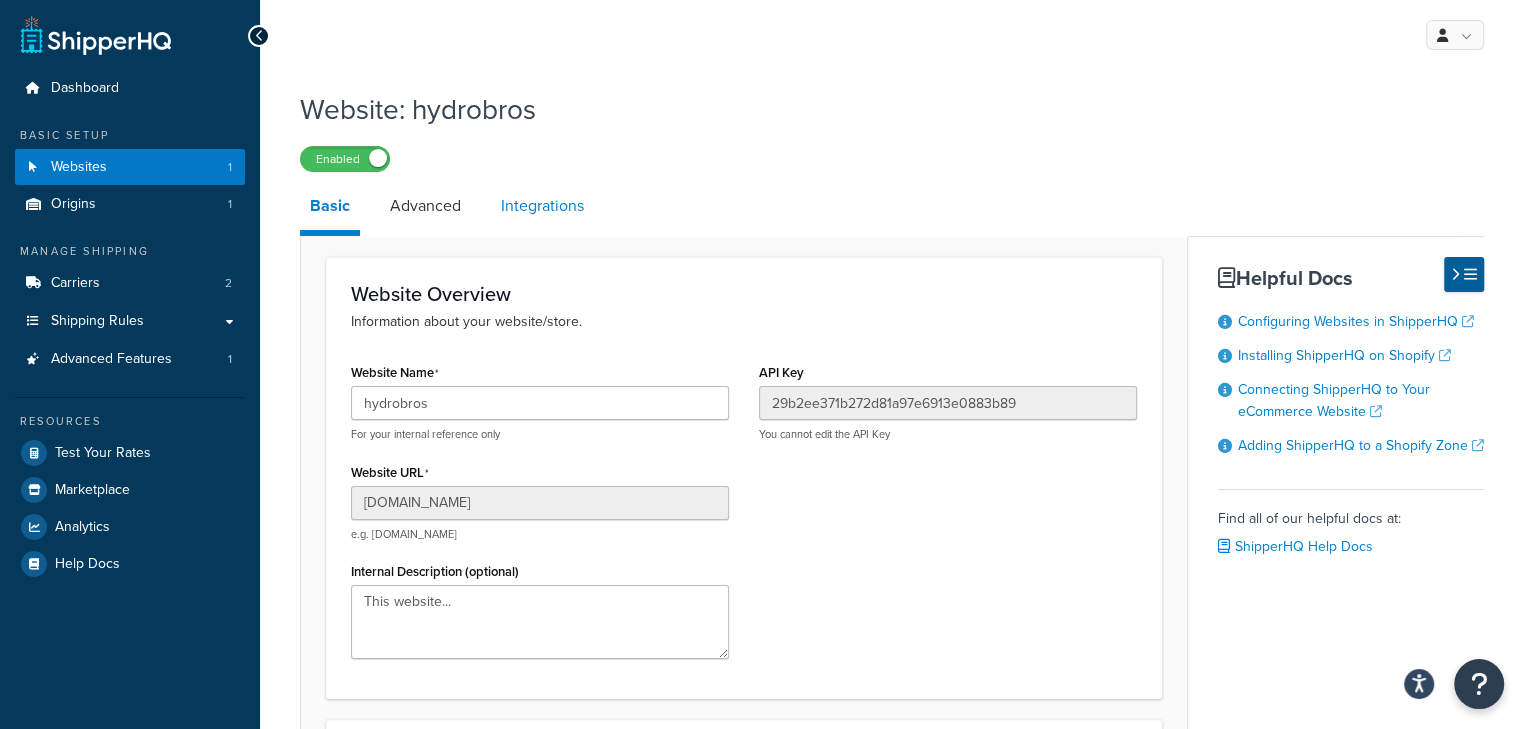click on "Integrations" at bounding box center (542, 206) 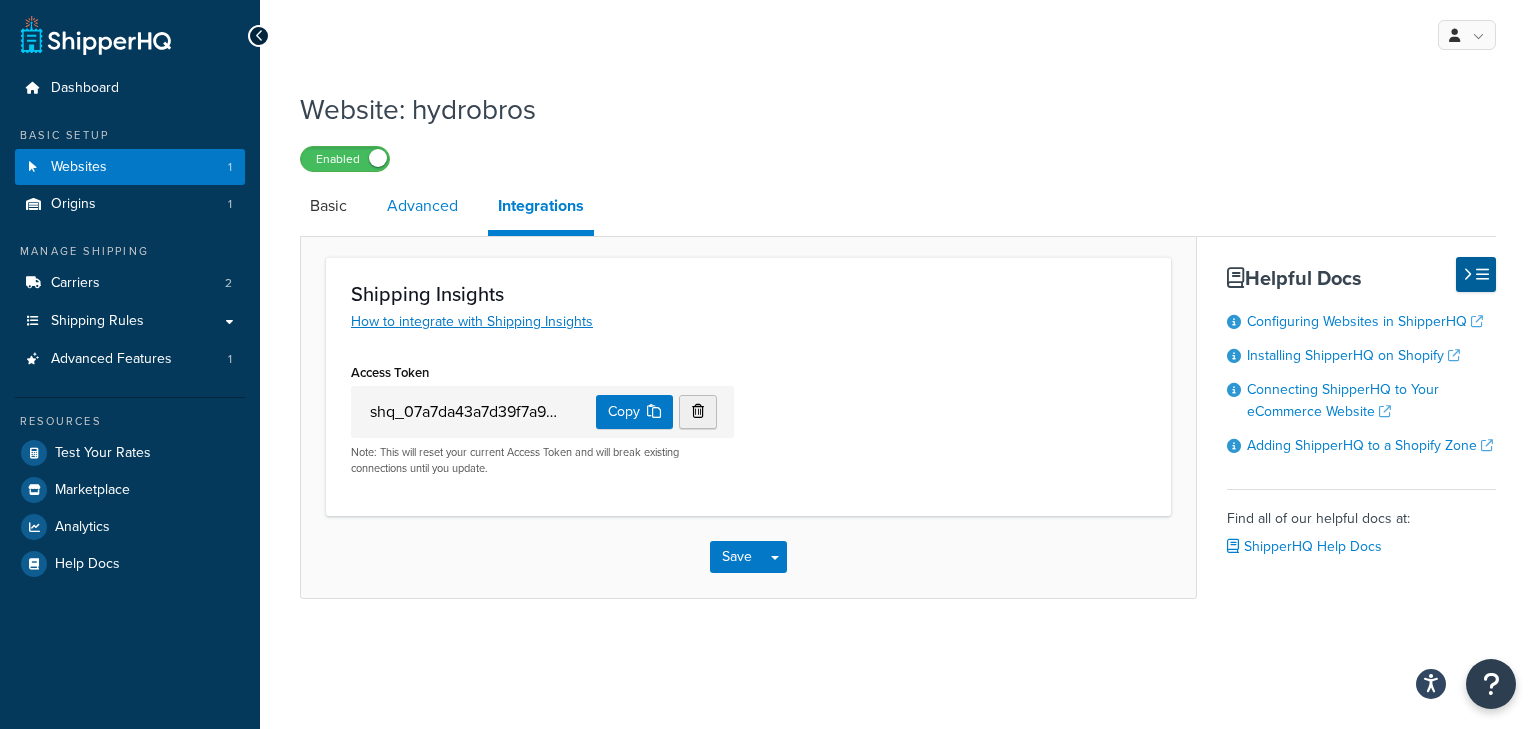 click on "Advanced" at bounding box center (422, 206) 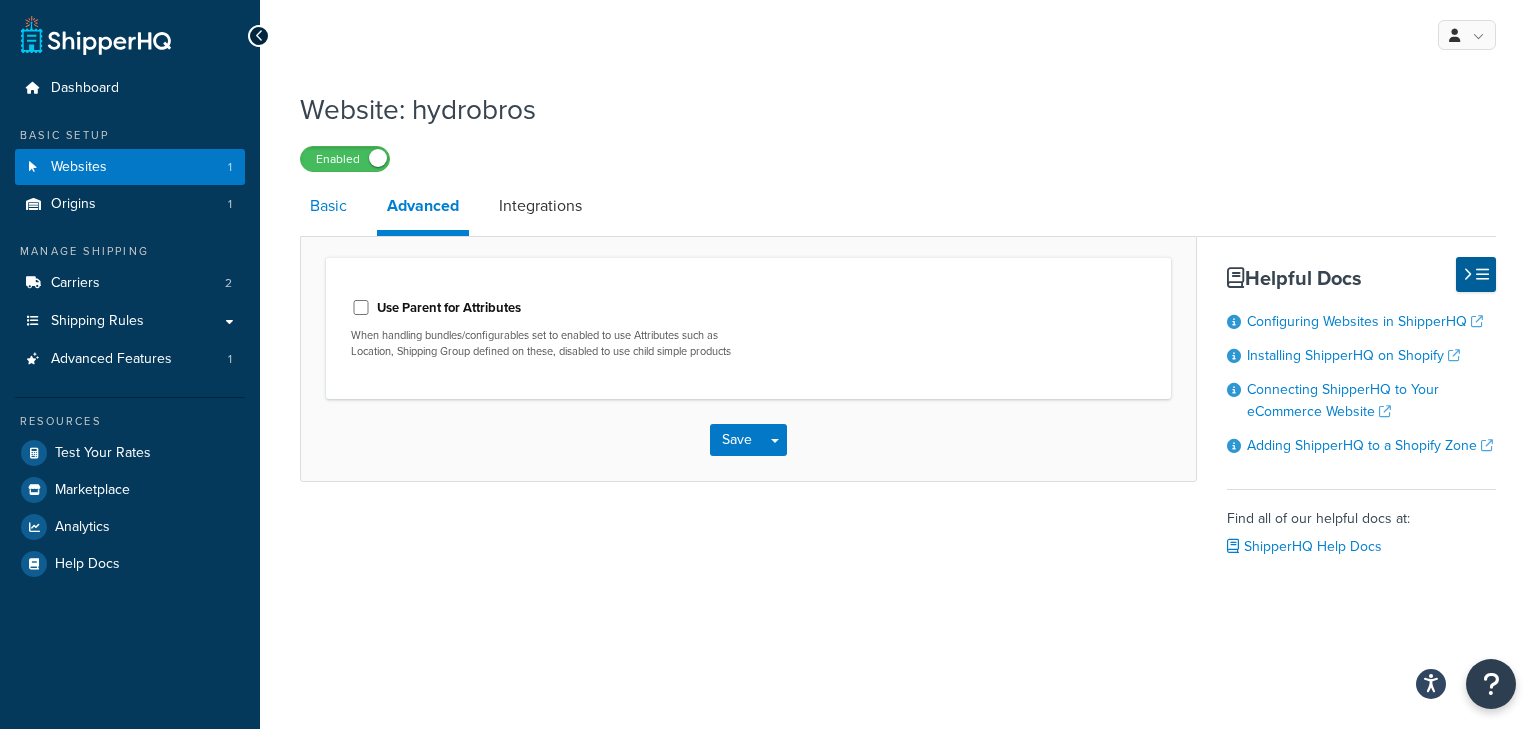 click on "Basic" at bounding box center [328, 206] 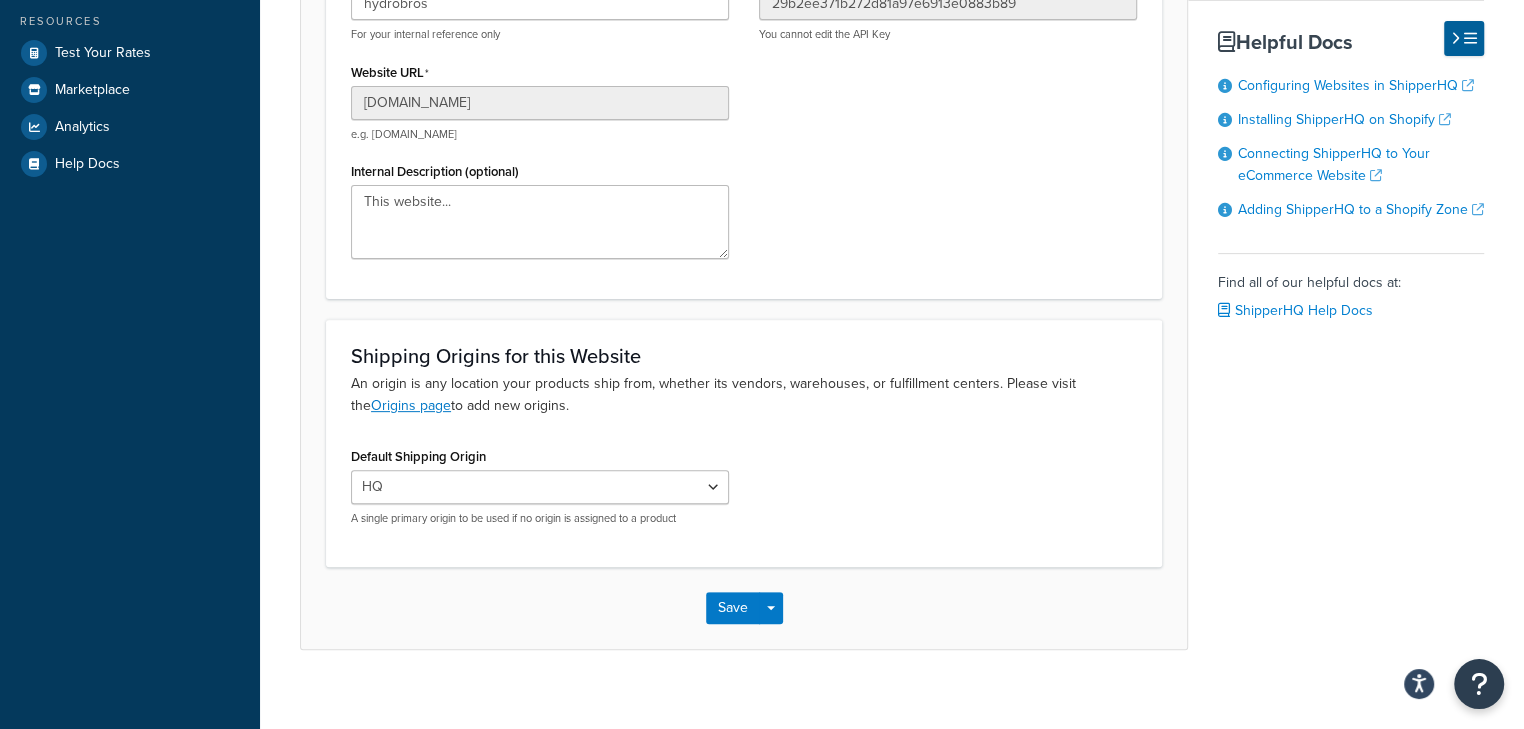 scroll, scrollTop: 0, scrollLeft: 0, axis: both 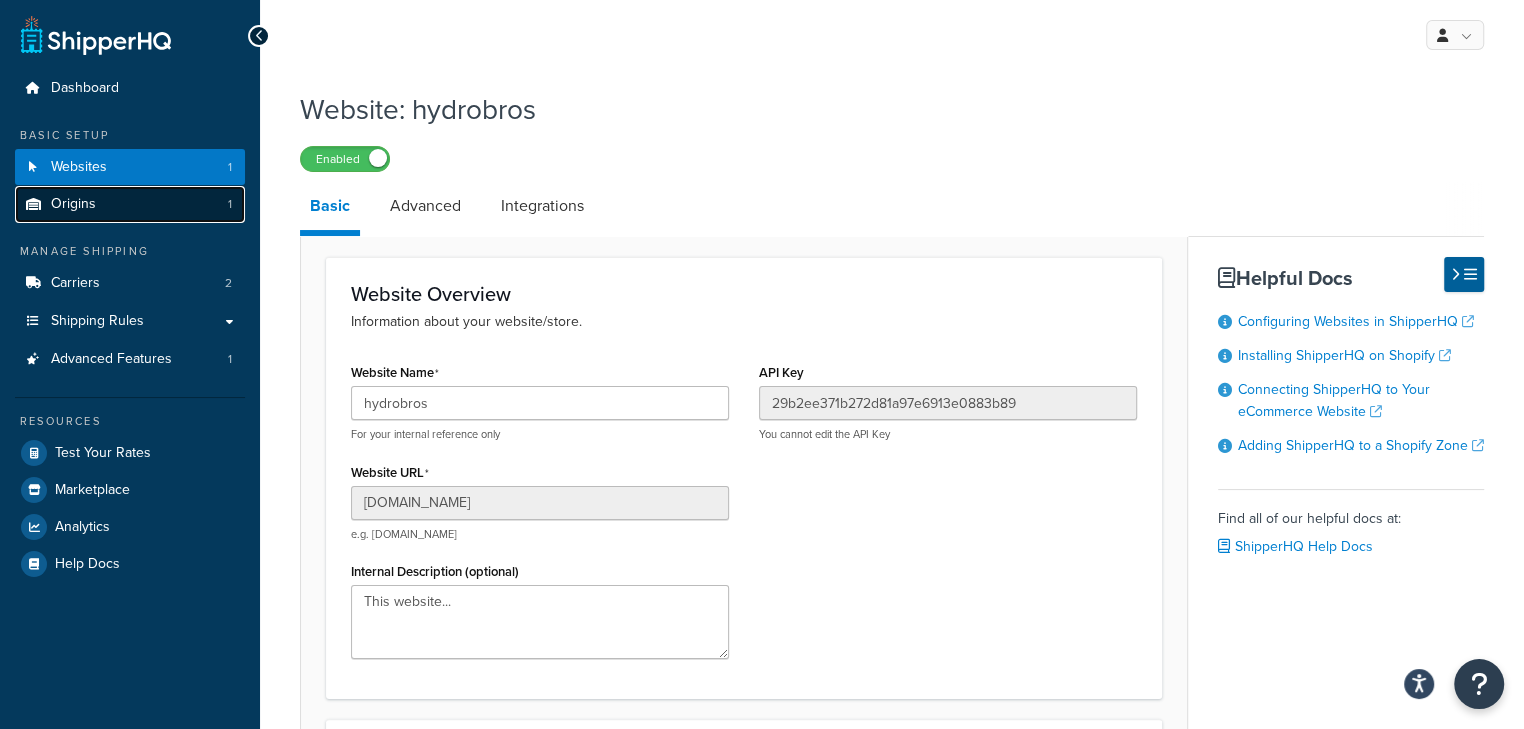 click on "Origins 1" at bounding box center [130, 204] 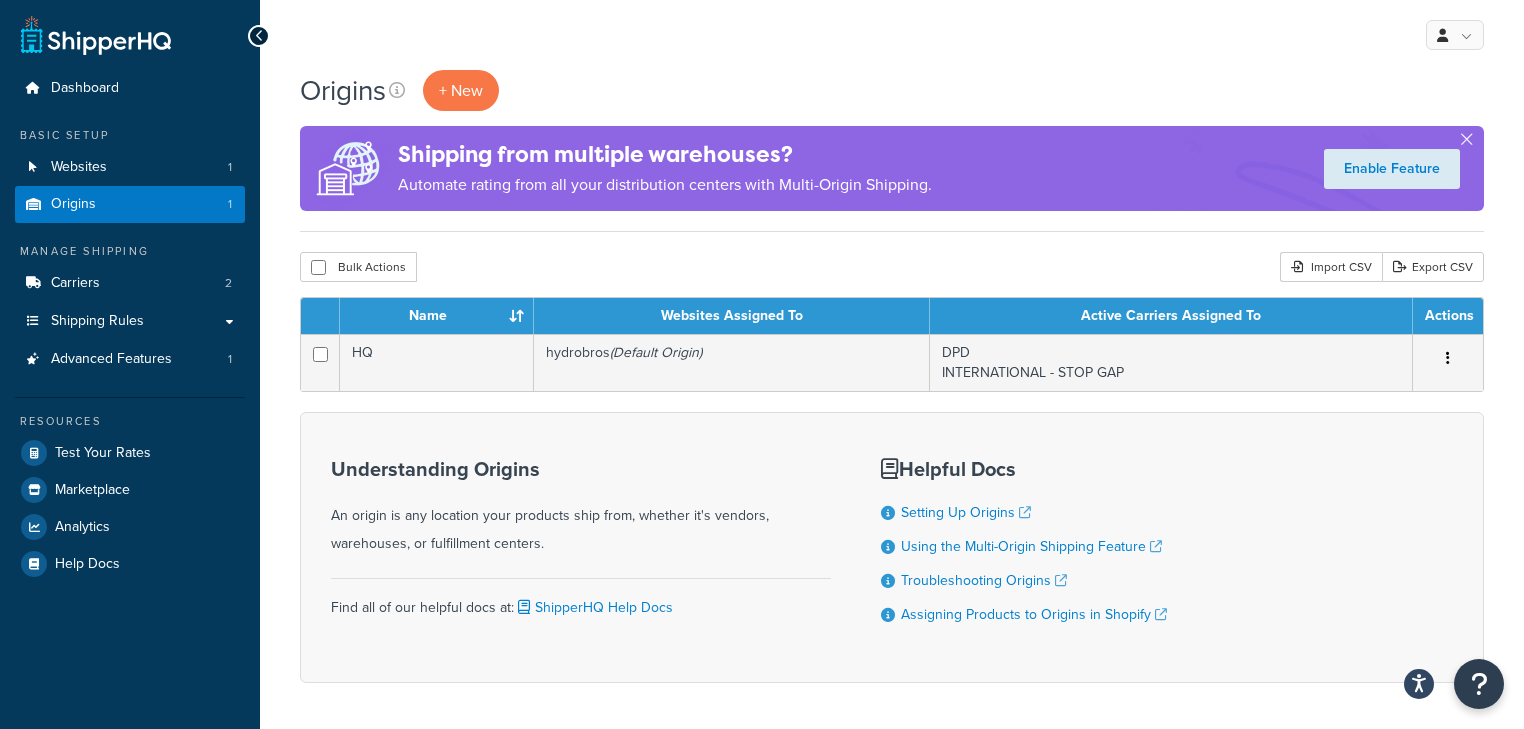 scroll, scrollTop: 0, scrollLeft: 0, axis: both 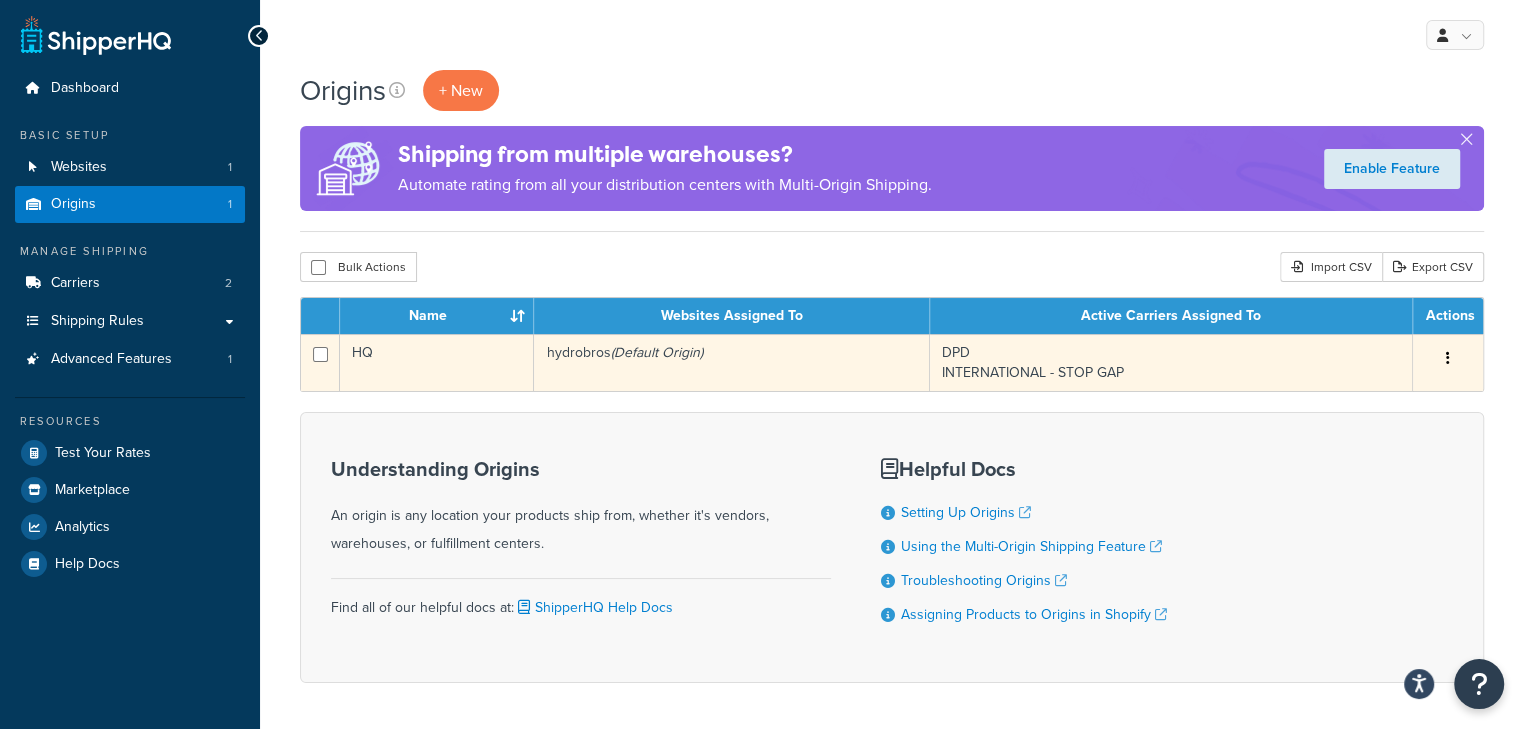 click on "(Default Origin)" at bounding box center [656, 352] 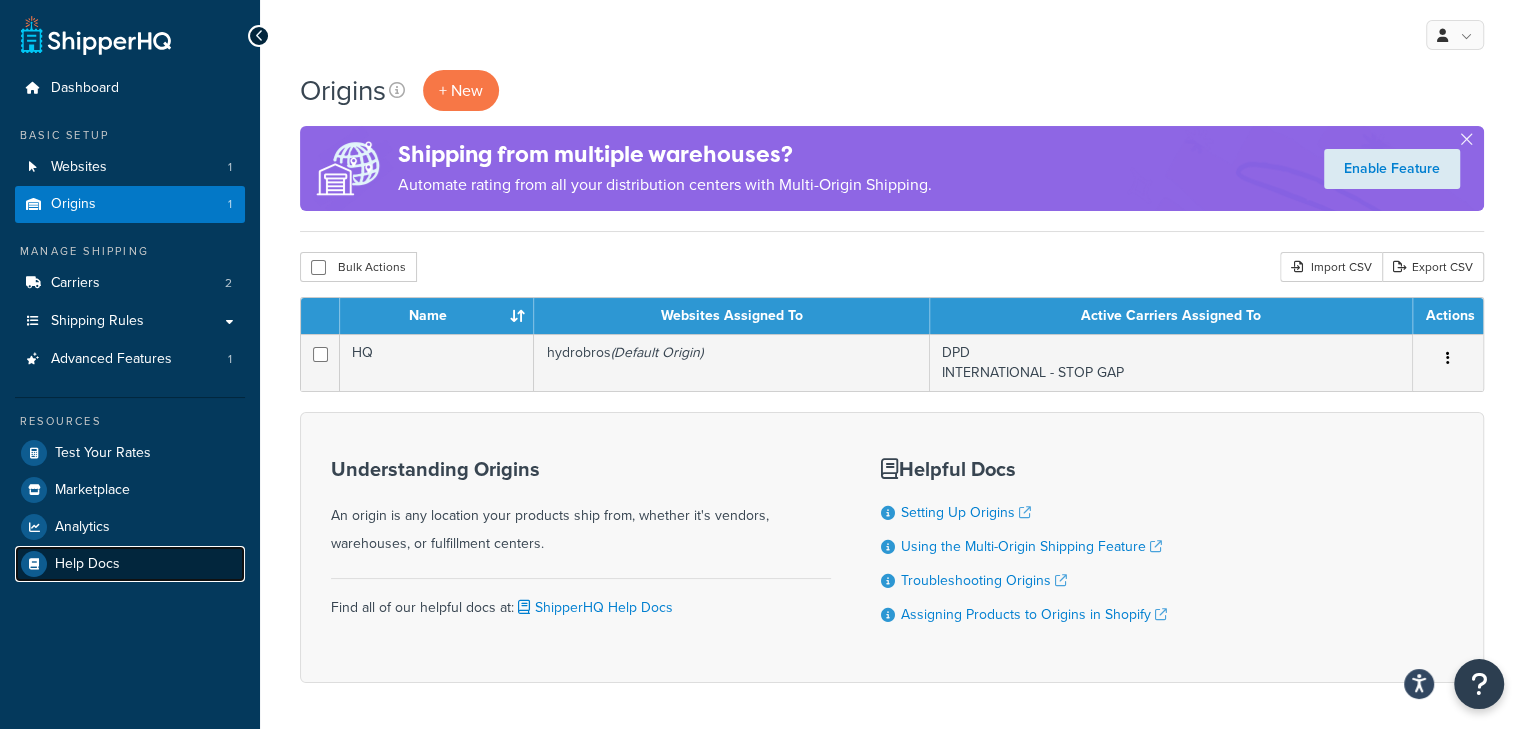 click on "Help Docs" at bounding box center [130, 564] 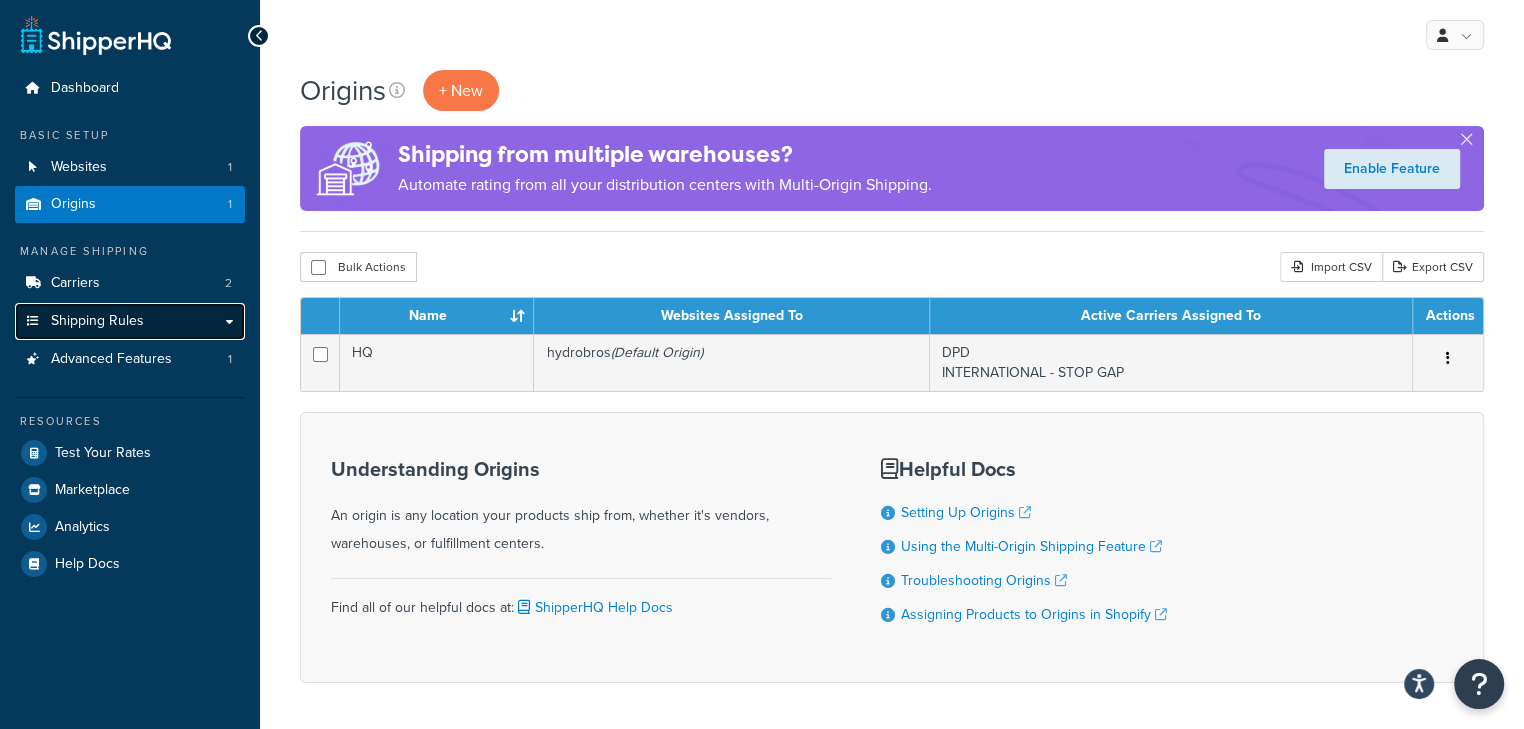 click on "Shipping Rules" at bounding box center [130, 321] 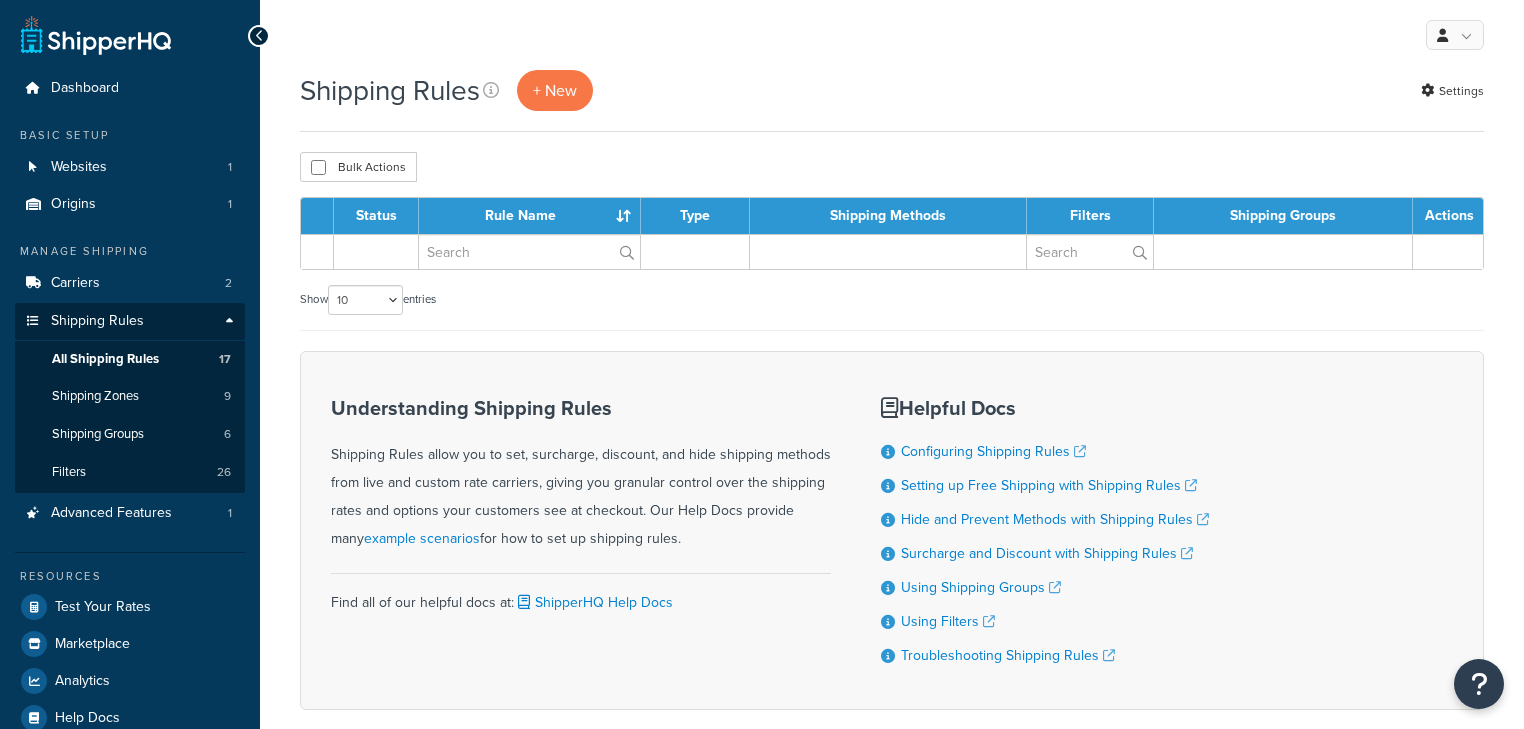 scroll, scrollTop: 0, scrollLeft: 0, axis: both 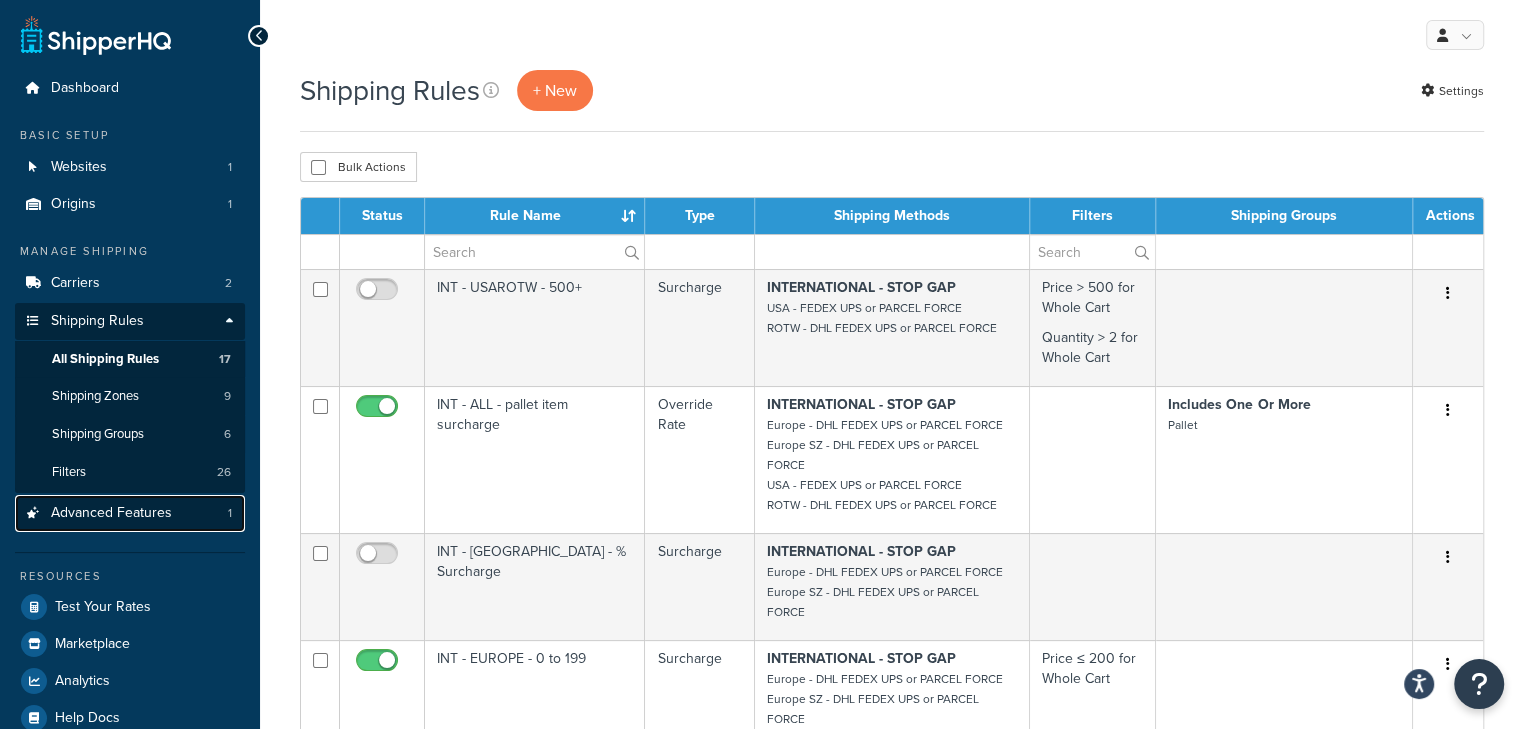 click on "Advanced Features" at bounding box center [111, 513] 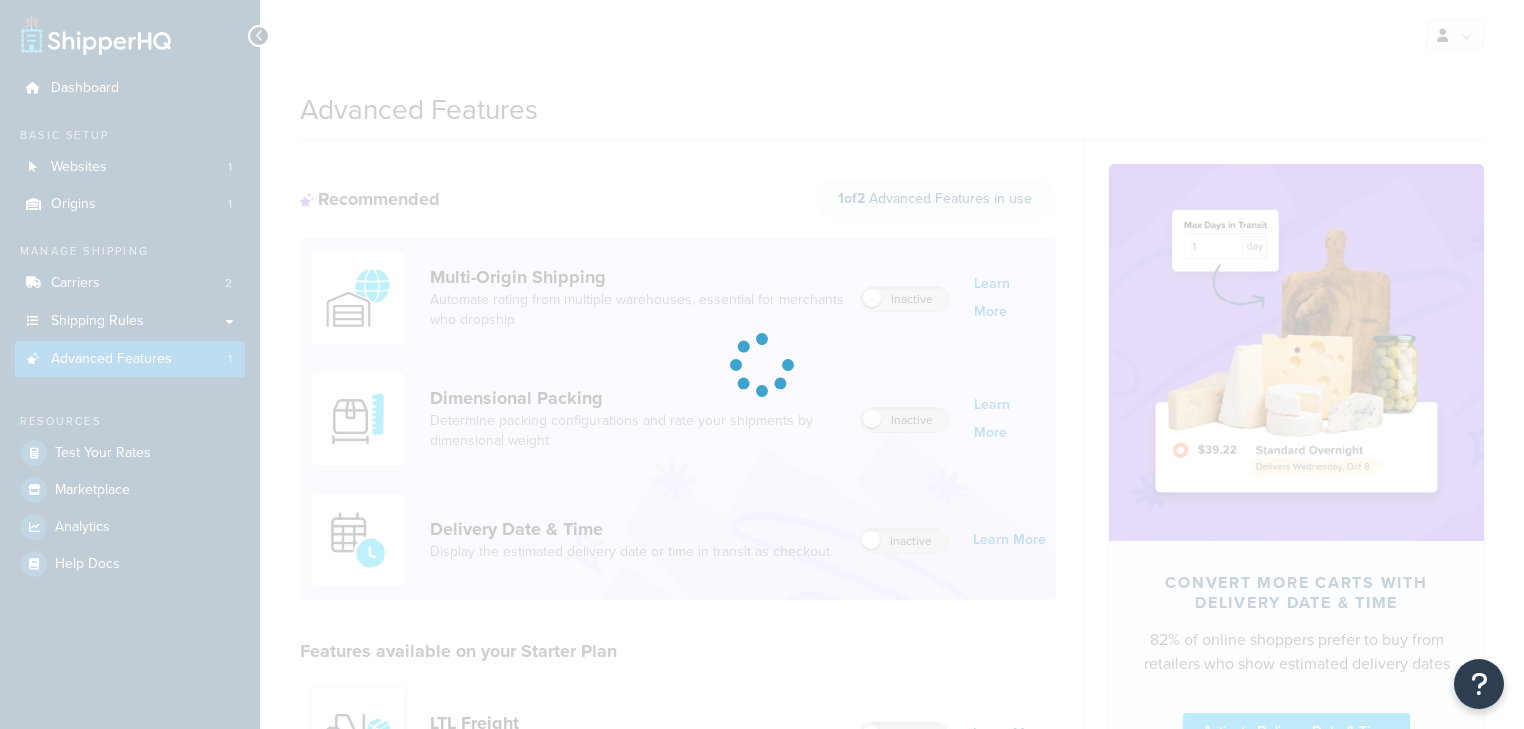 scroll, scrollTop: 0, scrollLeft: 0, axis: both 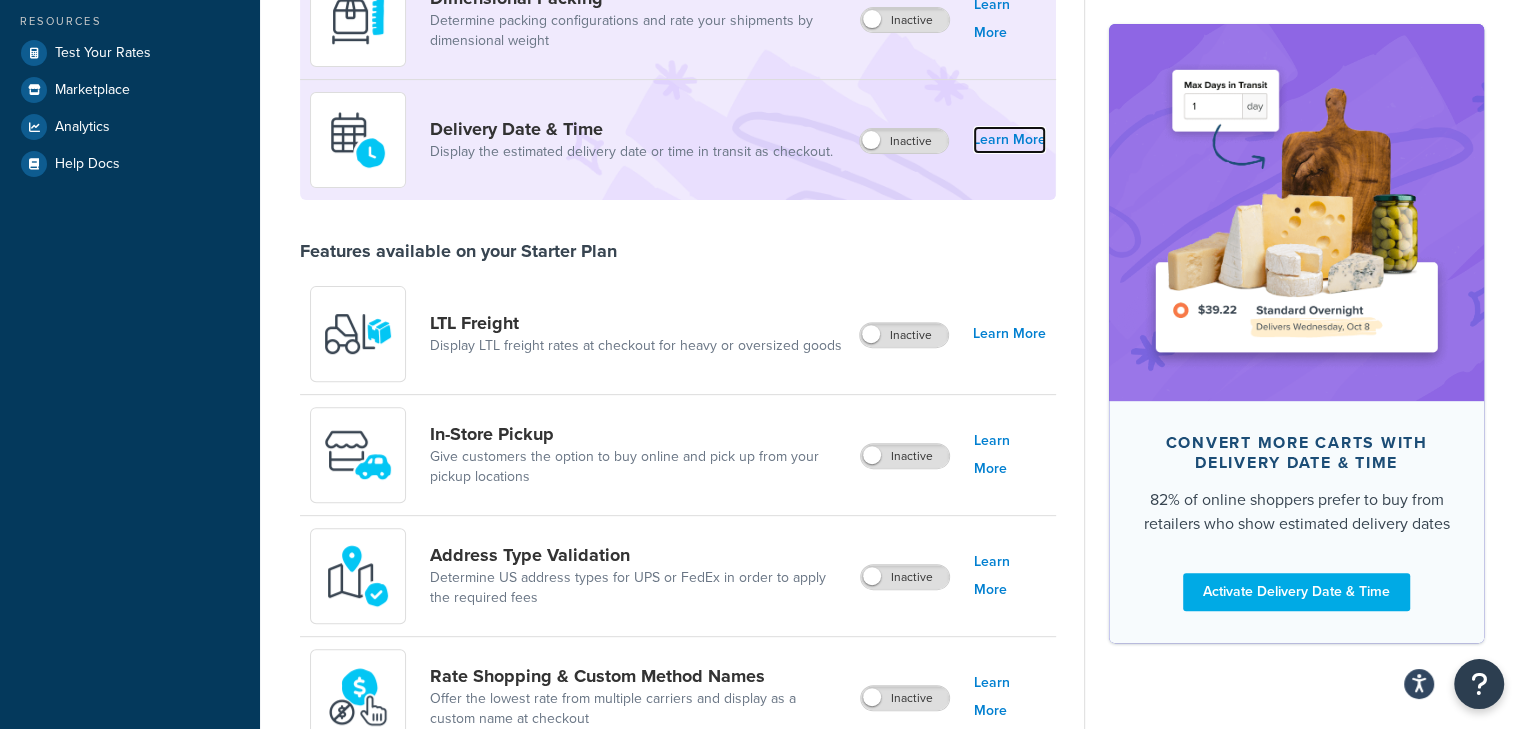 click on "Learn More" at bounding box center [1009, 140] 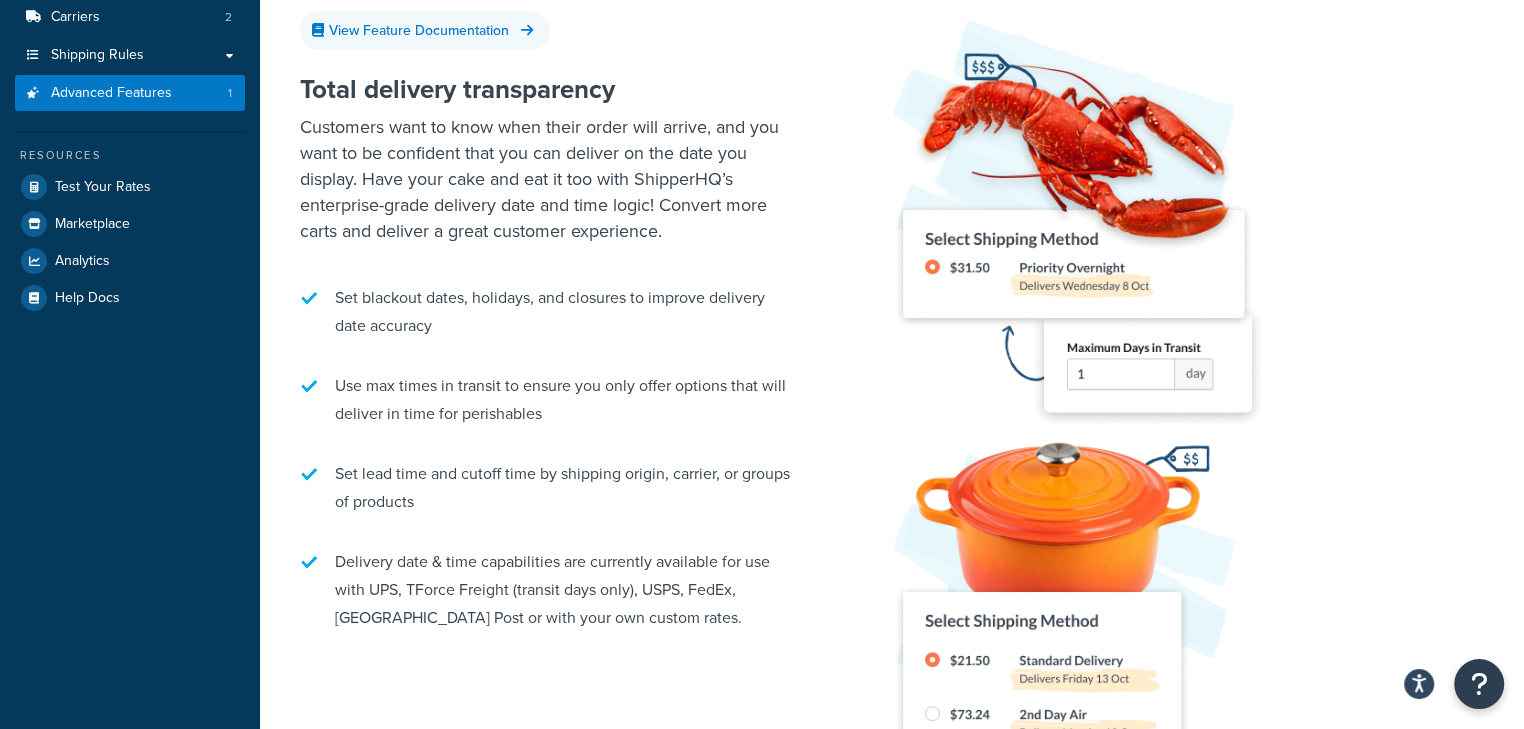 scroll, scrollTop: 0, scrollLeft: 0, axis: both 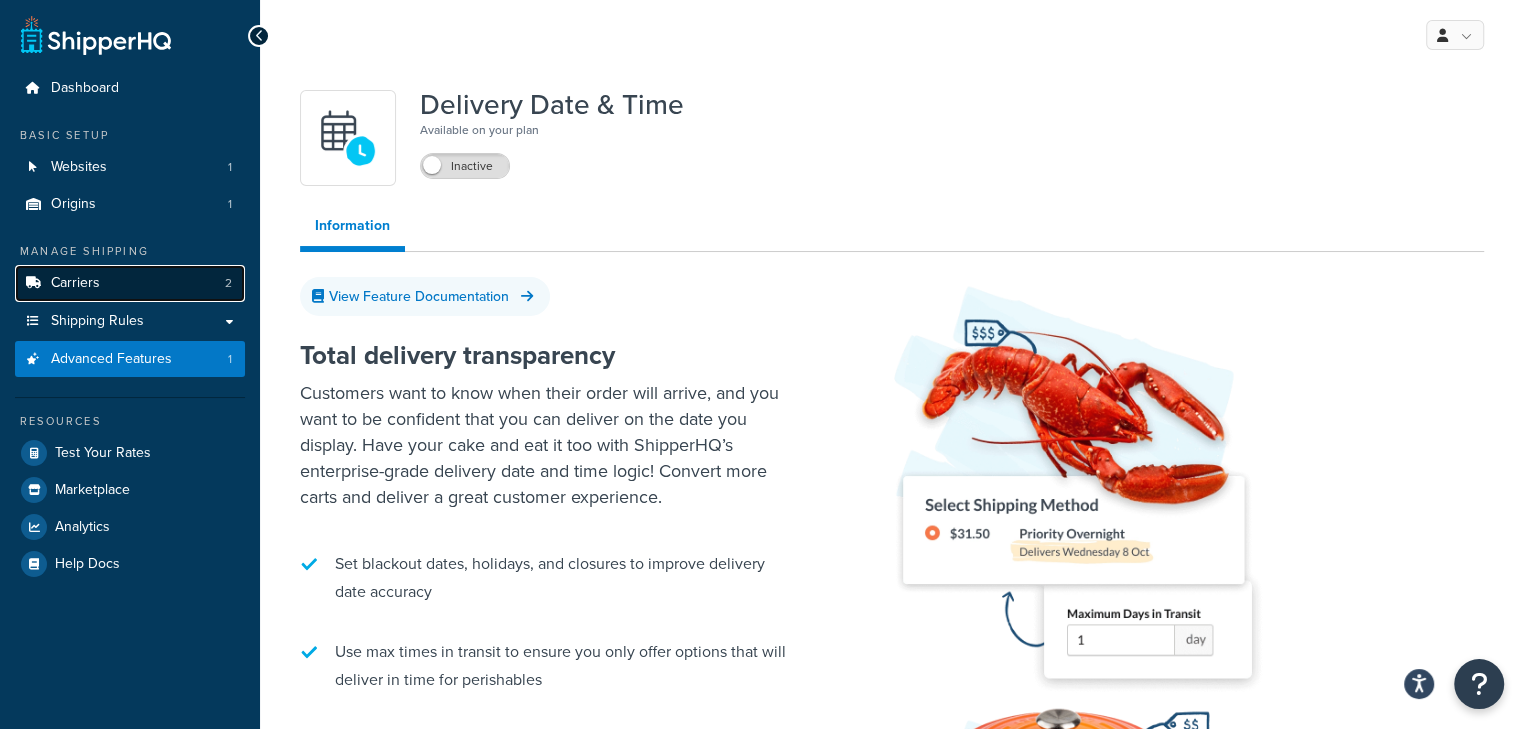 click on "Carriers 2" at bounding box center [130, 283] 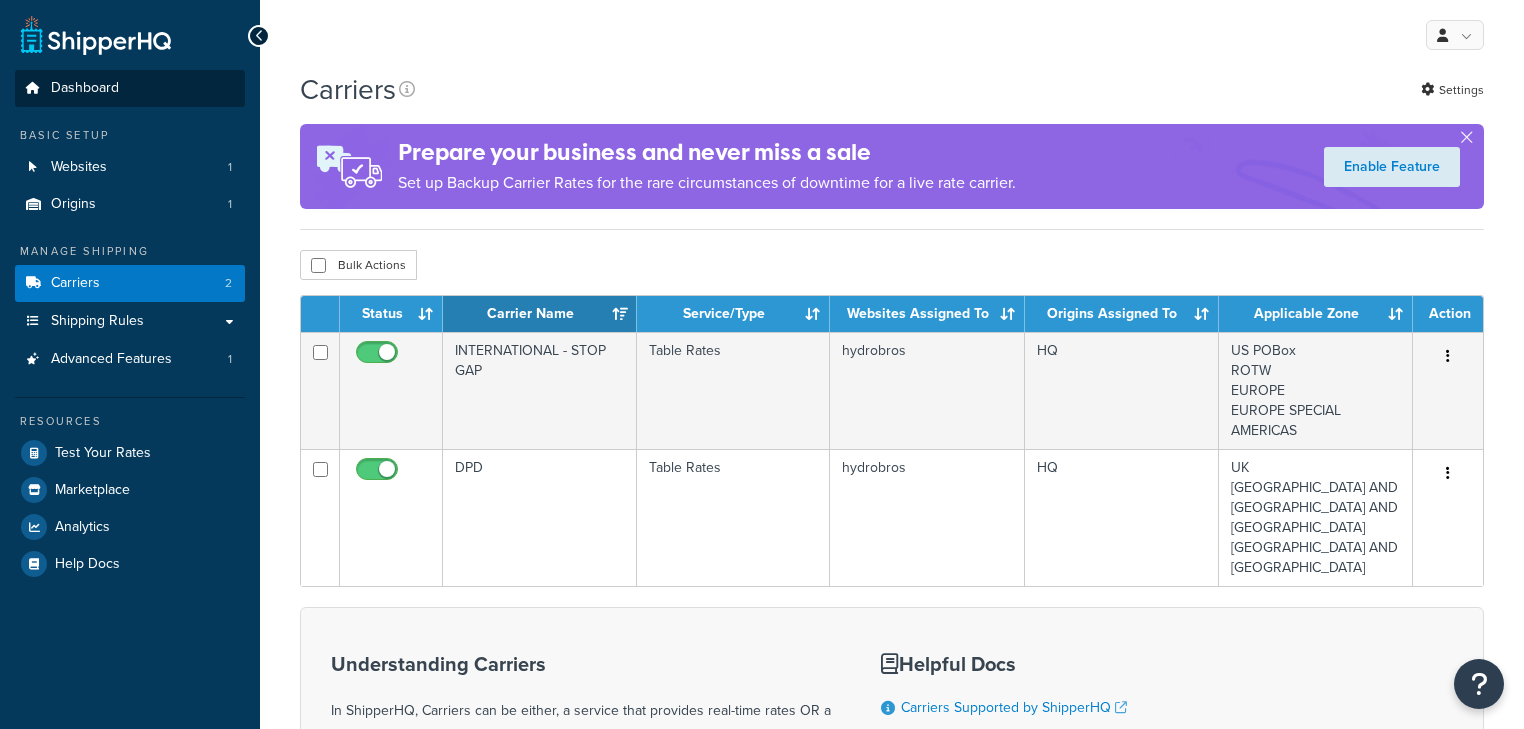 scroll, scrollTop: 0, scrollLeft: 0, axis: both 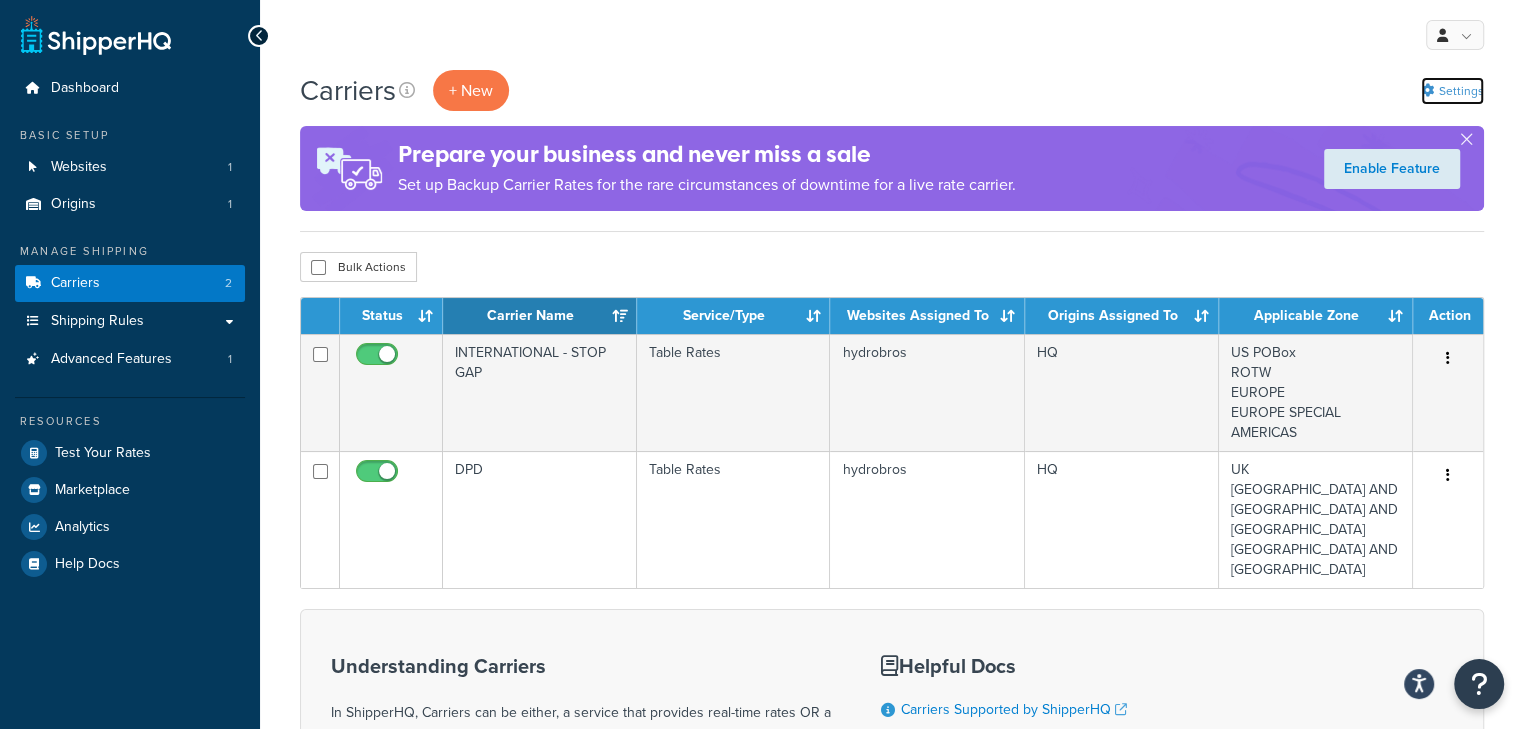 click on "Settings" at bounding box center (1452, 91) 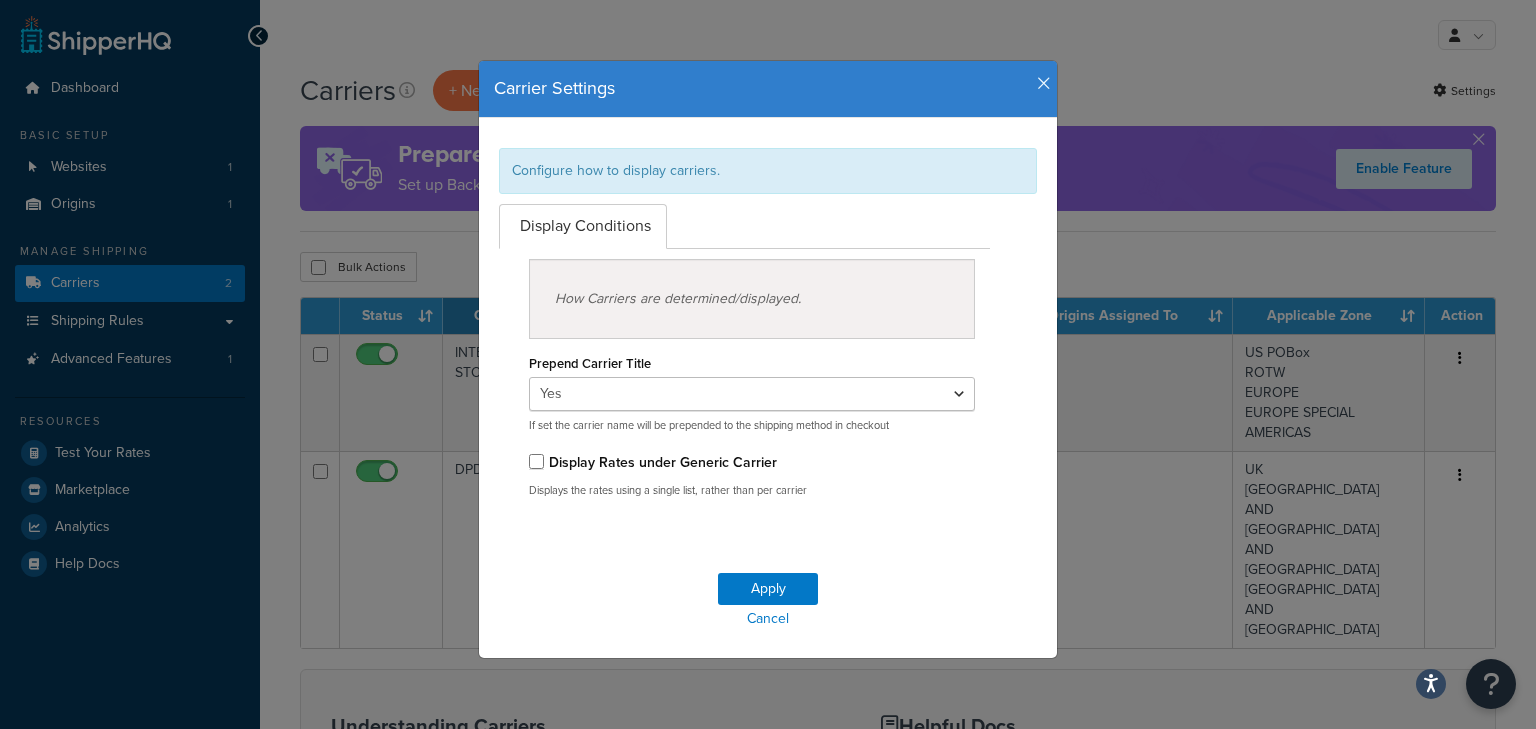 click at bounding box center (1044, 84) 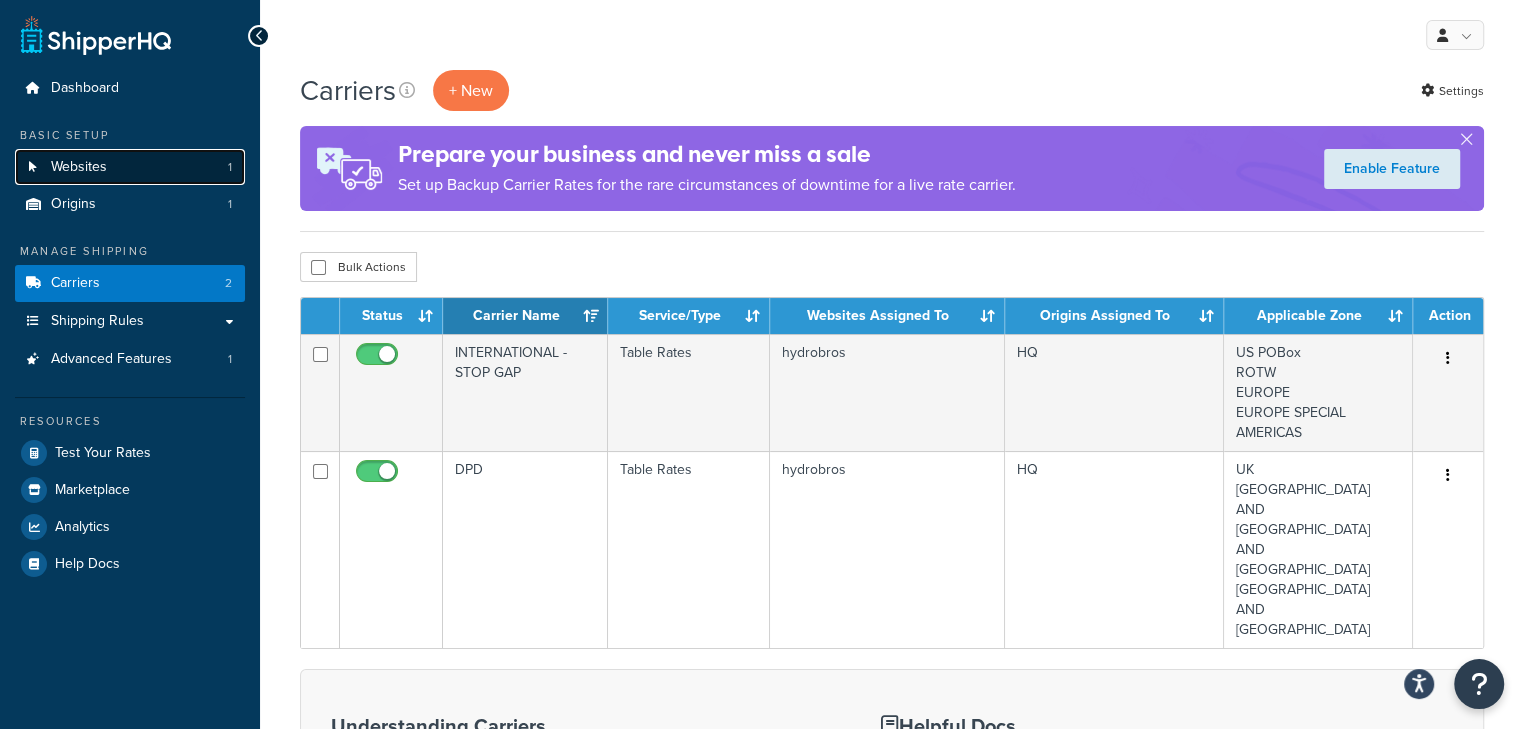 click on "Websites" at bounding box center (79, 167) 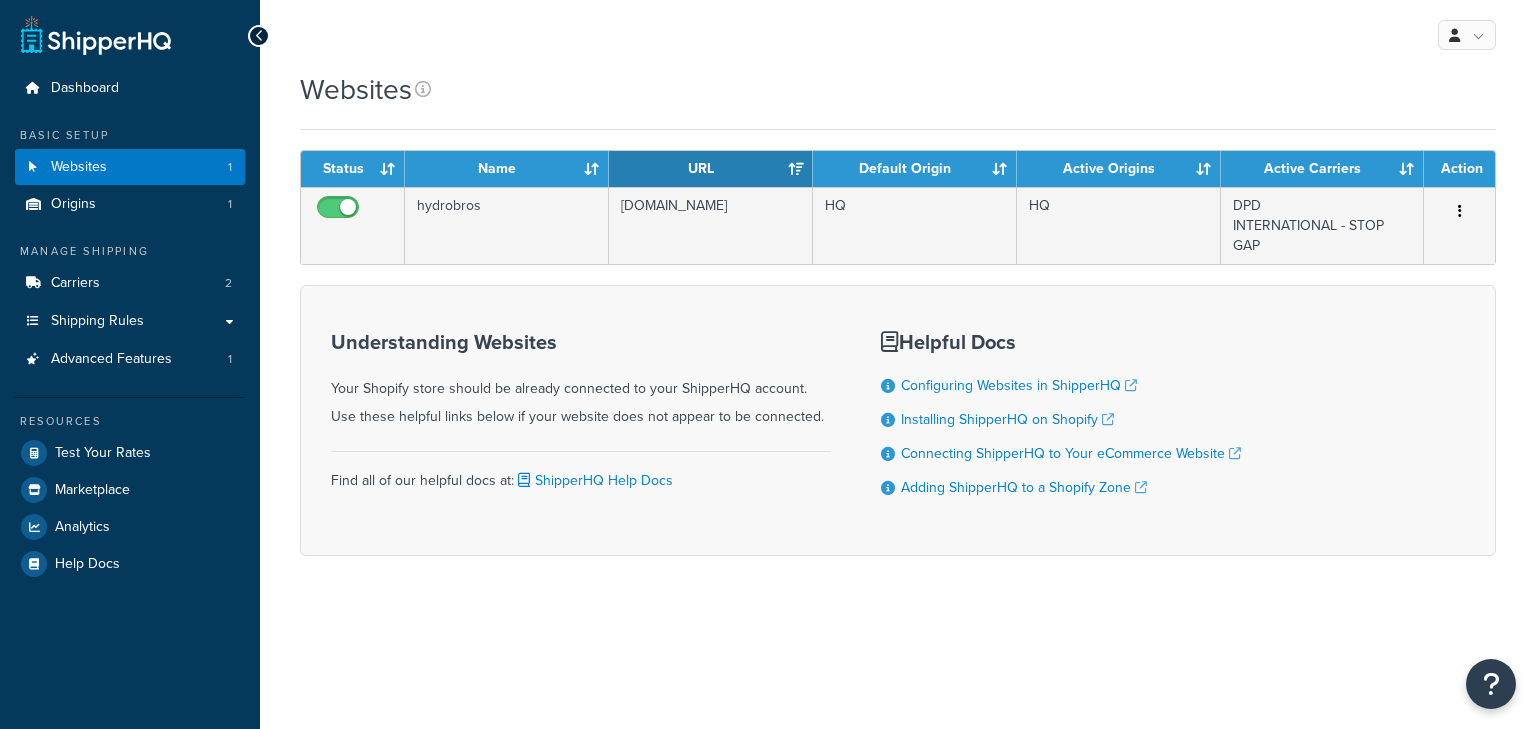 scroll, scrollTop: 0, scrollLeft: 0, axis: both 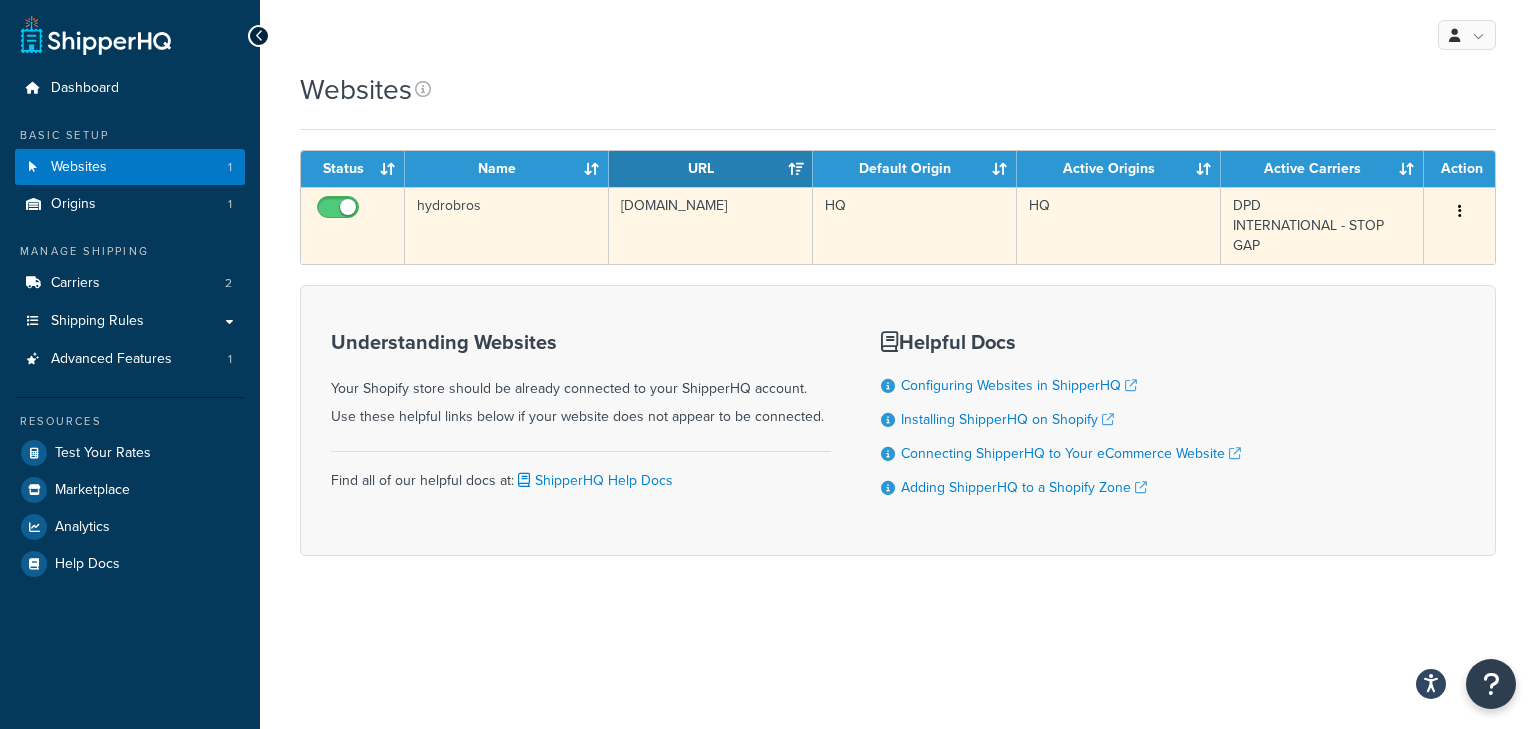 click on "HQ" at bounding box center [1119, 225] 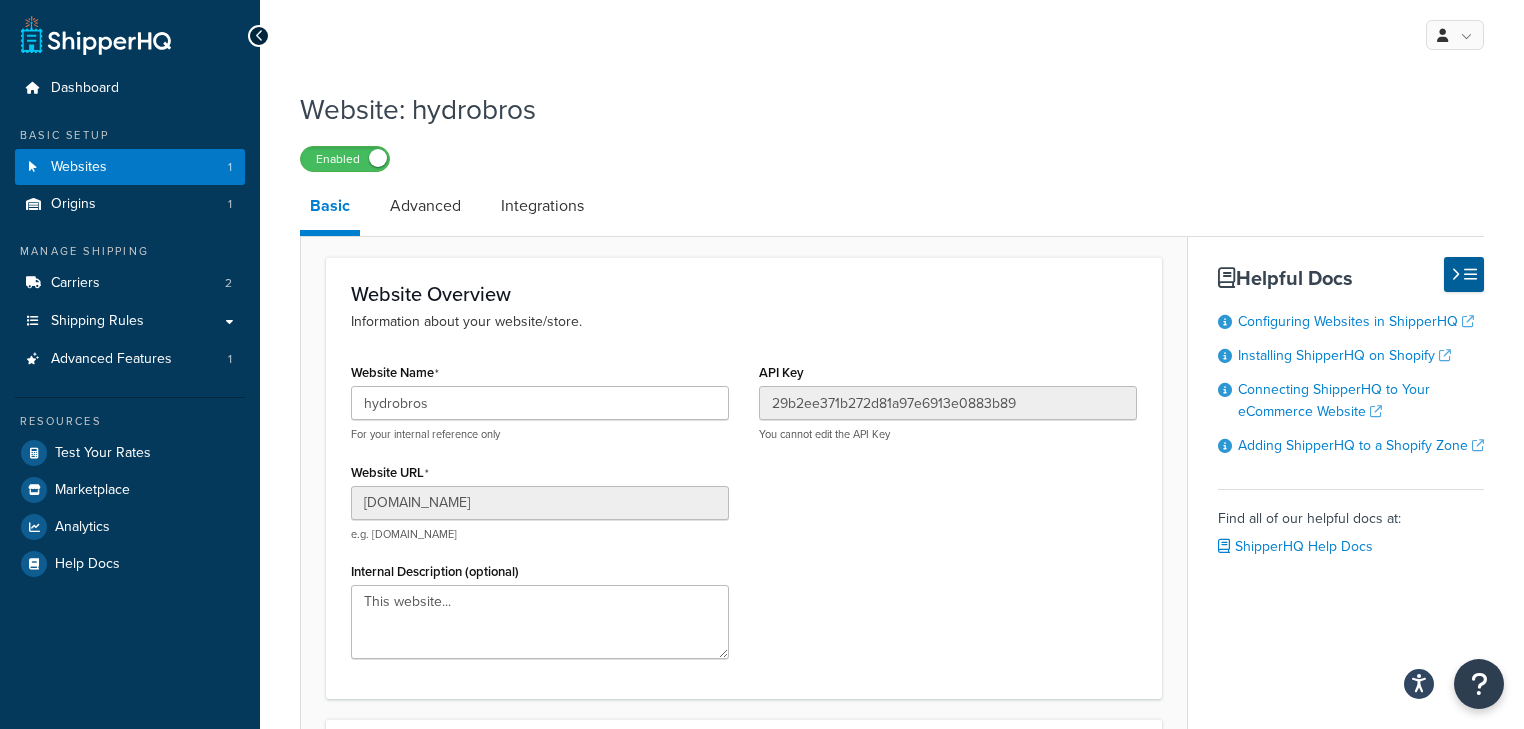 scroll, scrollTop: 0, scrollLeft: 0, axis: both 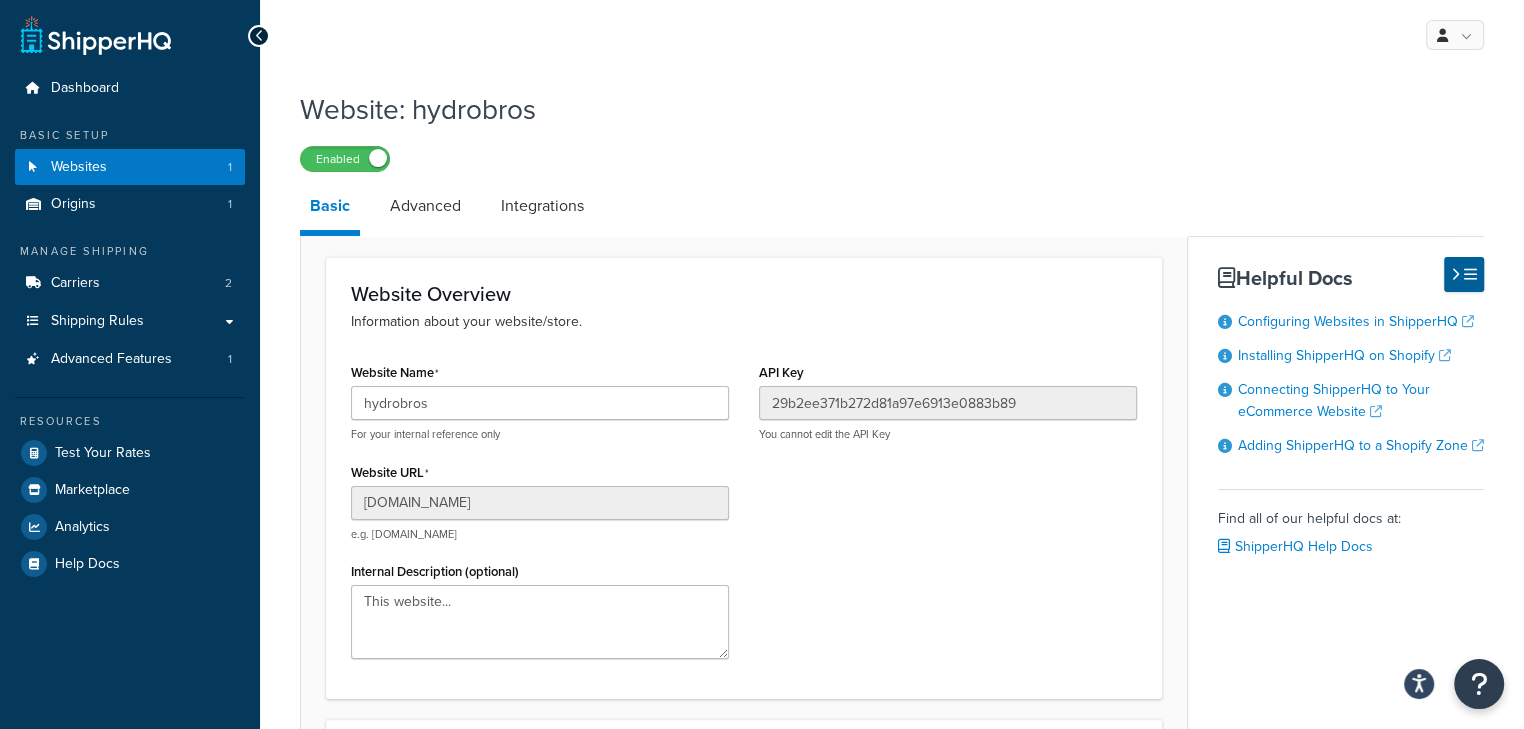 click on "My Profile   Billing   Global Settings   Contact Us   Logout" at bounding box center [1453, 35] 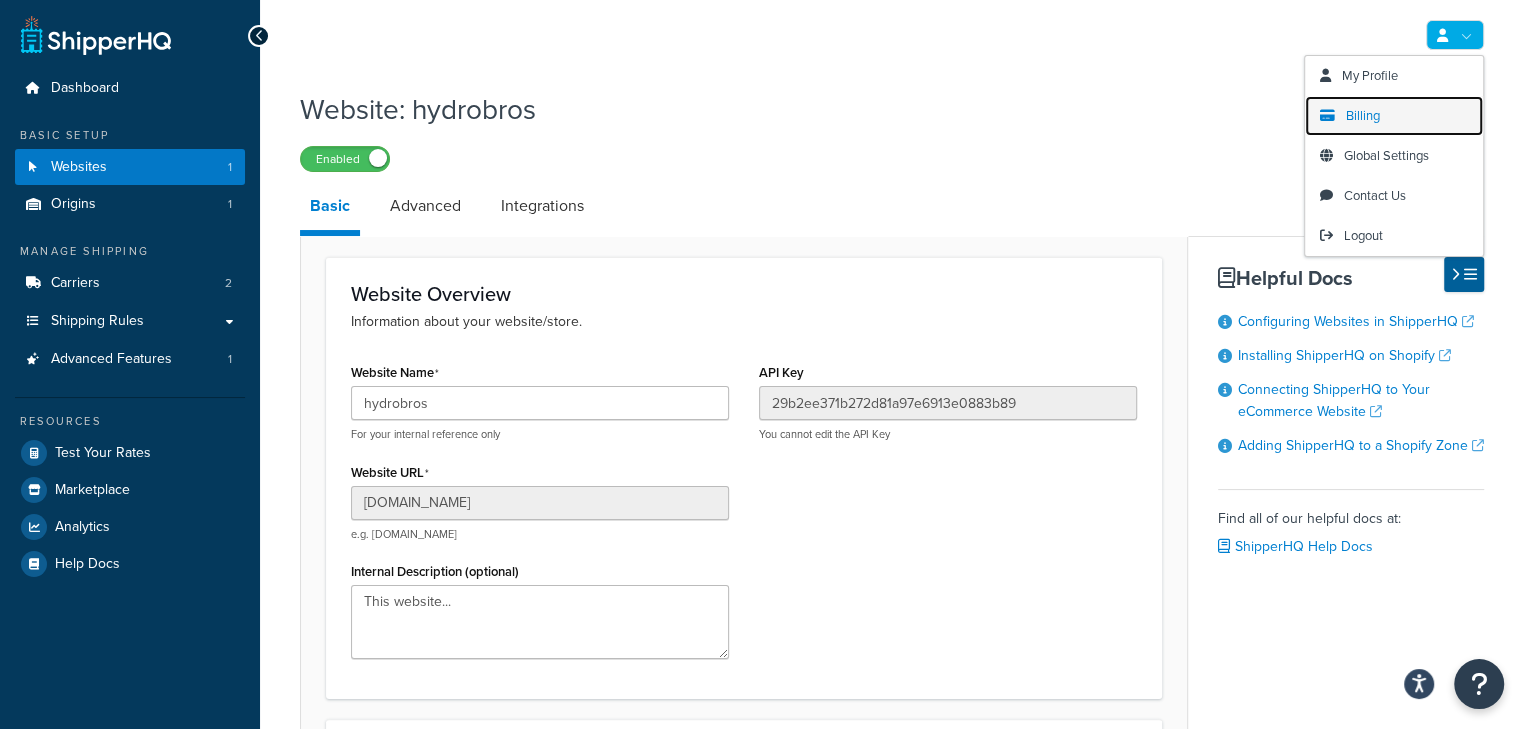 click on "Billing" at bounding box center [1394, 116] 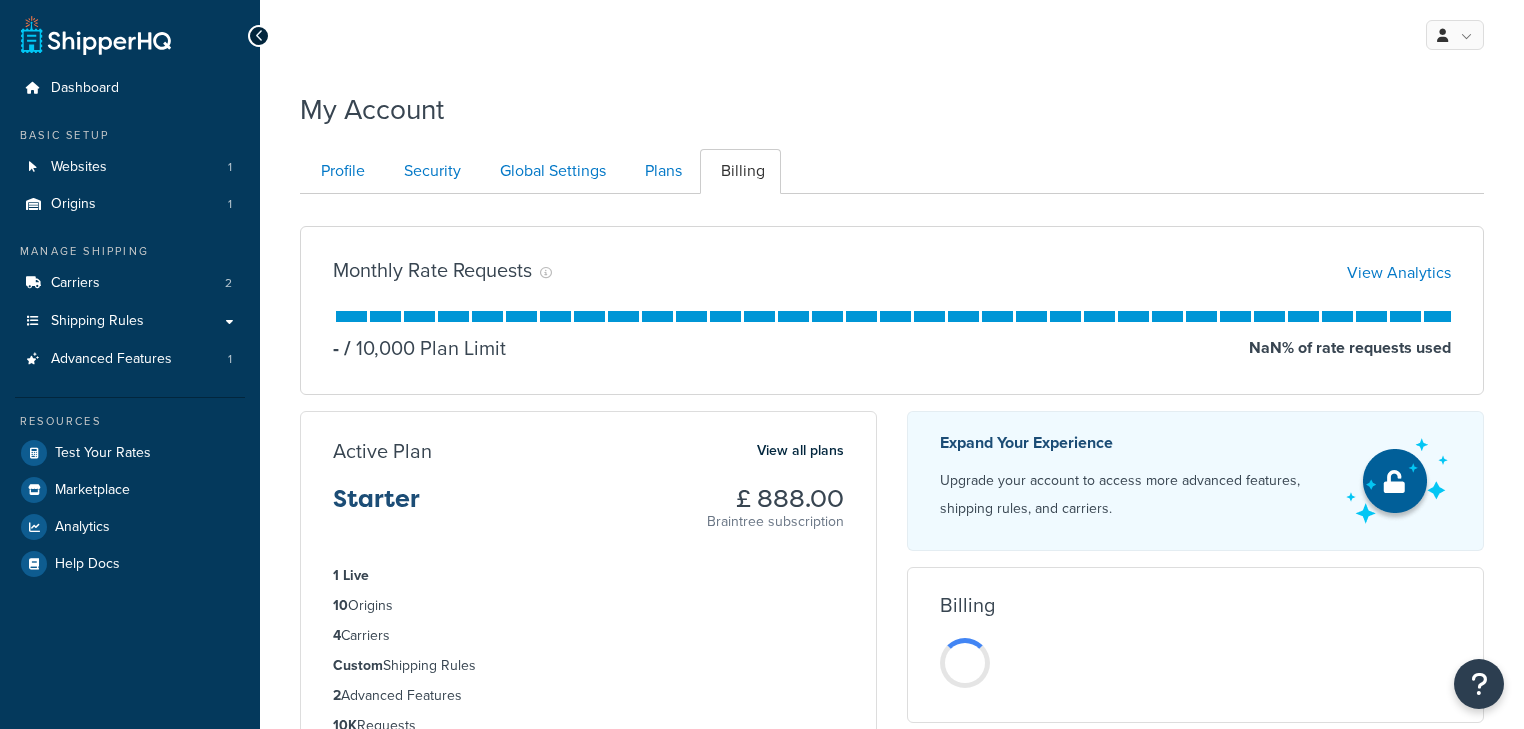scroll, scrollTop: 0, scrollLeft: 0, axis: both 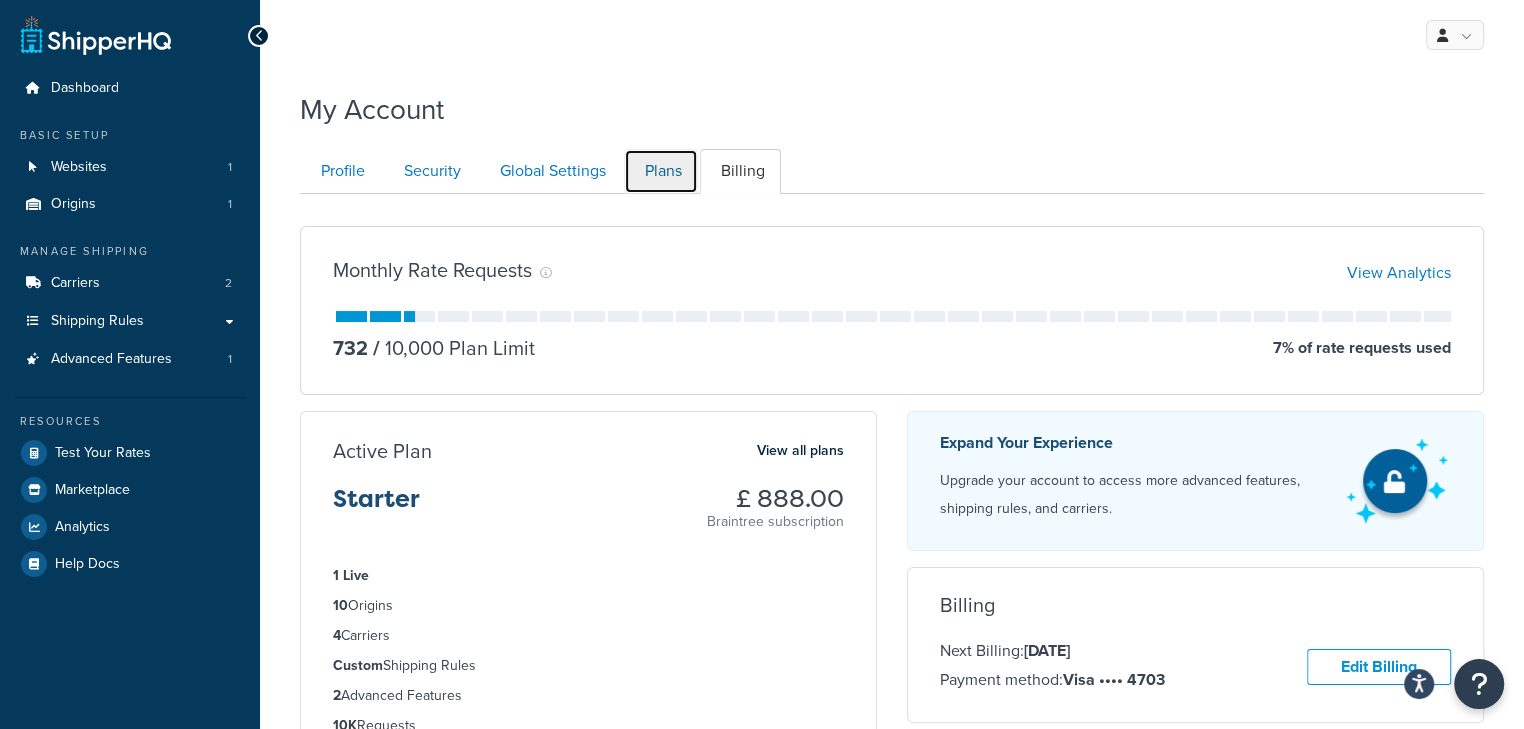 click on "Plans" at bounding box center [661, 171] 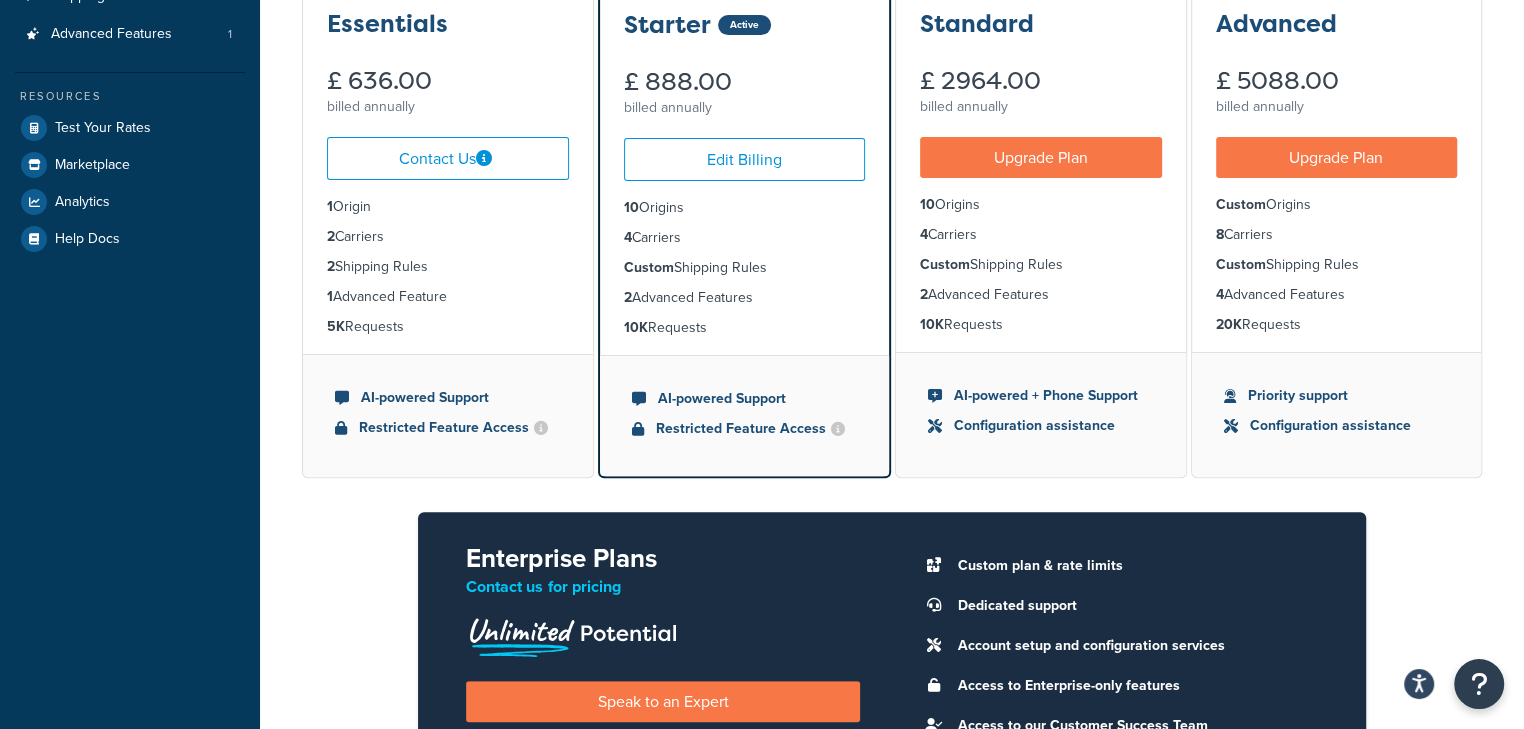 scroll, scrollTop: 192, scrollLeft: 0, axis: vertical 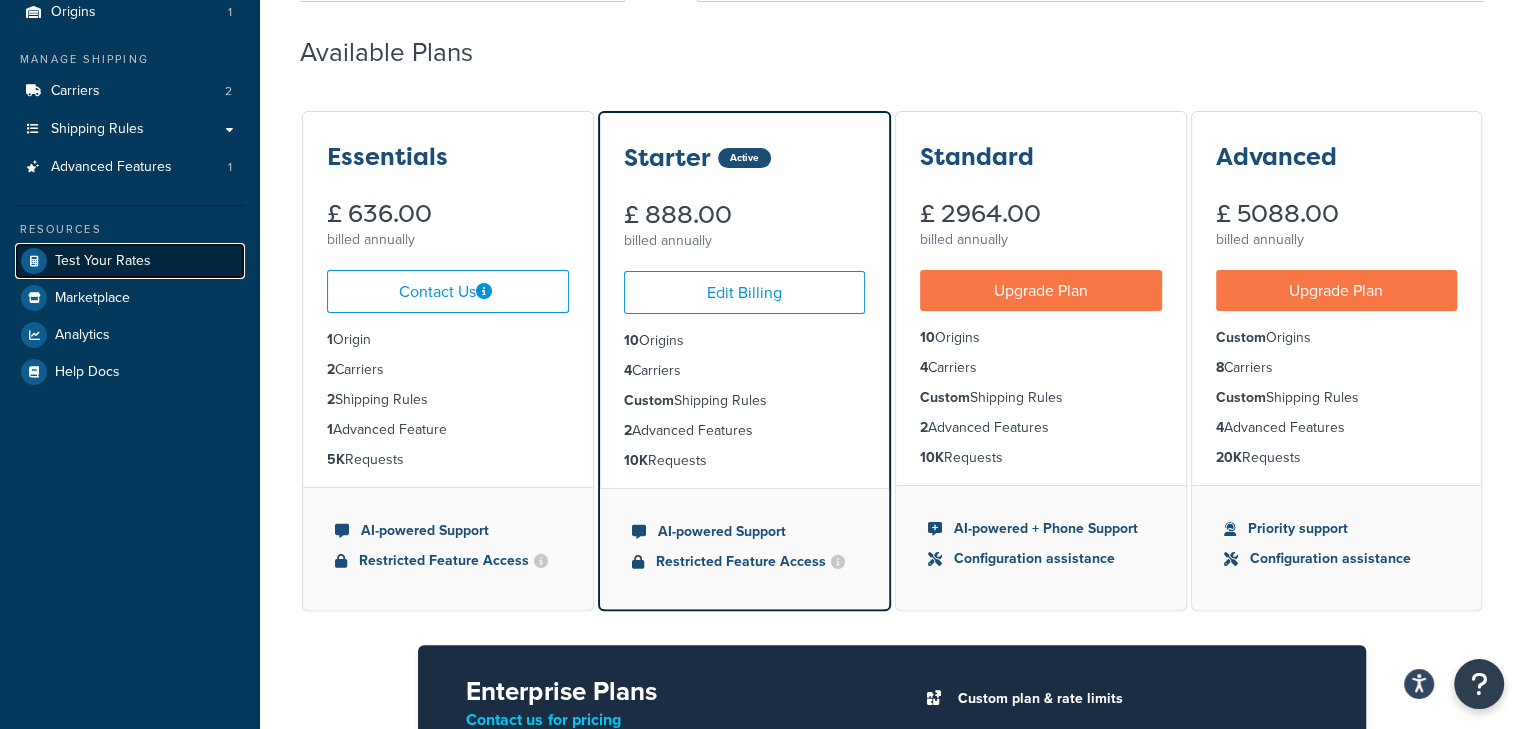 click on "Test Your Rates" at bounding box center (103, 261) 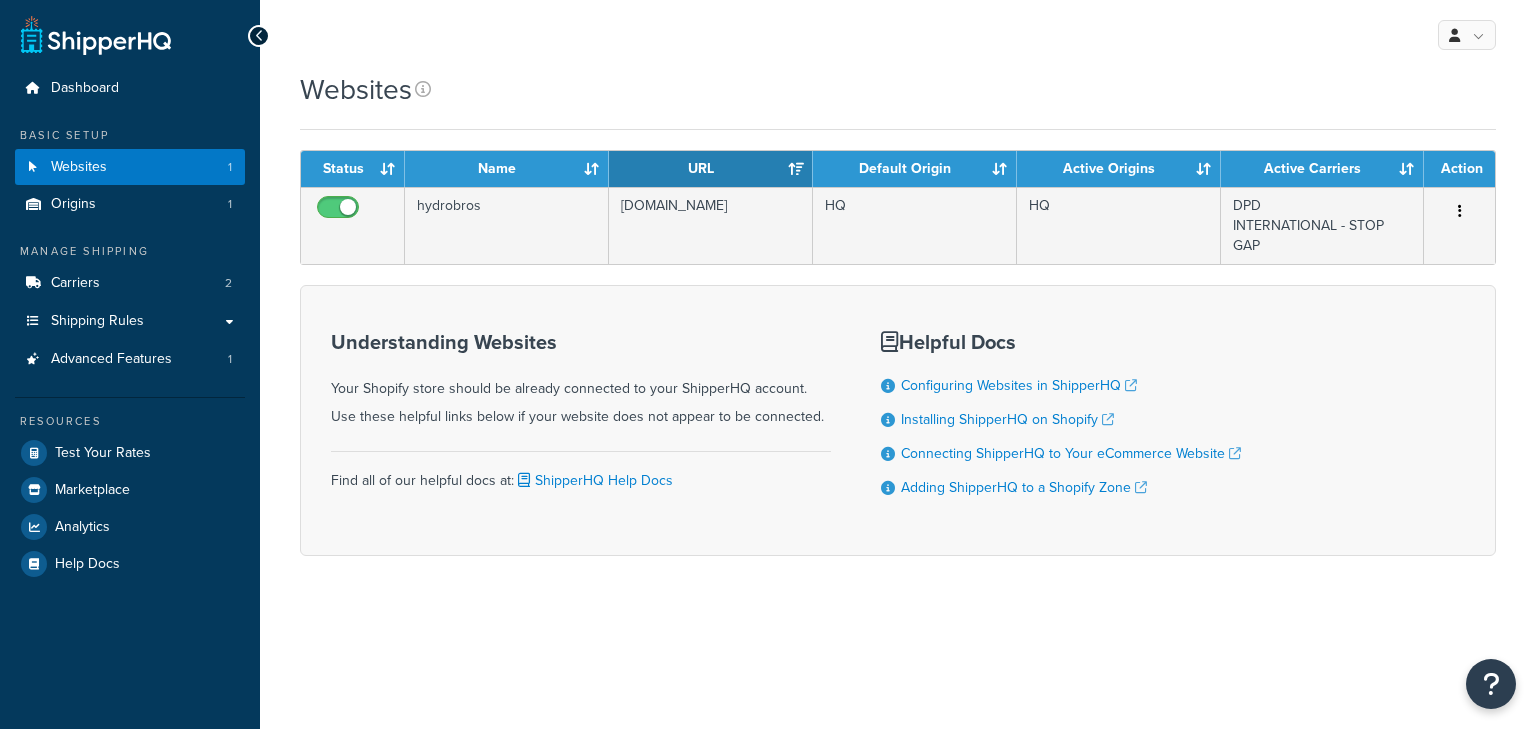 scroll, scrollTop: 0, scrollLeft: 0, axis: both 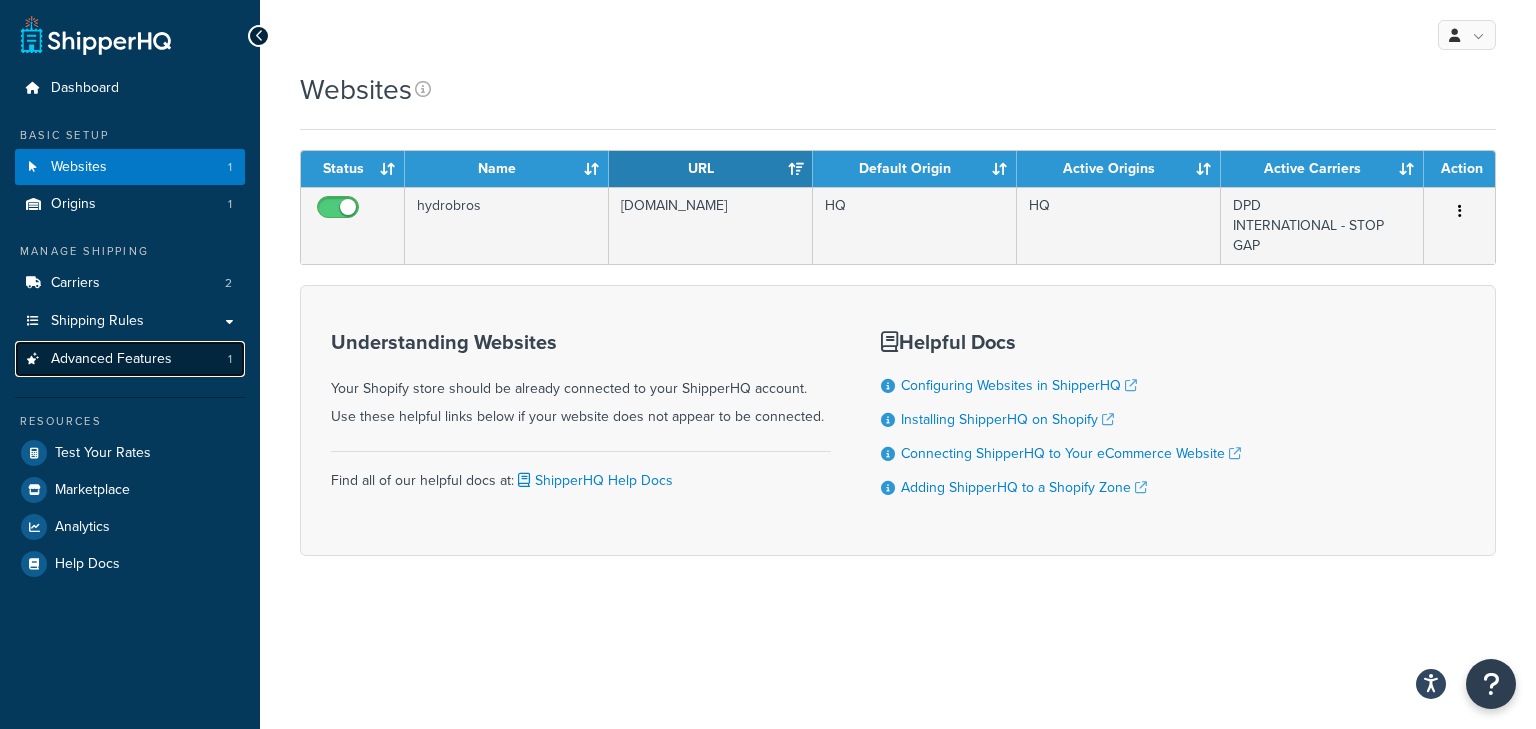 click on "Advanced Features" at bounding box center (111, 359) 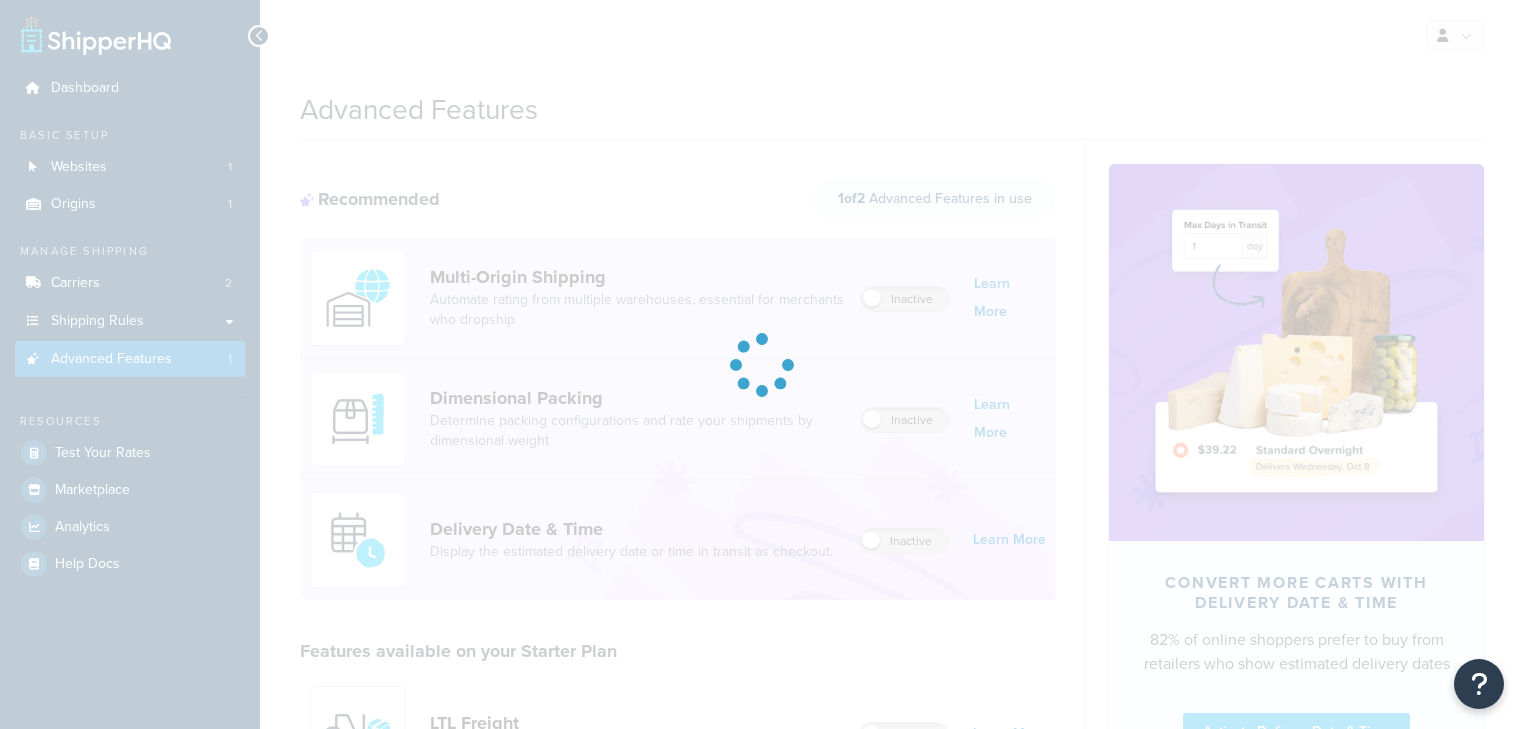 scroll, scrollTop: 0, scrollLeft: 0, axis: both 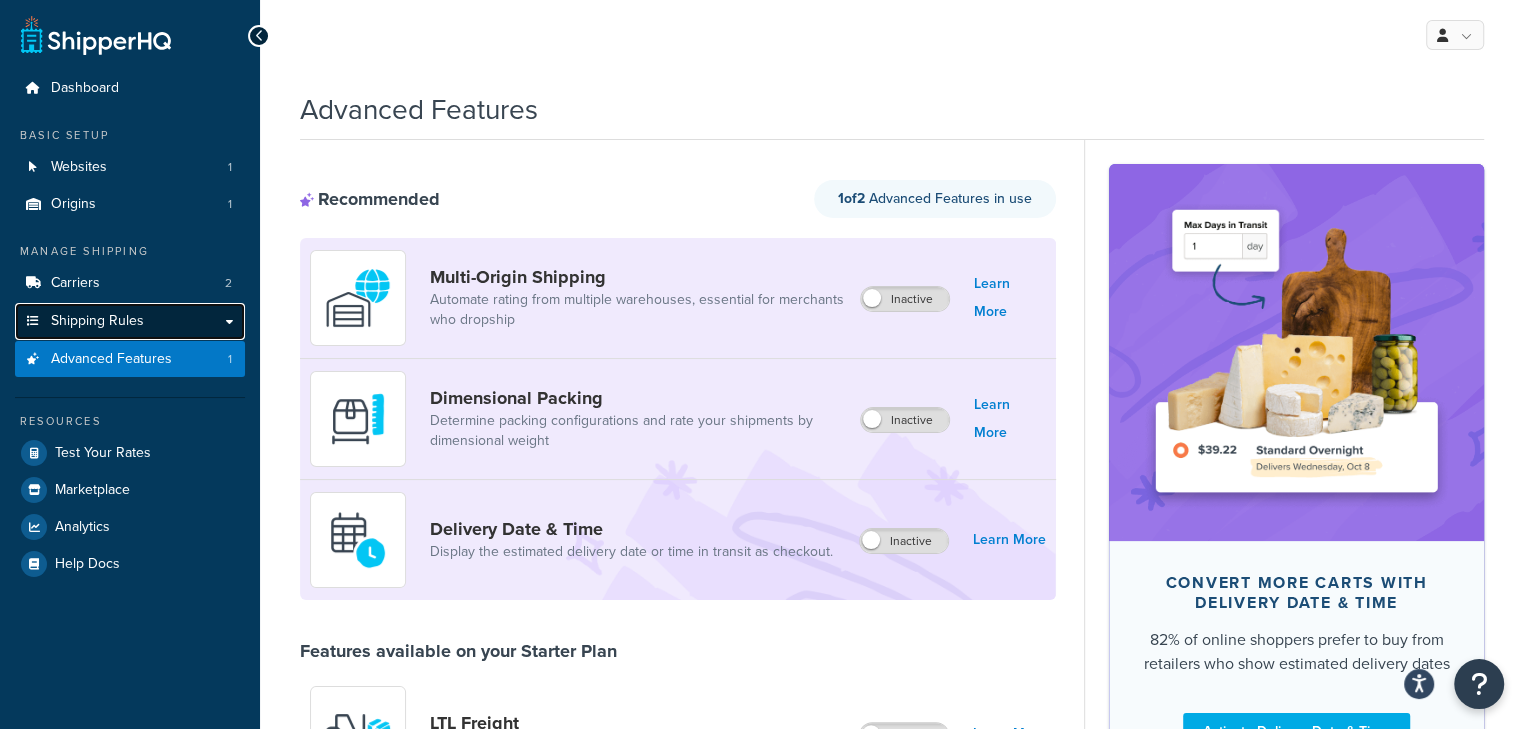 click on "Shipping Rules" at bounding box center (97, 321) 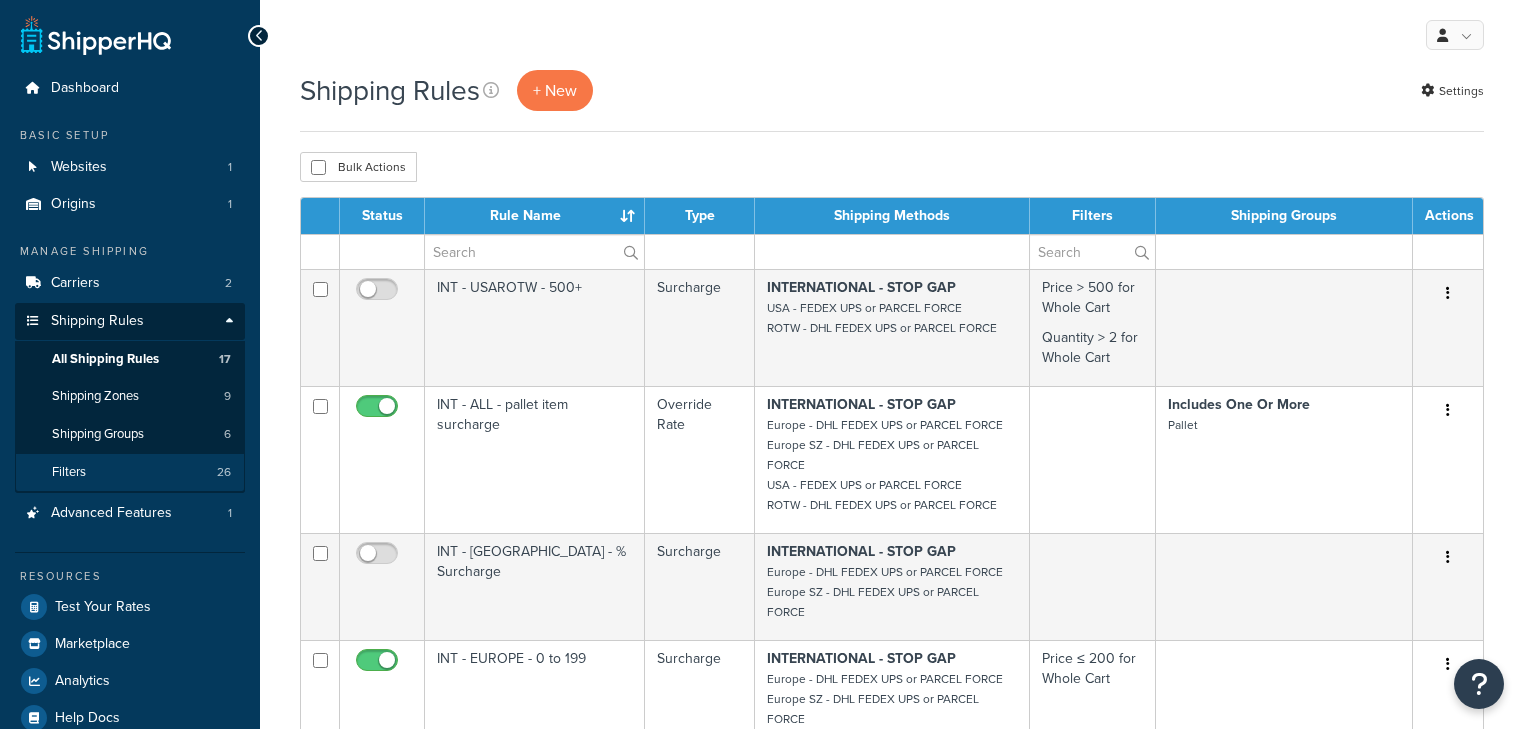 scroll, scrollTop: 0, scrollLeft: 0, axis: both 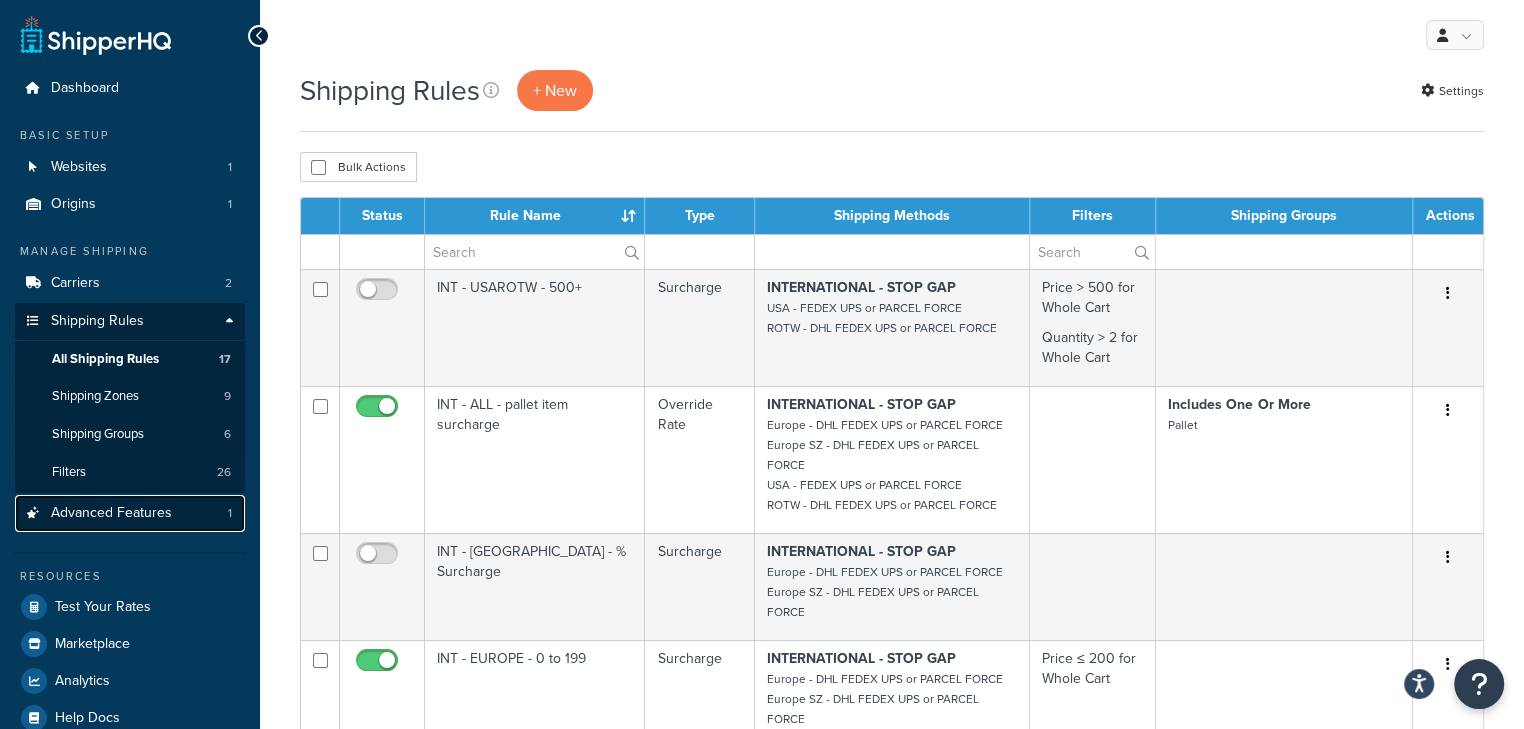 click on "Advanced Features" at bounding box center [111, 513] 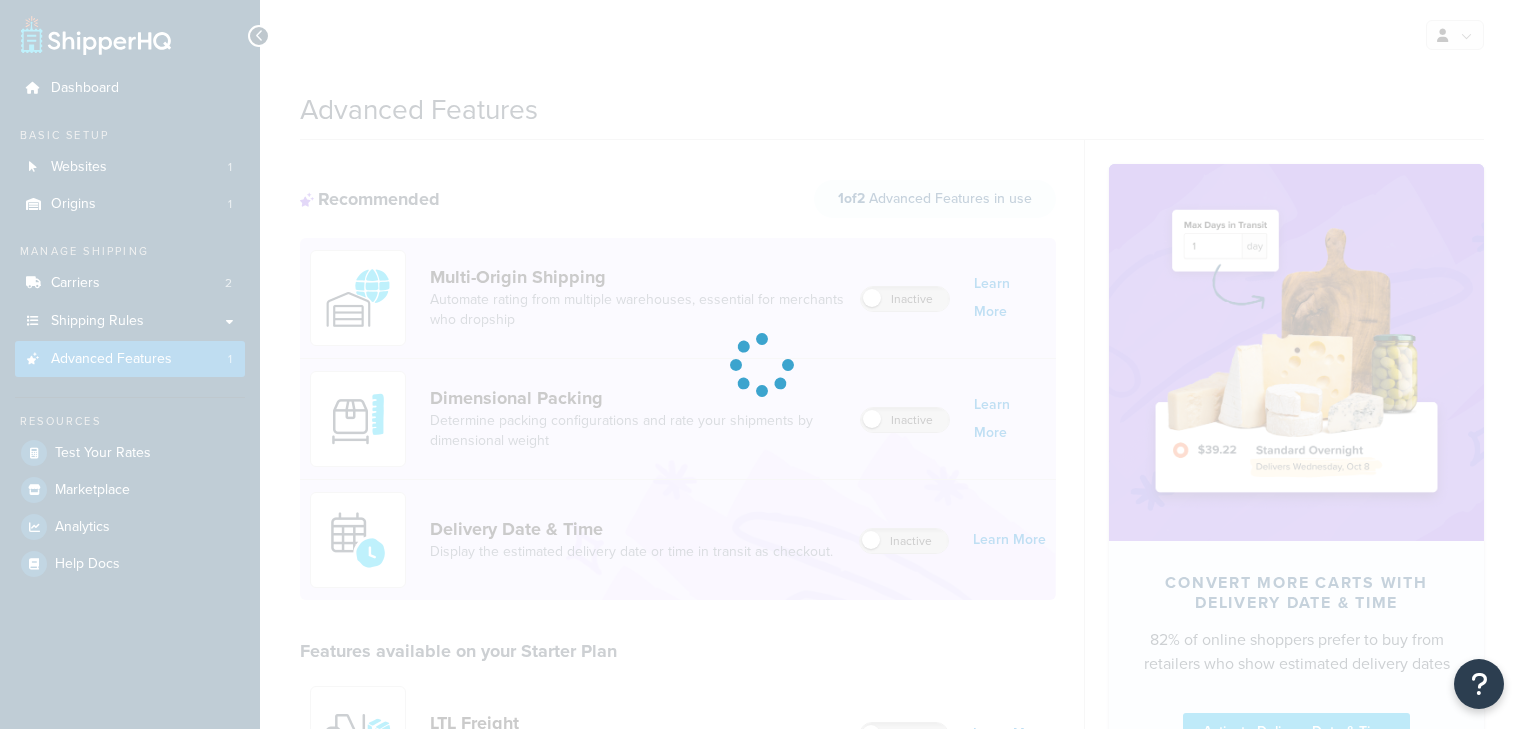 scroll, scrollTop: 0, scrollLeft: 0, axis: both 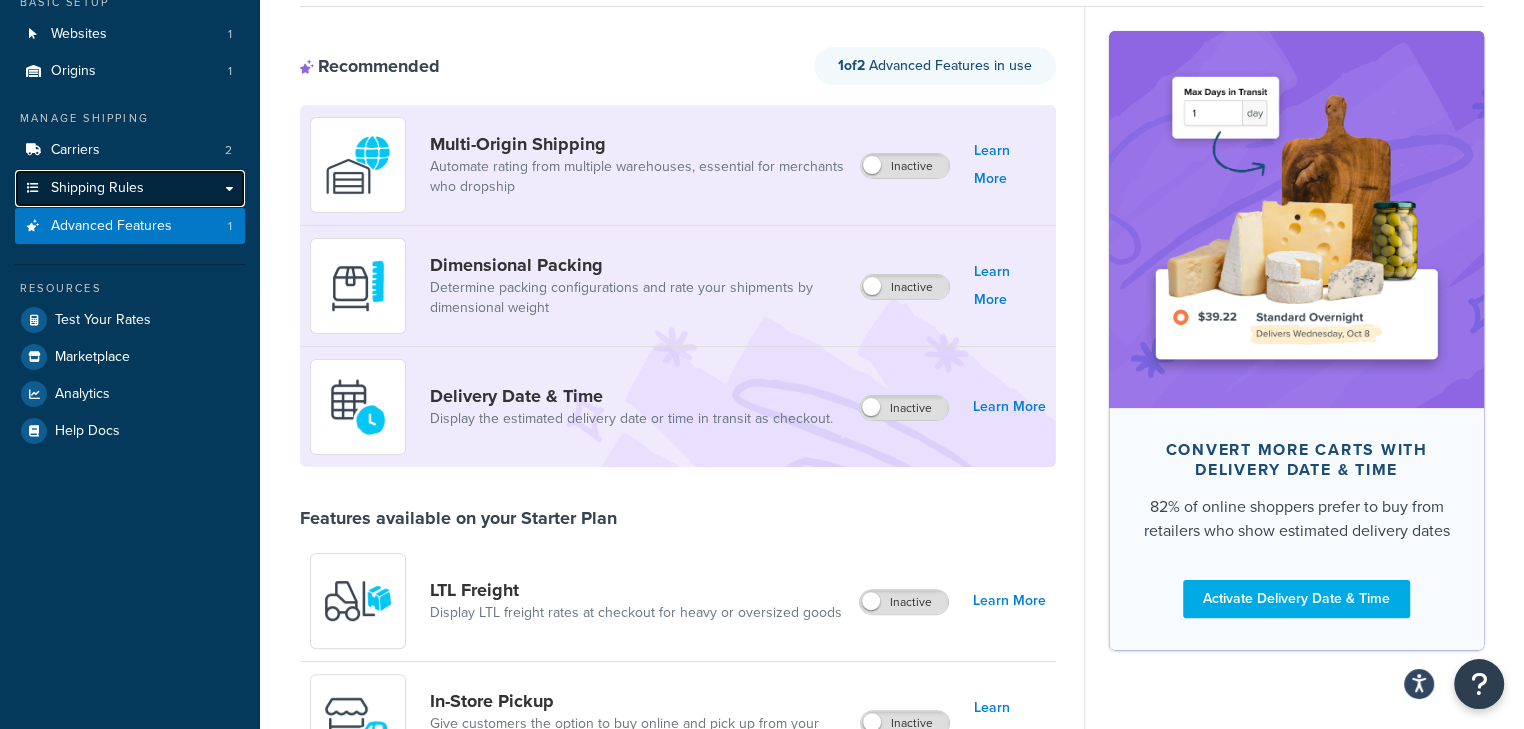 click on "Shipping Rules" at bounding box center [130, 188] 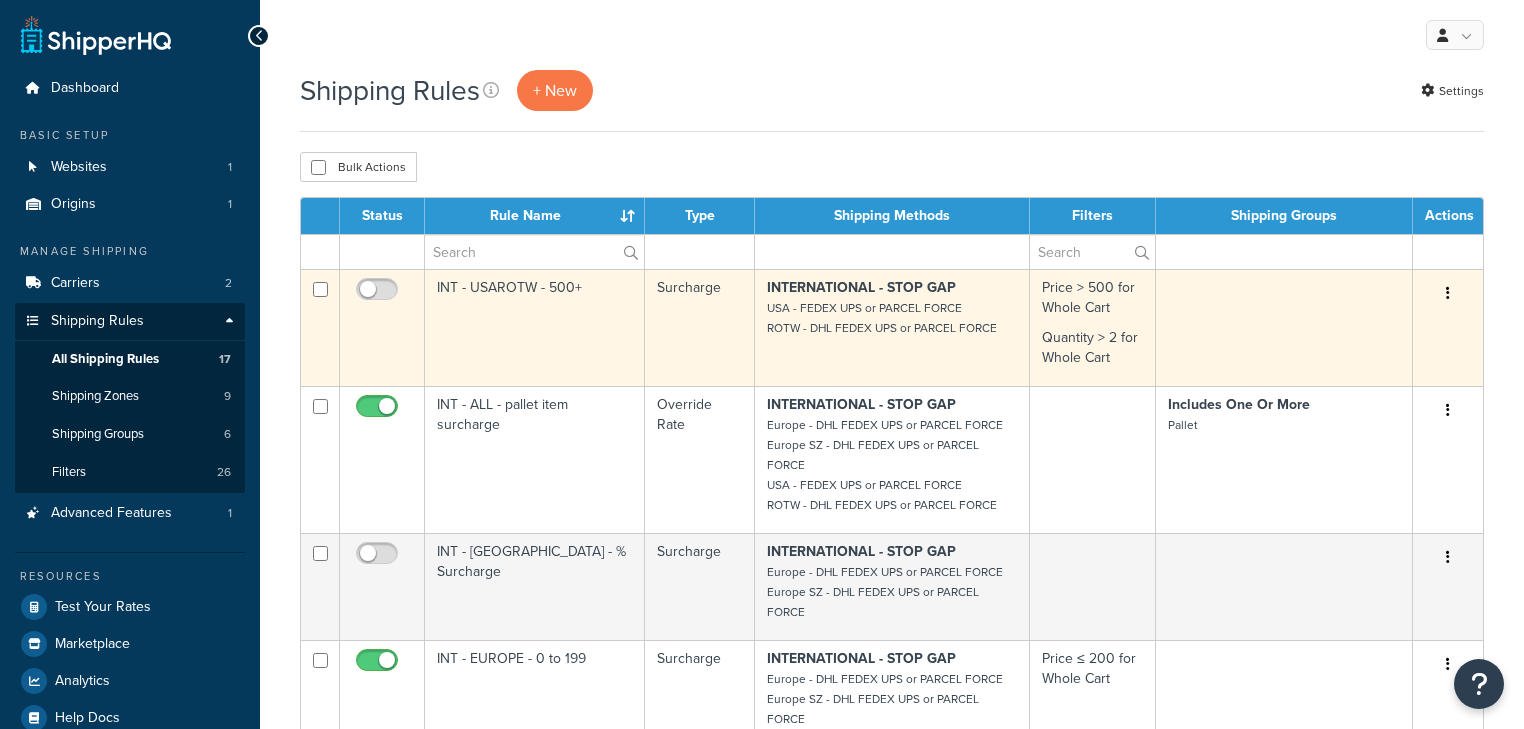 scroll, scrollTop: 0, scrollLeft: 0, axis: both 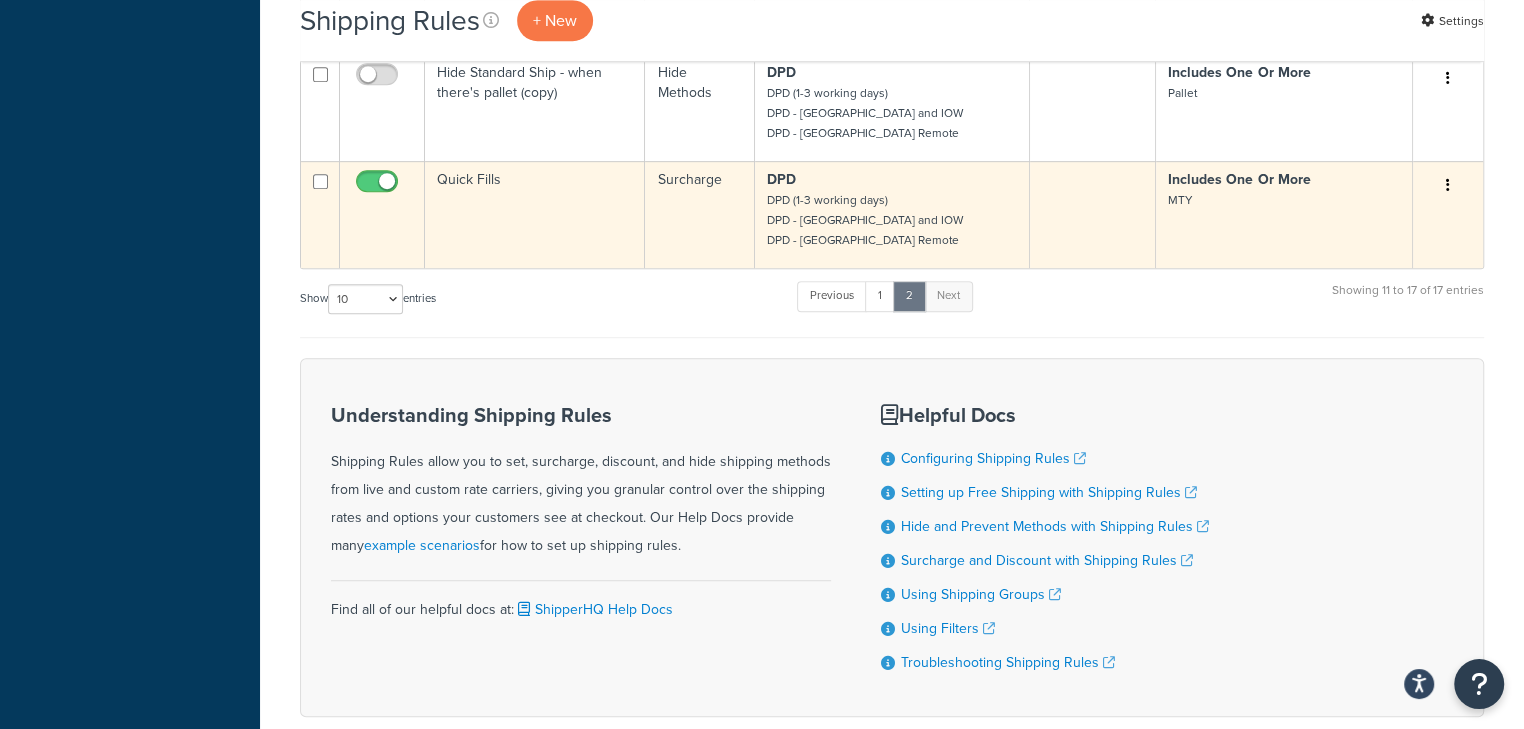 click on "Quick Fills" at bounding box center [535, 214] 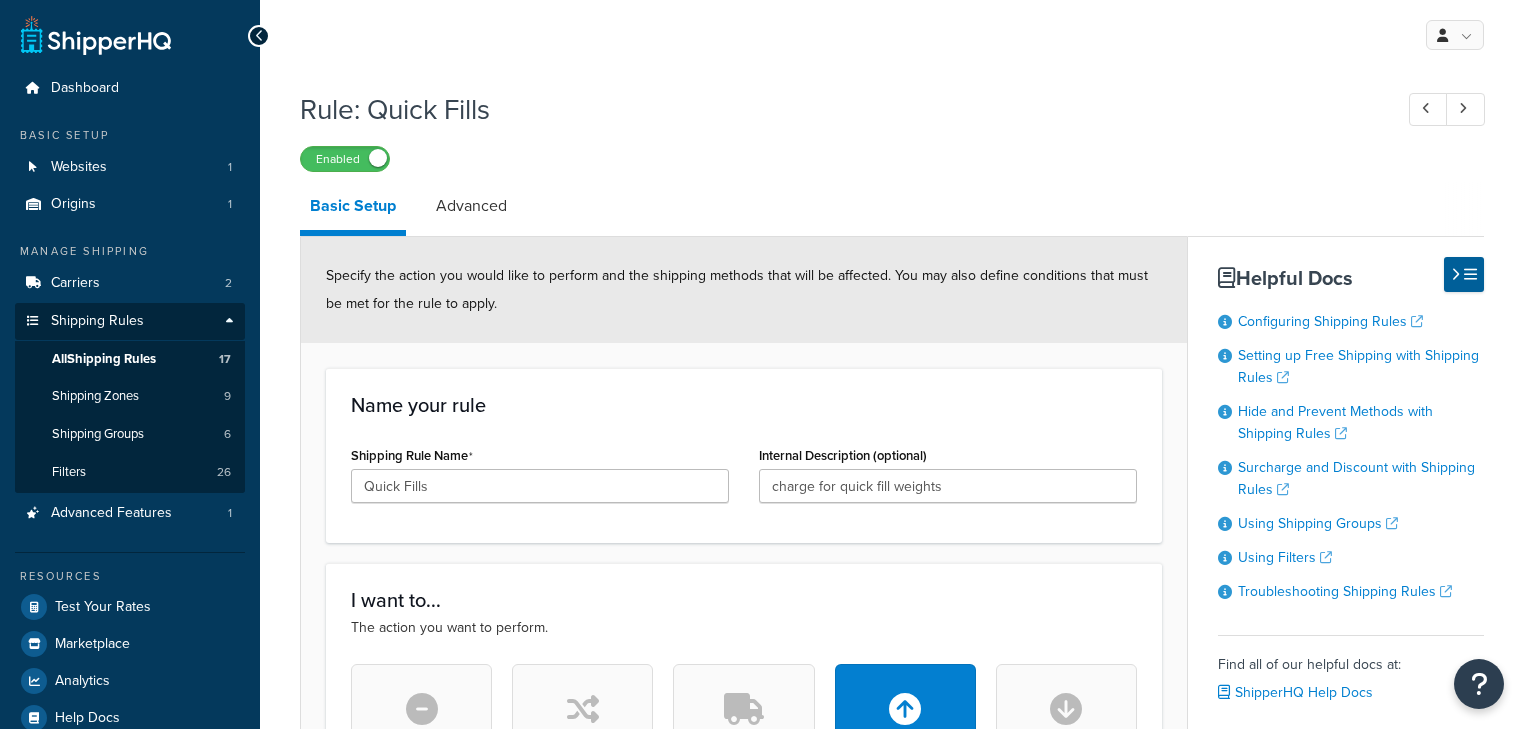 select on "SHIPPING_GROUP" 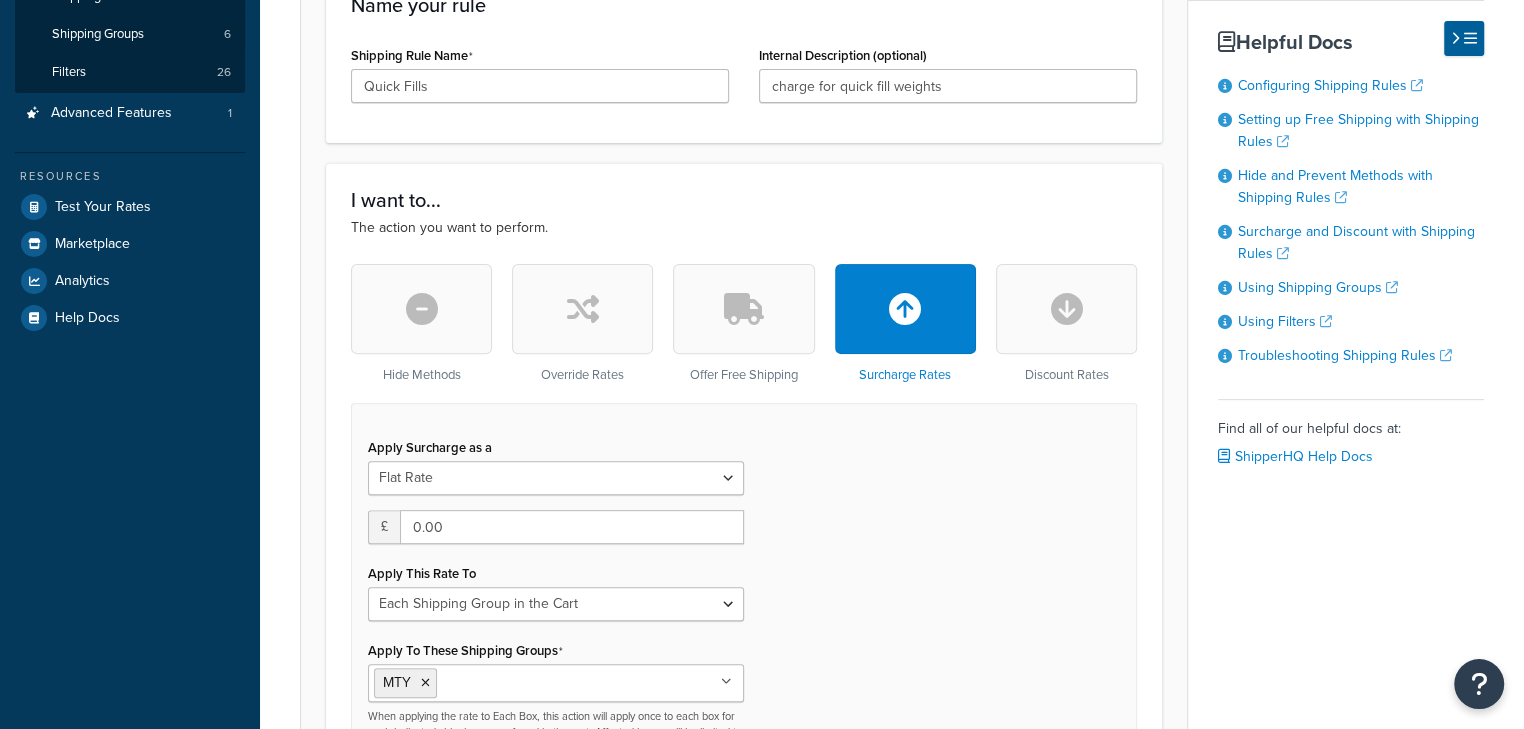 scroll, scrollTop: 0, scrollLeft: 0, axis: both 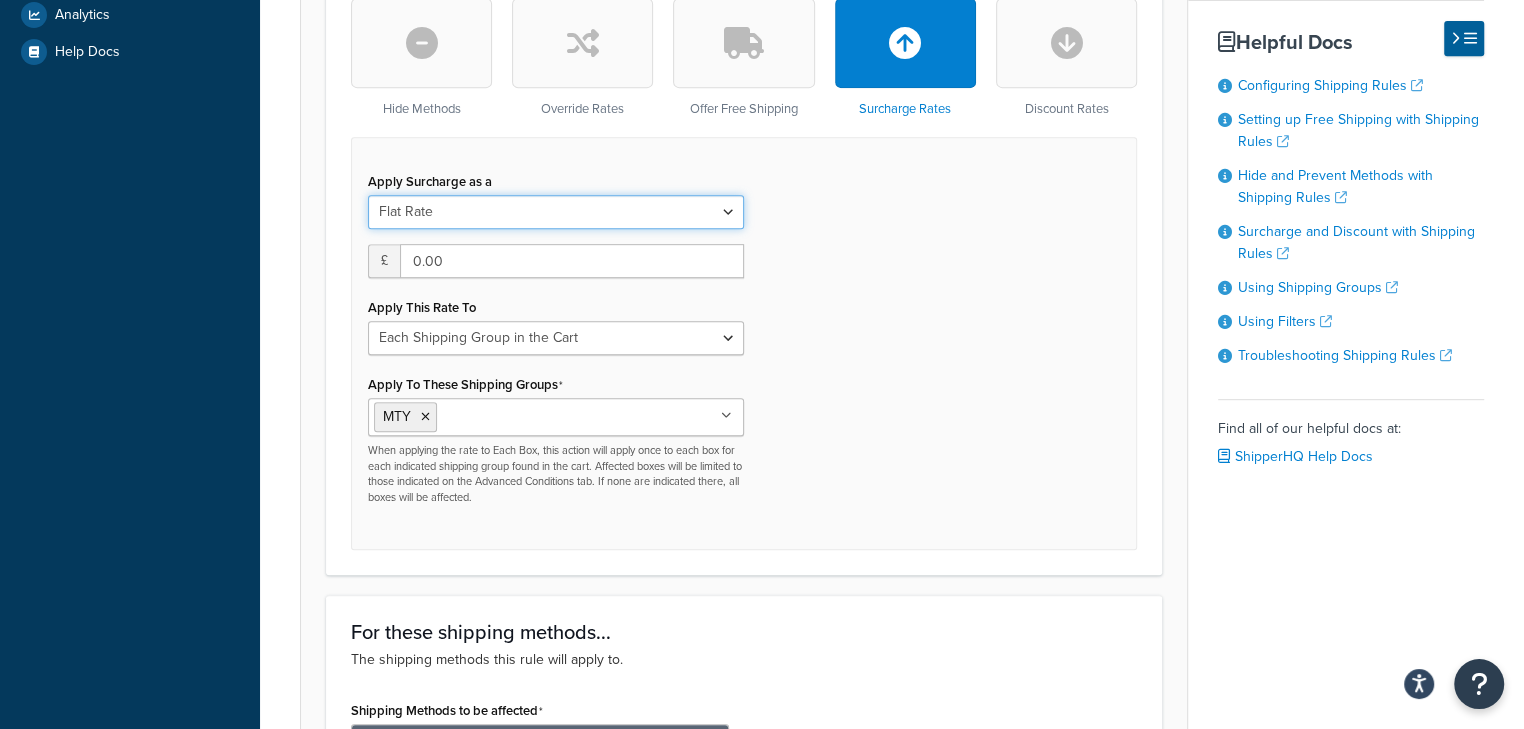 click on "Flat Rate  Percentage  Flat Rate & Percentage" at bounding box center [556, 212] 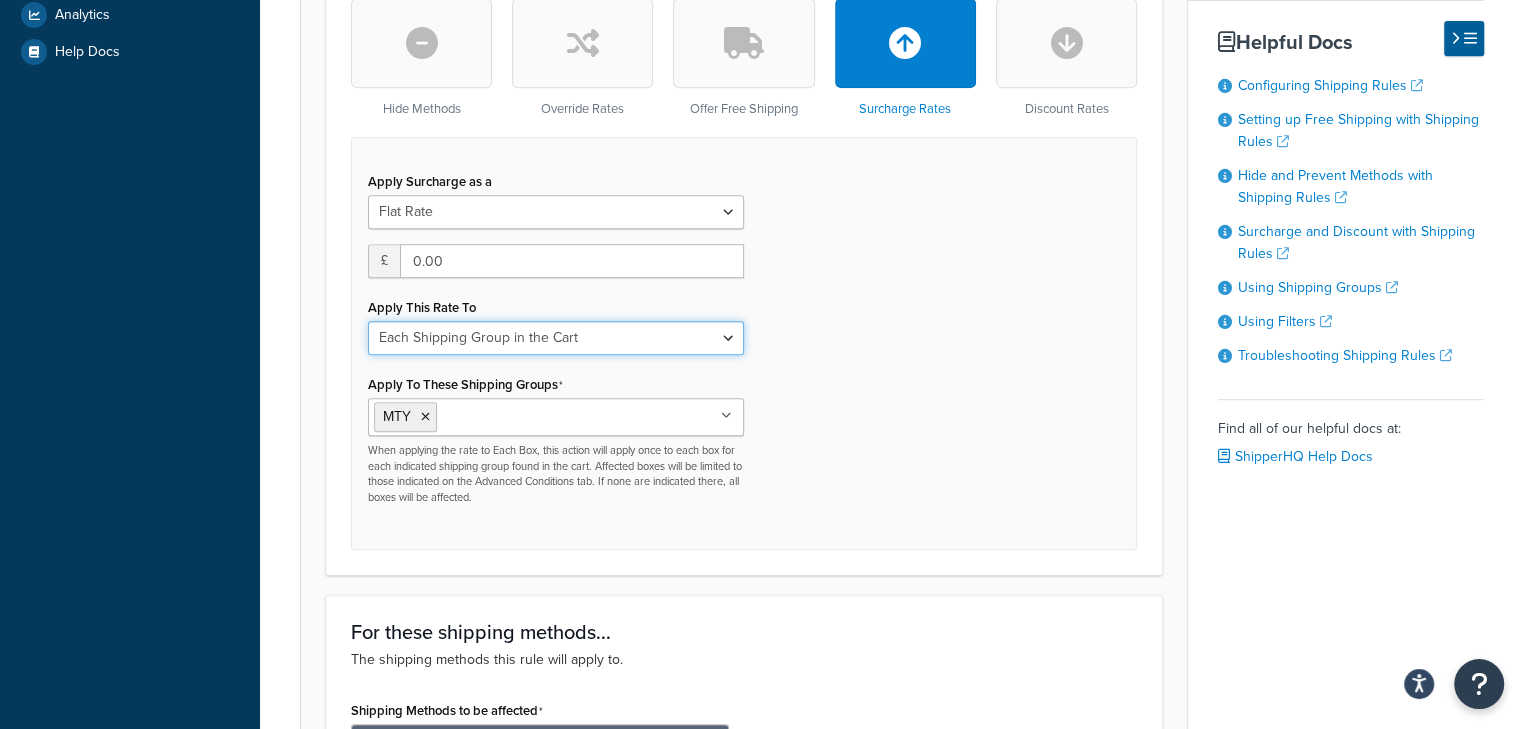 click on "Each Shipment in the Cart  Each Shipping Group in the Cart  Each Item within a Shipping Group  Each Box per Each Shipping Group" at bounding box center [556, 338] 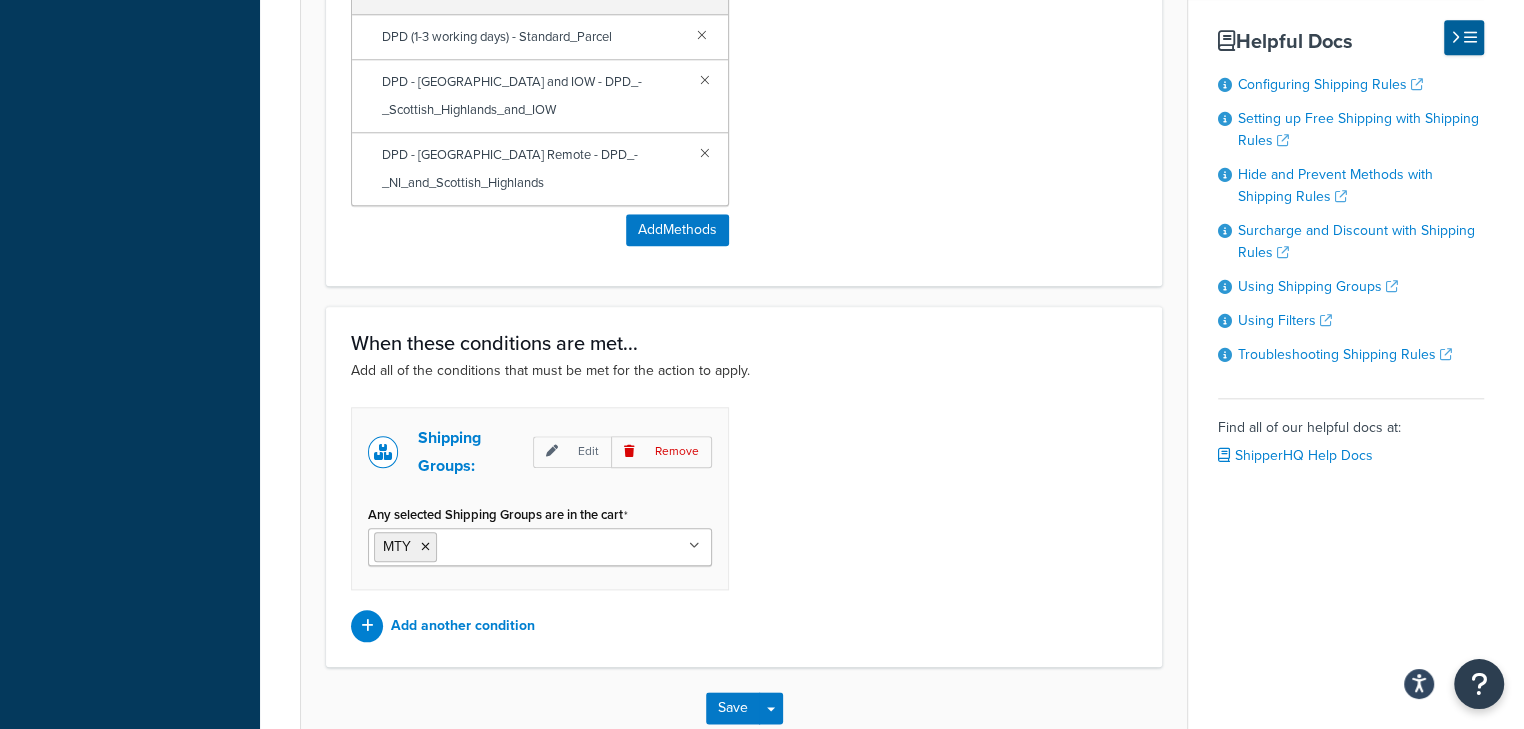 scroll, scrollTop: 1577, scrollLeft: 0, axis: vertical 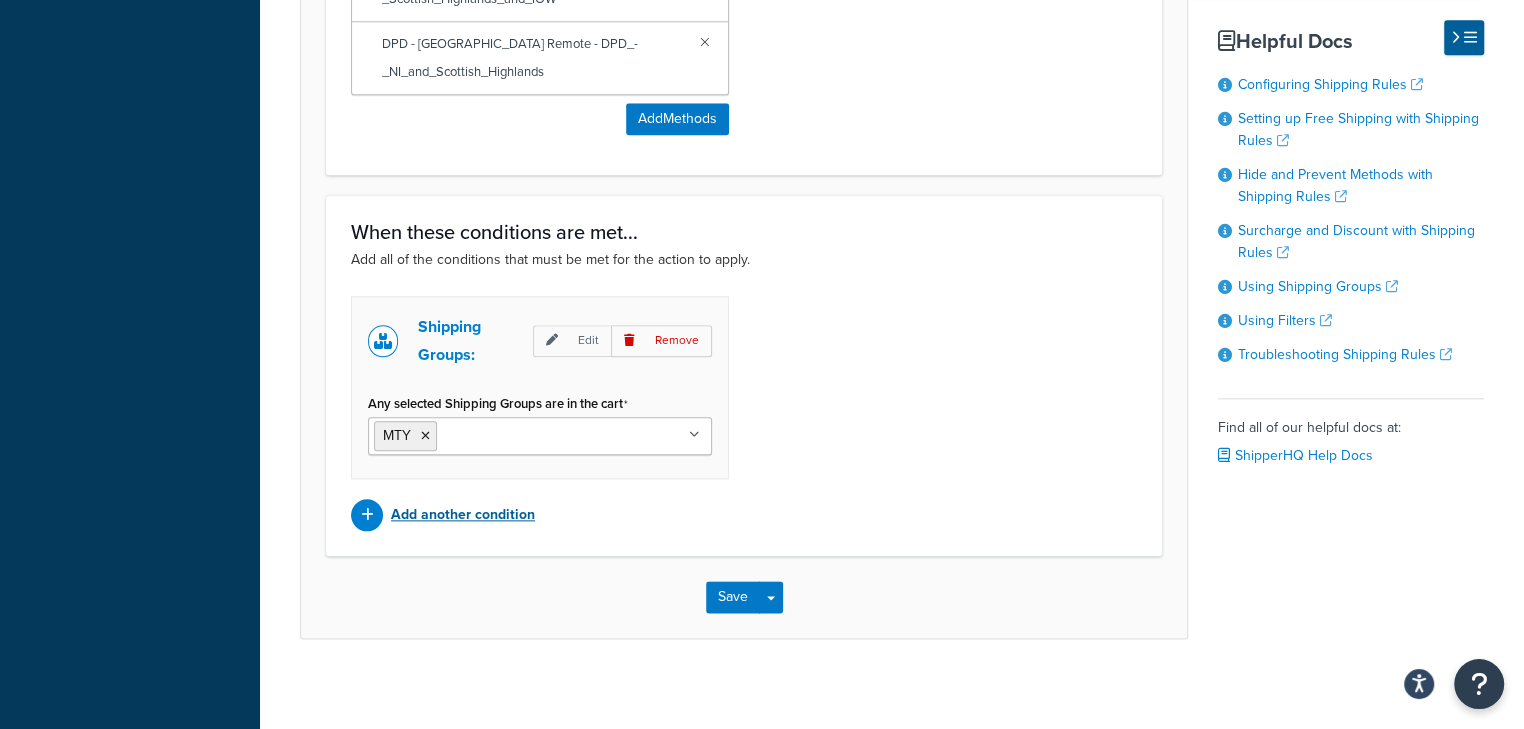 click on "Add another condition" at bounding box center [463, 515] 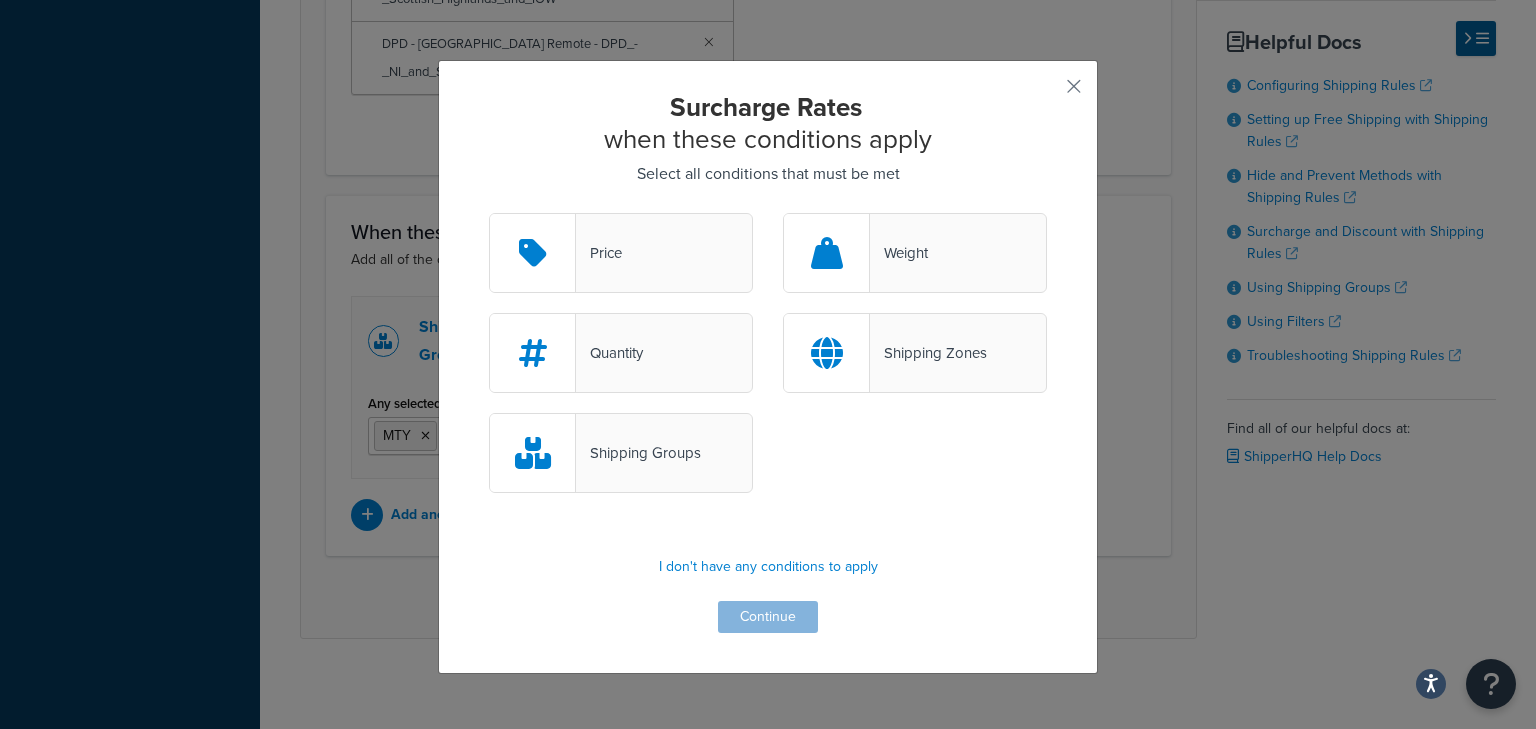 click at bounding box center [827, 253] 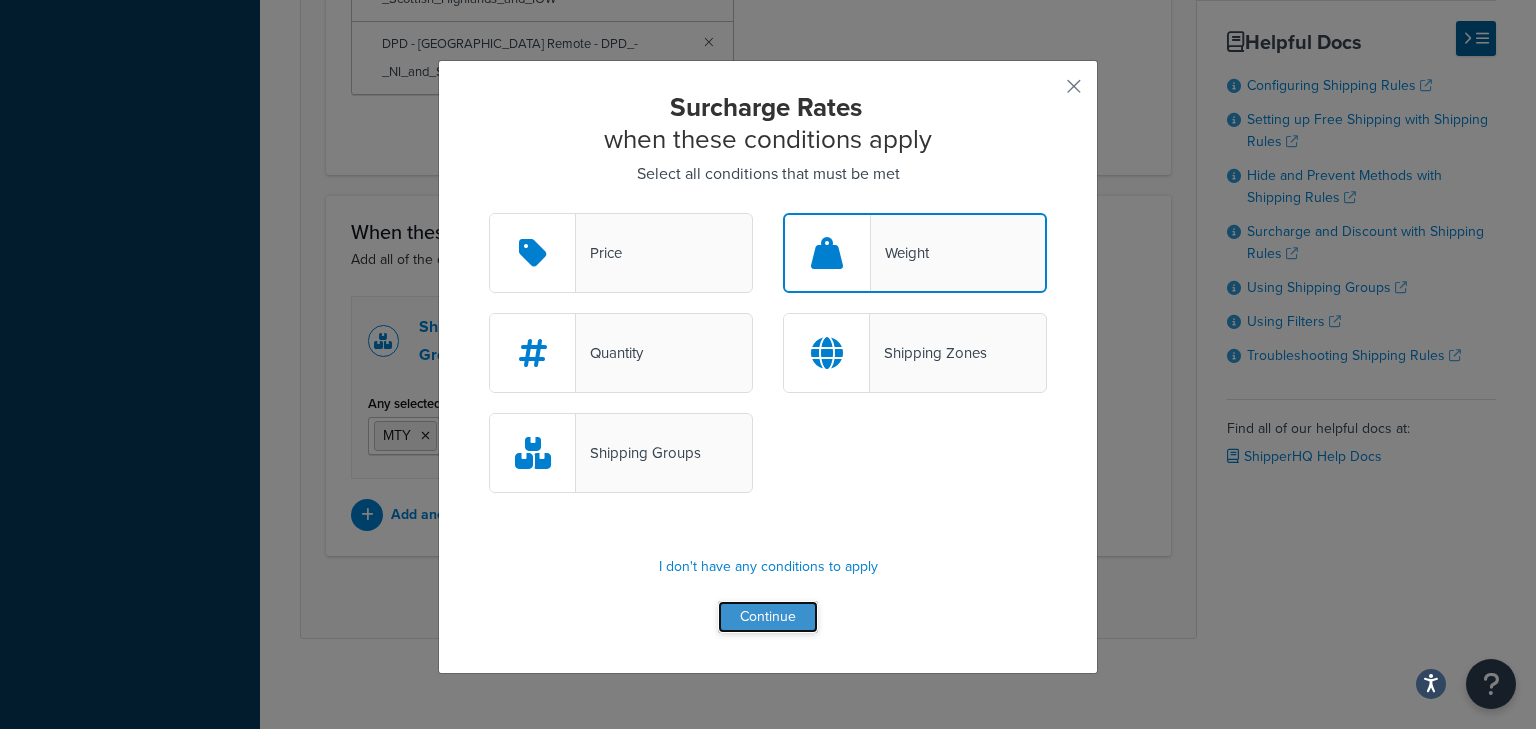 click on "Continue" at bounding box center [768, 617] 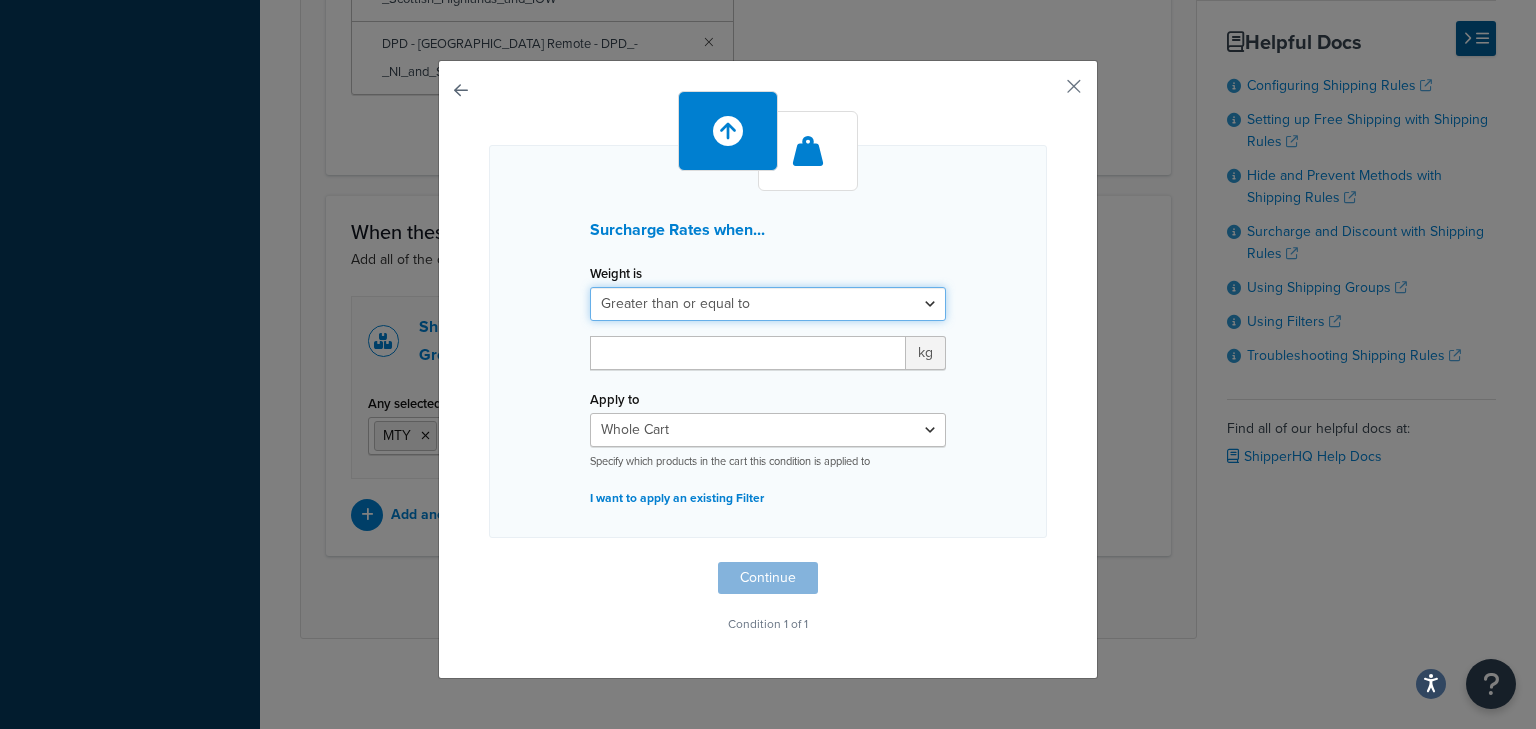 click on "Greater than or equal to  Between or equal to  Less than or equal to" at bounding box center [768, 304] 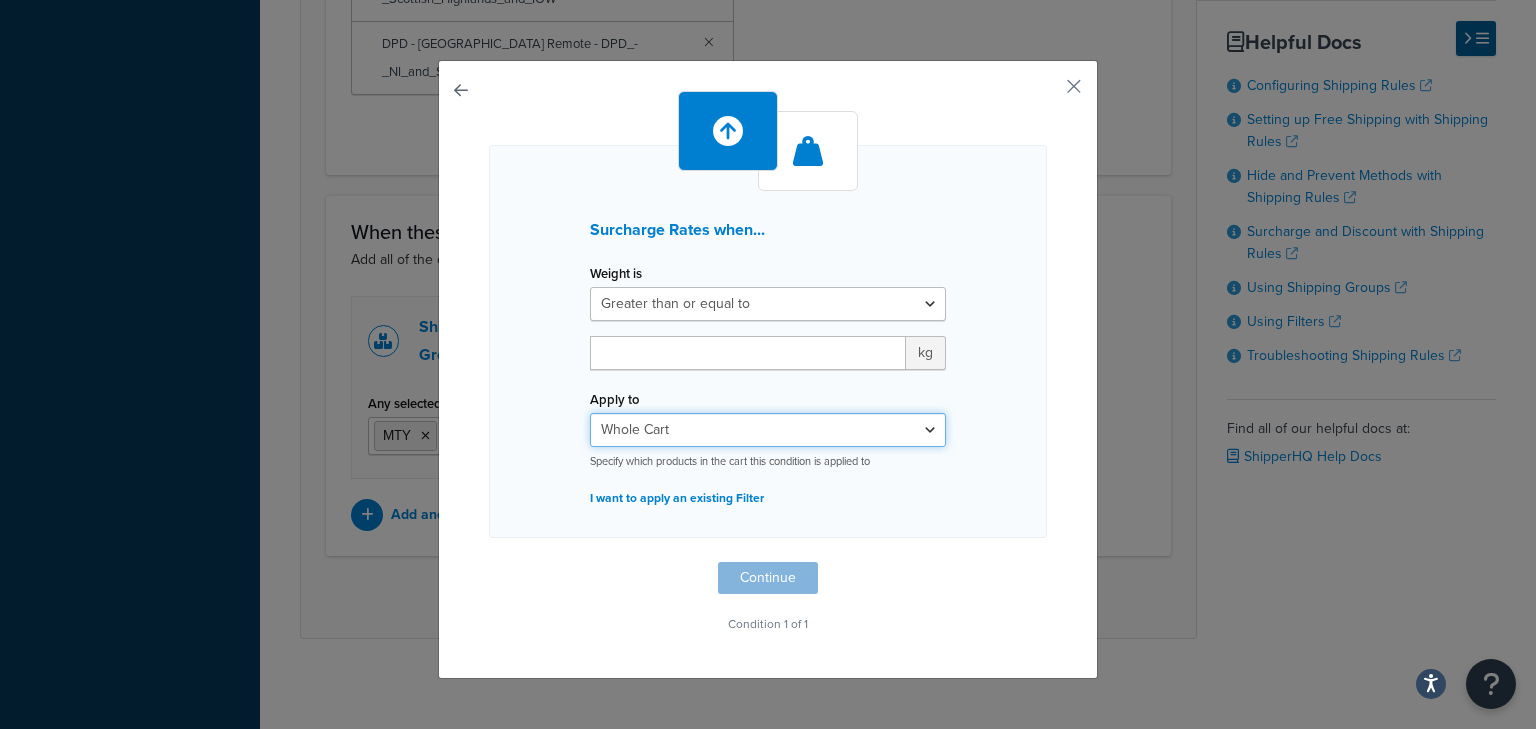 click on "Whole Cart  Everything in Shipping Group  Everything at Origin  Each Item within Shipping Group" at bounding box center [768, 430] 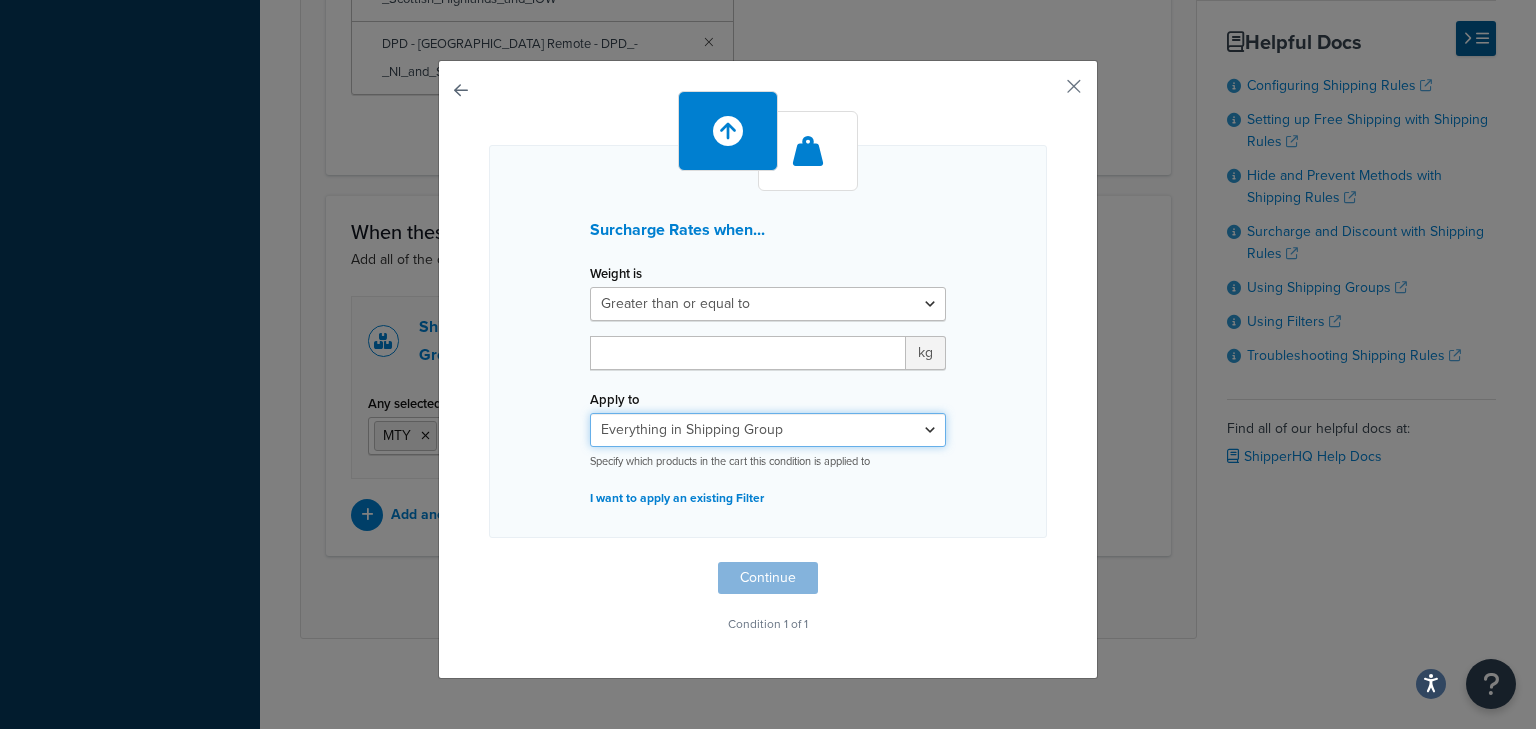 click on "Whole Cart  Everything in Shipping Group  Everything at Origin  Each Item within Shipping Group" at bounding box center (768, 430) 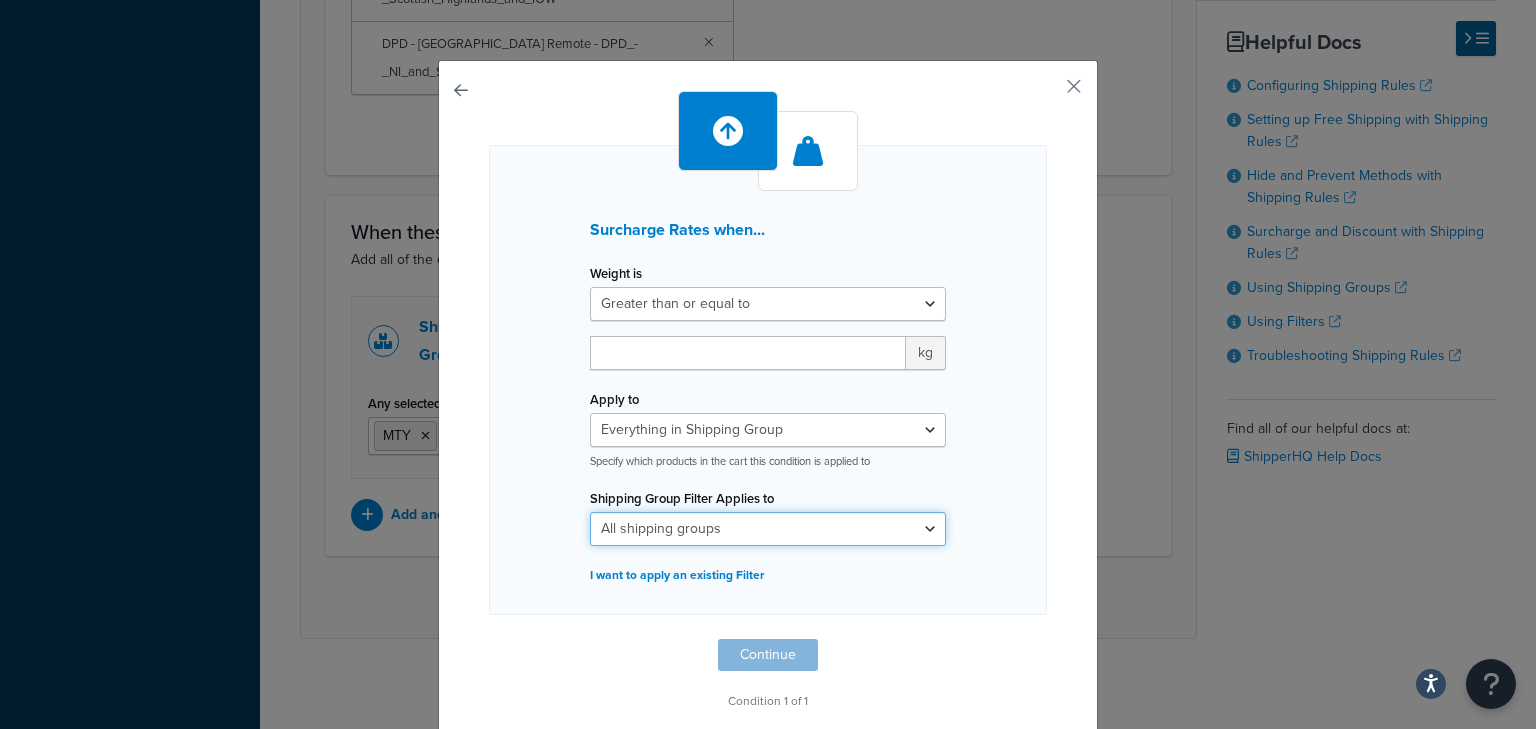 click on "All shipping groups  AWK  MASSIVE  MTY  Oversize  Pallet  All Products not assigned to a Shipping Group" at bounding box center [768, 529] 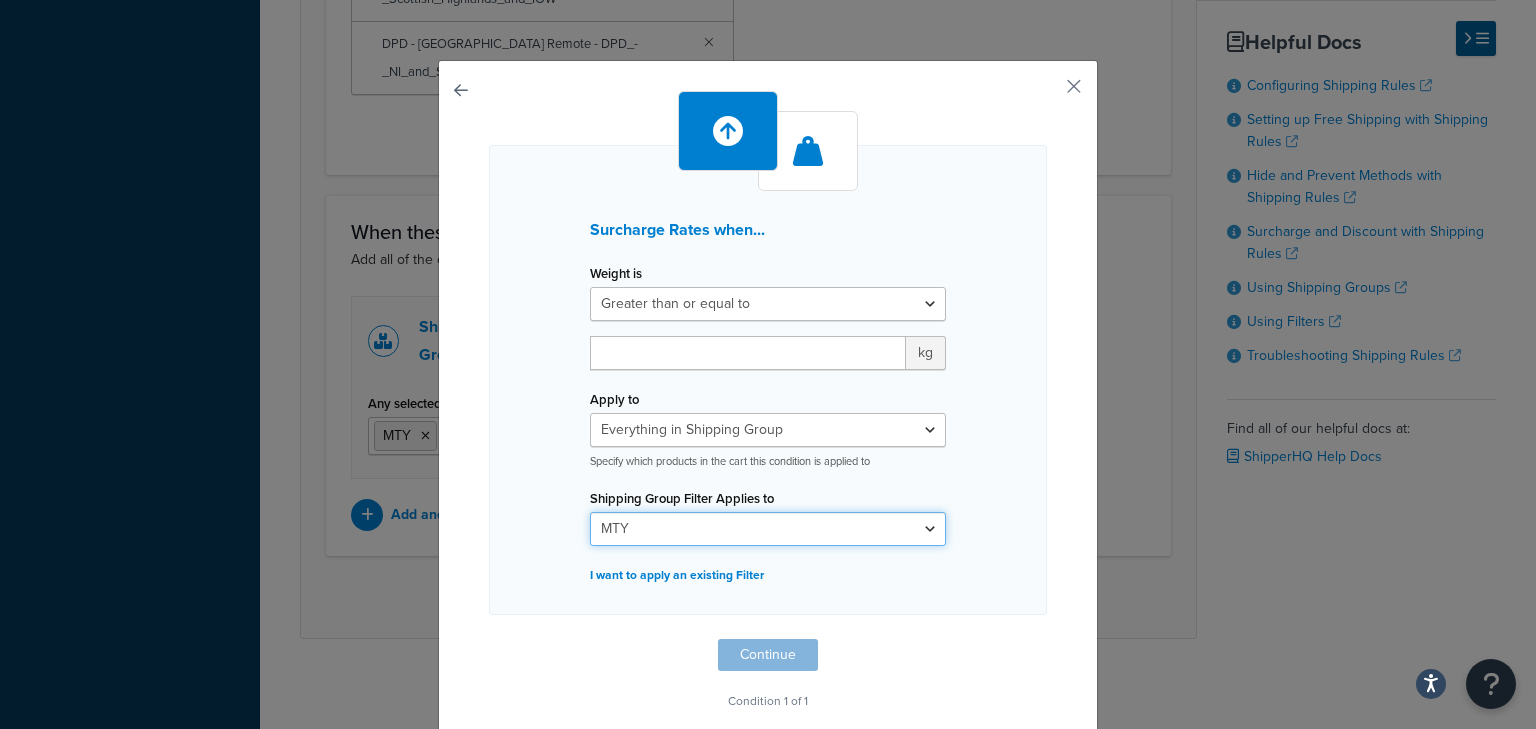 click on "All shipping groups  AWK  MASSIVE  MTY  Oversize  Pallet  All Products not assigned to a Shipping Group" at bounding box center [768, 529] 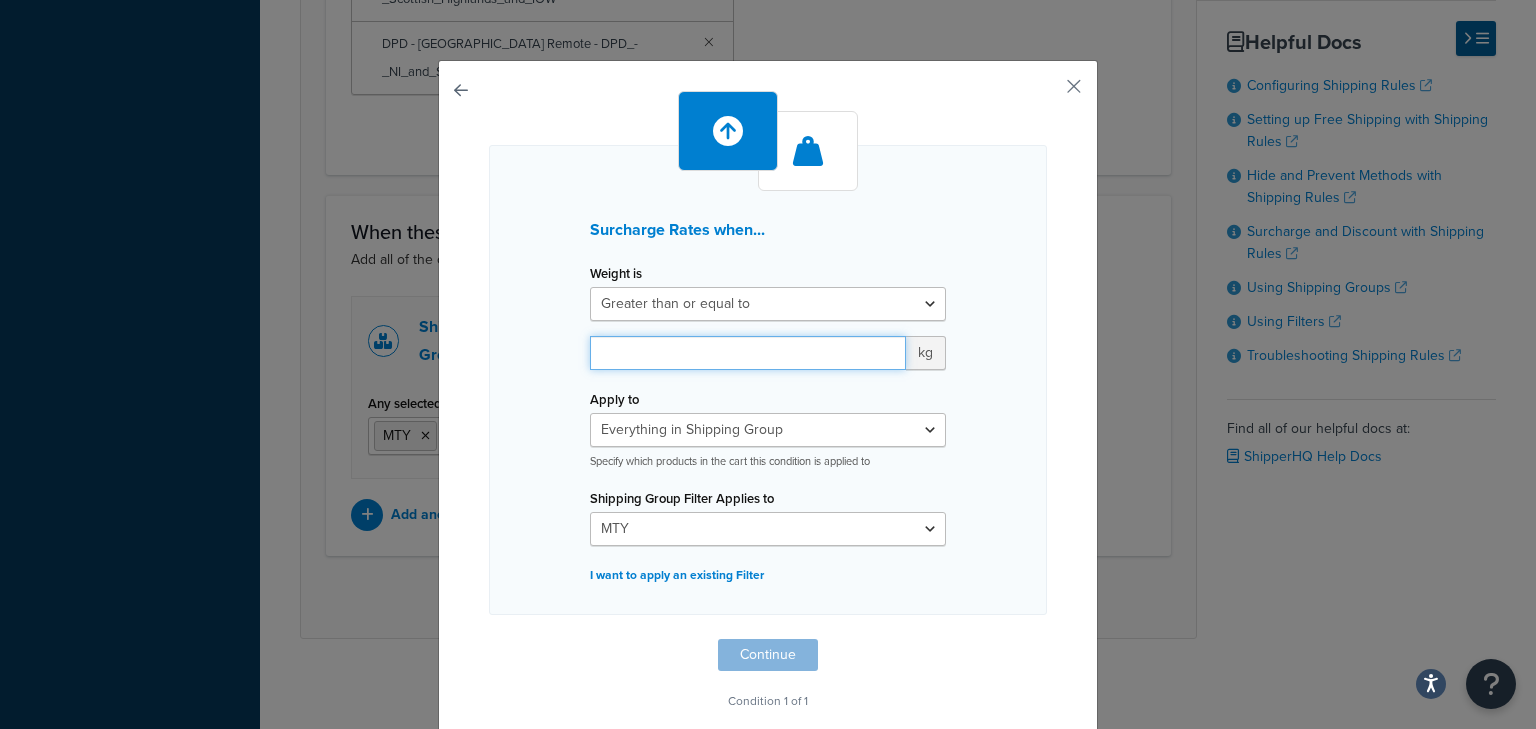 click at bounding box center [748, 353] 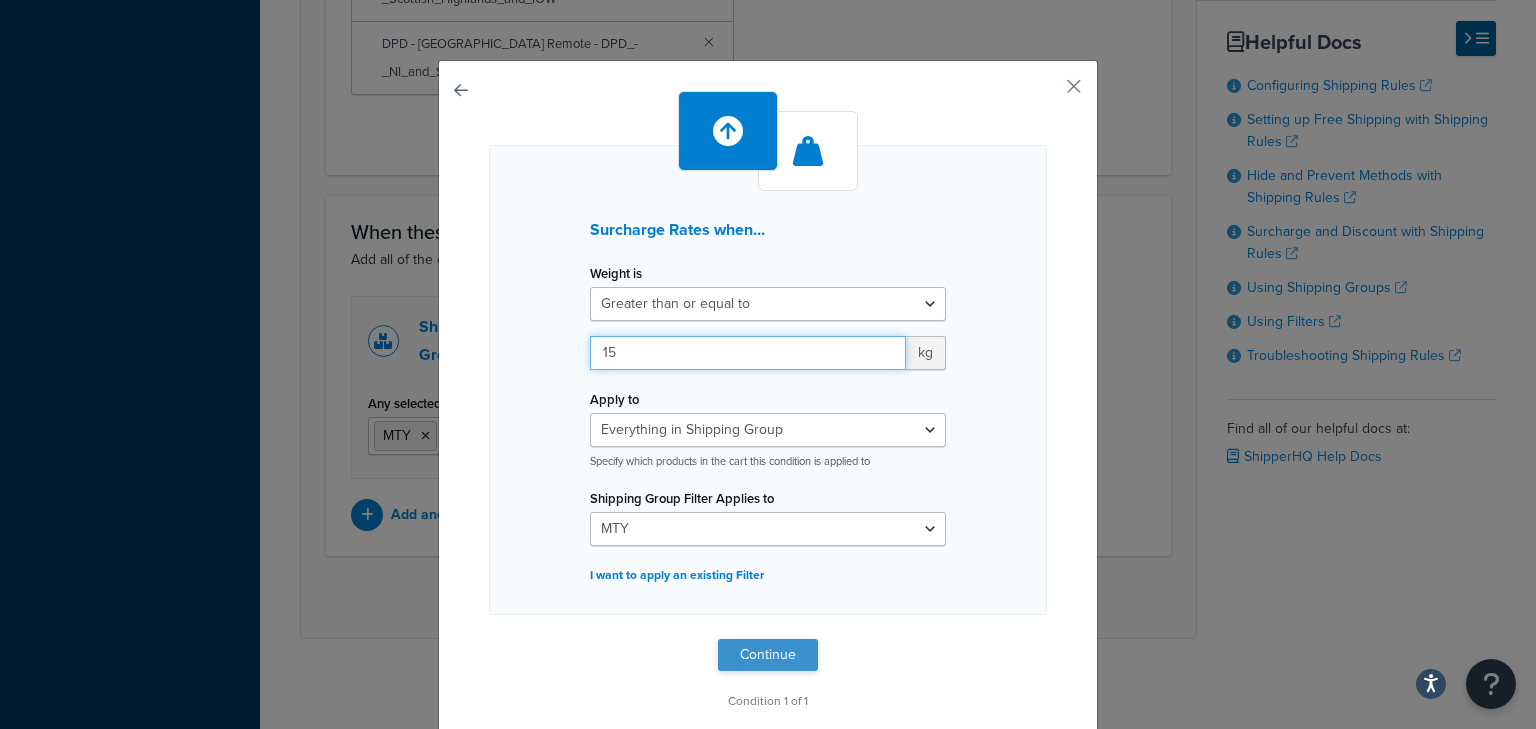 type on "15" 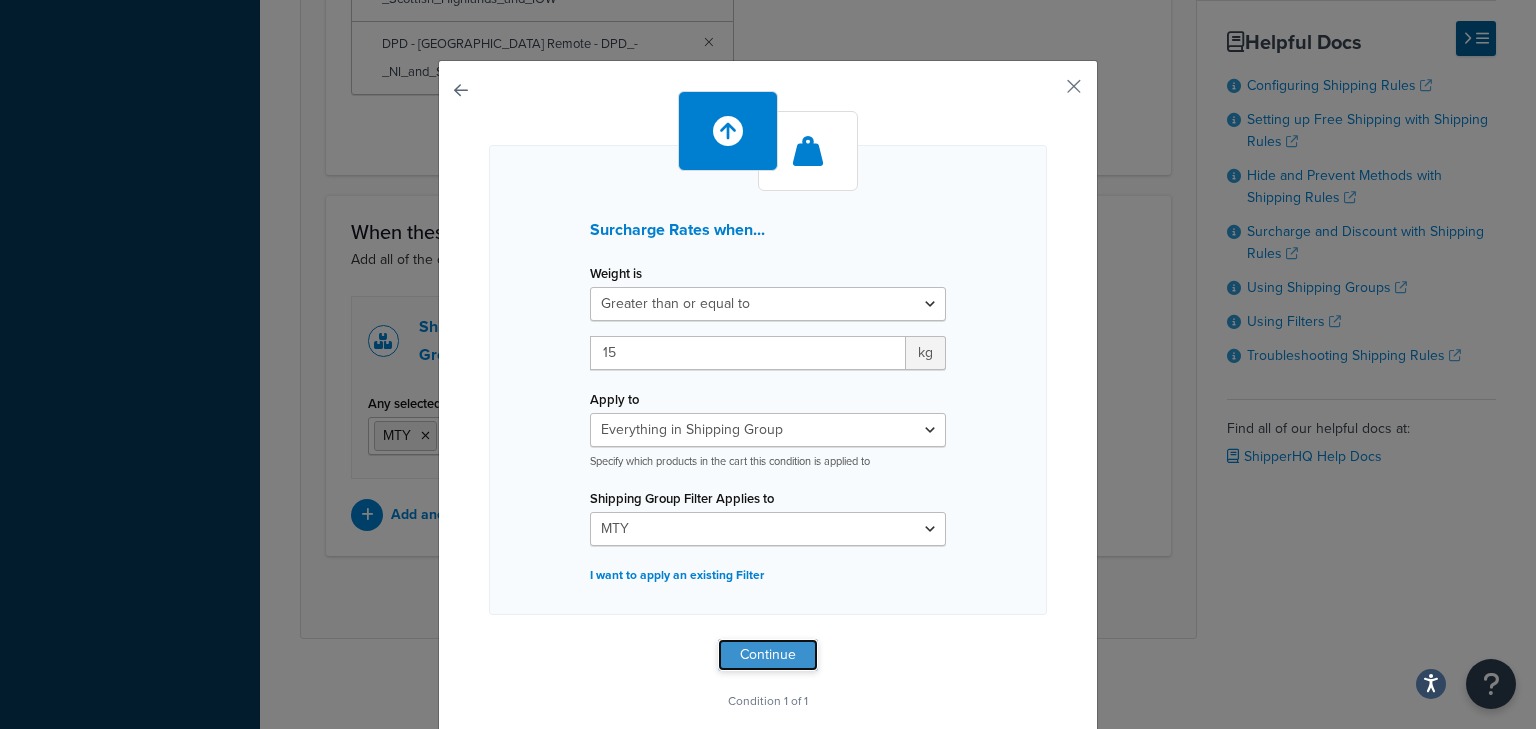 click on "Continue" at bounding box center [768, 655] 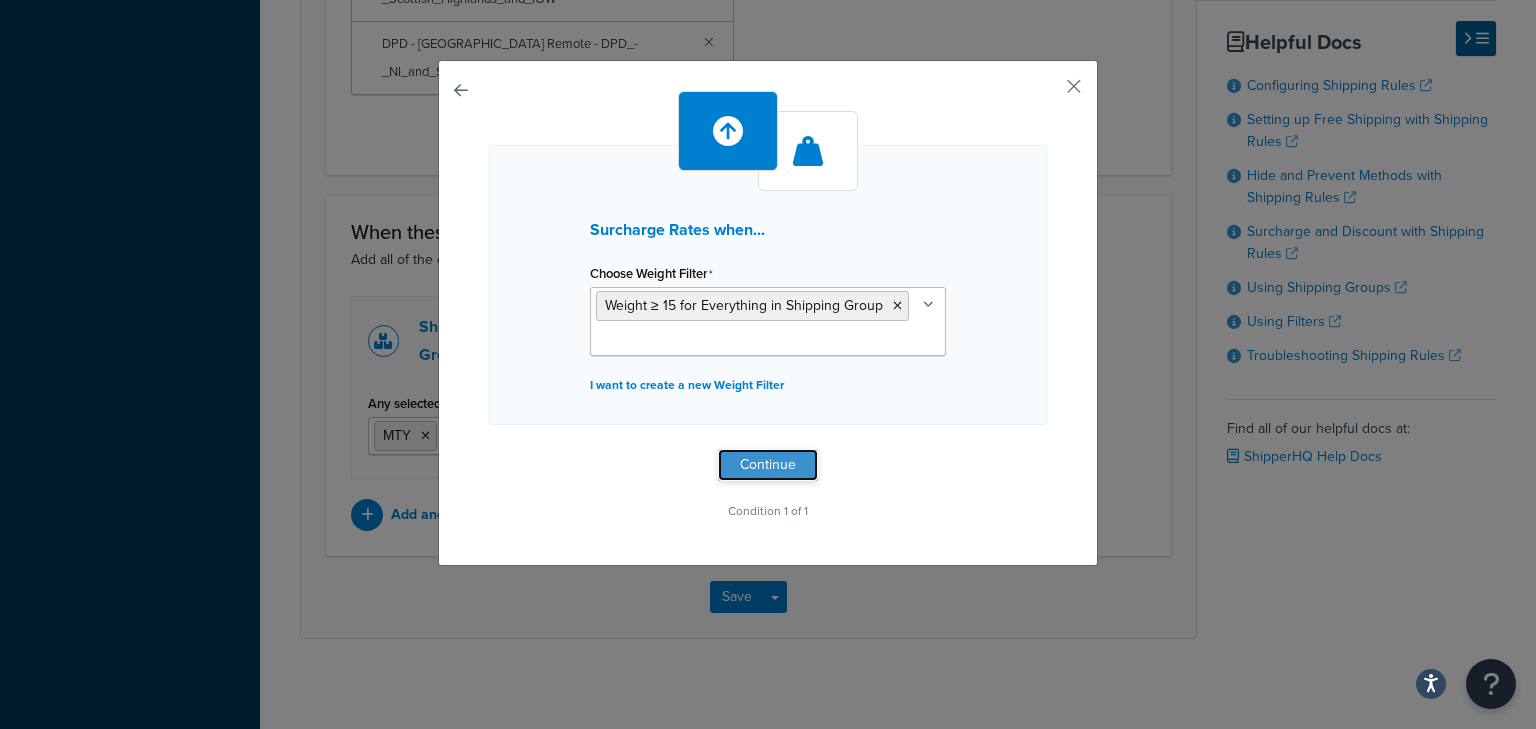 click on "Continue" at bounding box center (768, 465) 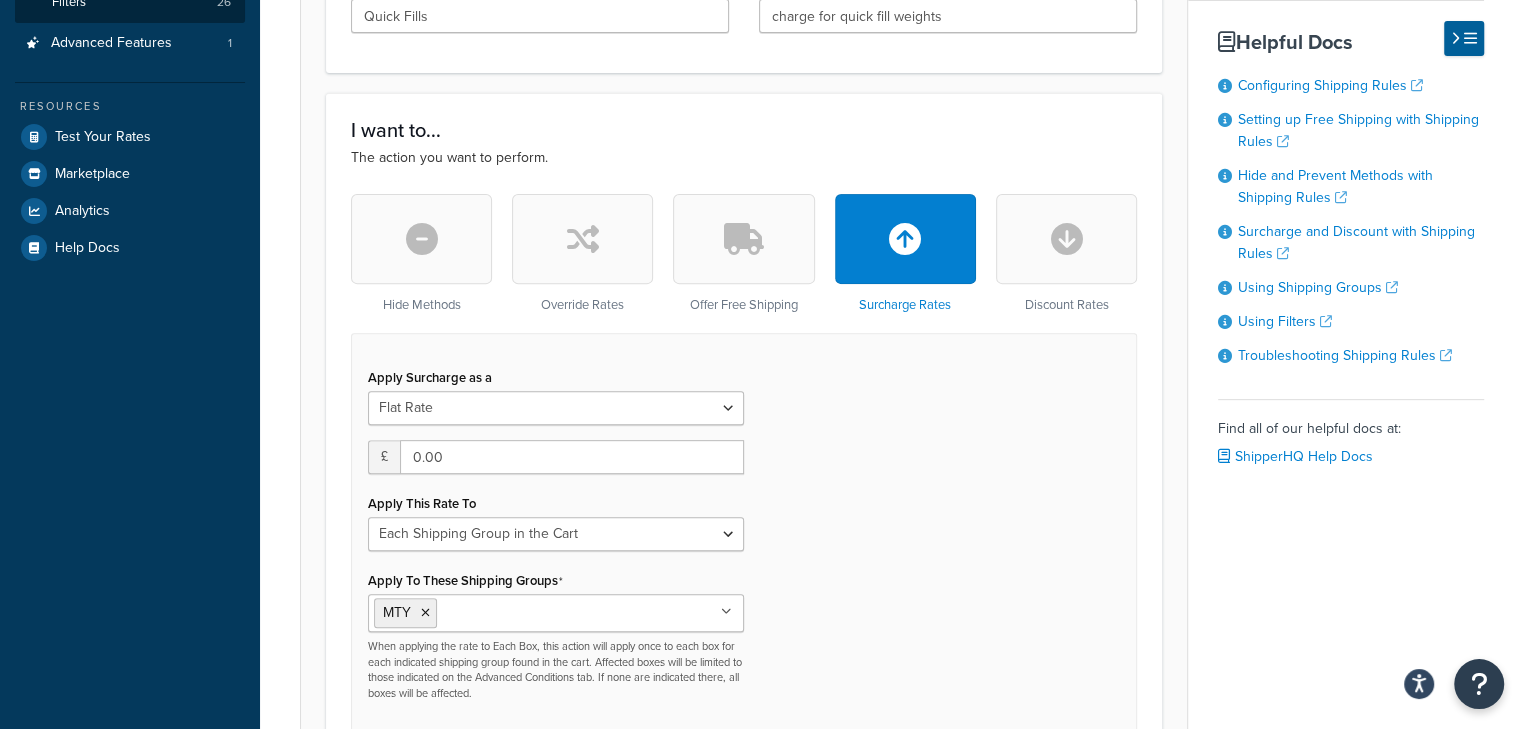 scroll, scrollTop: 70, scrollLeft: 0, axis: vertical 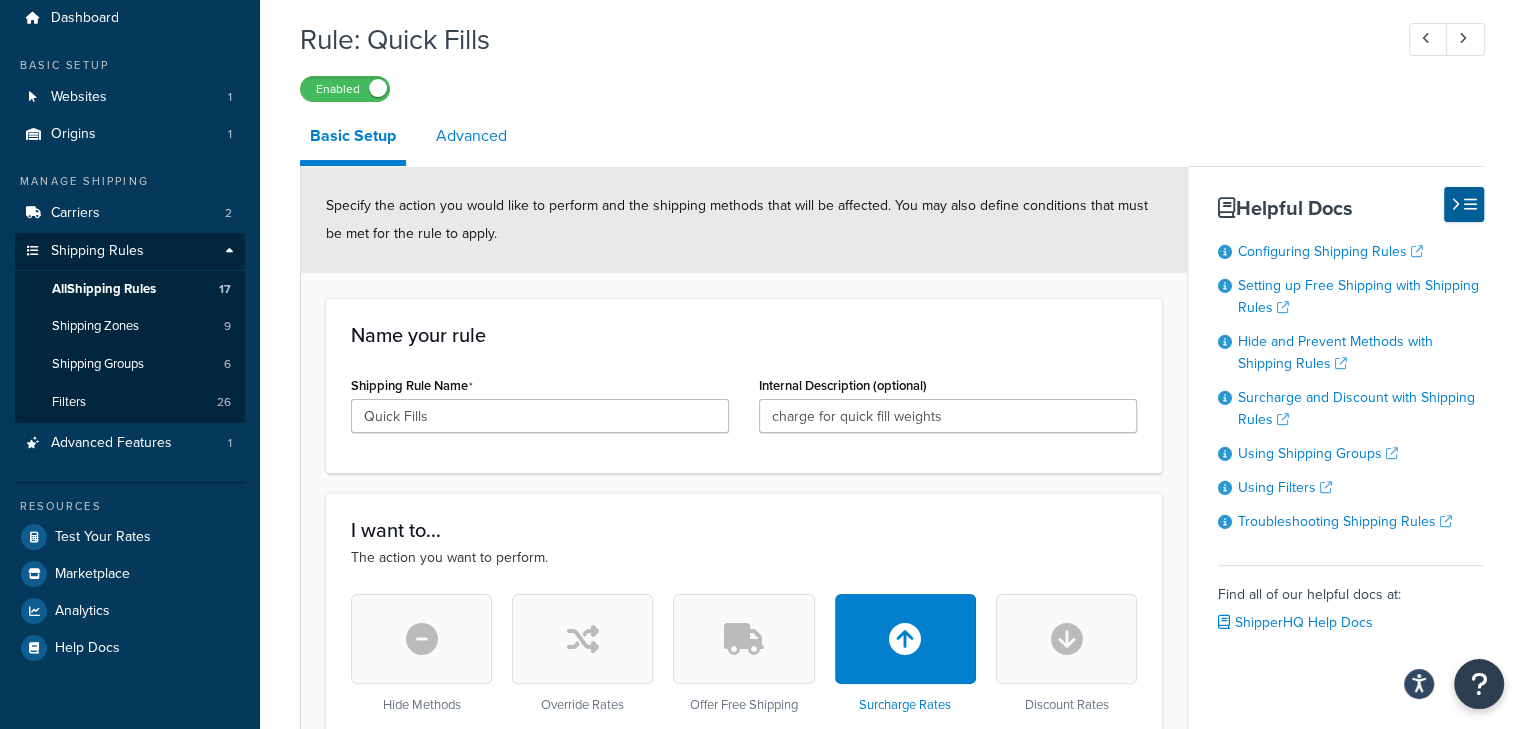 click on "Advanced" at bounding box center (471, 136) 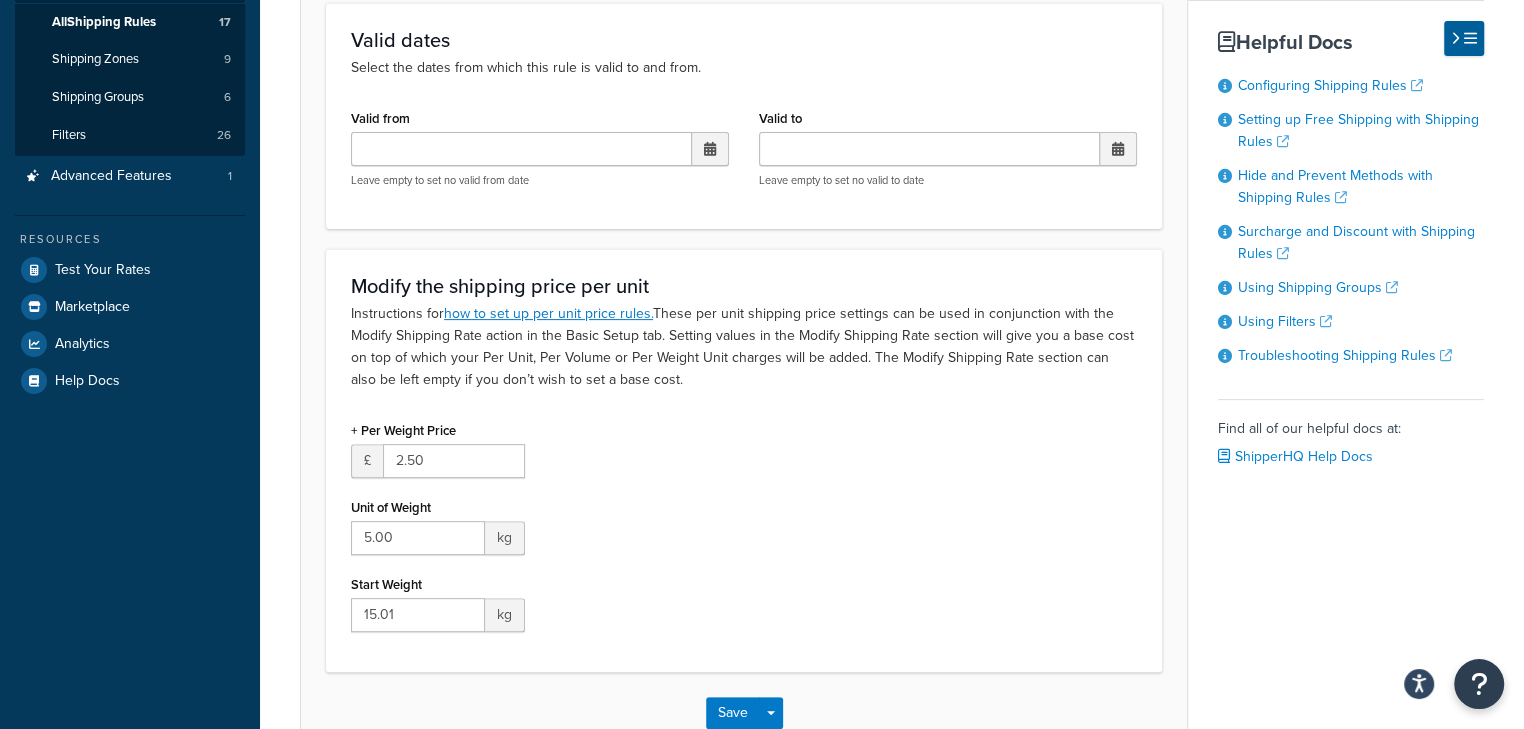 scroll, scrollTop: 461, scrollLeft: 0, axis: vertical 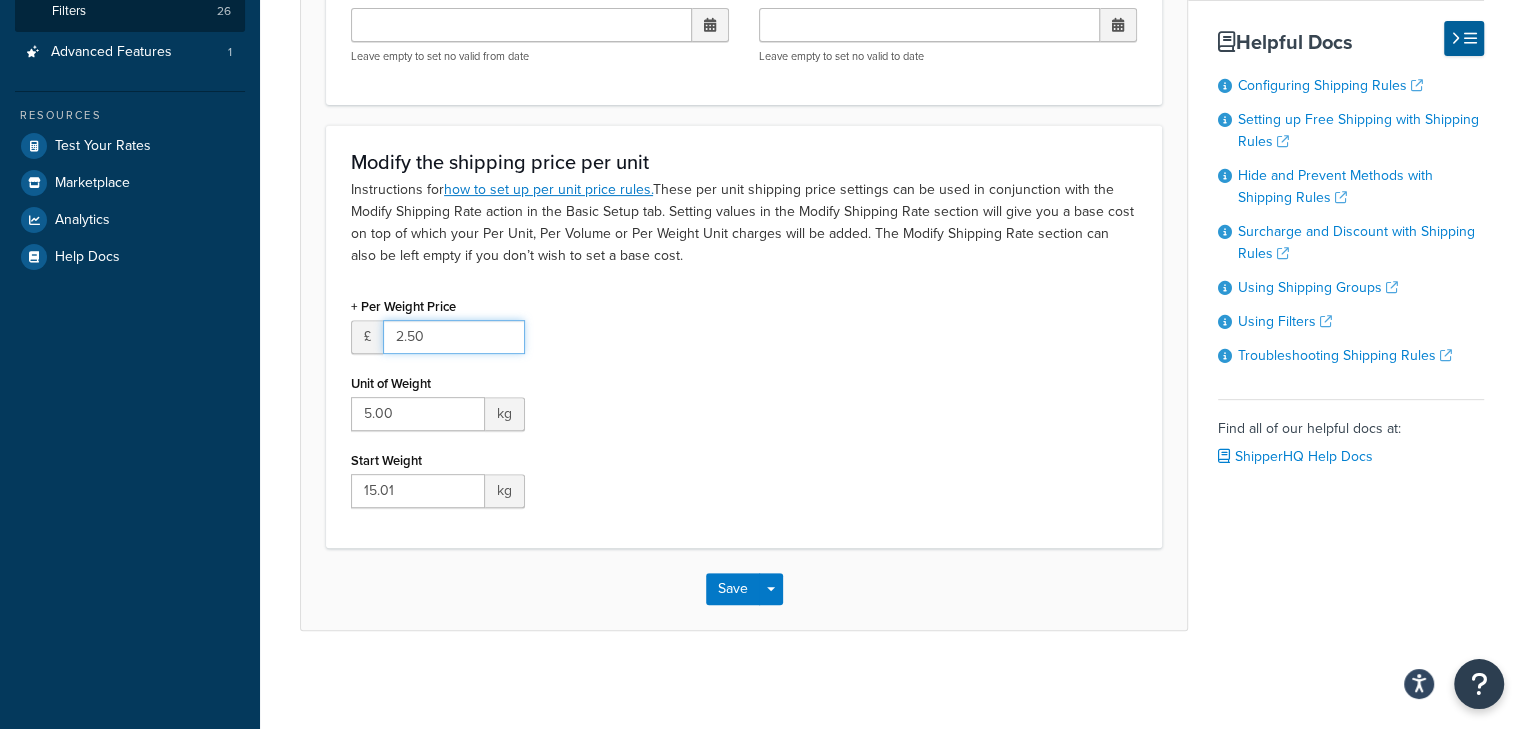 drag, startPoint x: 478, startPoint y: 331, endPoint x: 392, endPoint y: 332, distance: 86.00581 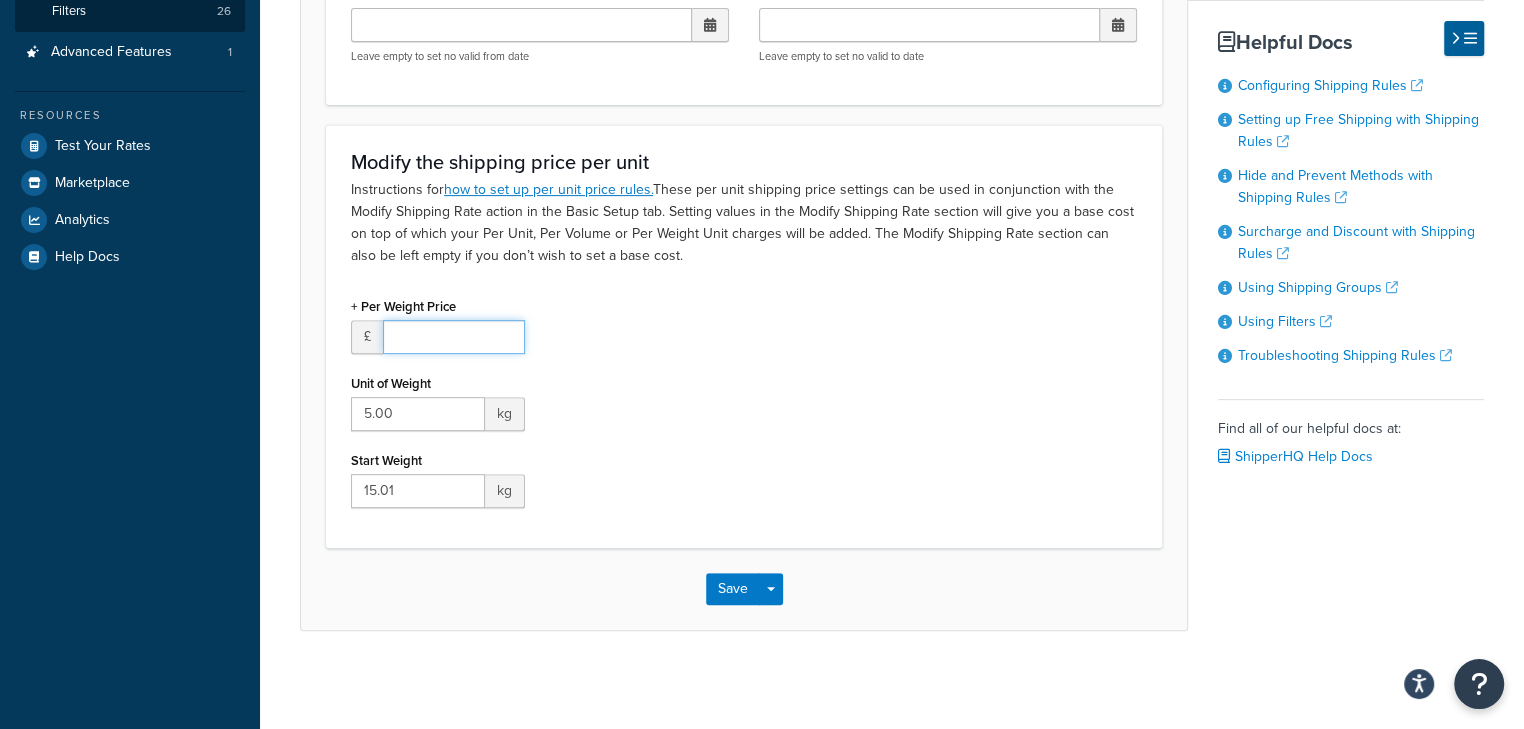 type 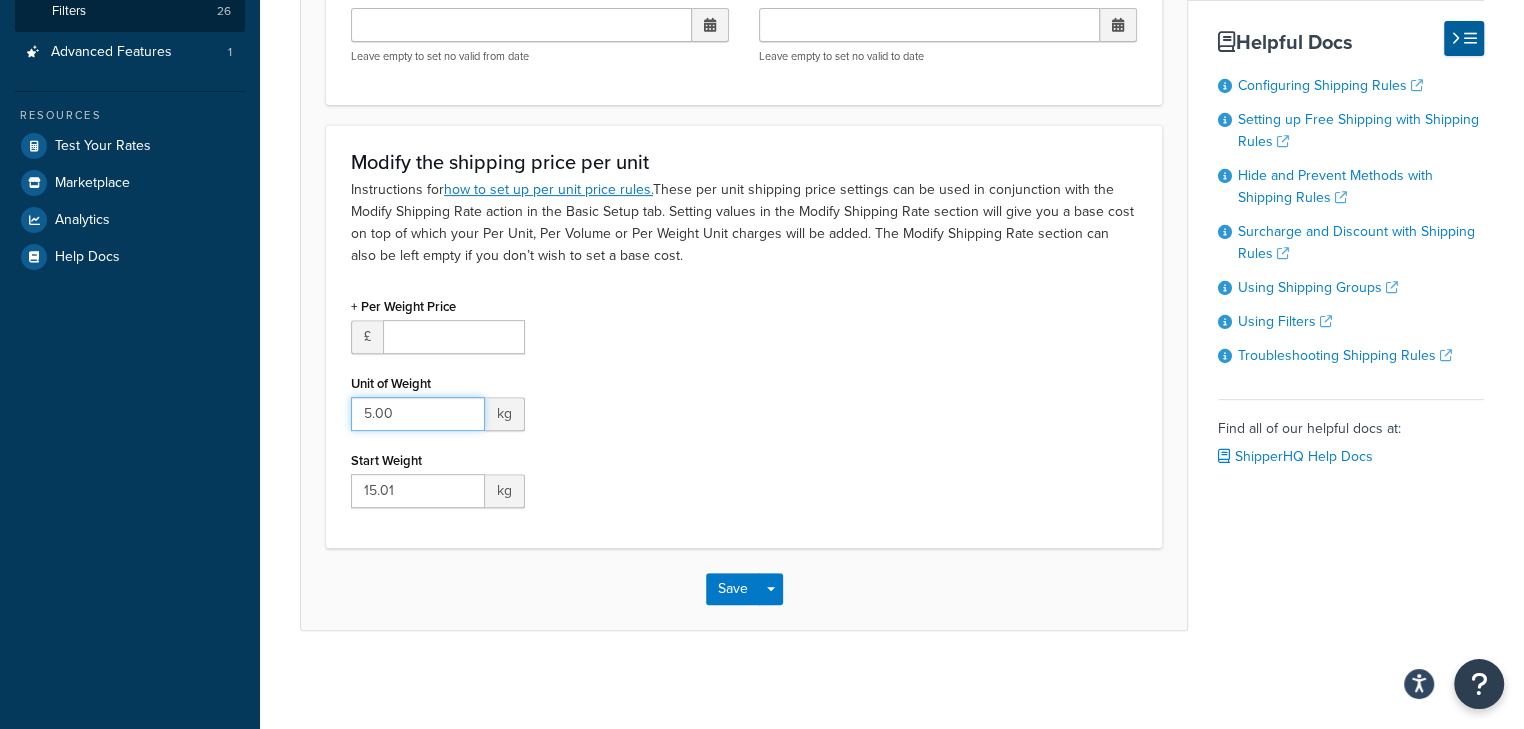 drag, startPoint x: 445, startPoint y: 418, endPoint x: 331, endPoint y: 405, distance: 114.73883 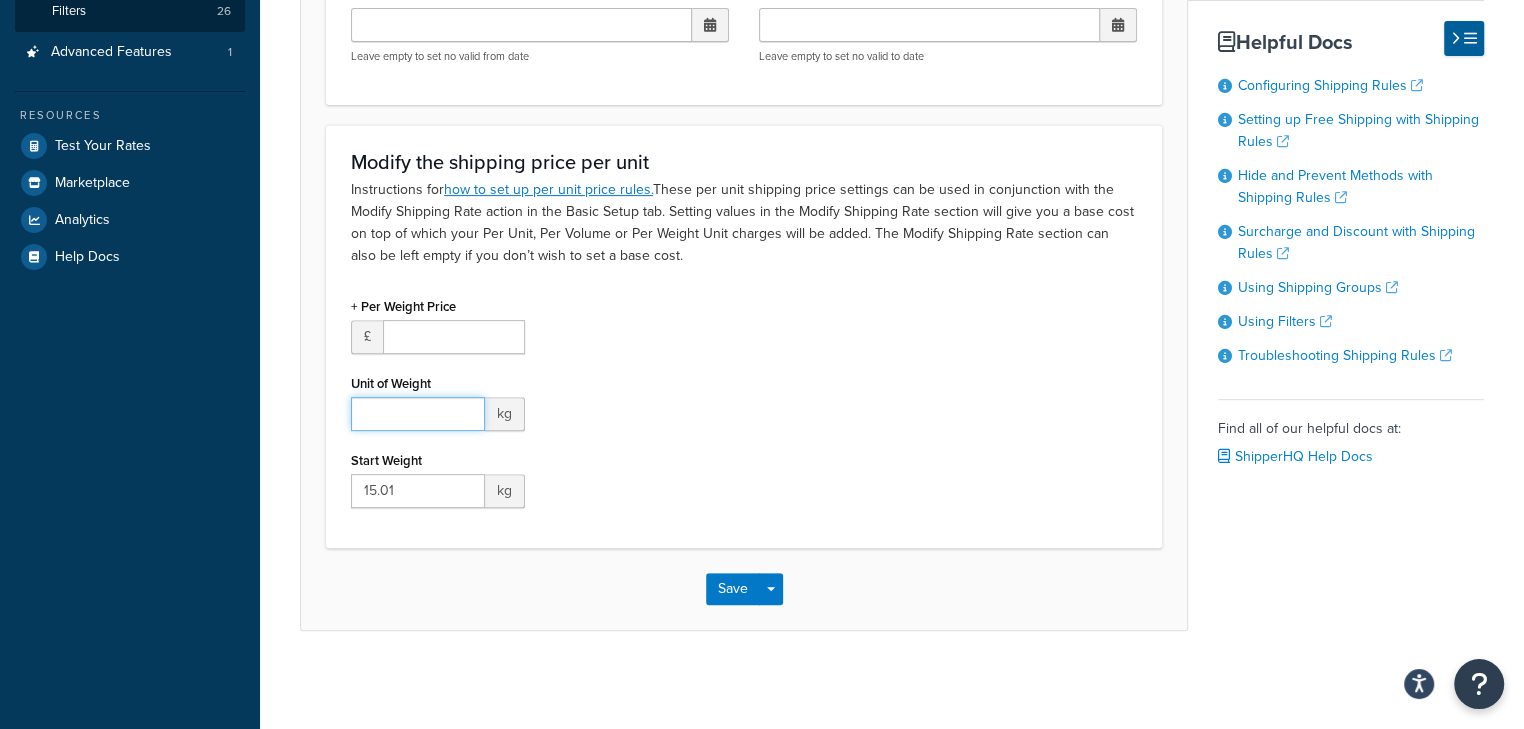 type 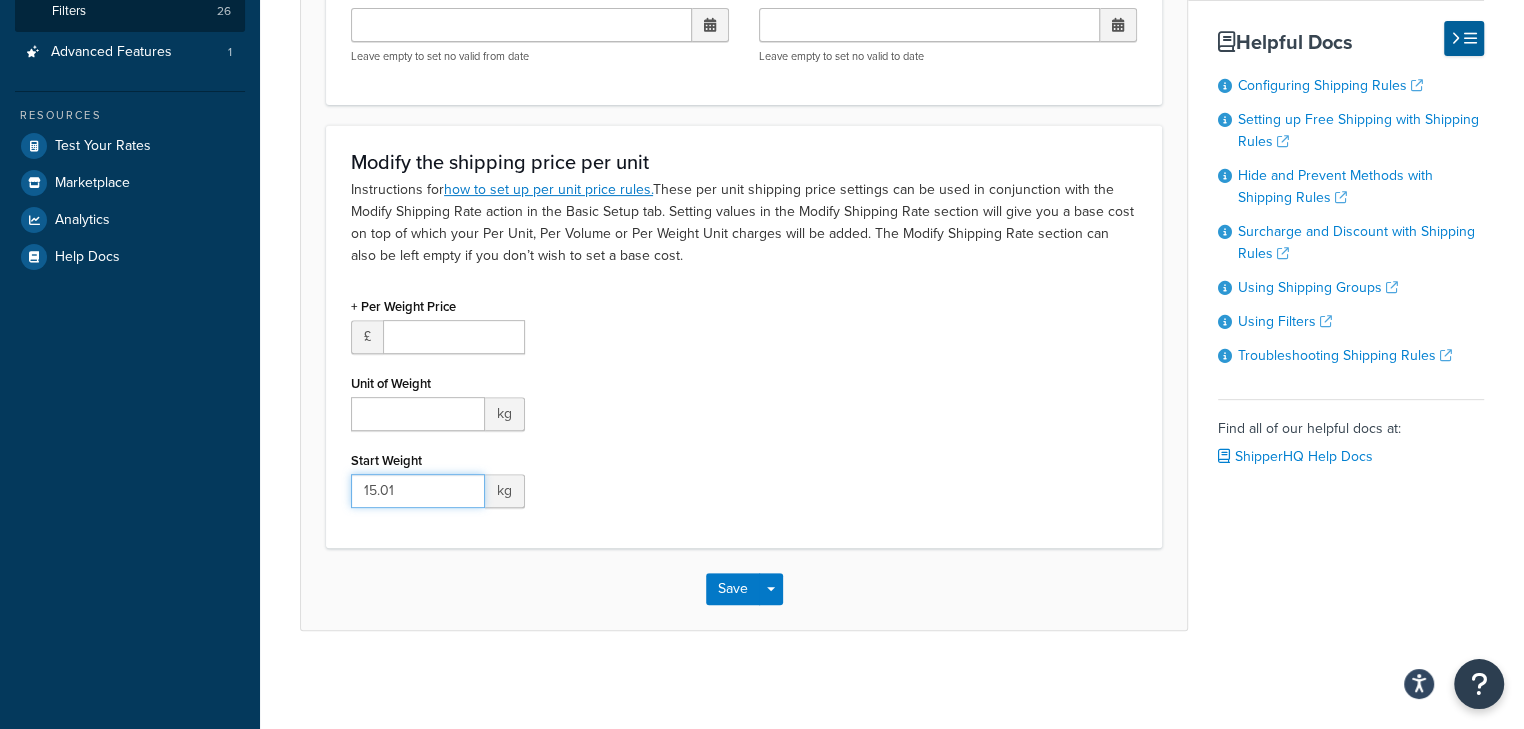 drag, startPoint x: 430, startPoint y: 476, endPoint x: 313, endPoint y: 480, distance: 117.06836 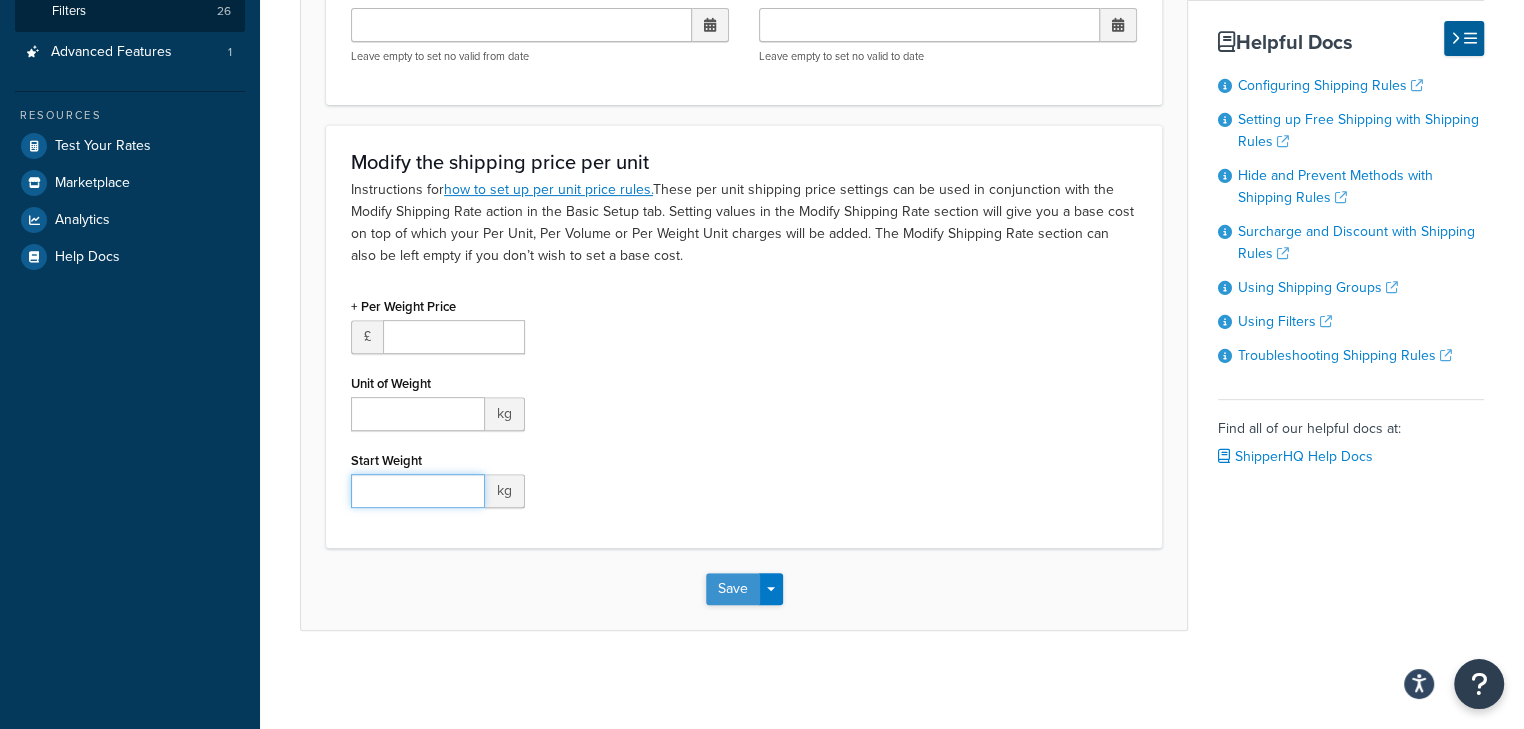 type 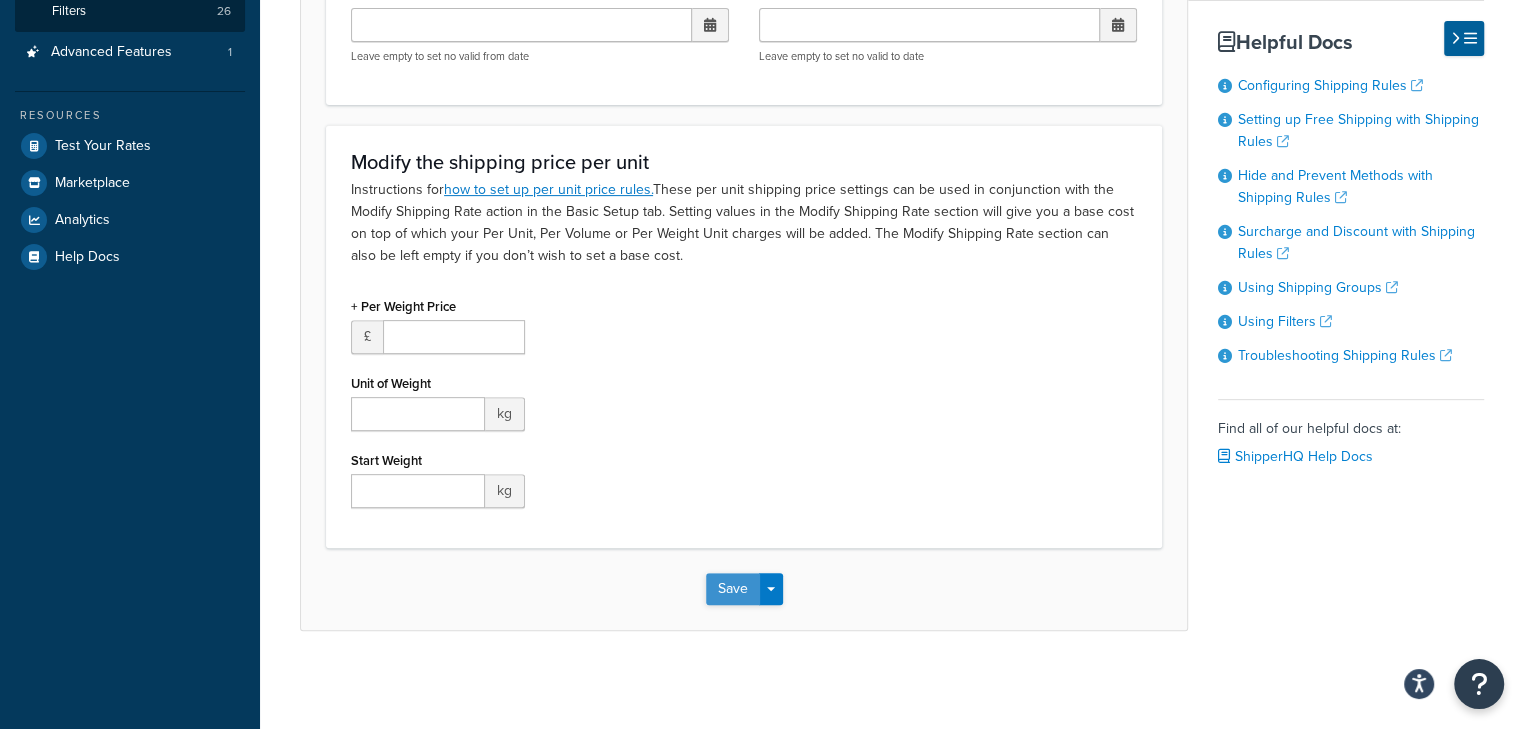click on "Save" at bounding box center (733, 589) 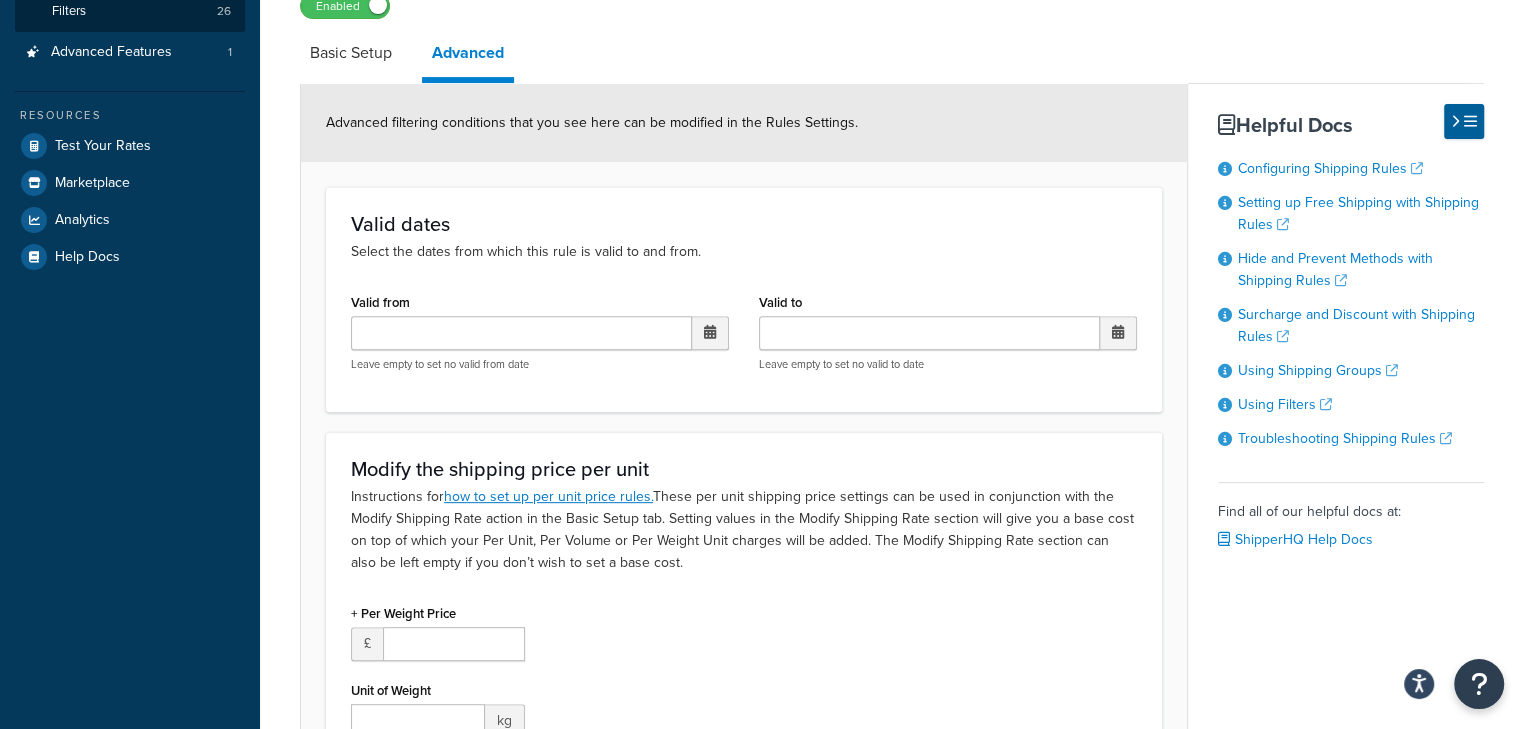 scroll, scrollTop: 328, scrollLeft: 0, axis: vertical 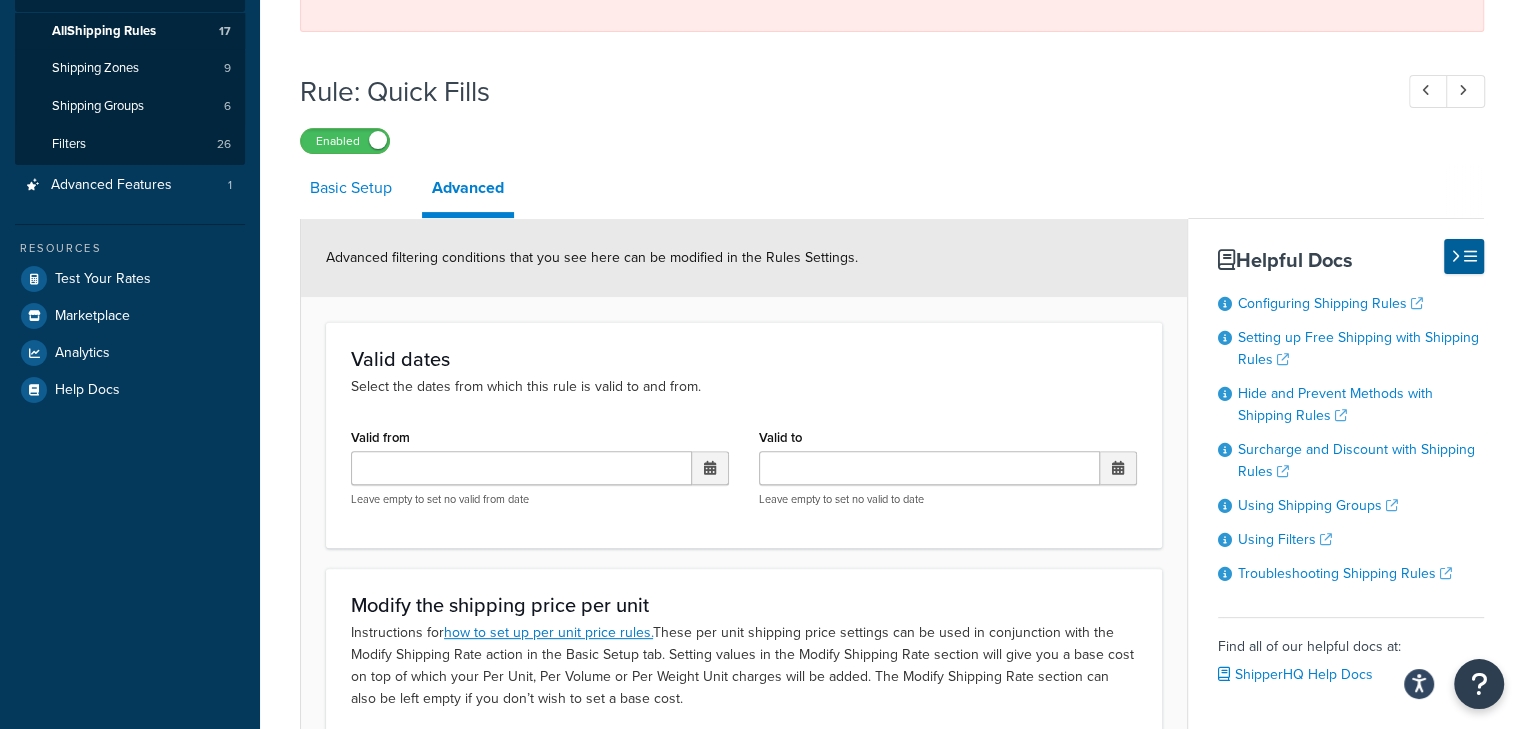 click on "Basic Setup" at bounding box center [351, 188] 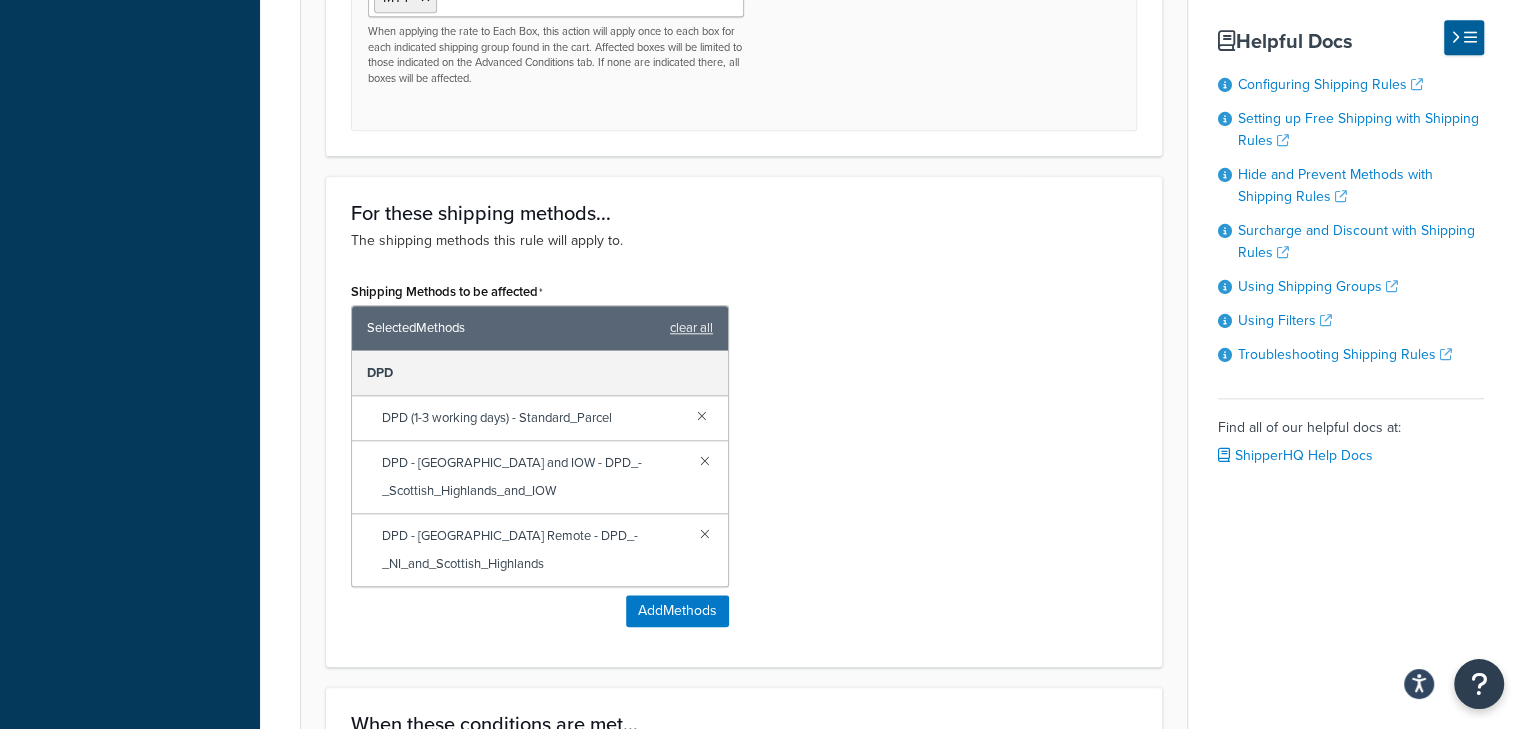 scroll, scrollTop: 995, scrollLeft: 0, axis: vertical 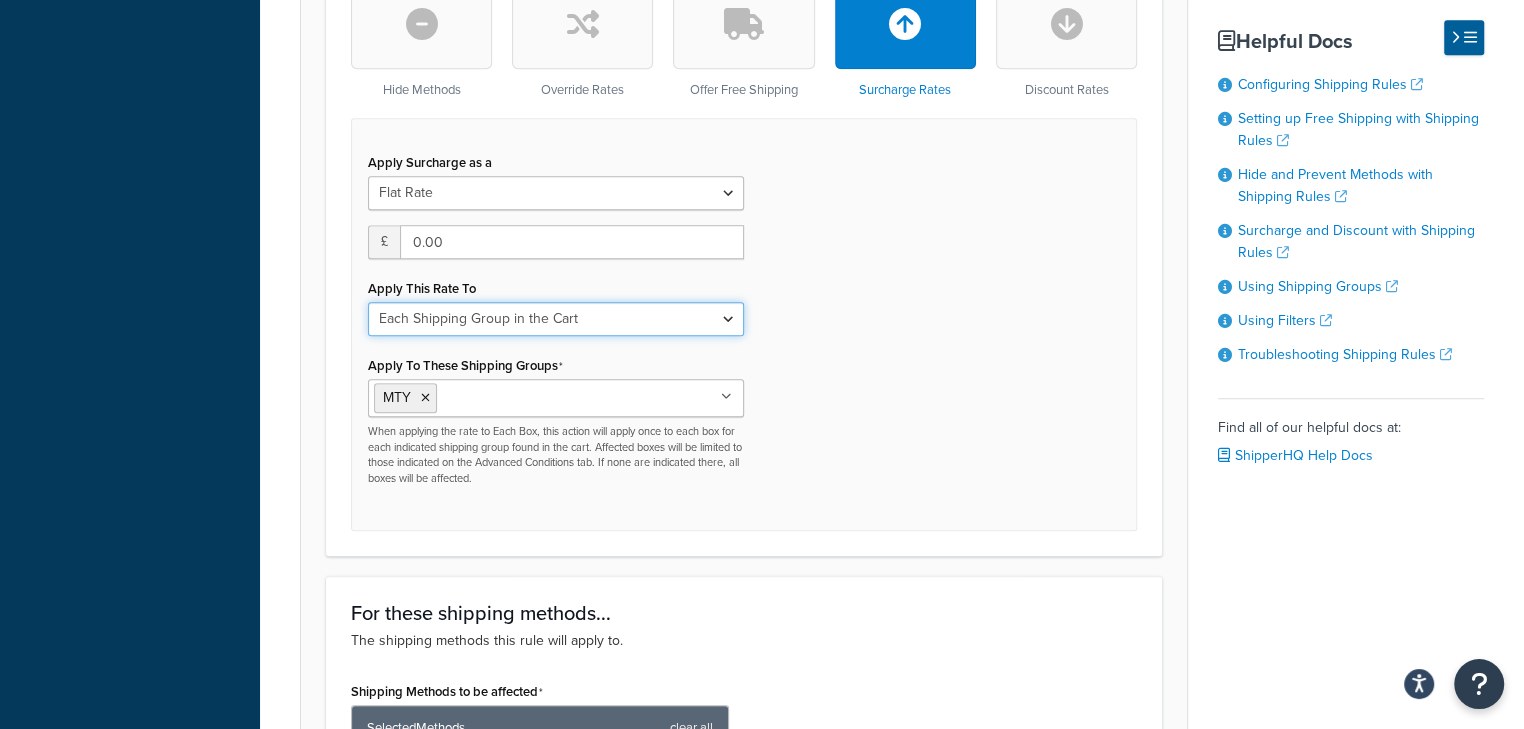 click on "Each Shipment in the Cart  Each Shipping Group in the Cart  Each Item within a Shipping Group  Each Box per Each Shipping Group" at bounding box center [556, 319] 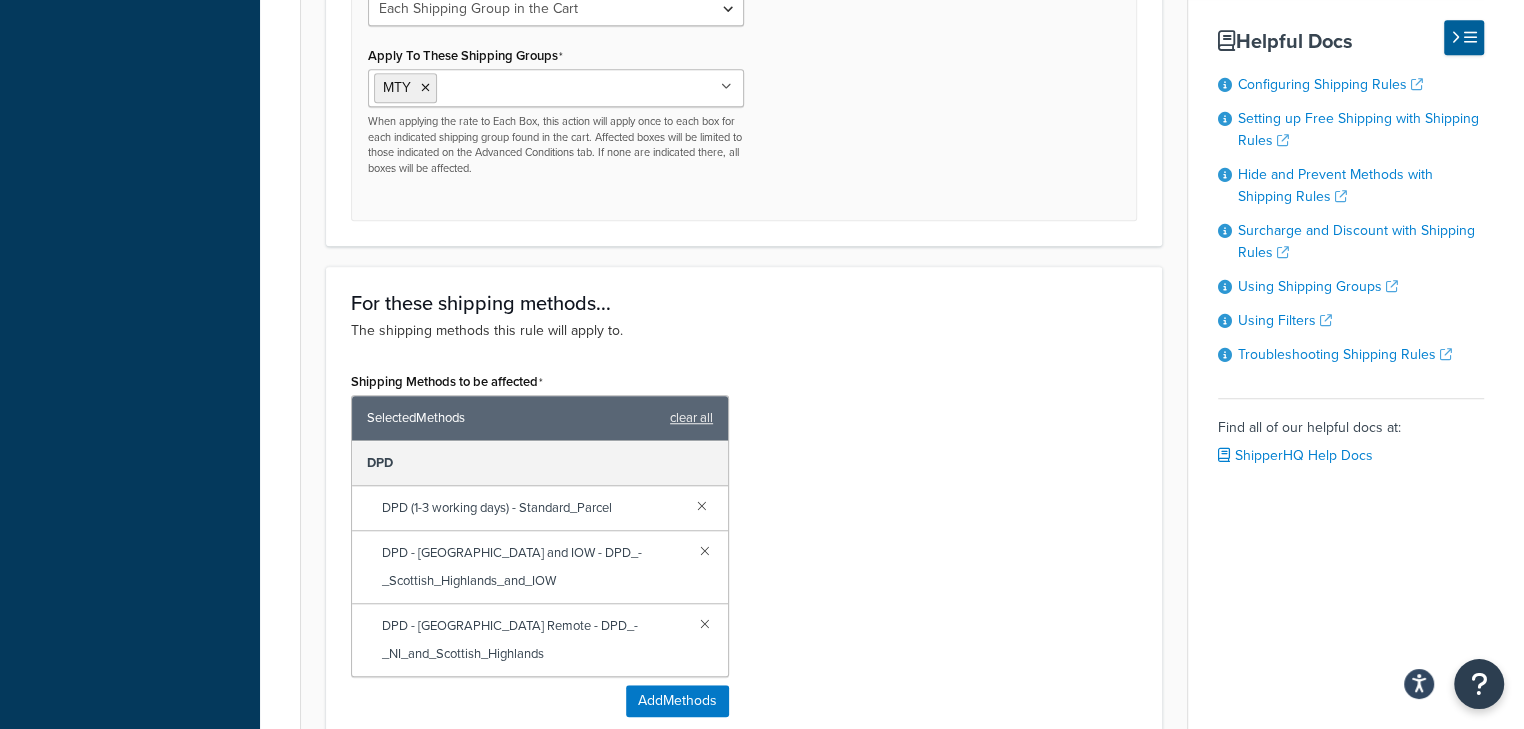 drag, startPoint x: 786, startPoint y: 256, endPoint x: 857, endPoint y: 292, distance: 79.60528 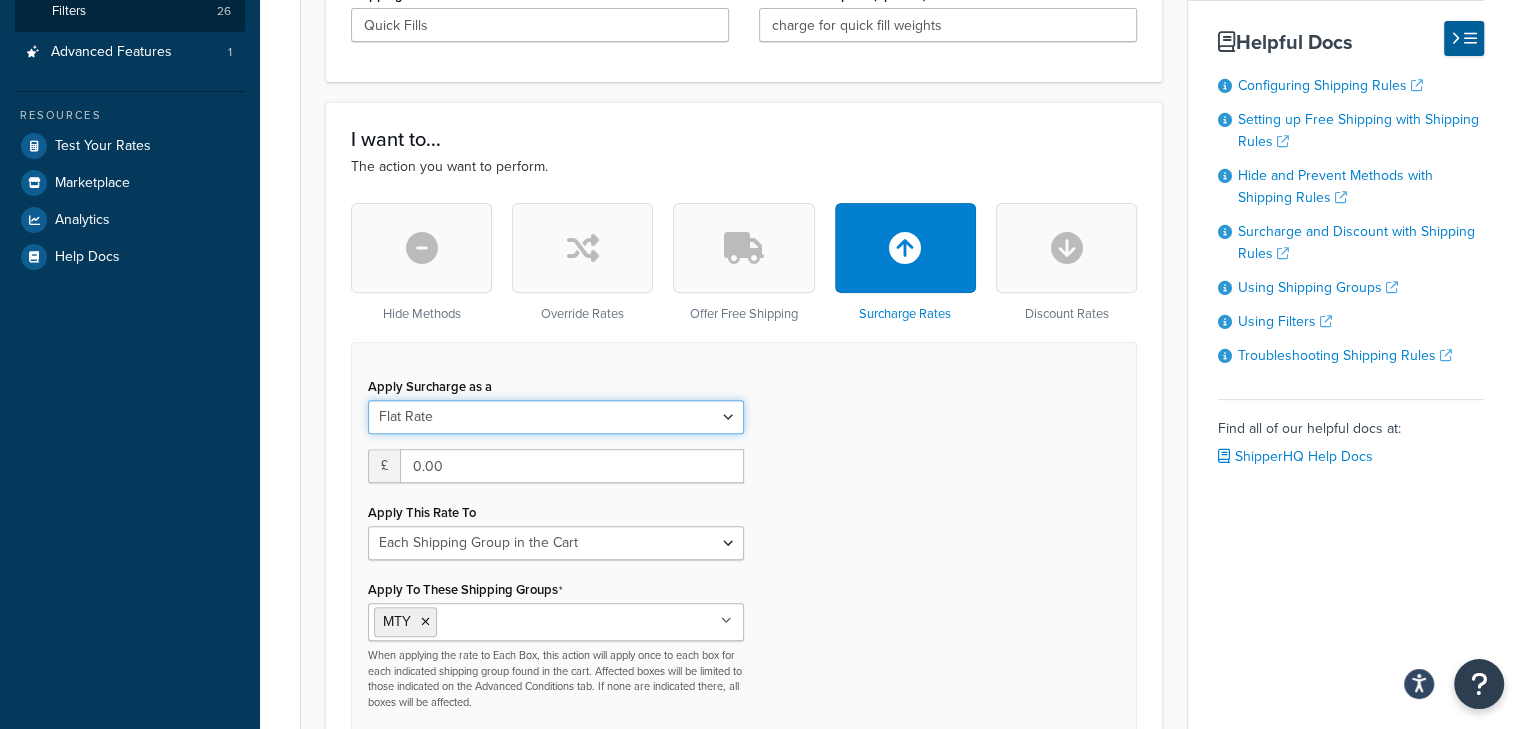 click on "Flat Rate  Percentage  Flat Rate & Percentage" at bounding box center [556, 417] 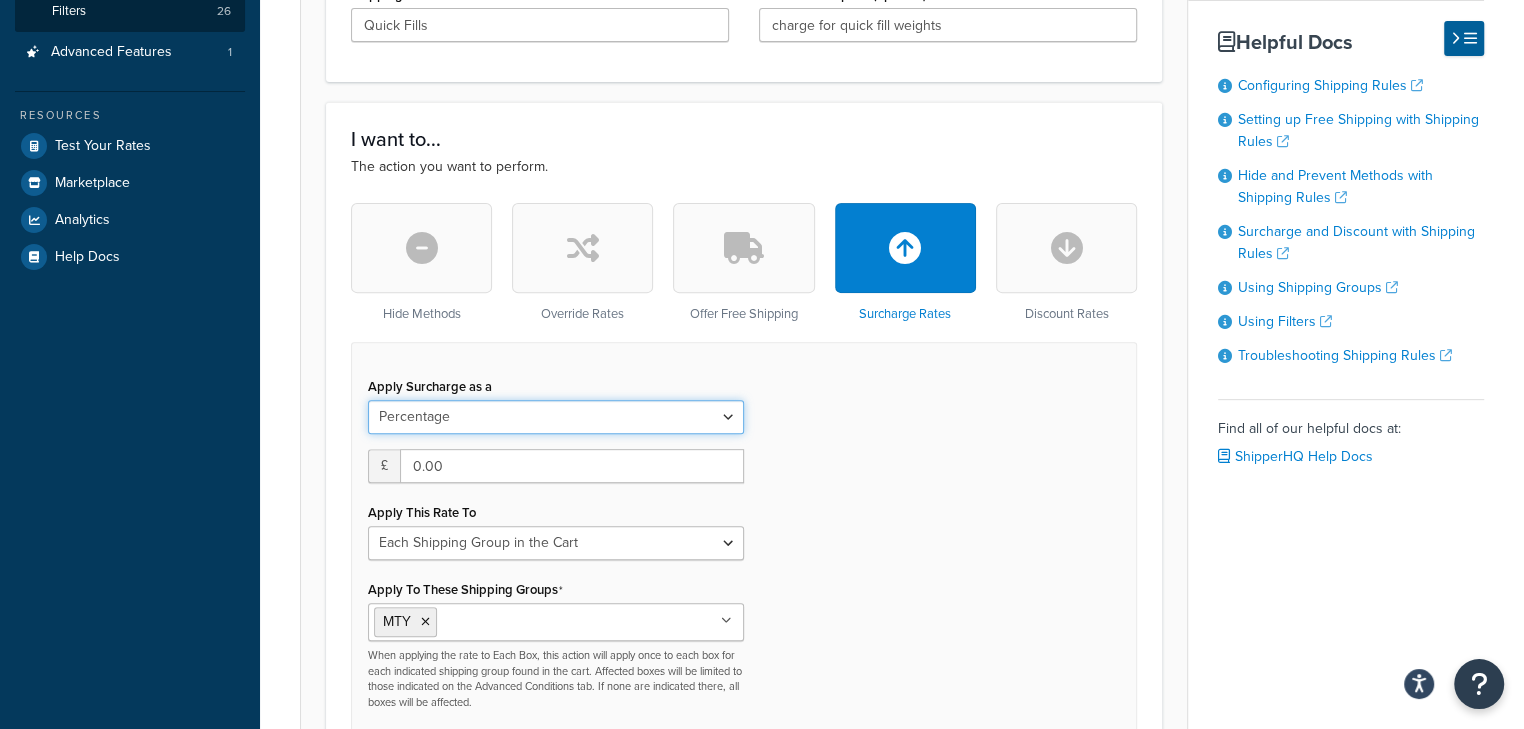 click on "Flat Rate  Percentage  Flat Rate & Percentage" at bounding box center [556, 417] 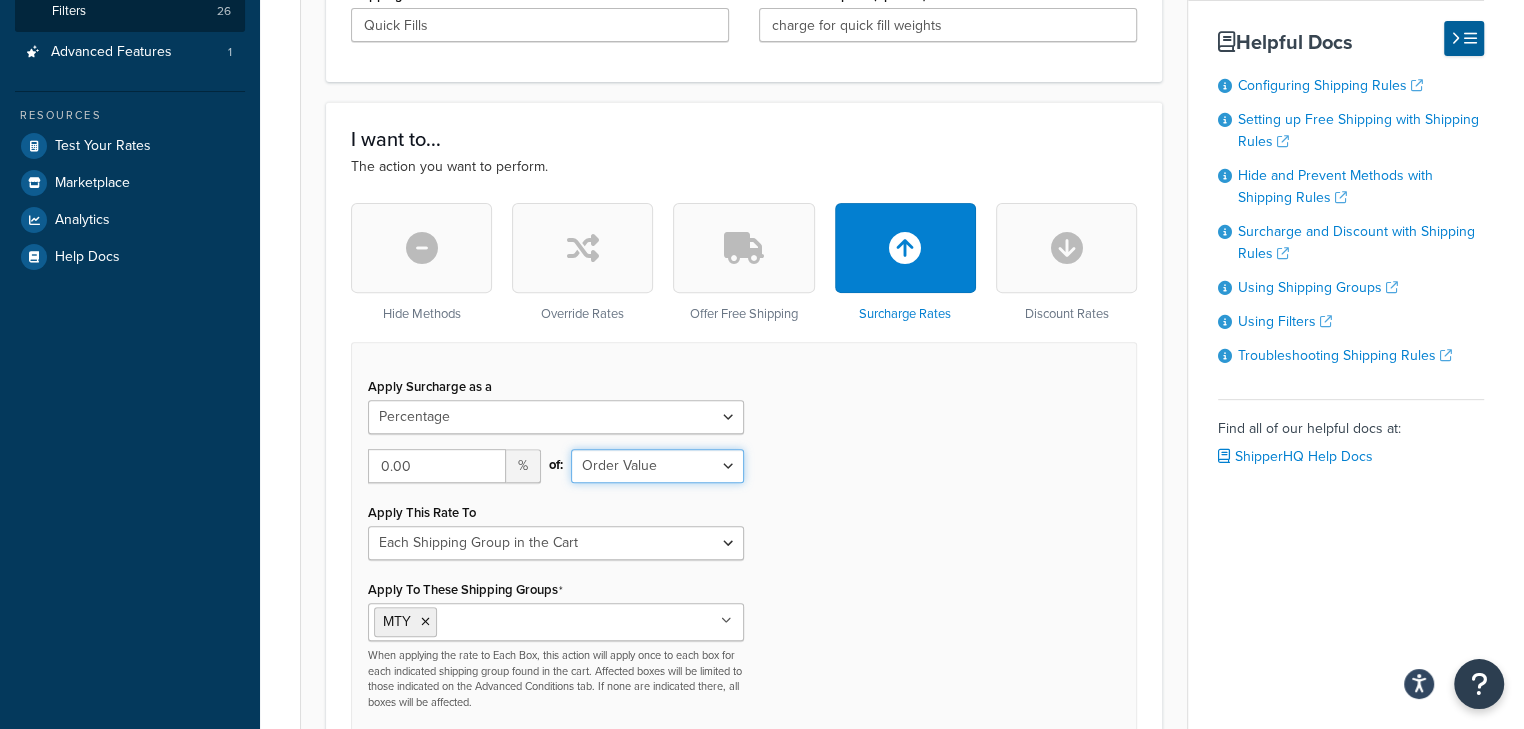 click on "Shipping Price  Order Value" at bounding box center (657, 466) 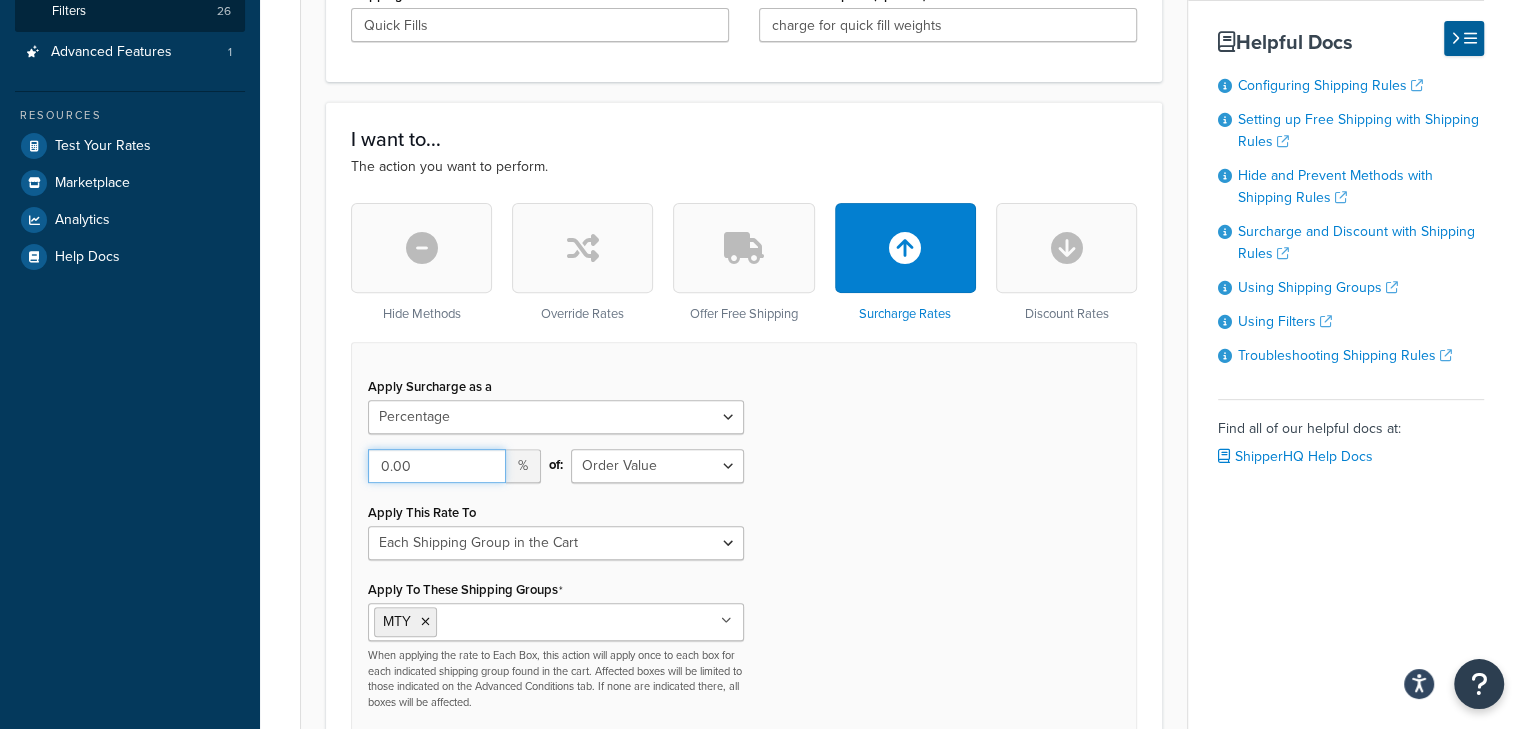 drag, startPoint x: 453, startPoint y: 464, endPoint x: 341, endPoint y: 457, distance: 112.21854 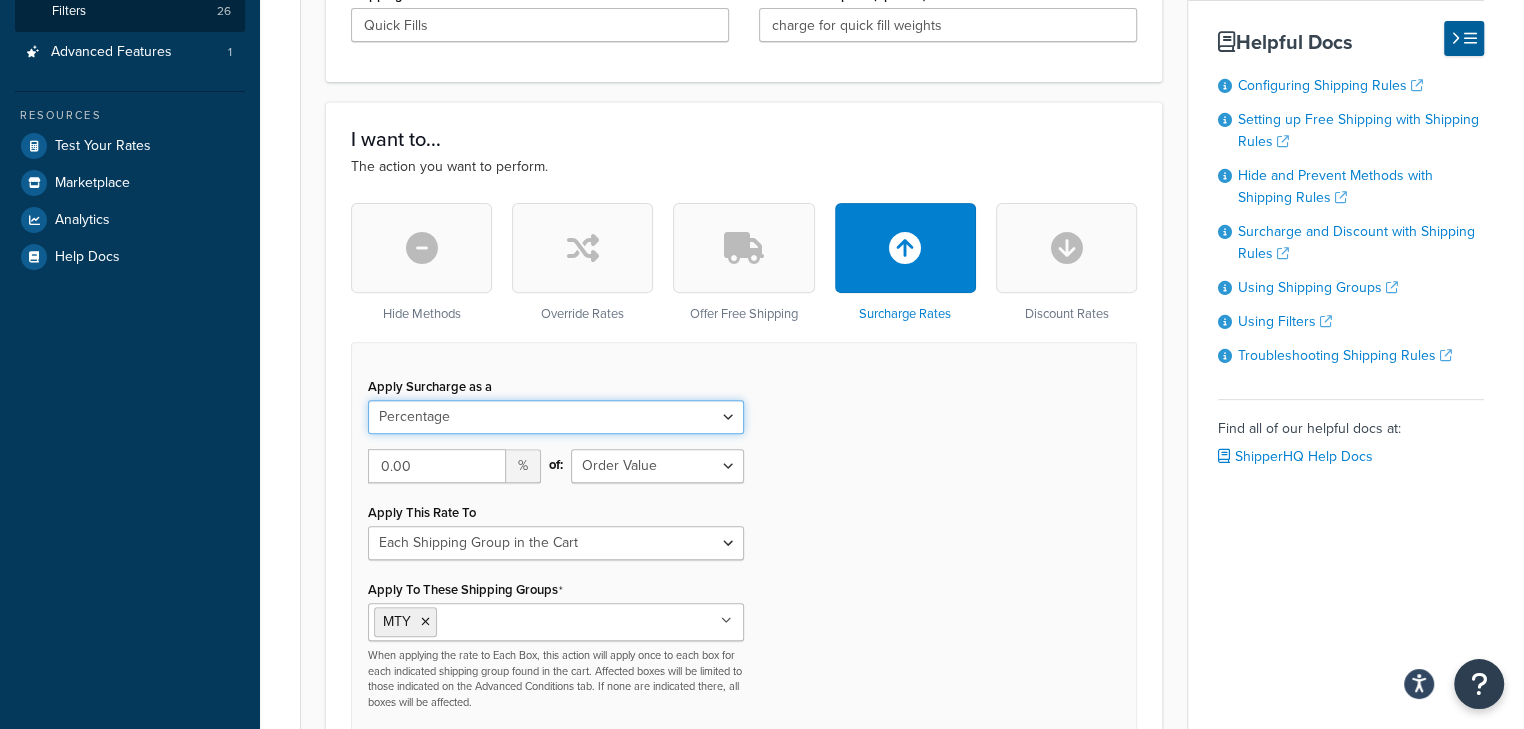 click on "Flat Rate  Percentage  Flat Rate & Percentage" at bounding box center [556, 417] 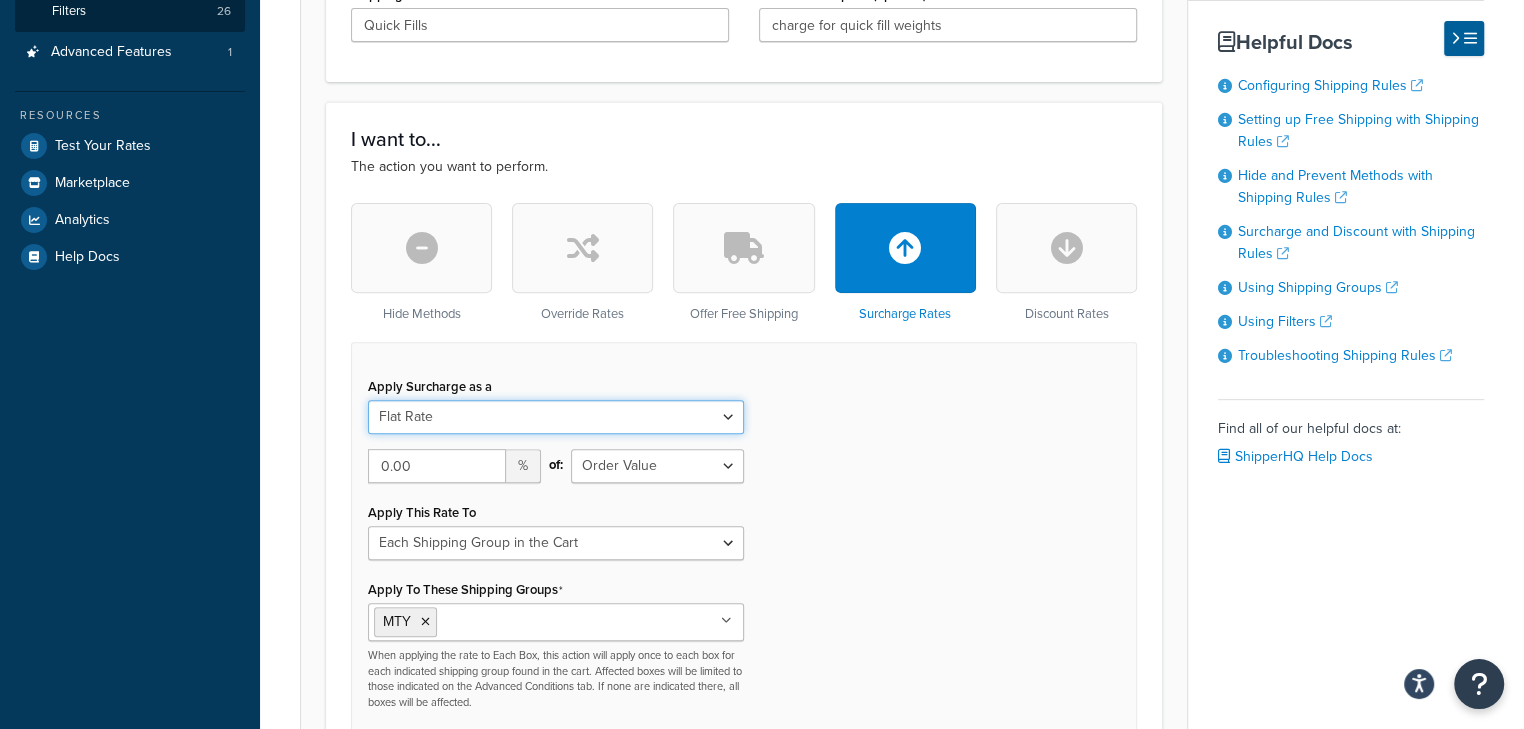 click on "Flat Rate  Percentage  Flat Rate & Percentage" at bounding box center [556, 417] 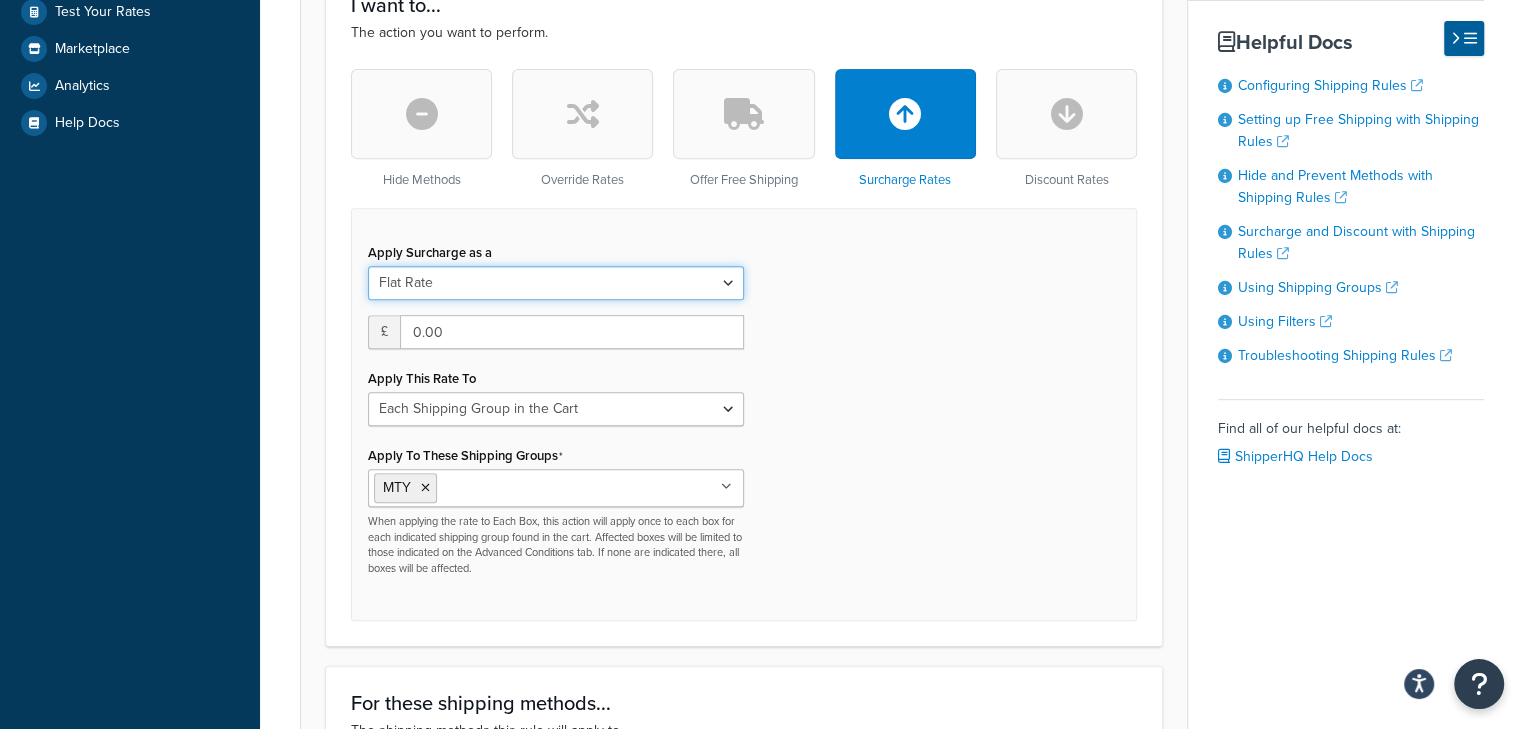 scroll, scrollTop: 461, scrollLeft: 0, axis: vertical 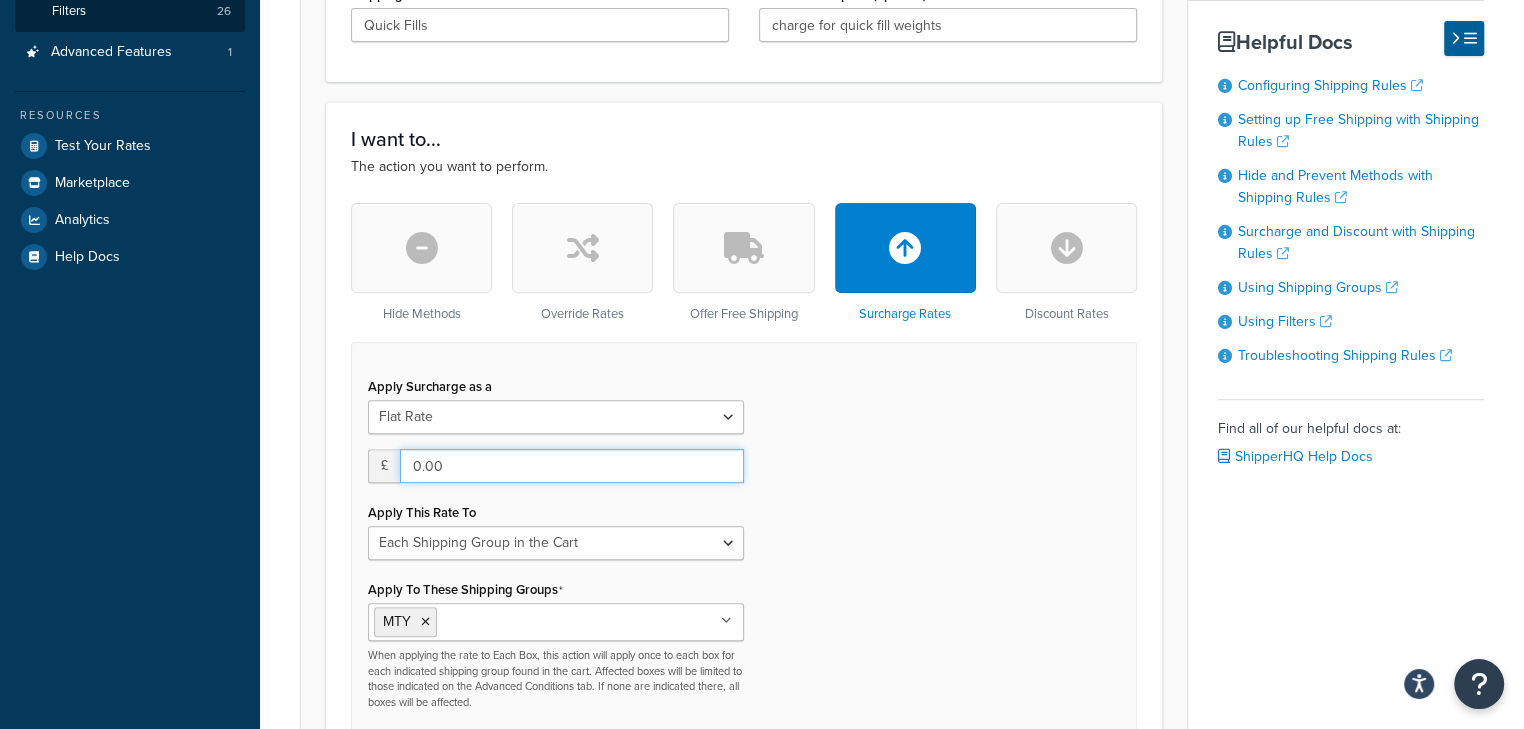 drag, startPoint x: 680, startPoint y: 460, endPoint x: 397, endPoint y: 446, distance: 283.34607 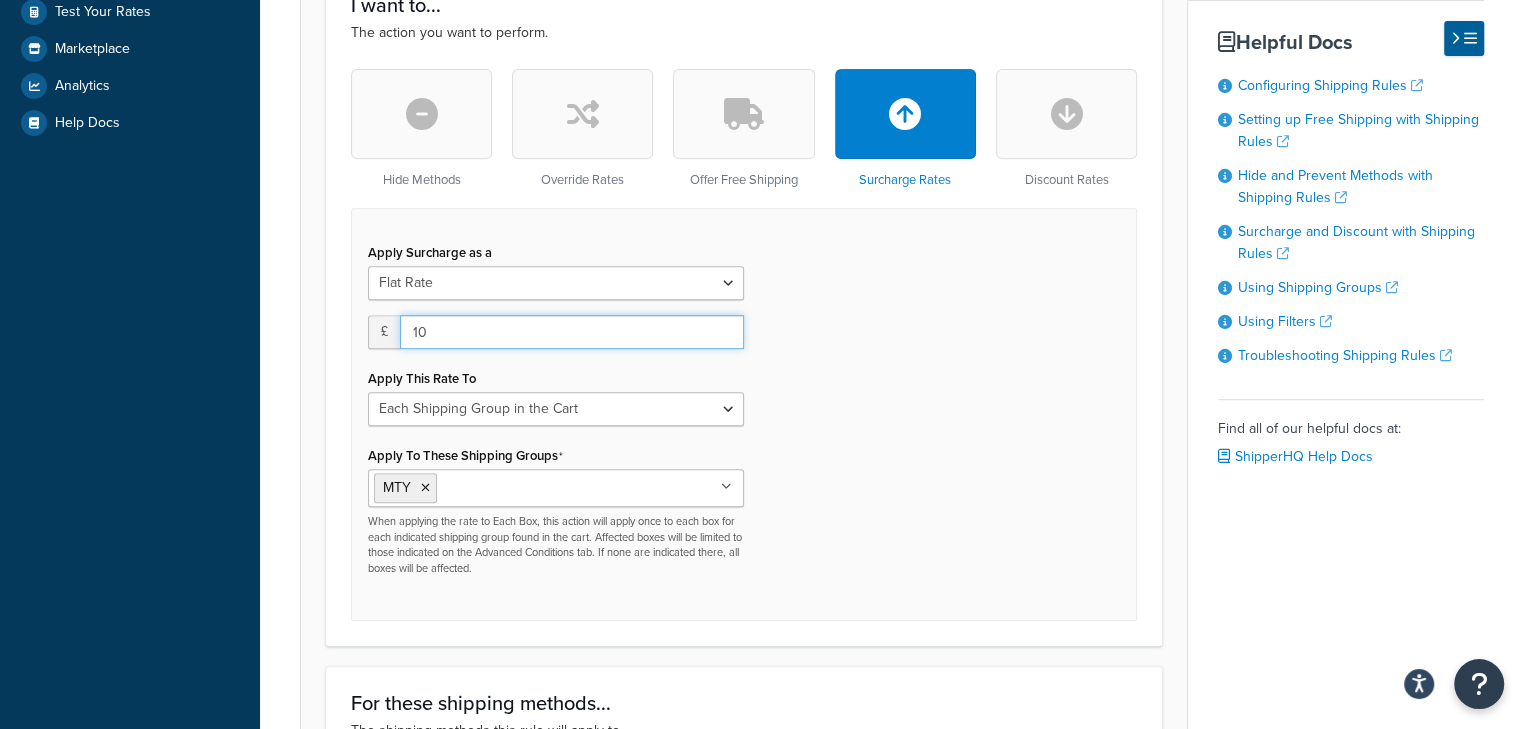 type on "10" 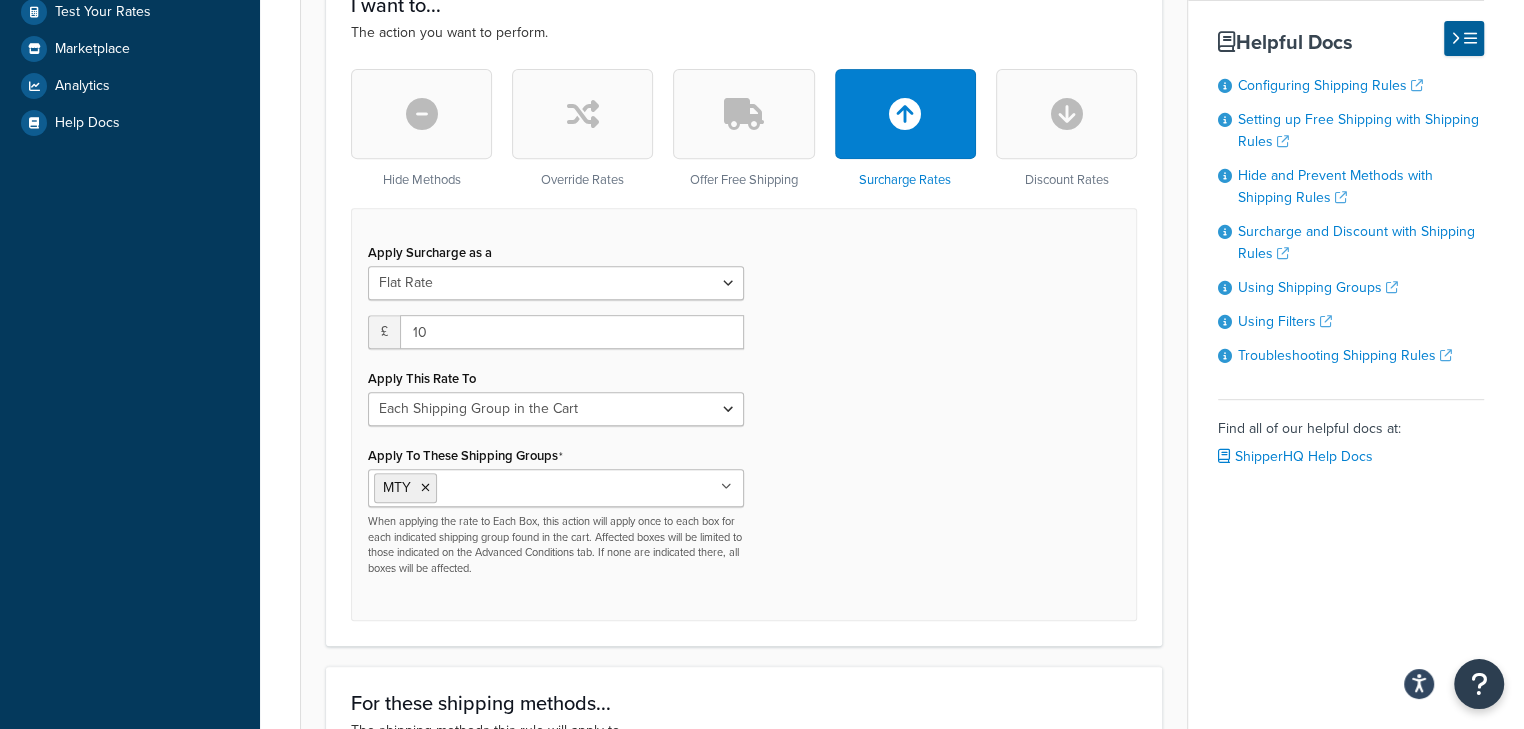 click on "Apply Surcharge as a   Flat Rate  Percentage  Flat Rate & Percentage    £ 10 Apply This Rate To   Each Shipment in the Cart  Each Shipping Group in the Cart  Each Item within a Shipping Group  Each Box per Each Shipping Group  Apply To These Shipping Groups   MTY   AWK MASSIVE Oversize Pallet All Products not assigned to a Shipping Group When applying the rate to Each Box, this action will apply once to each box for each indicated shipping group found in the cart. Affected boxes will be limited to those indicated on the Advanced Conditions tab. If none are indicated there, all boxes will be affected." at bounding box center (744, 414) 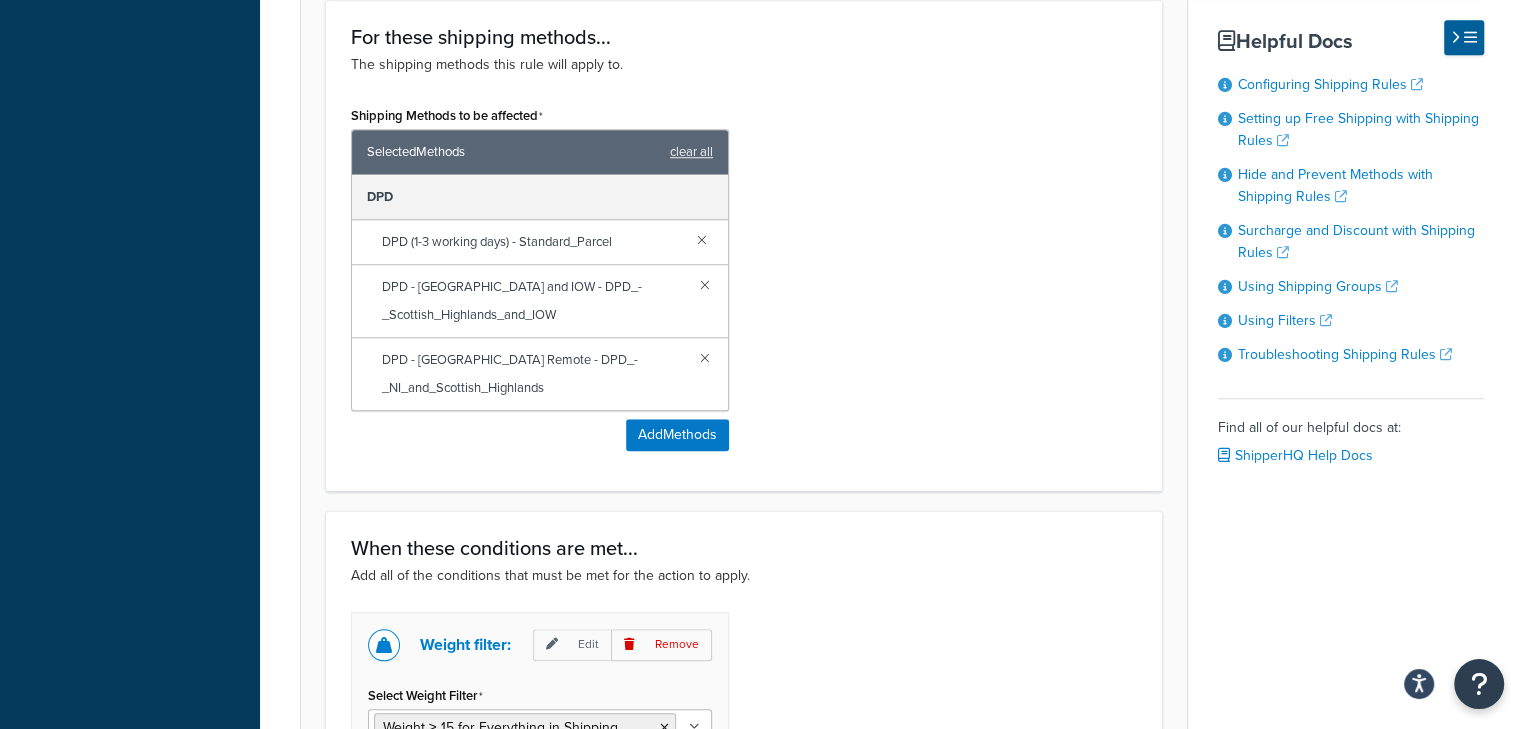 scroll, scrollTop: 1804, scrollLeft: 0, axis: vertical 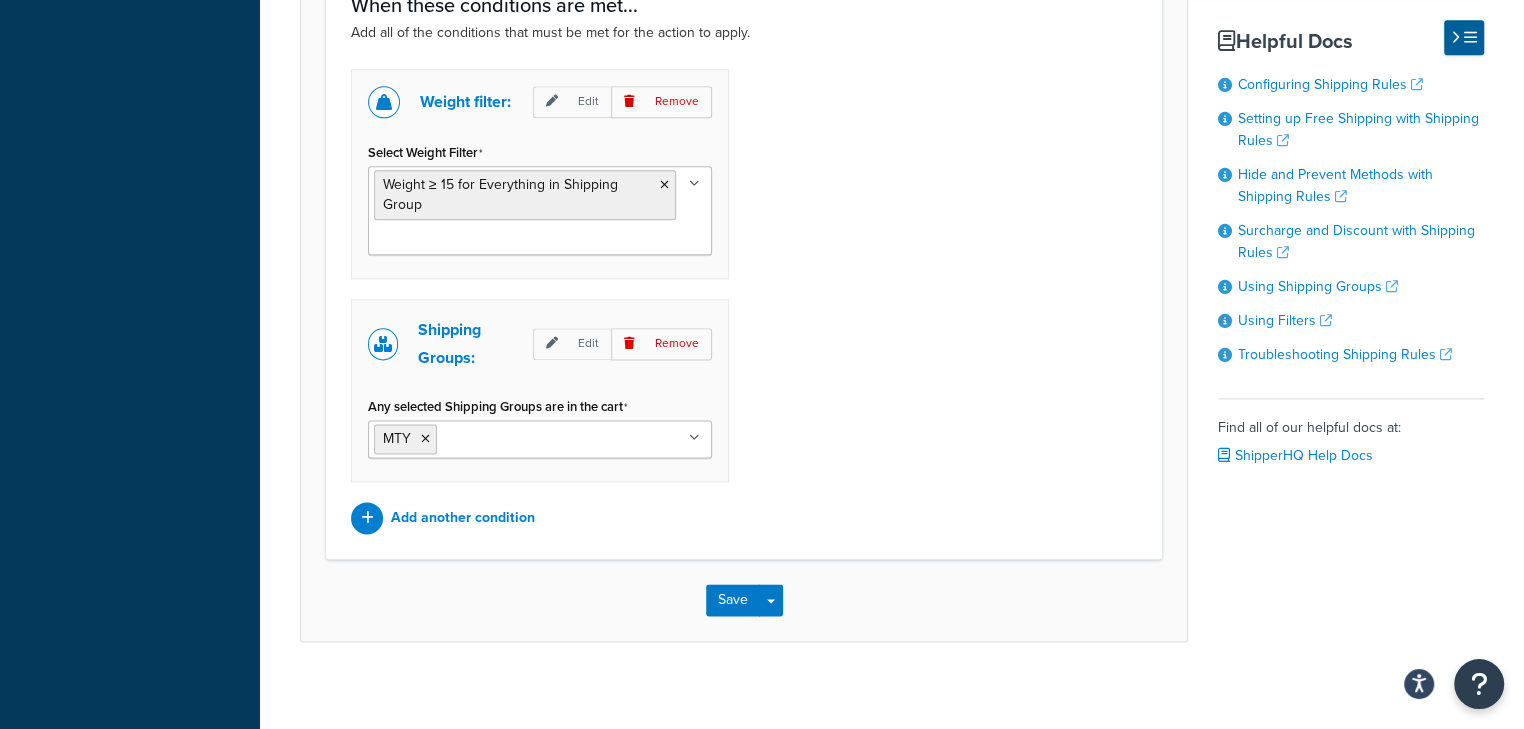 click on "Save Save Dropdown Save and Edit   Save and Duplicate   Save and Create New" at bounding box center [744, 600] 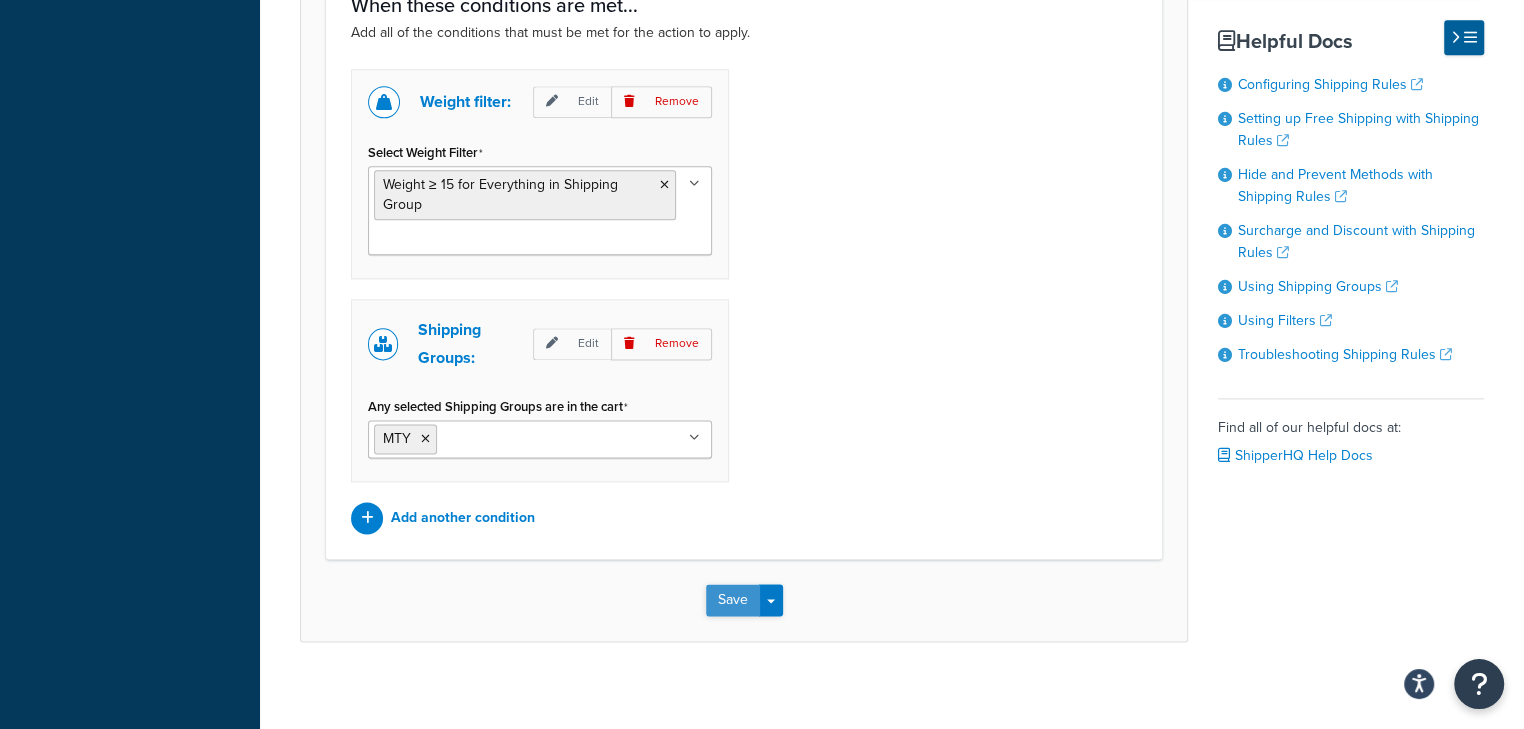 click on "Save" at bounding box center (733, 600) 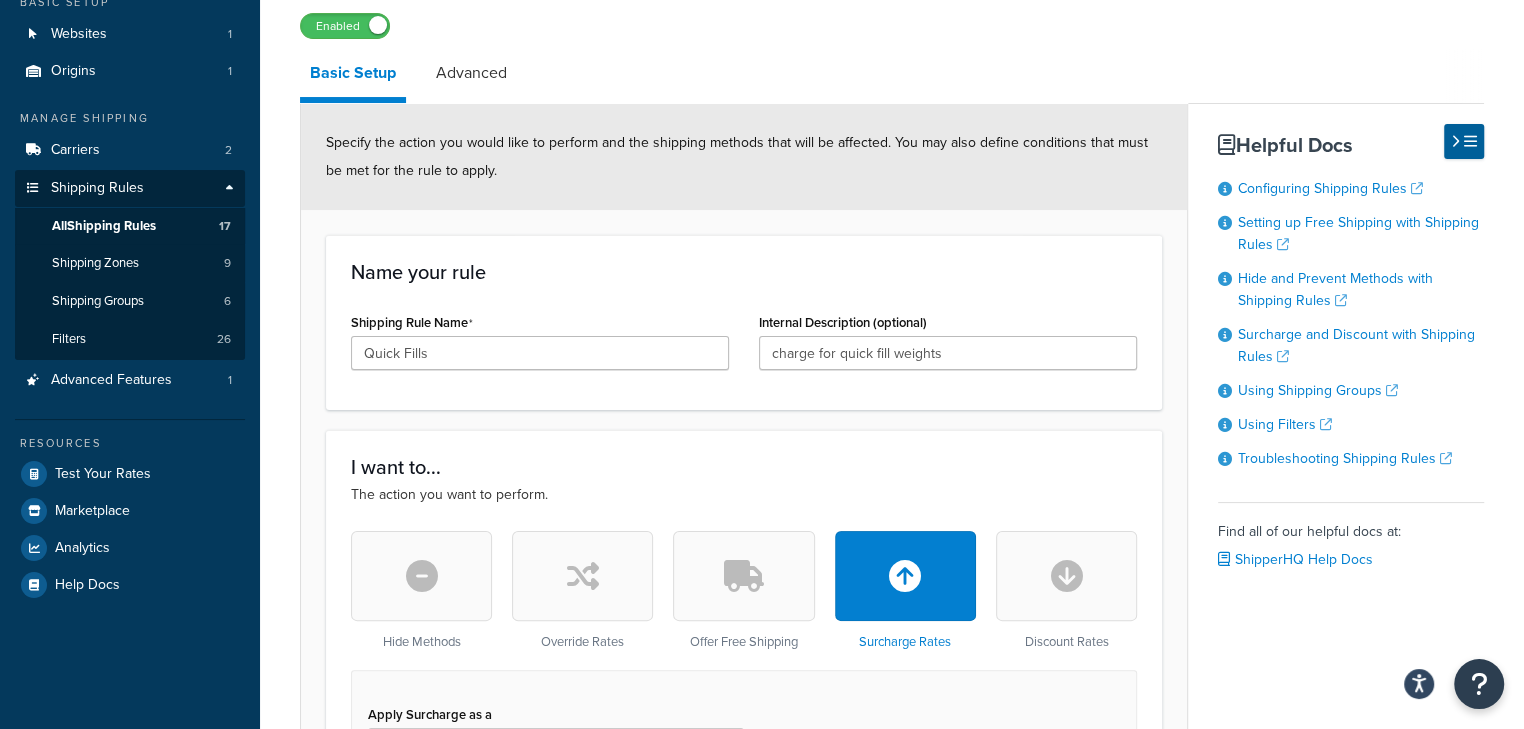 scroll, scrollTop: 0, scrollLeft: 0, axis: both 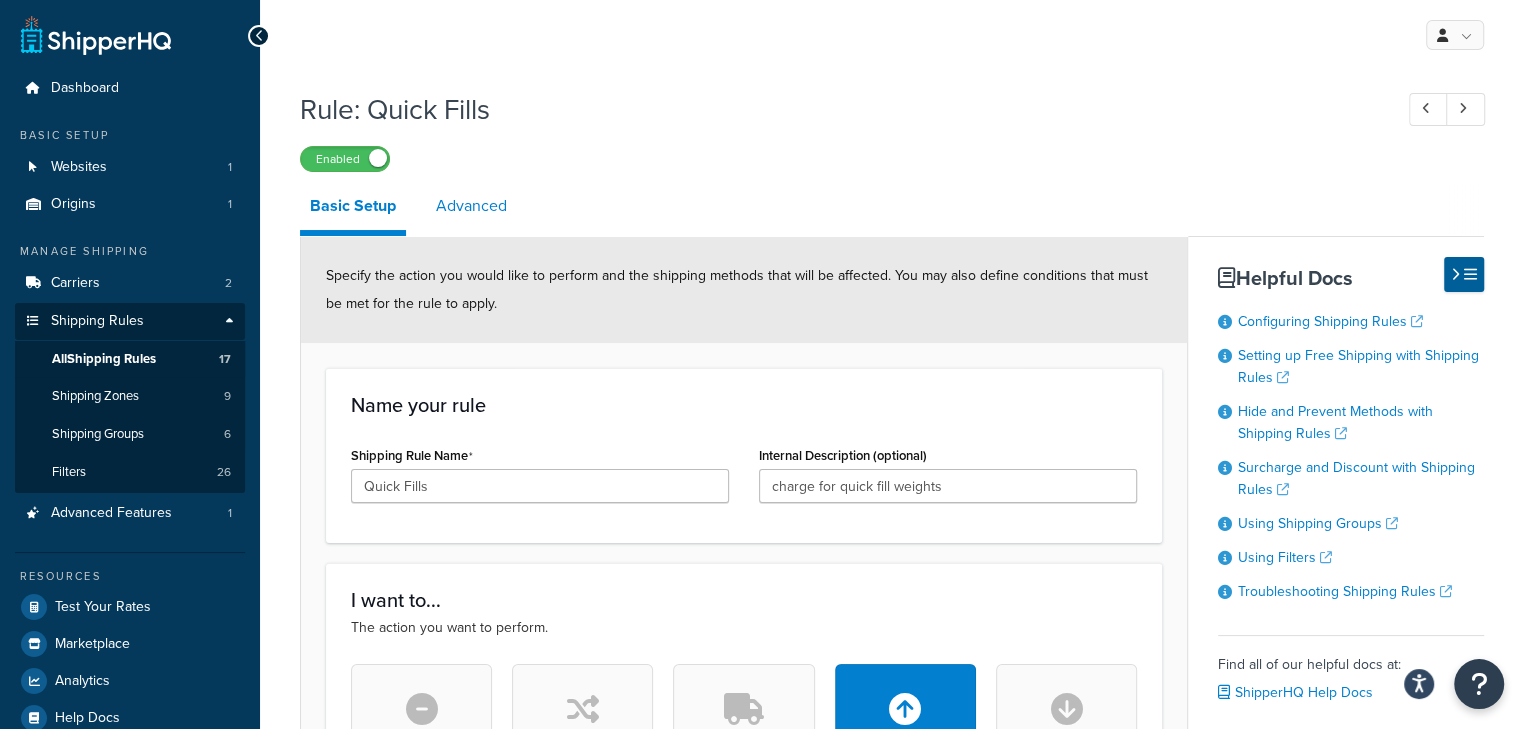click on "Advanced" at bounding box center (471, 206) 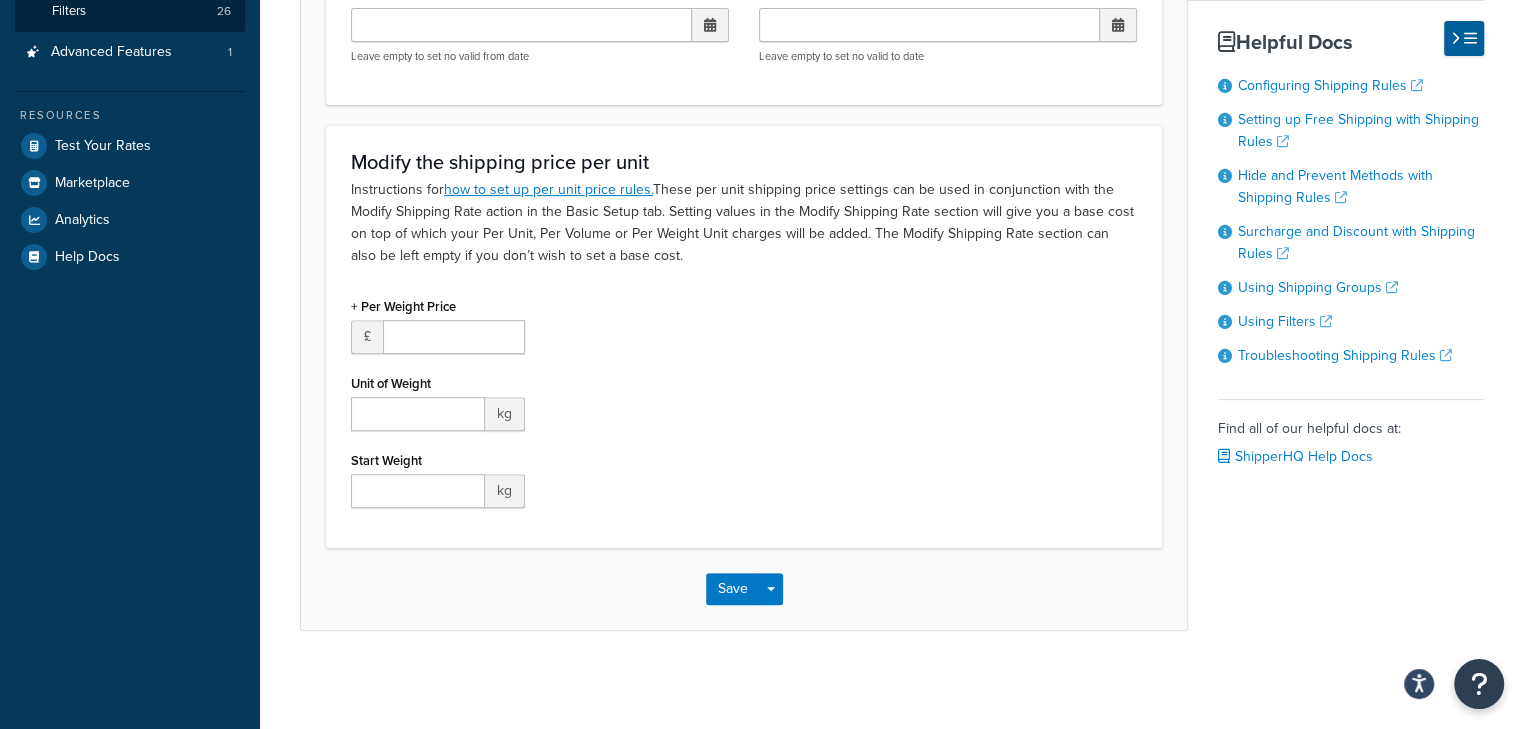 scroll, scrollTop: 0, scrollLeft: 0, axis: both 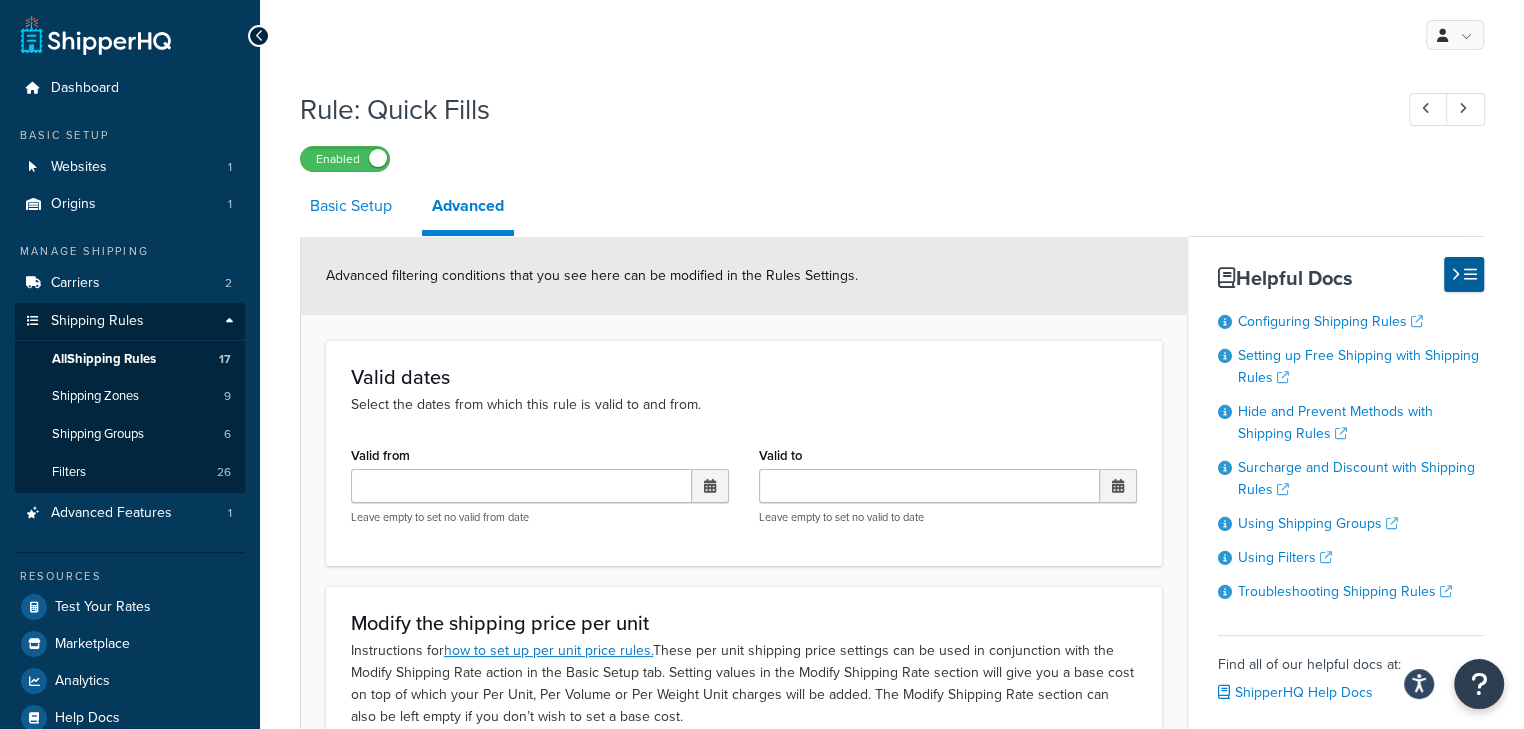 click on "Basic Setup" at bounding box center [351, 206] 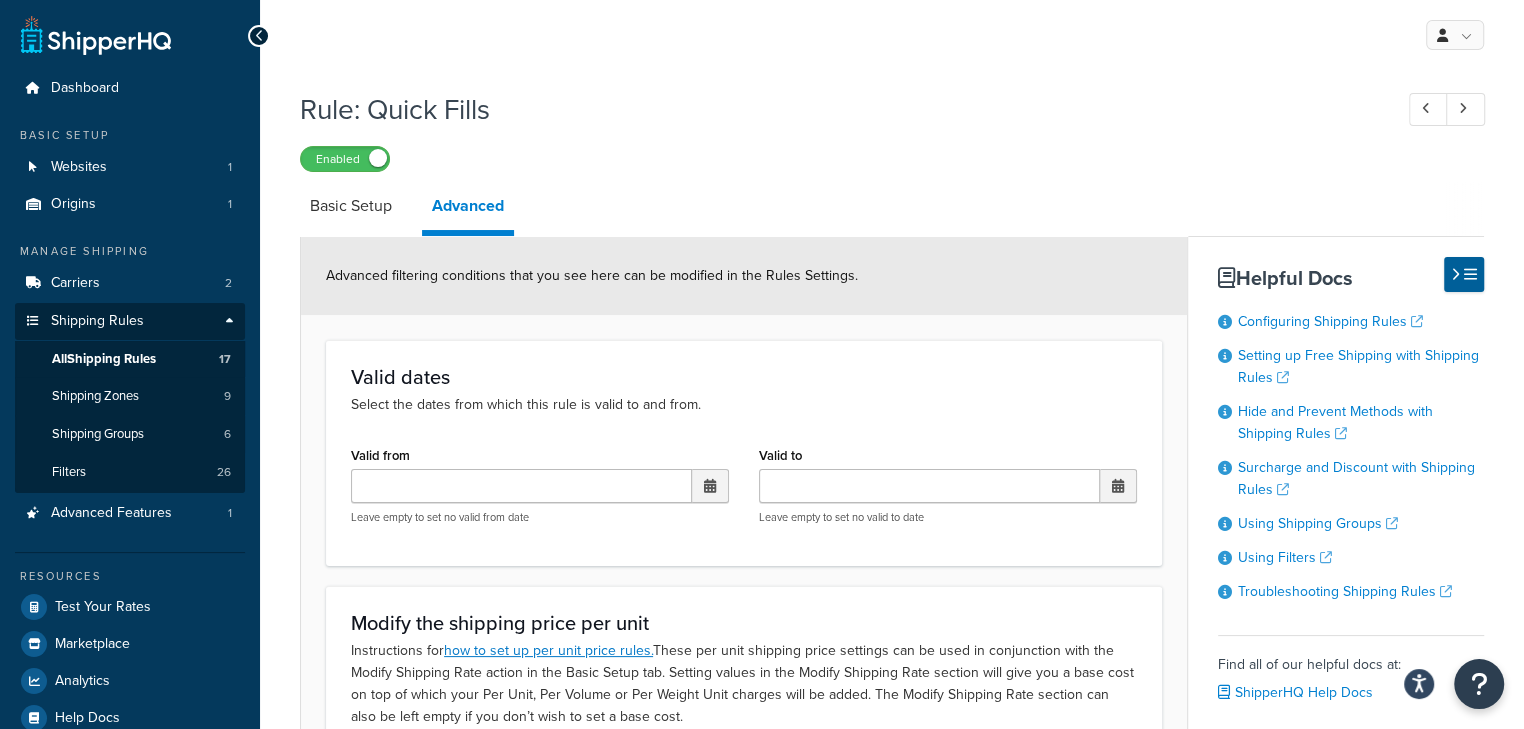 select on "SHIPPING_GROUP" 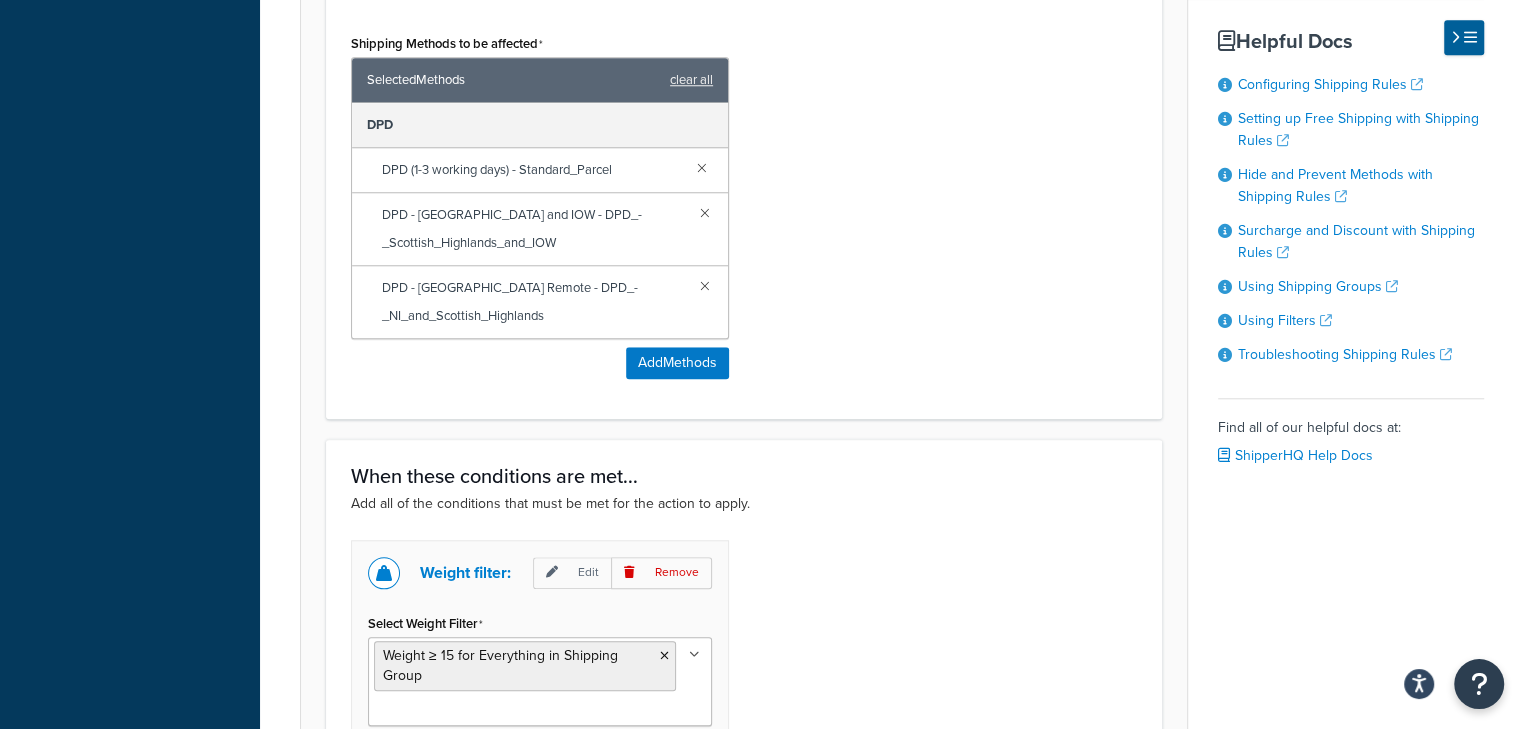 scroll, scrollTop: 1600, scrollLeft: 0, axis: vertical 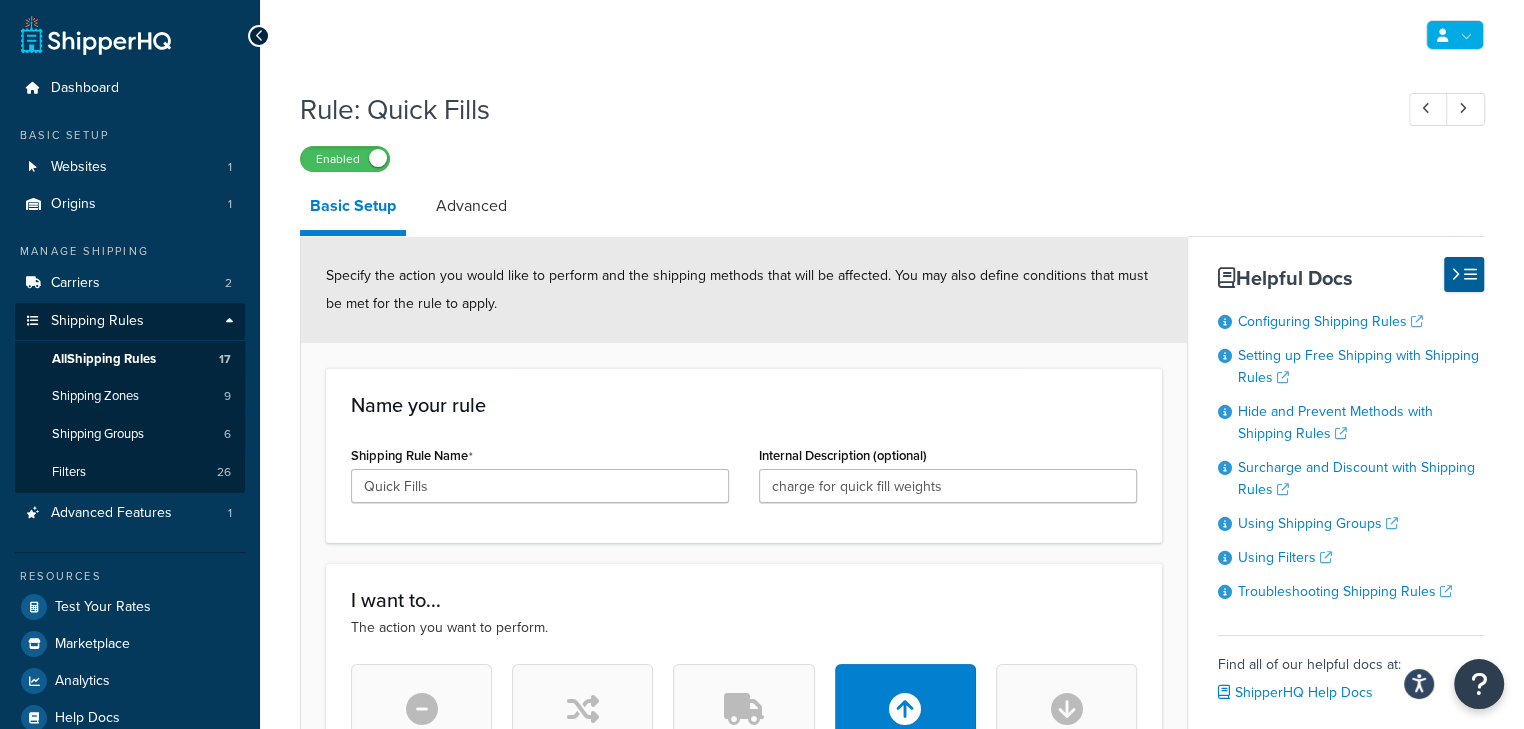 click at bounding box center (1455, 35) 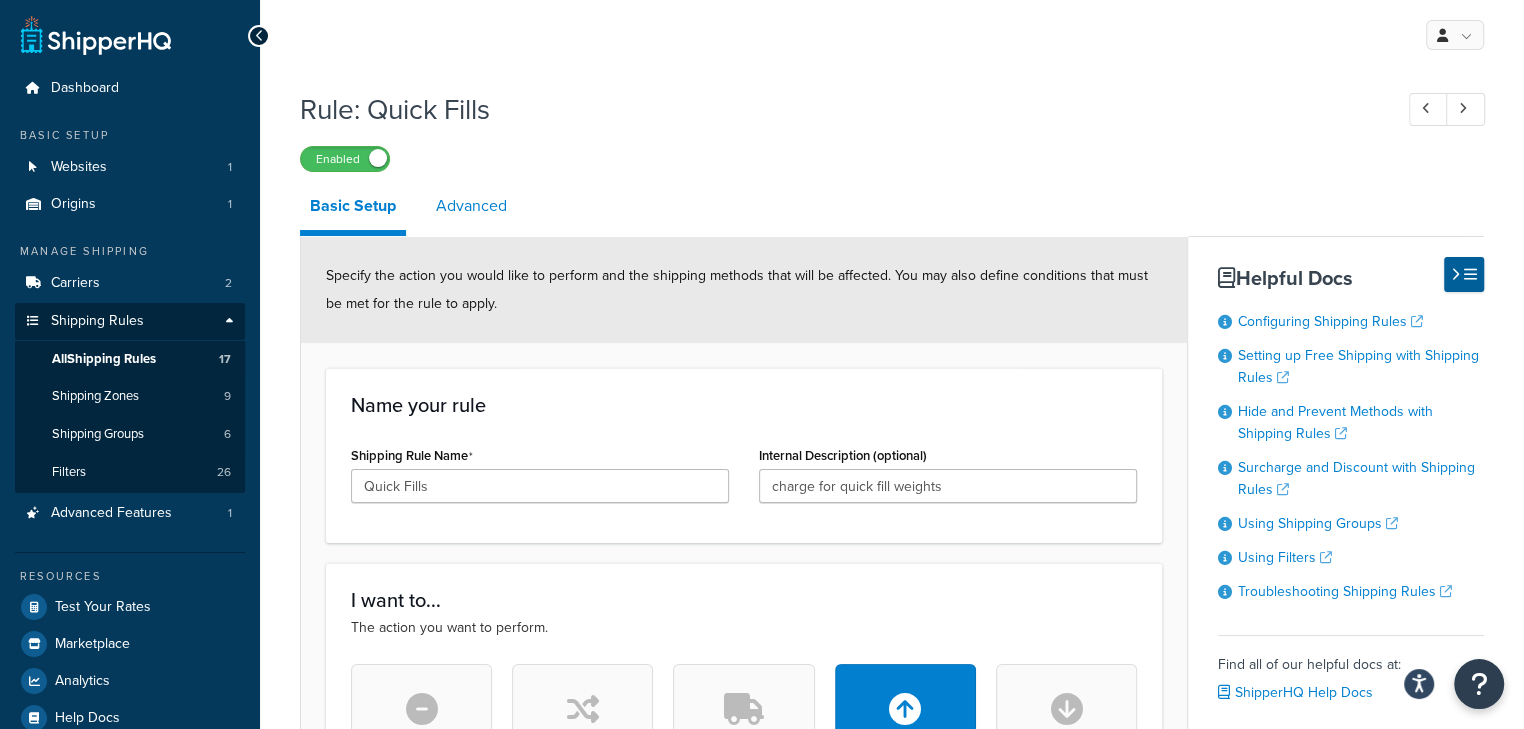 click on "Advanced" at bounding box center (471, 206) 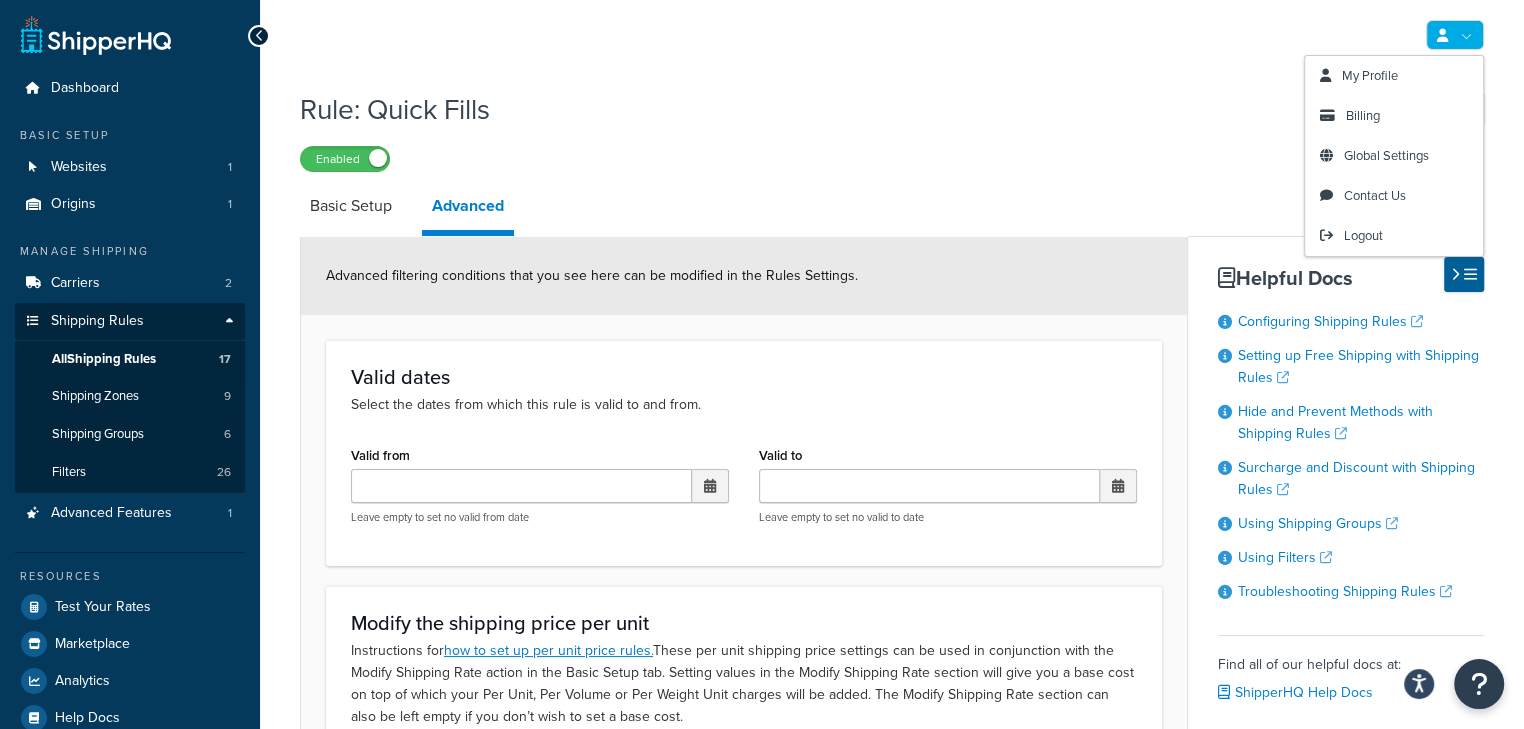 click at bounding box center [1455, 35] 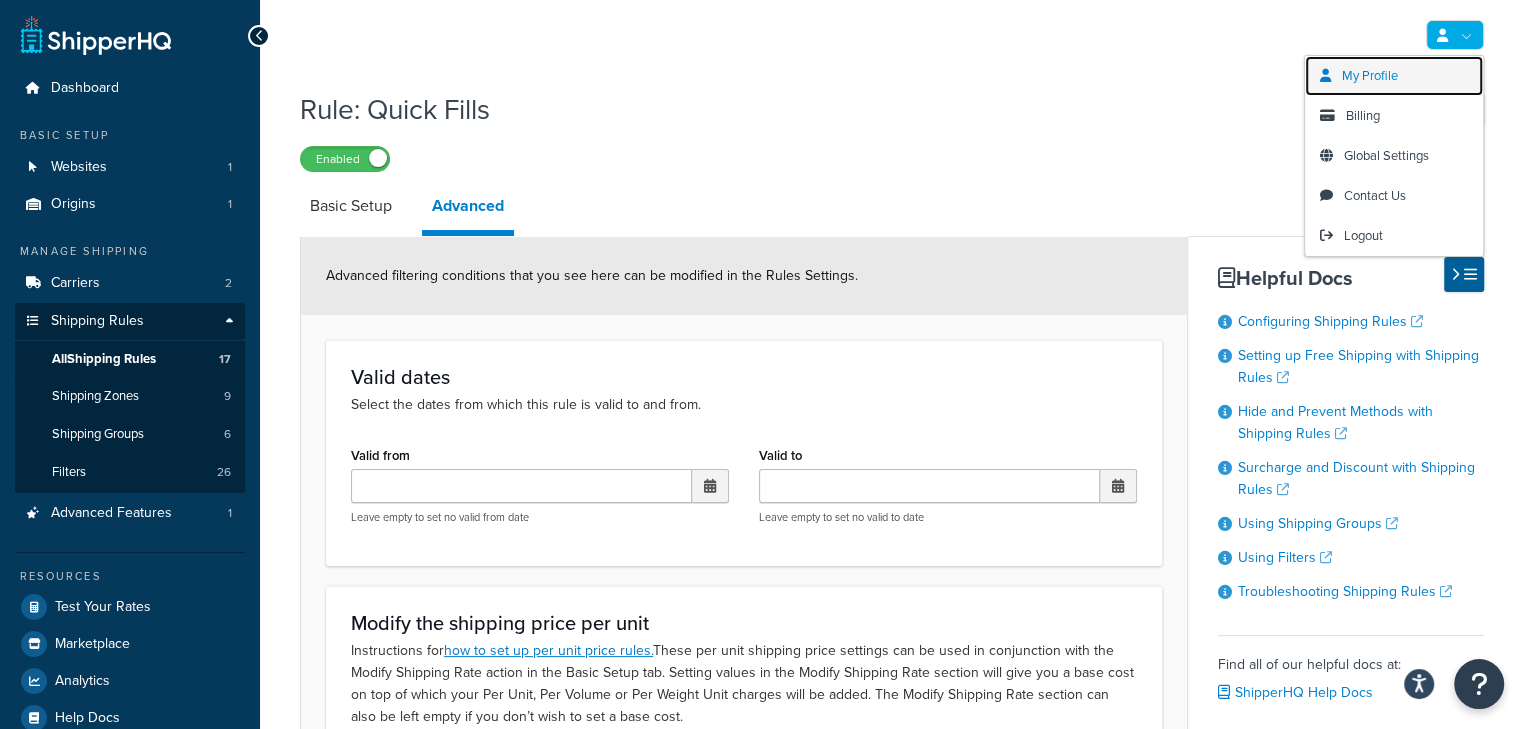click on "My Profile" at bounding box center [1394, 76] 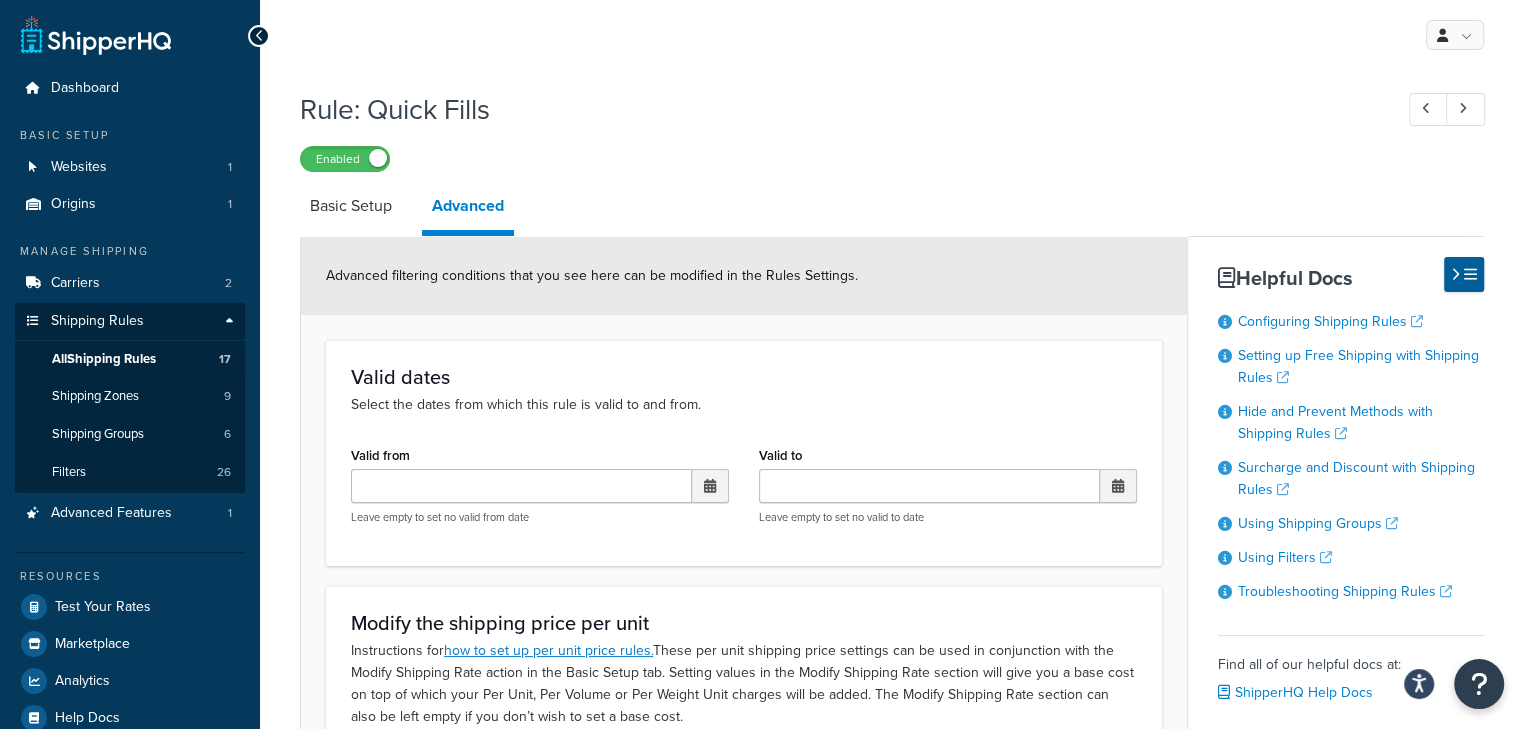 scroll, scrollTop: 461, scrollLeft: 0, axis: vertical 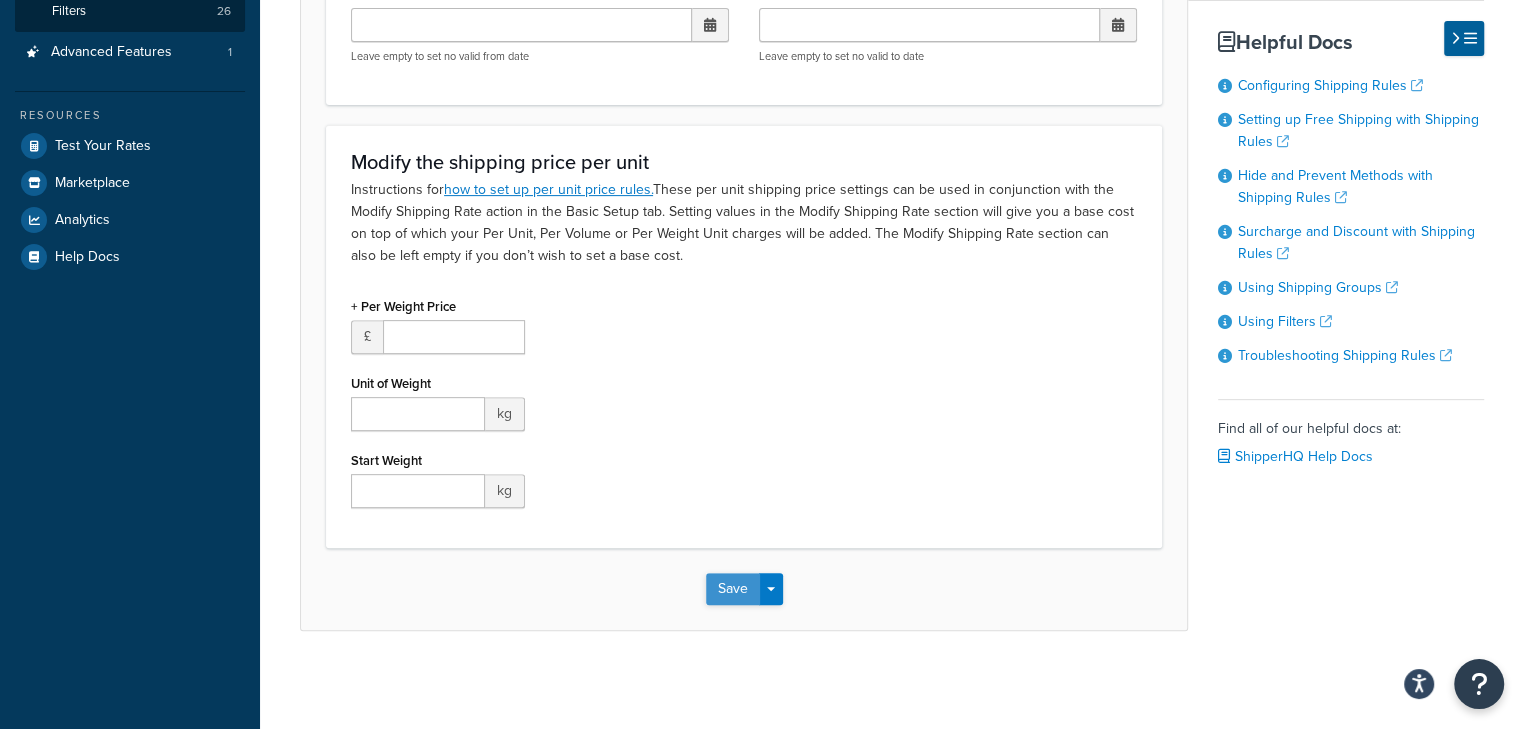click on "Save" at bounding box center [733, 589] 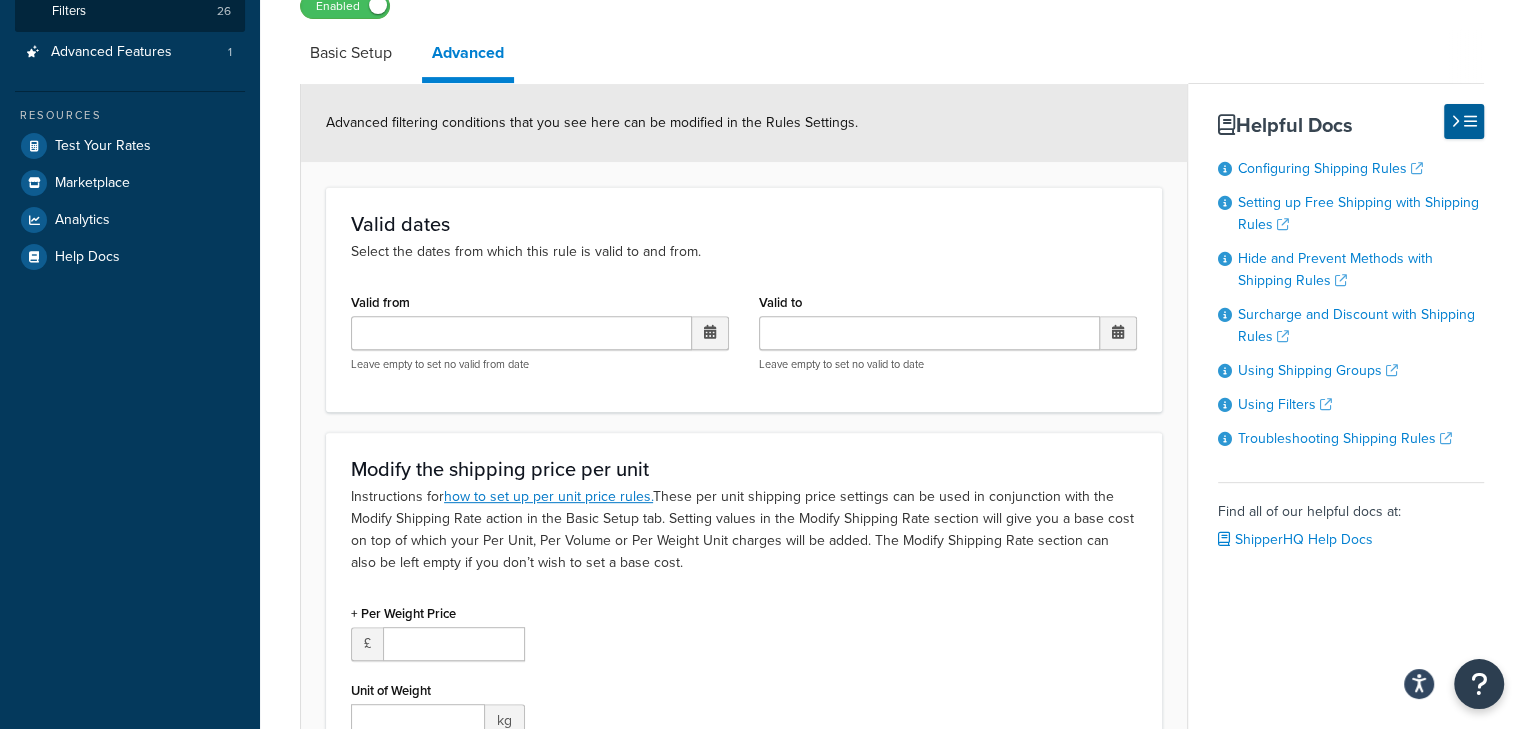 scroll, scrollTop: 328, scrollLeft: 0, axis: vertical 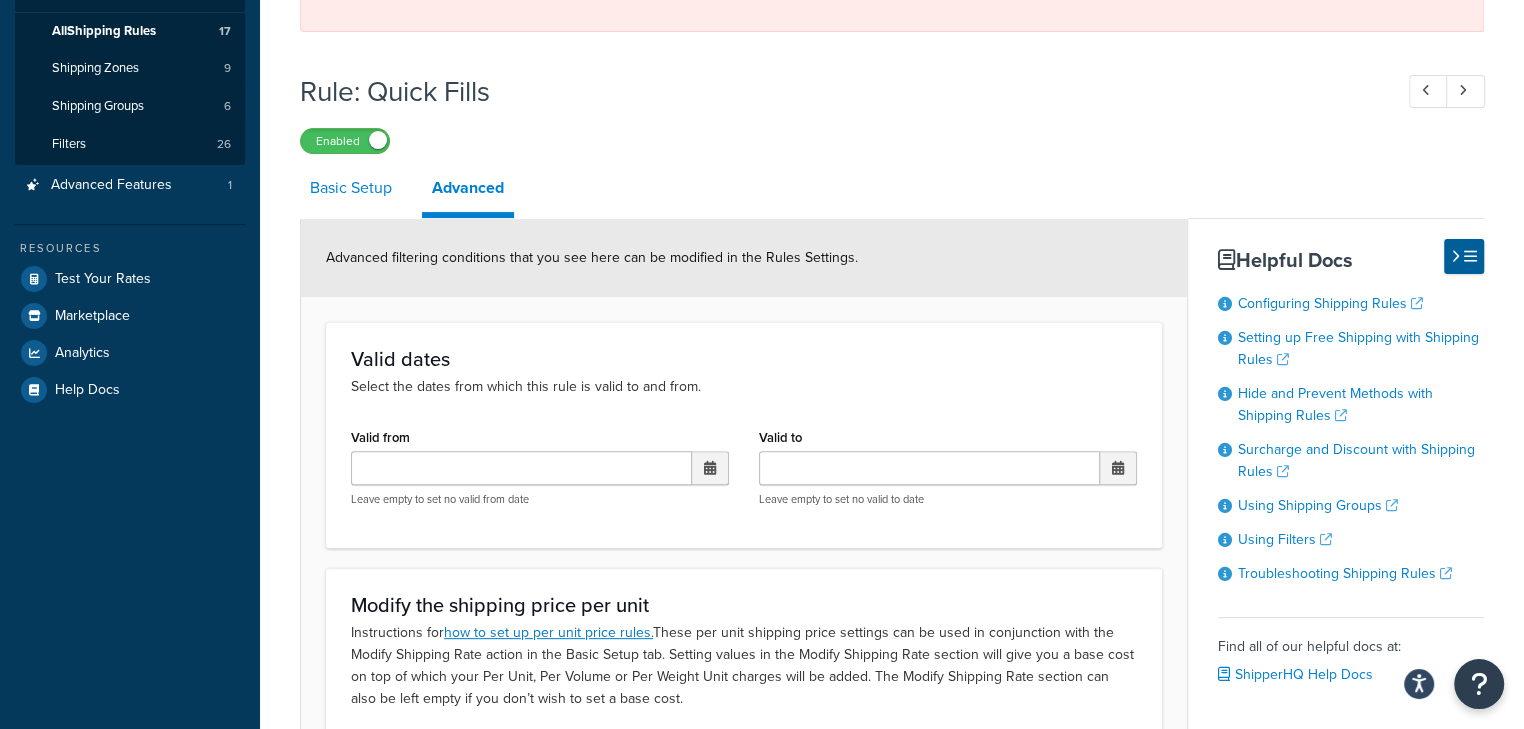 click on "Basic Setup" at bounding box center (351, 188) 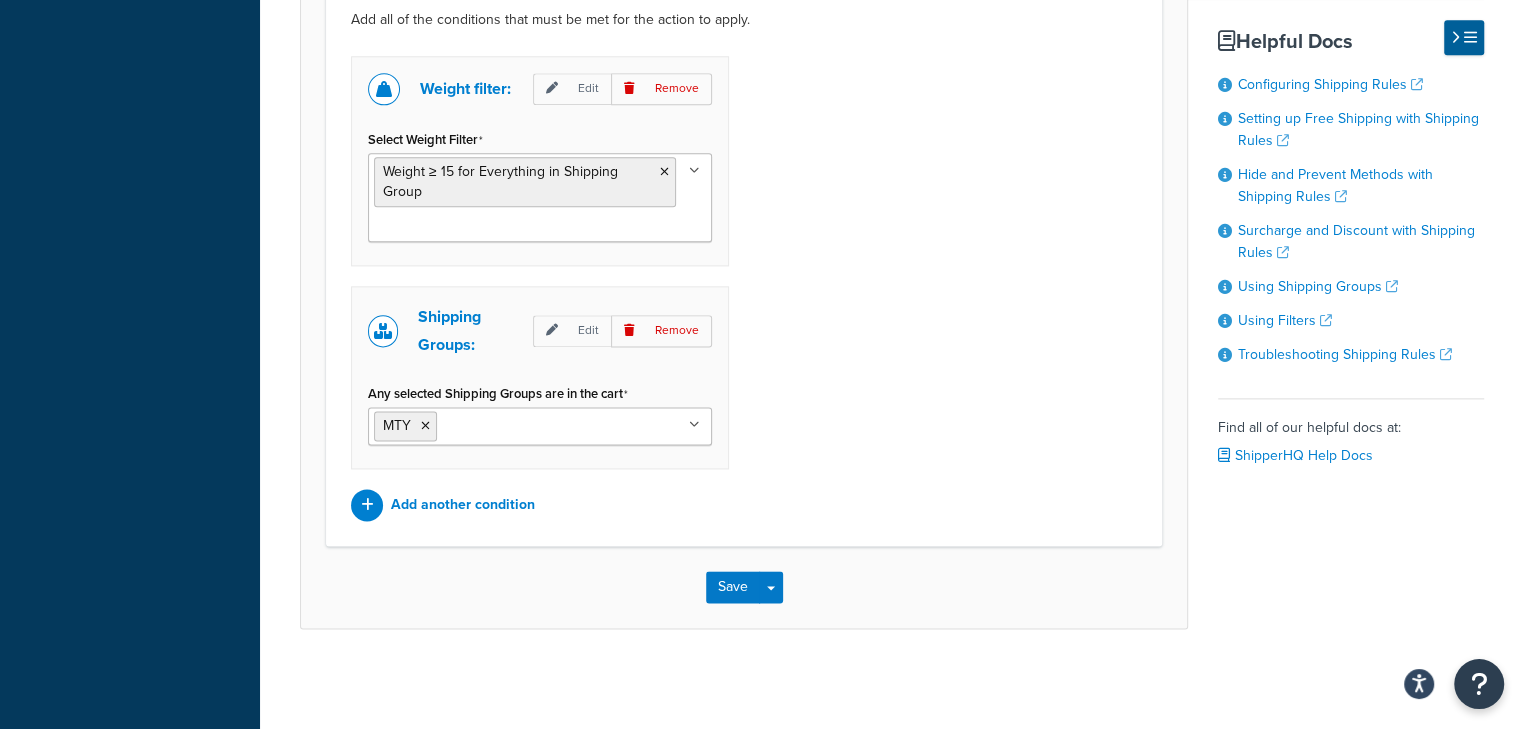 scroll, scrollTop: 1804, scrollLeft: 0, axis: vertical 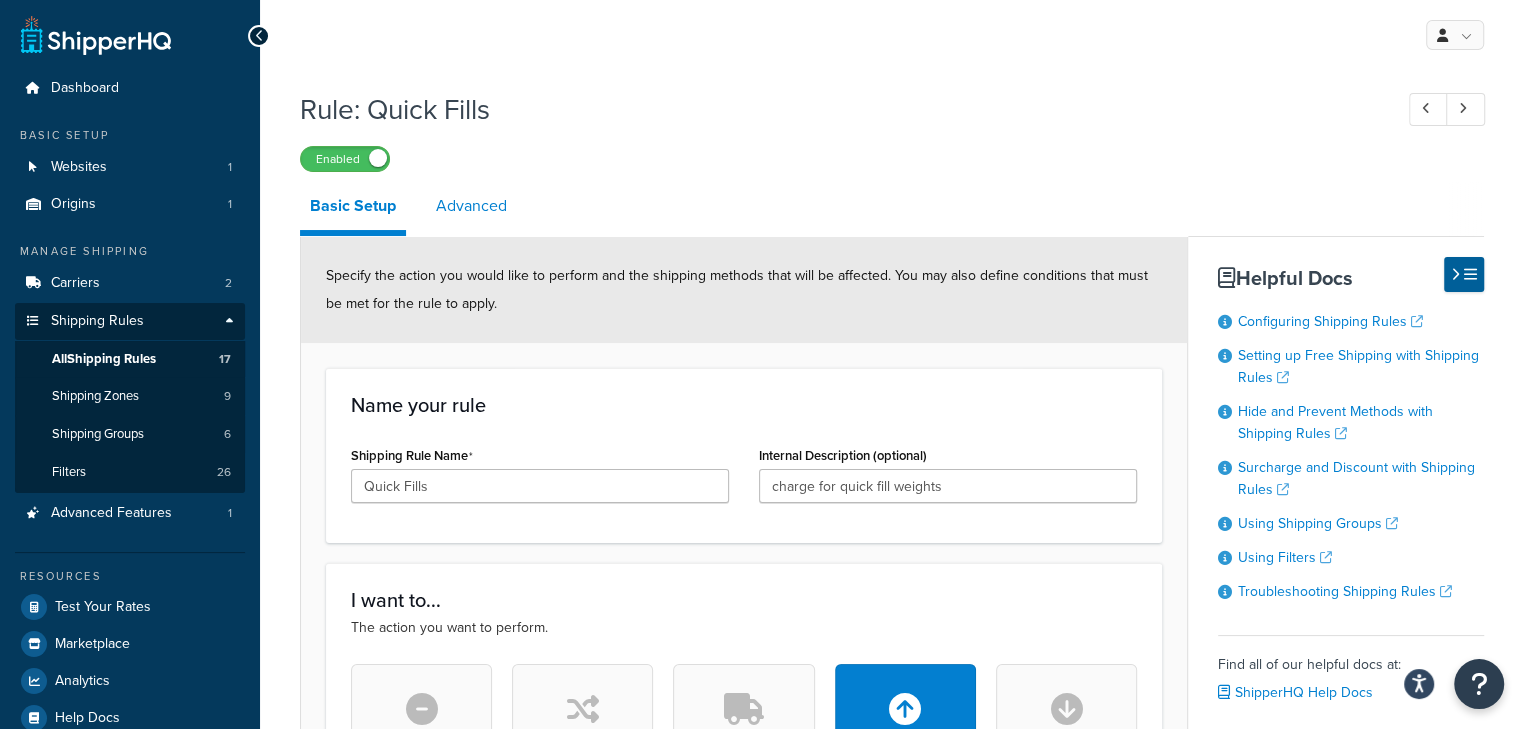 click on "Advanced" at bounding box center (471, 206) 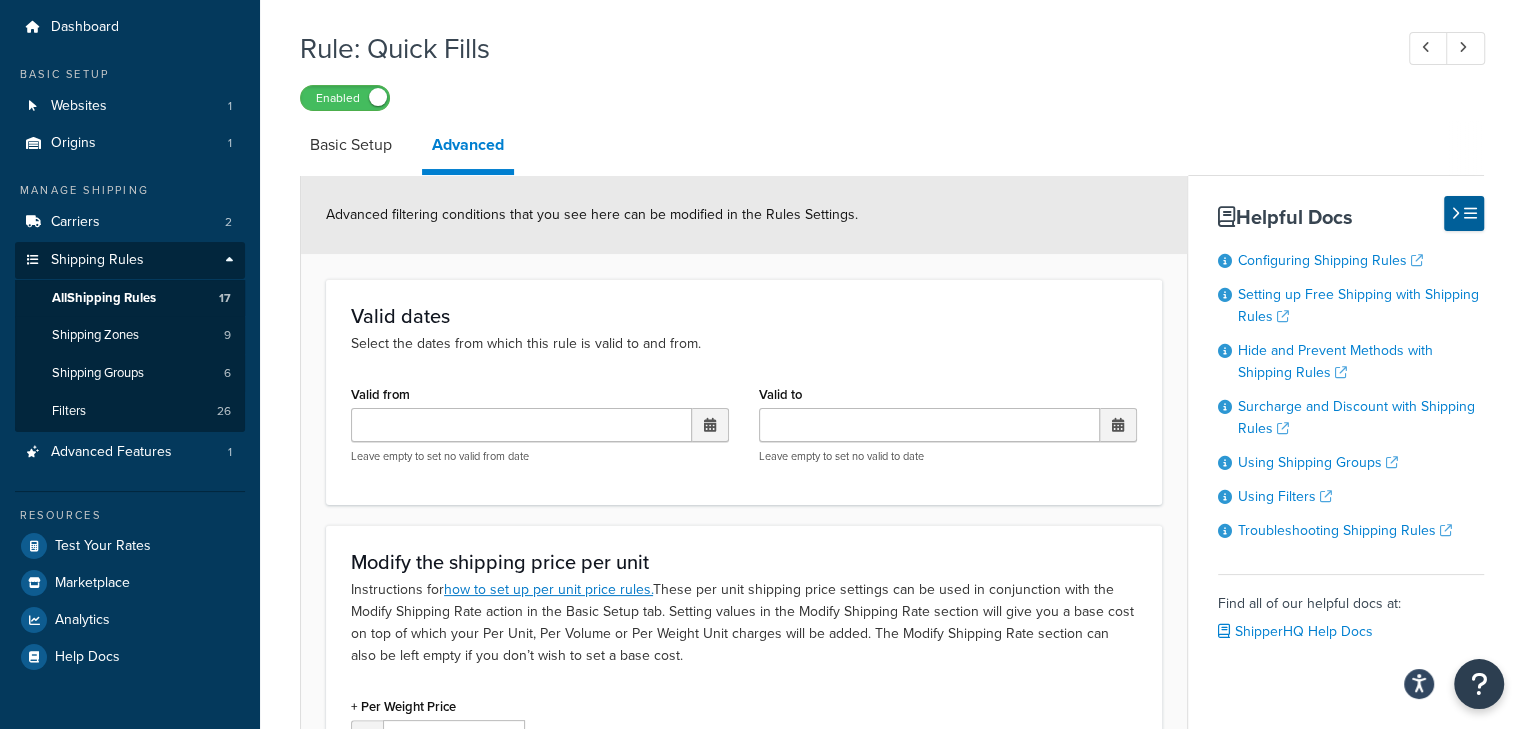 scroll, scrollTop: 0, scrollLeft: 0, axis: both 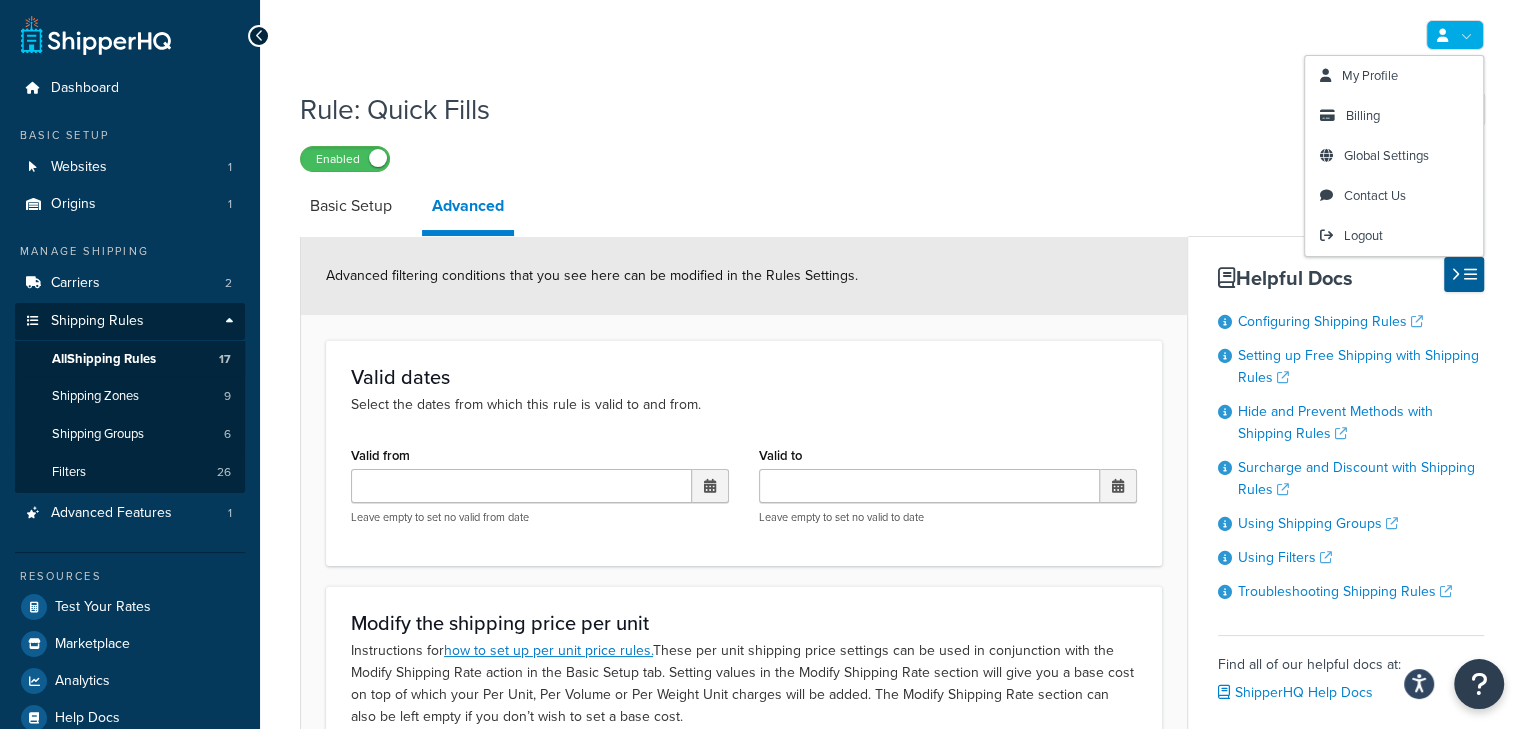click at bounding box center [1455, 35] 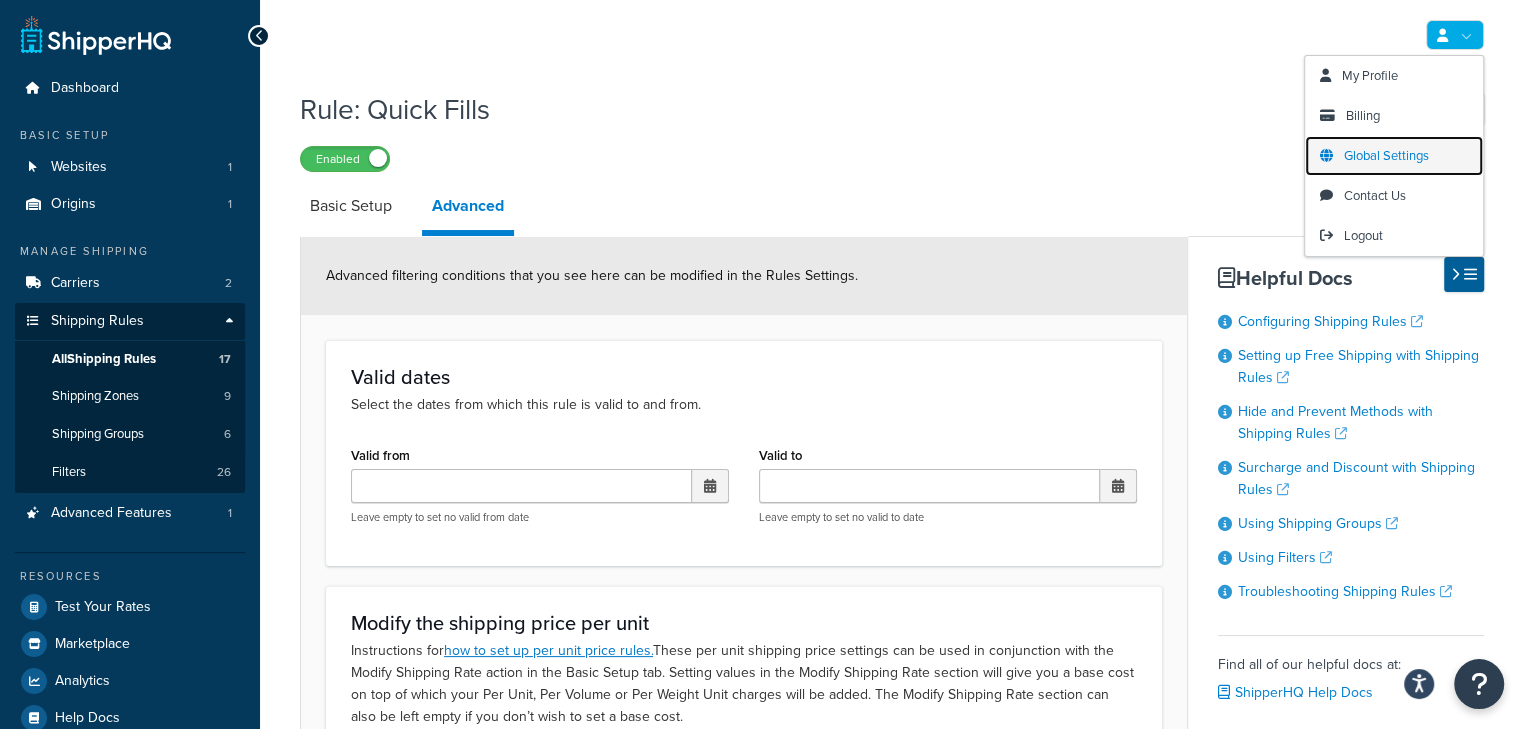 click on "Global Settings" at bounding box center [1386, 155] 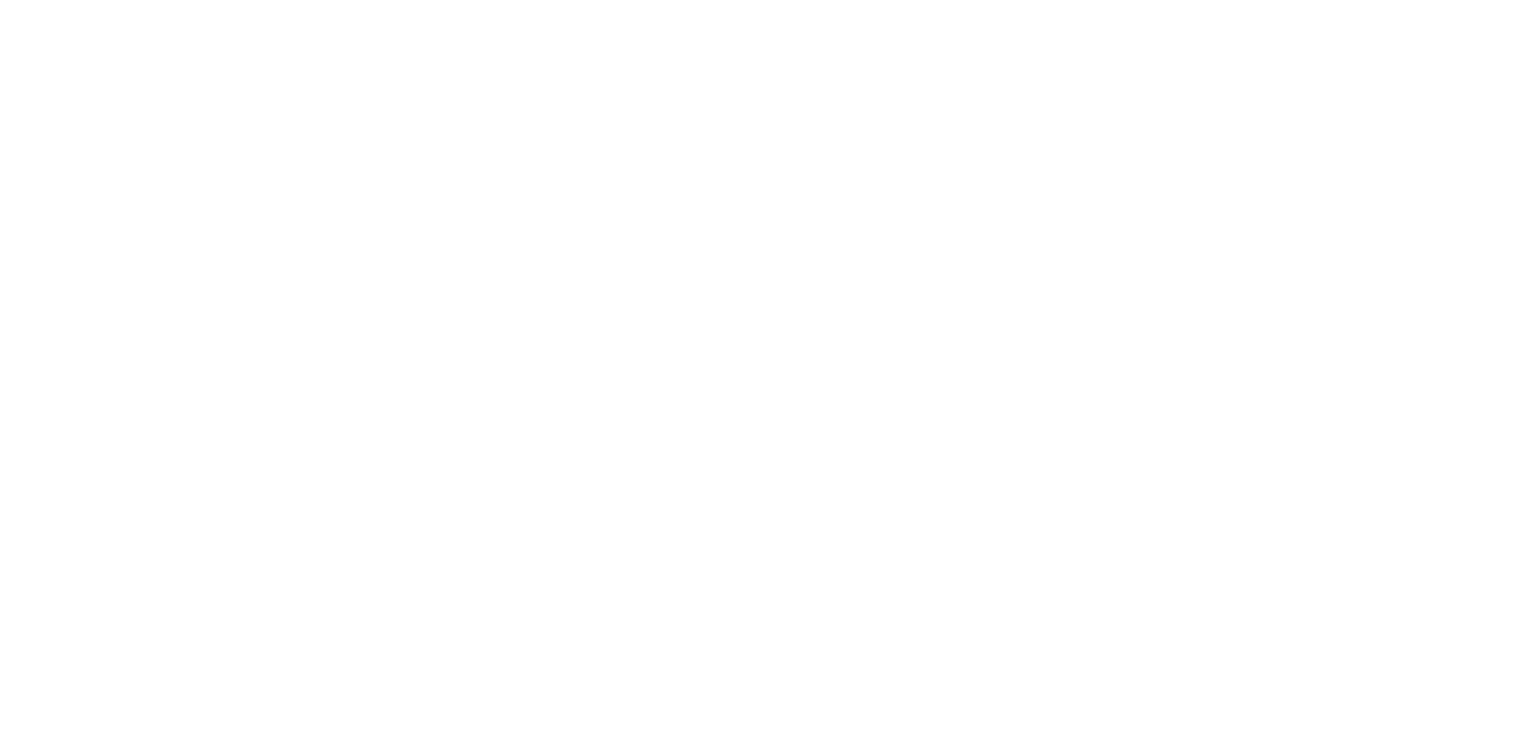 scroll, scrollTop: 0, scrollLeft: 0, axis: both 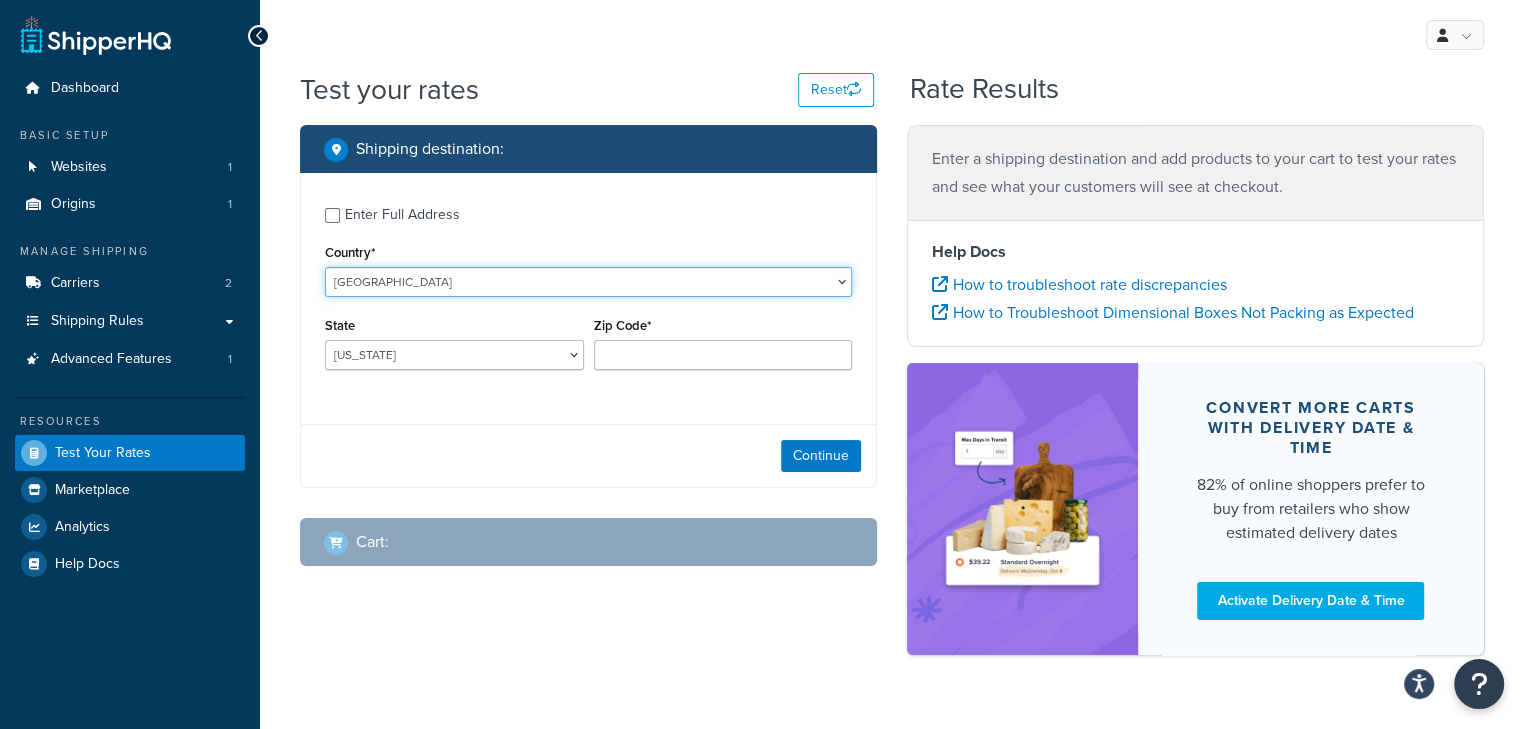 click on "United States  United Kingdom  Afghanistan  Åland Islands  Albania  Algeria  American Samoa  Andorra  Angola  Anguilla  Antarctica  Antigua and Barbuda  Argentina  Armenia  Aruba  Australia  Austria  Azerbaijan  Bahamas  Bahrain  Bangladesh  Barbados  Belarus  Belgium  Belize  Benin  Bermuda  Bhutan  Bolivia  Bonaire, Sint Eustatius and Saba  Bosnia and Herzegovina  Botswana  Bouvet Island  Brazil  British Indian Ocean Territory  Brunei Darussalam  Bulgaria  Burkina Faso  Burundi  Cambodia  Cameroon  Canada  Cape Verde  Cayman Islands  Central African Republic  Chad  Chile  China  Christmas Island  Cocos (Keeling) Islands  Colombia  Comoros  Congo  Congo, The Democratic Republic of the  Cook Islands  Costa Rica  Côte d'Ivoire  Croatia  Cuba  Curacao  Cyprus  Czech Republic  Denmark  Djibouti  Dominica  Dominican Republic  Ecuador  Egypt  El Salvador  Equatorial Guinea  Eritrea  Estonia  Ethiopia  Falkland Islands (Malvinas)  Faroe Islands  Fiji  Finland  France  French Guiana  French Polynesia  Gabon  Guam" at bounding box center (588, 282) 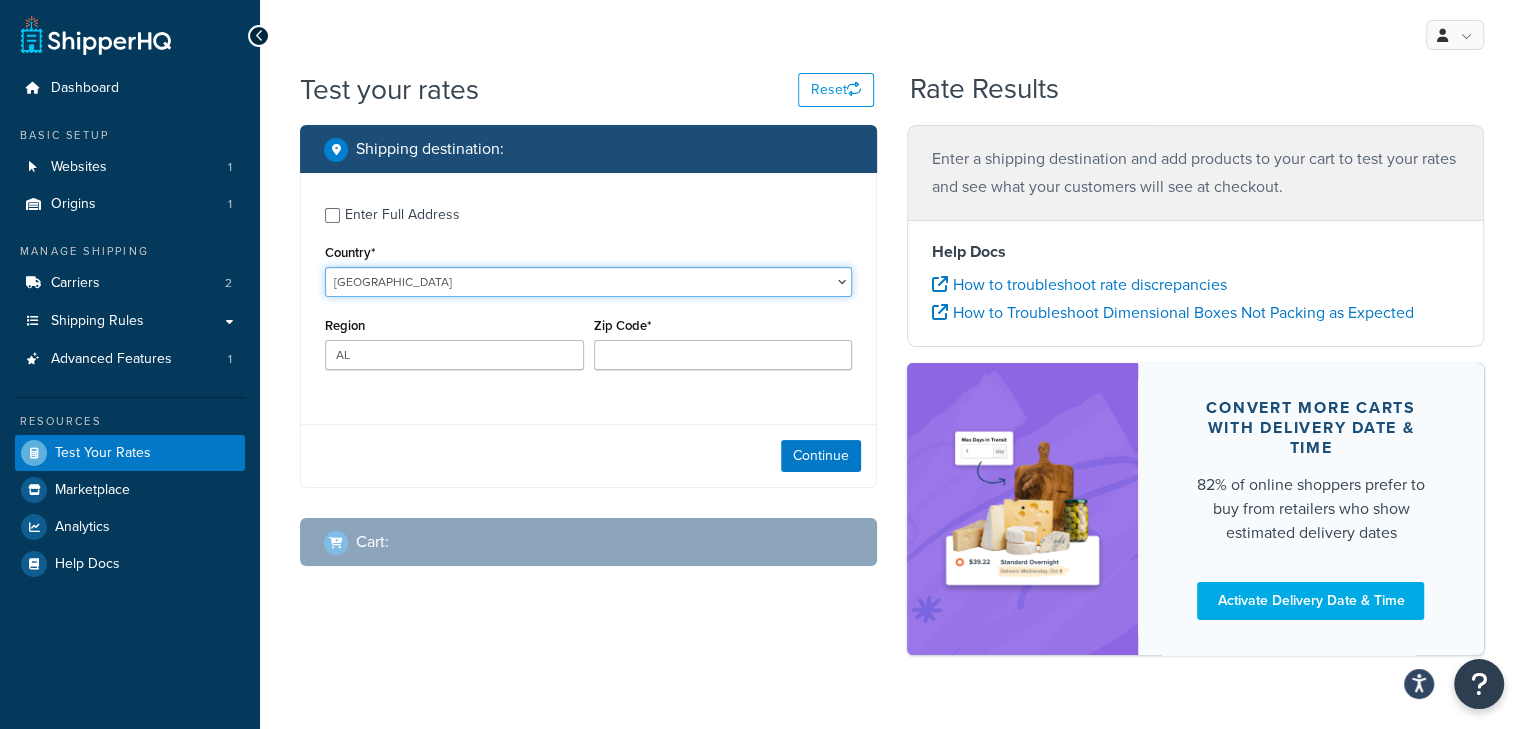 type on "AL" 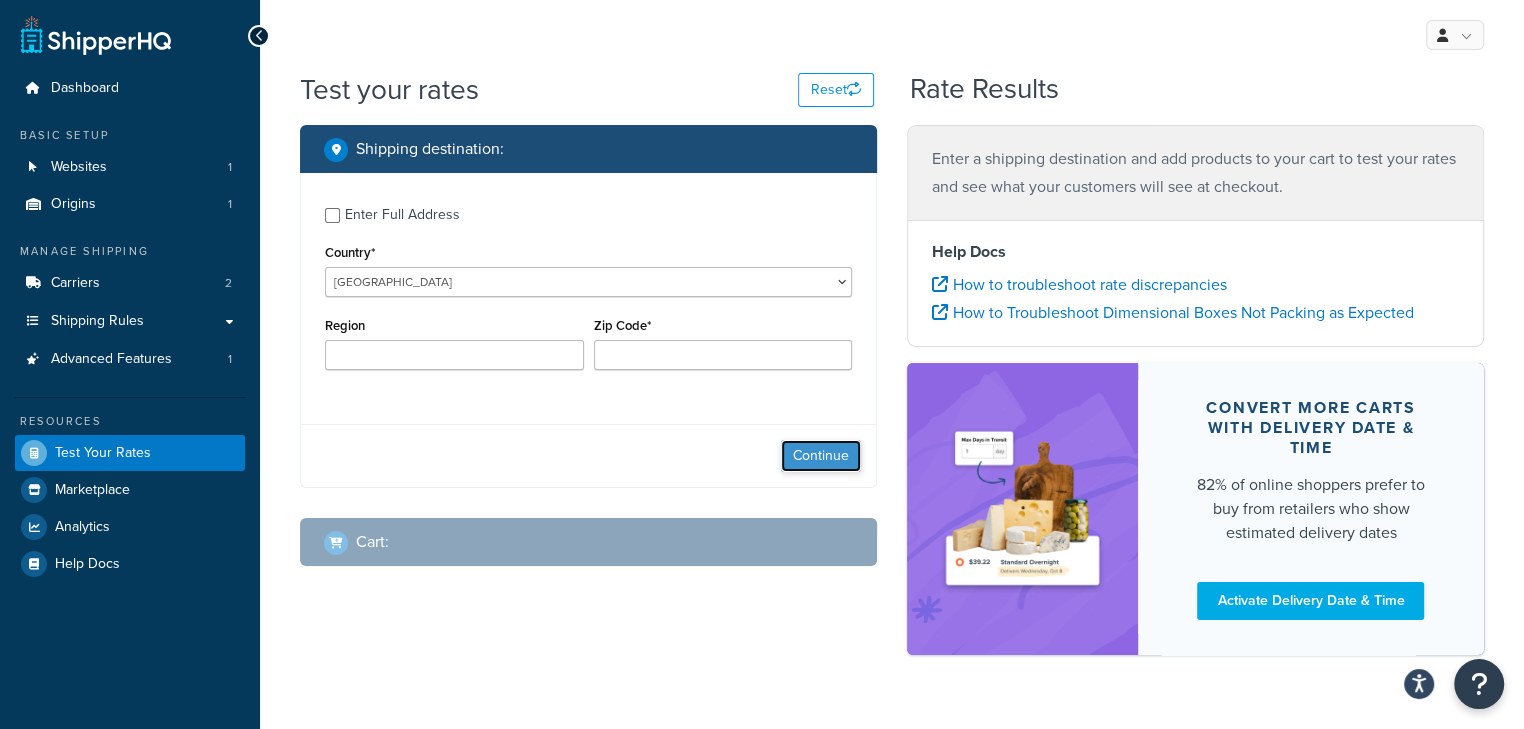click on "Continue" at bounding box center (821, 456) 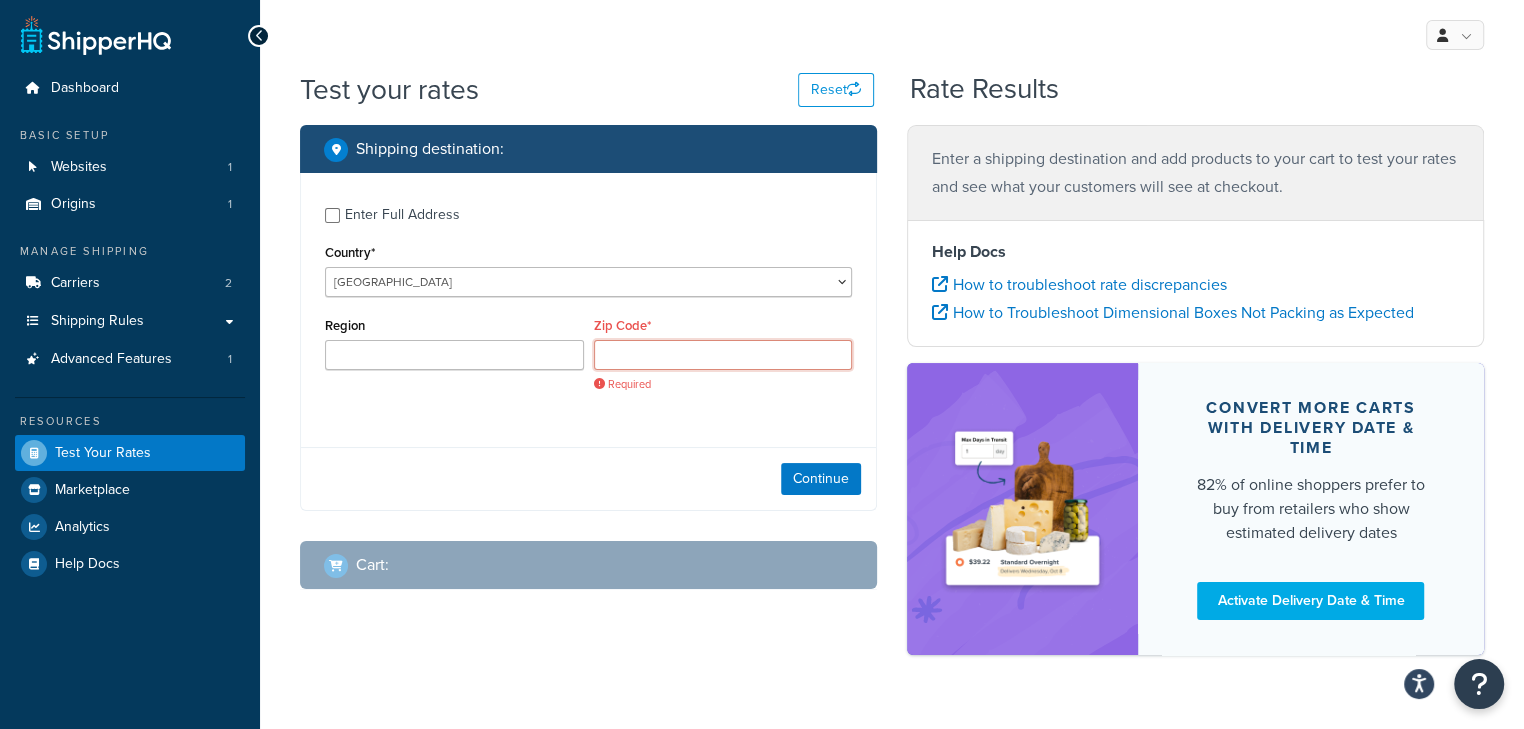 drag, startPoint x: 769, startPoint y: 357, endPoint x: 754, endPoint y: 369, distance: 19.209373 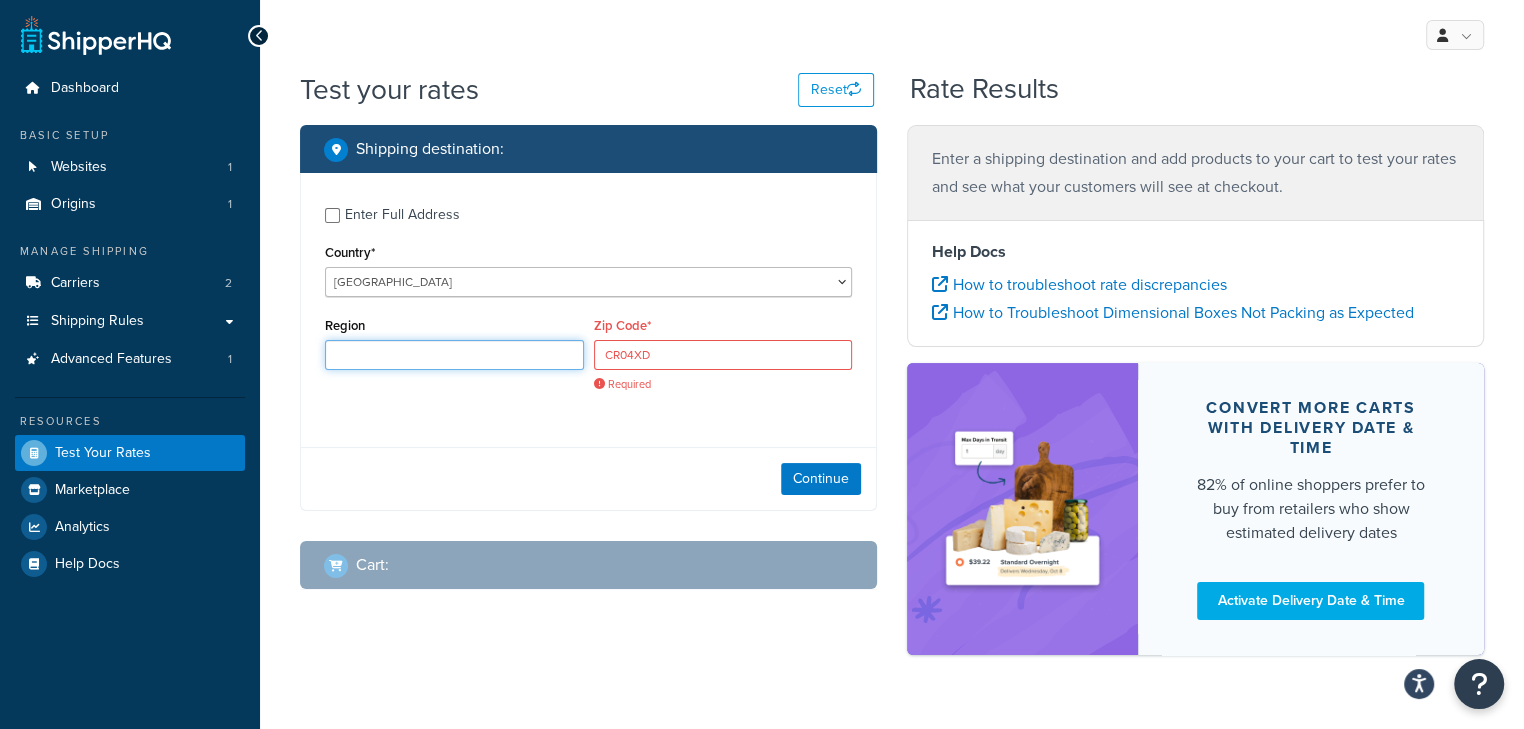 type on "Surrey" 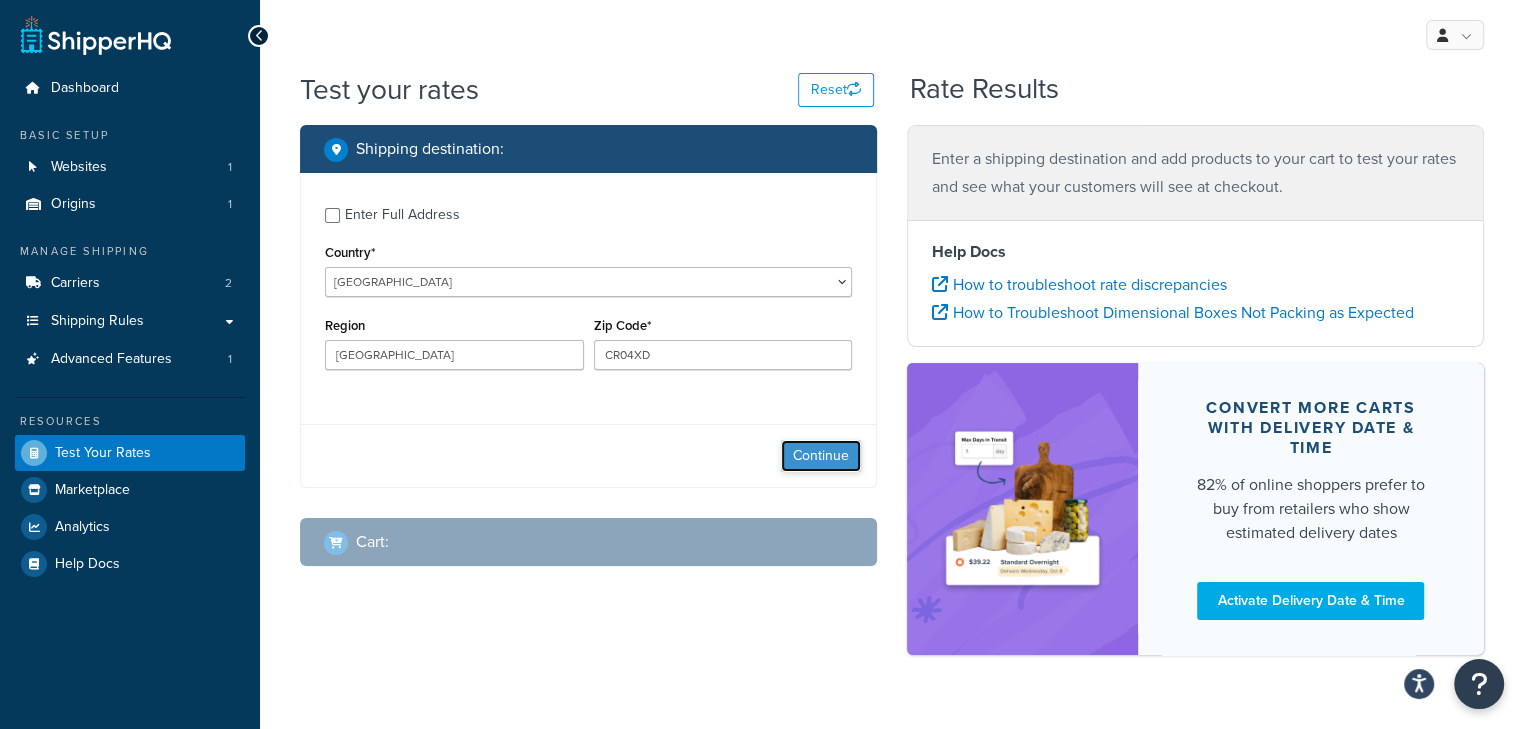 click on "Continue" at bounding box center (821, 456) 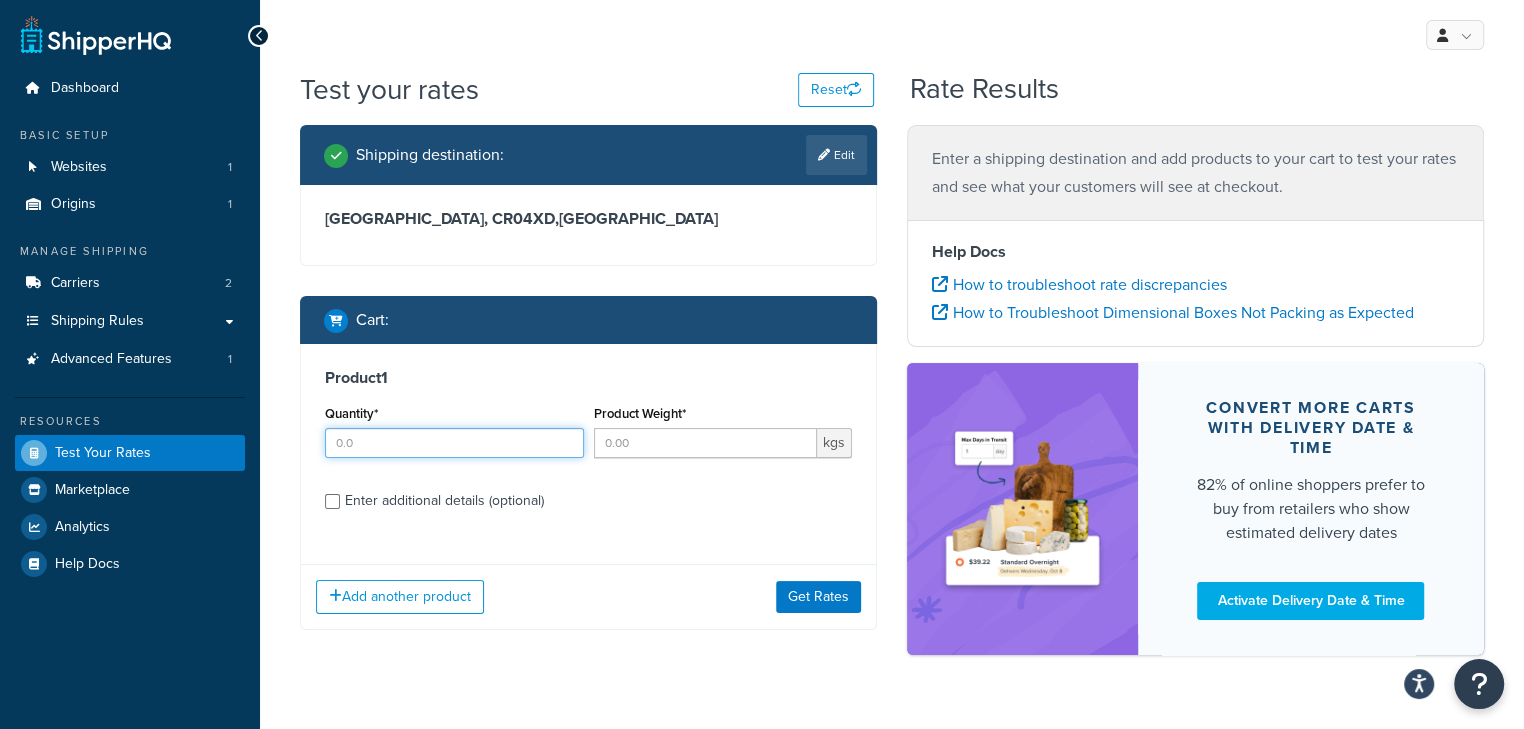 drag, startPoint x: 525, startPoint y: 442, endPoint x: 270, endPoint y: 440, distance: 255.00784 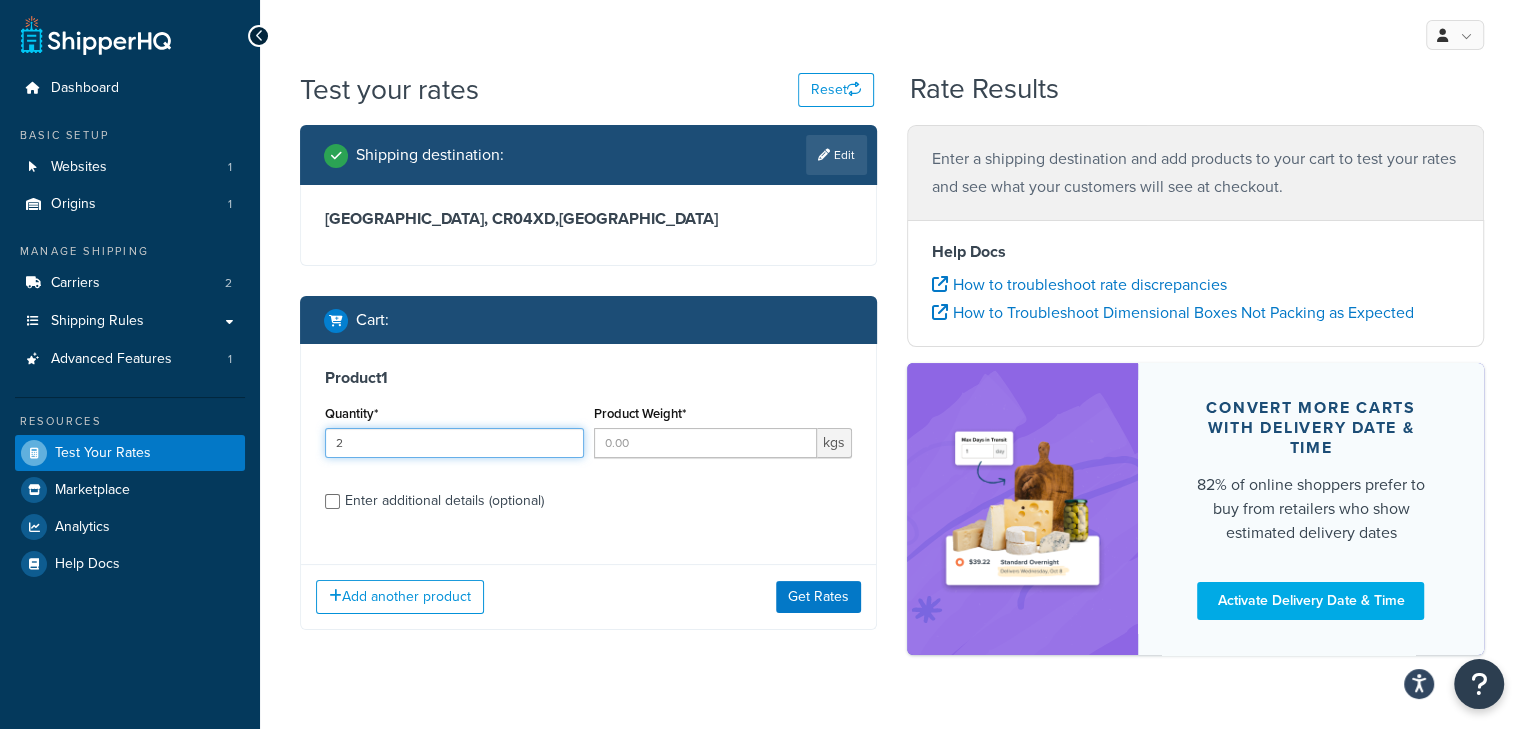 type on "2" 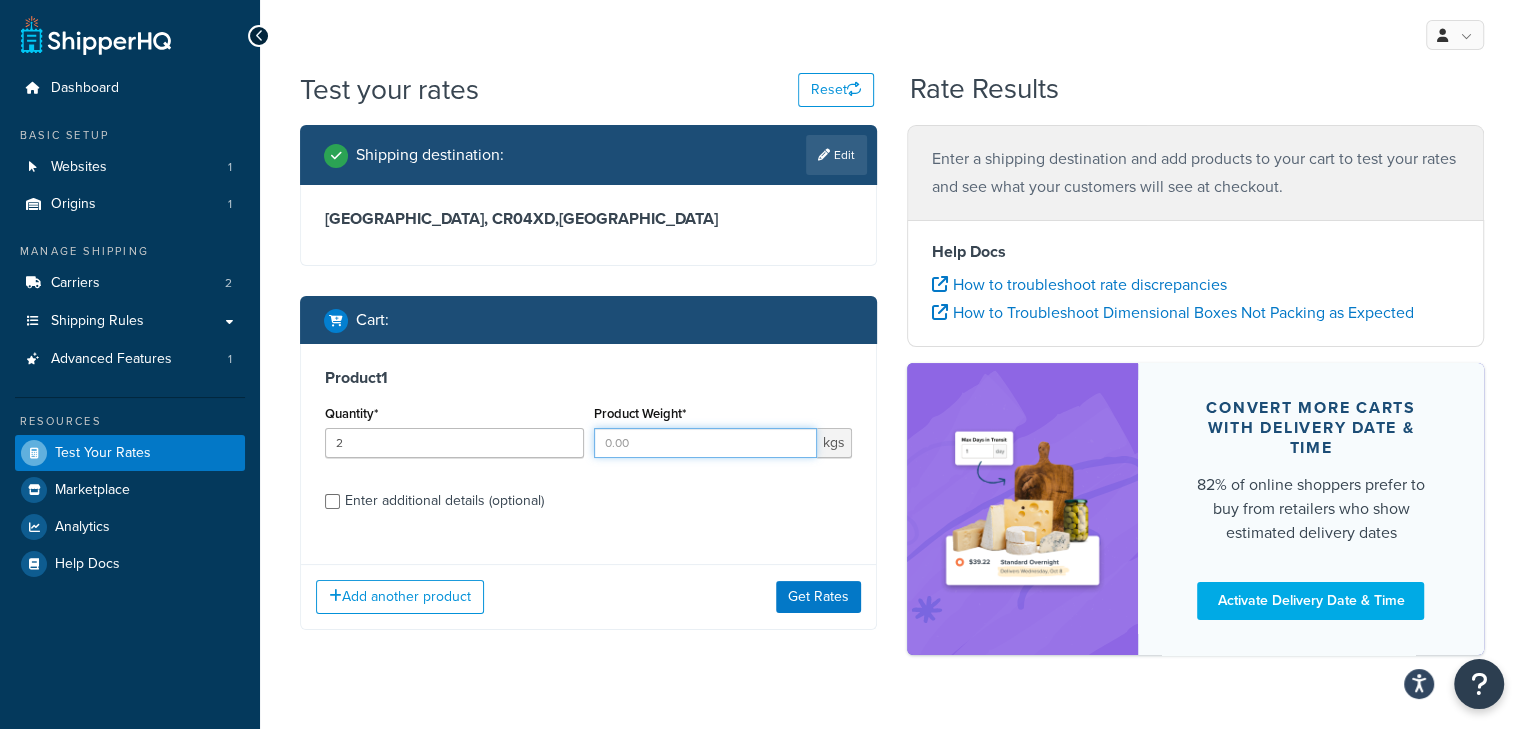 click on "Product Weight*" at bounding box center [706, 443] 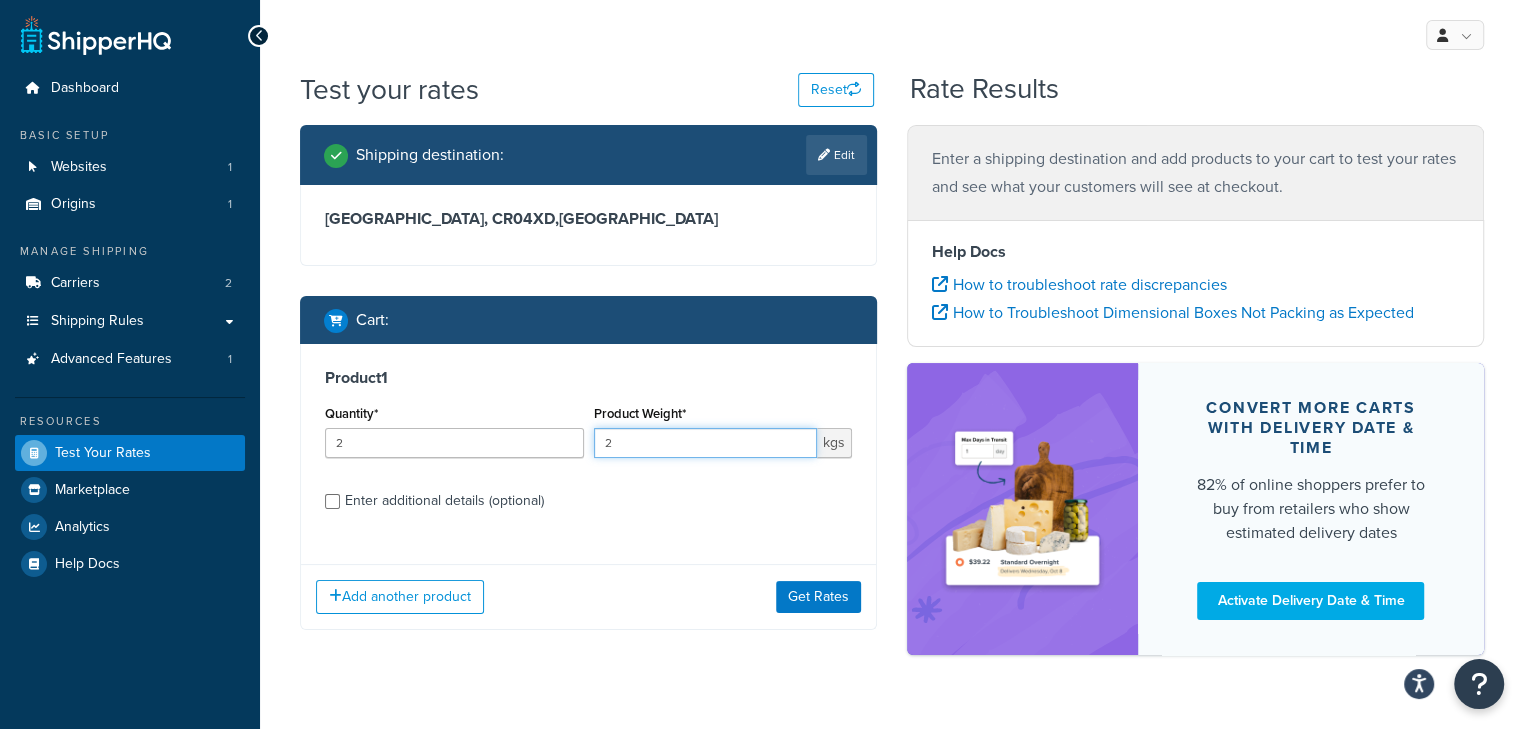 type on "2" 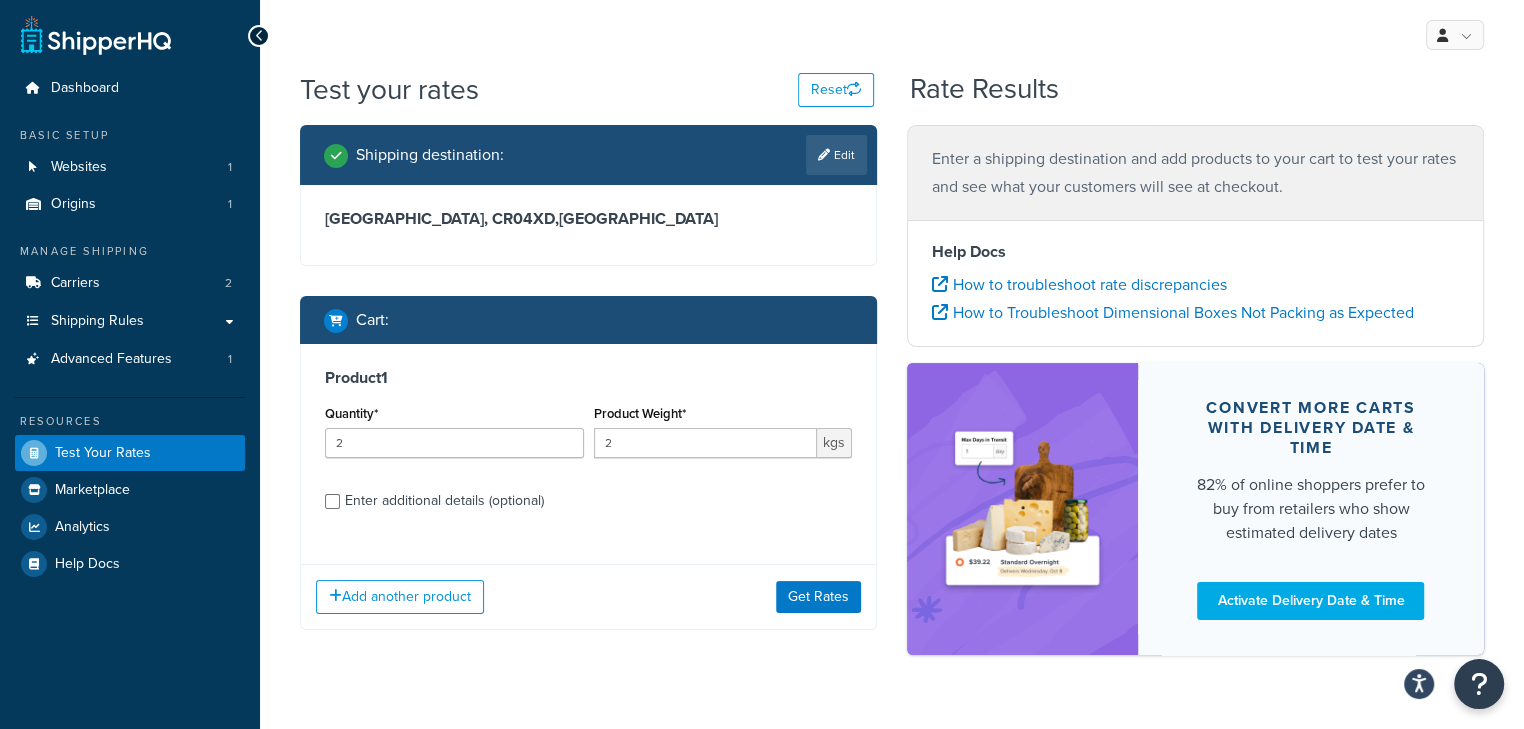 click on "Enter additional details (optional)" at bounding box center (444, 501) 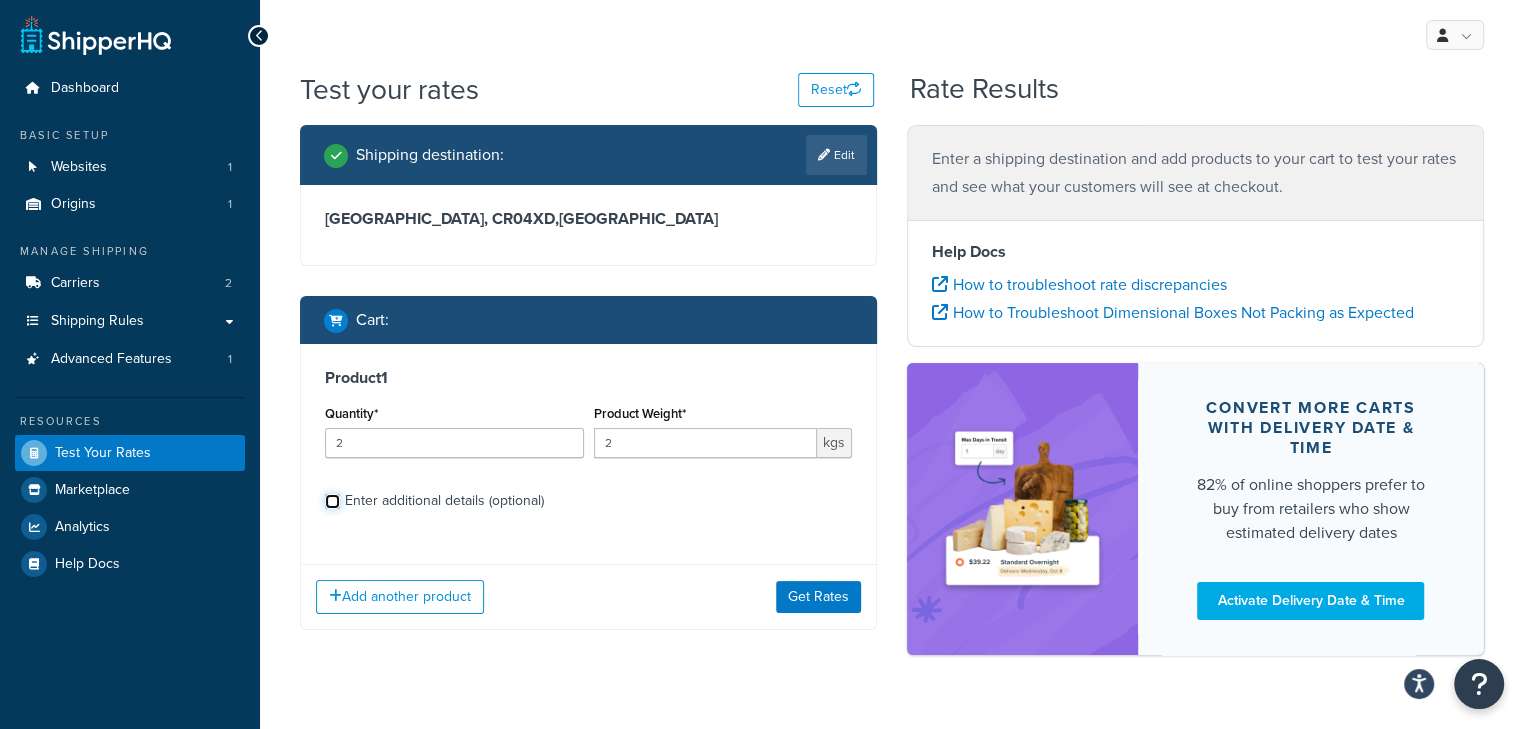 click on "Enter additional details (optional)" at bounding box center (332, 501) 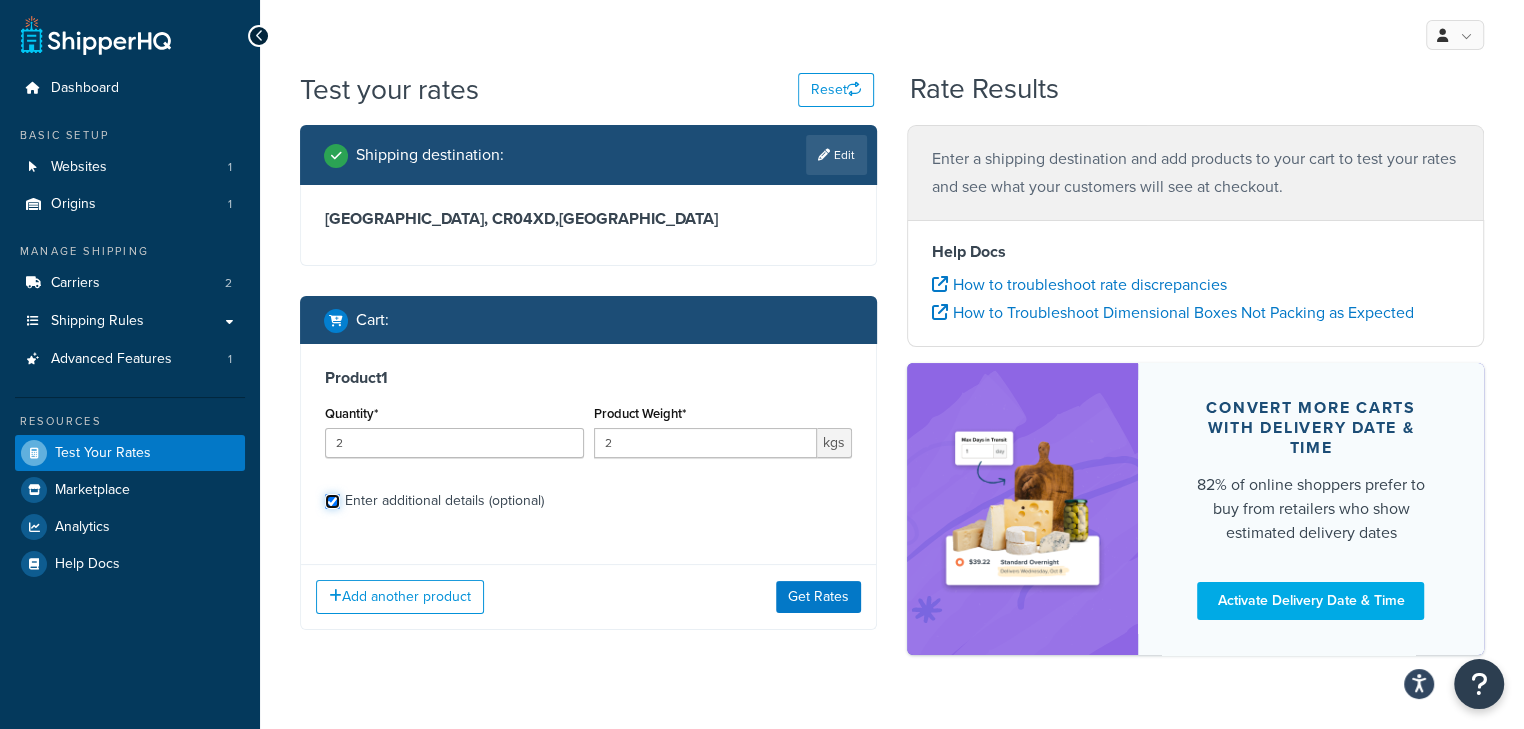checkbox on "true" 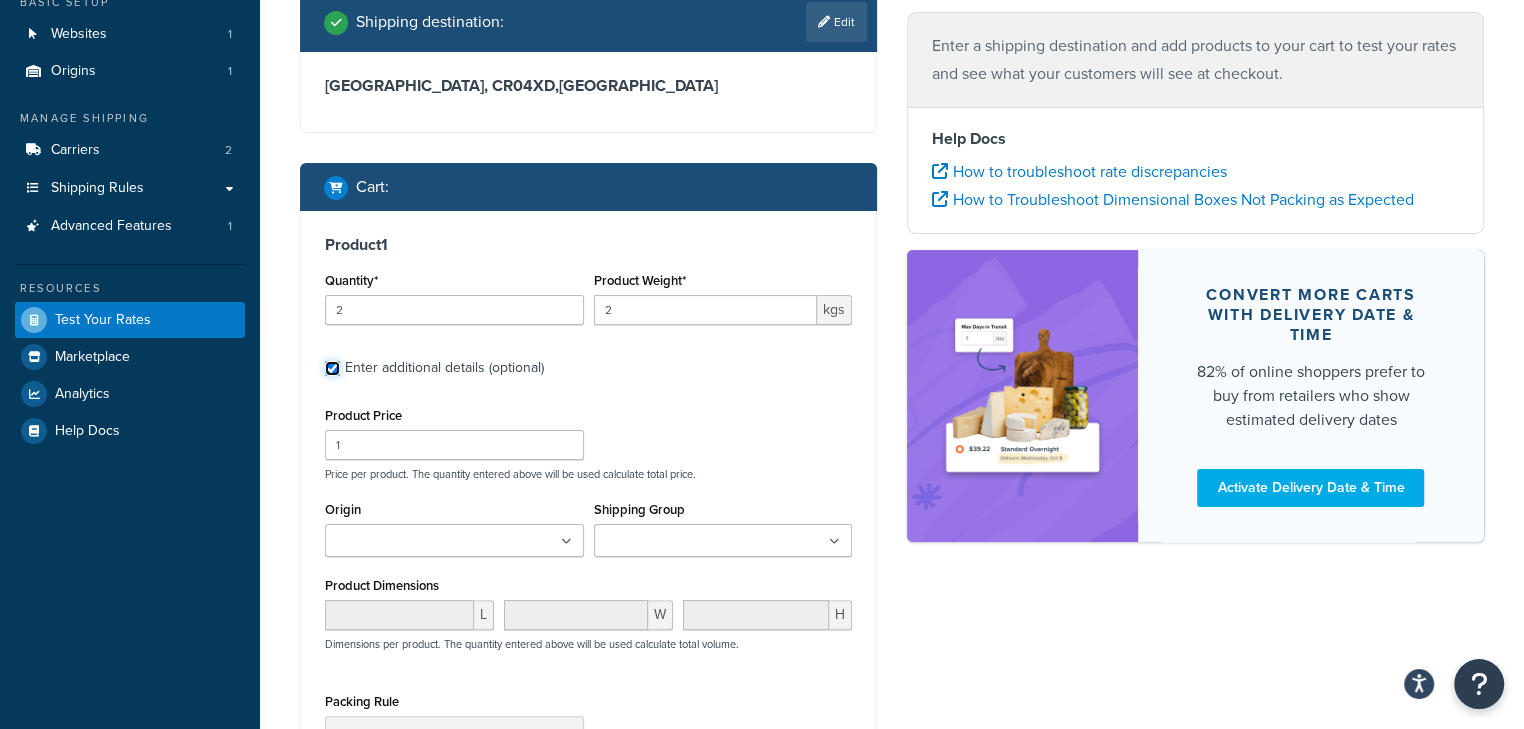 scroll, scrollTop: 266, scrollLeft: 0, axis: vertical 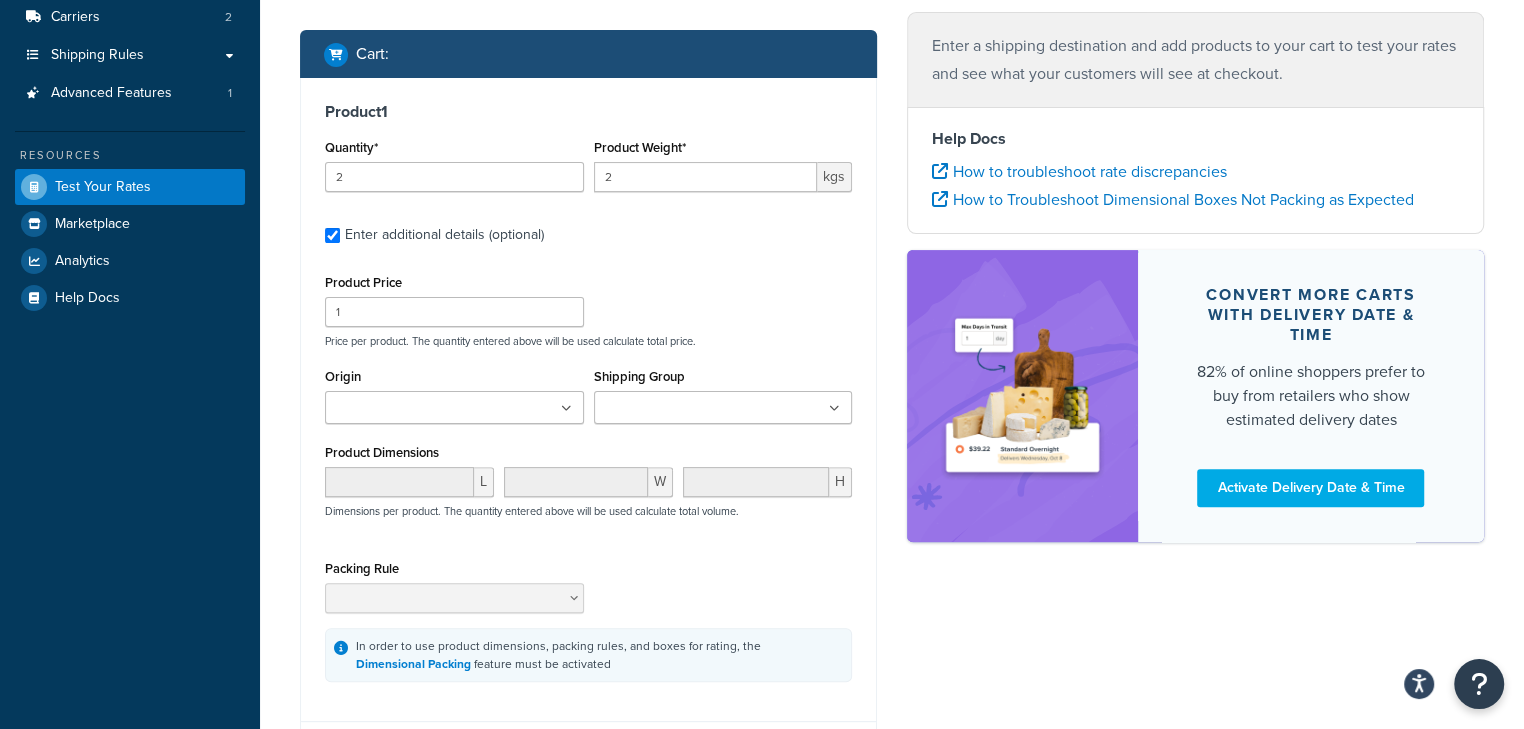 click on "Shipping Group" at bounding box center [688, 409] 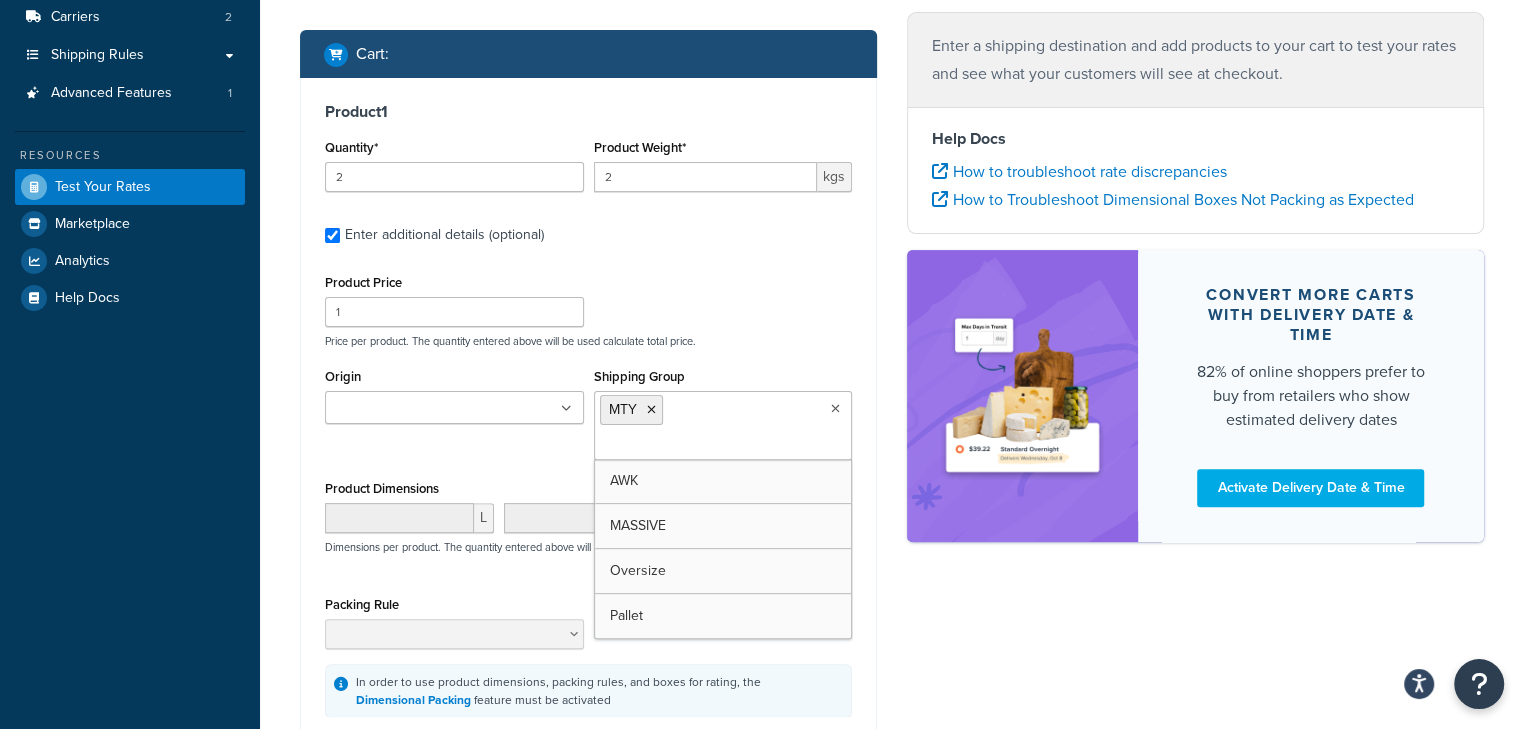 click on "Product Price   1 Price per product. The quantity entered above will be used calculate total price." at bounding box center (588, 308) 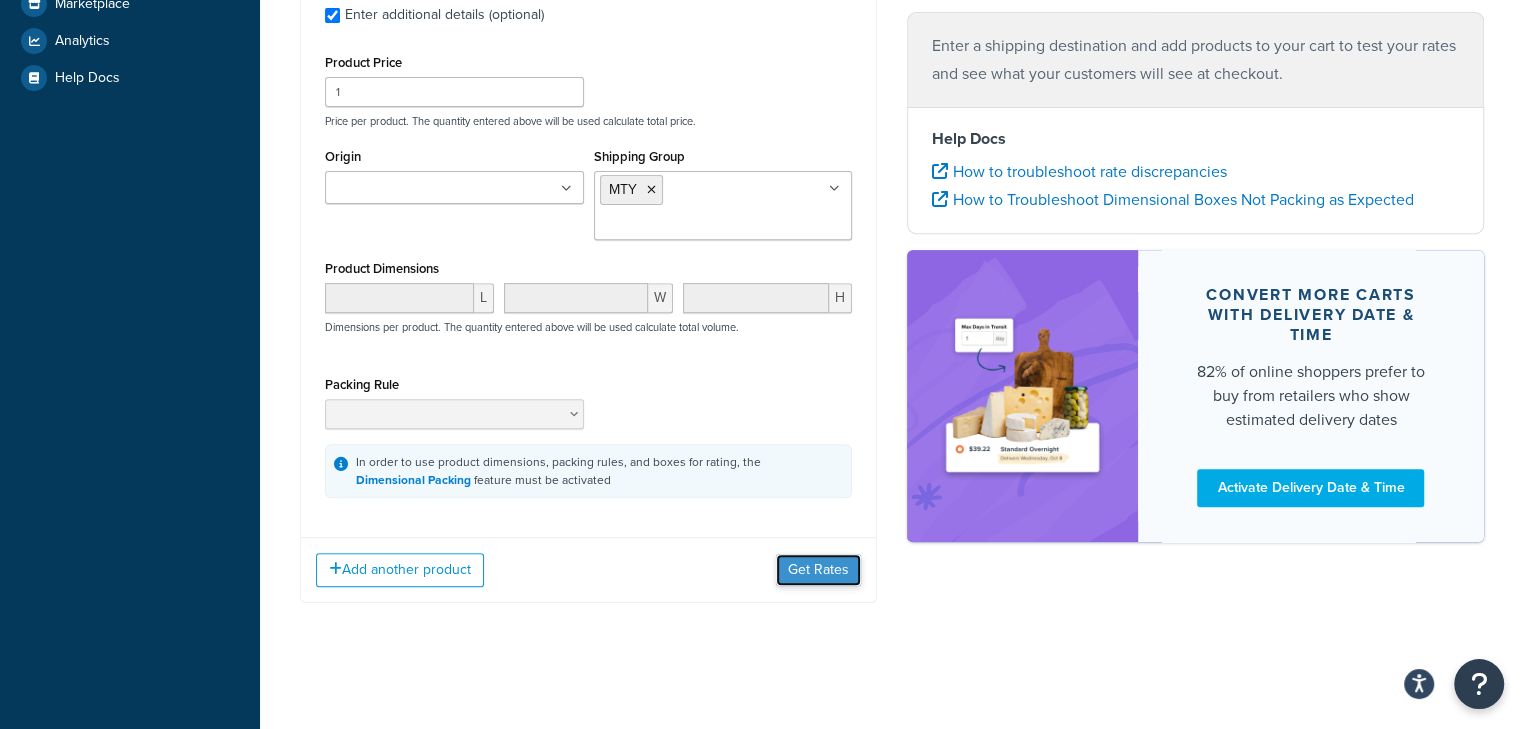 click on "Get Rates" at bounding box center (818, 570) 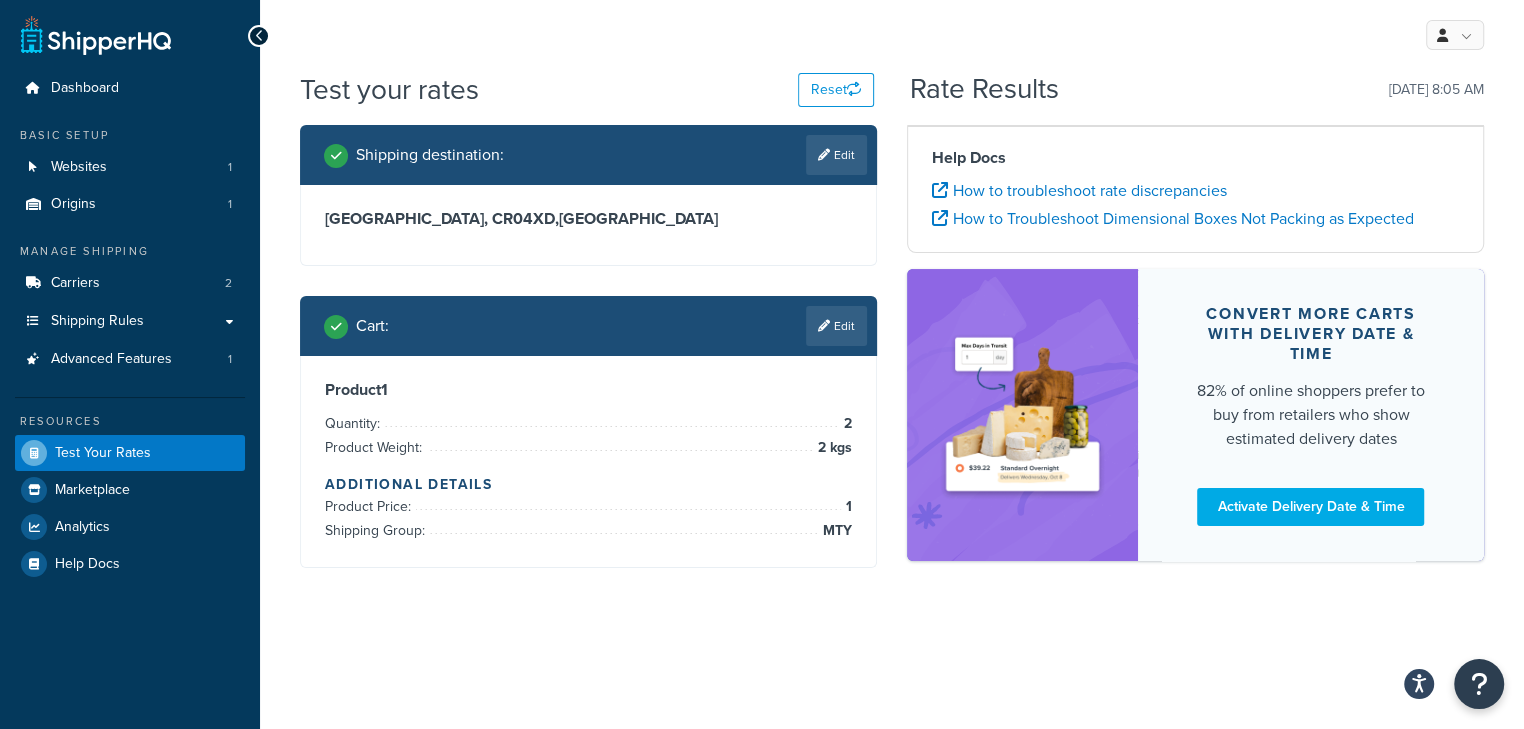 scroll, scrollTop: 0, scrollLeft: 0, axis: both 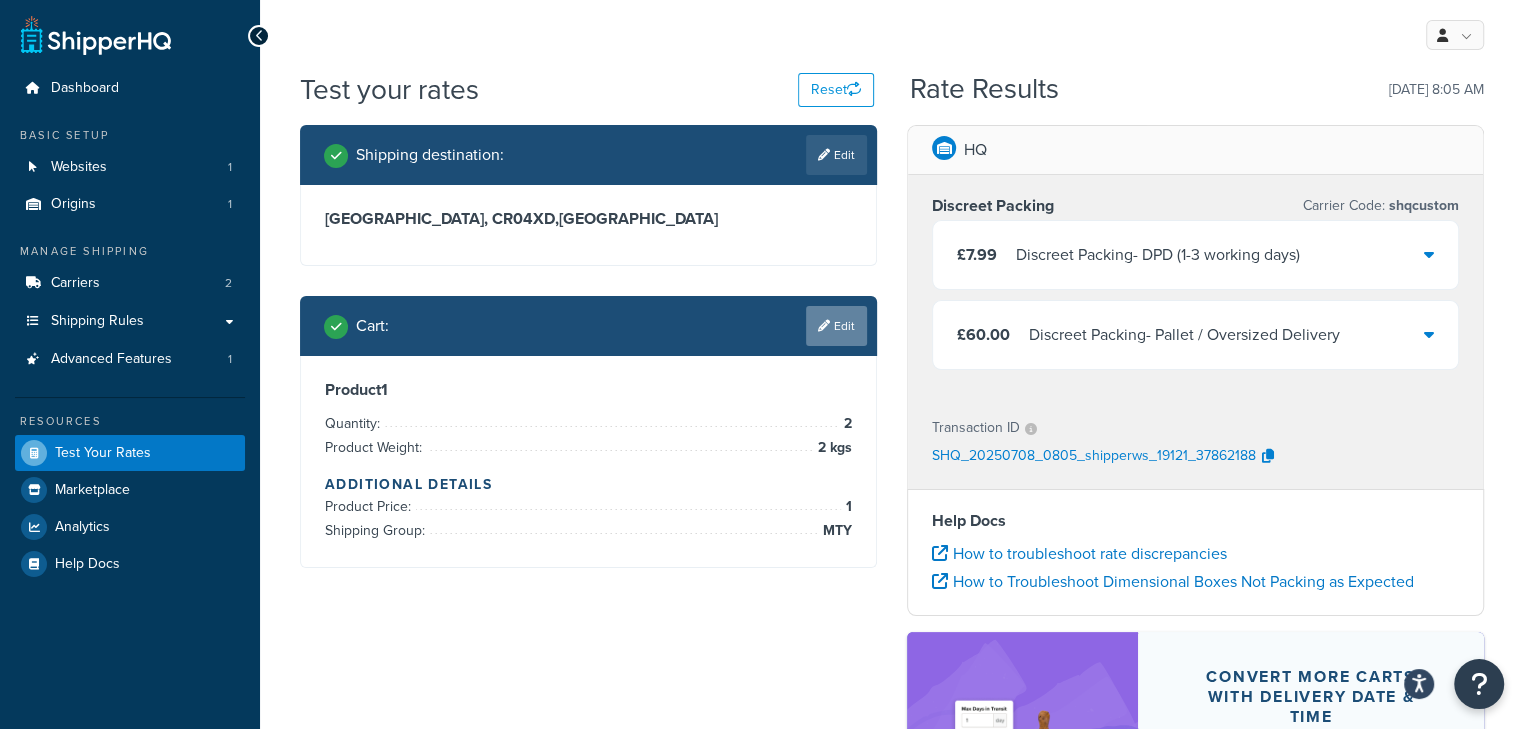click on "Edit" at bounding box center [836, 326] 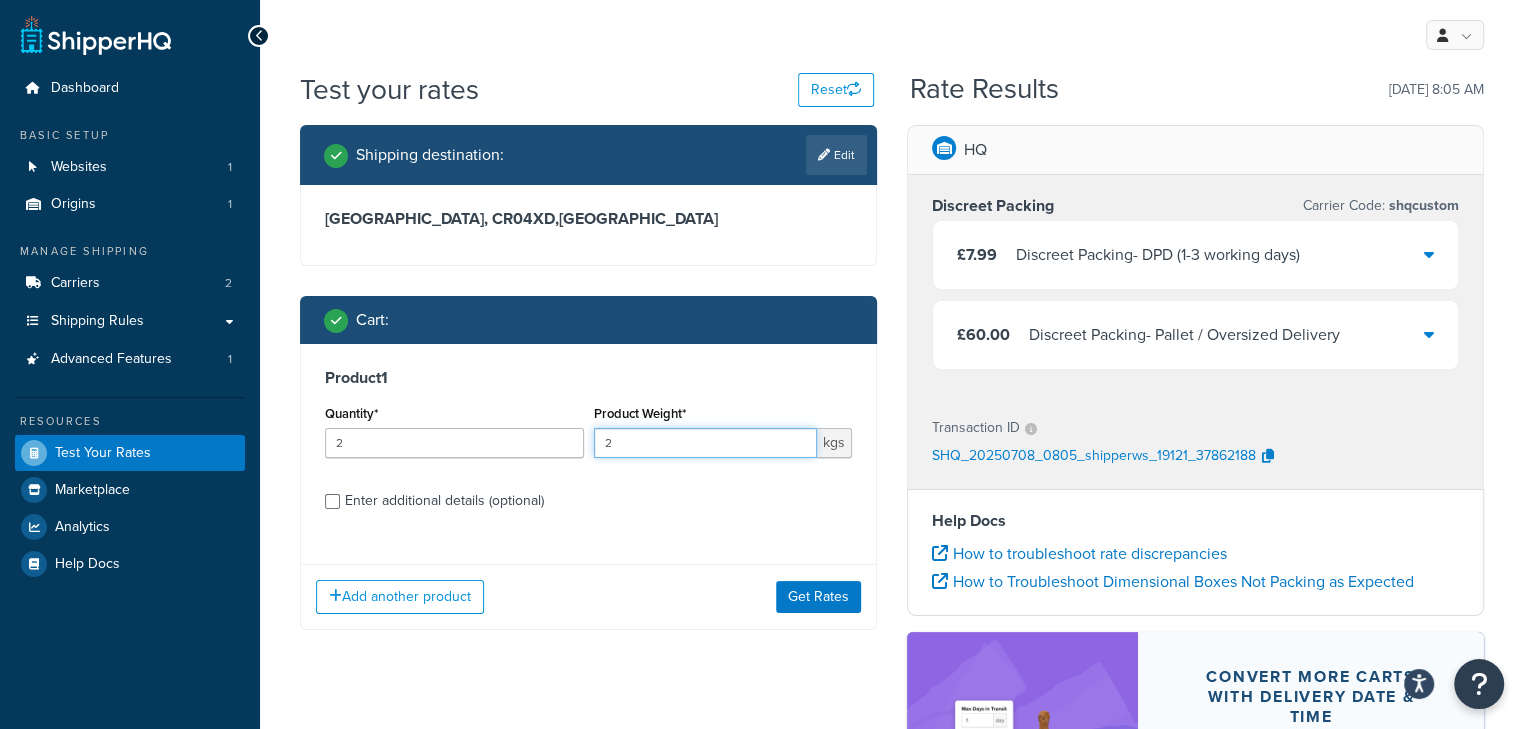 drag, startPoint x: 731, startPoint y: 443, endPoint x: 403, endPoint y: 434, distance: 328.12344 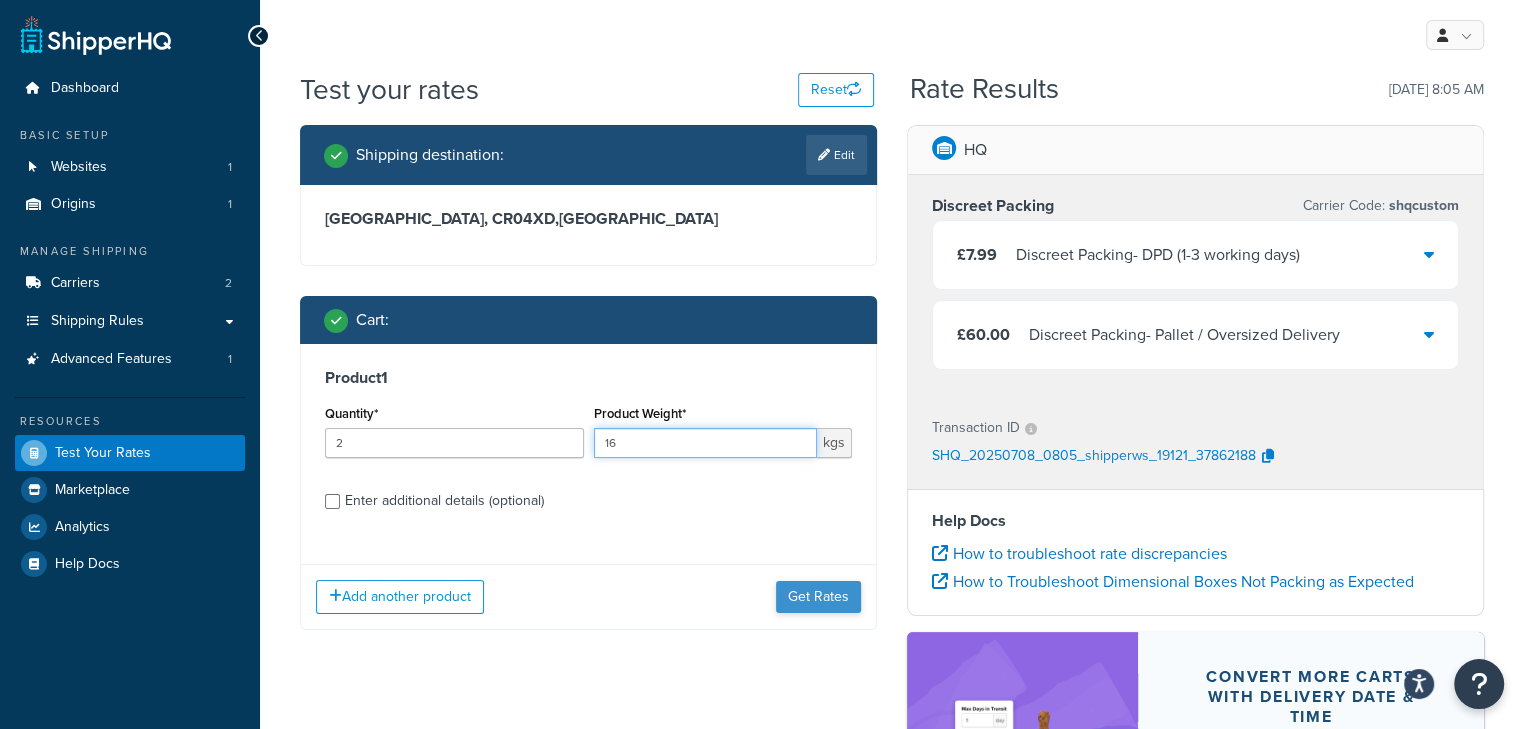 type on "16" 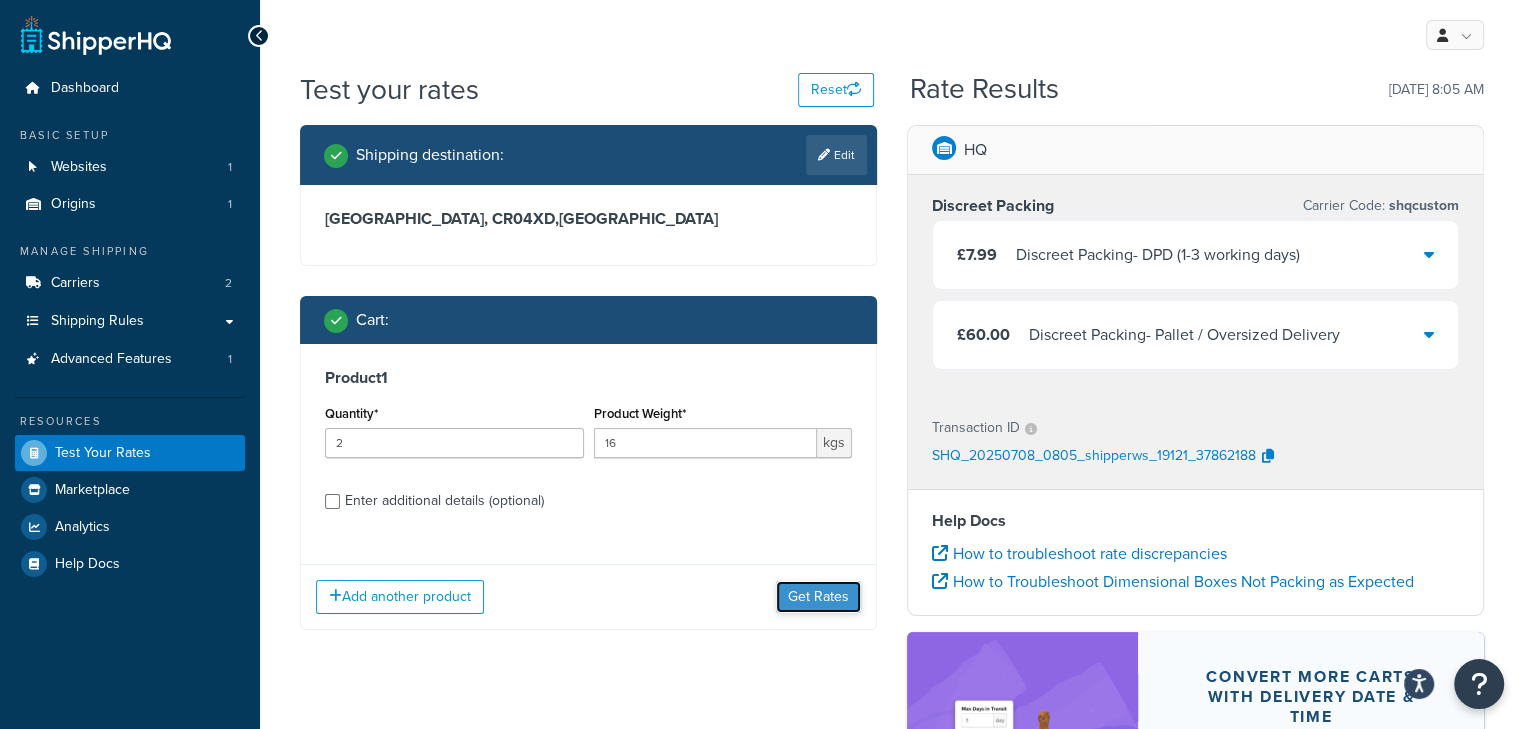click on "Get Rates" at bounding box center [818, 597] 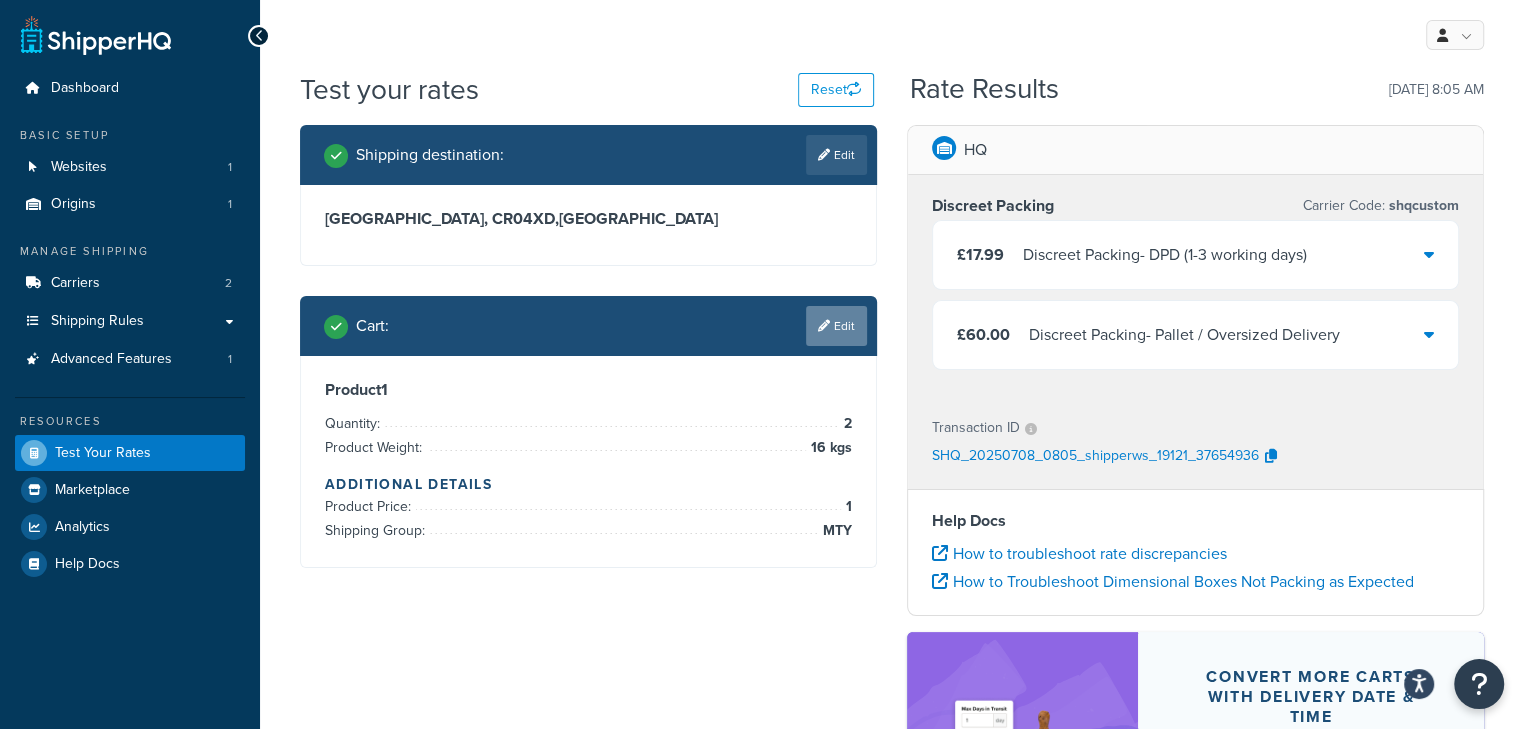 click at bounding box center (824, 326) 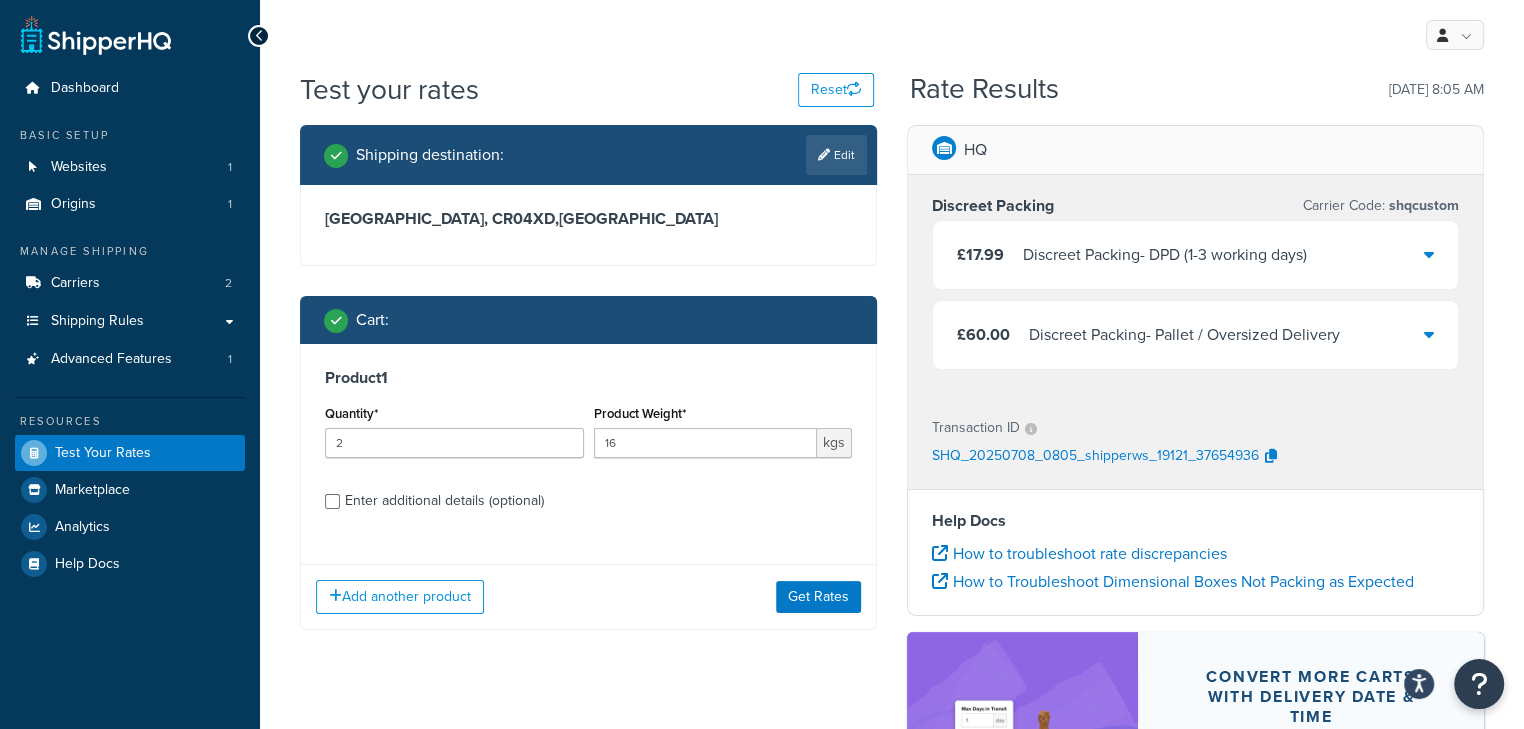 click on "£17.99 Discreet Packing  -   DPD (1-3 working days)" at bounding box center [1195, 255] 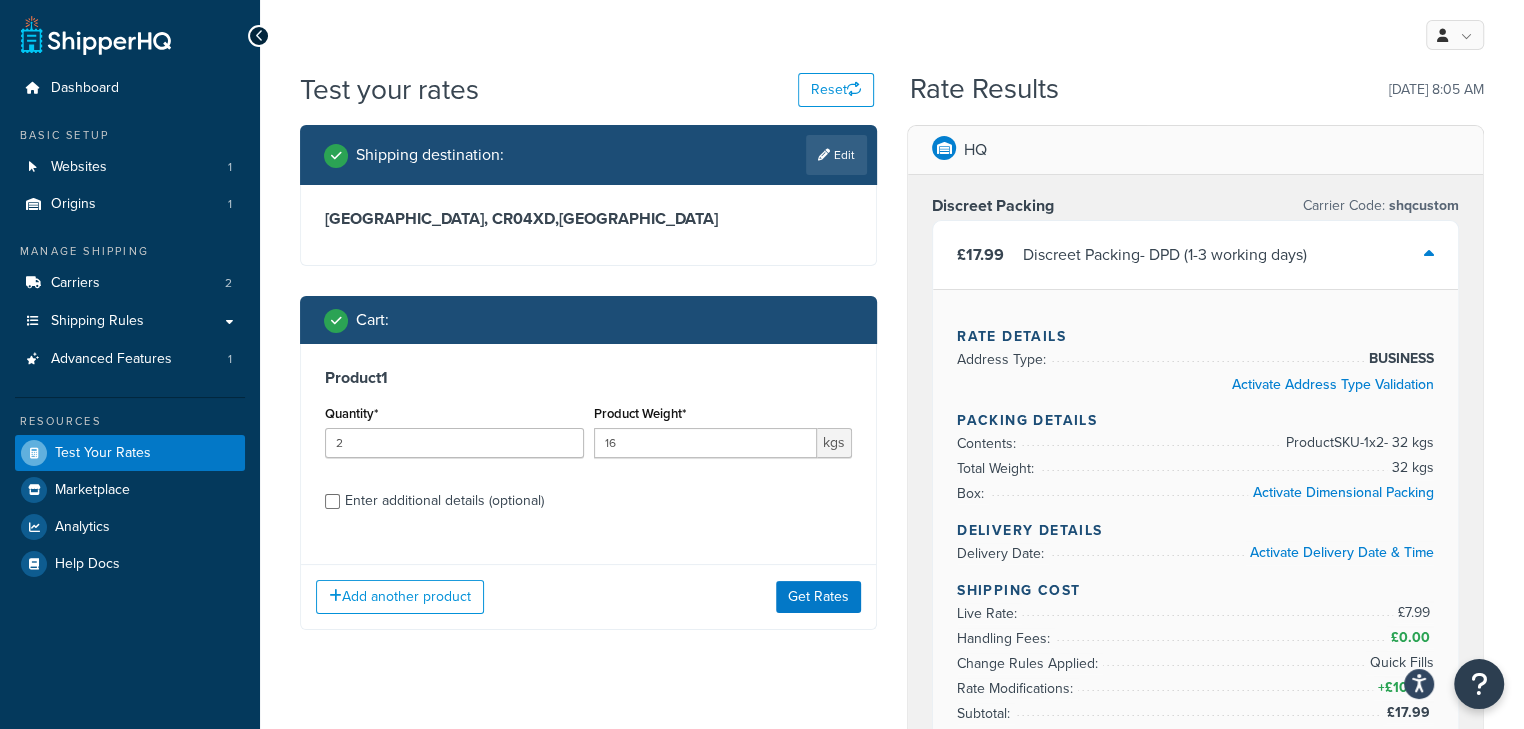 scroll, scrollTop: 133, scrollLeft: 0, axis: vertical 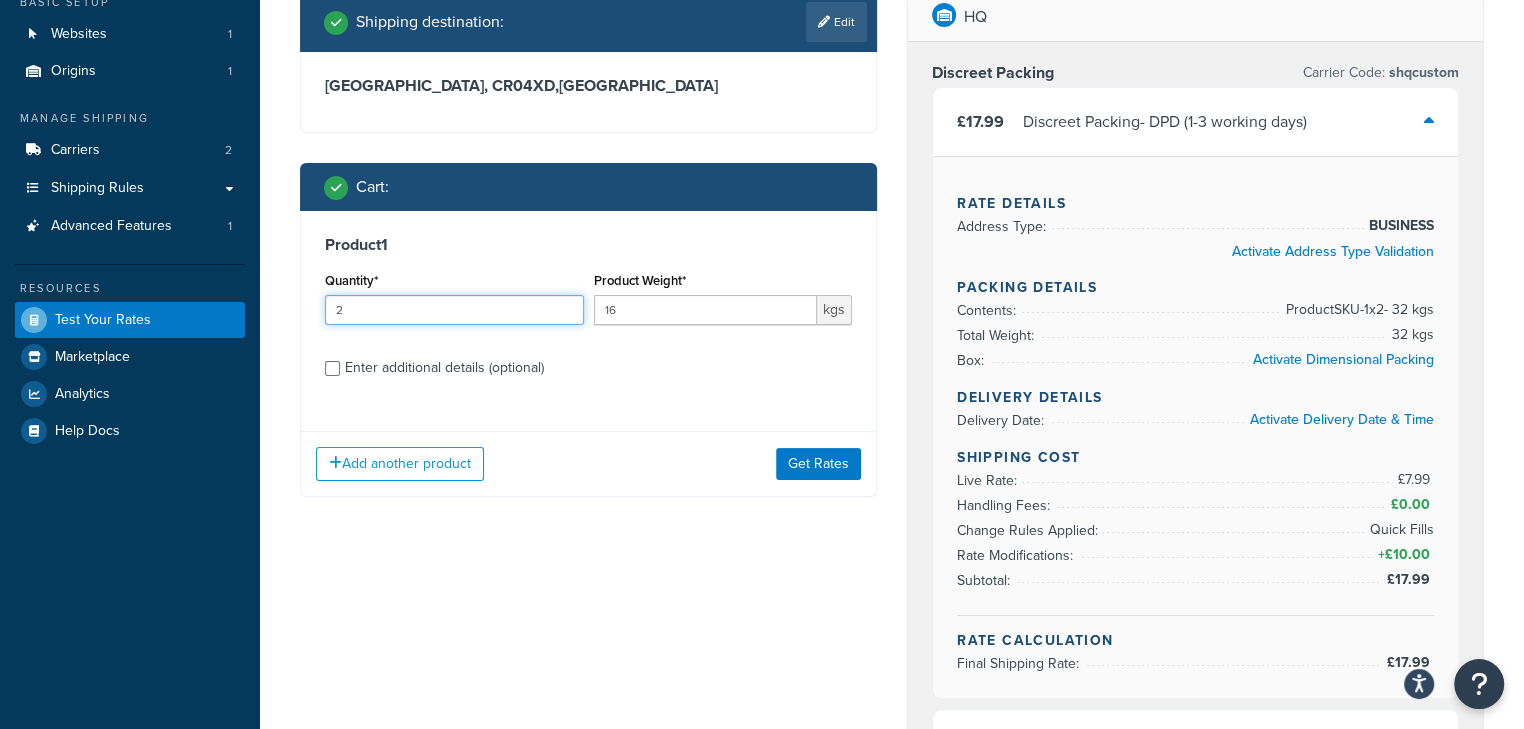 drag, startPoint x: 453, startPoint y: 294, endPoint x: 247, endPoint y: 287, distance: 206.1189 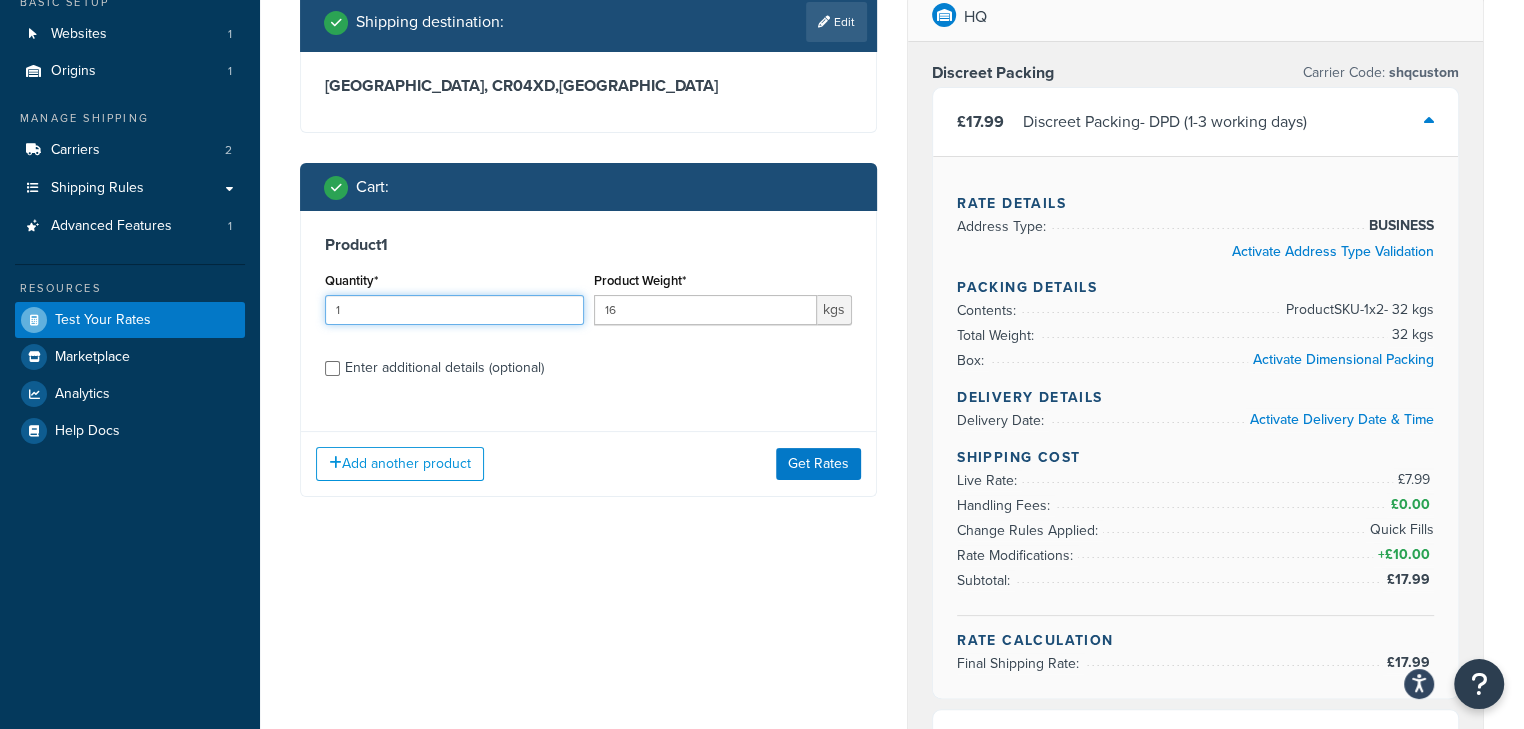 type on "1" 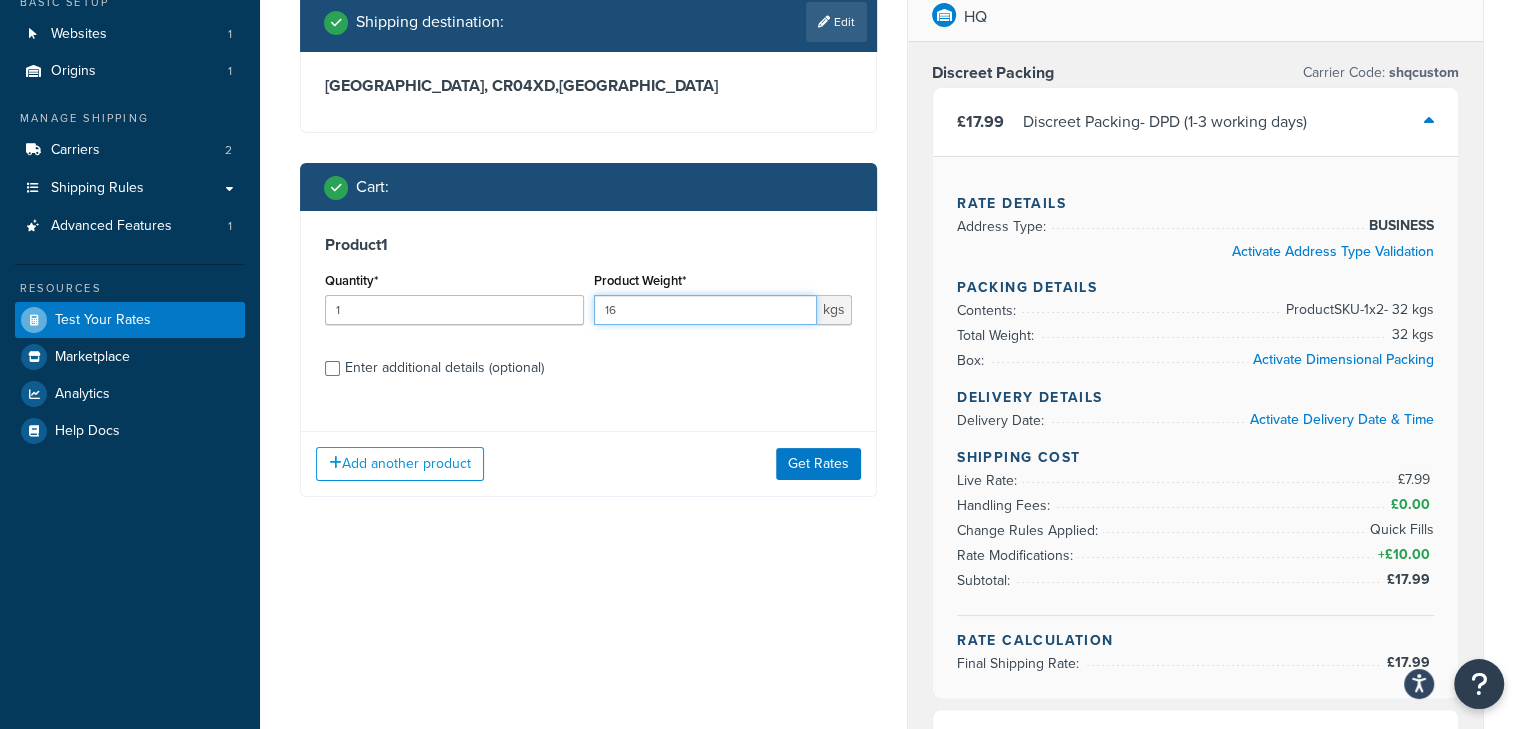 click on "16" at bounding box center (706, 310) 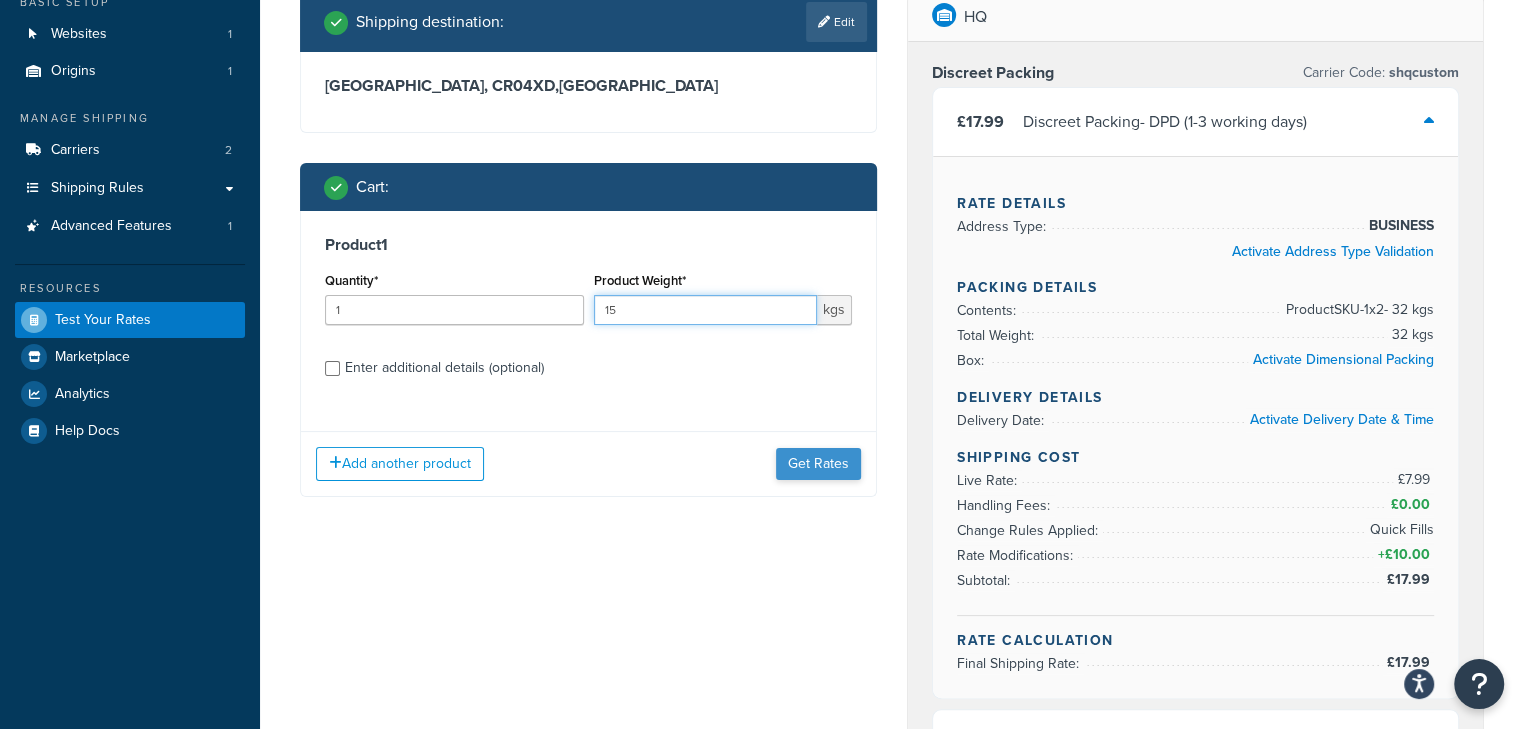 type on "15" 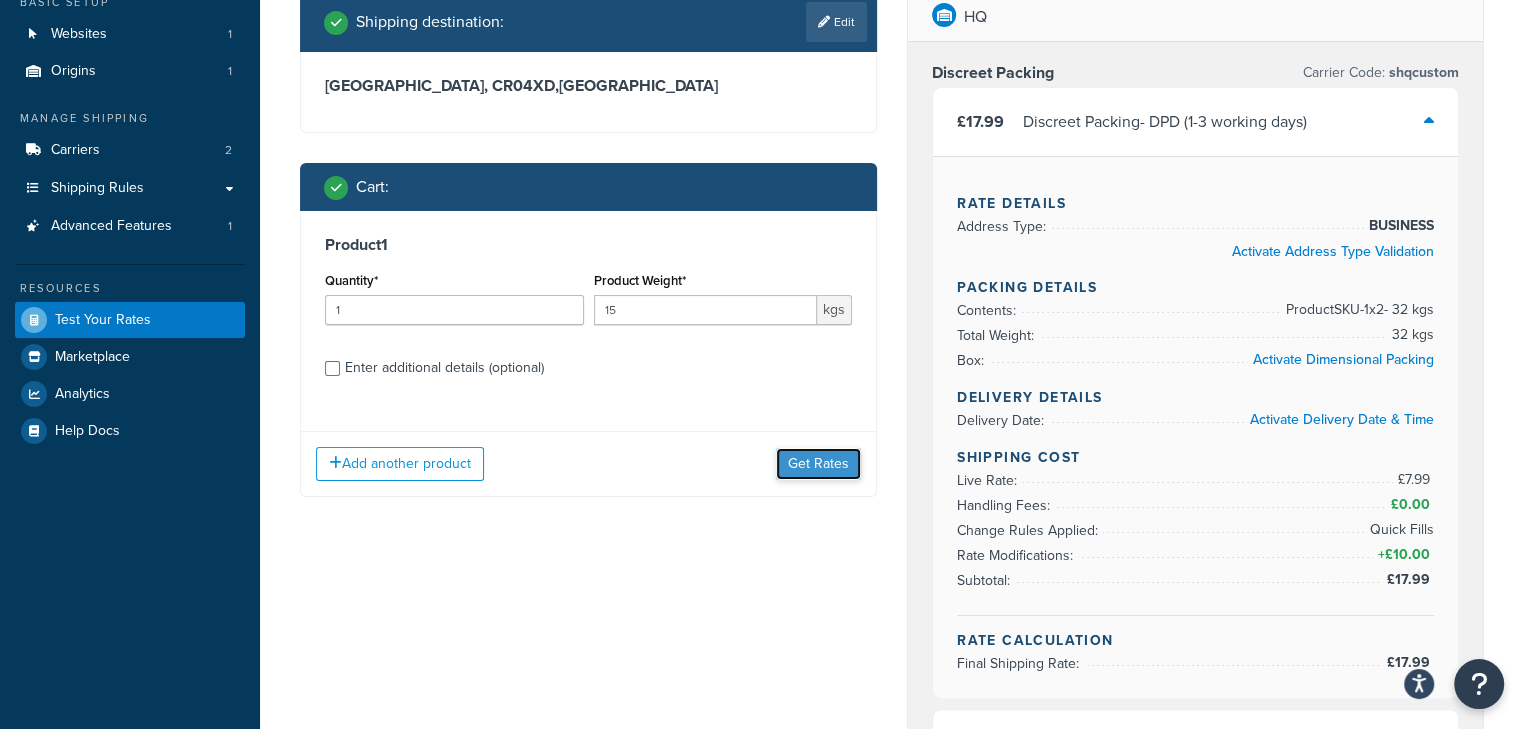 click on "Get Rates" at bounding box center [818, 464] 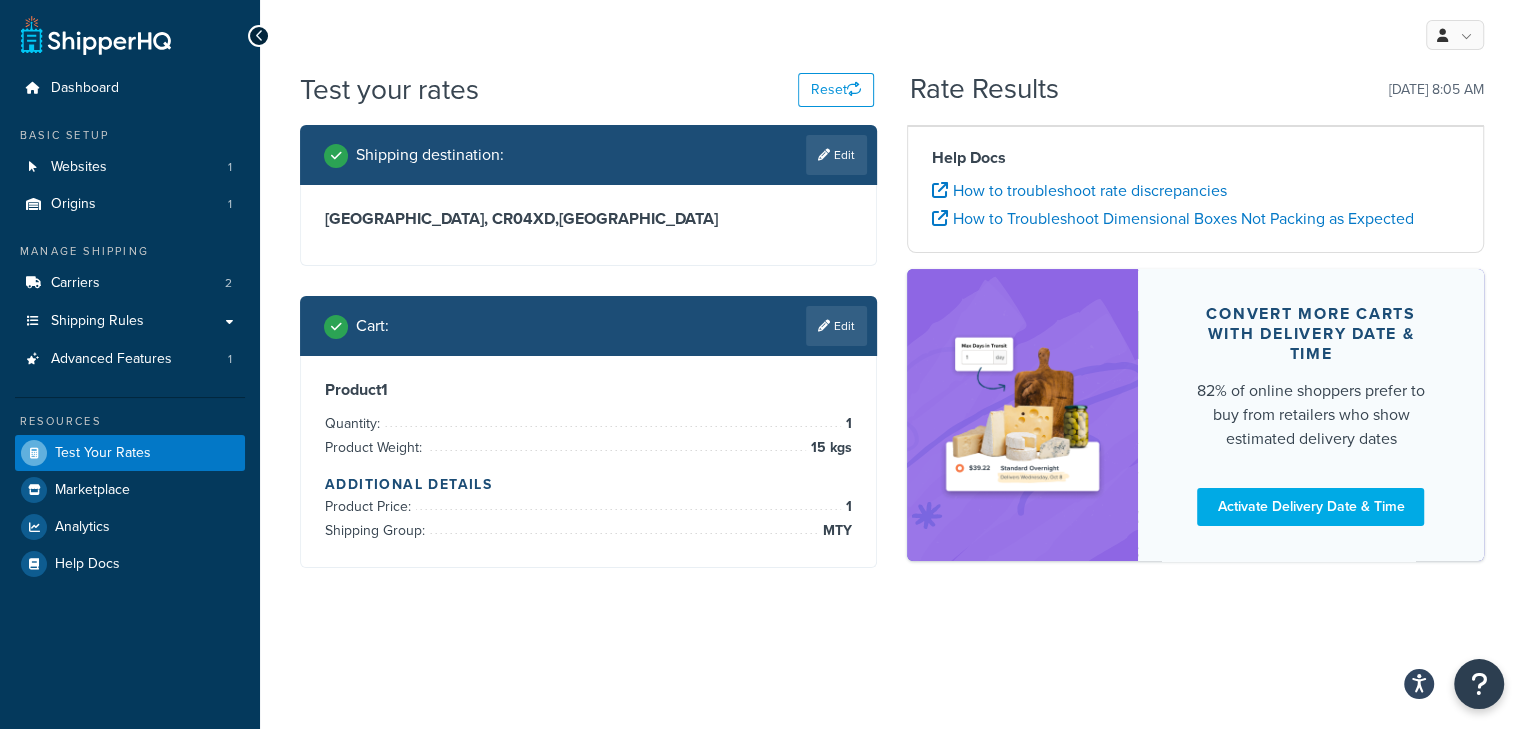 scroll, scrollTop: 0, scrollLeft: 0, axis: both 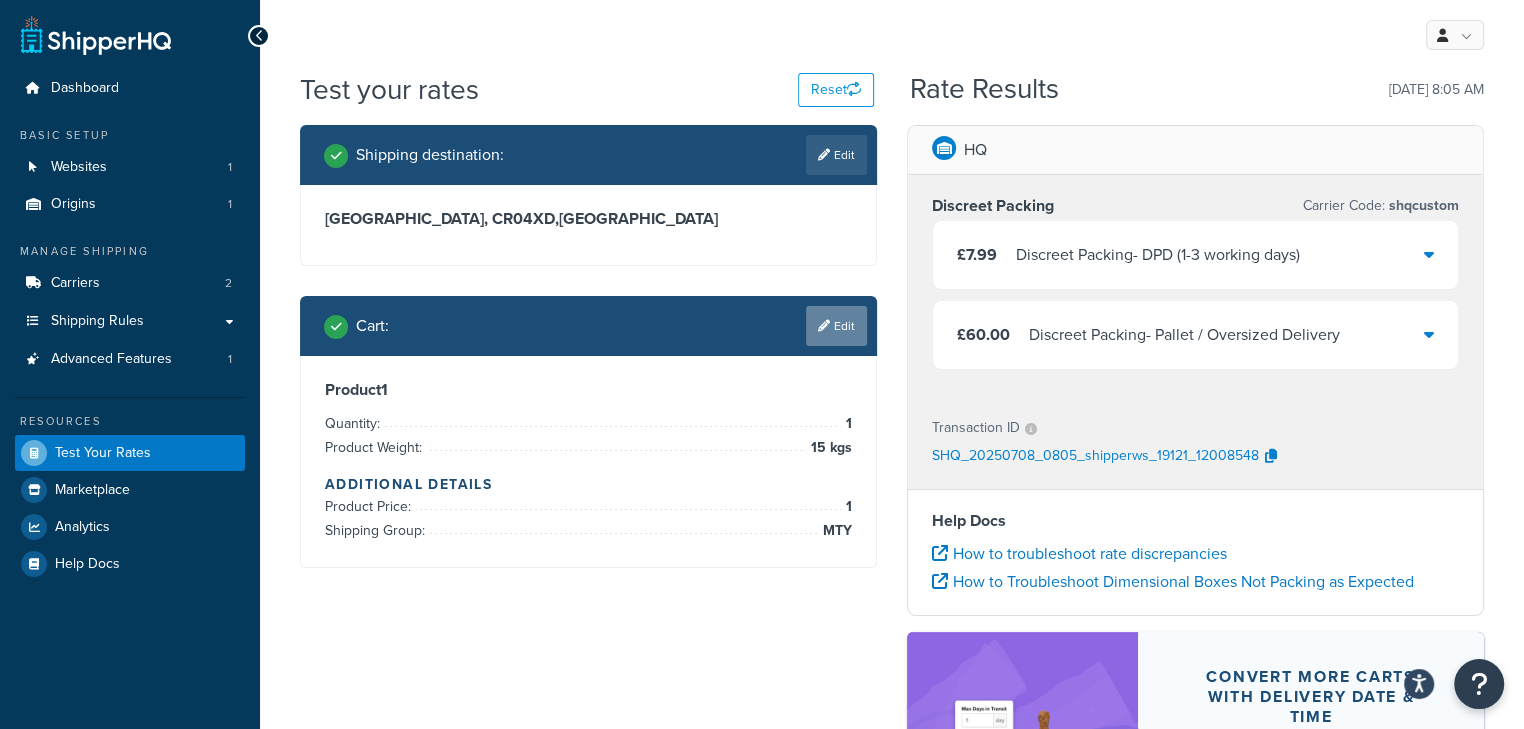 click on "Edit" at bounding box center (836, 326) 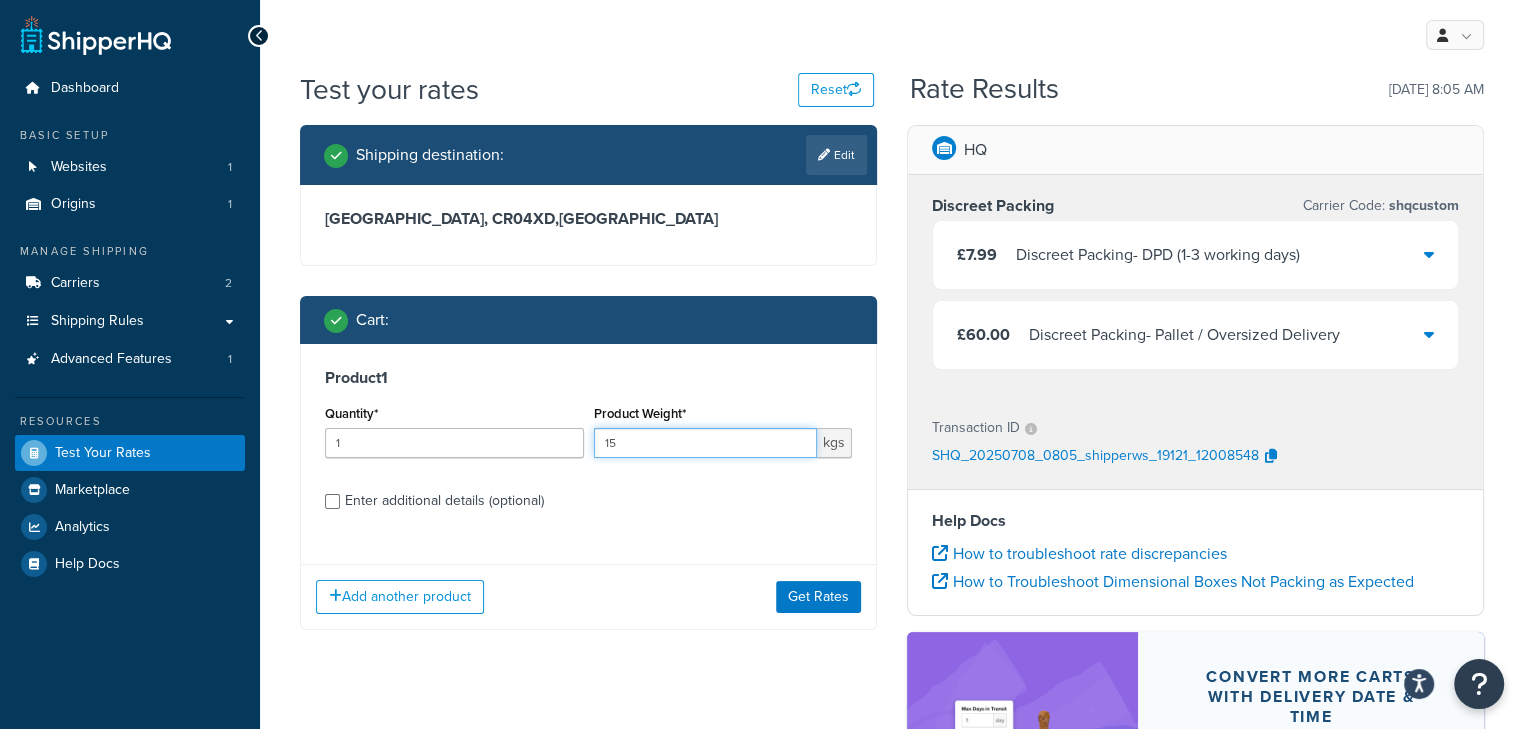 click on "15" at bounding box center (706, 443) 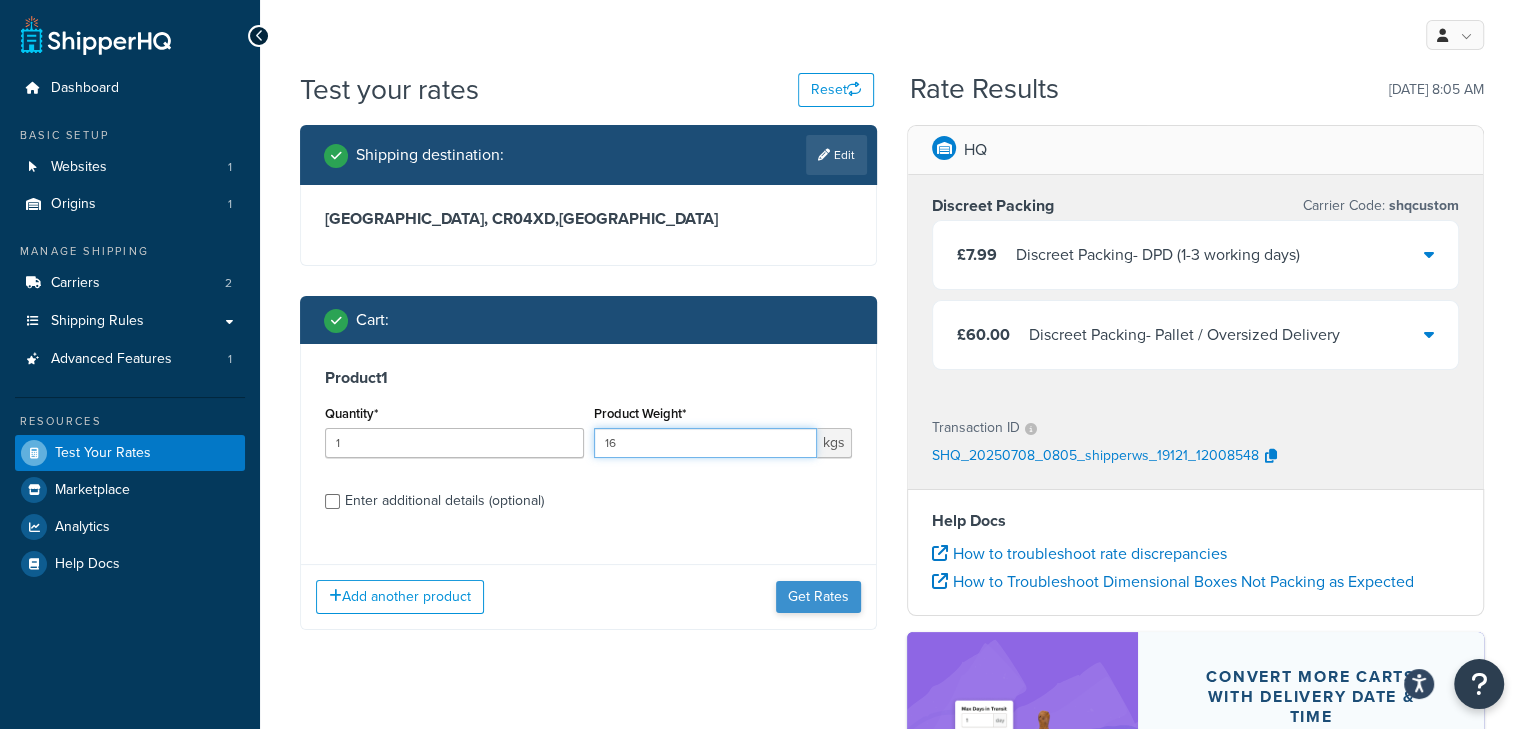type on "16" 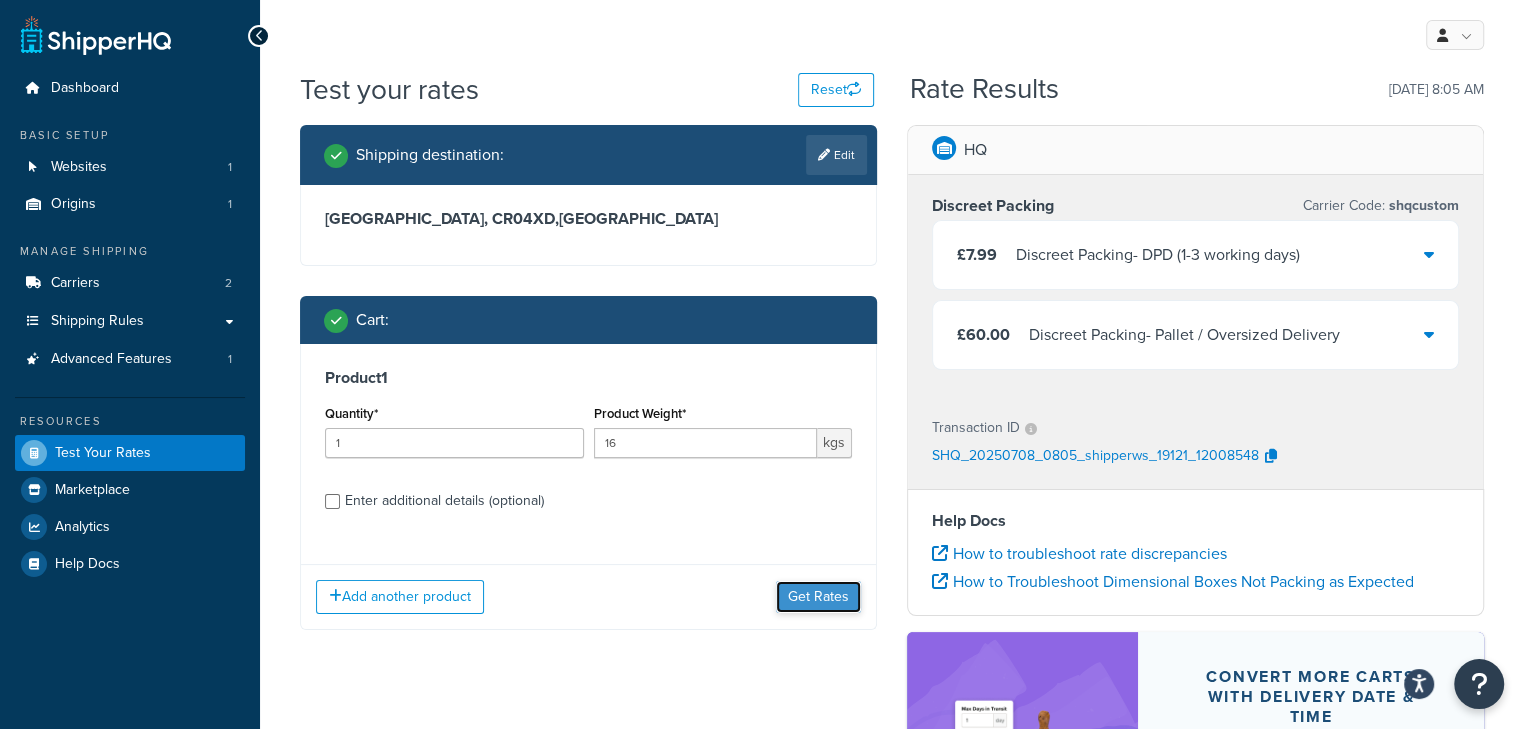 click on "Get Rates" at bounding box center (818, 597) 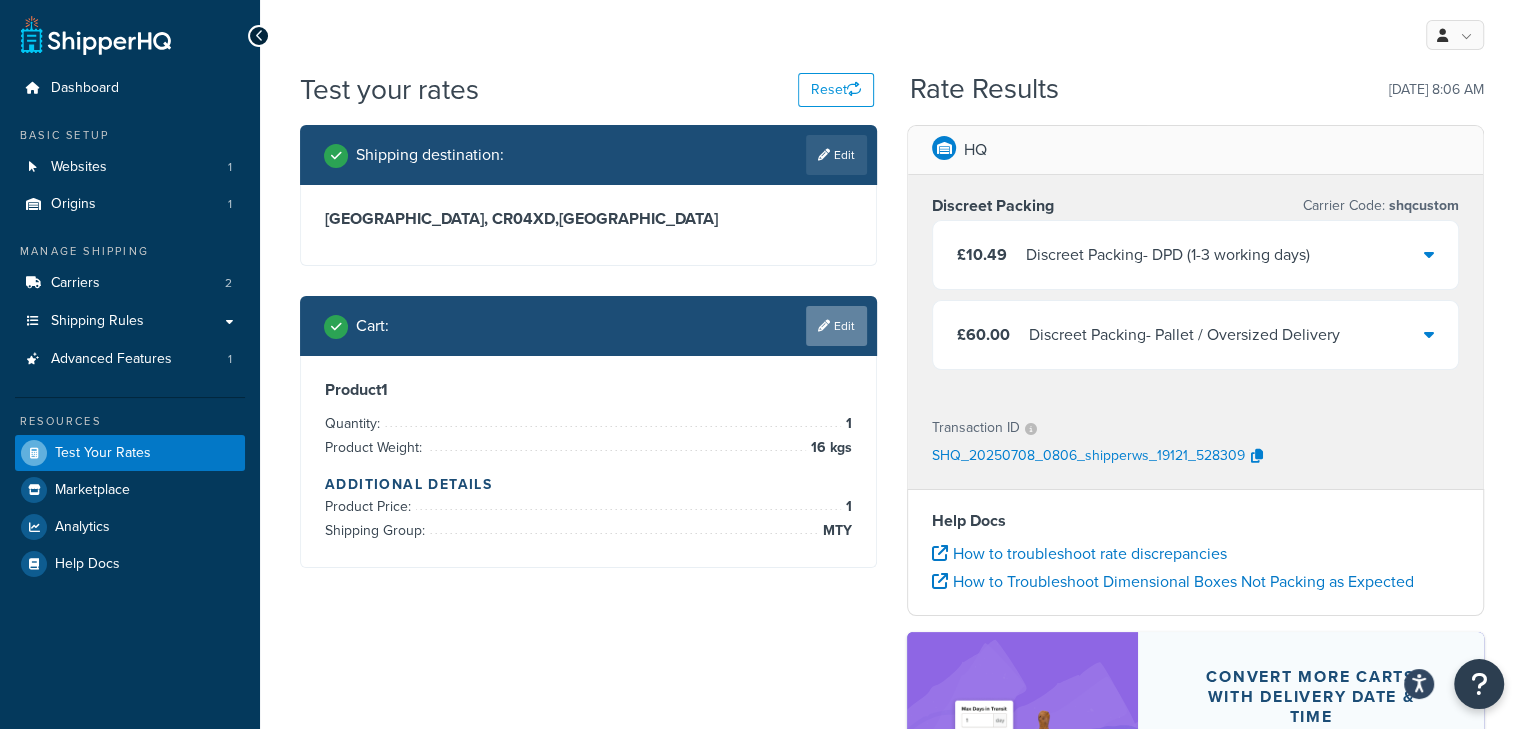 click on "Edit" at bounding box center [836, 326] 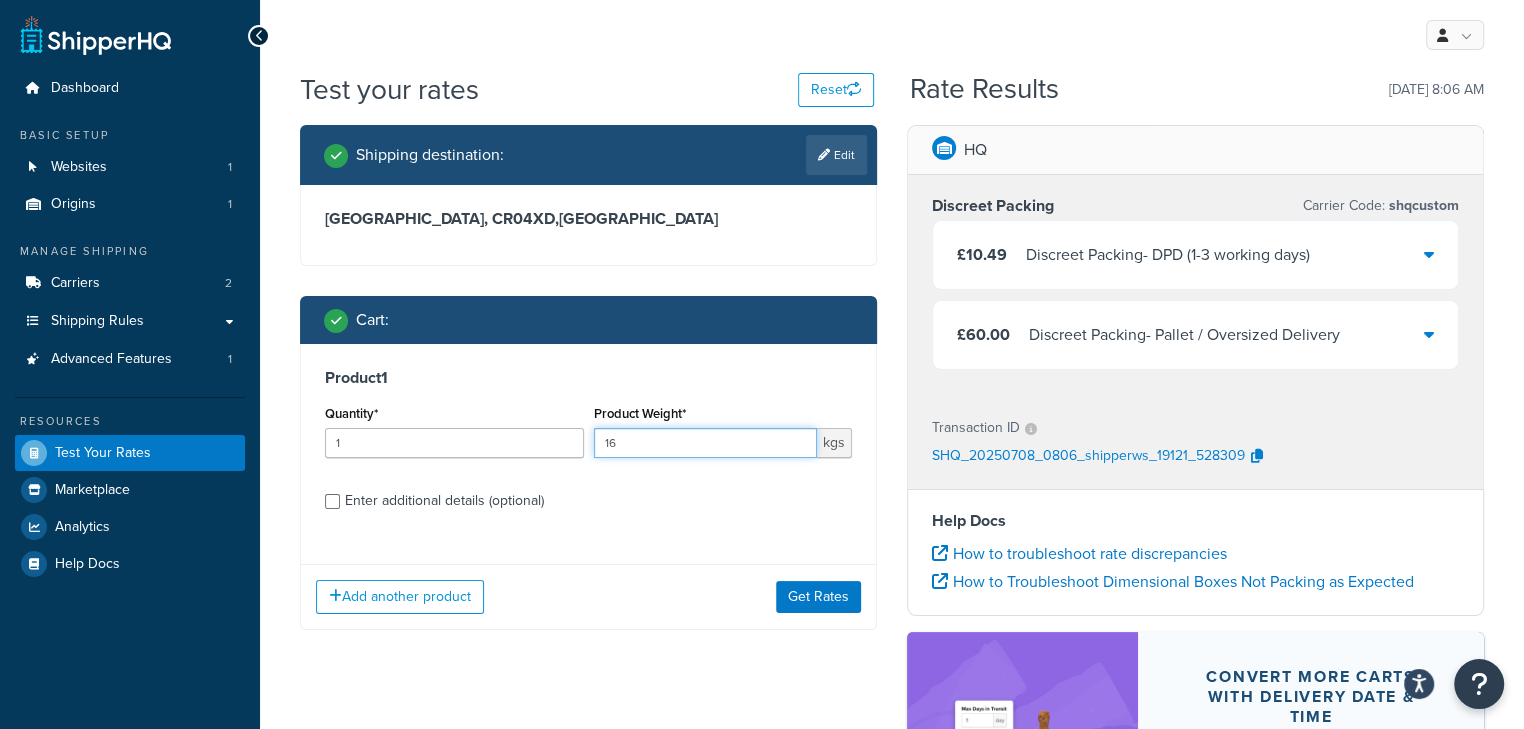 click on "16" at bounding box center (706, 443) 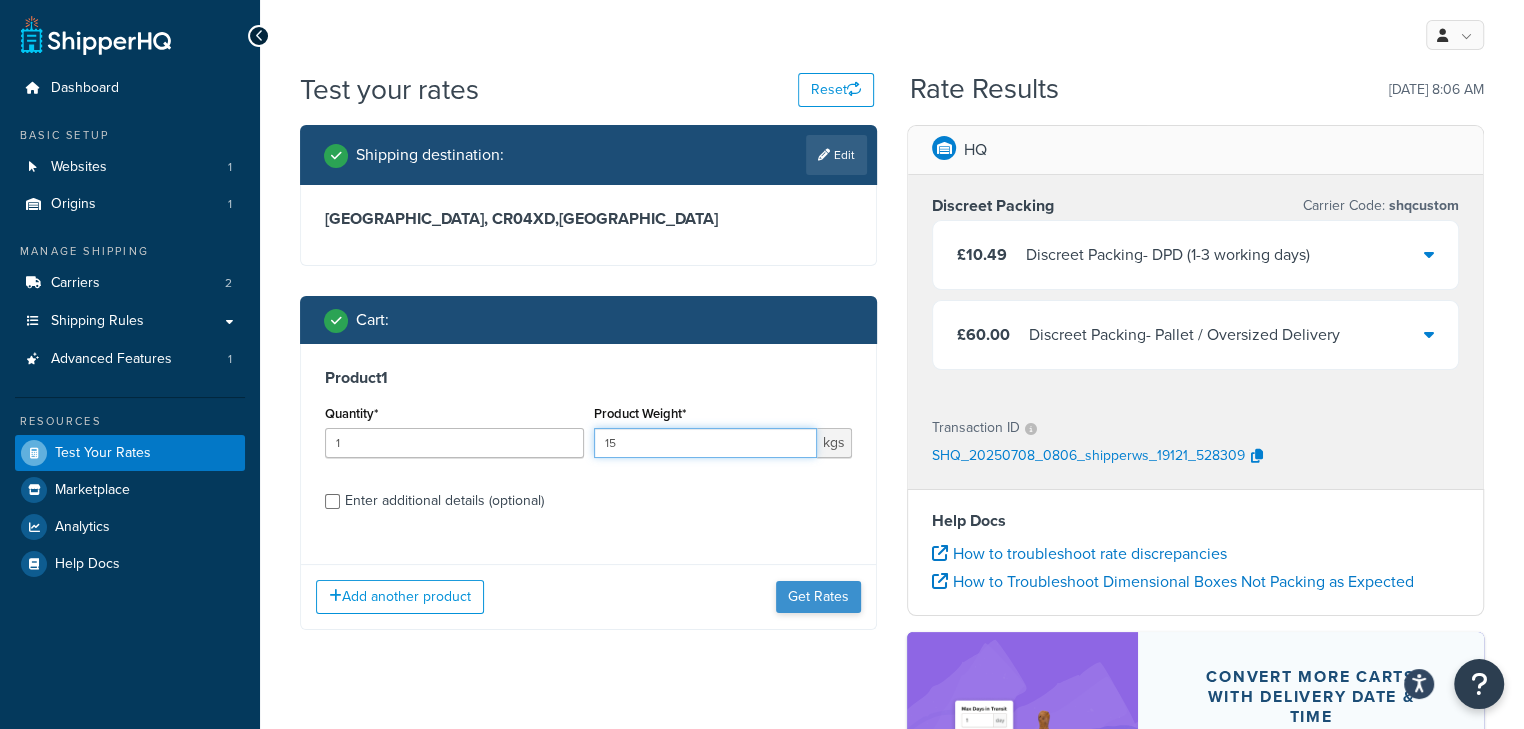 type on "15" 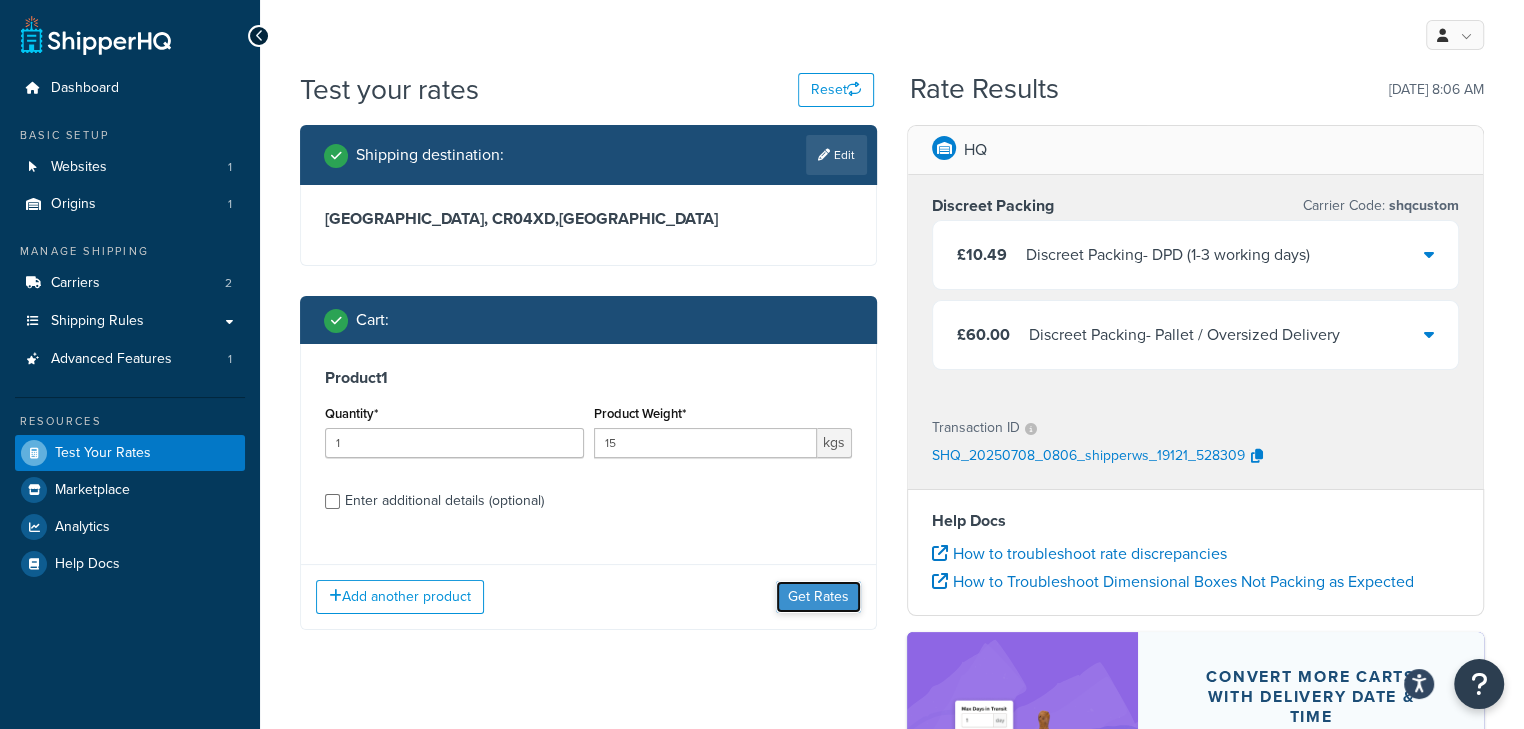 click on "Get Rates" at bounding box center [818, 597] 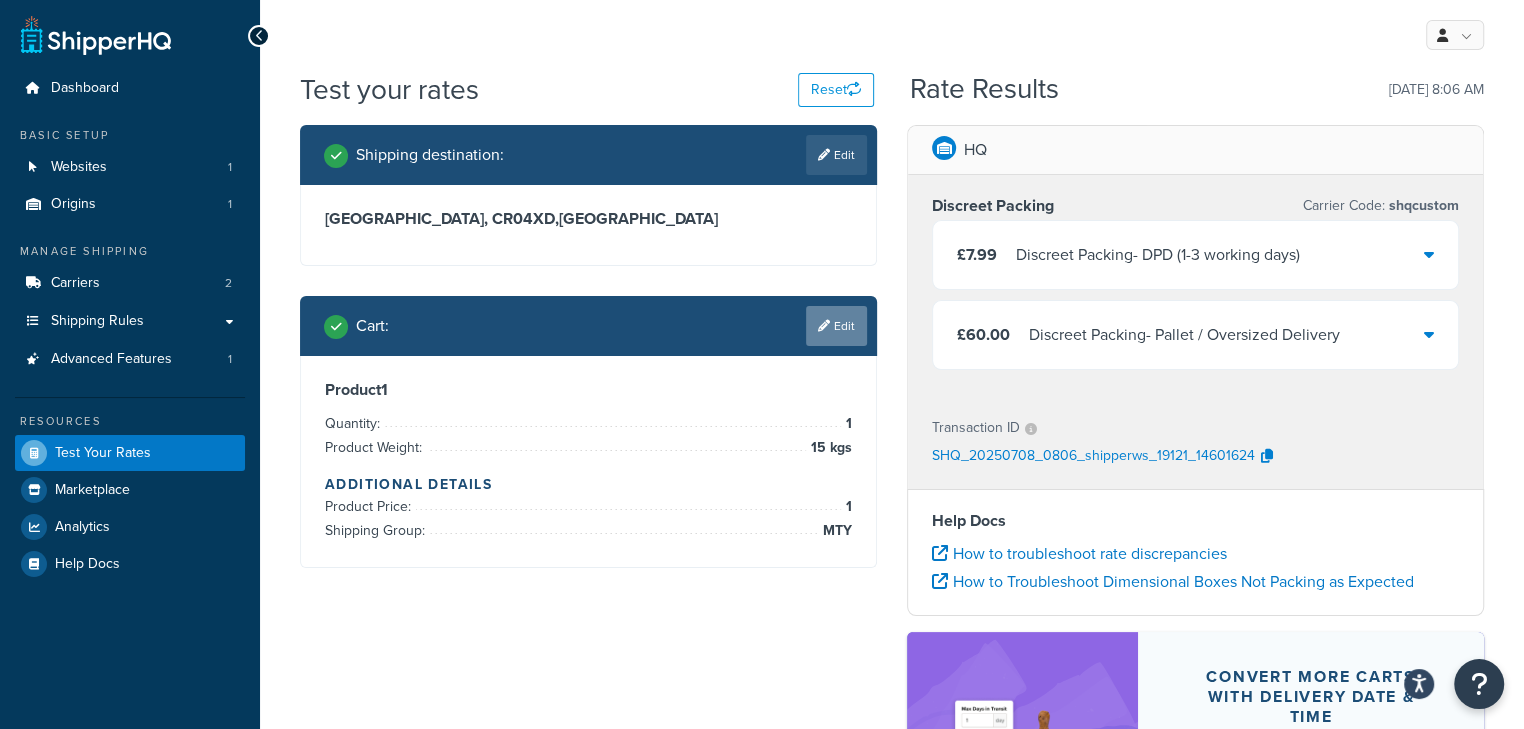 click on "Edit" at bounding box center (836, 326) 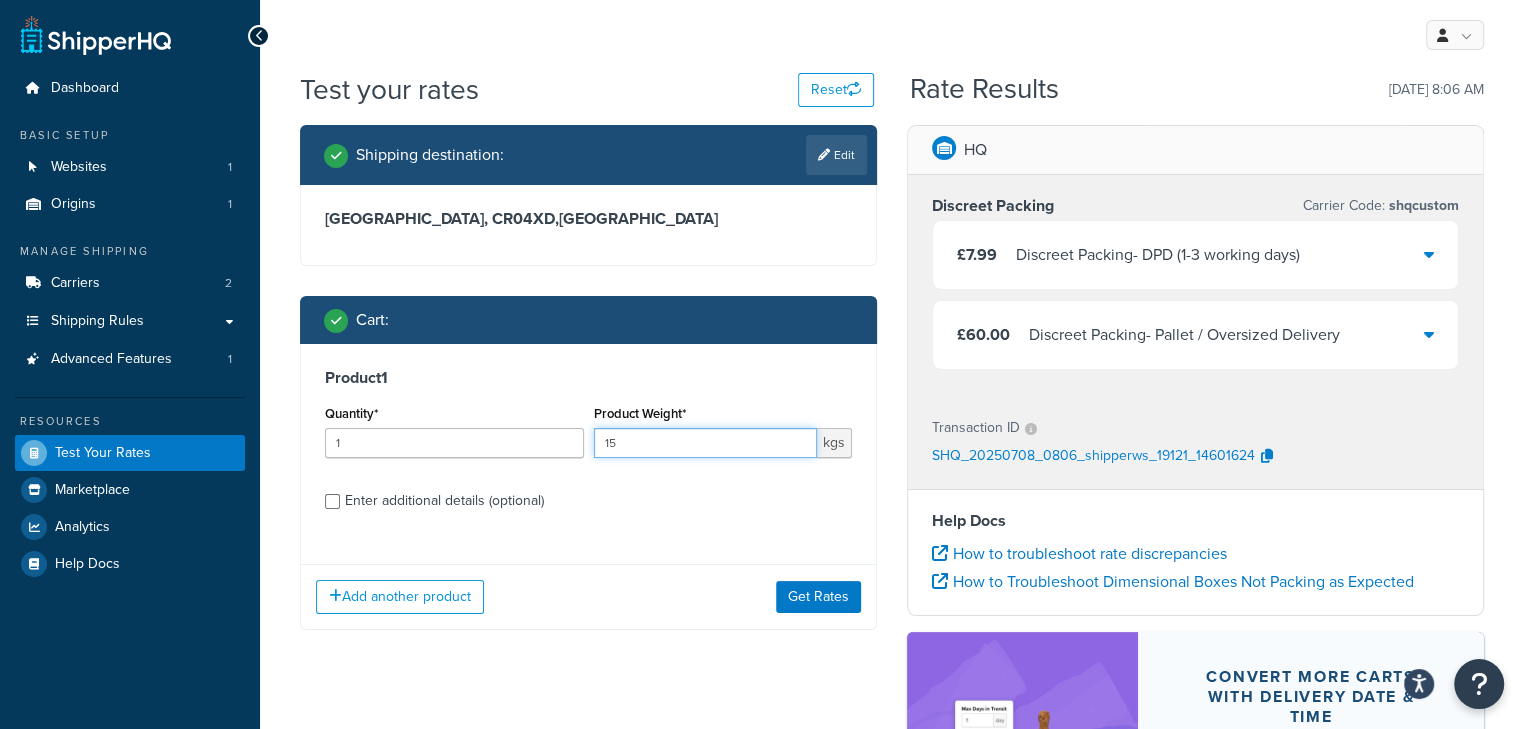 click on "15" at bounding box center (706, 443) 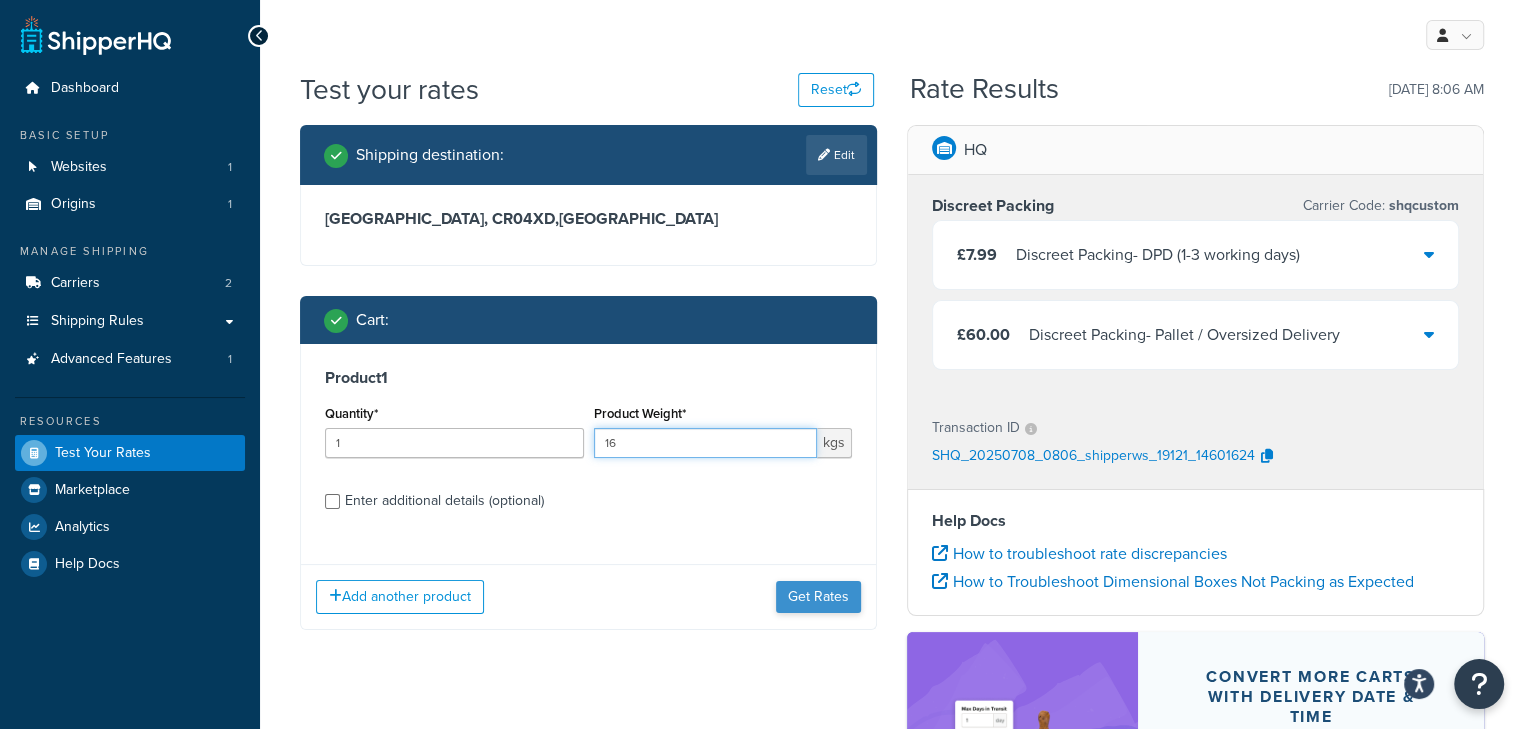 type on "16" 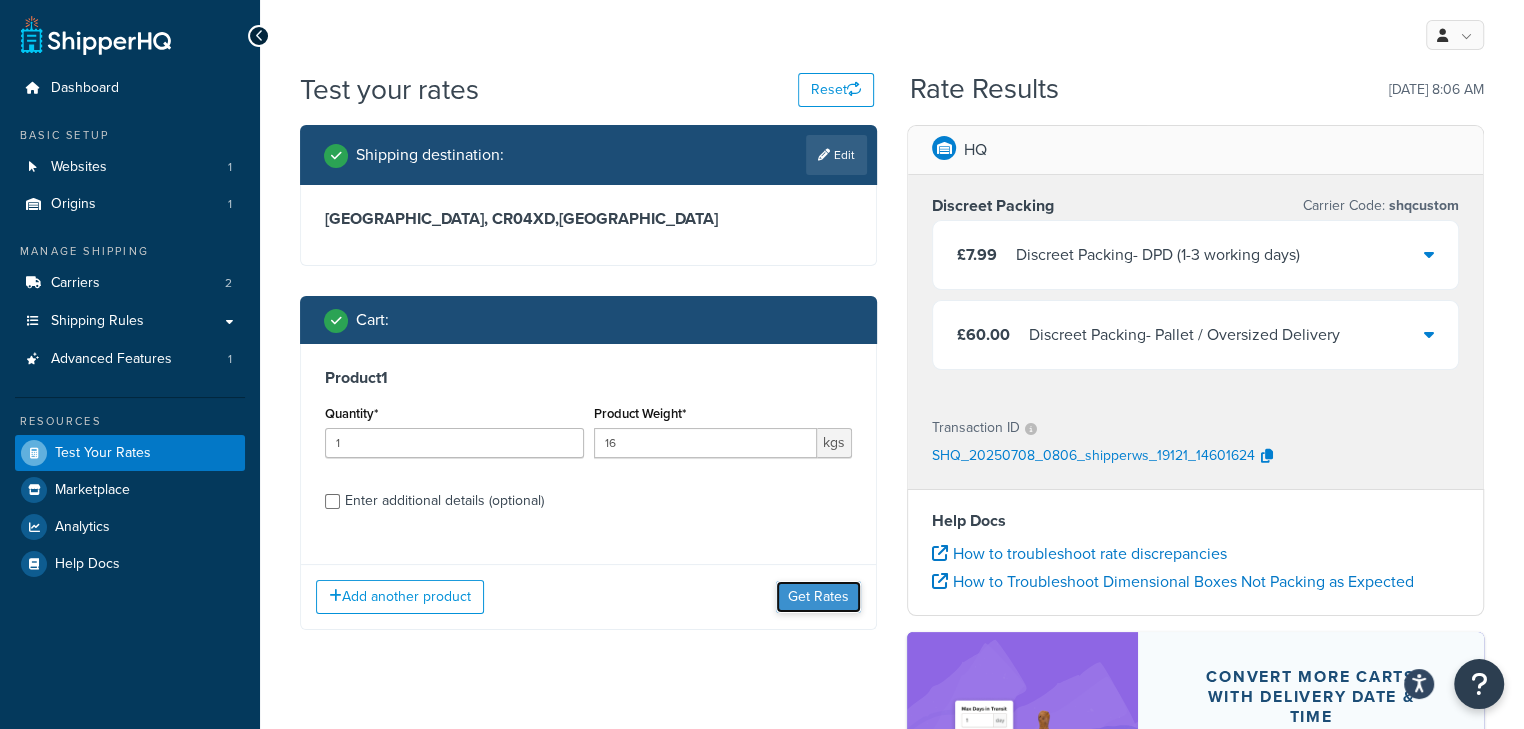 click on "Get Rates" at bounding box center [818, 597] 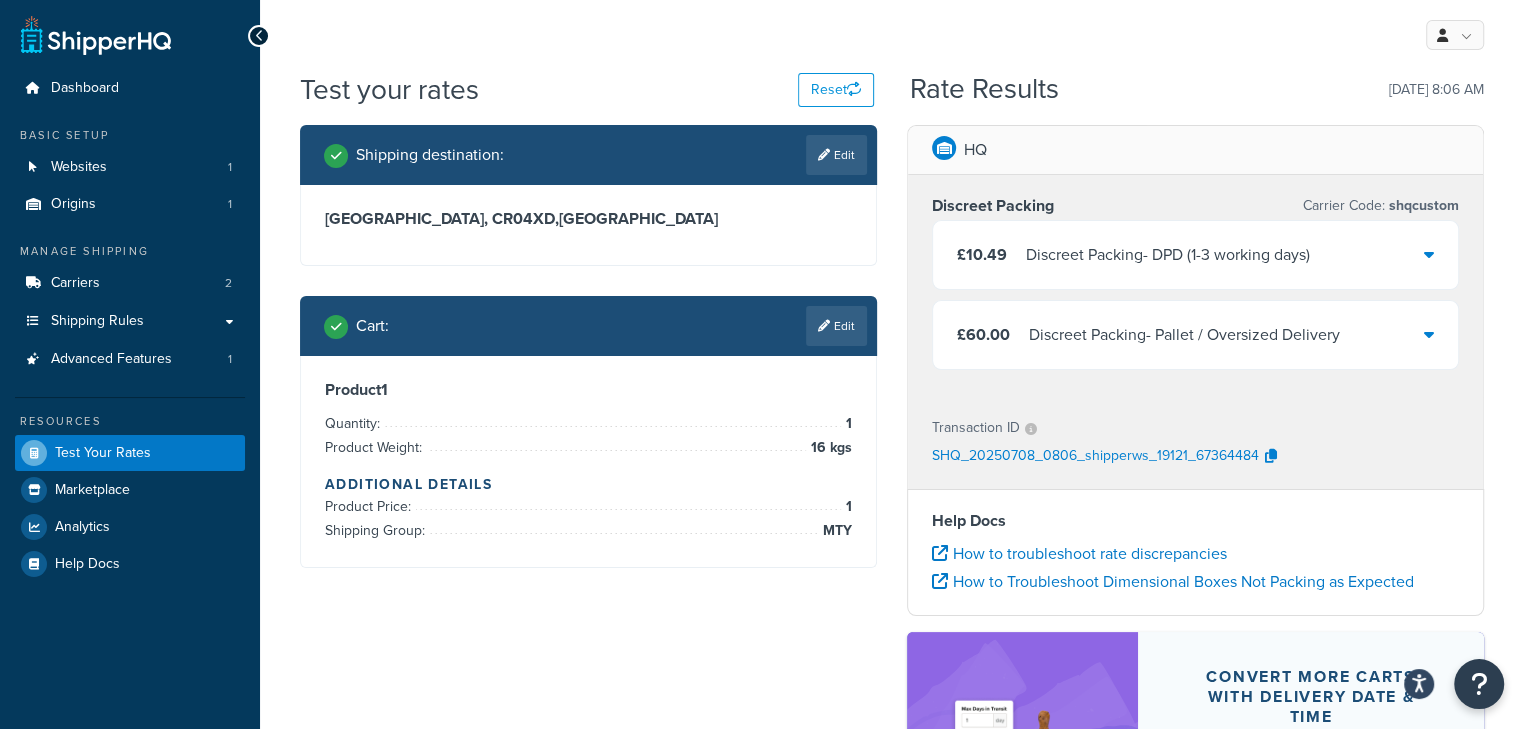 click on "£10.49 Discreet Packing  -   DPD (1-3 working days)" at bounding box center (1195, 255) 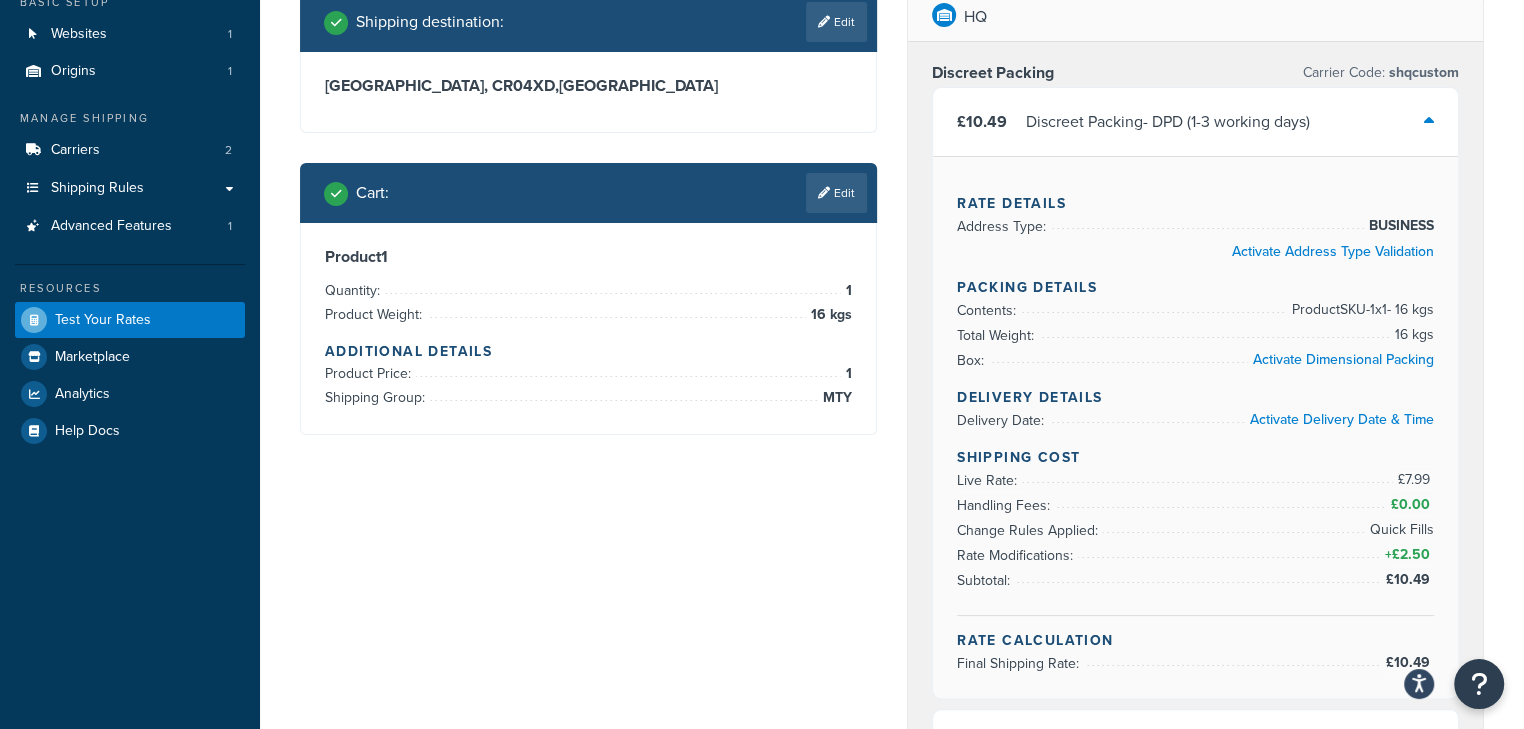 scroll, scrollTop: 0, scrollLeft: 0, axis: both 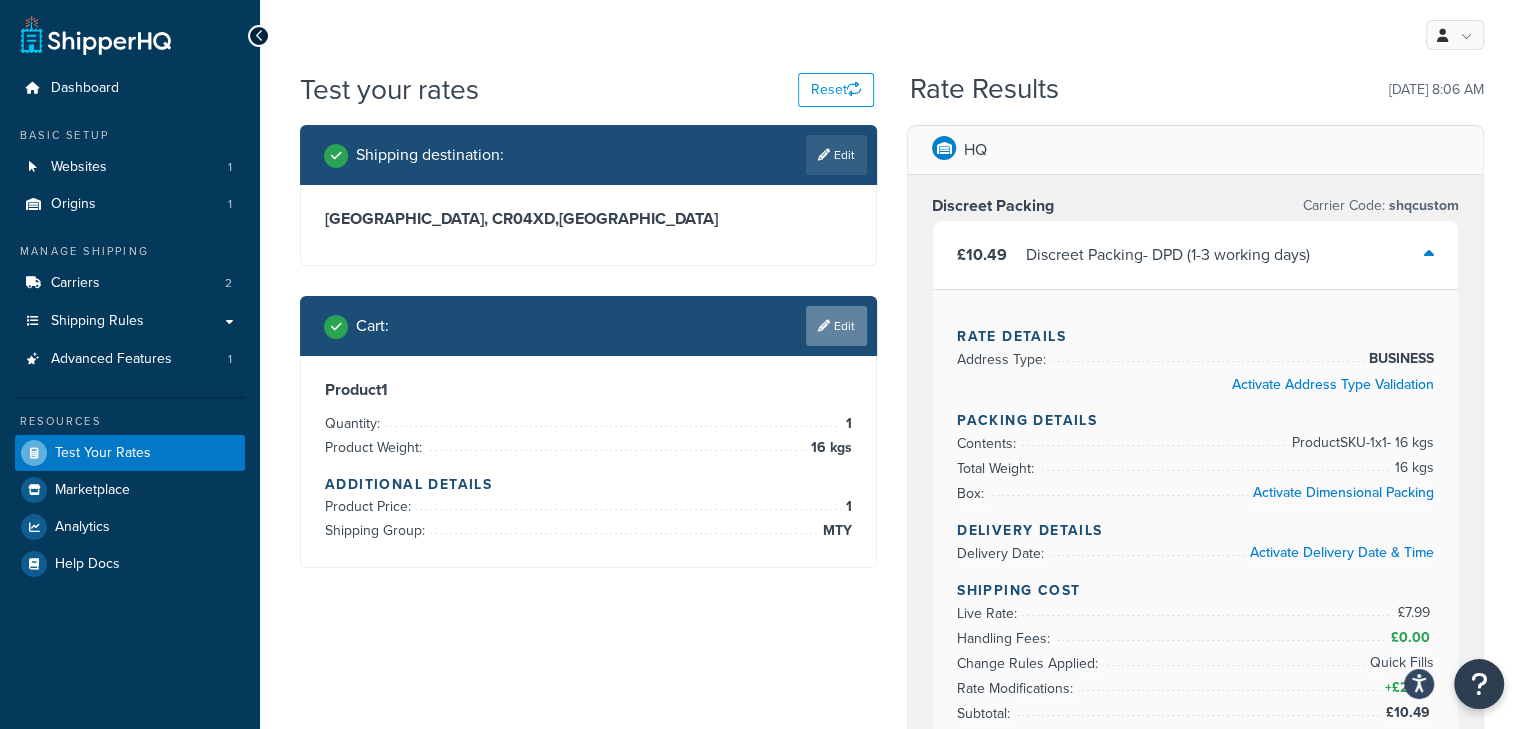 click at bounding box center (824, 326) 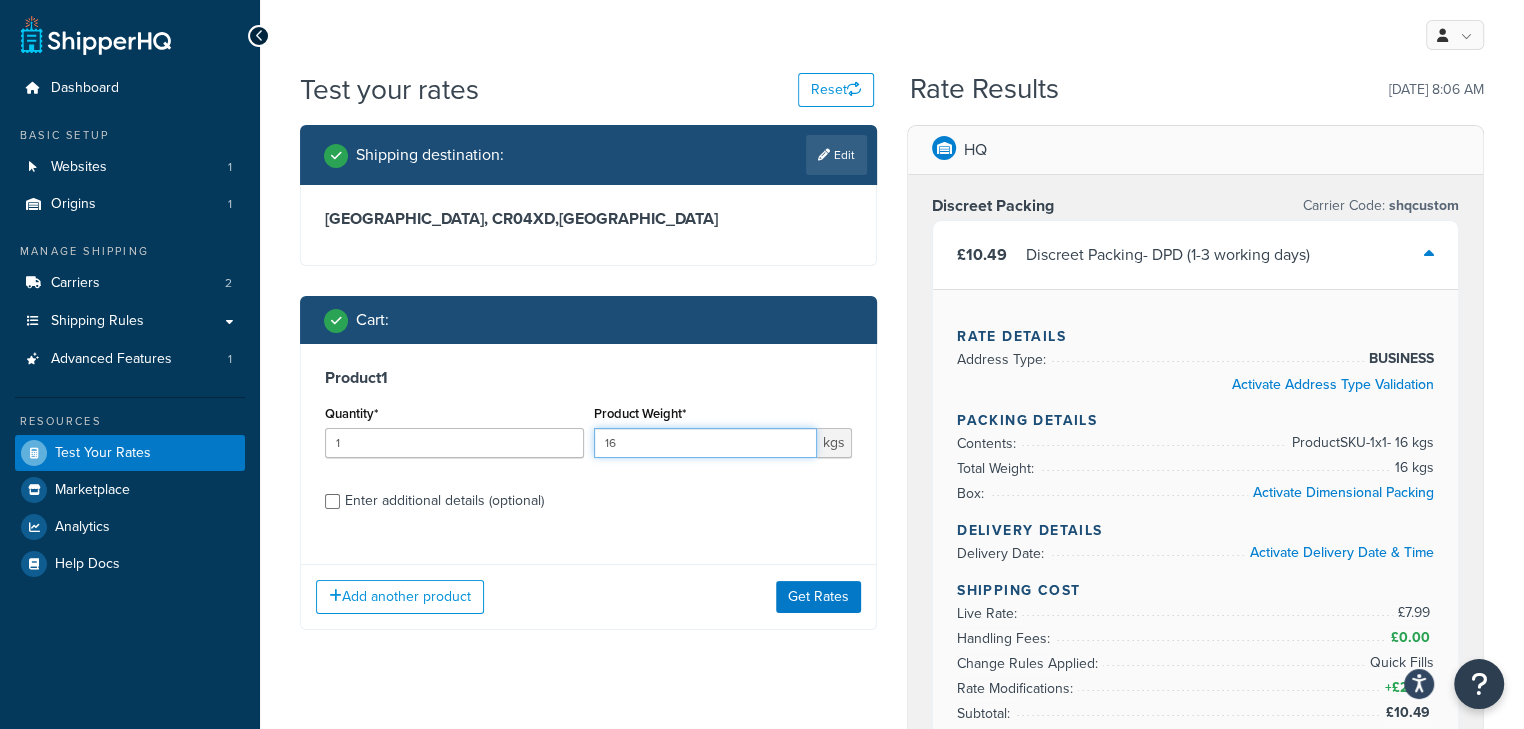 drag, startPoint x: 744, startPoint y: 436, endPoint x: 575, endPoint y: 438, distance: 169.01184 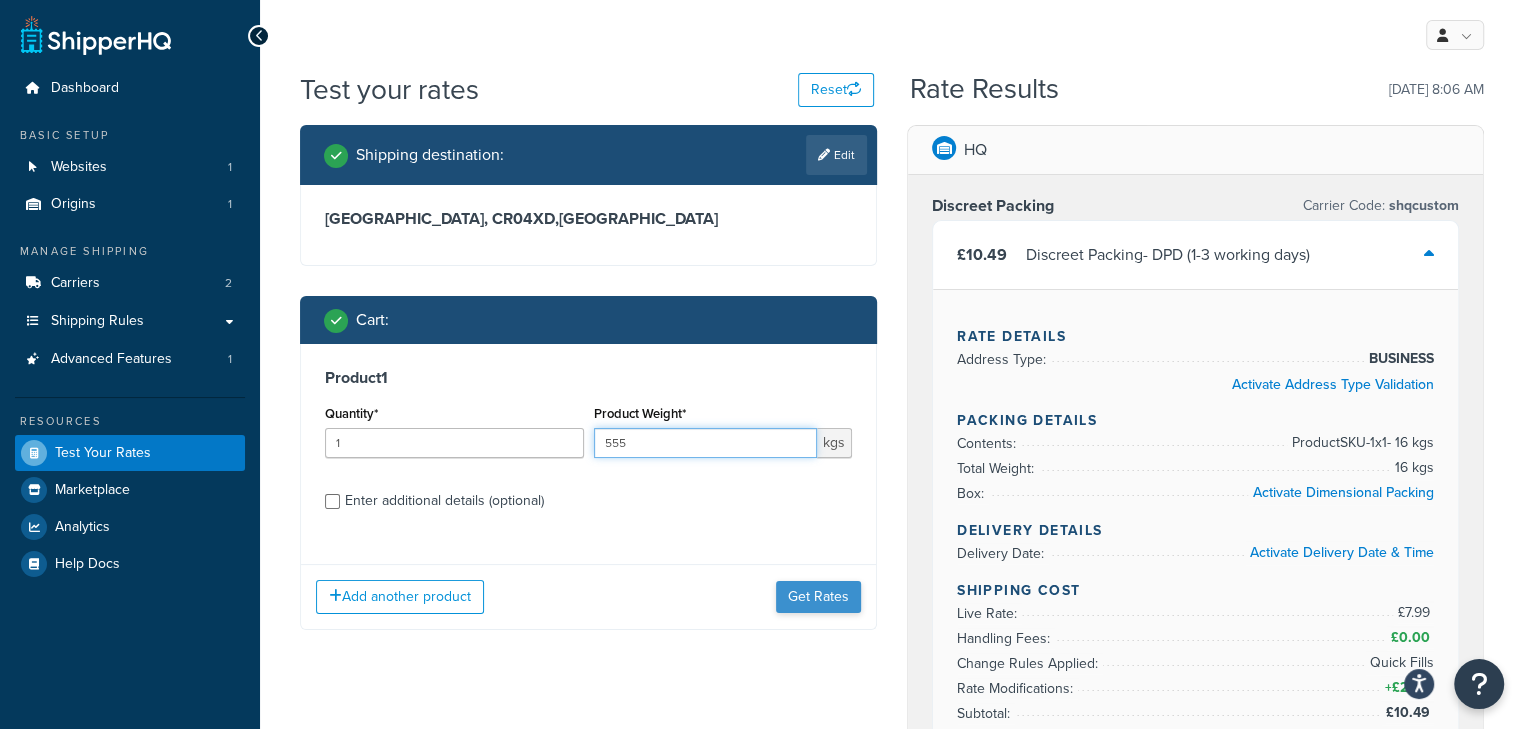 type on "555" 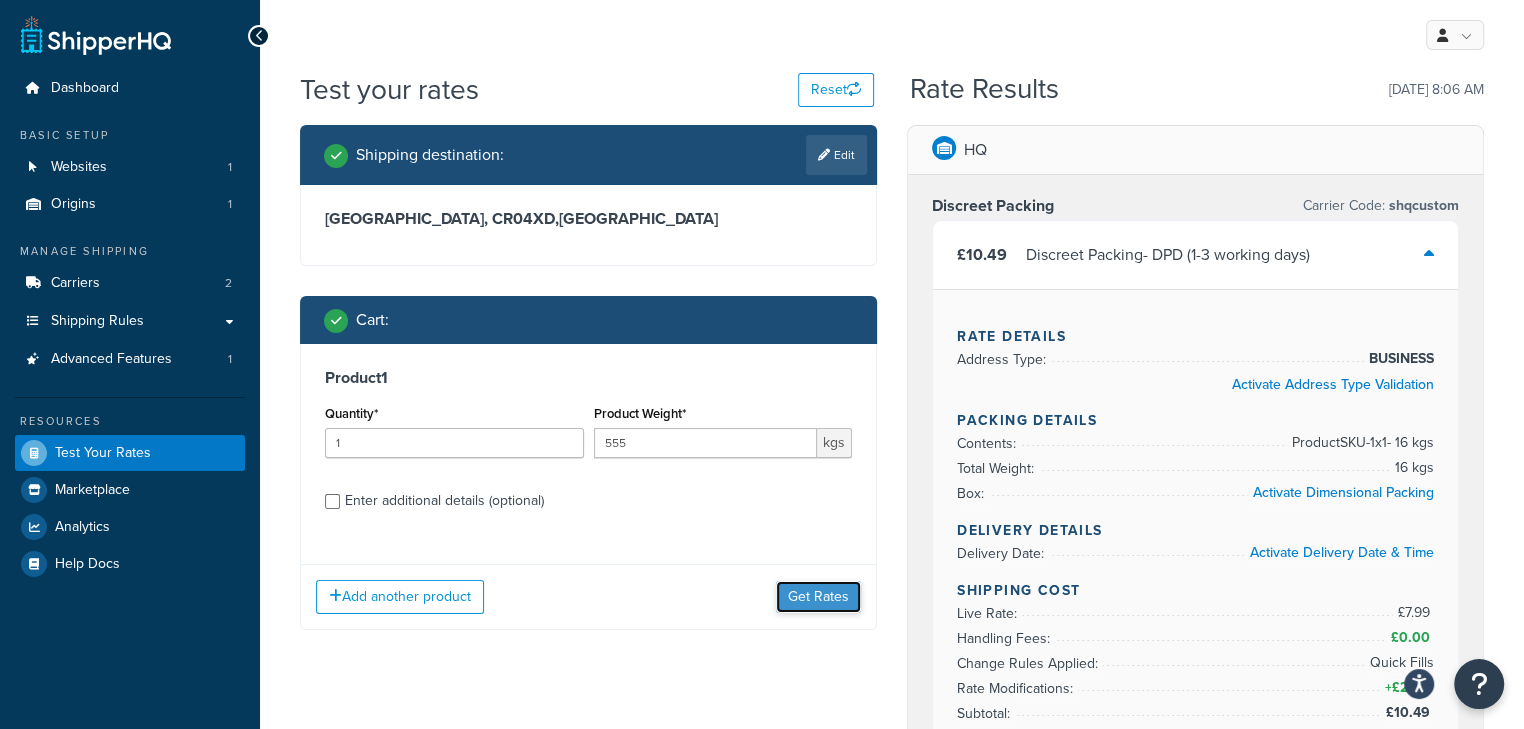 click on "Get Rates" at bounding box center (818, 597) 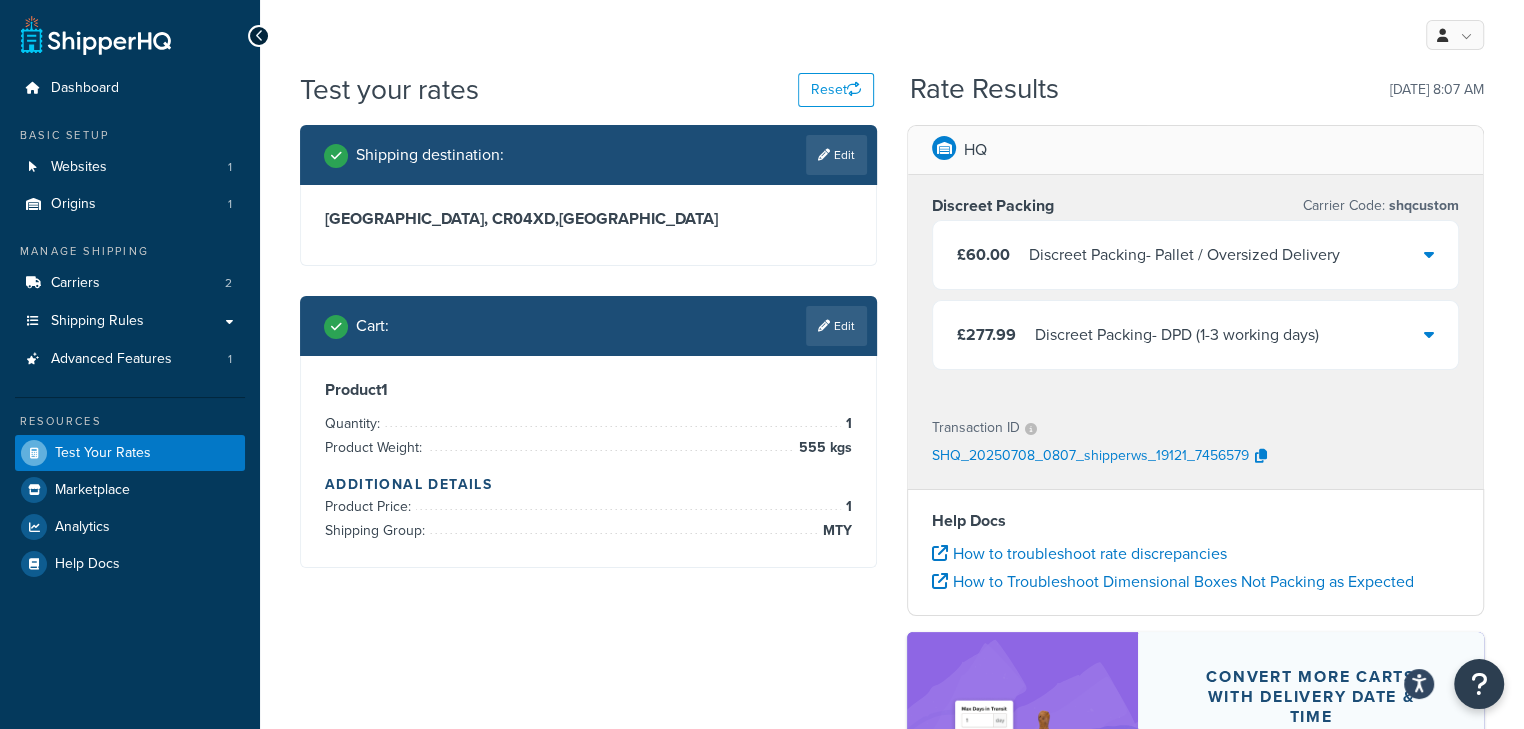 click on "Discreet Packing  -   DPD (1-3 working days)" at bounding box center [1177, 335] 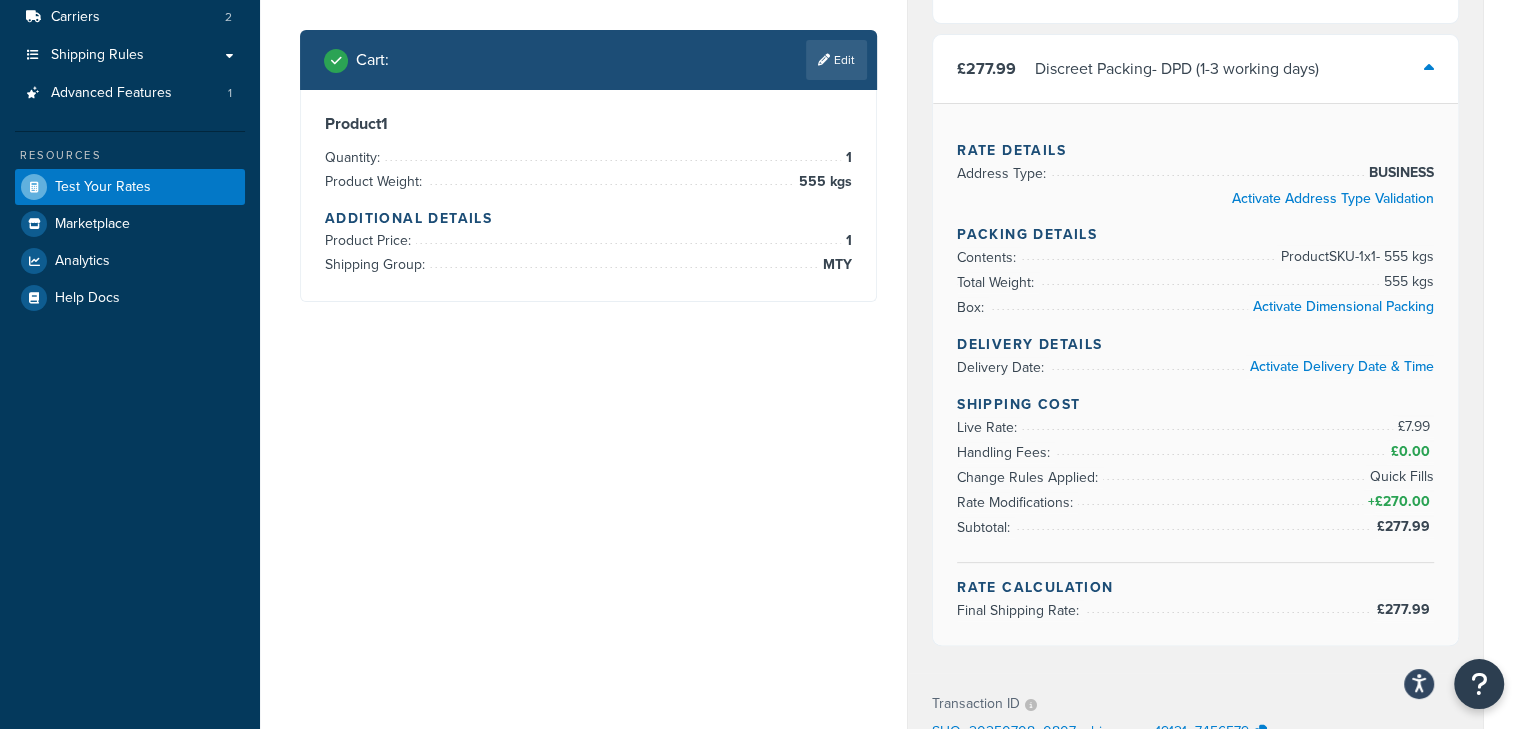 scroll, scrollTop: 0, scrollLeft: 0, axis: both 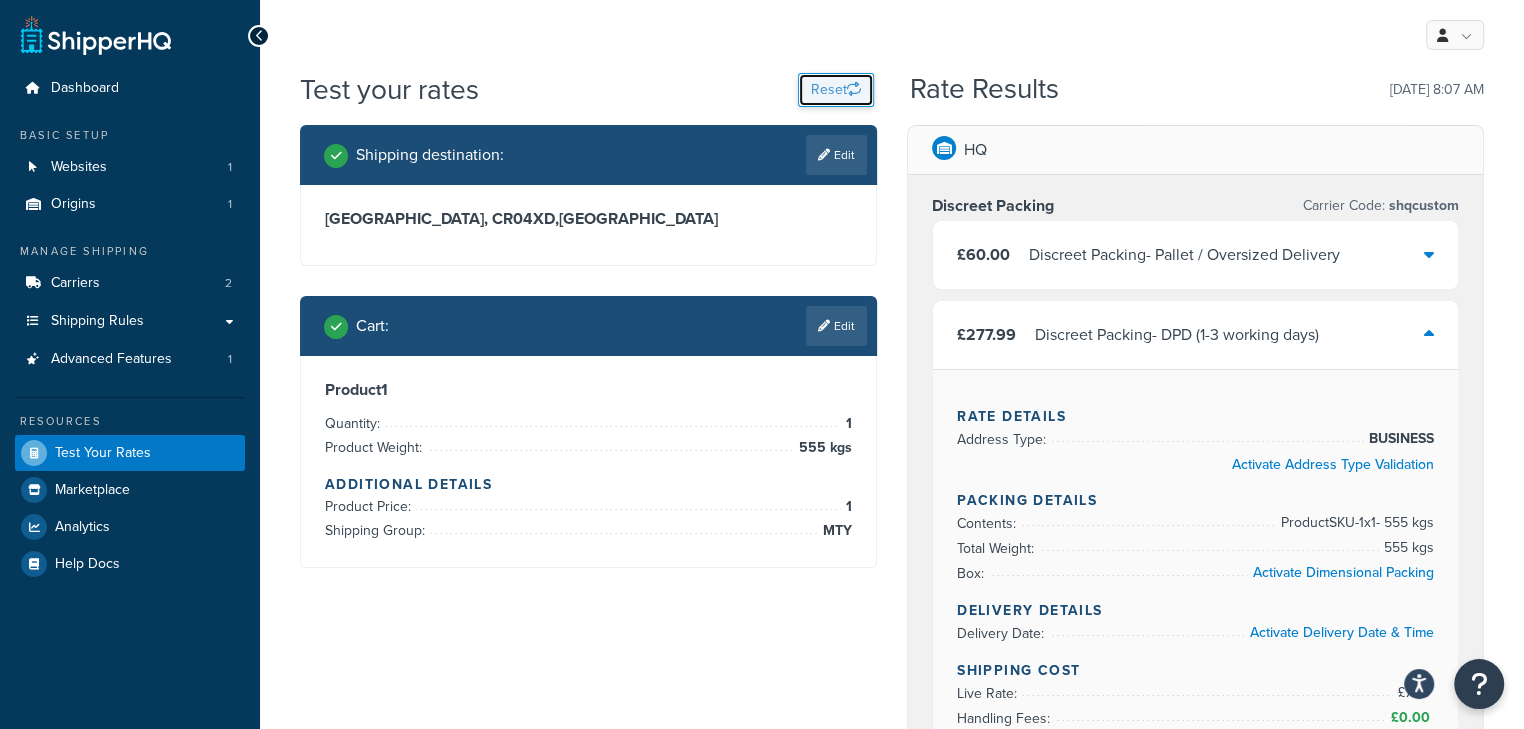 click on "Reset" at bounding box center [836, 90] 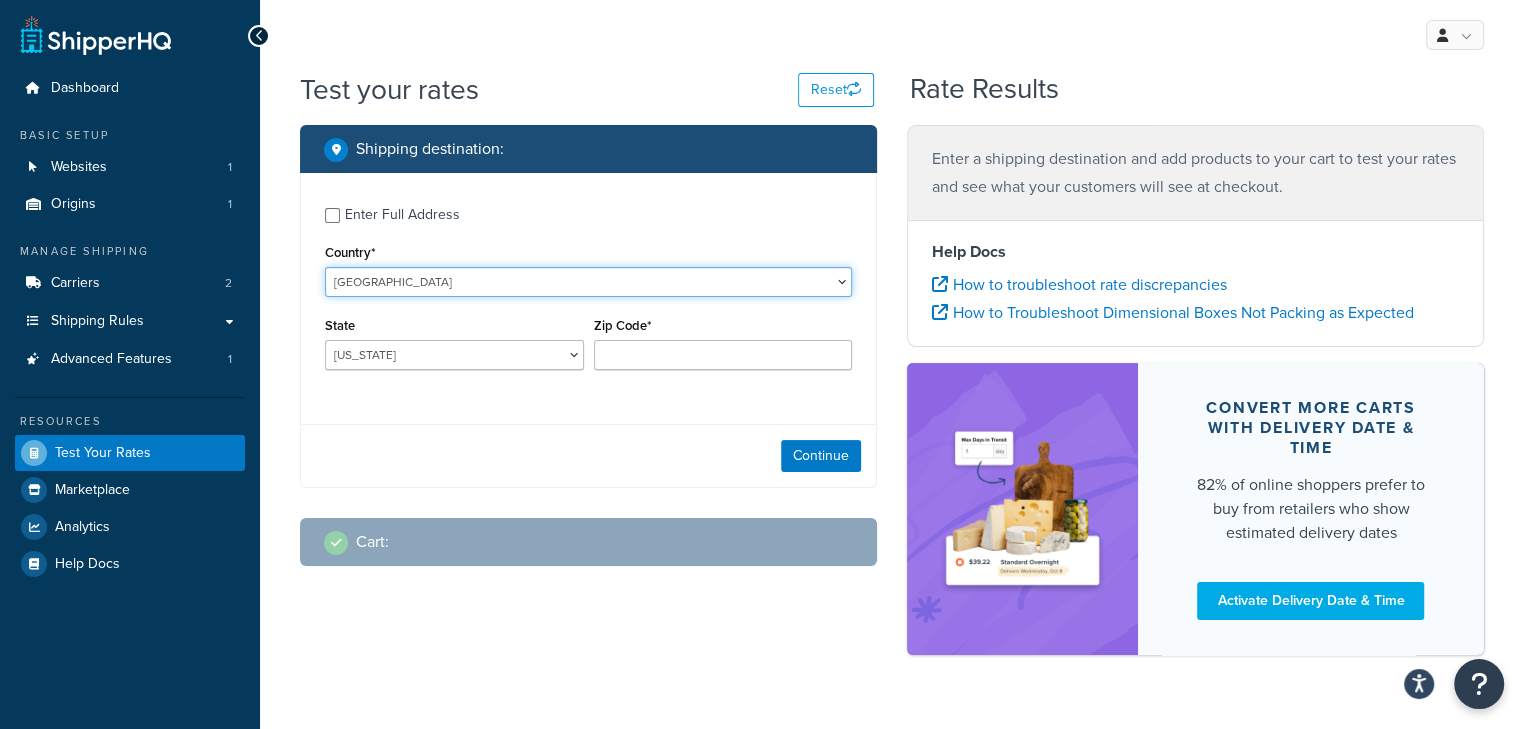 drag, startPoint x: 438, startPoint y: 278, endPoint x: 443, endPoint y: 296, distance: 18.681541 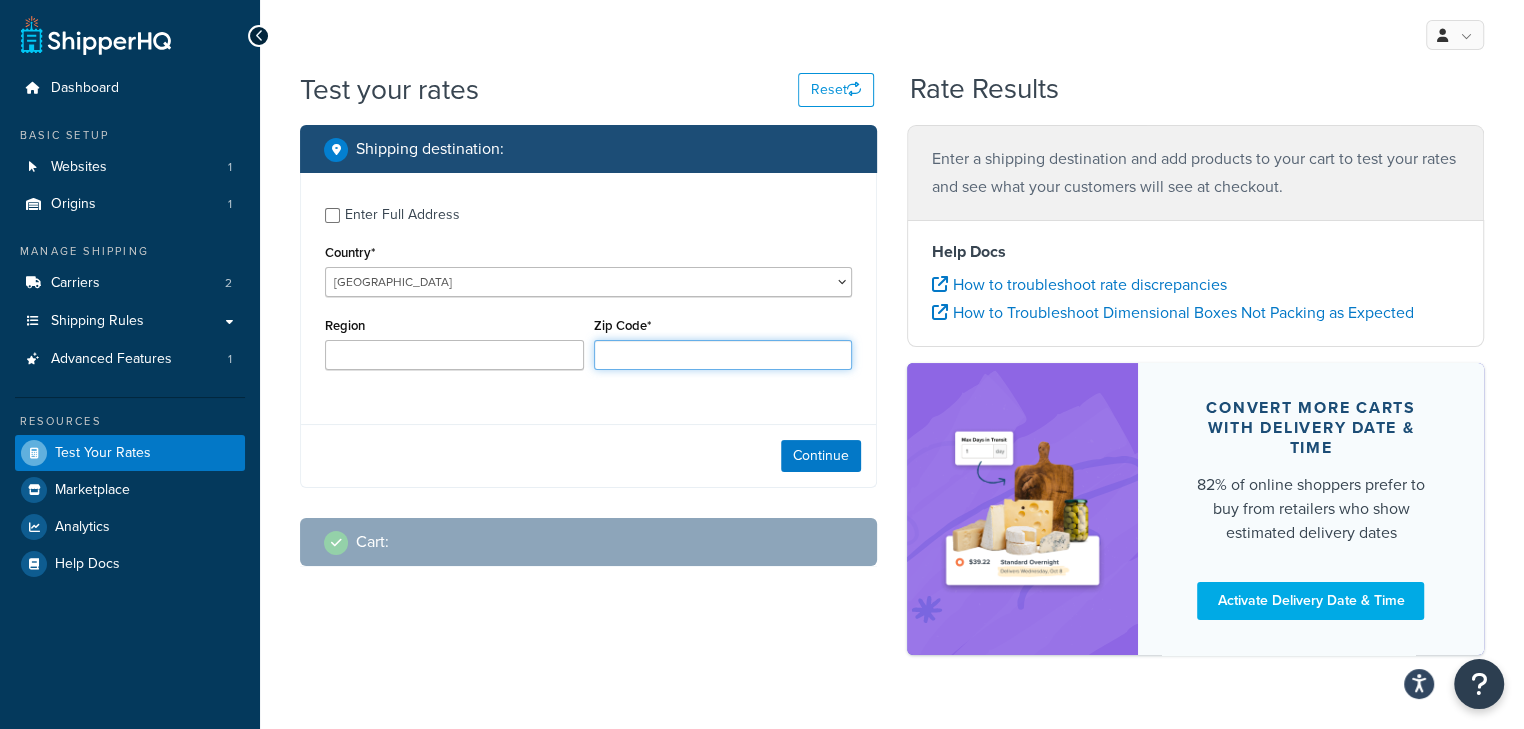 drag, startPoint x: 680, startPoint y: 340, endPoint x: 686, endPoint y: 359, distance: 19.924858 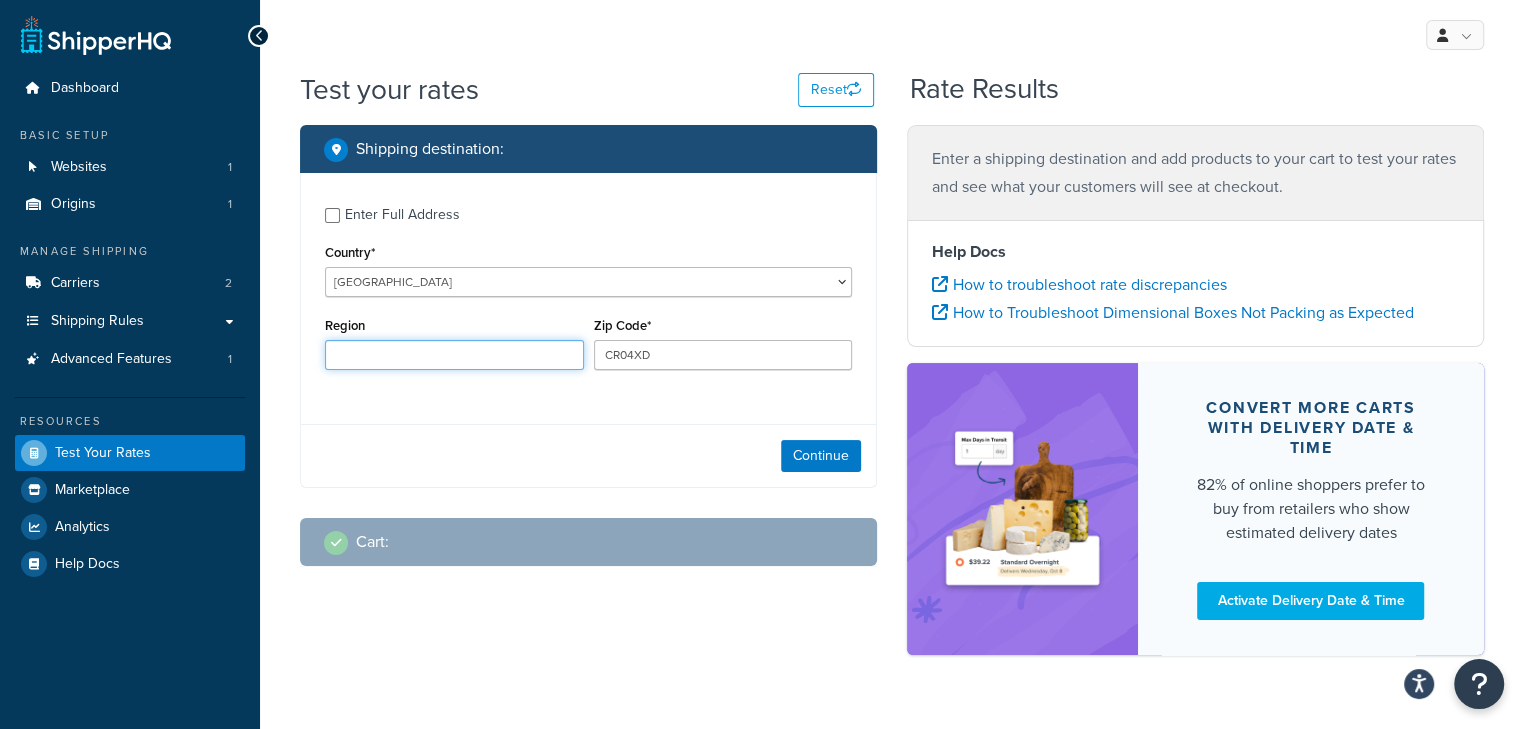 type on "Surrey" 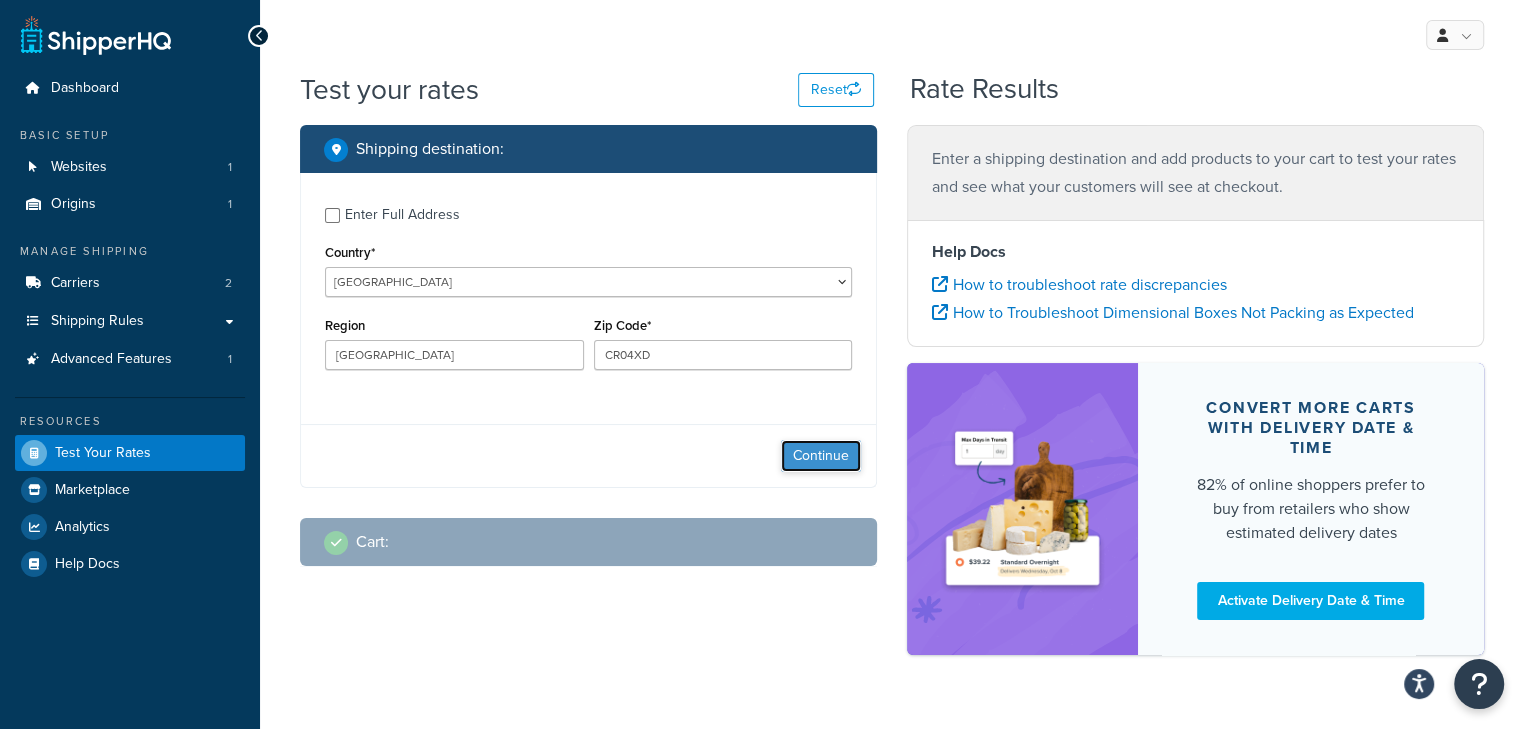 click on "Continue" at bounding box center (821, 456) 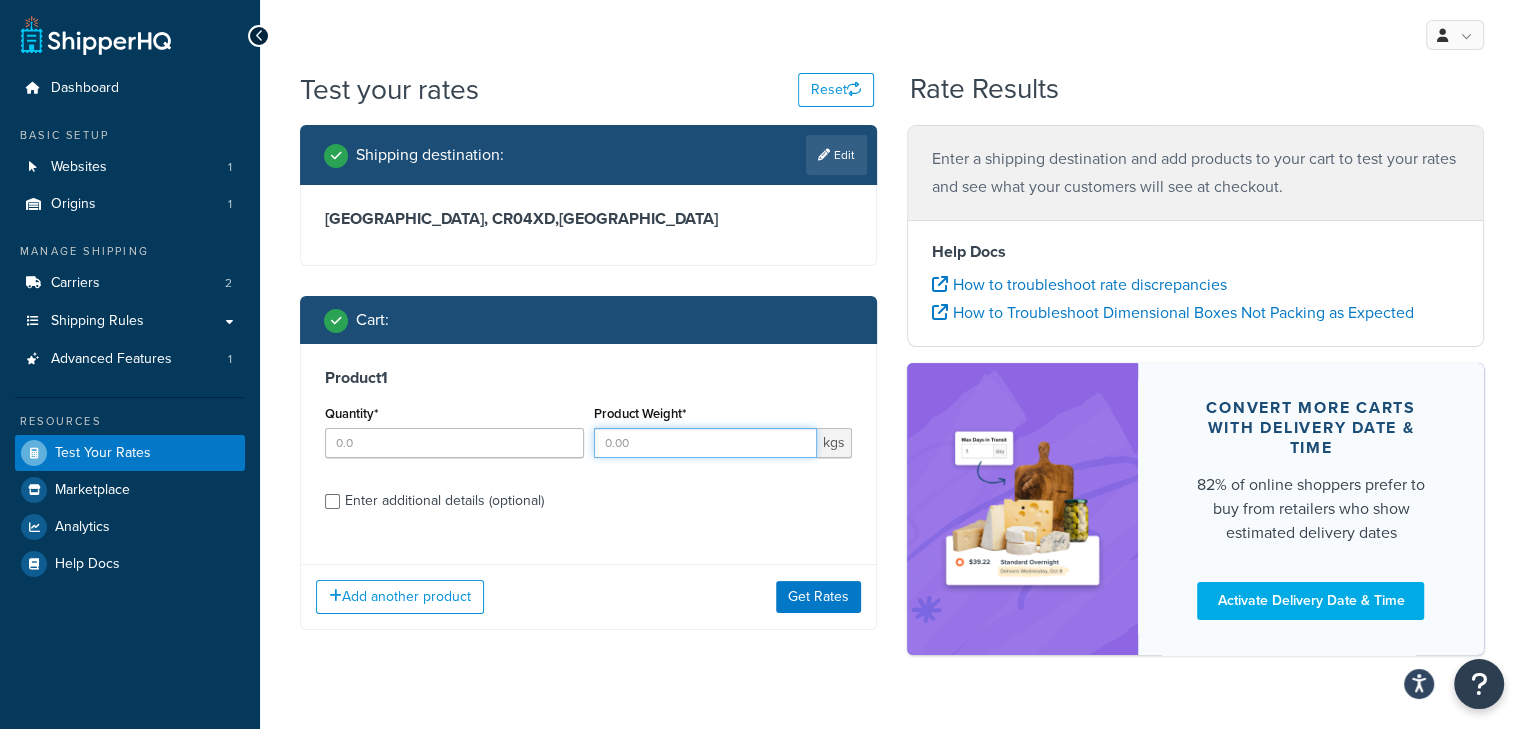 click on "Product Weight*" at bounding box center (706, 443) 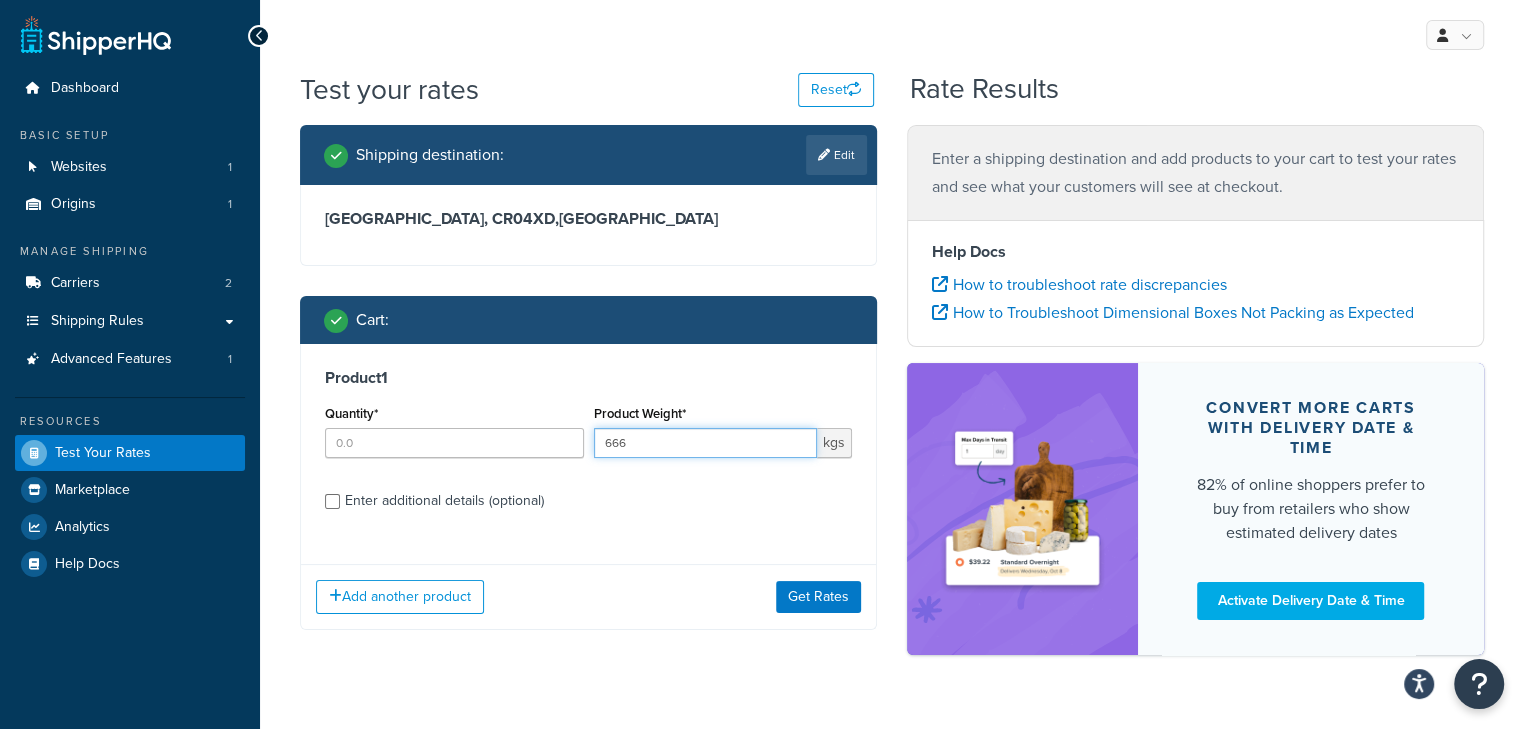 type on "666" 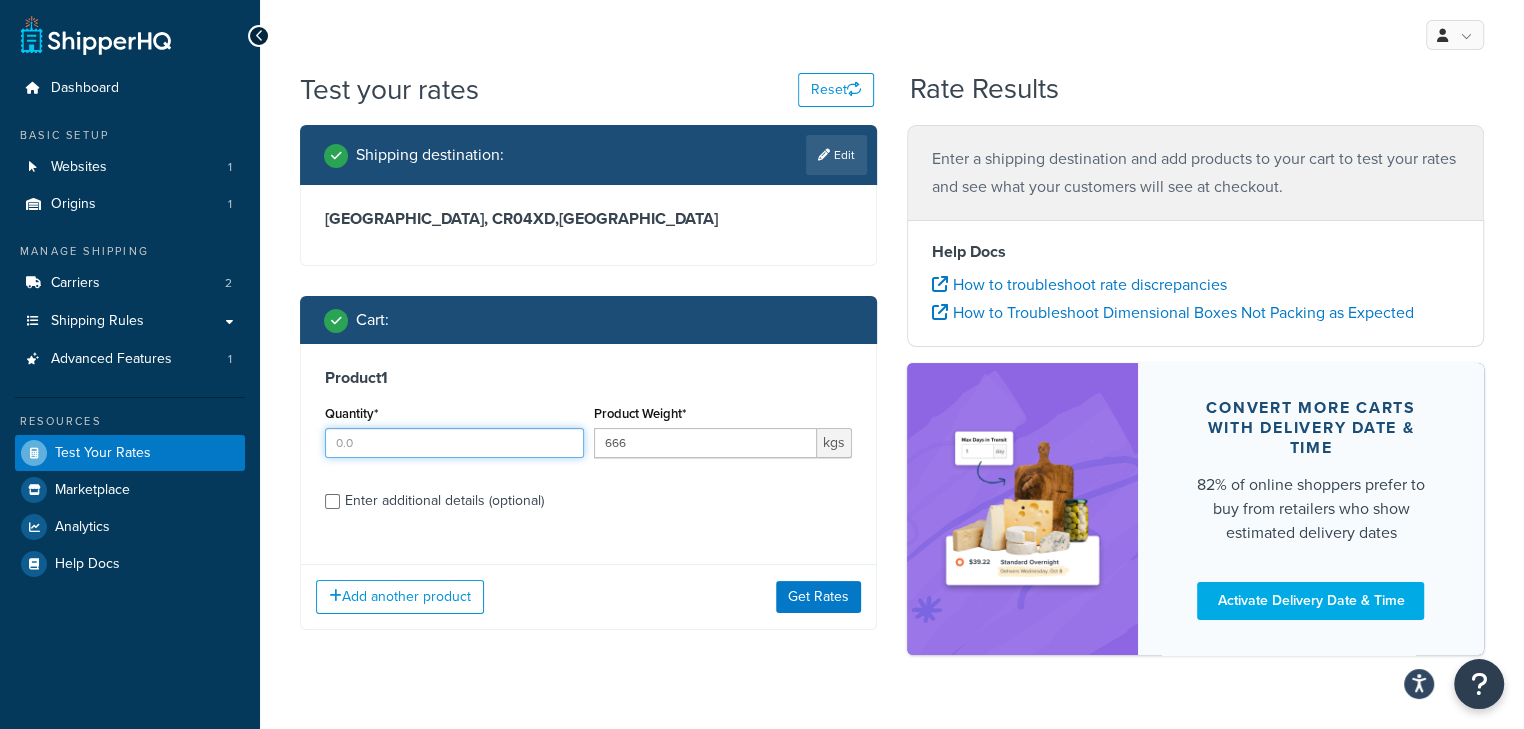 click on "Quantity*" at bounding box center (454, 443) 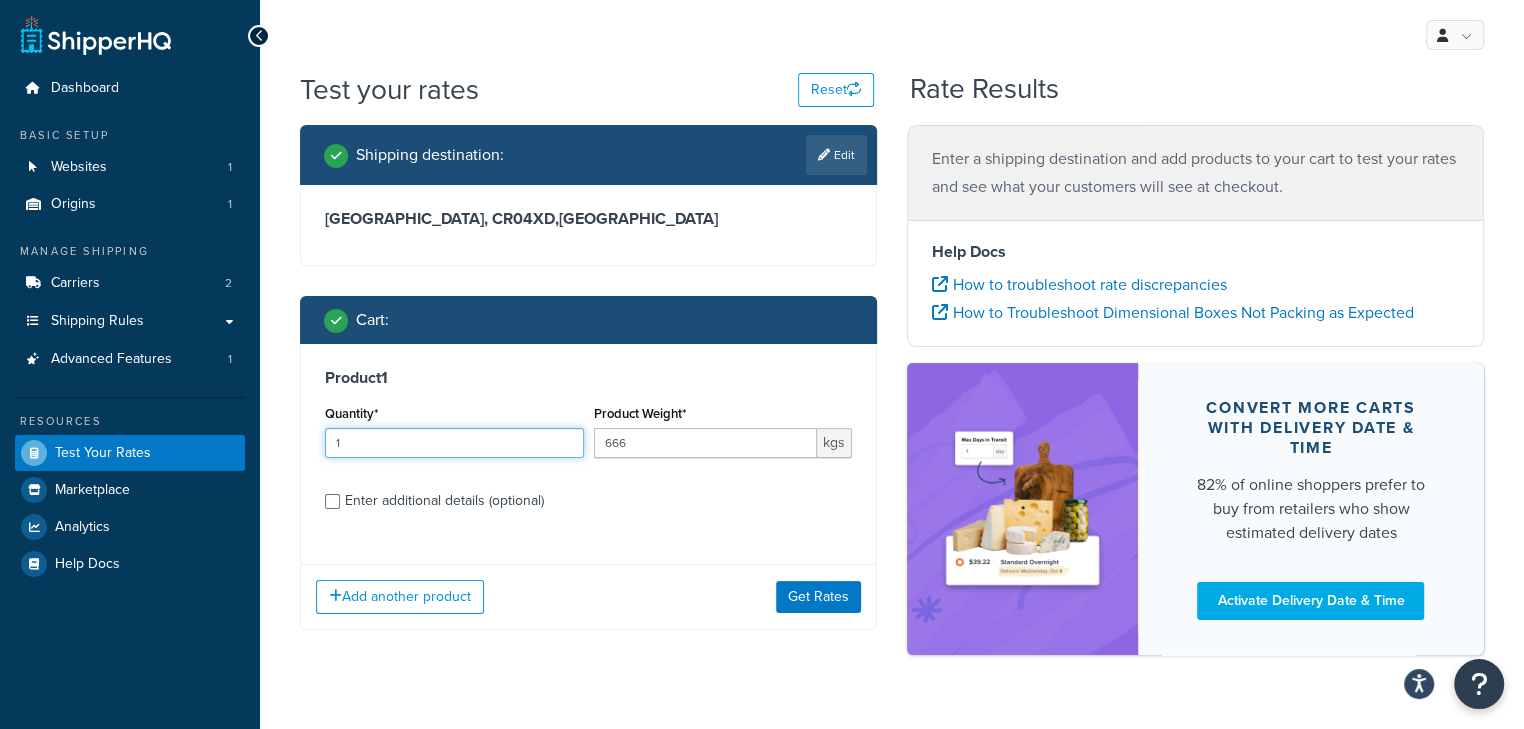 type on "1" 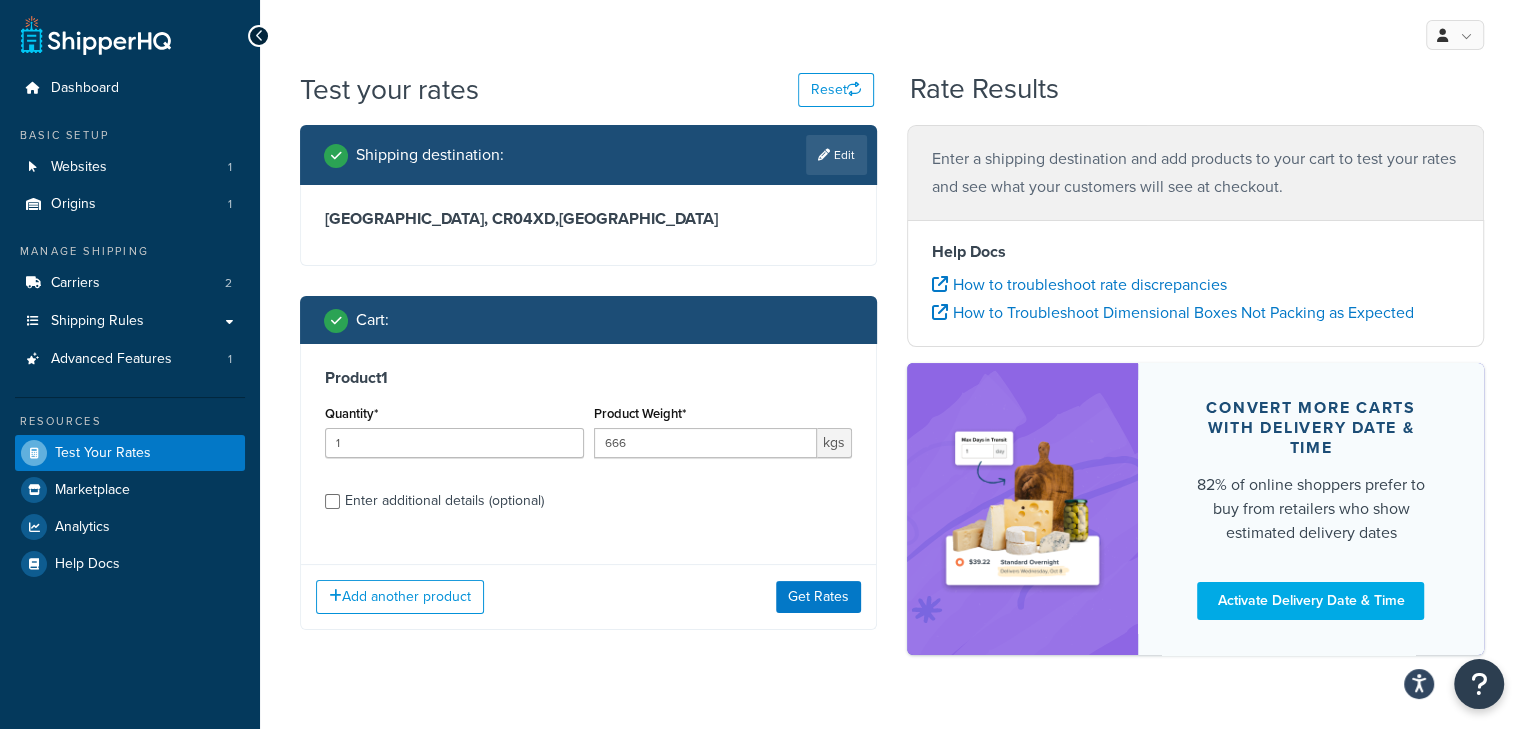 click on "Enter additional details (optional)" at bounding box center [444, 501] 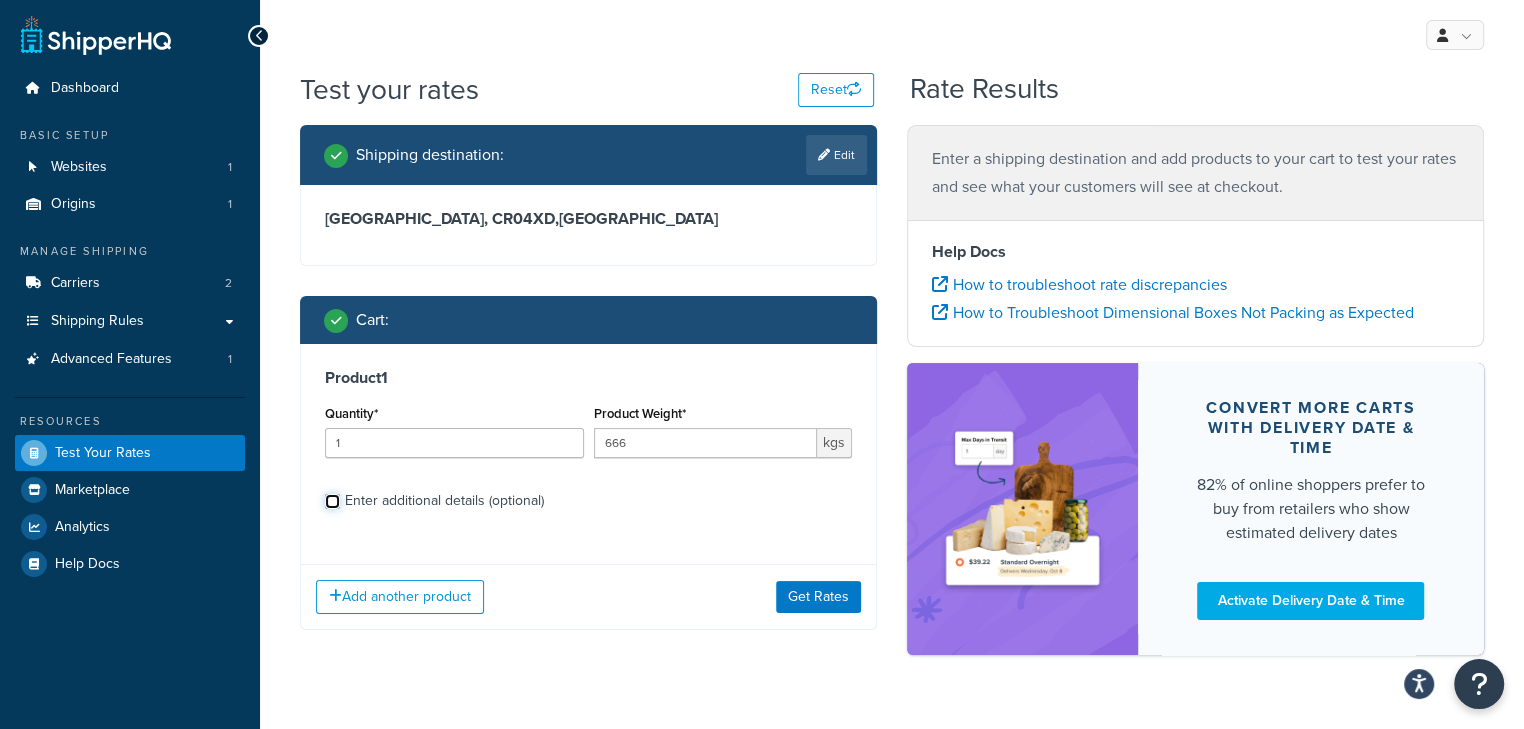 click on "Enter additional details (optional)" at bounding box center (332, 501) 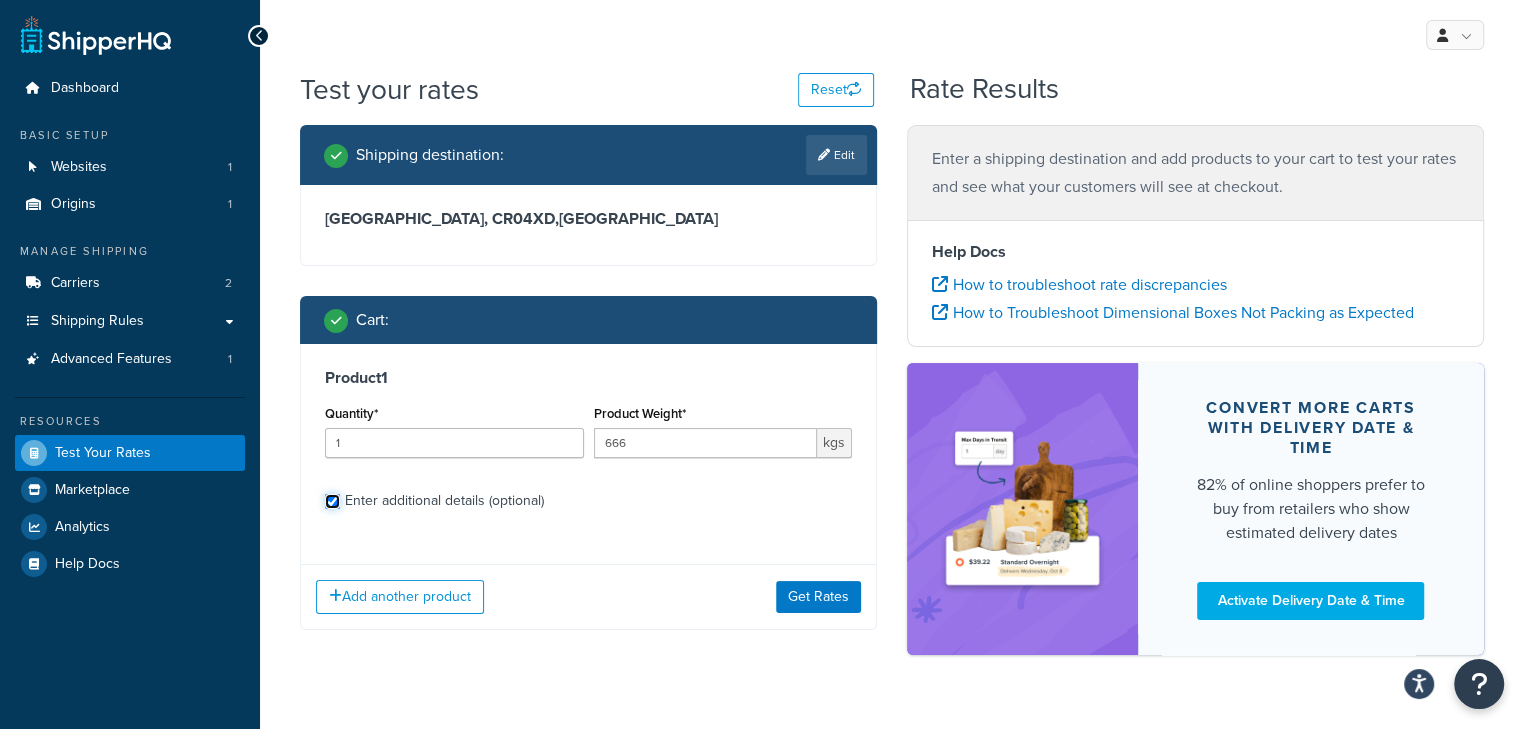 checkbox on "true" 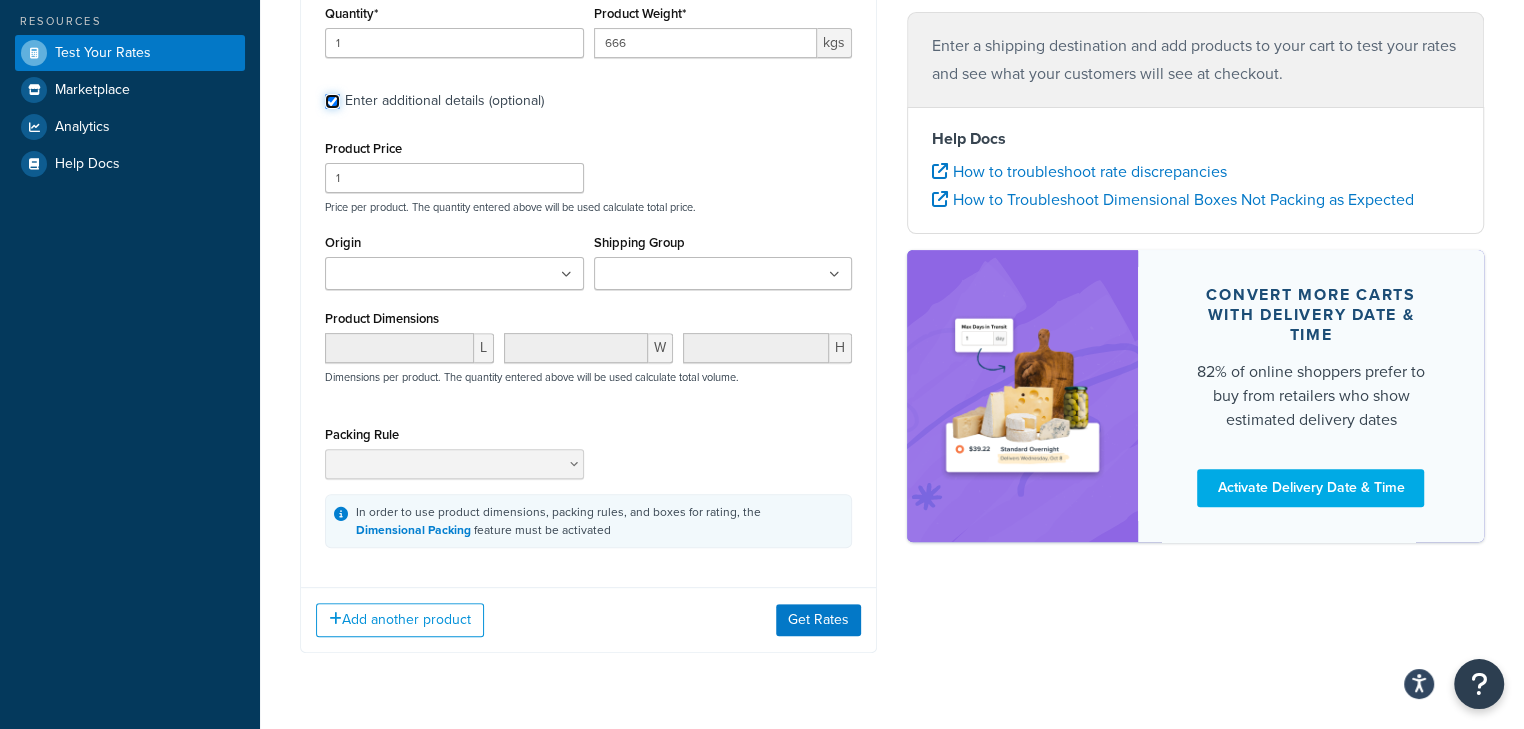 scroll, scrollTop: 451, scrollLeft: 0, axis: vertical 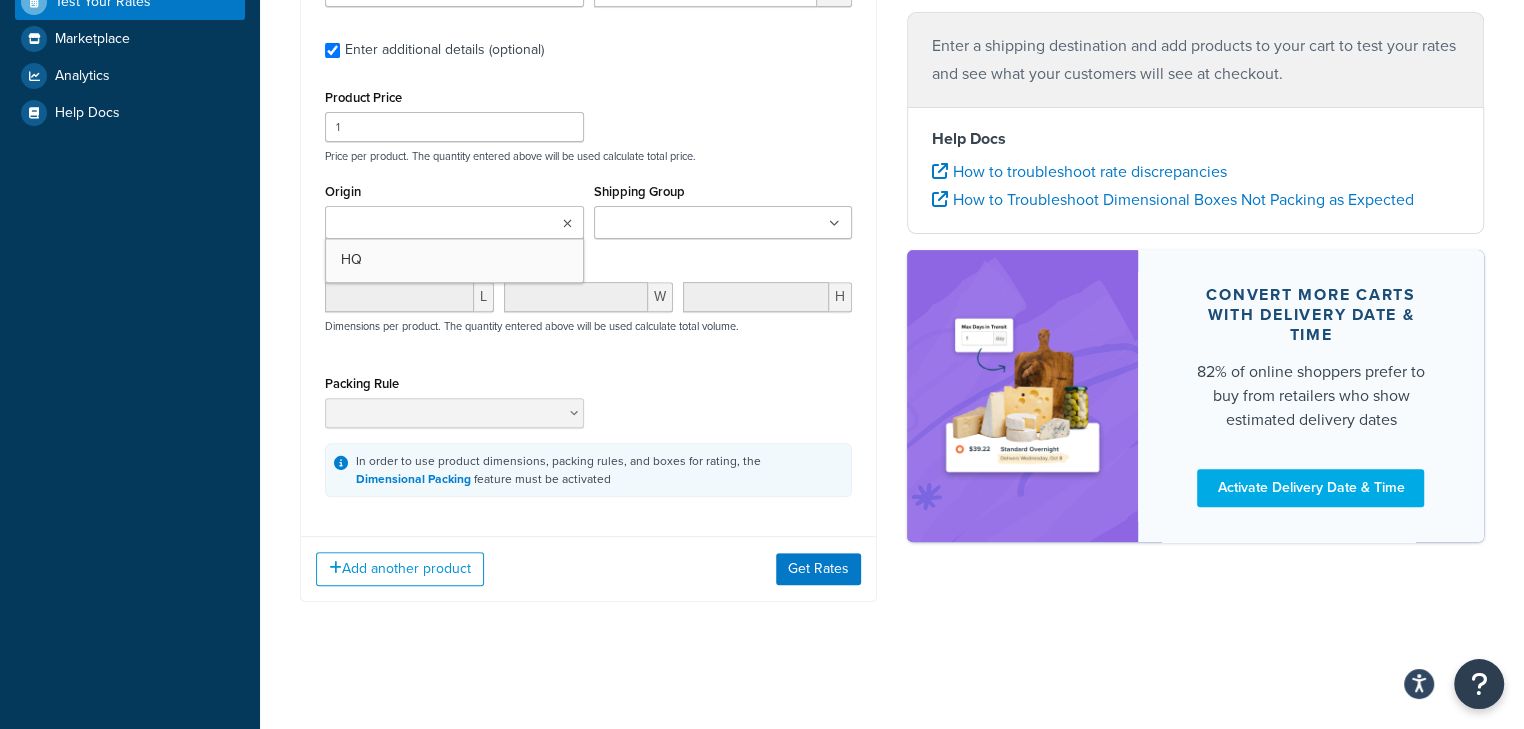 click at bounding box center [567, 224] 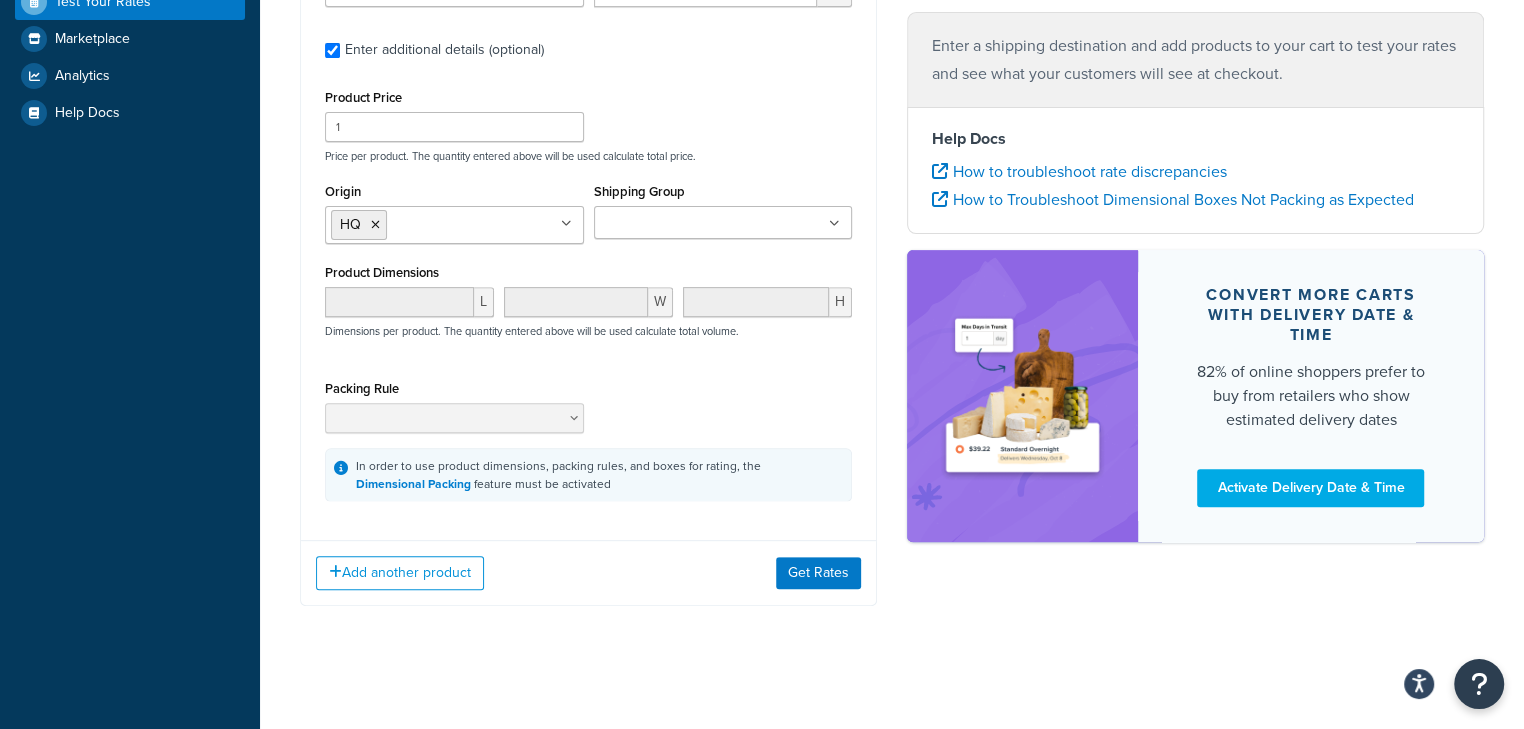 drag, startPoint x: 482, startPoint y: 263, endPoint x: 652, endPoint y: 230, distance: 173.17332 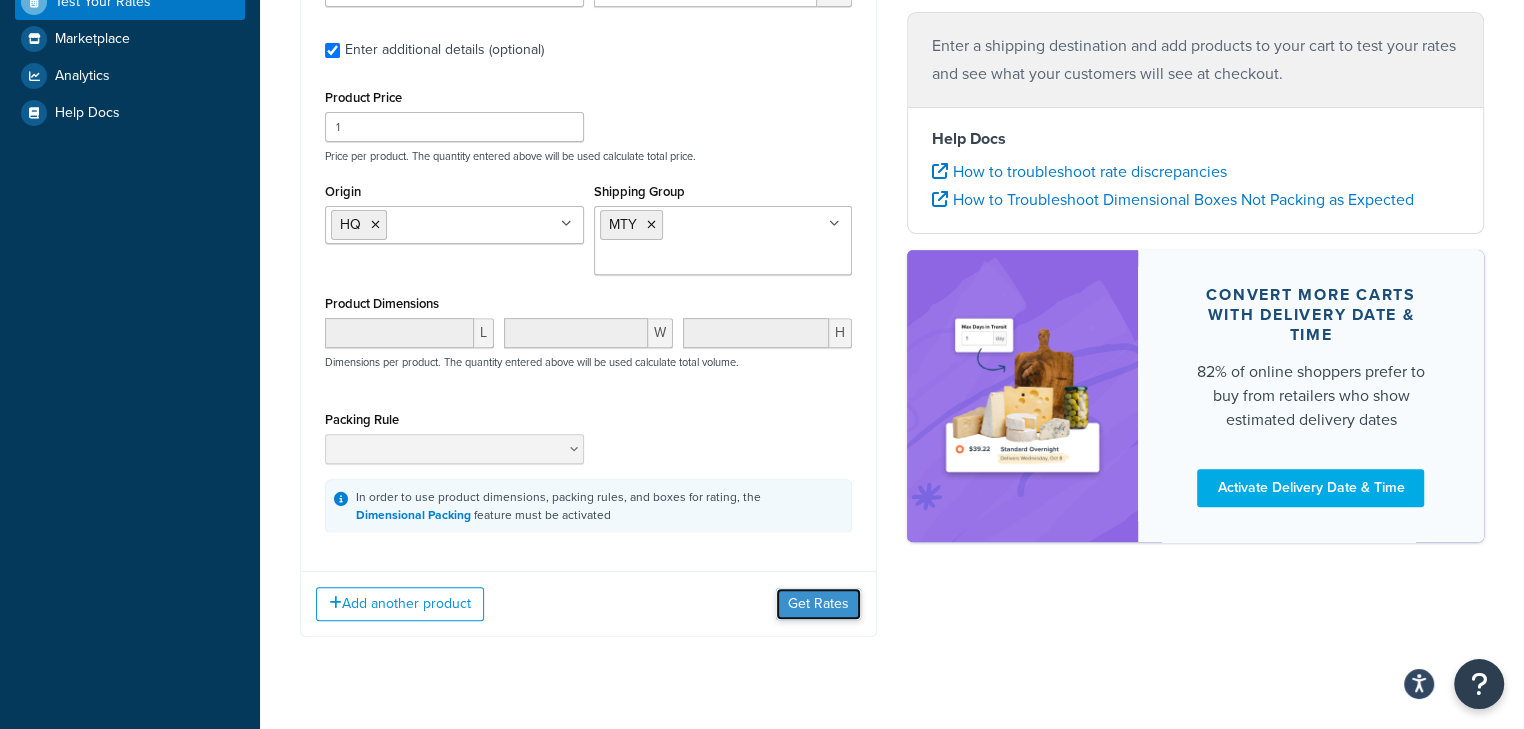 click on "Get Rates" at bounding box center (818, 604) 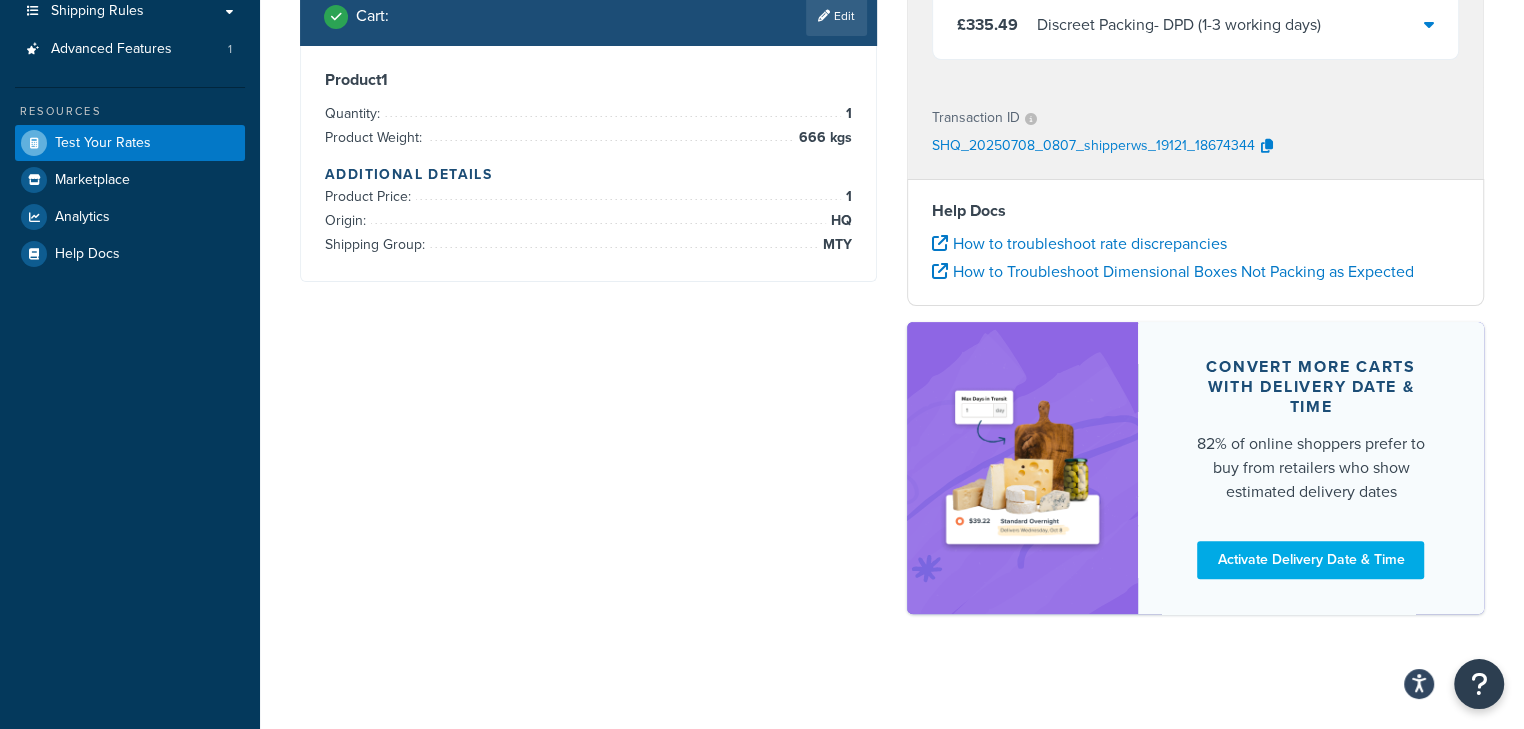scroll, scrollTop: 177, scrollLeft: 0, axis: vertical 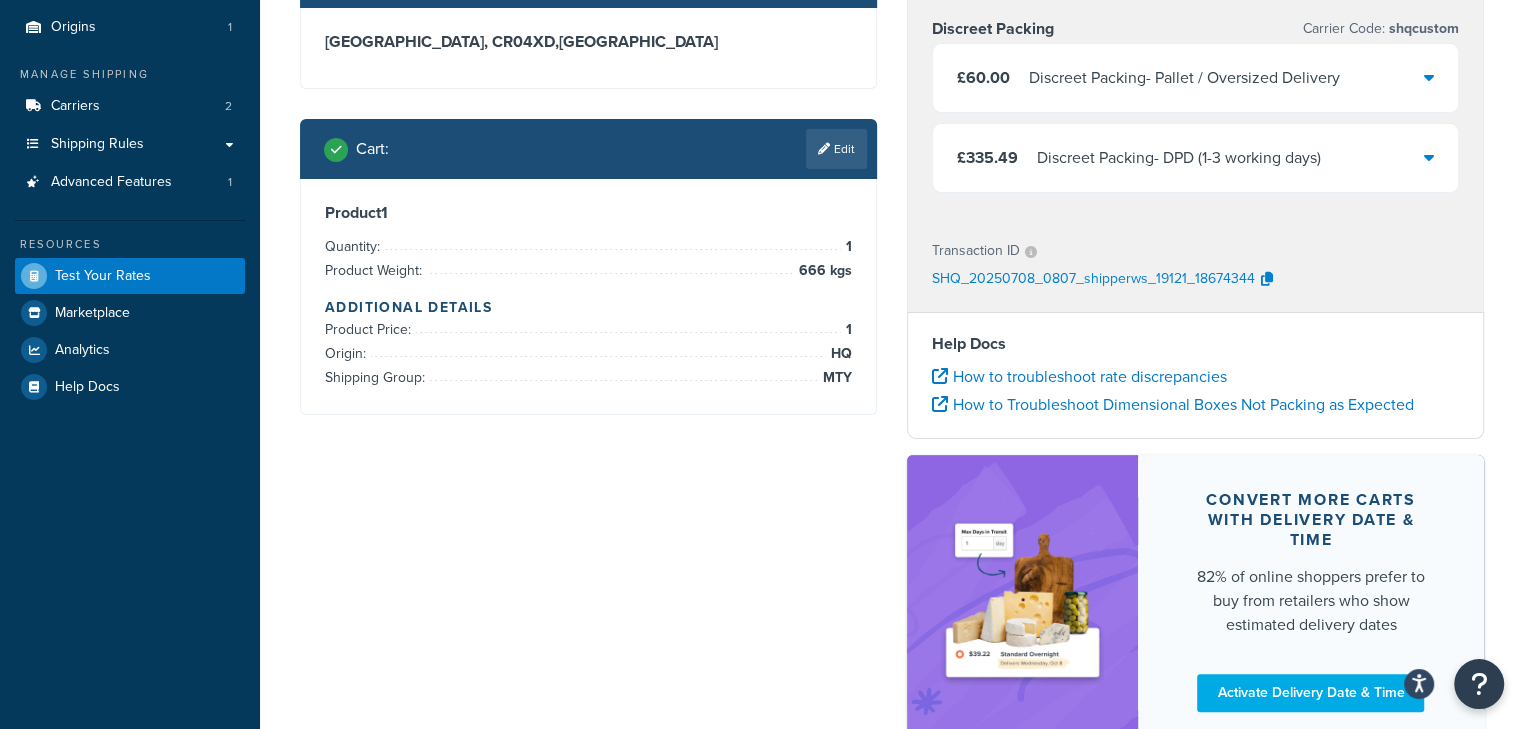 click on "Discreet Packing  -   DPD (1-3 working days)" at bounding box center [1179, 158] 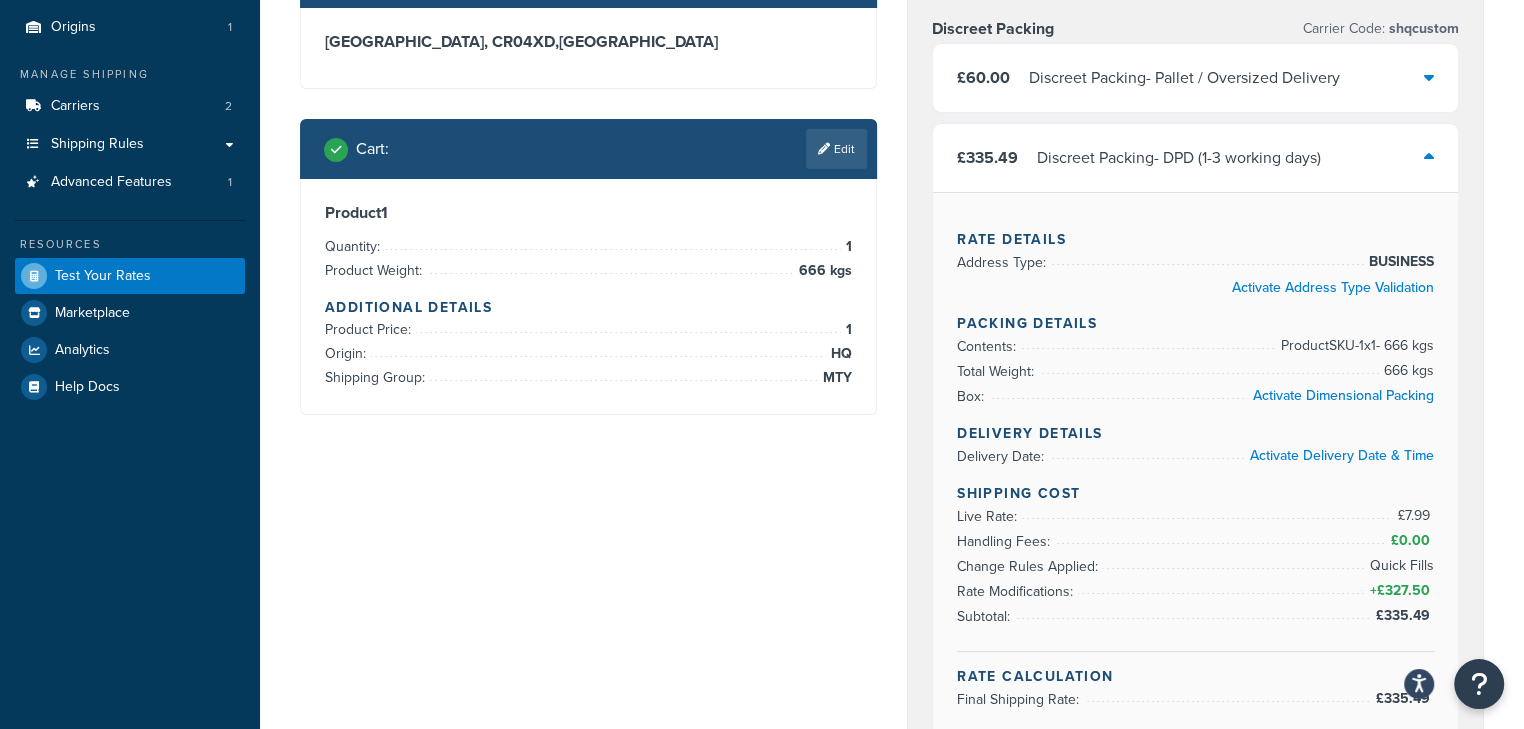 scroll, scrollTop: 44, scrollLeft: 0, axis: vertical 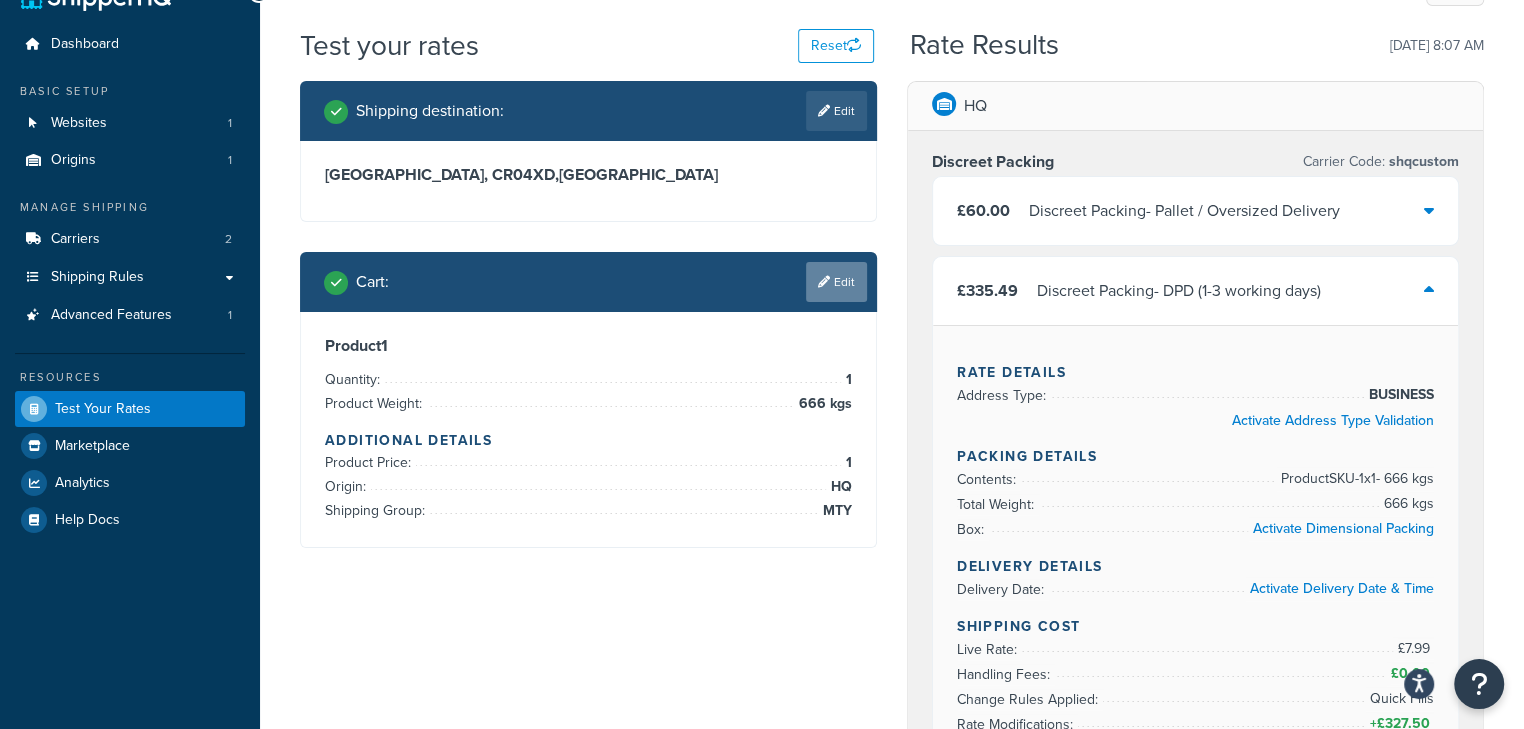 click on "Edit" at bounding box center (836, 282) 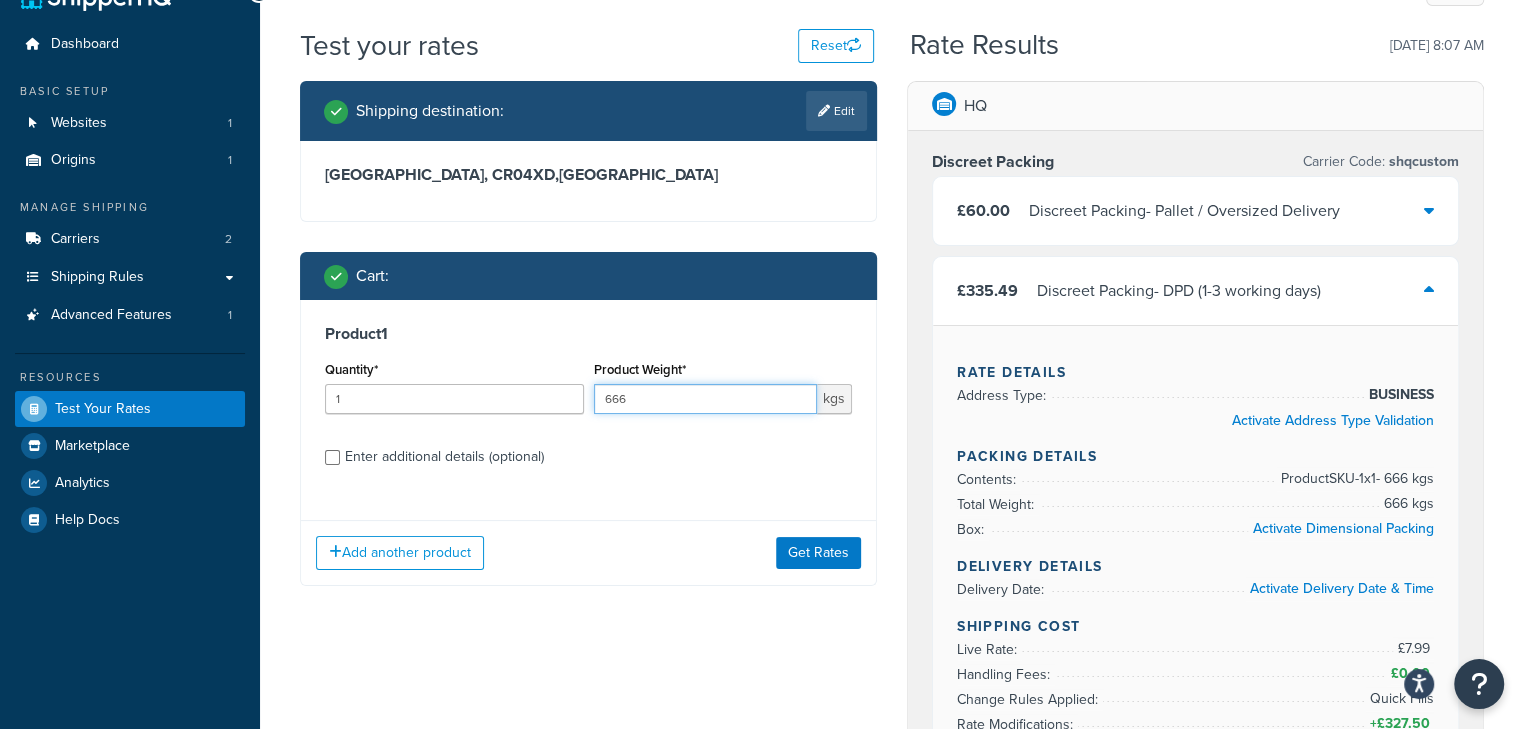drag, startPoint x: 660, startPoint y: 403, endPoint x: 521, endPoint y: 401, distance: 139.01439 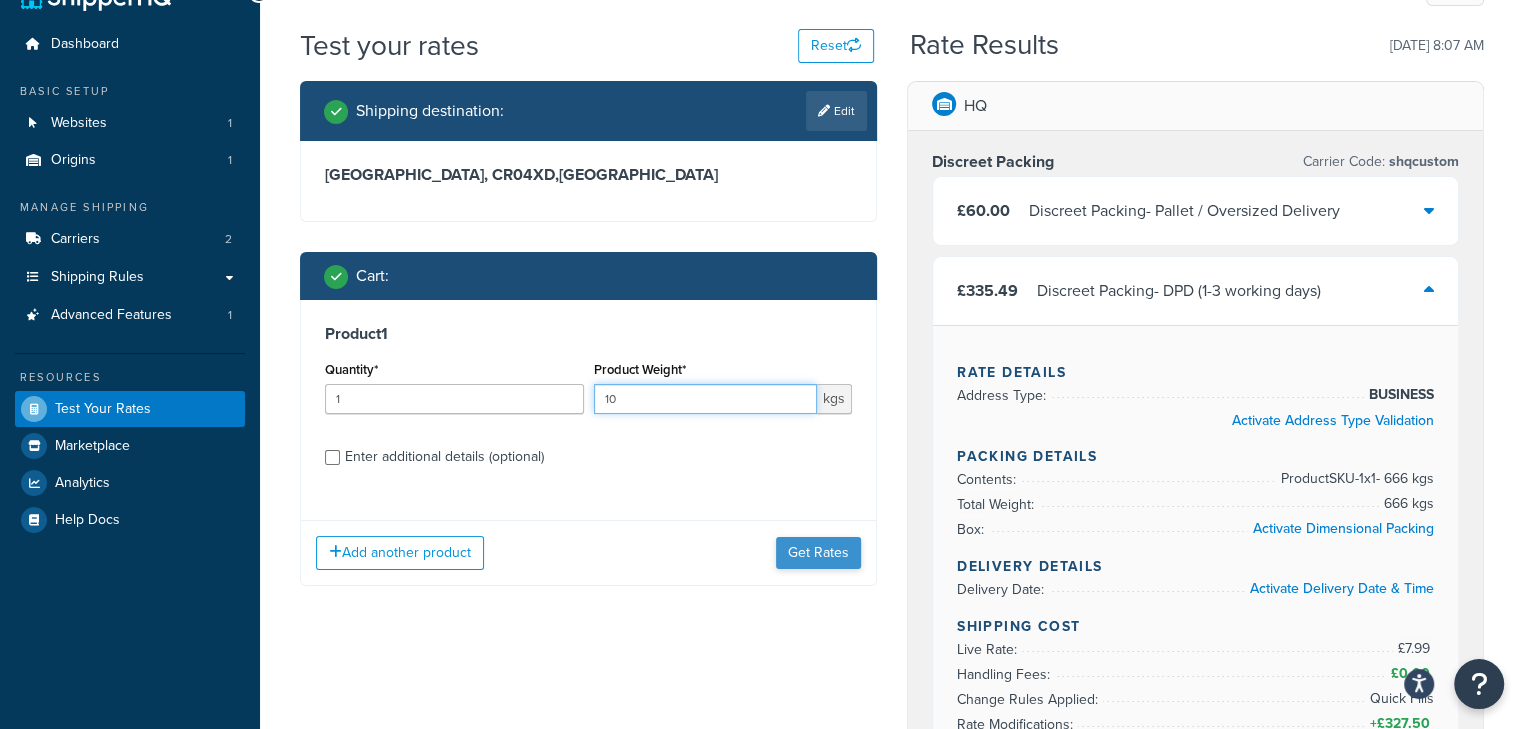 type on "10" 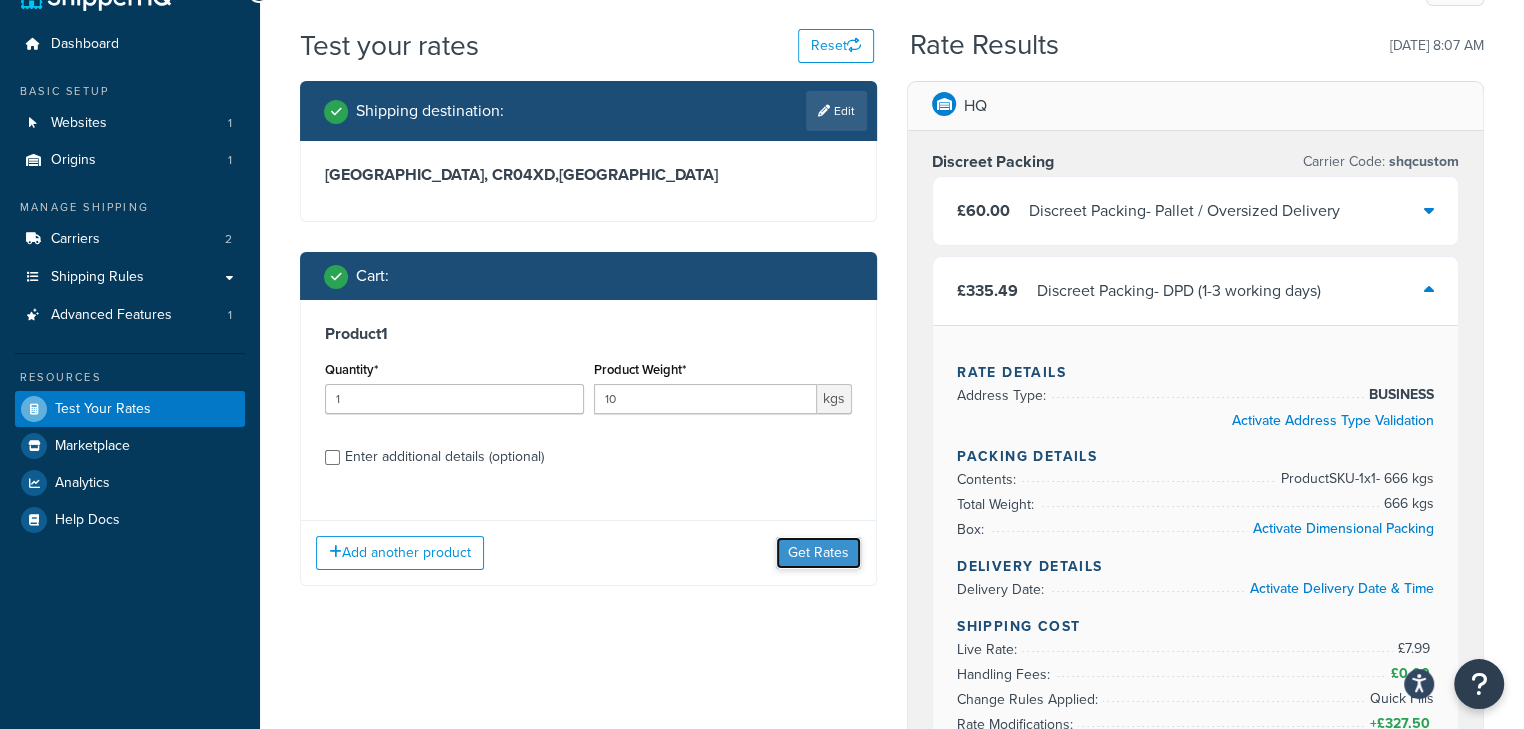 click on "Get Rates" at bounding box center (818, 553) 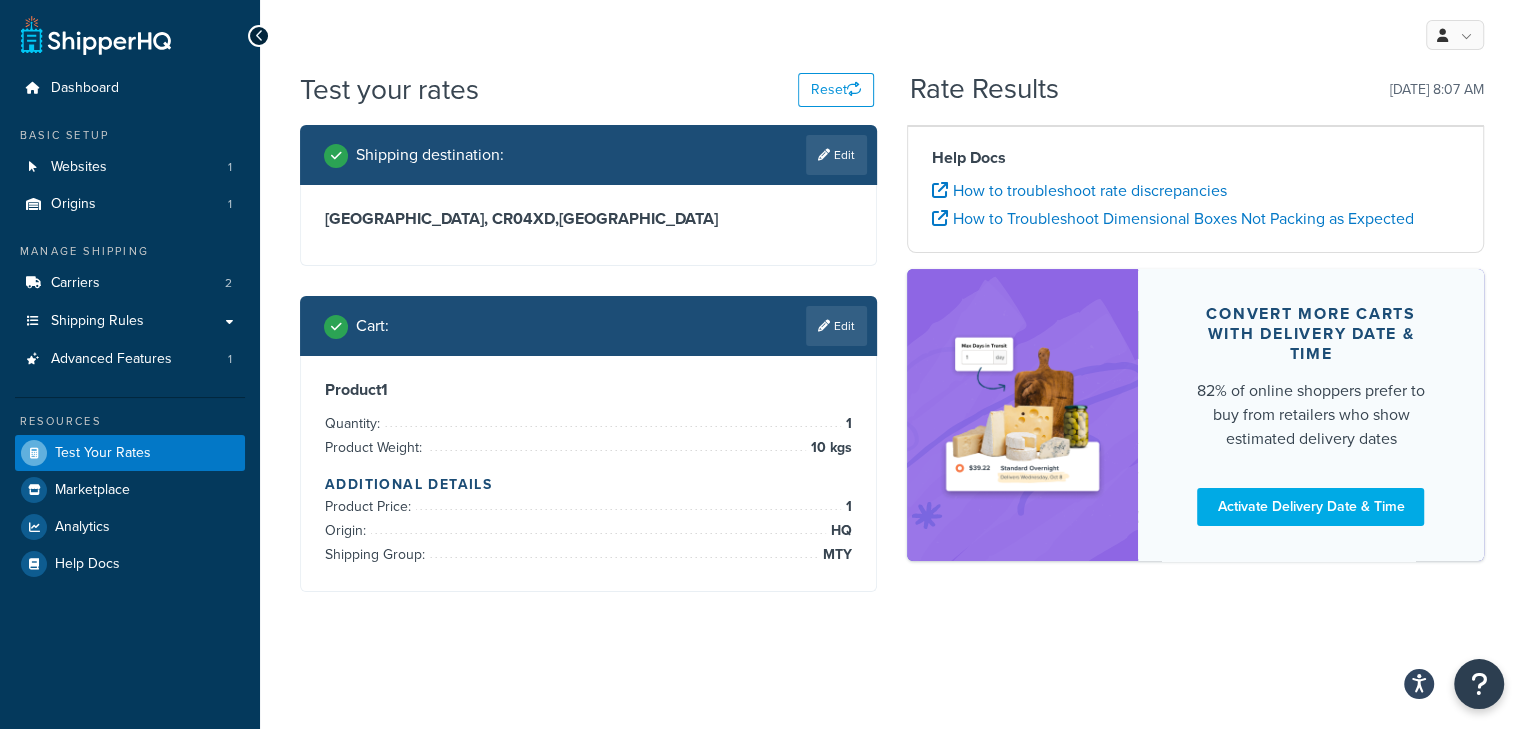 scroll, scrollTop: 0, scrollLeft: 0, axis: both 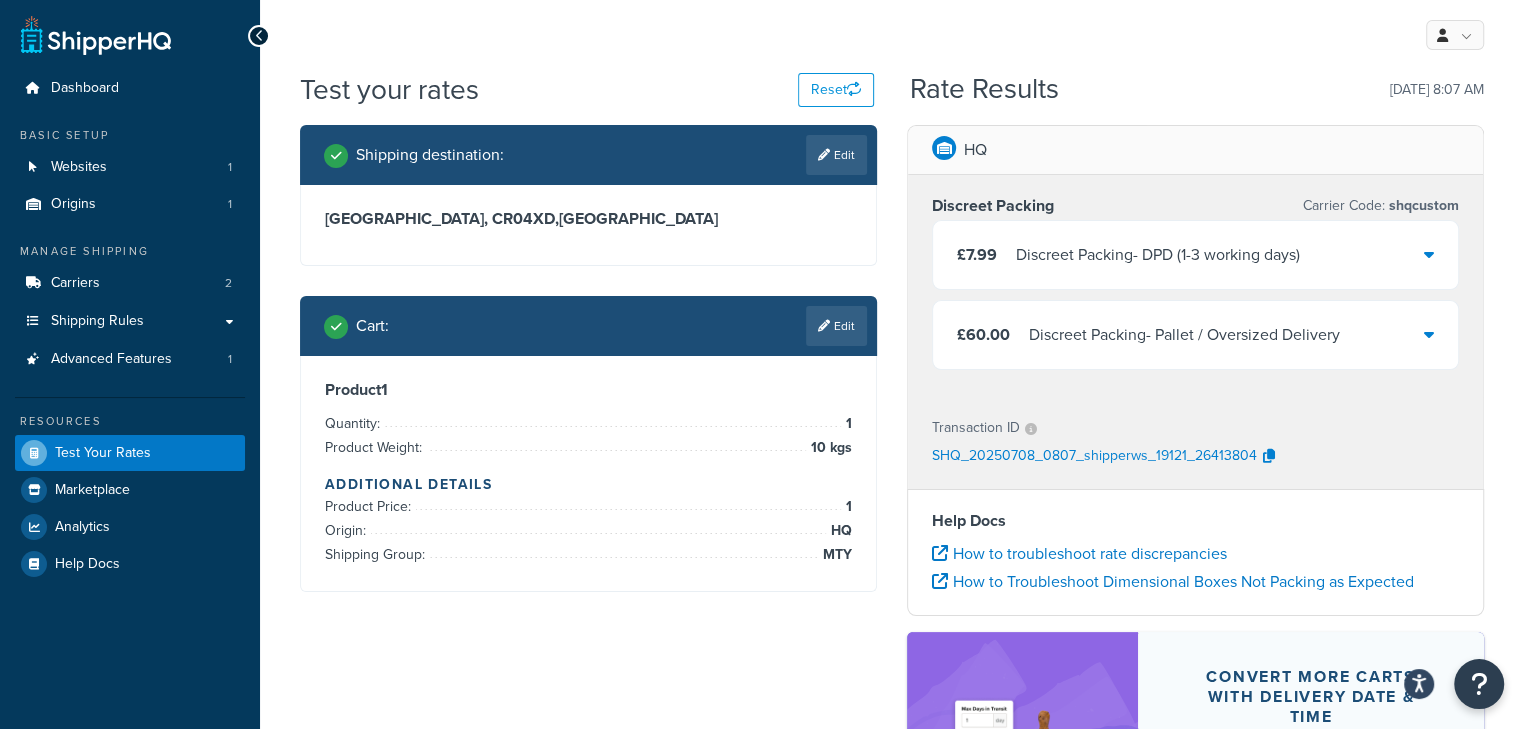 drag, startPoint x: 837, startPoint y: 330, endPoint x: 832, endPoint y: 342, distance: 13 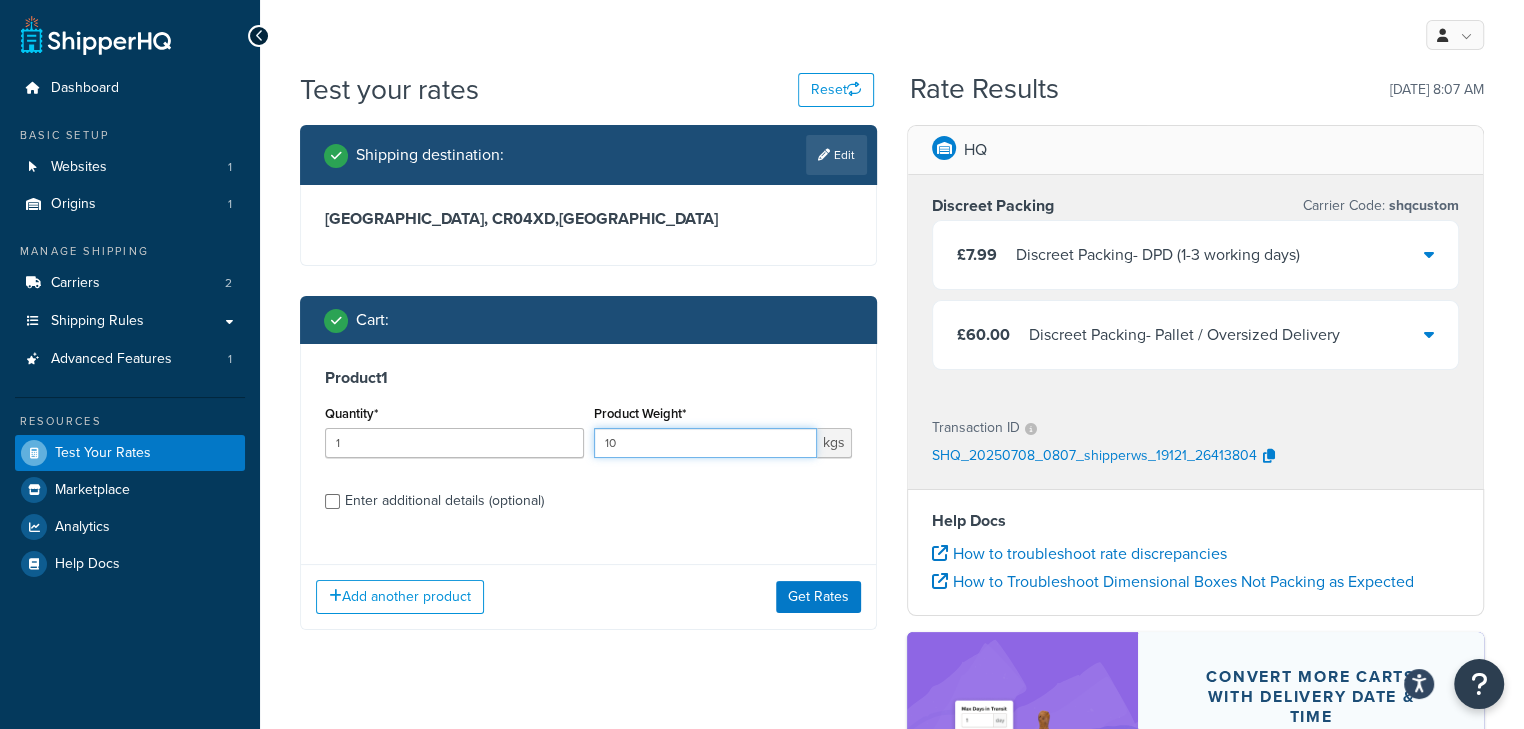 drag, startPoint x: 708, startPoint y: 441, endPoint x: 558, endPoint y: 408, distance: 153.58711 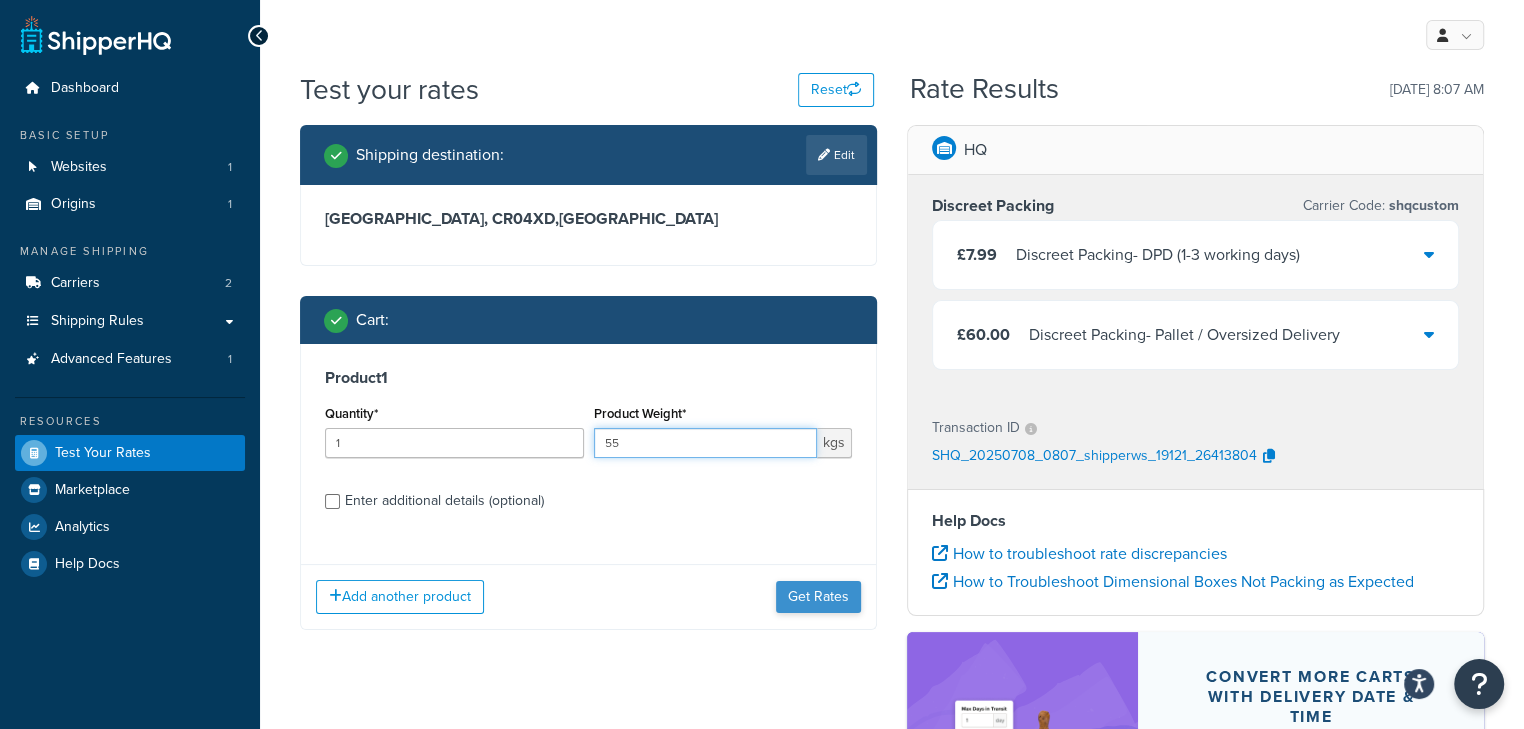type on "55" 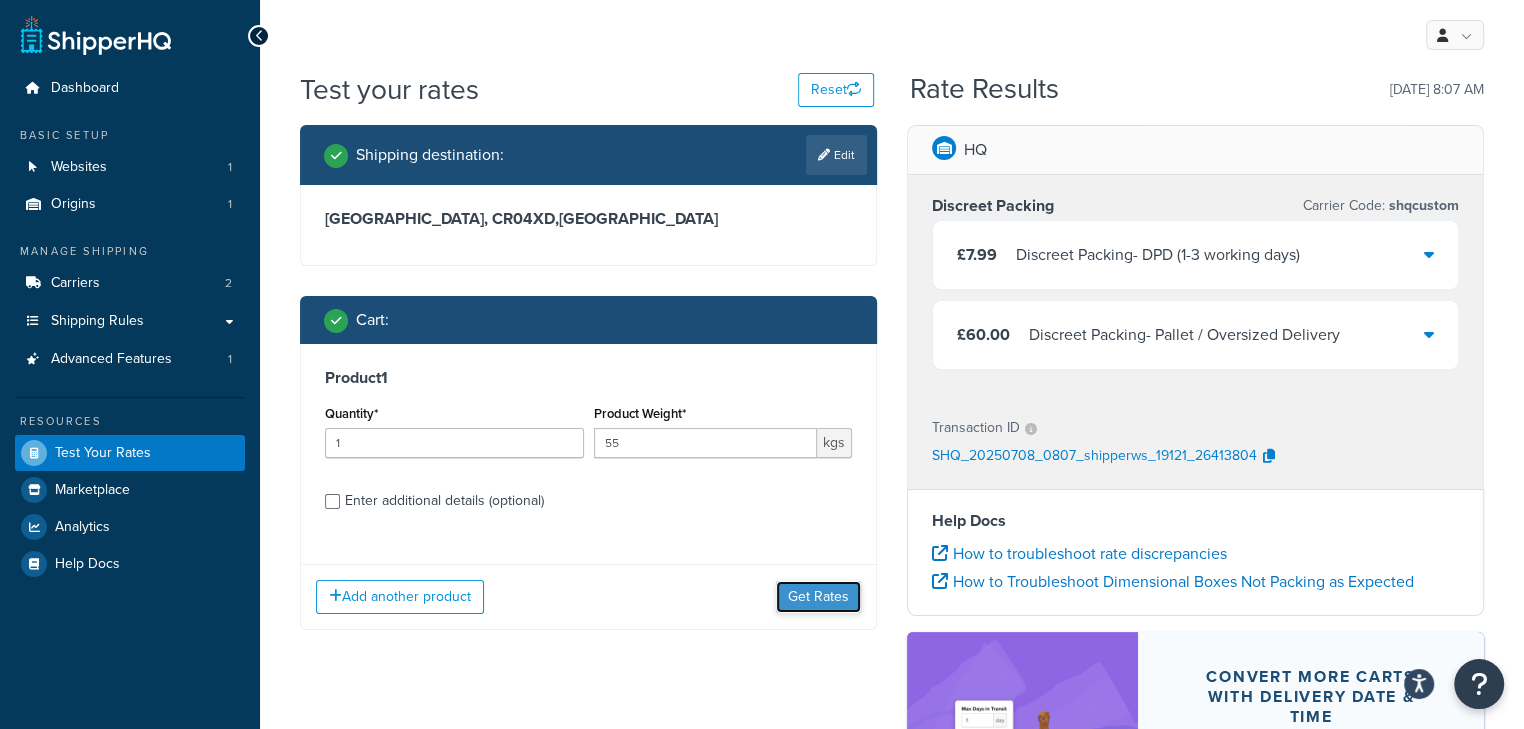 click on "Get Rates" at bounding box center [818, 597] 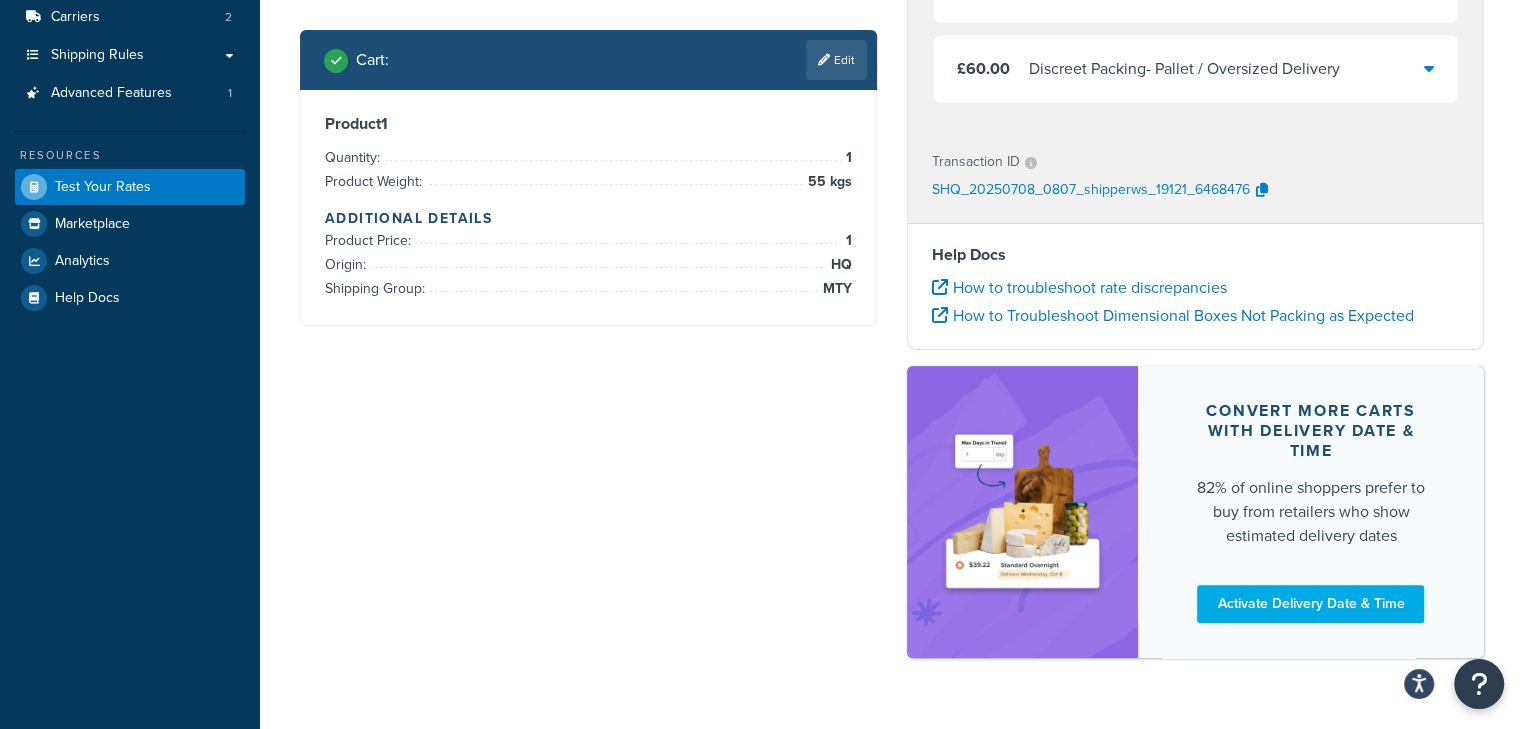scroll, scrollTop: 0, scrollLeft: 0, axis: both 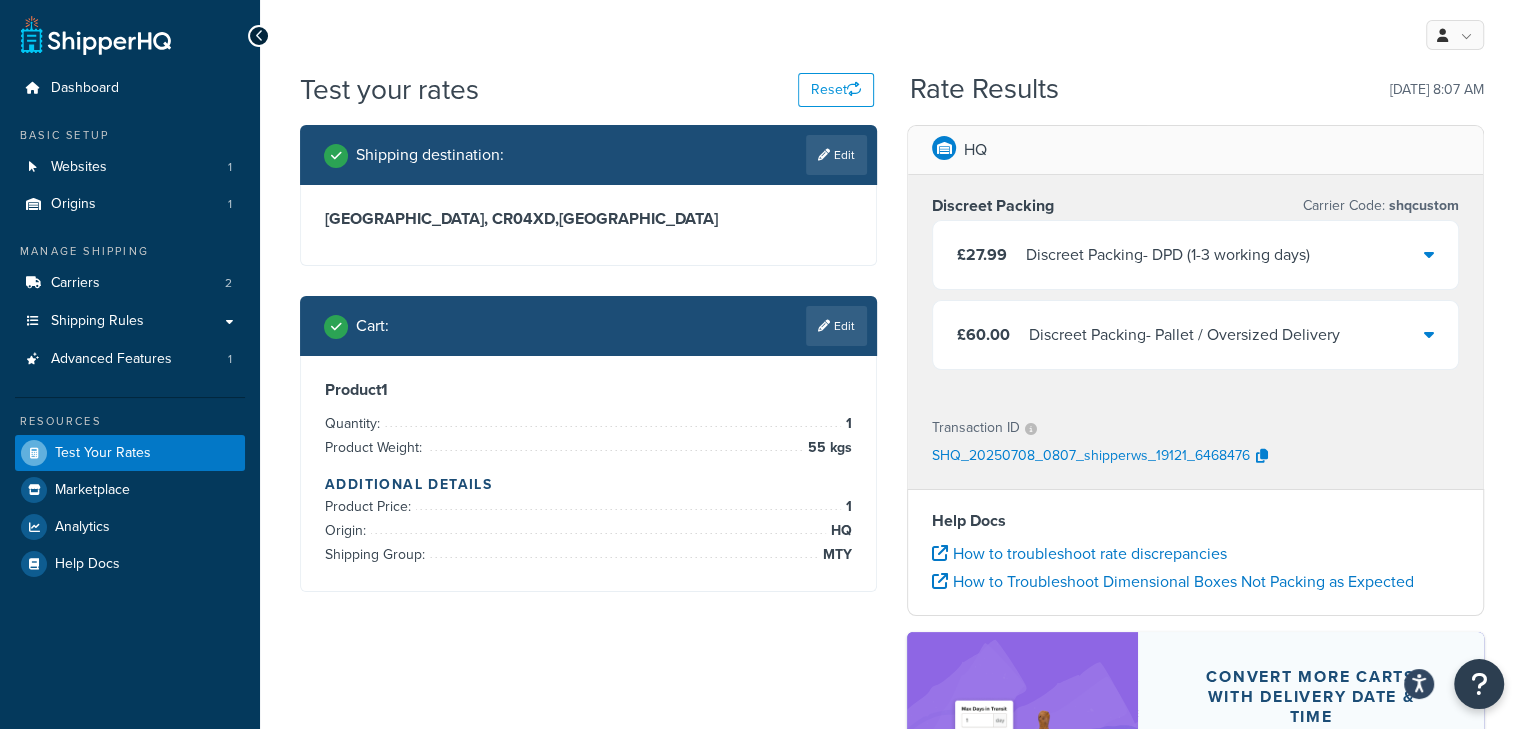 click on "£27.99 Discreet Packing  -   DPD (1-3 working days)" at bounding box center (1195, 255) 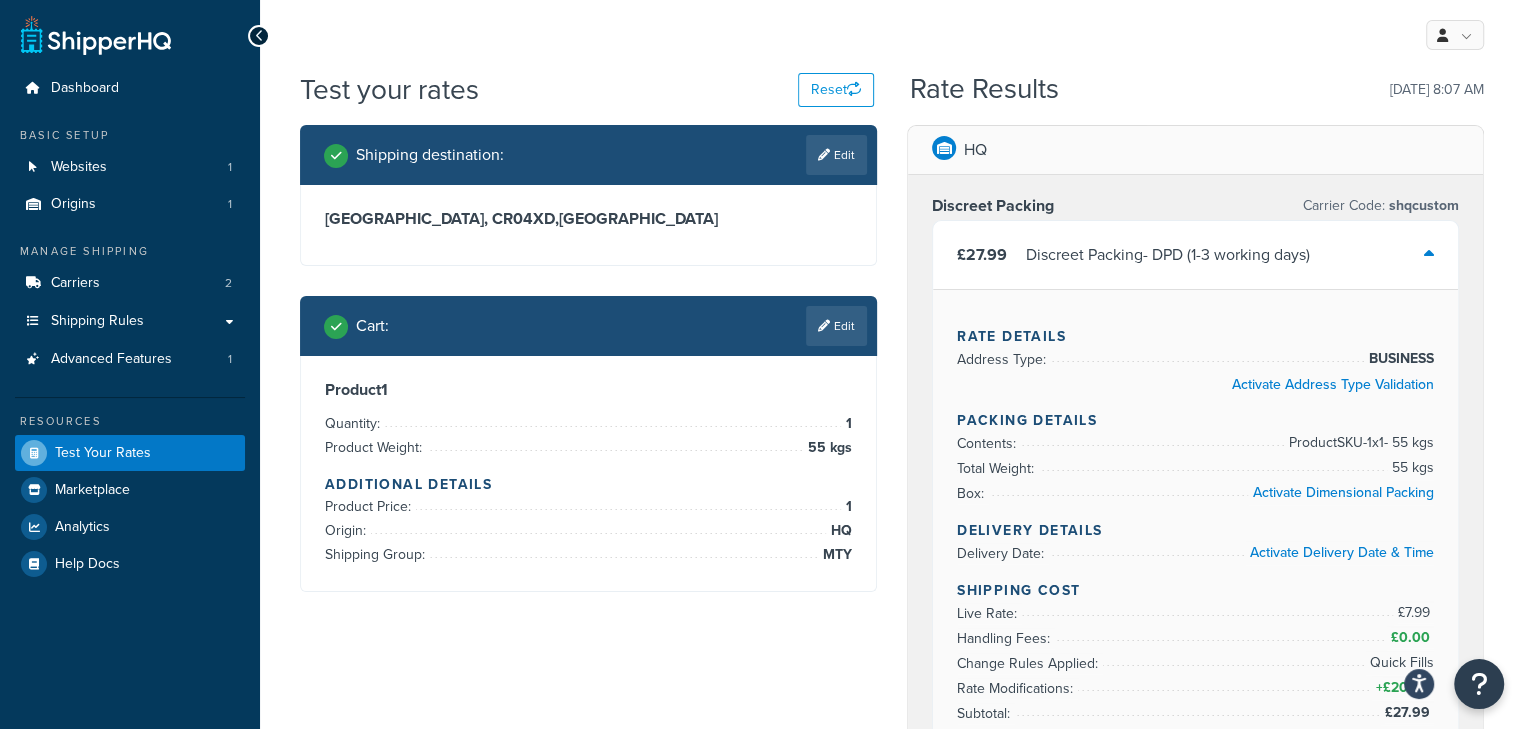 scroll, scrollTop: 133, scrollLeft: 0, axis: vertical 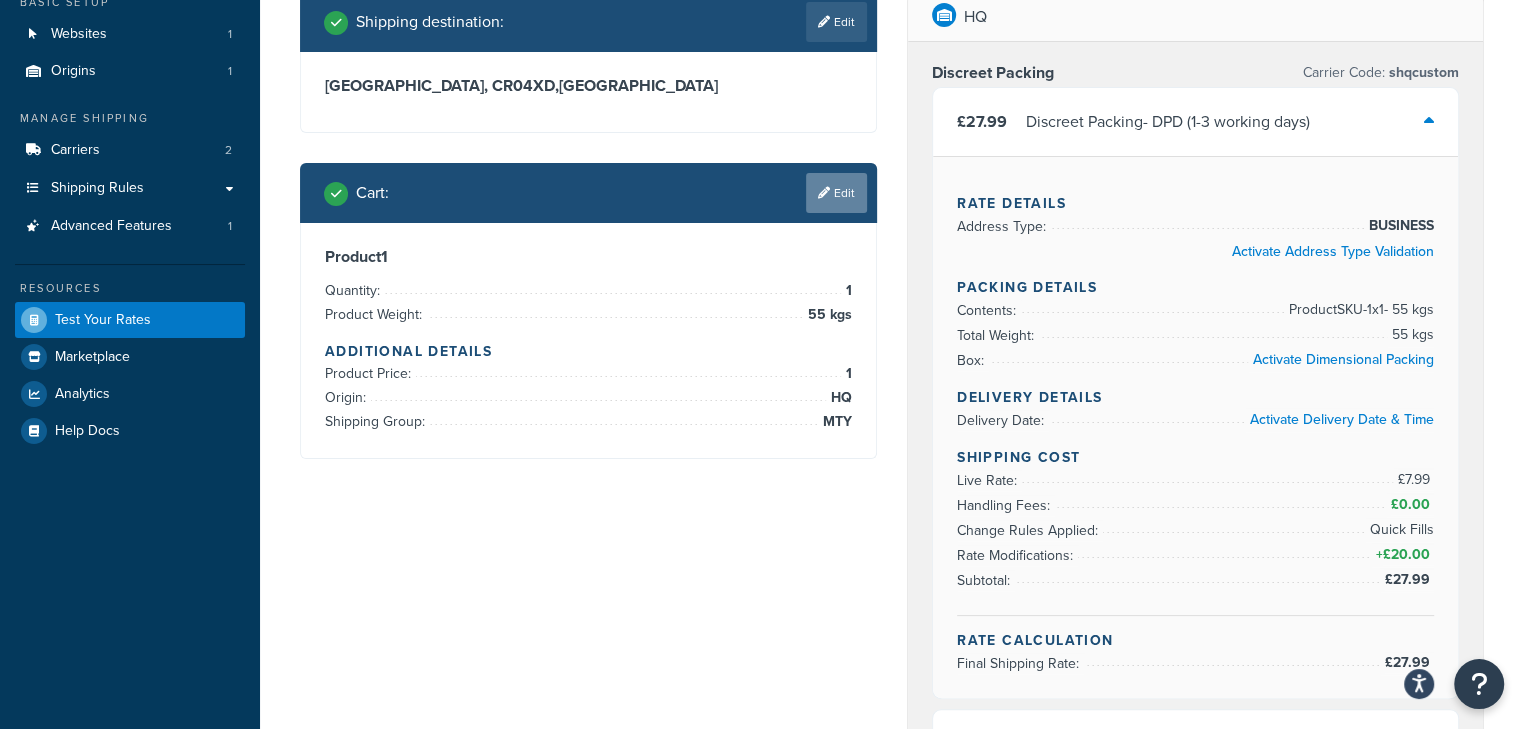 click on "Edit" at bounding box center (836, 193) 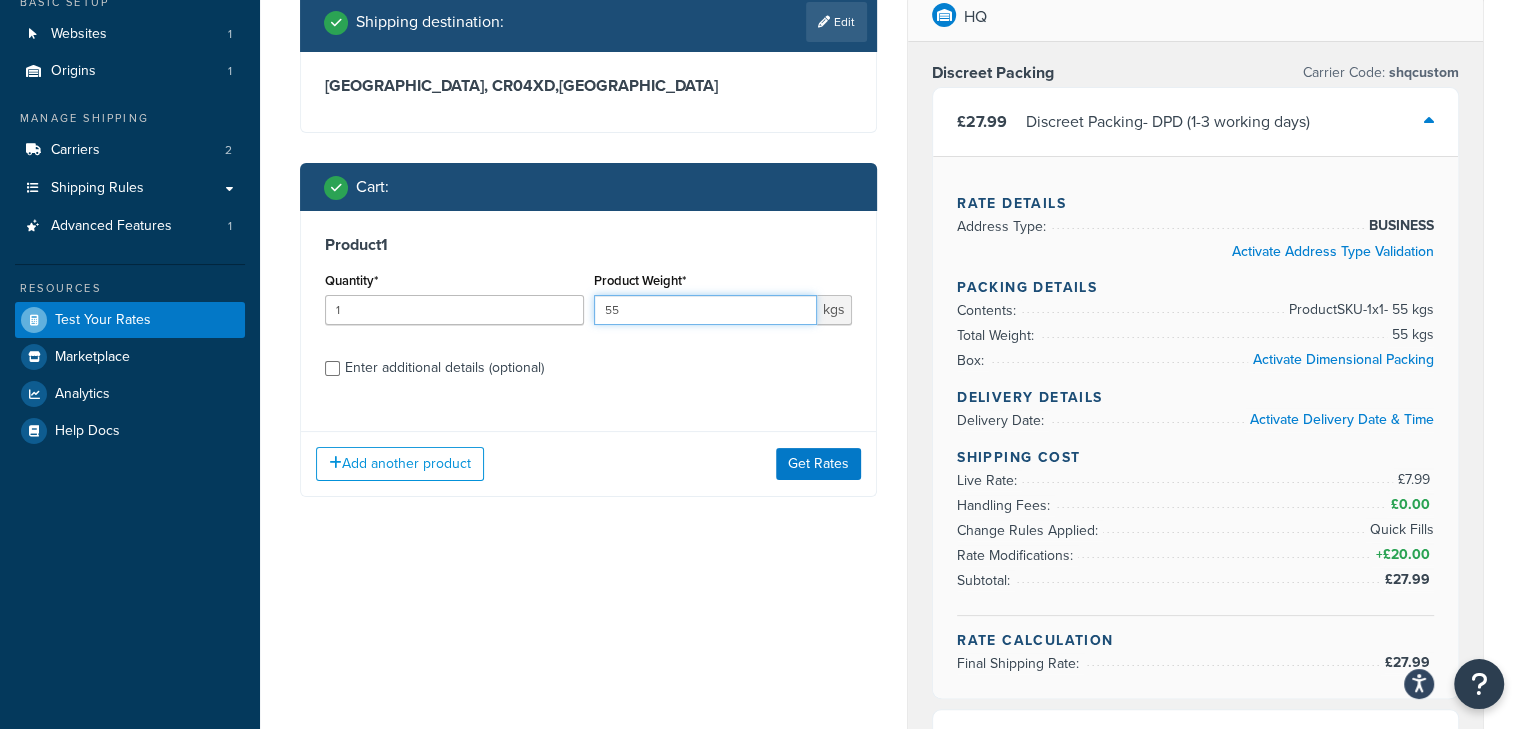 click on "Quantity*   1 Product Weight*   55 kgs" at bounding box center (588, 303) 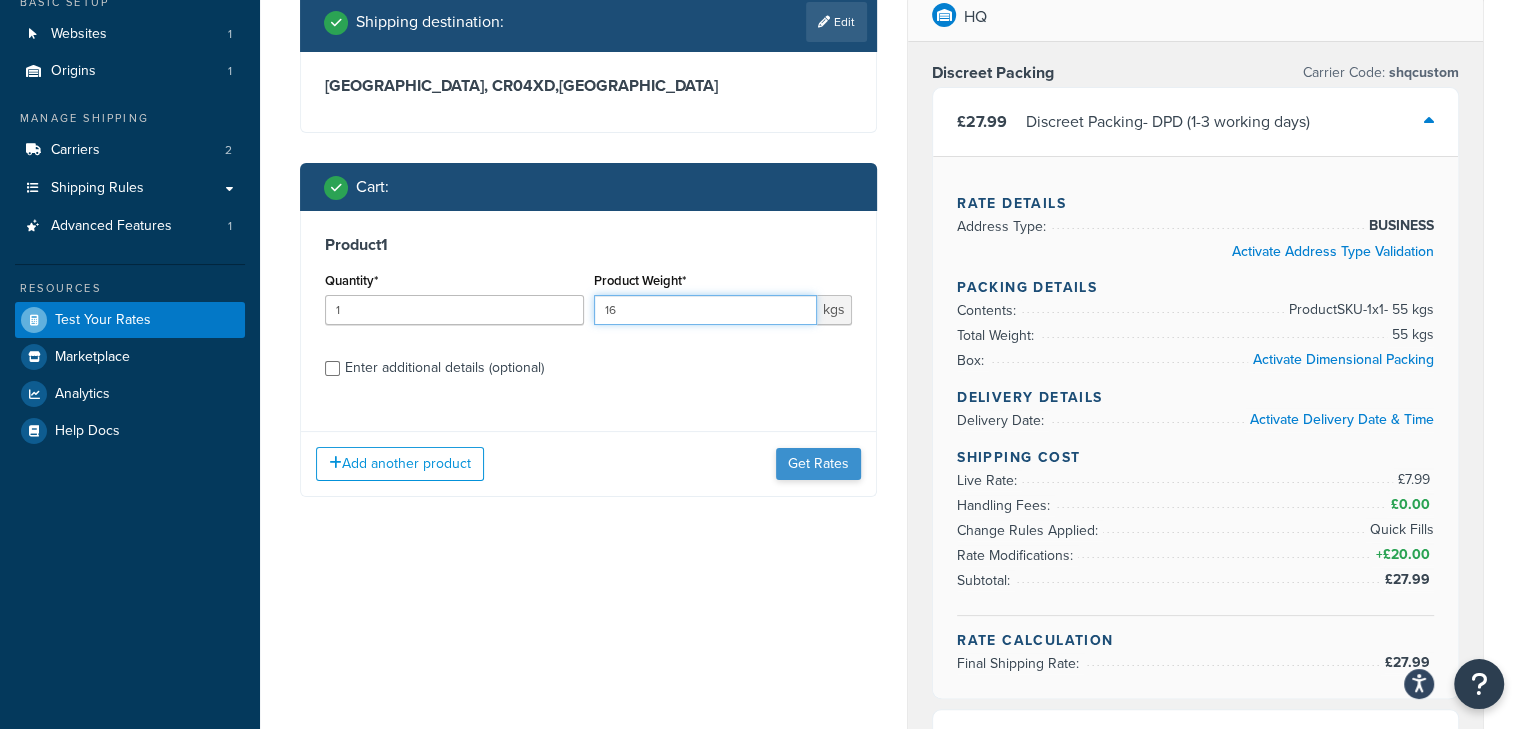 type on "16" 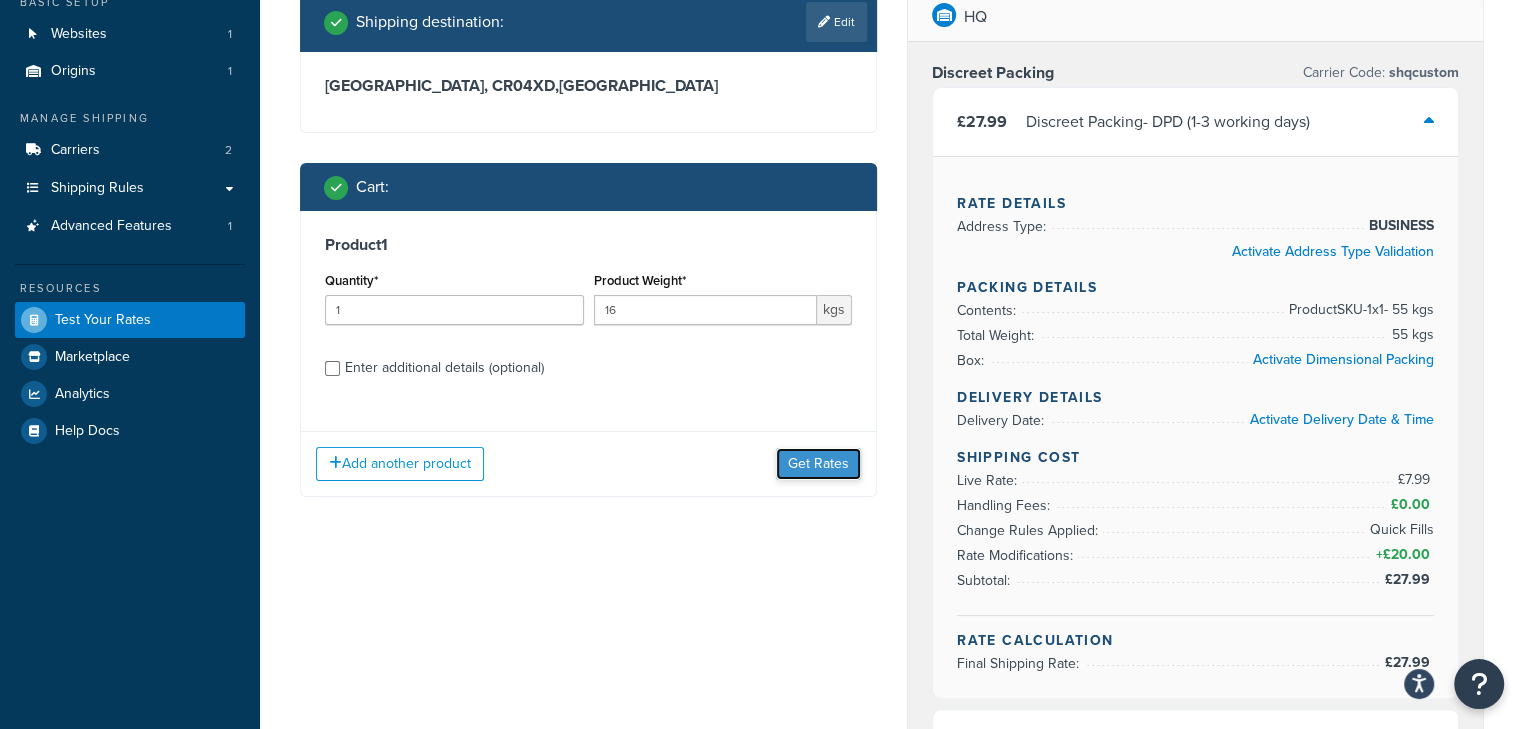 click on "Get Rates" at bounding box center [818, 464] 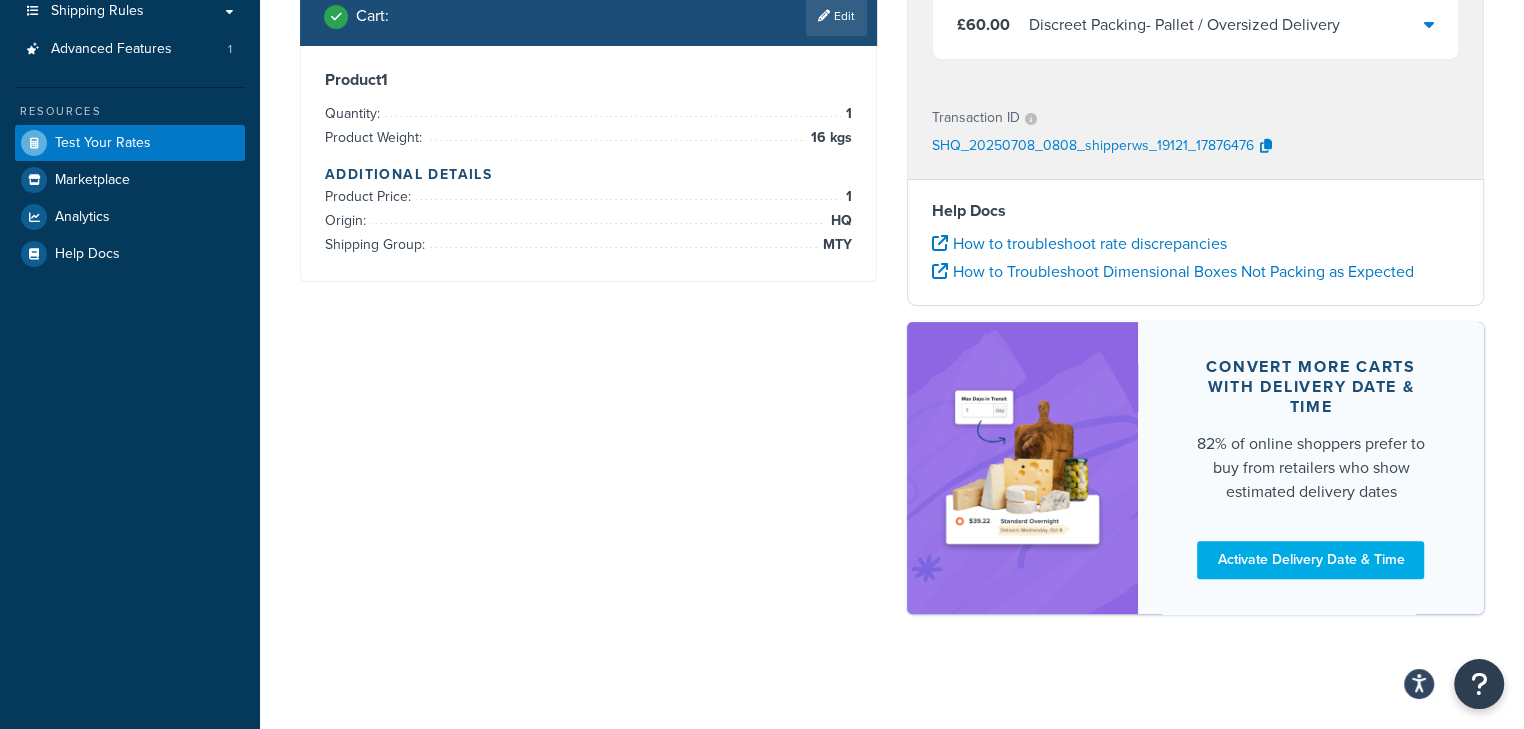 scroll, scrollTop: 177, scrollLeft: 0, axis: vertical 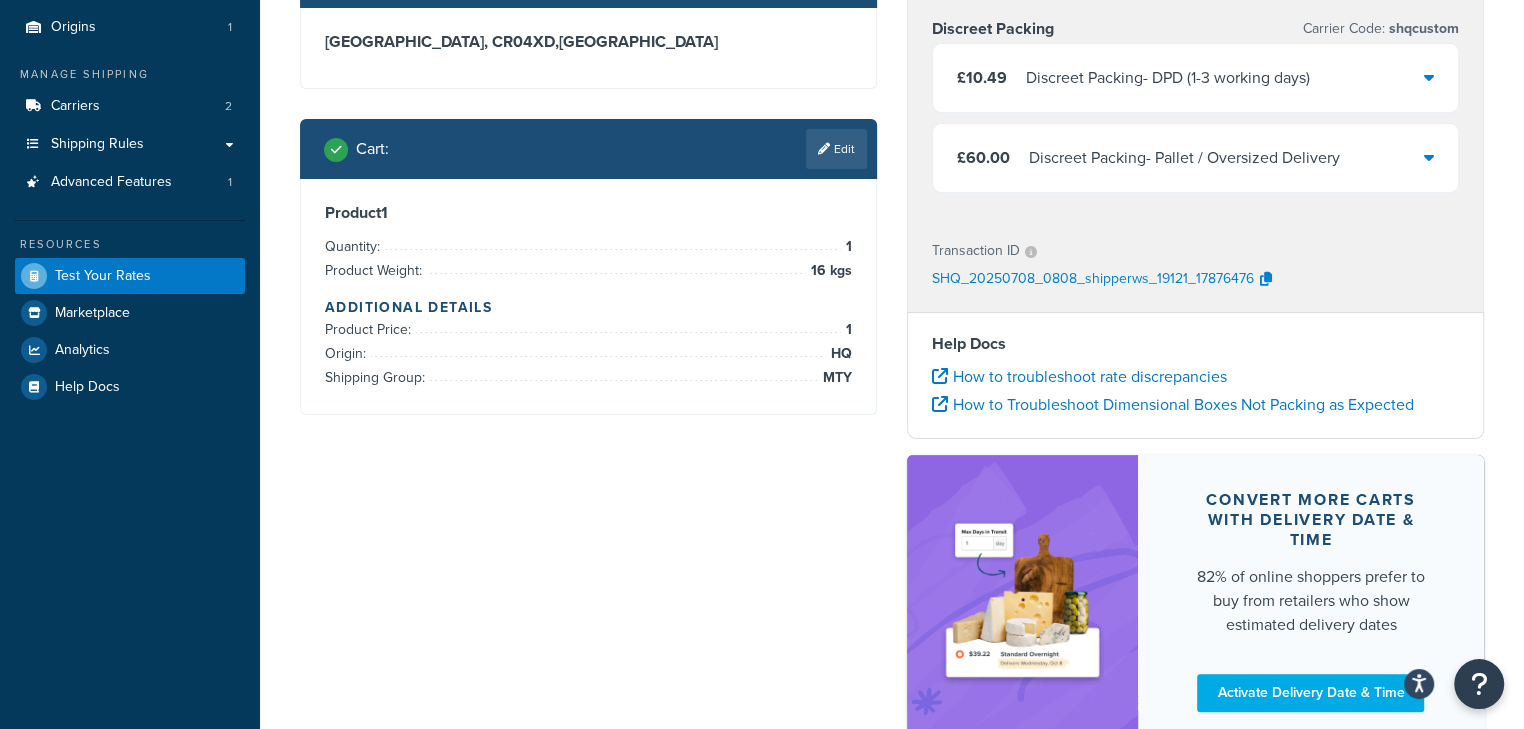 click on "£10.49 Discreet Packing  -   DPD (1-3 working days)" at bounding box center [1195, 78] 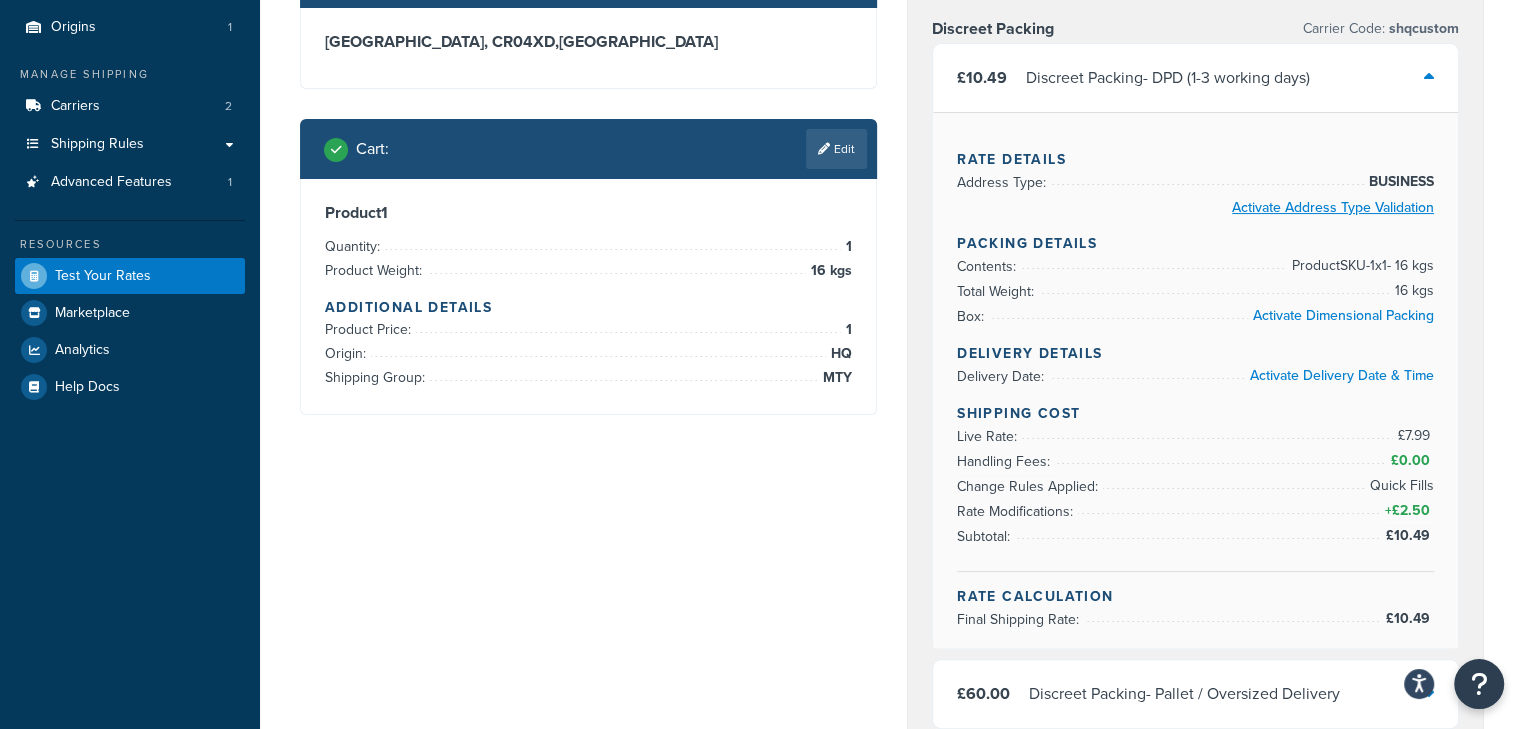 scroll, scrollTop: 44, scrollLeft: 0, axis: vertical 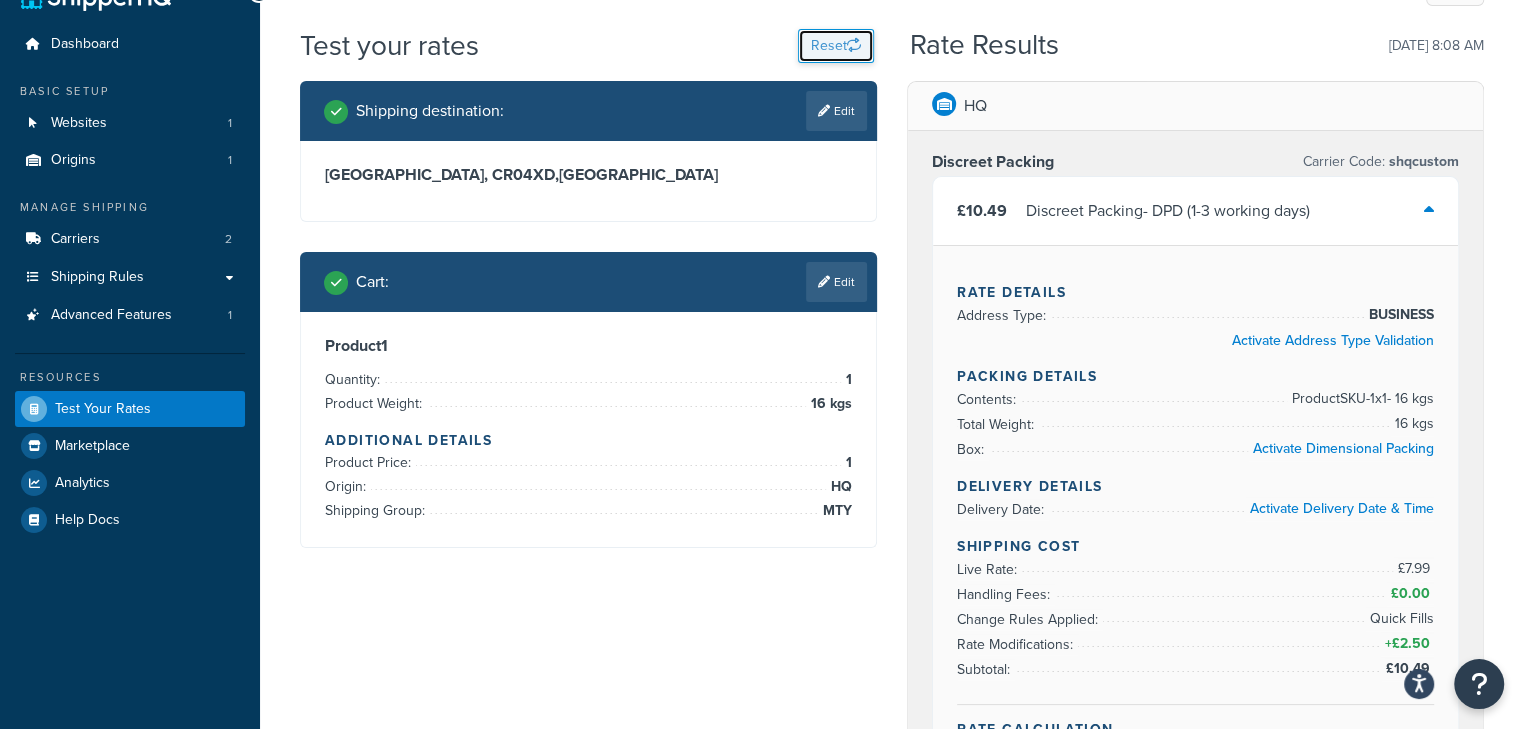 click on "Reset" at bounding box center [836, 46] 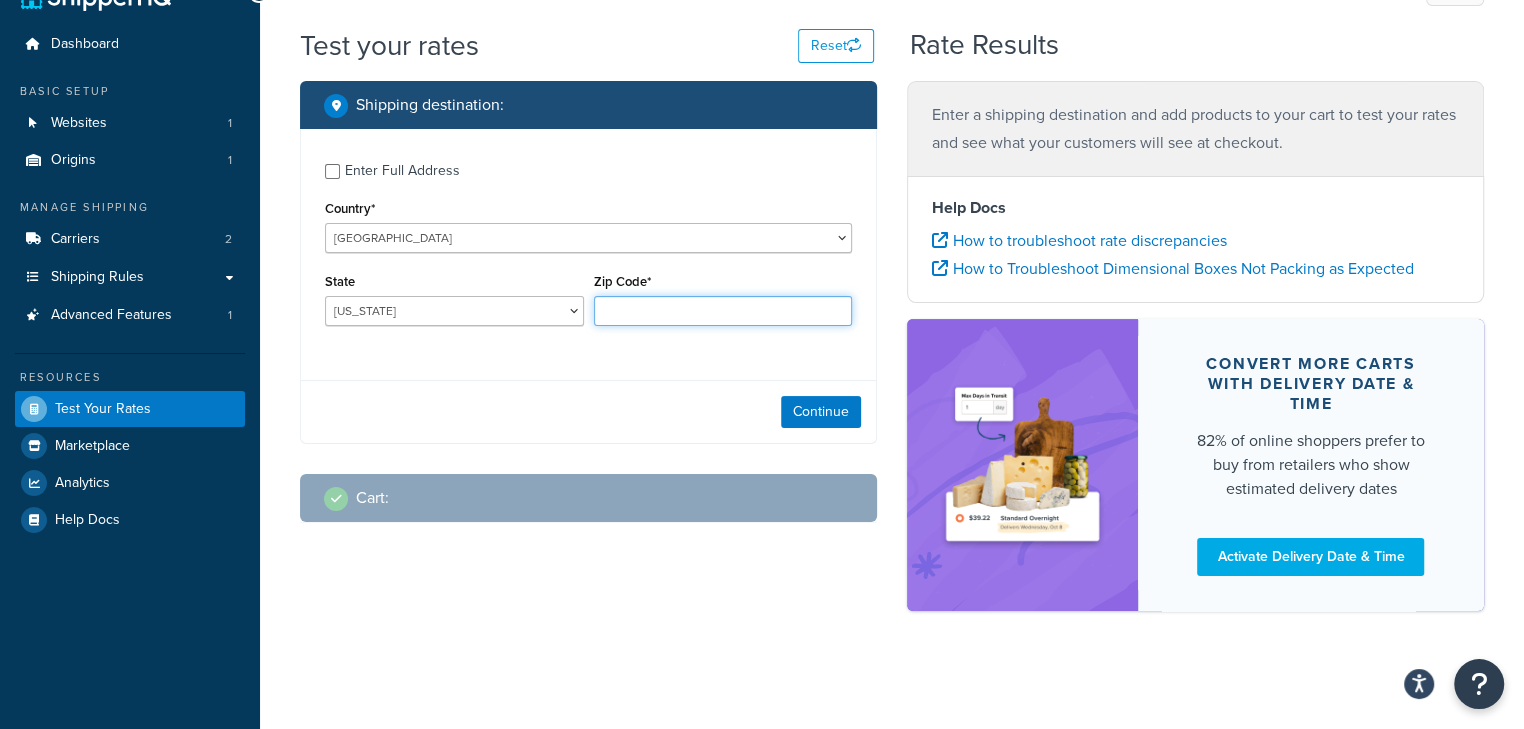 click on "Zip Code*" at bounding box center (723, 311) 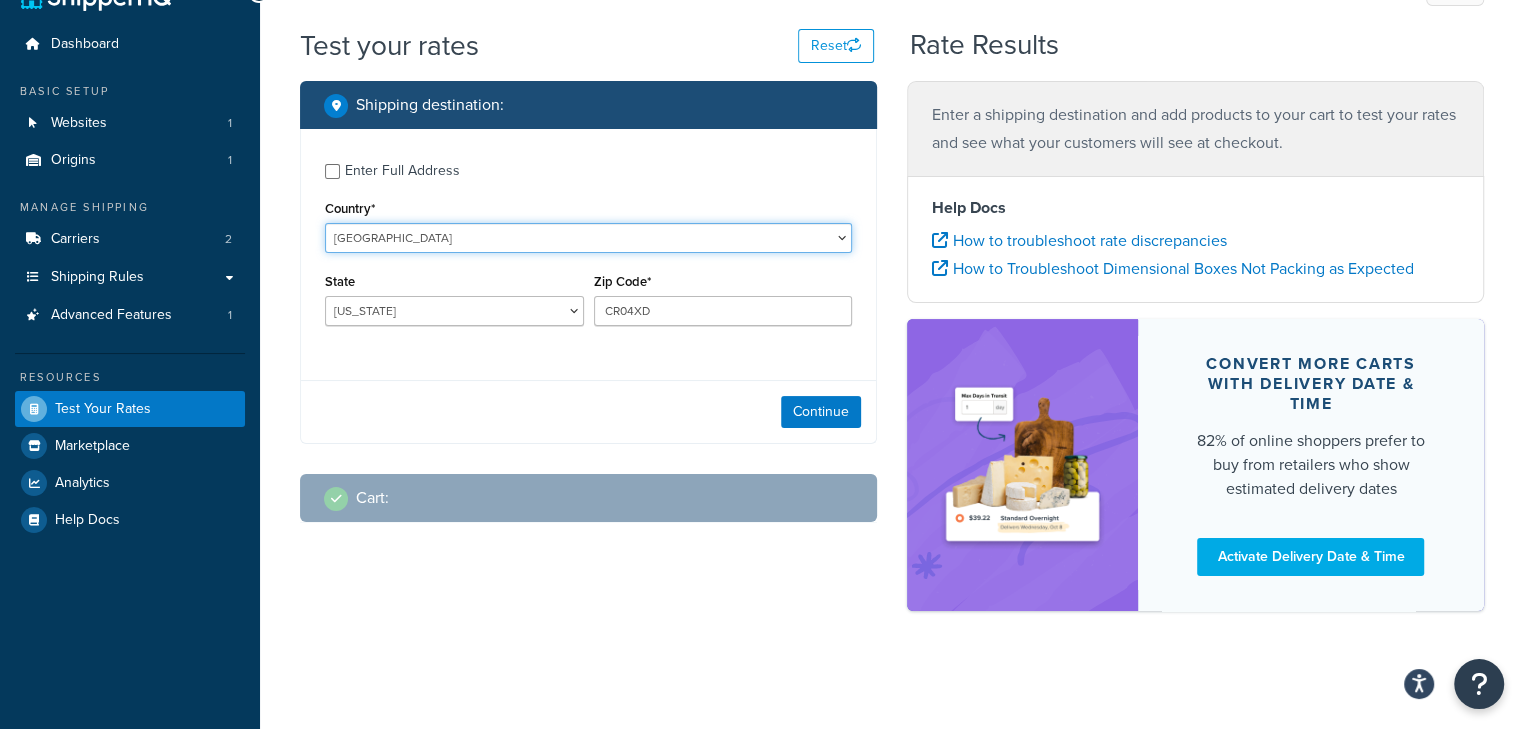 select on "GB" 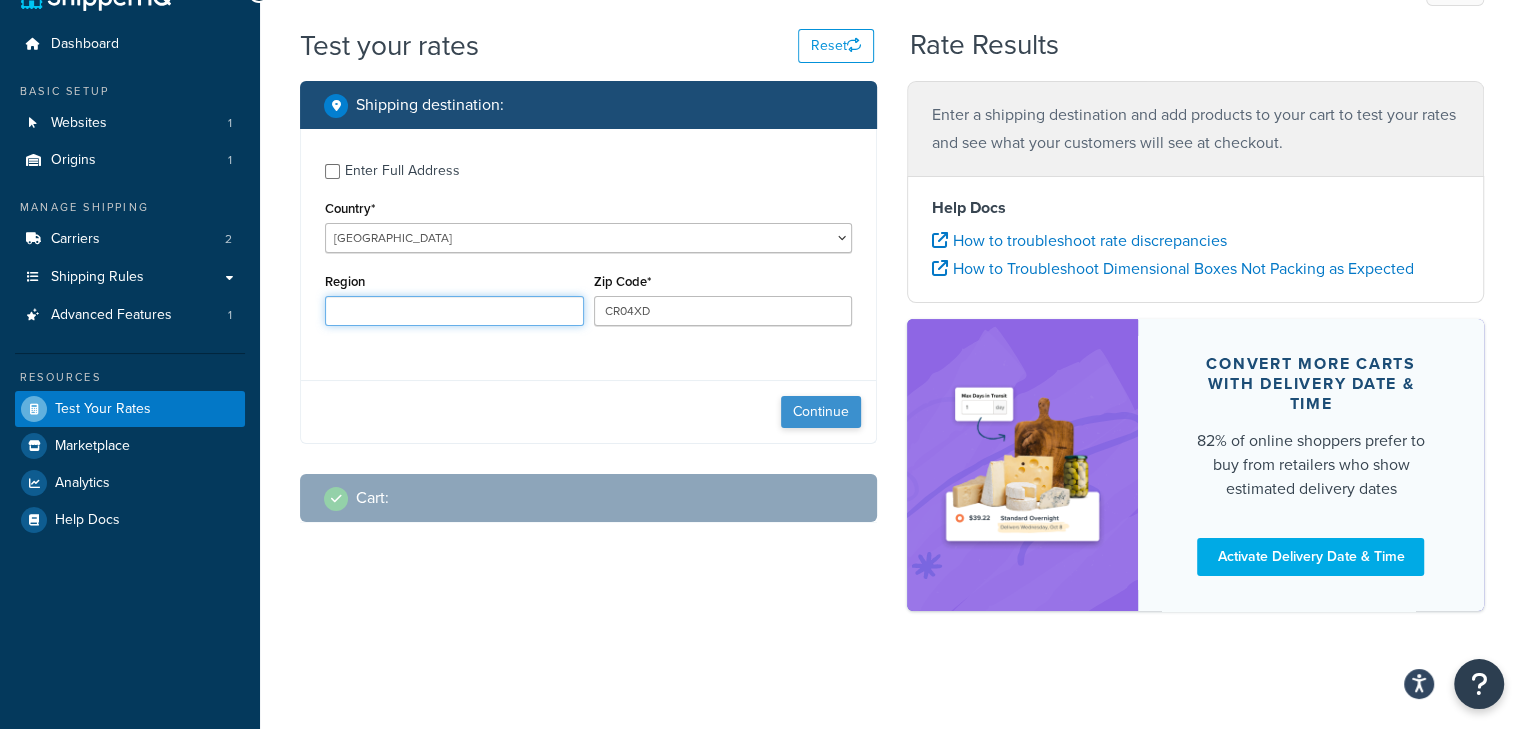 type on "Surrey" 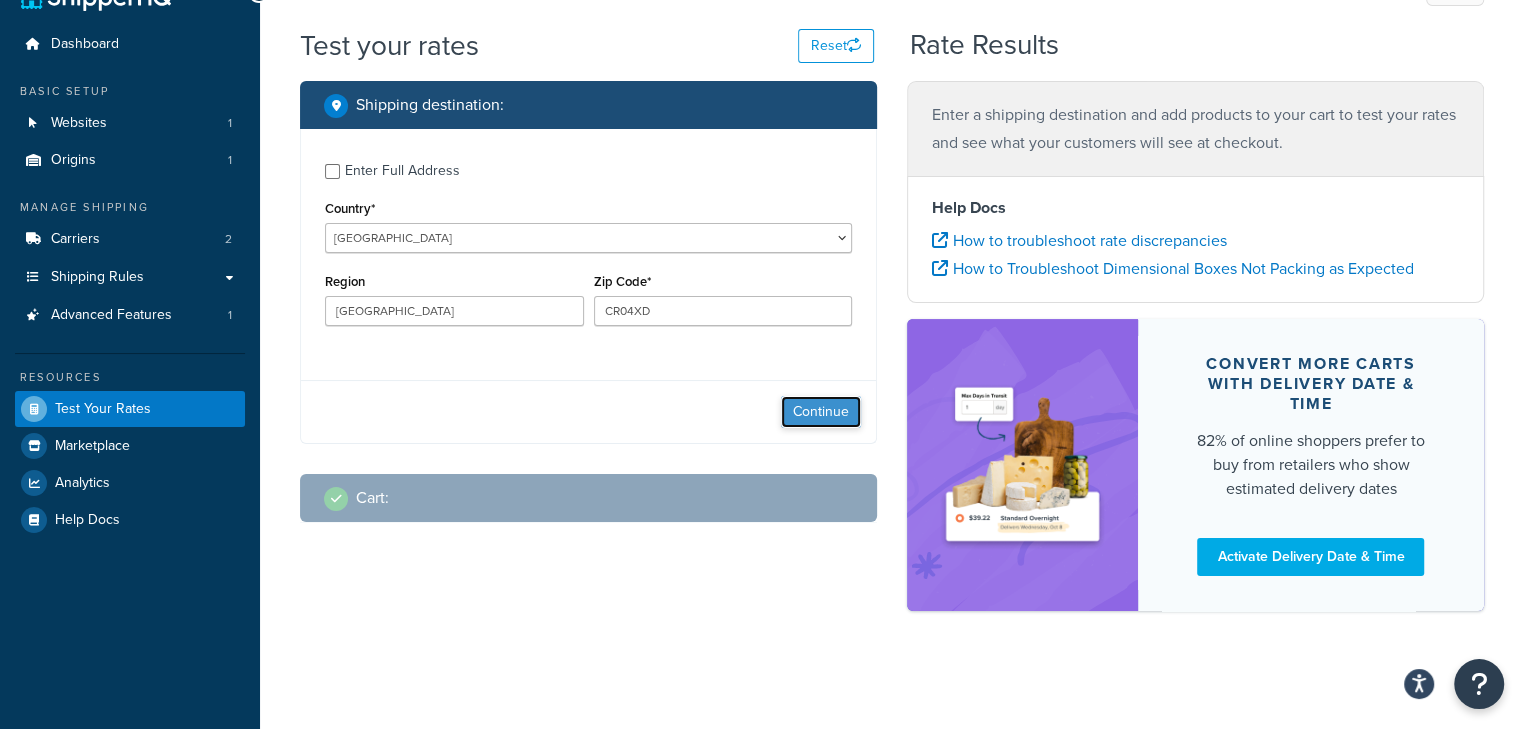 click on "Continue" at bounding box center [821, 412] 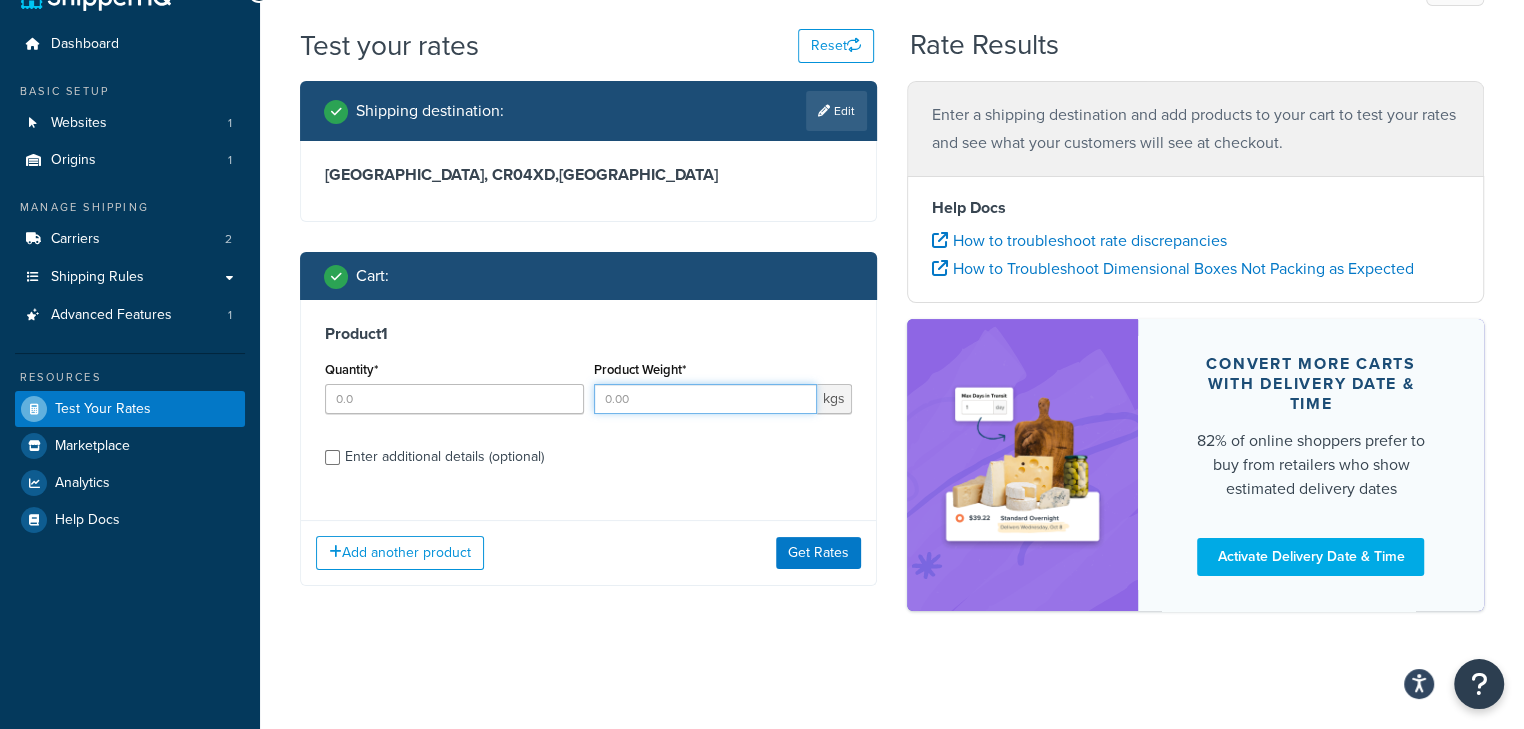 click on "Product Weight*" at bounding box center (706, 399) 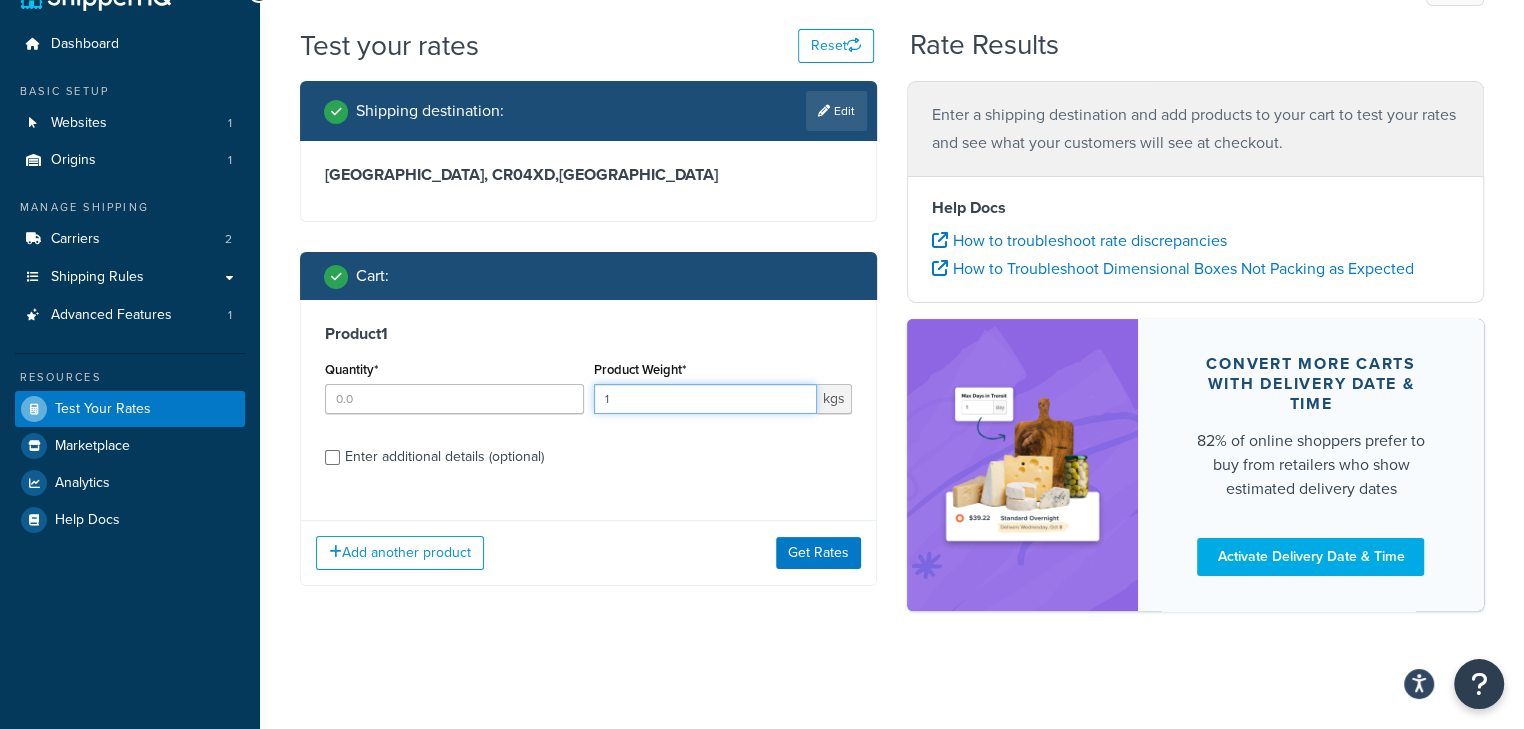 click on "1" at bounding box center (706, 399) 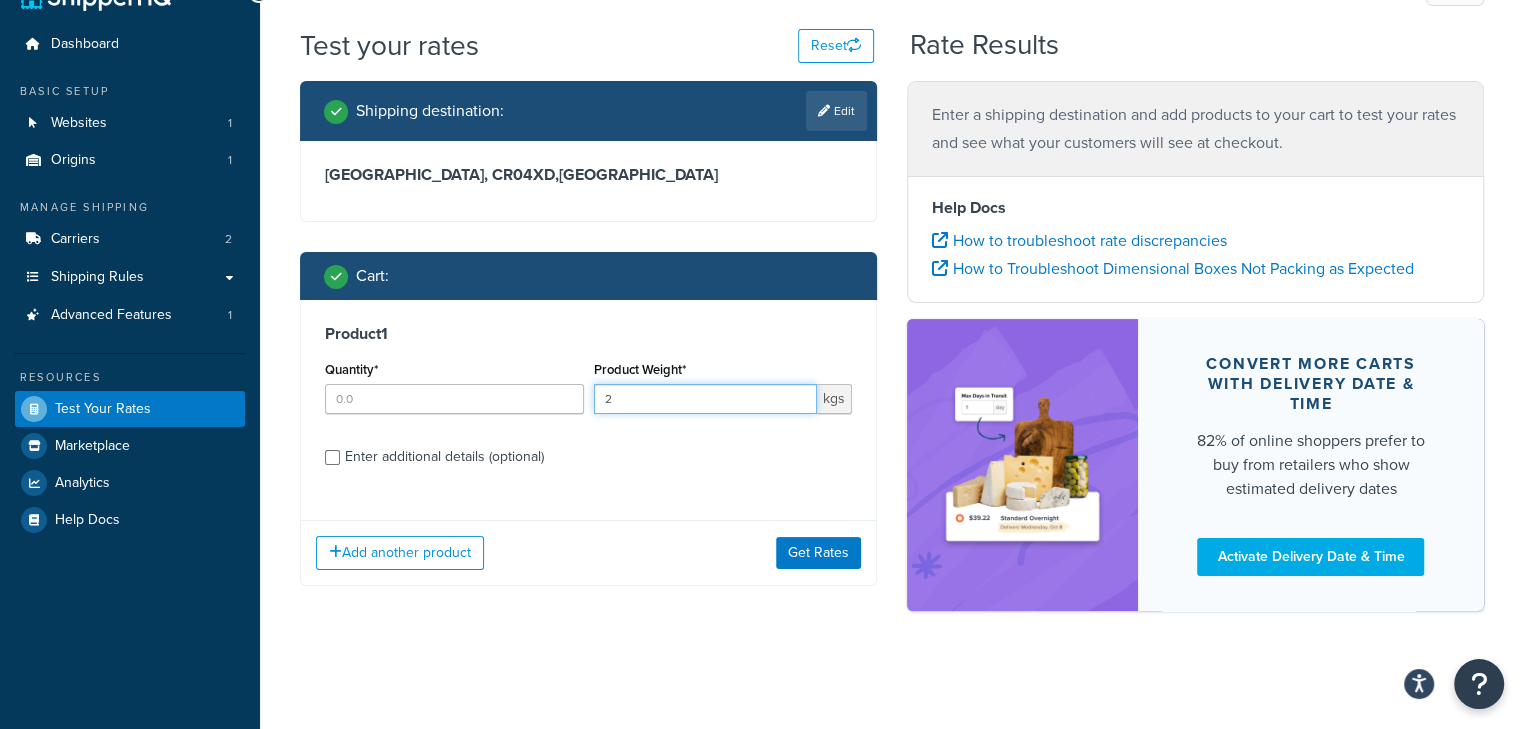 type on "2" 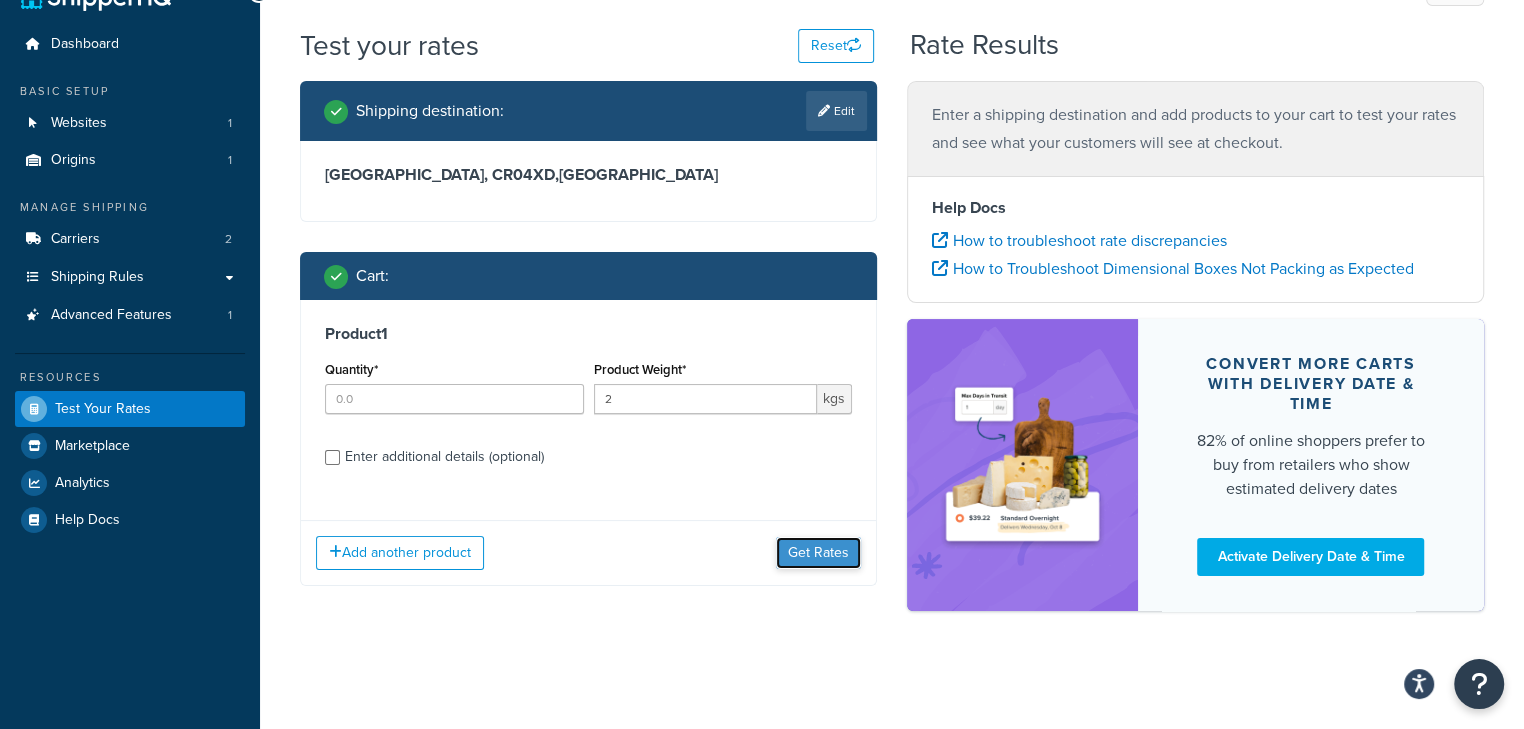 click on "Get Rates" at bounding box center (818, 553) 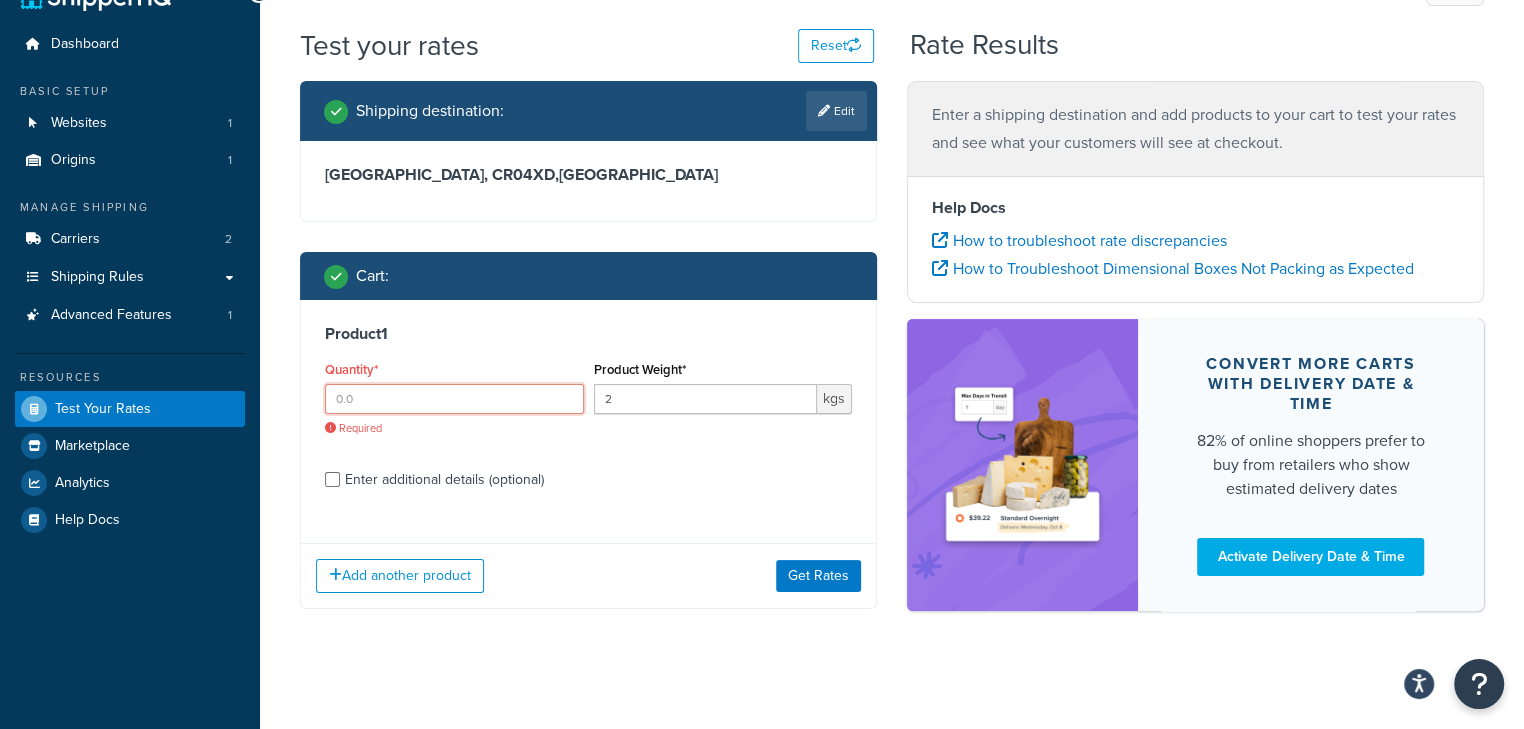 click on "Quantity*" at bounding box center (454, 399) 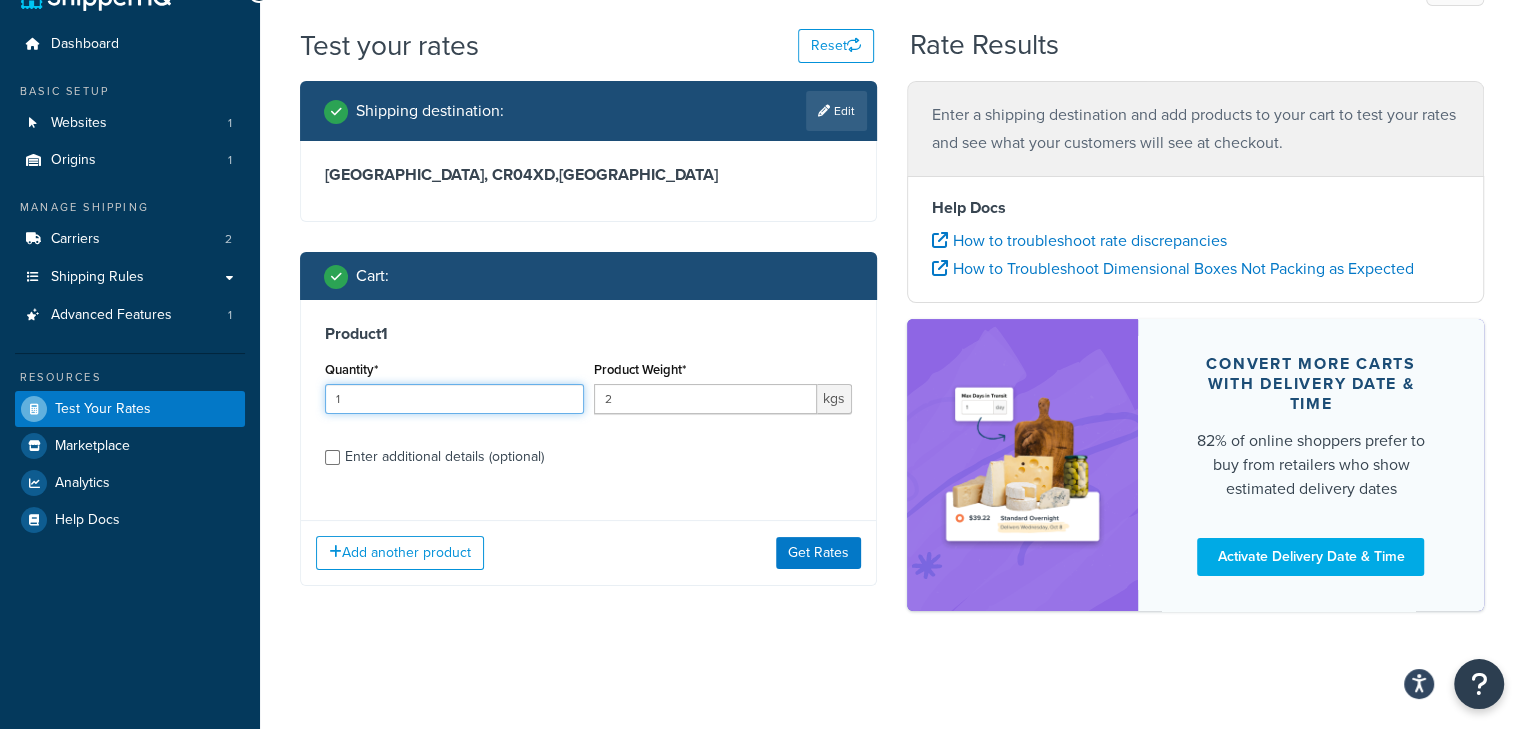 type on "1" 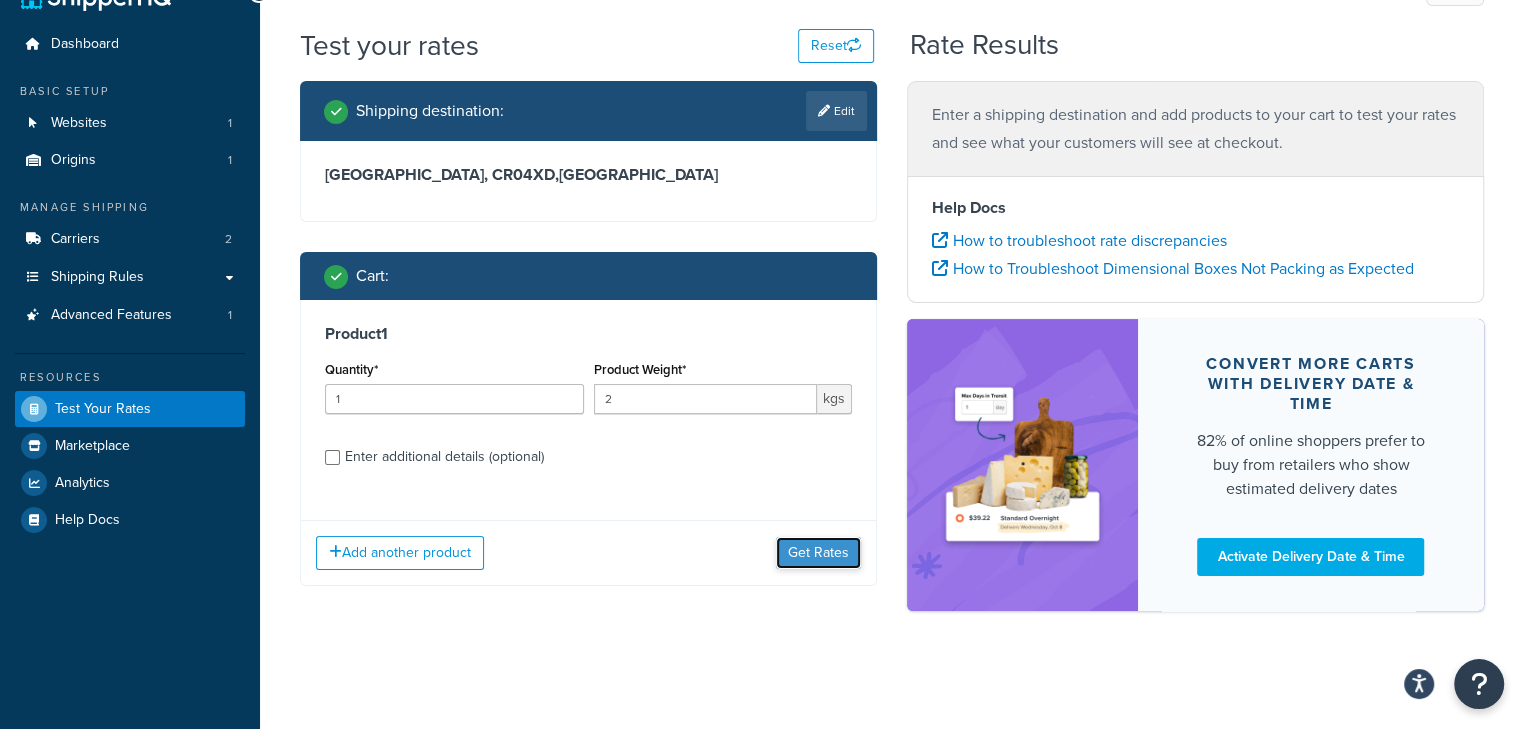 click on "Get Rates" at bounding box center (818, 553) 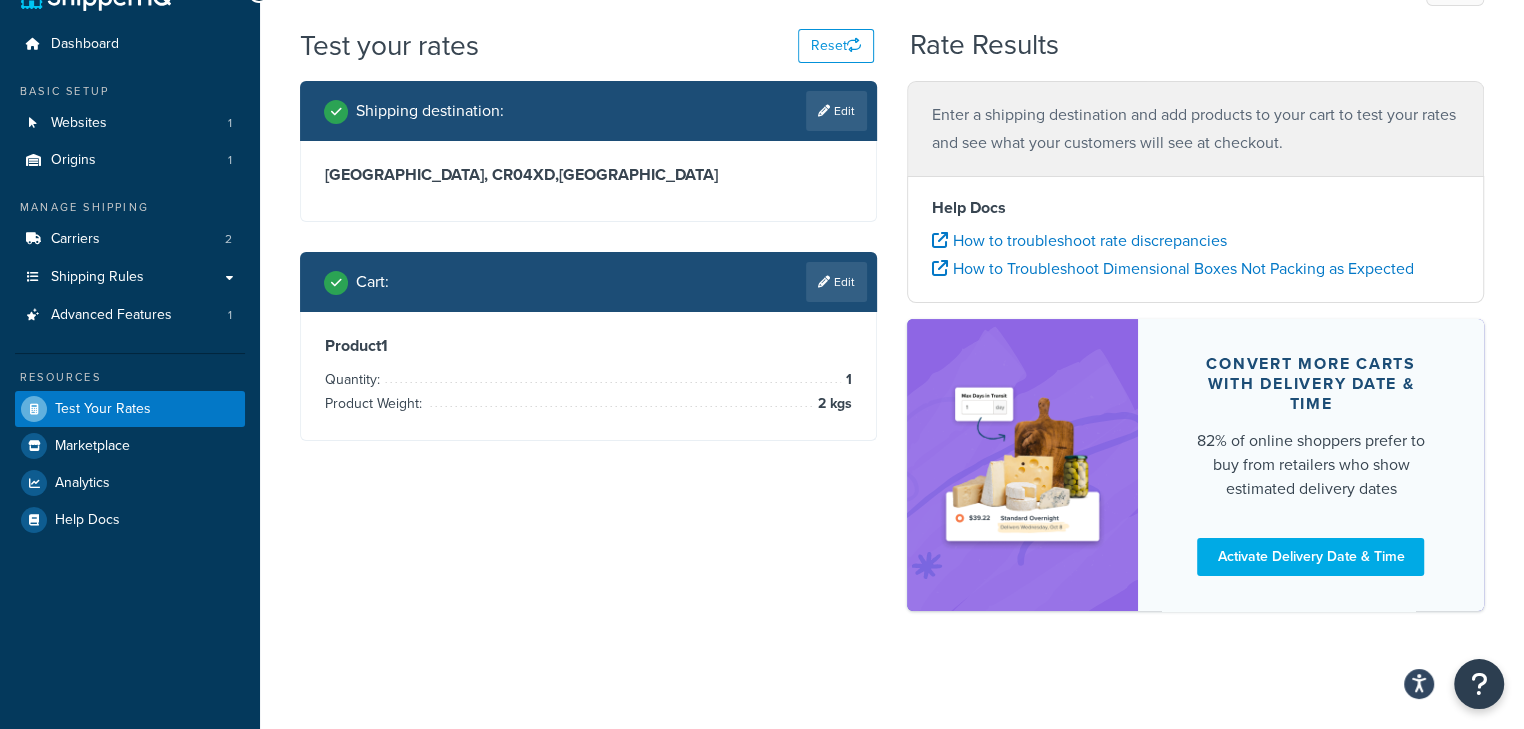 scroll, scrollTop: 0, scrollLeft: 0, axis: both 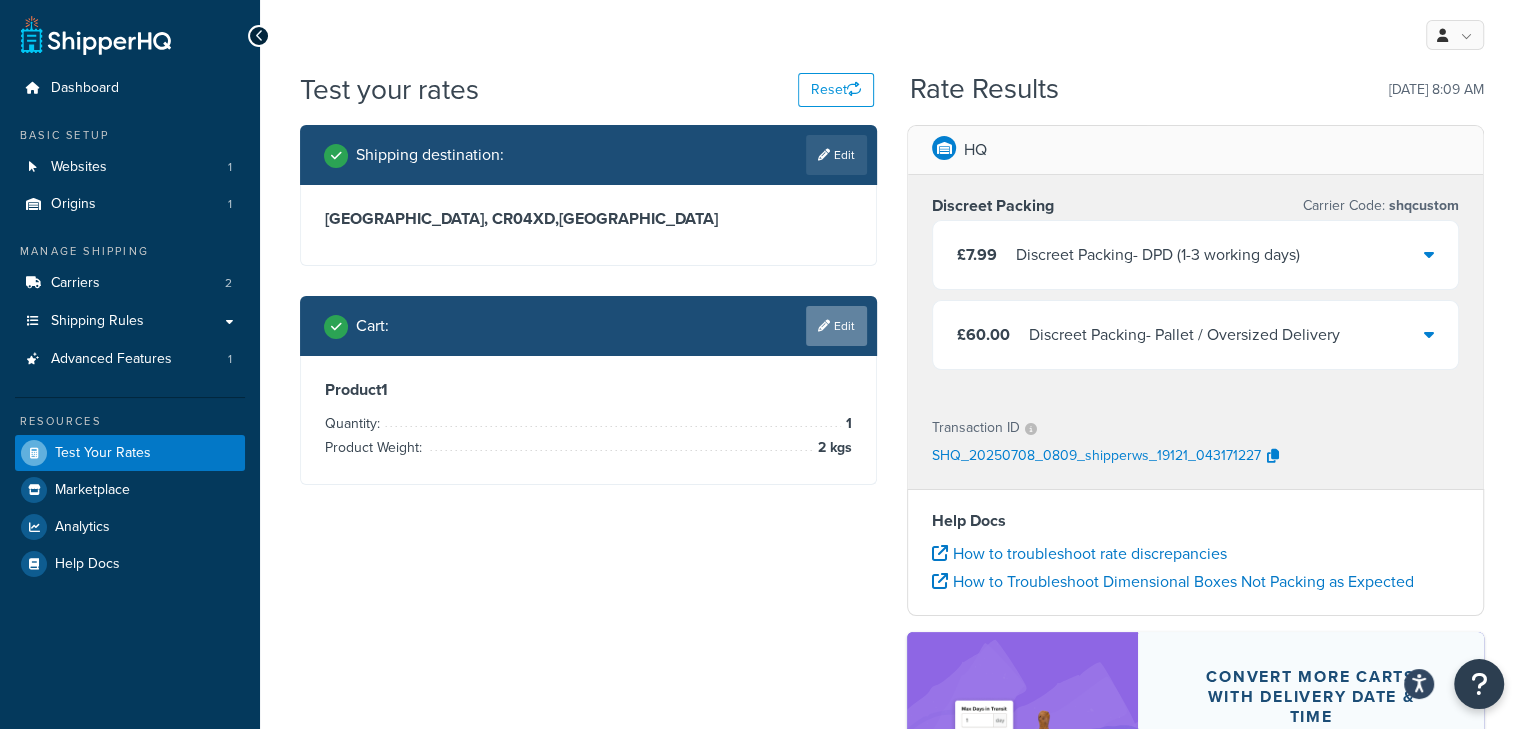 click on "Edit" at bounding box center [836, 326] 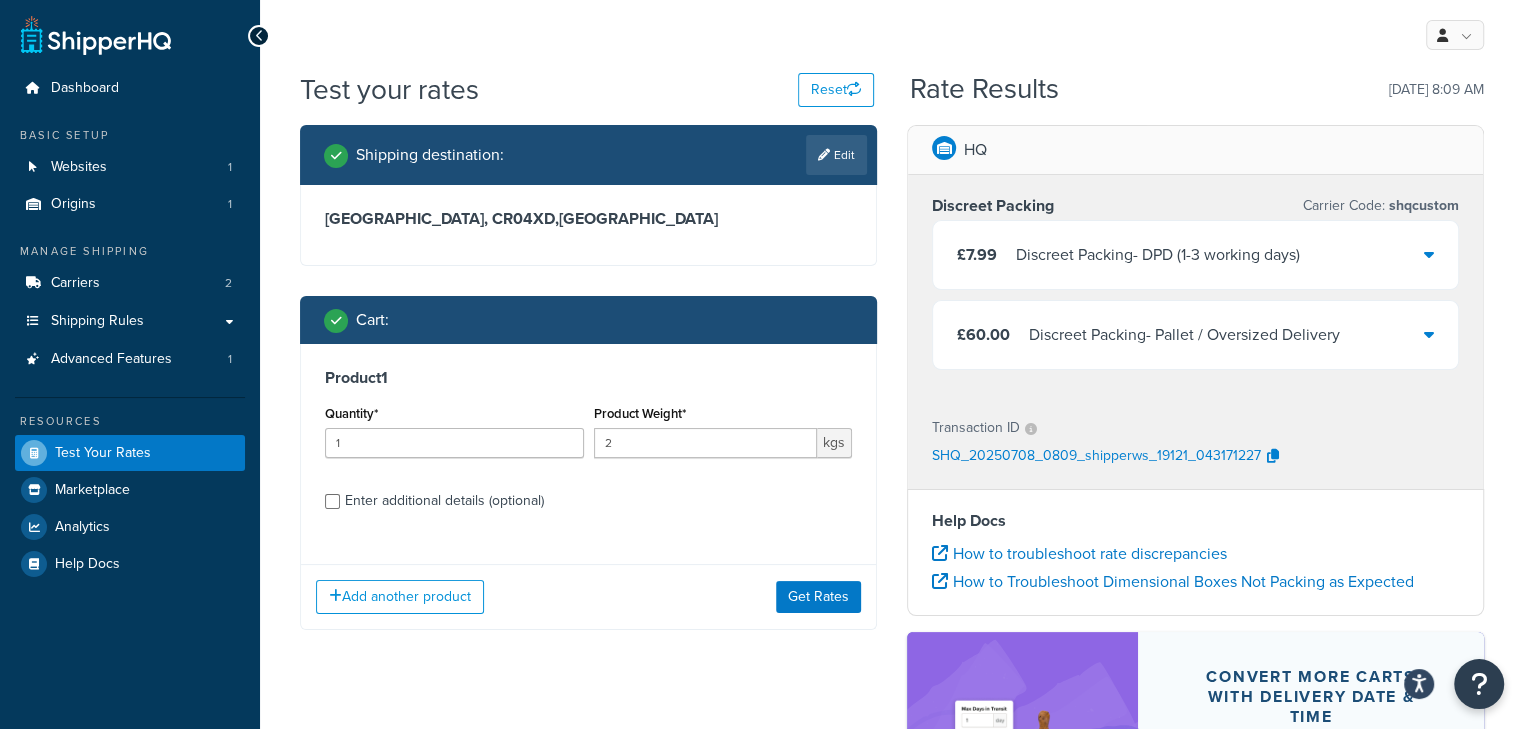 scroll, scrollTop: 133, scrollLeft: 0, axis: vertical 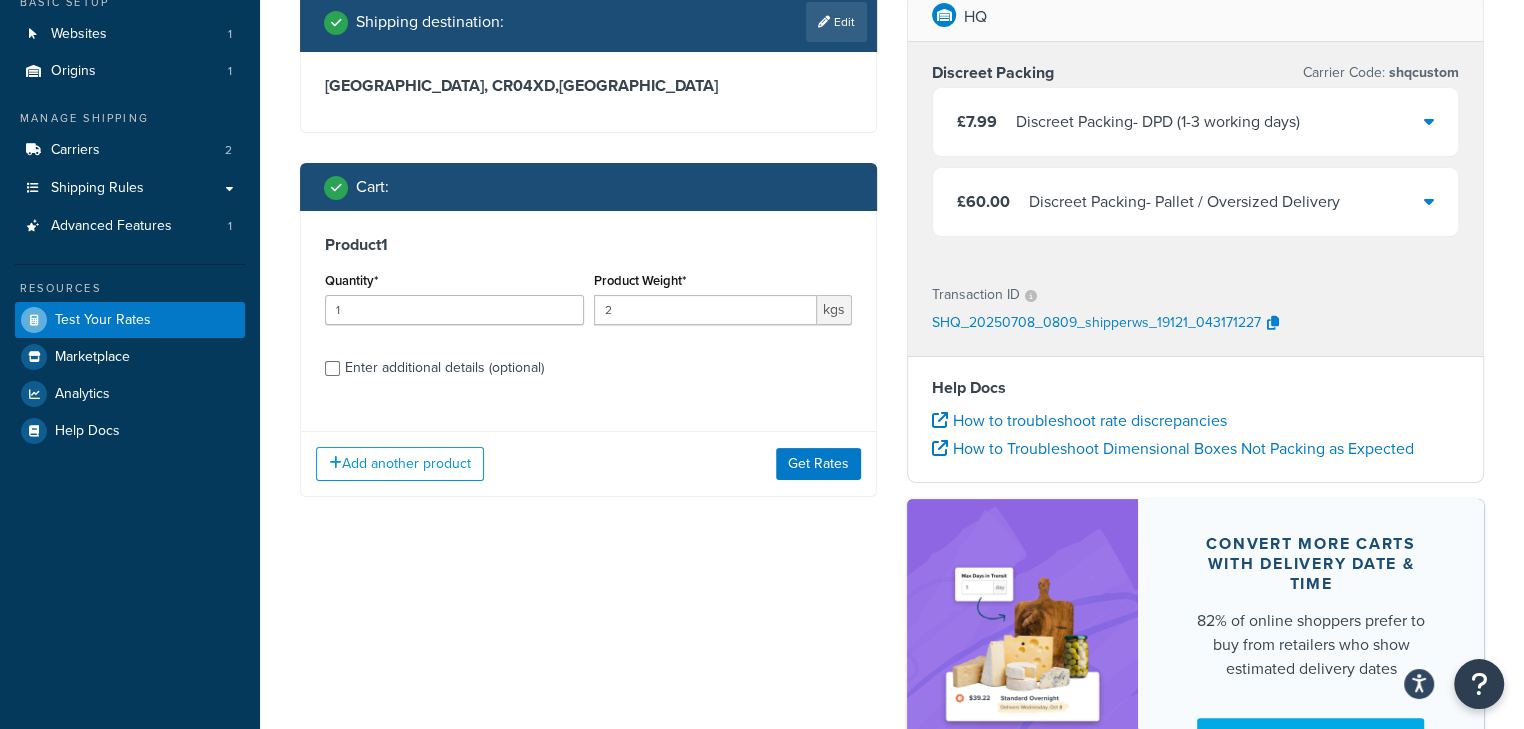 click on "Enter additional details (optional)" at bounding box center (444, 368) 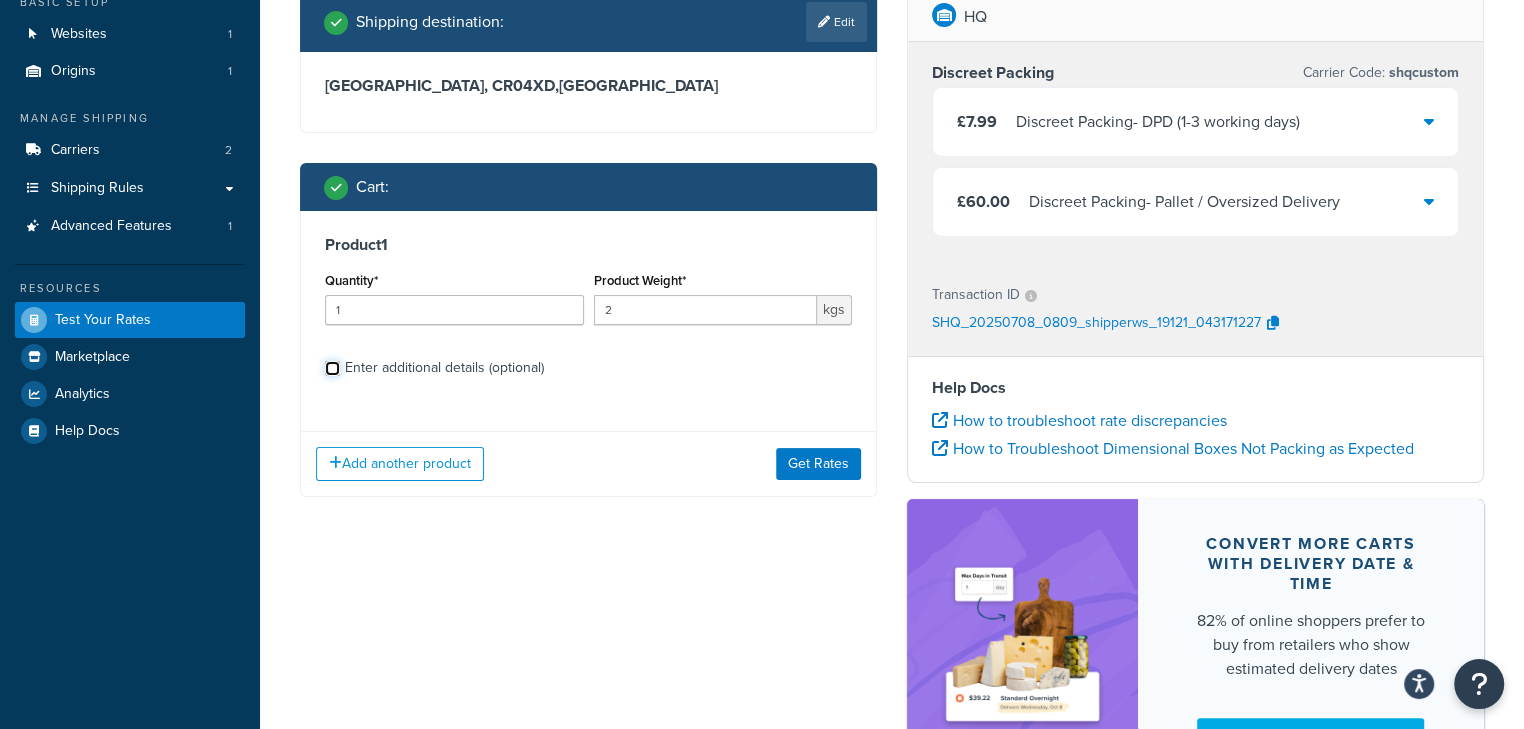 click on "Enter additional details (optional)" at bounding box center [332, 368] 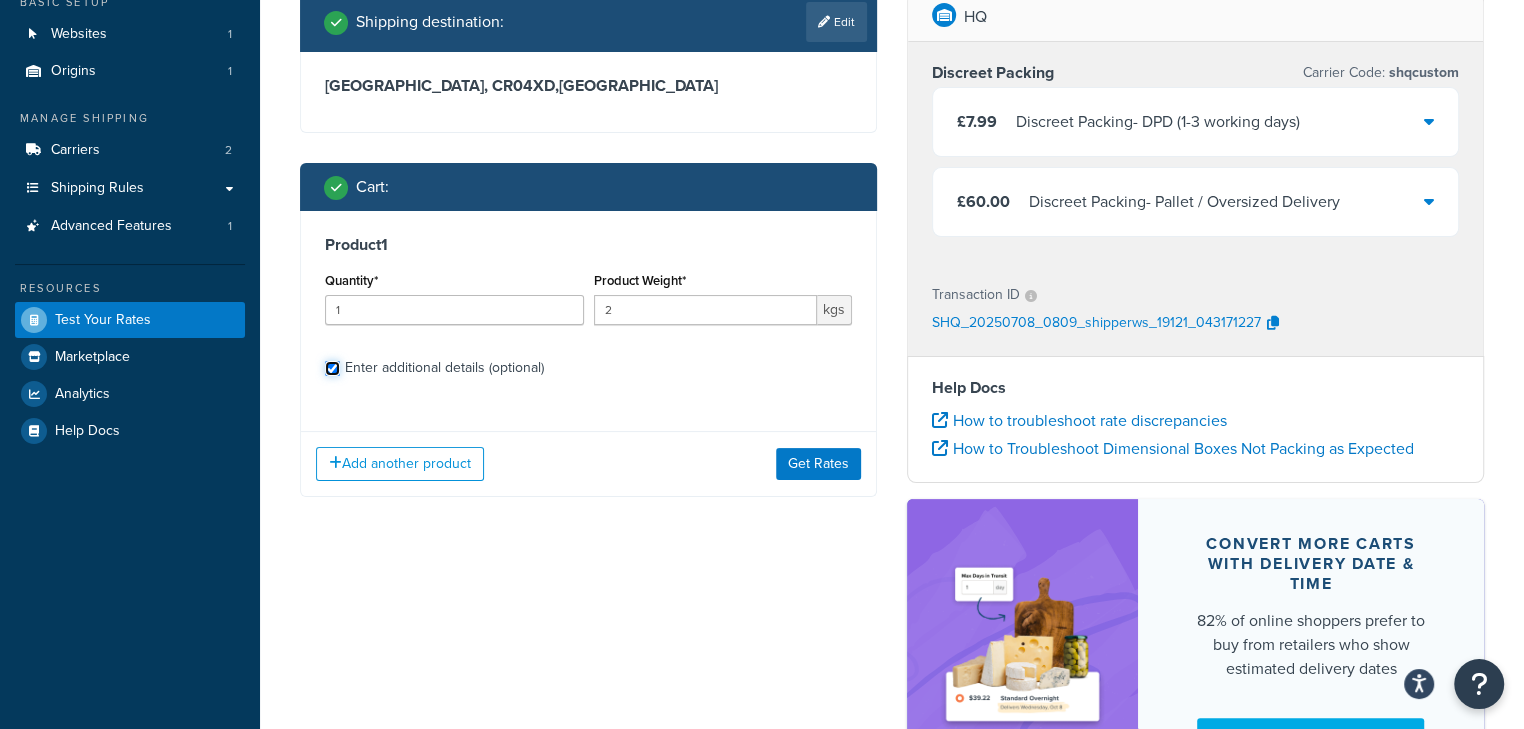 checkbox on "true" 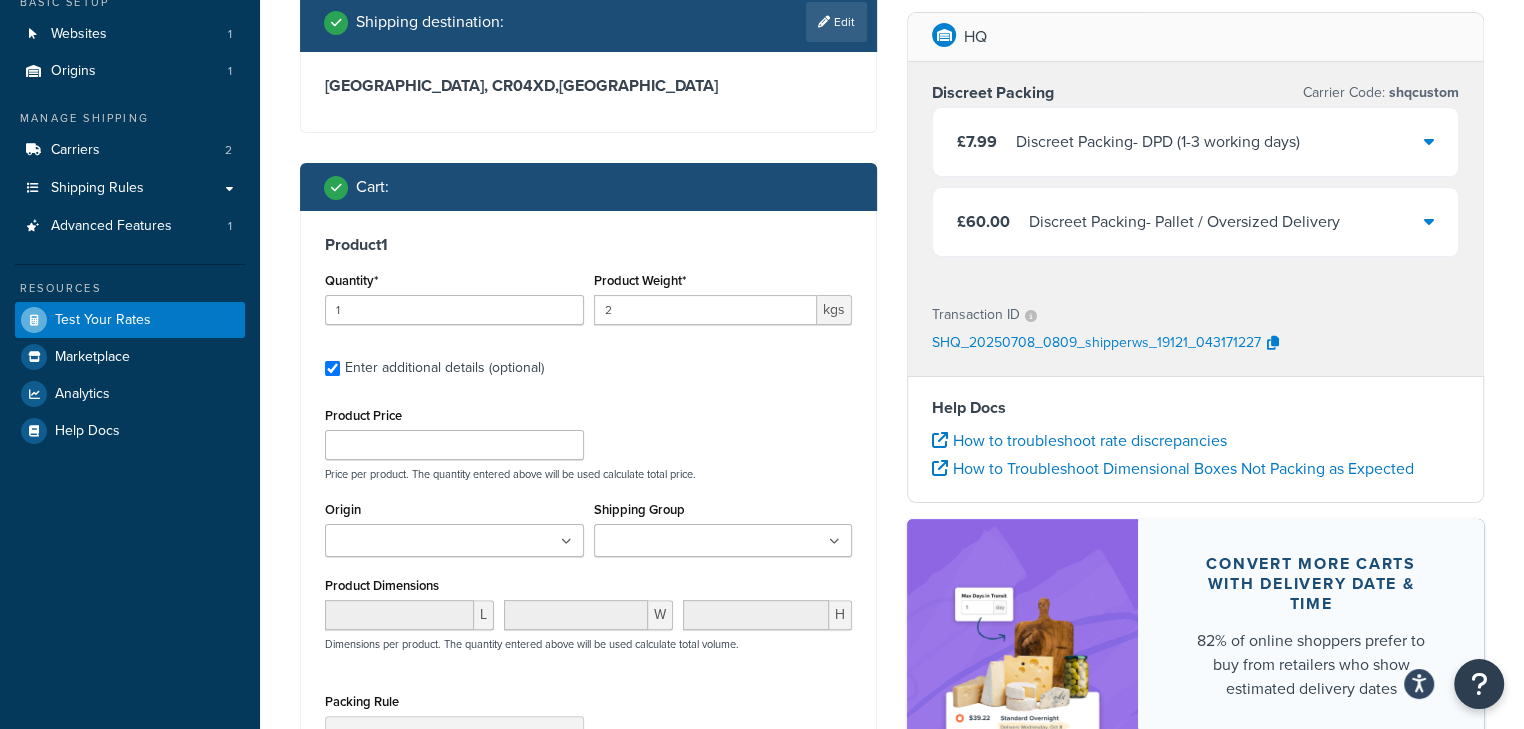 click on "Shipping Group" at bounding box center (688, 542) 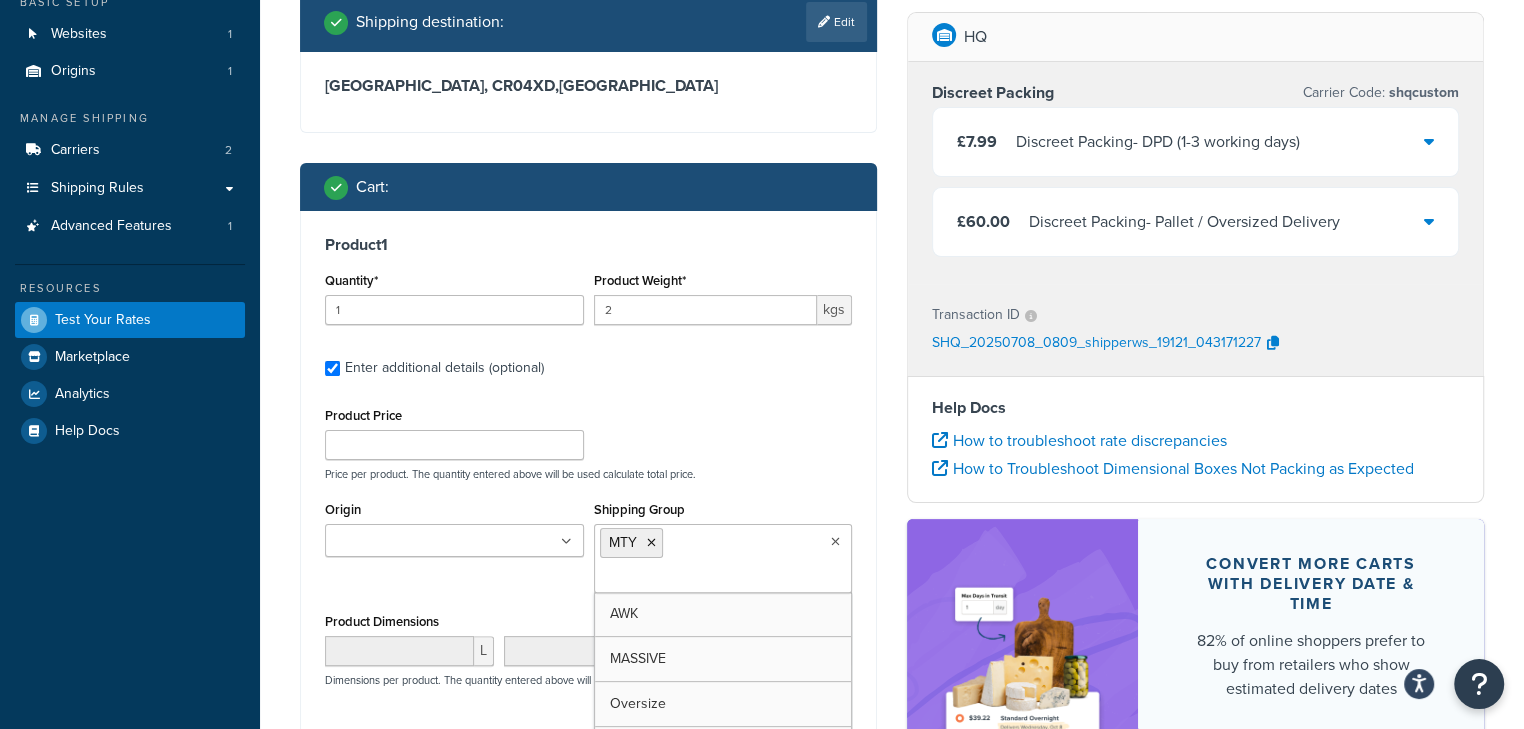 scroll, scrollTop: 400, scrollLeft: 0, axis: vertical 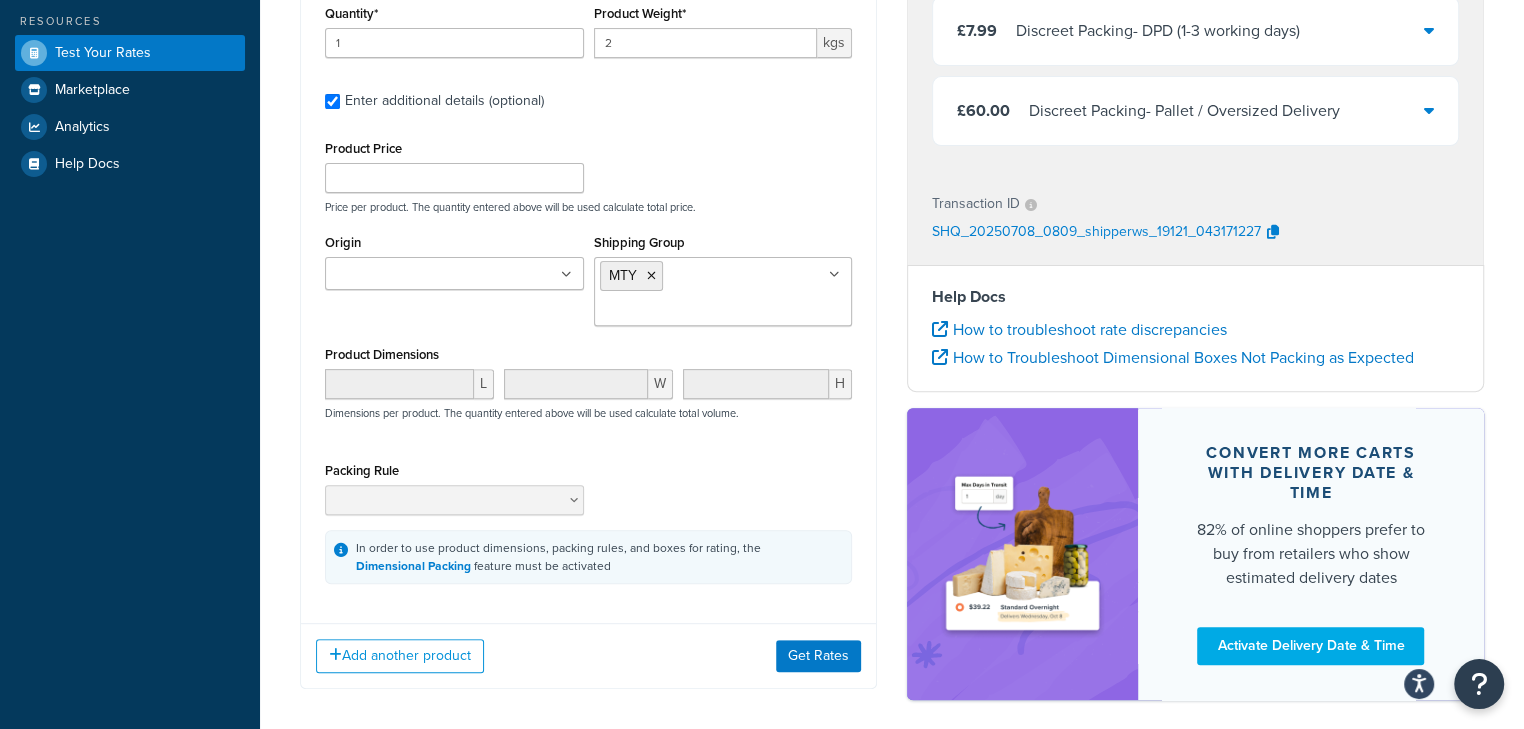 click on "Add another product Get Rates" at bounding box center (588, 655) 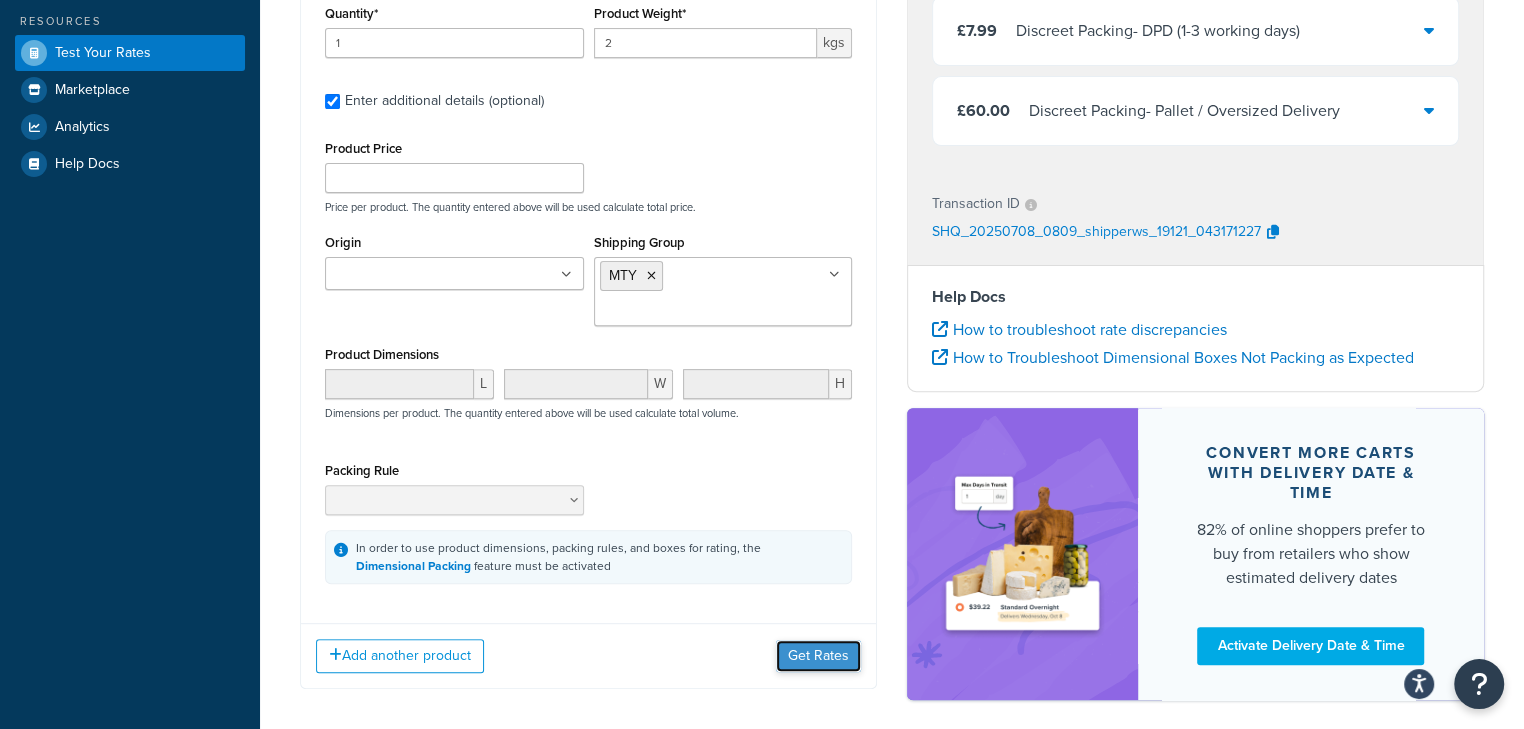 click on "Get Rates" at bounding box center (818, 656) 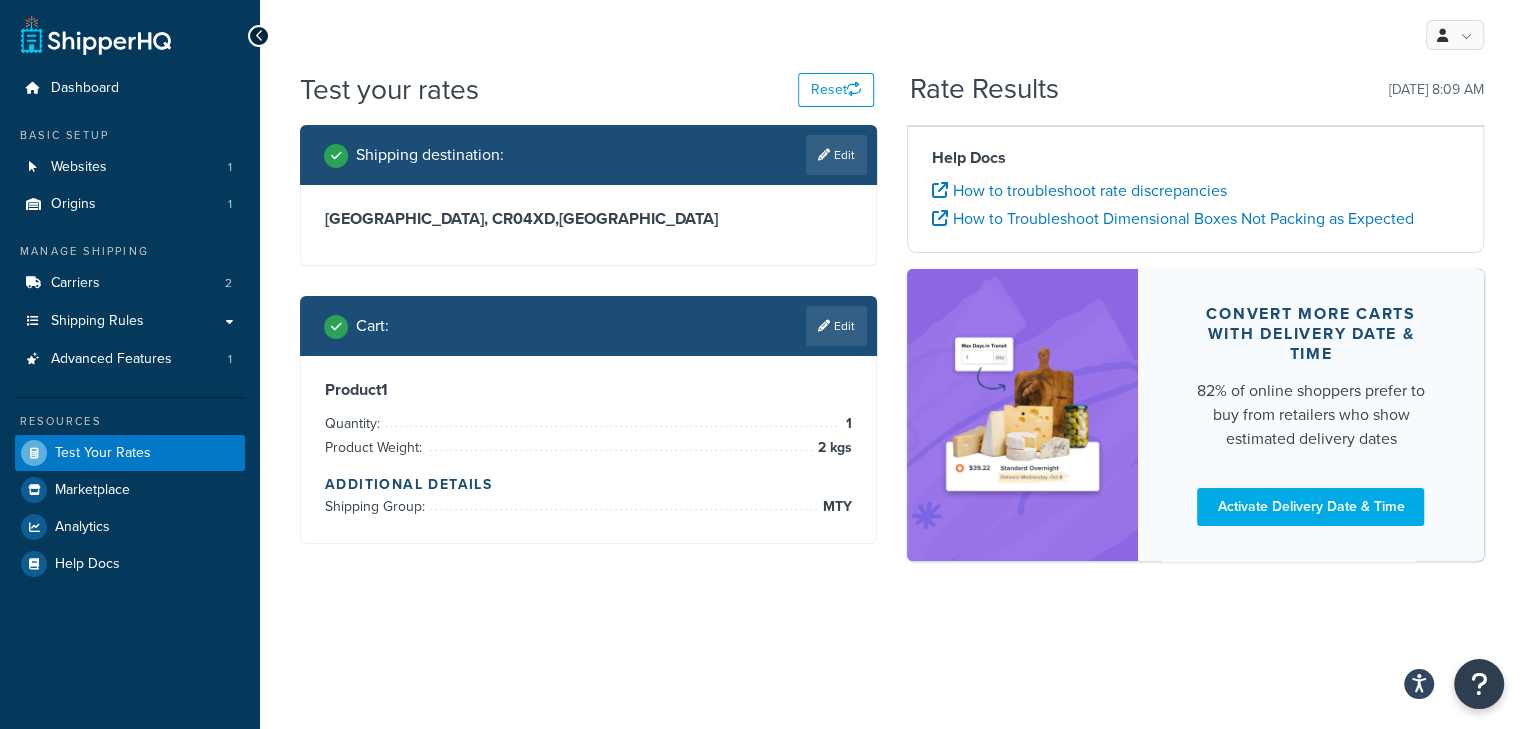 scroll, scrollTop: 0, scrollLeft: 0, axis: both 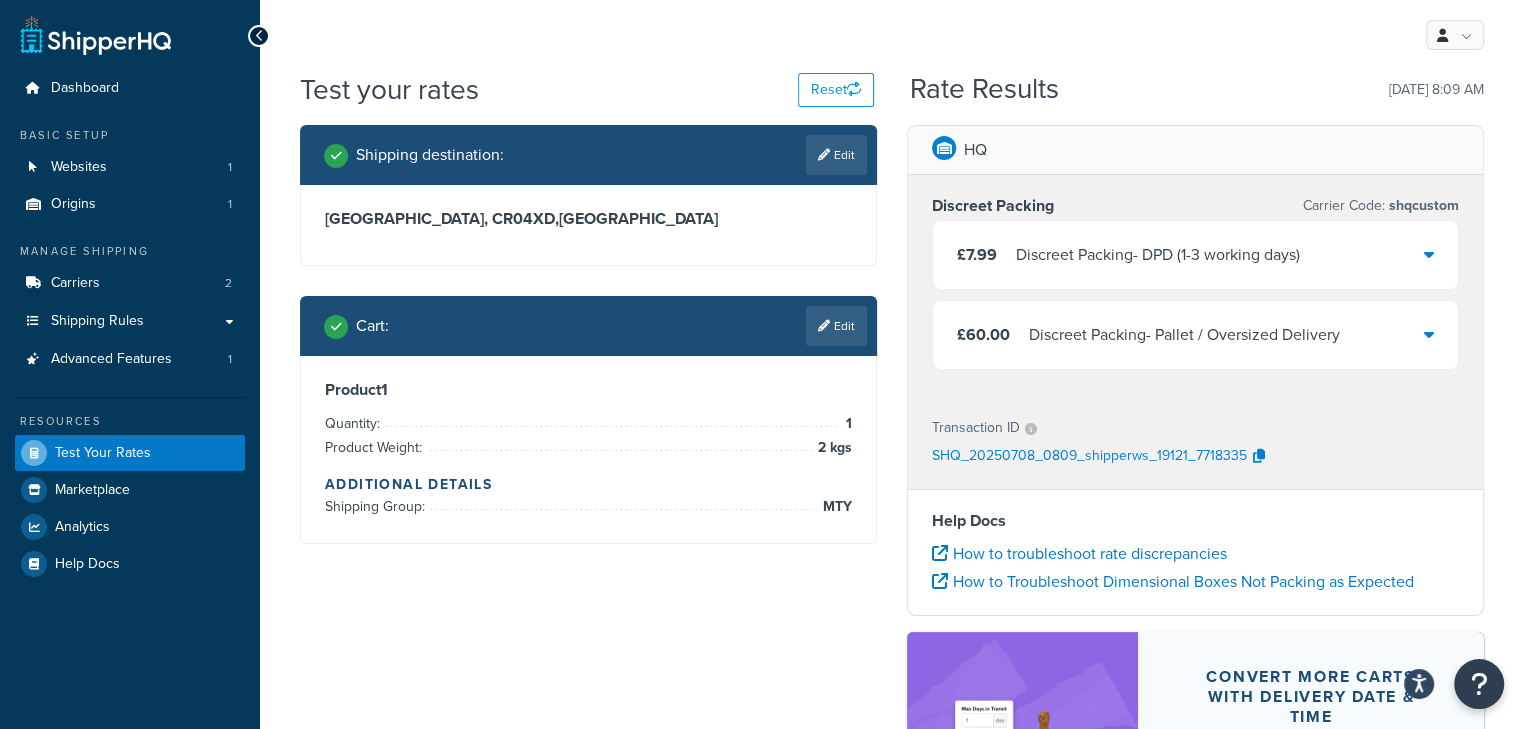 click on "Cart :  Edit" at bounding box center [588, 326] 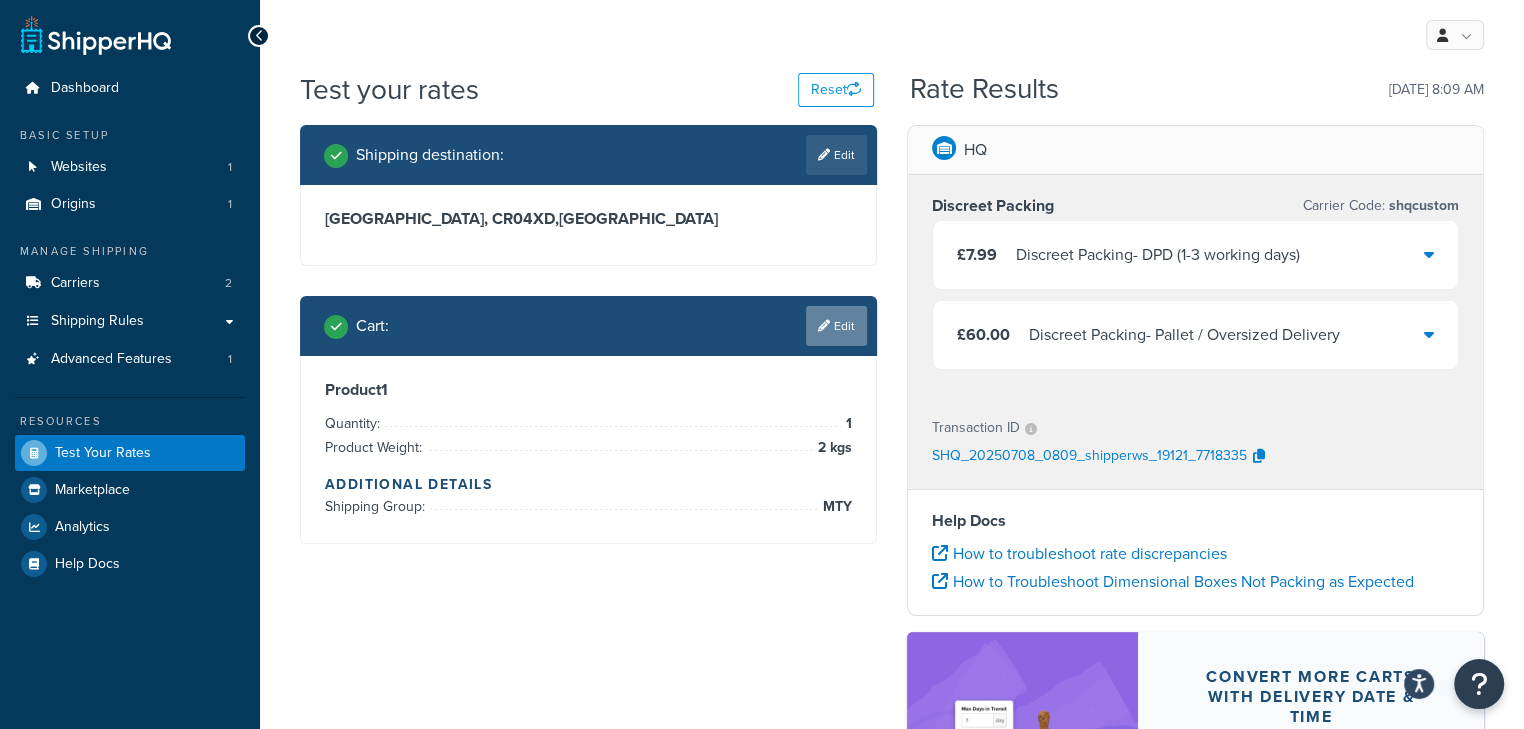 click on "Edit" at bounding box center (836, 326) 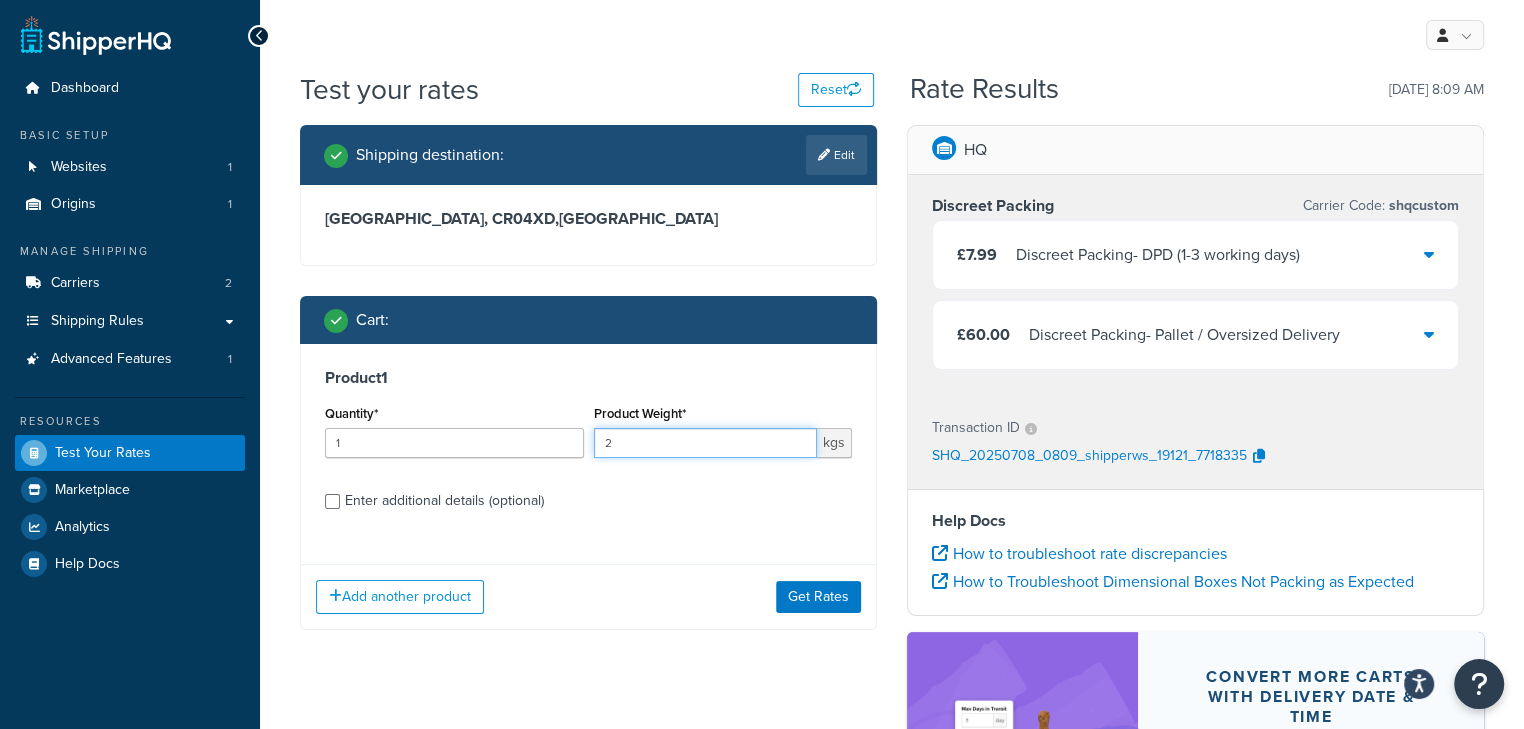drag, startPoint x: 766, startPoint y: 437, endPoint x: 453, endPoint y: 437, distance: 313 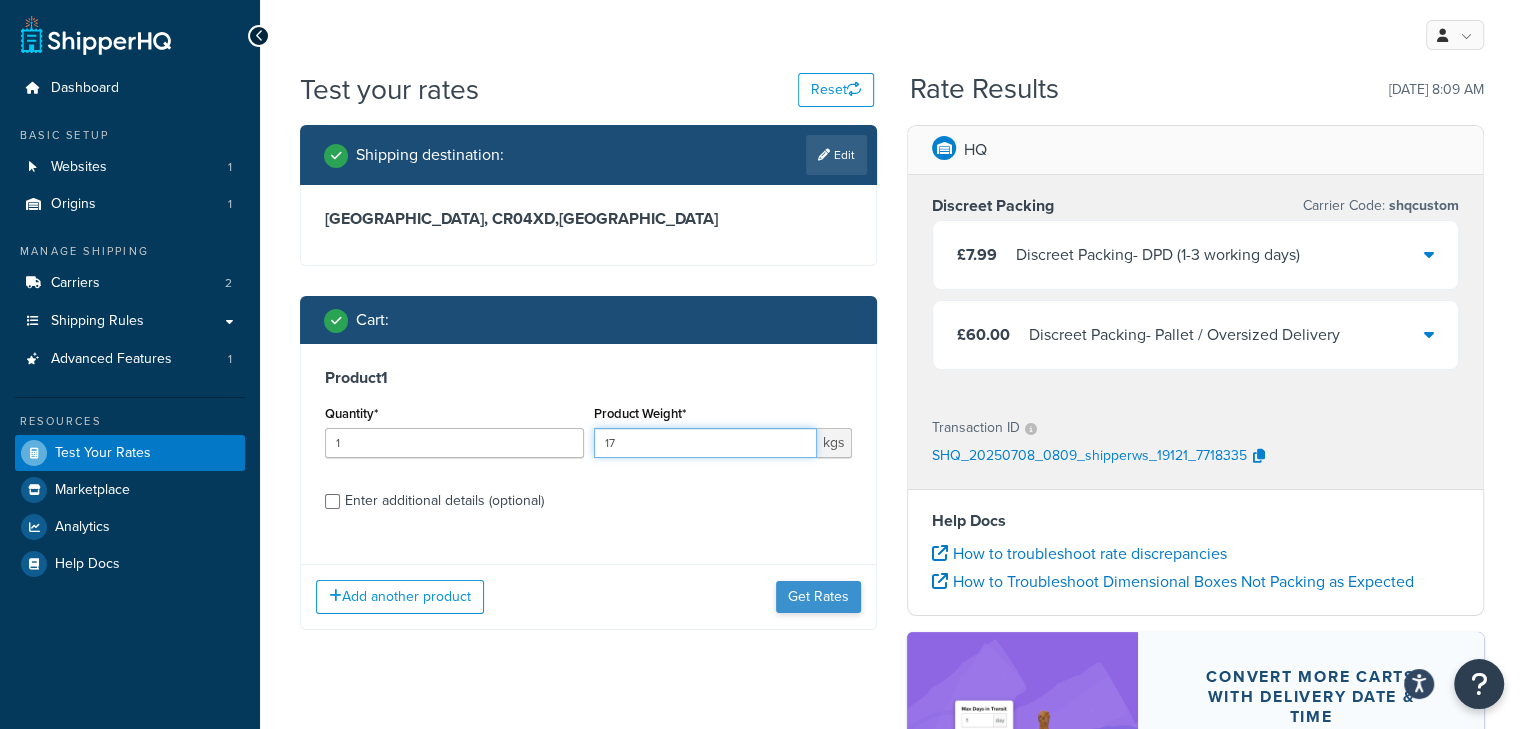 type on "17" 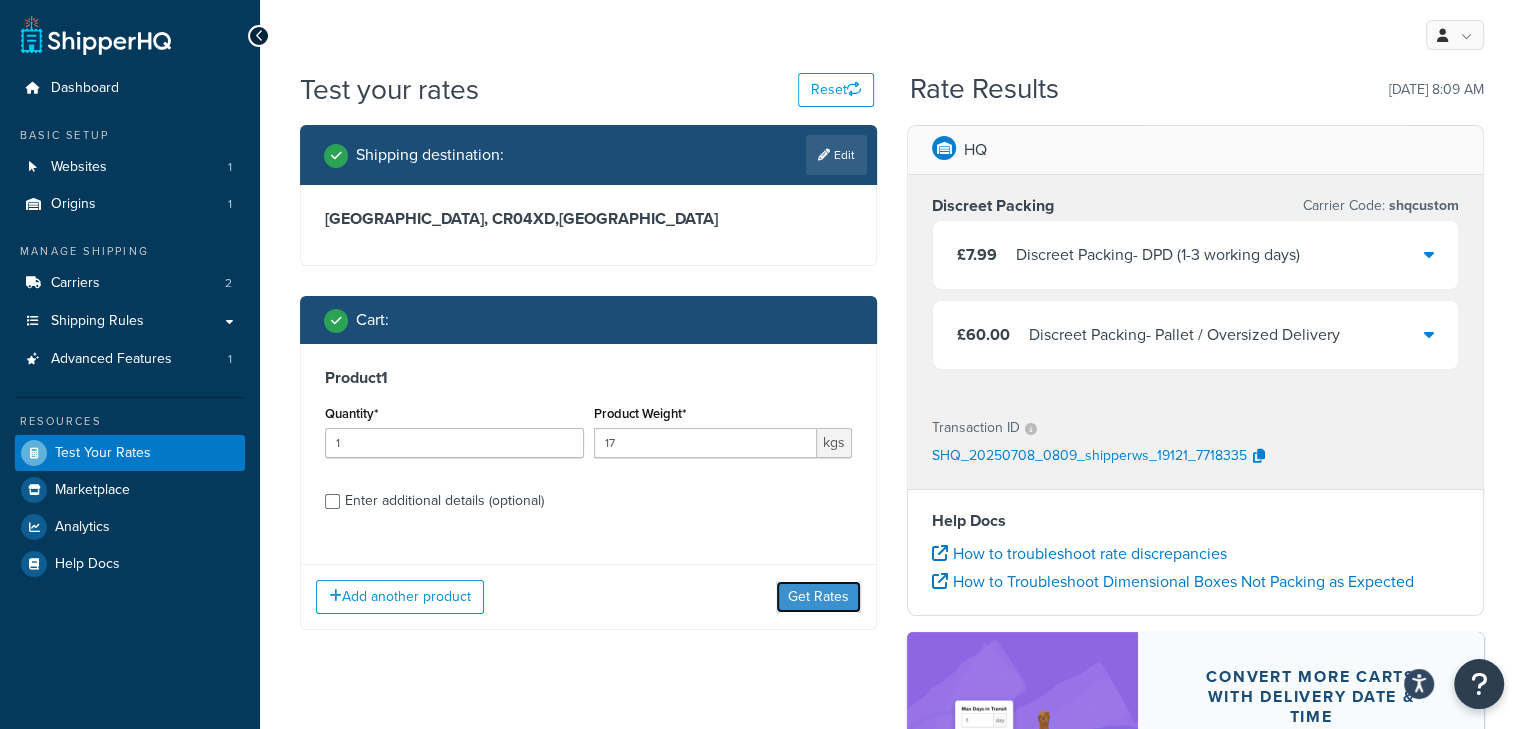 click on "Get Rates" at bounding box center (818, 597) 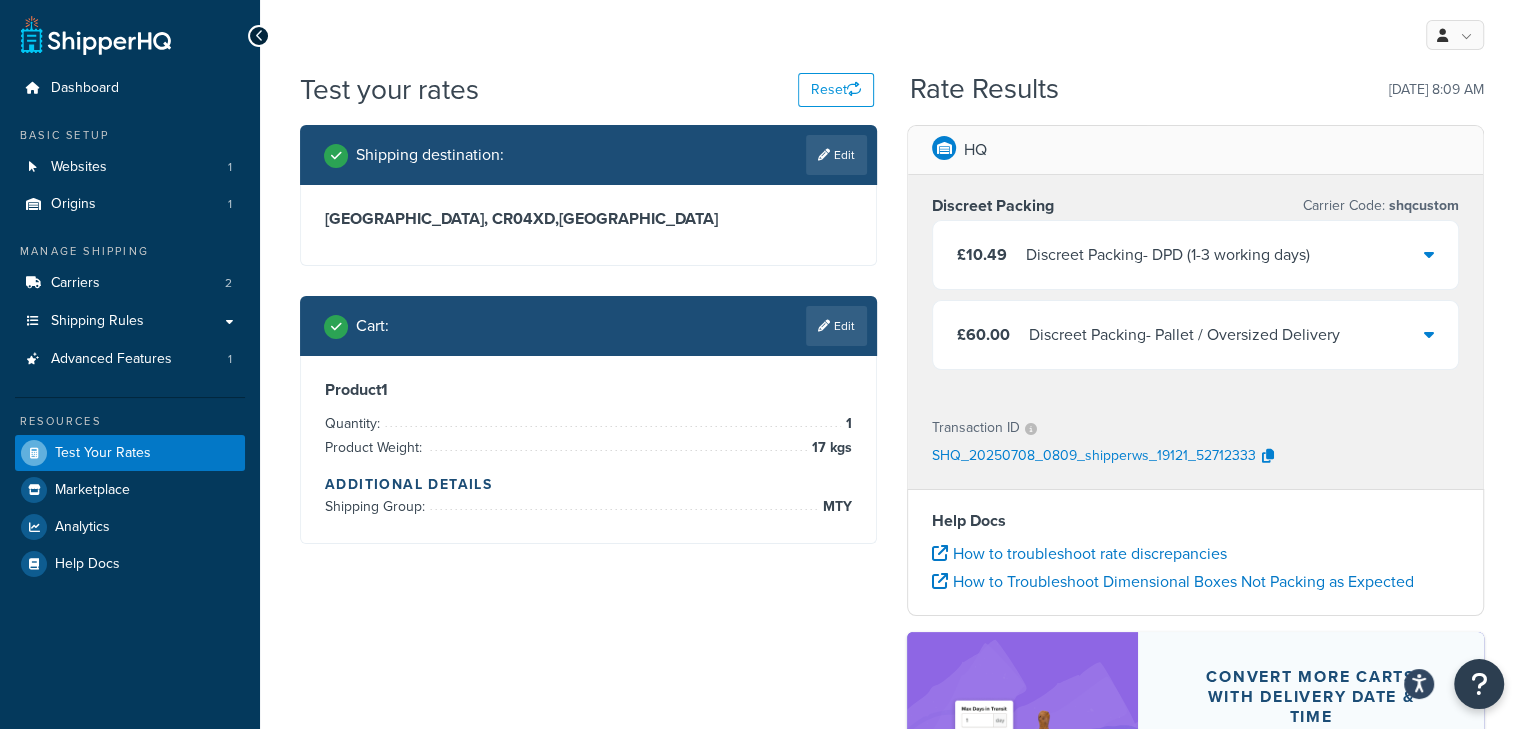 scroll, scrollTop: 133, scrollLeft: 0, axis: vertical 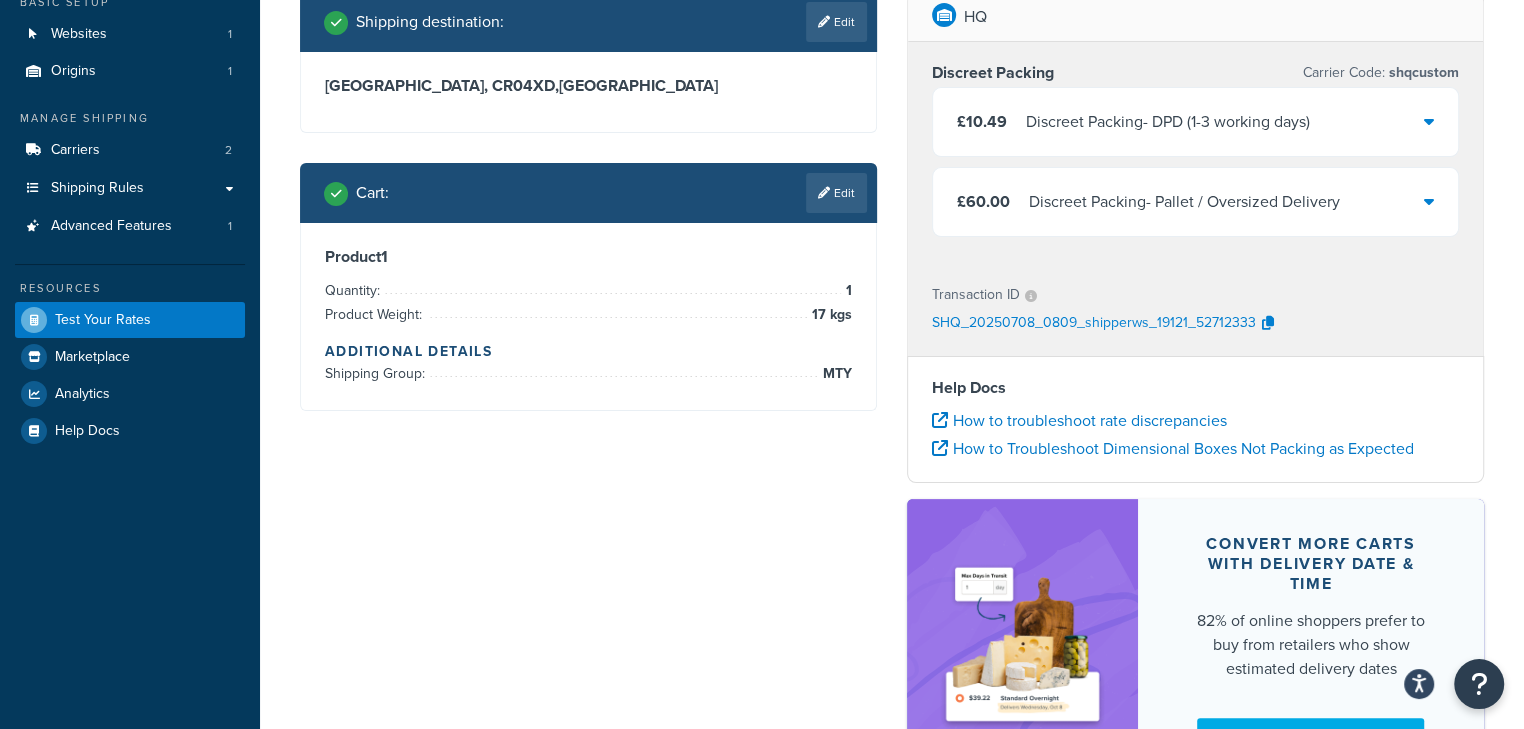 click on "£10.49 Discreet Packing  -   DPD (1-3 working days)" at bounding box center [1195, 122] 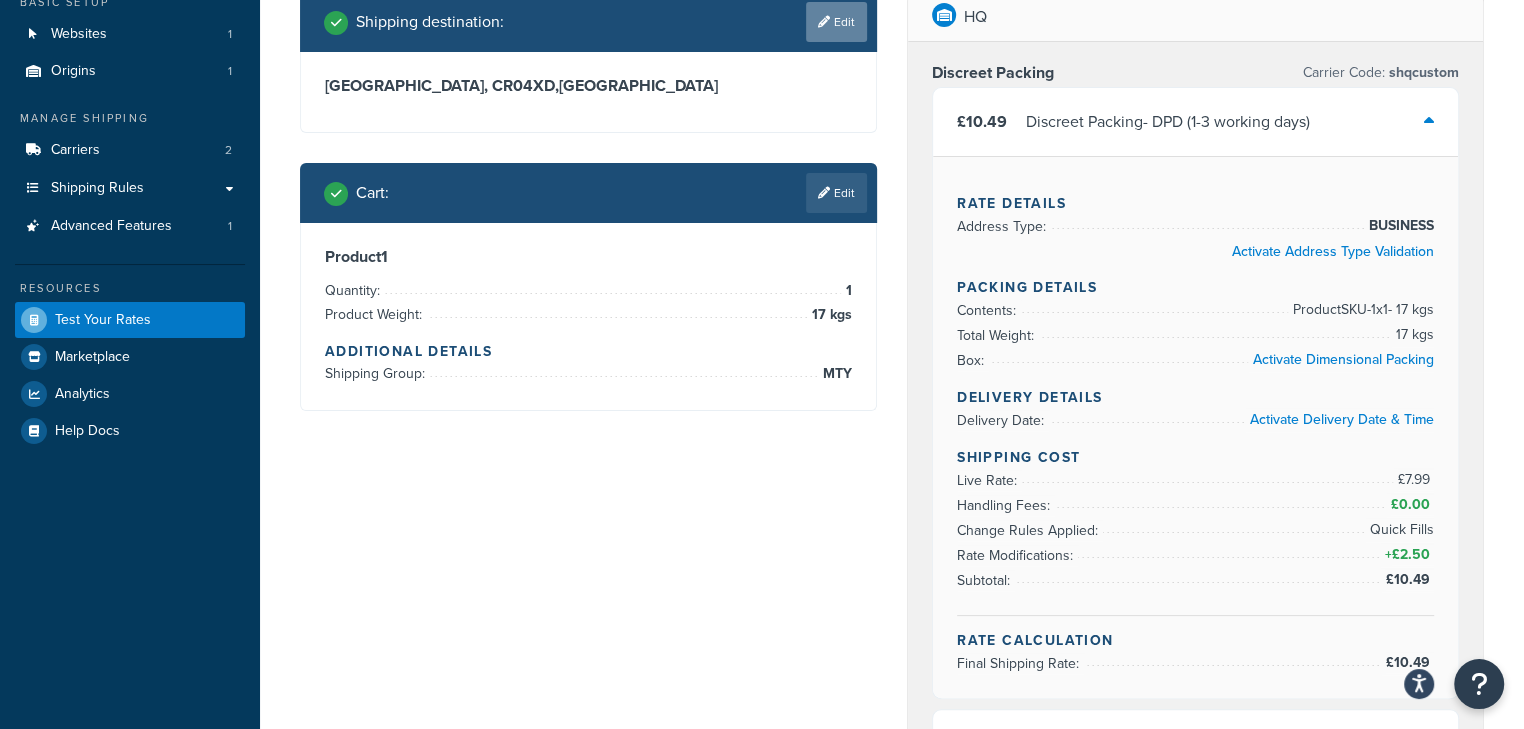 scroll, scrollTop: 0, scrollLeft: 0, axis: both 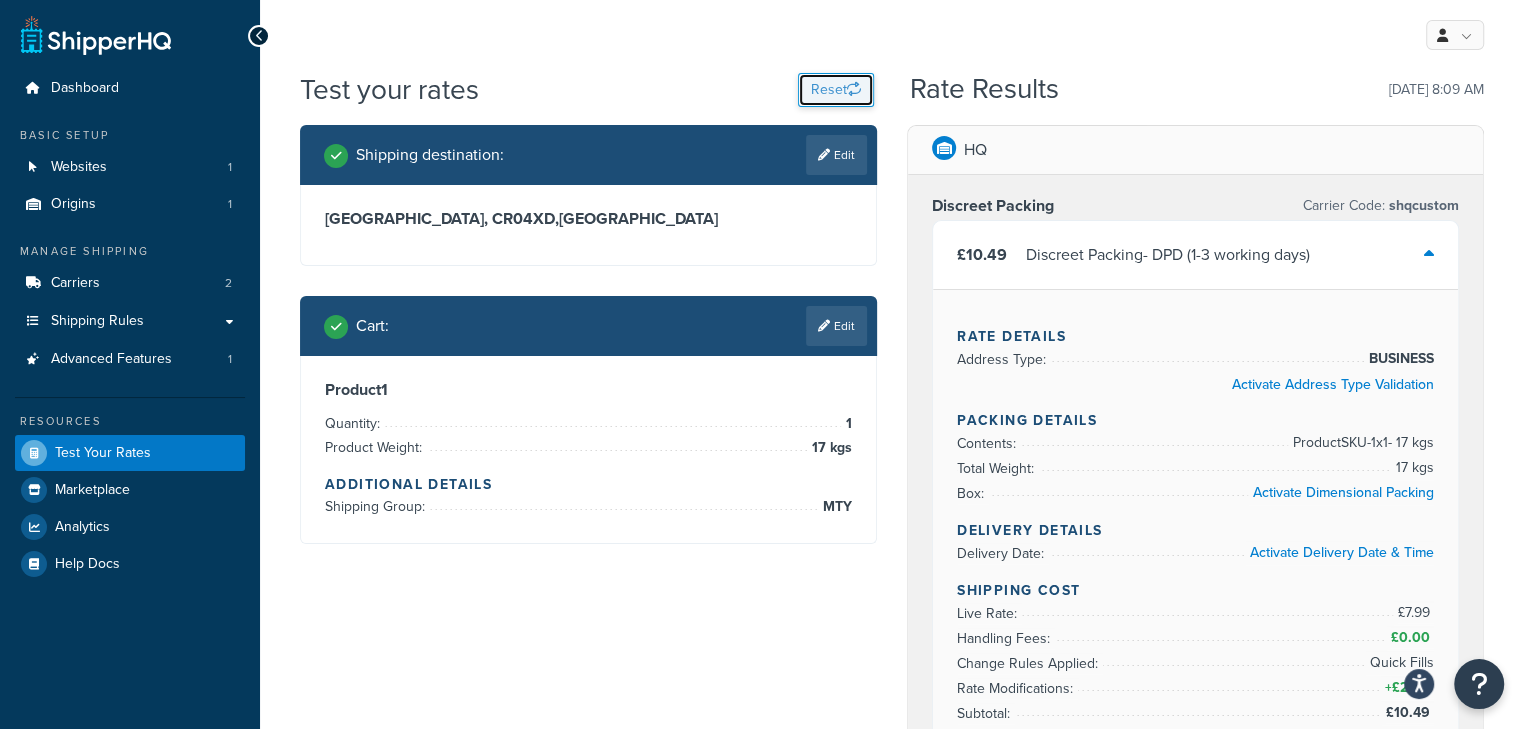 click on "Reset" at bounding box center (836, 90) 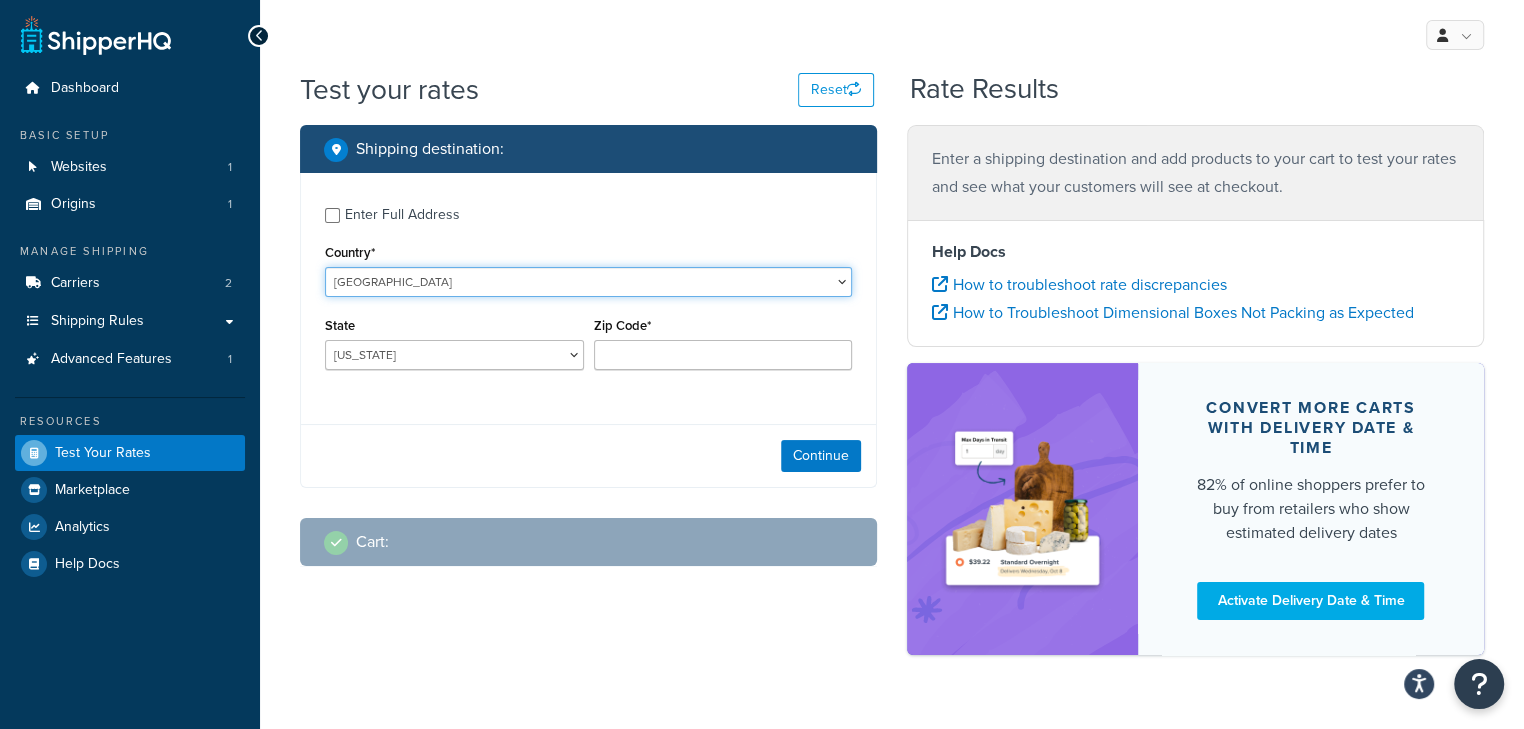 click on "United States  United Kingdom  Afghanistan  Åland Islands  Albania  Algeria  American Samoa  Andorra  Angola  Anguilla  Antarctica  Antigua and Barbuda  Argentina  Armenia  Aruba  Australia  Austria  Azerbaijan  Bahamas  Bahrain  Bangladesh  Barbados  Belarus  Belgium  Belize  Benin  Bermuda  Bhutan  Bolivia  Bonaire, Sint Eustatius and Saba  Bosnia and Herzegovina  Botswana  Bouvet Island  Brazil  British Indian Ocean Territory  Brunei Darussalam  Bulgaria  Burkina Faso  Burundi  Cambodia  Cameroon  Canada  Cape Verde  Cayman Islands  Central African Republic  Chad  Chile  China  Christmas Island  Cocos (Keeling) Islands  Colombia  Comoros  Congo  Congo, The Democratic Republic of the  Cook Islands  Costa Rica  Côte d'Ivoire  Croatia  Cuba  Curacao  Cyprus  Czech Republic  Denmark  Djibouti  Dominica  Dominican Republic  Ecuador  Egypt  El Salvador  Equatorial Guinea  Eritrea  Estonia  Ethiopia  Falkland Islands (Malvinas)  Faroe Islands  Fiji  Finland  France  French Guiana  French Polynesia  Gabon  Guam" at bounding box center [588, 282] 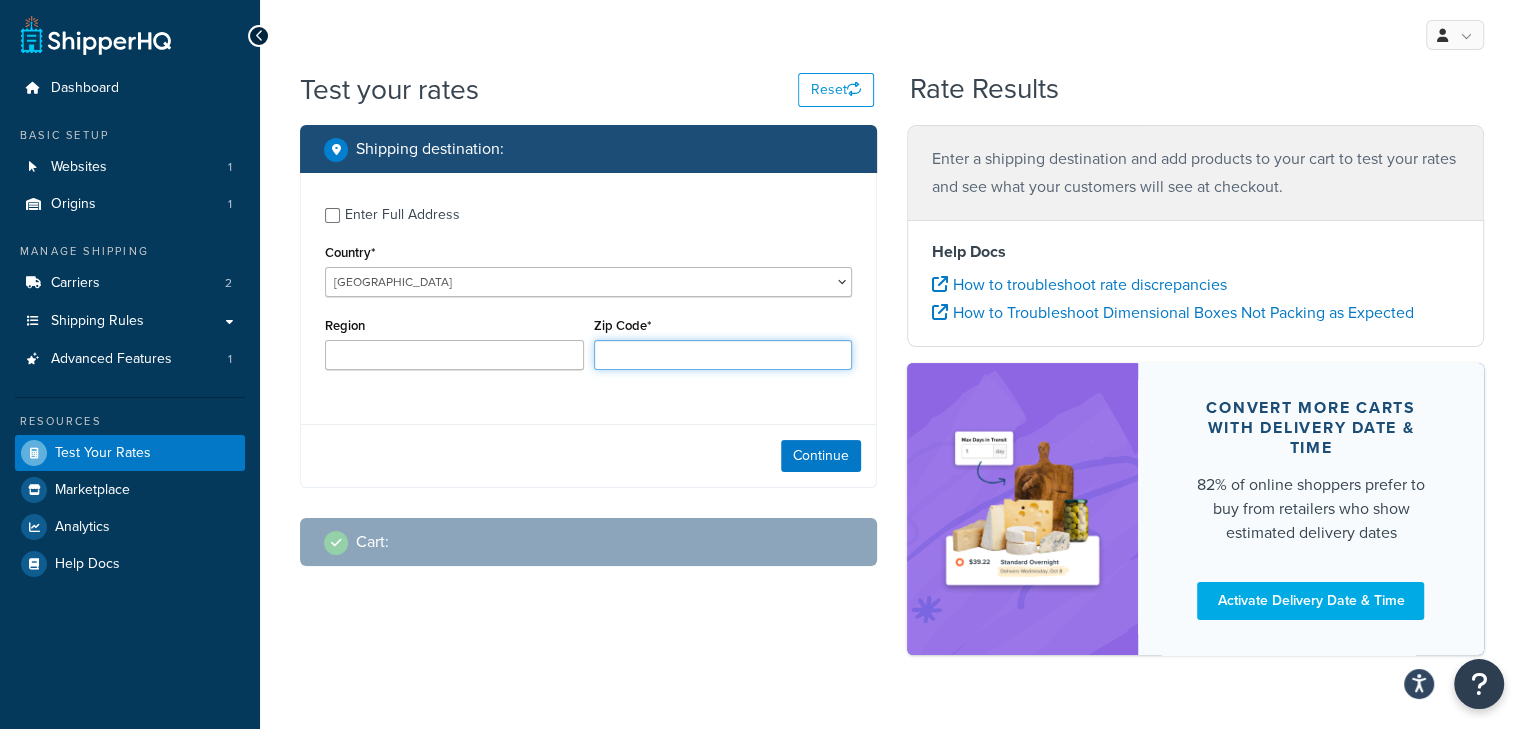 click on "Zip Code*" at bounding box center [723, 355] 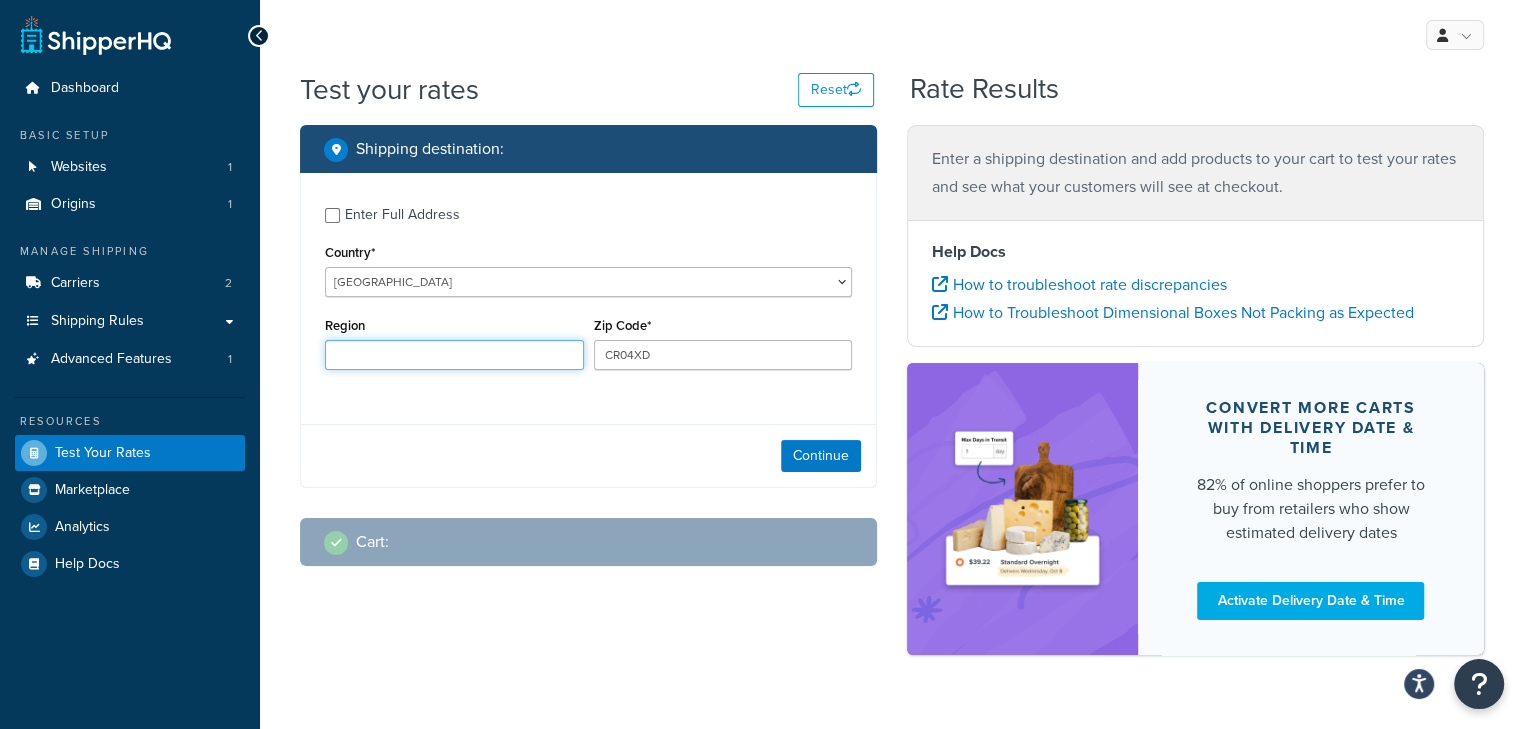 type on "Surrey" 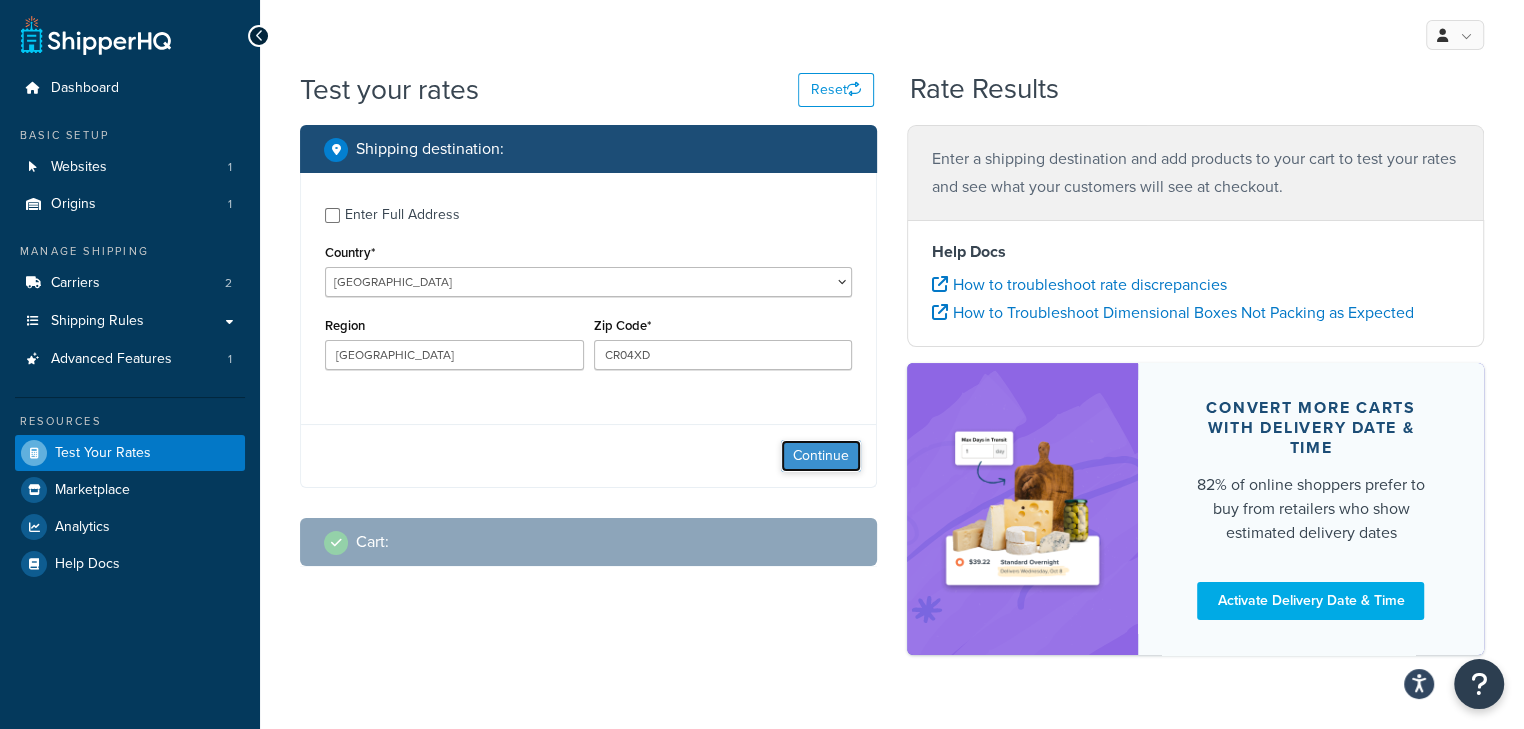 click on "Continue" at bounding box center [821, 456] 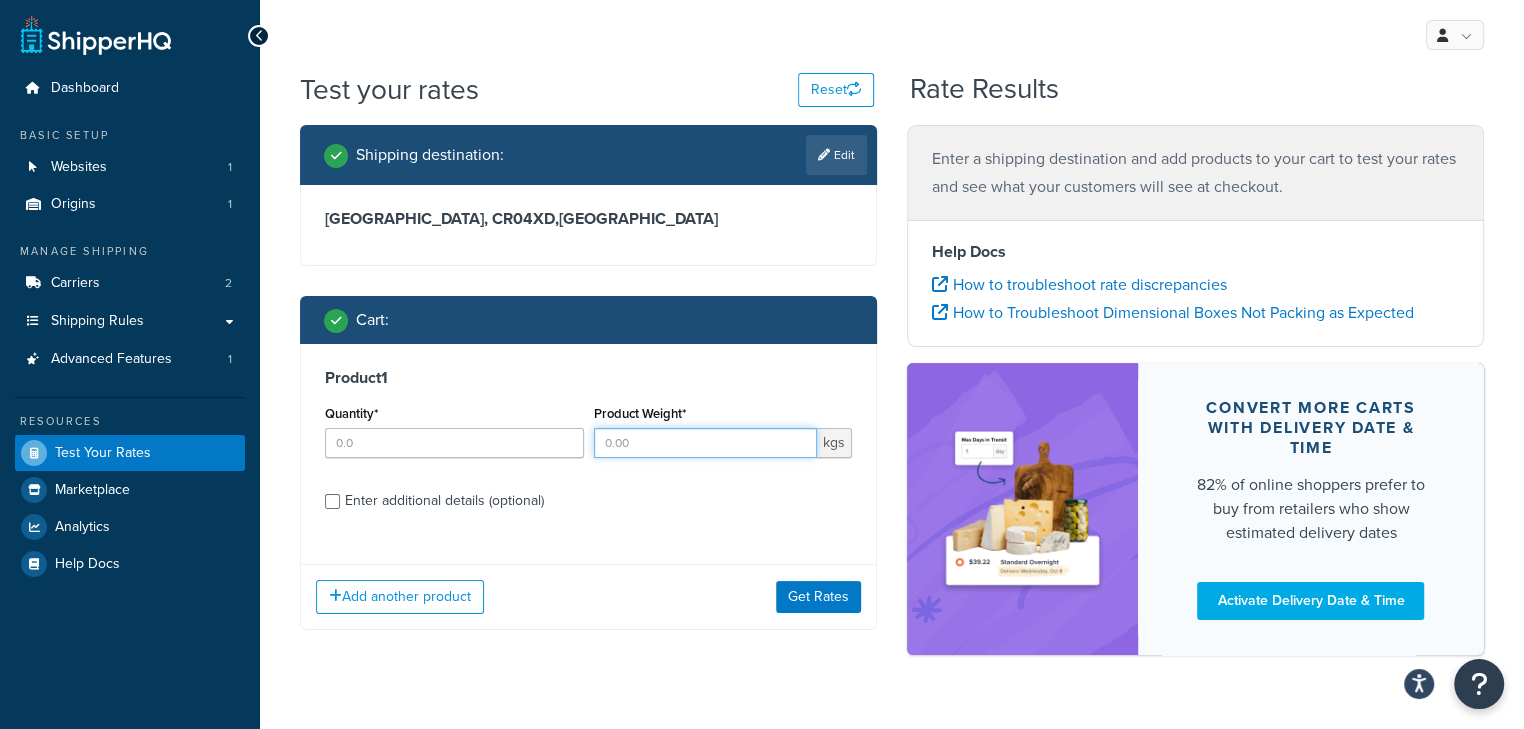 click on "Product Weight*" at bounding box center (706, 443) 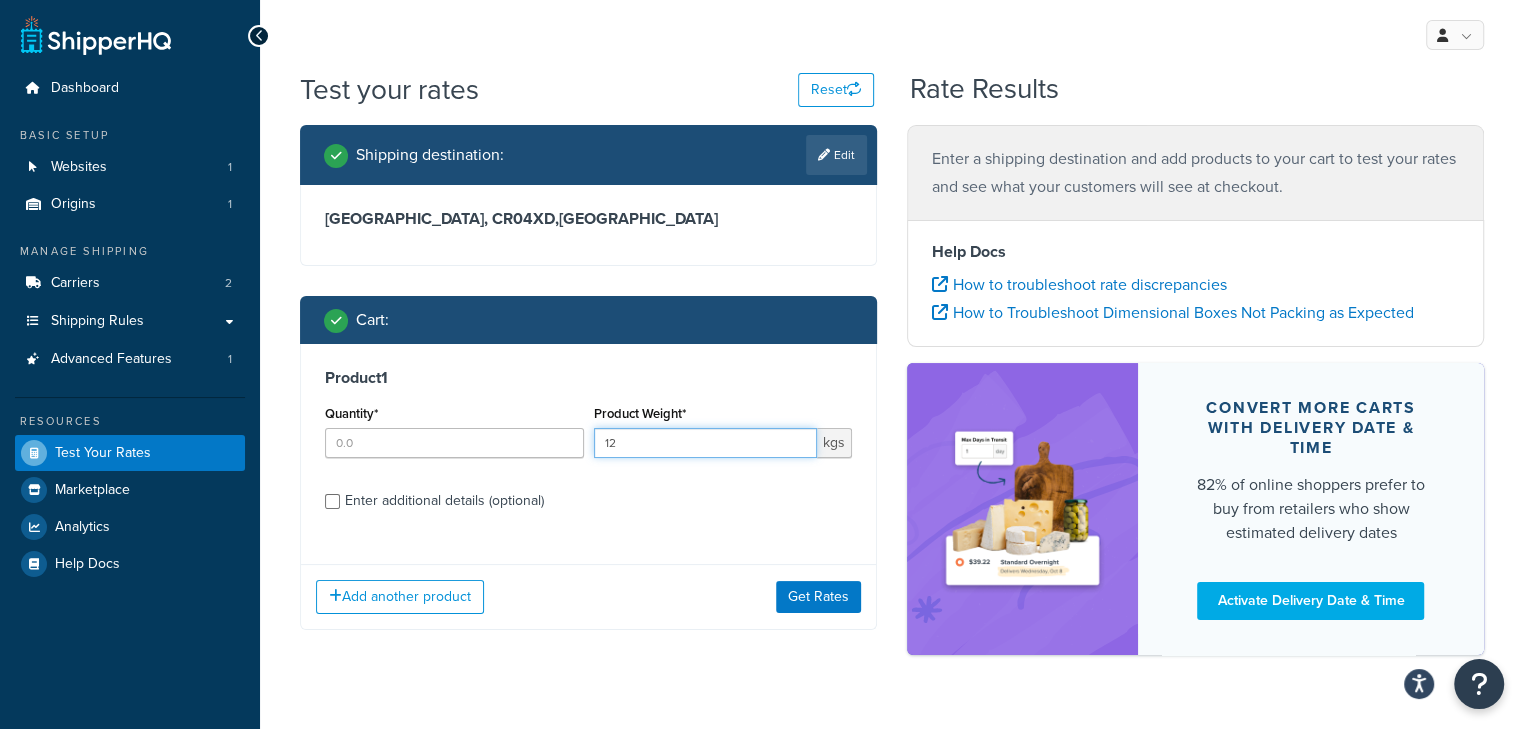 type on "12" 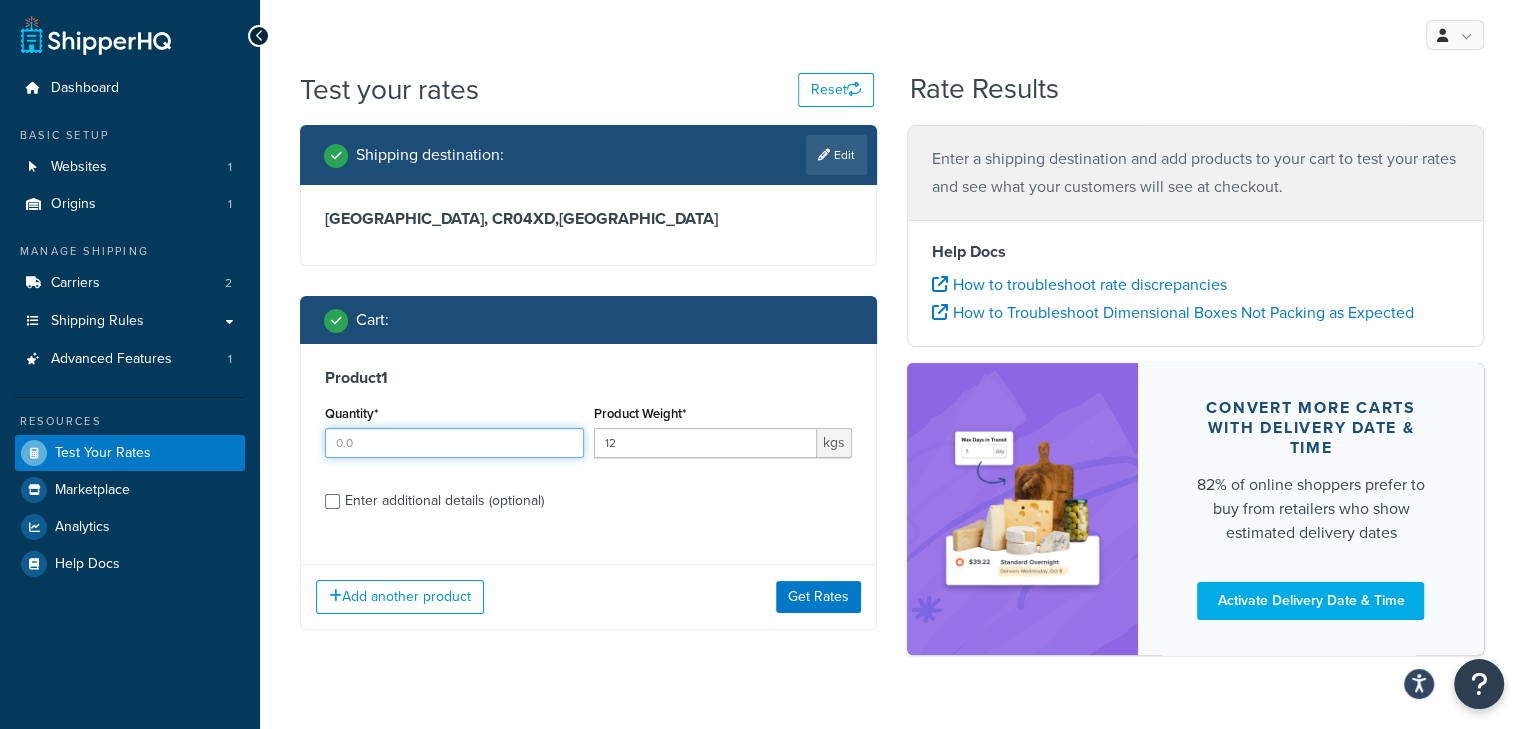 click on "Quantity*" at bounding box center [454, 443] 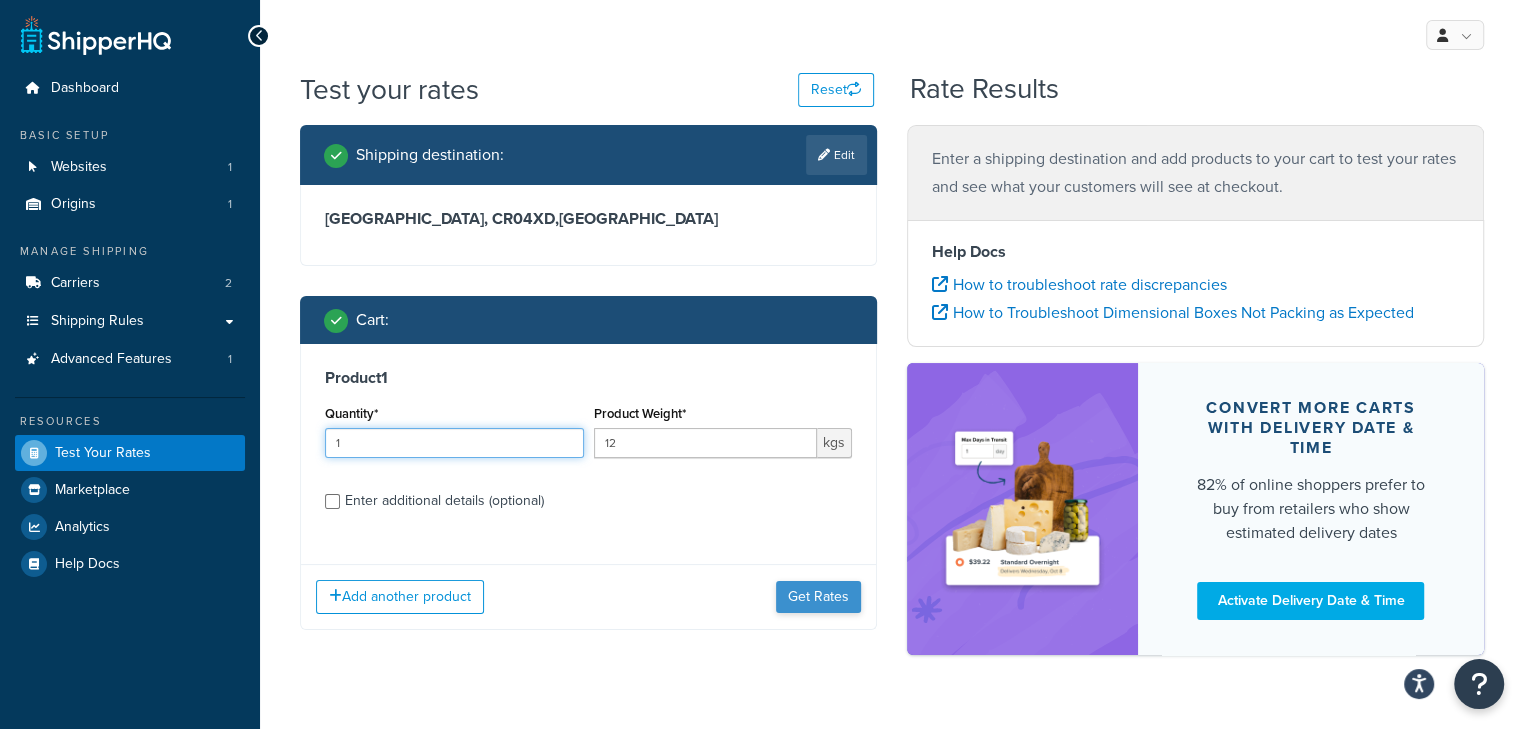 type on "1" 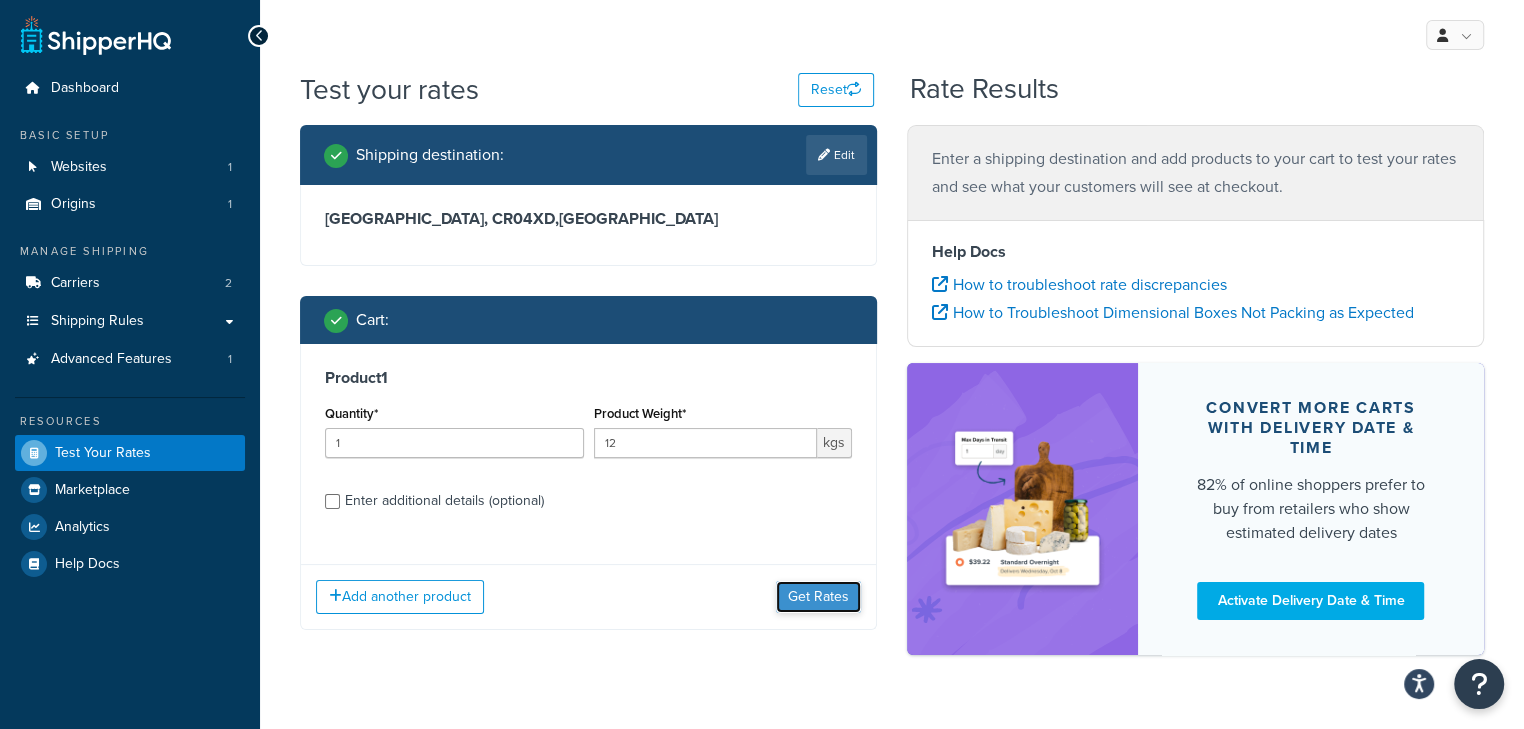 click on "Get Rates" at bounding box center [818, 597] 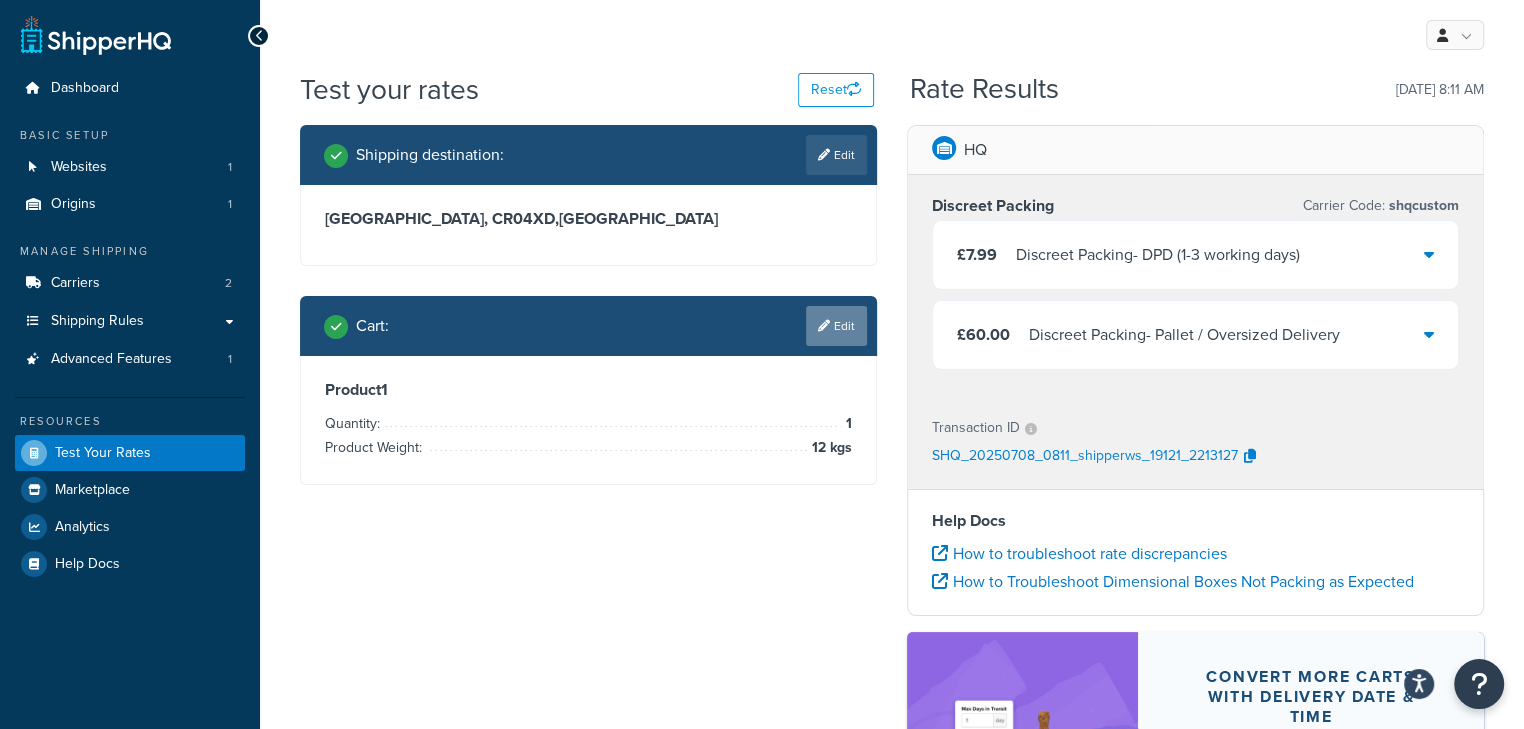 click on "Edit" at bounding box center [836, 326] 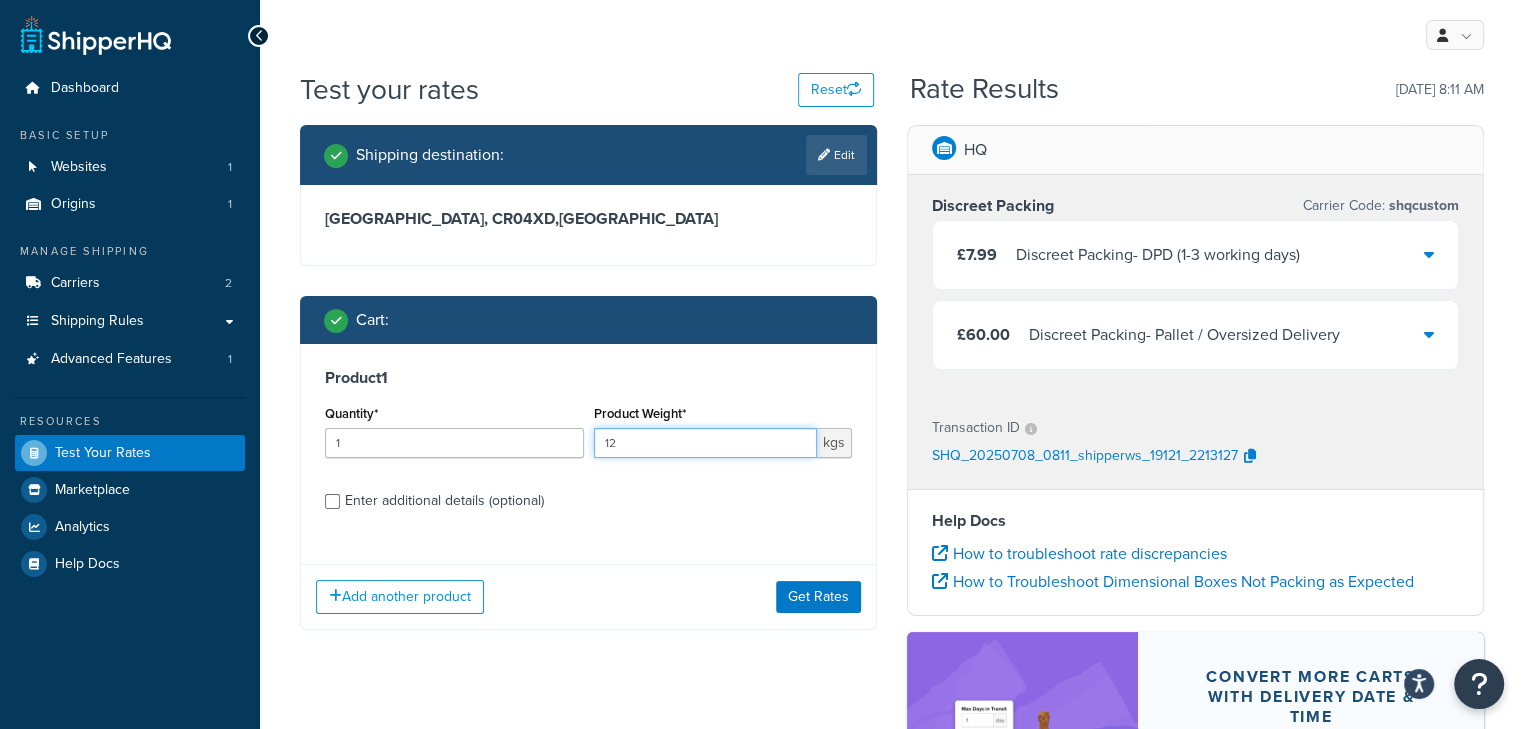 drag, startPoint x: 725, startPoint y: 436, endPoint x: 635, endPoint y: 456, distance: 92.19544 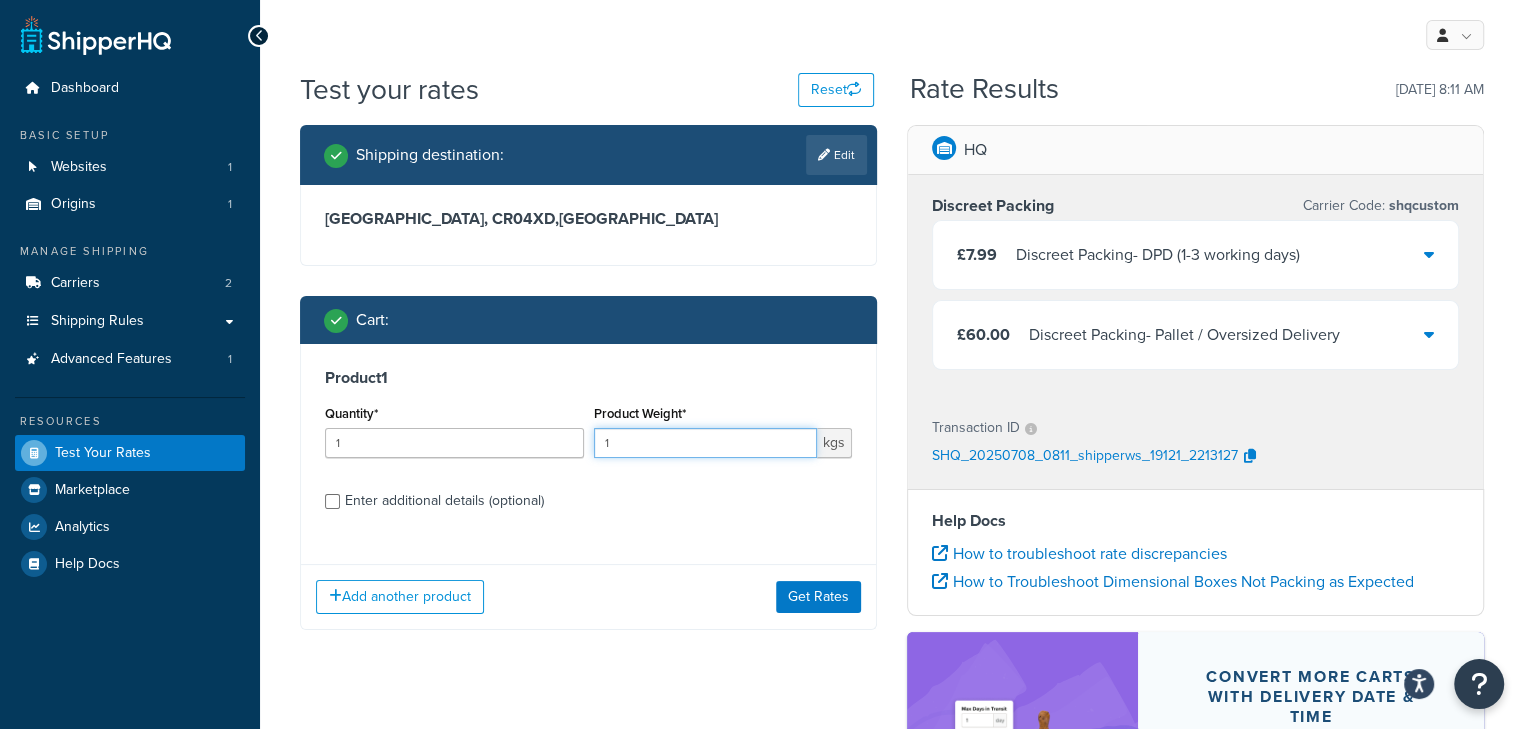 drag, startPoint x: 707, startPoint y: 440, endPoint x: 577, endPoint y: 435, distance: 130.09612 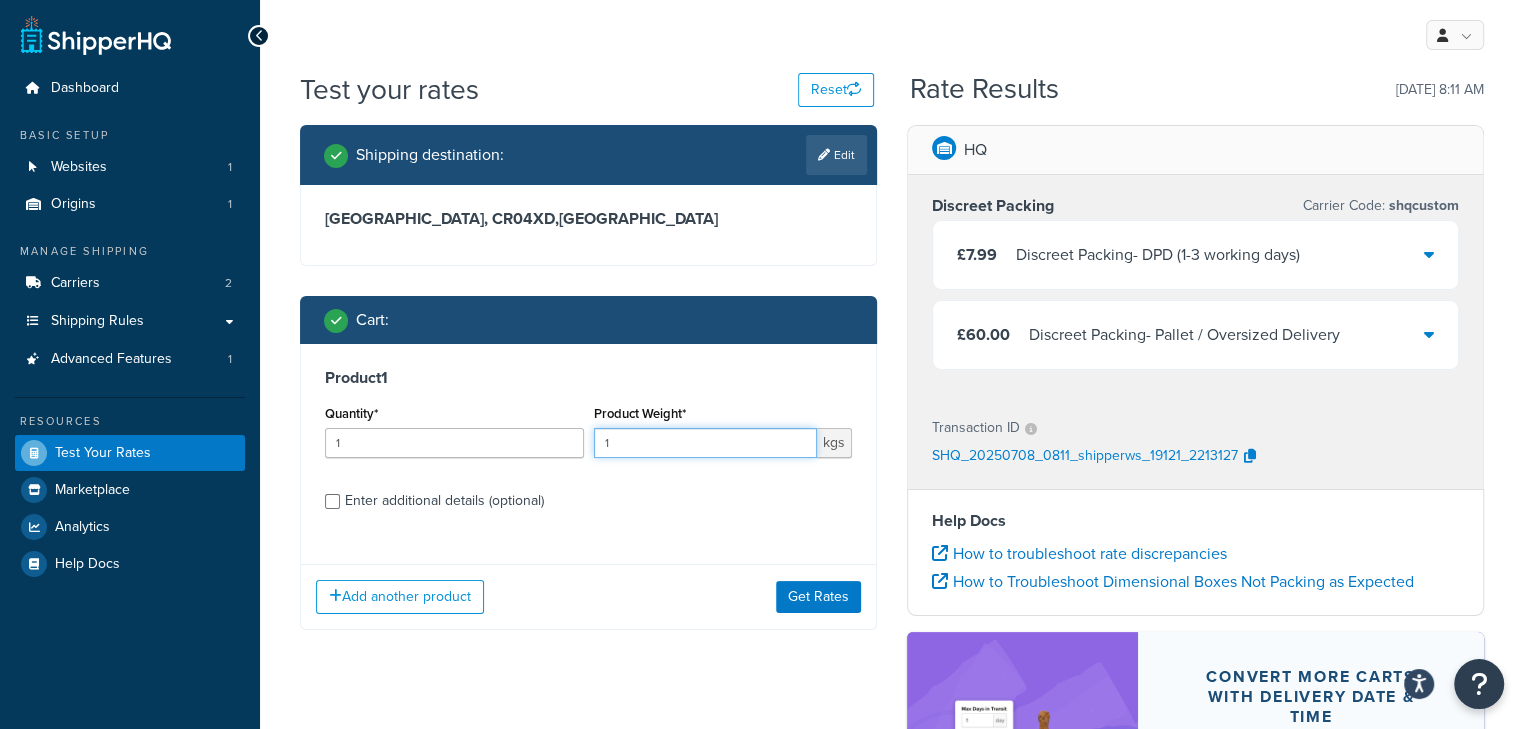 drag, startPoint x: 554, startPoint y: 437, endPoint x: 528, endPoint y: 433, distance: 26.305893 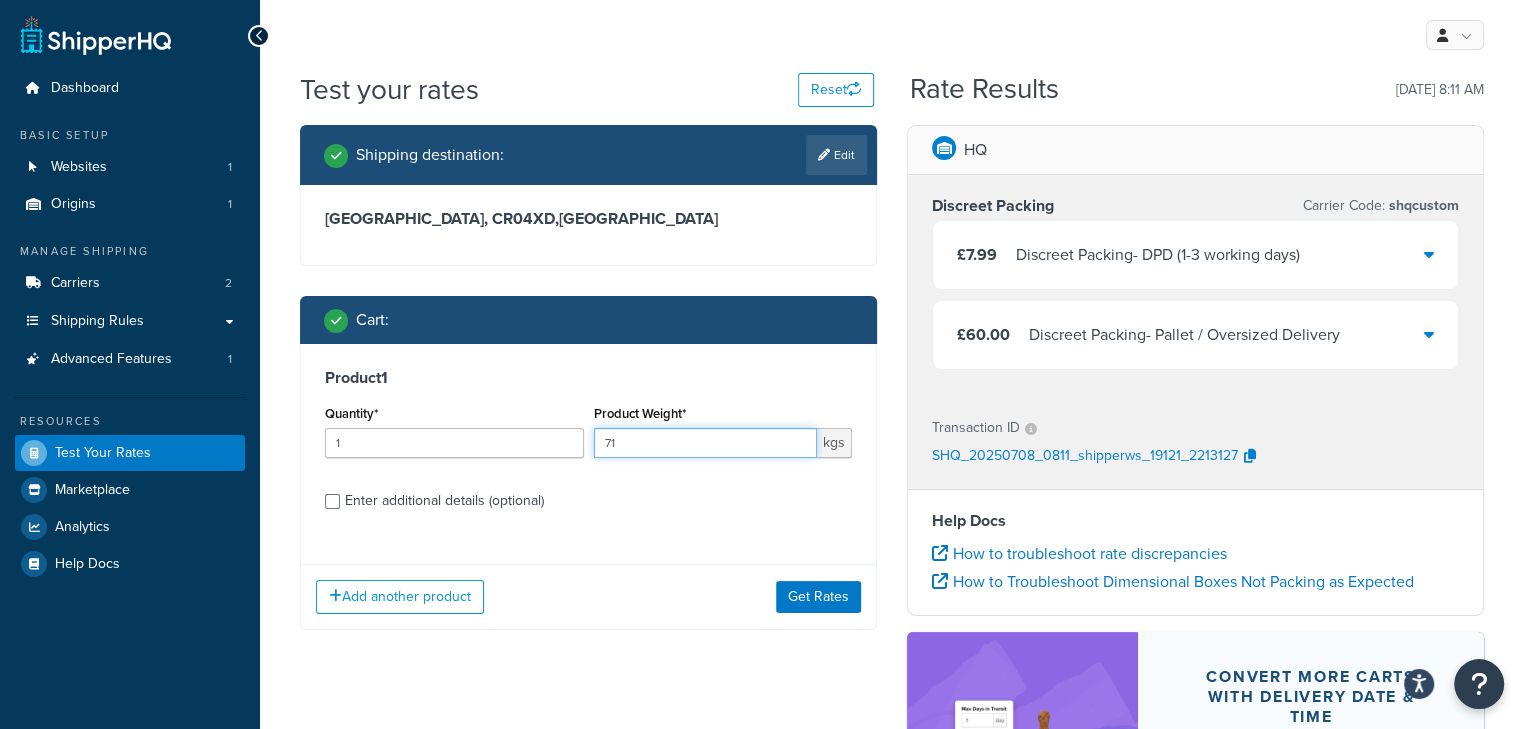 drag, startPoint x: 677, startPoint y: 445, endPoint x: 524, endPoint y: 424, distance: 154.43445 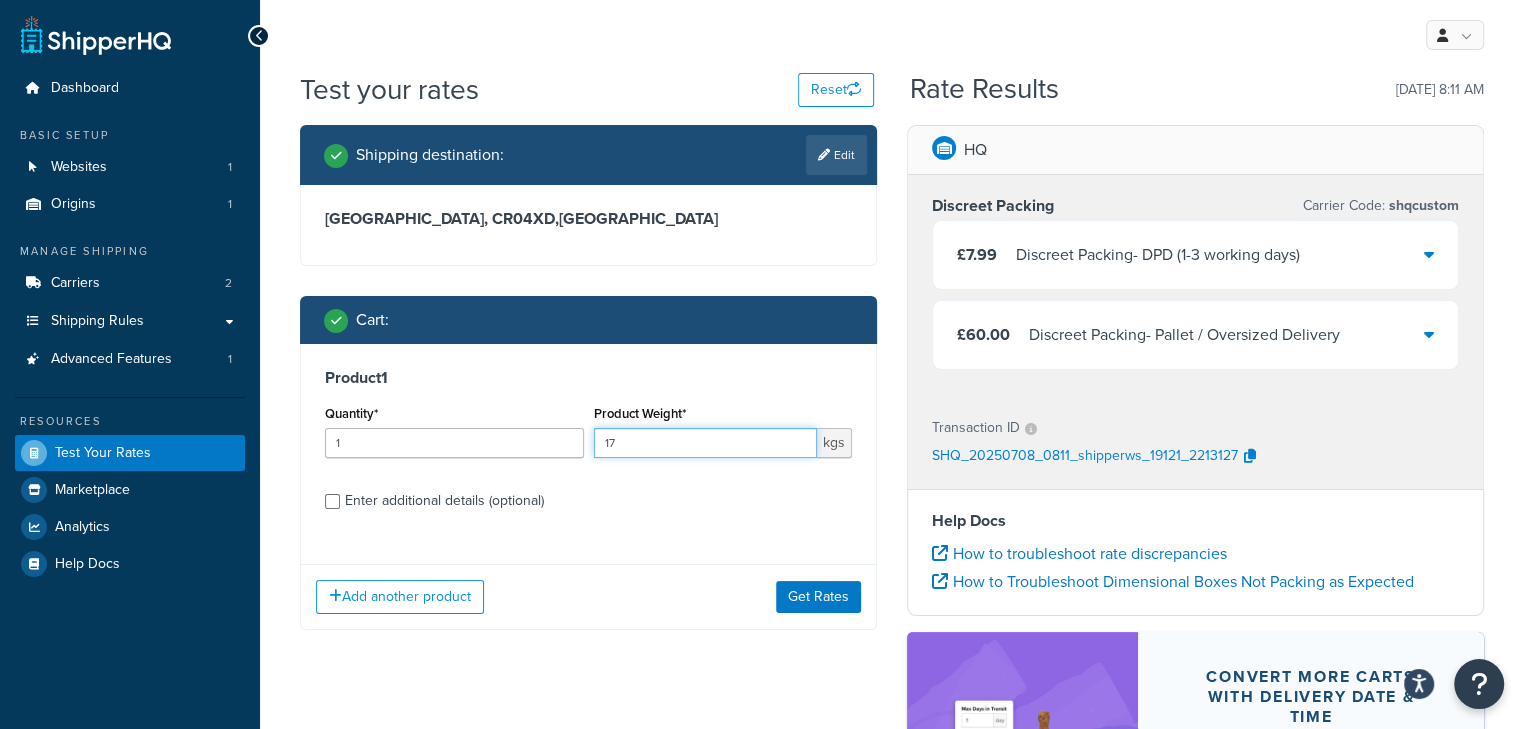 type on "17" 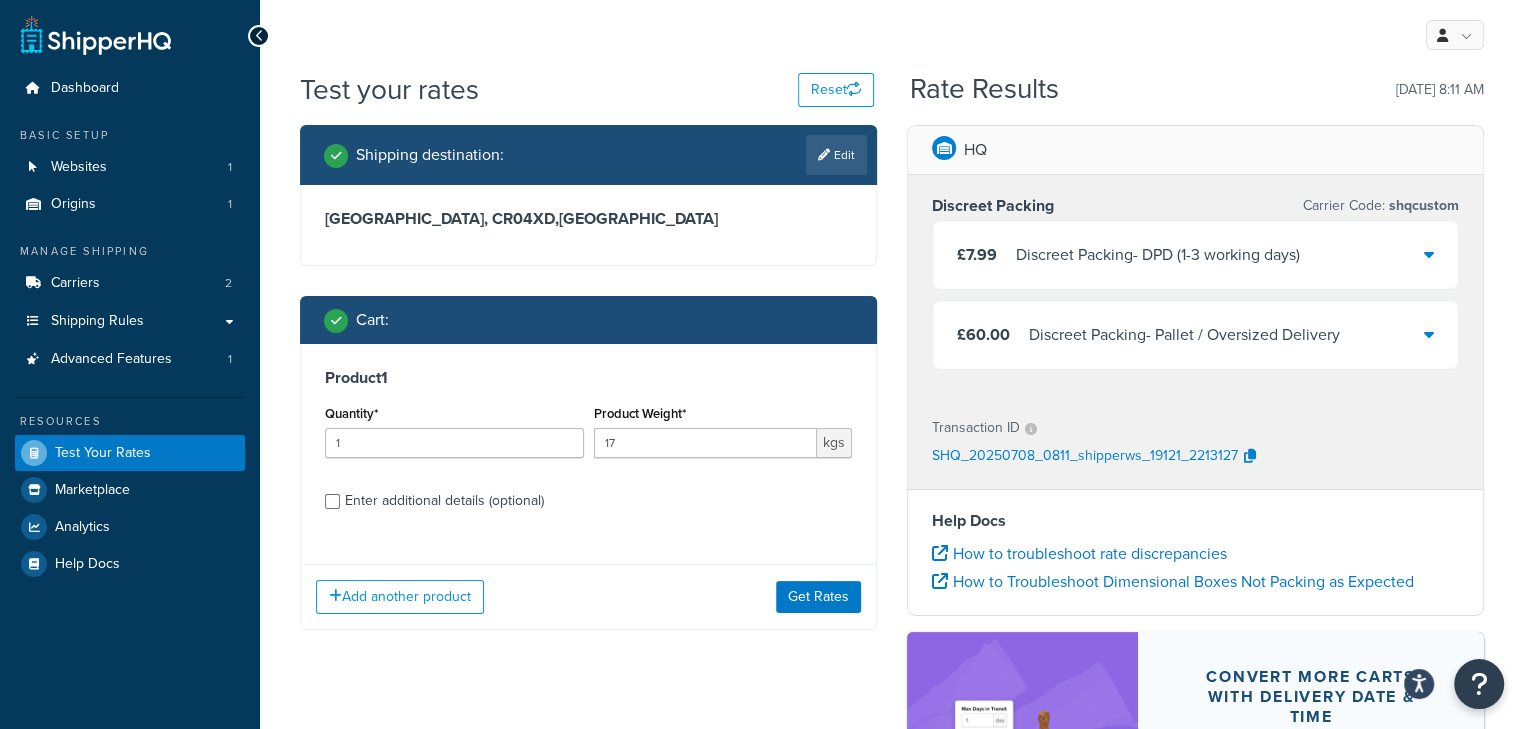 click on "Enter additional details (optional)" at bounding box center (444, 501) 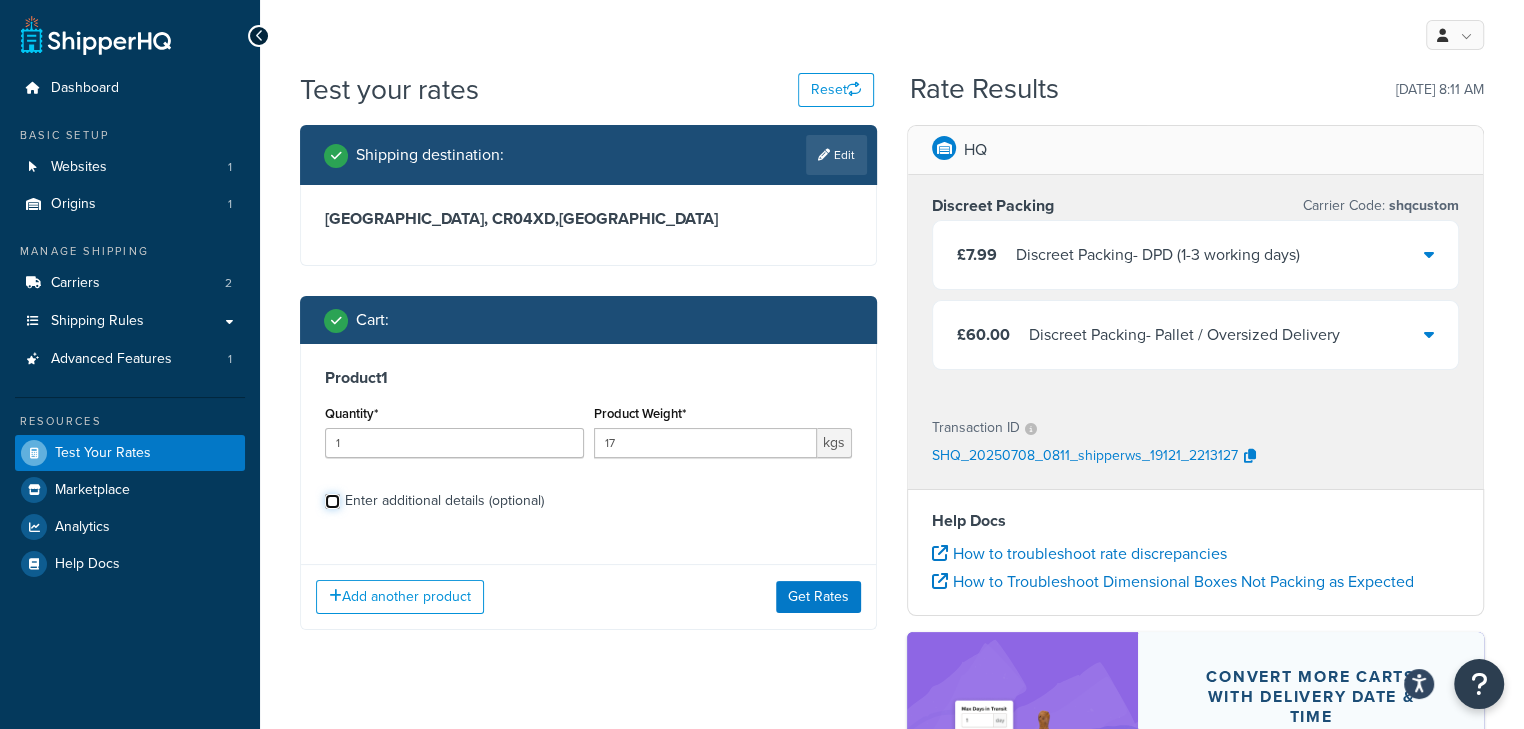 click on "Enter additional details (optional)" at bounding box center (332, 501) 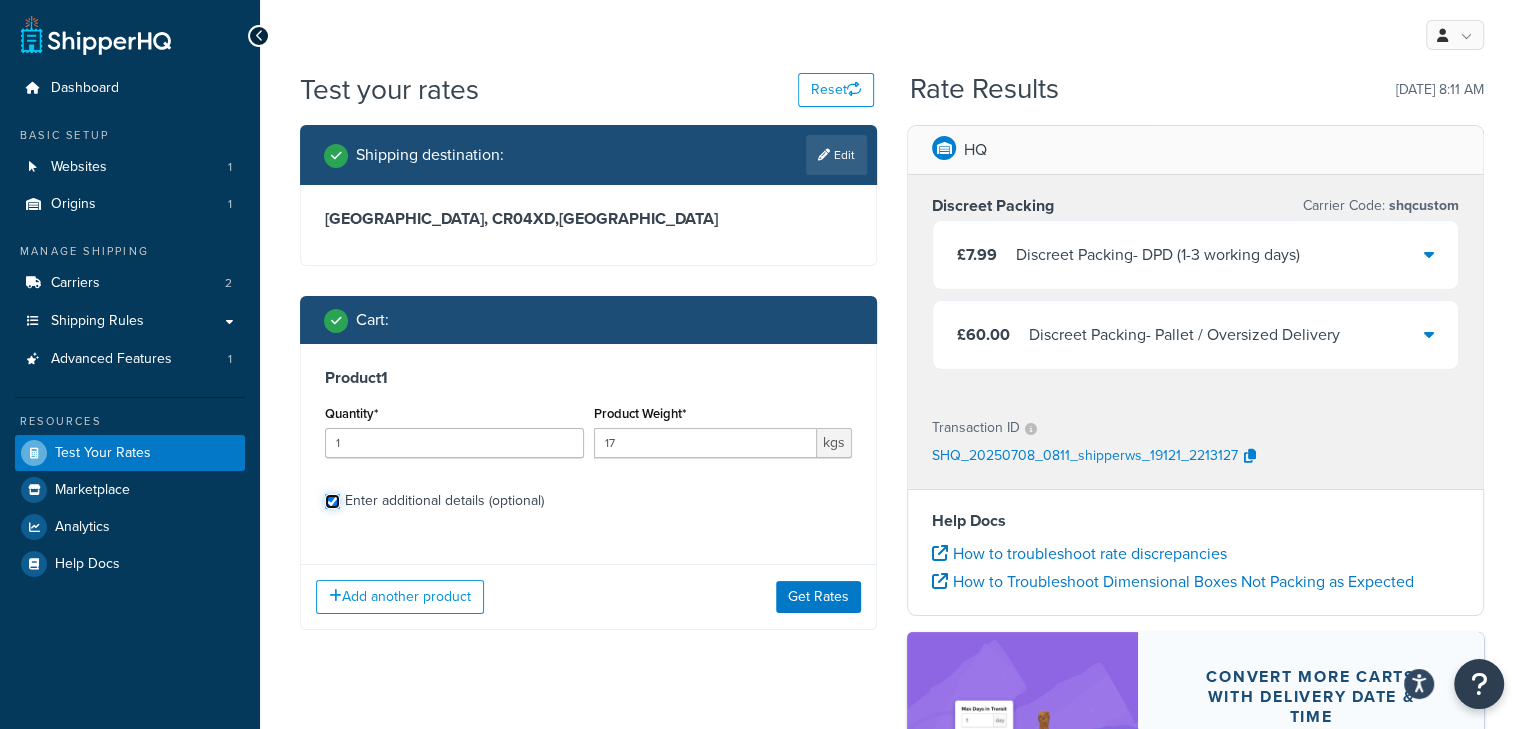checkbox on "true" 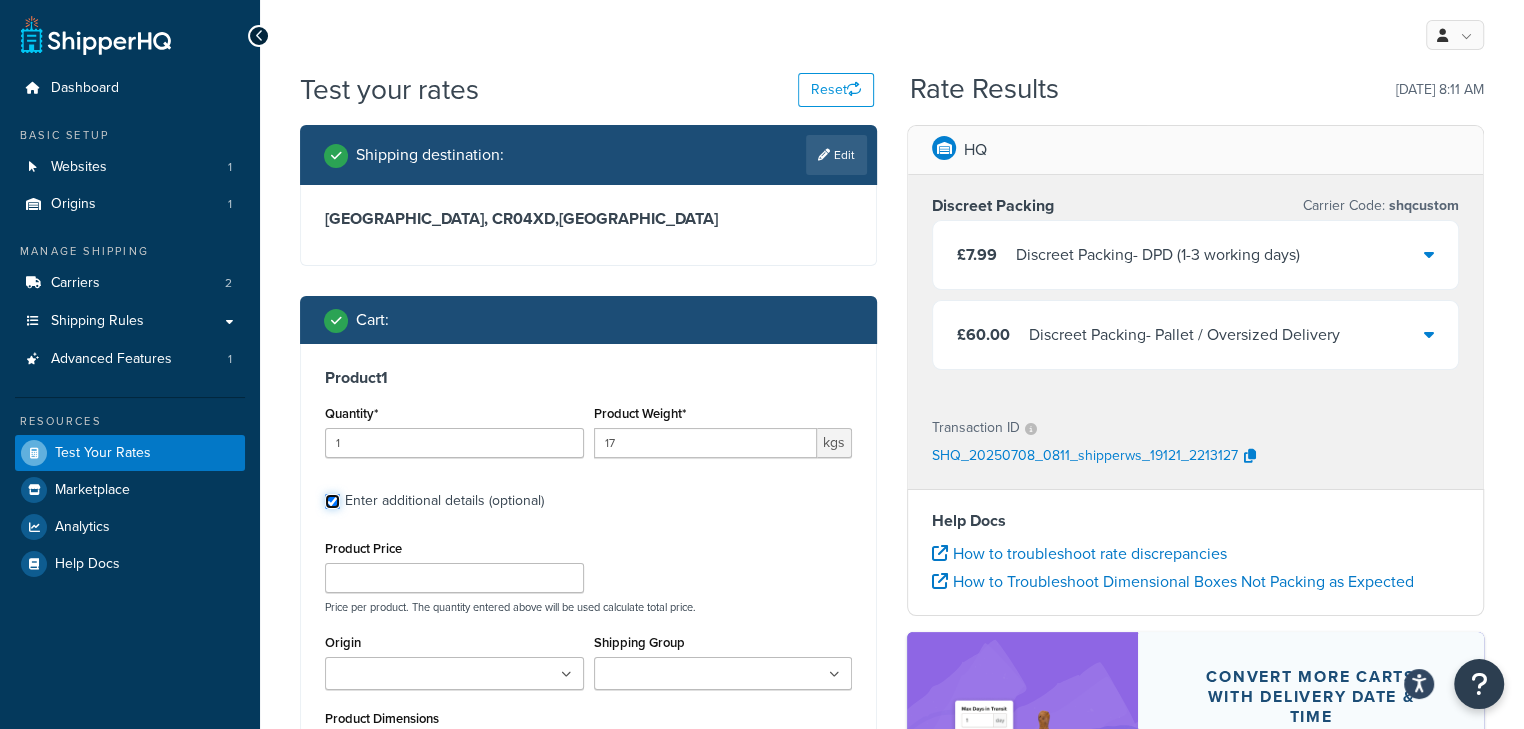 scroll, scrollTop: 133, scrollLeft: 0, axis: vertical 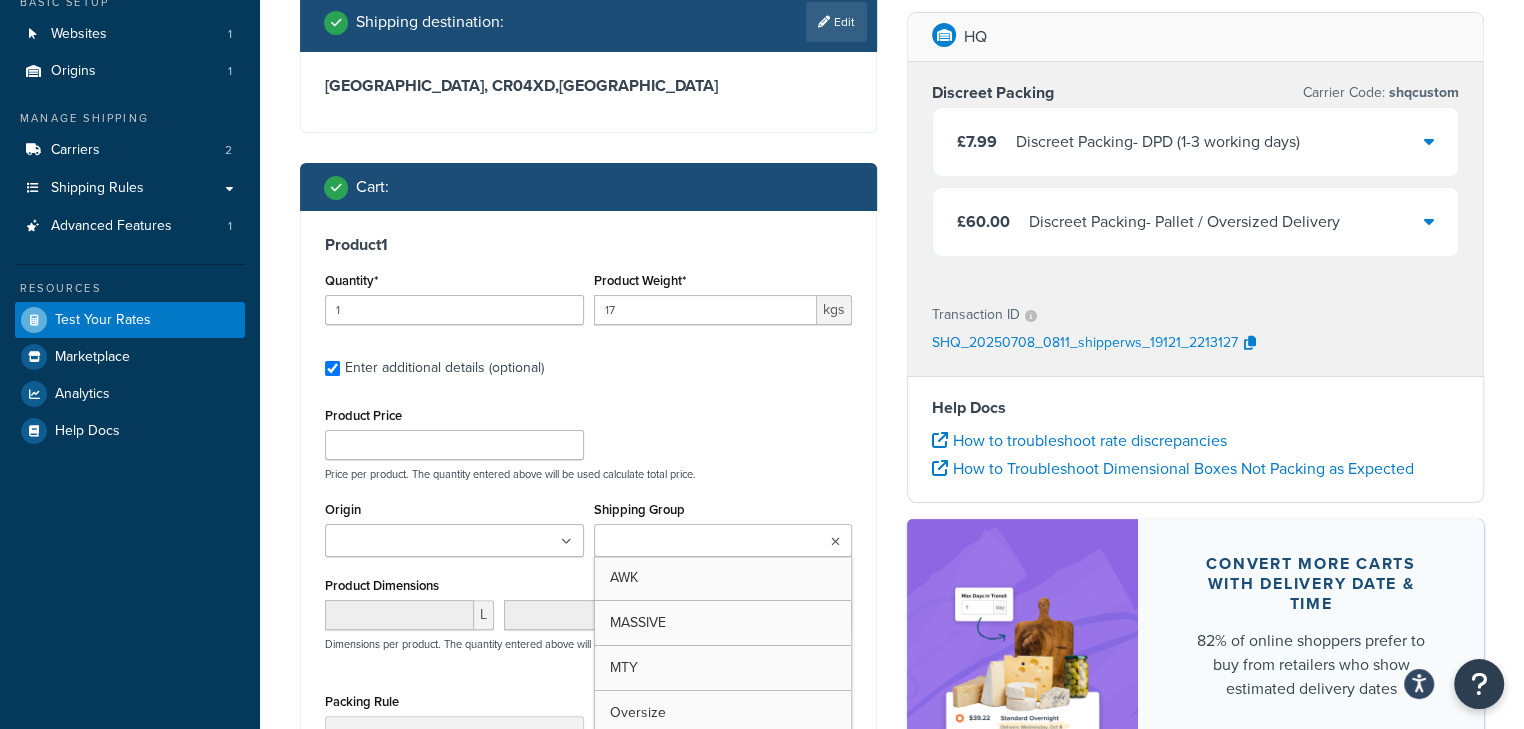 click on "Shipping Group" at bounding box center (688, 542) 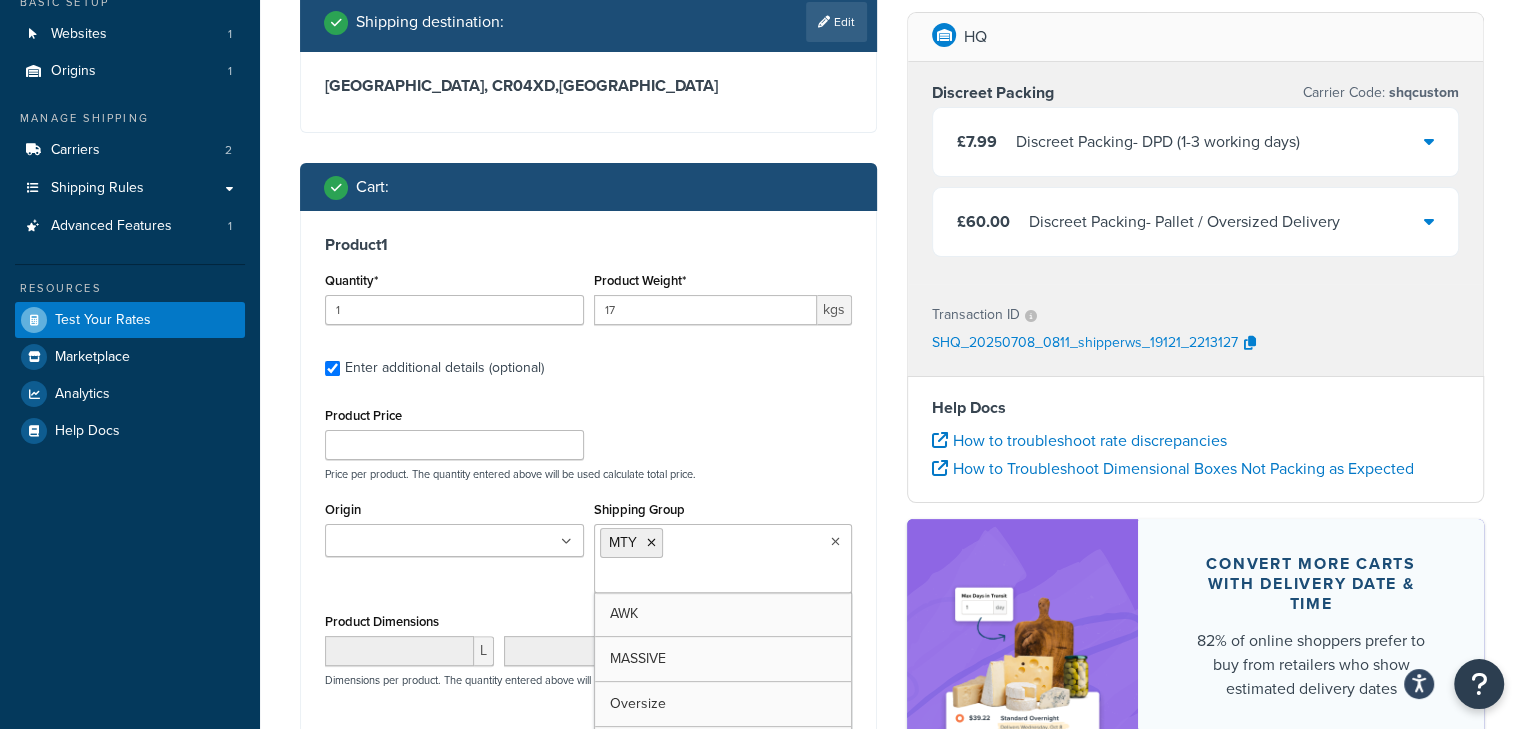 scroll, scrollTop: 400, scrollLeft: 0, axis: vertical 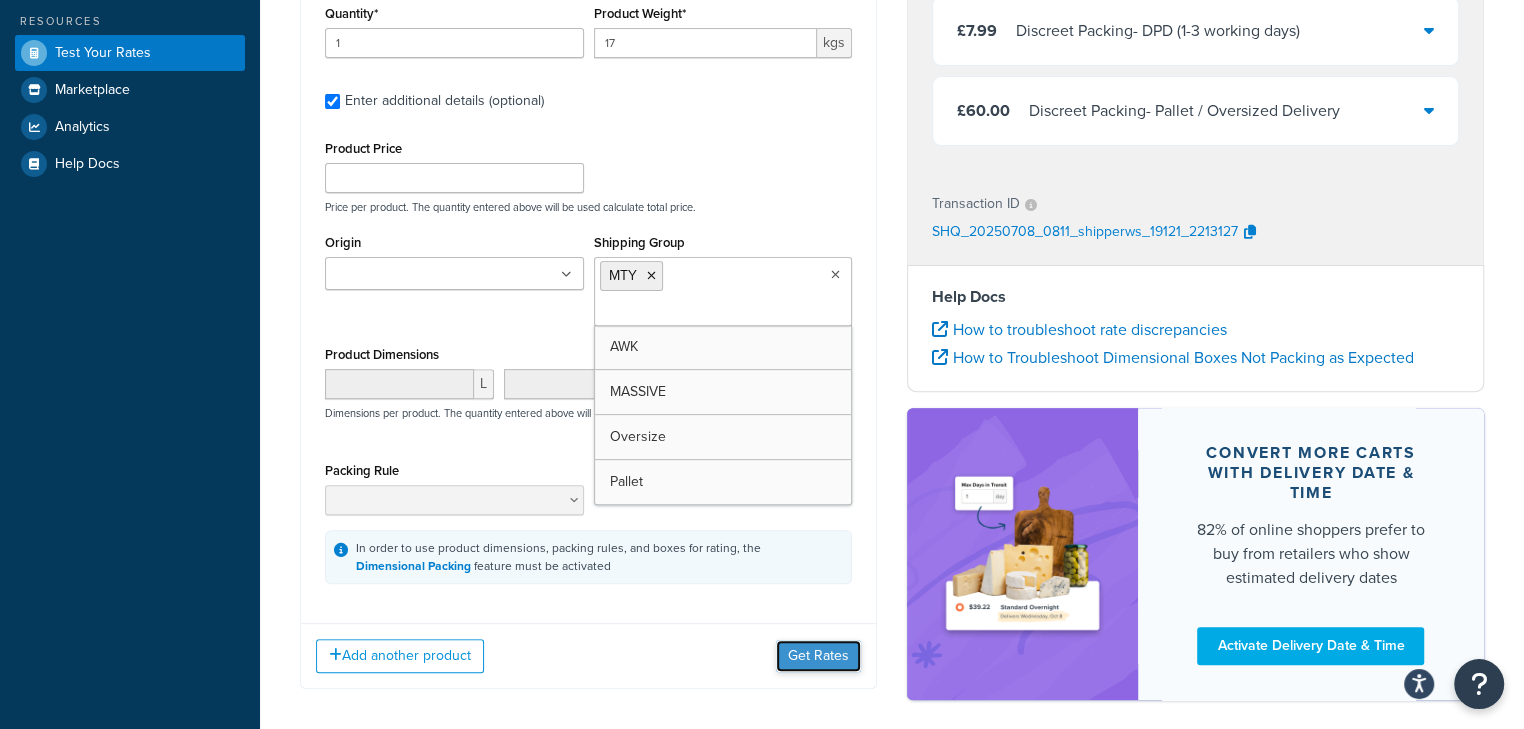 click on "Get Rates" at bounding box center (818, 656) 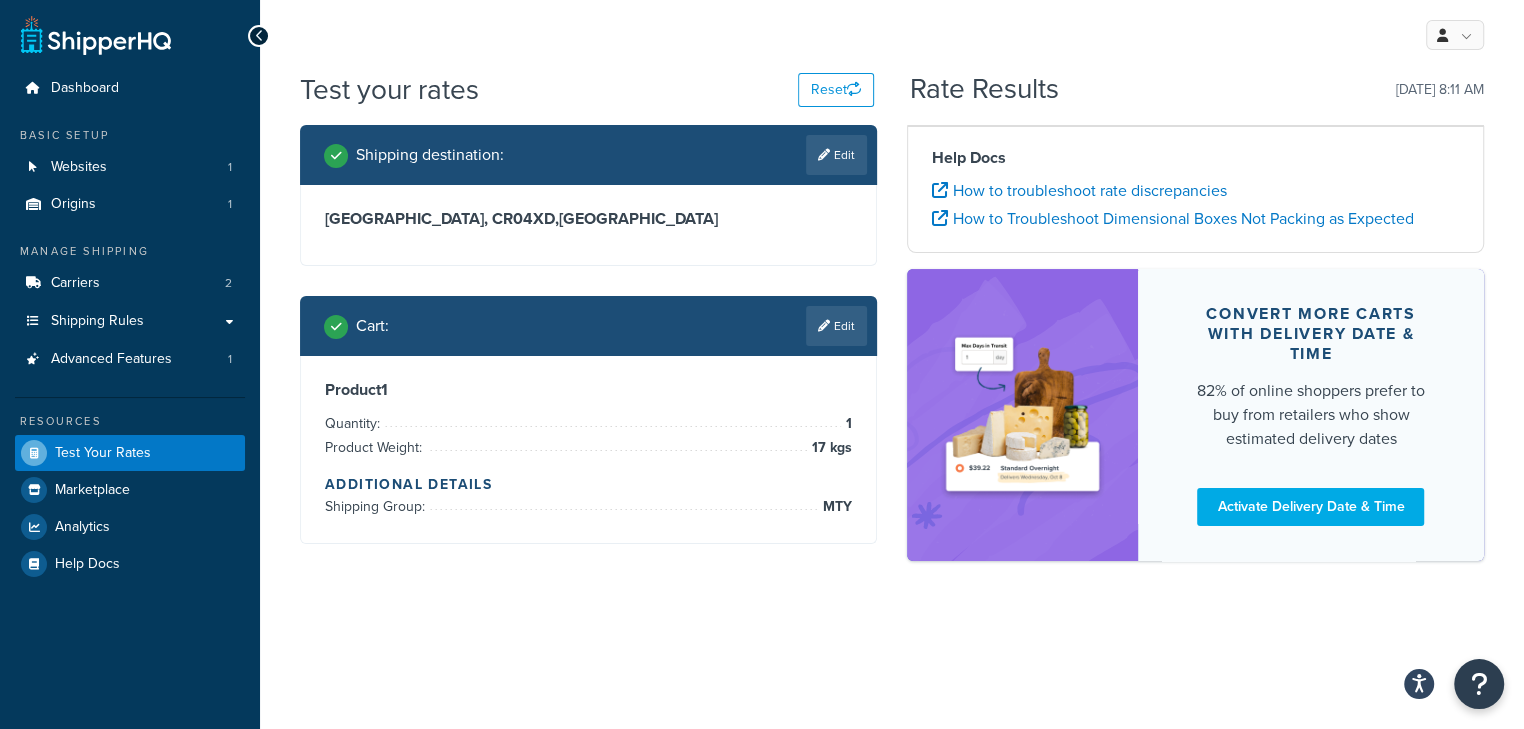scroll, scrollTop: 0, scrollLeft: 0, axis: both 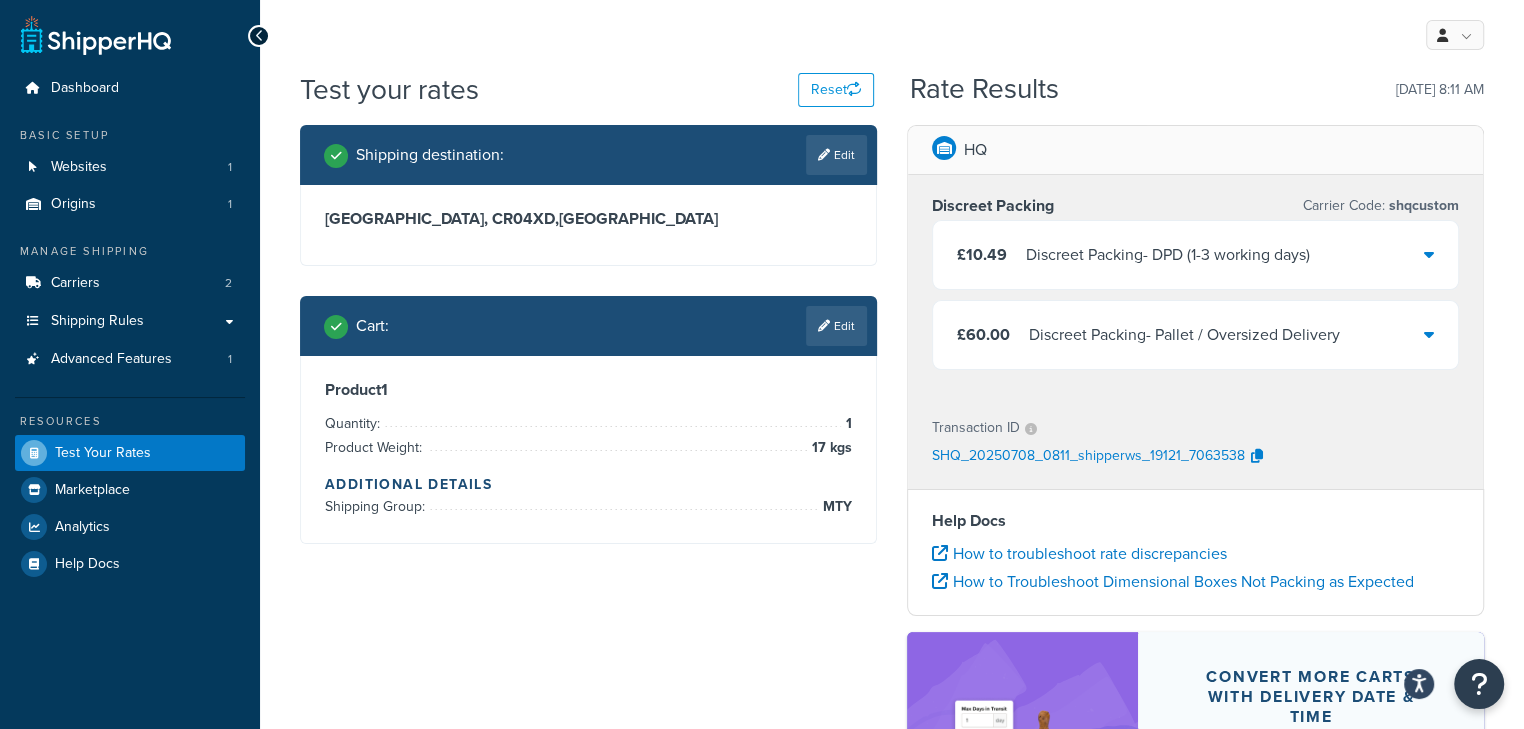 click on "£10.49 Discreet Packing  -   DPD (1-3 working days)" at bounding box center [1195, 255] 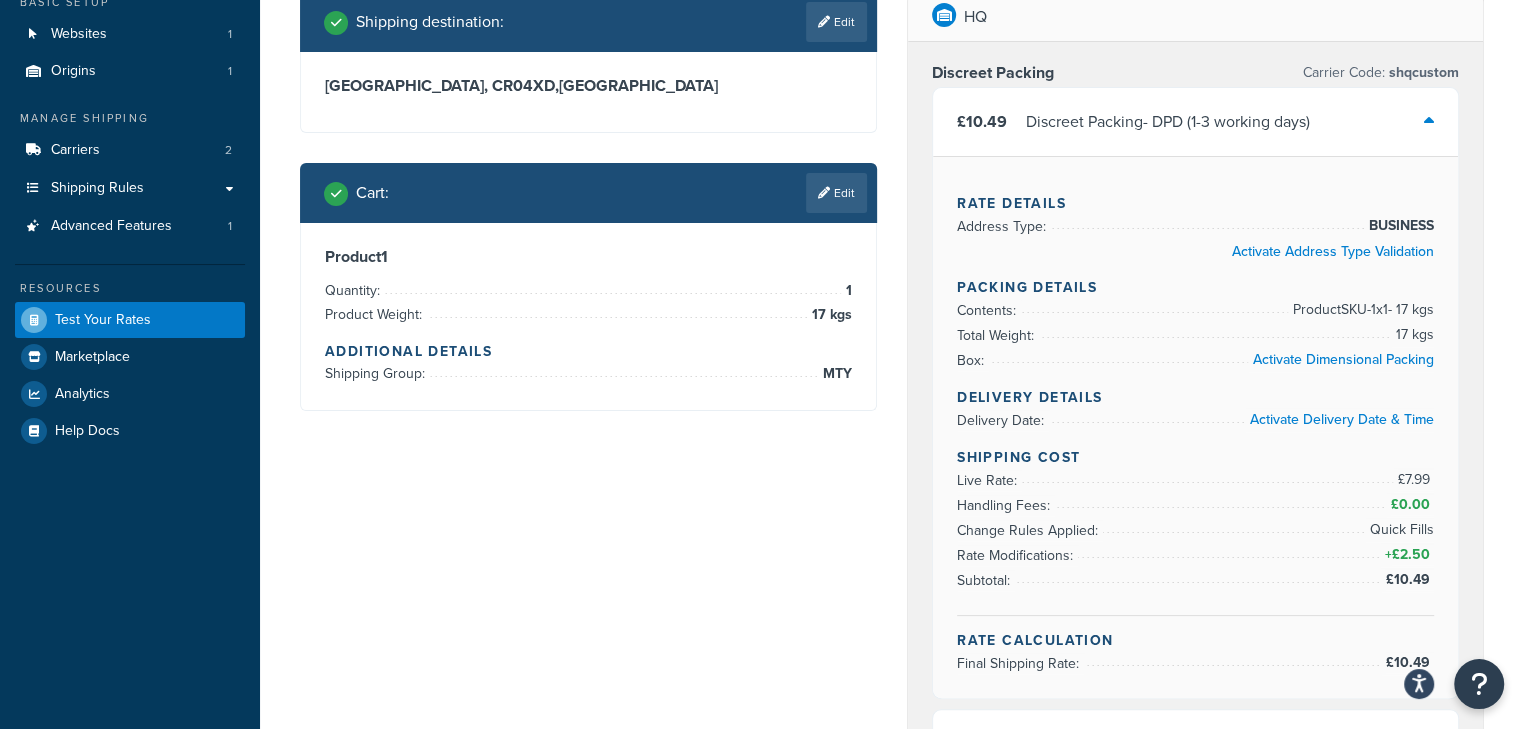 scroll, scrollTop: 0, scrollLeft: 0, axis: both 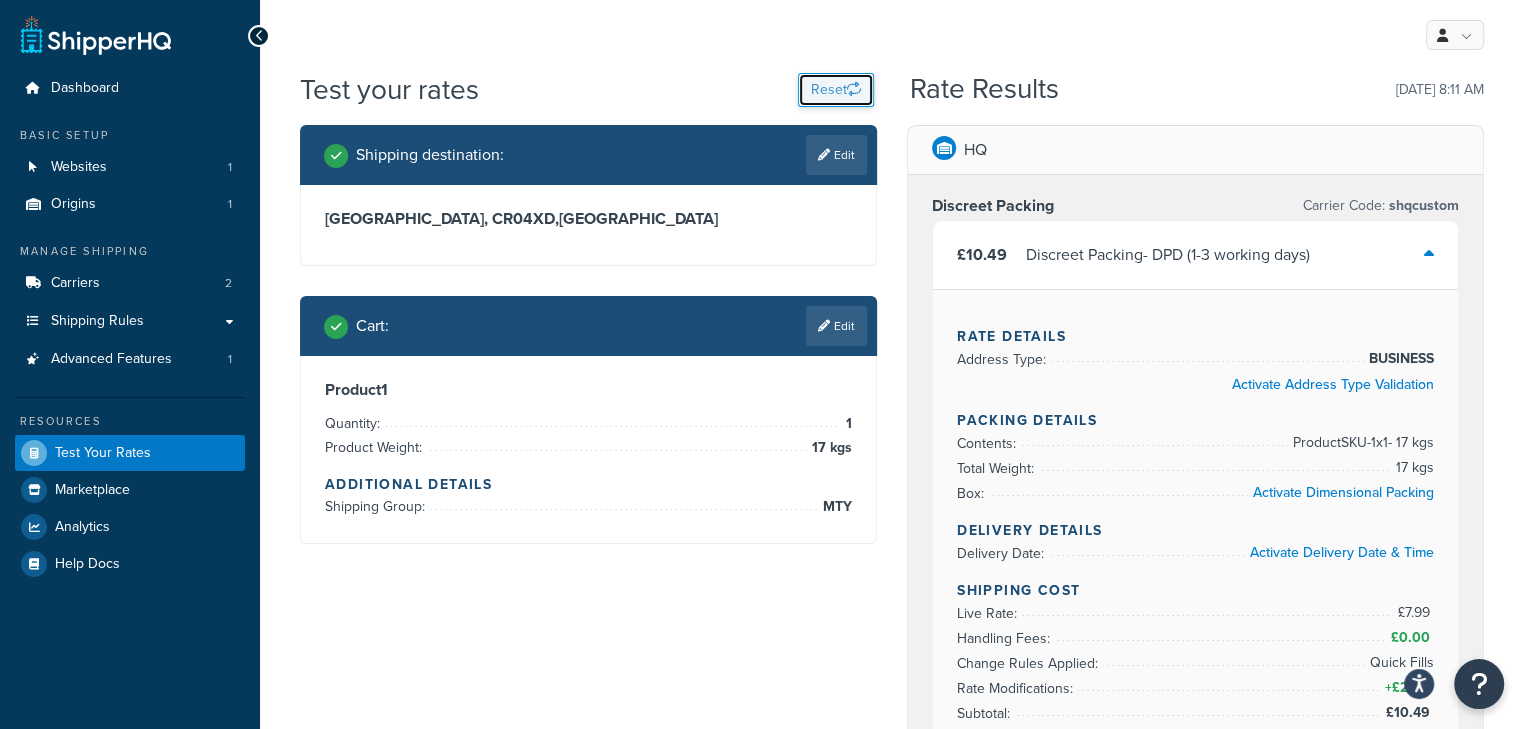 click on "Reset" at bounding box center (836, 90) 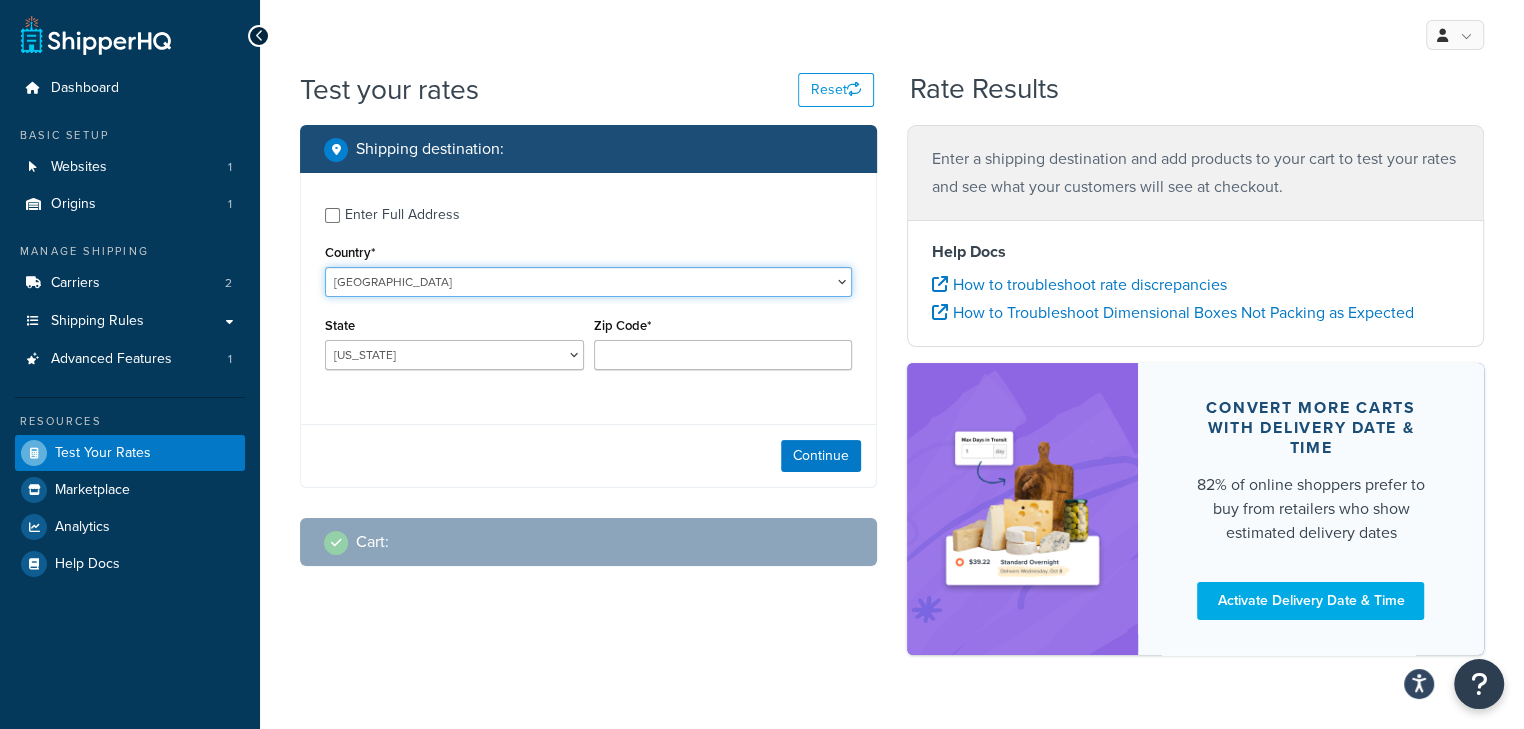 click on "United States  United Kingdom  Afghanistan  Åland Islands  Albania  Algeria  American Samoa  Andorra  Angola  Anguilla  Antarctica  Antigua and Barbuda  Argentina  Armenia  Aruba  Australia  Austria  Azerbaijan  Bahamas  Bahrain  Bangladesh  Barbados  Belarus  Belgium  Belize  Benin  Bermuda  Bhutan  Bolivia  Bonaire, Sint Eustatius and Saba  Bosnia and Herzegovina  Botswana  Bouvet Island  Brazil  British Indian Ocean Territory  Brunei Darussalam  Bulgaria  Burkina Faso  Burundi  Cambodia  Cameroon  Canada  Cape Verde  Cayman Islands  Central African Republic  Chad  Chile  China  Christmas Island  Cocos (Keeling) Islands  Colombia  Comoros  Congo  Congo, The Democratic Republic of the  Cook Islands  Costa Rica  Côte d'Ivoire  Croatia  Cuba  Curacao  Cyprus  Czech Republic  Denmark  Djibouti  Dominica  Dominican Republic  Ecuador  Egypt  El Salvador  Equatorial Guinea  Eritrea  Estonia  Ethiopia  Falkland Islands (Malvinas)  Faroe Islands  Fiji  Finland  France  French Guiana  French Polynesia  Gabon  Guam" at bounding box center (588, 282) 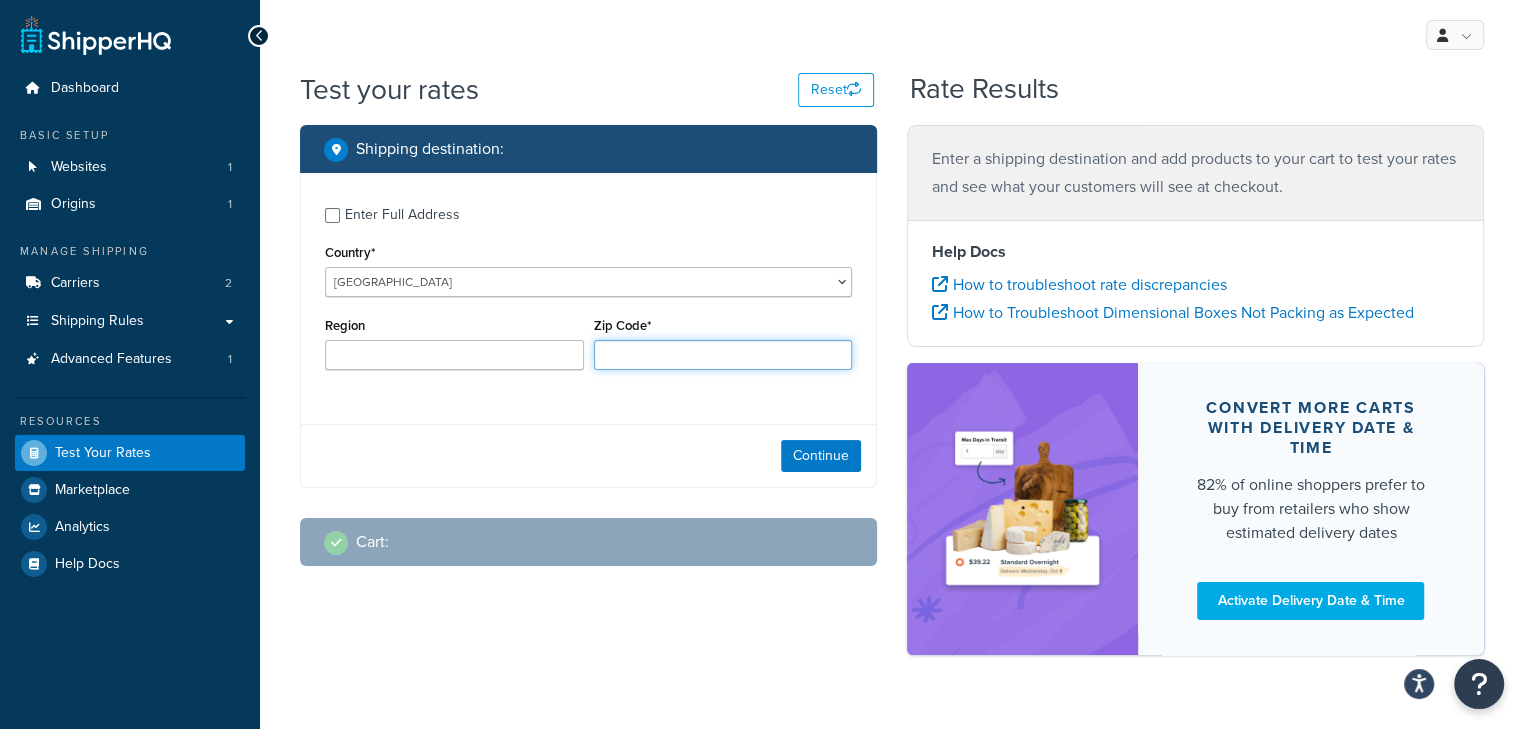 click on "Zip Code*" at bounding box center (723, 355) 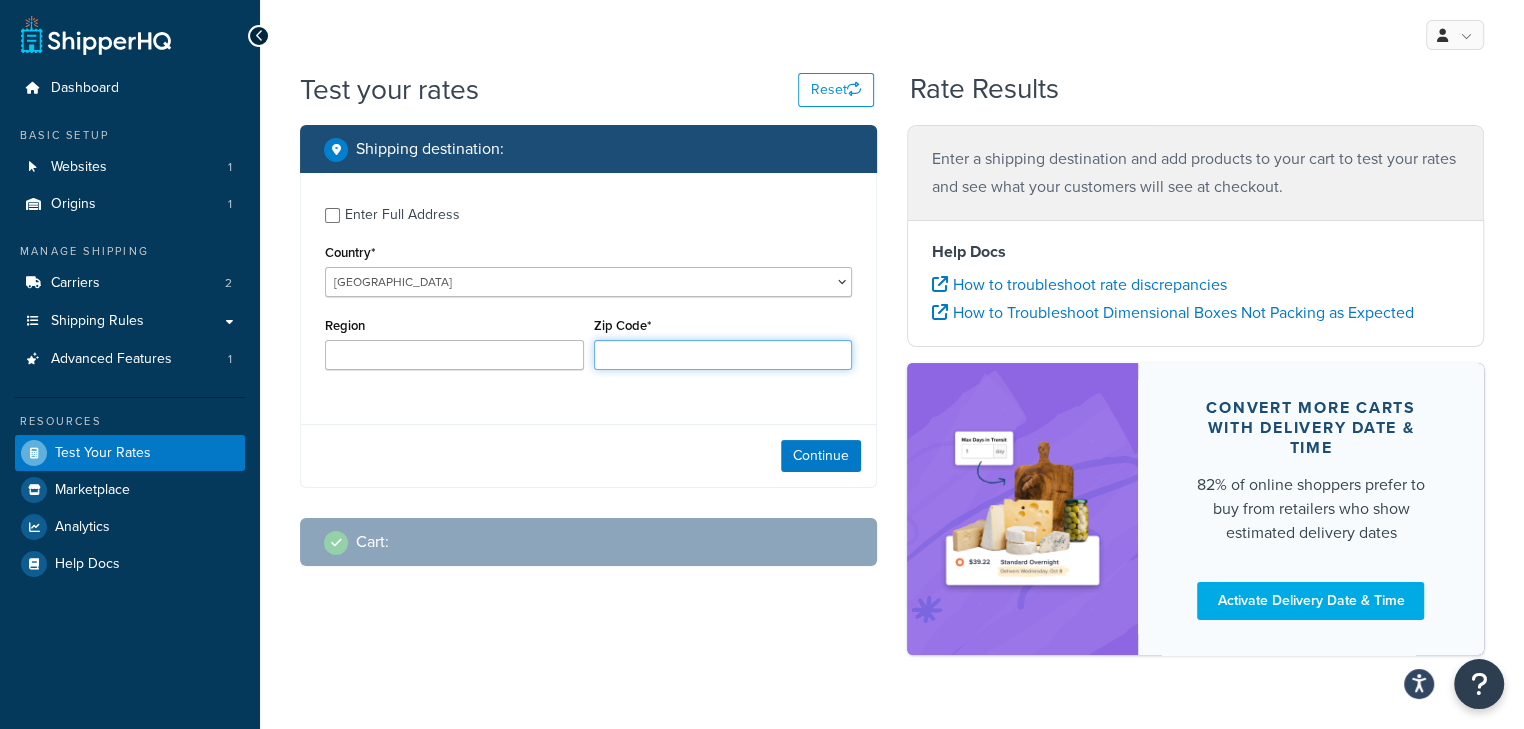 type on "CR04XD" 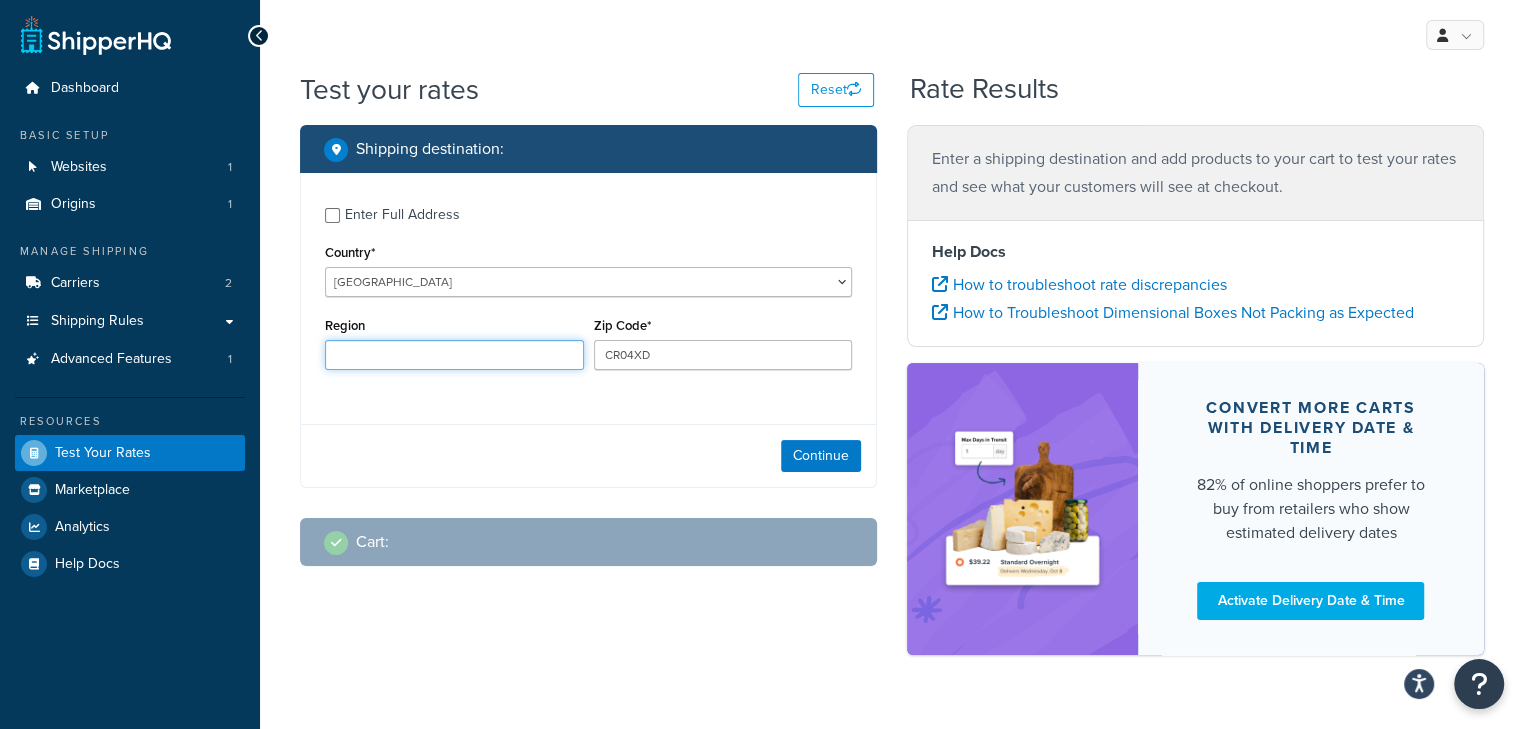 type on "Surrey" 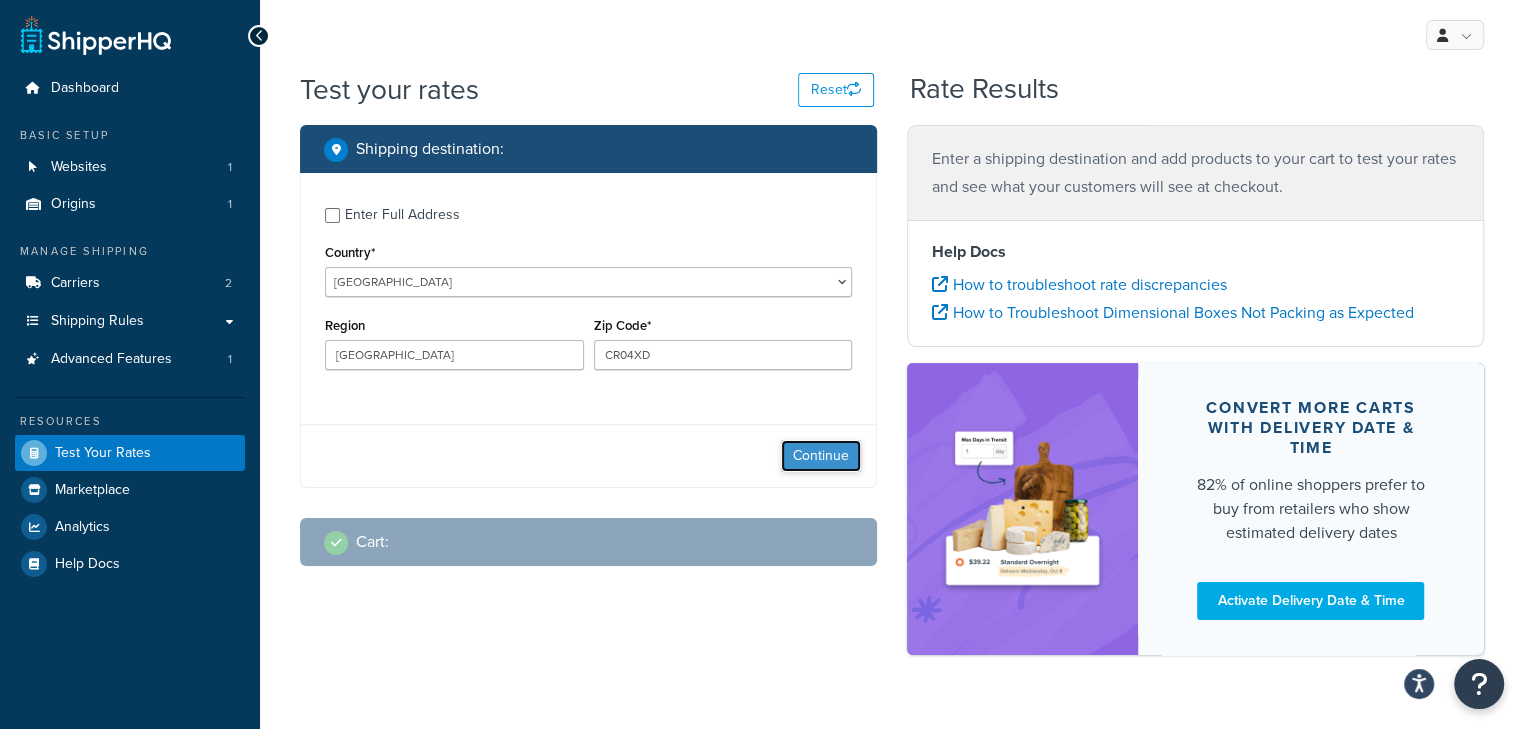 click on "Continue" at bounding box center (821, 456) 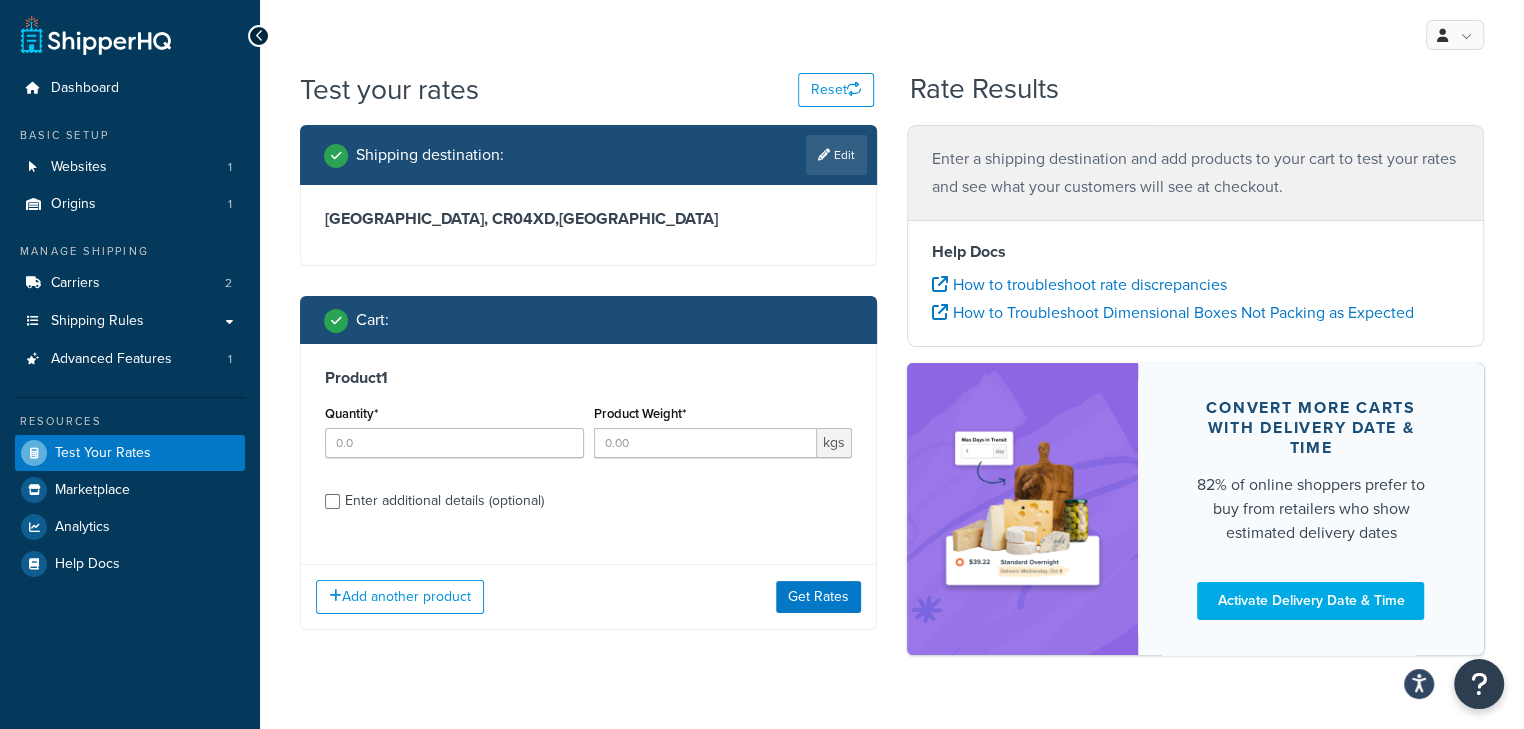 scroll, scrollTop: 44, scrollLeft: 0, axis: vertical 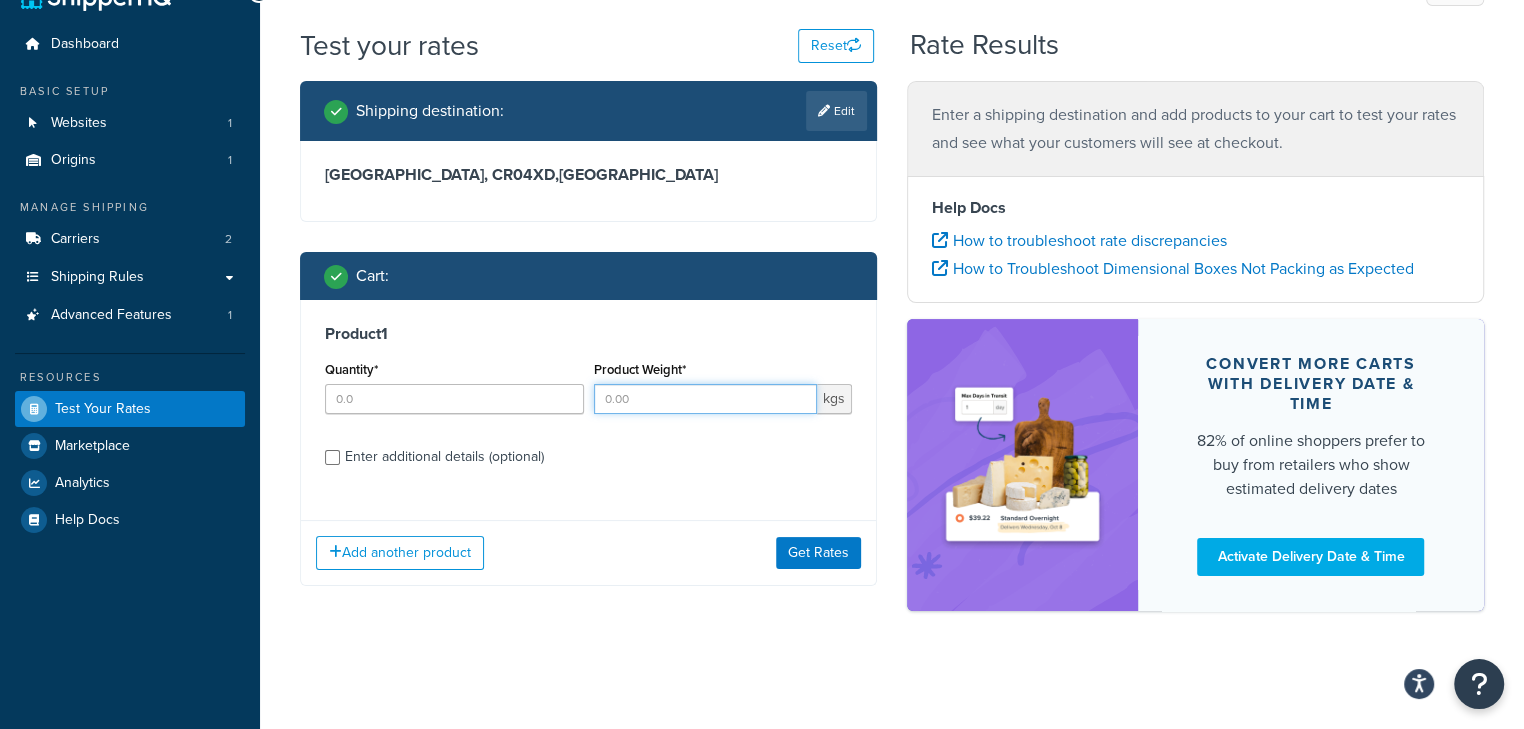 click on "Product Weight*" at bounding box center (706, 399) 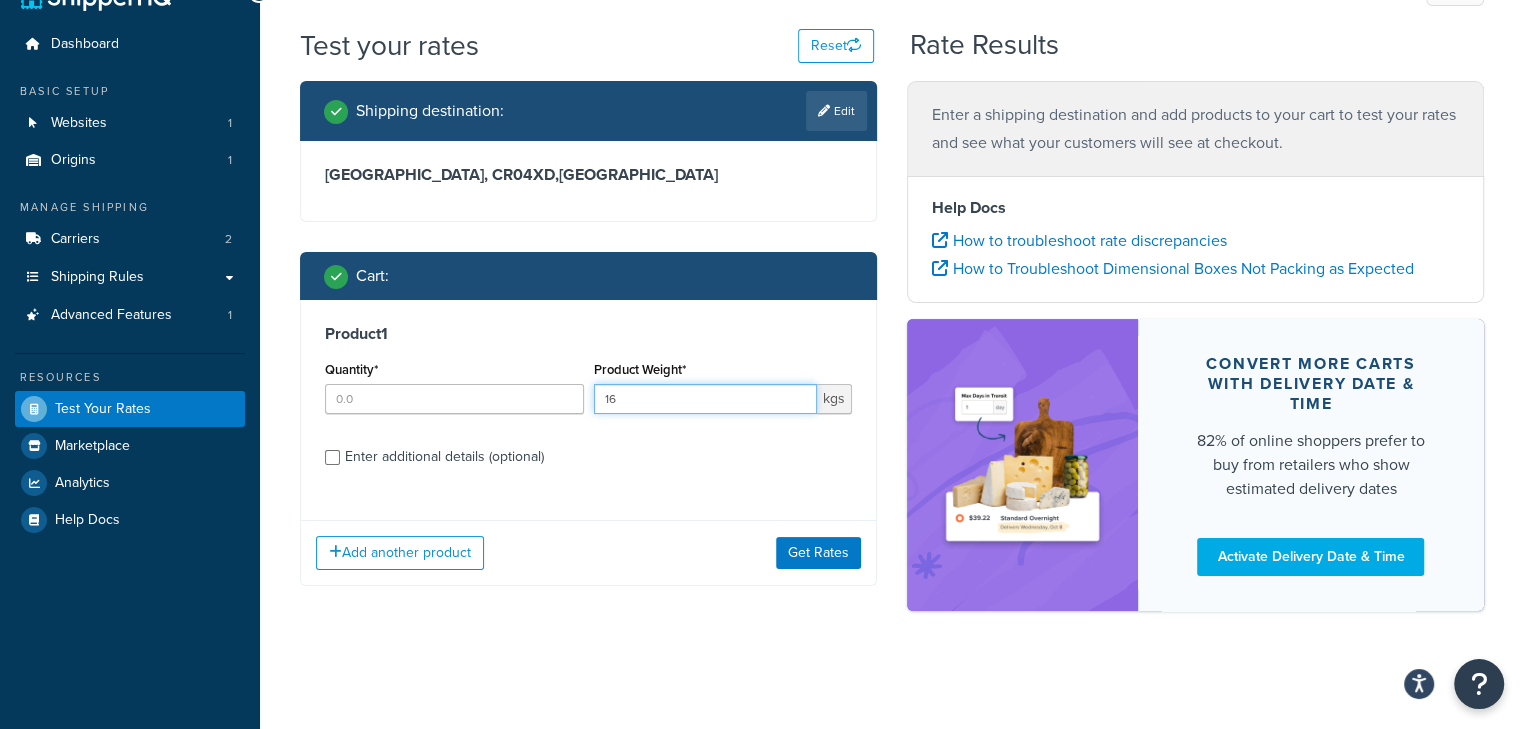 type on "16" 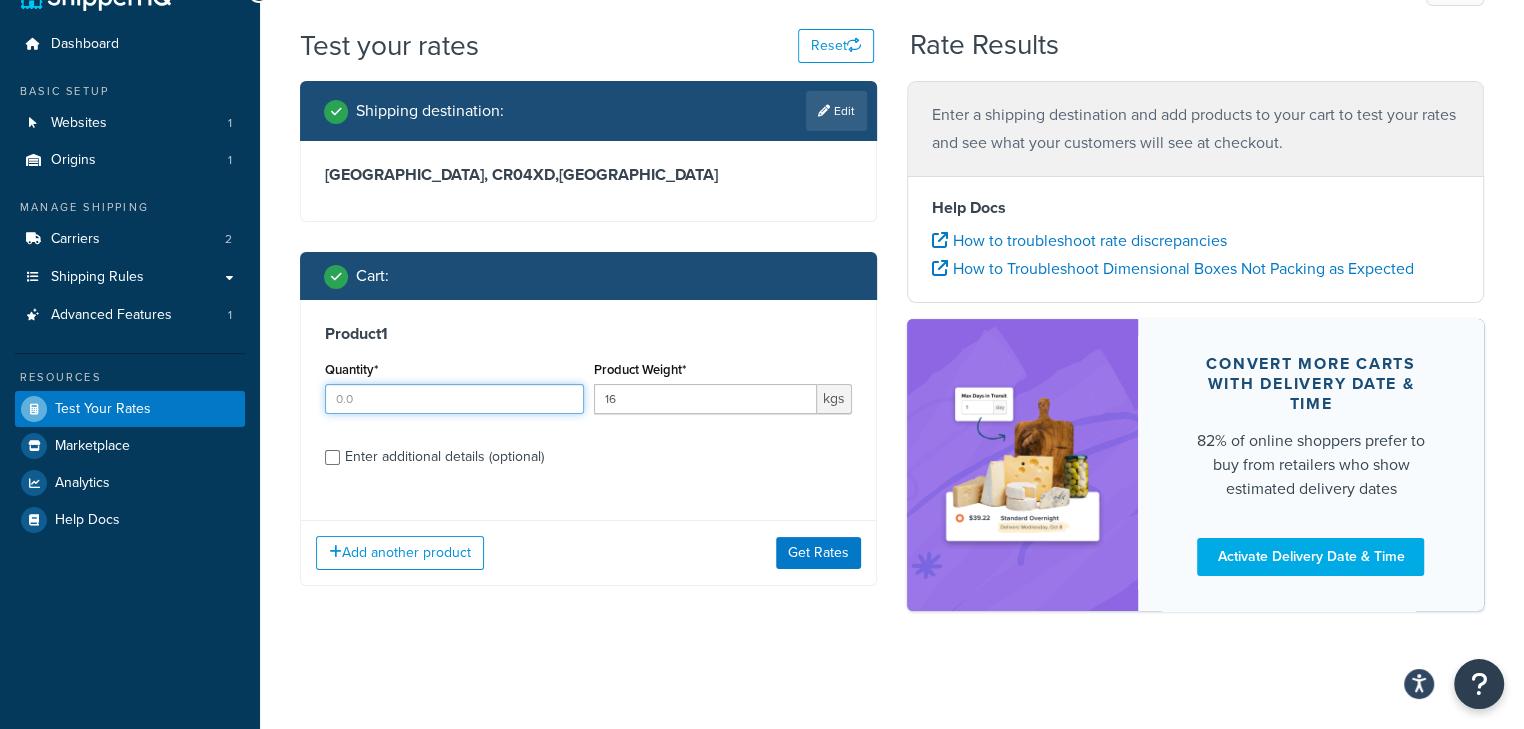 click on "Quantity*" at bounding box center (454, 399) 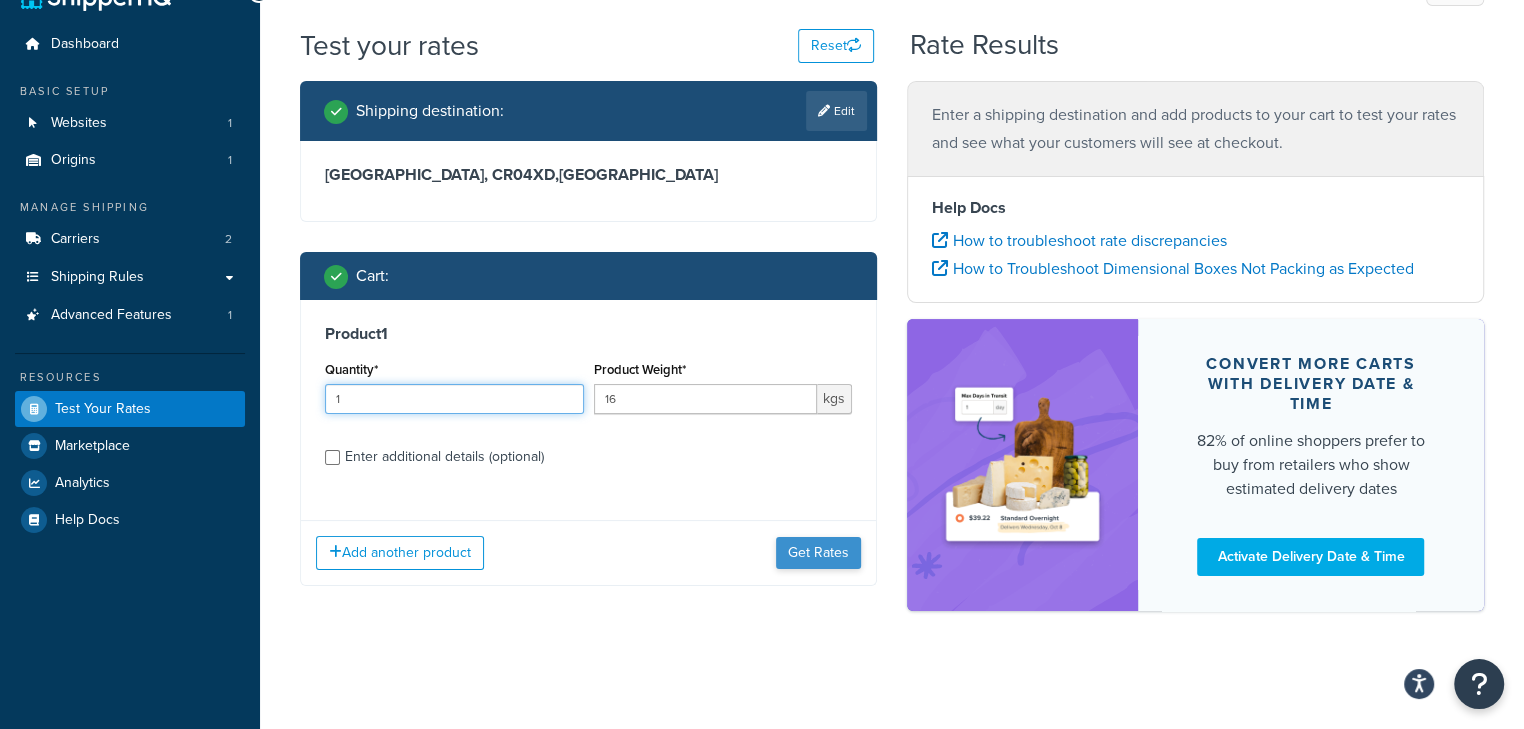 type on "1" 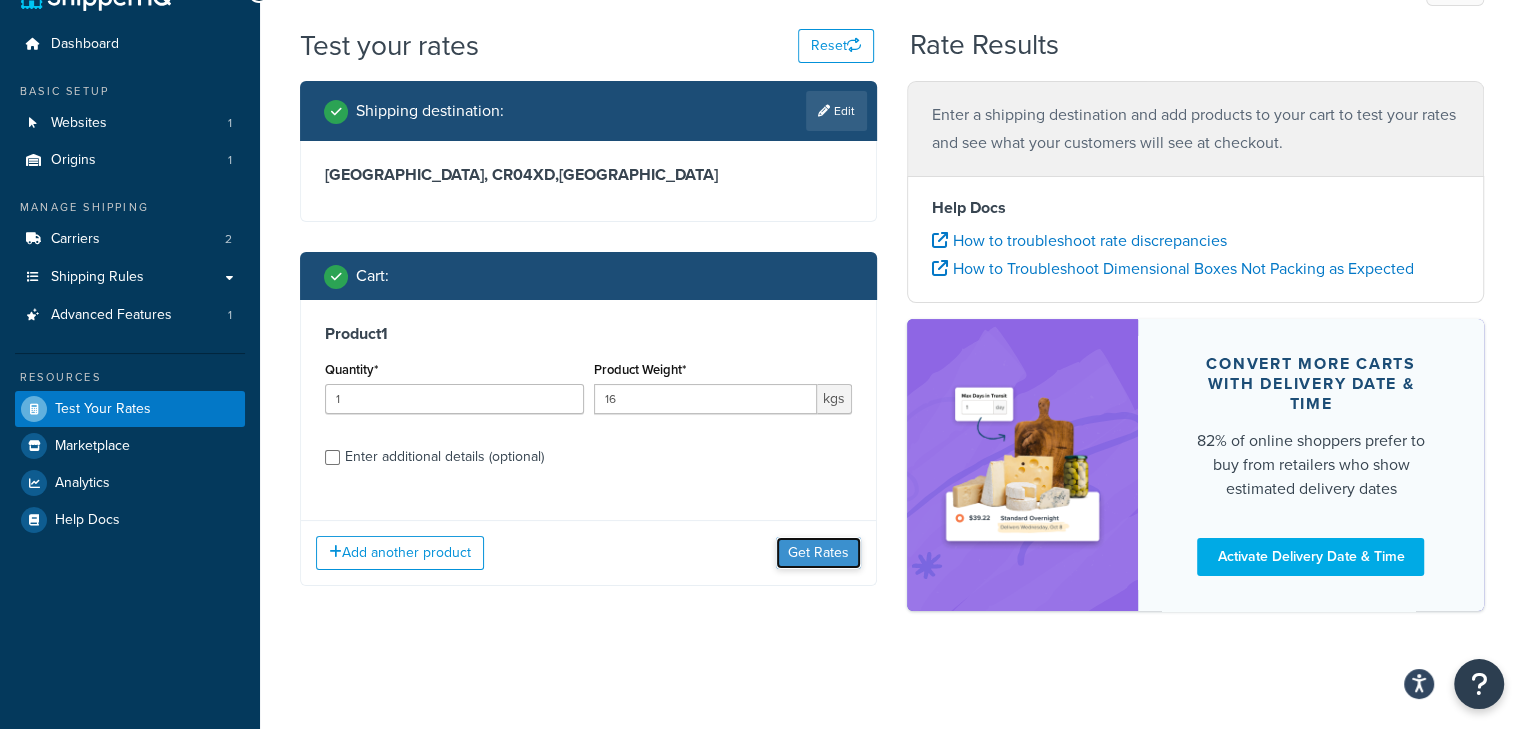 click on "Get Rates" at bounding box center [818, 553] 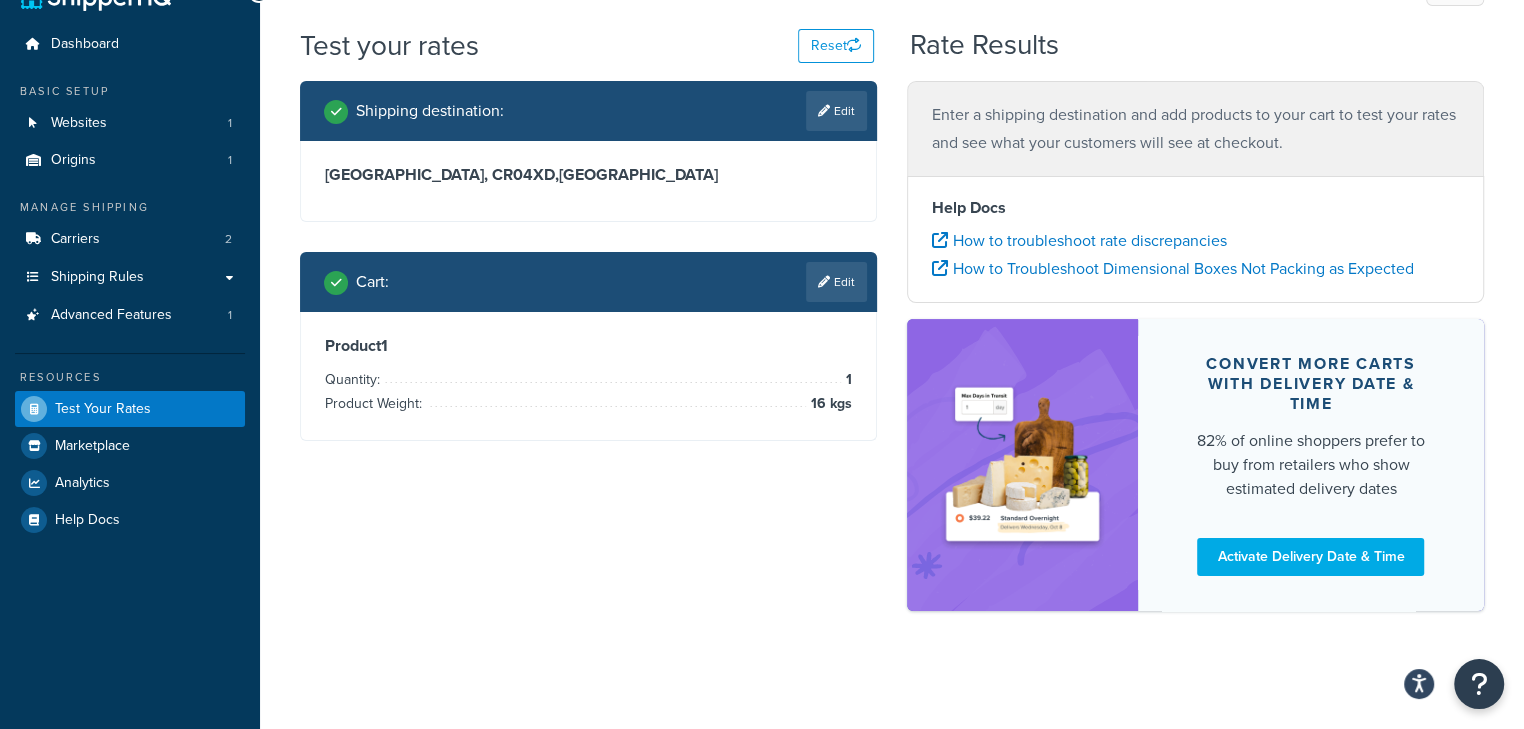 scroll, scrollTop: 0, scrollLeft: 0, axis: both 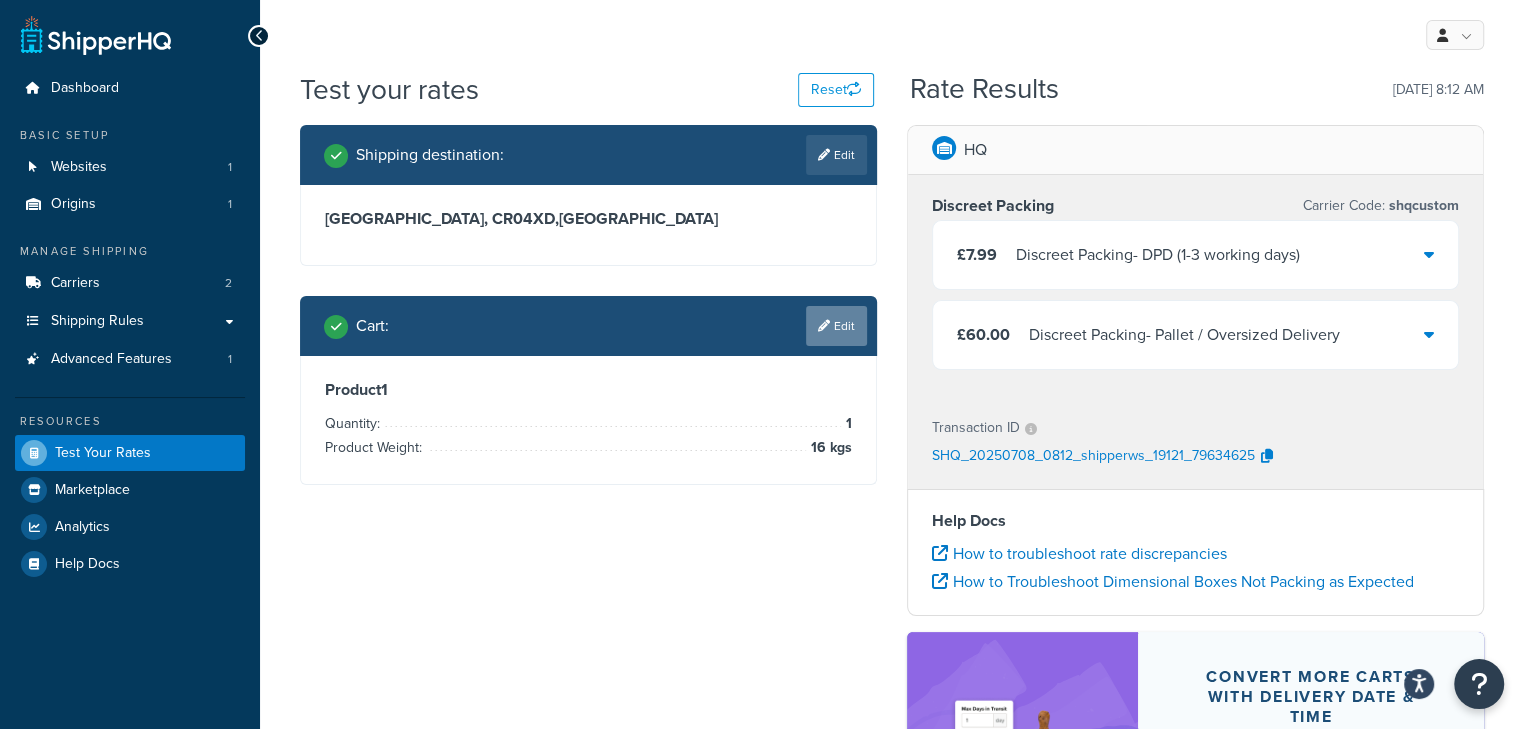 click on "Edit" at bounding box center [836, 326] 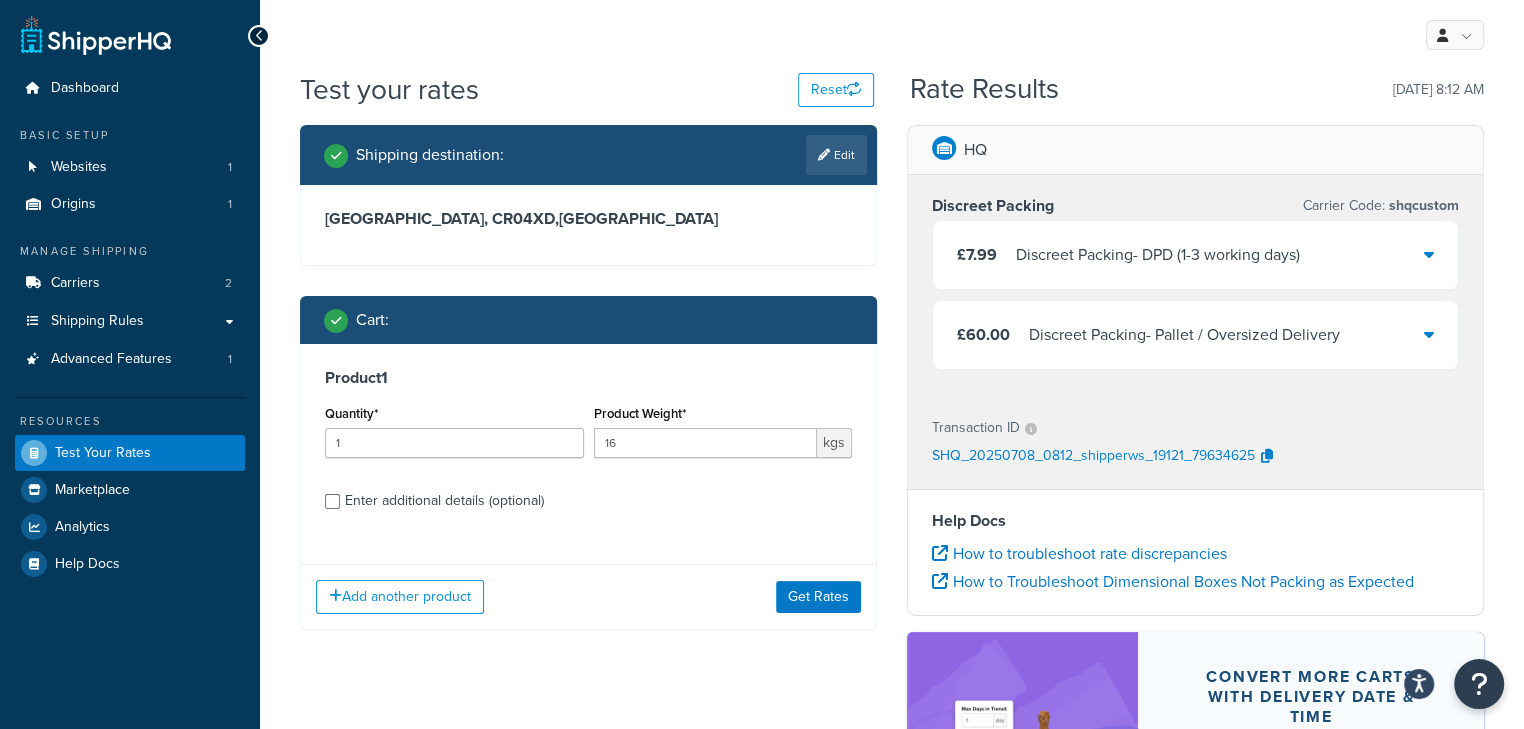 click on "Enter additional details (optional)" at bounding box center [444, 501] 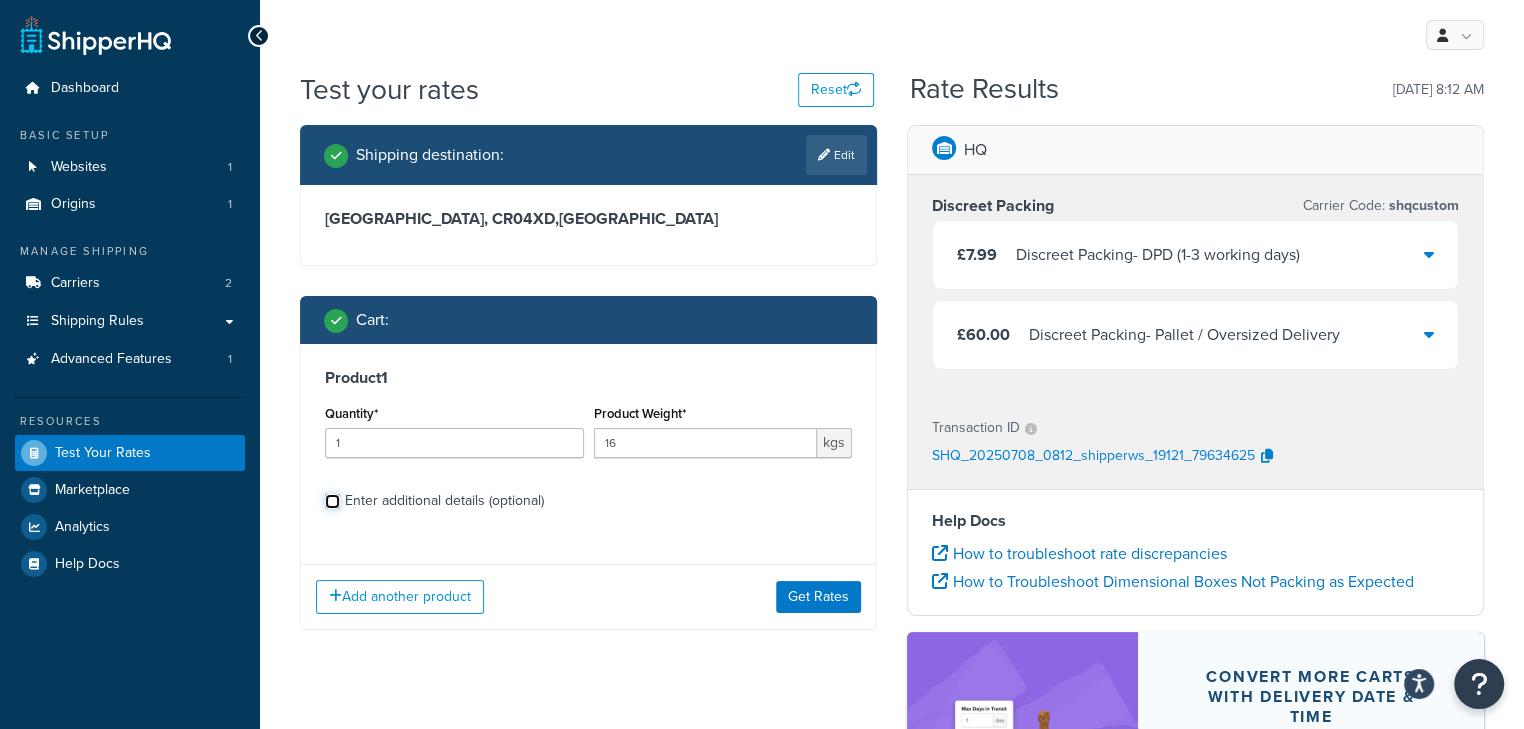 click on "Enter additional details (optional)" at bounding box center [332, 501] 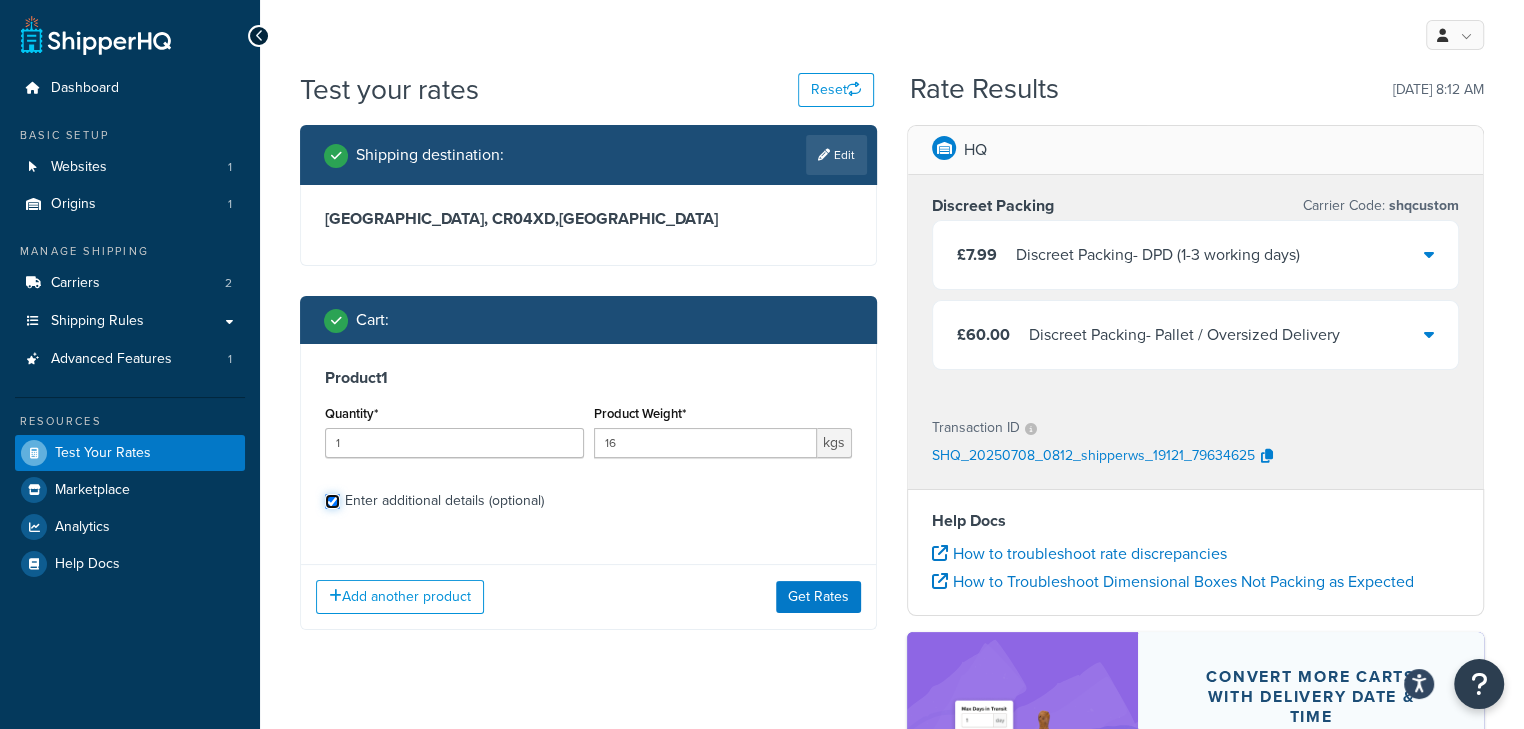 checkbox on "true" 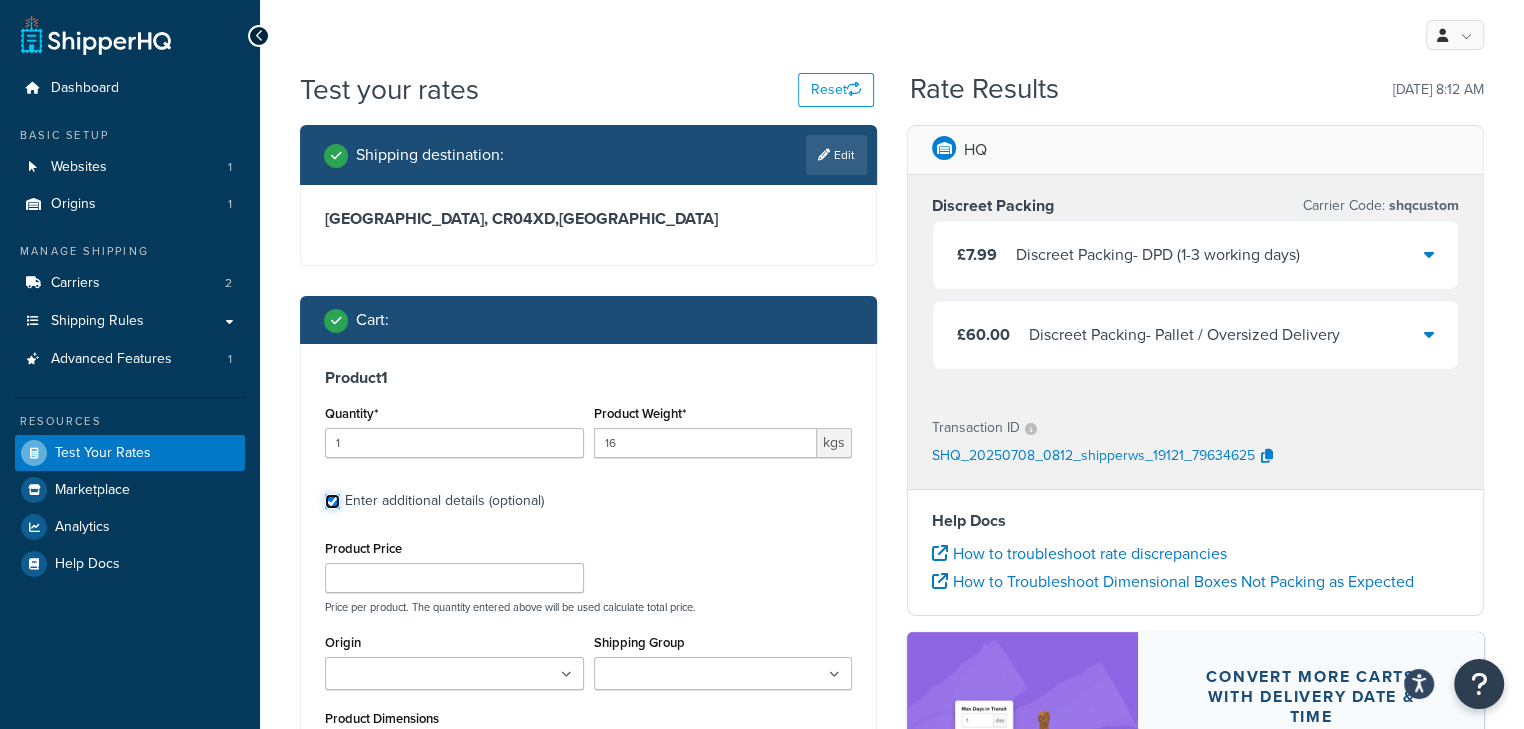 scroll, scrollTop: 133, scrollLeft: 0, axis: vertical 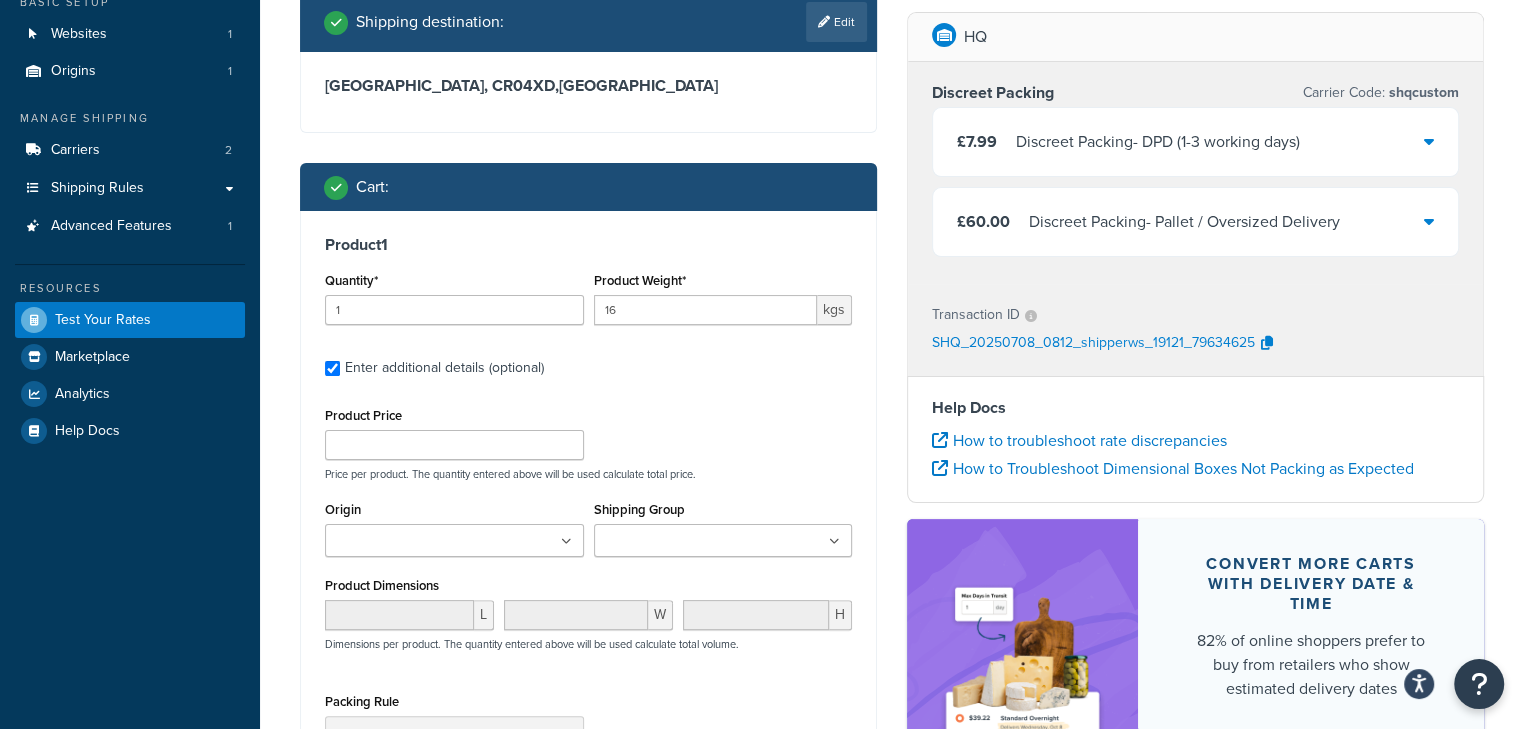 click on "Shipping Group   AWK MASSIVE MTY Oversize Pallet" at bounding box center [723, 526] 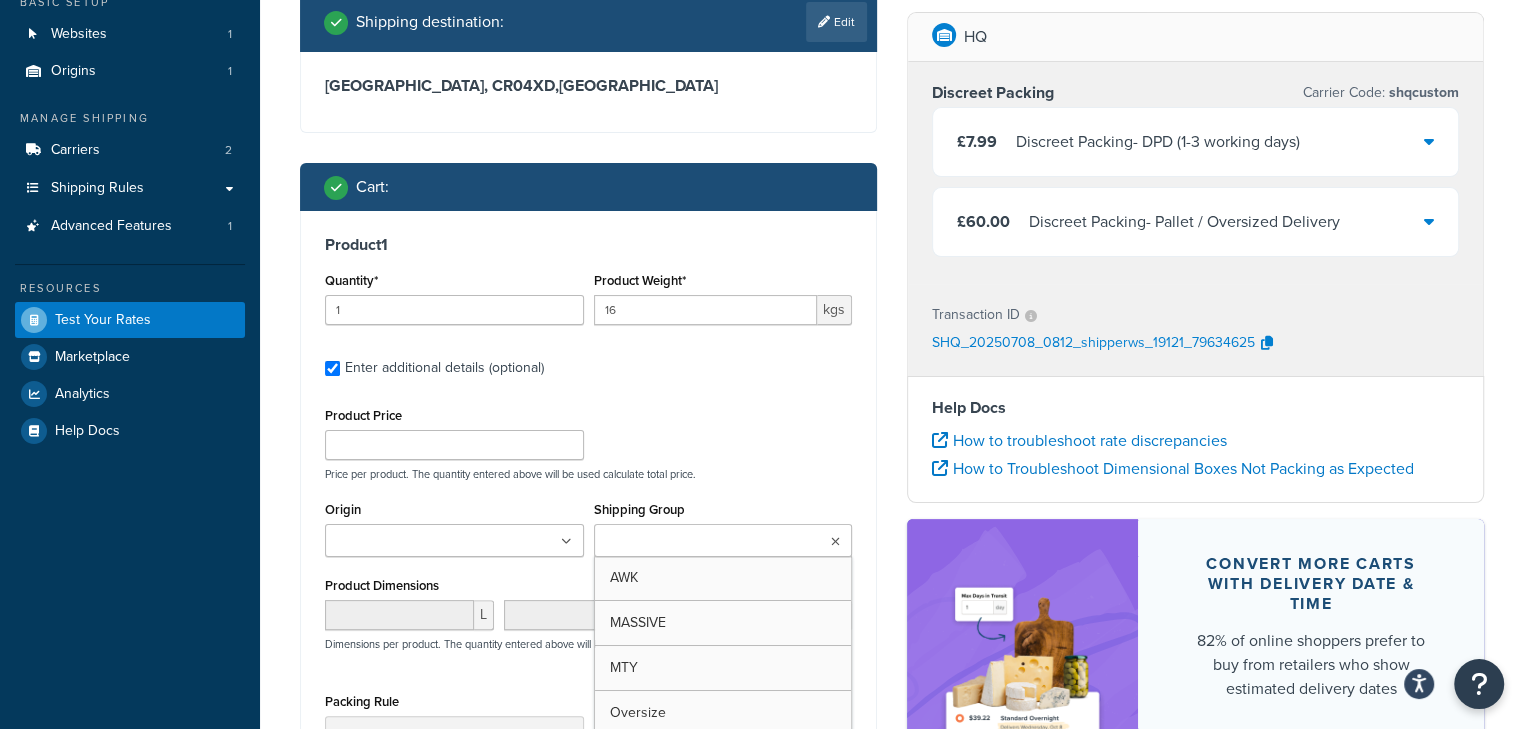 click at bounding box center [723, 540] 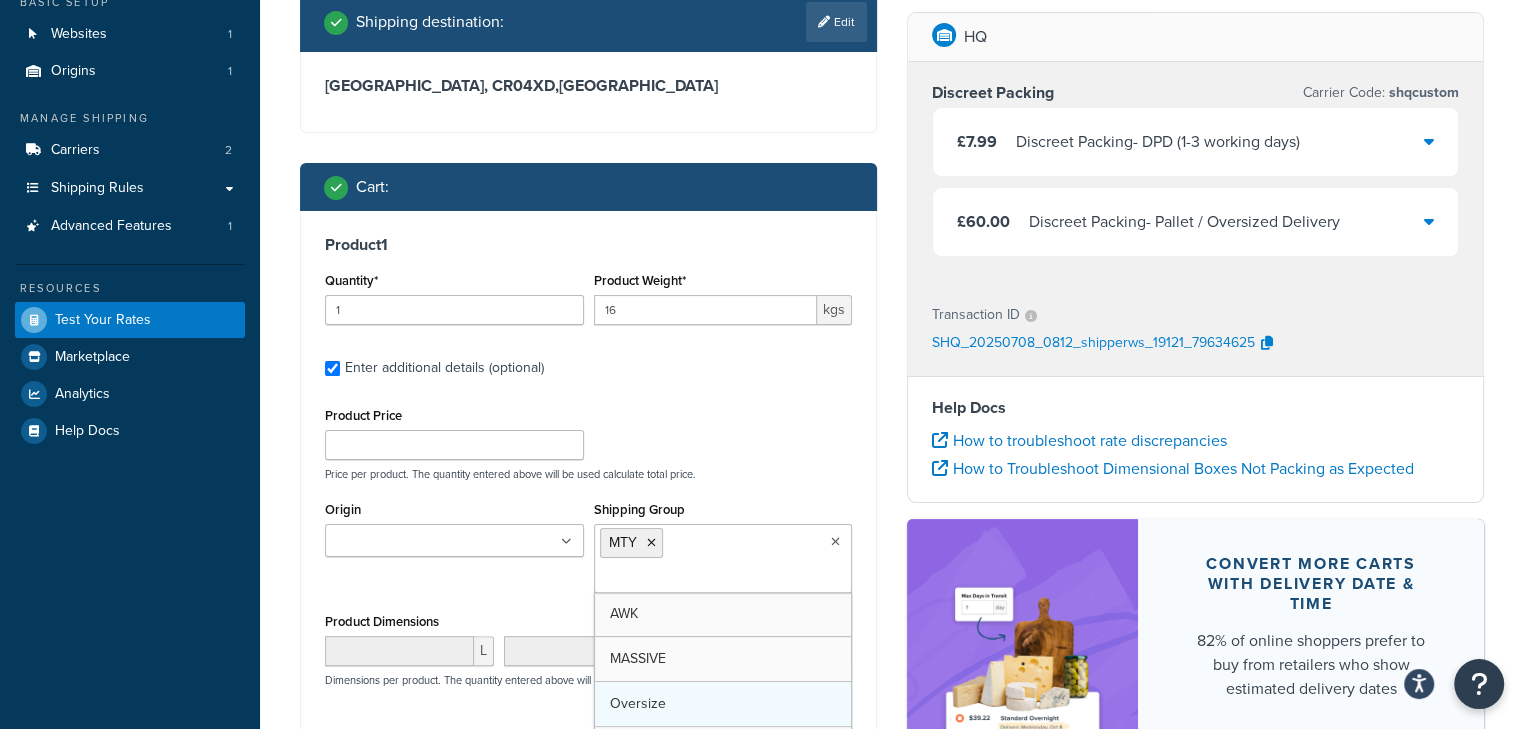 scroll, scrollTop: 266, scrollLeft: 0, axis: vertical 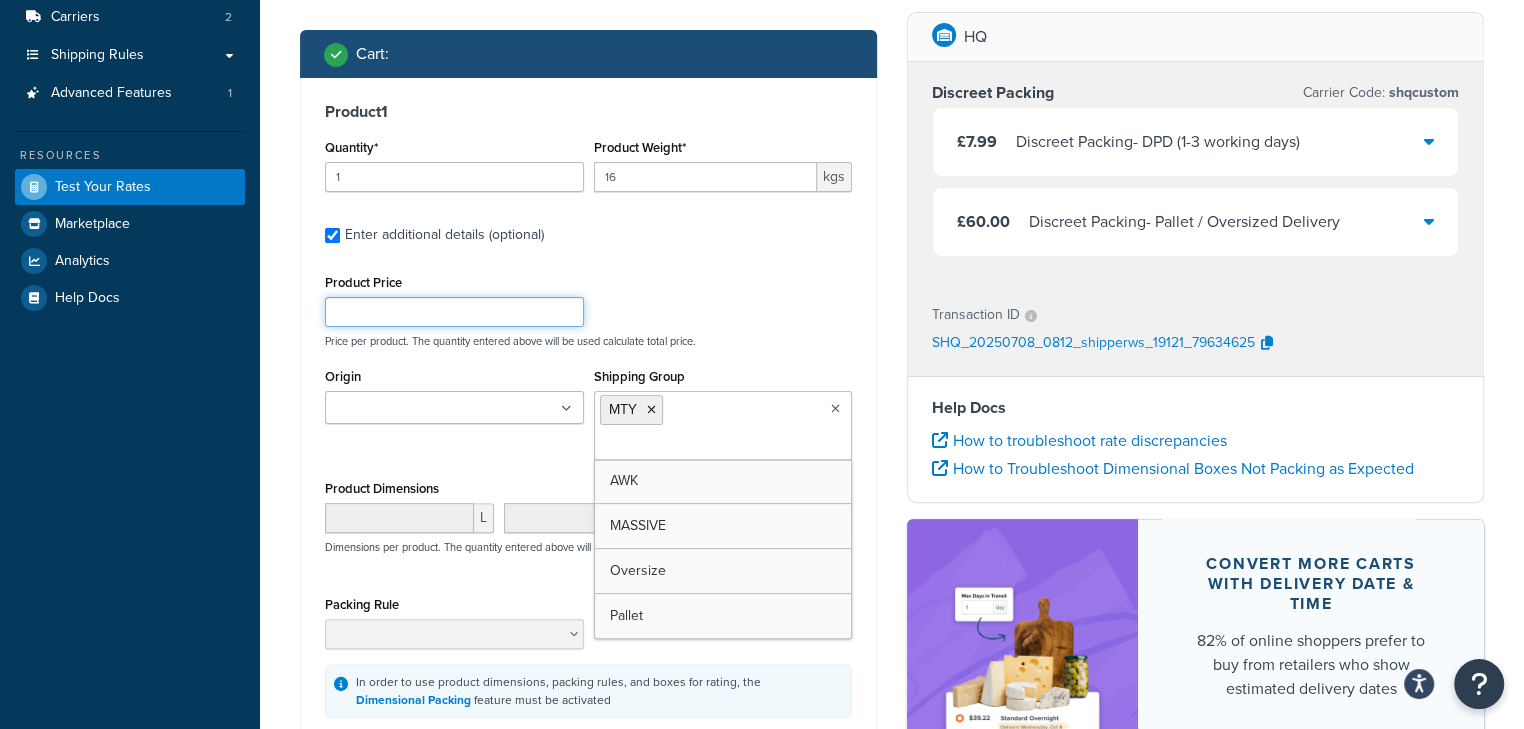 click on "Product Price   Price per product. The quantity entered above will be used calculate total price." at bounding box center [588, 308] 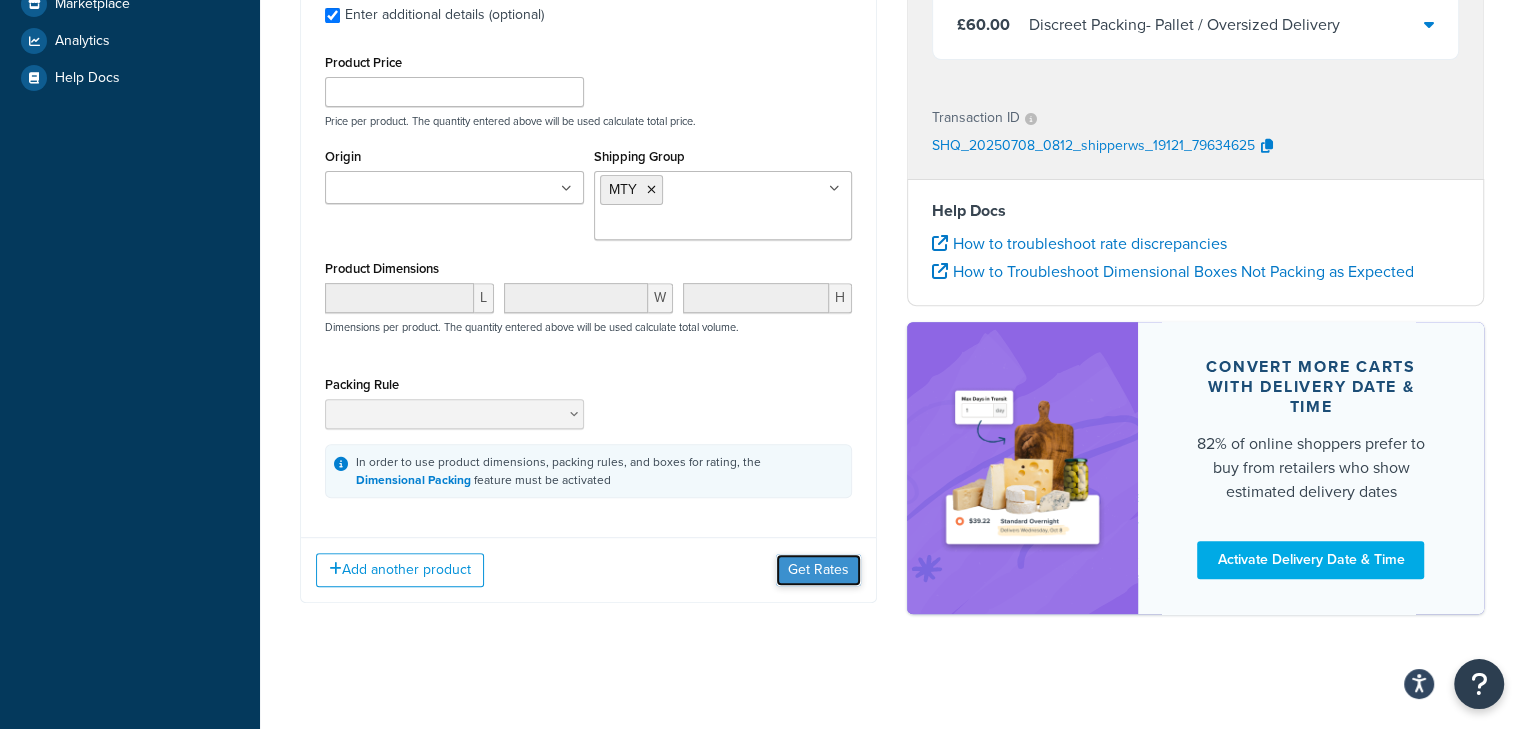 click on "Get Rates" at bounding box center [818, 570] 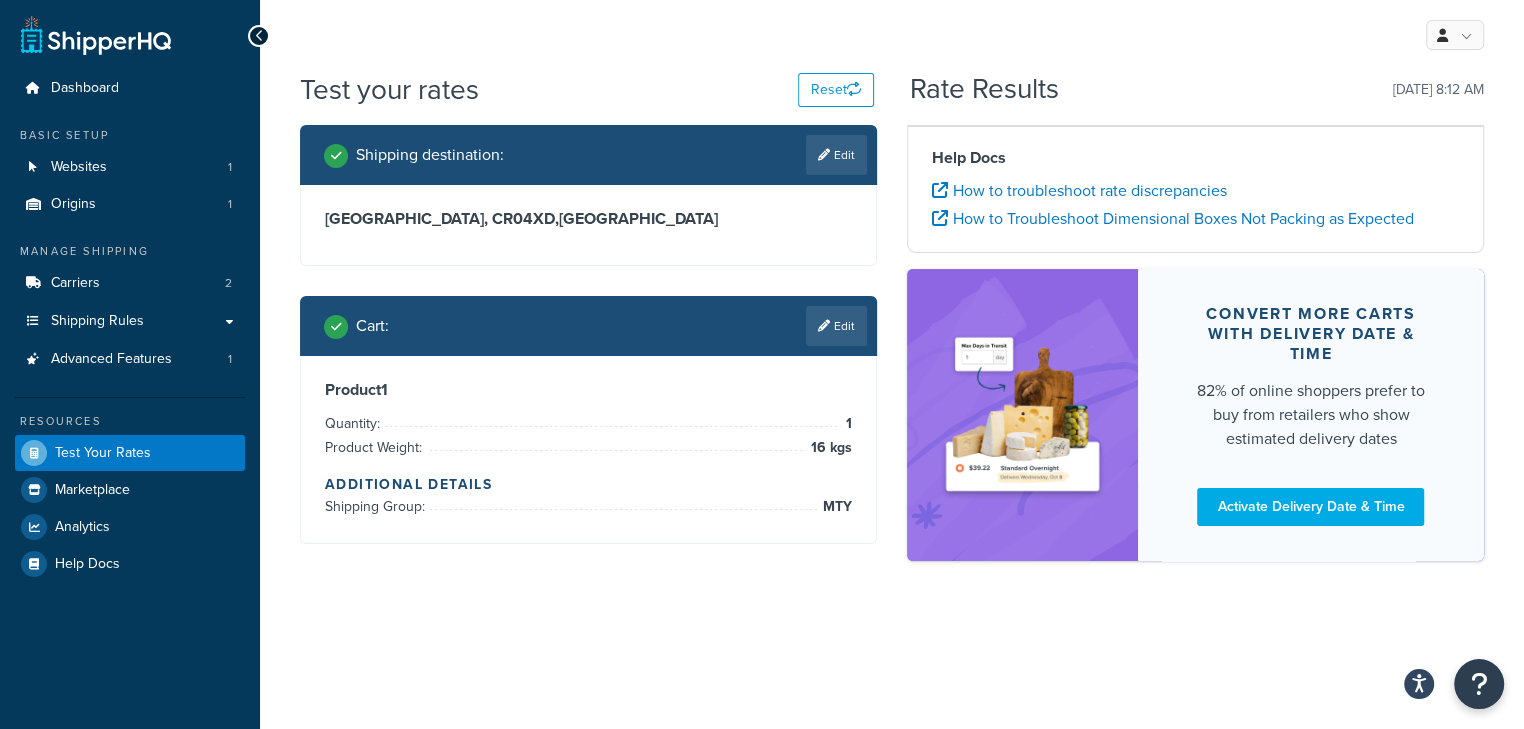 scroll, scrollTop: 0, scrollLeft: 0, axis: both 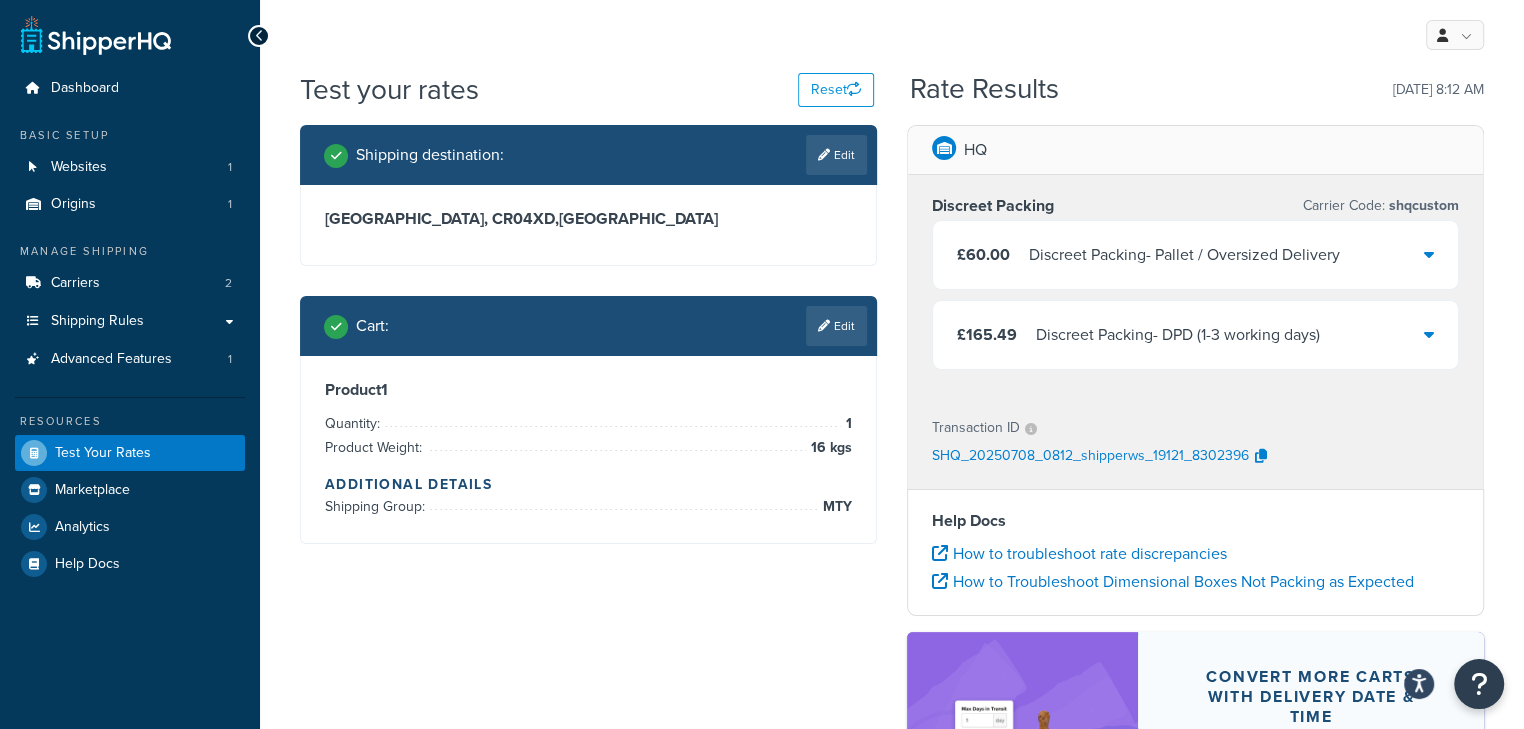 click on "Discreet Packing  -   DPD (1-3 working days)" at bounding box center (1178, 335) 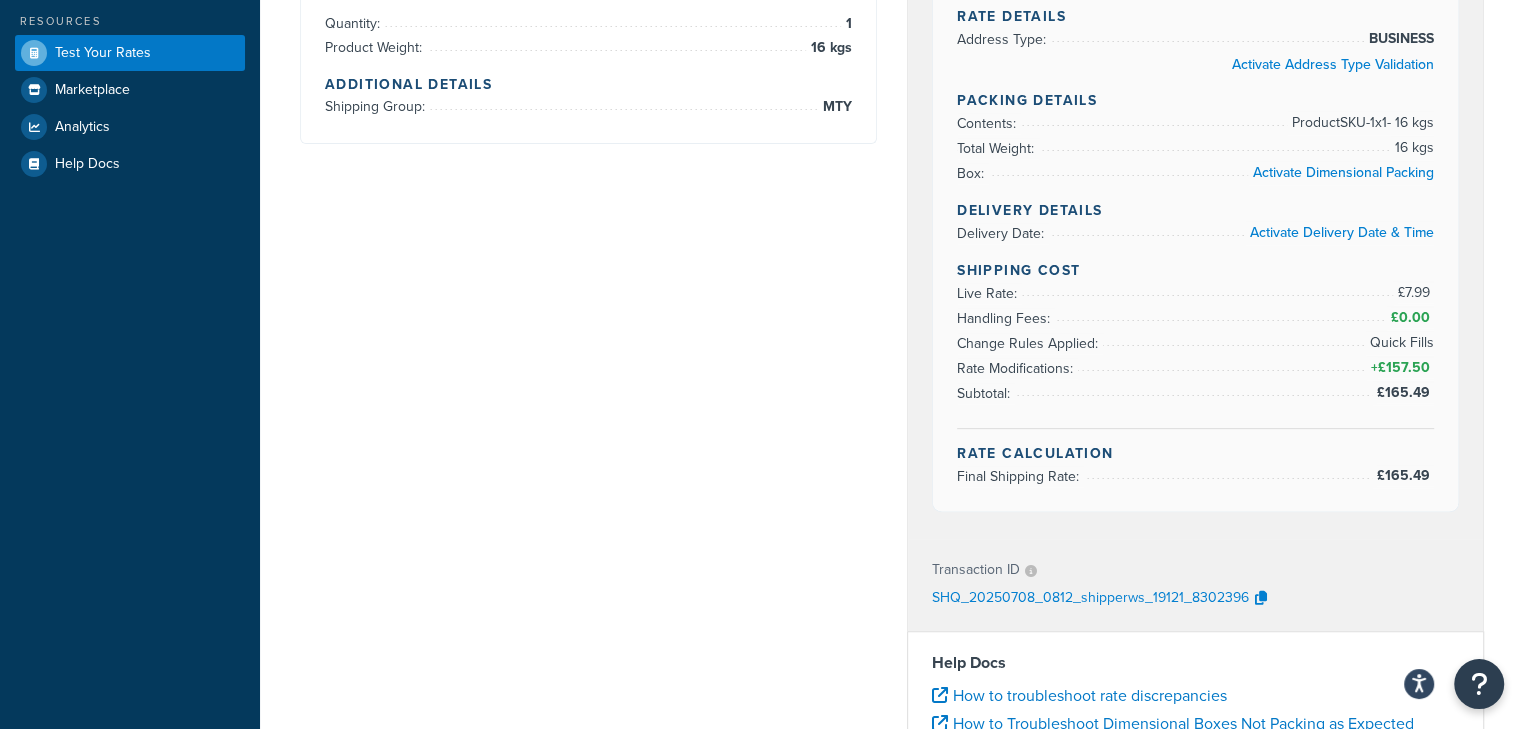 scroll, scrollTop: 0, scrollLeft: 0, axis: both 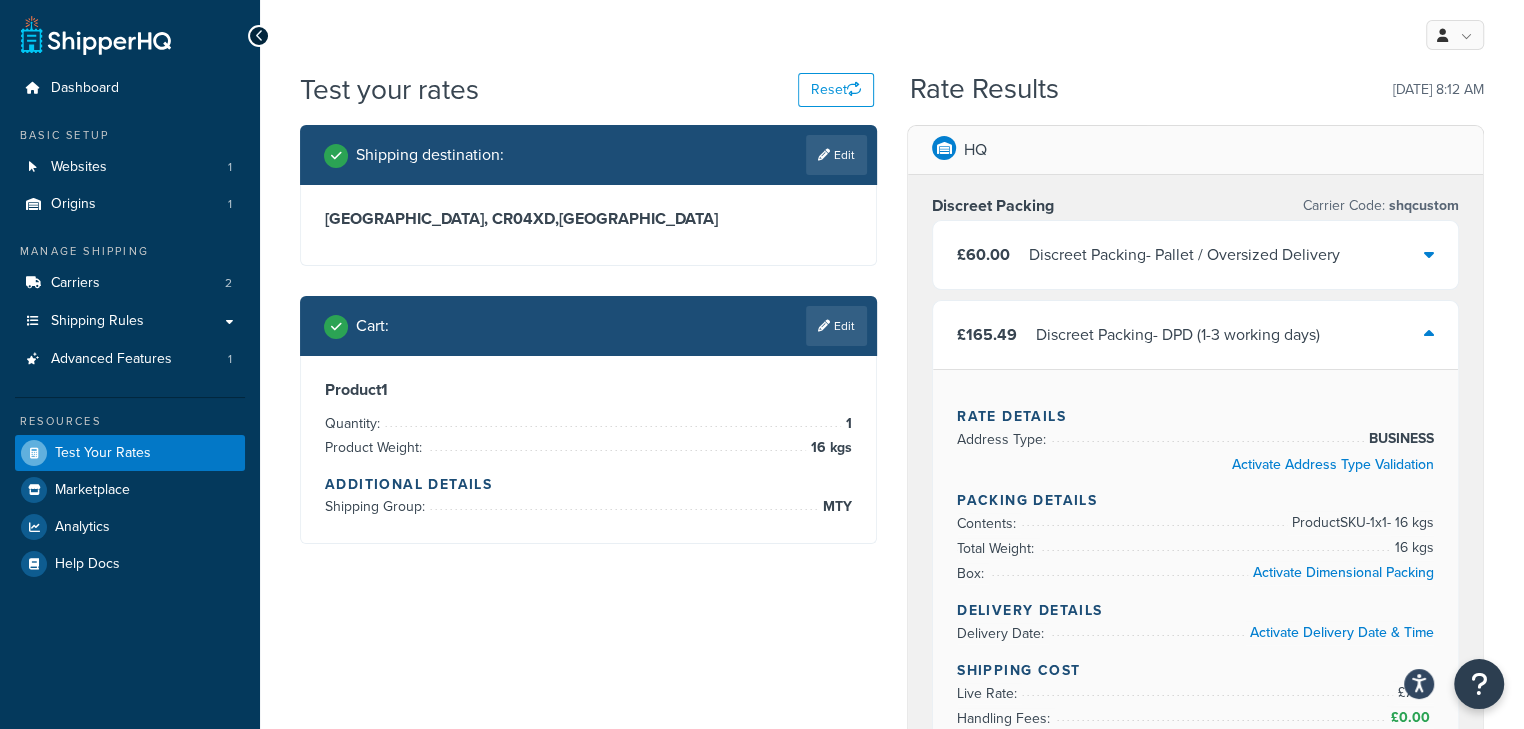 click on "Cart :  Edit" at bounding box center [588, 326] 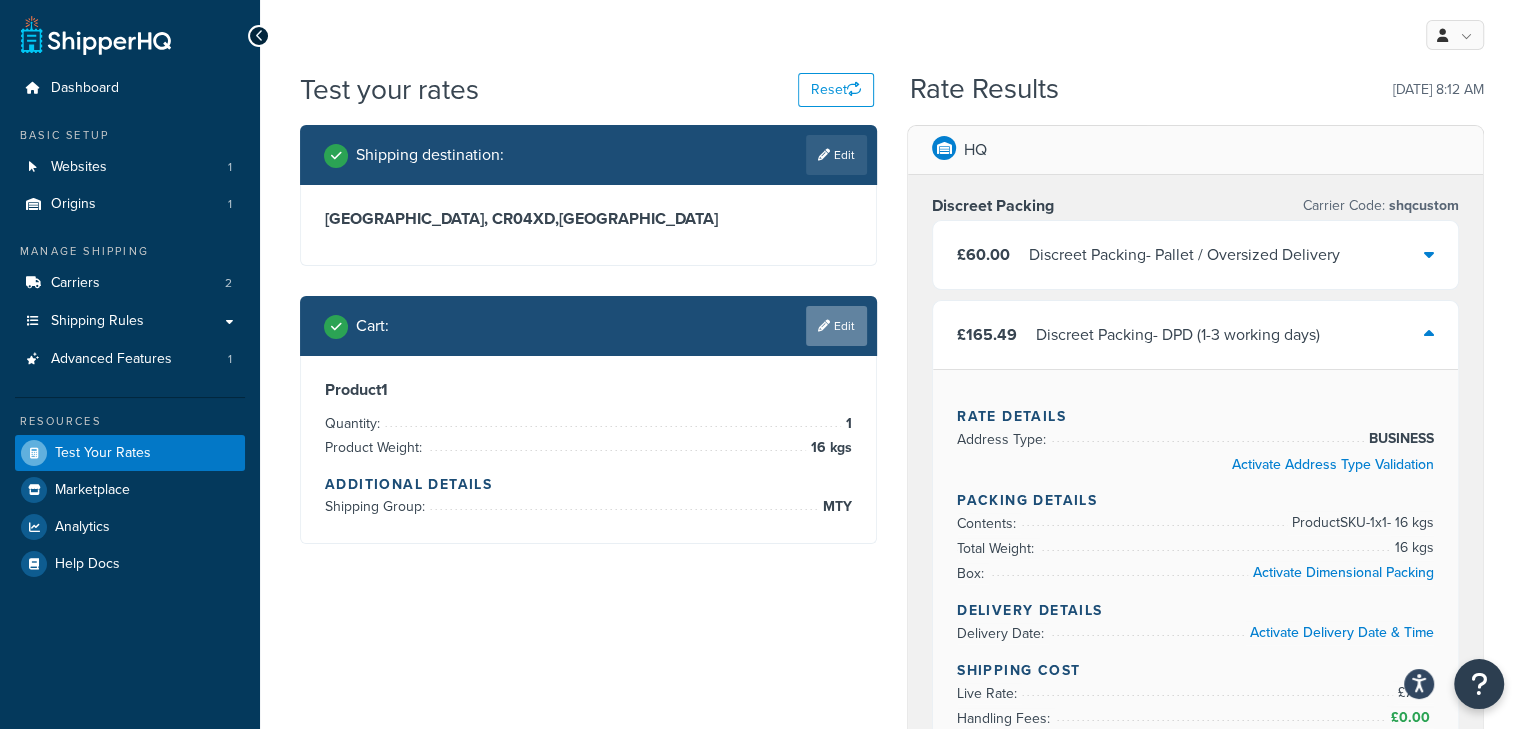 click on "Edit" at bounding box center (836, 326) 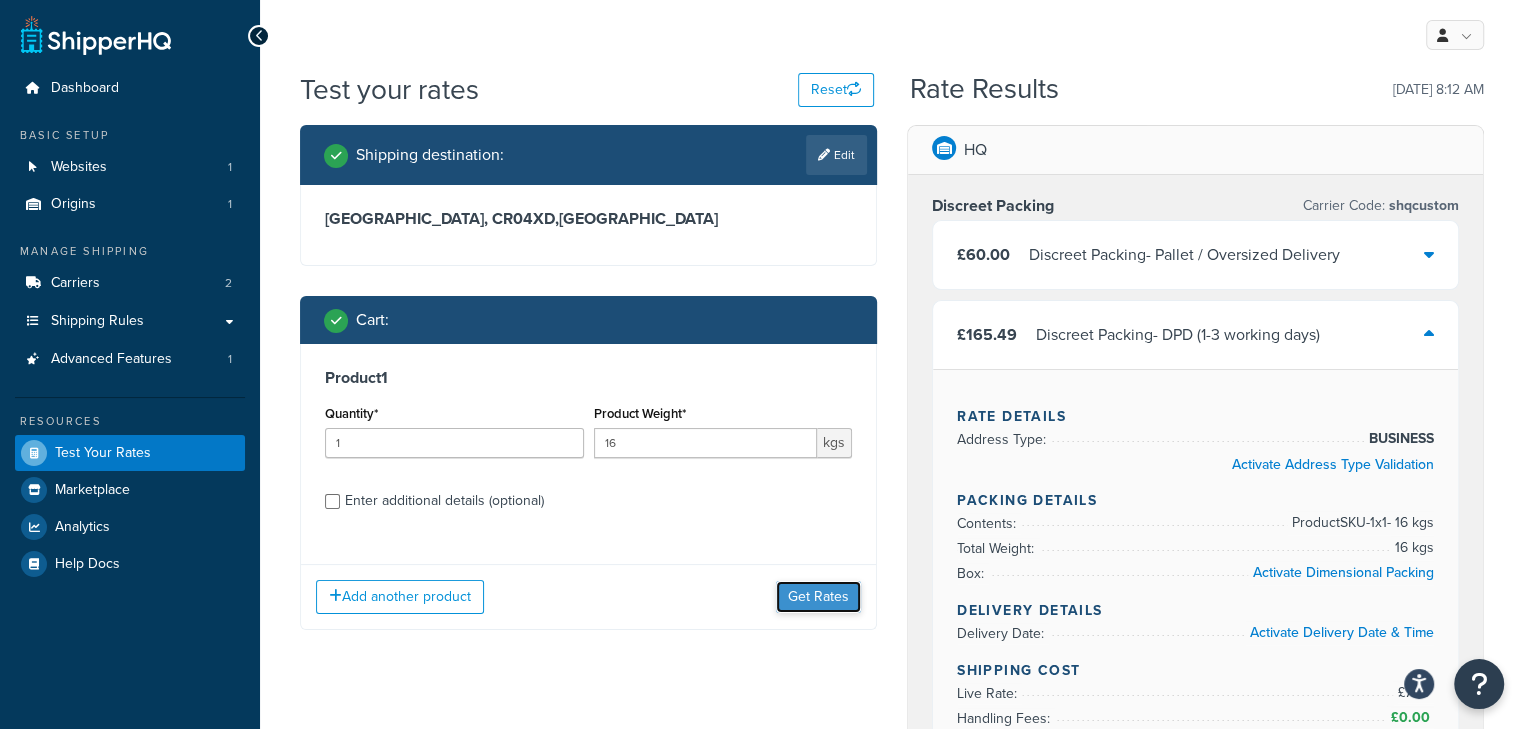 click on "Get Rates" at bounding box center [818, 597] 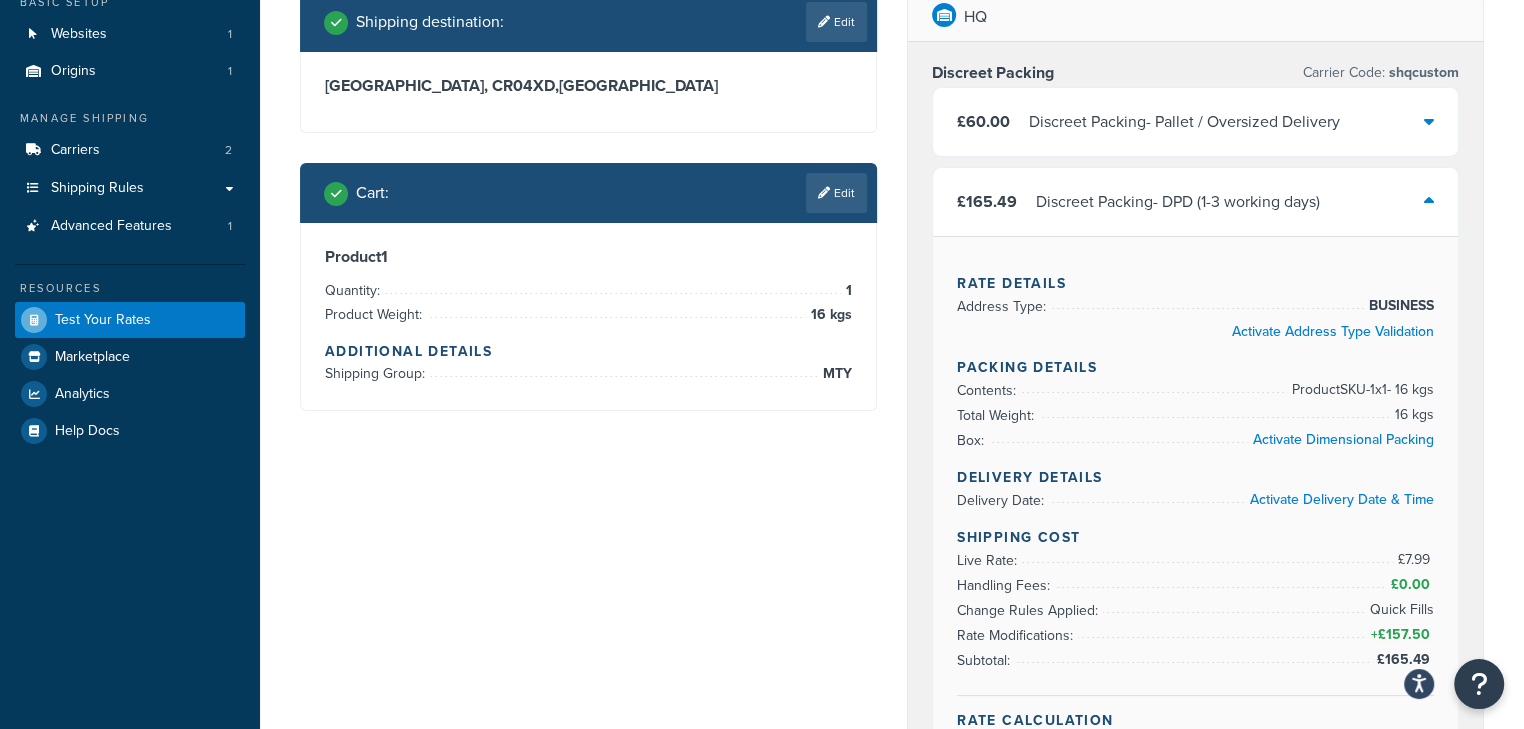 scroll, scrollTop: 0, scrollLeft: 0, axis: both 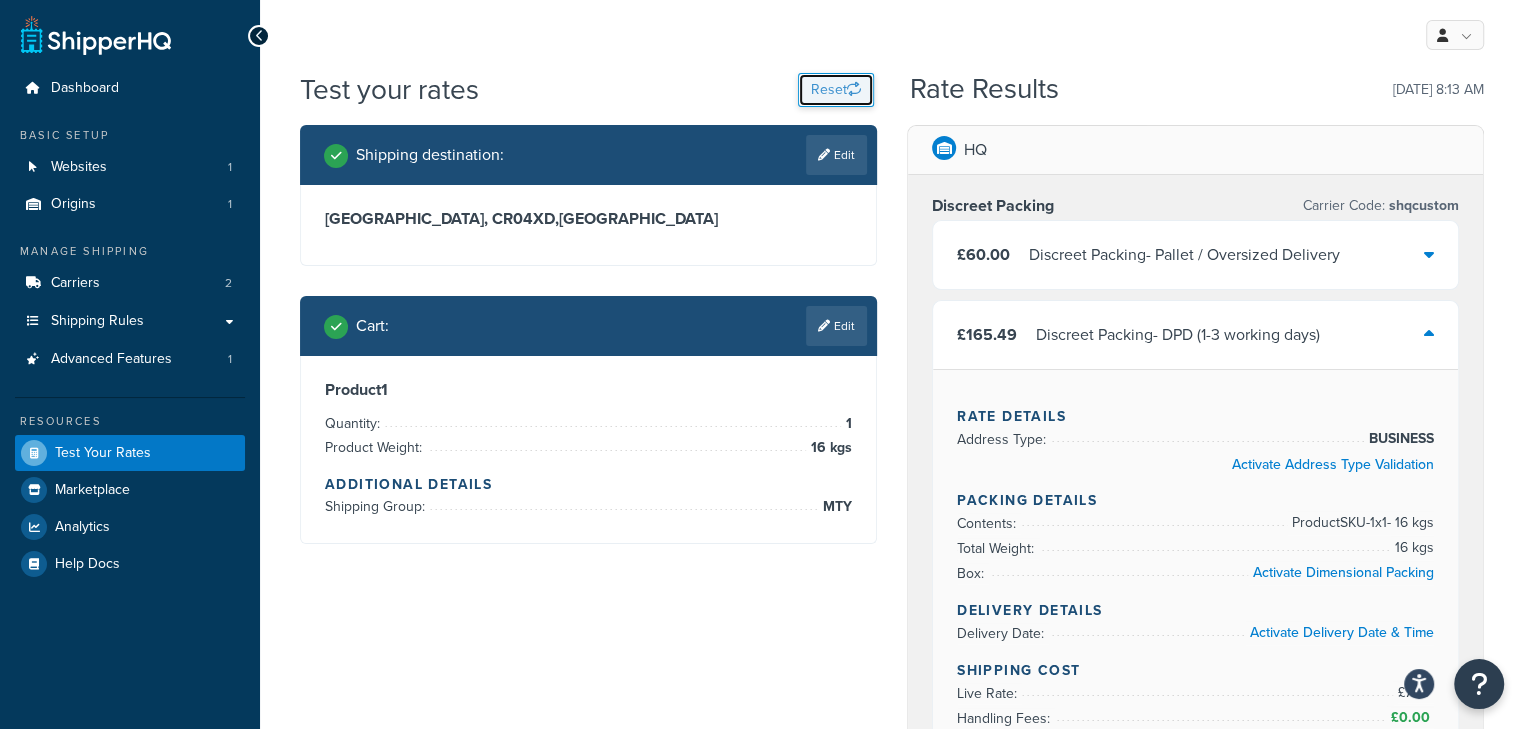 click on "Reset" at bounding box center [836, 90] 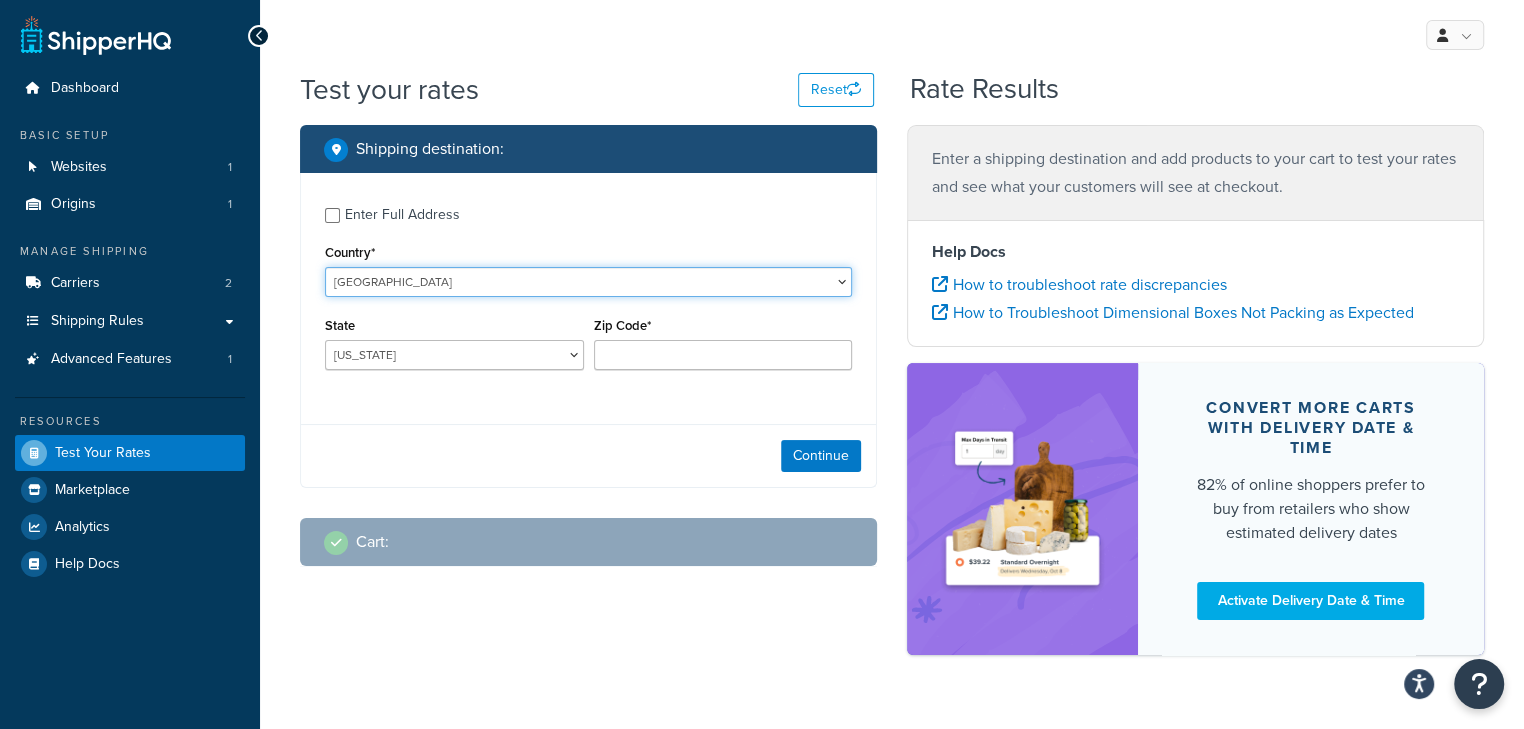 drag, startPoint x: 755, startPoint y: 276, endPoint x: 740, endPoint y: 293, distance: 22.671568 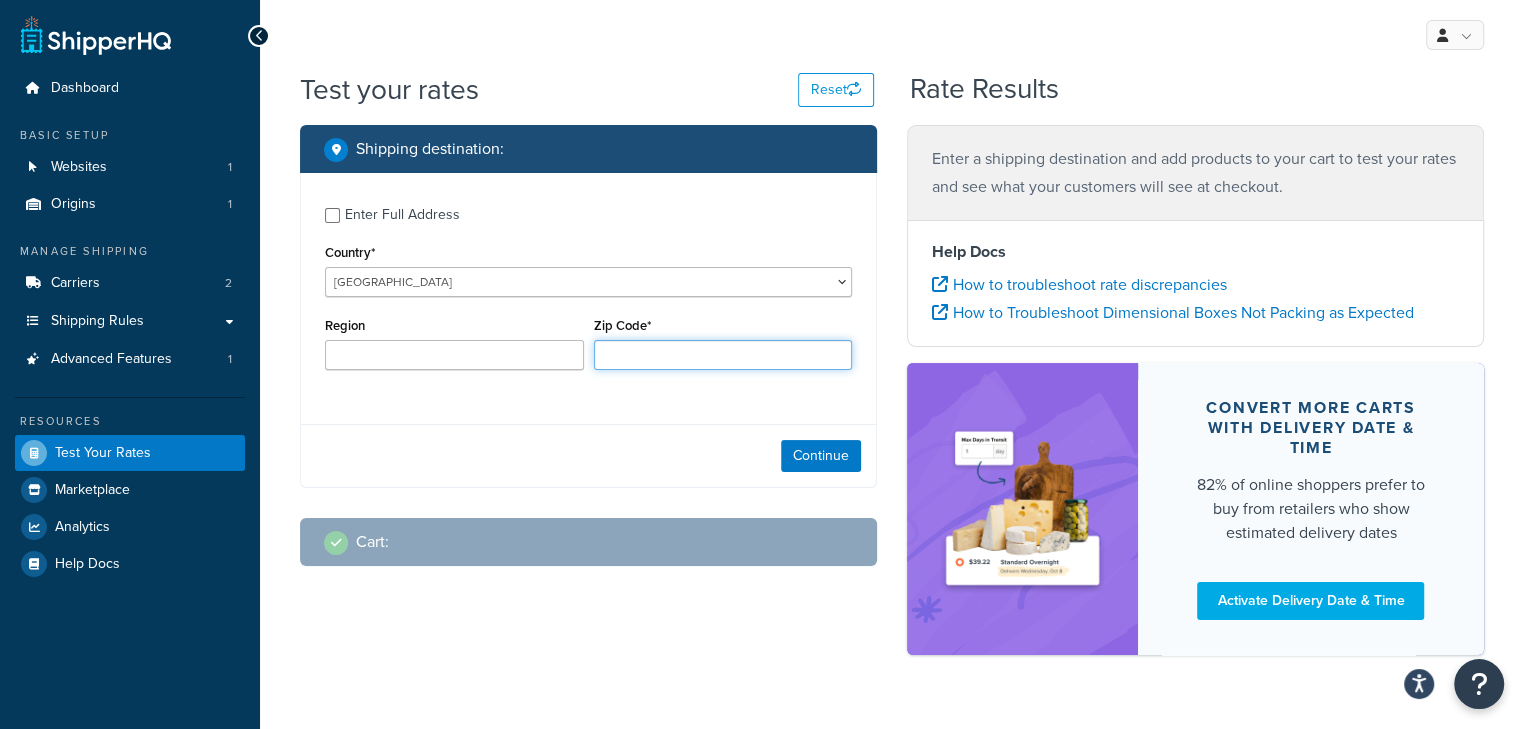 click on "Zip Code*" at bounding box center [723, 355] 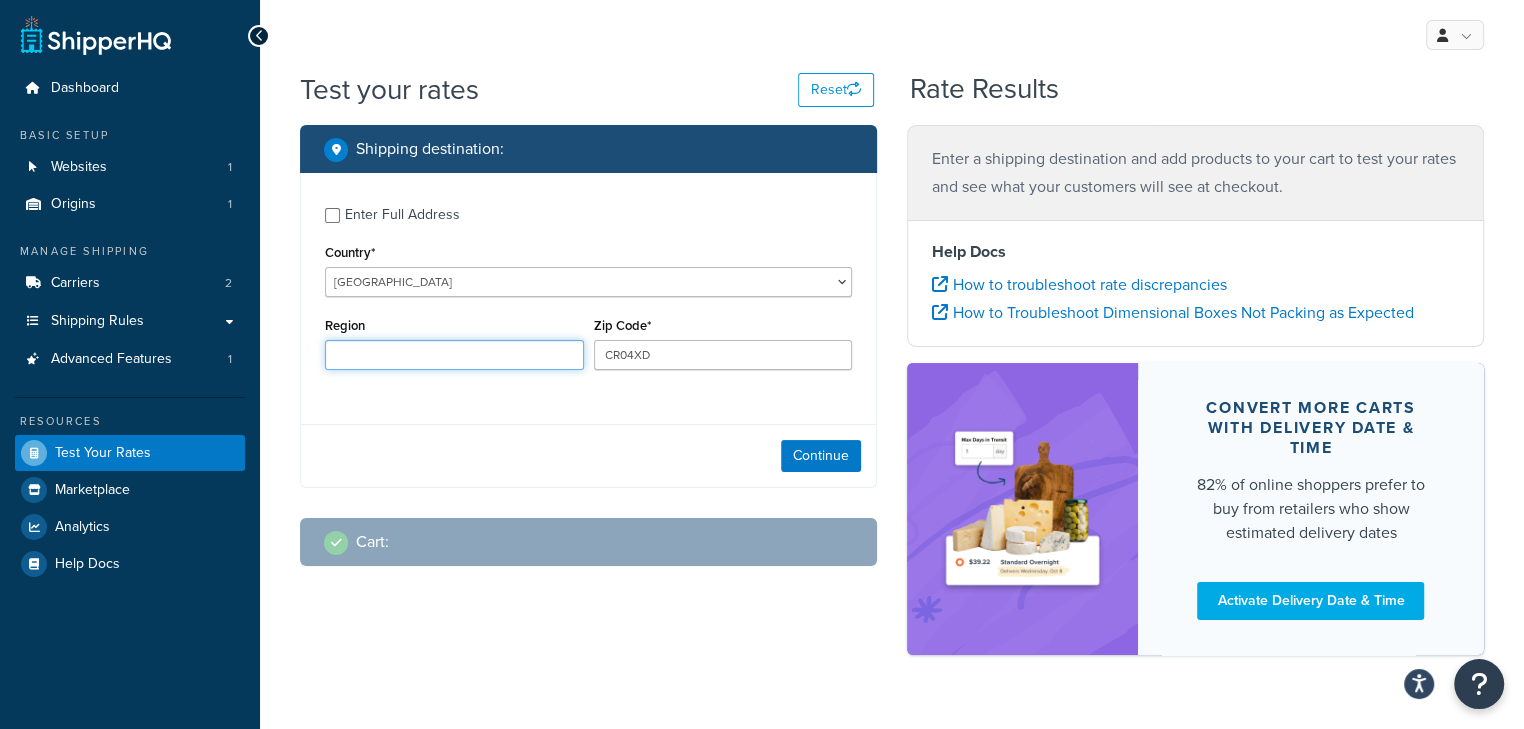 type on "Surrey" 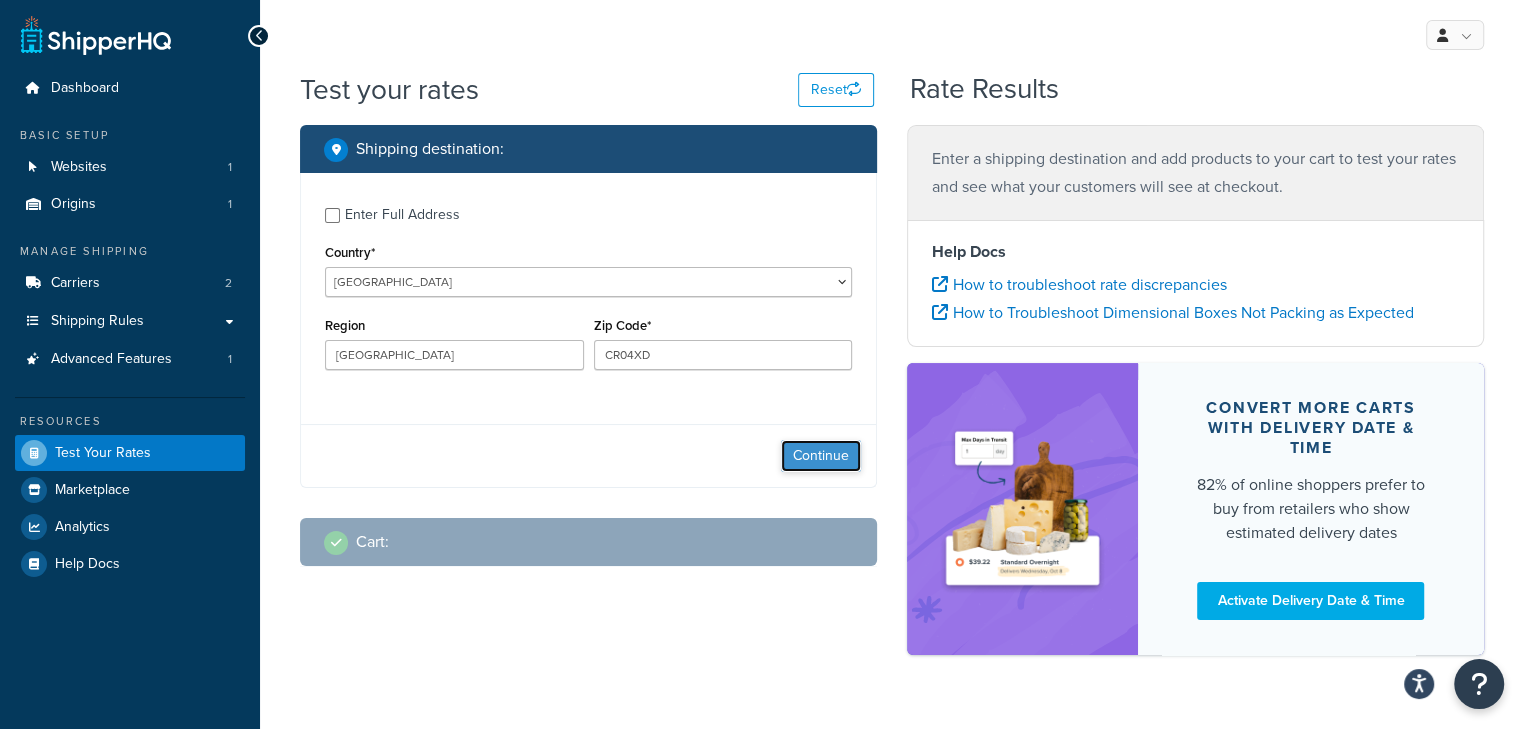 click on "Continue" at bounding box center [821, 456] 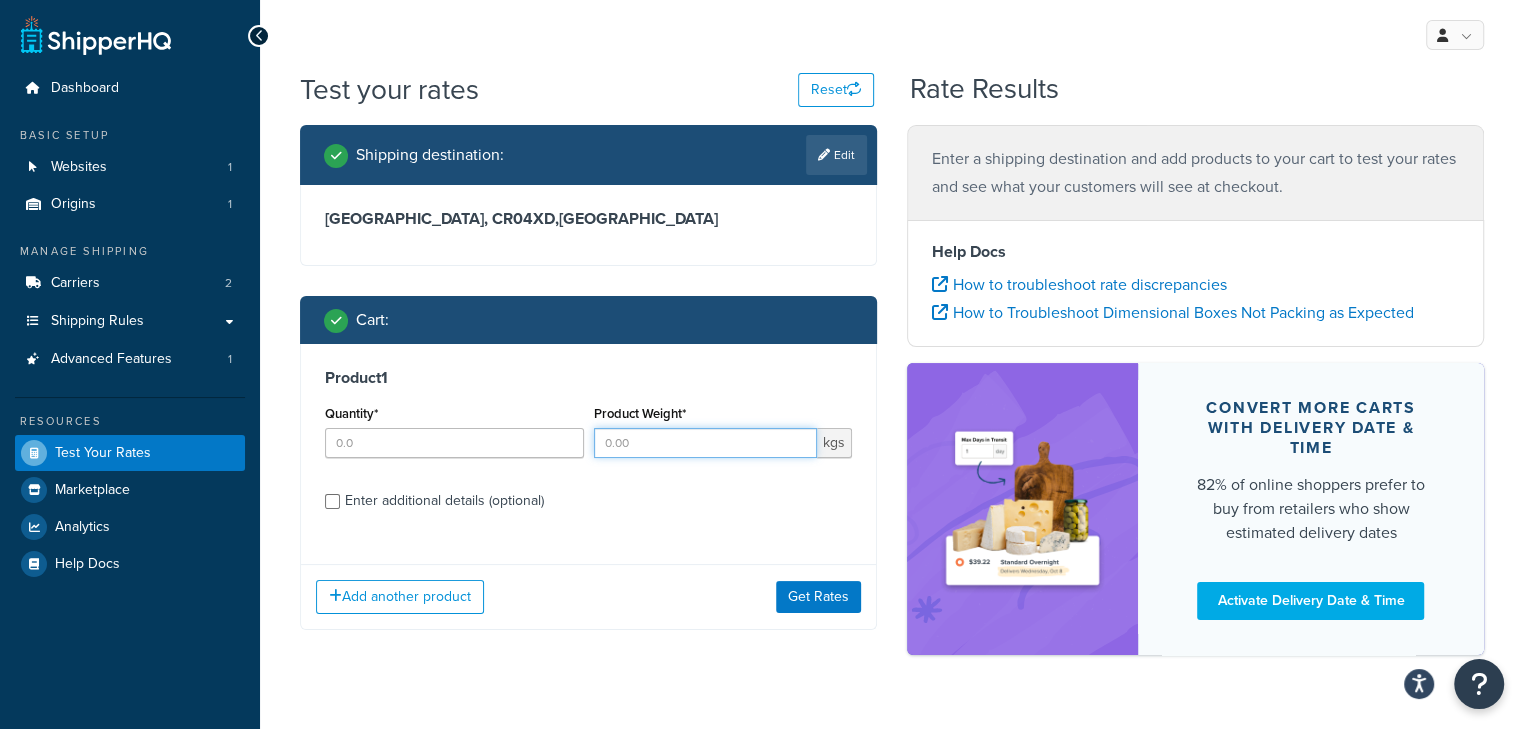 click on "Product Weight*" at bounding box center [706, 443] 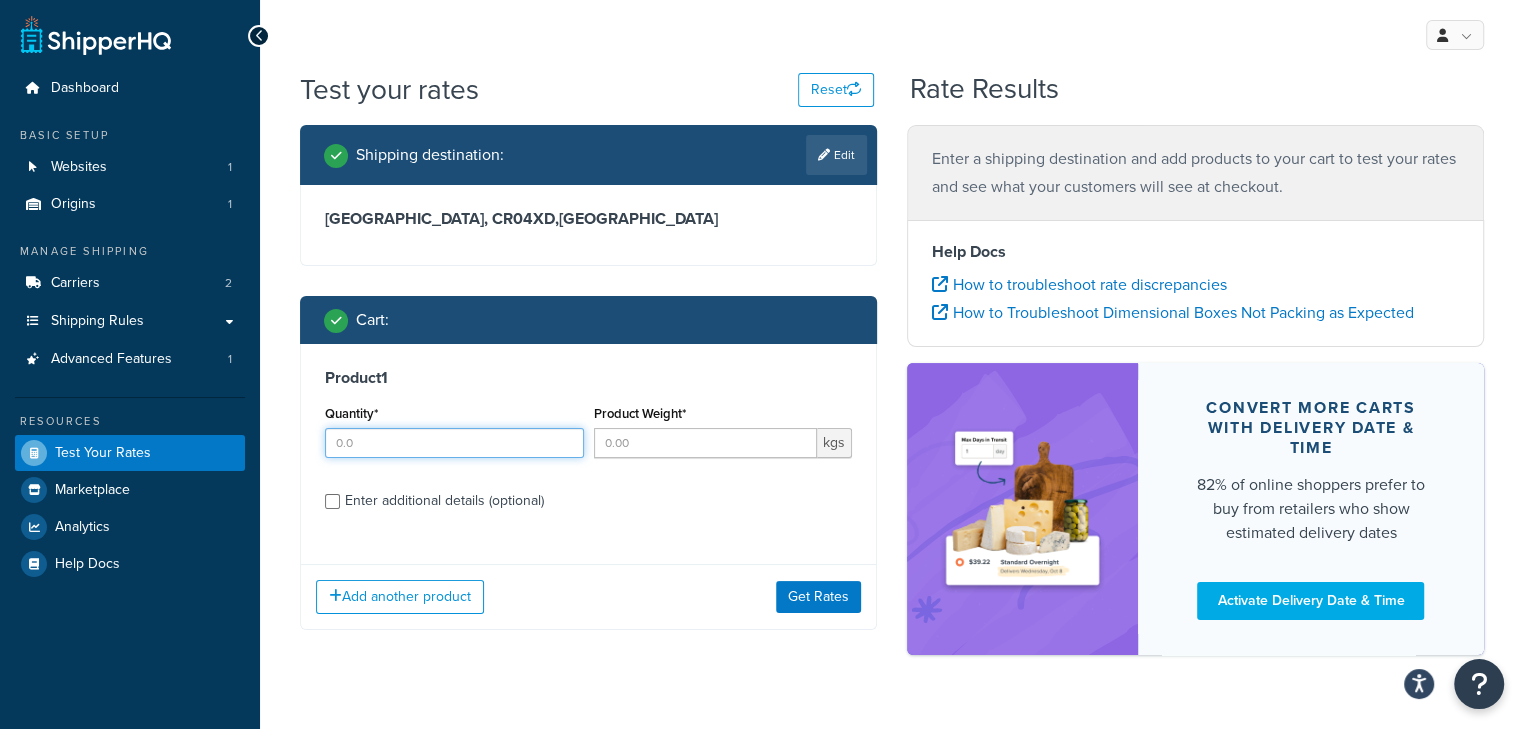 click on "Quantity*" at bounding box center (454, 443) 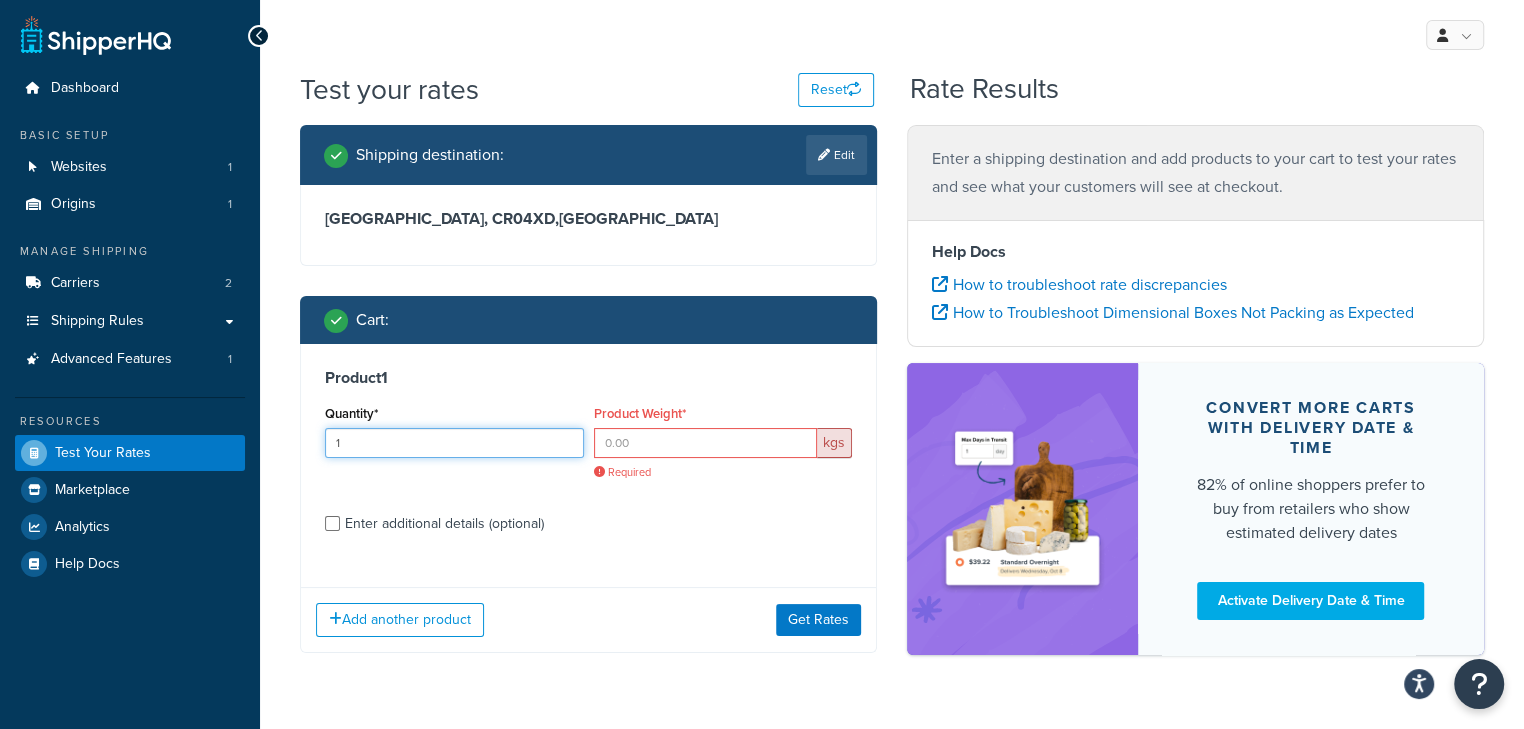 type on "1" 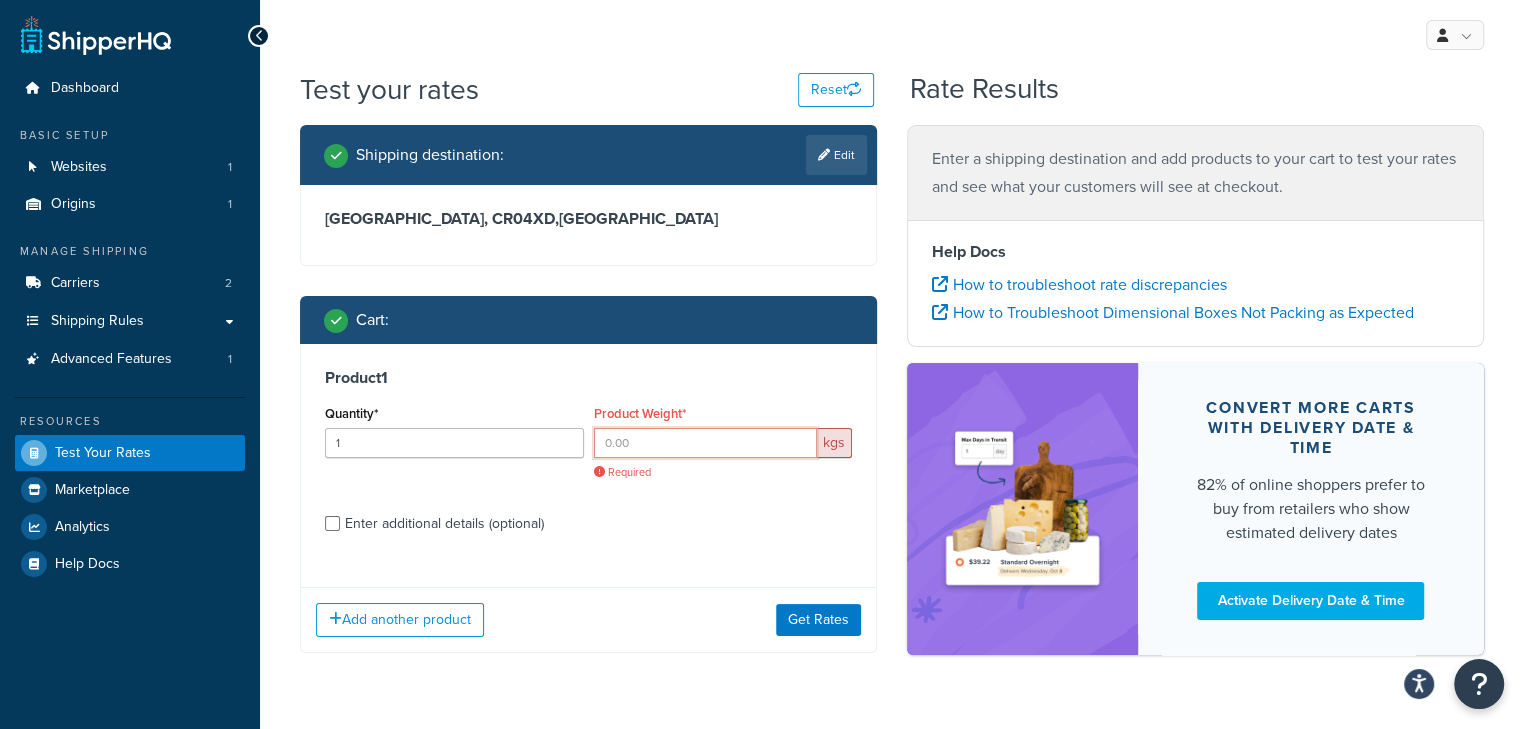 click on "Product Weight*" at bounding box center [706, 443] 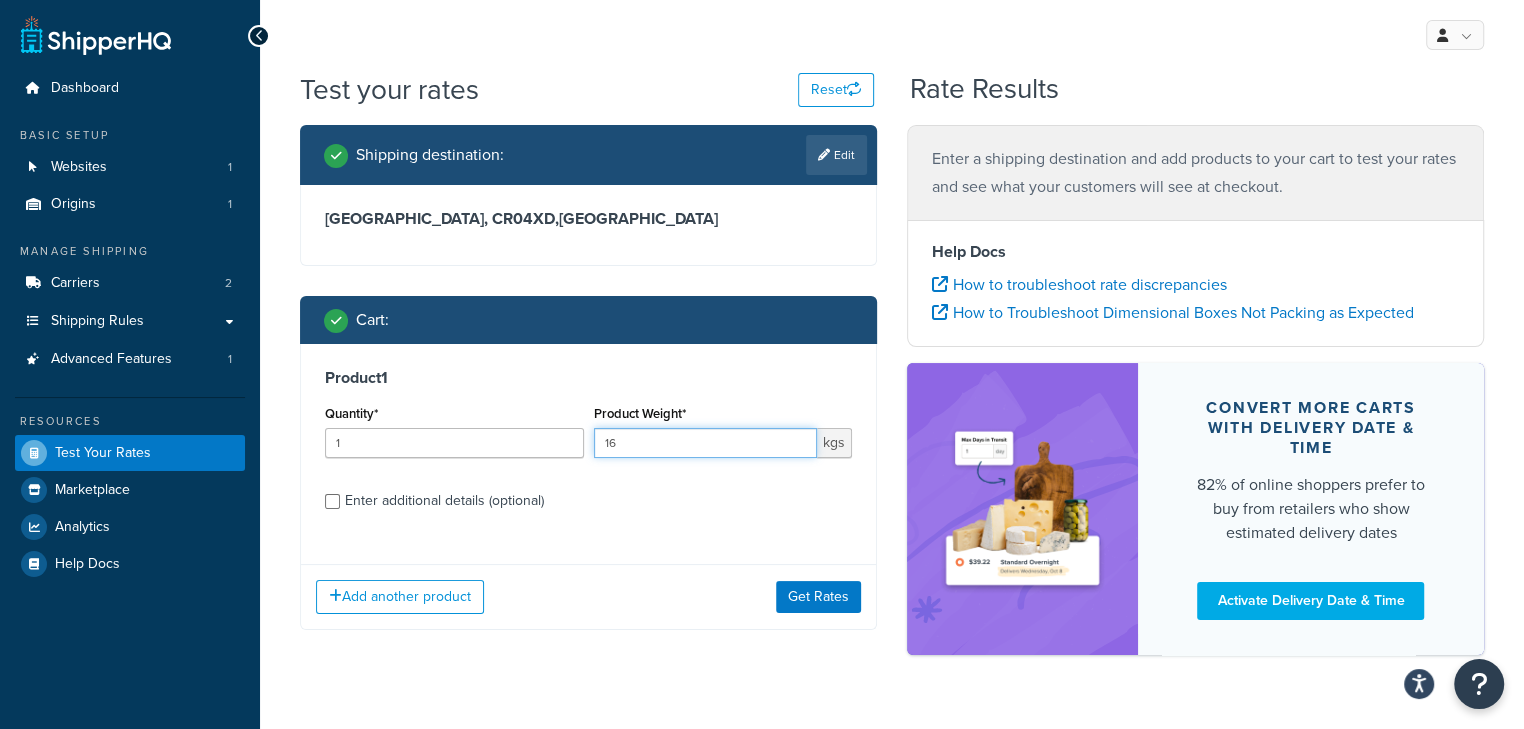 type on "16" 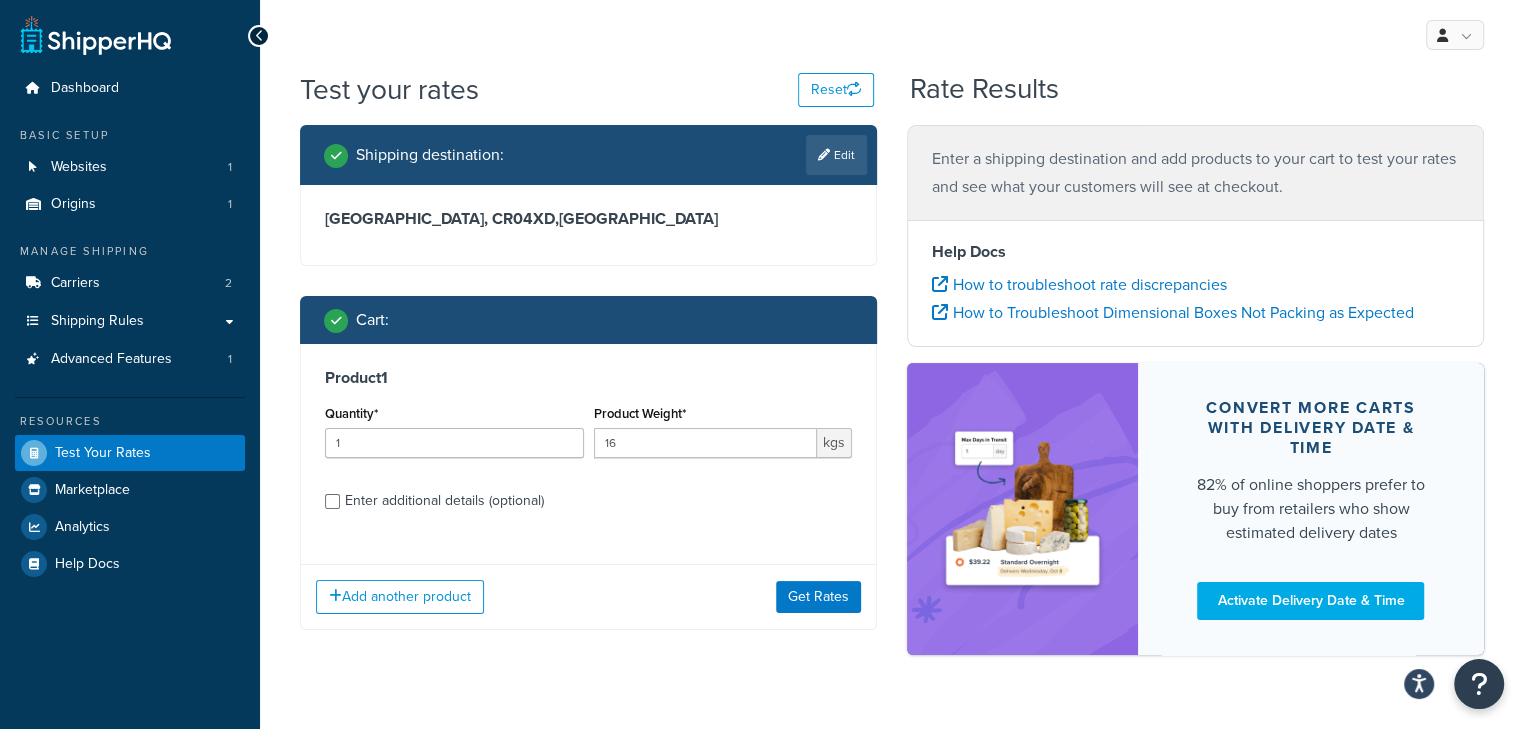click on "Enter additional details (optional)" at bounding box center [444, 501] 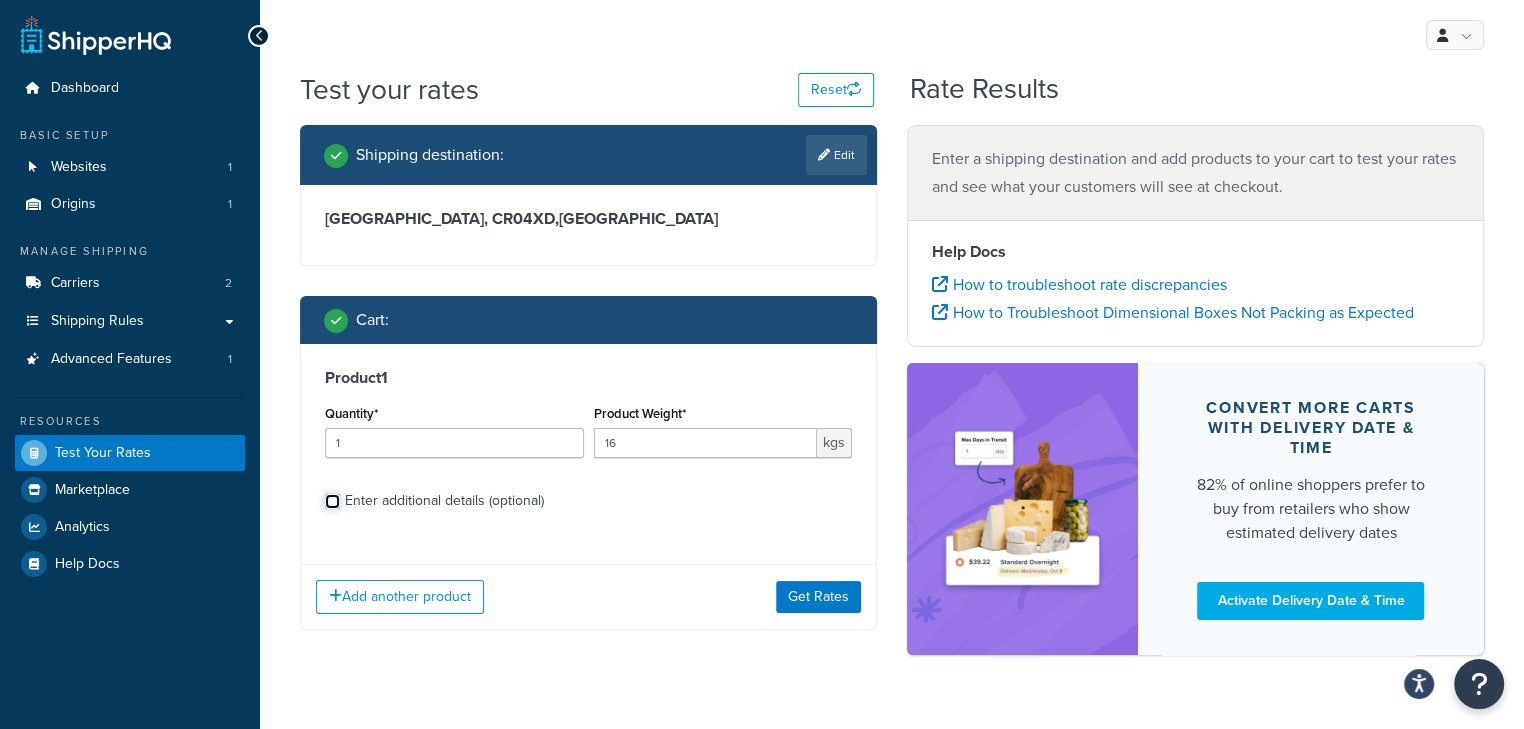 click on "Enter additional details (optional)" at bounding box center [332, 501] 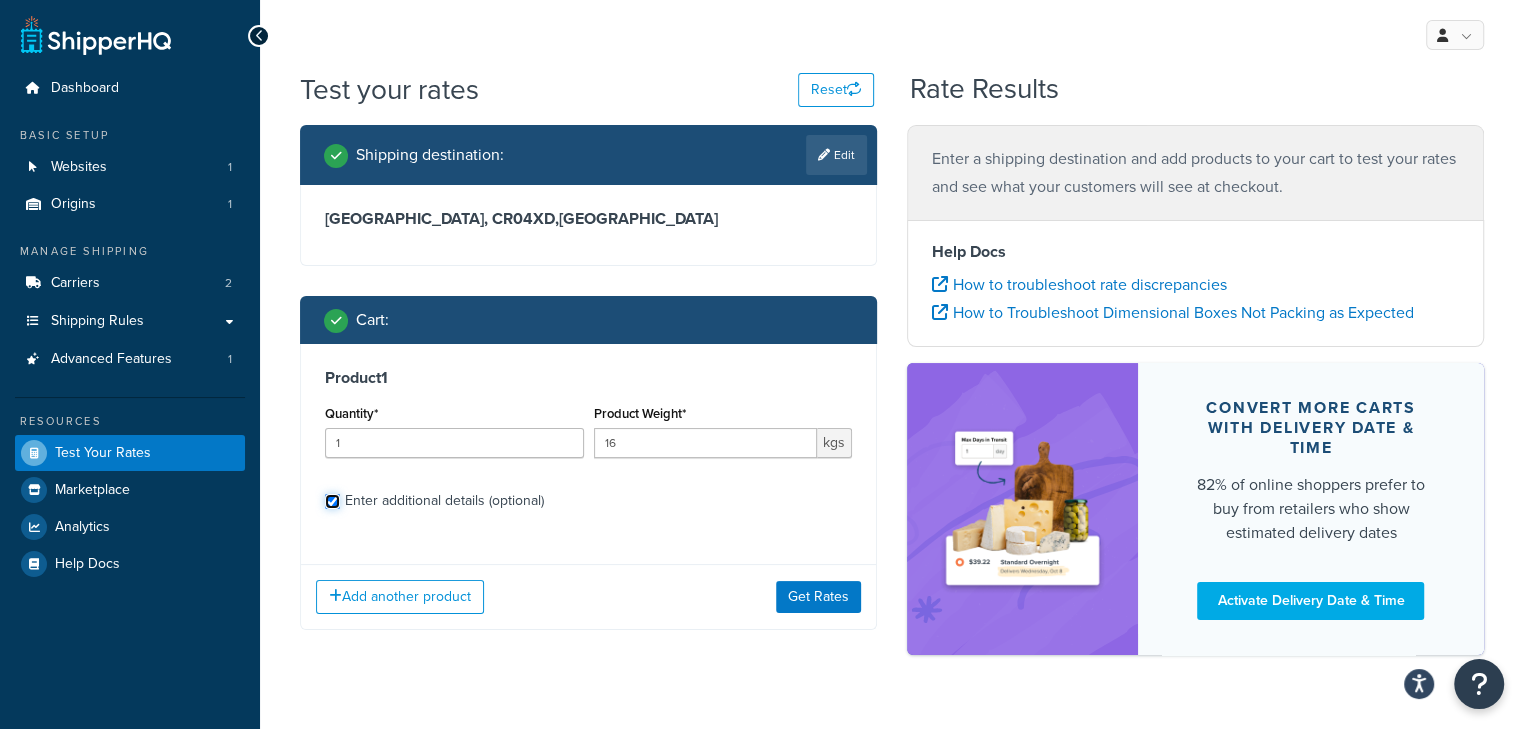 checkbox on "true" 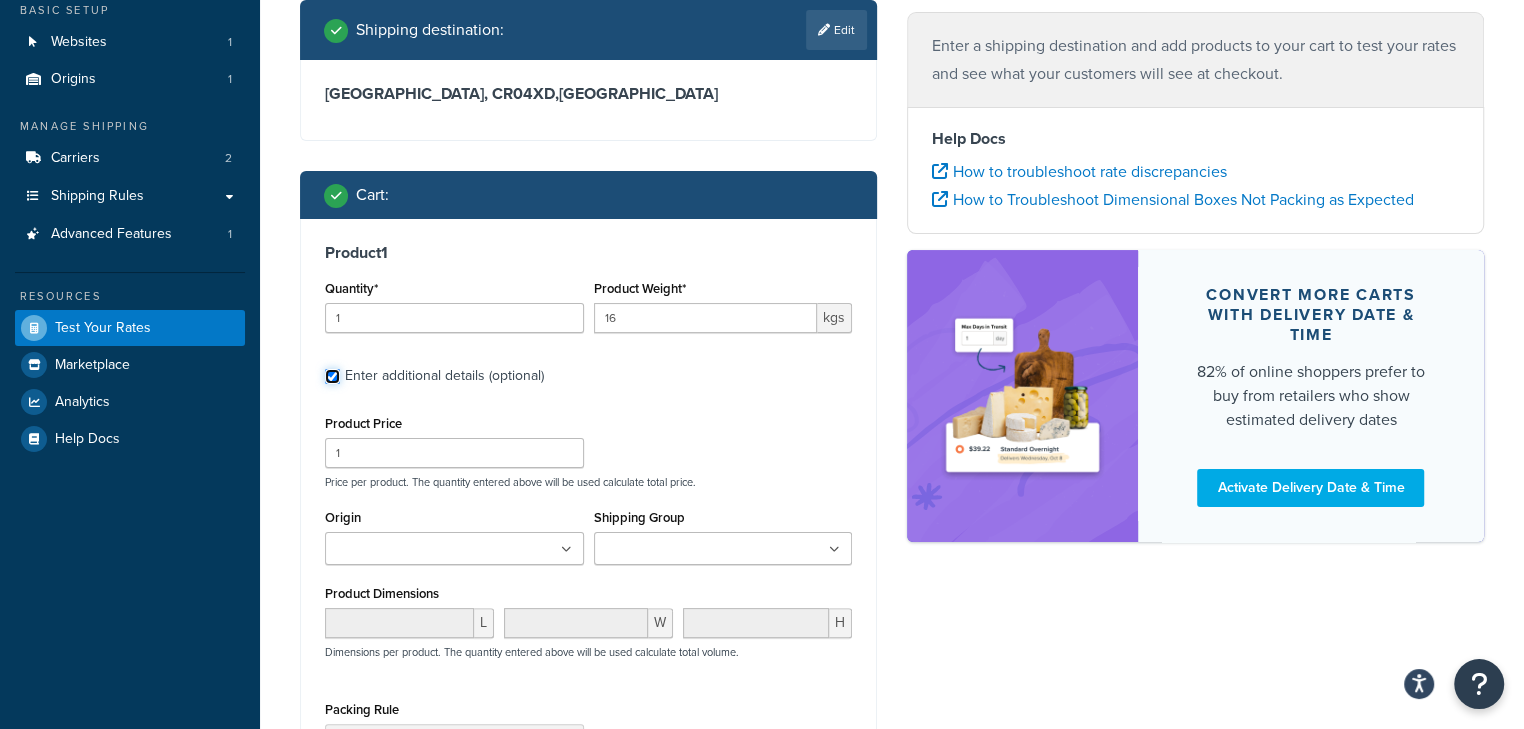 scroll, scrollTop: 164, scrollLeft: 0, axis: vertical 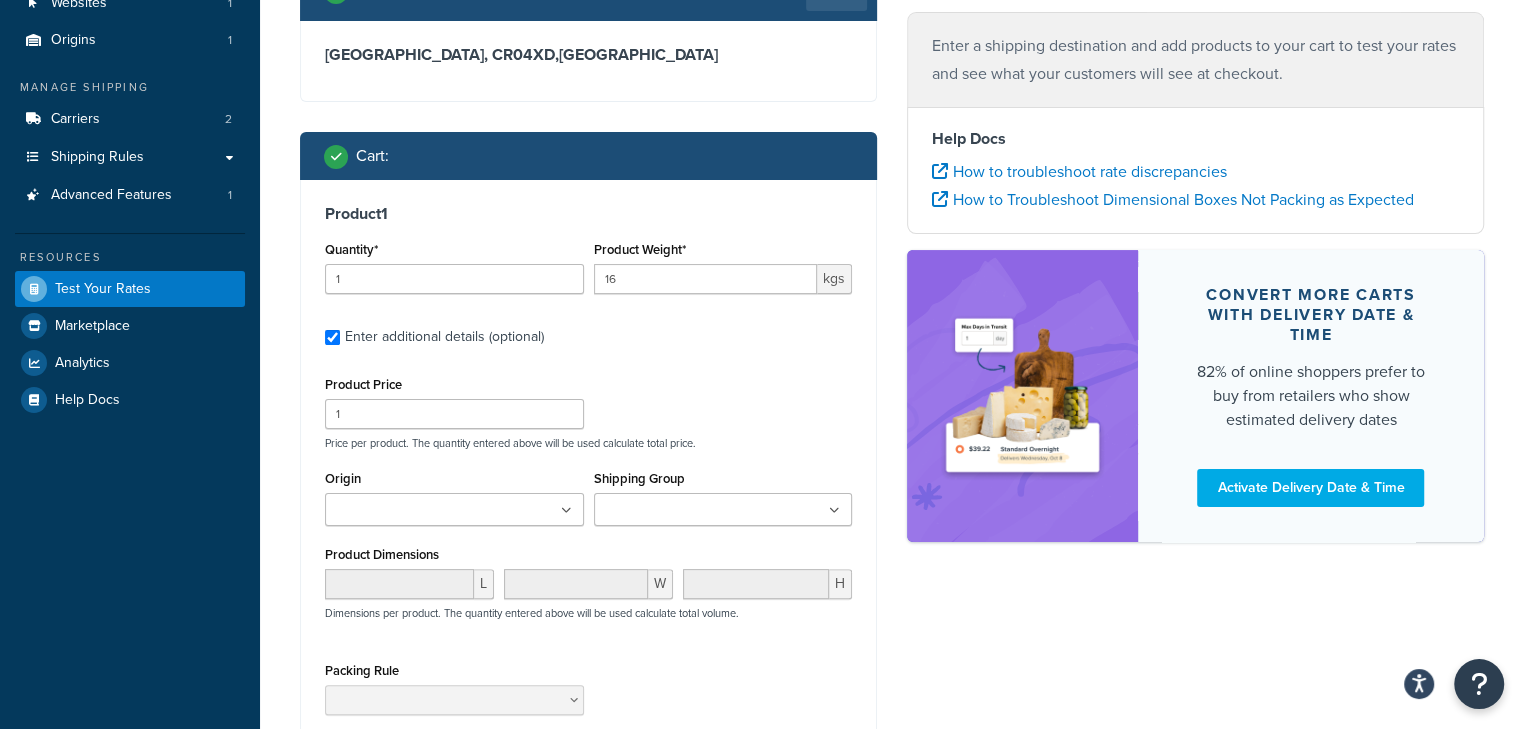 click at bounding box center (723, 509) 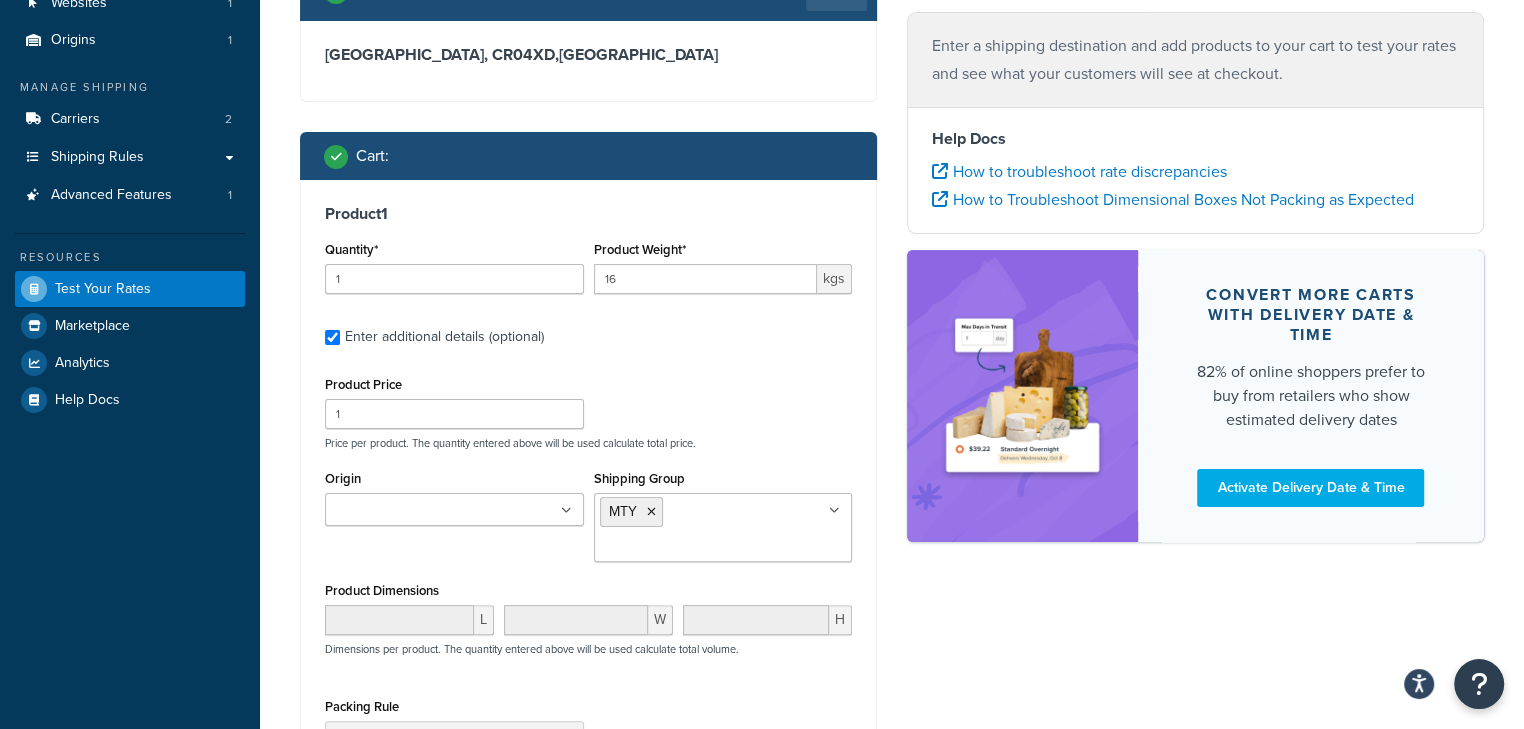 drag, startPoint x: 947, startPoint y: 617, endPoint x: 885, endPoint y: 646, distance: 68.44706 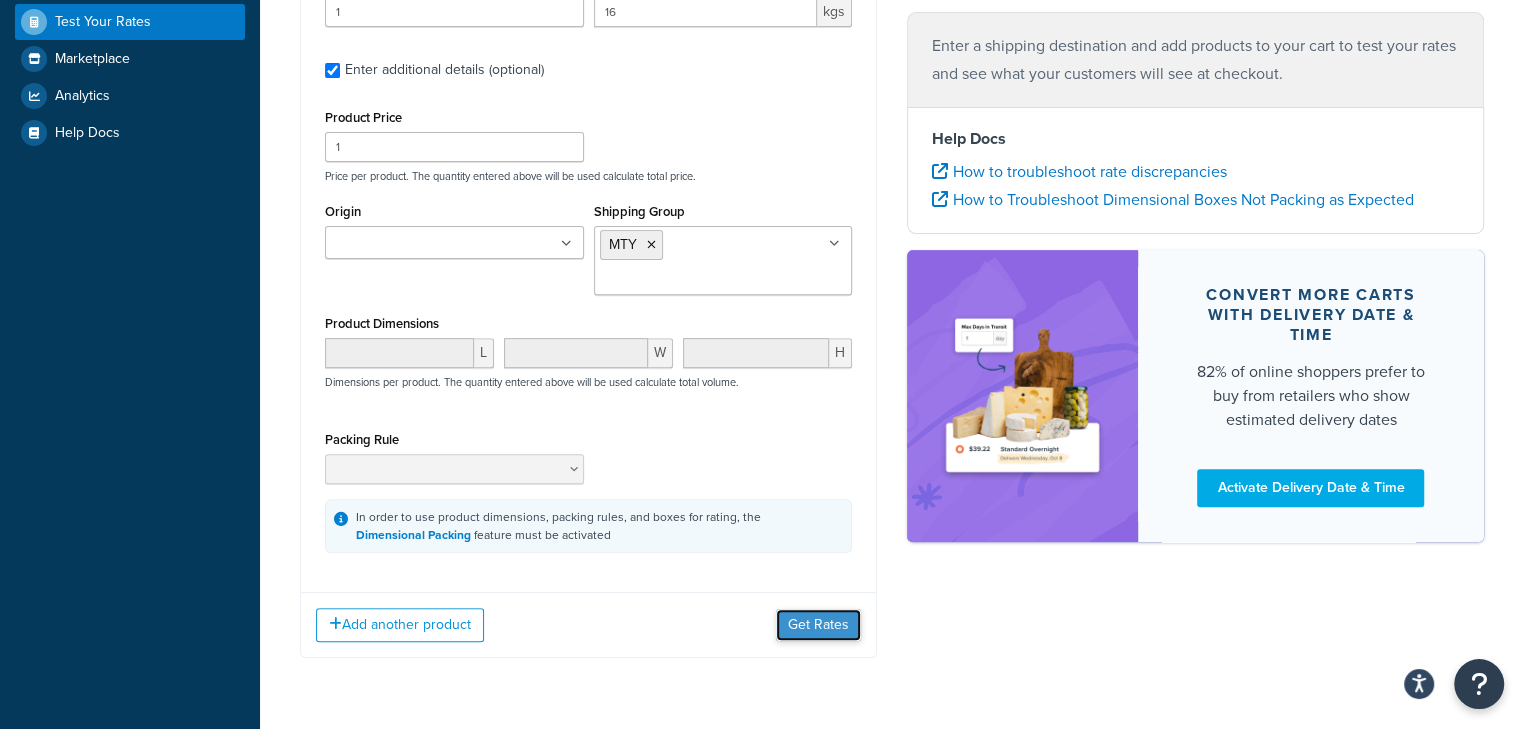 click on "Get Rates" at bounding box center [818, 625] 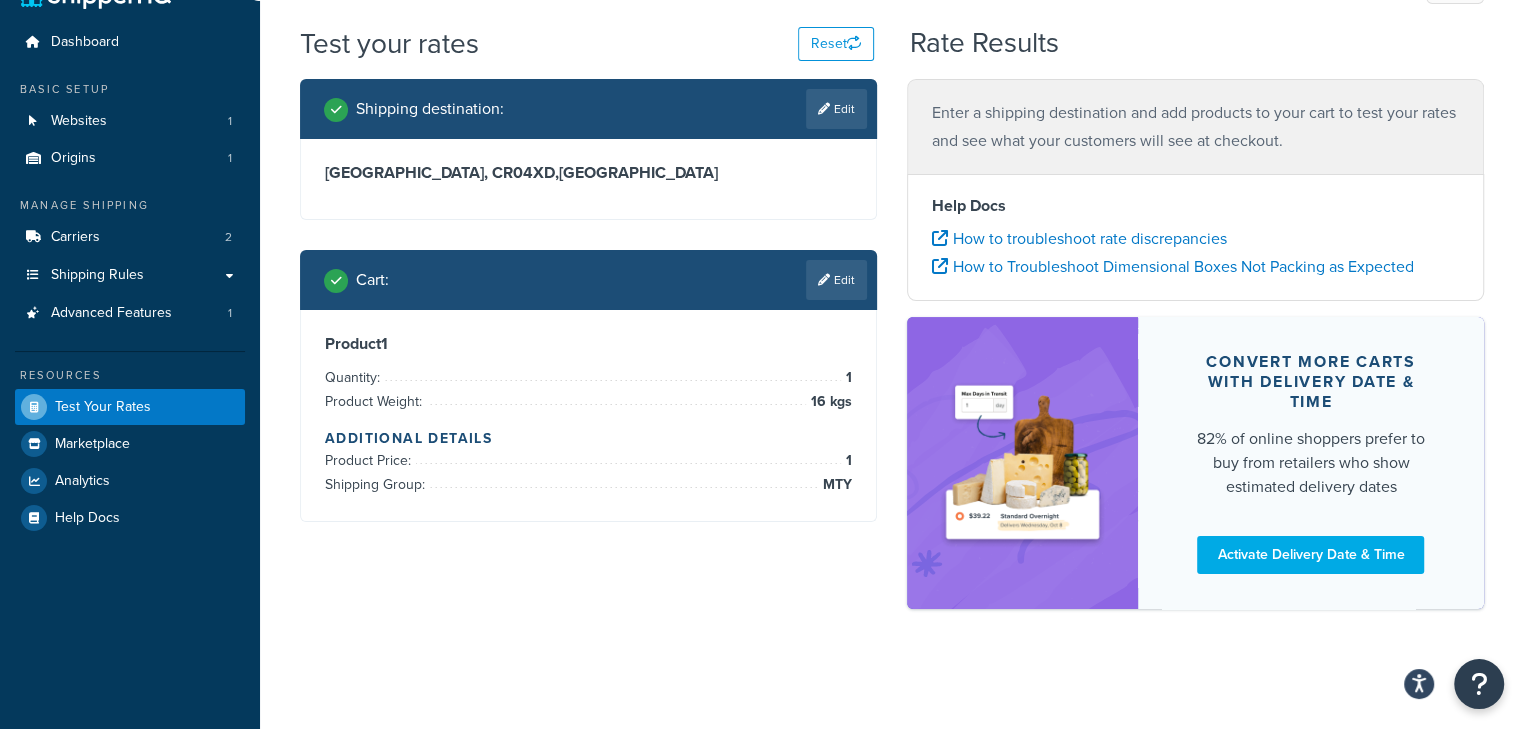 scroll, scrollTop: 0, scrollLeft: 0, axis: both 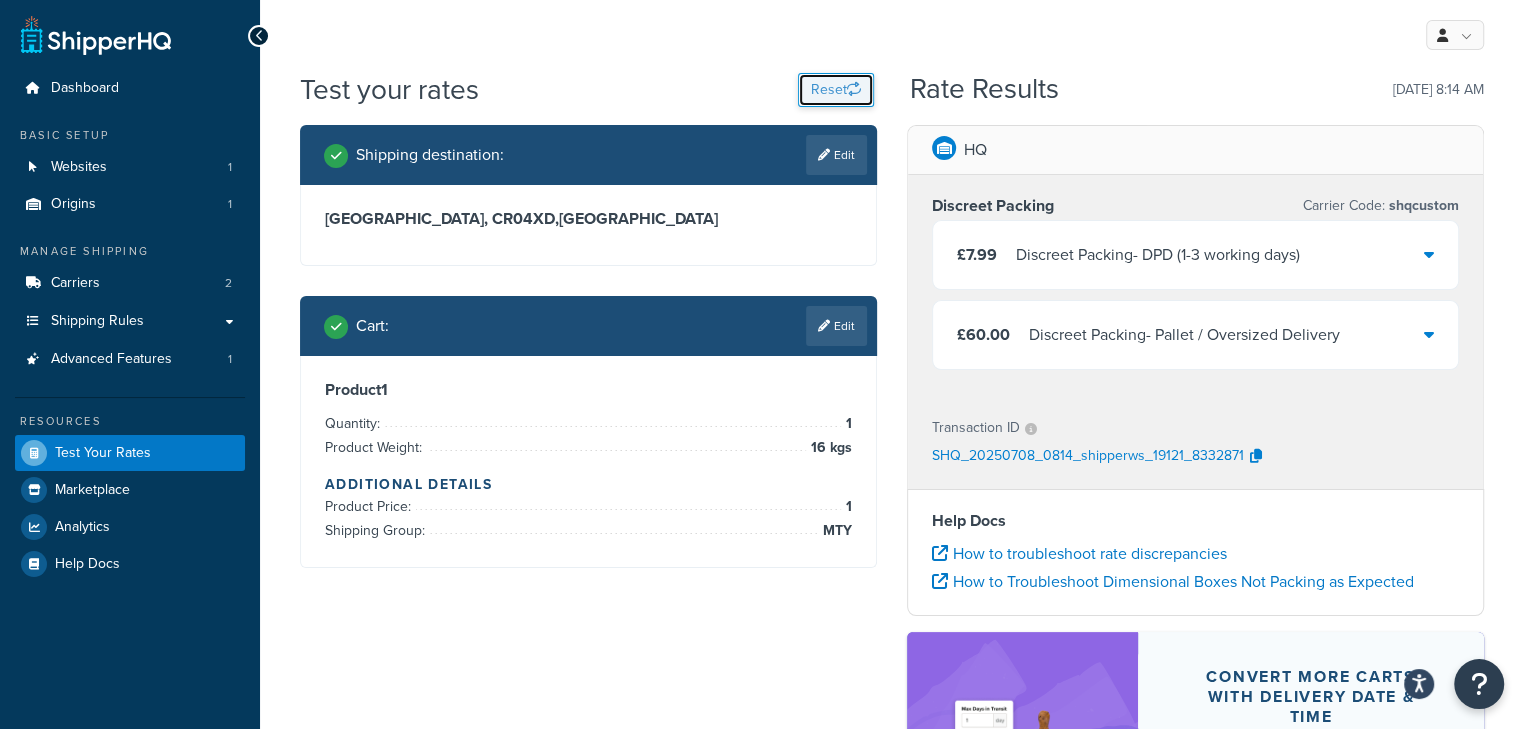 click on "Reset" at bounding box center [836, 90] 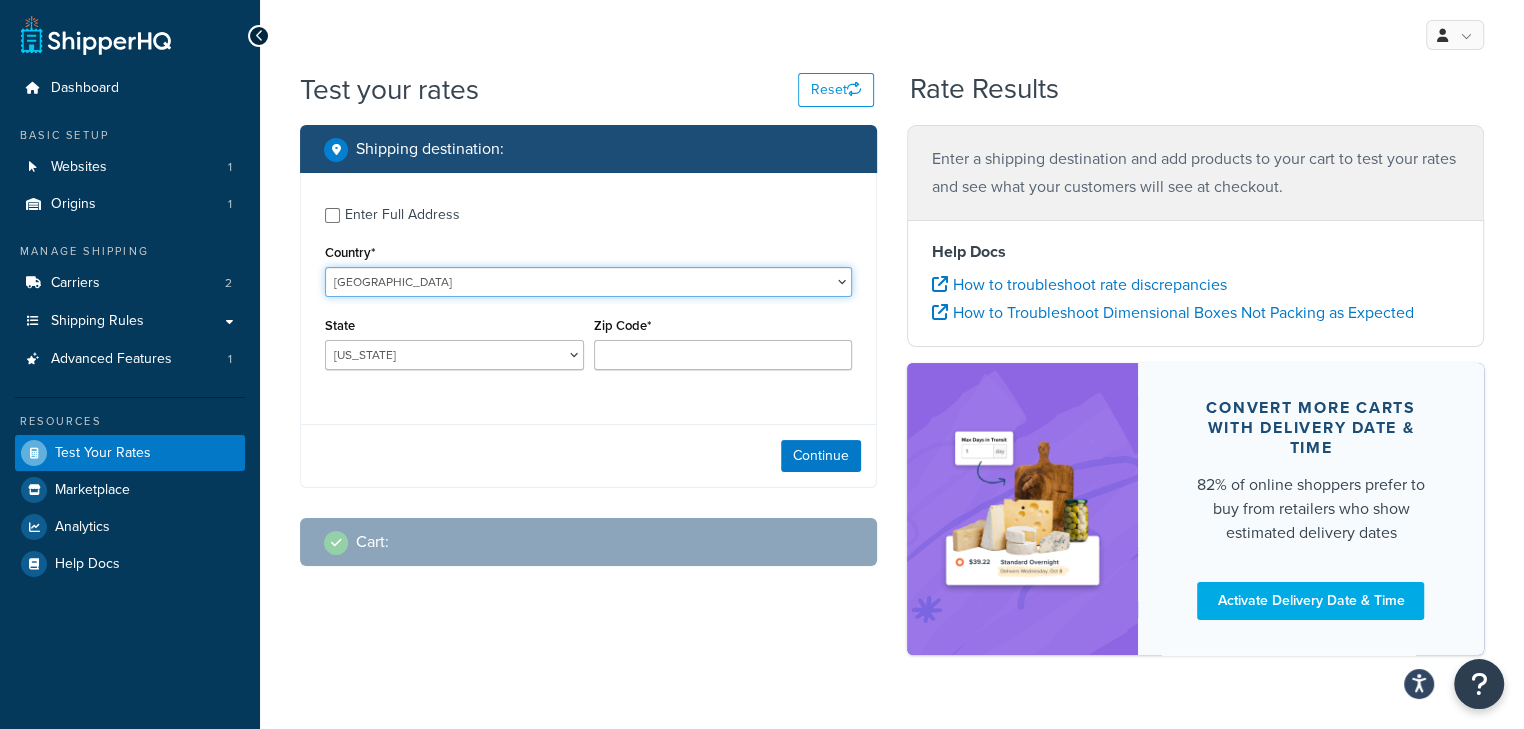 click on "[GEOGRAPHIC_DATA]  [GEOGRAPHIC_DATA]  [GEOGRAPHIC_DATA]  [GEOGRAPHIC_DATA]  [GEOGRAPHIC_DATA]  [GEOGRAPHIC_DATA]  [US_STATE]  [GEOGRAPHIC_DATA]  [GEOGRAPHIC_DATA]  [GEOGRAPHIC_DATA]  [GEOGRAPHIC_DATA]  [GEOGRAPHIC_DATA]  [GEOGRAPHIC_DATA]  [GEOGRAPHIC_DATA]  [GEOGRAPHIC_DATA]  [GEOGRAPHIC_DATA]  [GEOGRAPHIC_DATA]  [GEOGRAPHIC_DATA]  [GEOGRAPHIC_DATA]  [GEOGRAPHIC_DATA]  [GEOGRAPHIC_DATA]  [GEOGRAPHIC_DATA]  [GEOGRAPHIC_DATA]  [GEOGRAPHIC_DATA]  [GEOGRAPHIC_DATA]  [GEOGRAPHIC_DATA]  [GEOGRAPHIC_DATA]  [GEOGRAPHIC_DATA]  [GEOGRAPHIC_DATA]  [GEOGRAPHIC_DATA], [GEOGRAPHIC_DATA]  [GEOGRAPHIC_DATA]  [GEOGRAPHIC_DATA]  [GEOGRAPHIC_DATA]  [GEOGRAPHIC_DATA]  [GEOGRAPHIC_DATA]  [GEOGRAPHIC_DATA] [GEOGRAPHIC_DATA]  [GEOGRAPHIC_DATA]  [GEOGRAPHIC_DATA]  [GEOGRAPHIC_DATA]  [GEOGRAPHIC_DATA]  [GEOGRAPHIC_DATA]  [GEOGRAPHIC_DATA]  [GEOGRAPHIC_DATA]  [GEOGRAPHIC_DATA]  [GEOGRAPHIC_DATA]  [GEOGRAPHIC_DATA]  [GEOGRAPHIC_DATA]  [GEOGRAPHIC_DATA]  [GEOGRAPHIC_DATA]  [GEOGRAPHIC_DATA] ([GEOGRAPHIC_DATA]  [GEOGRAPHIC_DATA]  [GEOGRAPHIC_DATA]  [GEOGRAPHIC_DATA]  [GEOGRAPHIC_DATA], [GEOGRAPHIC_DATA]  [GEOGRAPHIC_DATA]  [GEOGRAPHIC_DATA]  [GEOGRAPHIC_DATA]  [GEOGRAPHIC_DATA]  [GEOGRAPHIC_DATA]  [GEOGRAPHIC_DATA]  [GEOGRAPHIC_DATA]  [GEOGRAPHIC_DATA]  [GEOGRAPHIC_DATA]  [GEOGRAPHIC_DATA]  [GEOGRAPHIC_DATA]  [GEOGRAPHIC_DATA]  [GEOGRAPHIC_DATA]  [GEOGRAPHIC_DATA]  [GEOGRAPHIC_DATA]  [GEOGRAPHIC_DATA]  [GEOGRAPHIC_DATA]  [GEOGRAPHIC_DATA]  [GEOGRAPHIC_DATA] ([GEOGRAPHIC_DATA])  [GEOGRAPHIC_DATA]  [GEOGRAPHIC_DATA]  [GEOGRAPHIC_DATA]  [GEOGRAPHIC_DATA]  [GEOGRAPHIC_DATA]  [GEOGRAPHIC_DATA]  [GEOGRAPHIC_DATA]  [US_STATE]" at bounding box center (588, 282) 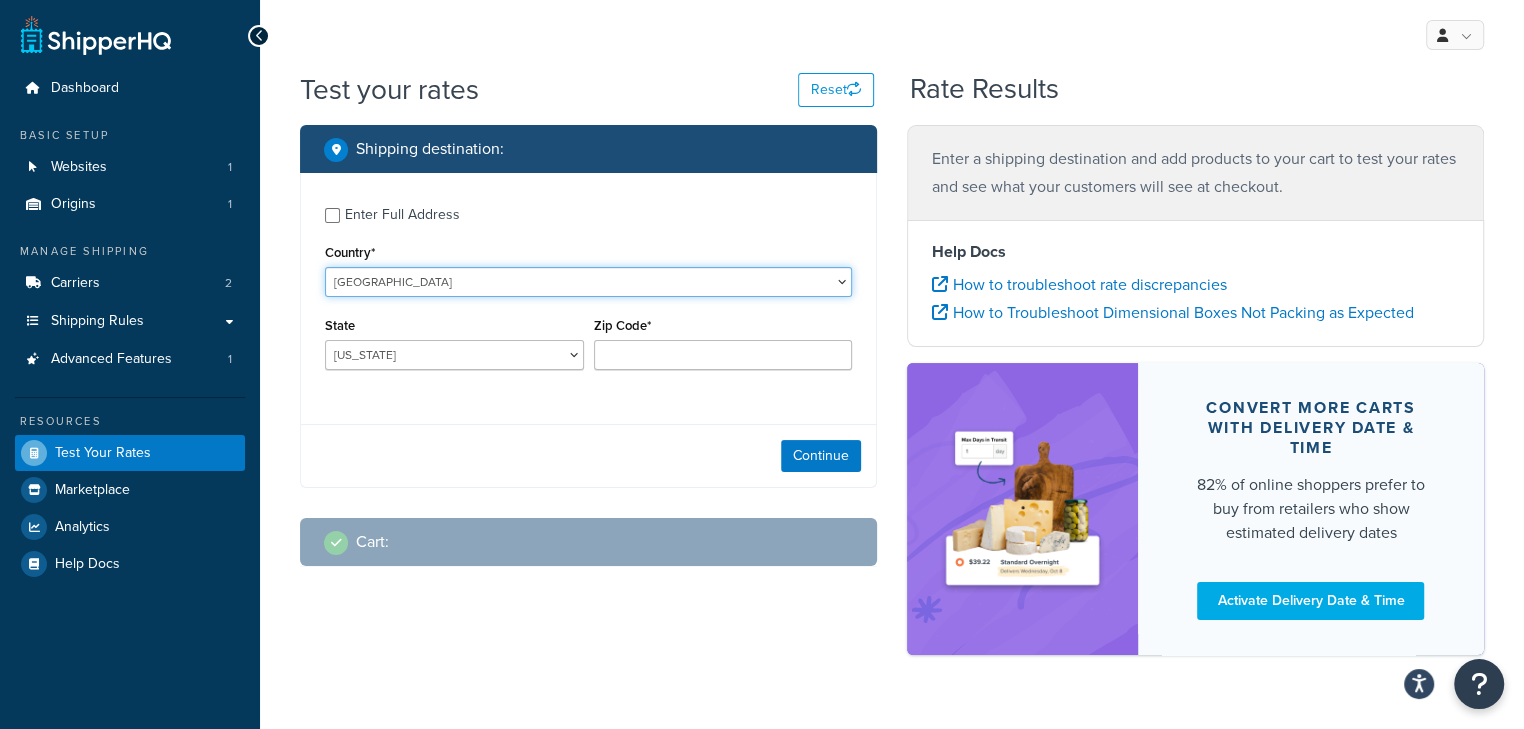 select on "GB" 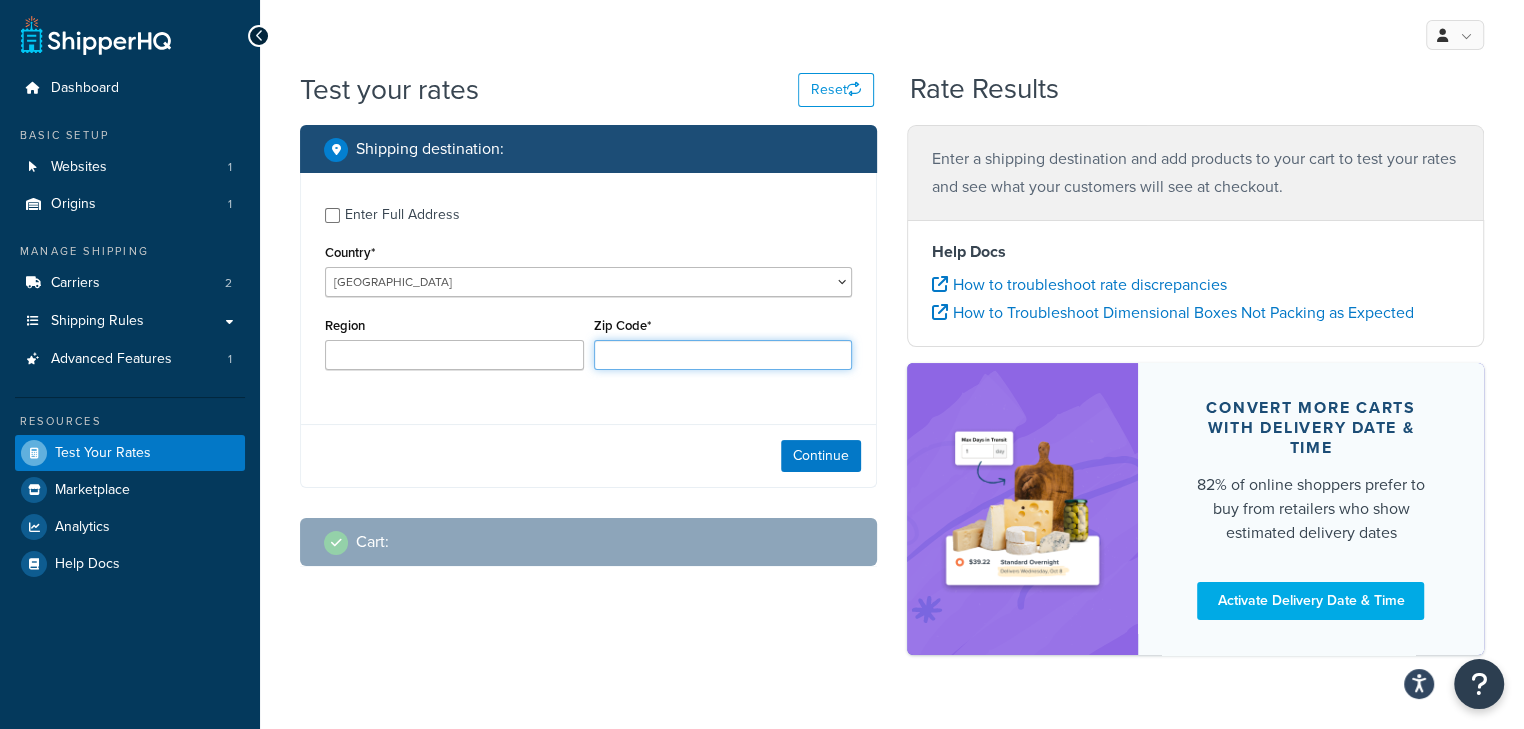 click on "Zip Code*" at bounding box center [723, 355] 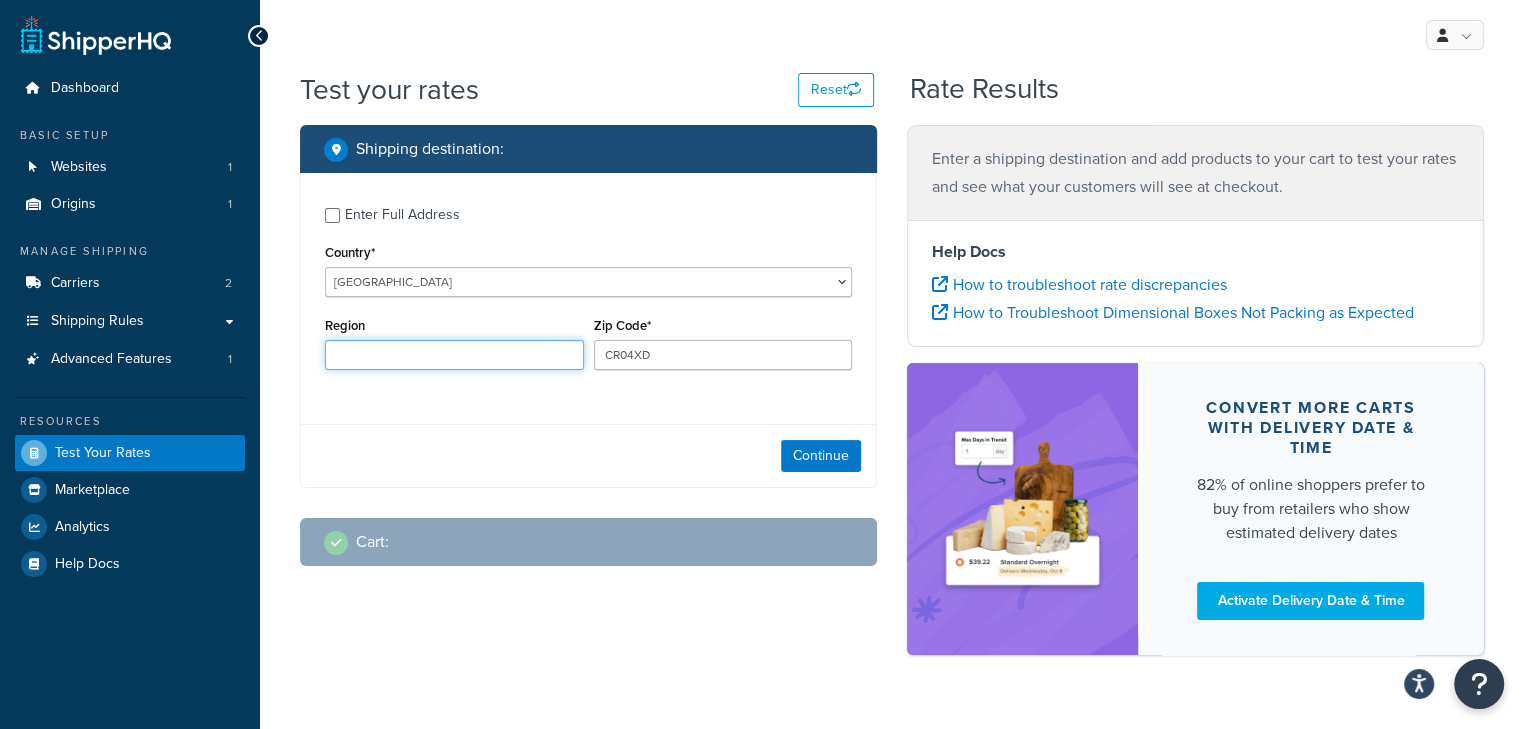 type on "Surrey" 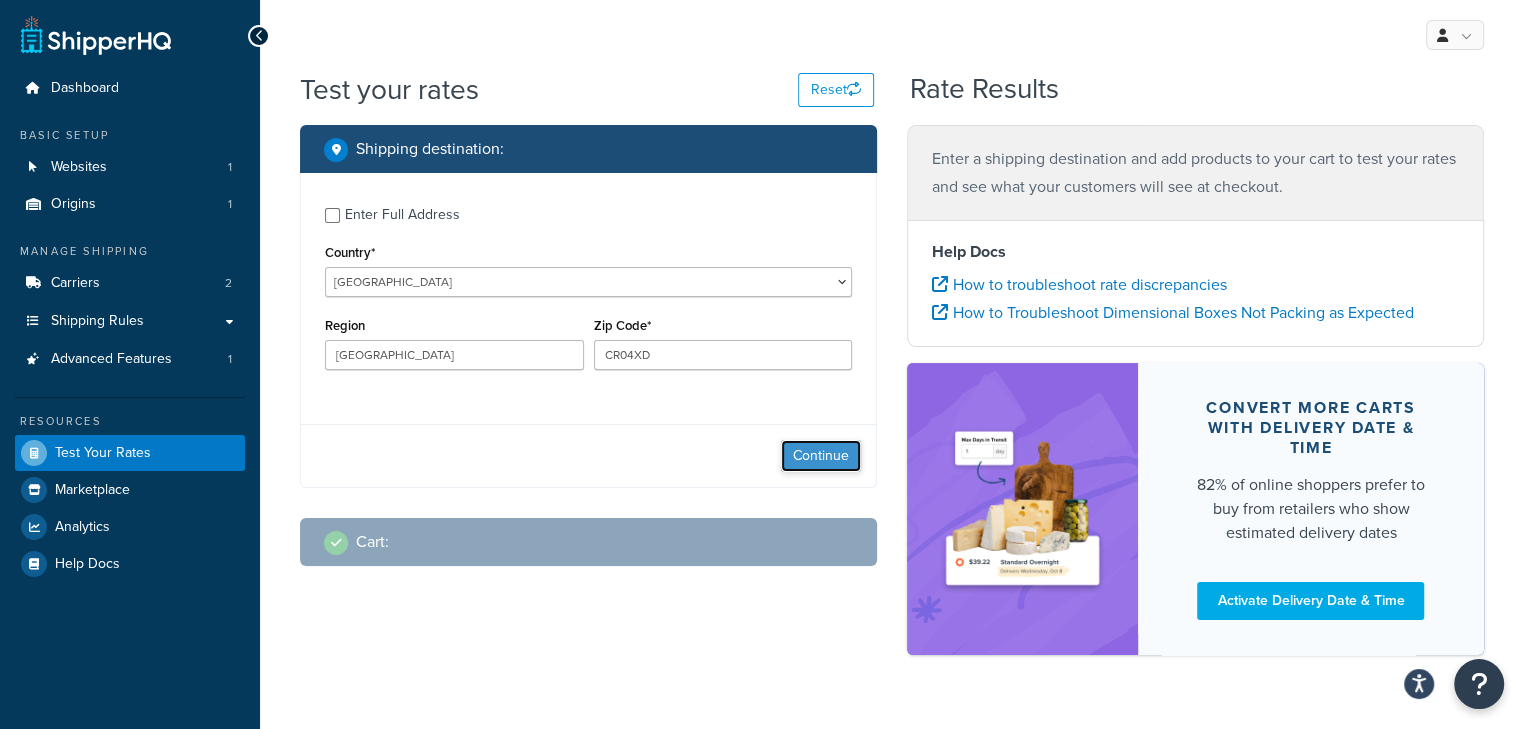 click on "Continue" at bounding box center (821, 456) 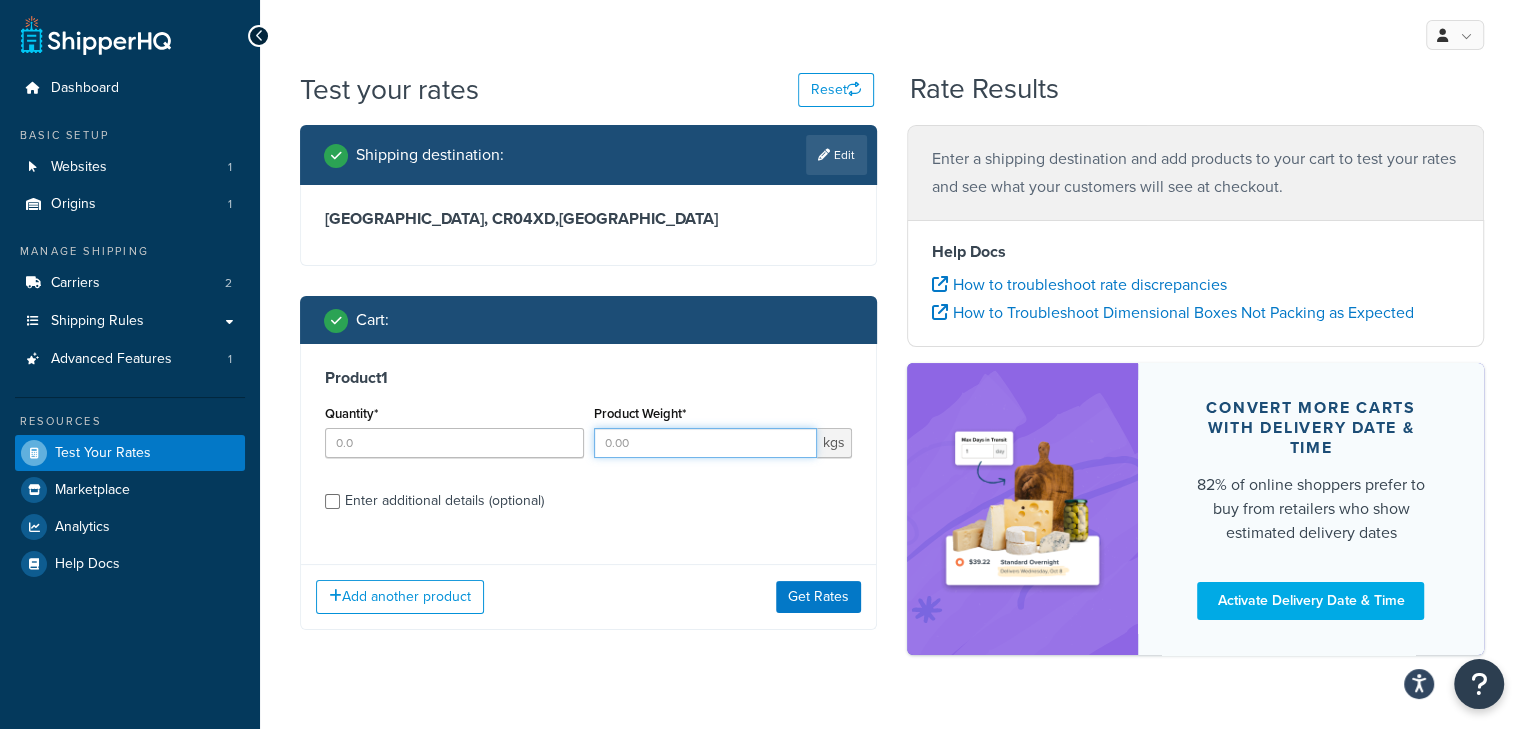 click on "Product Weight*" at bounding box center (706, 443) 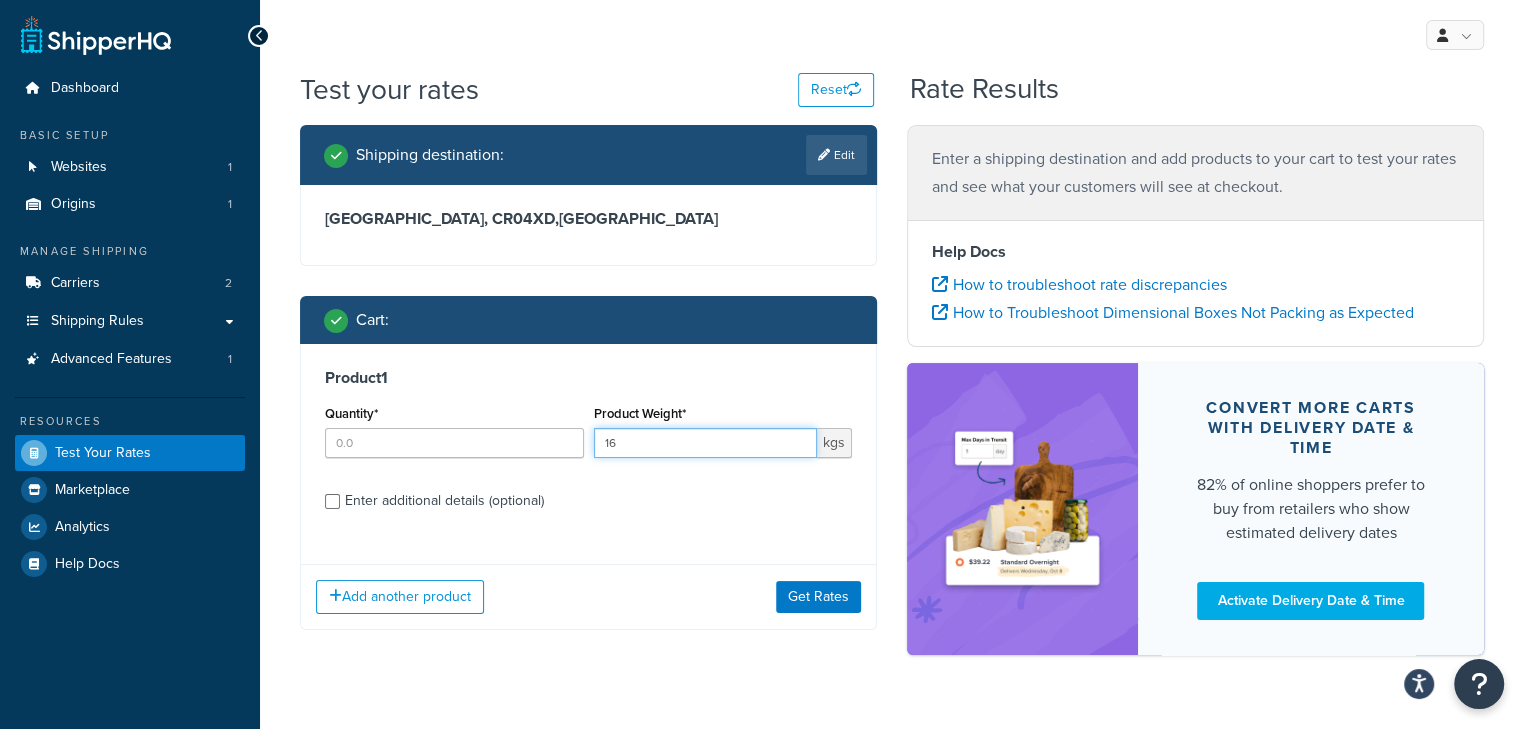 type on "16" 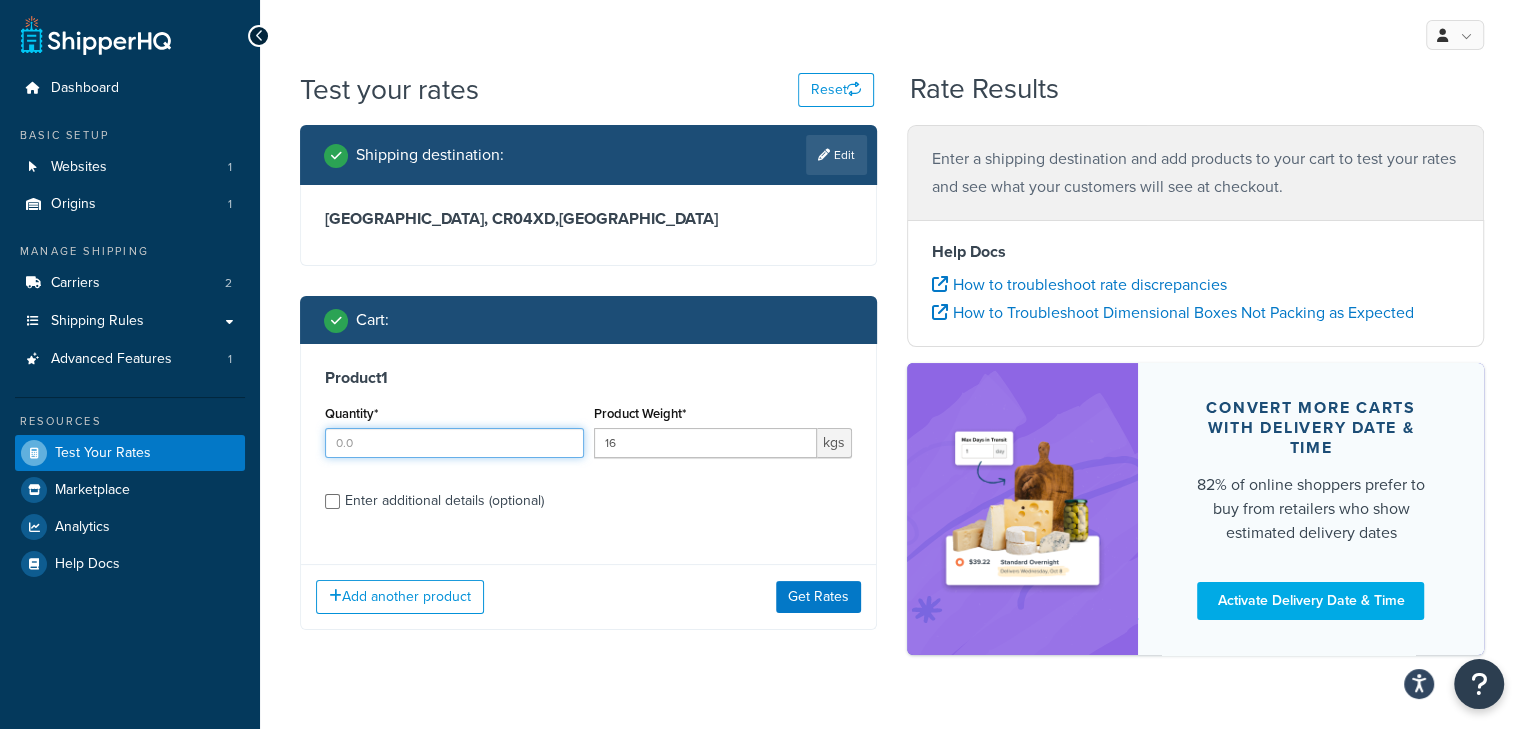 drag, startPoint x: 465, startPoint y: 435, endPoint x: 561, endPoint y: 472, distance: 102.88343 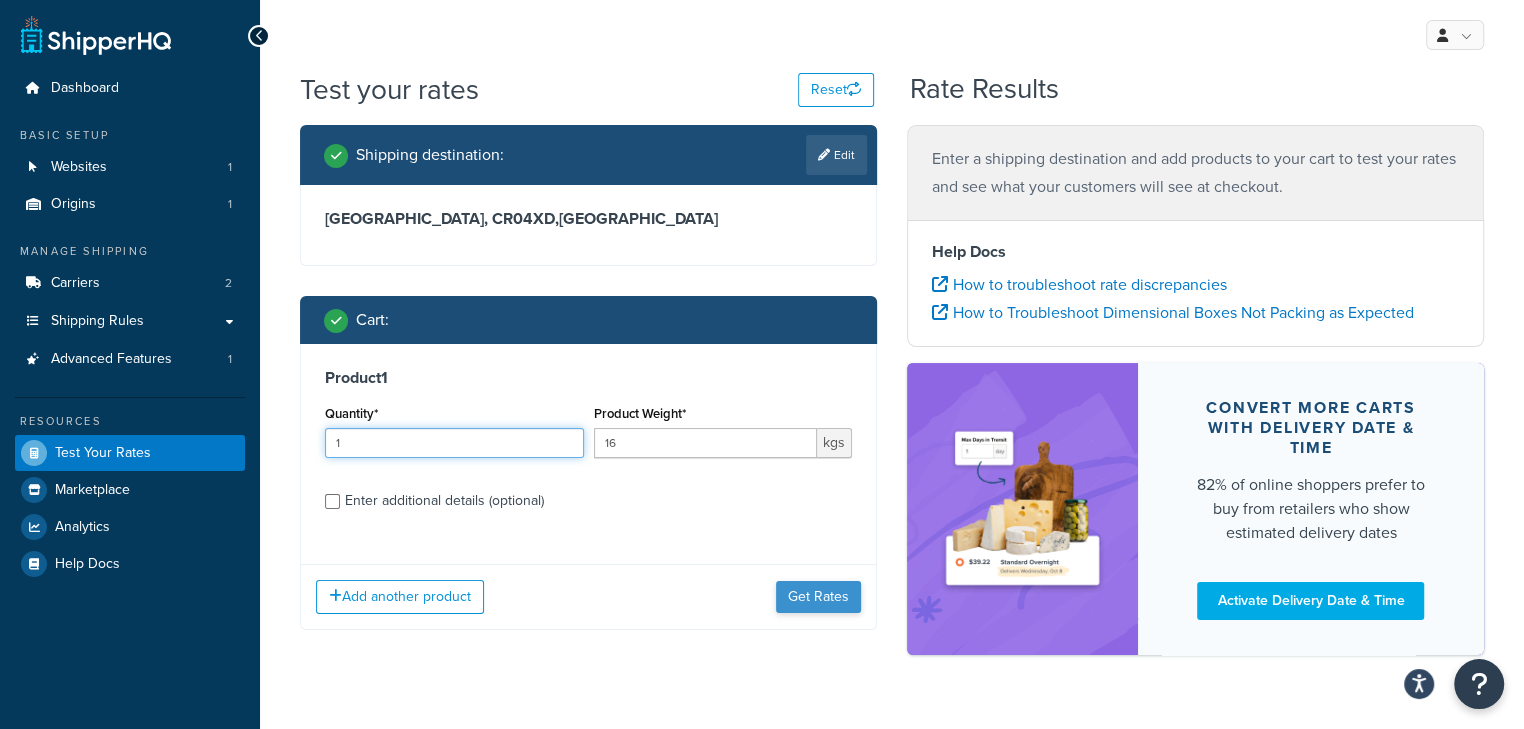 type on "1" 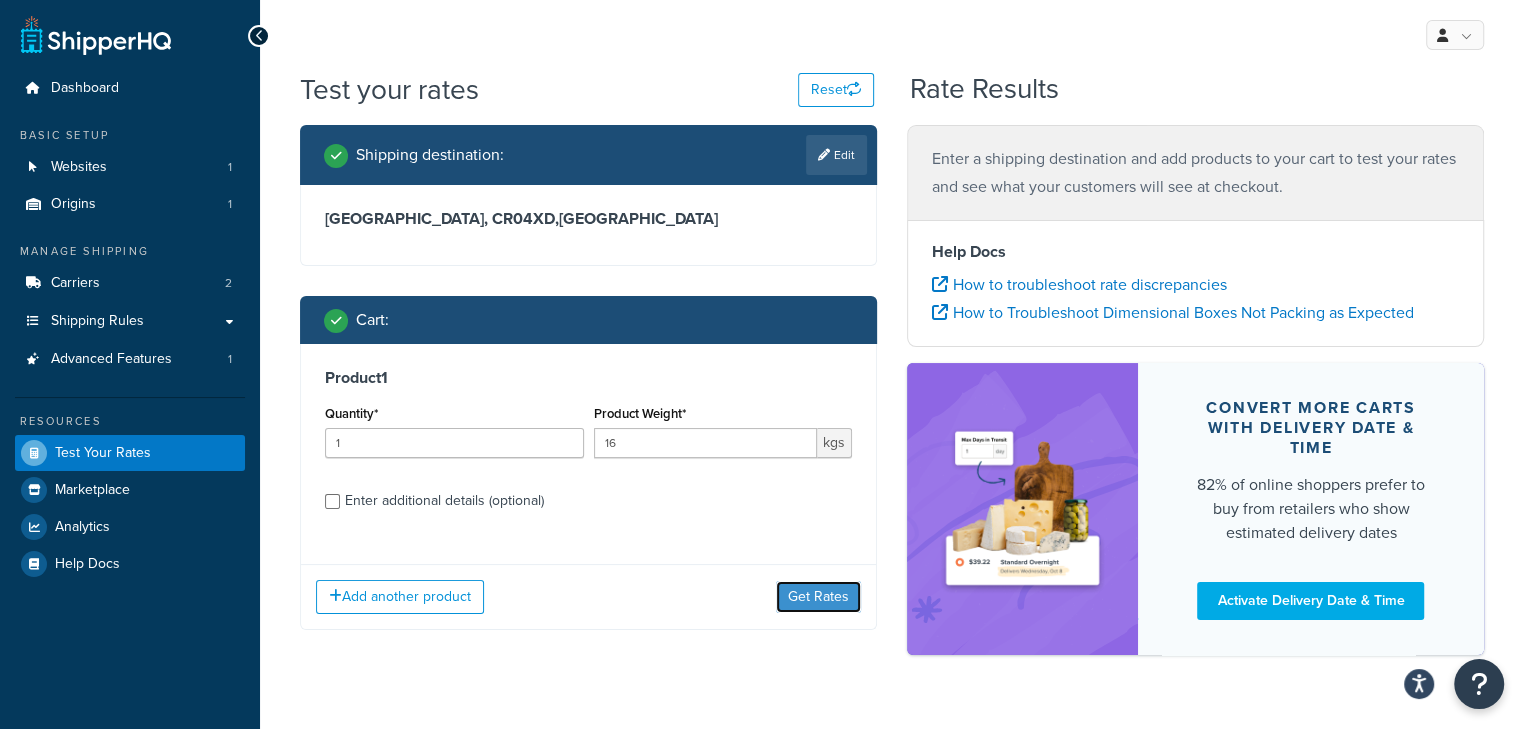 click on "Get Rates" at bounding box center (818, 597) 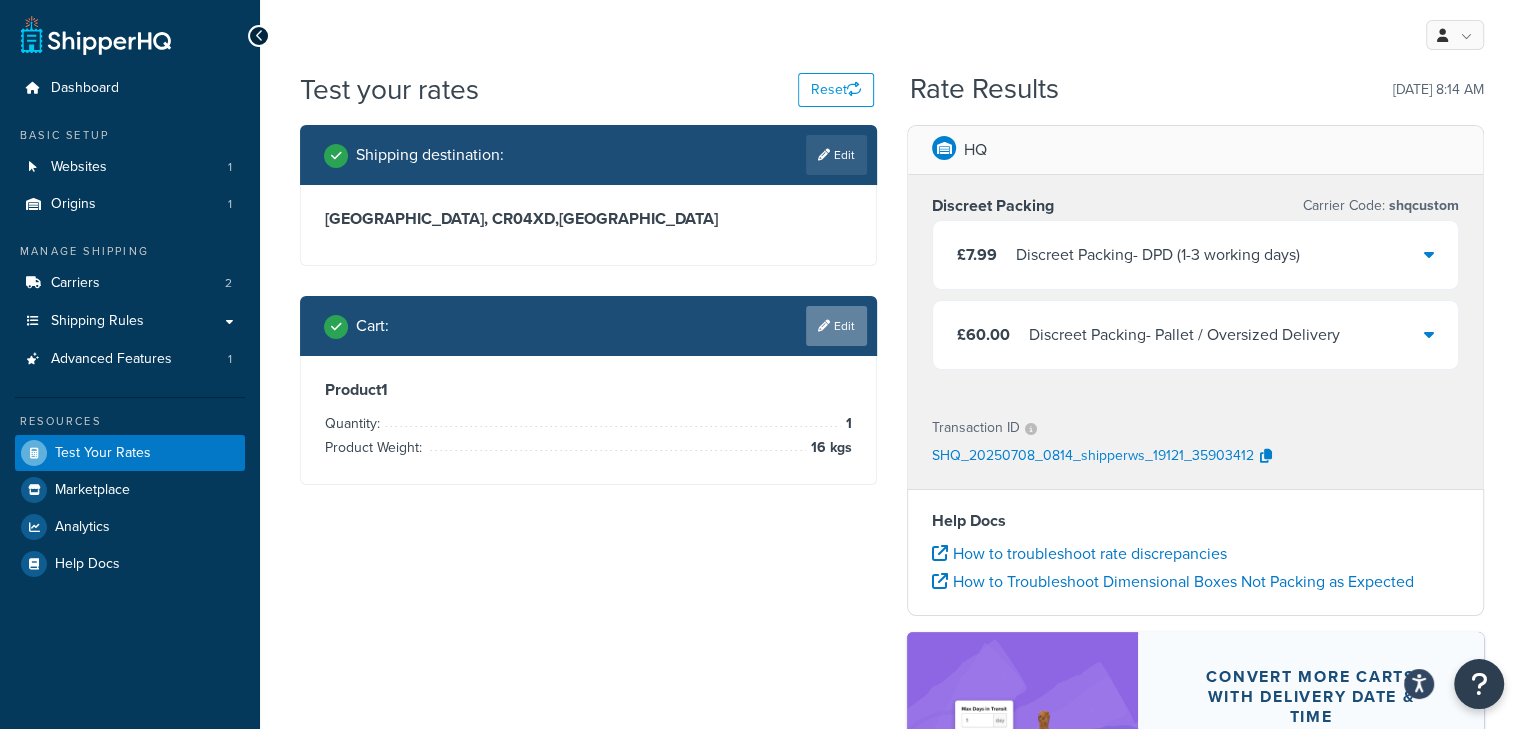 click on "Edit" at bounding box center [836, 326] 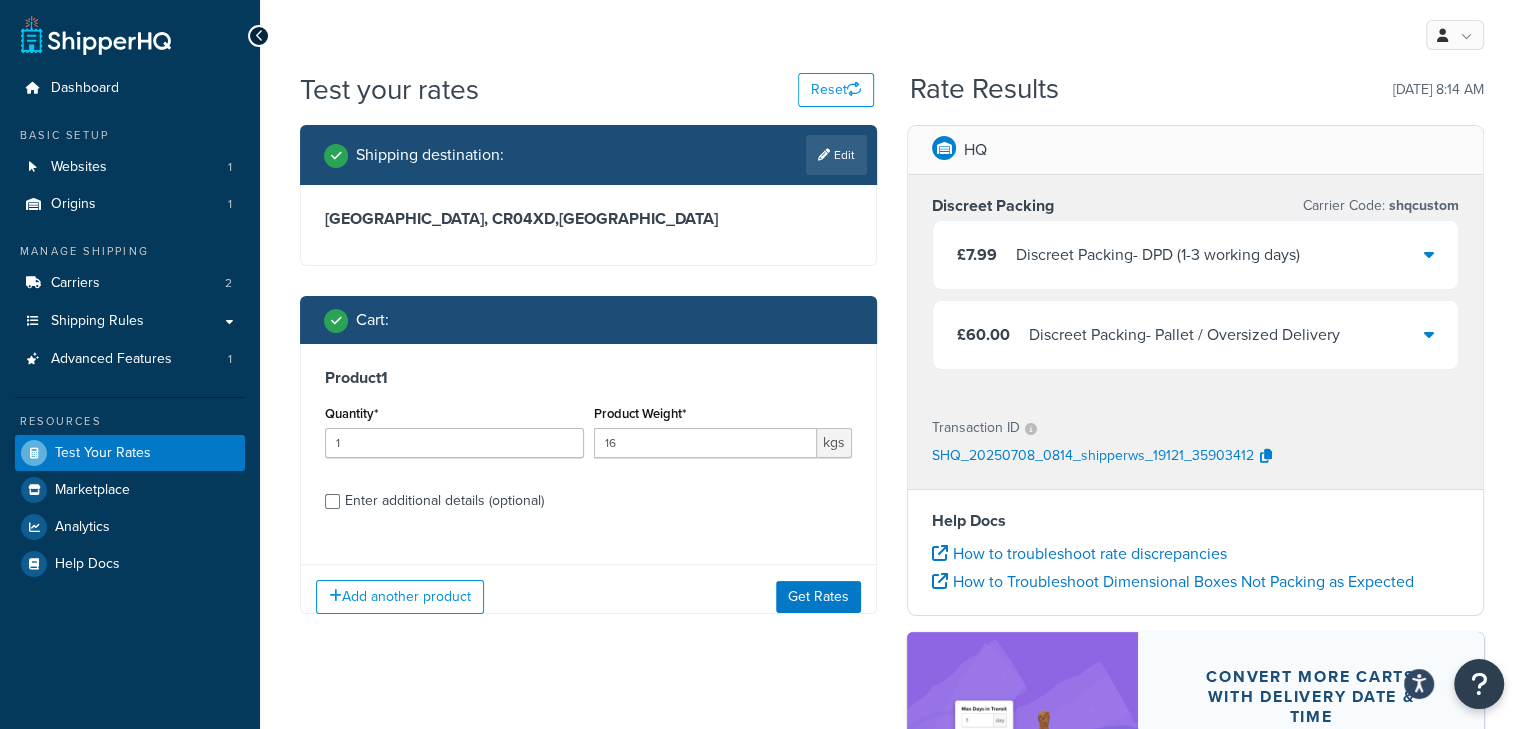 scroll, scrollTop: 266, scrollLeft: 0, axis: vertical 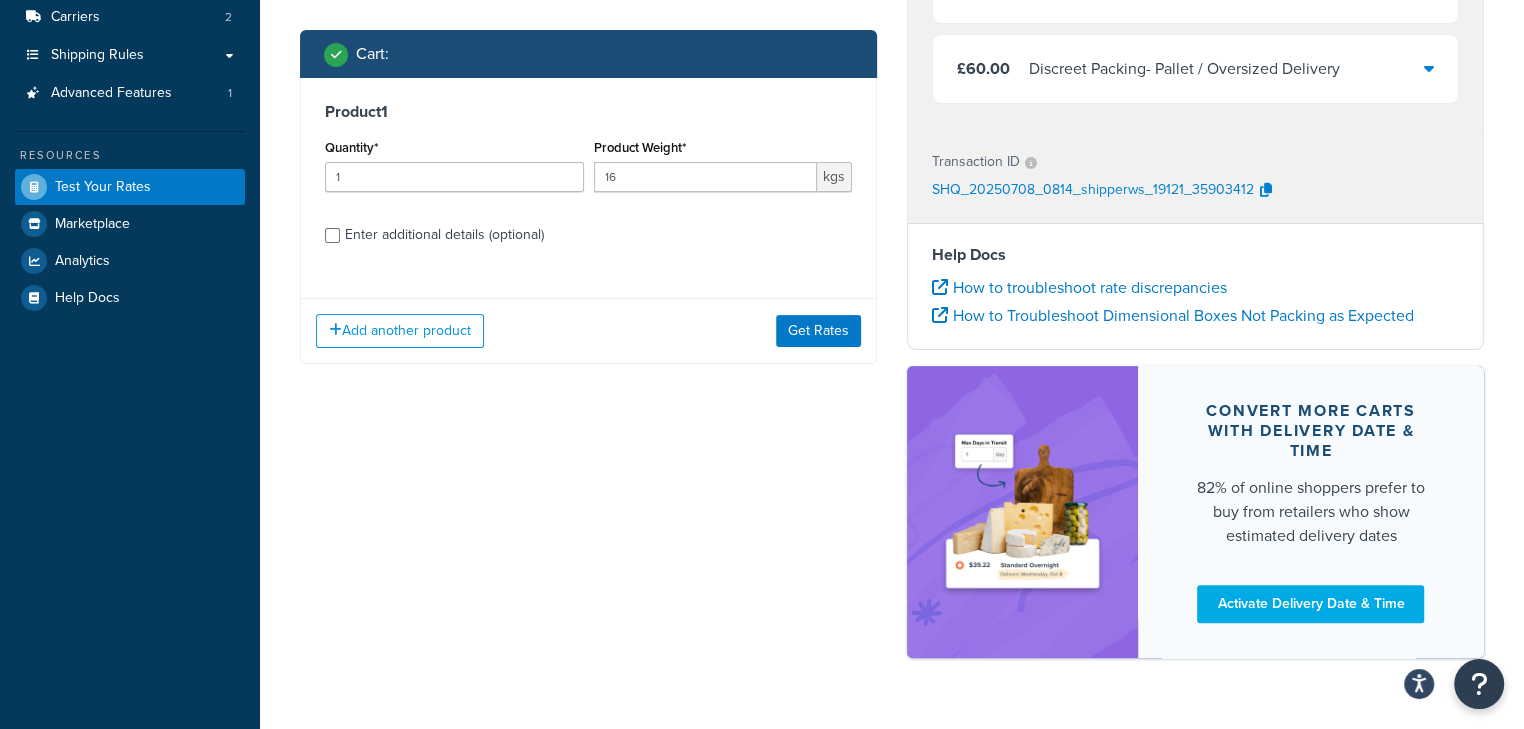 click on "Enter additional details (optional)" at bounding box center (444, 235) 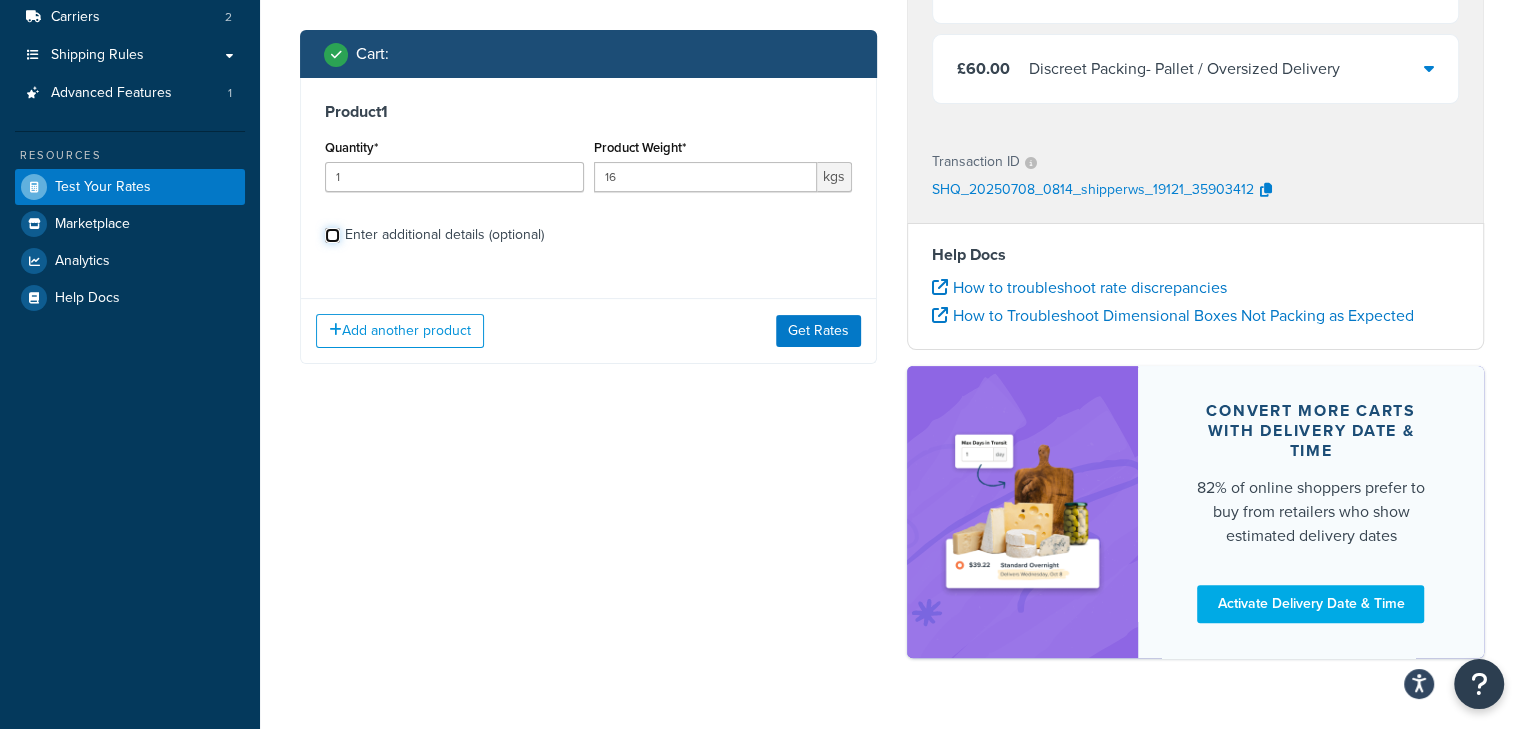 click on "Enter additional details (optional)" at bounding box center [332, 235] 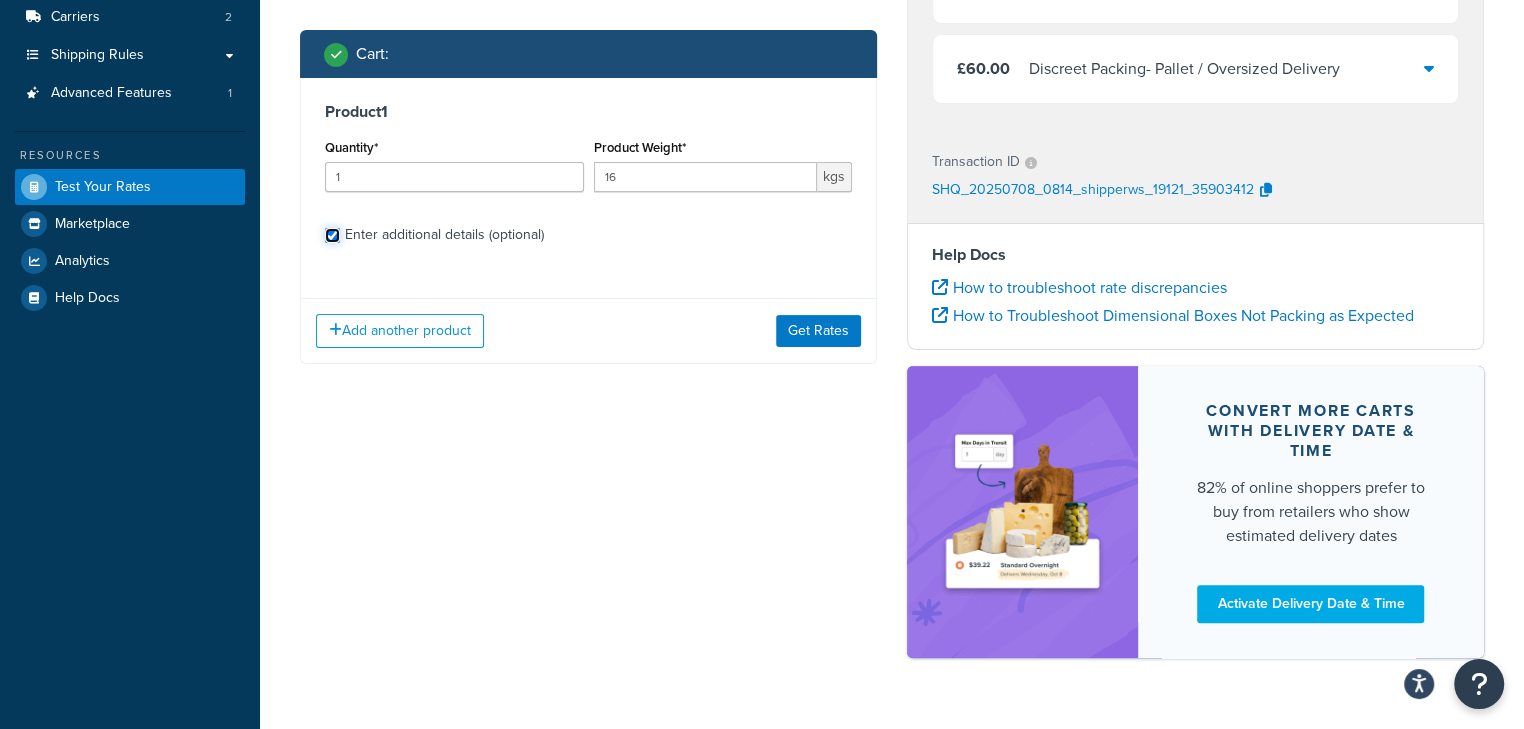 checkbox on "true" 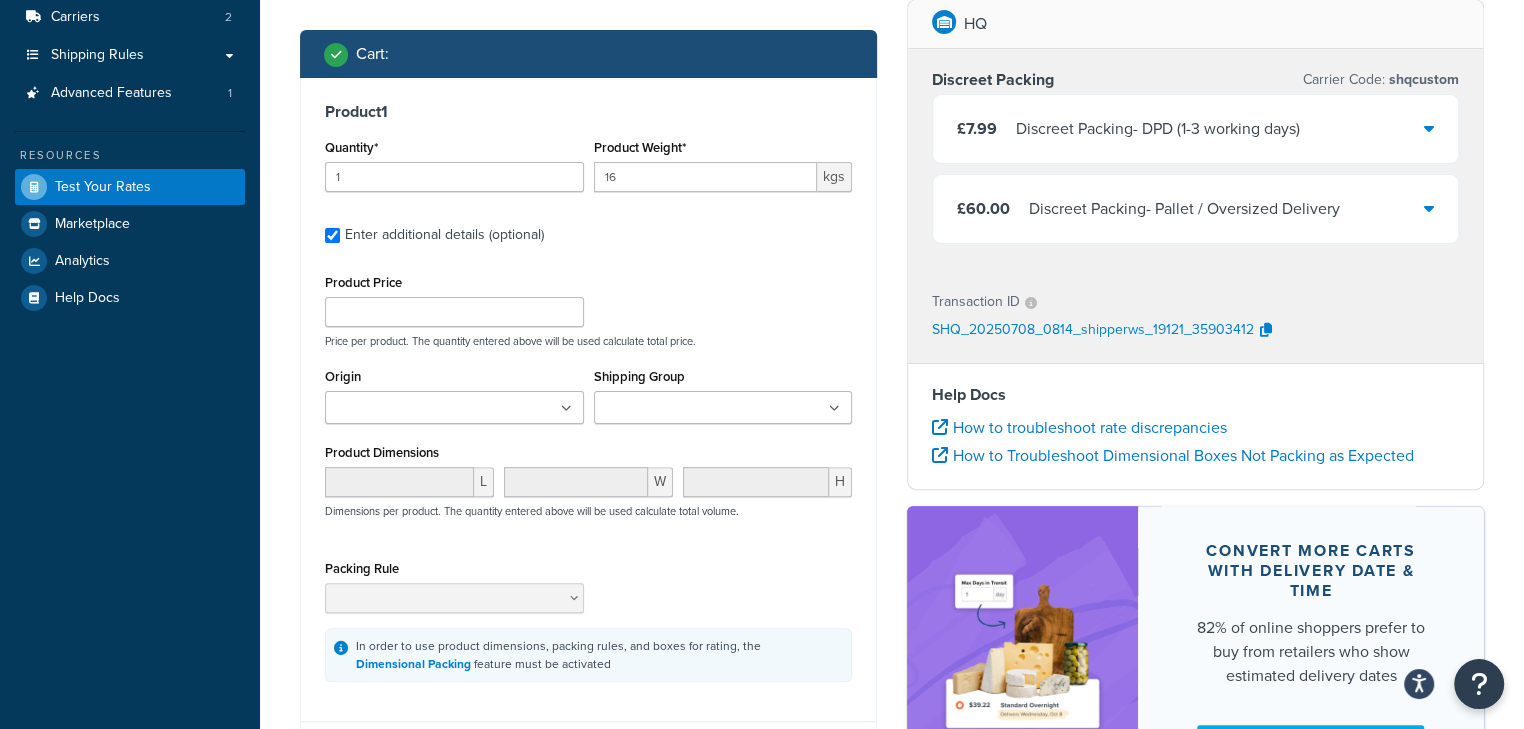 click on "Shipping Group" at bounding box center [688, 409] 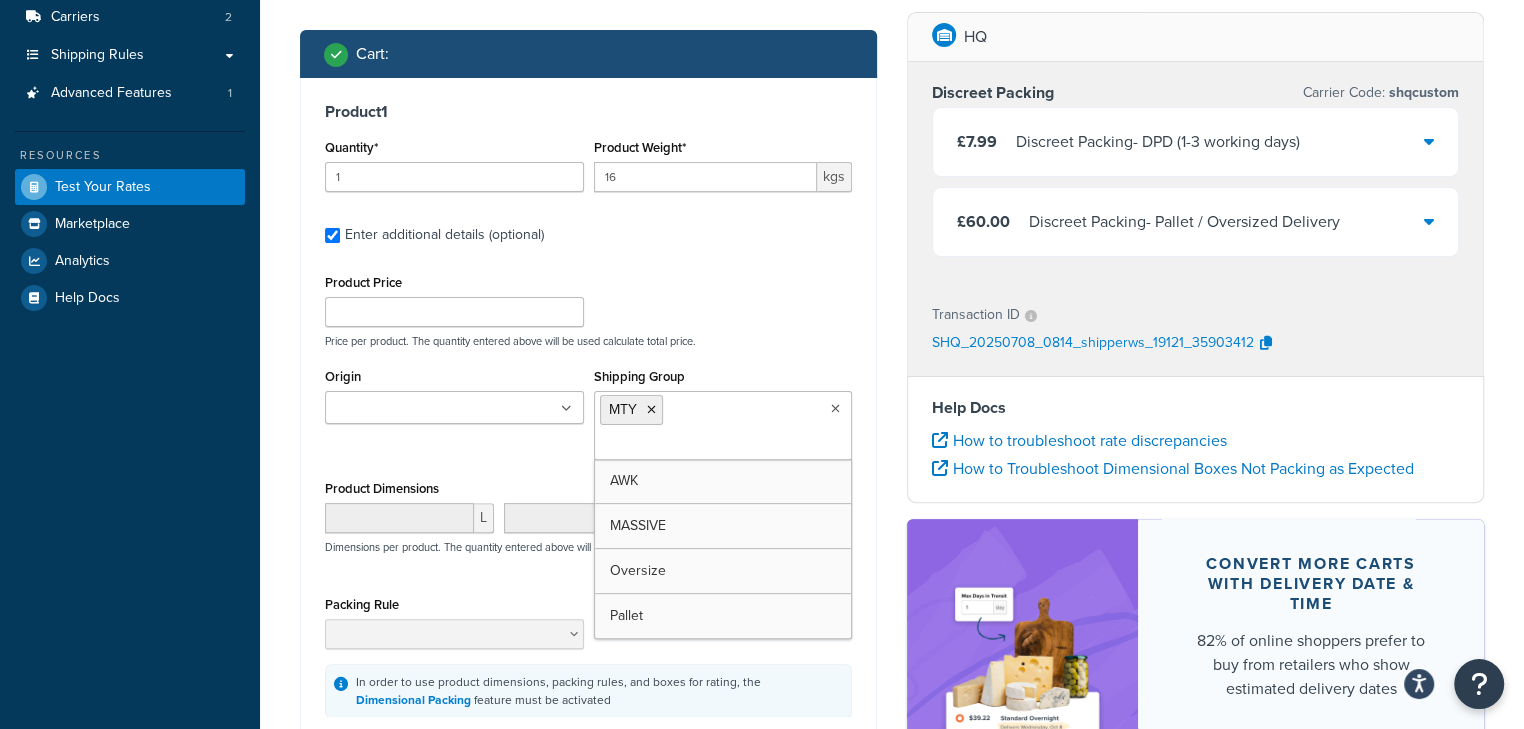 click on "Product Price   Price per product. The quantity entered above will be used calculate total price." at bounding box center (588, 308) 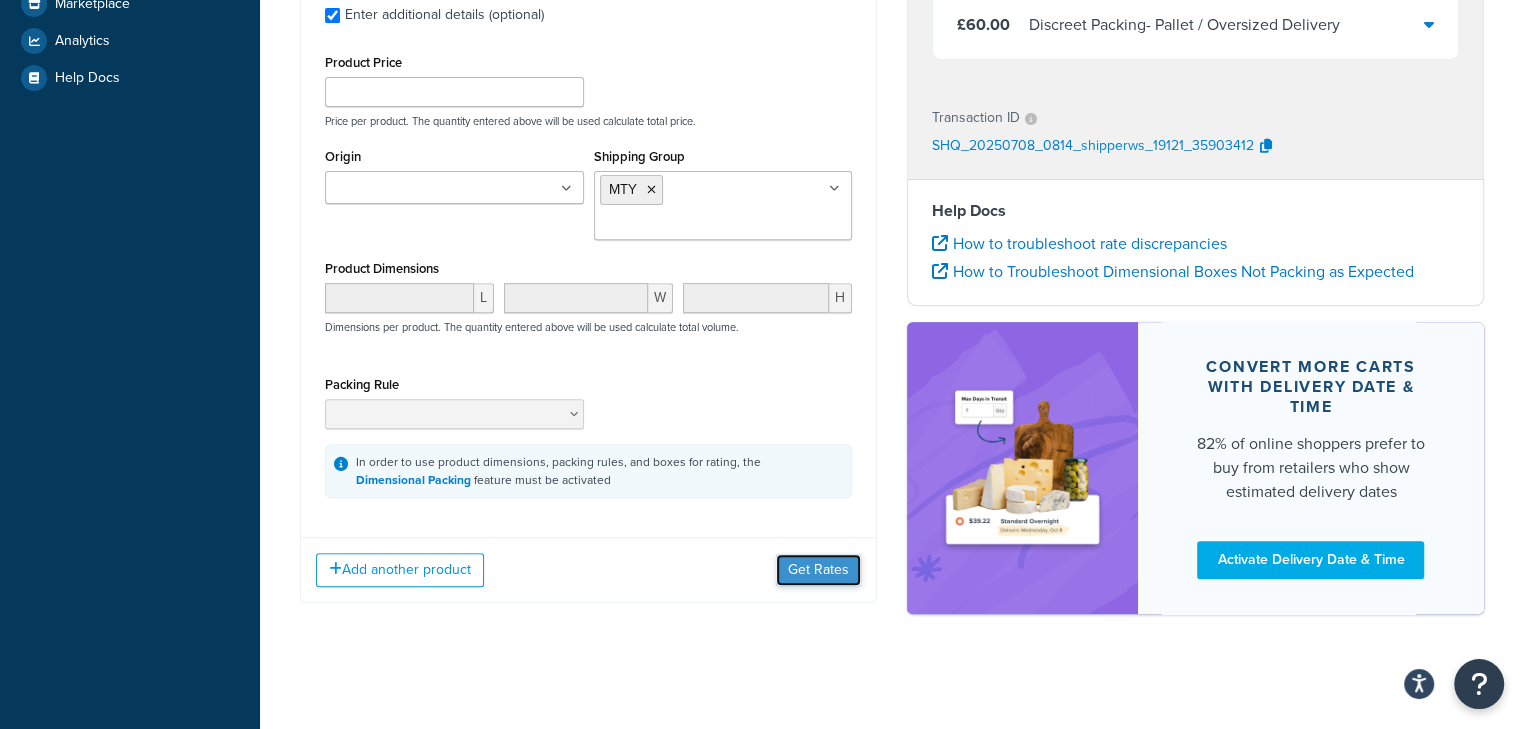 click on "Get Rates" at bounding box center [818, 570] 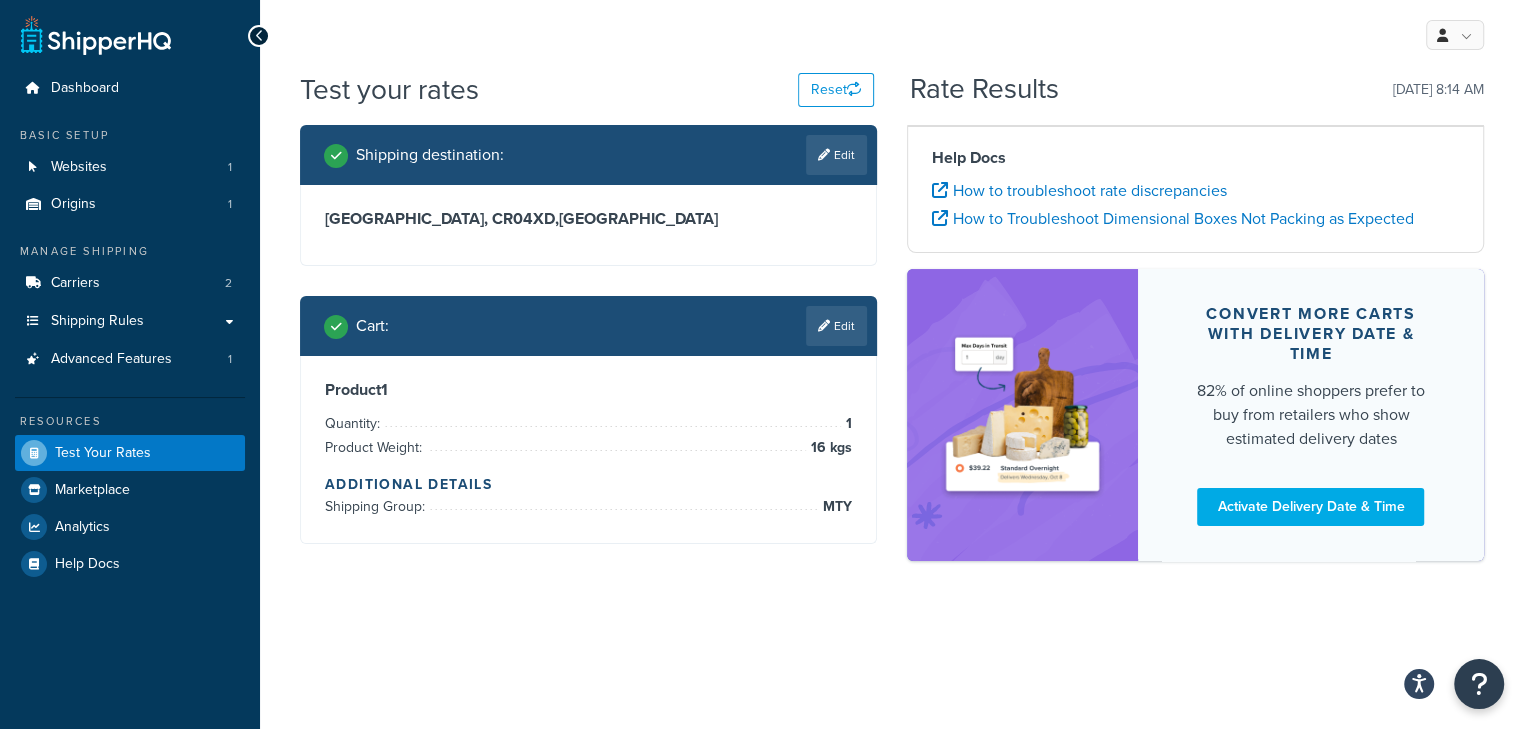 scroll, scrollTop: 0, scrollLeft: 0, axis: both 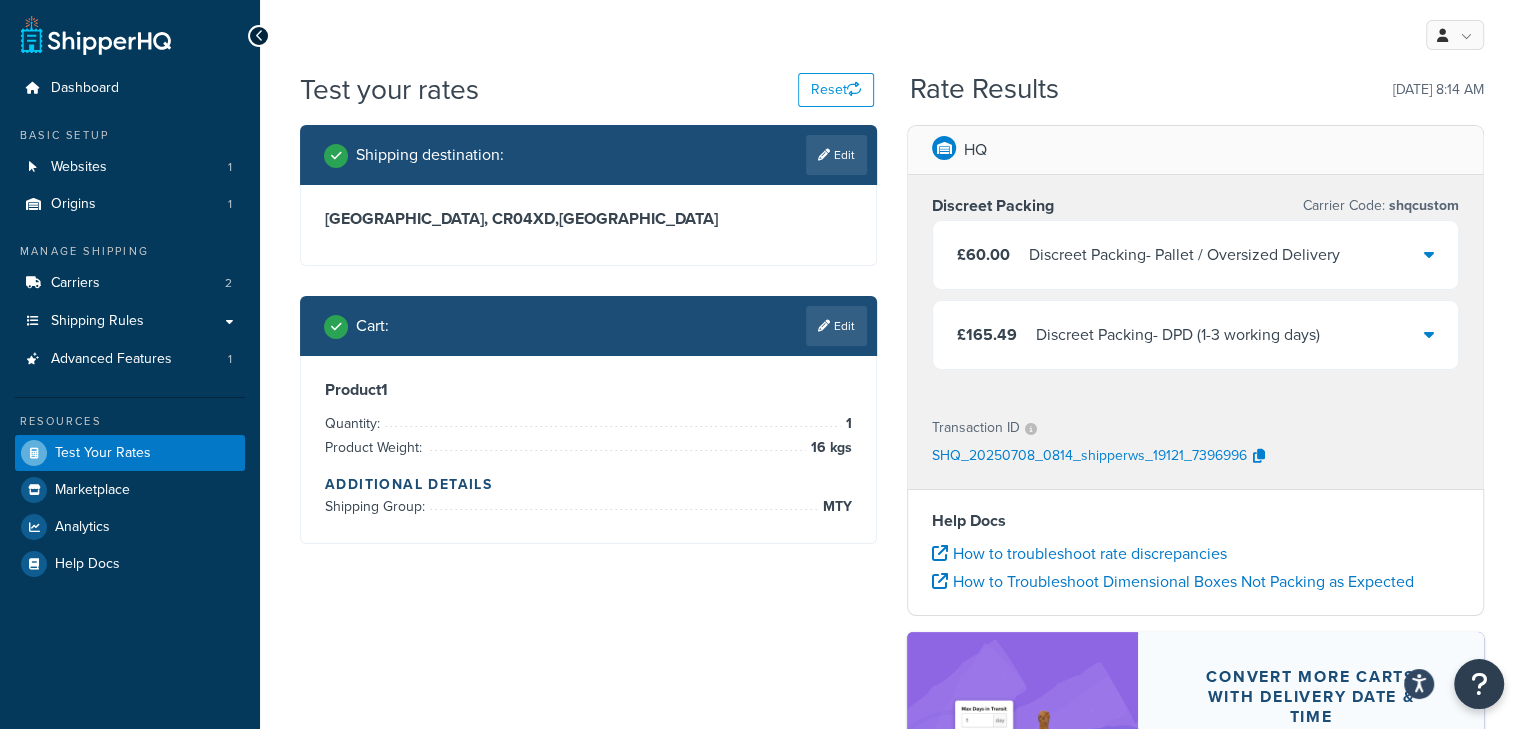 click on "Discreet Packing  -   DPD (1-3 working days)" at bounding box center (1178, 335) 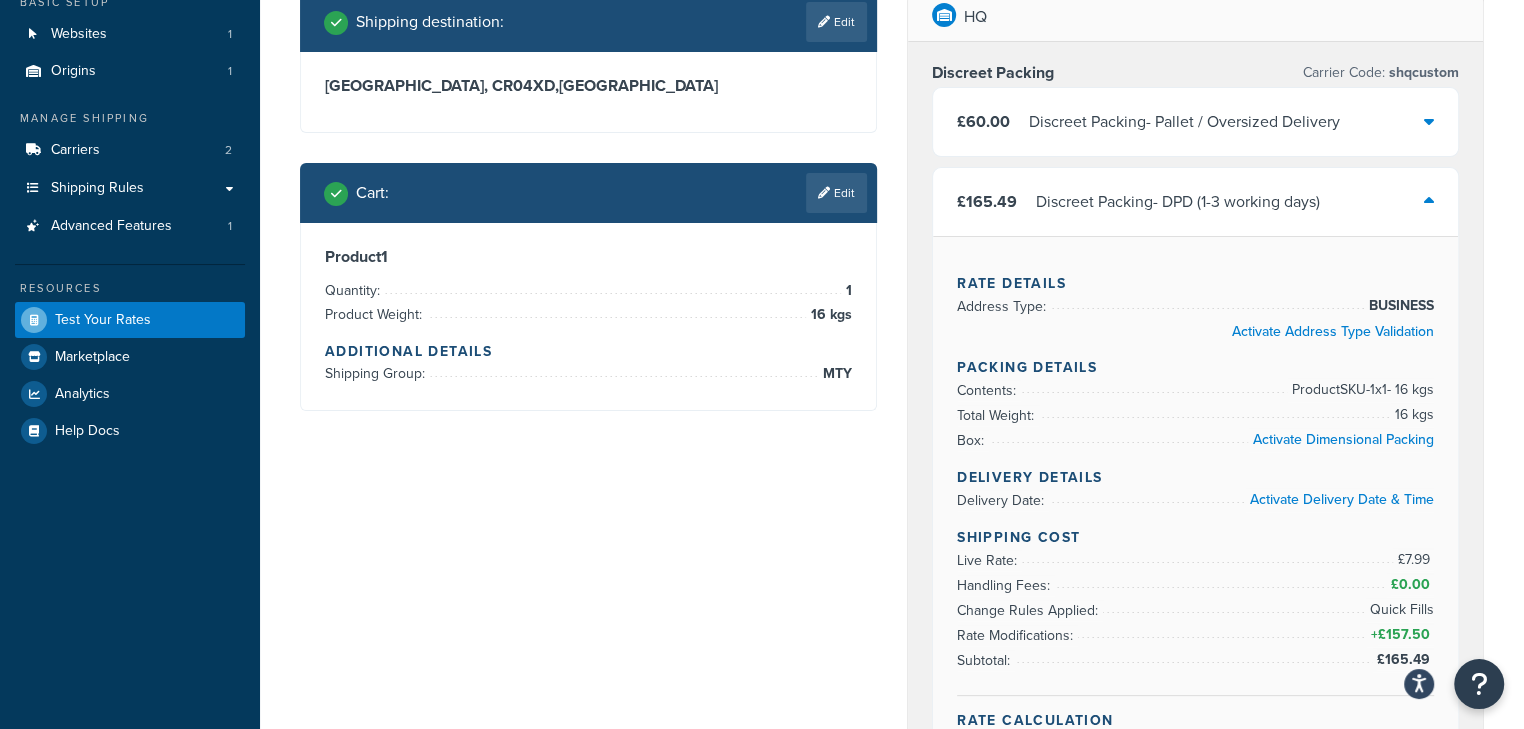 scroll, scrollTop: 0, scrollLeft: 0, axis: both 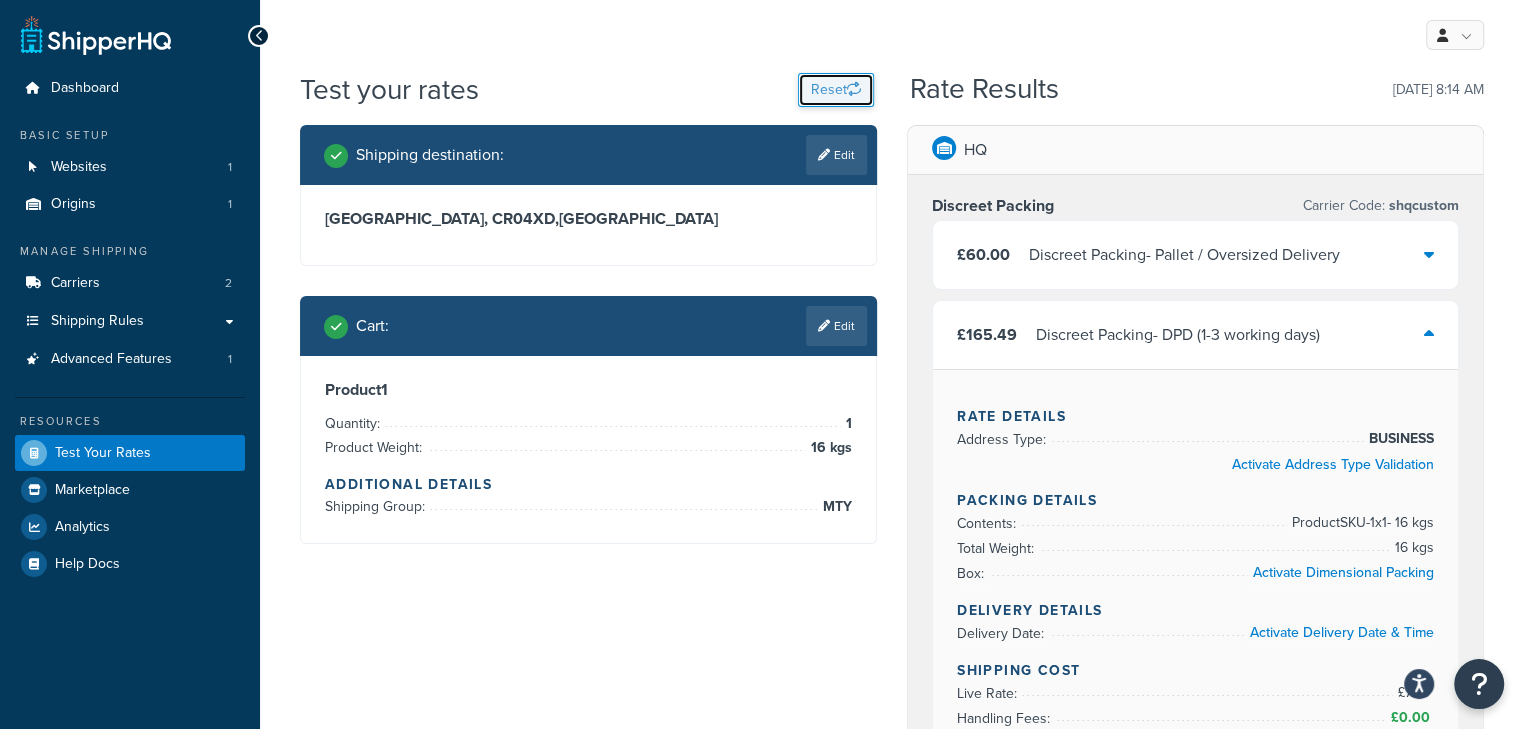 click at bounding box center (854, 89) 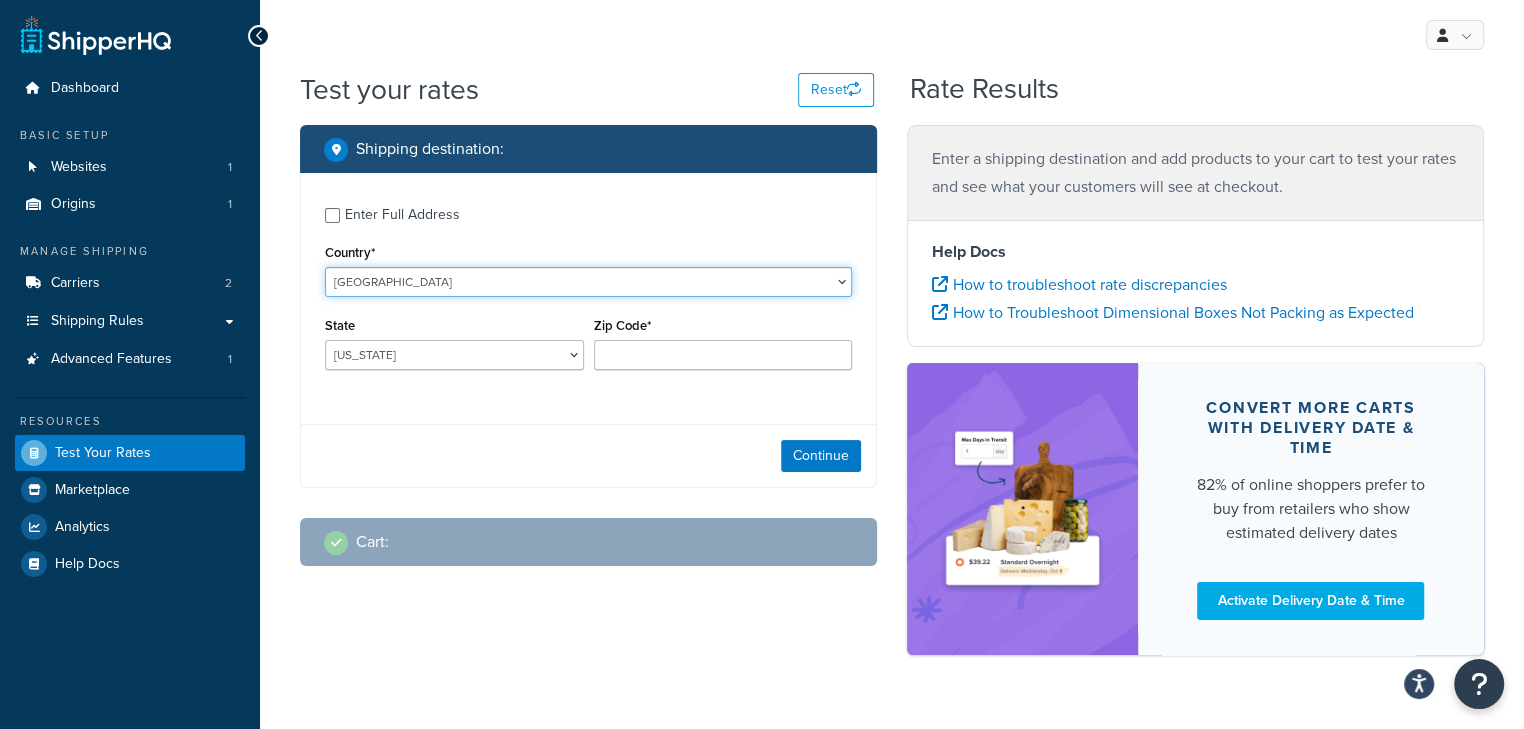 drag, startPoint x: 473, startPoint y: 273, endPoint x: 485, endPoint y: 291, distance: 21.633308 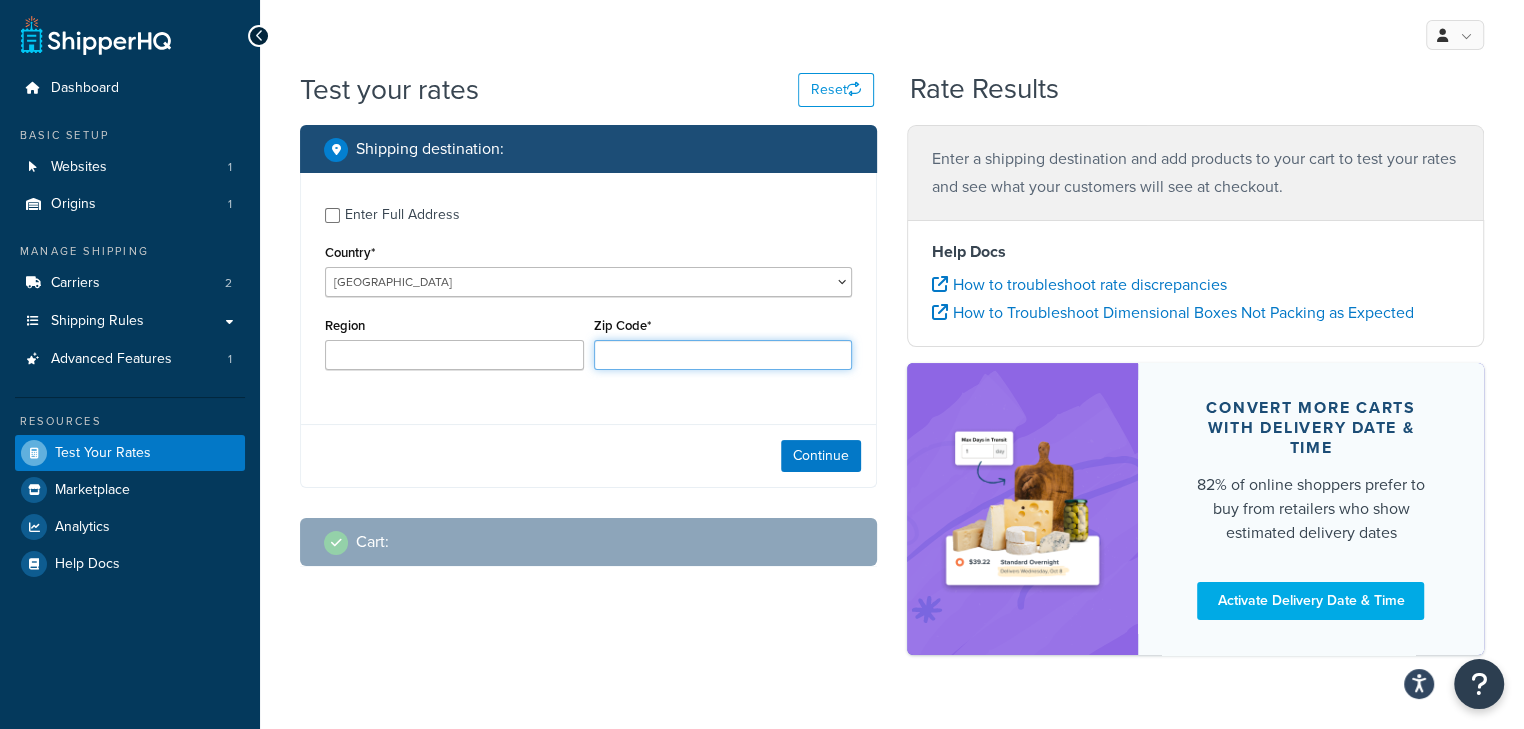 click on "Zip Code*" at bounding box center (723, 355) 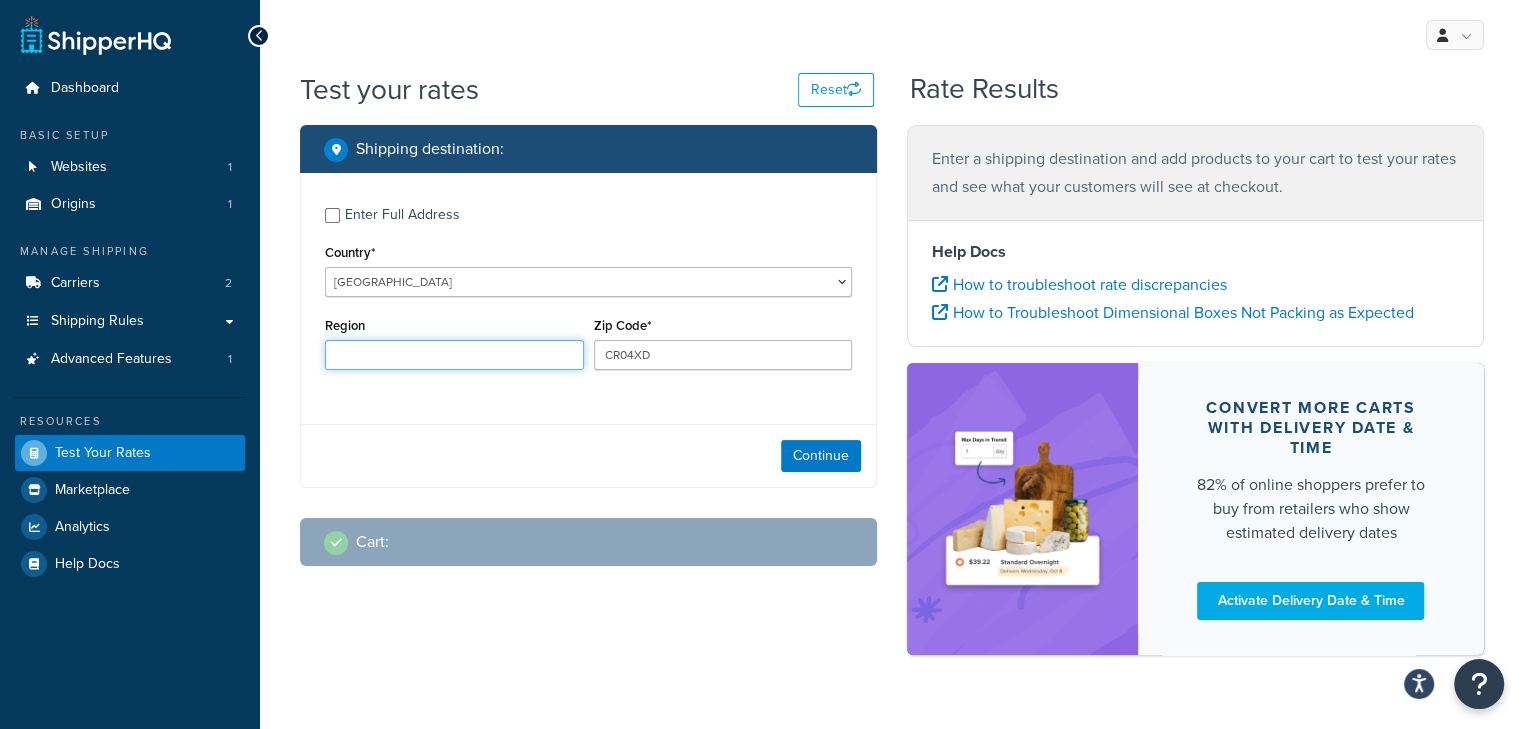 type on "Surrey" 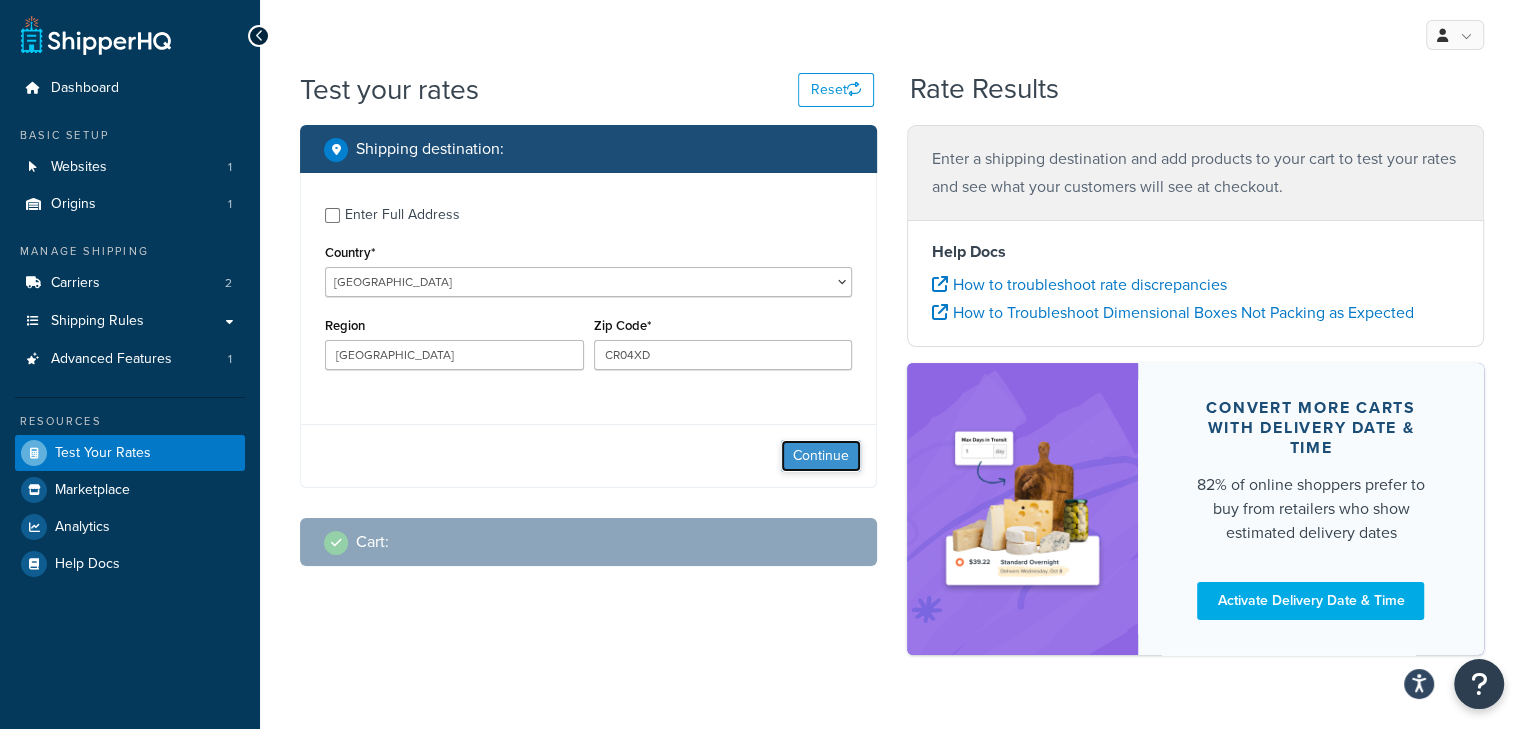 click on "Continue" at bounding box center [821, 456] 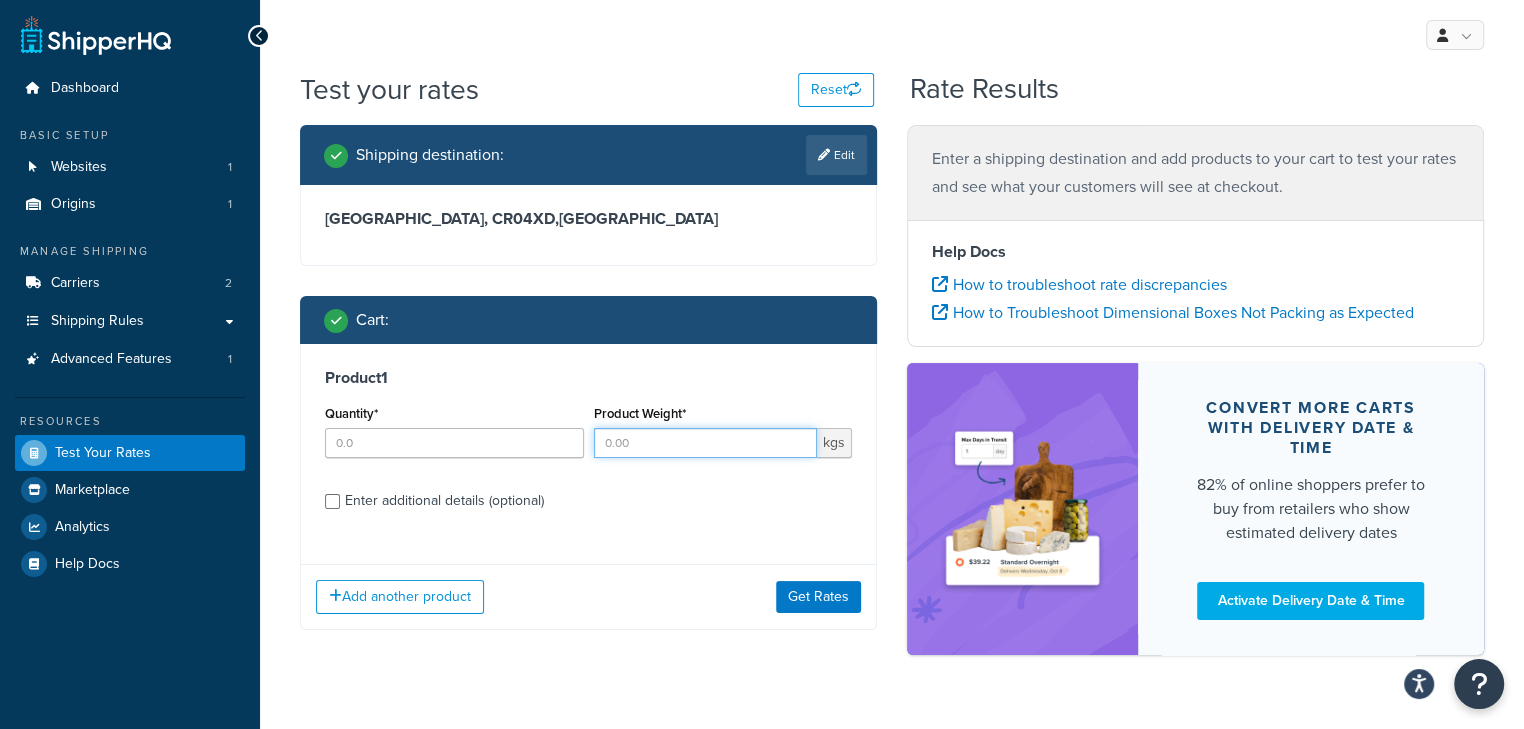 click on "Product Weight*" at bounding box center (706, 443) 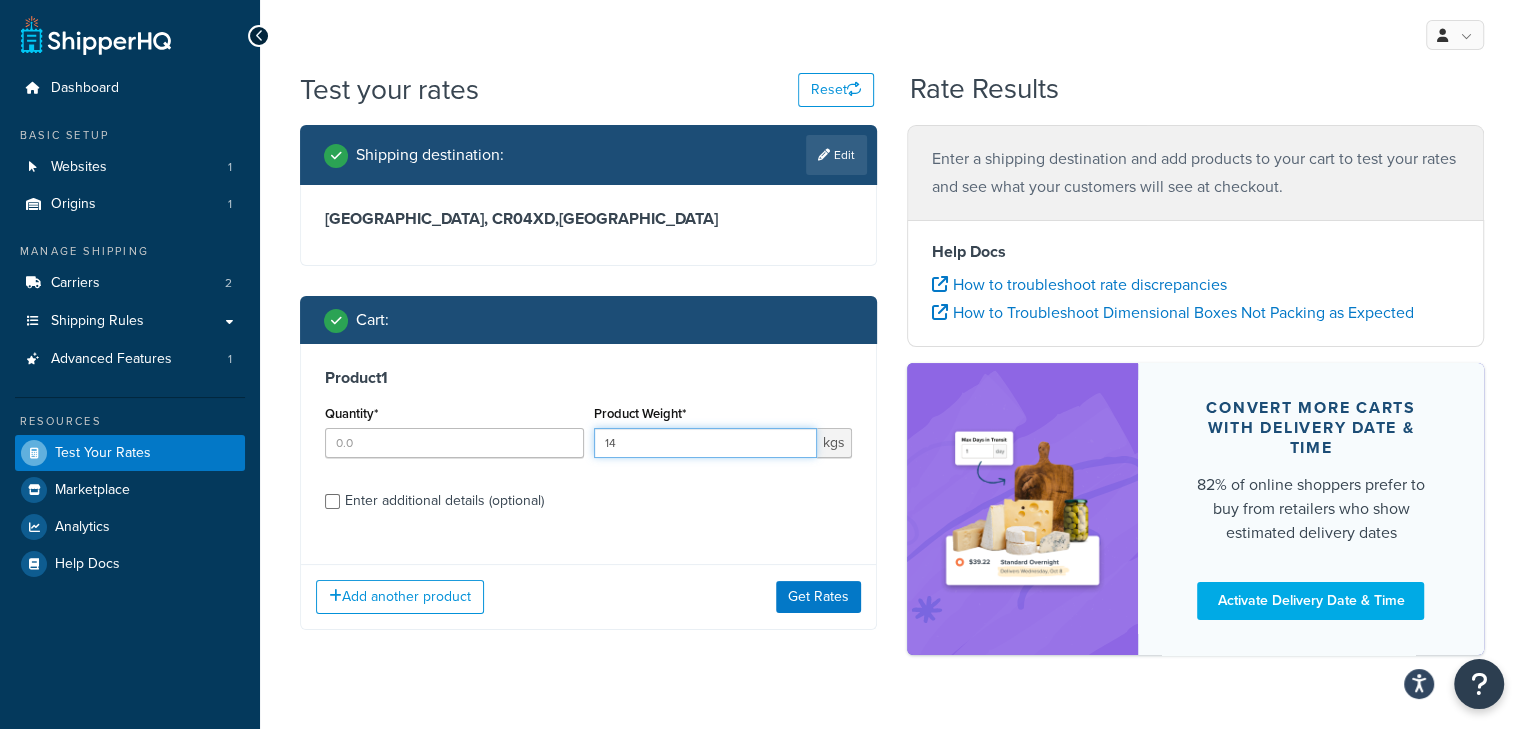 drag, startPoint x: 493, startPoint y: 426, endPoint x: 653, endPoint y: 521, distance: 186.07794 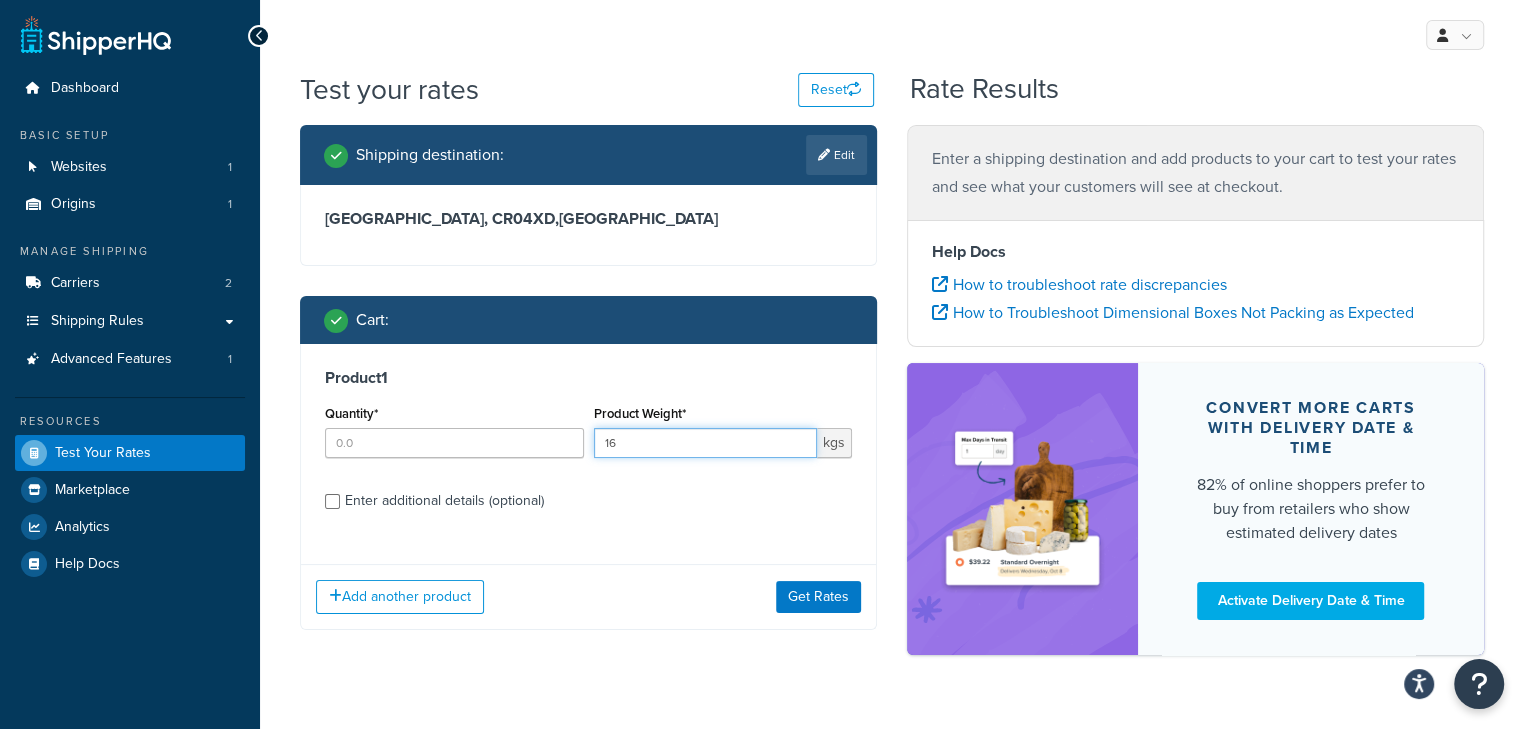 type on "16" 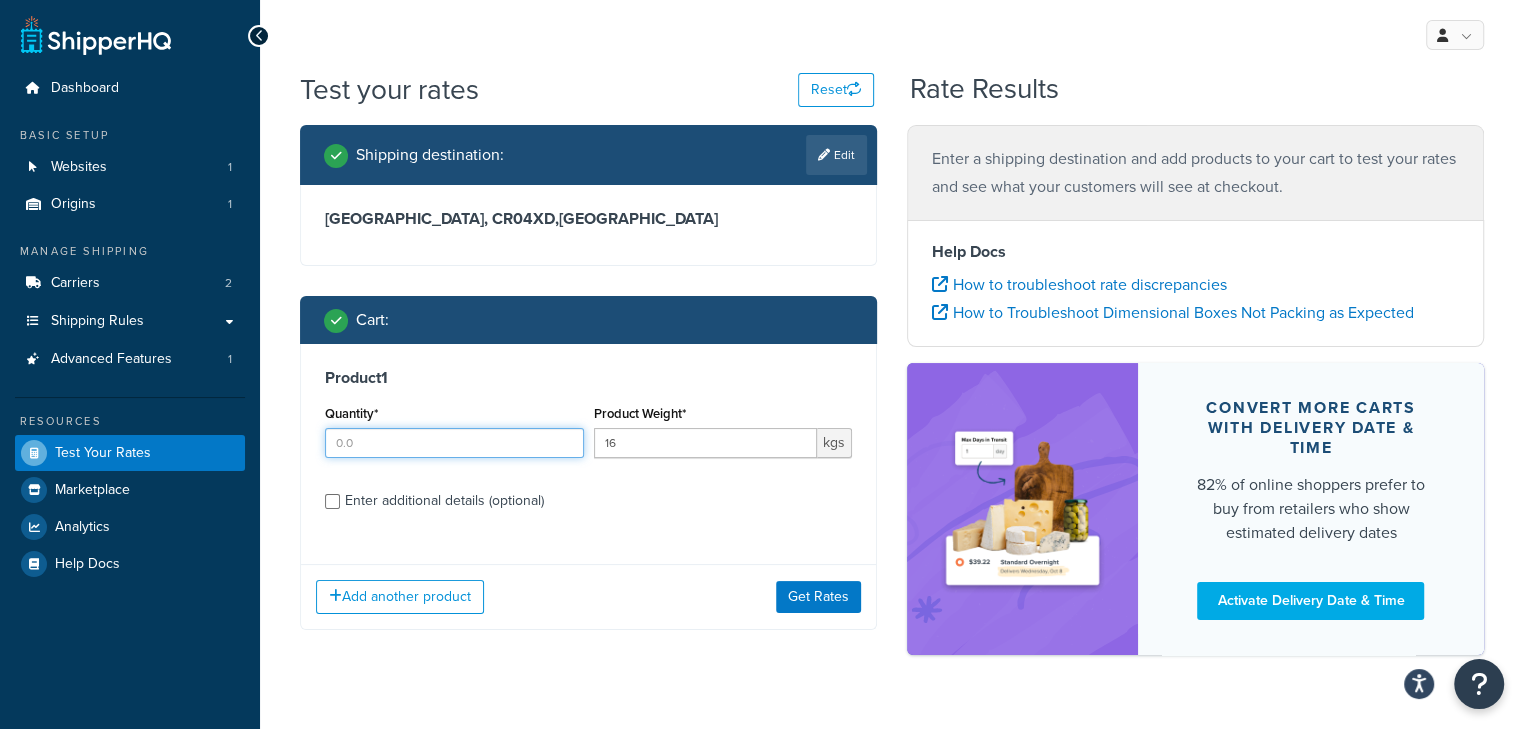 drag, startPoint x: 548, startPoint y: 447, endPoint x: 564, endPoint y: 449, distance: 16.124516 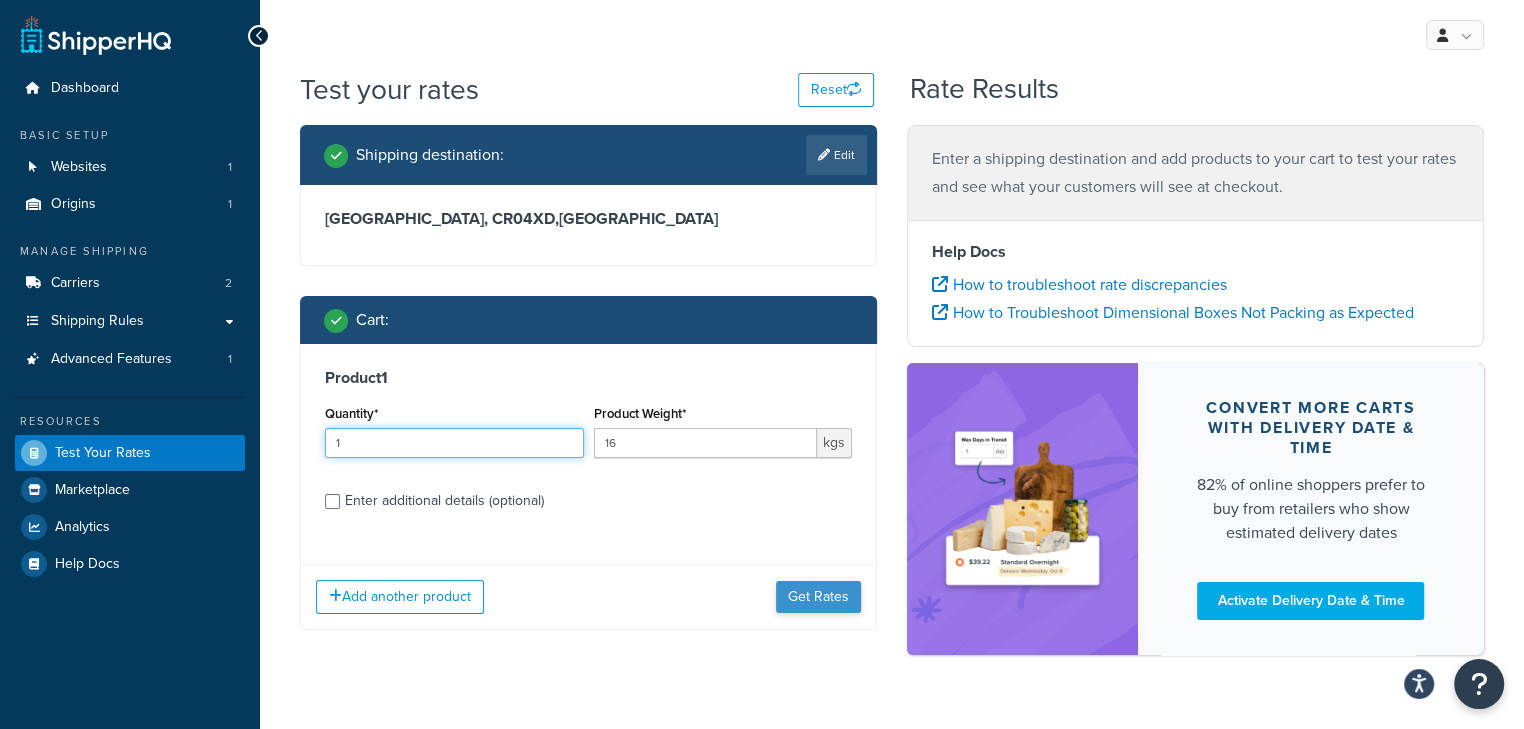 type on "1" 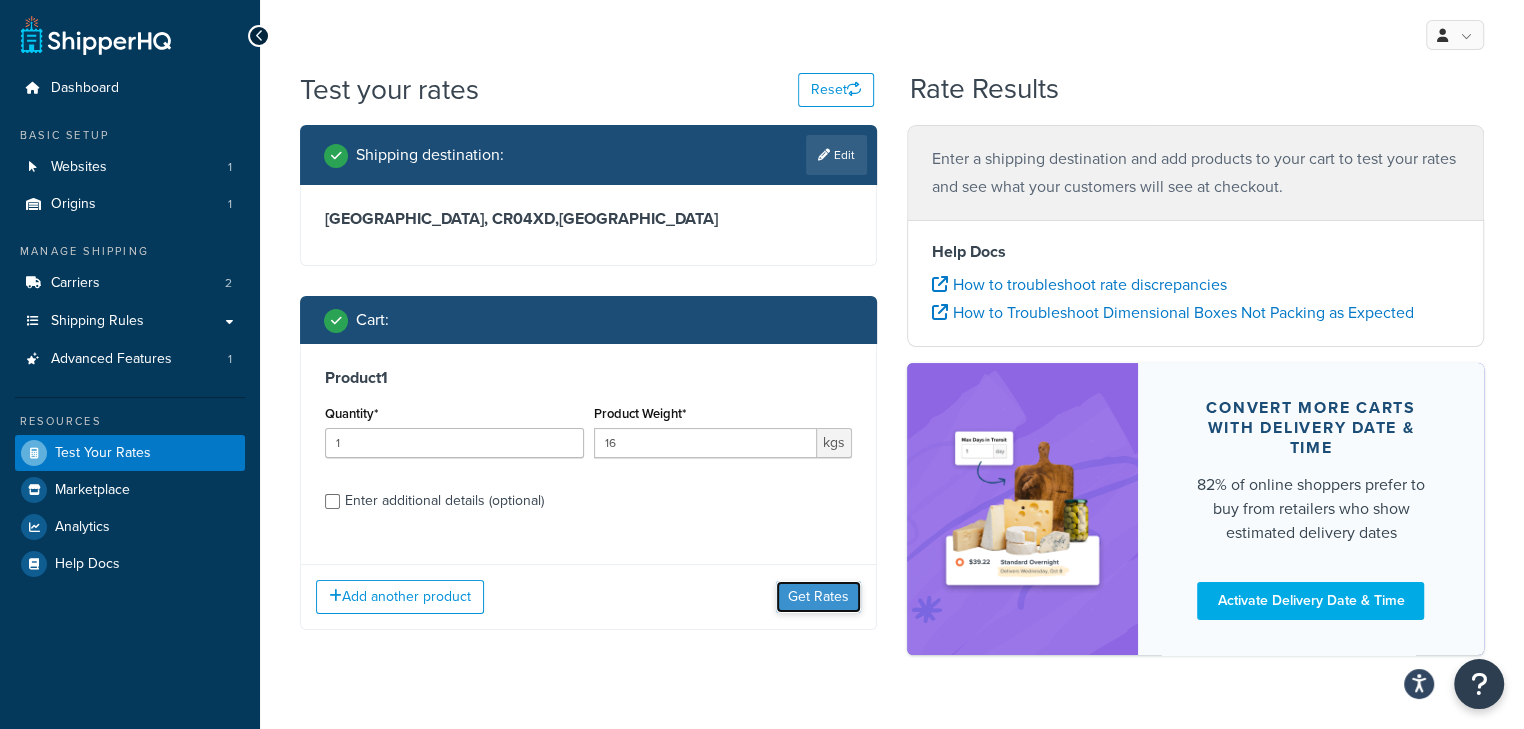 click on "Get Rates" at bounding box center (818, 597) 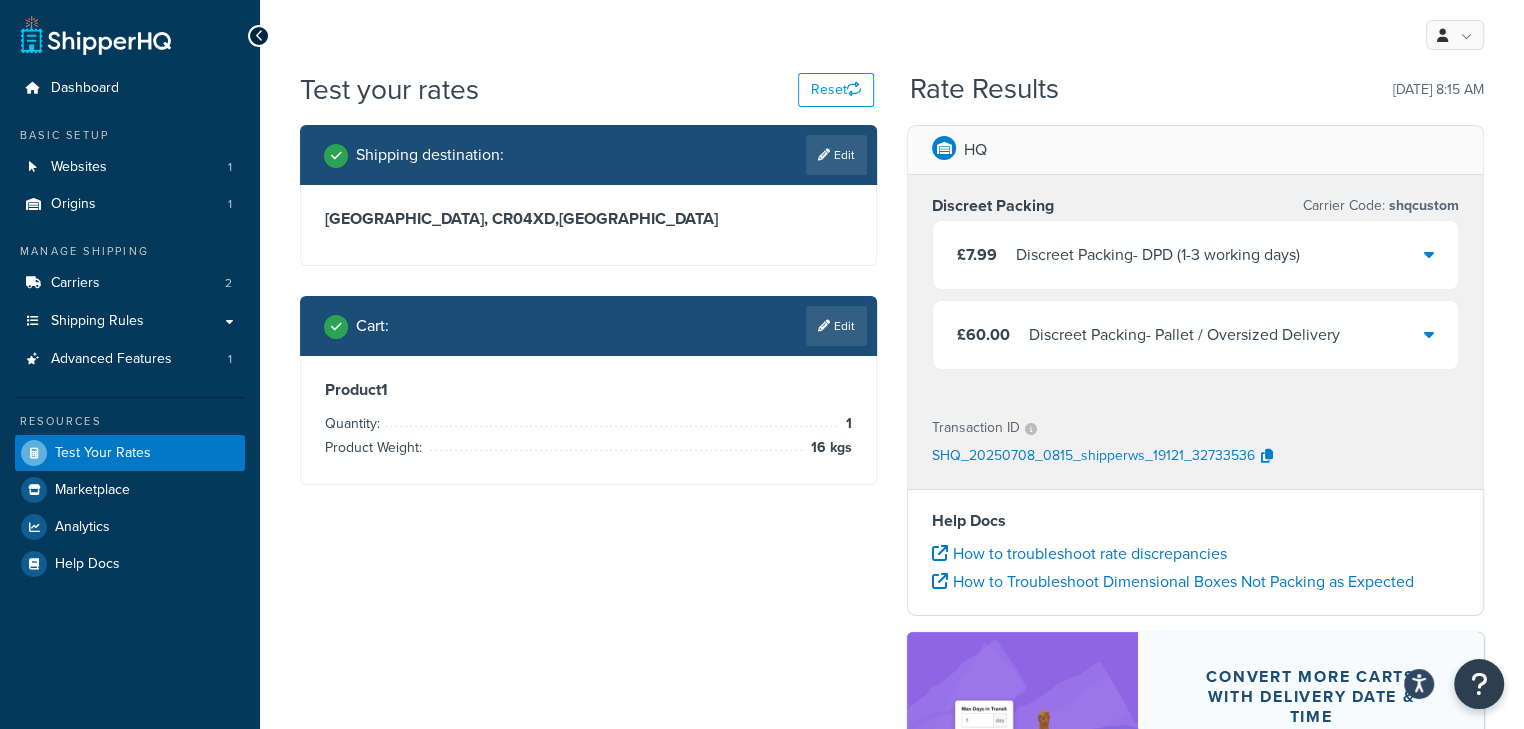 scroll, scrollTop: 266, scrollLeft: 0, axis: vertical 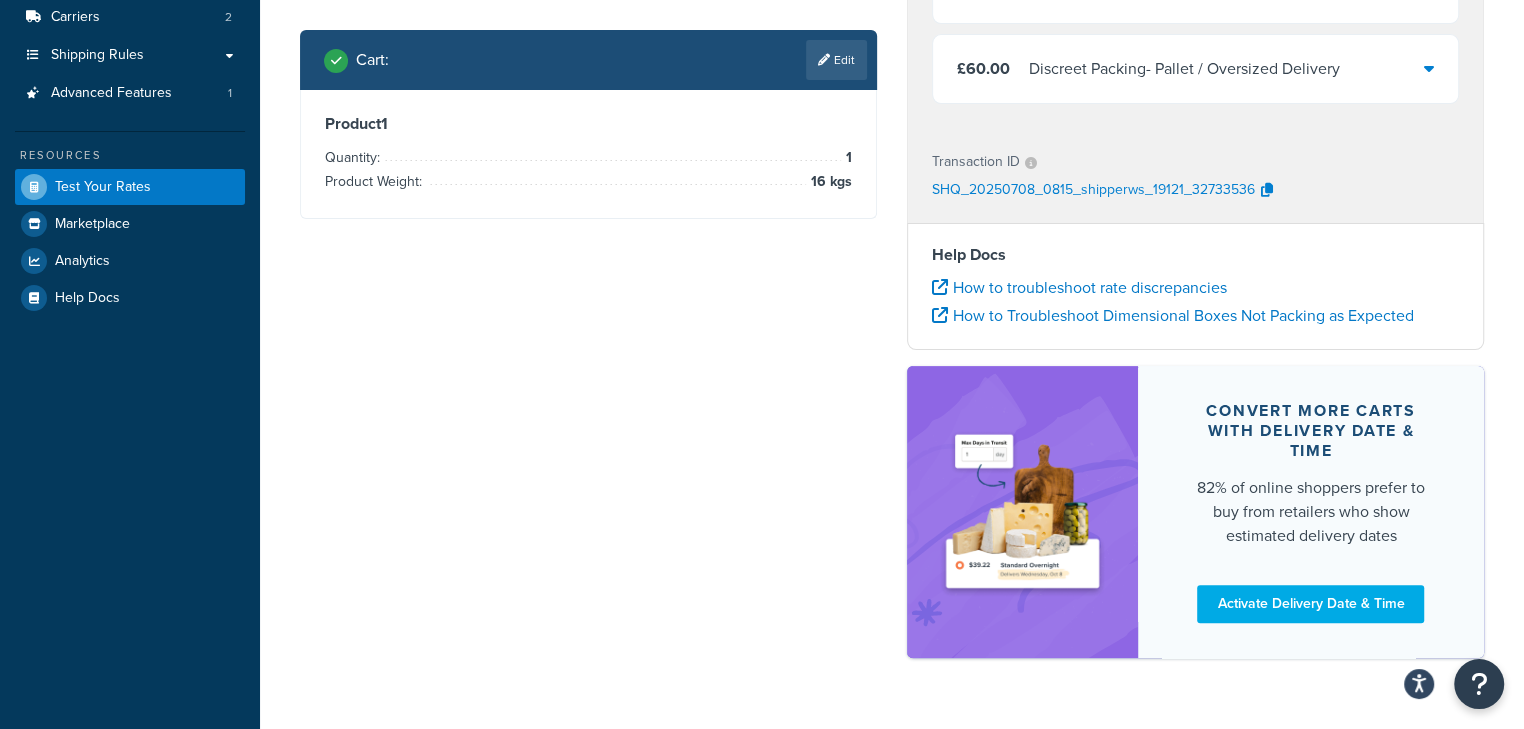 click on "Edit" at bounding box center [836, 60] 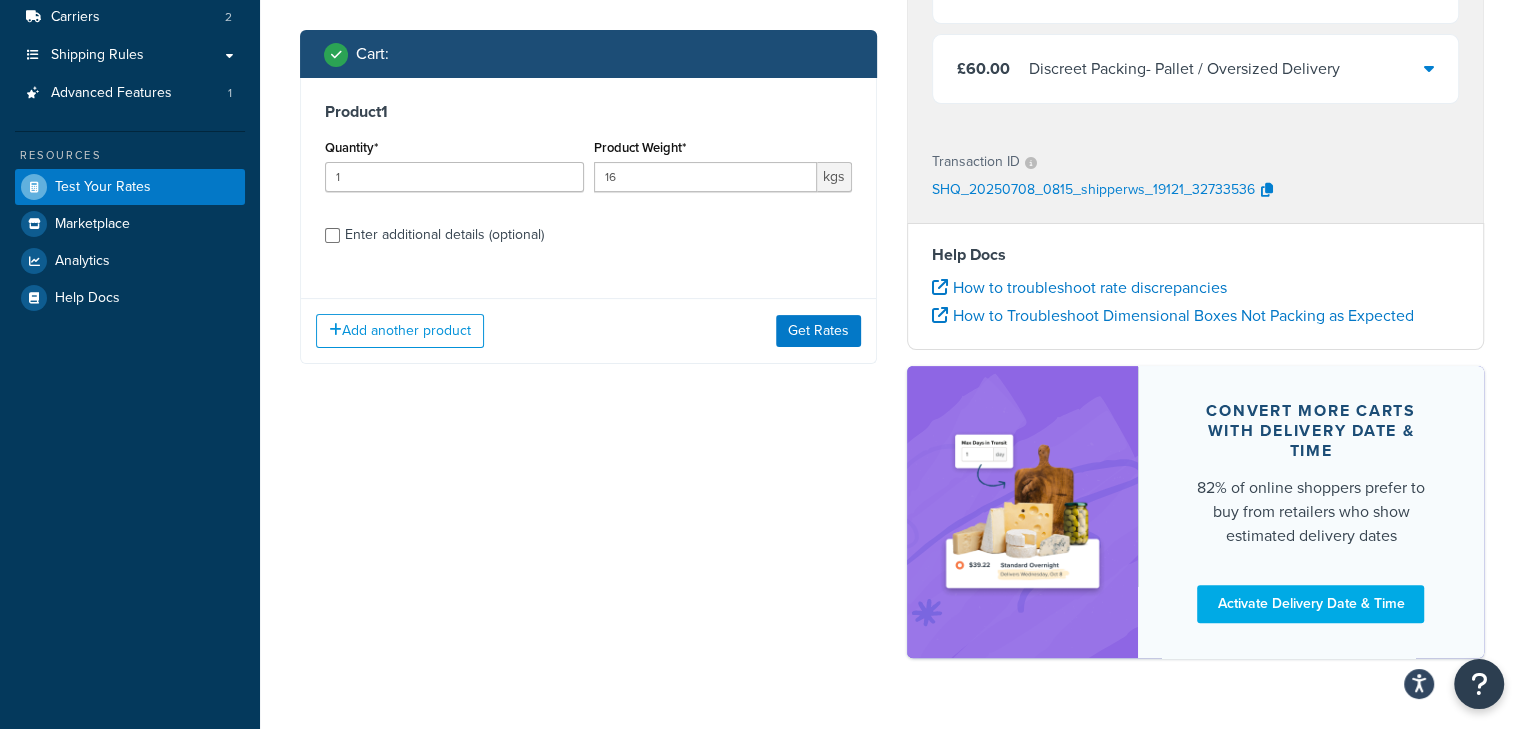 click on "Enter additional details (optional)" at bounding box center (444, 235) 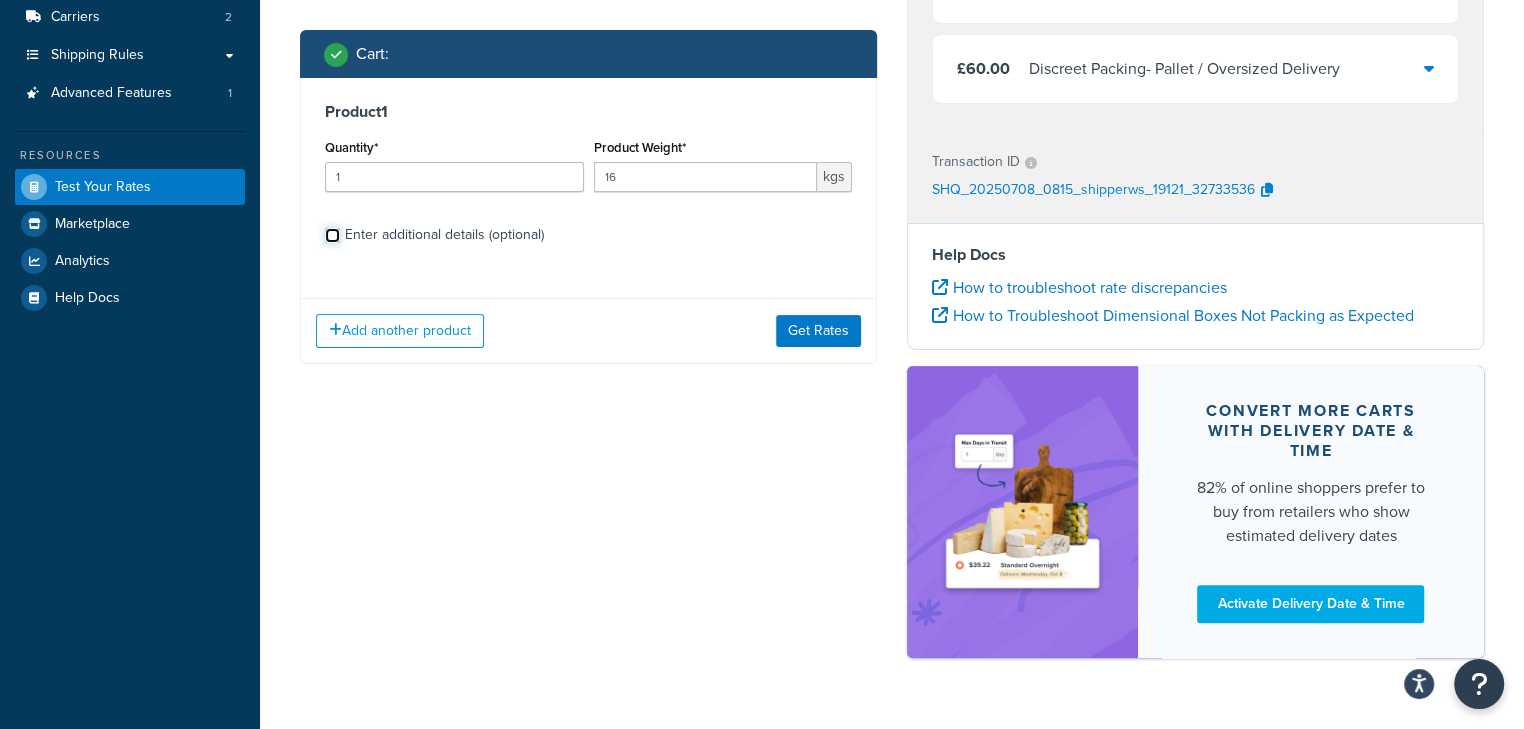 click on "Enter additional details (optional)" at bounding box center (332, 235) 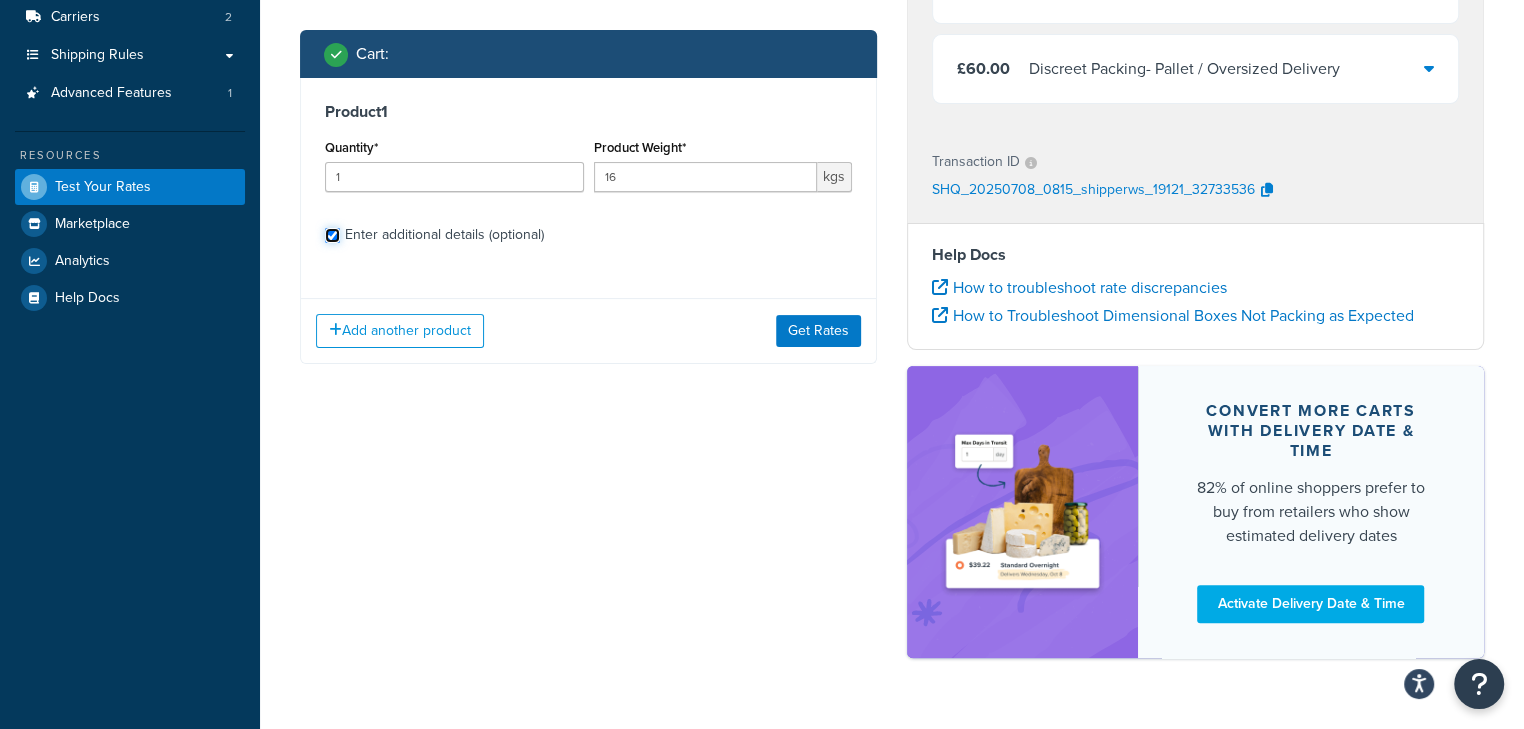 checkbox on "true" 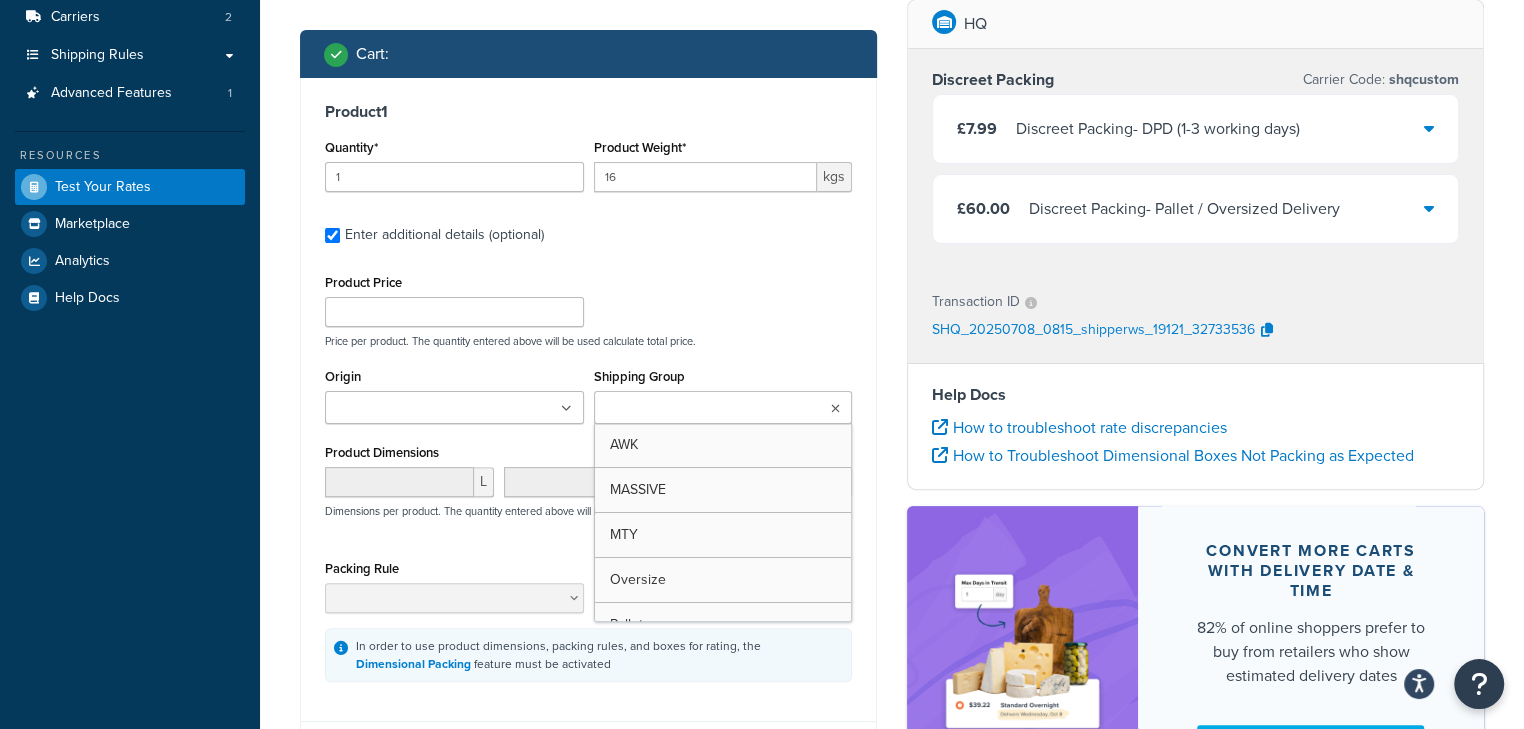 drag, startPoint x: 699, startPoint y: 405, endPoint x: 722, endPoint y: 410, distance: 23.537205 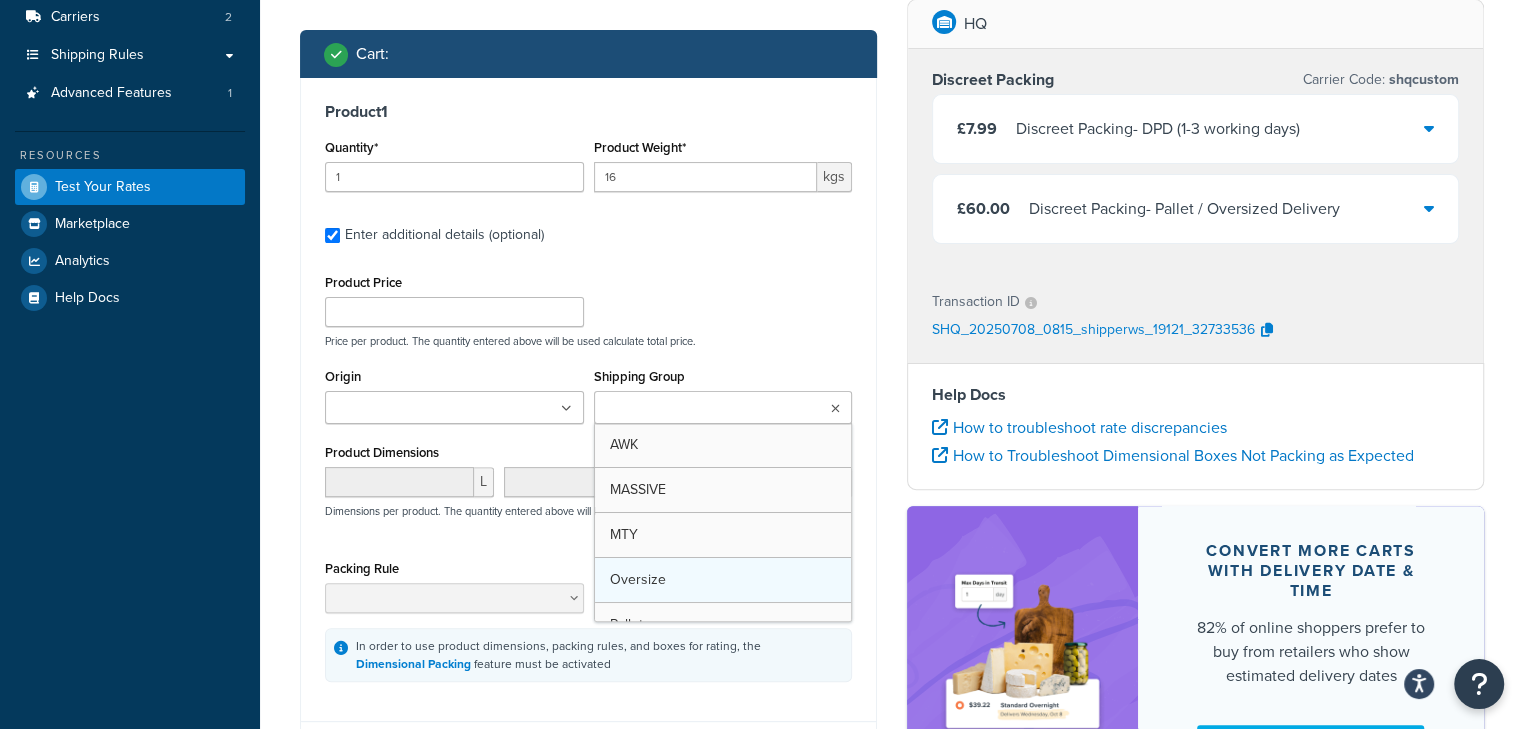 drag, startPoint x: 724, startPoint y: 522, endPoint x: 775, endPoint y: 550, distance: 58.18075 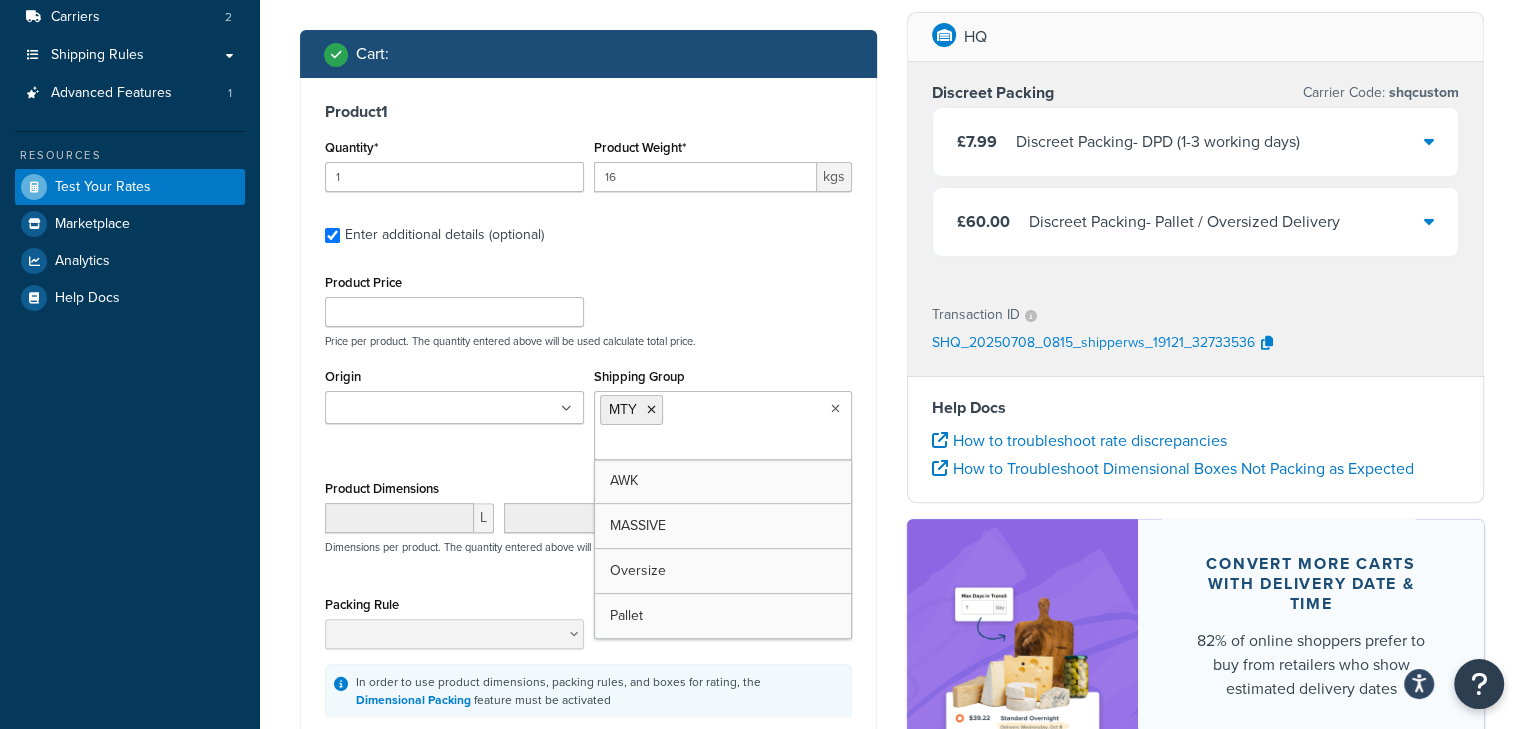 click on "Product Price   Price per product. The quantity entered above will be used calculate total price." at bounding box center (588, 308) 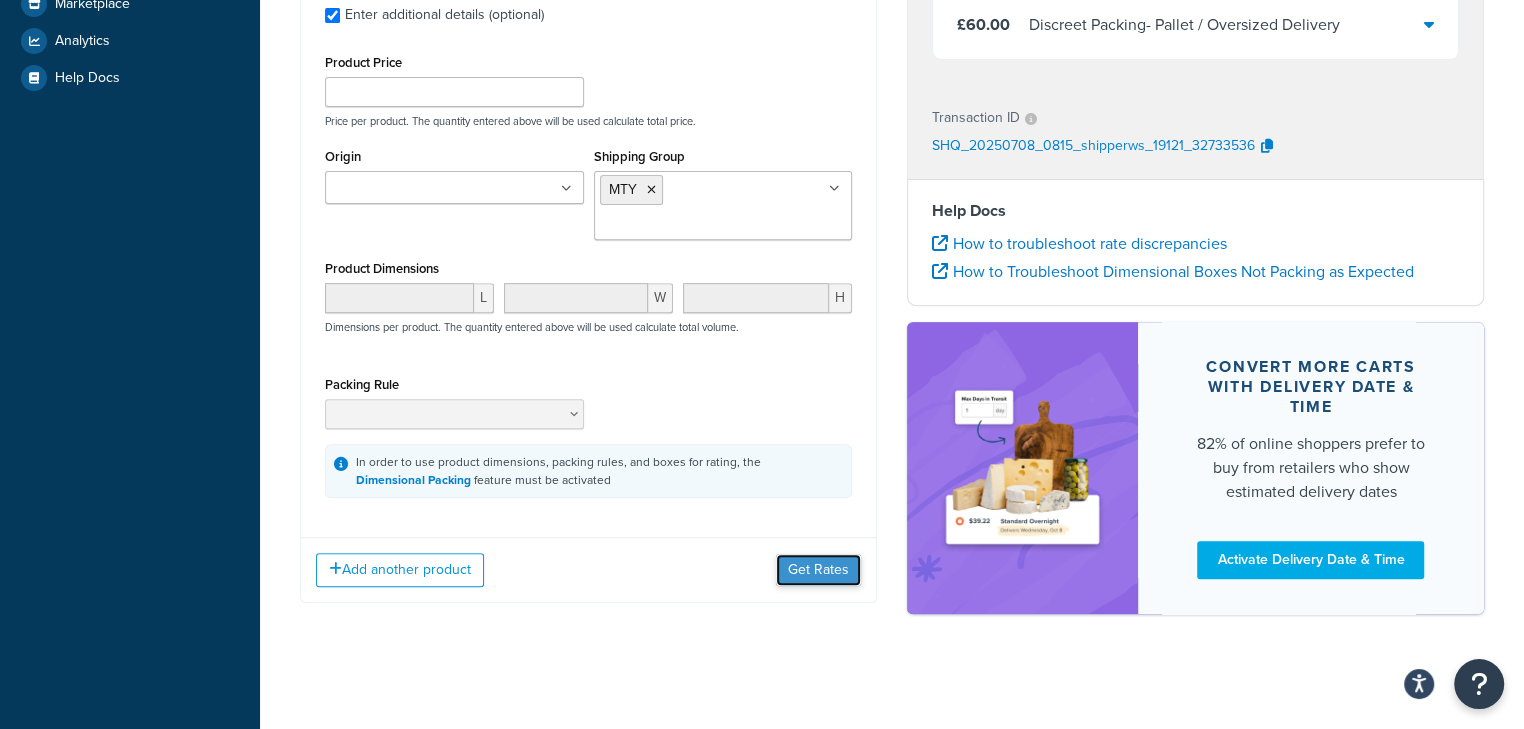 click on "Get Rates" at bounding box center [818, 570] 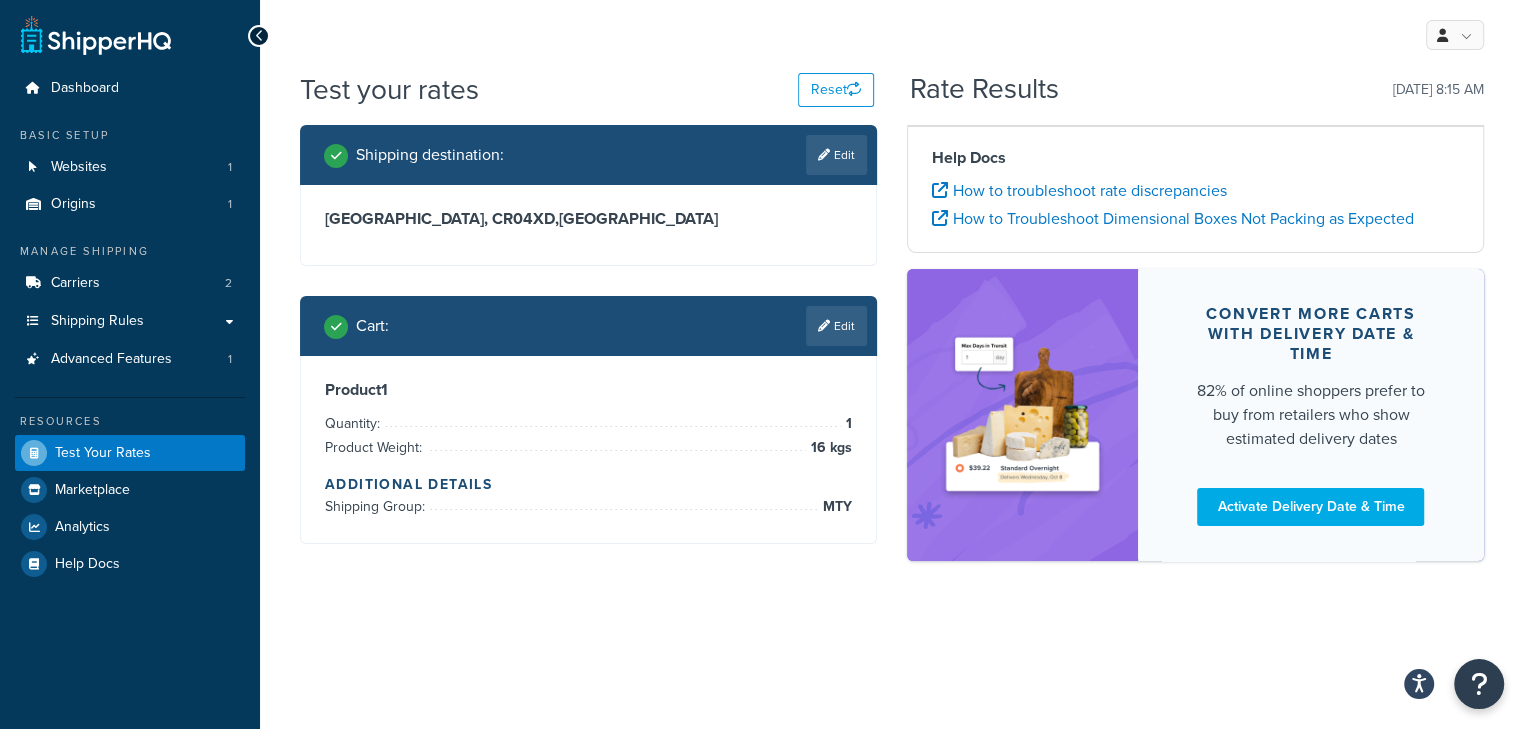 scroll, scrollTop: 0, scrollLeft: 0, axis: both 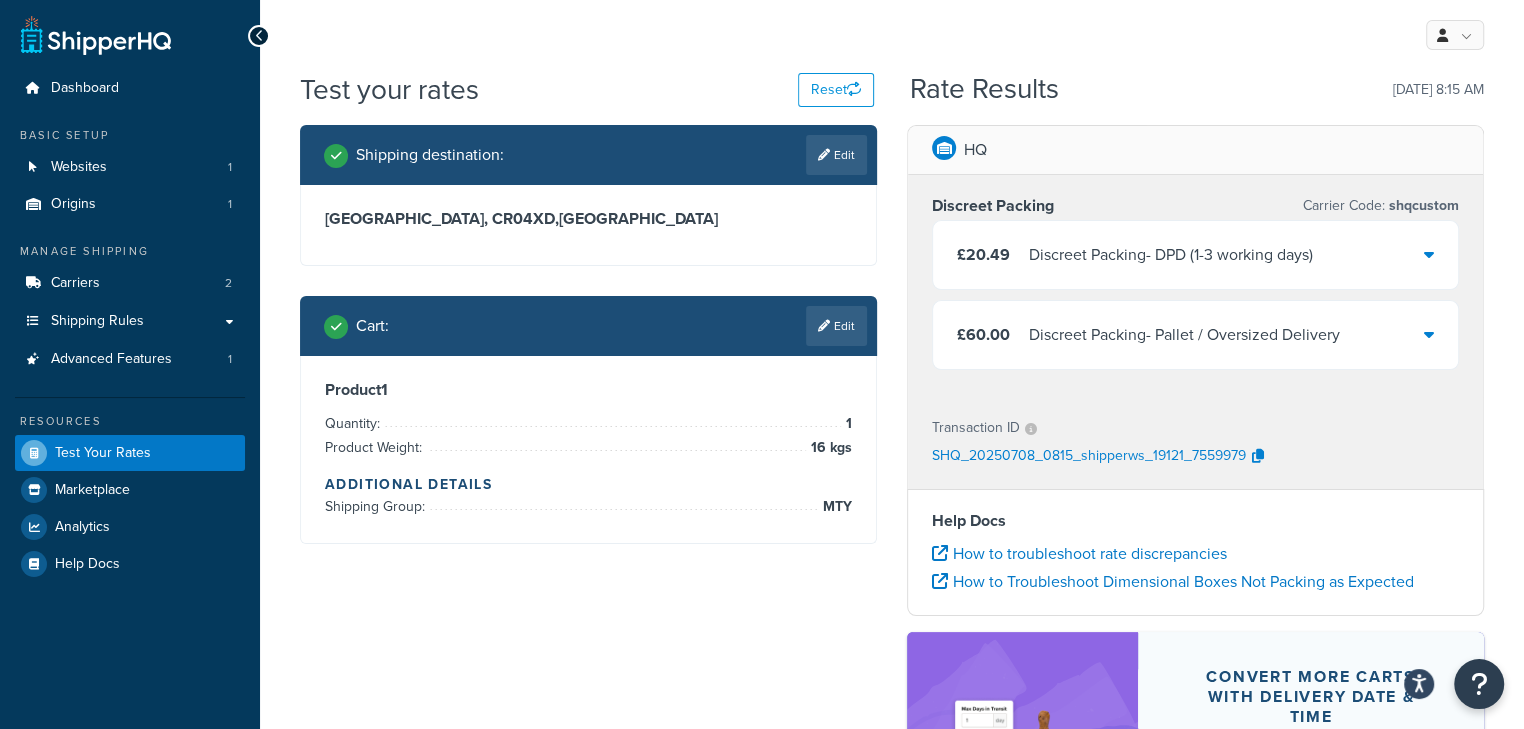 click on "£20.49 Discreet Packing  -   DPD (1-3 working days)" at bounding box center (1195, 255) 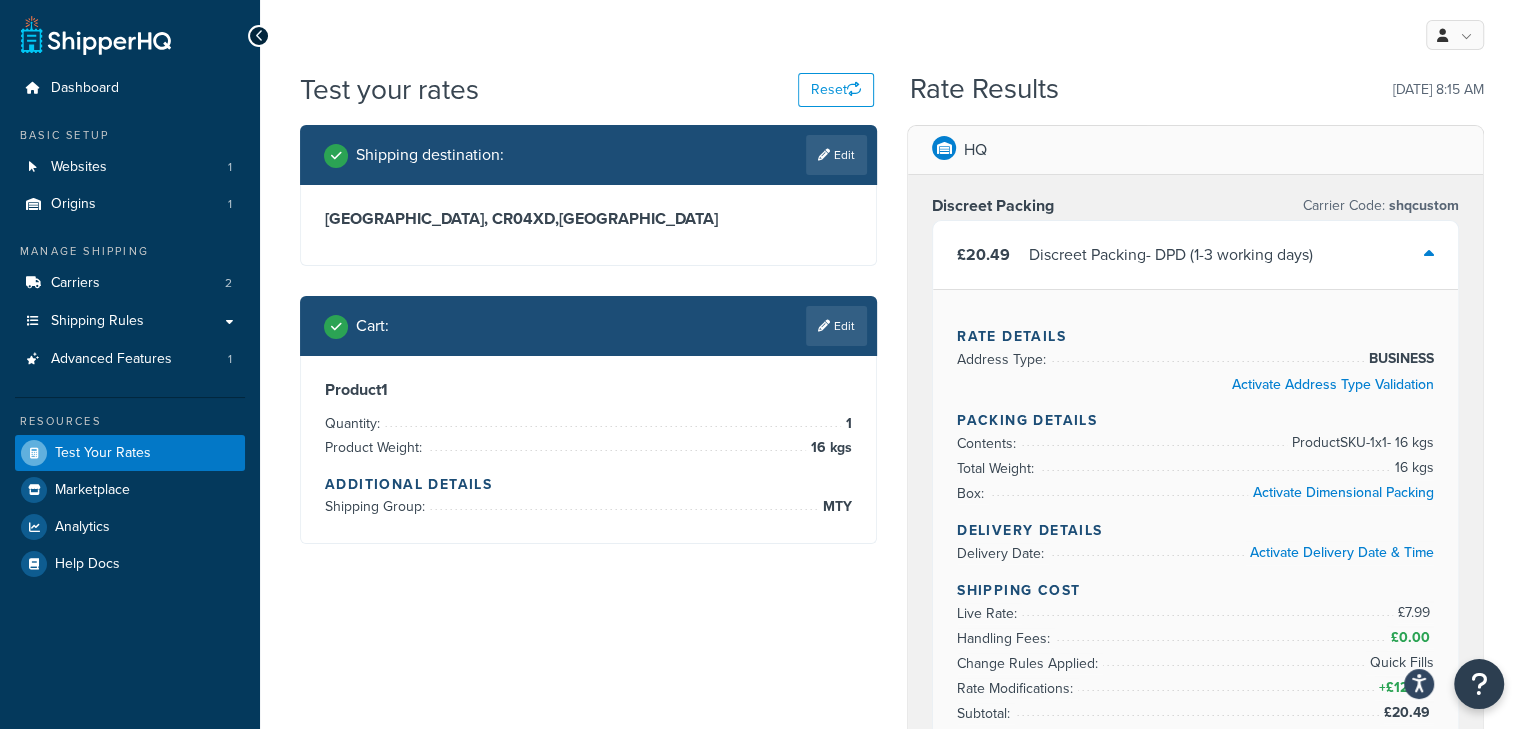 scroll, scrollTop: 133, scrollLeft: 0, axis: vertical 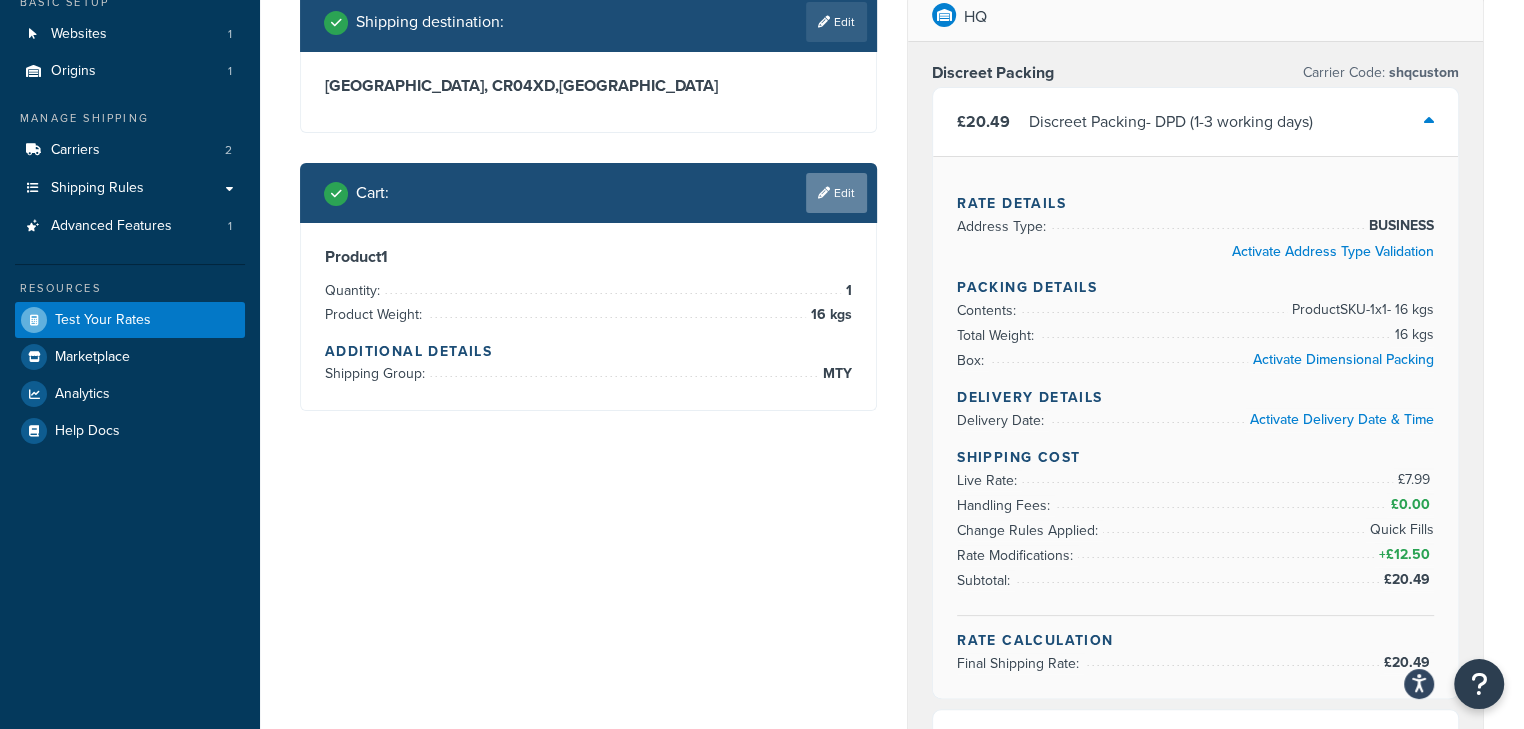 click on "Edit" at bounding box center [836, 193] 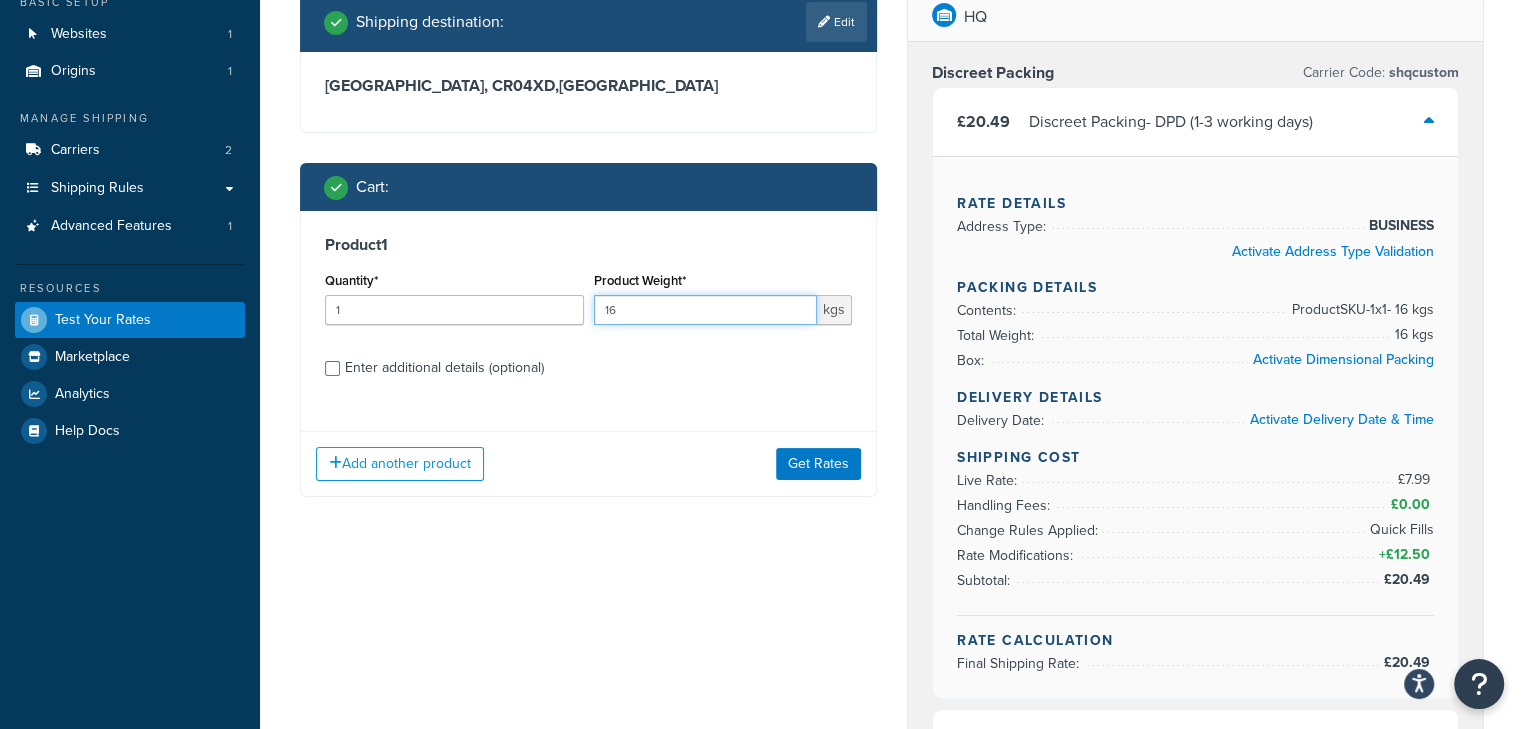 drag, startPoint x: 687, startPoint y: 298, endPoint x: 590, endPoint y: 339, distance: 105.30907 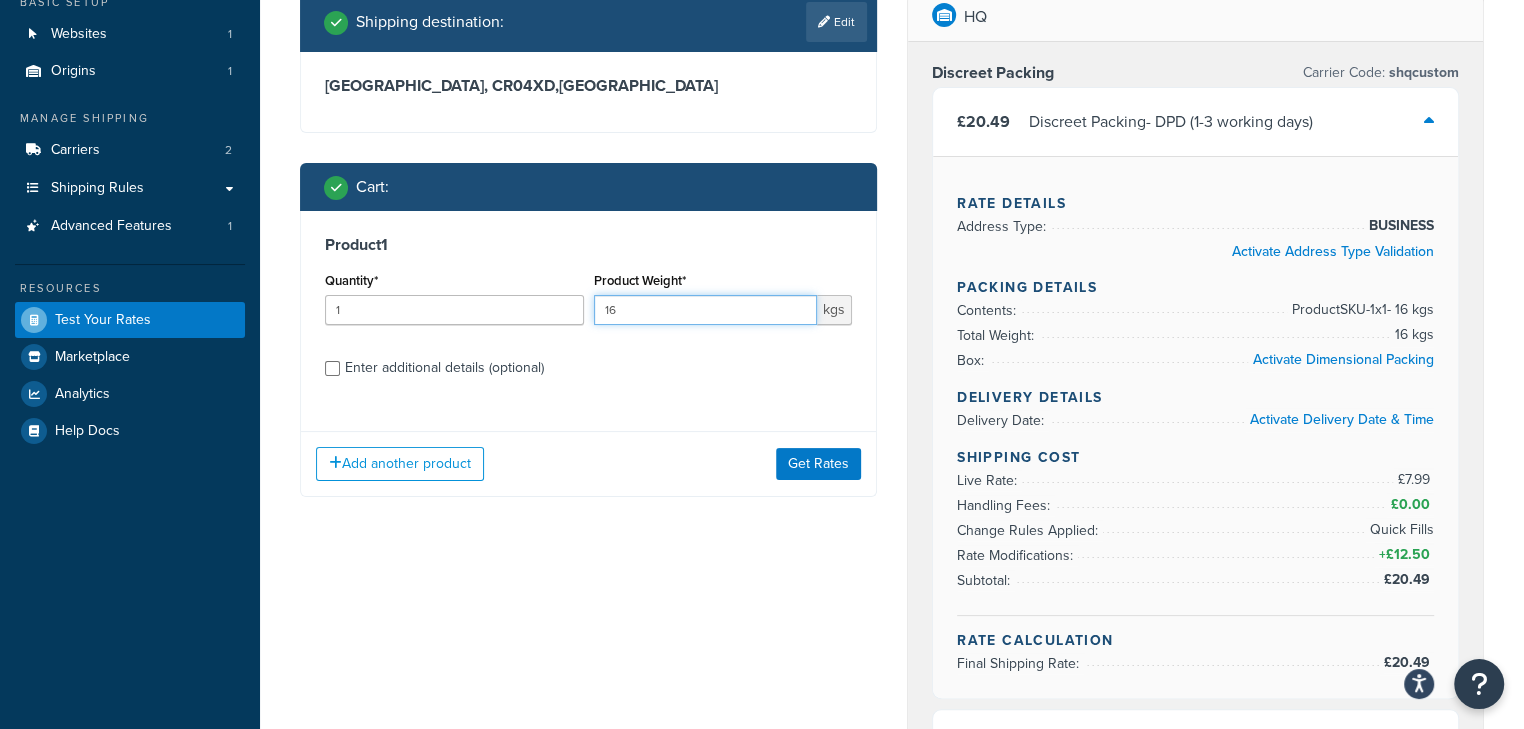 scroll, scrollTop: 0, scrollLeft: 0, axis: both 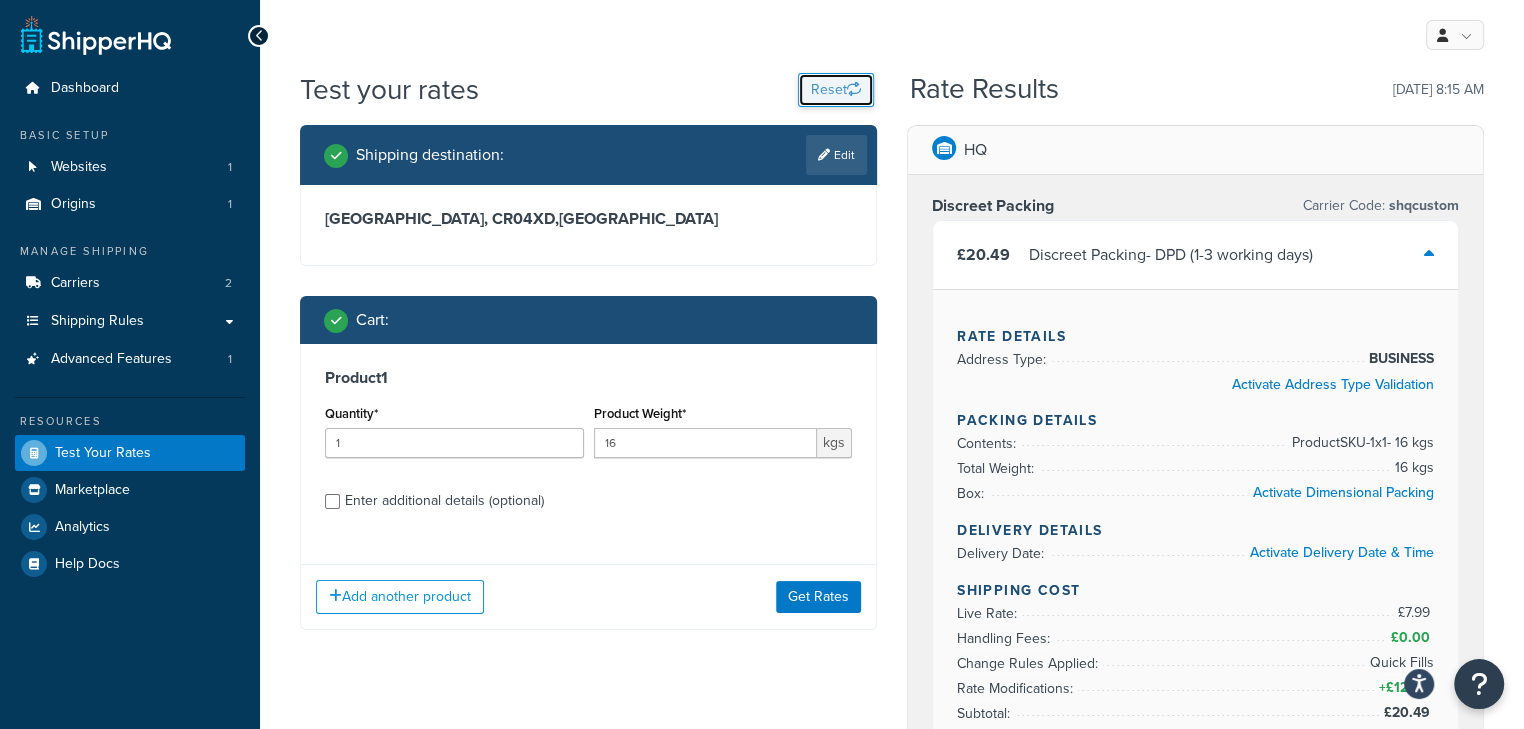 click on "Reset" at bounding box center (836, 90) 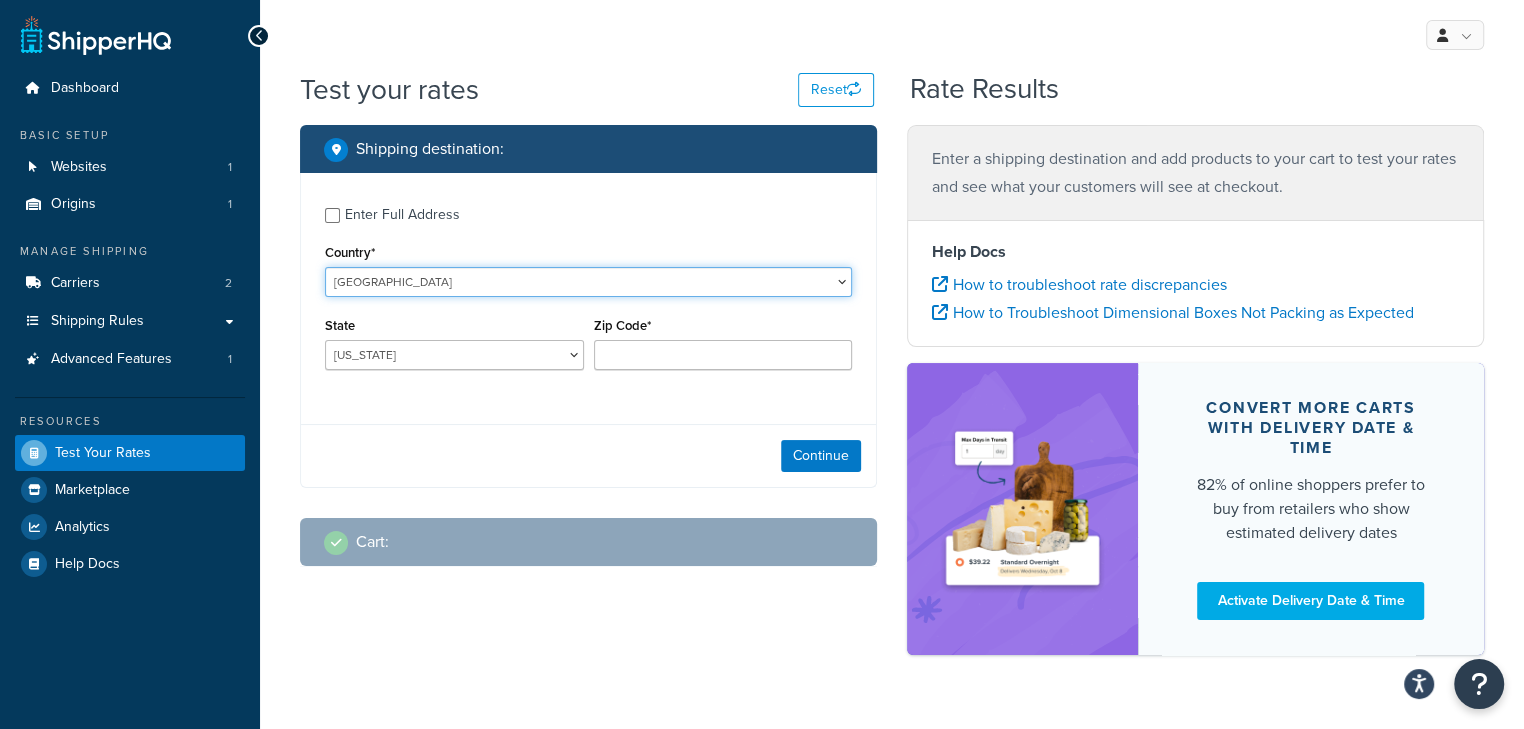 click on "United States  United Kingdom  Afghanistan  Åland Islands  Albania  Algeria  American Samoa  Andorra  Angola  Anguilla  Antarctica  Antigua and Barbuda  Argentina  Armenia  Aruba  Australia  Austria  Azerbaijan  Bahamas  Bahrain  Bangladesh  Barbados  Belarus  Belgium  Belize  Benin  Bermuda  Bhutan  Bolivia  Bonaire, Sint Eustatius and Saba  Bosnia and Herzegovina  Botswana  Bouvet Island  Brazil  British Indian Ocean Territory  Brunei Darussalam  Bulgaria  Burkina Faso  Burundi  Cambodia  Cameroon  Canada  Cape Verde  Cayman Islands  Central African Republic  Chad  Chile  China  Christmas Island  Cocos (Keeling) Islands  Colombia  Comoros  Congo  Congo, The Democratic Republic of the  Cook Islands  Costa Rica  Côte d'Ivoire  Croatia  Cuba  Curacao  Cyprus  Czech Republic  Denmark  Djibouti  Dominica  Dominican Republic  Ecuador  Egypt  El Salvador  Equatorial Guinea  Eritrea  Estonia  Ethiopia  Falkland Islands (Malvinas)  Faroe Islands  Fiji  Finland  France  French Guiana  French Polynesia  Gabon  Guam" at bounding box center (588, 282) 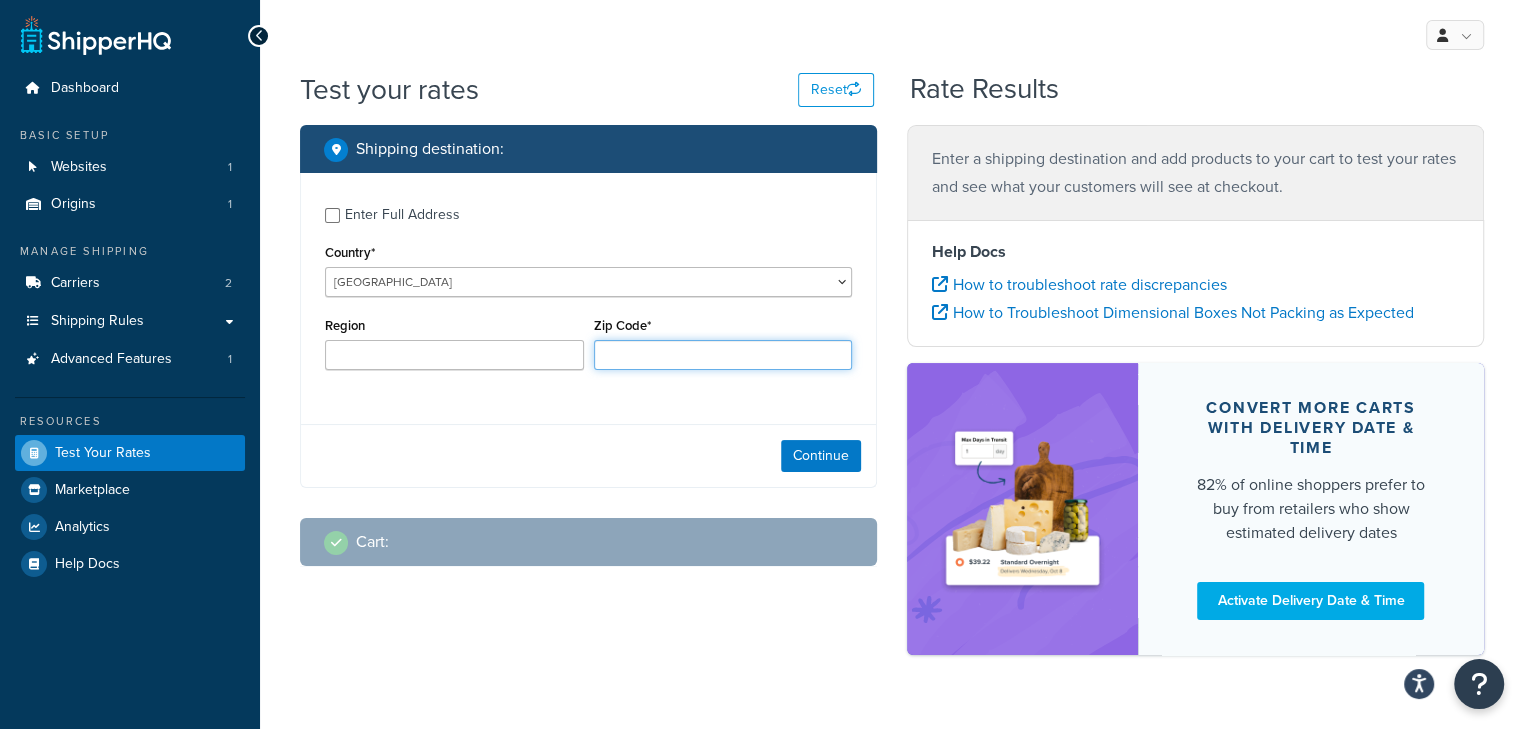 click on "Zip Code*" at bounding box center [723, 355] 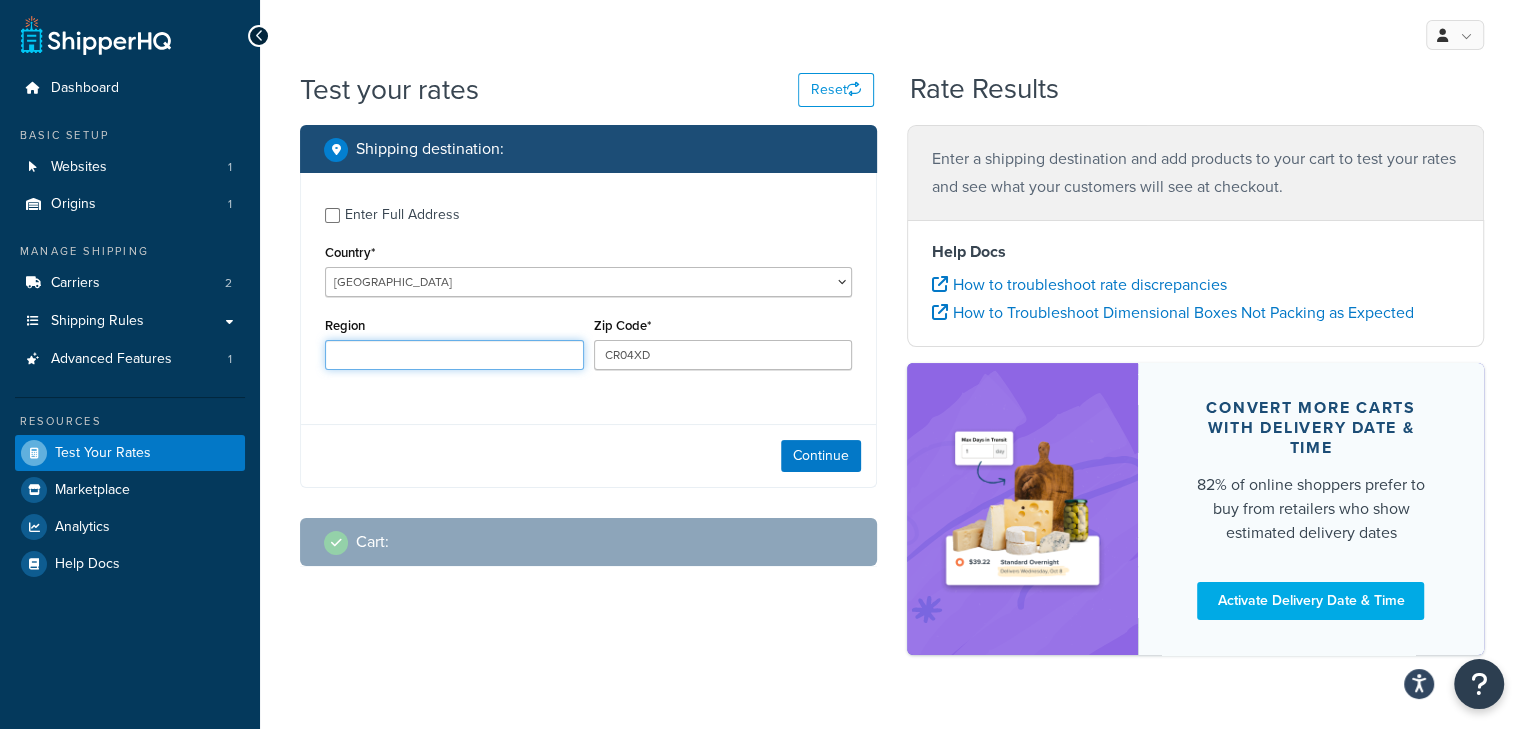 type on "Surrey" 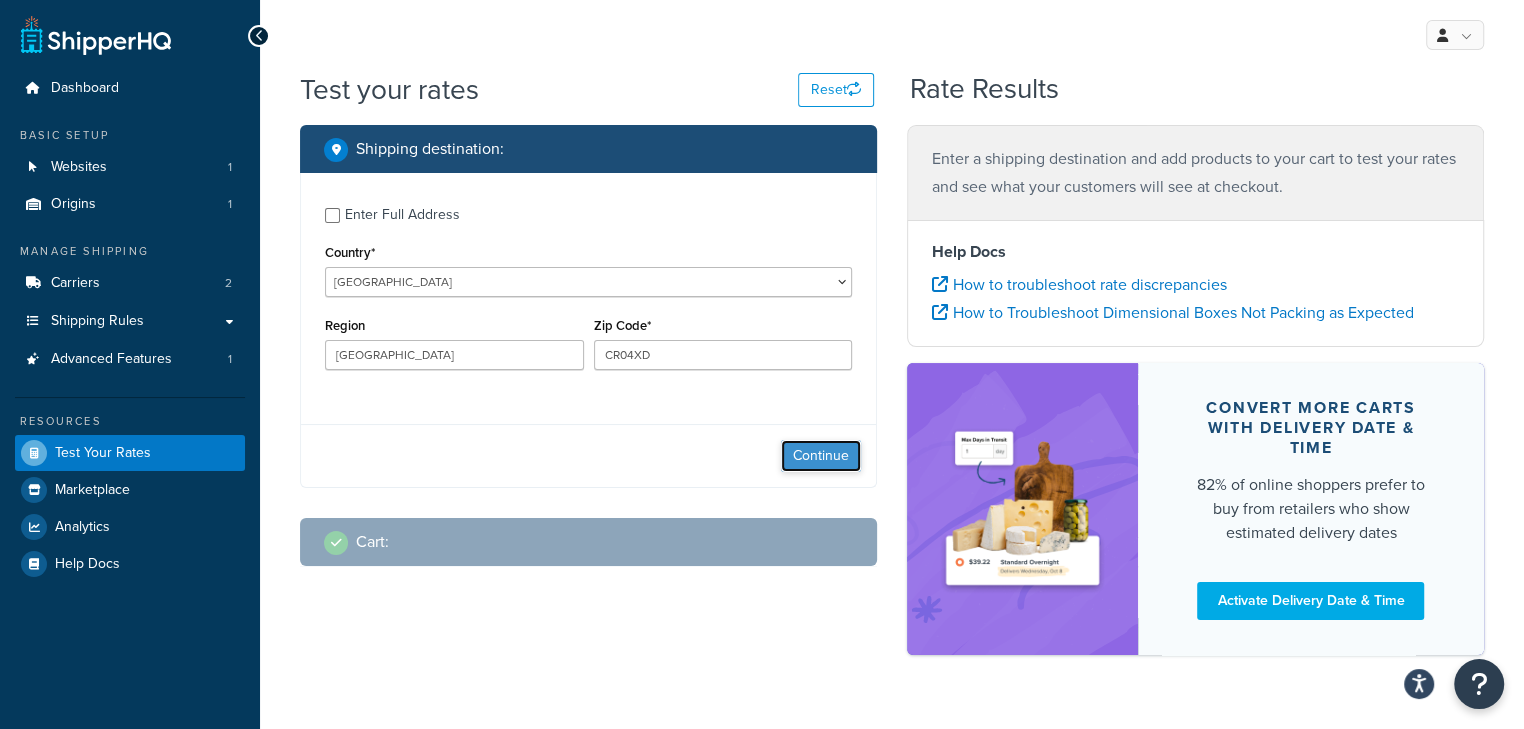 click on "Continue" at bounding box center [821, 456] 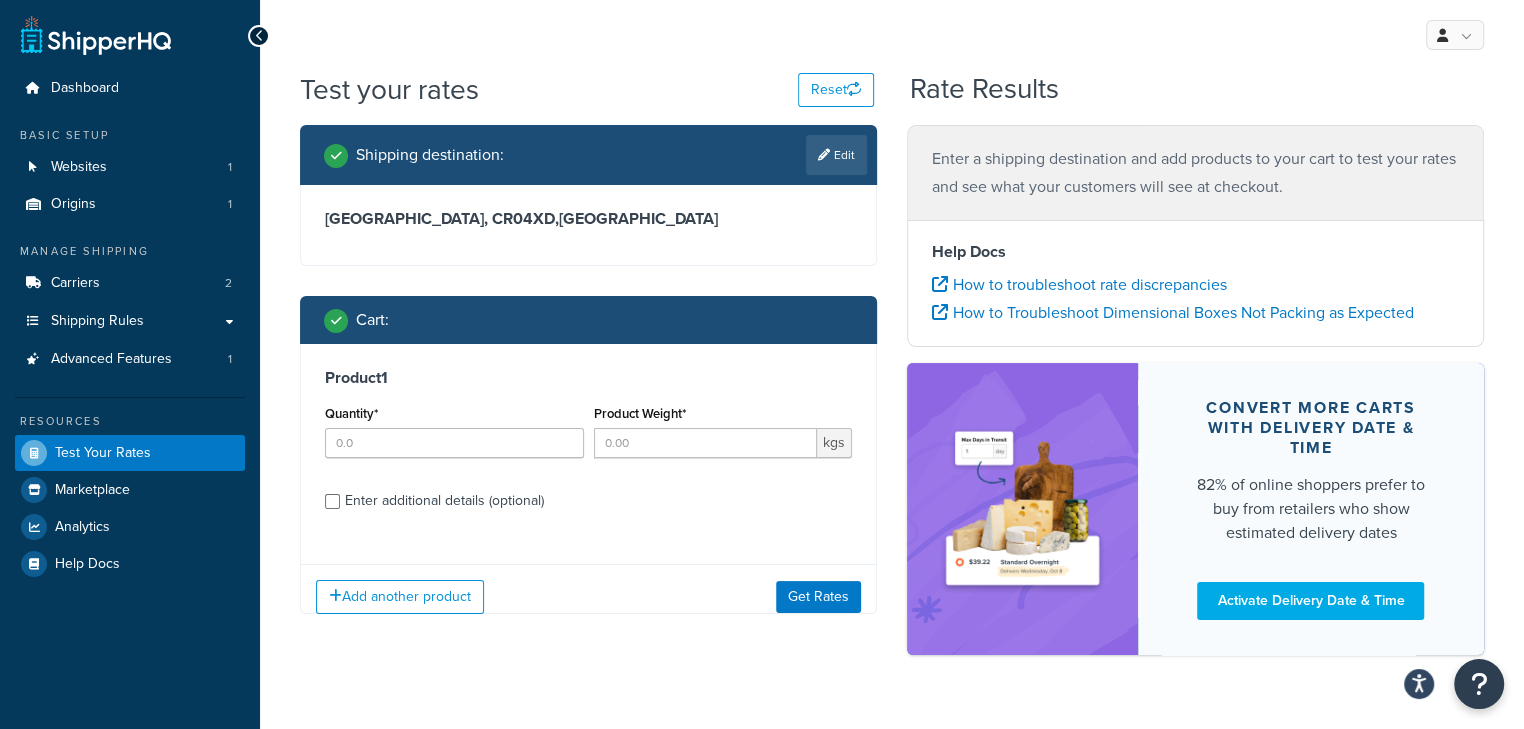 scroll, scrollTop: 44, scrollLeft: 0, axis: vertical 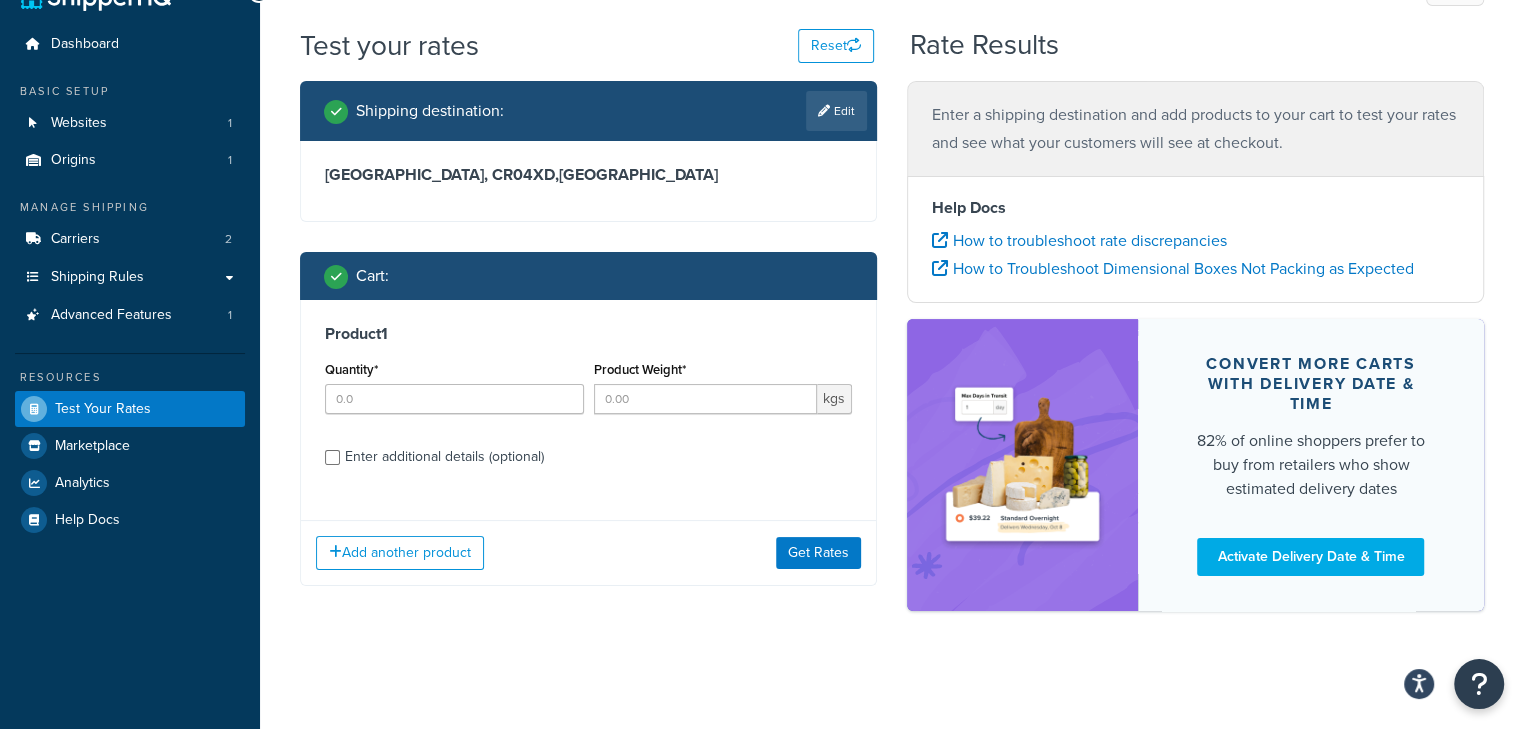 drag, startPoint x: 729, startPoint y: 370, endPoint x: 724, endPoint y: 389, distance: 19.646883 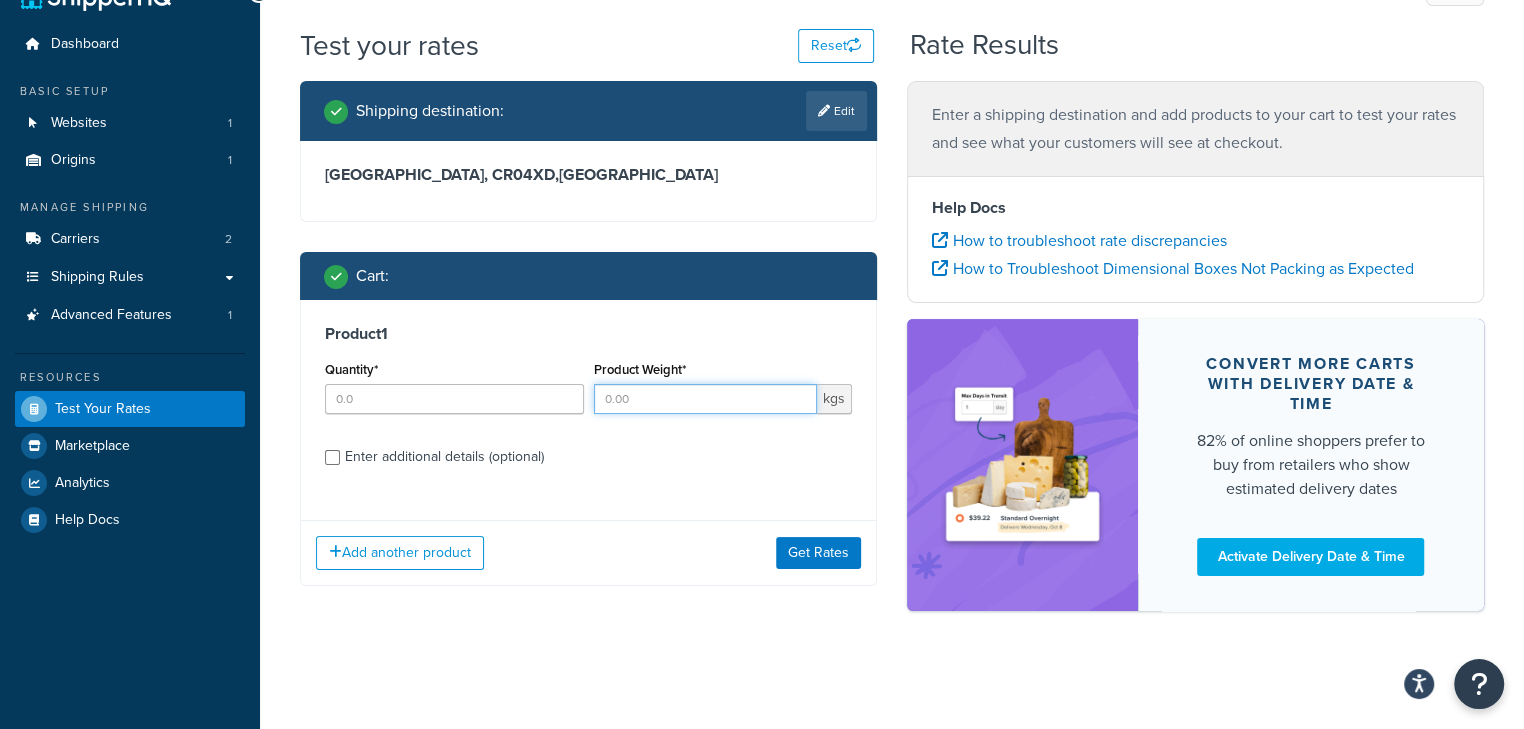 click on "Product Weight*" at bounding box center (706, 399) 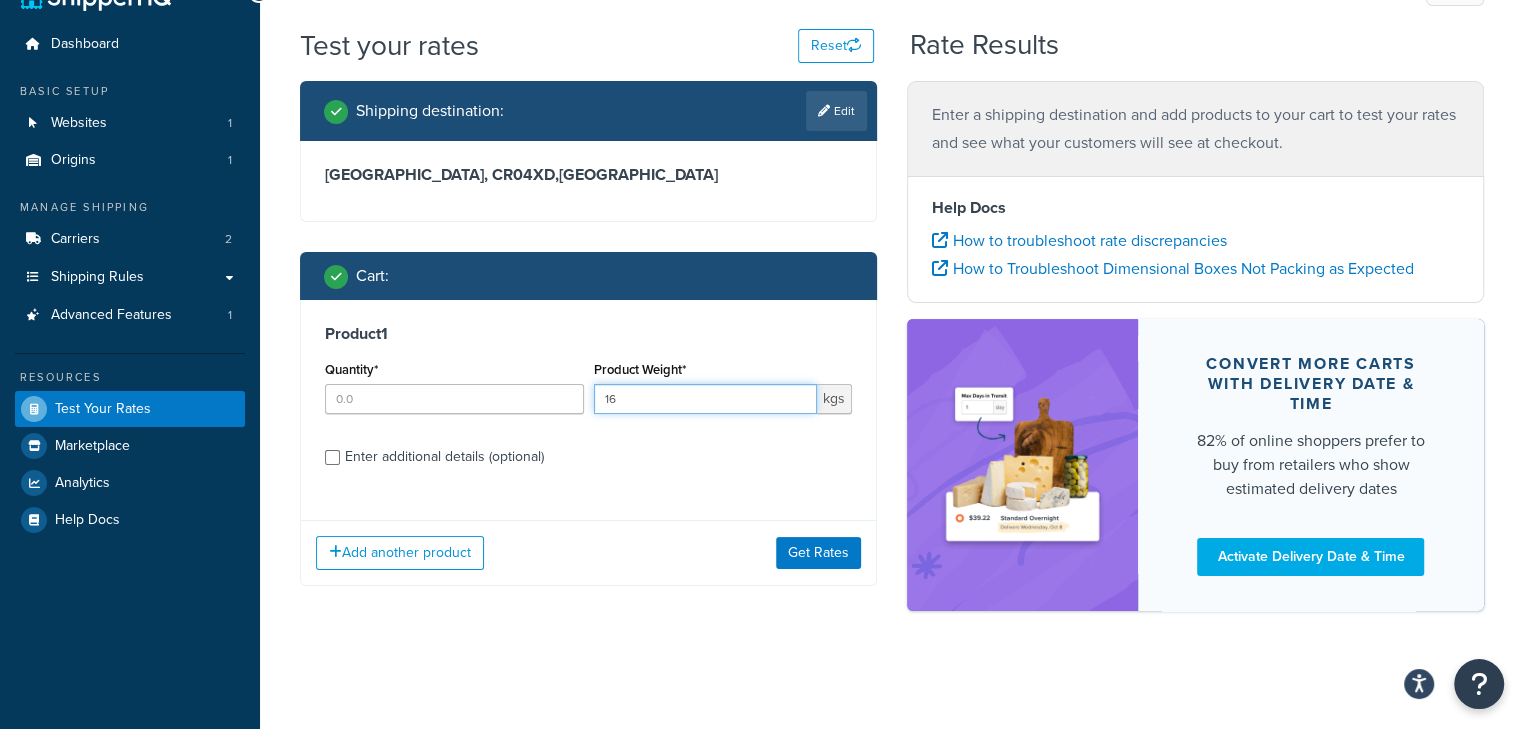 type on "16" 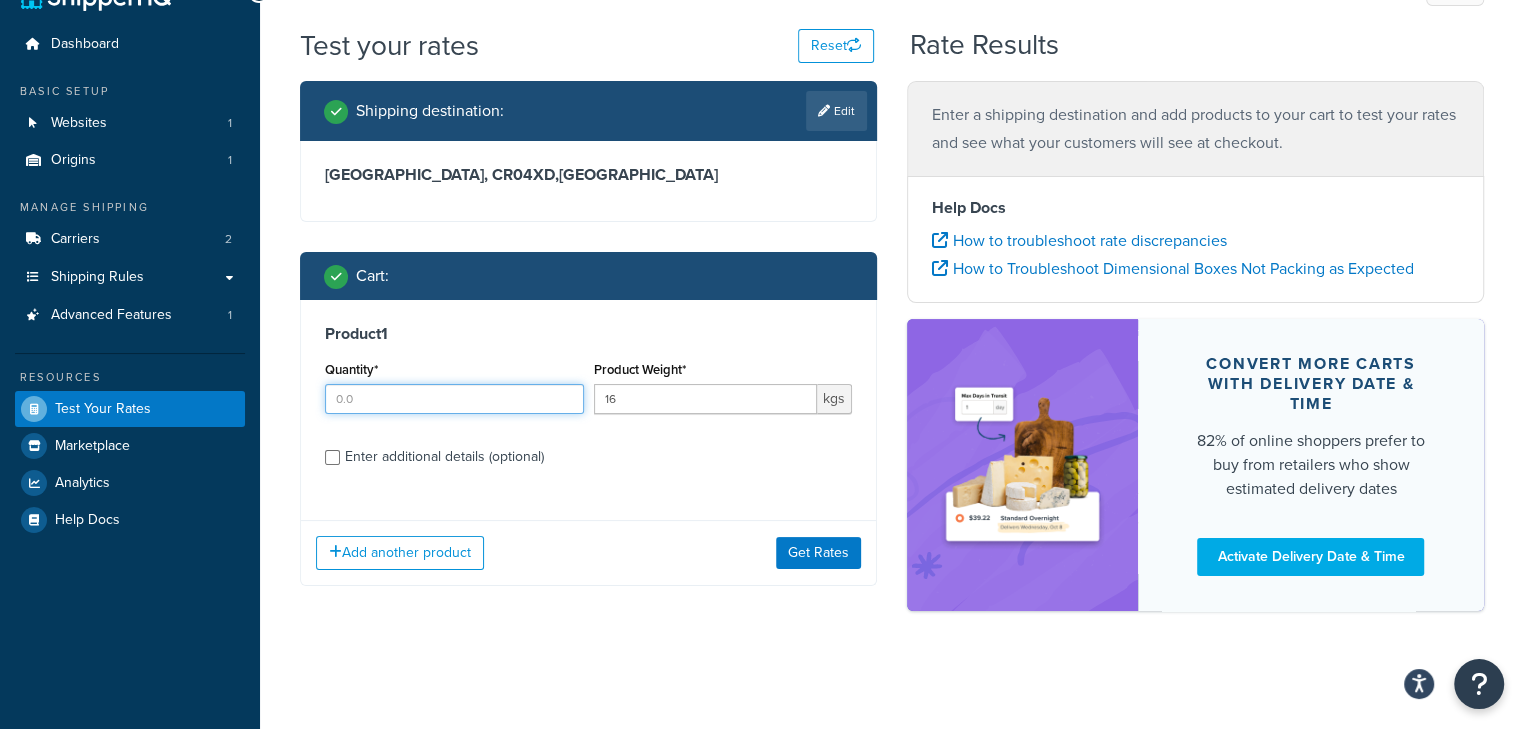 click on "Quantity*" at bounding box center (454, 392) 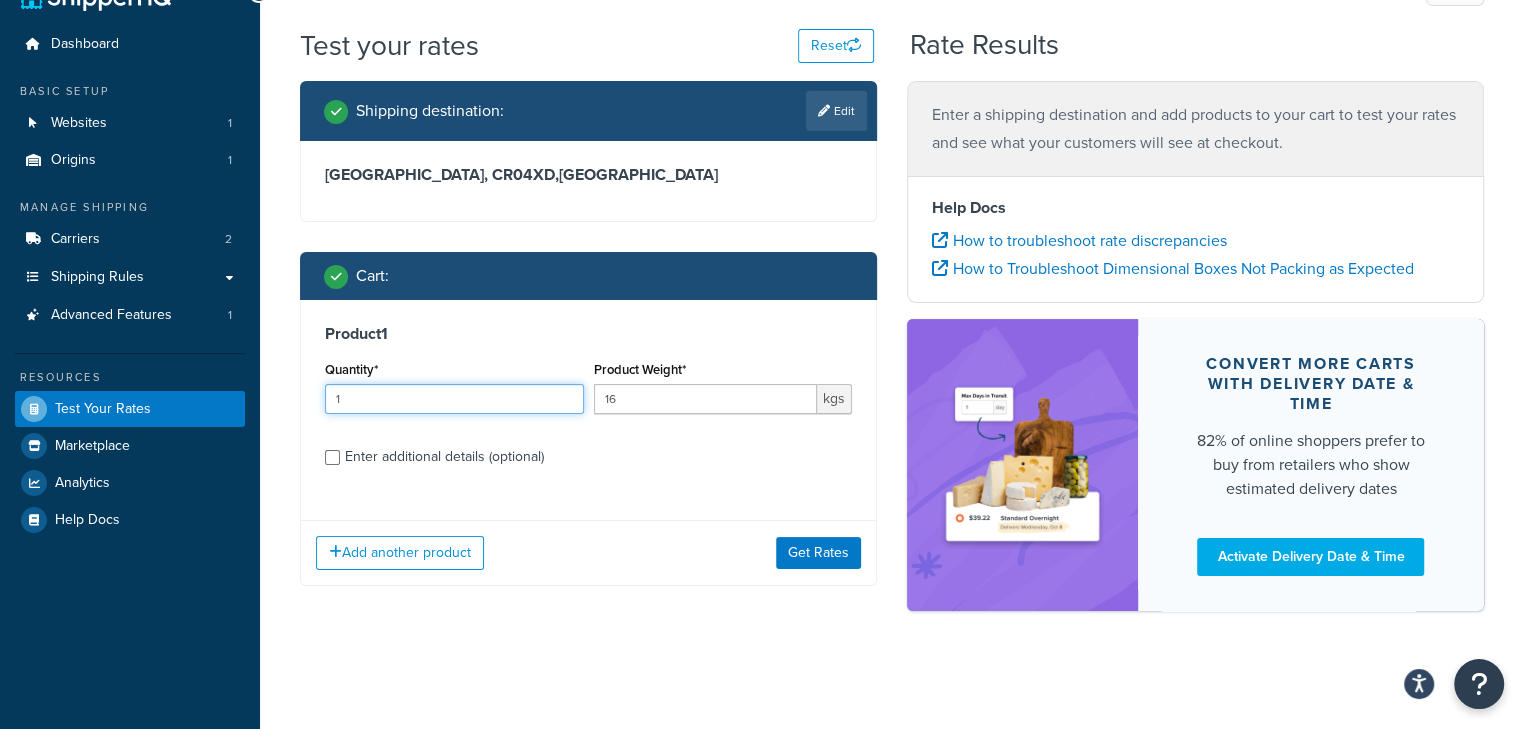 type on "1" 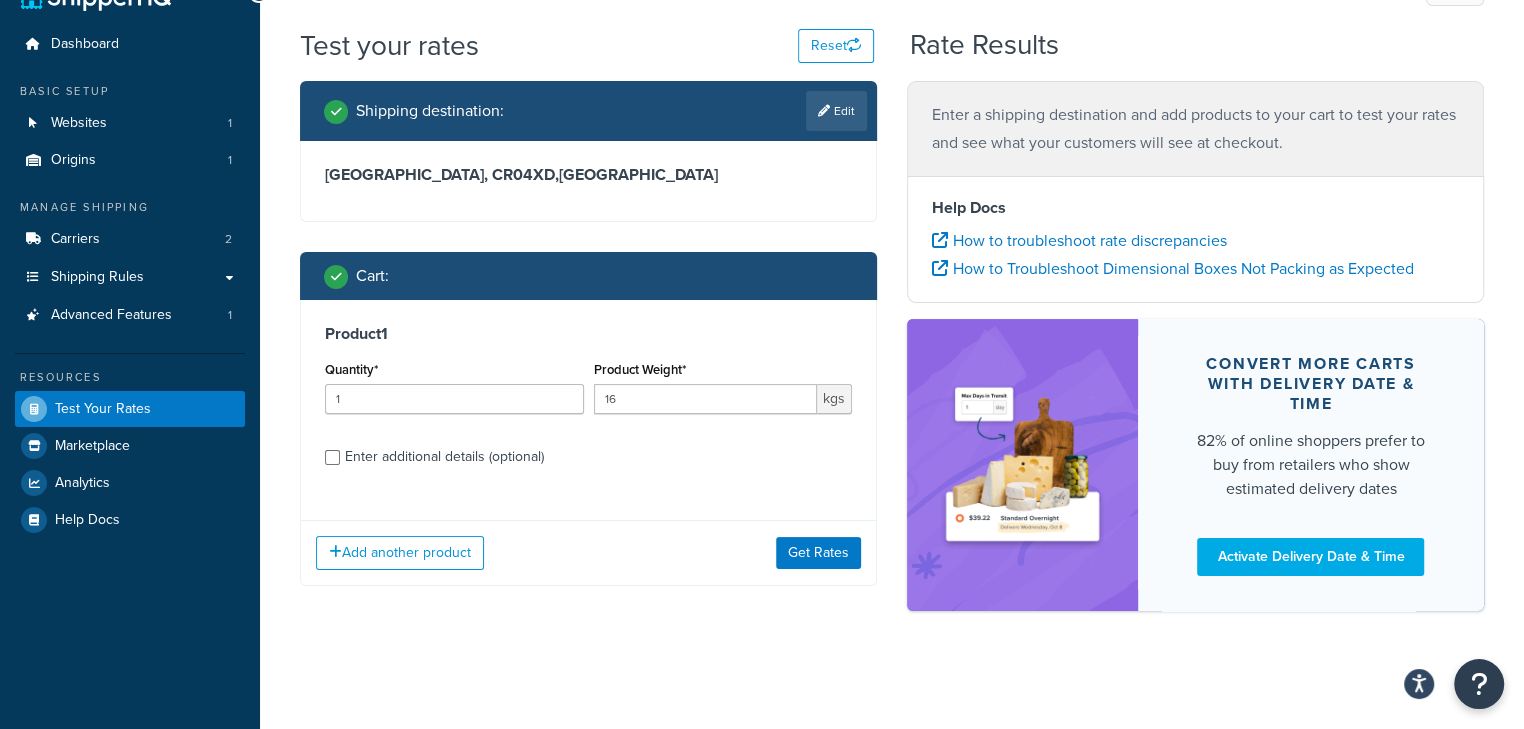 click on "Enter additional details (optional)" at bounding box center (444, 457) 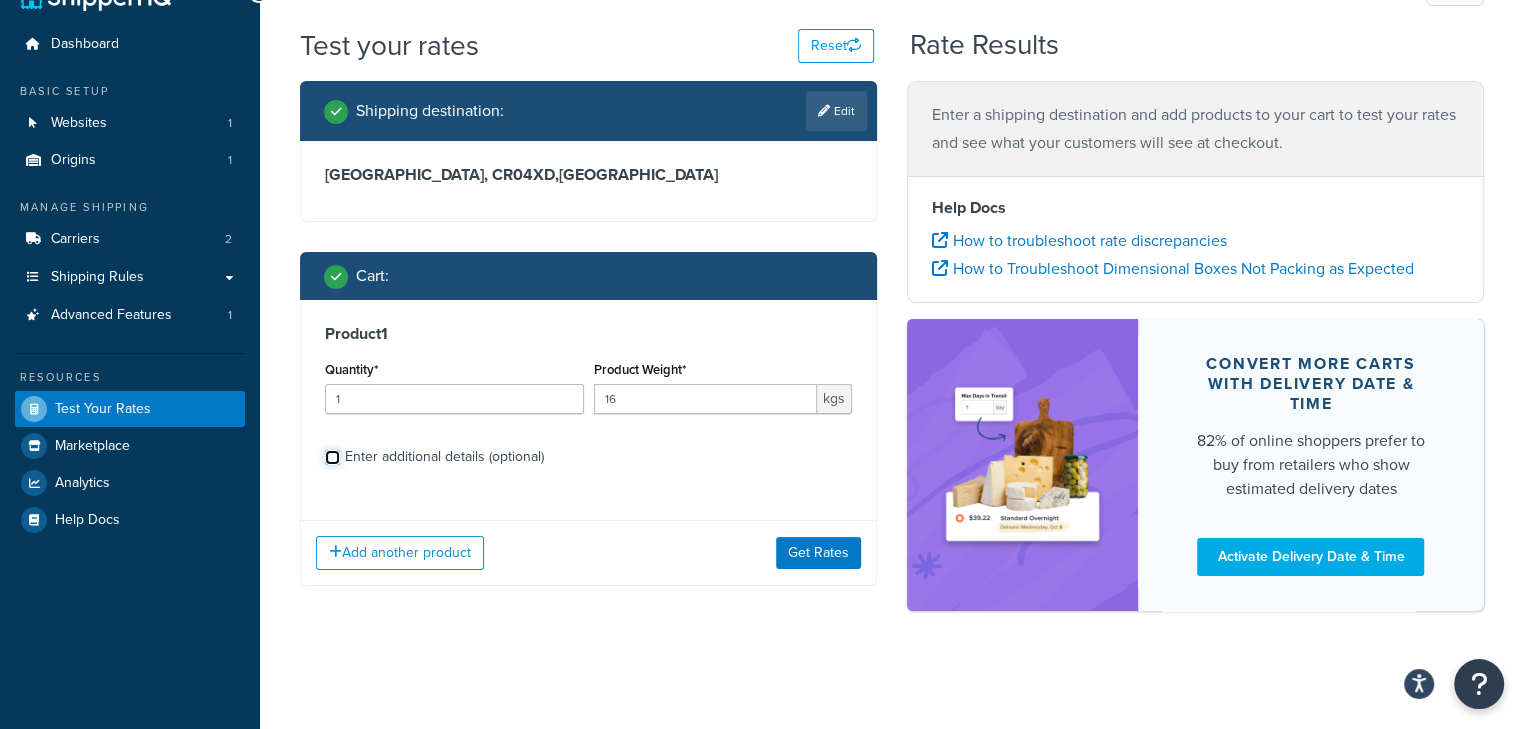 click on "Enter additional details (optional)" at bounding box center (332, 457) 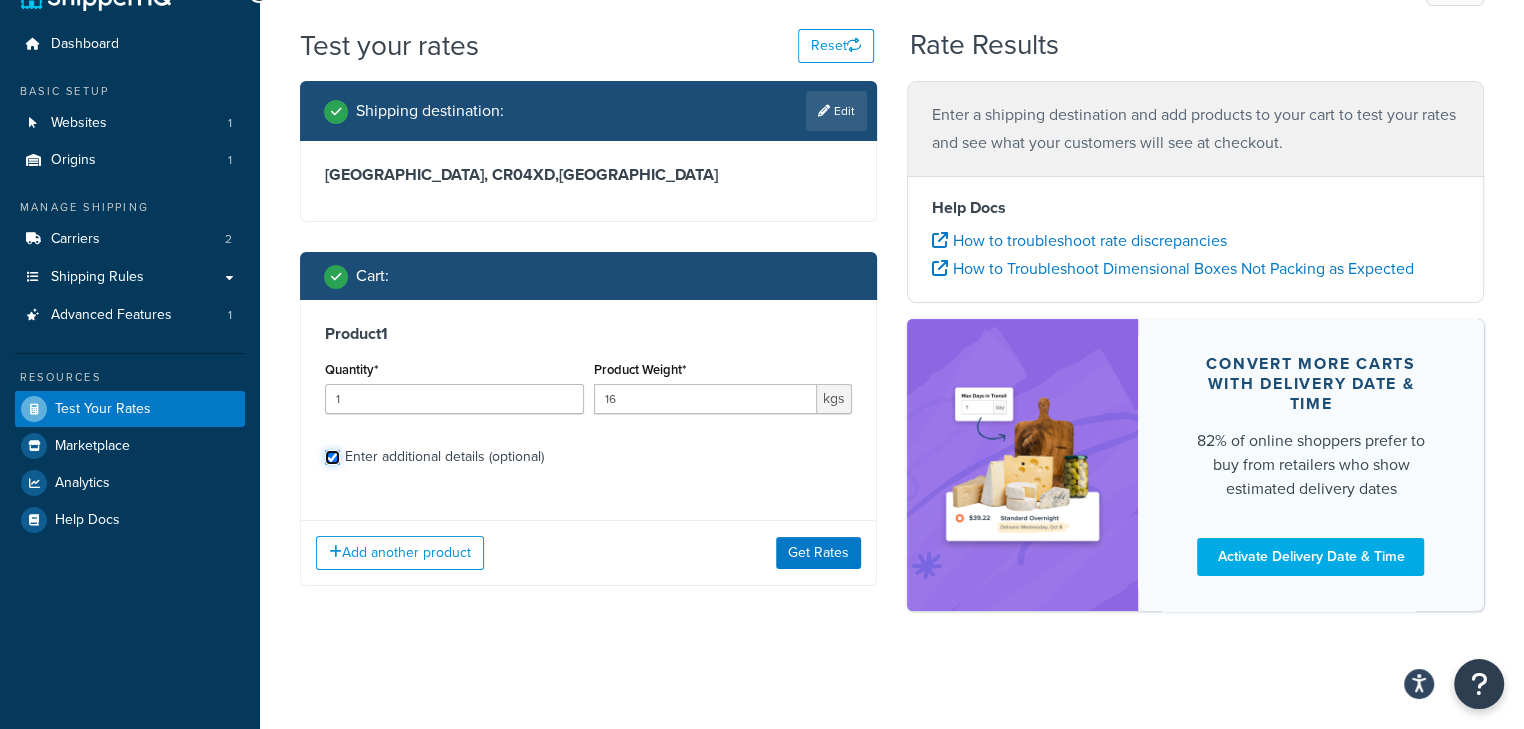 checkbox on "true" 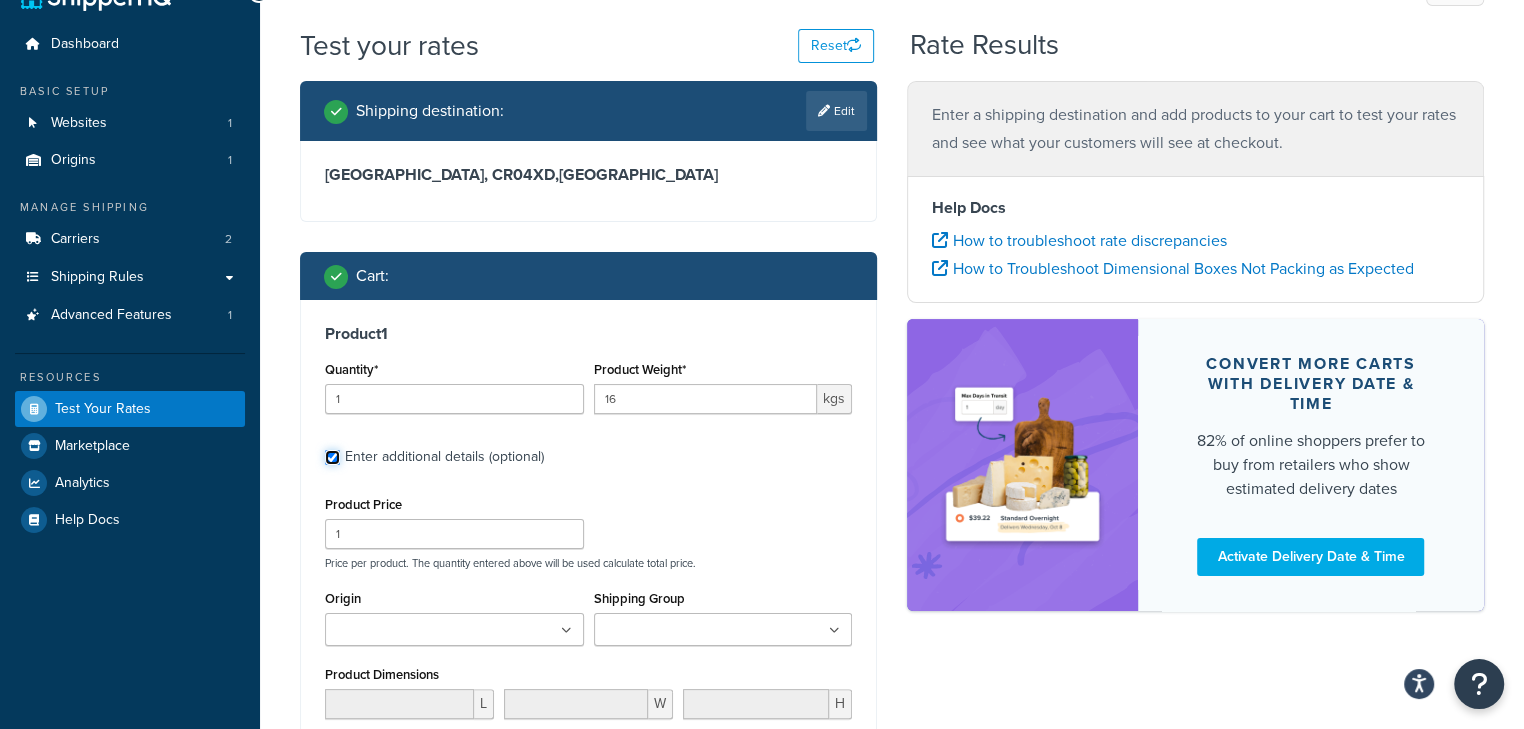 scroll, scrollTop: 144, scrollLeft: 0, axis: vertical 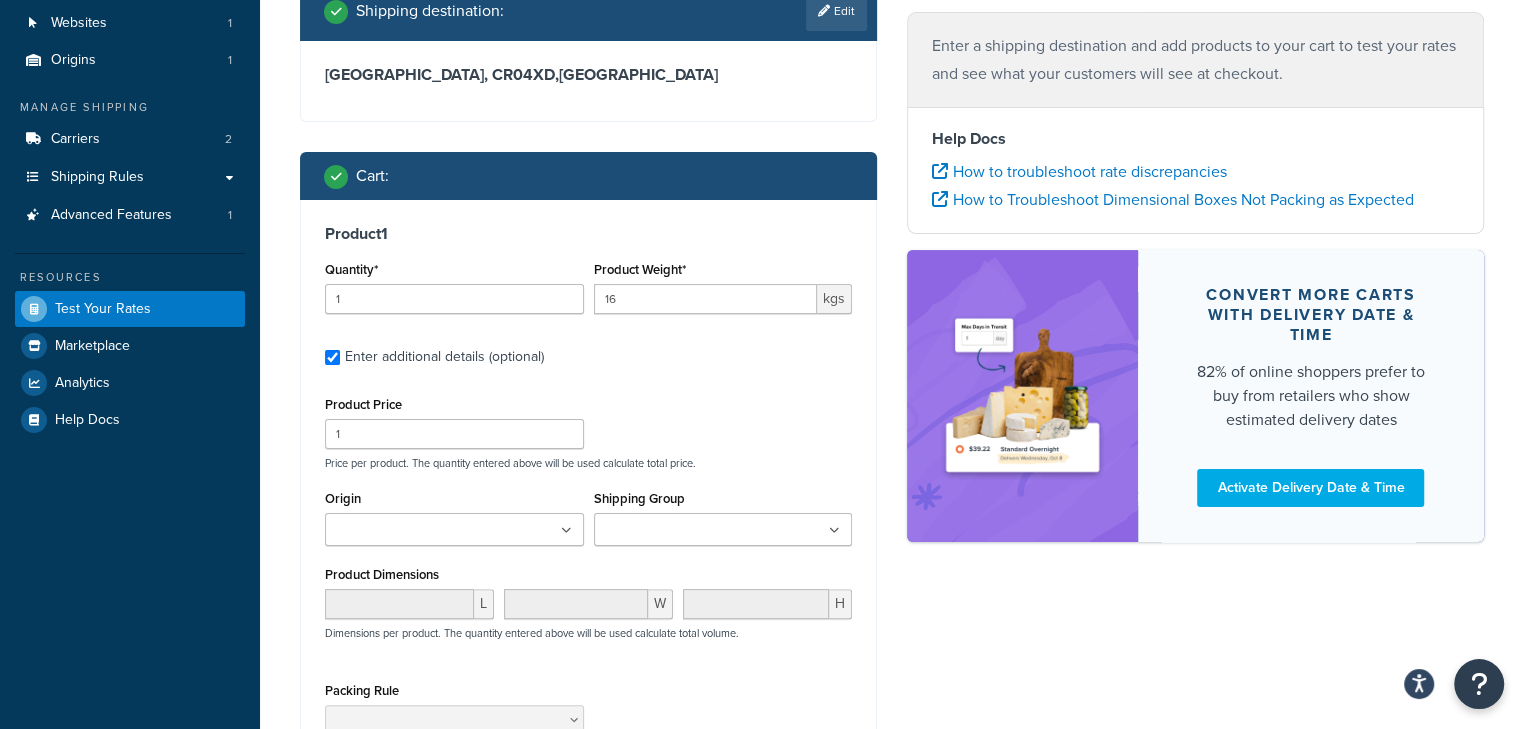 drag, startPoint x: 713, startPoint y: 526, endPoint x: 724, endPoint y: 531, distance: 12.083046 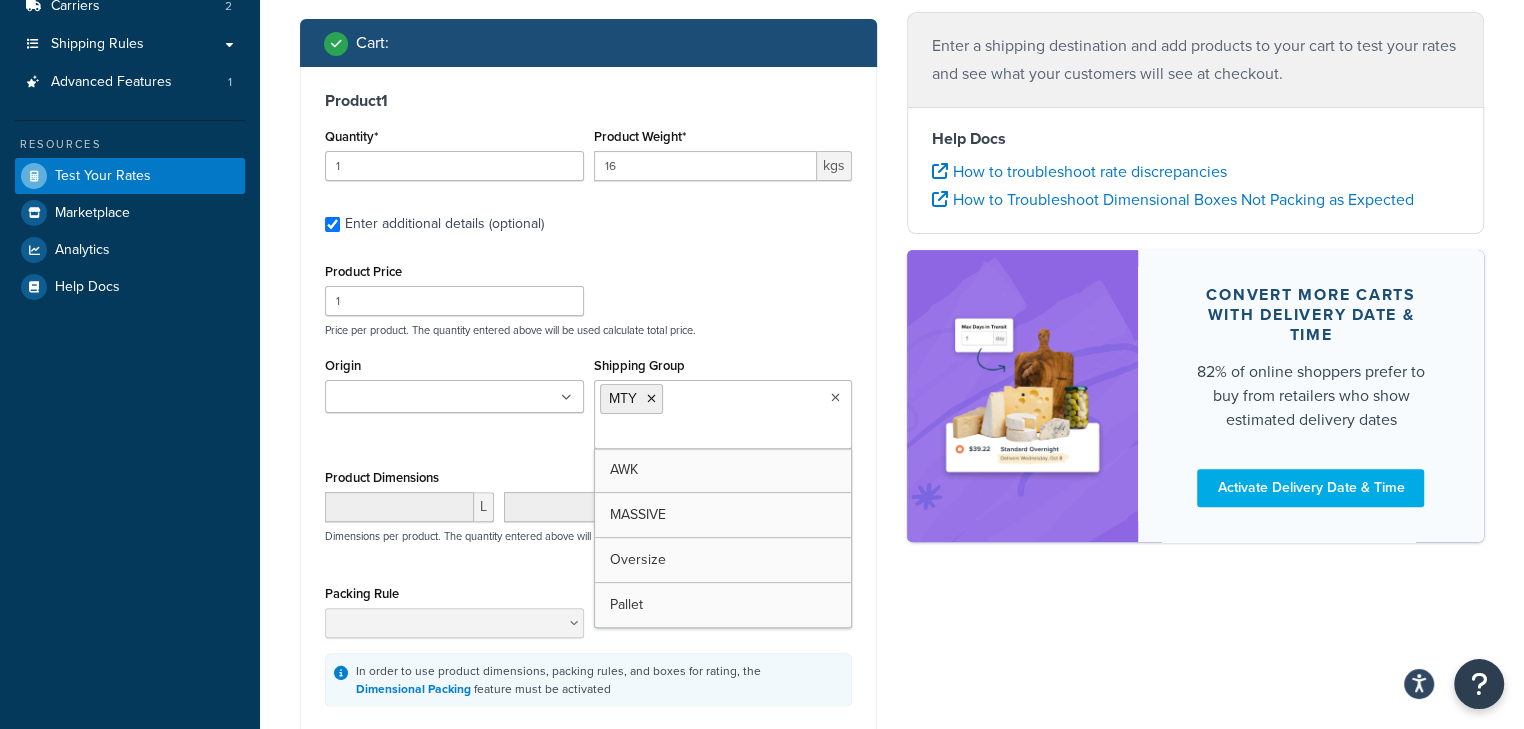 click on "Shipping destination :  Edit   Surrey,    CR04XD ,  United Kingdom Cart : Product  1 Quantity*   1 Product Weight*   16 kgs   Enter additional details (optional) Product Price   1 Price per product. The quantity entered above will be used calculate total price. Origin   HQ Shipping Group   MTY   AWK MASSIVE Oversize Pallet Product Dimensions   L   W   H Dimensions per product. The quantity entered above will be used calculate total volume. Packing Rule     In order to use product dimensions, packing rules, and boxes for rating, the Dimensional Packing   feature must be activated  Add another product Get Rates Enter a shipping destination and add products to your cart to test your rates and see what your customers will see at checkout. Help Docs How to troubleshoot rate discrepancies How to Troubleshoot Dimensional Boxes Not Packing as Expected Convert more carts with delivery date & time 82% of online shoppers prefer to buy from retailers who show estimated delivery dates Activate Delivery Date & Time" at bounding box center [892, 344] 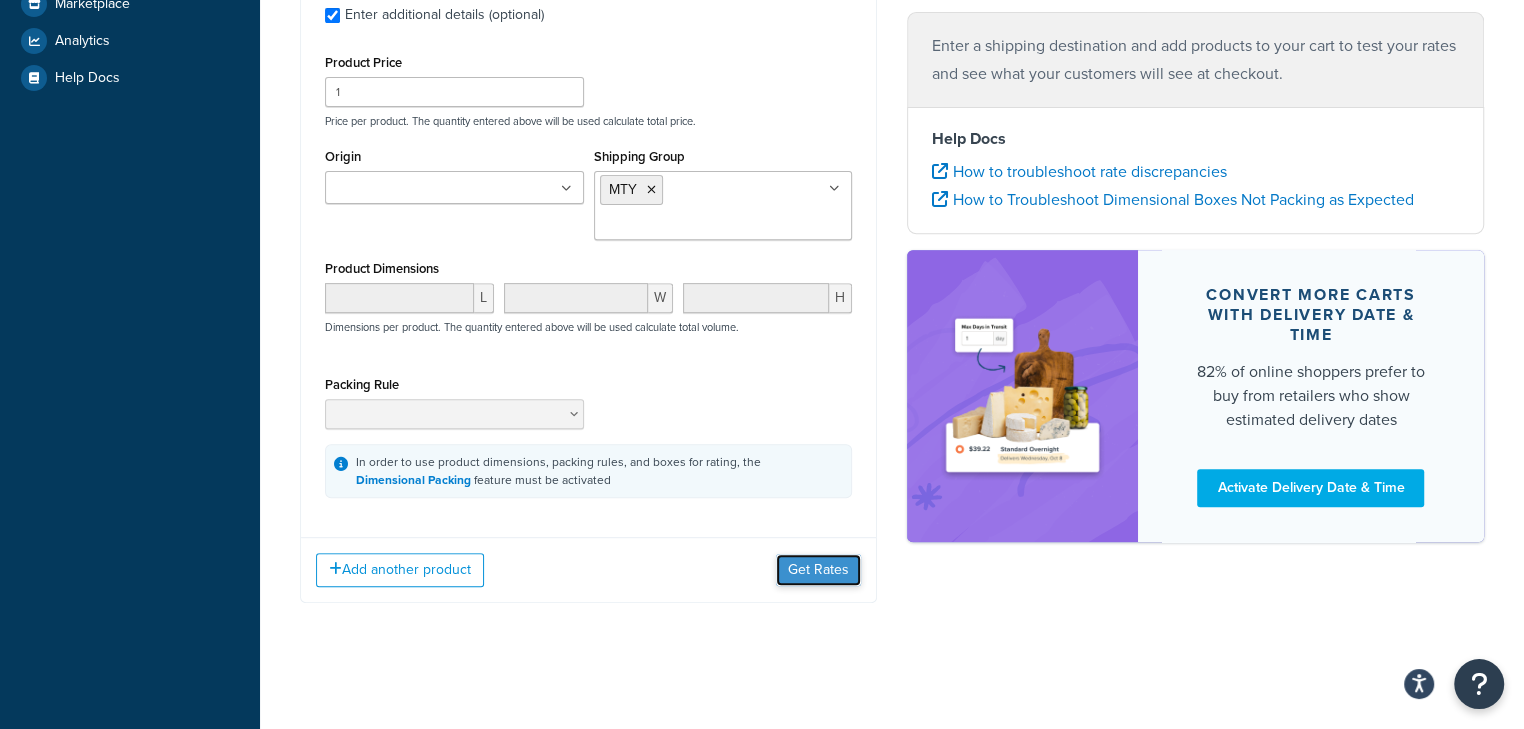 click on "Get Rates" at bounding box center (818, 570) 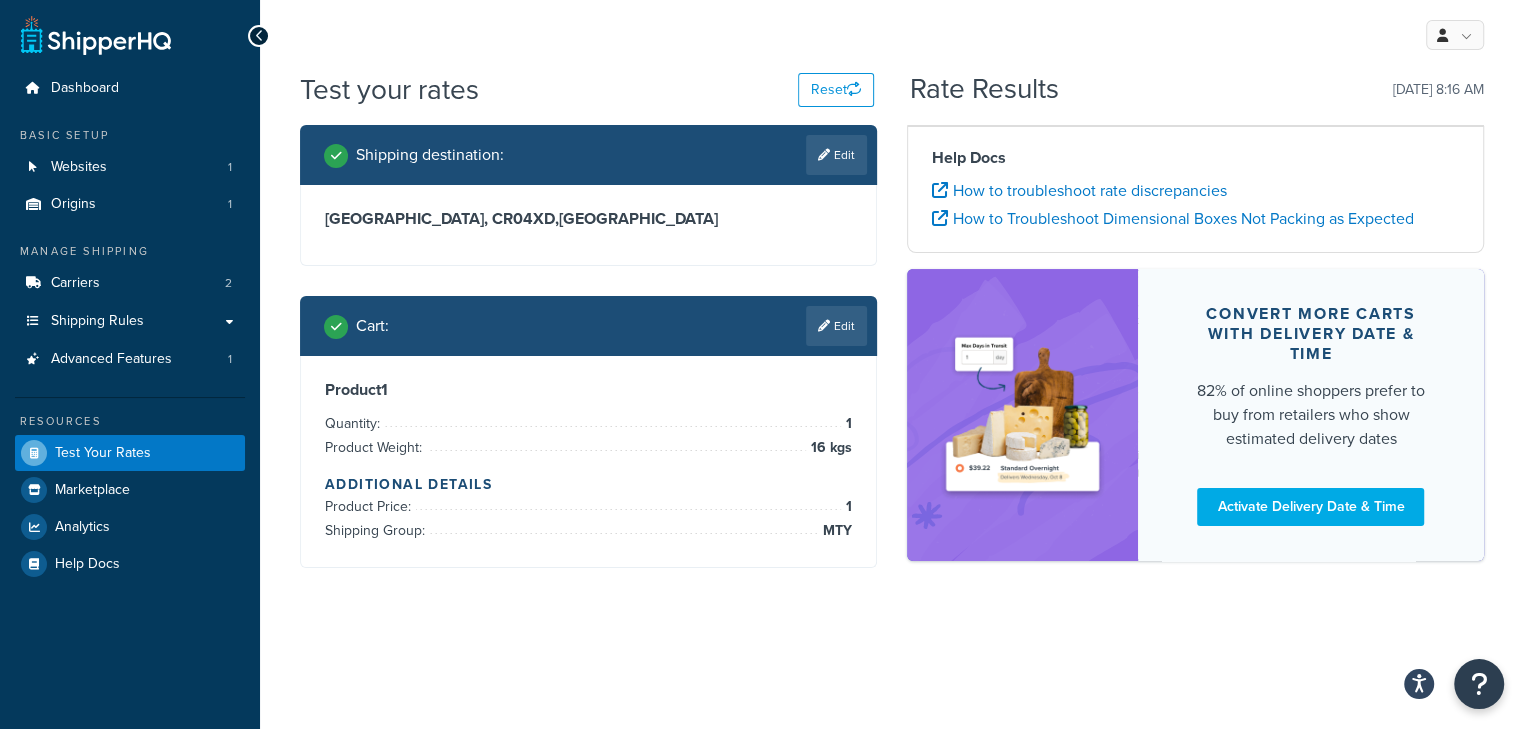 scroll, scrollTop: 0, scrollLeft: 0, axis: both 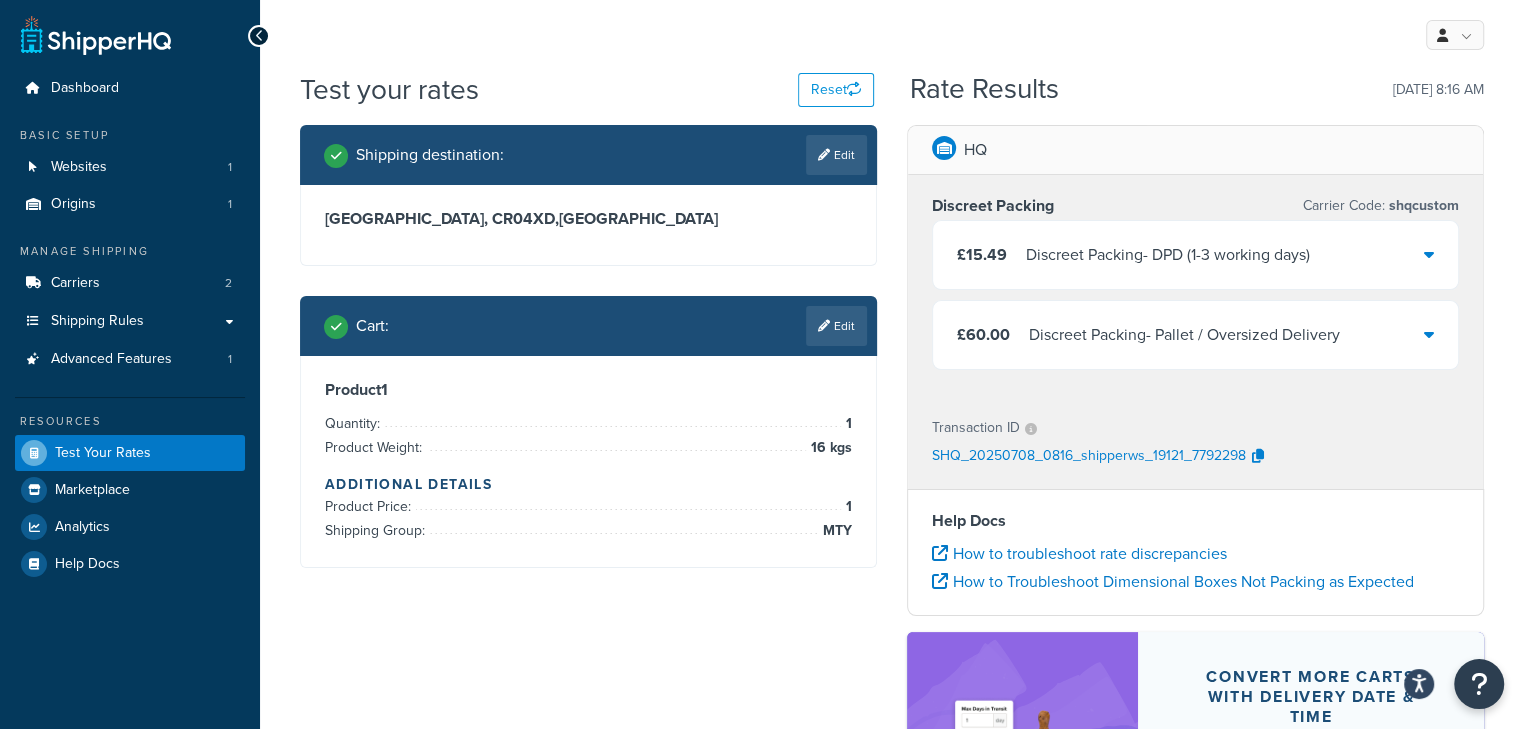 click on "£15.49 Discreet Packing  -   DPD (1-3 working days)" at bounding box center [1195, 255] 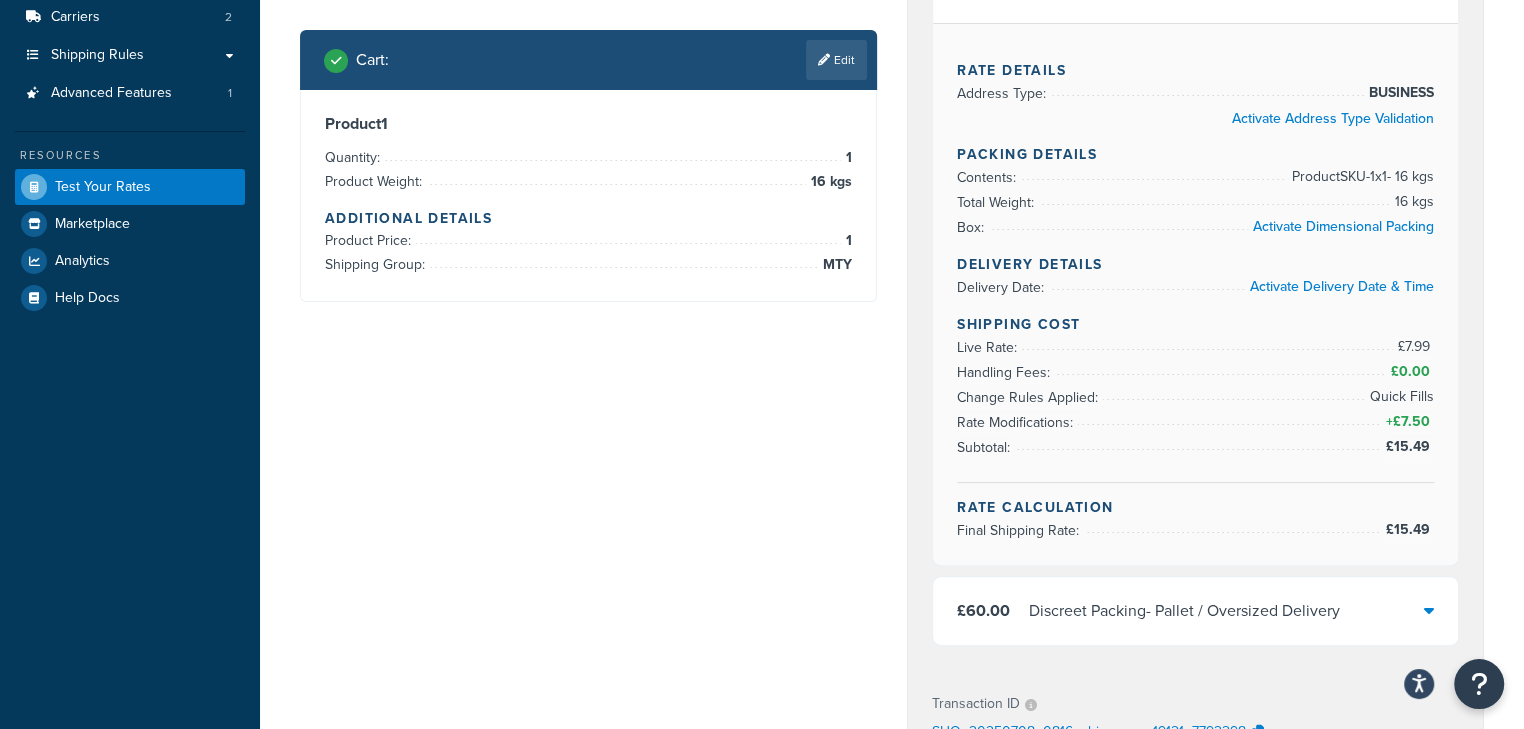 scroll, scrollTop: 133, scrollLeft: 0, axis: vertical 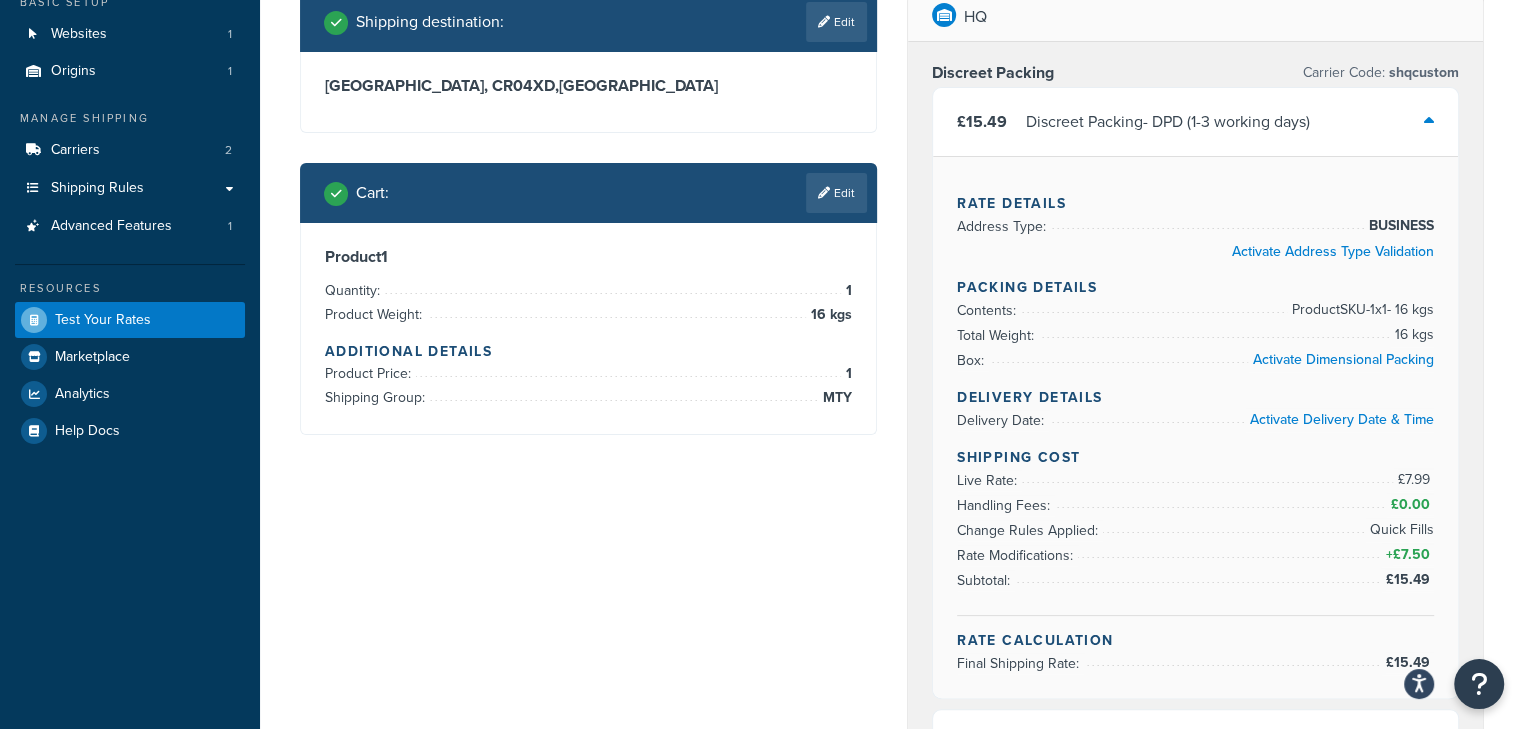 drag, startPoint x: 839, startPoint y: 190, endPoint x: 840, endPoint y: 200, distance: 10.049875 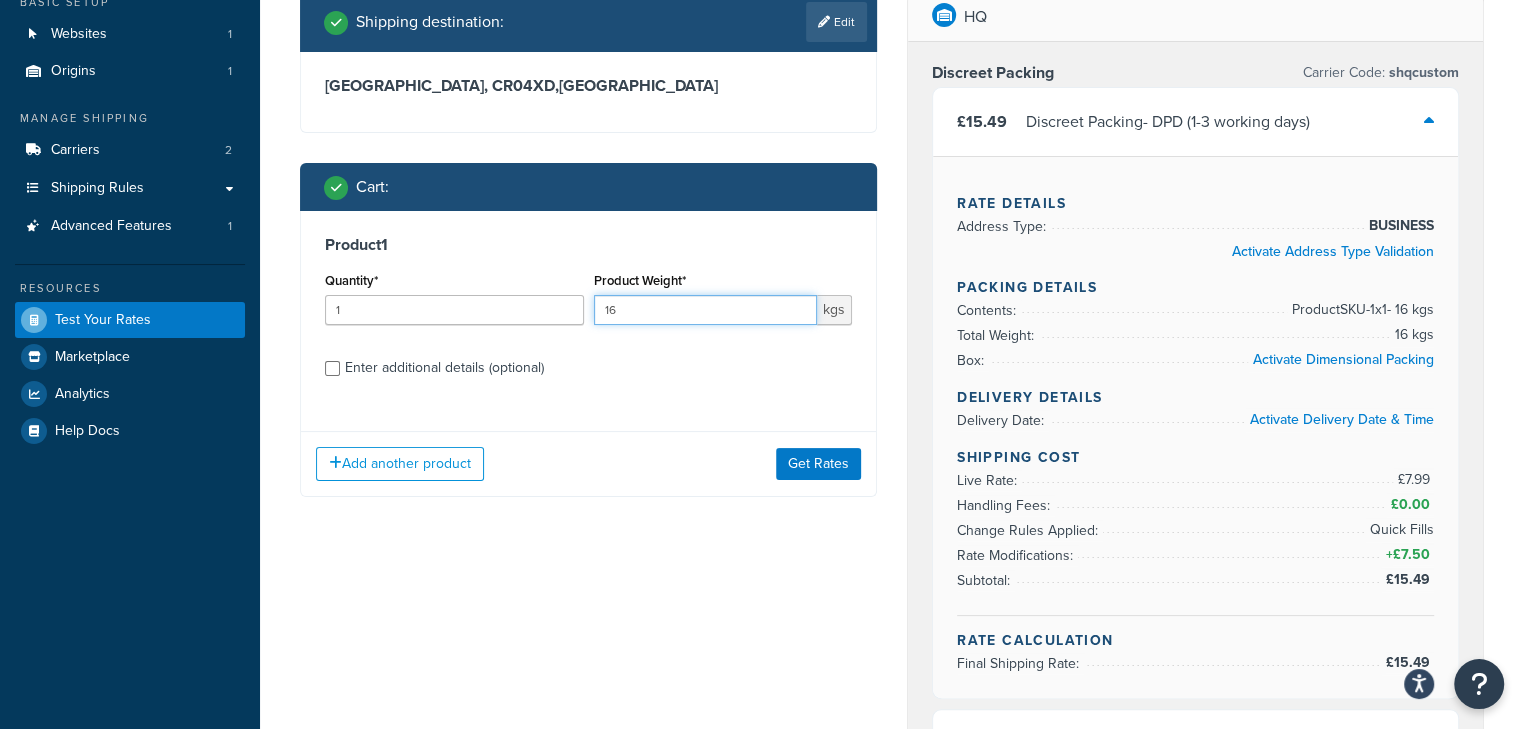 drag, startPoint x: 688, startPoint y: 318, endPoint x: 539, endPoint y: 317, distance: 149.00336 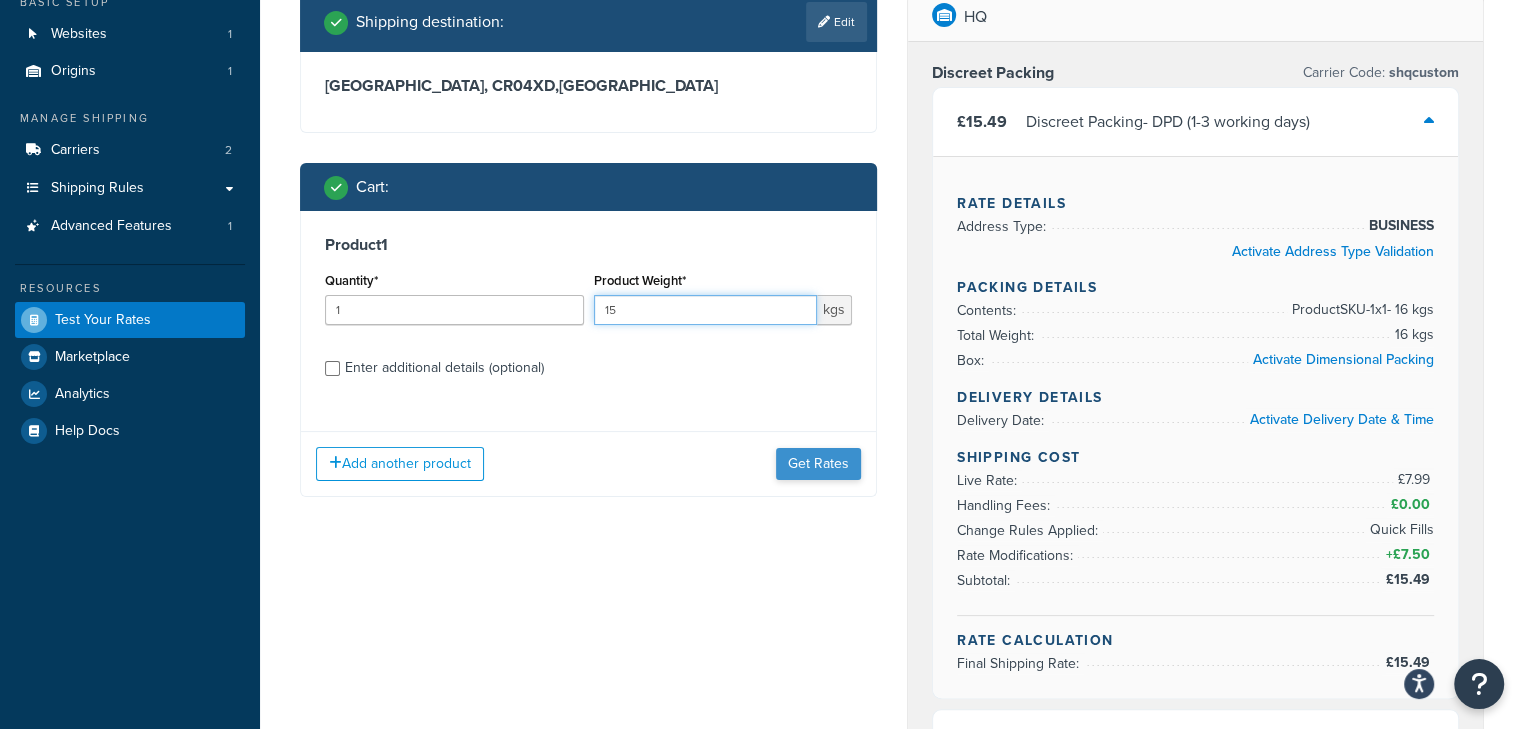 type on "15" 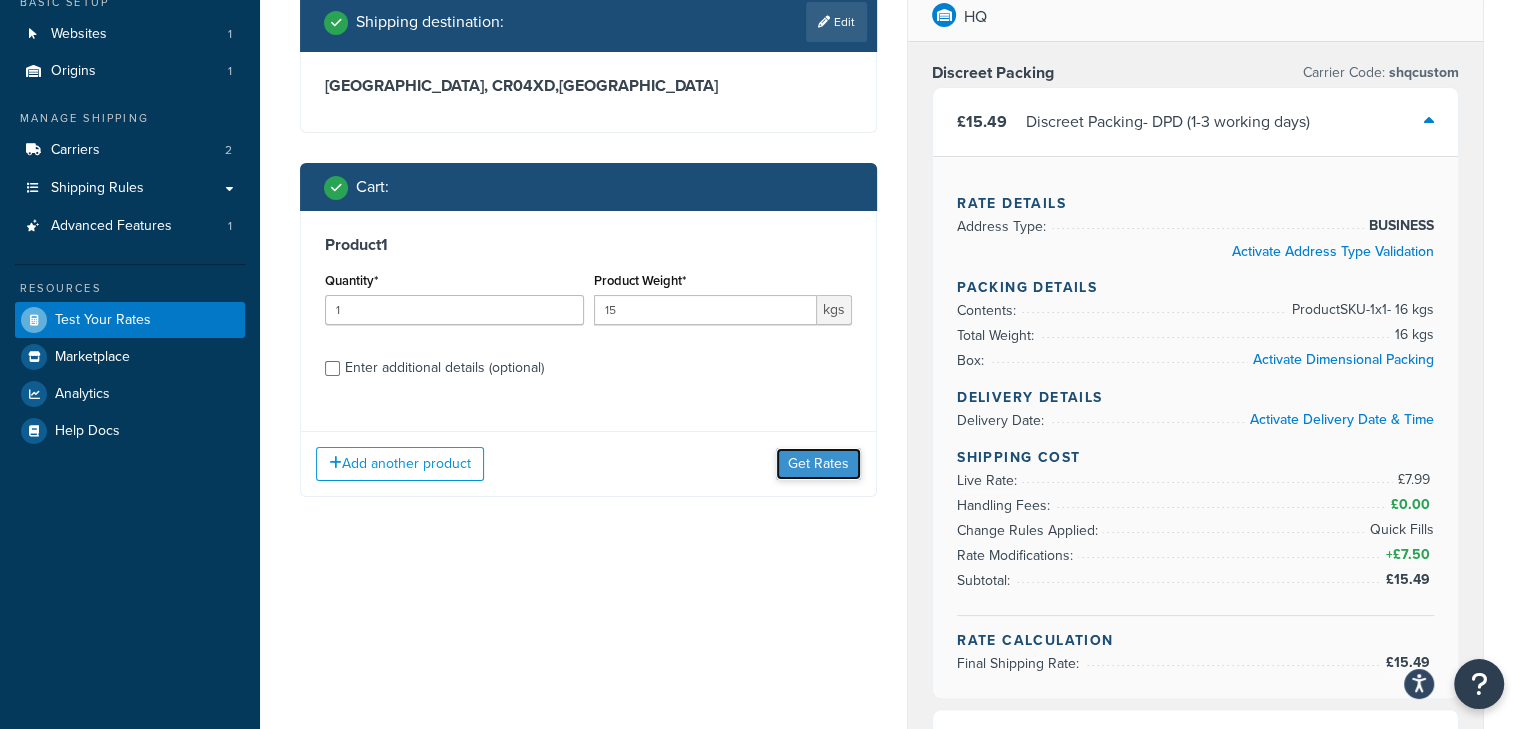 click on "Get Rates" at bounding box center [818, 464] 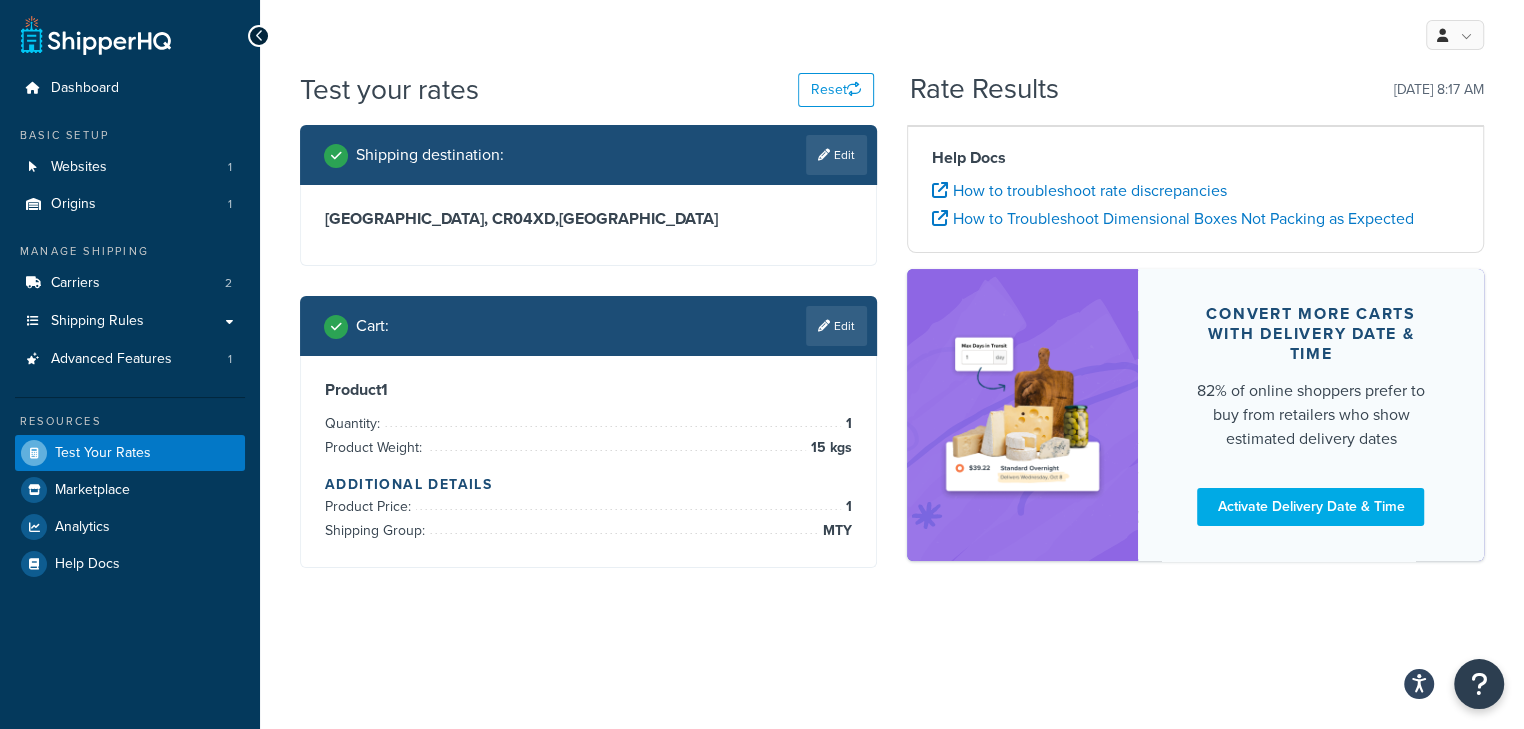scroll, scrollTop: 0, scrollLeft: 0, axis: both 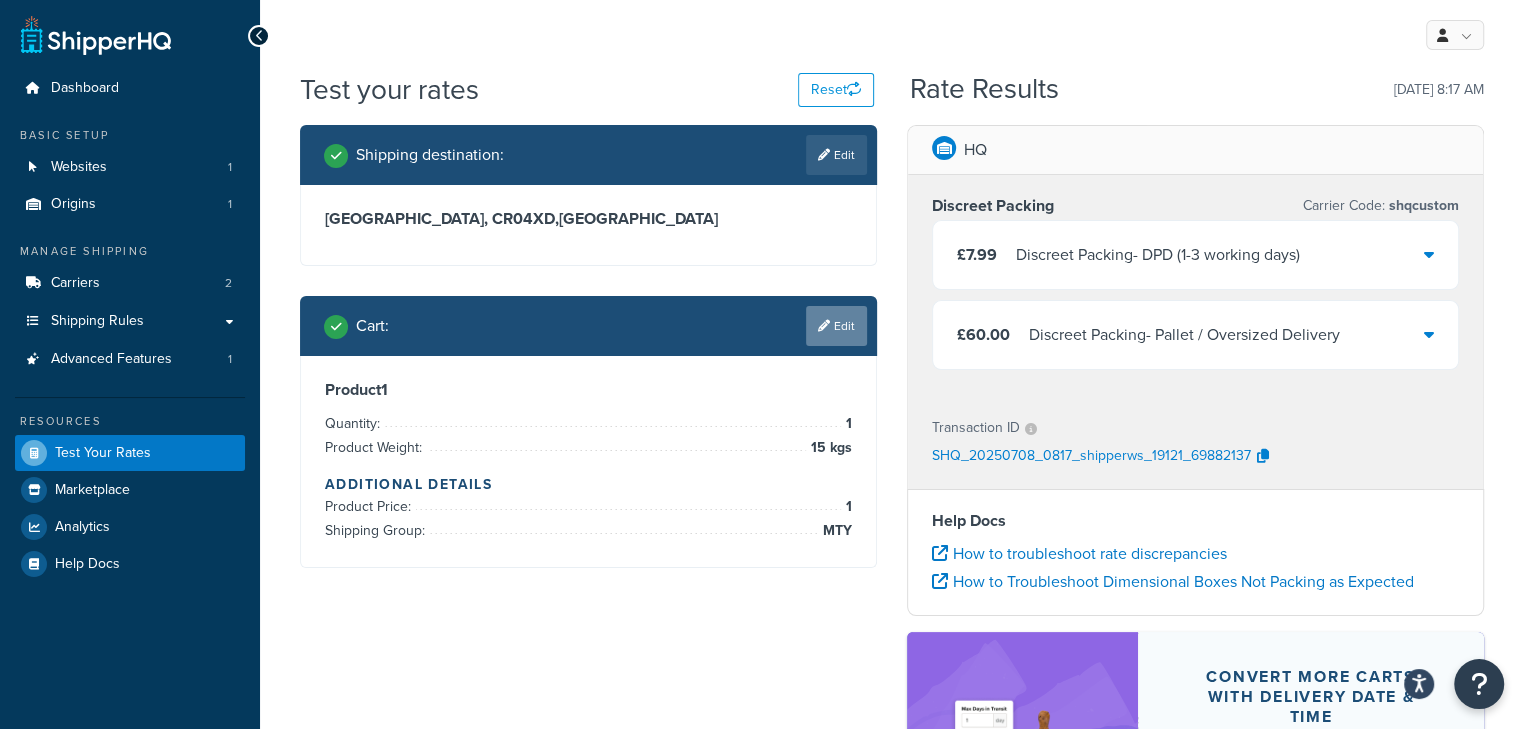 click on "Edit" at bounding box center (836, 326) 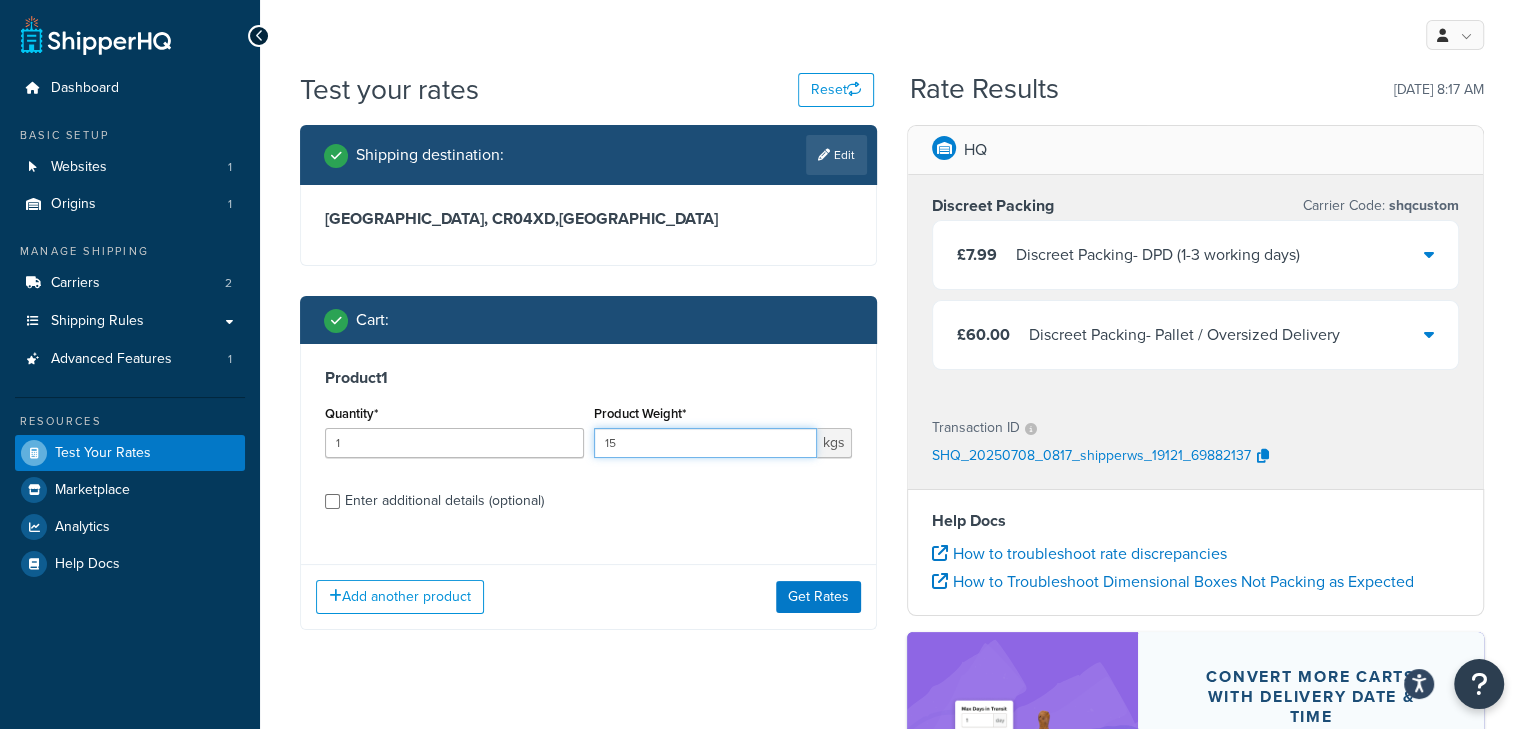 click on "15" at bounding box center (706, 443) 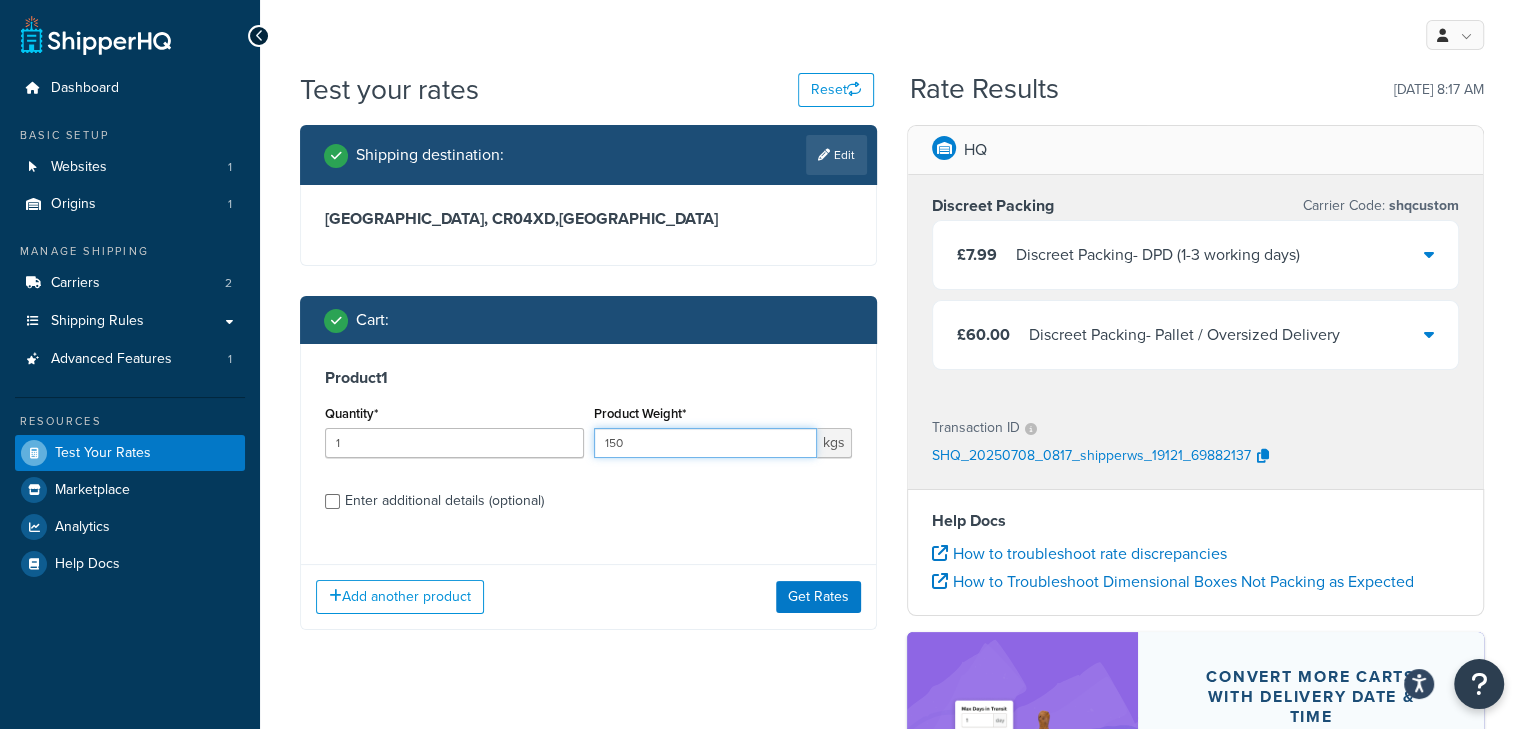 type on "150" 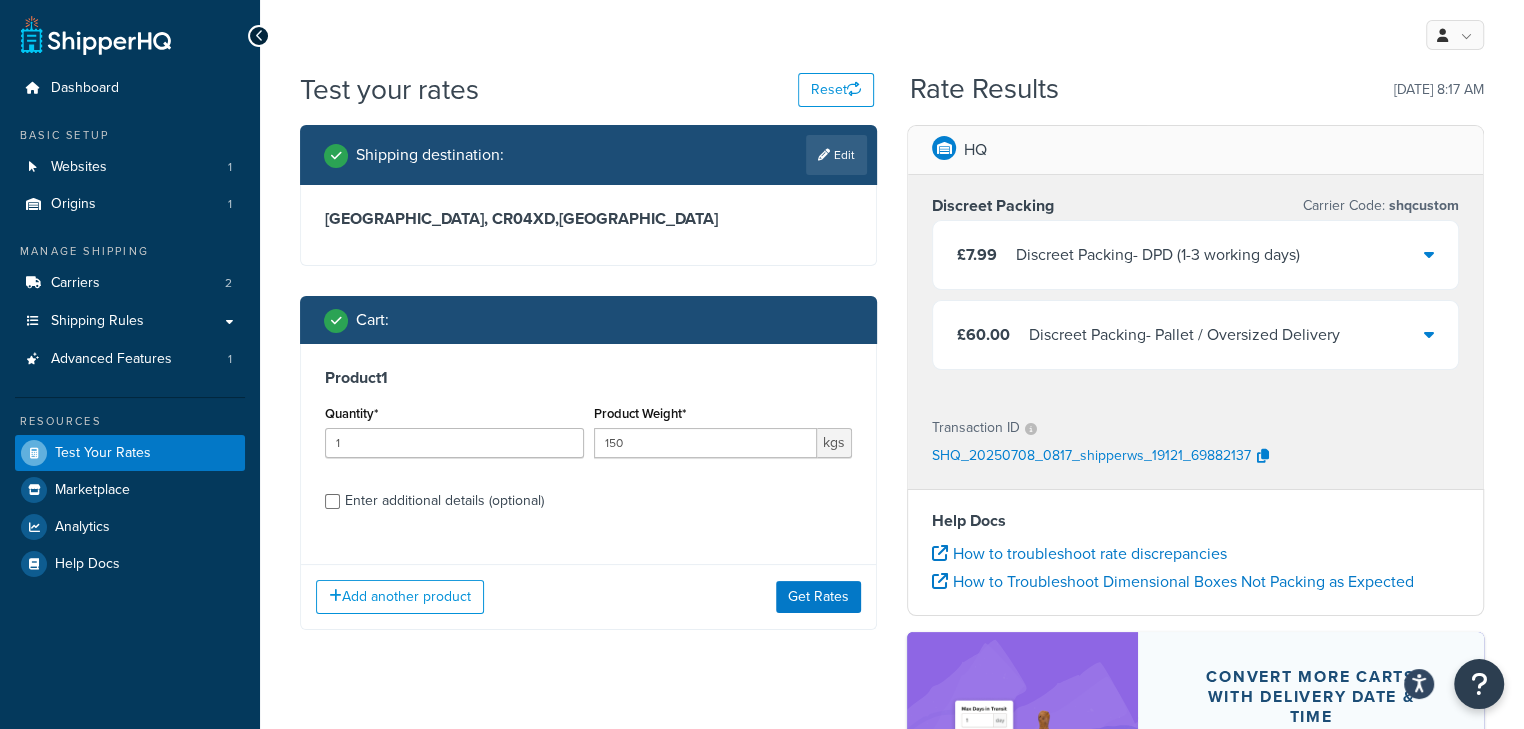 click on "Add another product Get Rates" at bounding box center [588, 596] 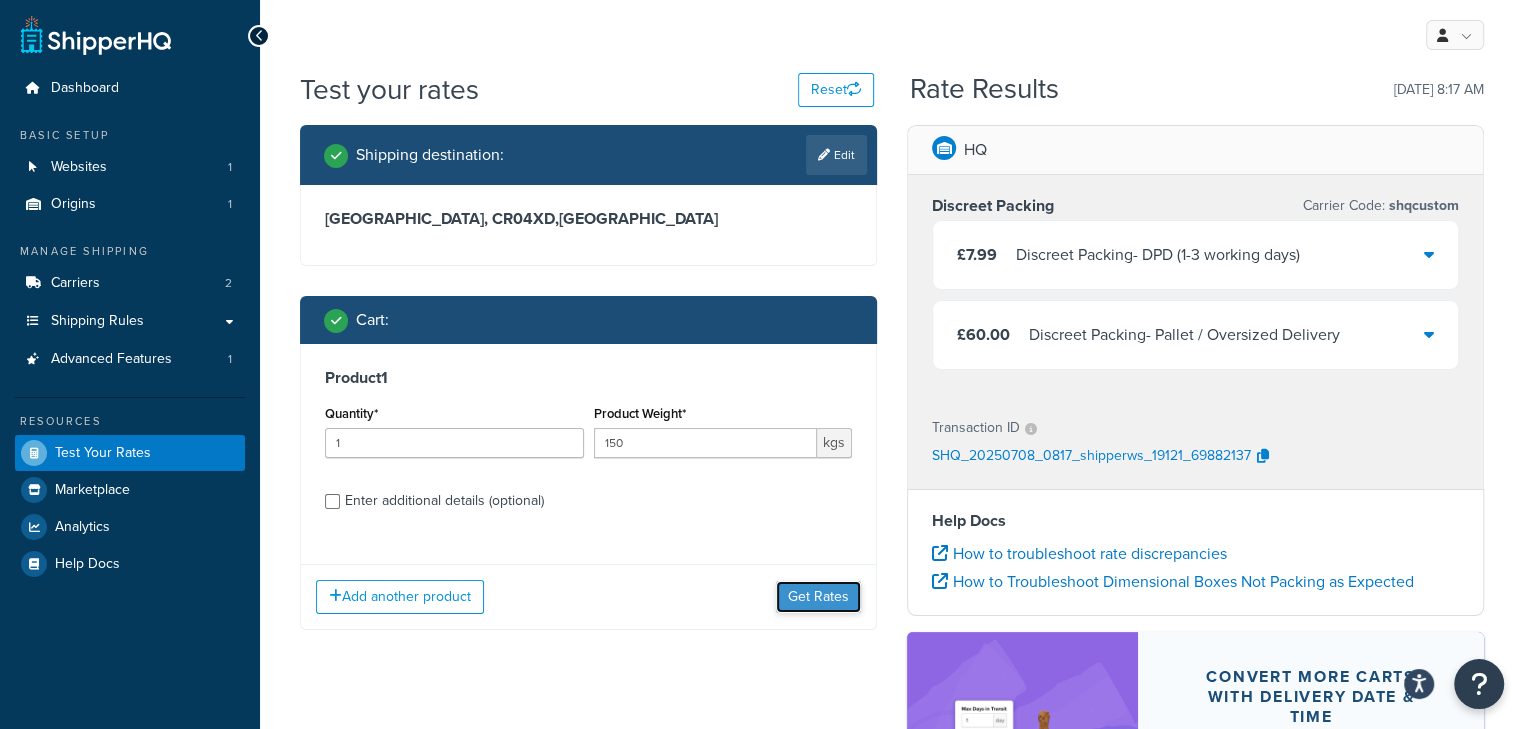 click on "Get Rates" at bounding box center (818, 597) 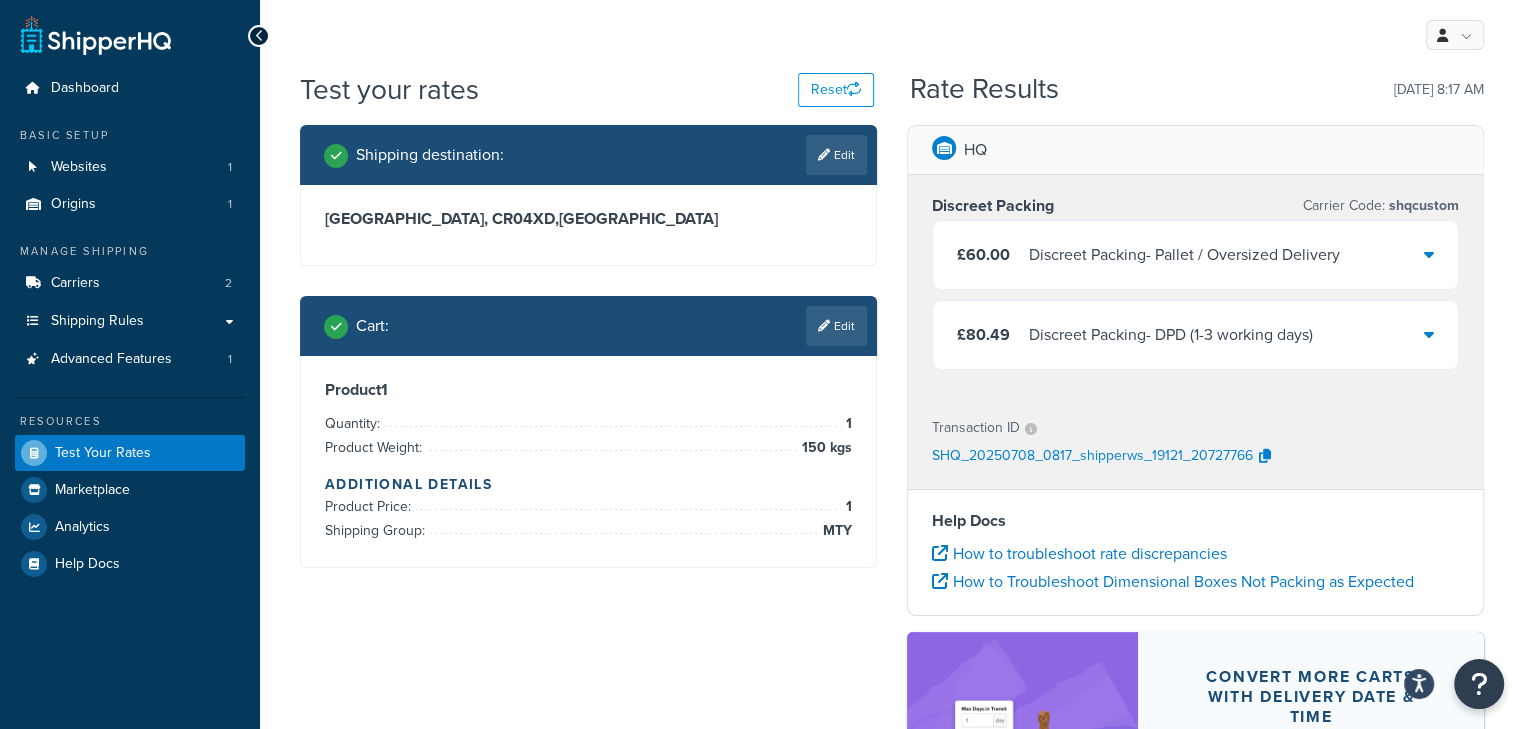 click on "£80.49 Discreet Packing  -   DPD (1-3 working days)" at bounding box center [1195, 335] 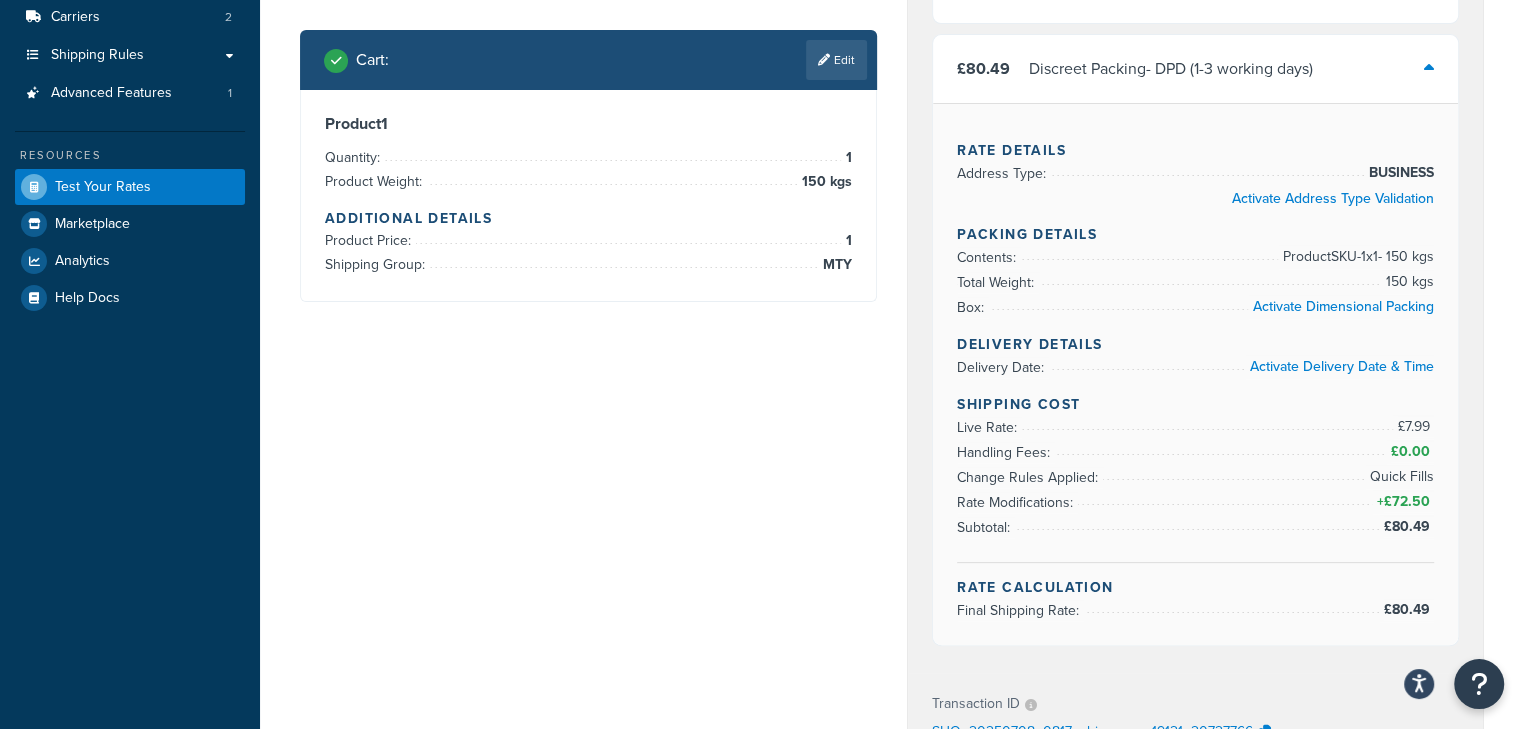 scroll, scrollTop: 0, scrollLeft: 0, axis: both 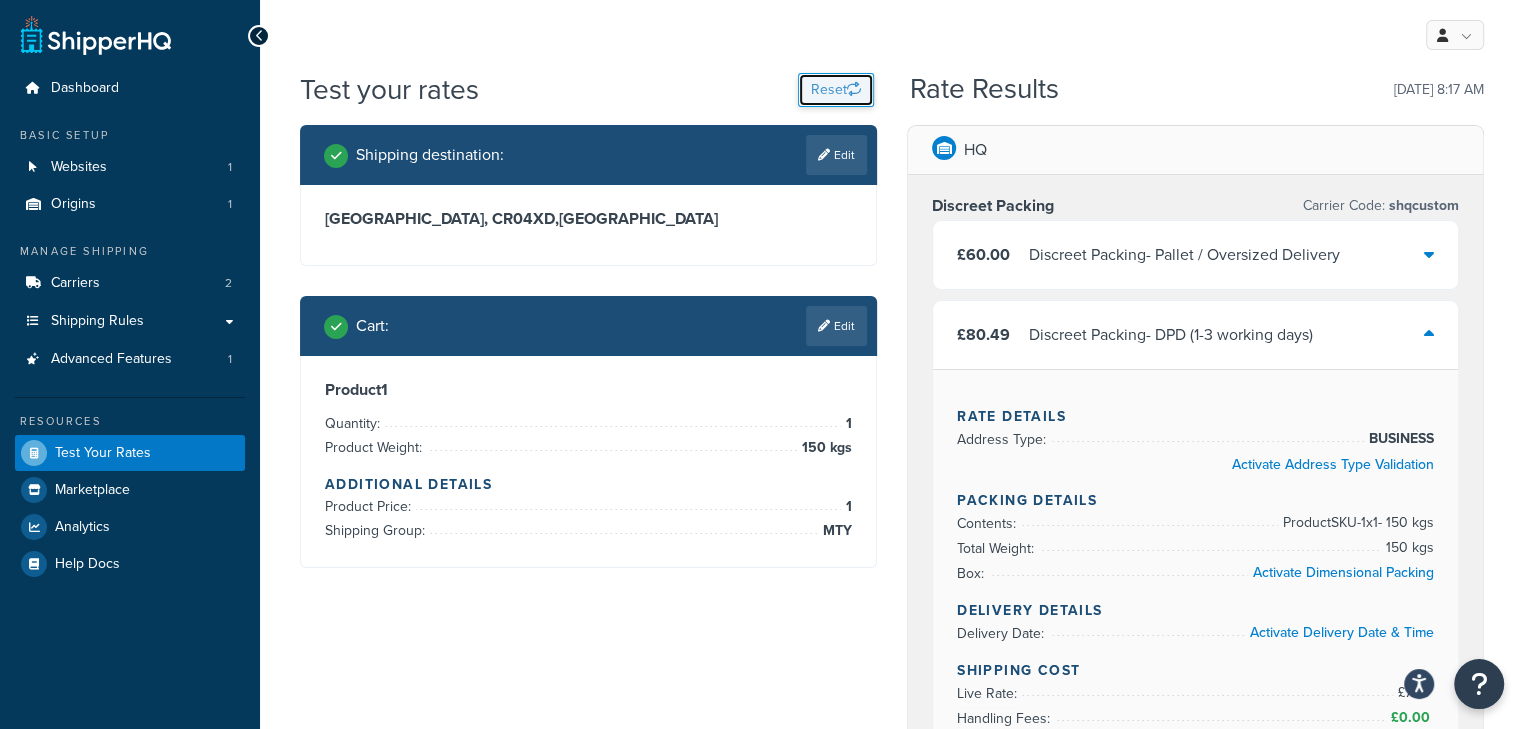 click on "Reset" at bounding box center [836, 90] 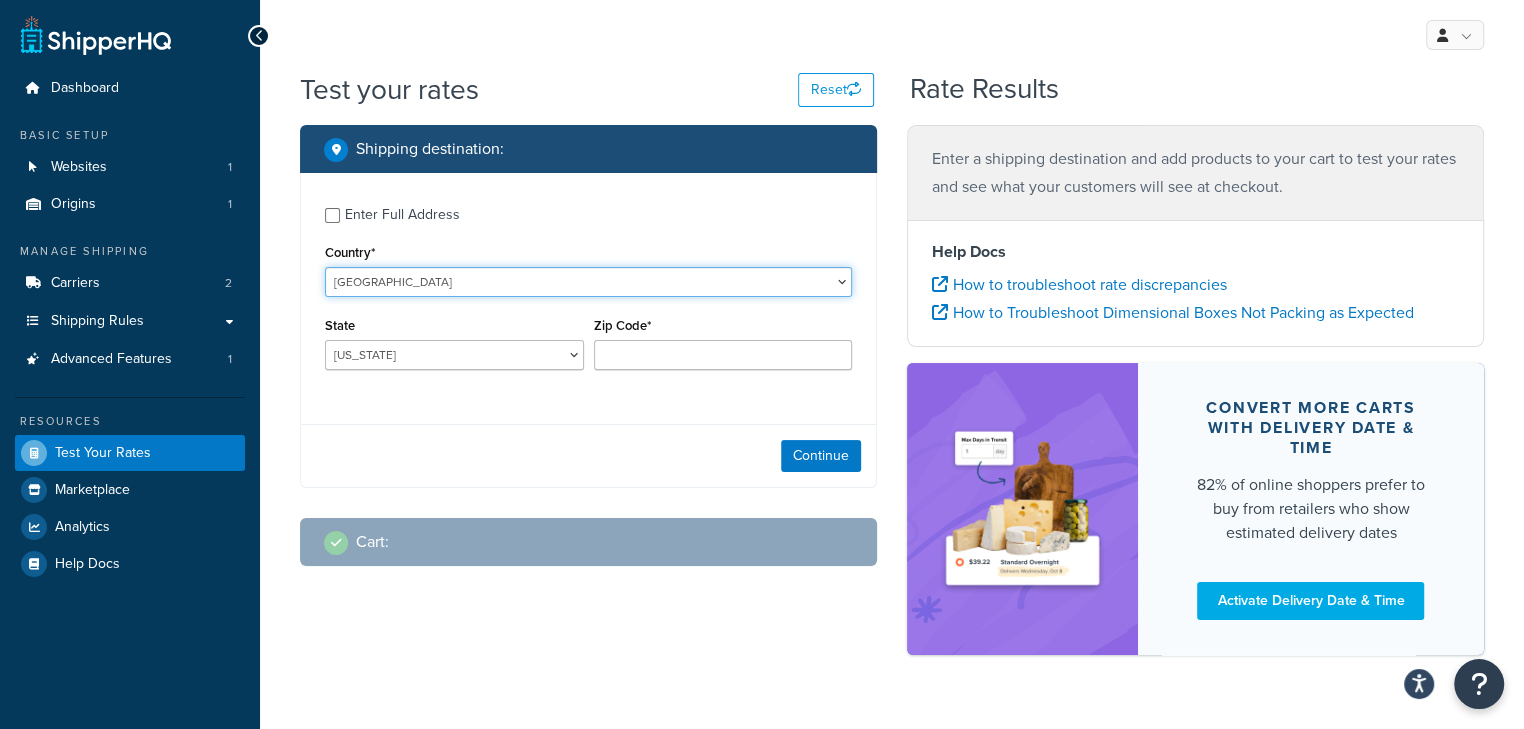 click on "United States  United Kingdom  Afghanistan  Åland Islands  Albania  Algeria  American Samoa  Andorra  Angola  Anguilla  Antarctica  Antigua and Barbuda  Argentina  Armenia  Aruba  Australia  Austria  Azerbaijan  Bahamas  Bahrain  Bangladesh  Barbados  Belarus  Belgium  Belize  Benin  Bermuda  Bhutan  Bolivia  Bonaire, Sint Eustatius and Saba  Bosnia and Herzegovina  Botswana  Bouvet Island  Brazil  British Indian Ocean Territory  Brunei Darussalam  Bulgaria  Burkina Faso  Burundi  Cambodia  Cameroon  Canada  Cape Verde  Cayman Islands  Central African Republic  Chad  Chile  China  Christmas Island  Cocos (Keeling) Islands  Colombia  Comoros  Congo  Congo, The Democratic Republic of the  Cook Islands  Costa Rica  Côte d'Ivoire  Croatia  Cuba  Curacao  Cyprus  Czech Republic  Denmark  Djibouti  Dominica  Dominican Republic  Ecuador  Egypt  El Salvador  Equatorial Guinea  Eritrea  Estonia  Ethiopia  Falkland Islands (Malvinas)  Faroe Islands  Fiji  Finland  France  French Guiana  French Polynesia  Gabon  Guam" at bounding box center [588, 282] 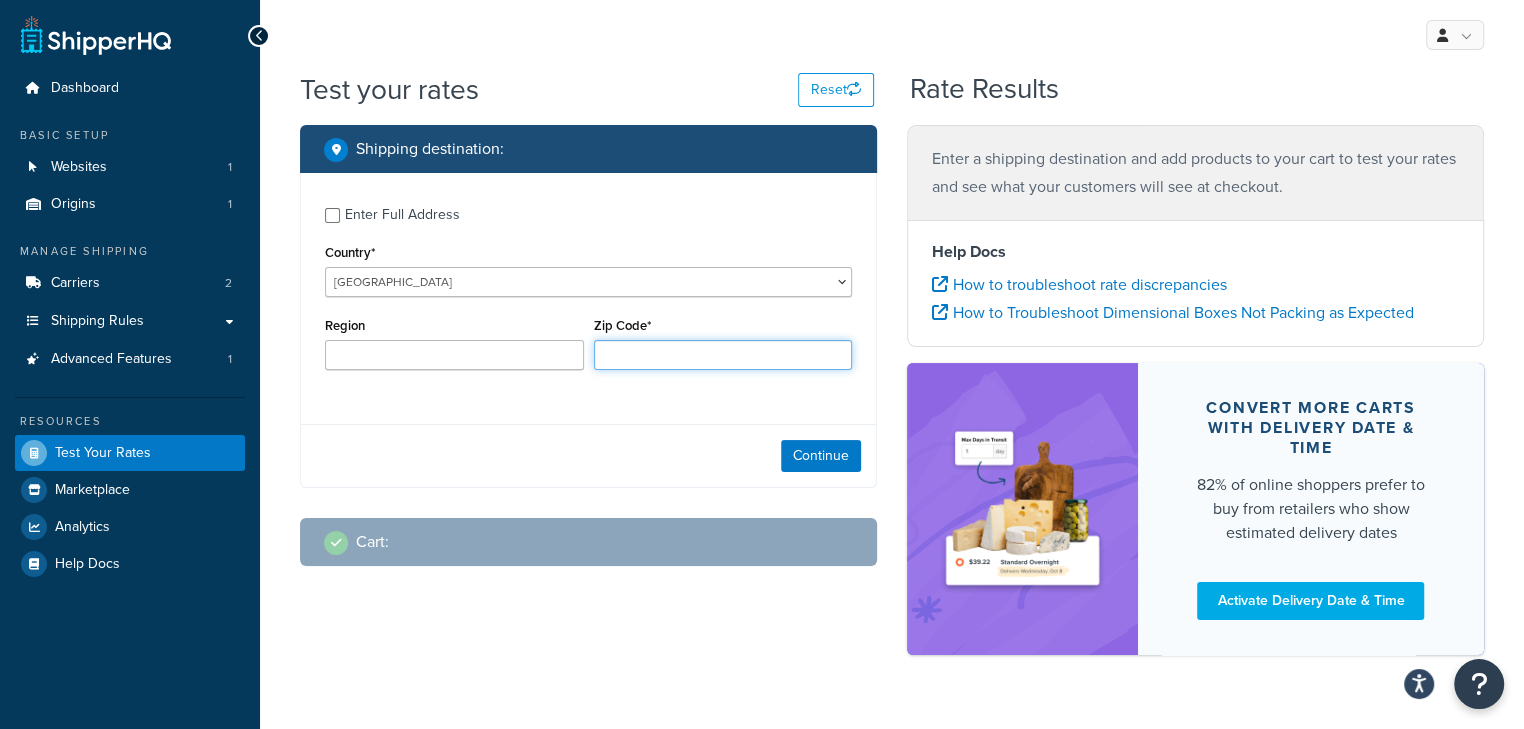 click on "Zip Code*" at bounding box center (723, 355) 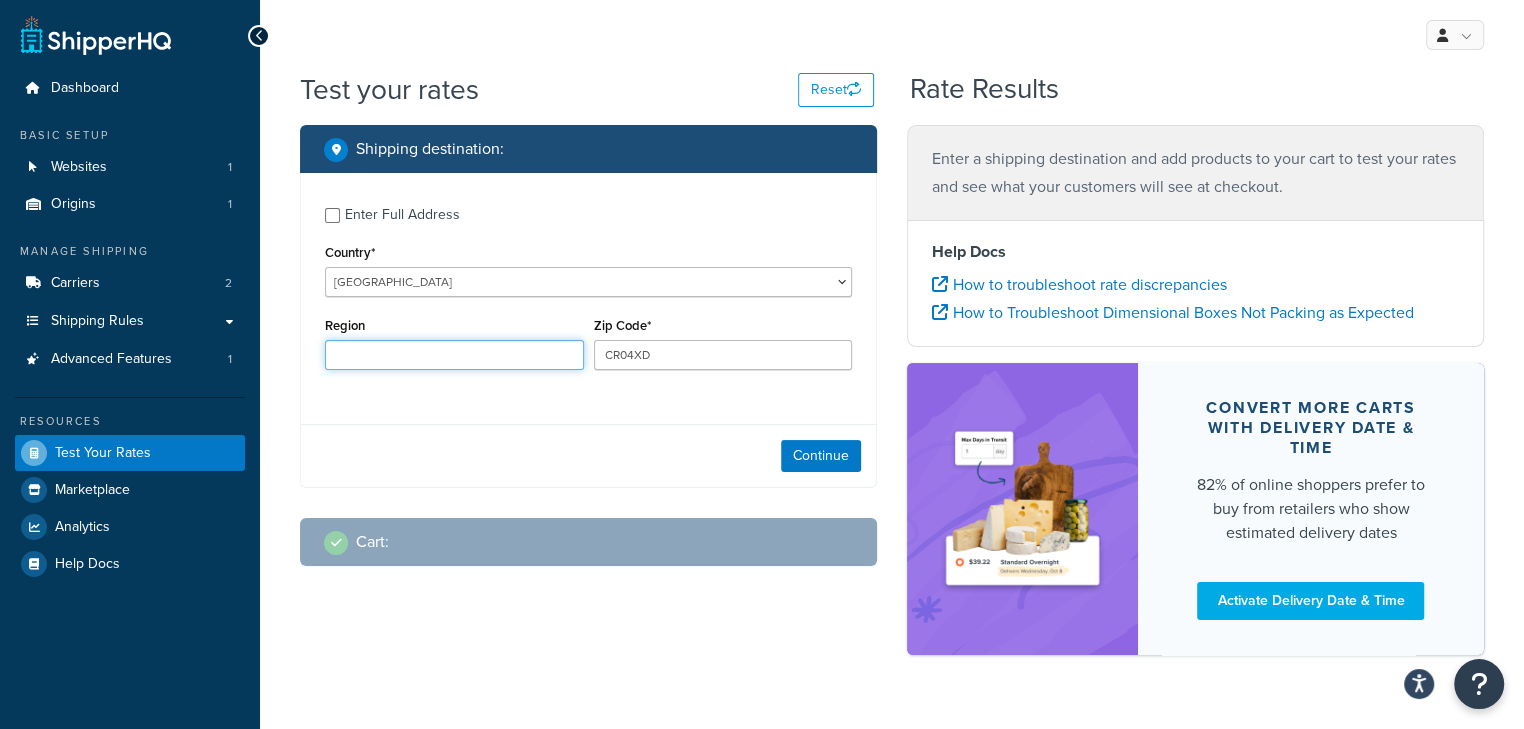 type on "Surrey" 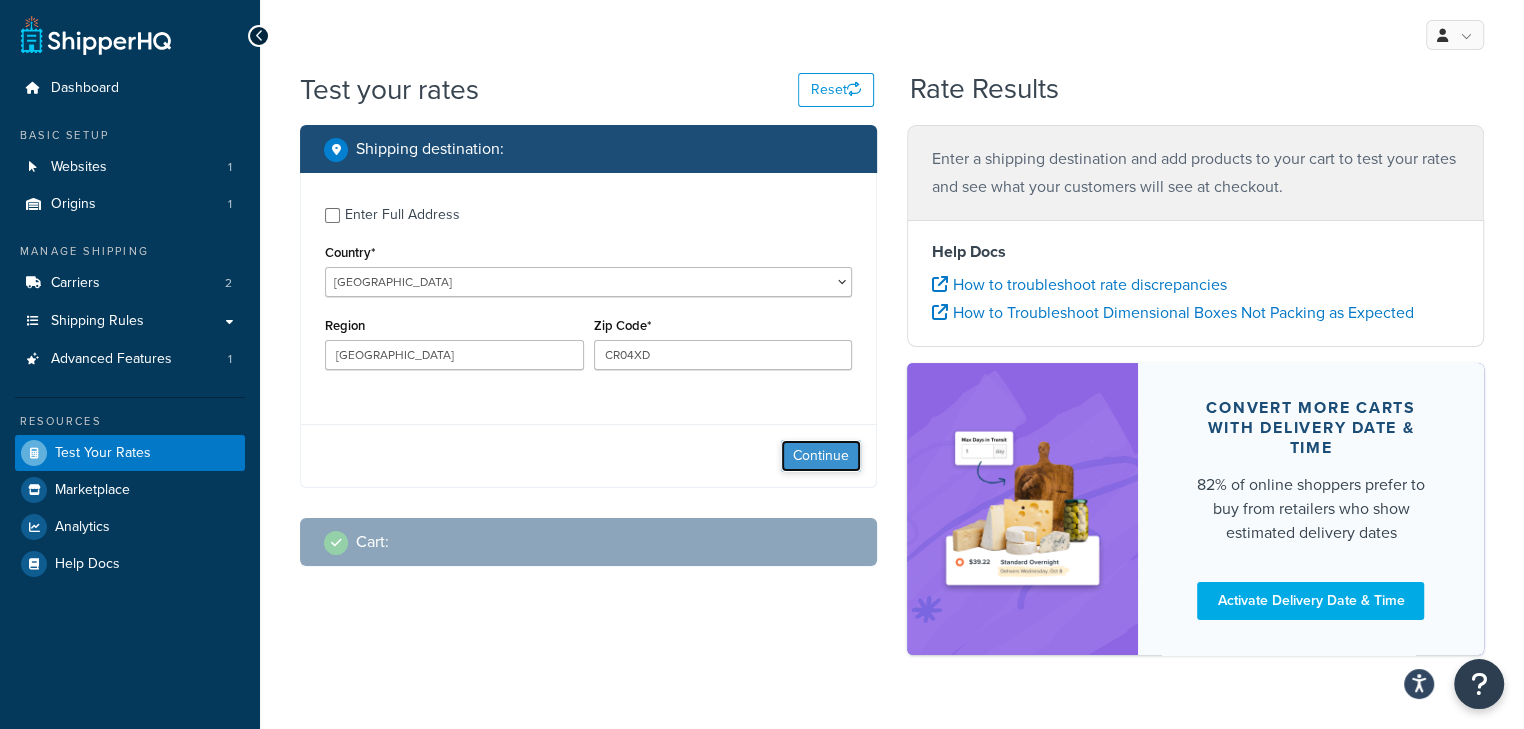 click on "Continue" at bounding box center [821, 456] 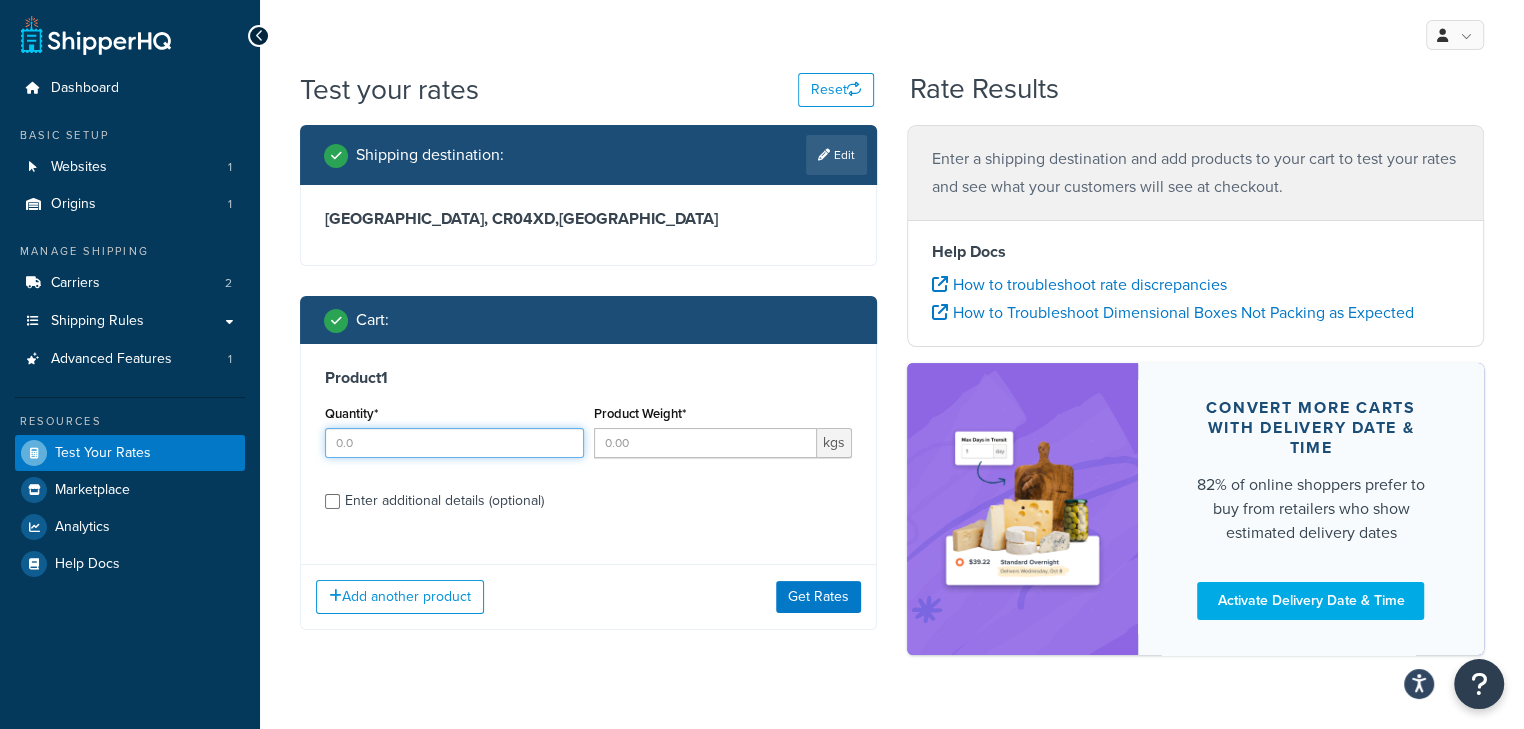 click on "Quantity*" at bounding box center [454, 443] 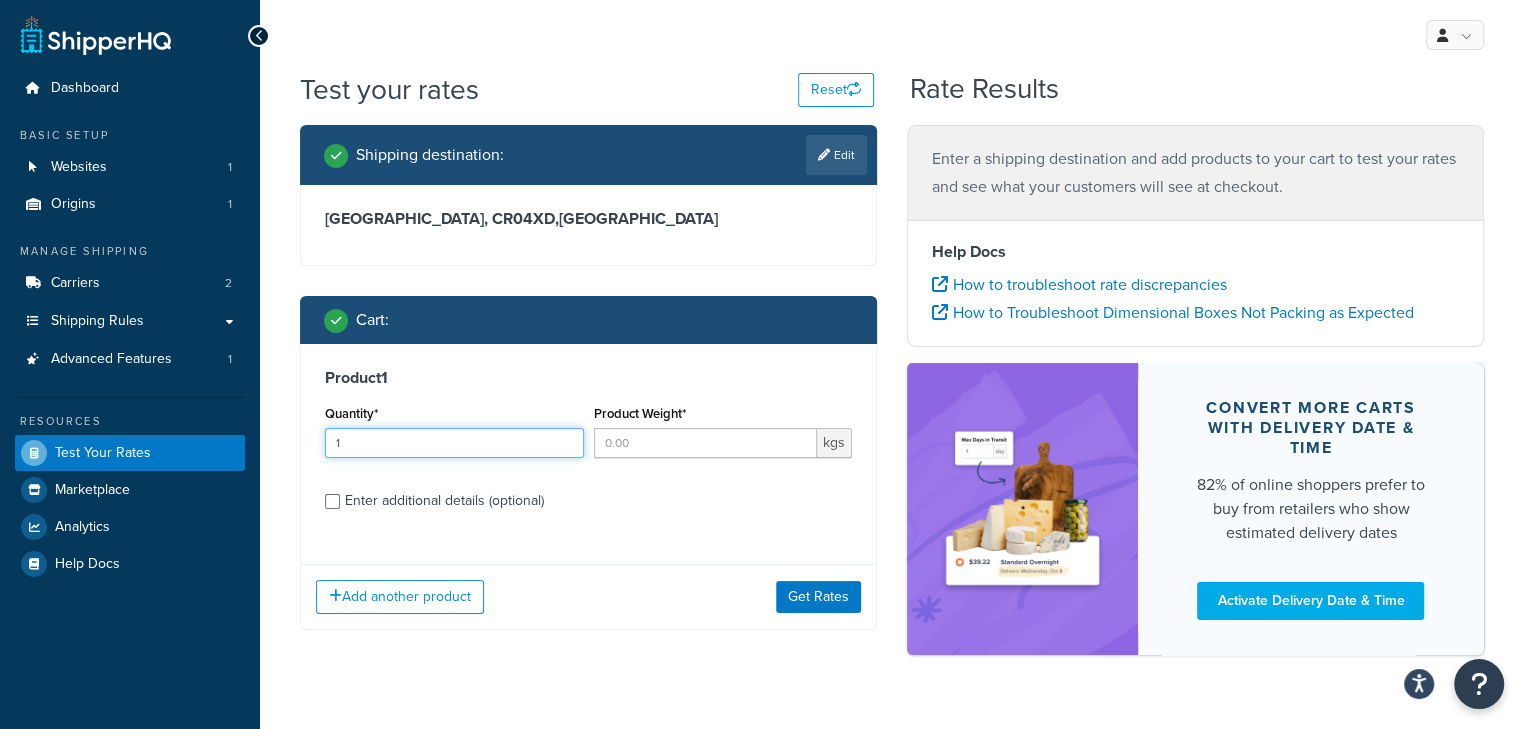 type on "1" 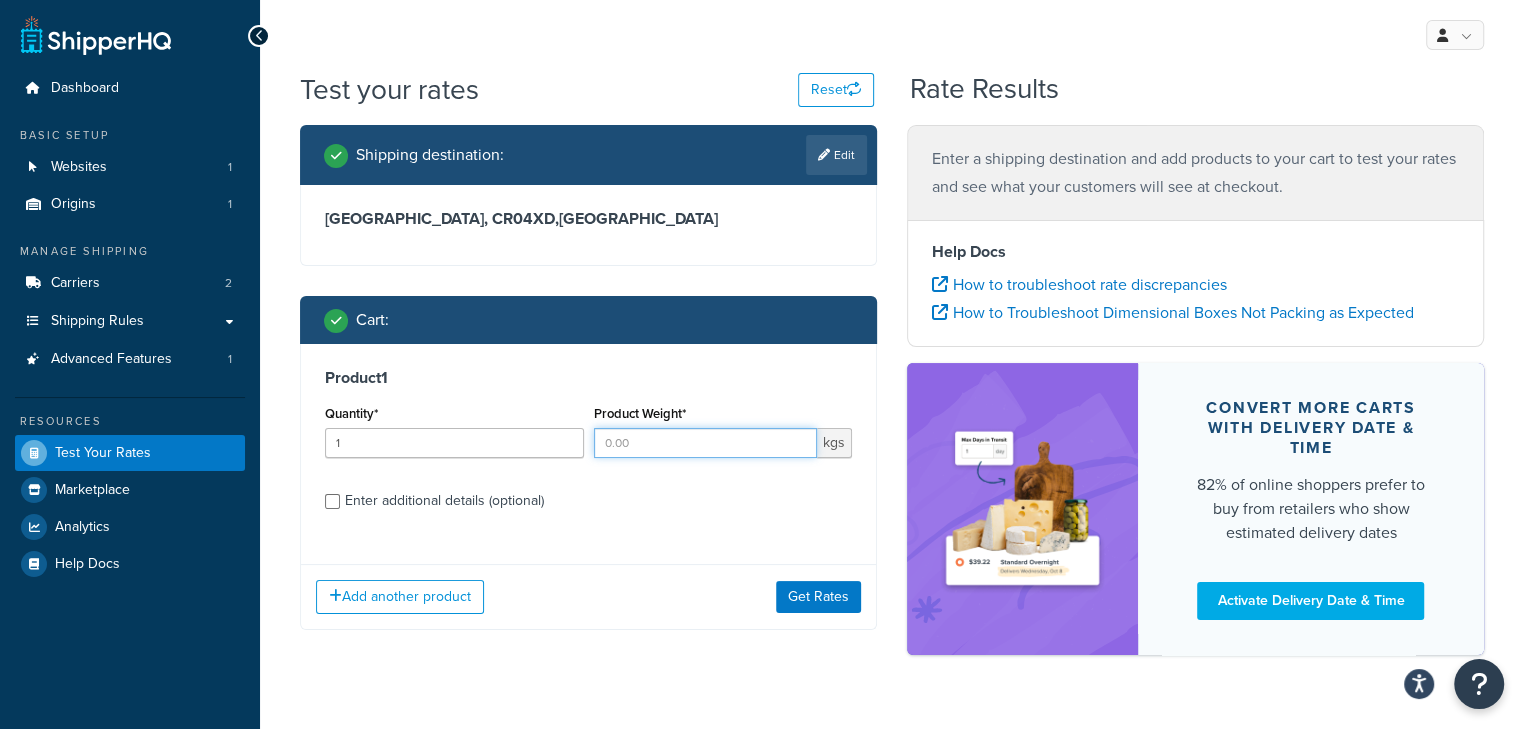 click on "Product Weight*" at bounding box center (706, 443) 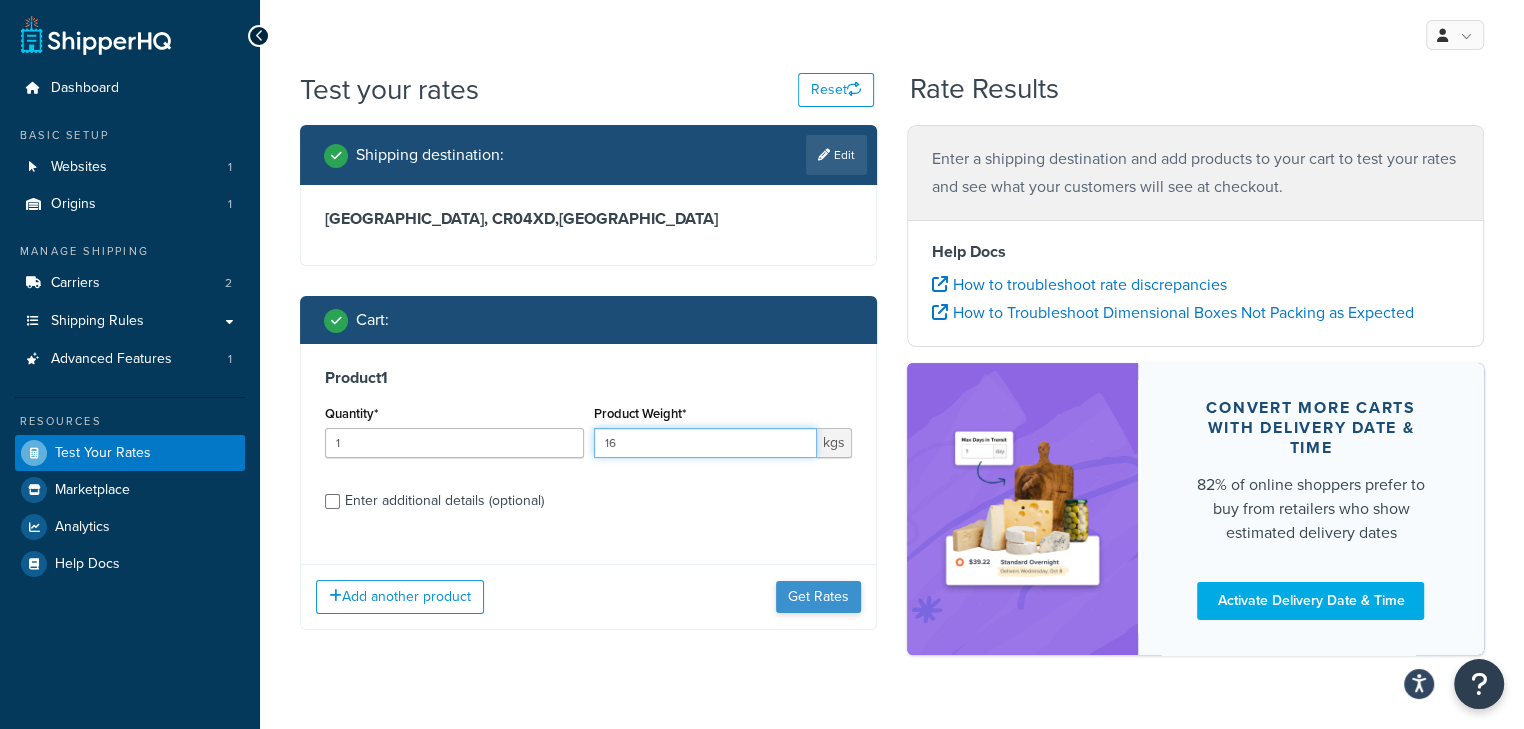 type on "16" 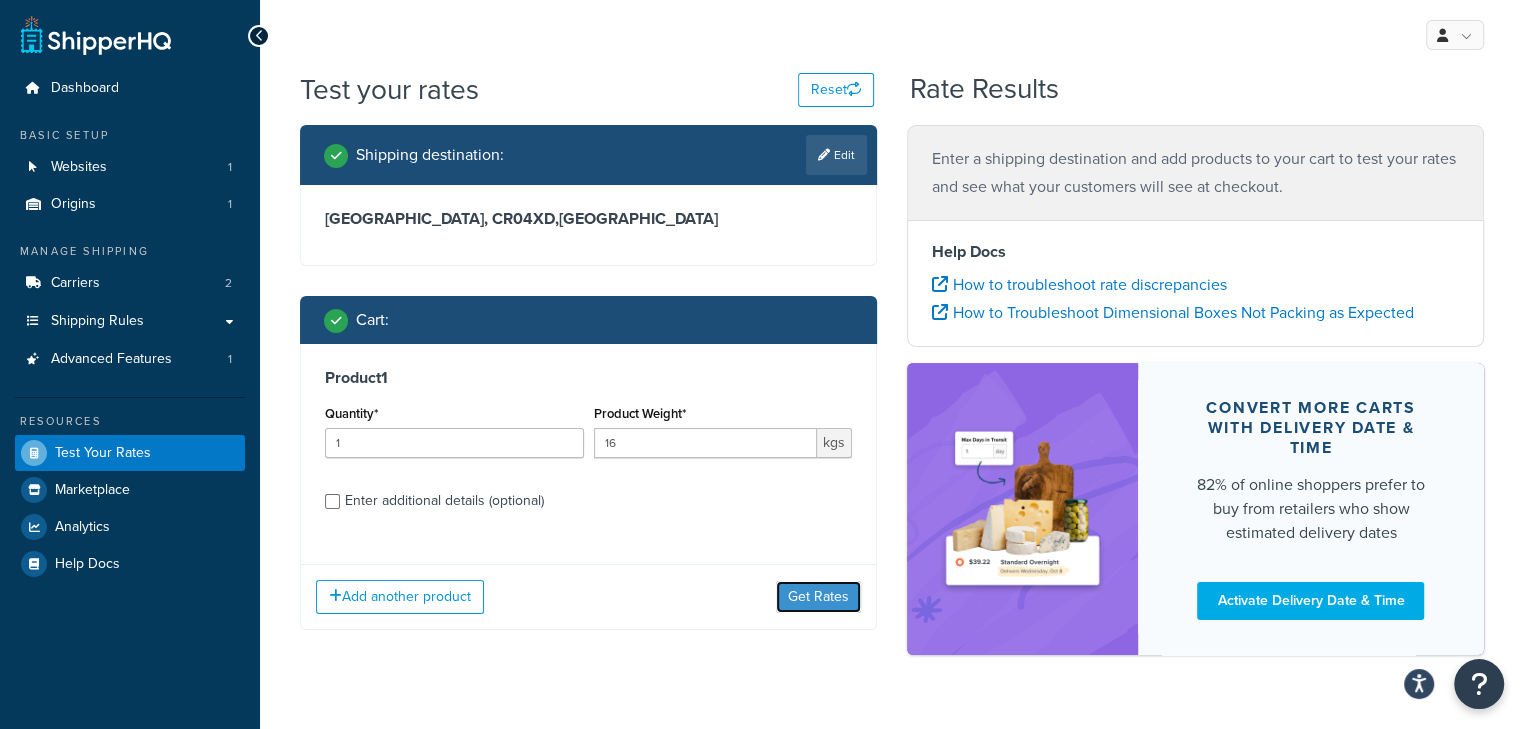 click on "Get Rates" at bounding box center (818, 597) 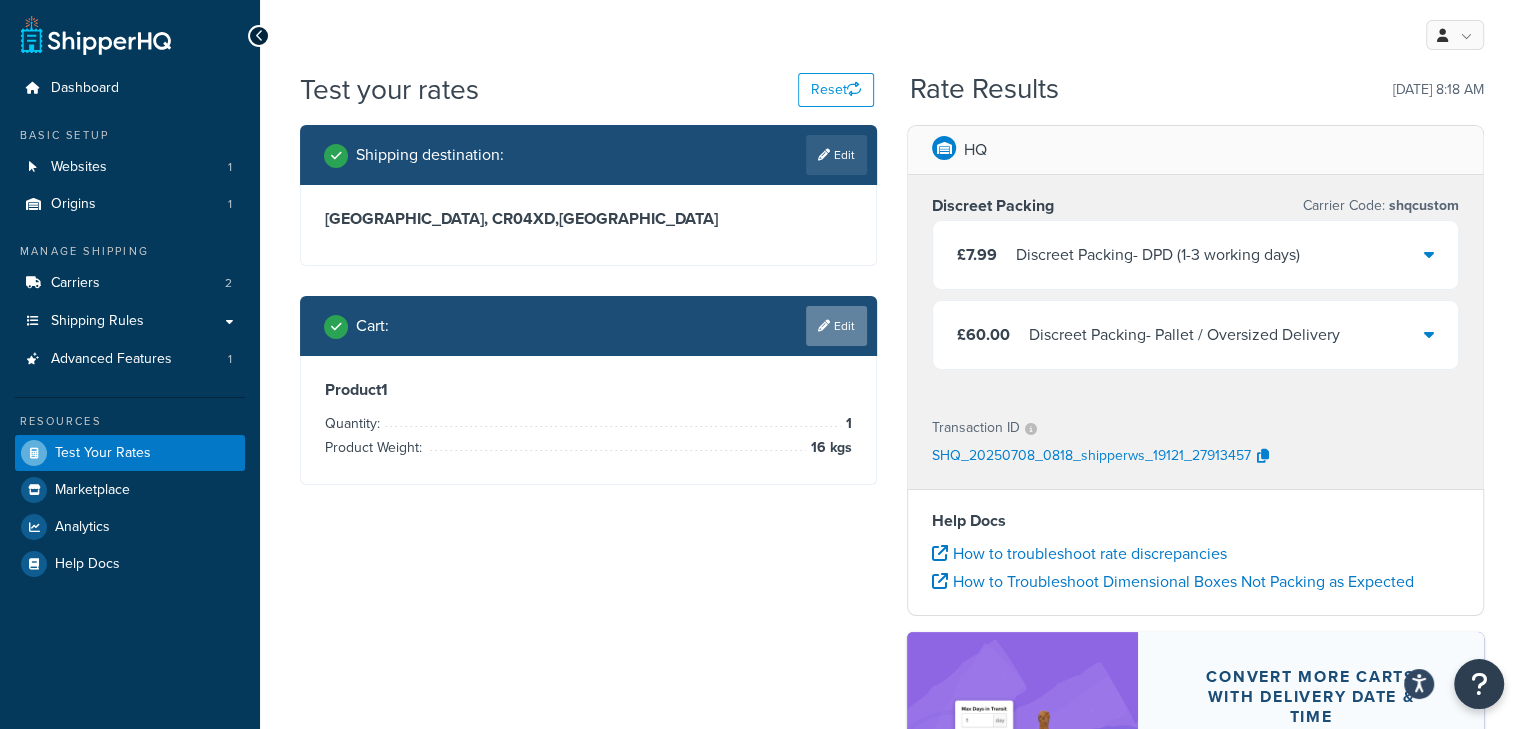 click on "Edit" at bounding box center [836, 326] 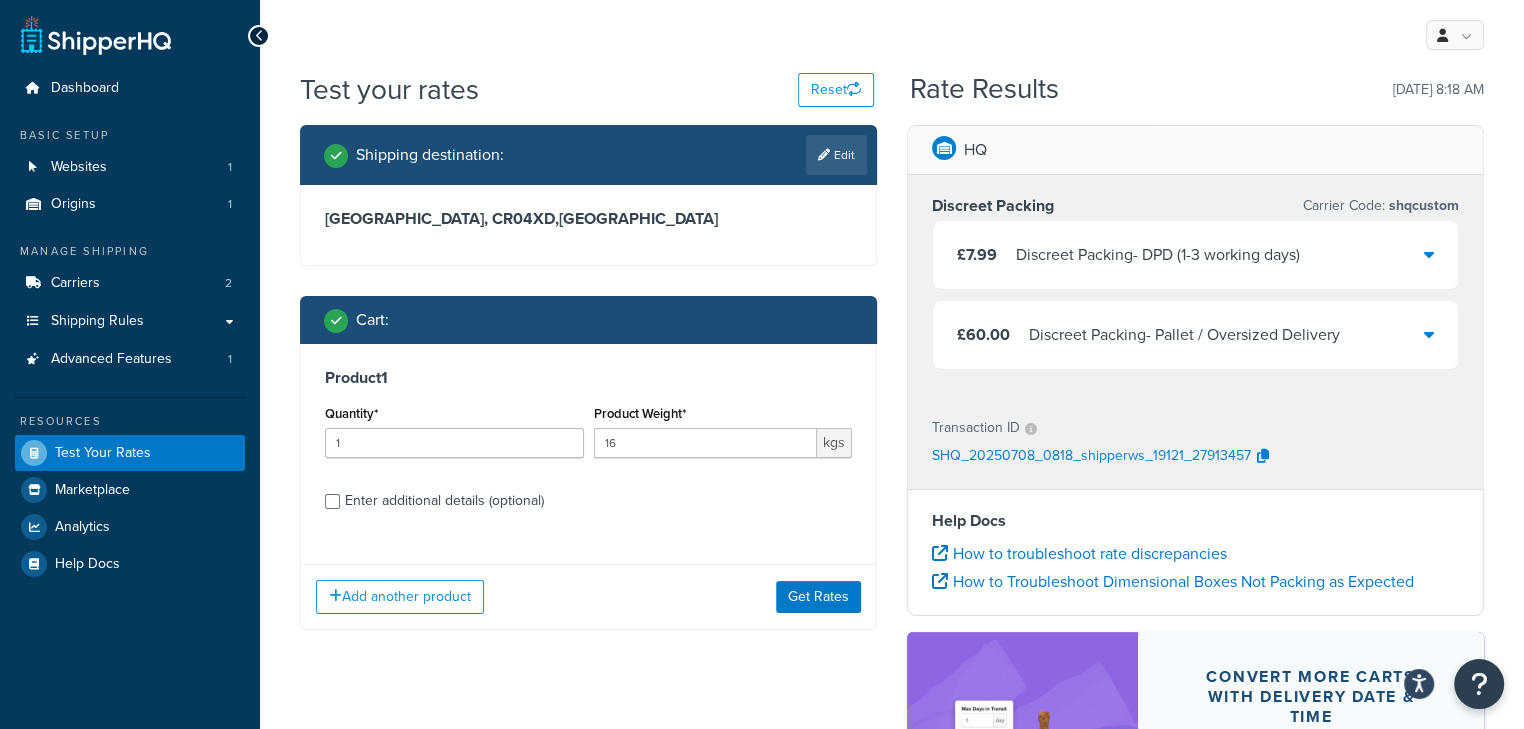 drag, startPoint x: 510, startPoint y: 507, endPoint x: 676, endPoint y: 510, distance: 166.0271 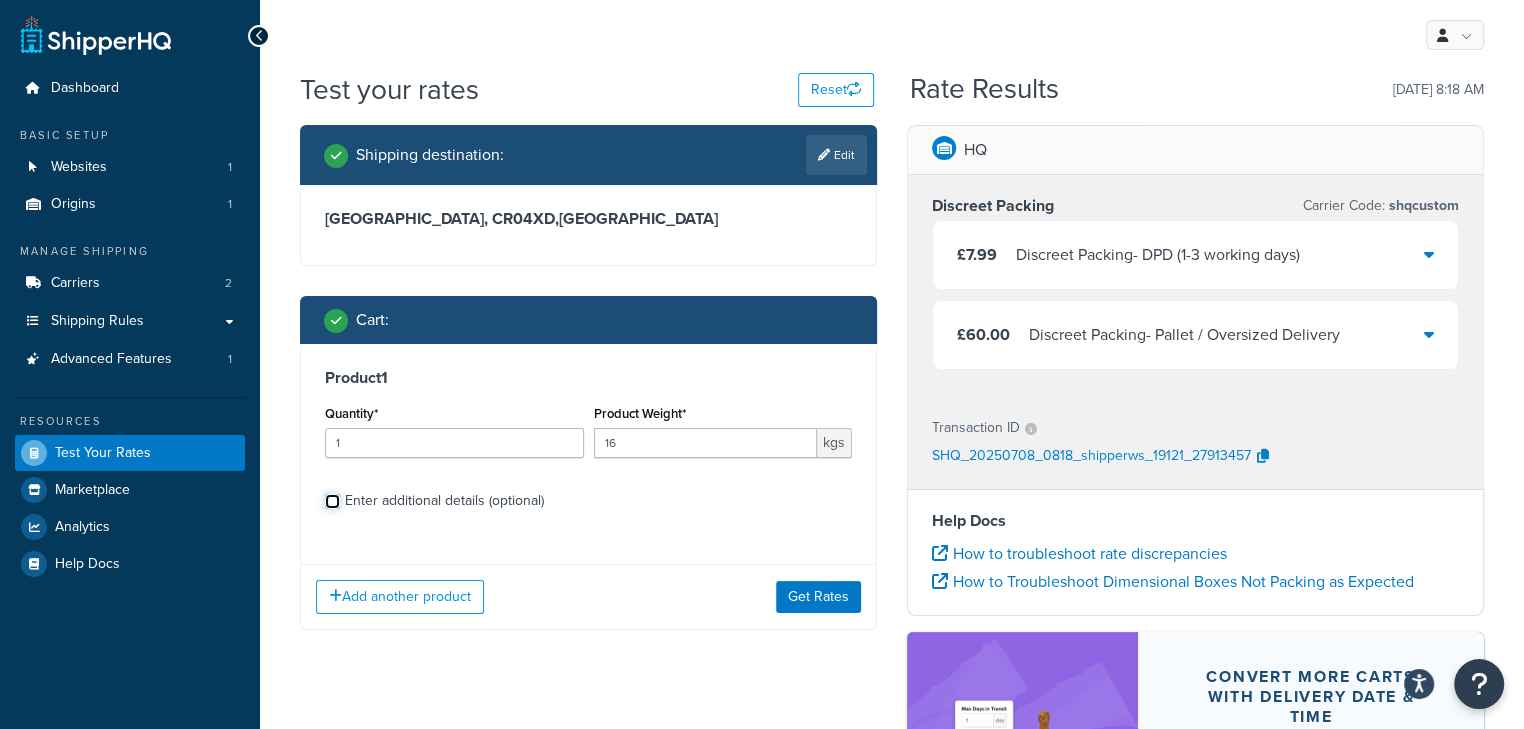 click on "Enter additional details (optional)" at bounding box center (332, 501) 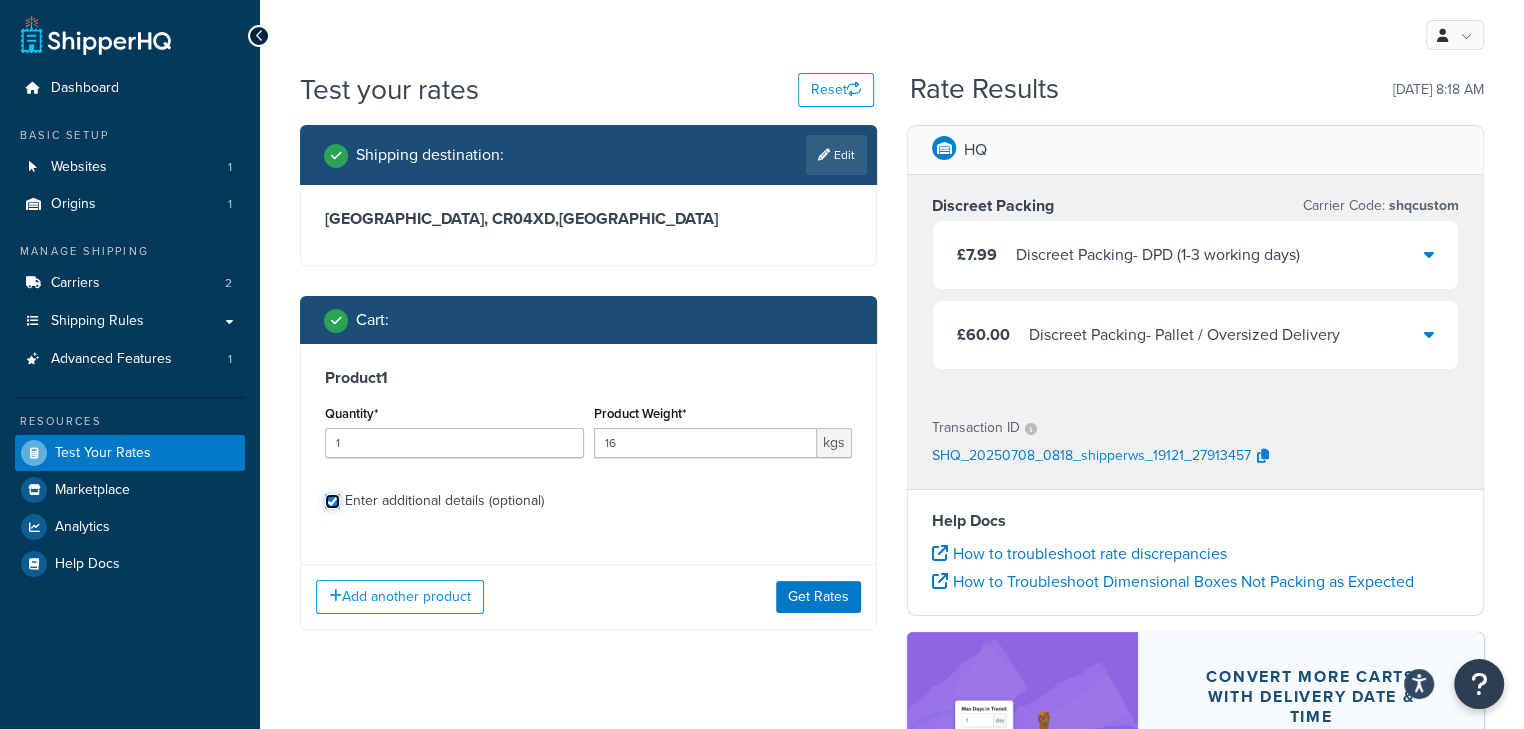 checkbox on "true" 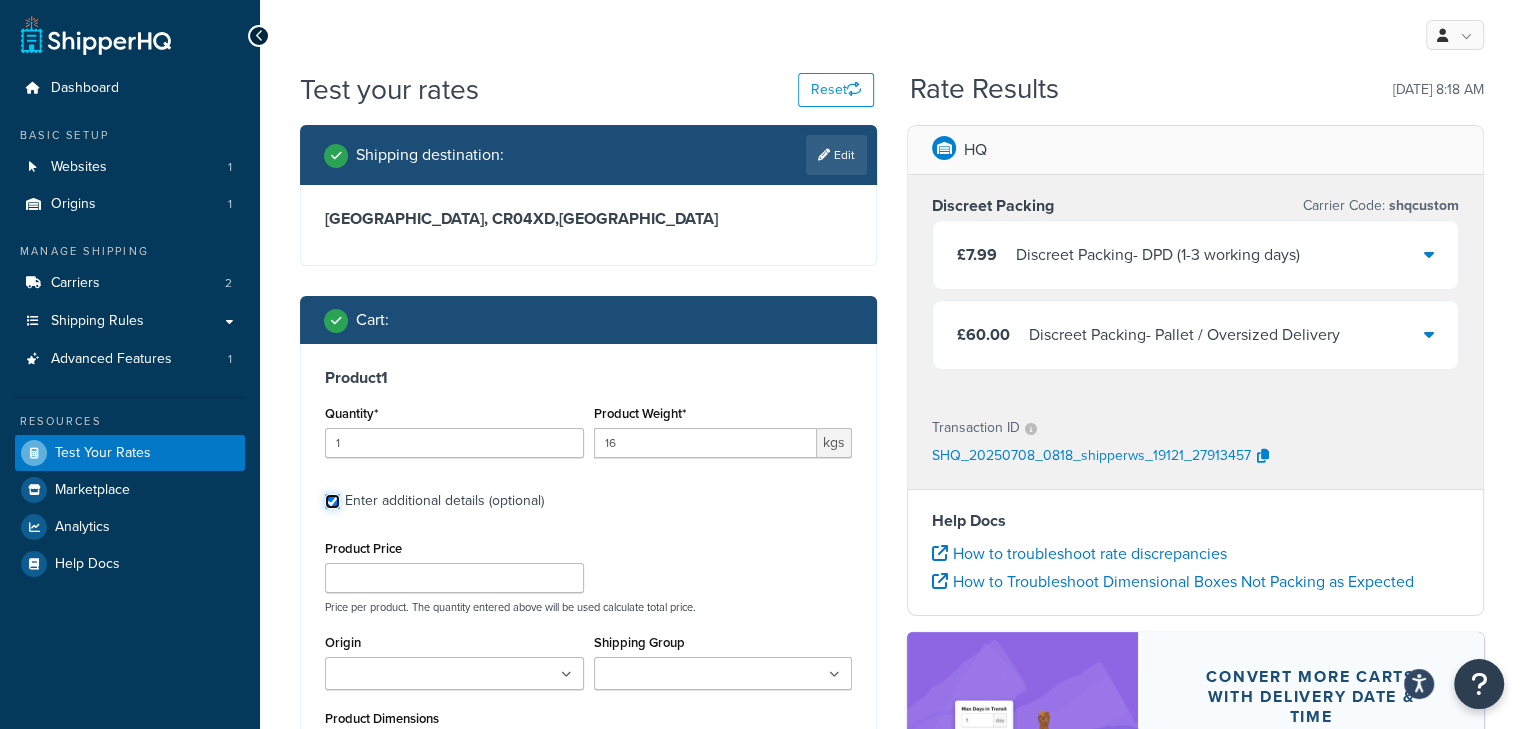 scroll, scrollTop: 266, scrollLeft: 0, axis: vertical 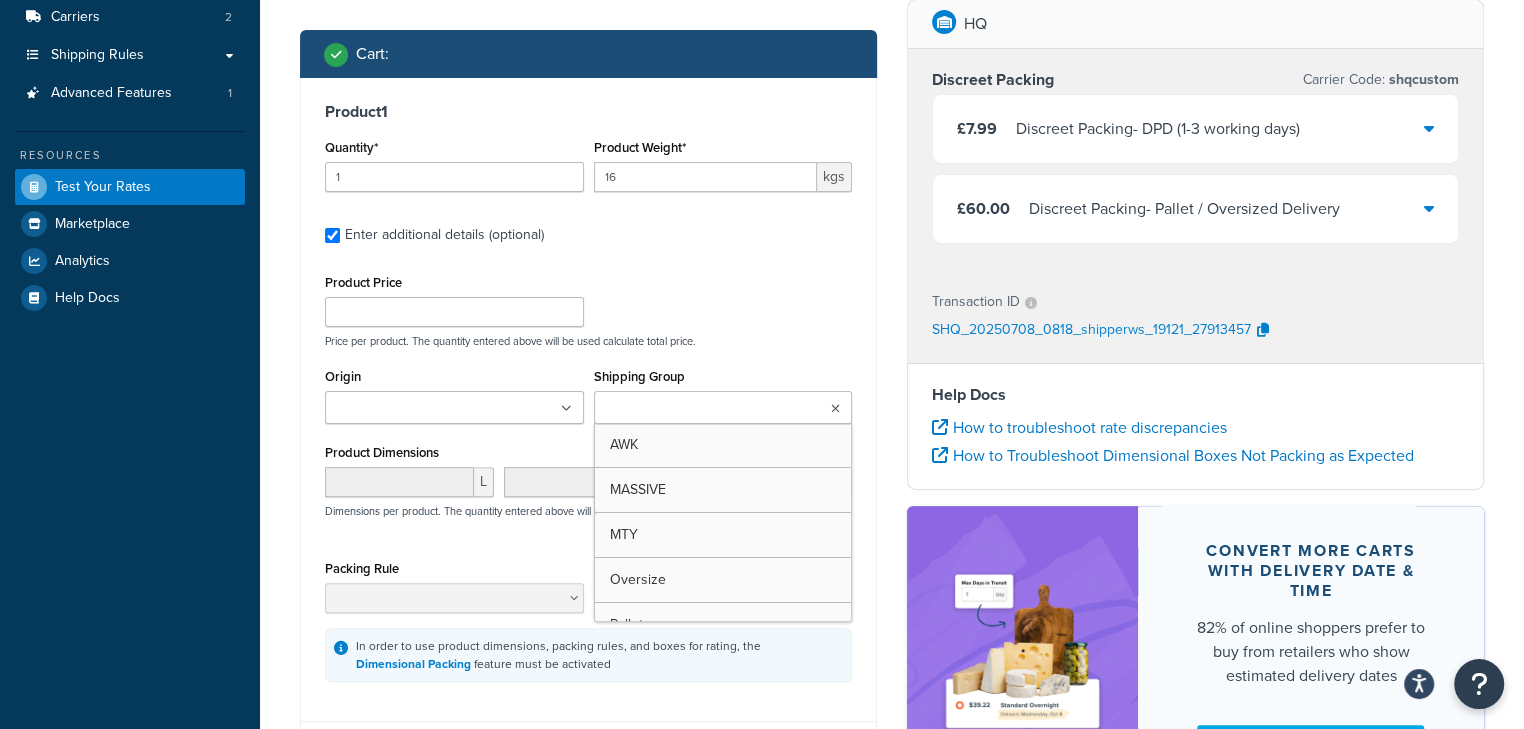 click at bounding box center [835, 409] 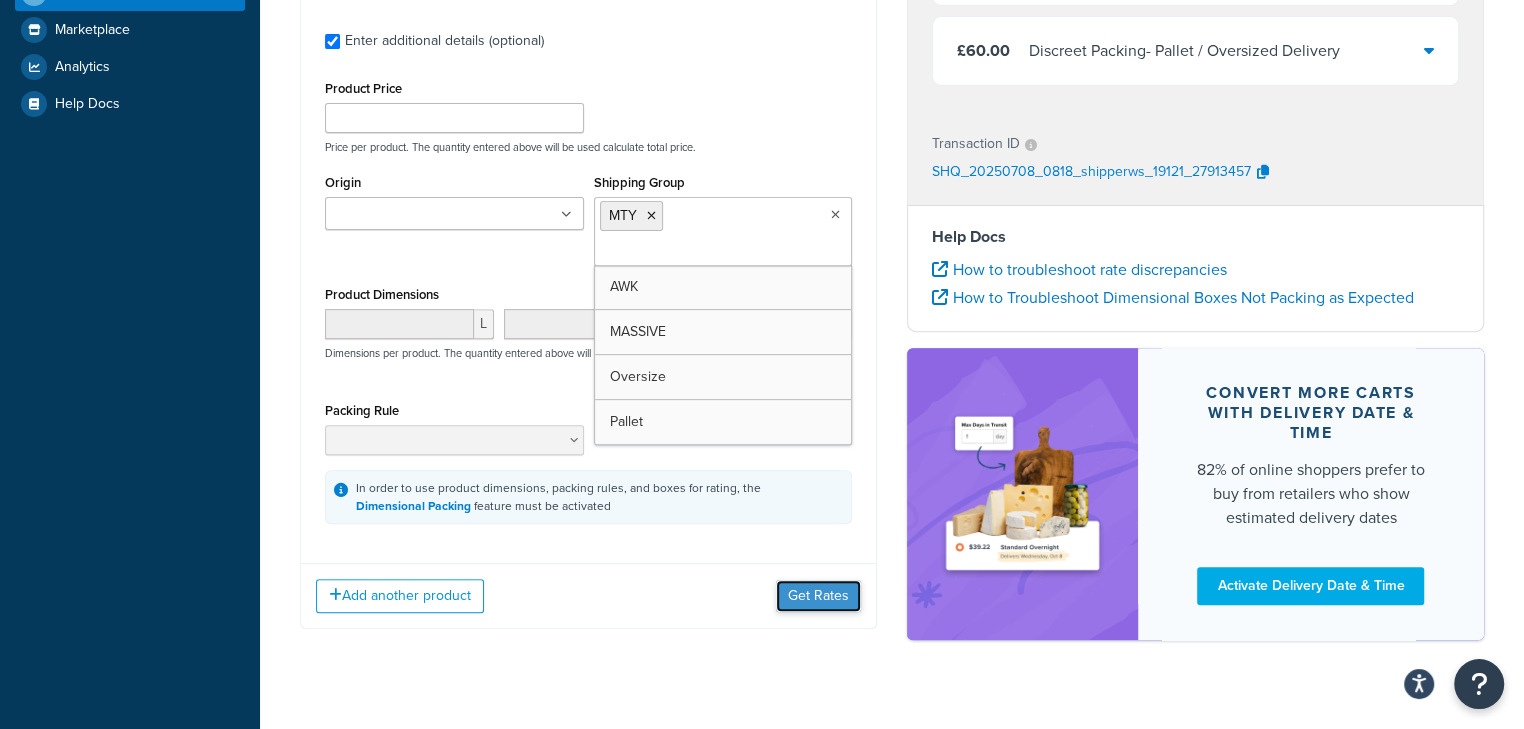 click on "Get Rates" at bounding box center [818, 596] 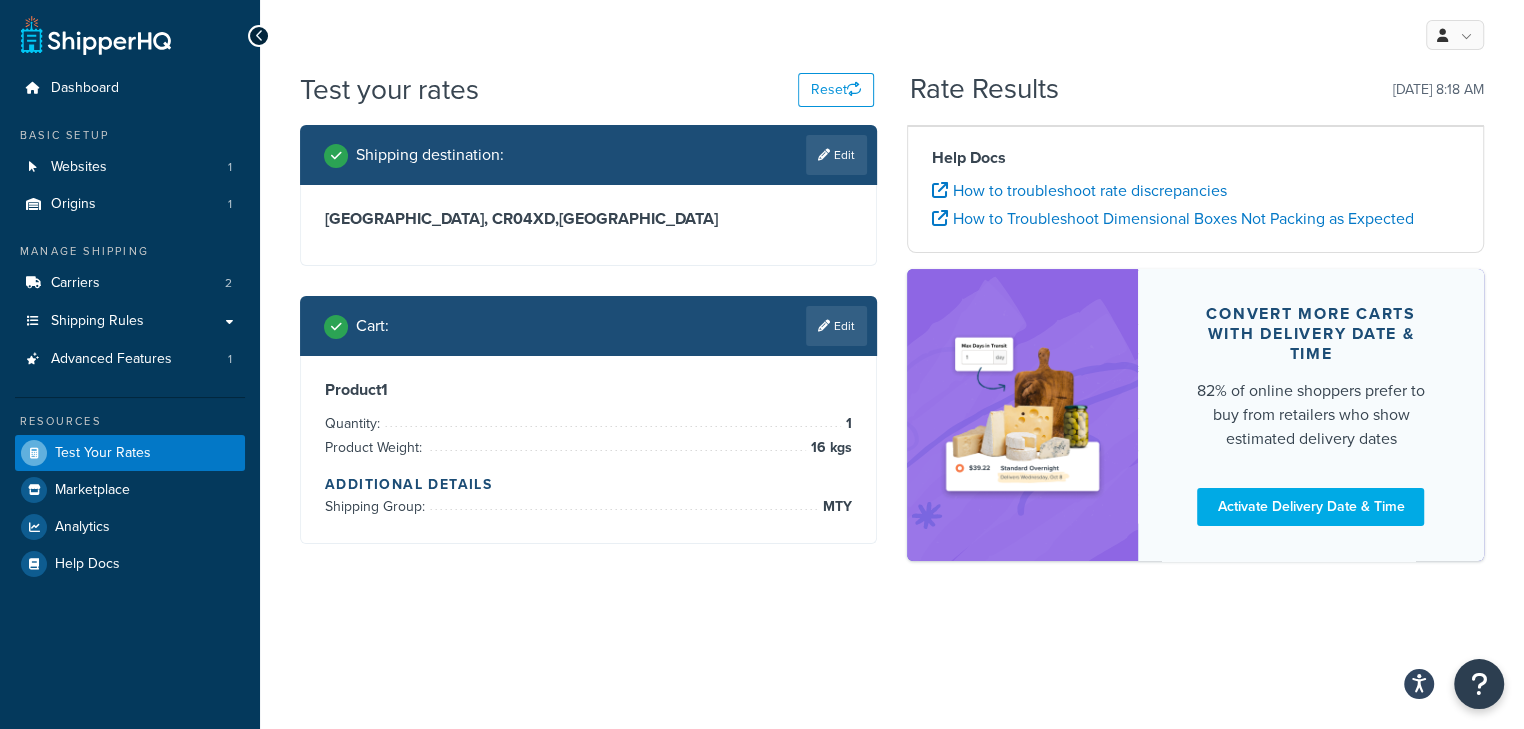 scroll, scrollTop: 0, scrollLeft: 0, axis: both 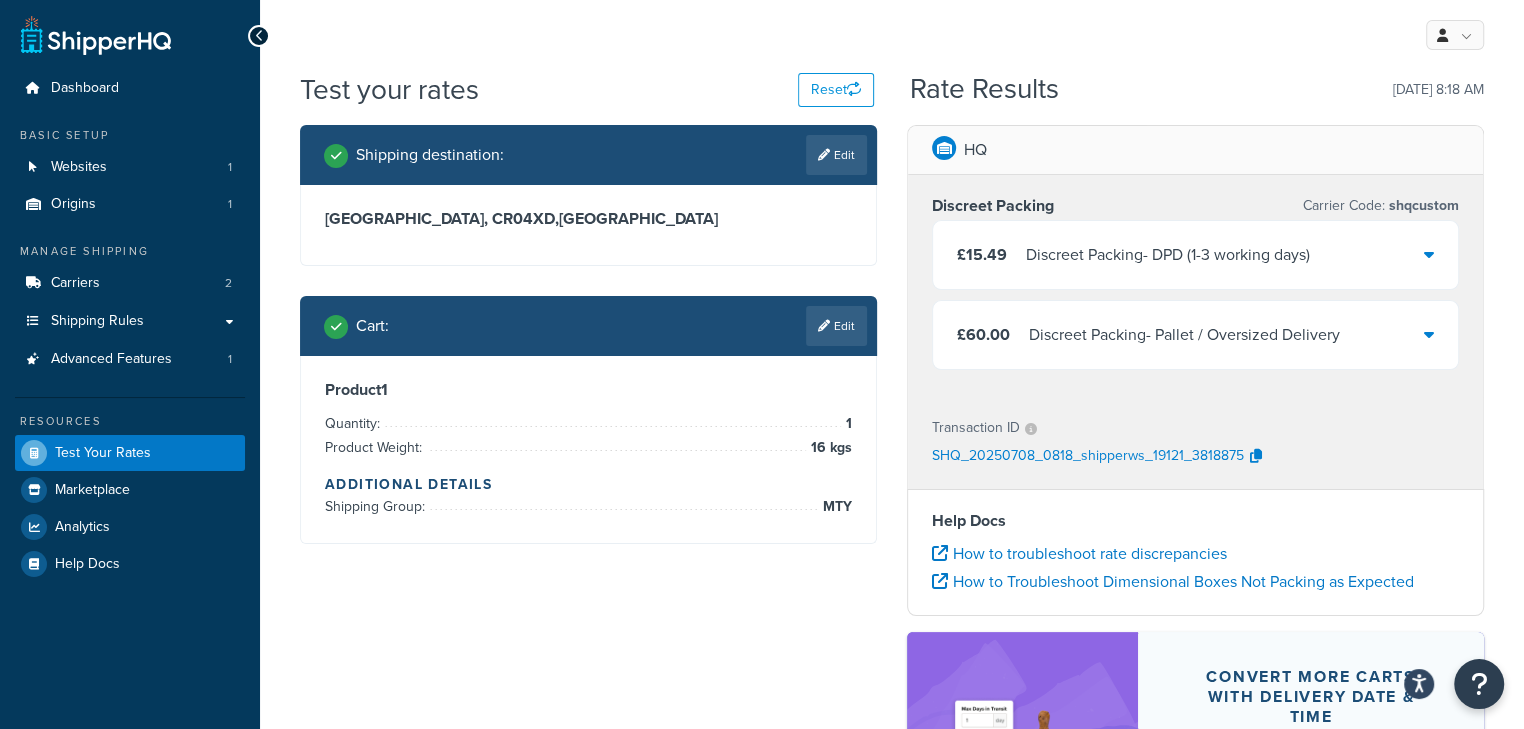 click at bounding box center (1429, 254) 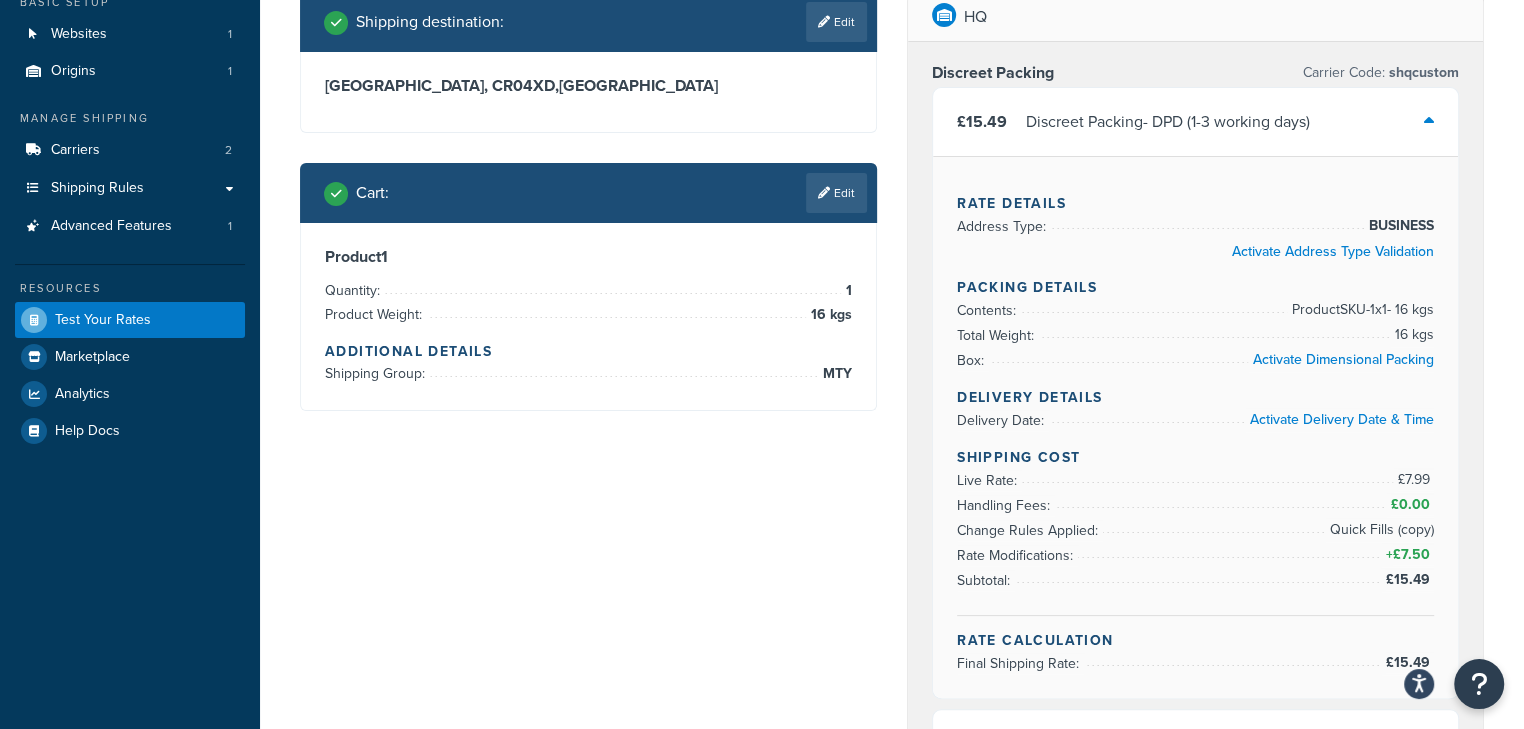 scroll, scrollTop: 0, scrollLeft: 0, axis: both 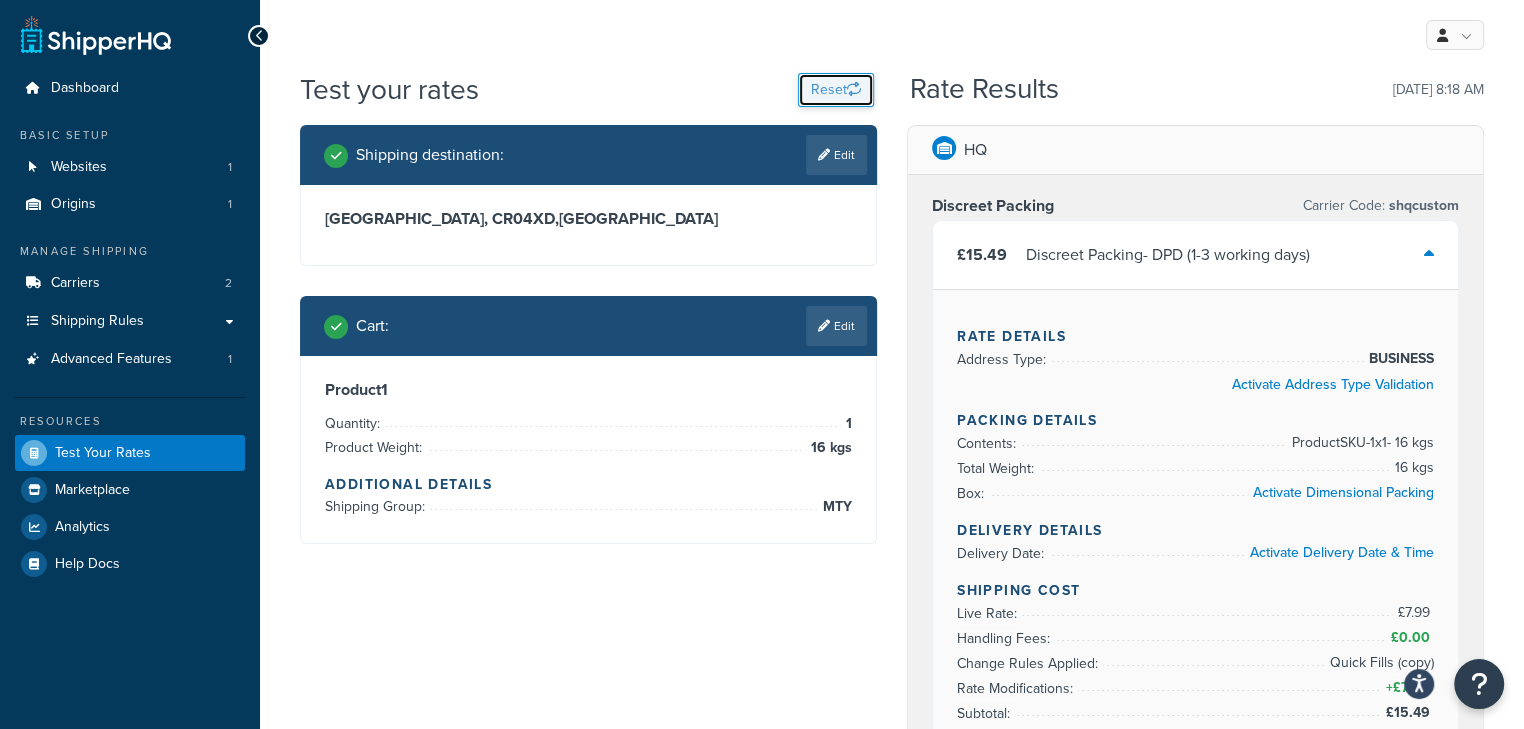 click on "Reset" at bounding box center (836, 90) 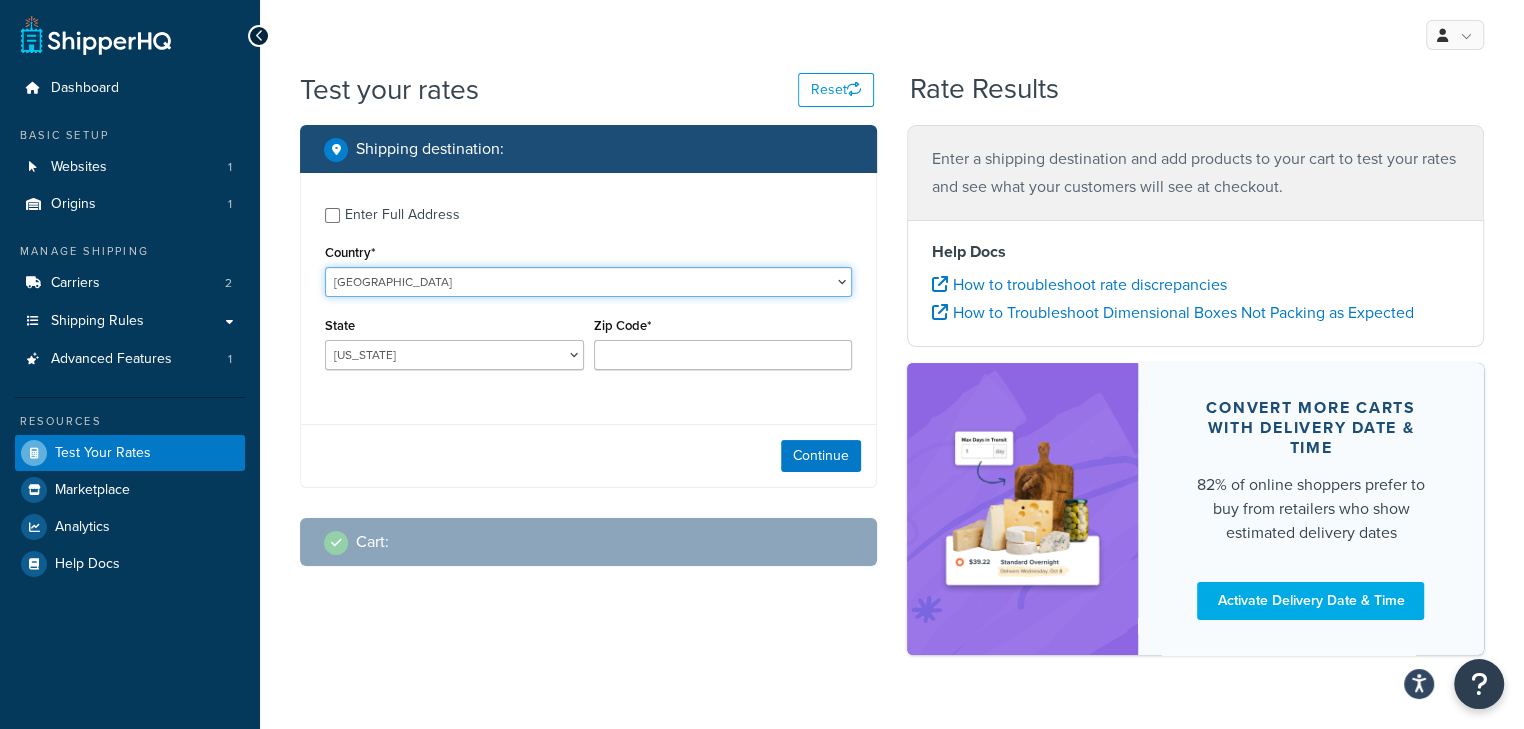click on "United States  United Kingdom  Afghanistan  Åland Islands  Albania  Algeria  American Samoa  Andorra  Angola  Anguilla  Antarctica  Antigua and Barbuda  Argentina  Armenia  Aruba  Australia  Austria  Azerbaijan  Bahamas  Bahrain  Bangladesh  Barbados  Belarus  Belgium  Belize  Benin  Bermuda  Bhutan  Bolivia  Bonaire, Sint Eustatius and Saba  Bosnia and Herzegovina  Botswana  Bouvet Island  Brazil  British Indian Ocean Territory  Brunei Darussalam  Bulgaria  Burkina Faso  Burundi  Cambodia  Cameroon  Canada  Cape Verde  Cayman Islands  Central African Republic  Chad  Chile  China  Christmas Island  Cocos (Keeling) Islands  Colombia  Comoros  Congo  Congo, The Democratic Republic of the  Cook Islands  Costa Rica  Côte d'Ivoire  Croatia  Cuba  Curacao  Cyprus  Czech Republic  Denmark  Djibouti  Dominica  Dominican Republic  Ecuador  Egypt  El Salvador  Equatorial Guinea  Eritrea  Estonia  Ethiopia  Falkland Islands (Malvinas)  Faroe Islands  Fiji  Finland  France  French Guiana  French Polynesia  Gabon  Guam" at bounding box center [588, 282] 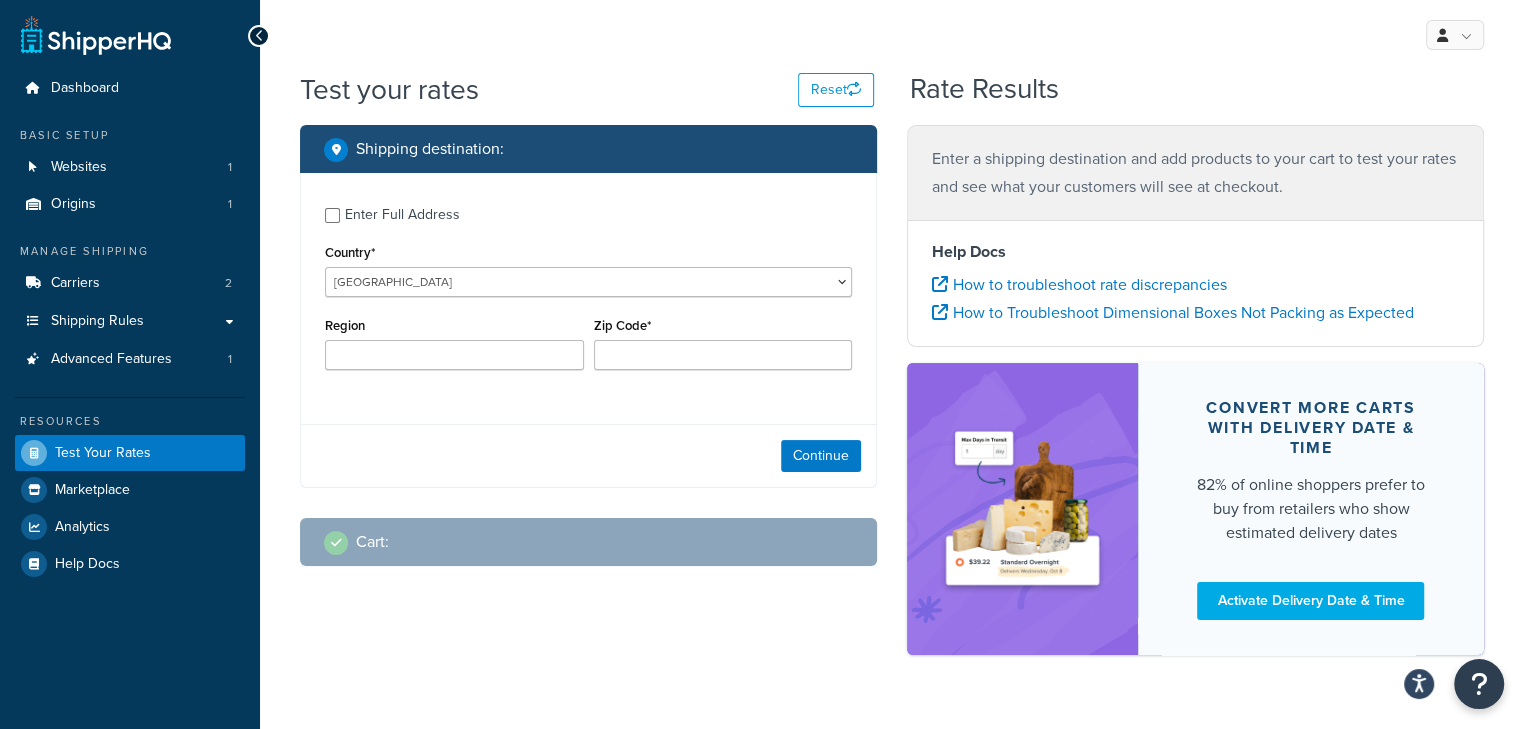 drag, startPoint x: 376, startPoint y: 207, endPoint x: 621, endPoint y: 317, distance: 268.56097 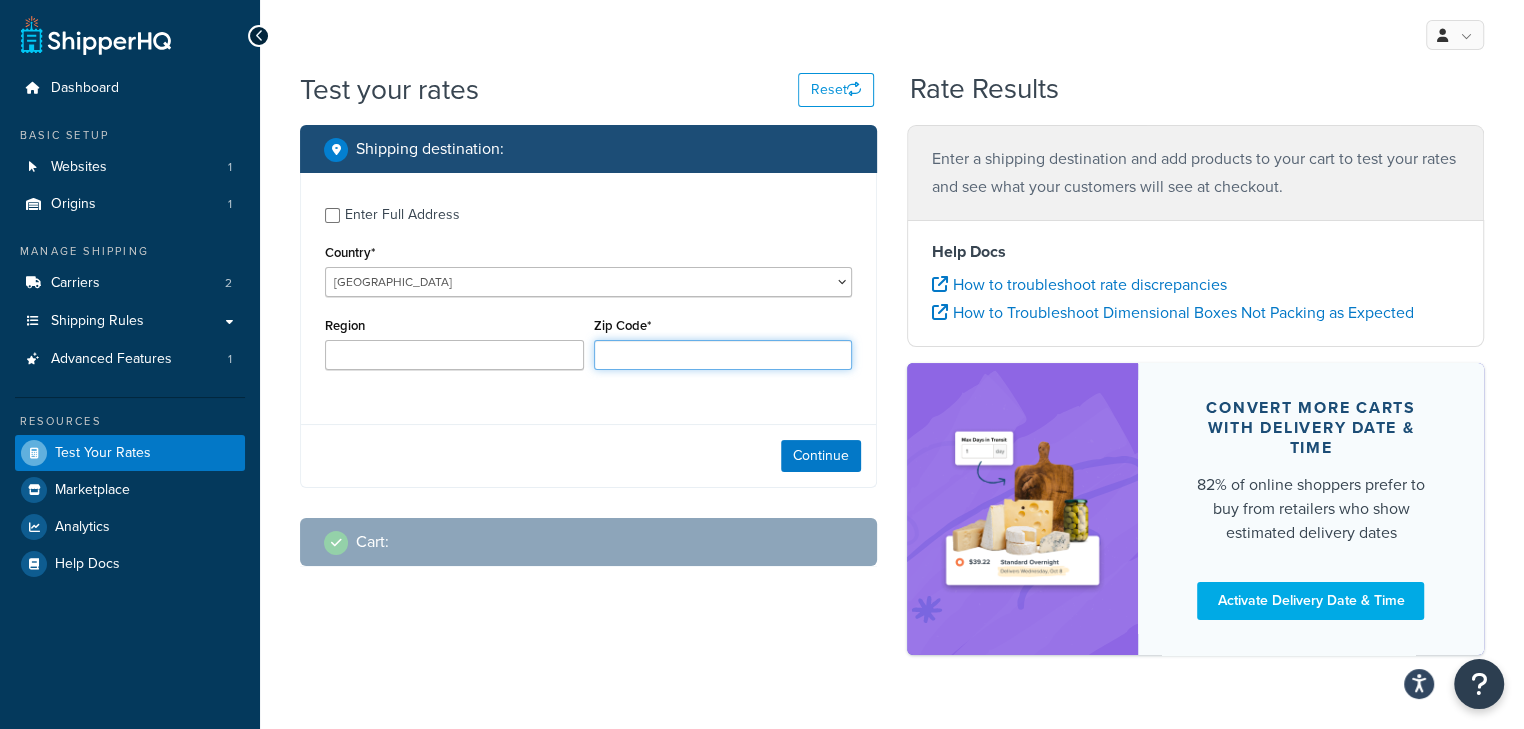 drag, startPoint x: 658, startPoint y: 354, endPoint x: 667, endPoint y: 385, distance: 32.280025 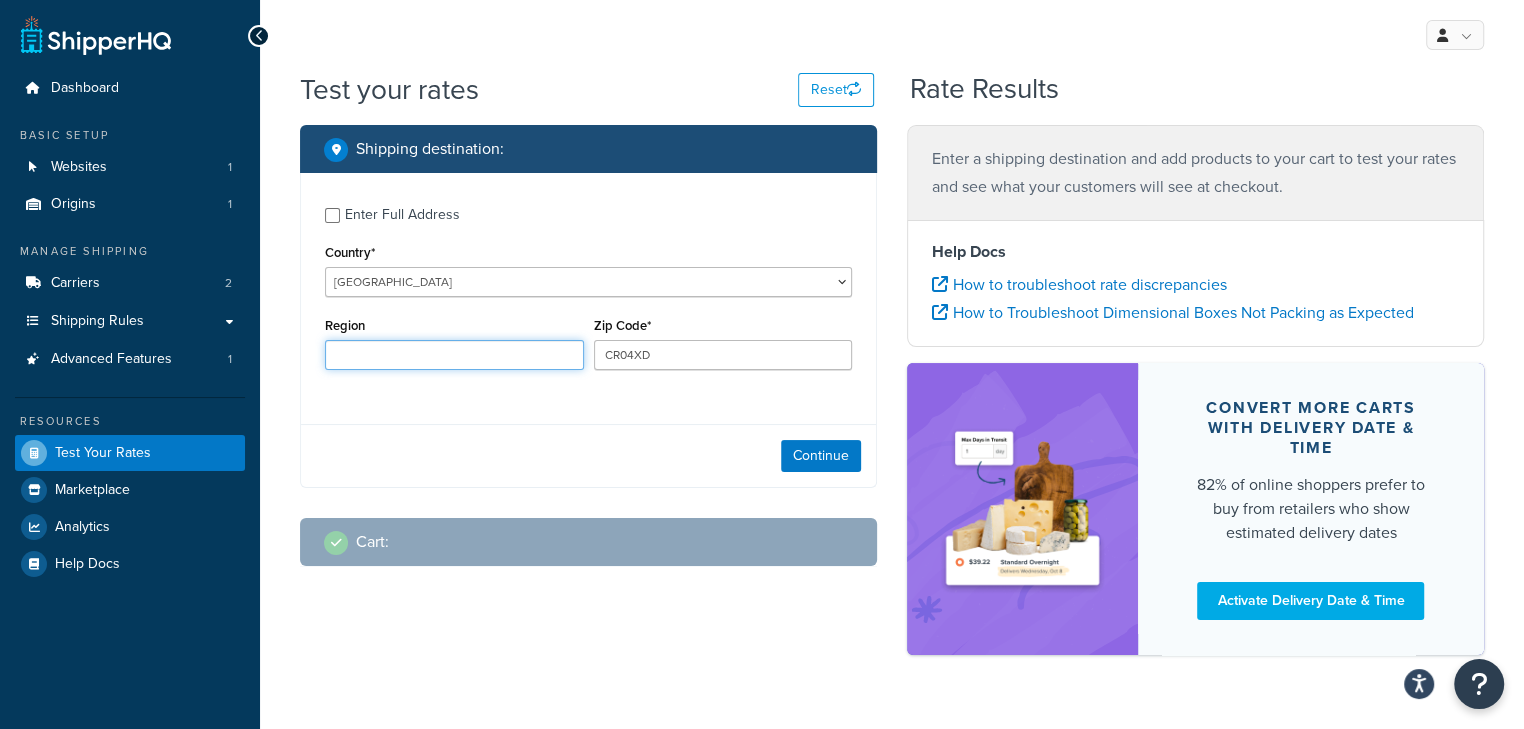 type on "Surrey" 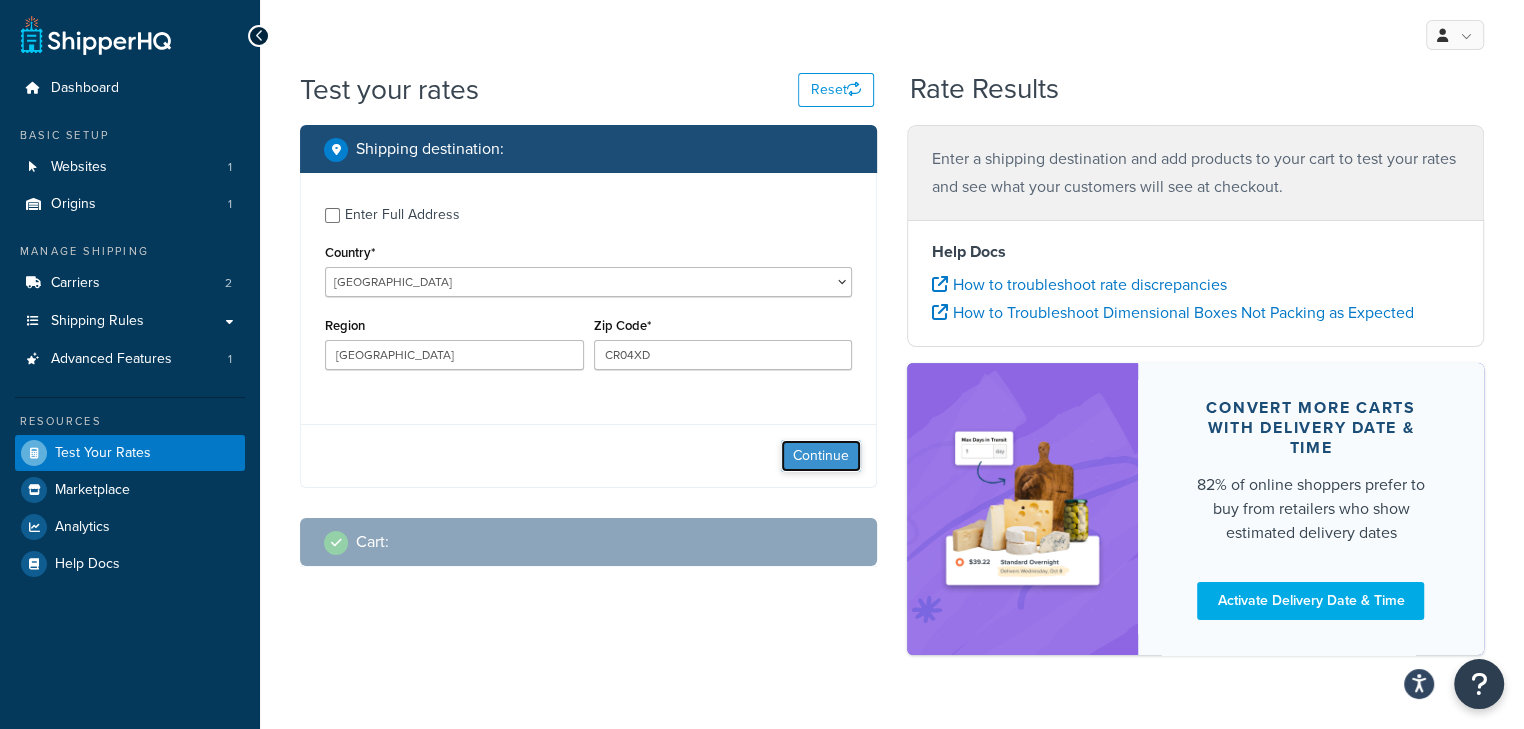 click on "Continue" at bounding box center [821, 456] 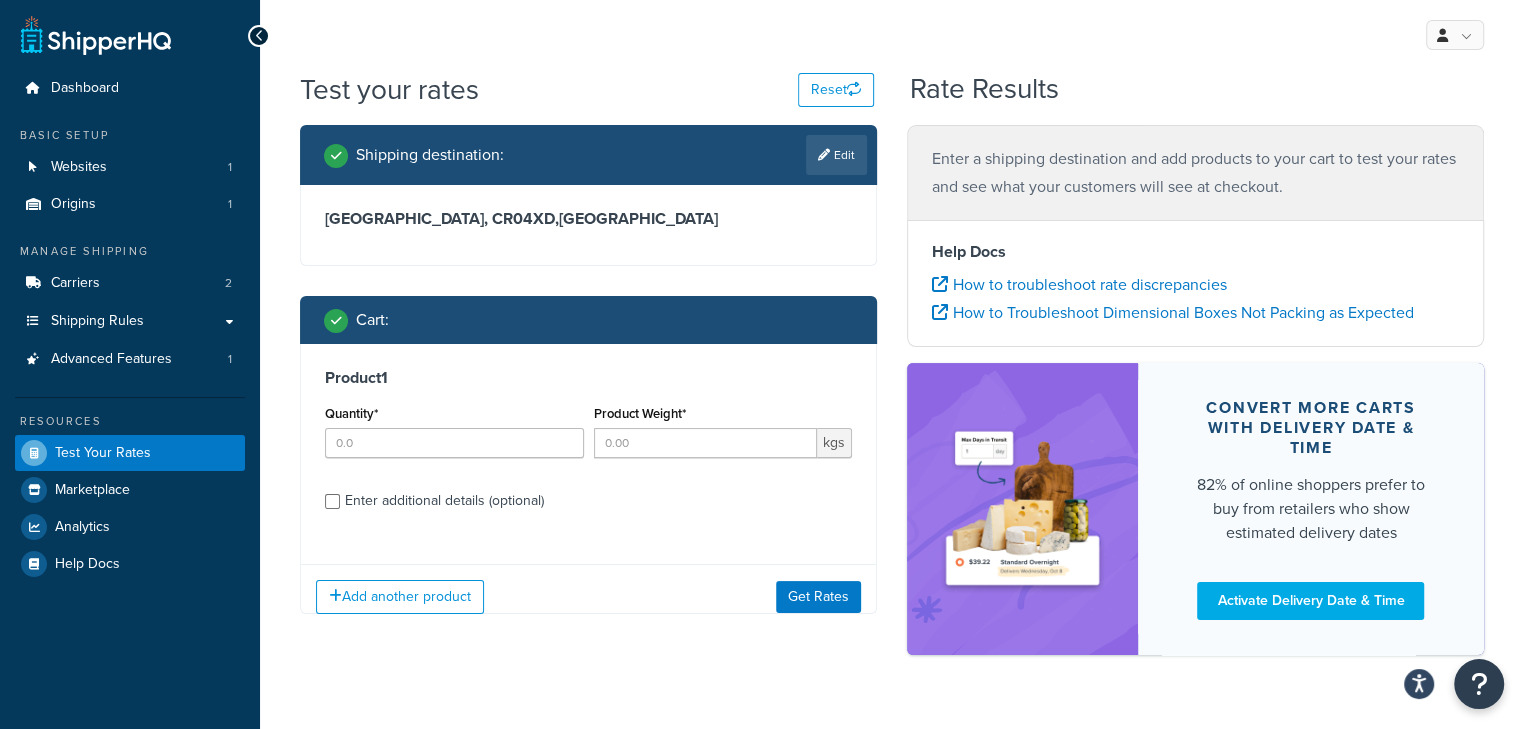 scroll, scrollTop: 44, scrollLeft: 0, axis: vertical 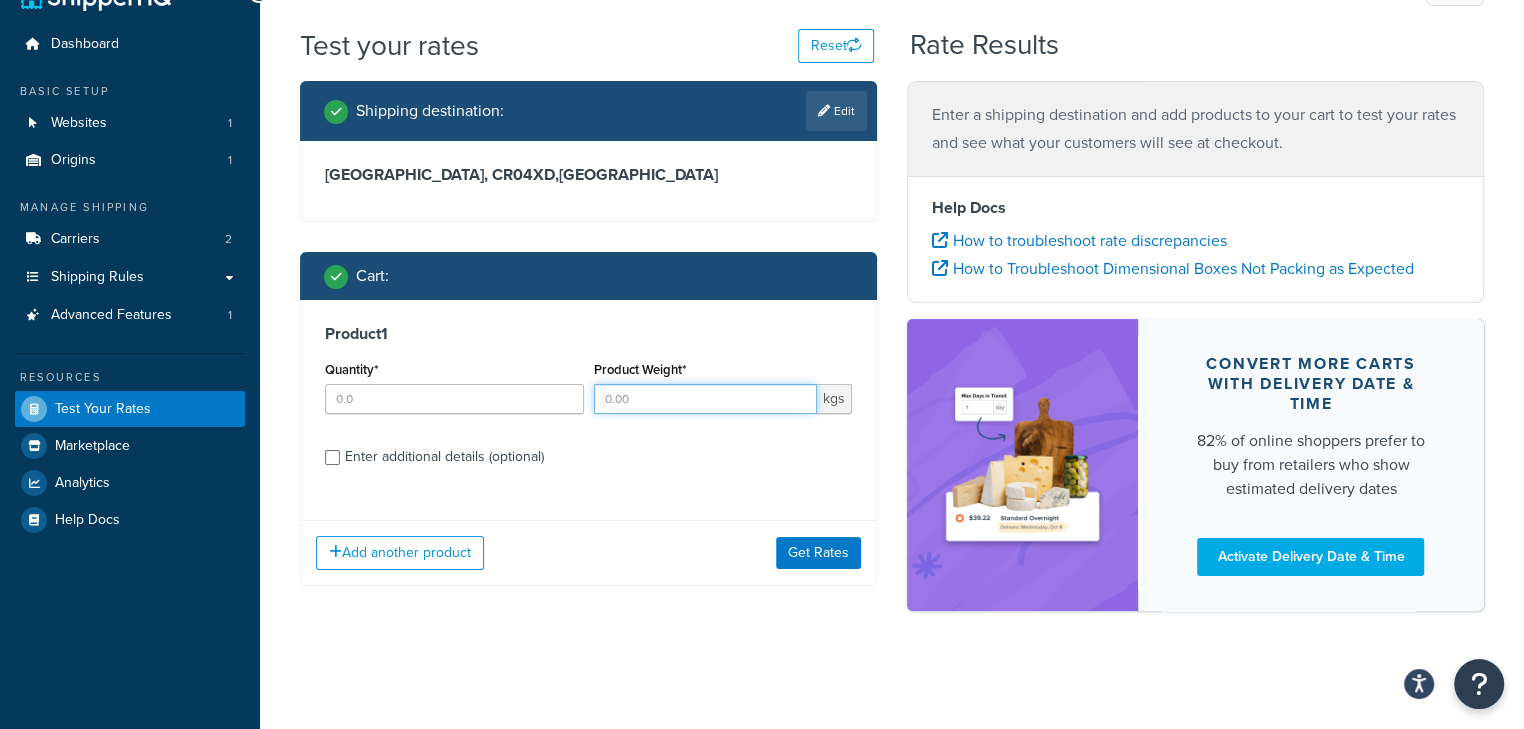 click on "Product Weight*" at bounding box center (706, 399) 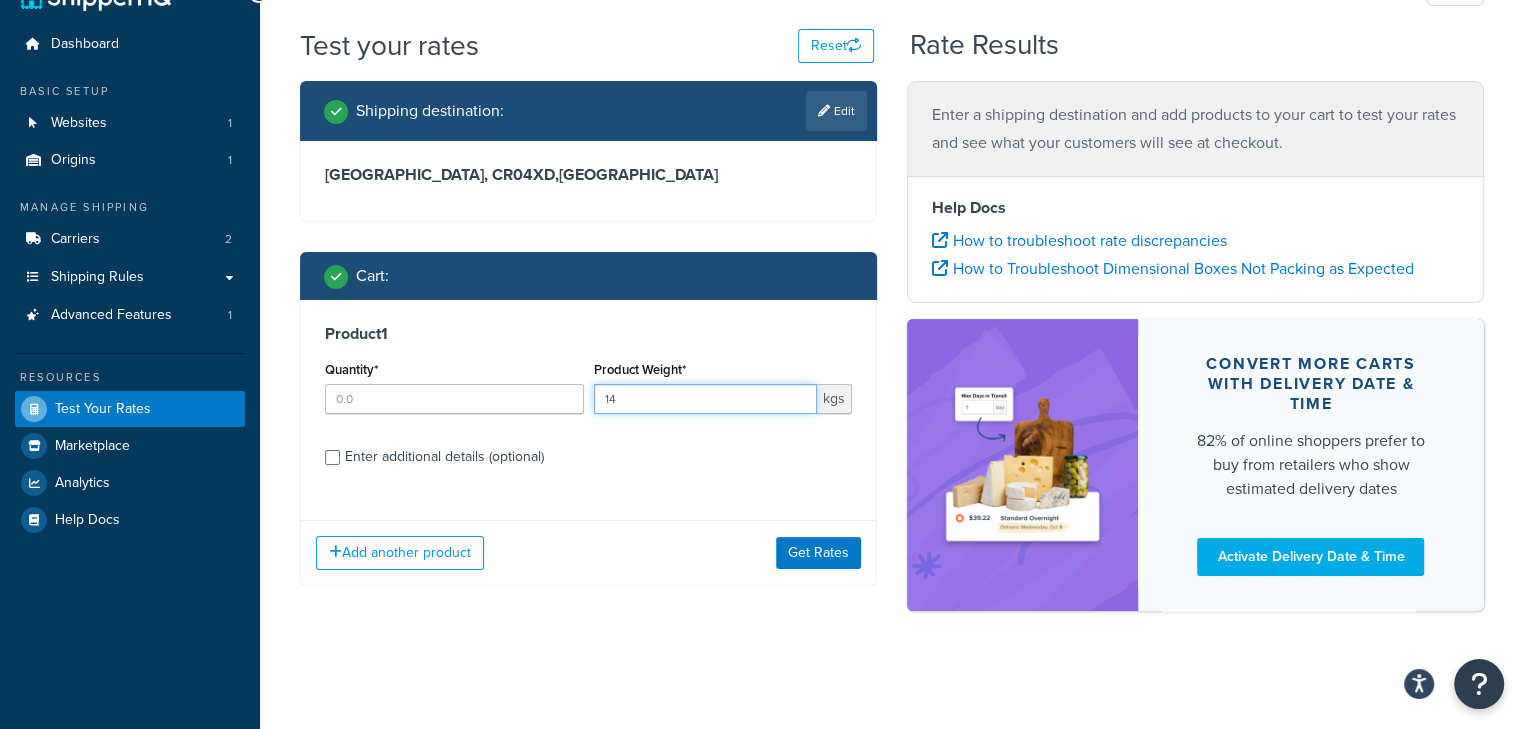 type on "14" 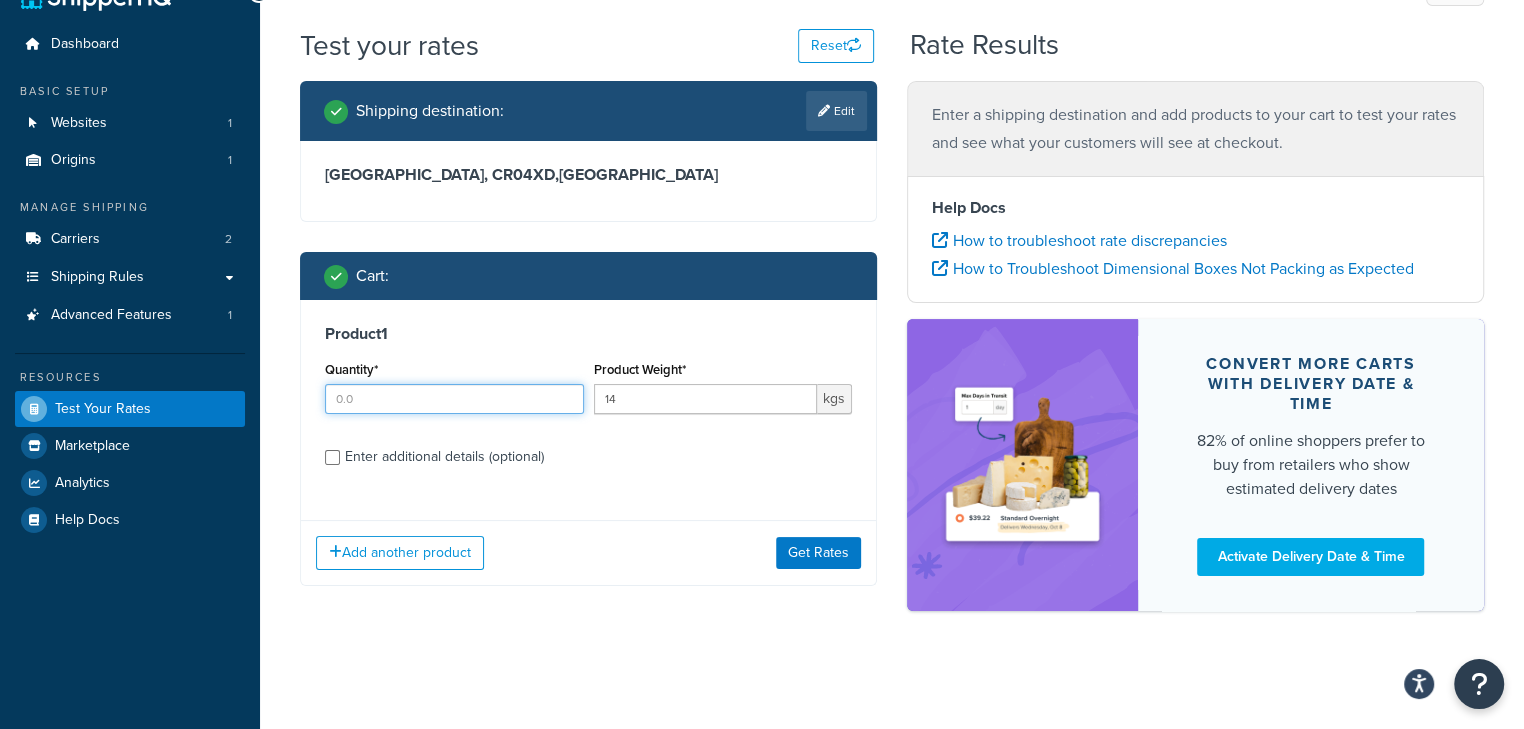 click on "Quantity*" at bounding box center (454, 399) 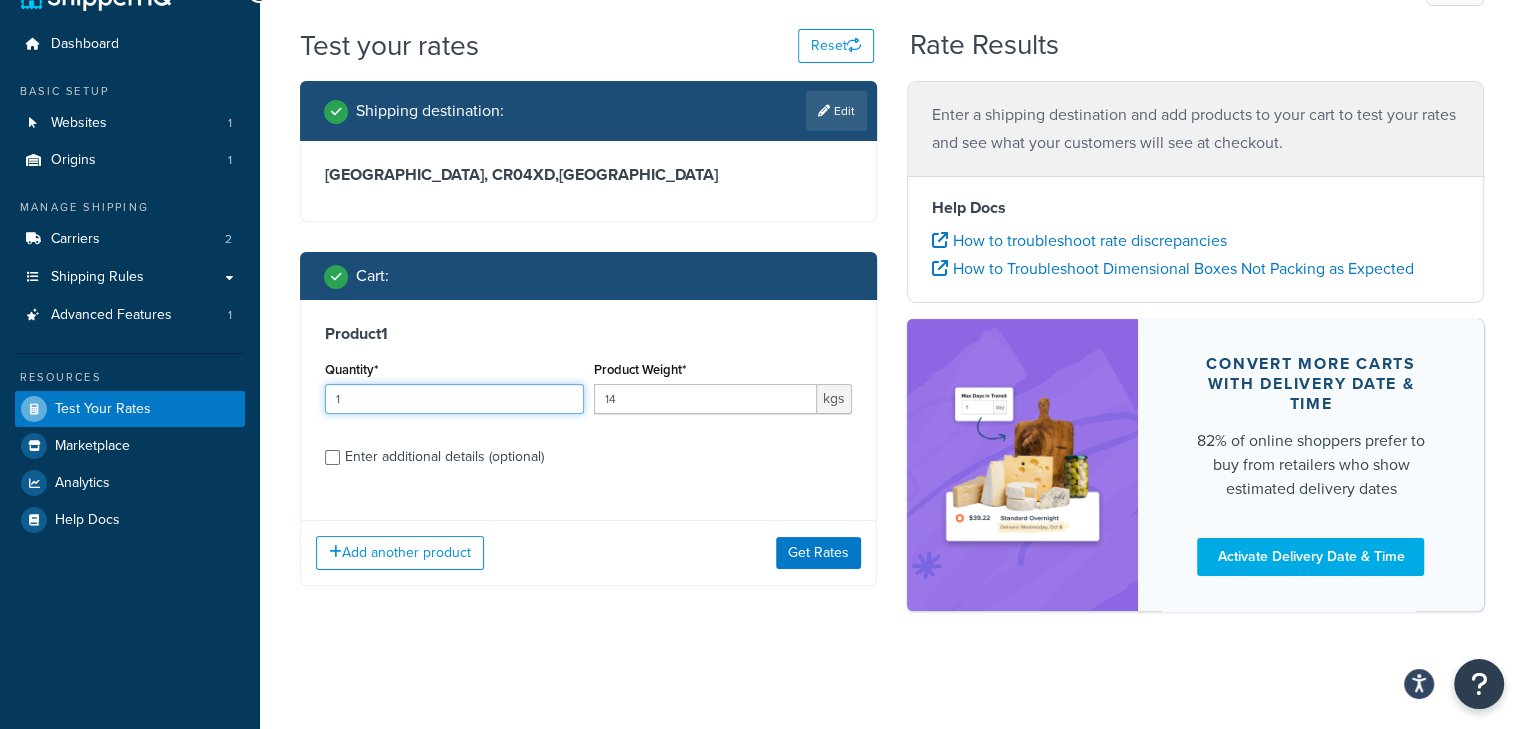 type on "1" 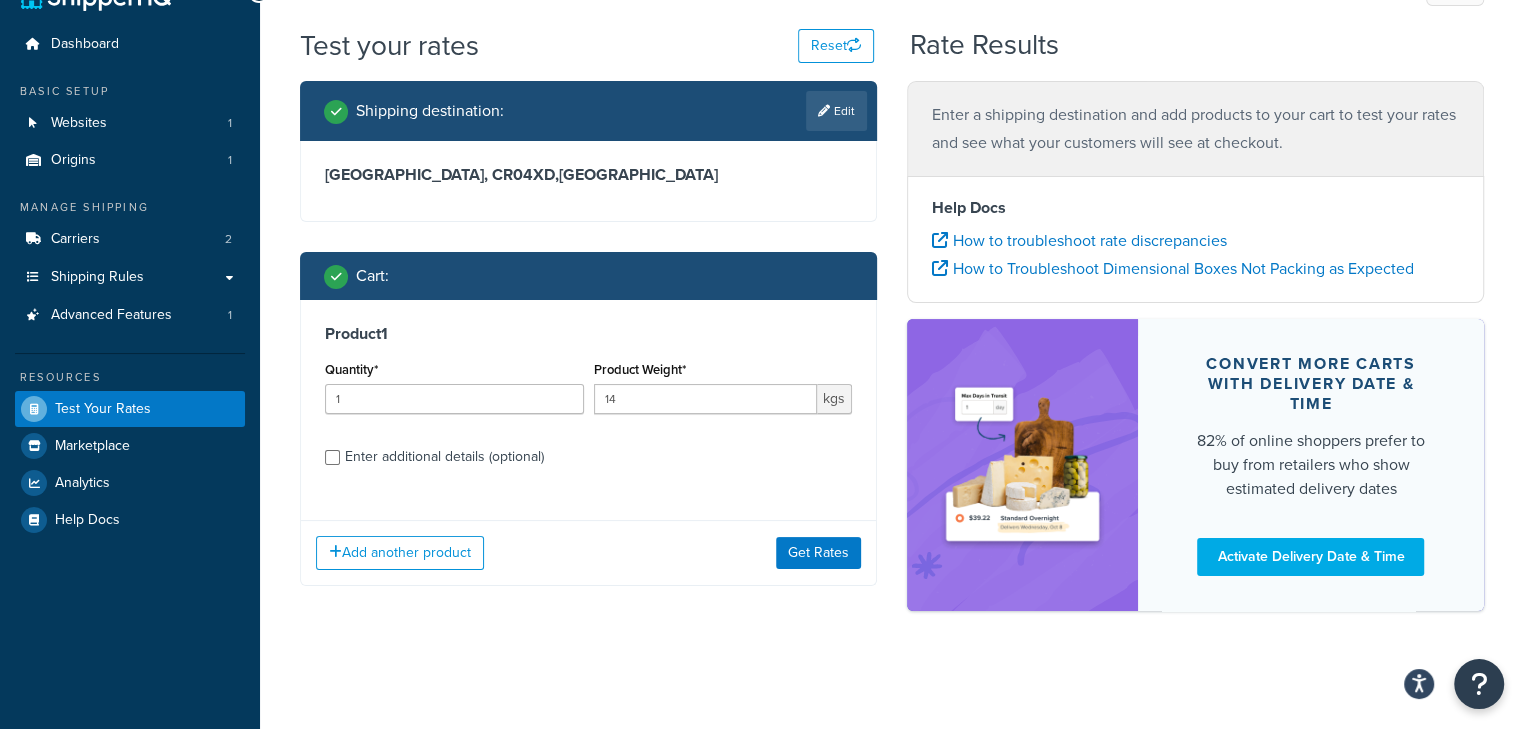 click on "Enter additional details (optional)" at bounding box center [444, 457] 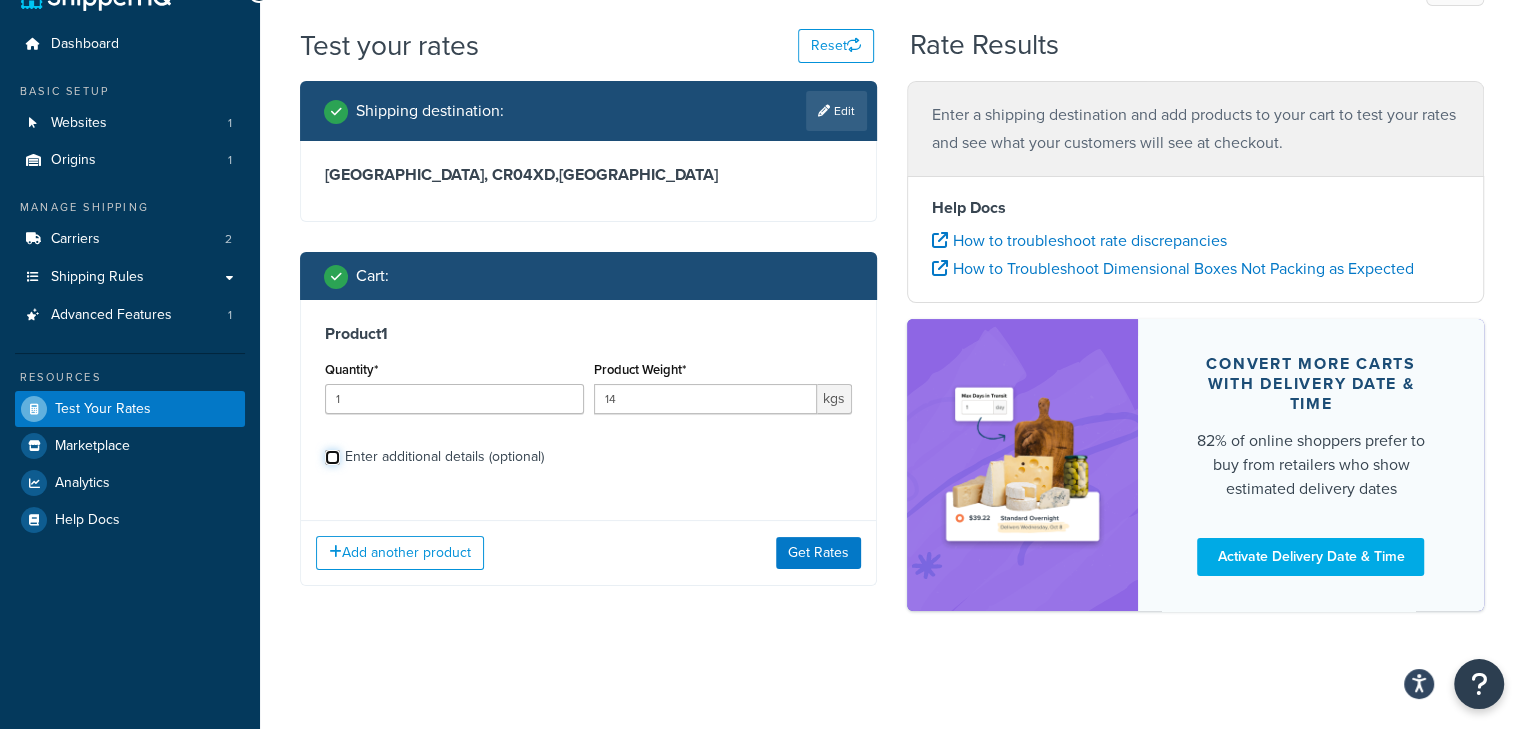 click on "Enter additional details (optional)" at bounding box center [332, 457] 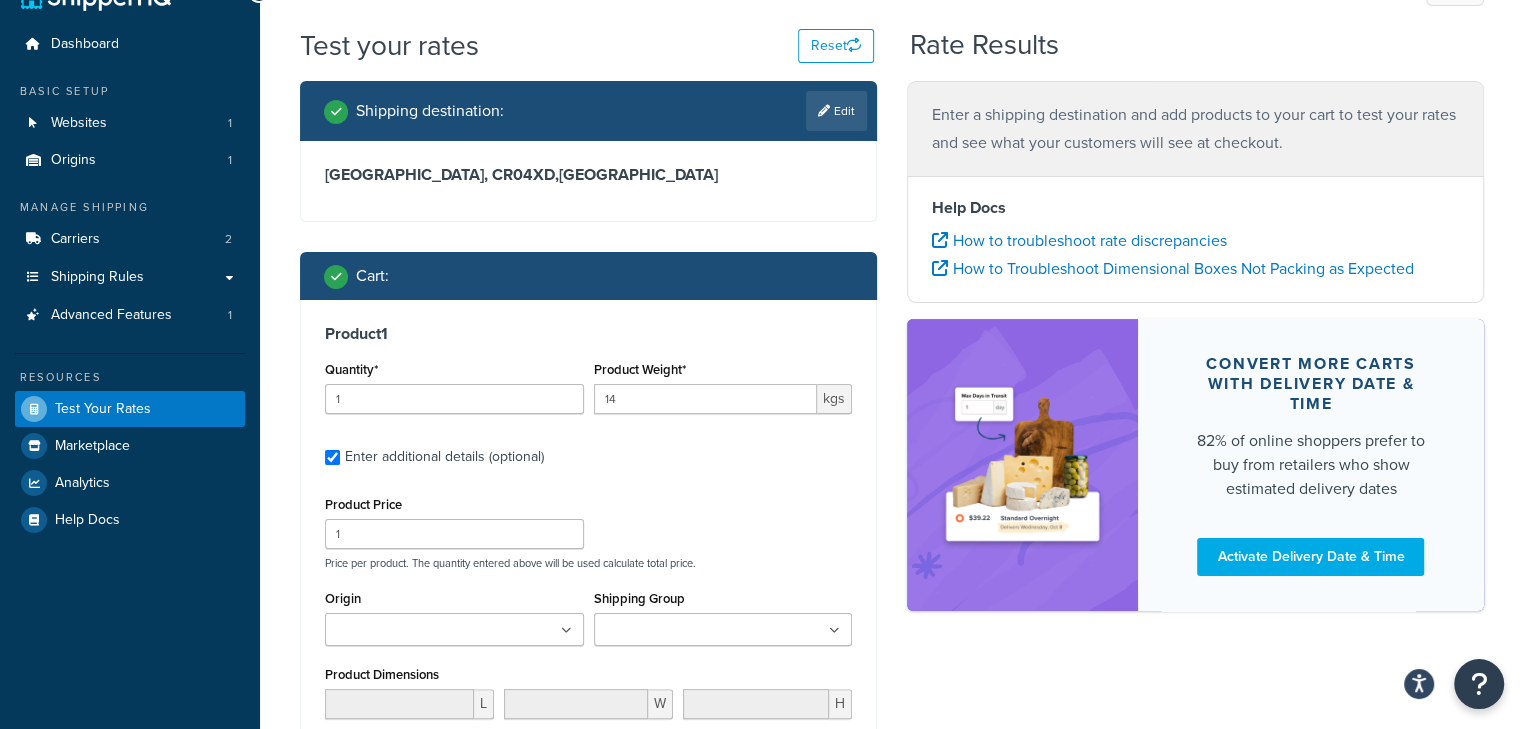 drag, startPoint x: 459, startPoint y: 448, endPoint x: 525, endPoint y: 465, distance: 68.154236 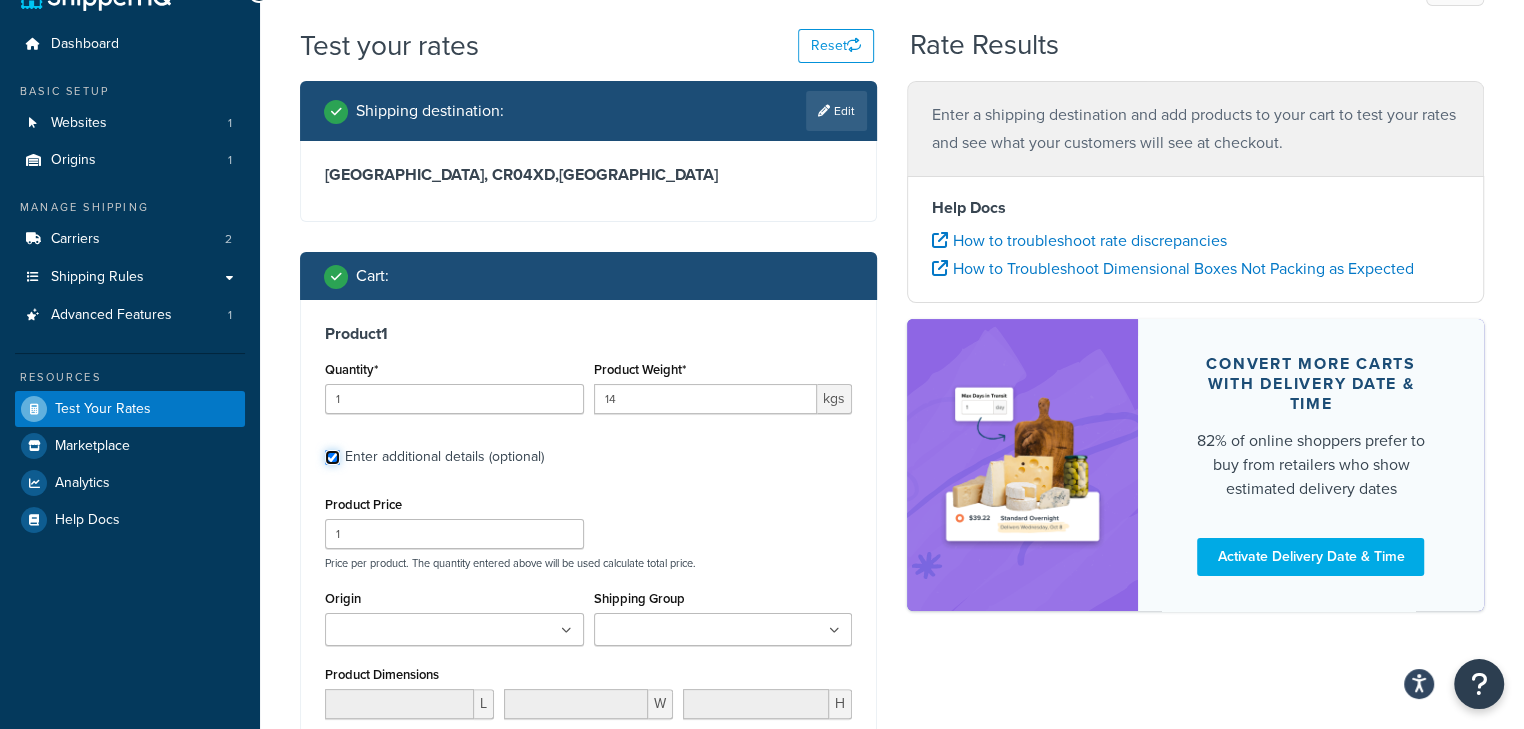 click on "Enter additional details (optional)" at bounding box center (332, 457) 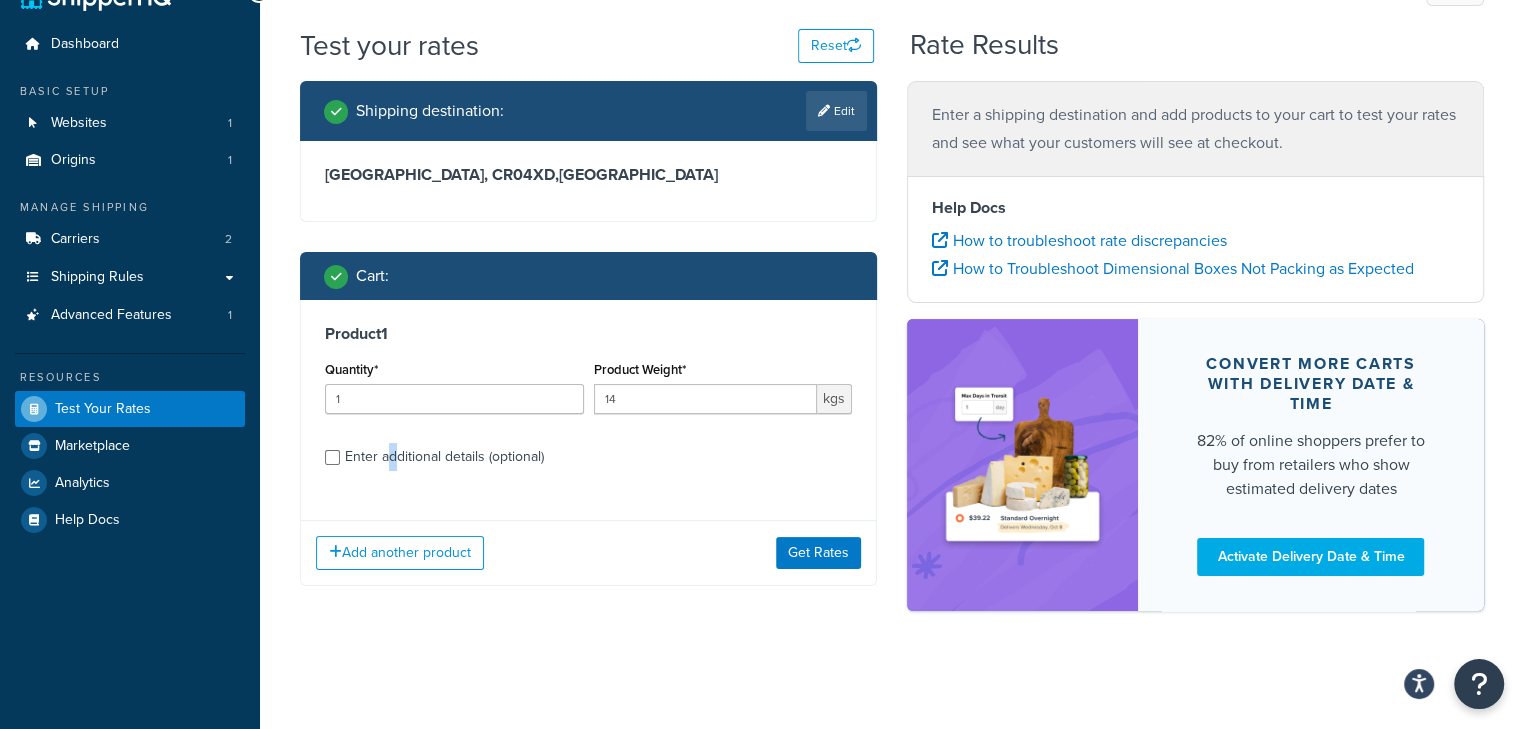 drag, startPoint x: 387, startPoint y: 449, endPoint x: 399, endPoint y: 458, distance: 15 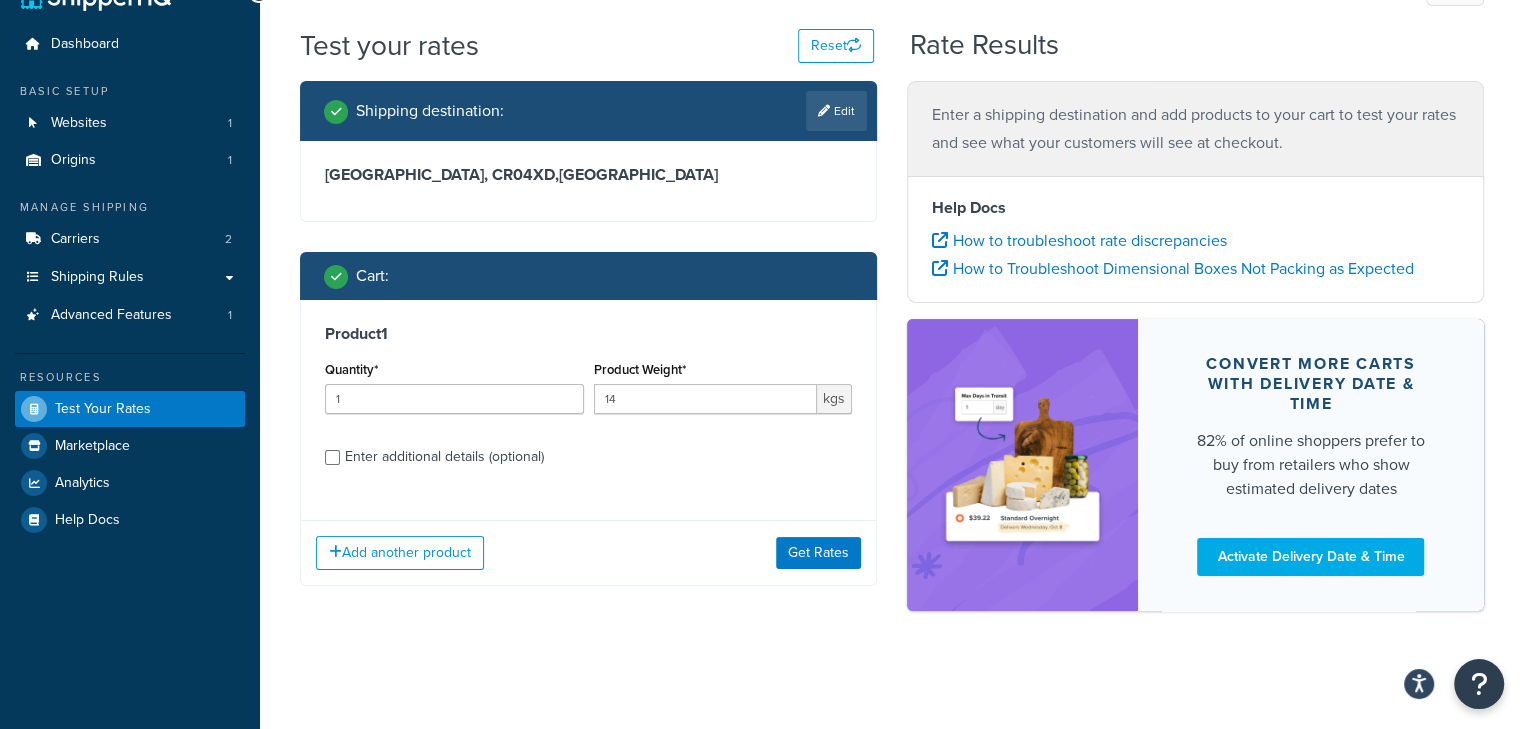 click on "Enter additional details (optional)" at bounding box center [444, 457] 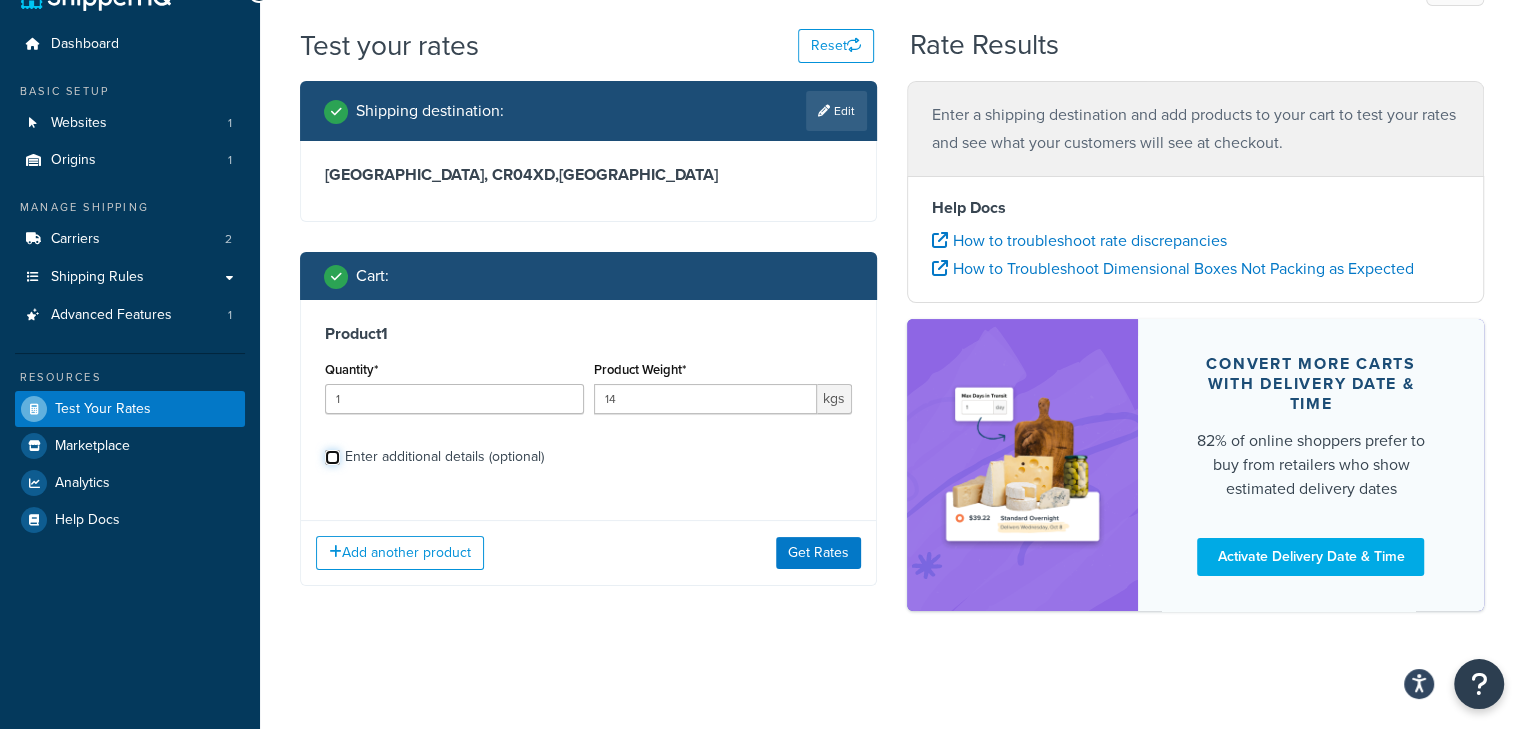 click on "Enter additional details (optional)" at bounding box center (332, 457) 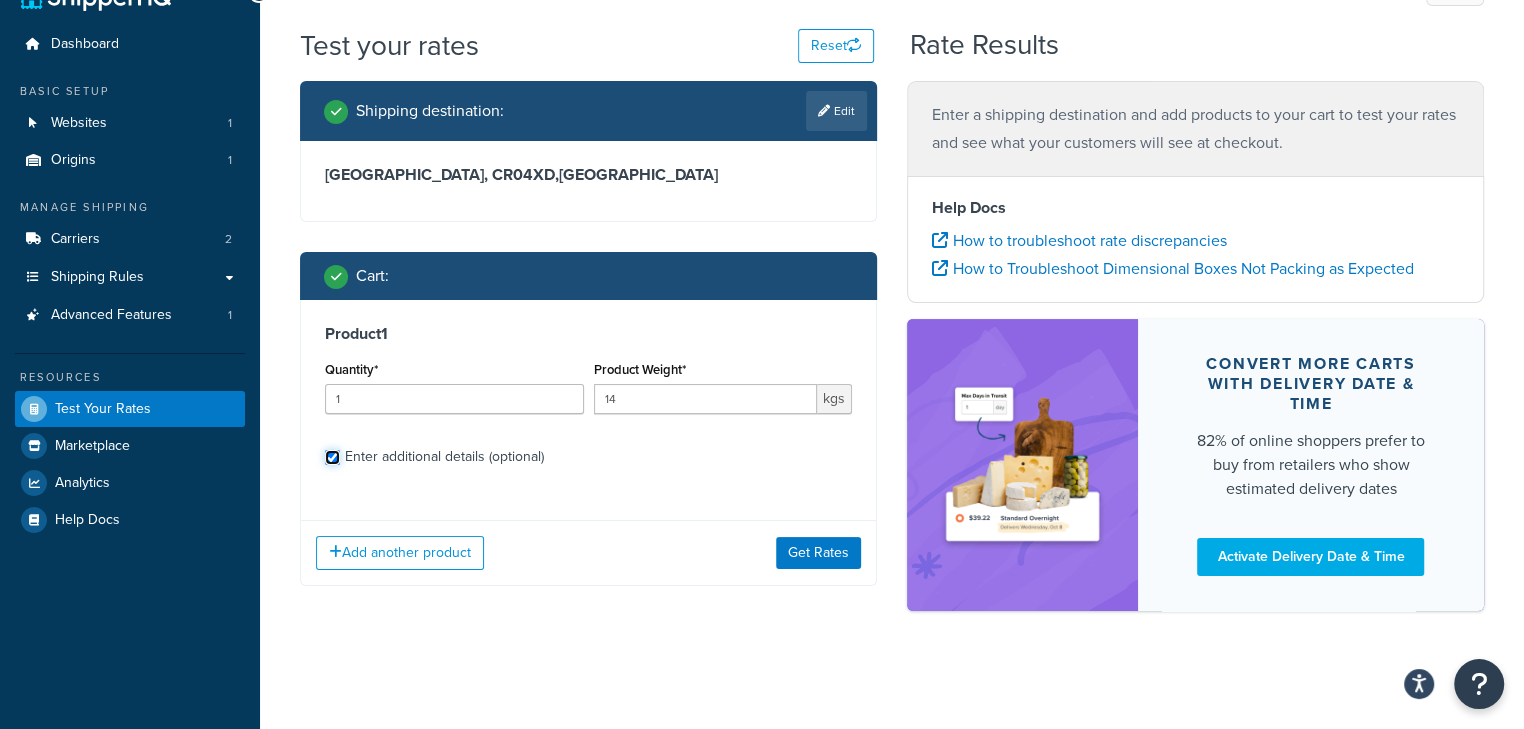 checkbox on "true" 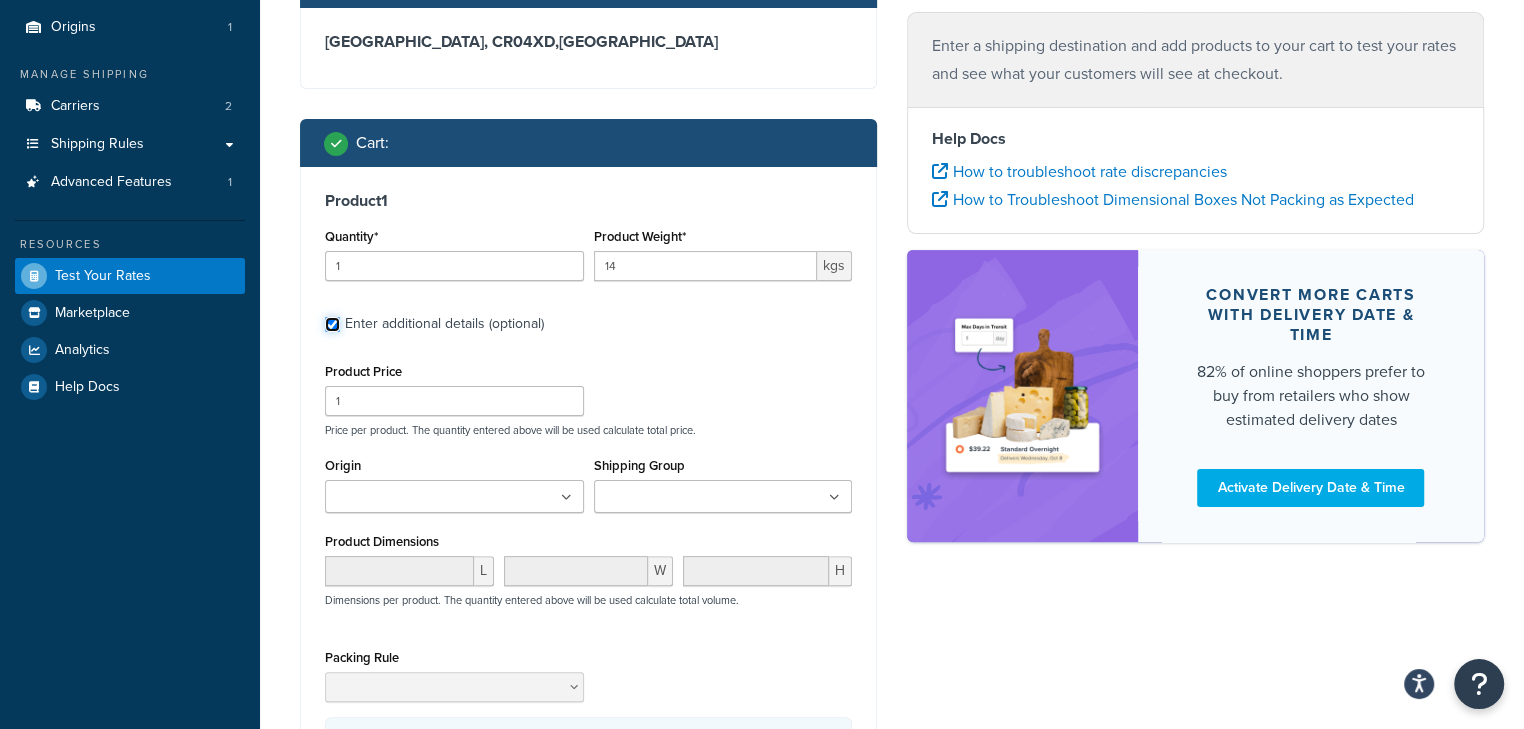 scroll, scrollTop: 292, scrollLeft: 0, axis: vertical 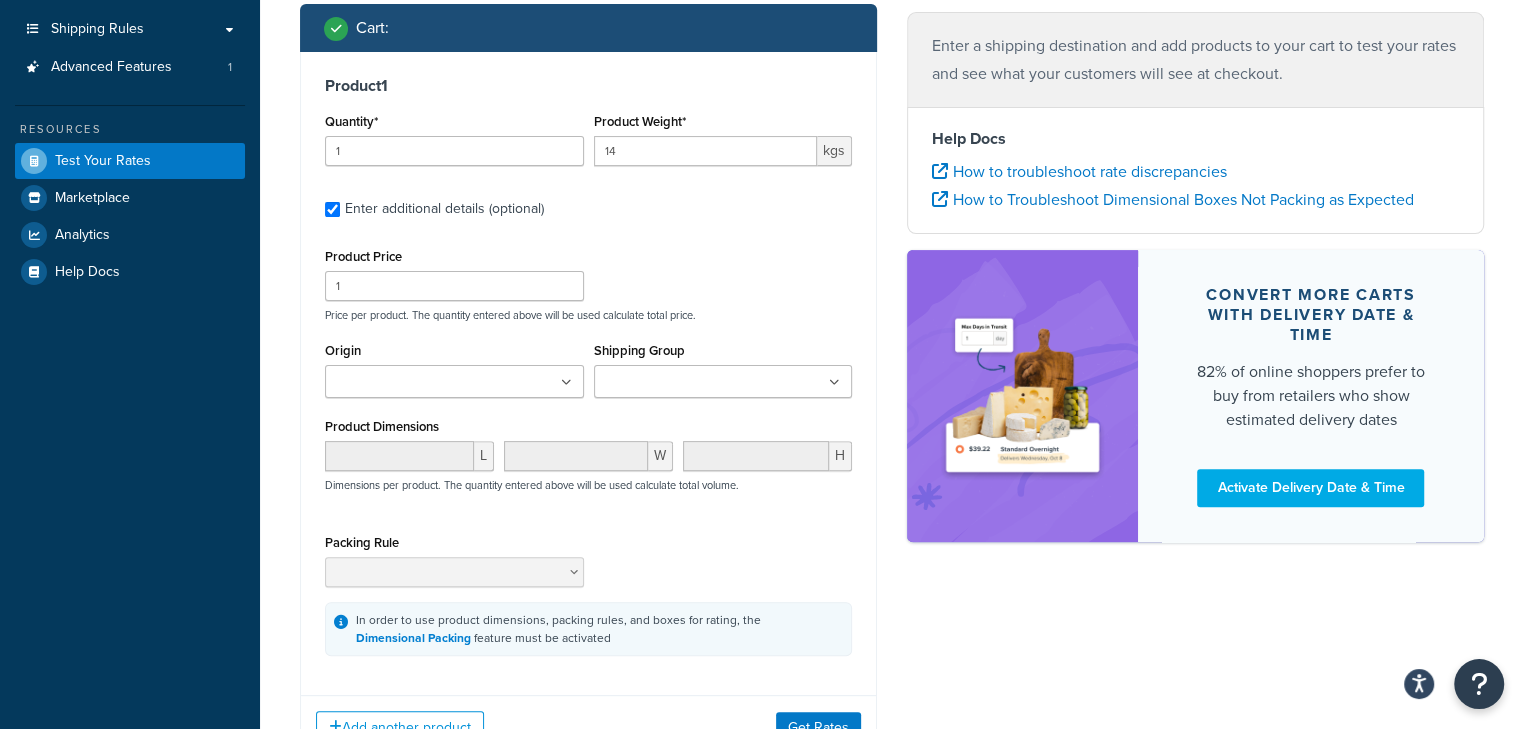 click on "Shipping Group   AWK MASSIVE MTY Oversize Pallet" at bounding box center (723, 375) 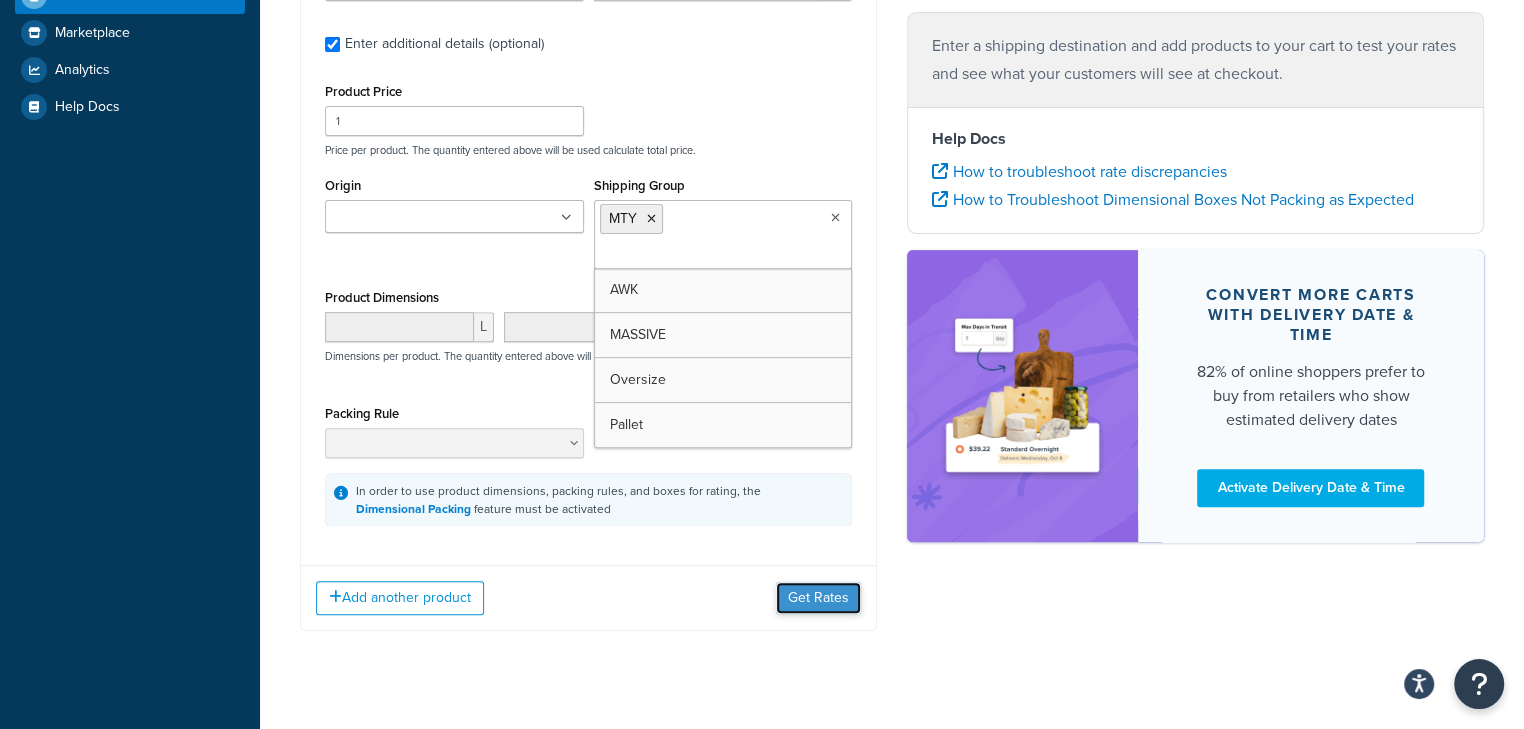 click on "Get Rates" at bounding box center (818, 598) 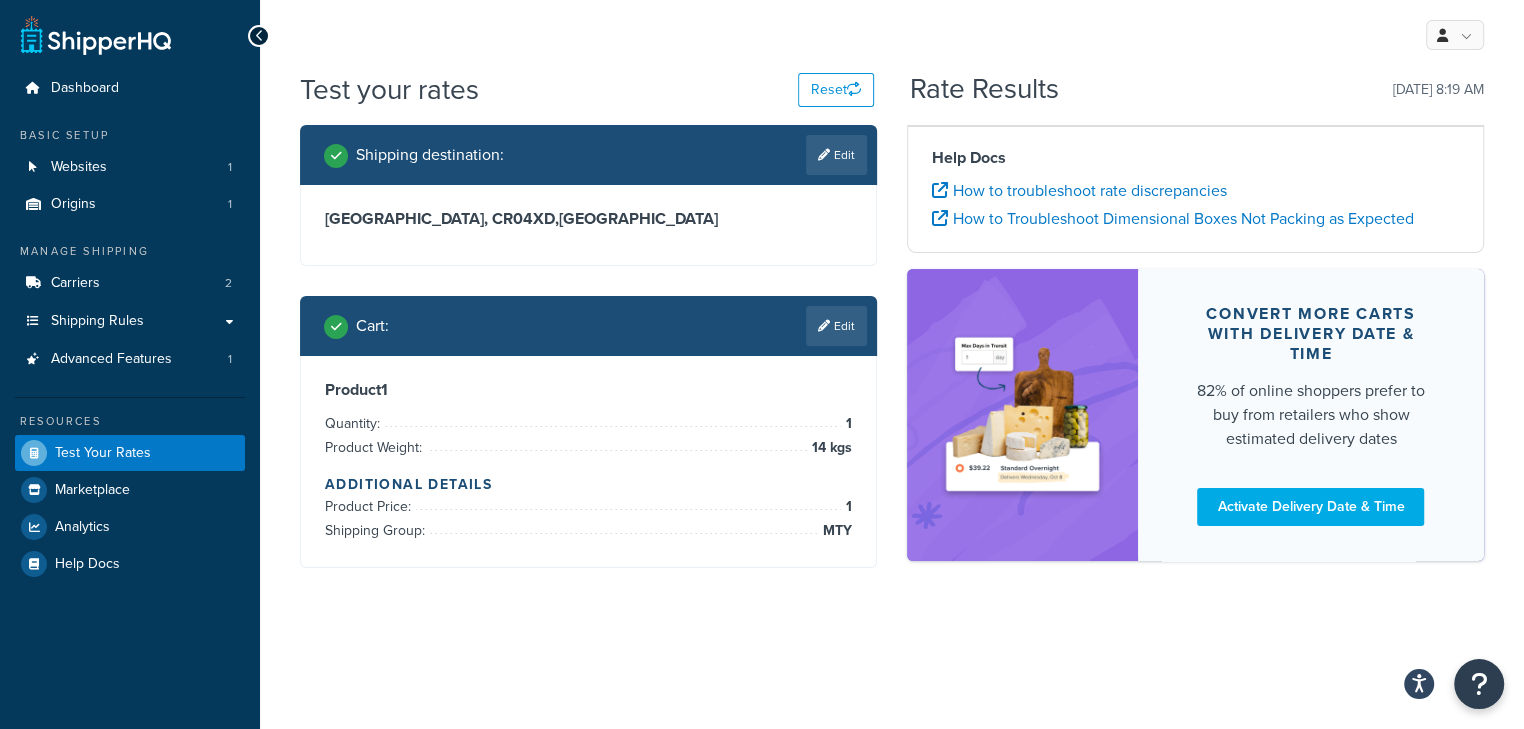 scroll, scrollTop: 0, scrollLeft: 0, axis: both 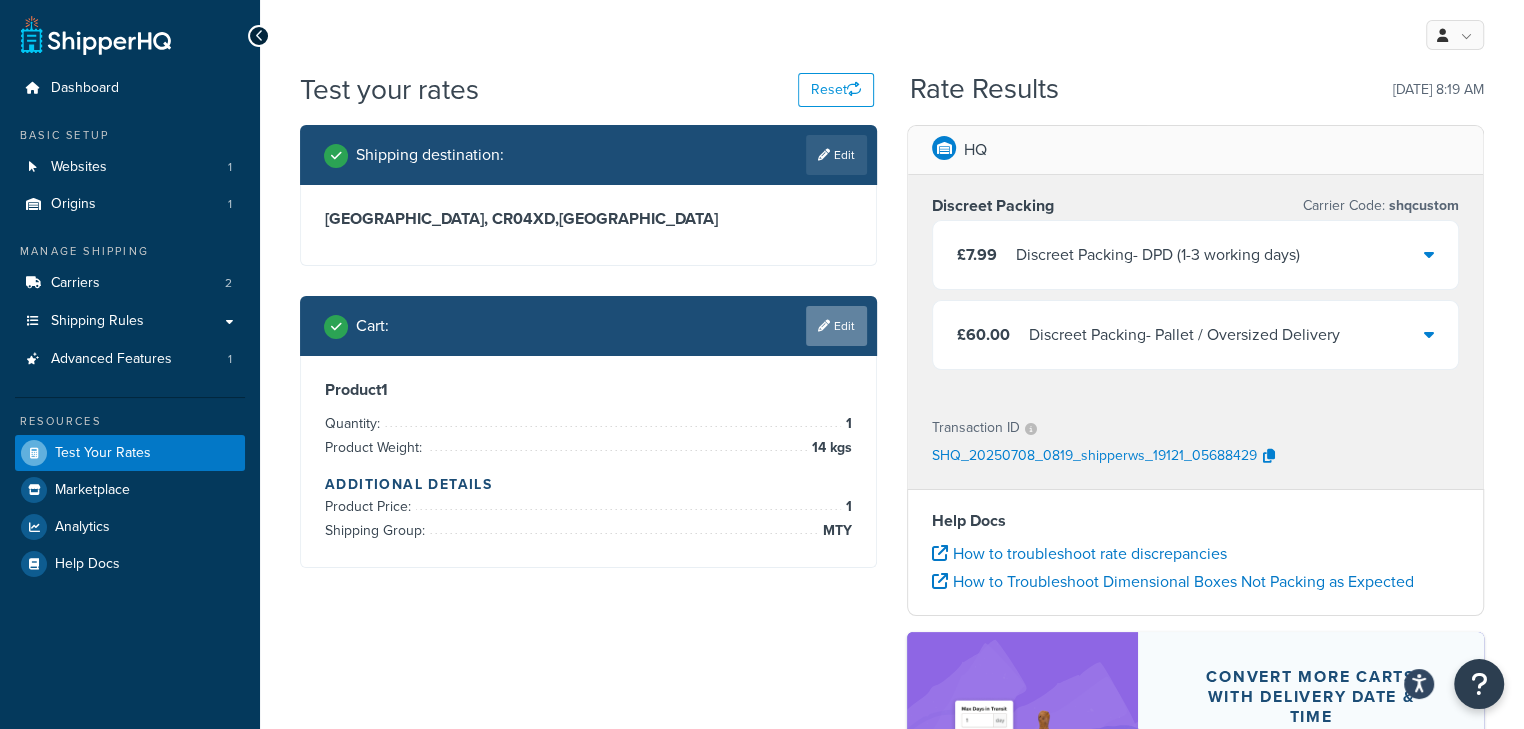 click on "Edit" at bounding box center (836, 326) 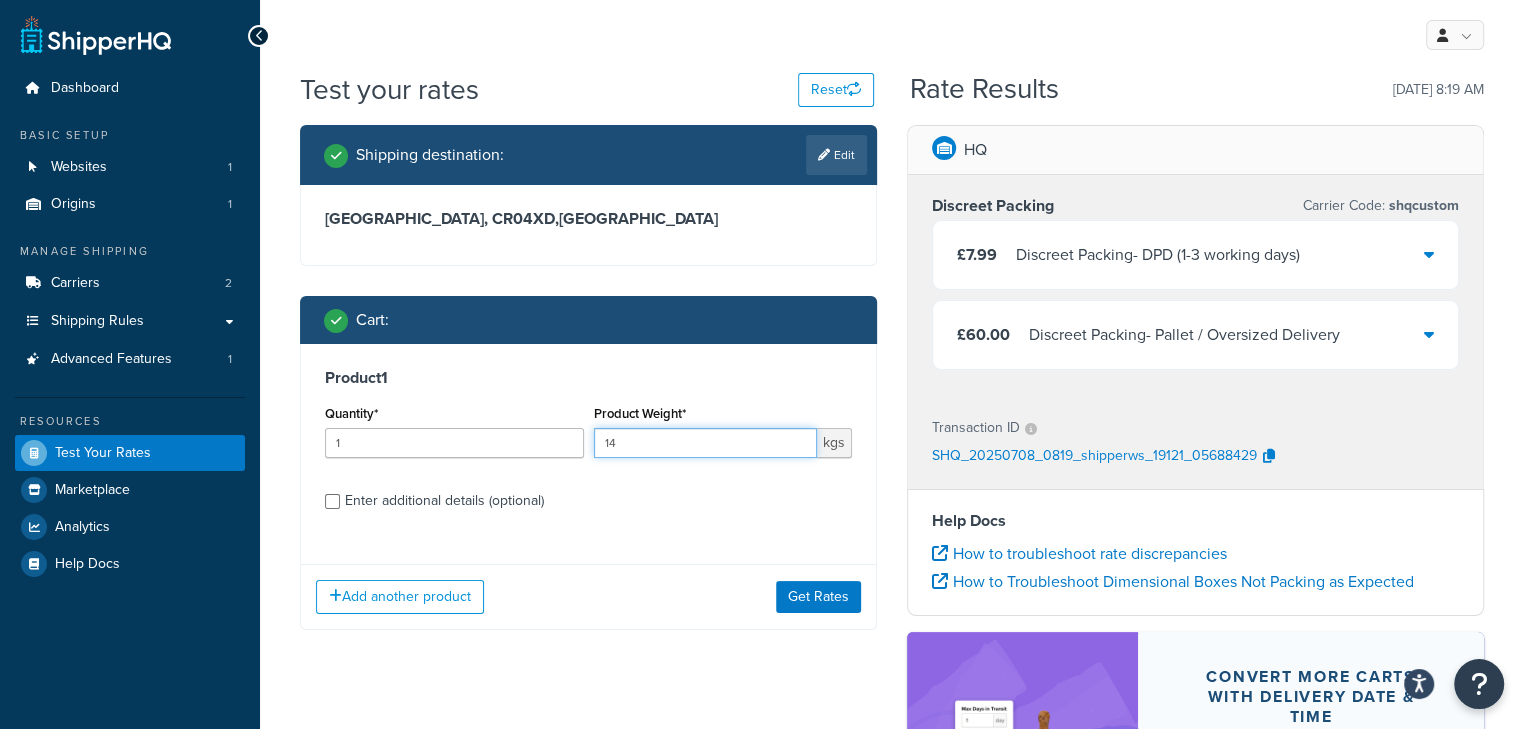 drag, startPoint x: 582, startPoint y: 441, endPoint x: 471, endPoint y: 437, distance: 111.07205 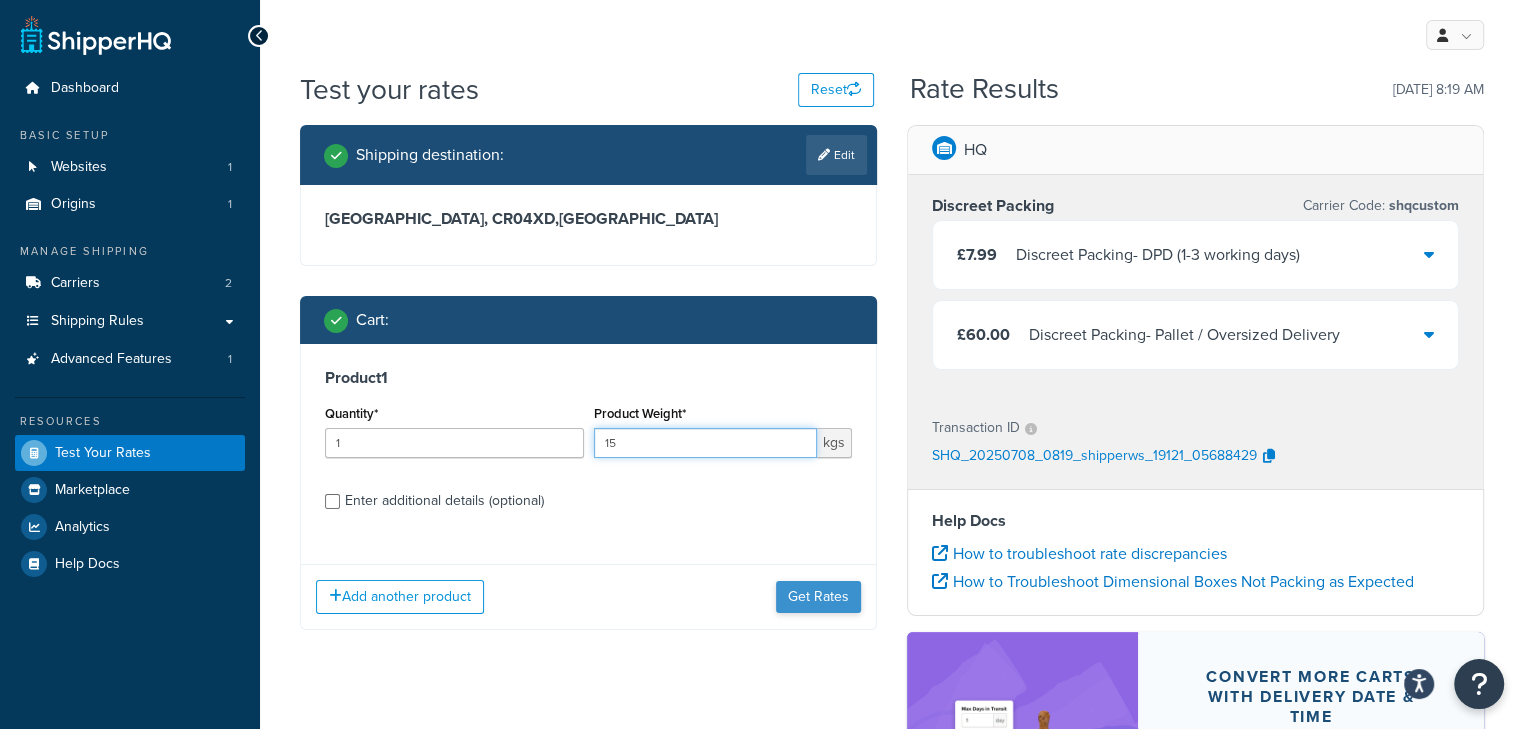 type on "15" 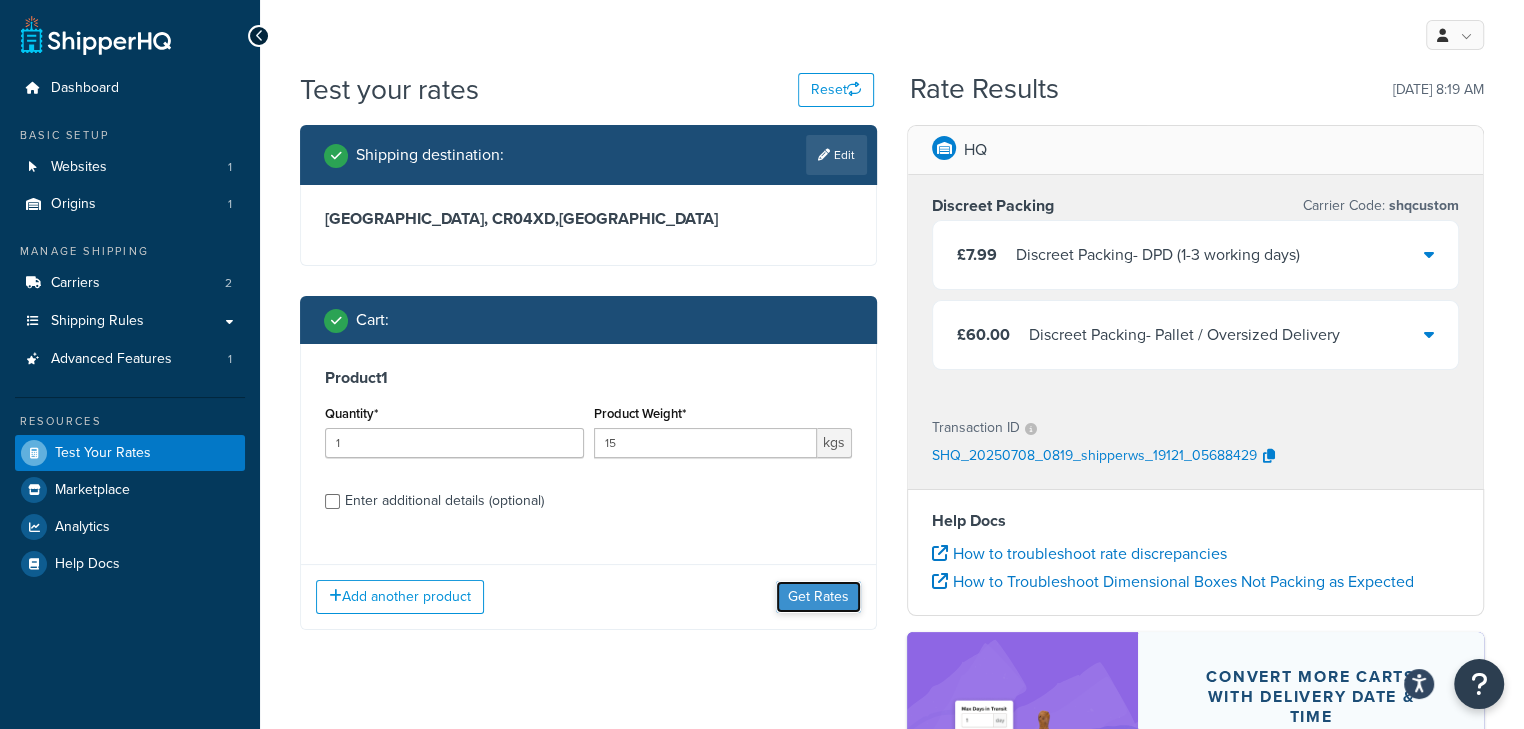 click on "Get Rates" at bounding box center [818, 597] 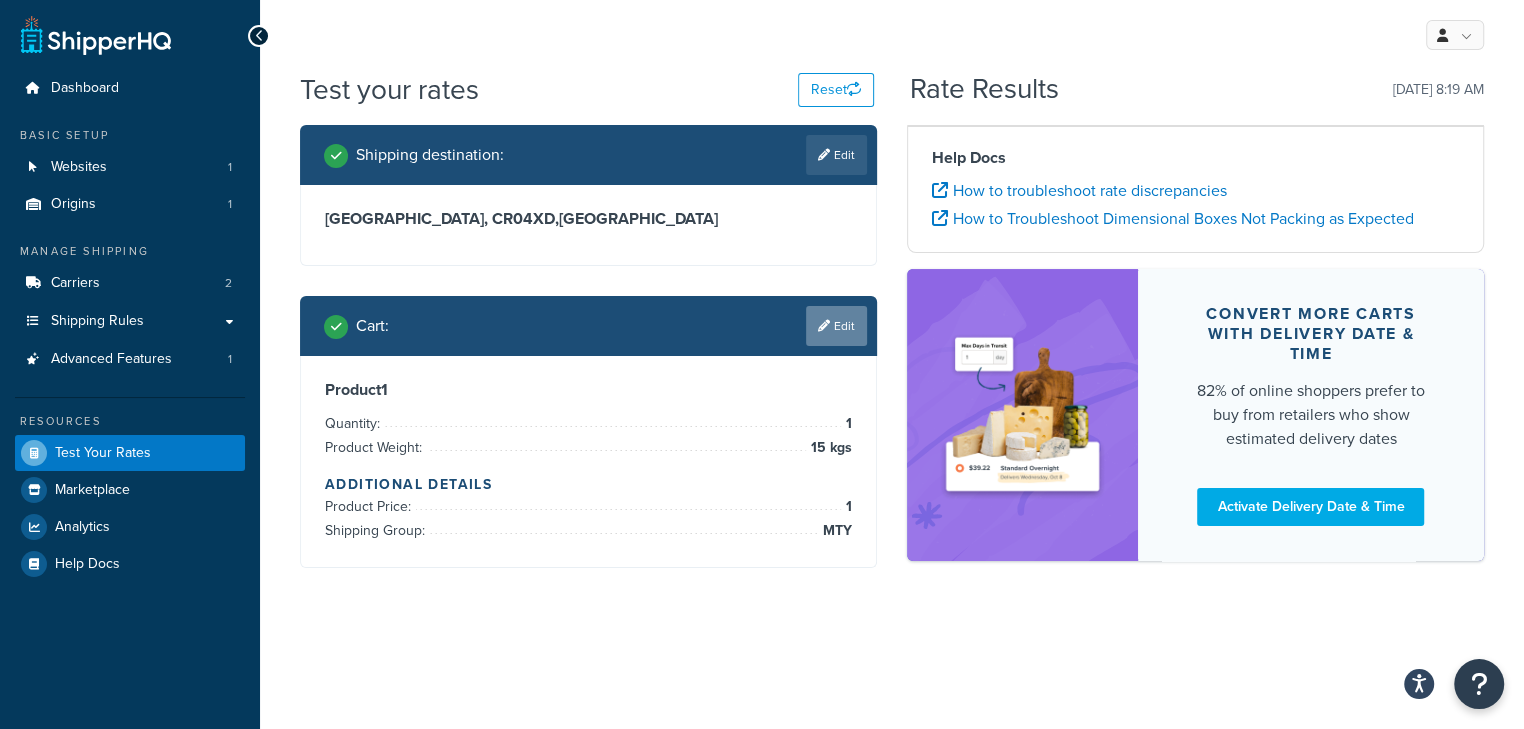 click on "Edit" at bounding box center [836, 326] 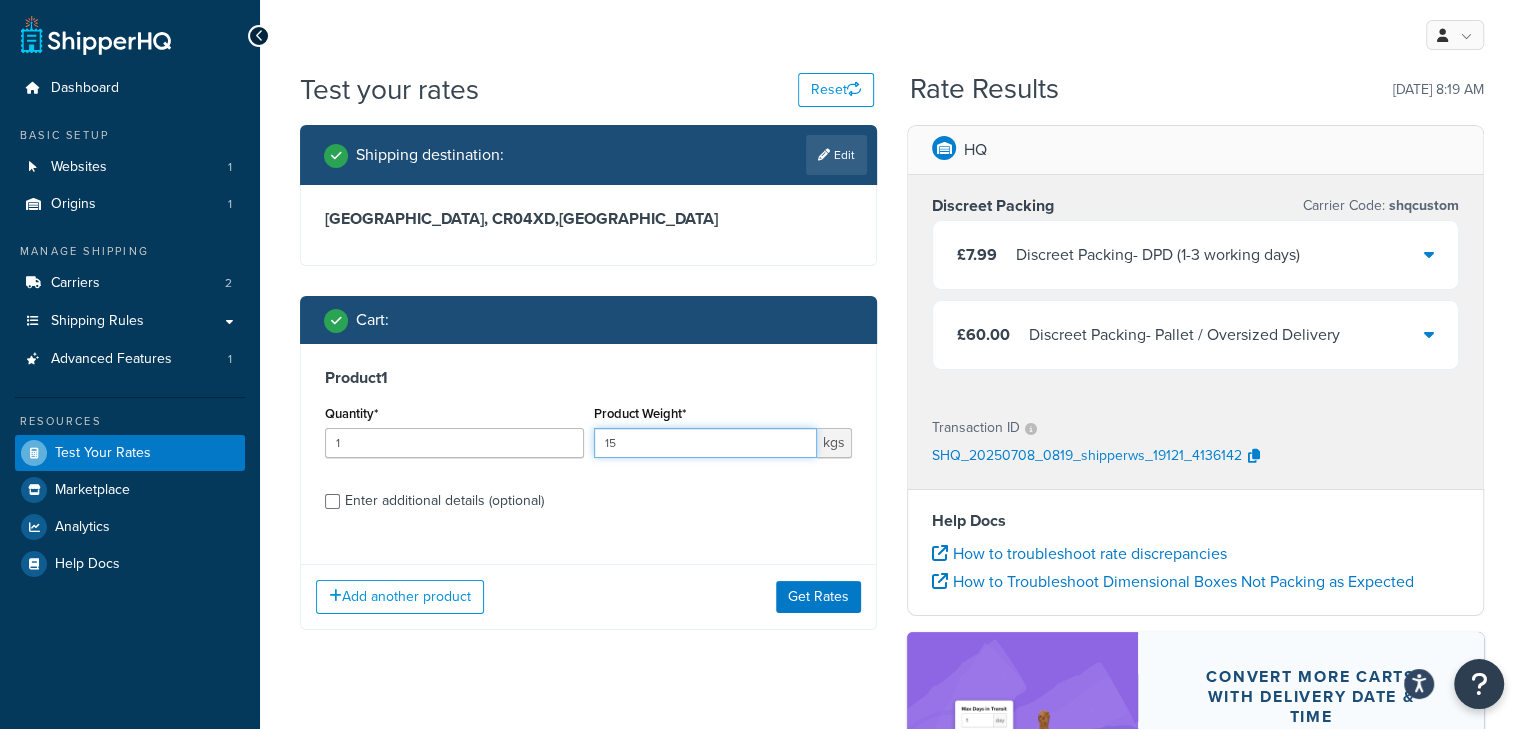 drag, startPoint x: 747, startPoint y: 453, endPoint x: 498, endPoint y: 439, distance: 249.39326 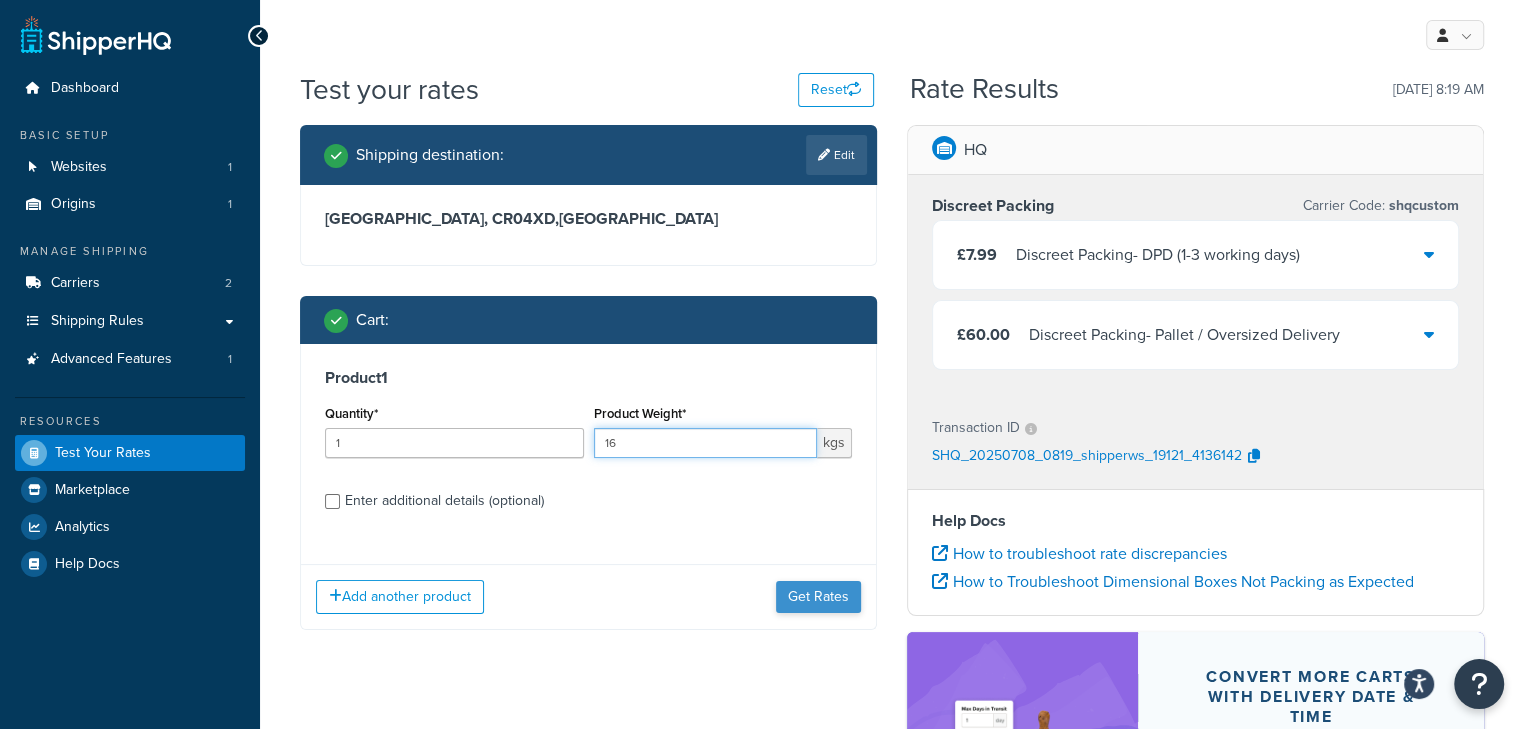 type on "16" 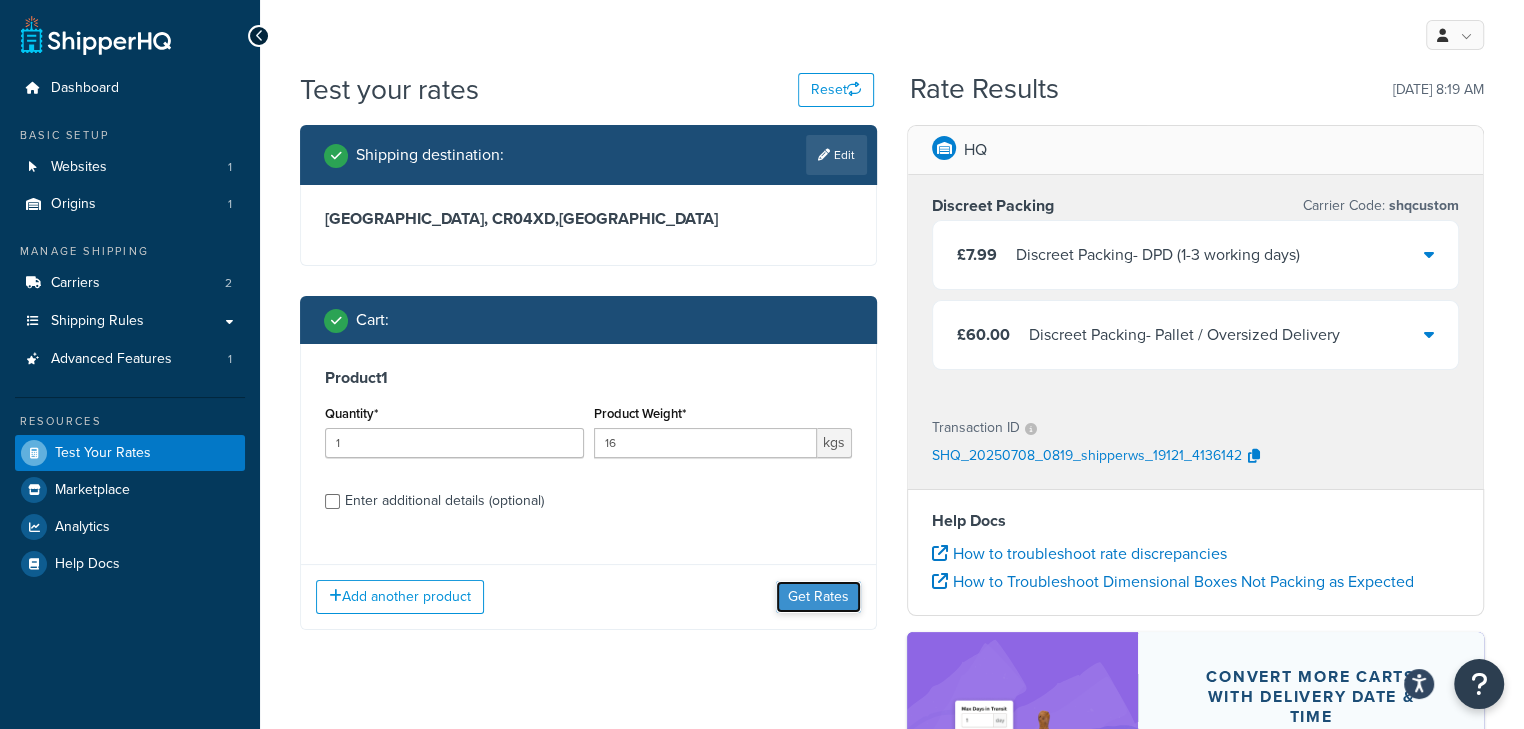 click on "Get Rates" at bounding box center [818, 597] 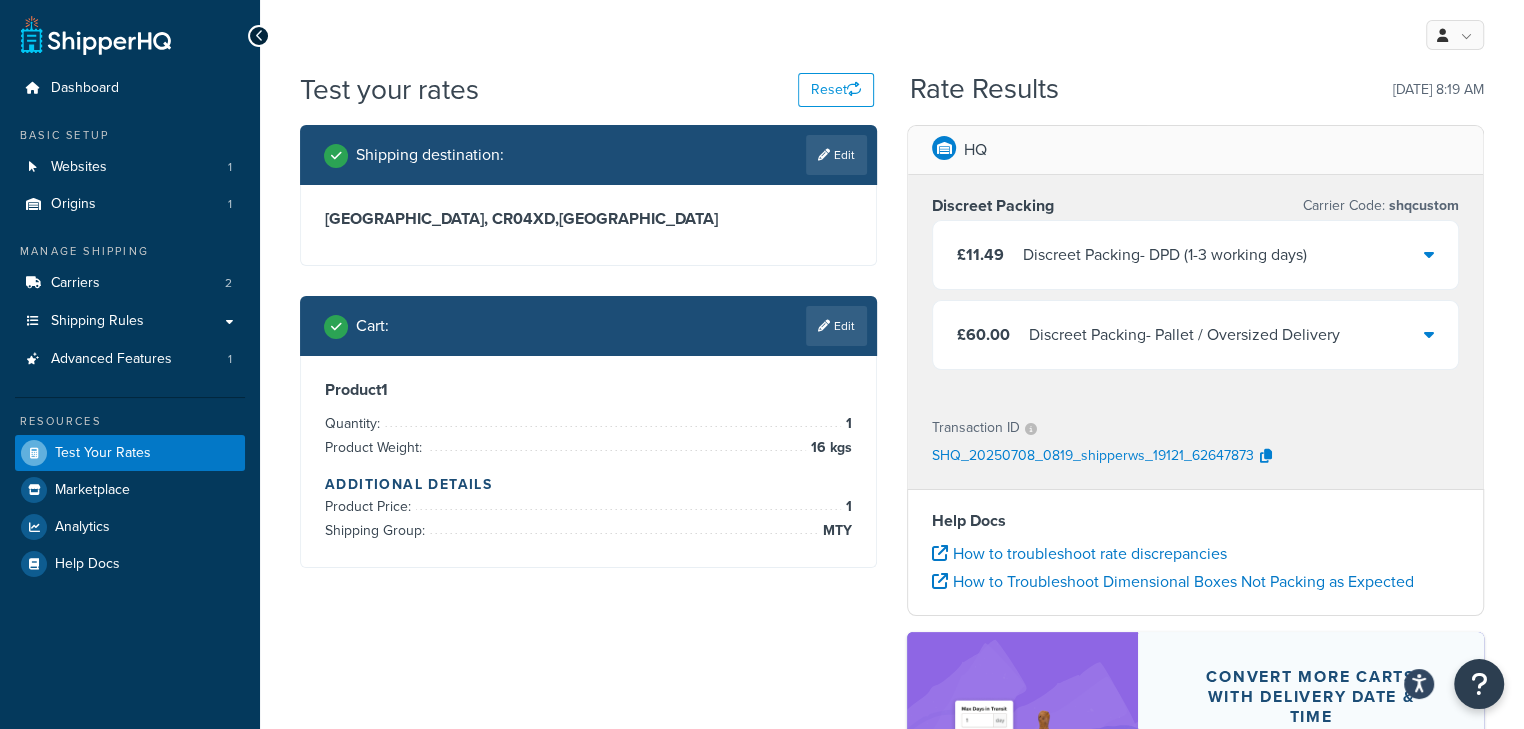 click on "Discreet Packing  -   DPD (1-3 working days)" at bounding box center [1165, 255] 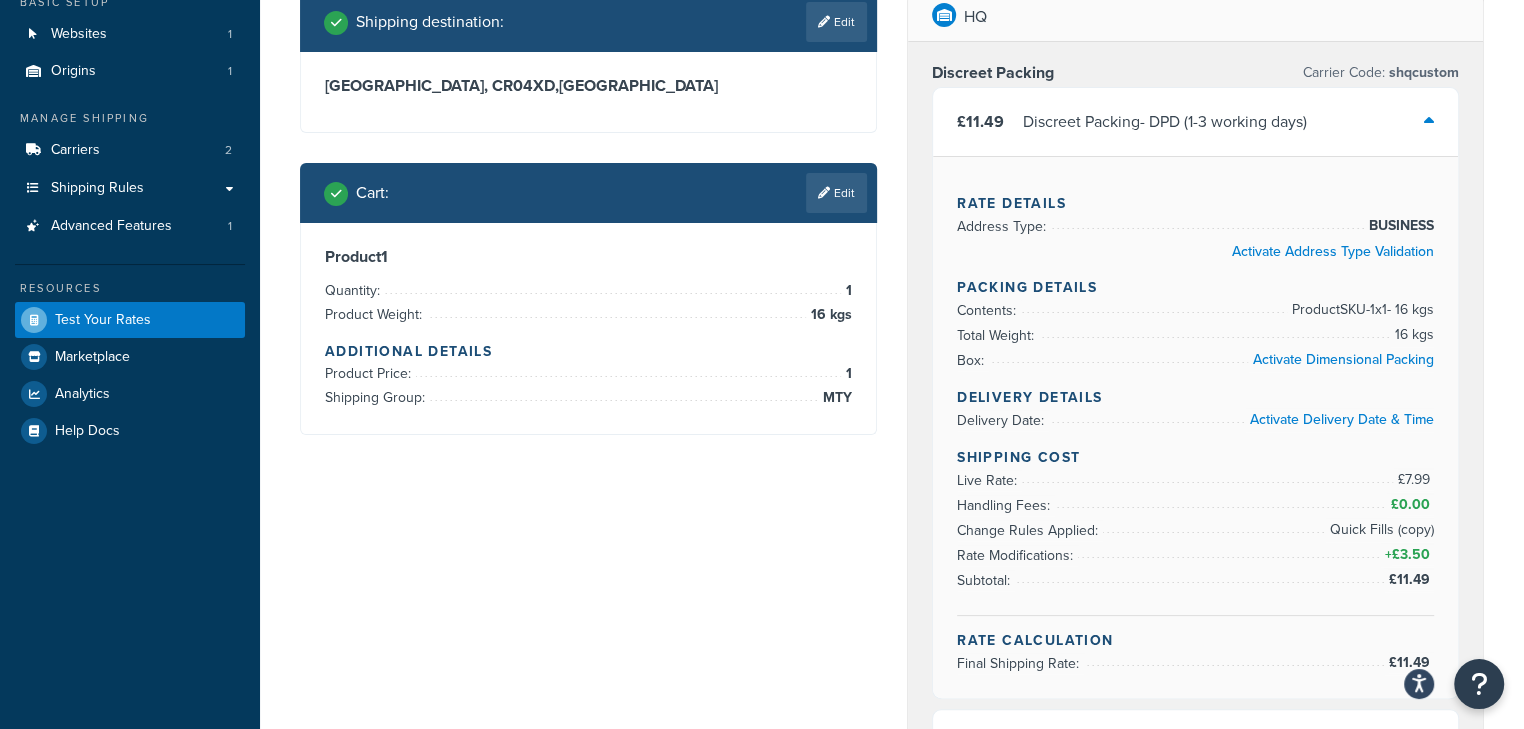 scroll, scrollTop: 0, scrollLeft: 0, axis: both 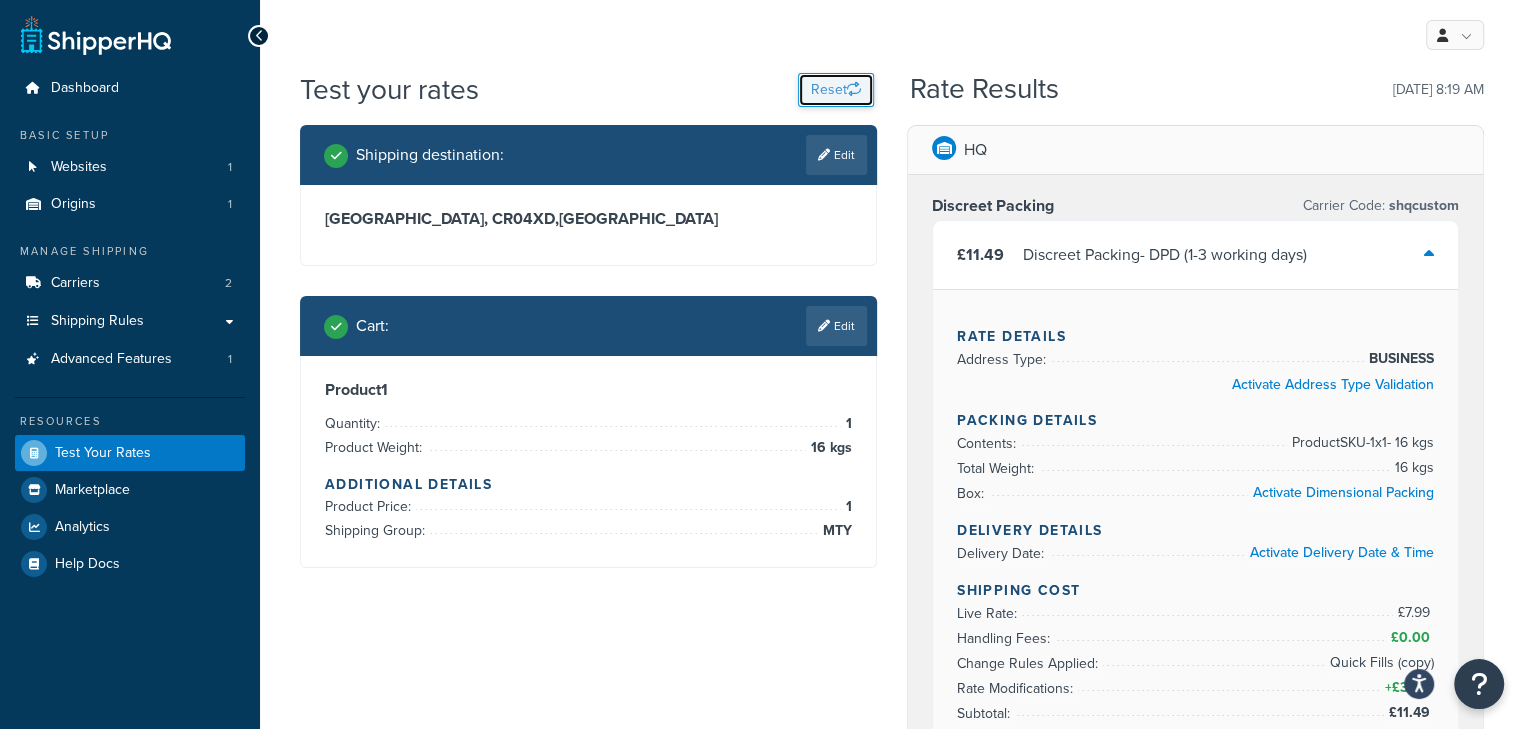 click at bounding box center [854, 89] 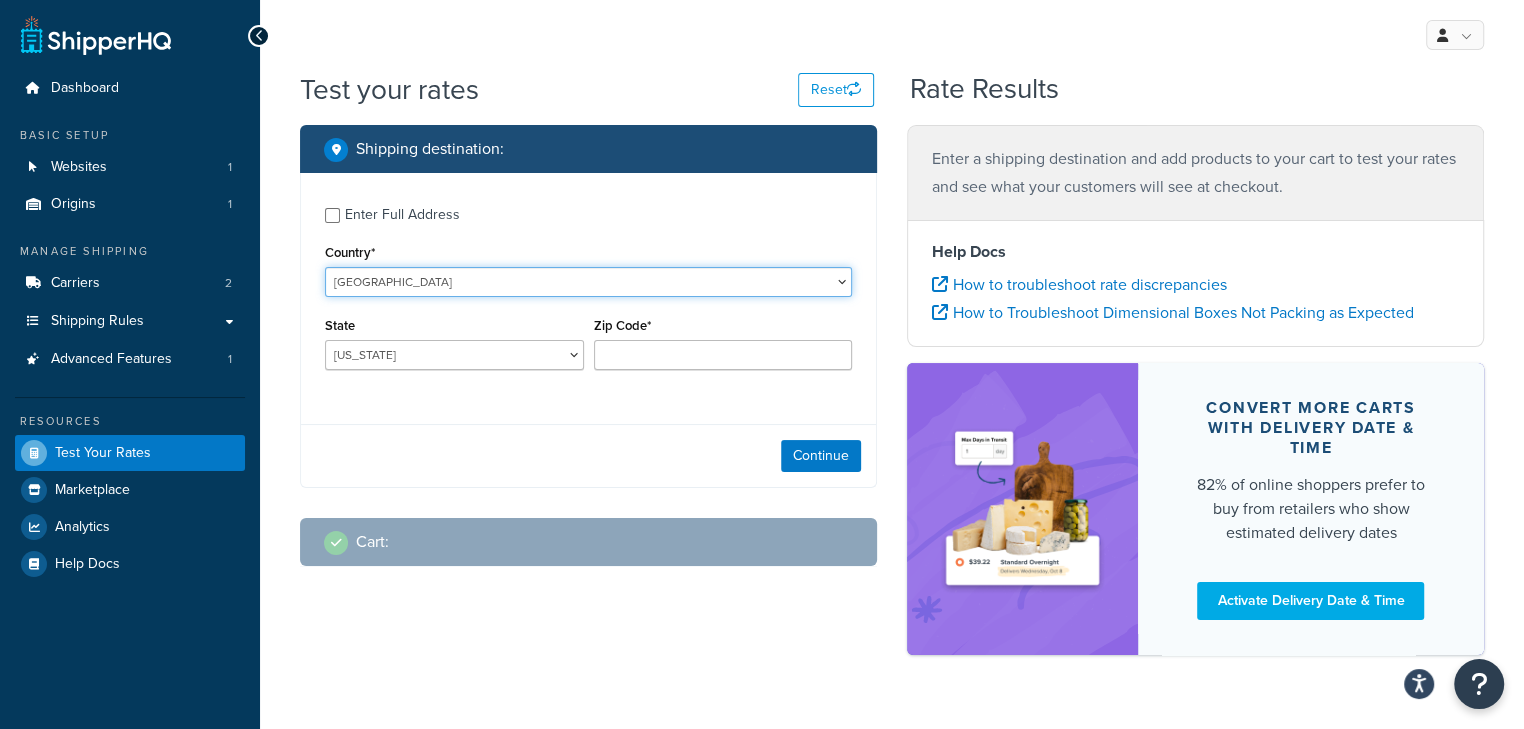 click on "United States  United Kingdom  Afghanistan  Åland Islands  Albania  Algeria  American Samoa  Andorra  Angola  Anguilla  Antarctica  Antigua and Barbuda  Argentina  Armenia  Aruba  Australia  Austria  Azerbaijan  Bahamas  Bahrain  Bangladesh  Barbados  Belarus  Belgium  Belize  Benin  Bermuda  Bhutan  Bolivia  Bonaire, Sint Eustatius and Saba  Bosnia and Herzegovina  Botswana  Bouvet Island  Brazil  British Indian Ocean Territory  Brunei Darussalam  Bulgaria  Burkina Faso  Burundi  Cambodia  Cameroon  Canada  Cape Verde  Cayman Islands  Central African Republic  Chad  Chile  China  Christmas Island  Cocos (Keeling) Islands  Colombia  Comoros  Congo  Congo, The Democratic Republic of the  Cook Islands  Costa Rica  Côte d'Ivoire  Croatia  Cuba  Curacao  Cyprus  Czech Republic  Denmark  Djibouti  Dominica  Dominican Republic  Ecuador  Egypt  El Salvador  Equatorial Guinea  Eritrea  Estonia  Ethiopia  Falkland Islands (Malvinas)  Faroe Islands  Fiji  Finland  France  French Guiana  French Polynesia  Gabon  Guam" at bounding box center (588, 282) 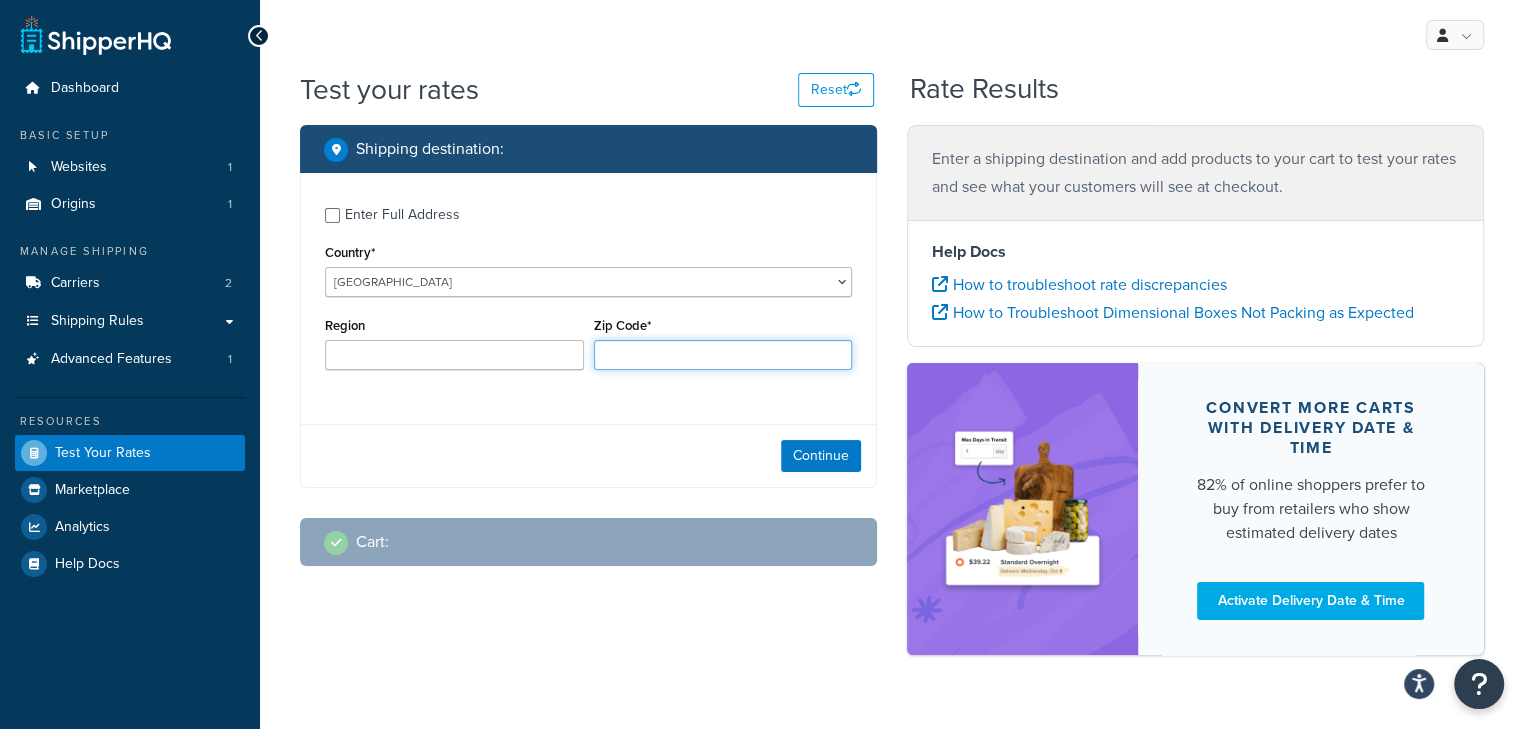 click on "Zip Code*" at bounding box center [723, 355] 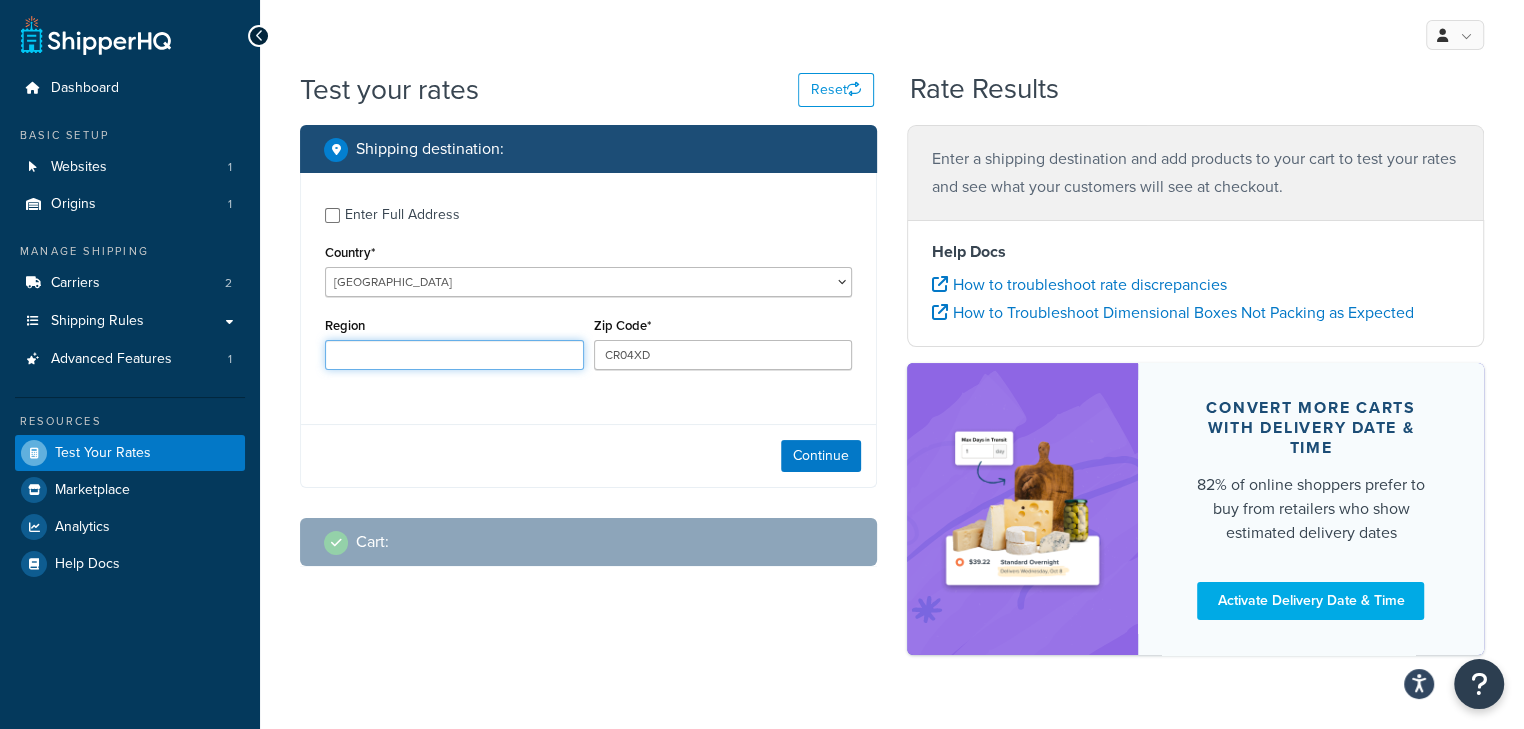 type on "Surrey" 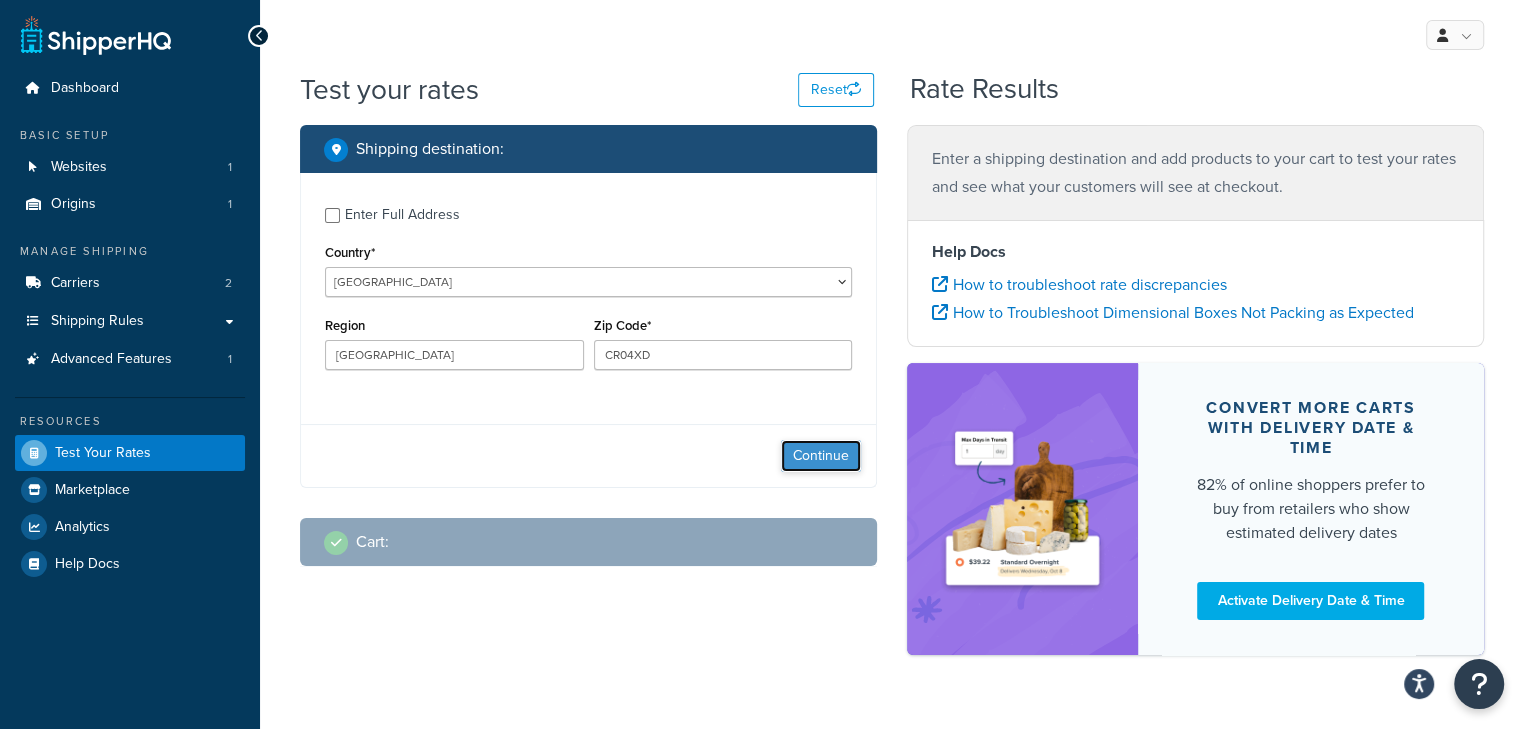 click on "Continue" at bounding box center (821, 456) 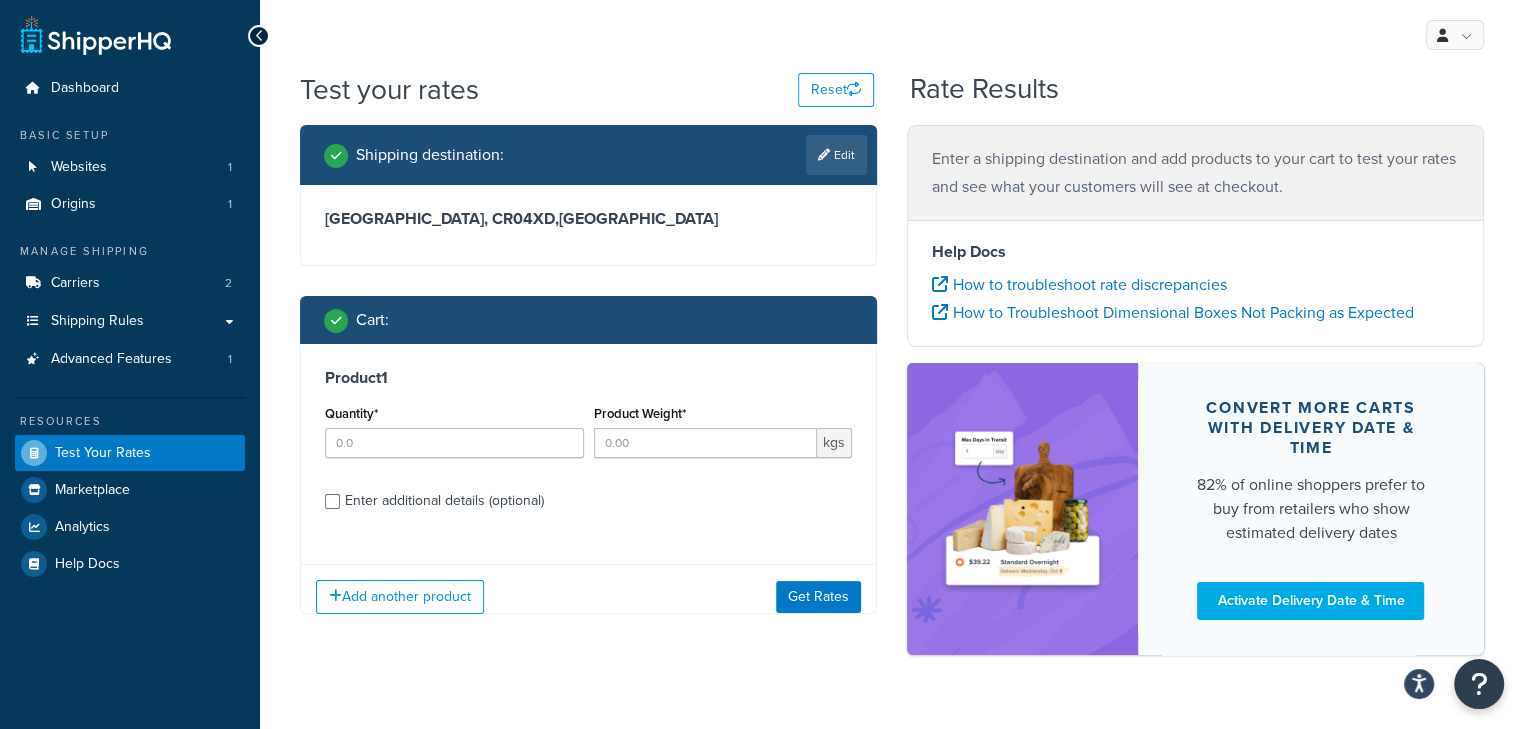 scroll, scrollTop: 44, scrollLeft: 0, axis: vertical 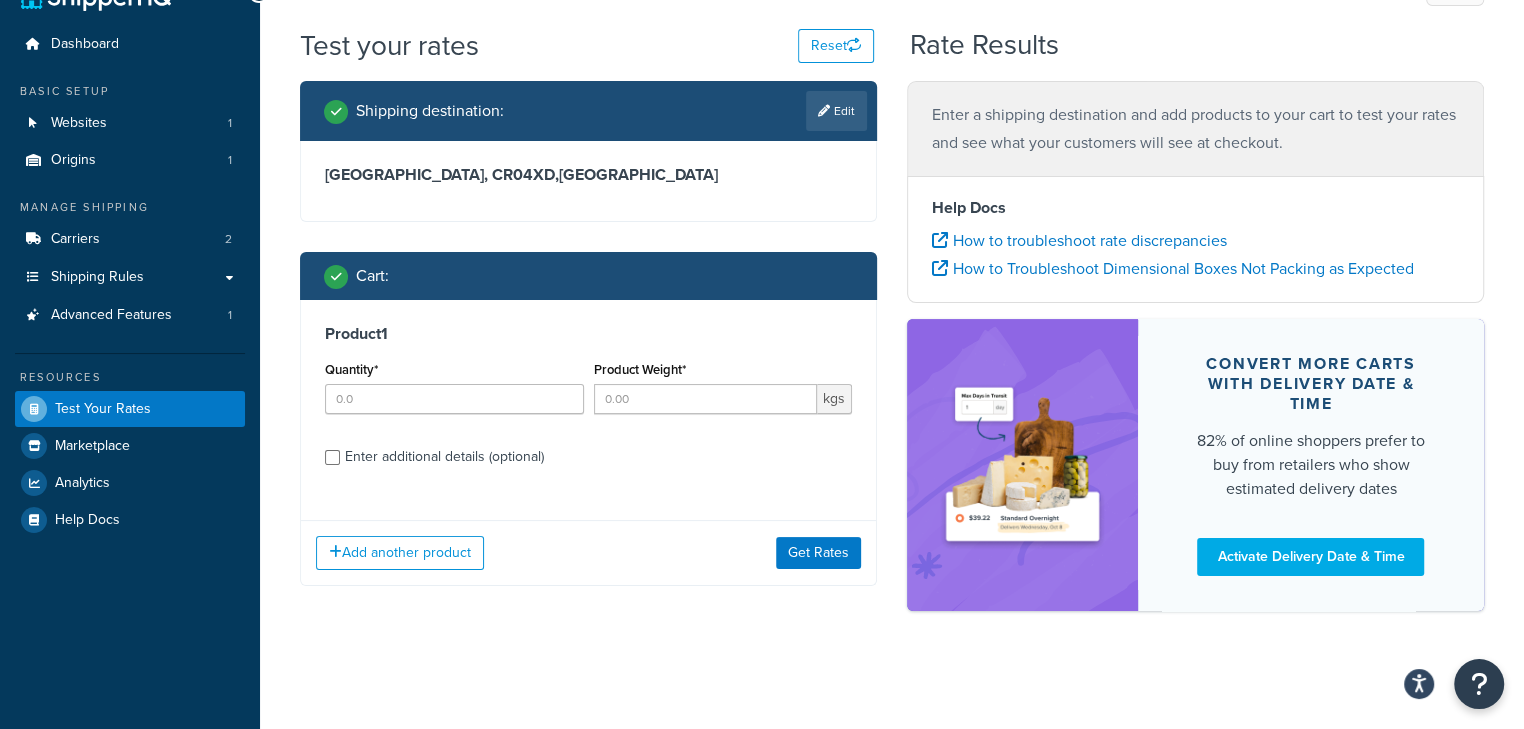 click on "Enter additional details (optional)" at bounding box center [444, 457] 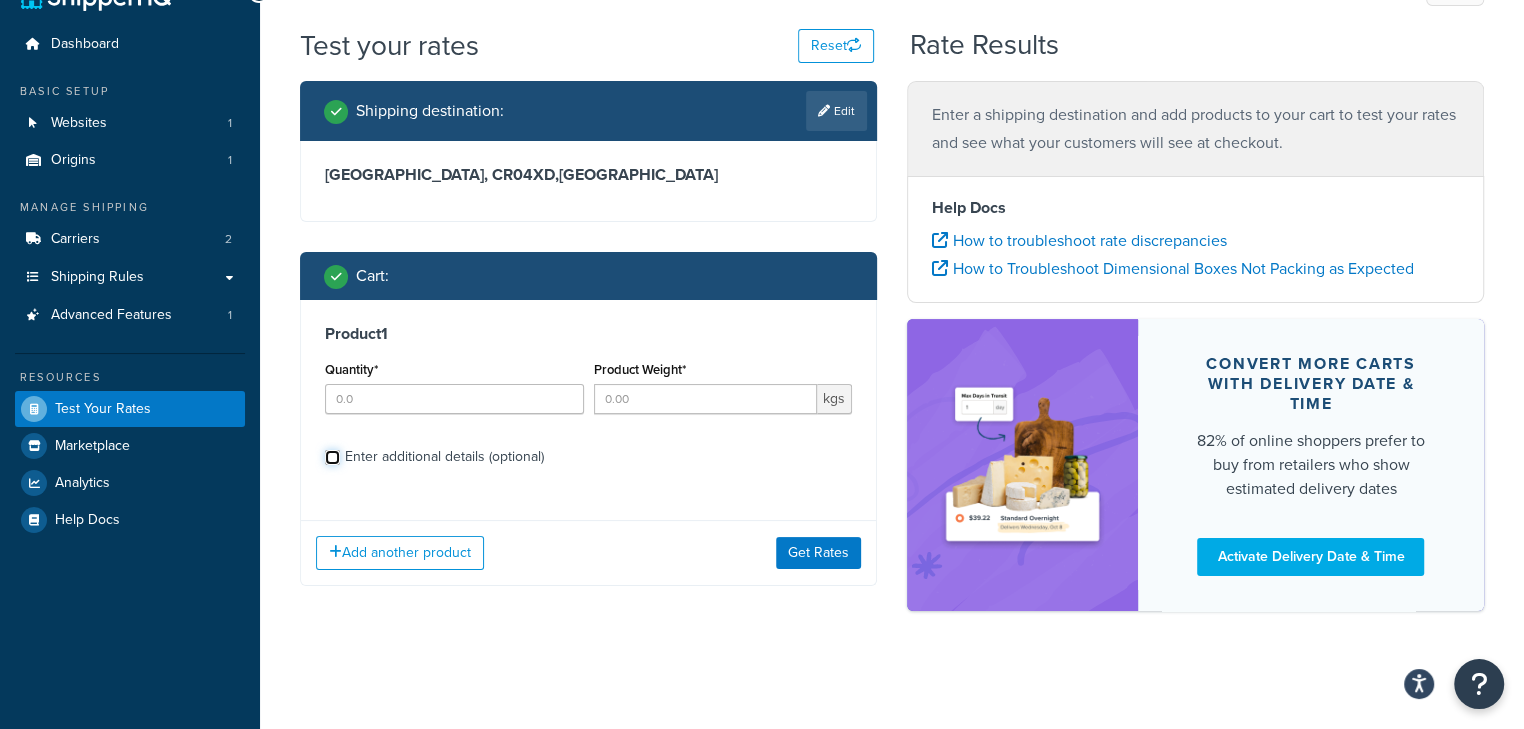 click on "Enter additional details (optional)" at bounding box center [332, 457] 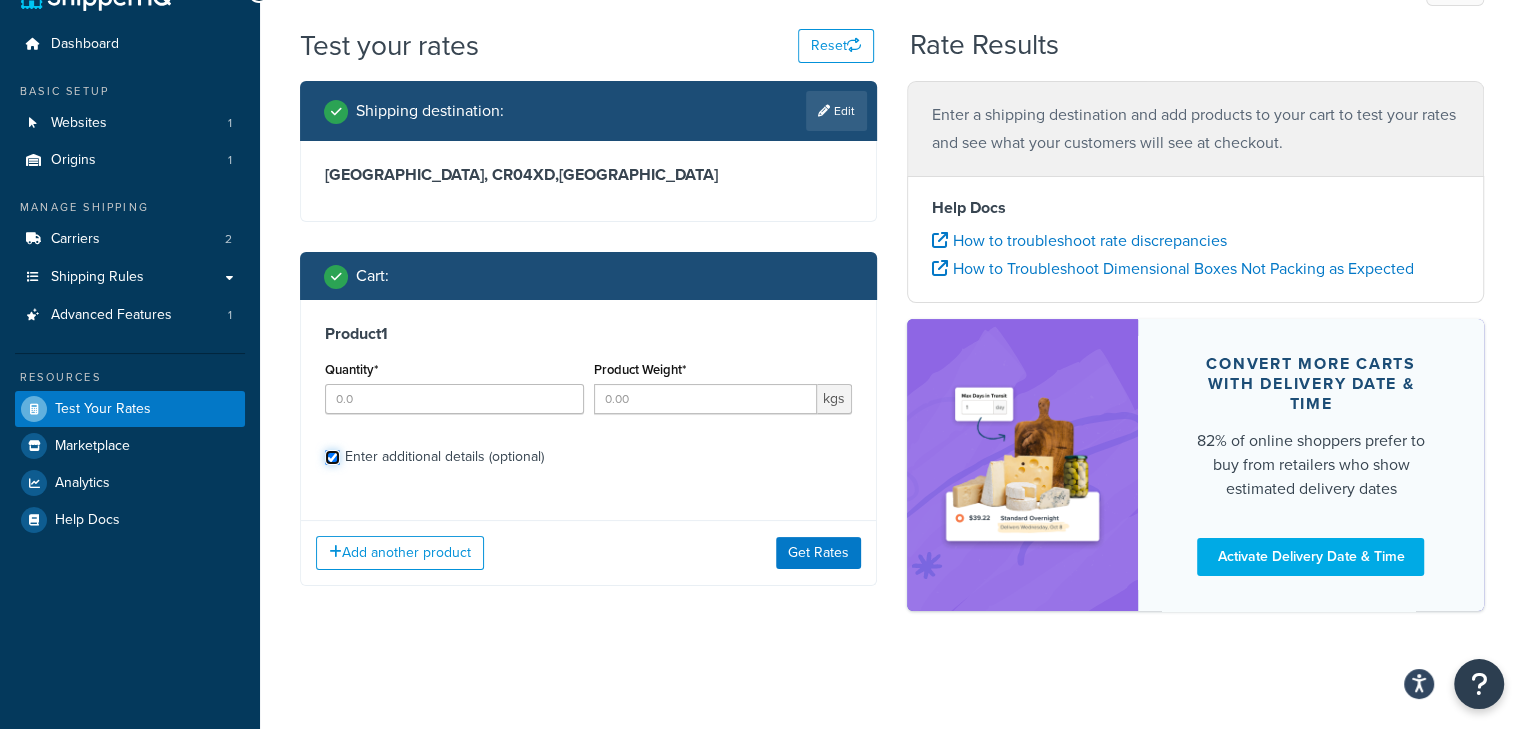 checkbox on "true" 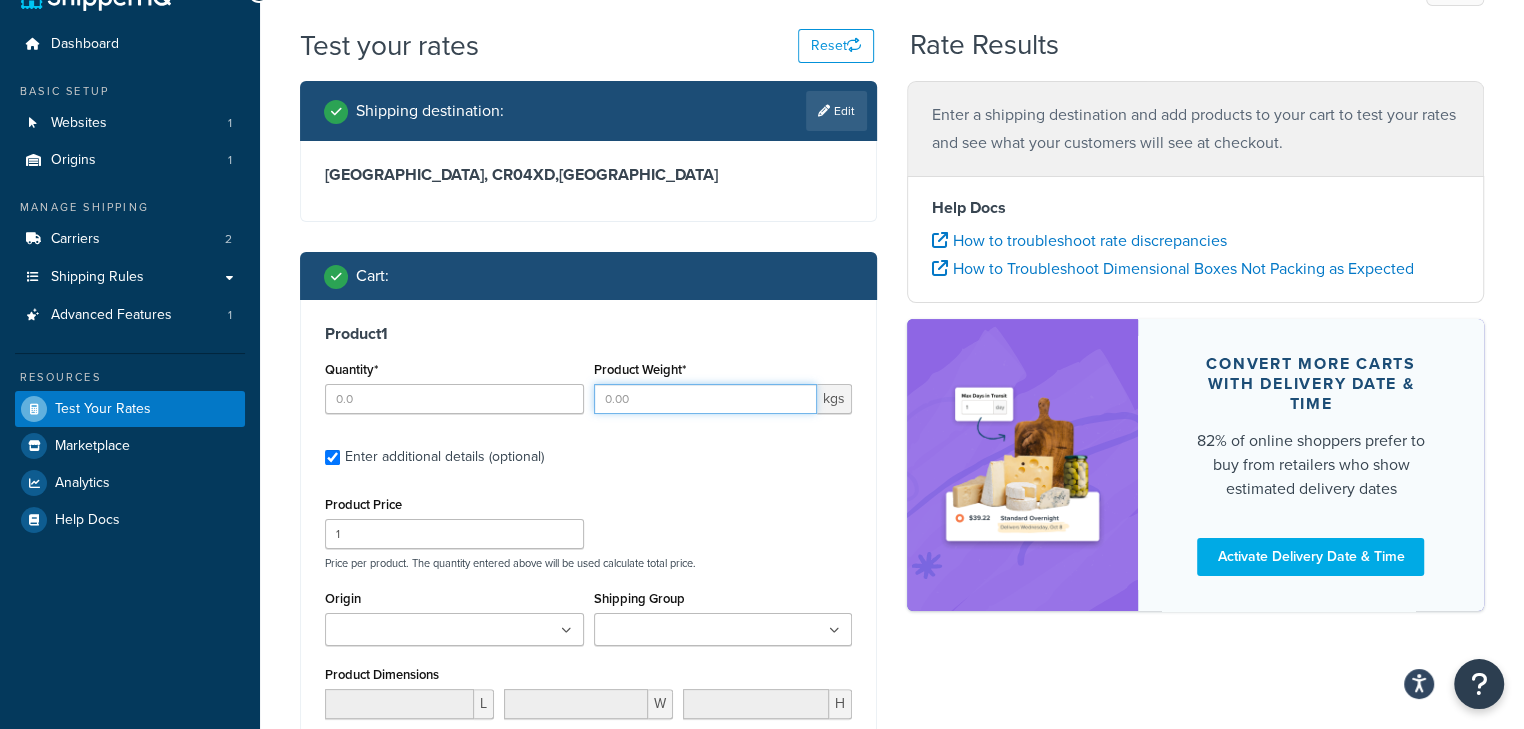 click on "Product Weight*" at bounding box center (706, 399) 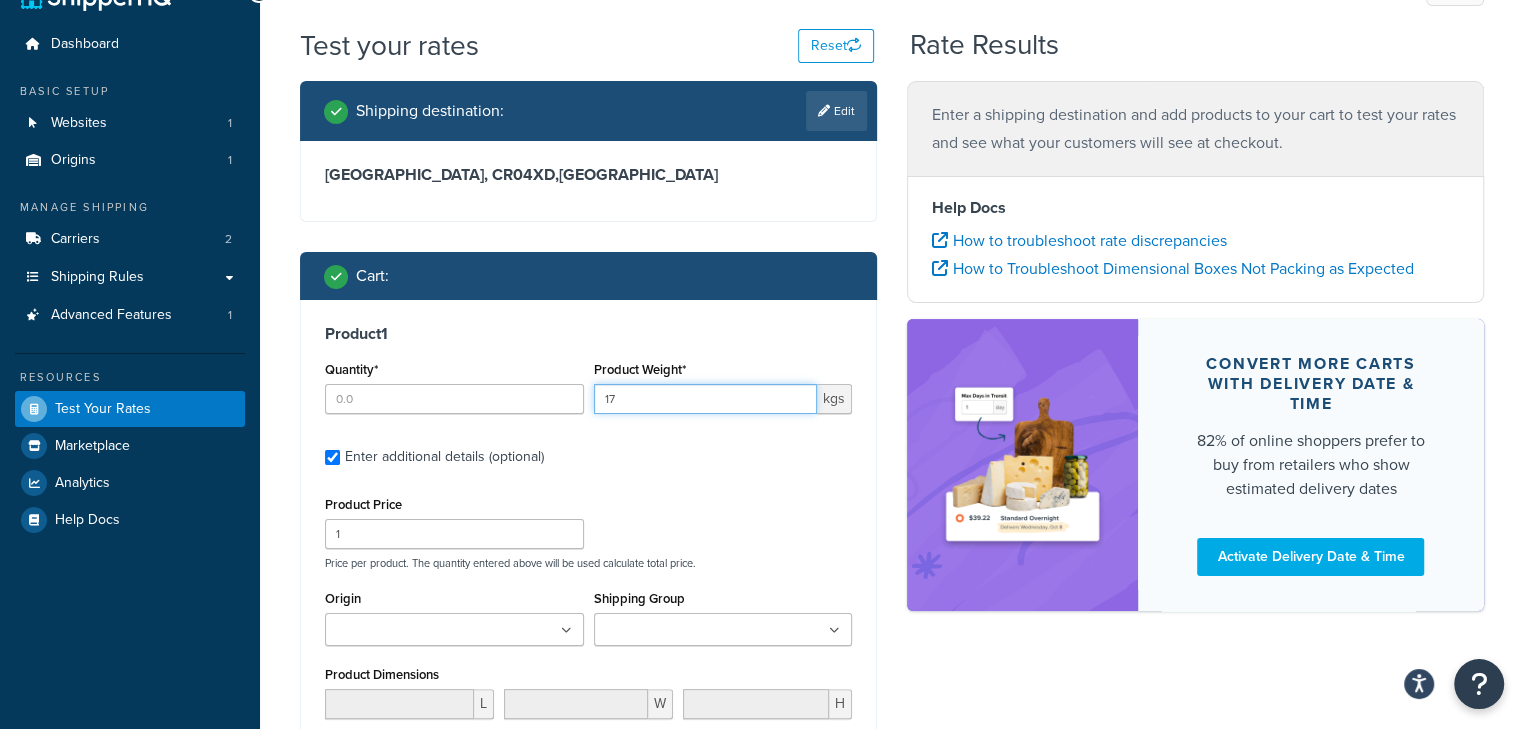 type on "17" 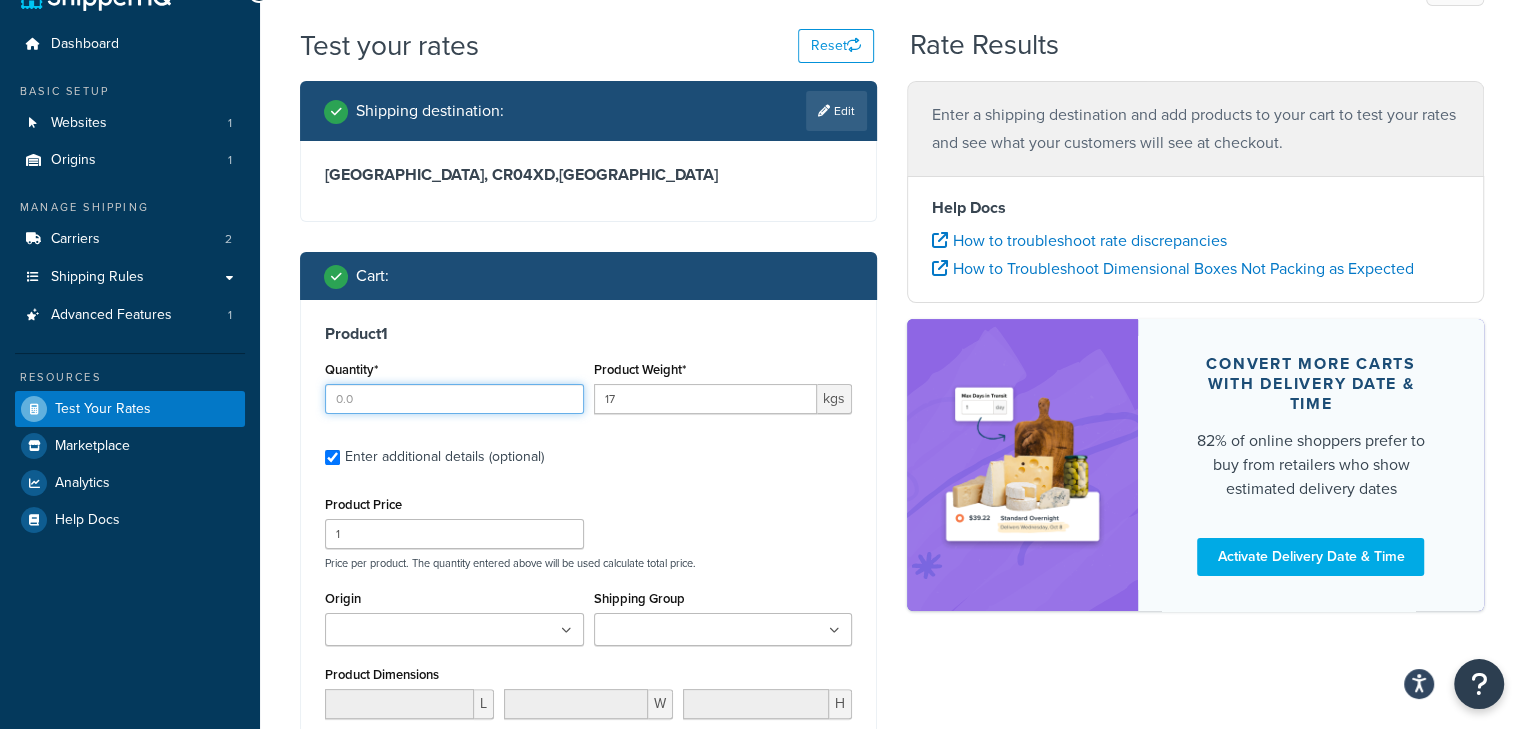 click on "Quantity*" at bounding box center (454, 399) 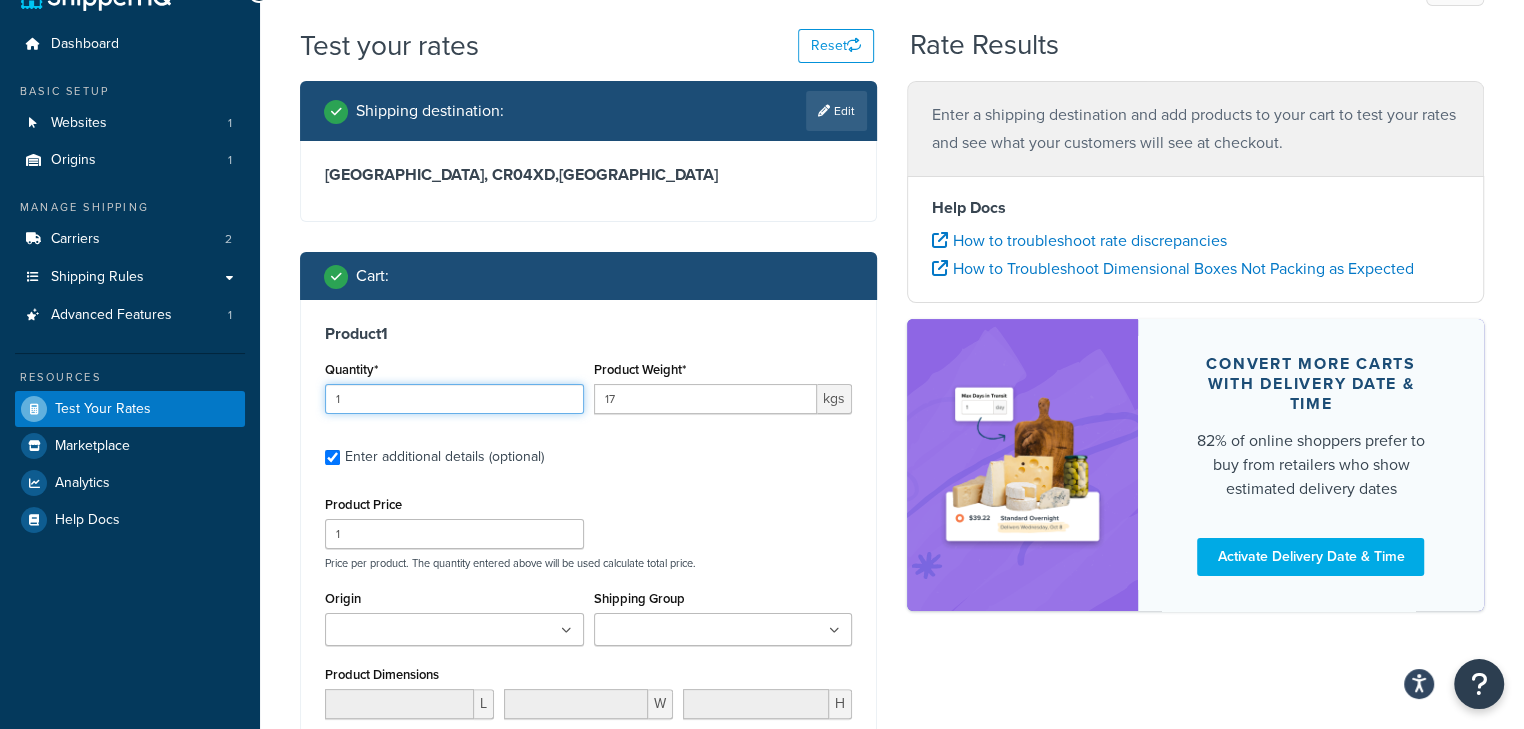 type on "1" 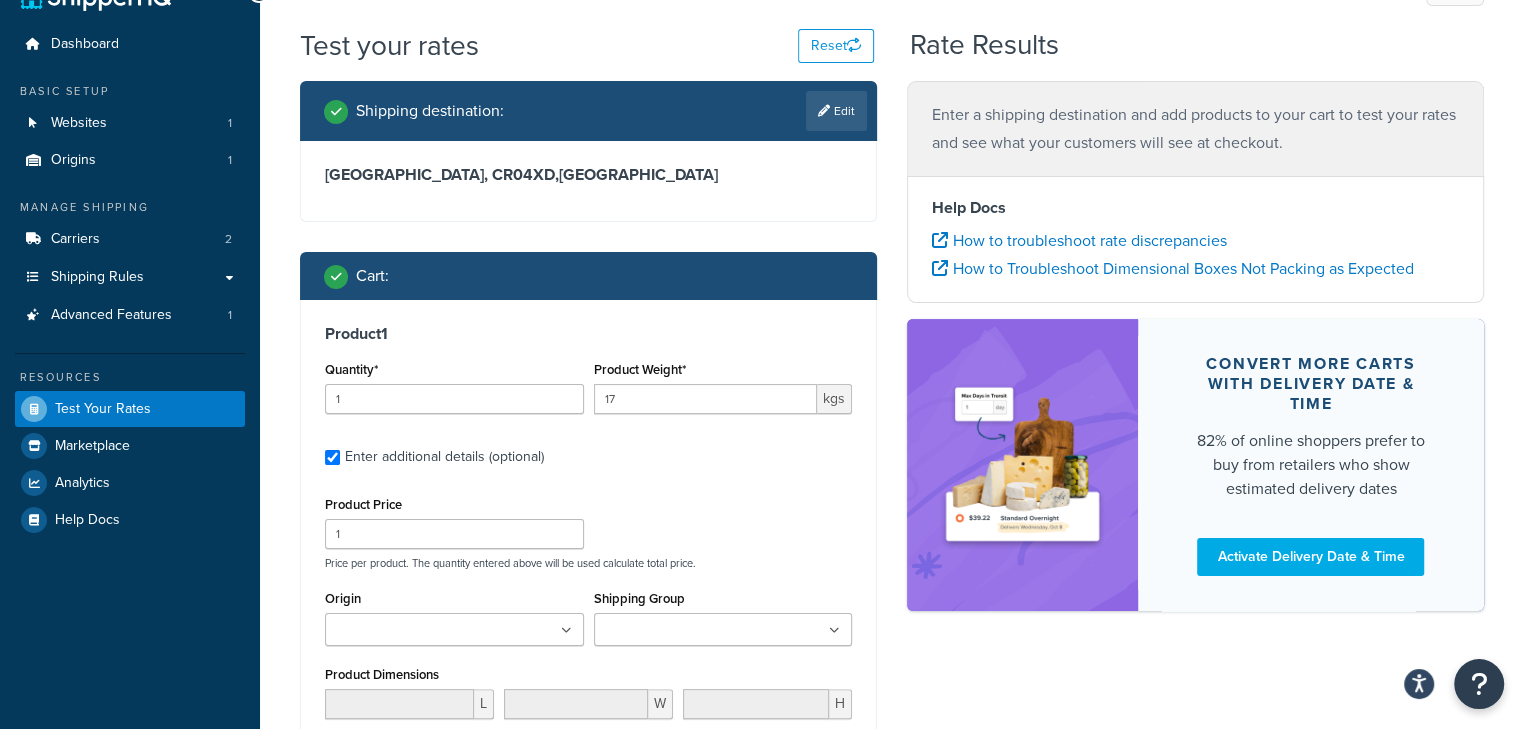 click on "Product  1 Quantity*   1 Product Weight*   17 kgs   Enter additional details (optional) Product Price   1 Price per product. The quantity entered above will be used calculate total price. Origin   HQ Shipping Group   AWK MASSIVE MTY Oversize Pallet Product Dimensions   L   W   H Dimensions per product. The quantity entered above will be used calculate total volume. Packing Rule     In order to use product dimensions, packing rules, and boxes for rating, the Dimensional Packing   feature must be activated" at bounding box center [588, 614] 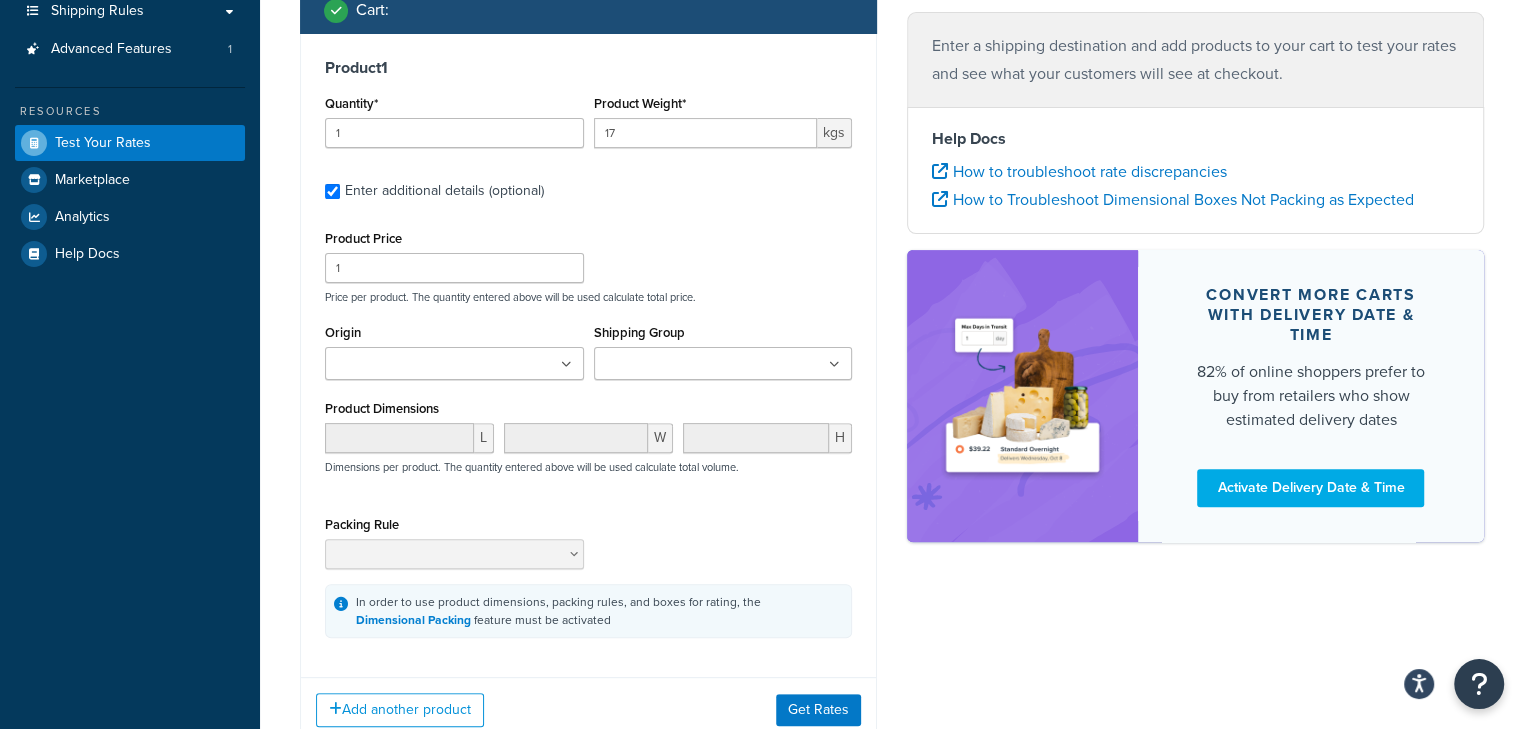 scroll, scrollTop: 444, scrollLeft: 0, axis: vertical 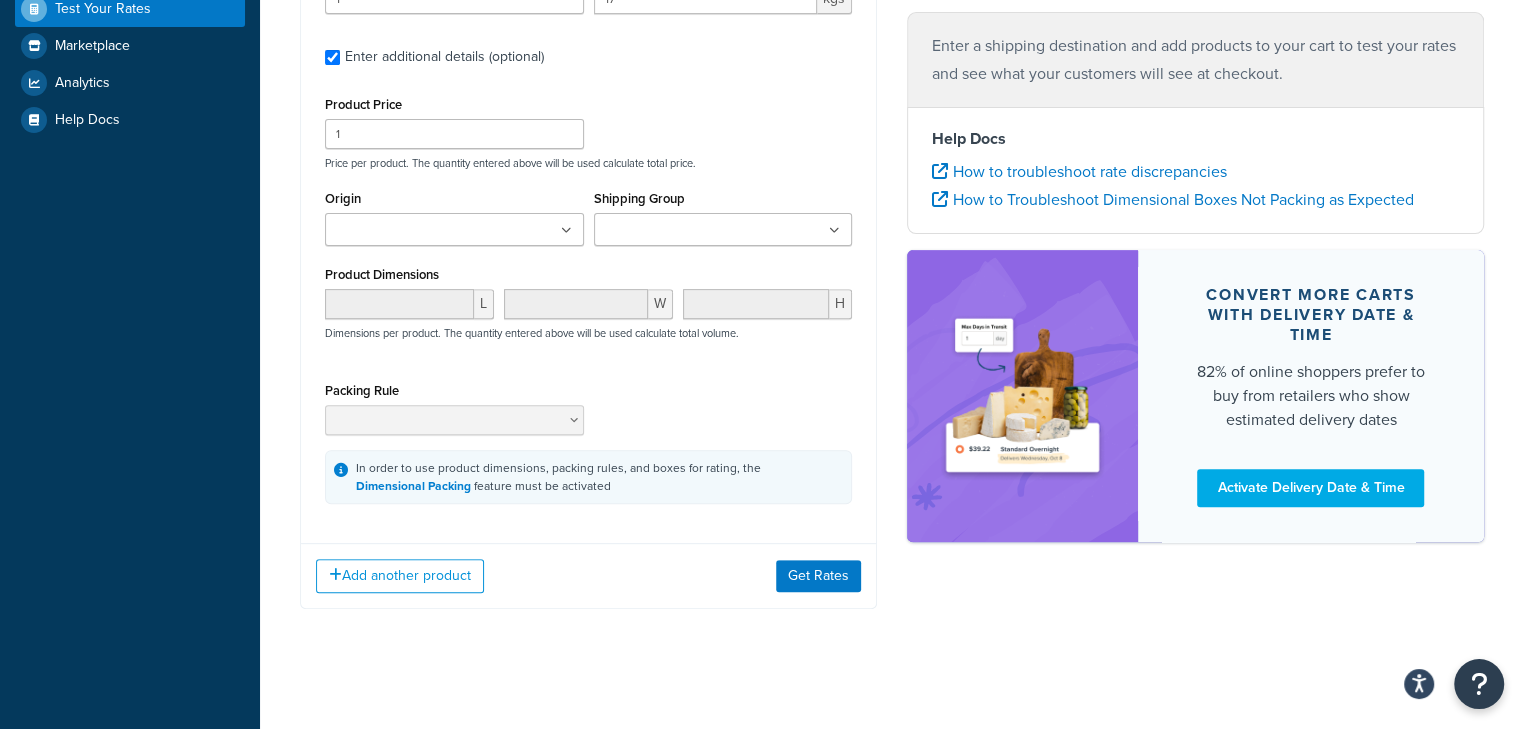 click on "Shipping Group   AWK MASSIVE MTY Oversize Pallet" at bounding box center (723, 223) 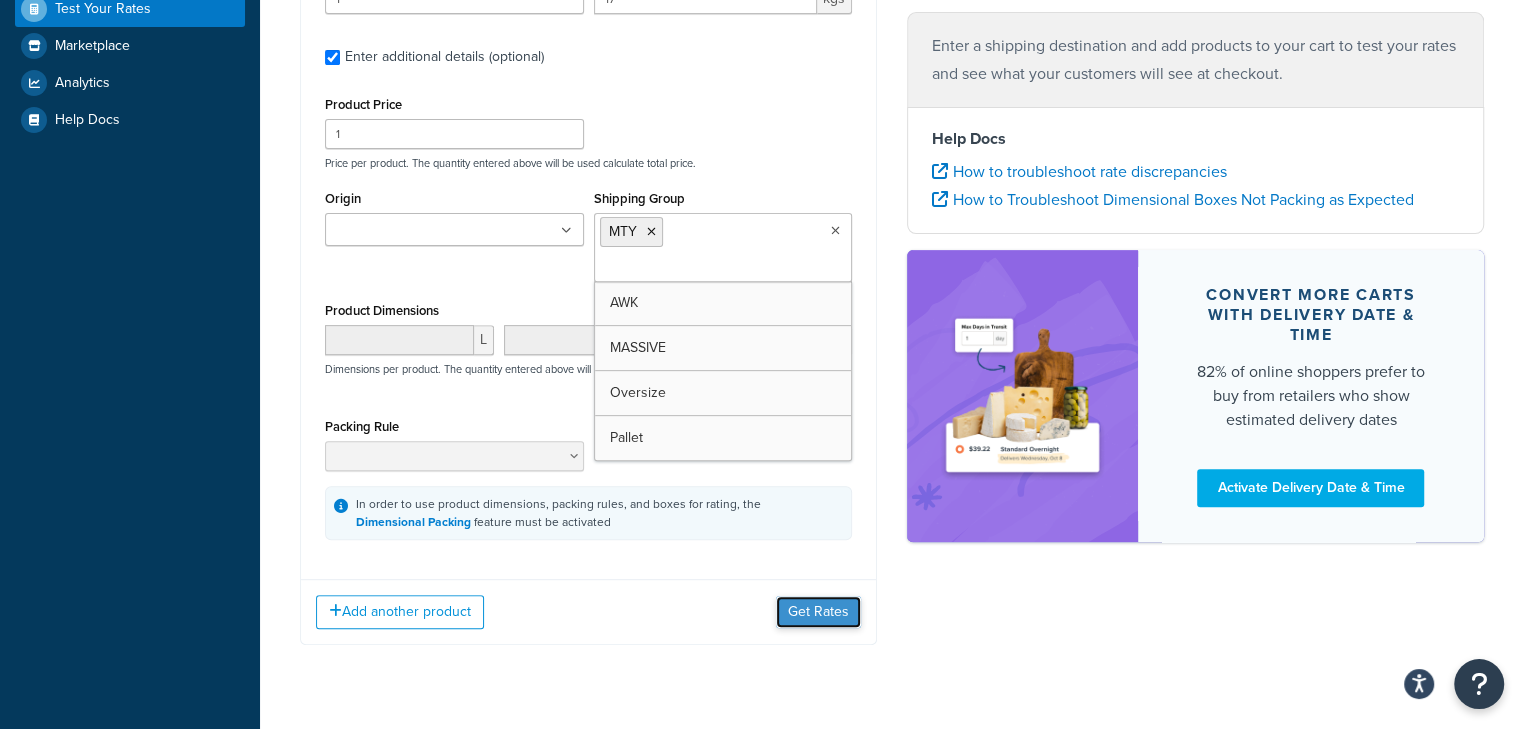 click on "Get Rates" at bounding box center [818, 612] 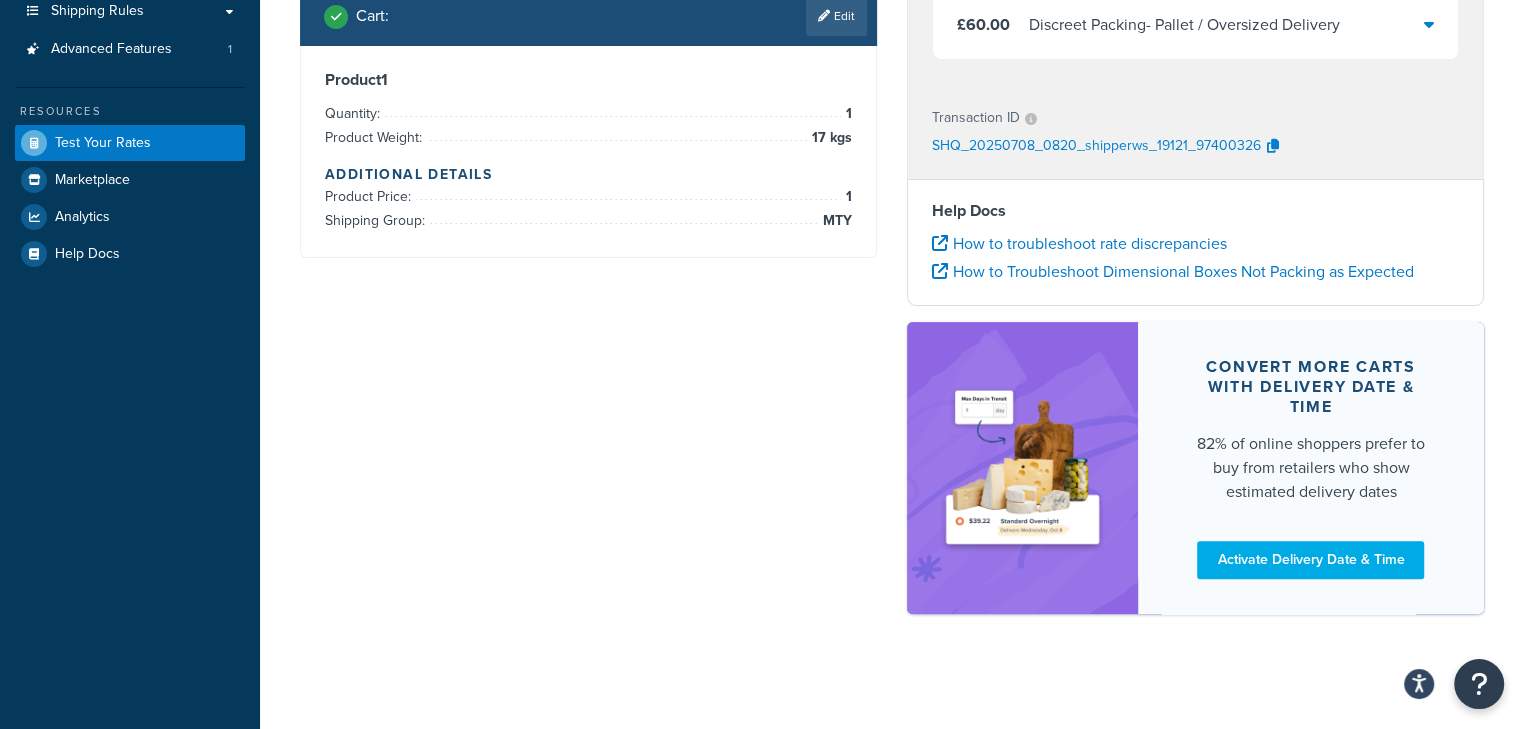 scroll, scrollTop: 177, scrollLeft: 0, axis: vertical 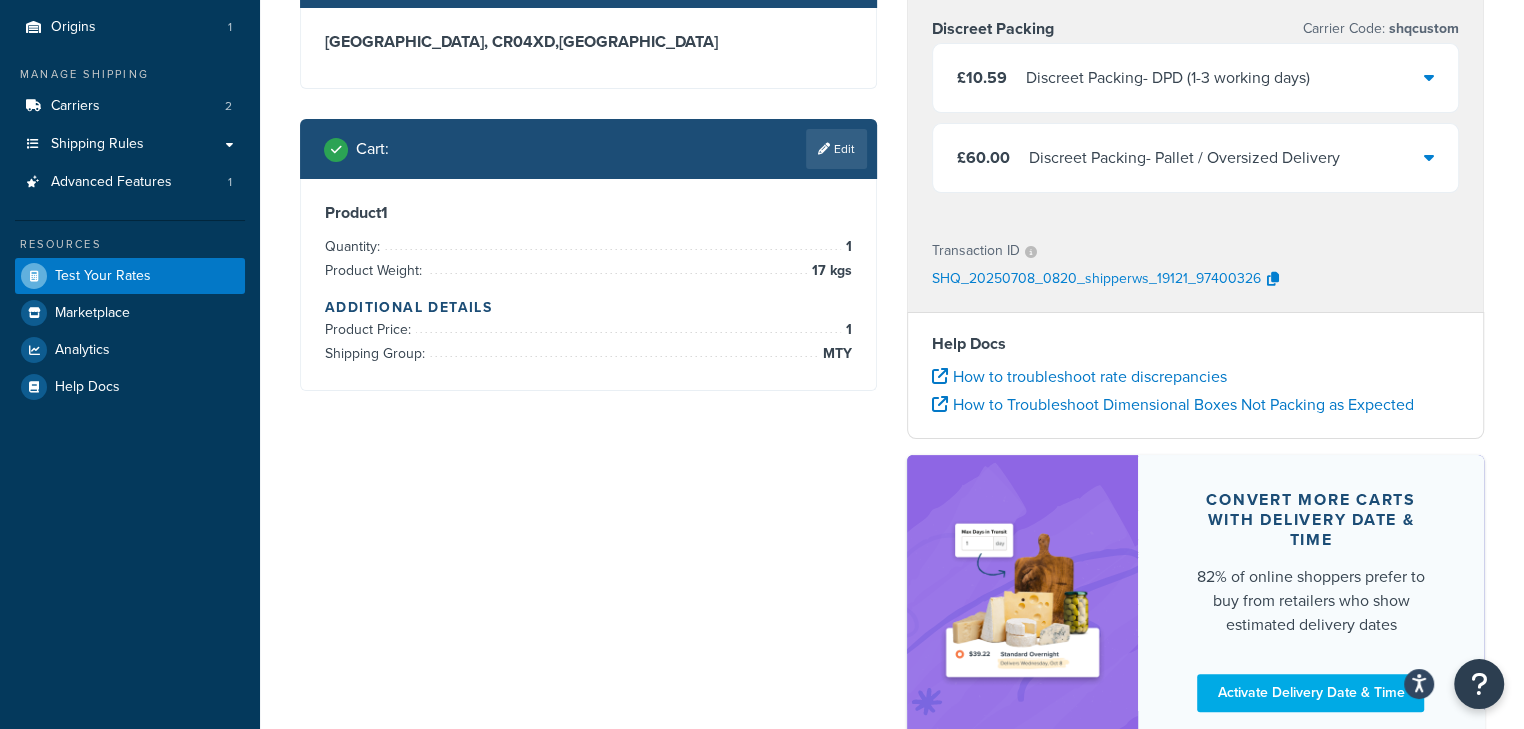 click on "£10.59 Discreet Packing  -   DPD (1-3 working days)" at bounding box center [1195, 78] 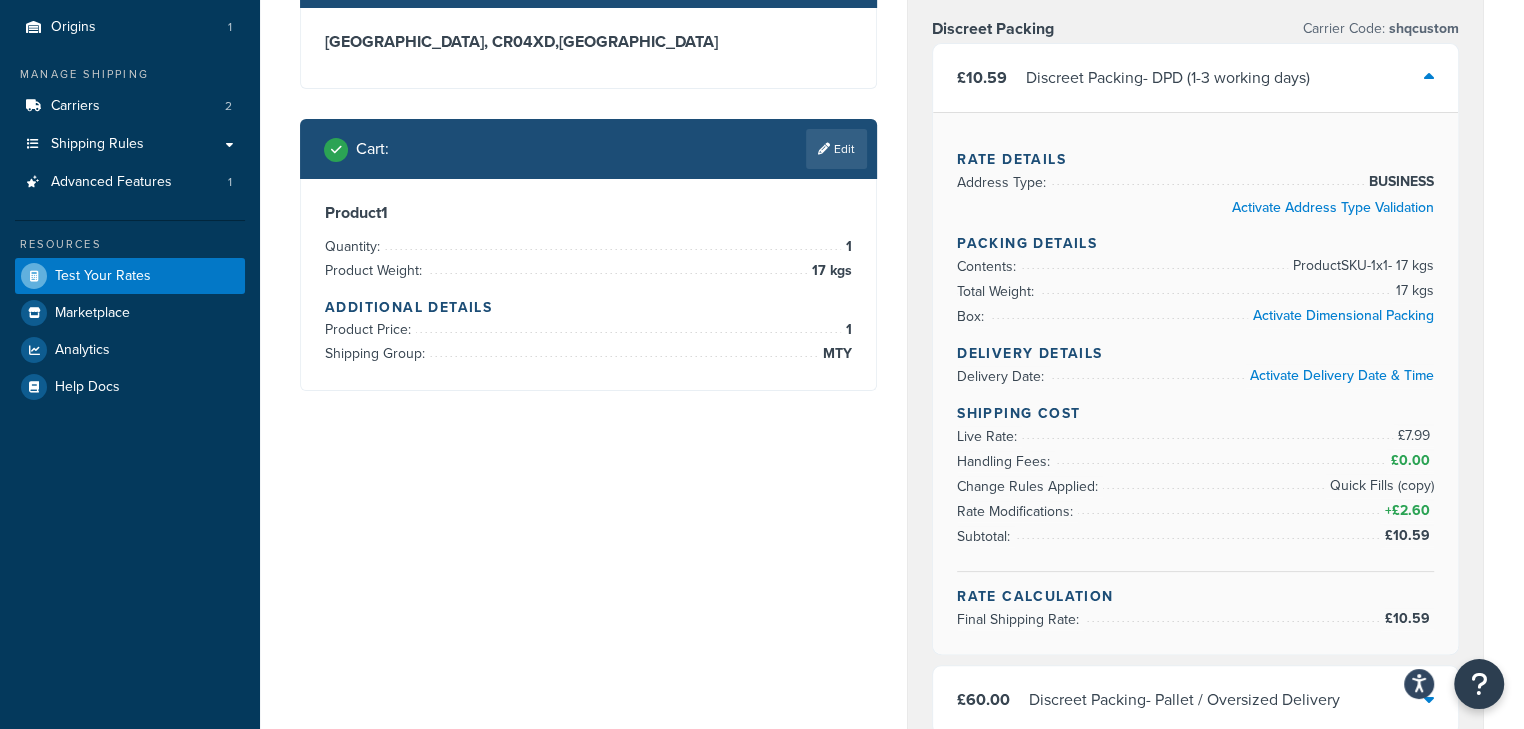 scroll, scrollTop: 0, scrollLeft: 0, axis: both 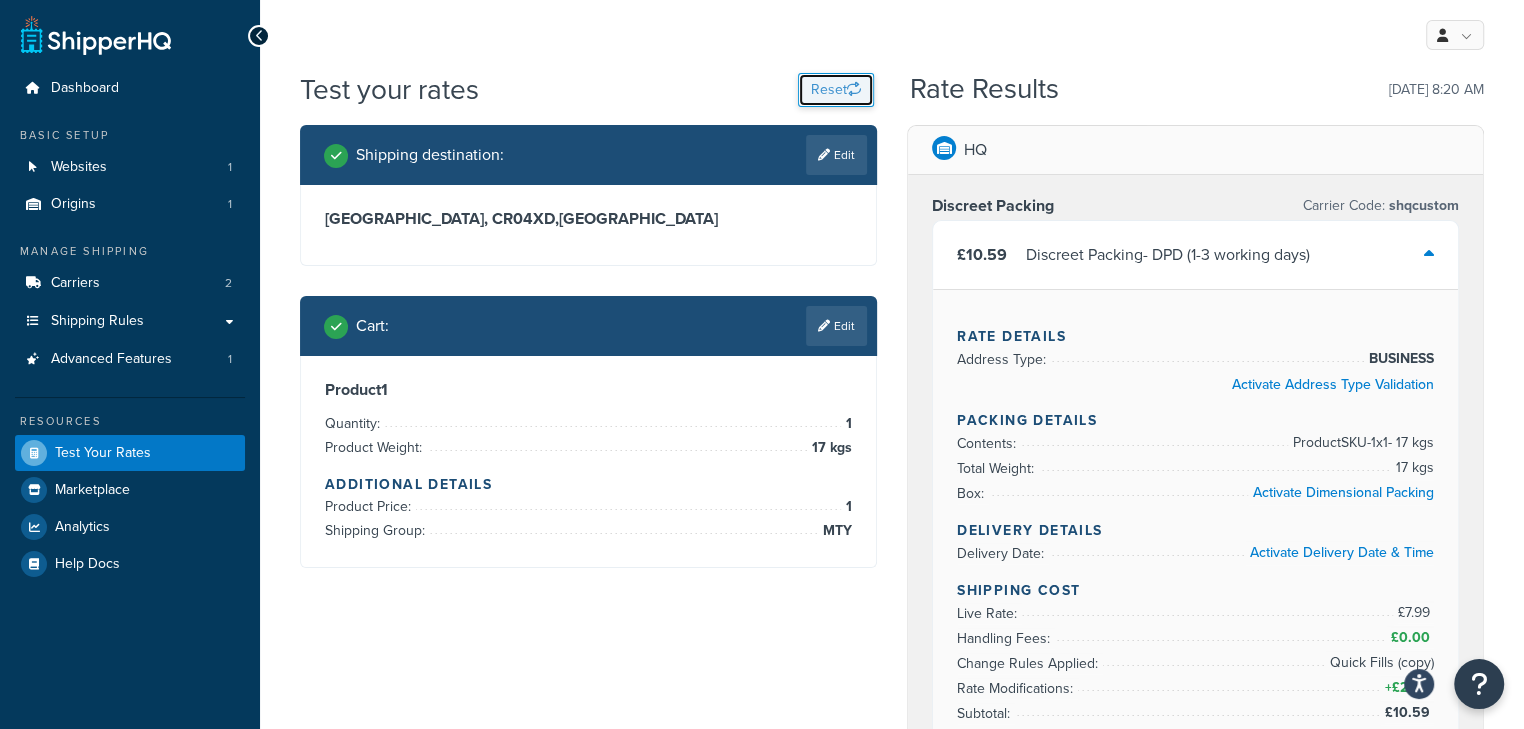 click on "Reset" at bounding box center (836, 90) 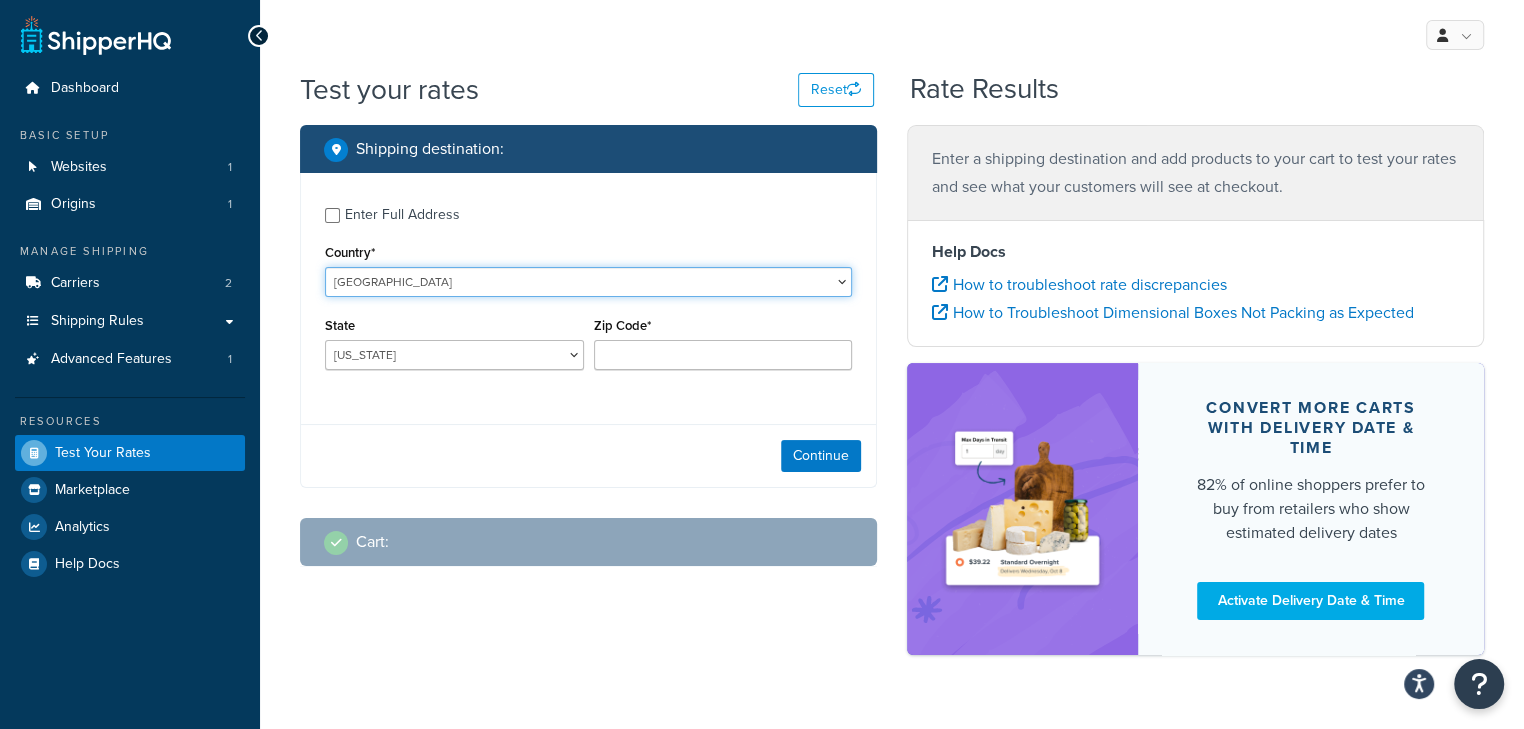 drag, startPoint x: 773, startPoint y: 287, endPoint x: 738, endPoint y: 296, distance: 36.138622 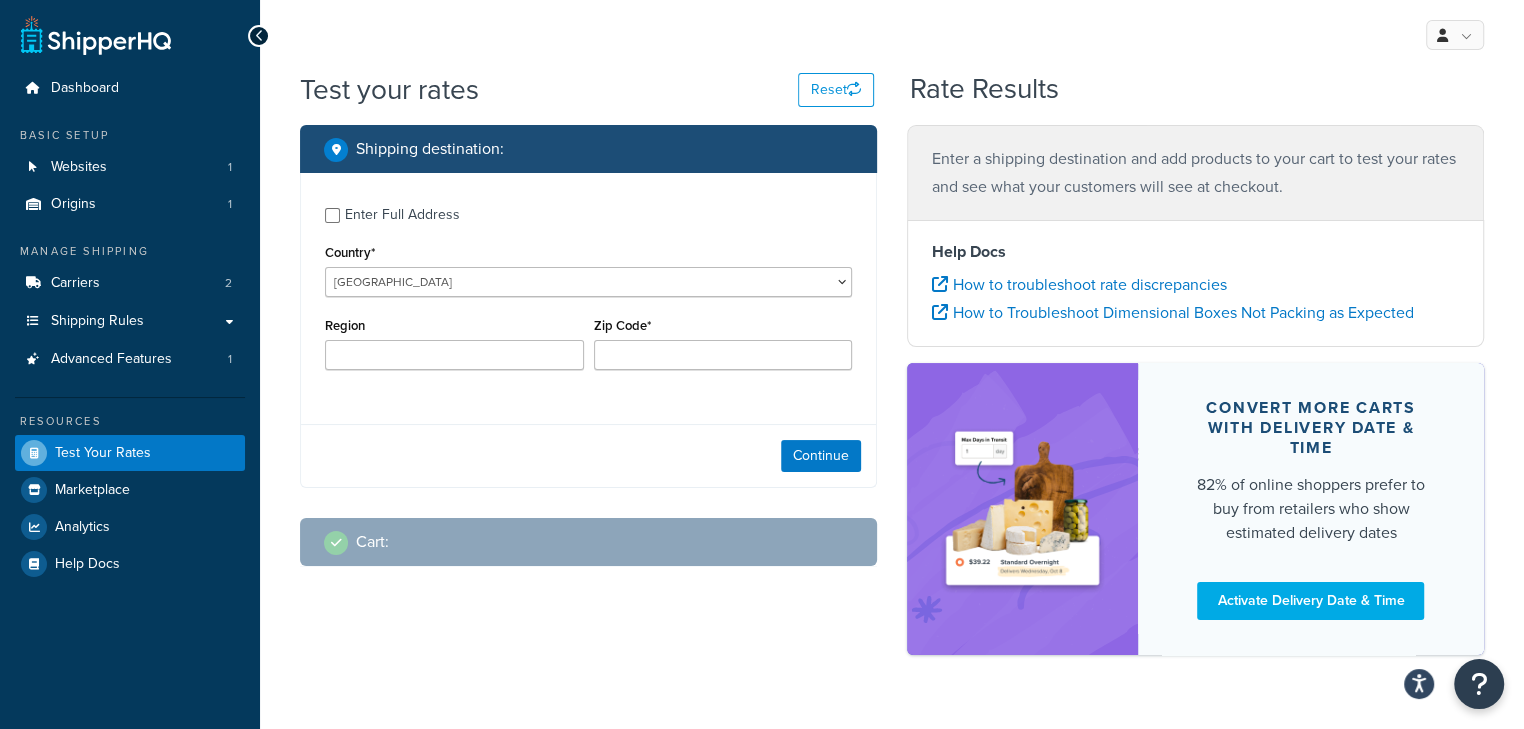 click on "Zip Code*" at bounding box center [723, 341] 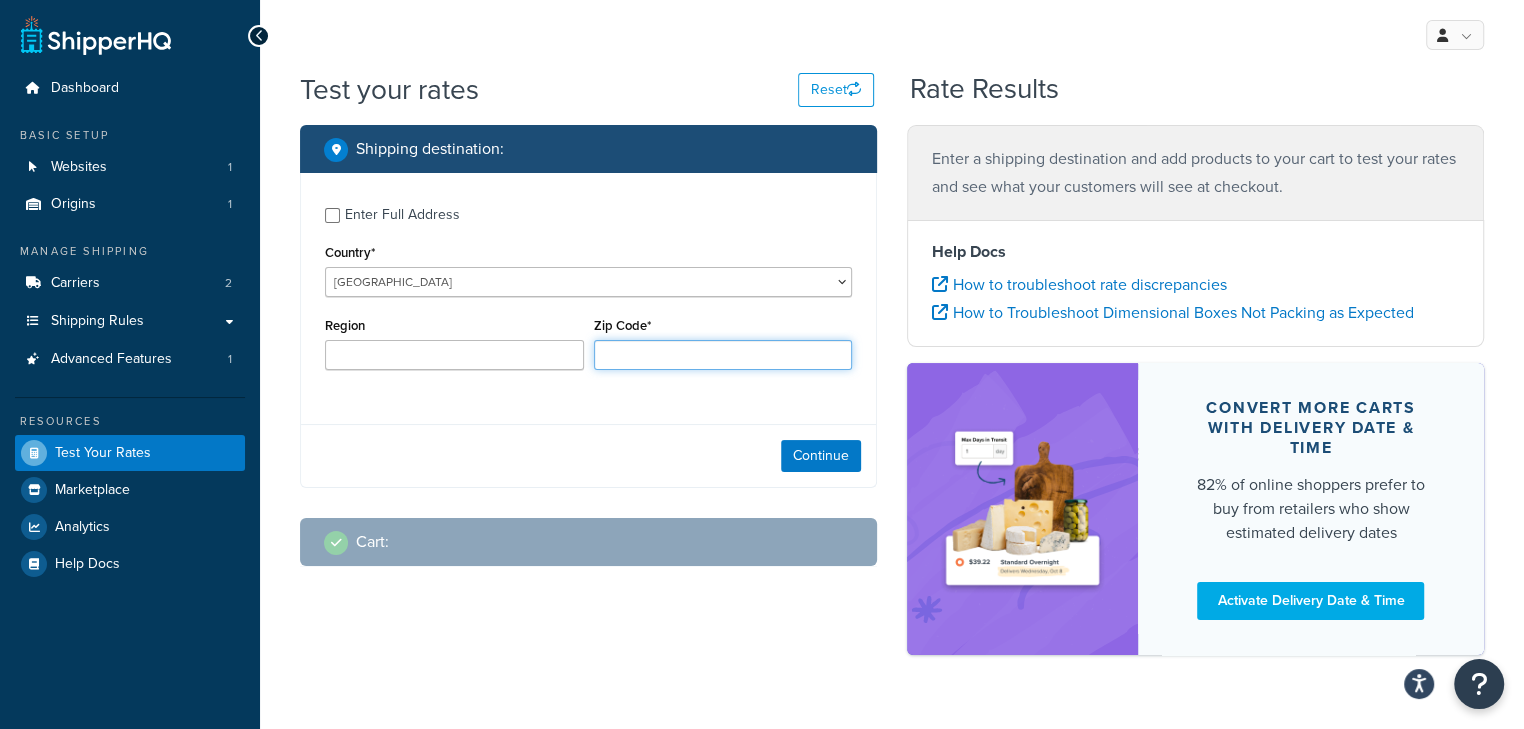 click on "Zip Code*" at bounding box center (723, 355) 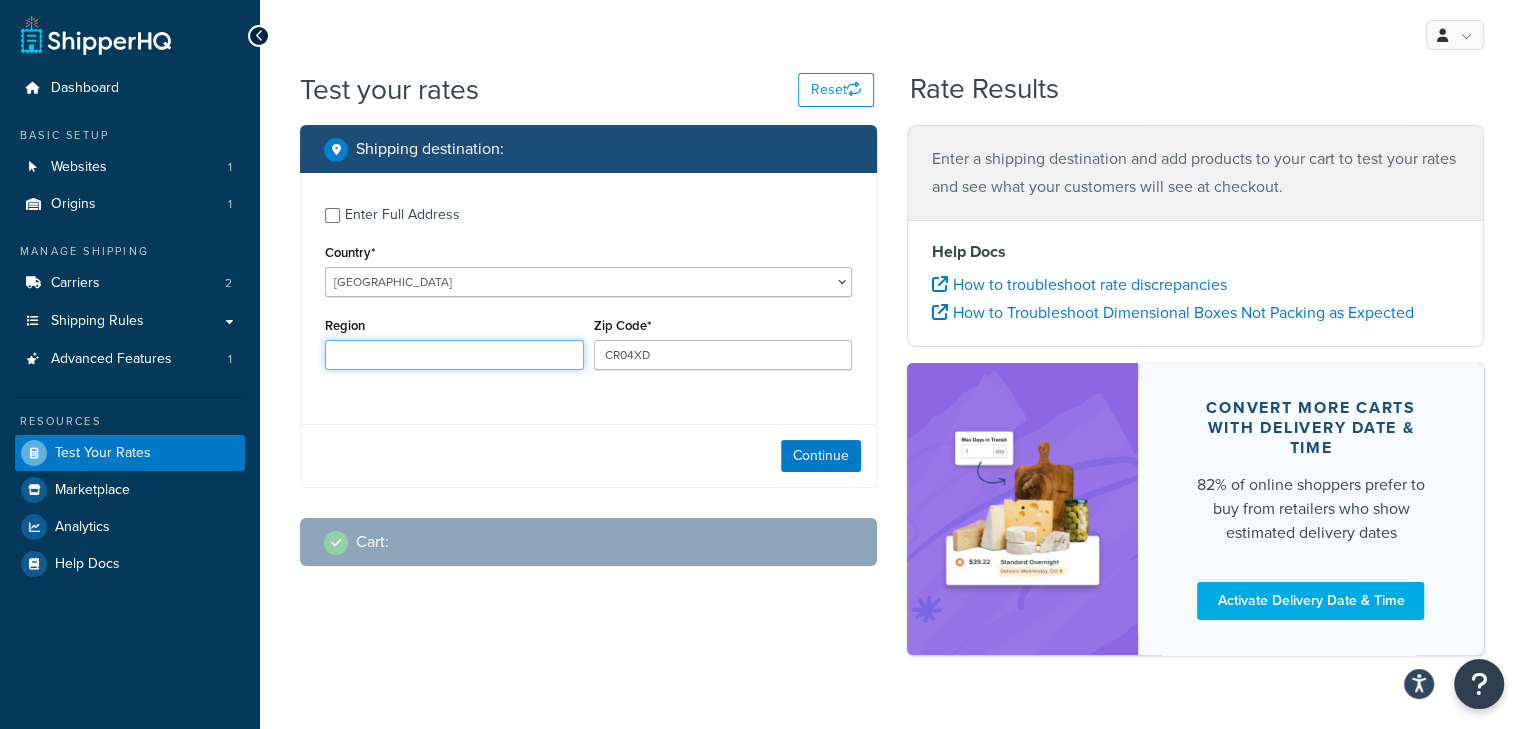 type on "Surrey" 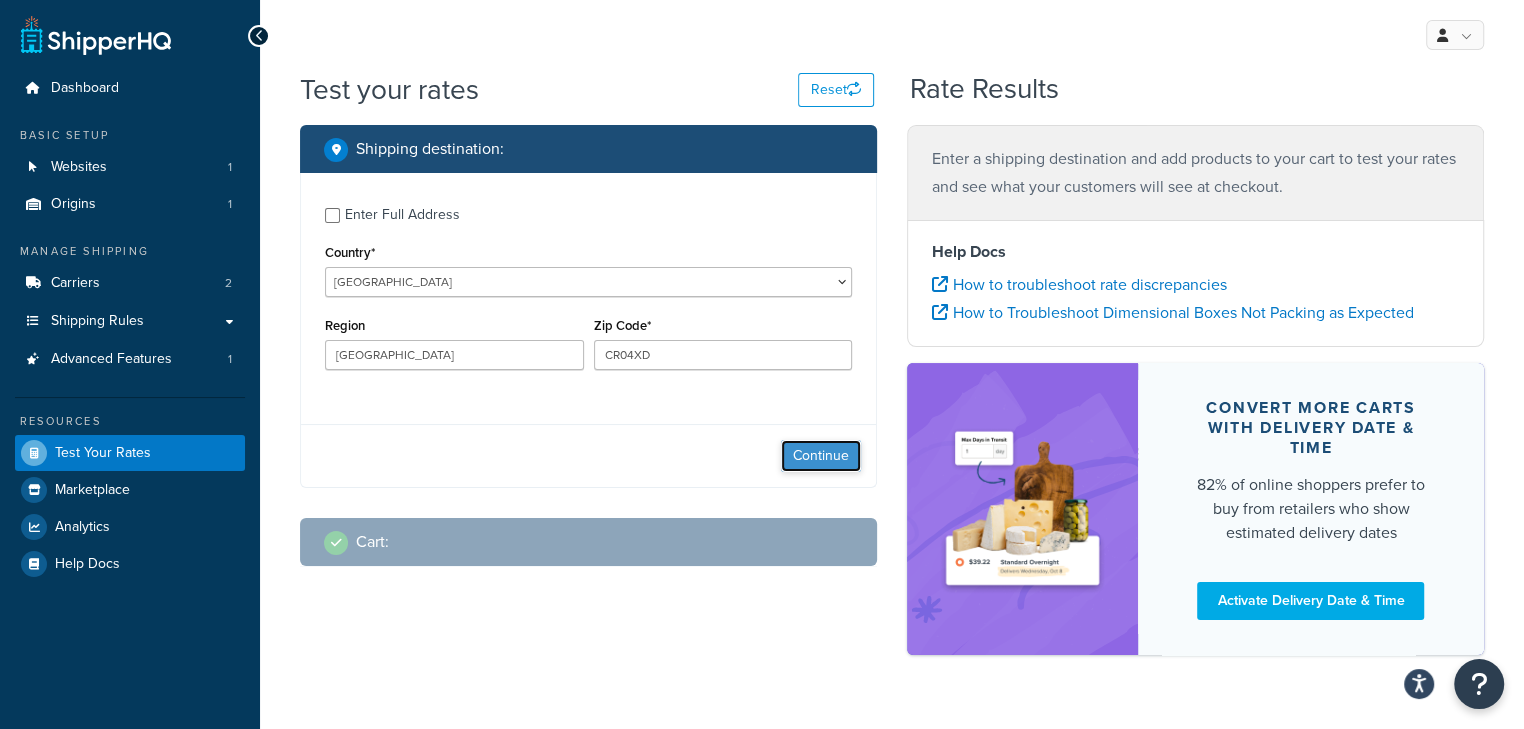 click on "Continue" at bounding box center [821, 456] 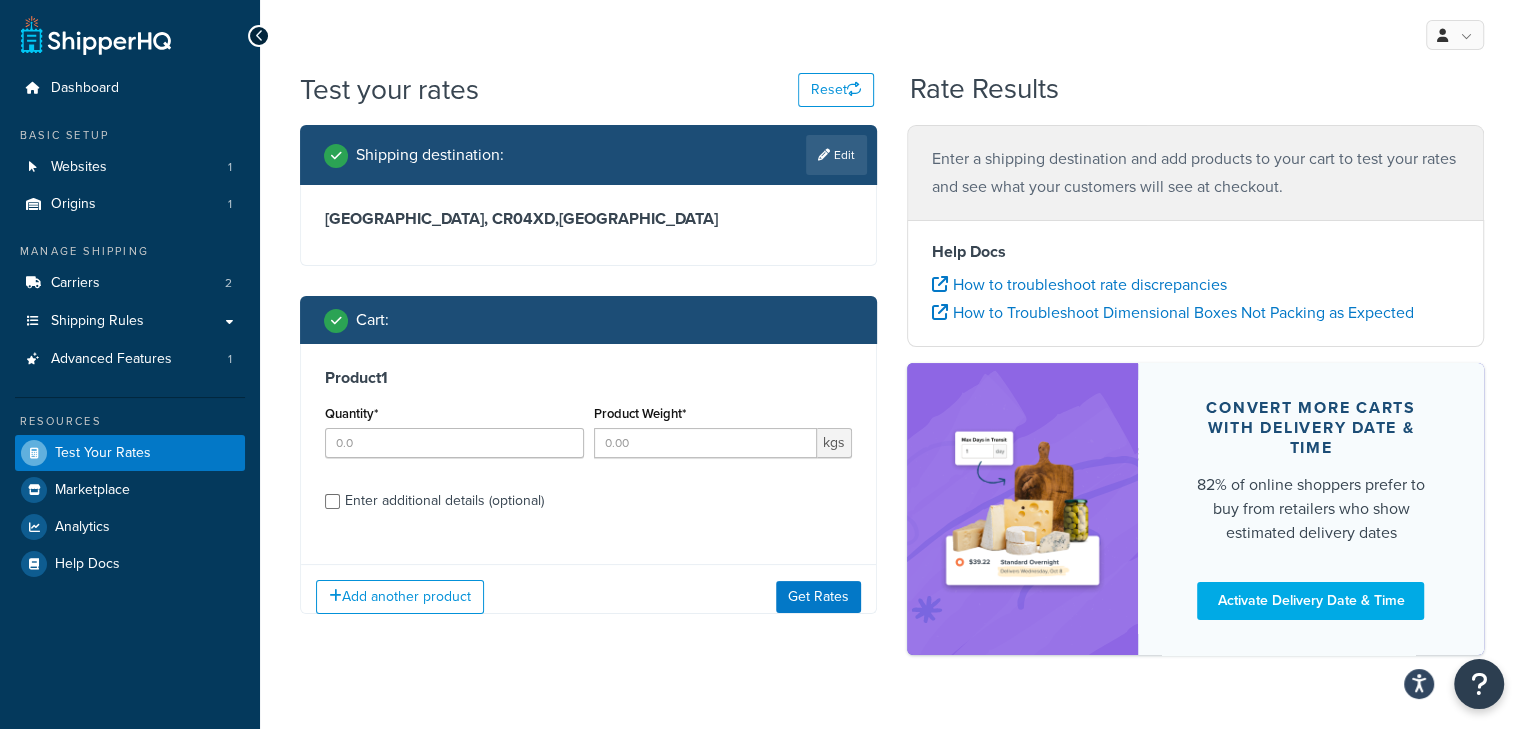 scroll, scrollTop: 44, scrollLeft: 0, axis: vertical 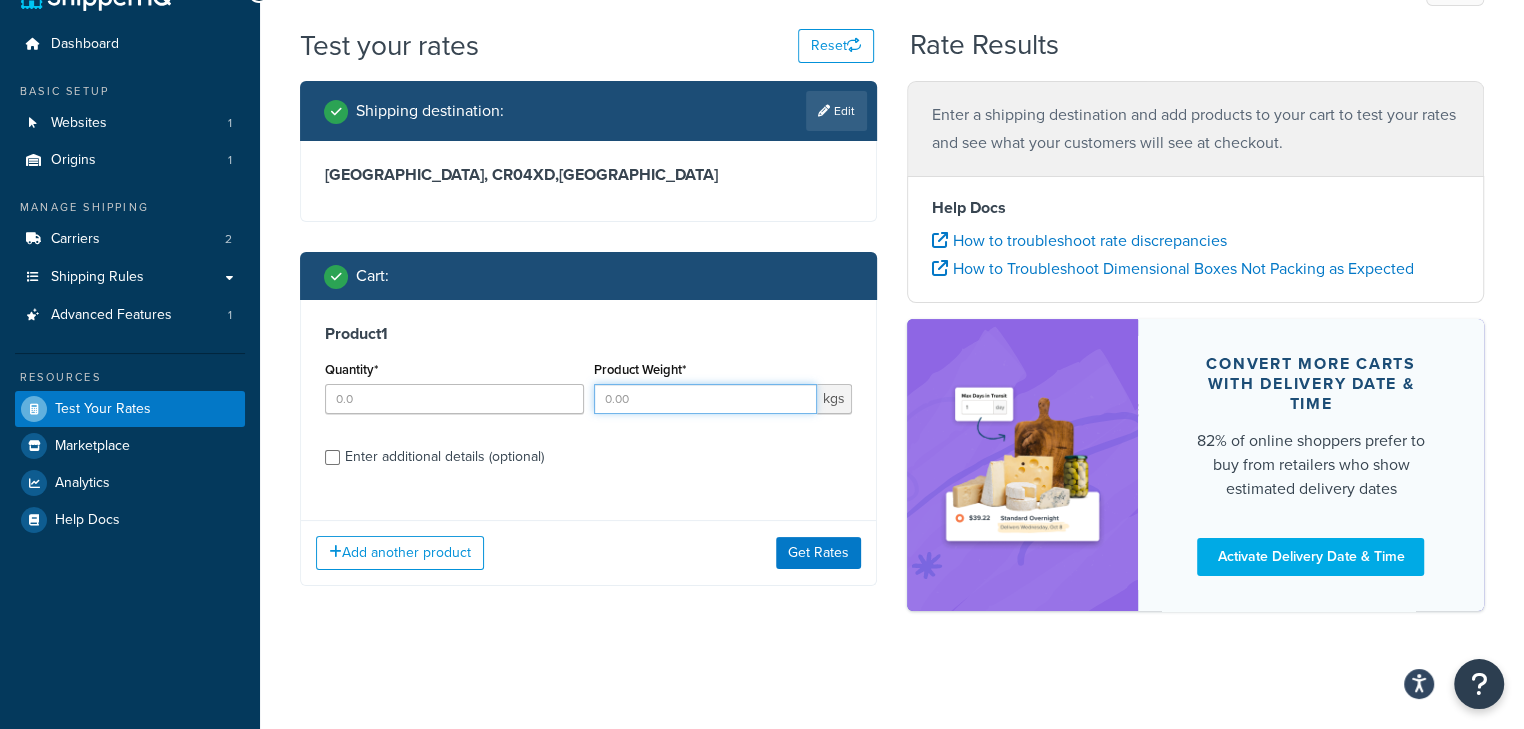 click on "Product Weight*" at bounding box center [706, 399] 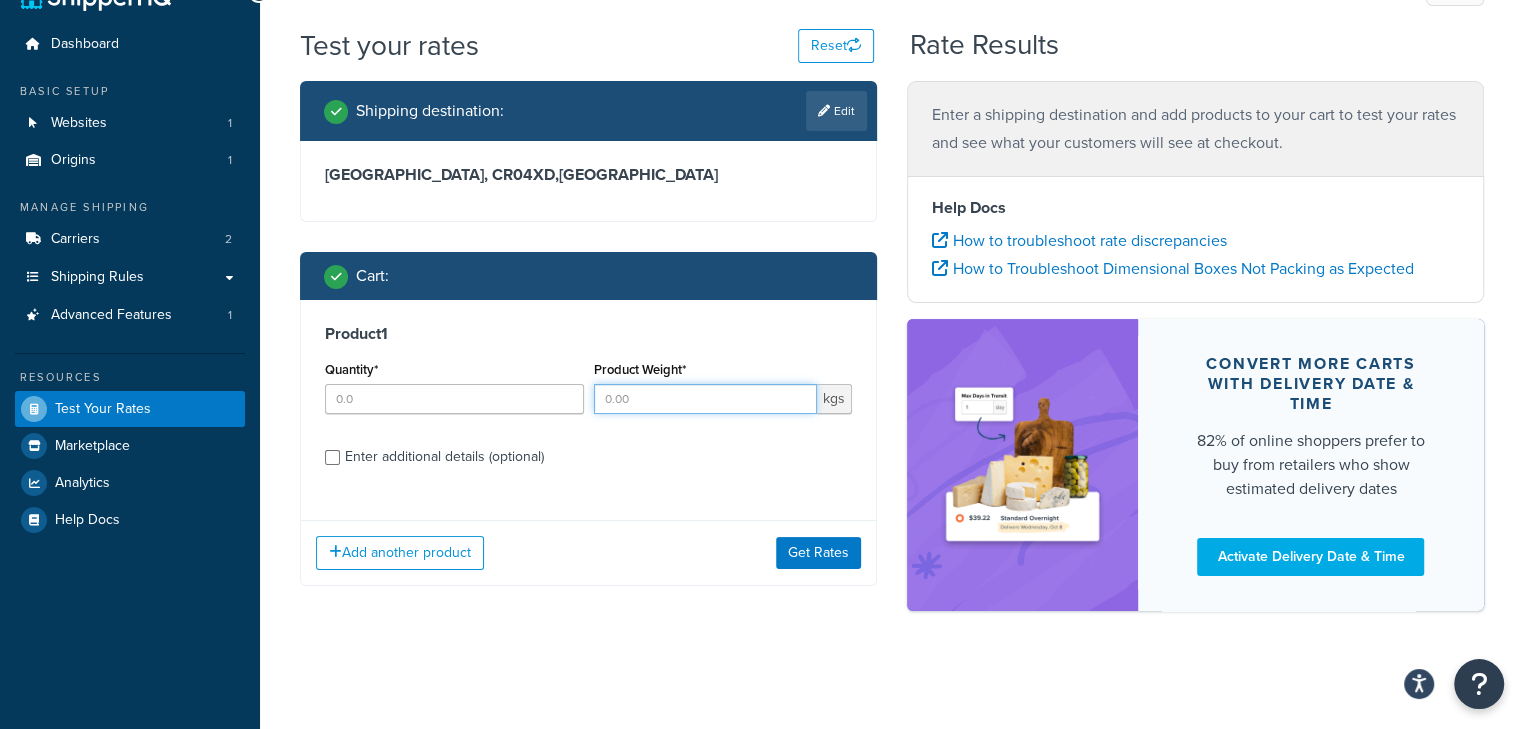 drag, startPoint x: 738, startPoint y: 392, endPoint x: 606, endPoint y: 393, distance: 132.00378 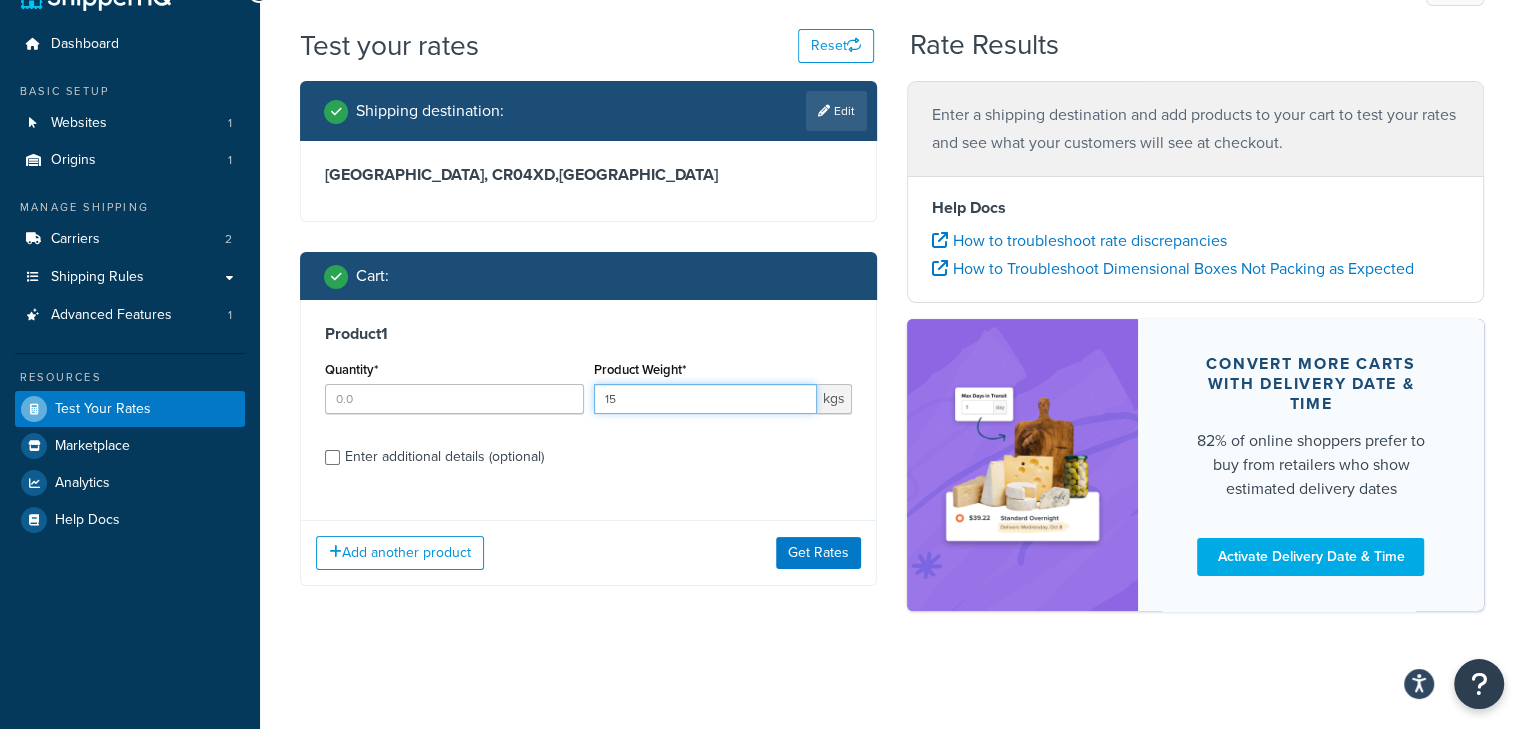 type on "15" 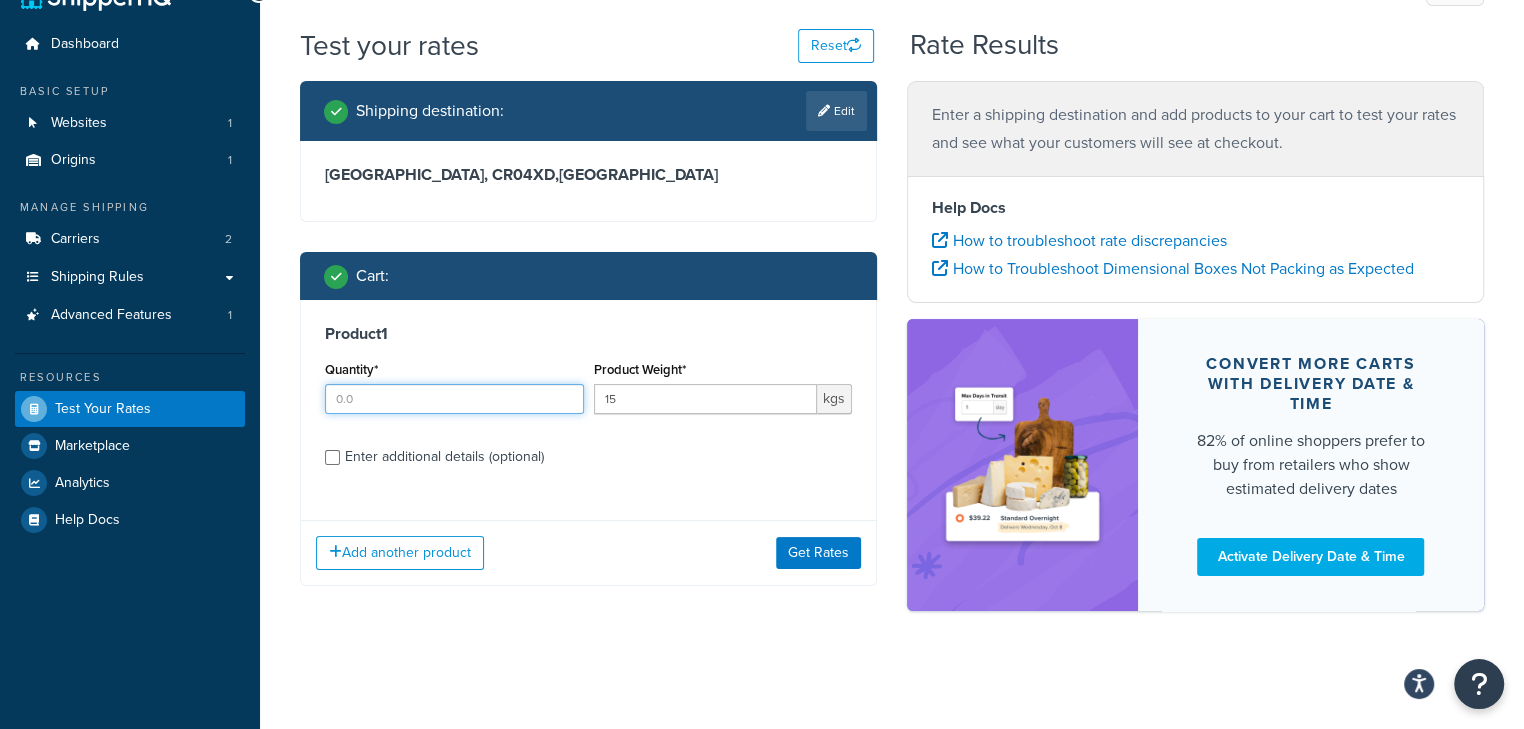 click on "Quantity*" at bounding box center [454, 399] 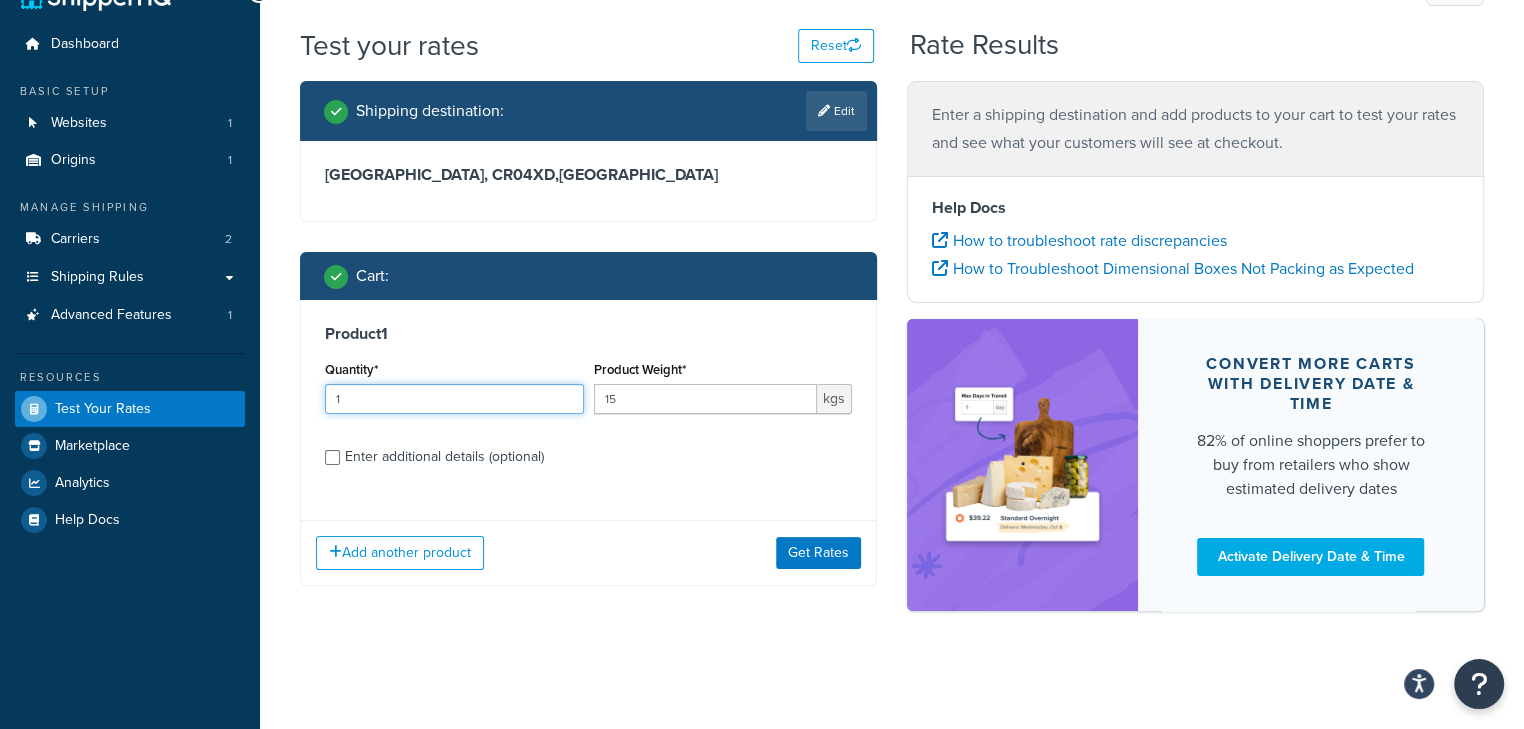 type on "1" 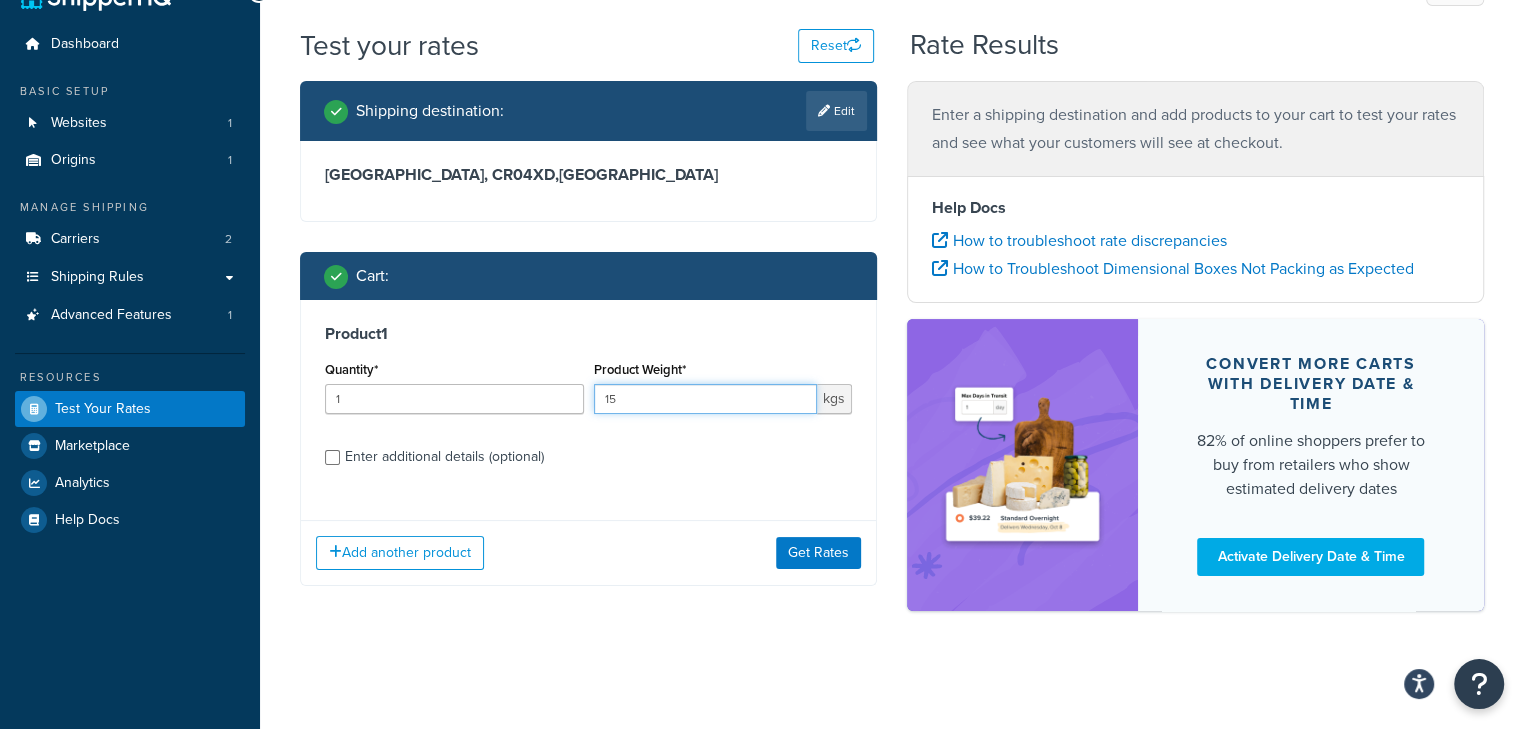 drag, startPoint x: 648, startPoint y: 393, endPoint x: 456, endPoint y: 399, distance: 192.09373 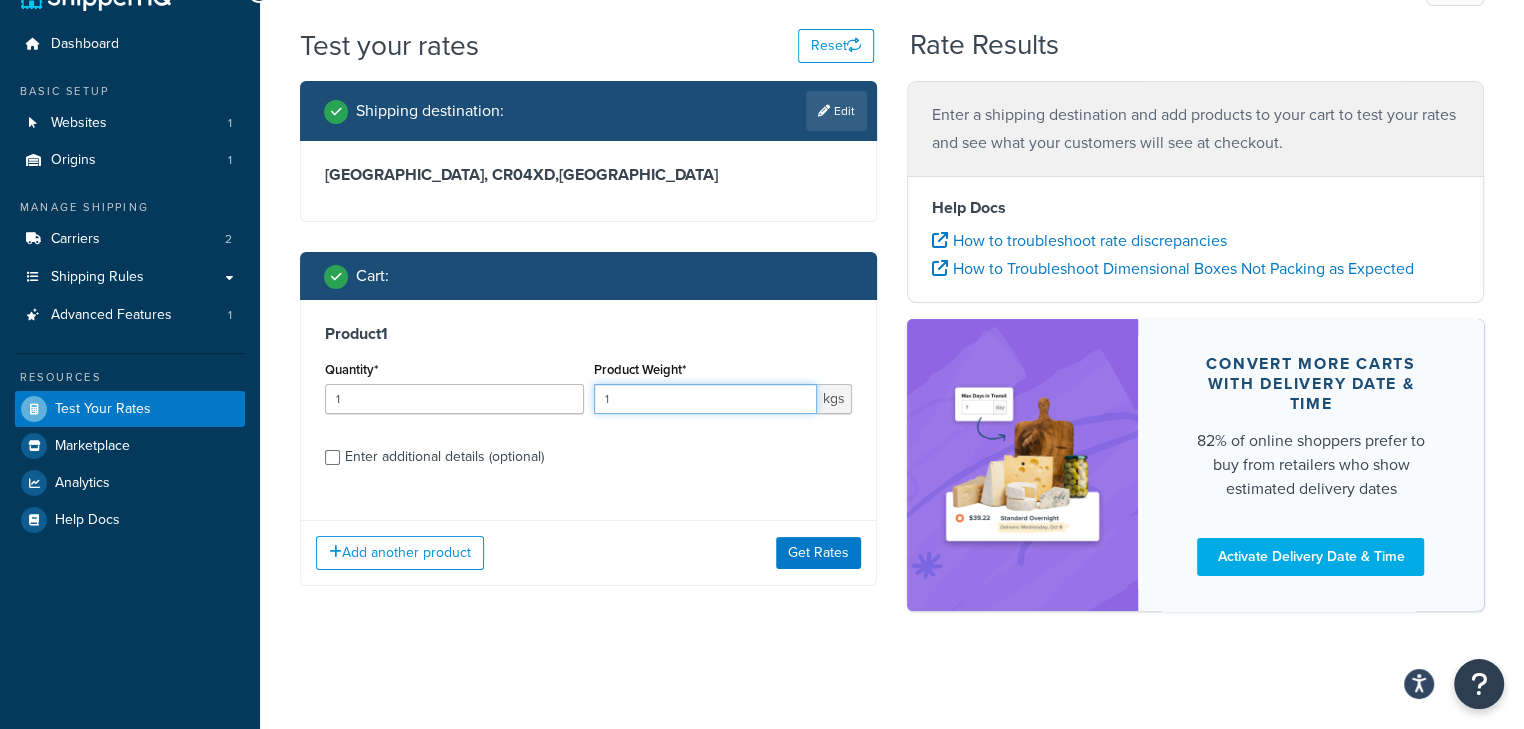 type on "1" 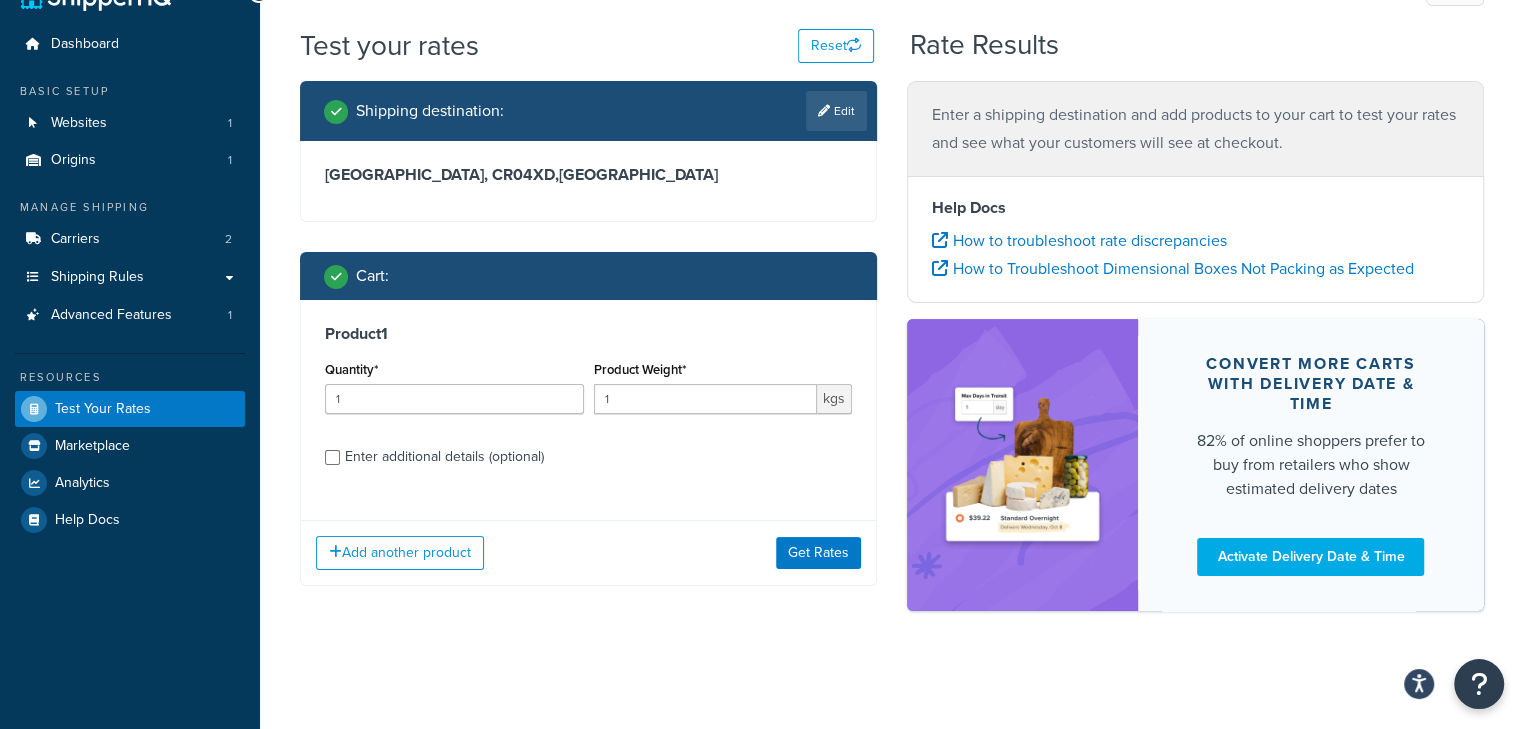 click on "Enter additional details (optional)" at bounding box center (444, 457) 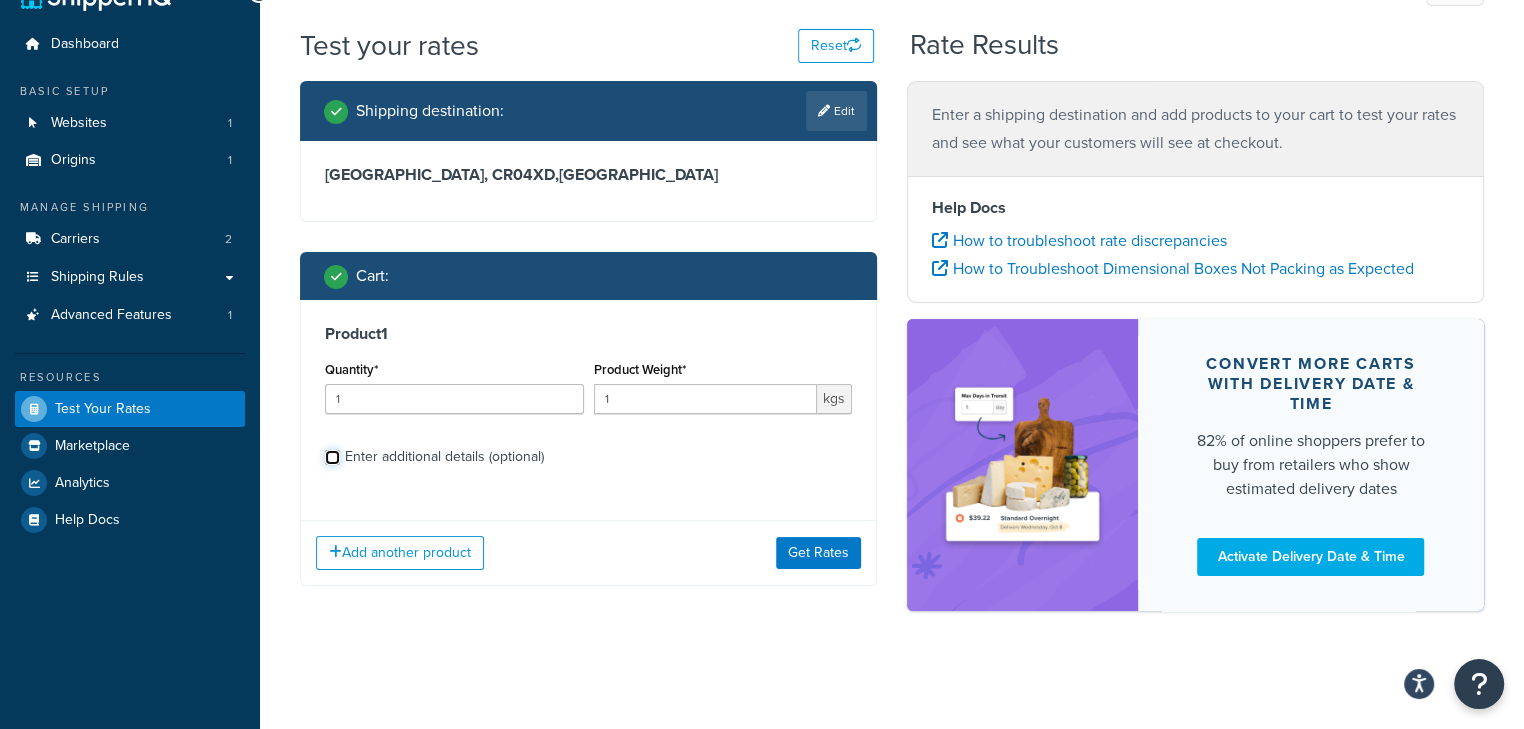 click on "Enter additional details (optional)" at bounding box center [332, 457] 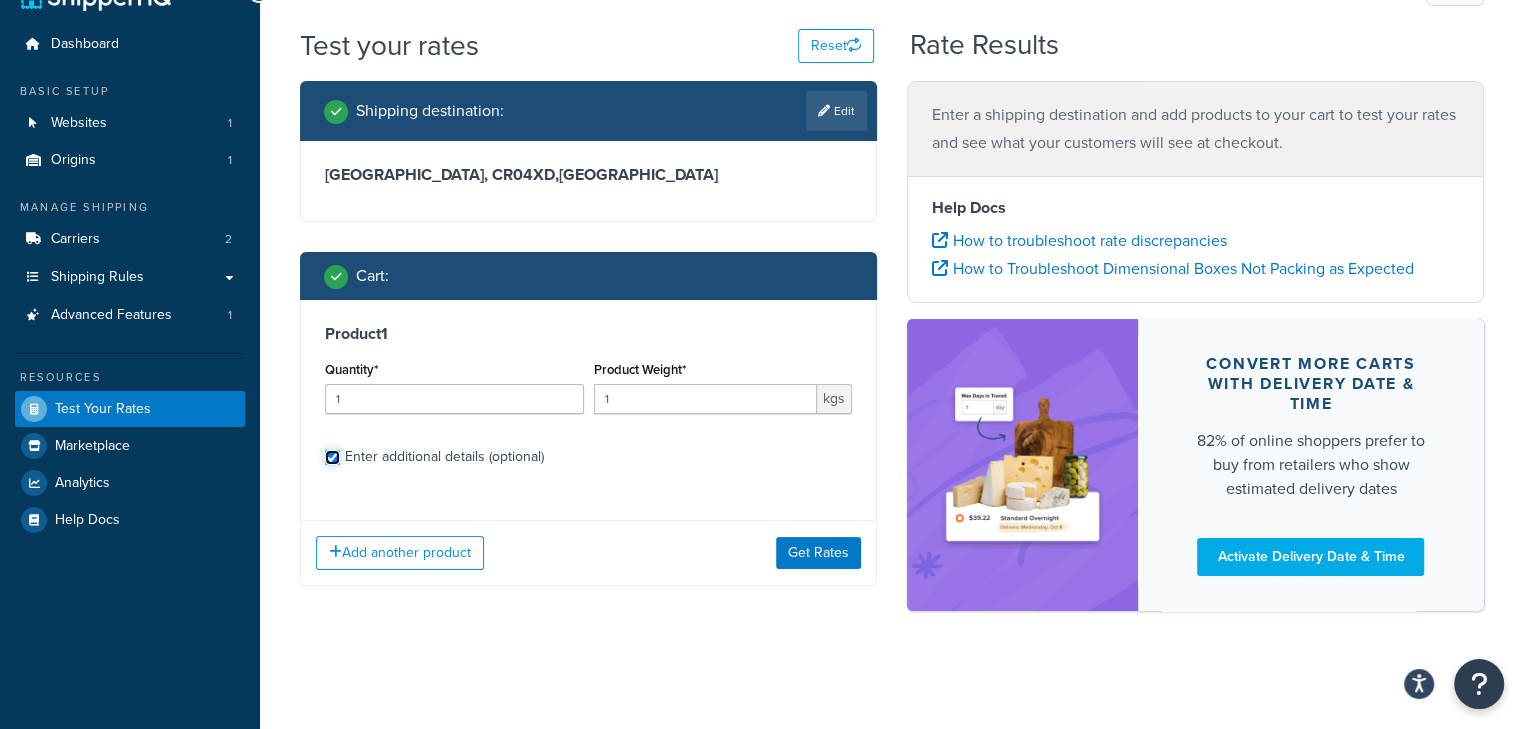 checkbox on "true" 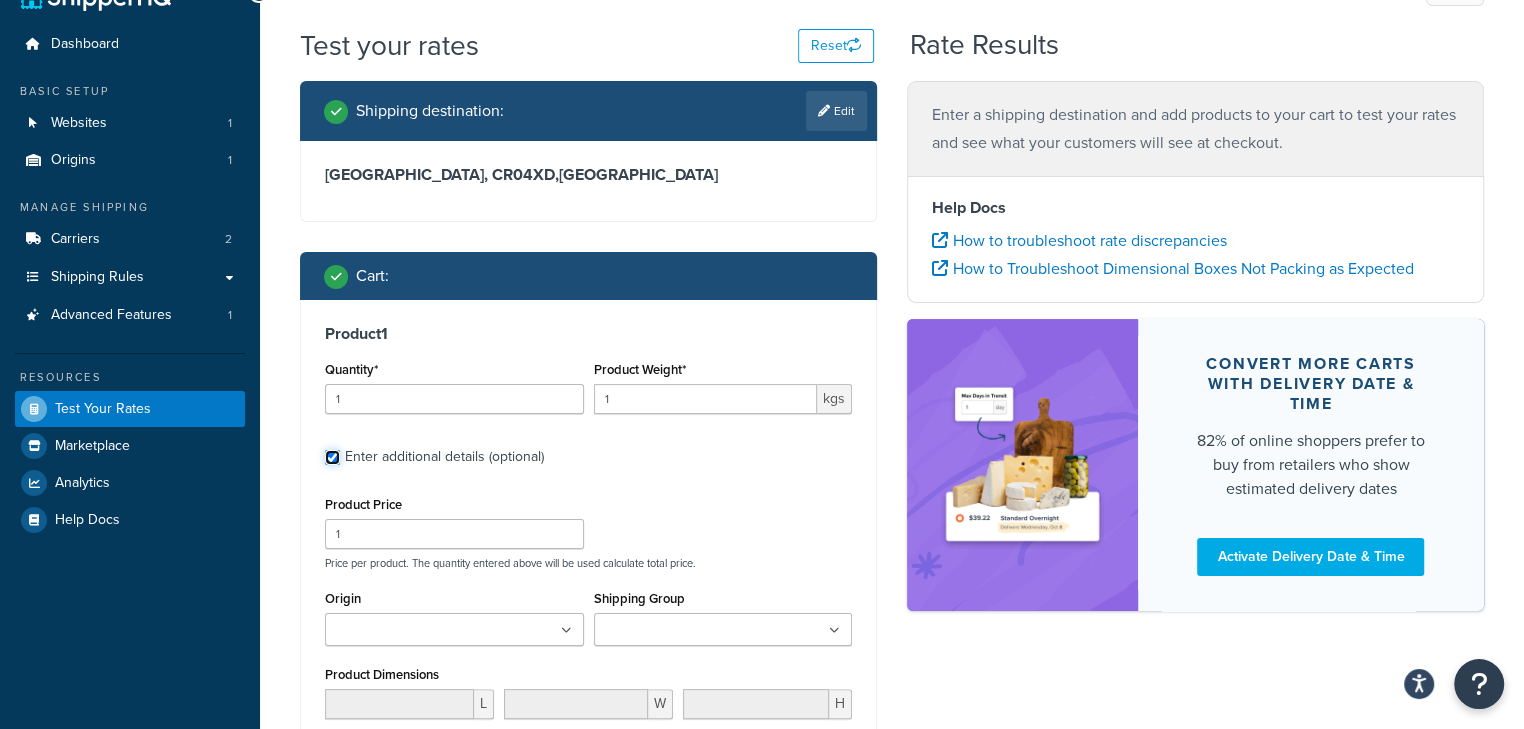 scroll, scrollTop: 134, scrollLeft: 0, axis: vertical 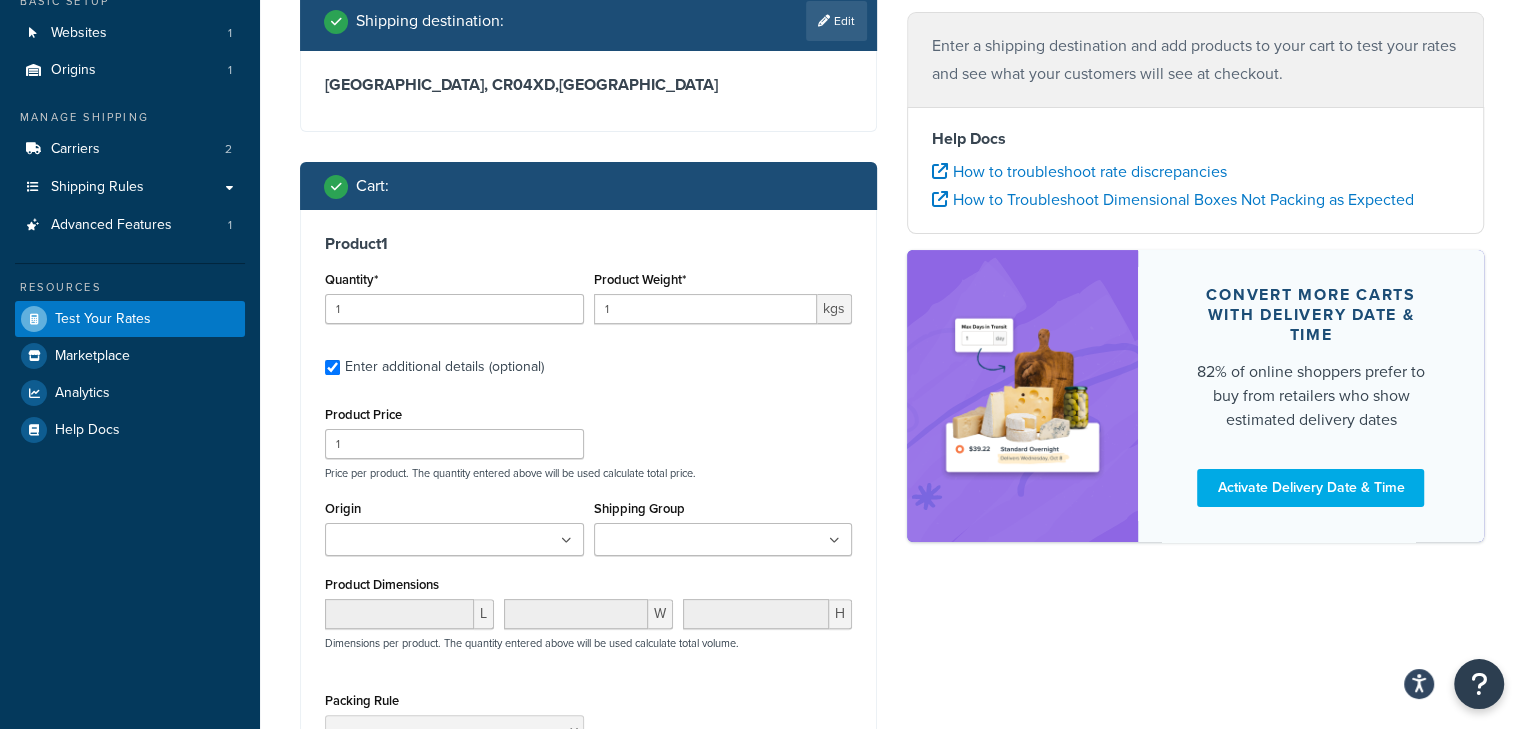 click on "Shipping Group" at bounding box center (688, 541) 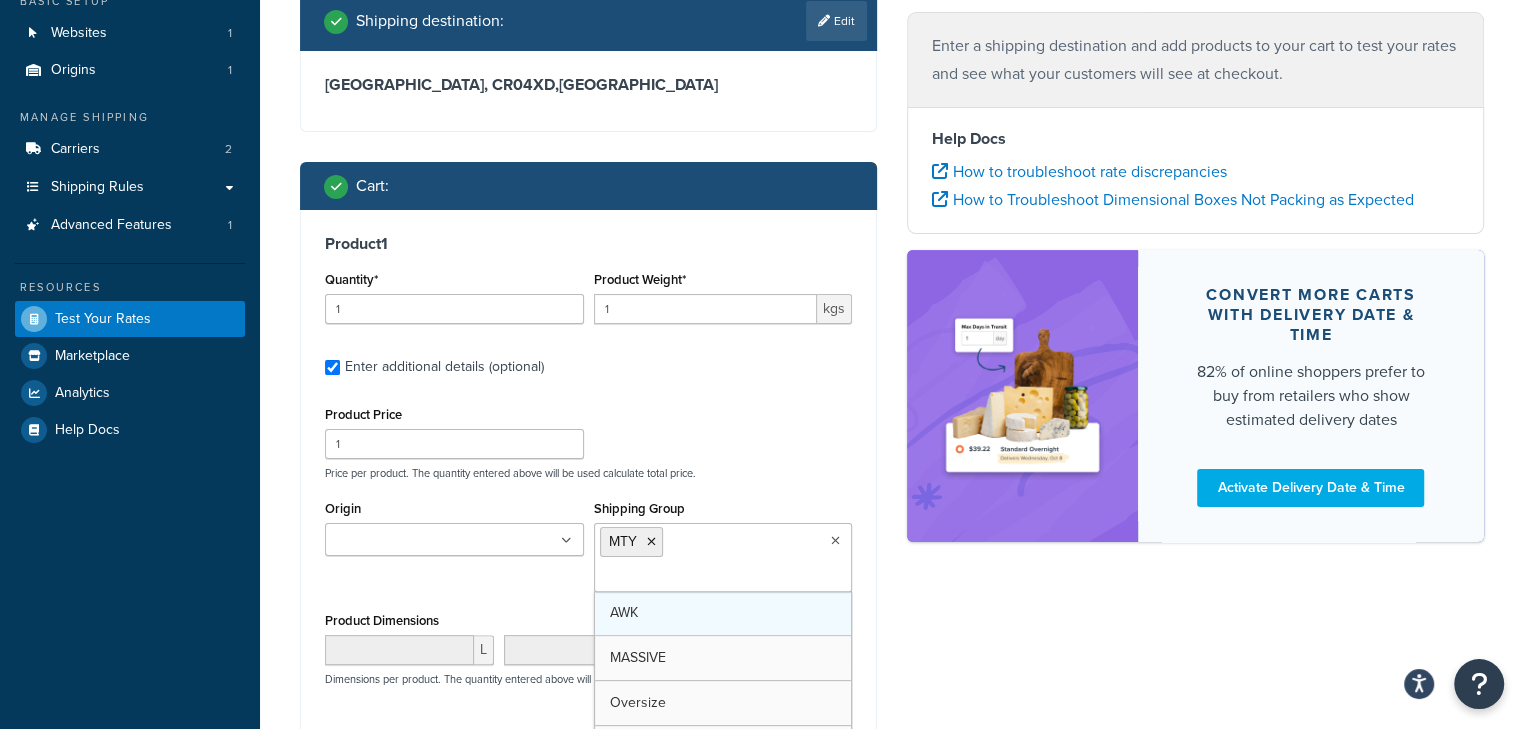 scroll, scrollTop: 401, scrollLeft: 0, axis: vertical 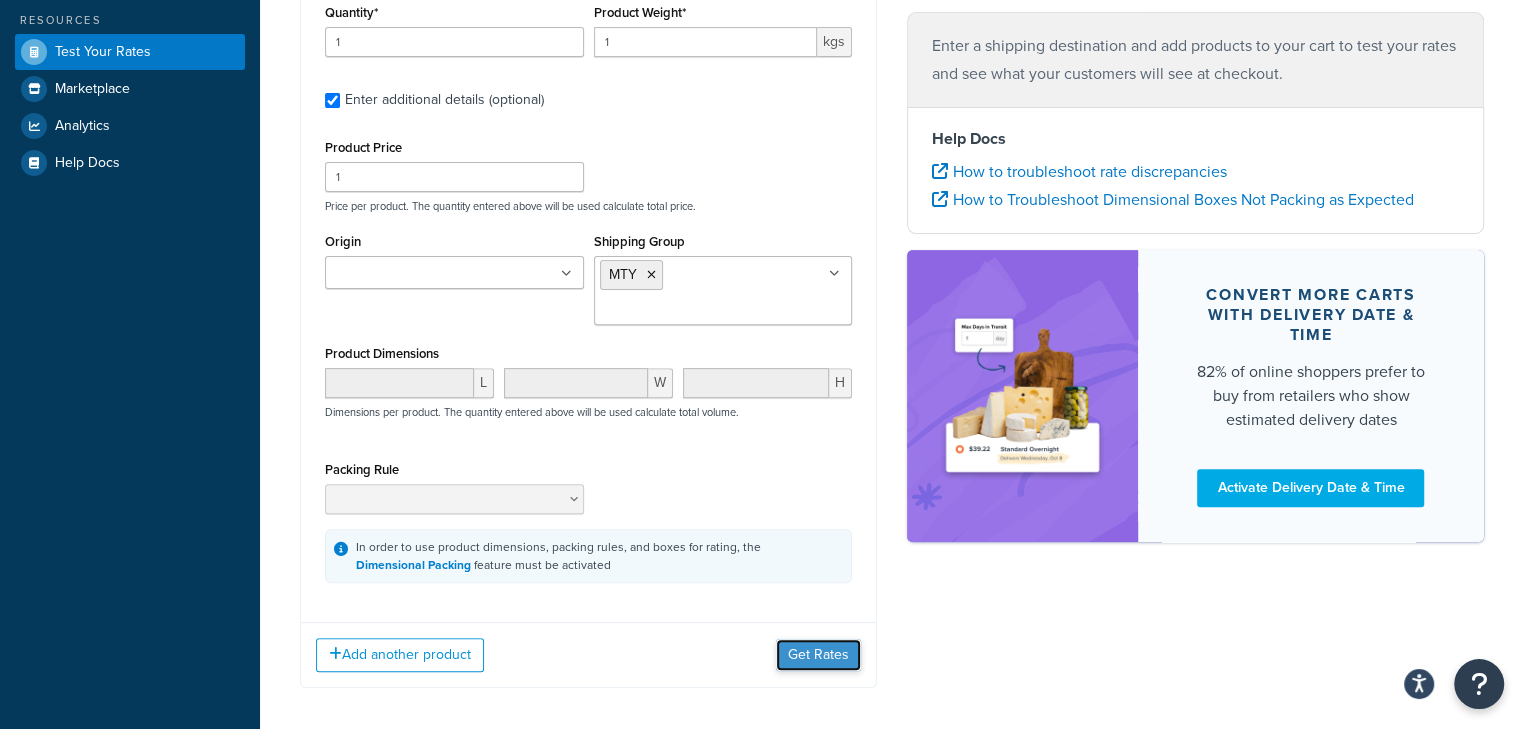 click on "Get Rates" at bounding box center (818, 655) 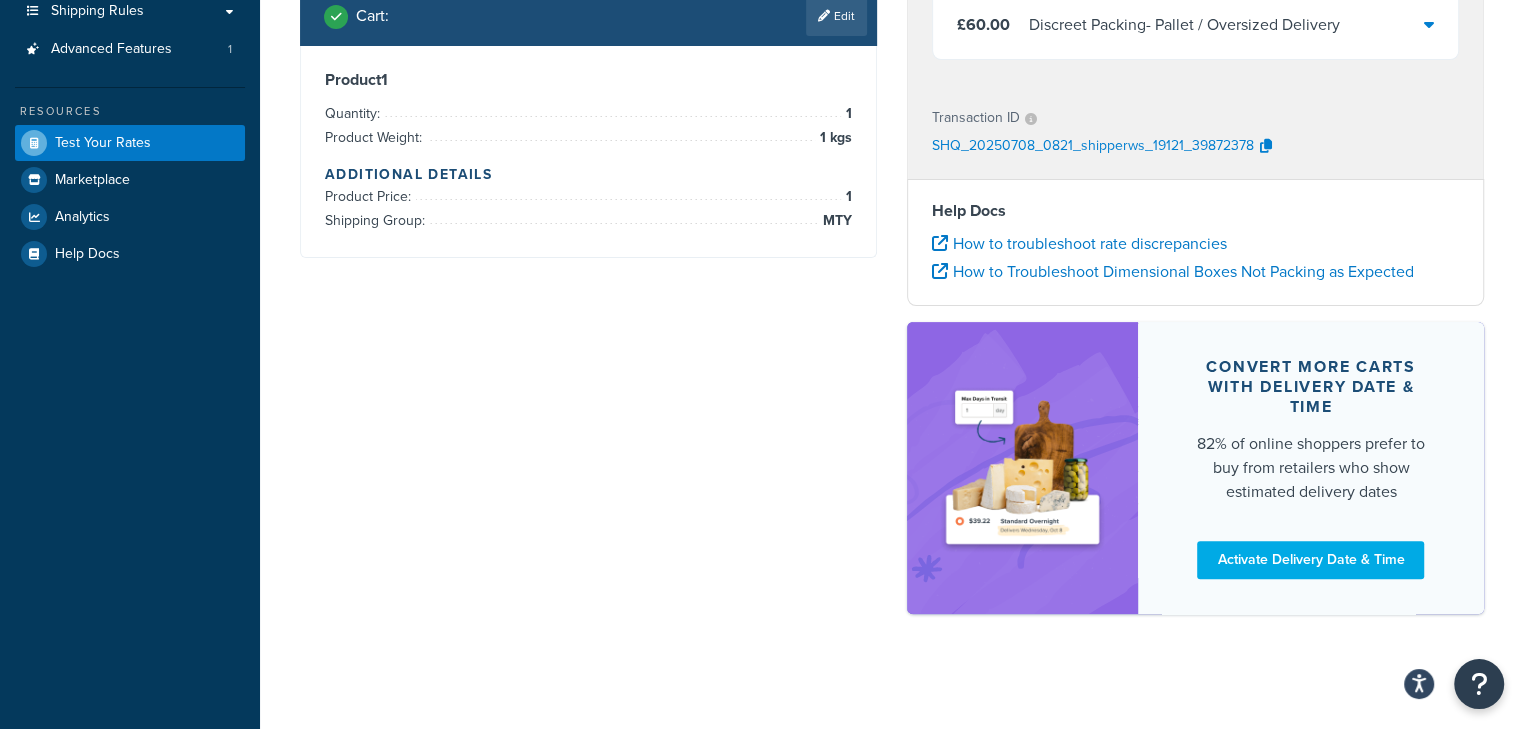 scroll, scrollTop: 177, scrollLeft: 0, axis: vertical 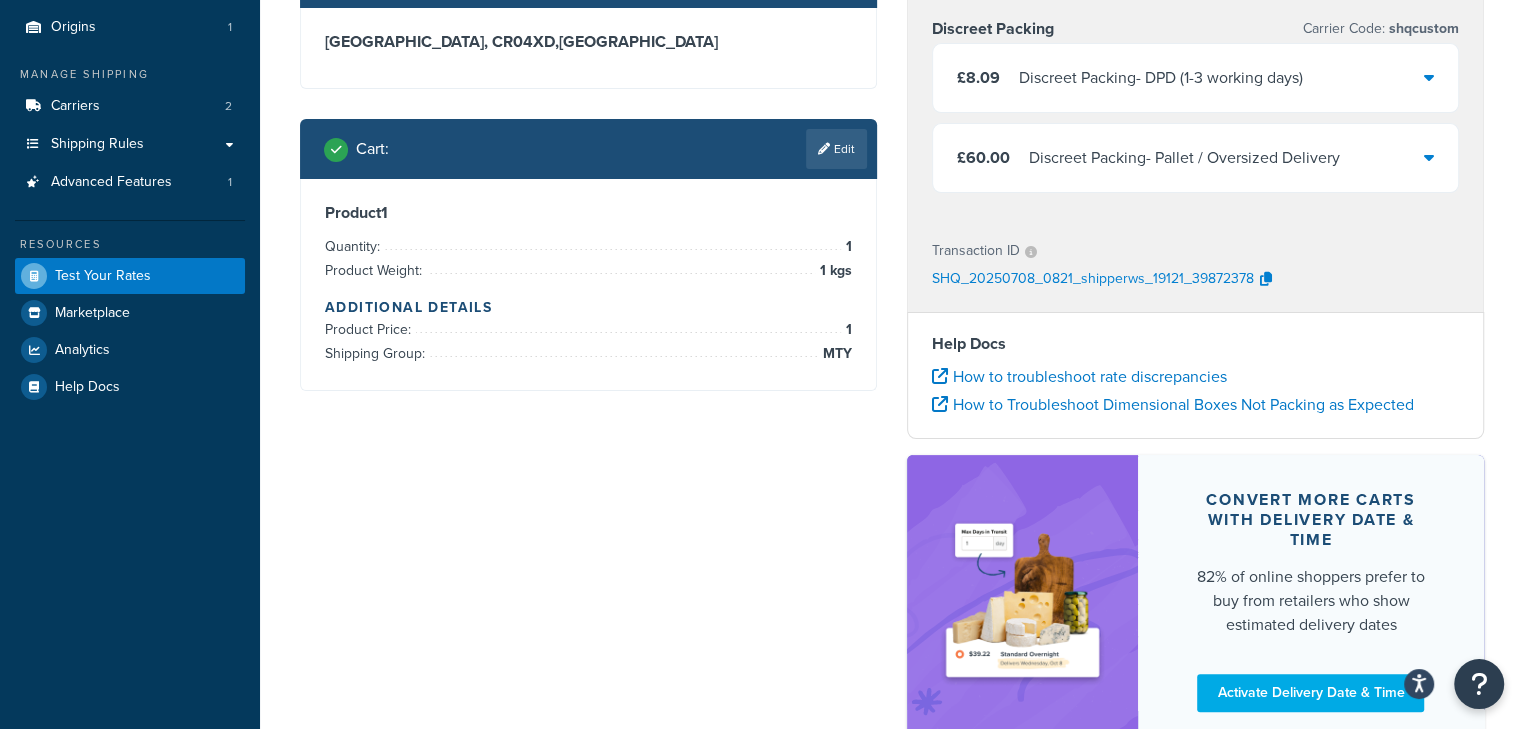 click on "Discreet Packing  -   DPD (1-3 working days)" at bounding box center (1161, 78) 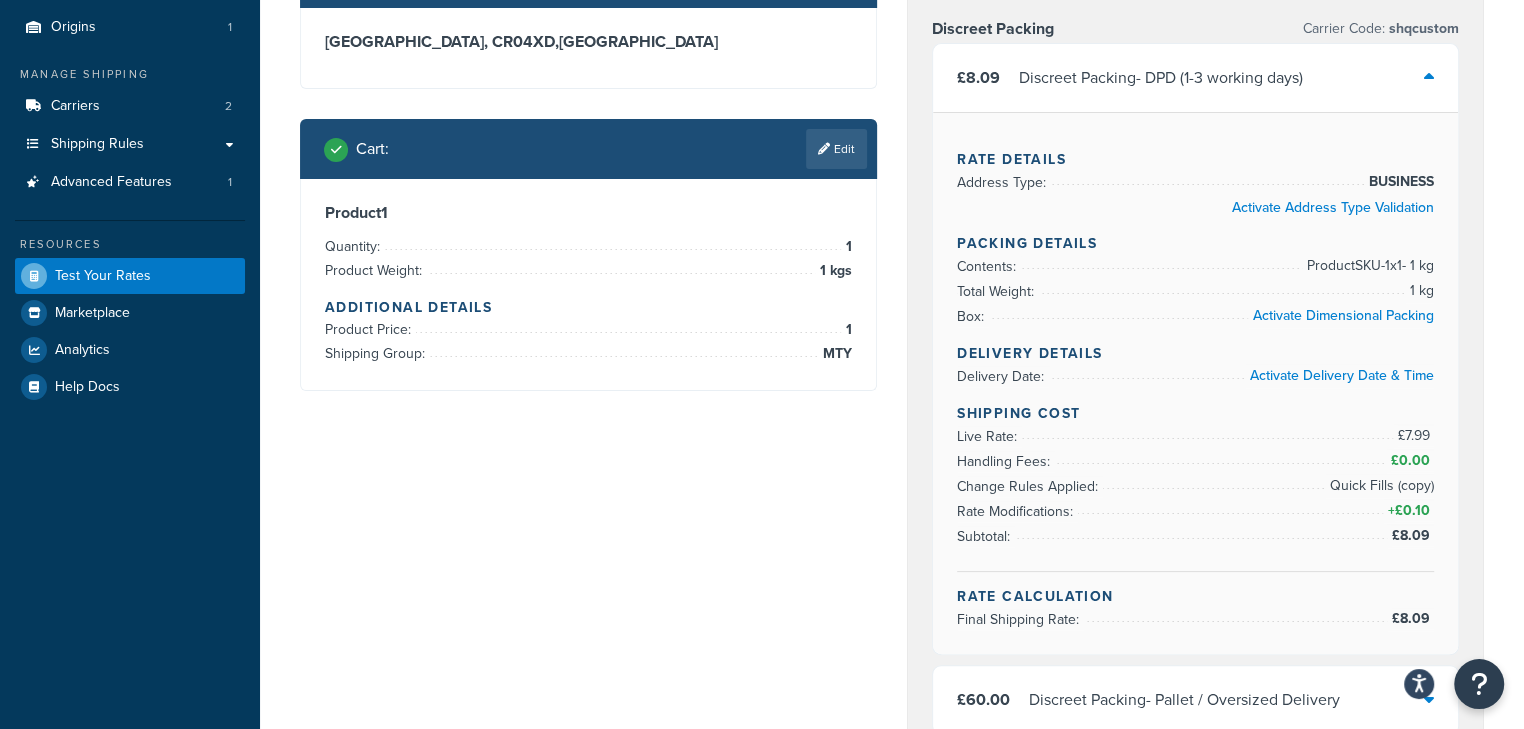 click on "Discreet Packing  -   DPD (1-3 working days)" at bounding box center [1161, 78] 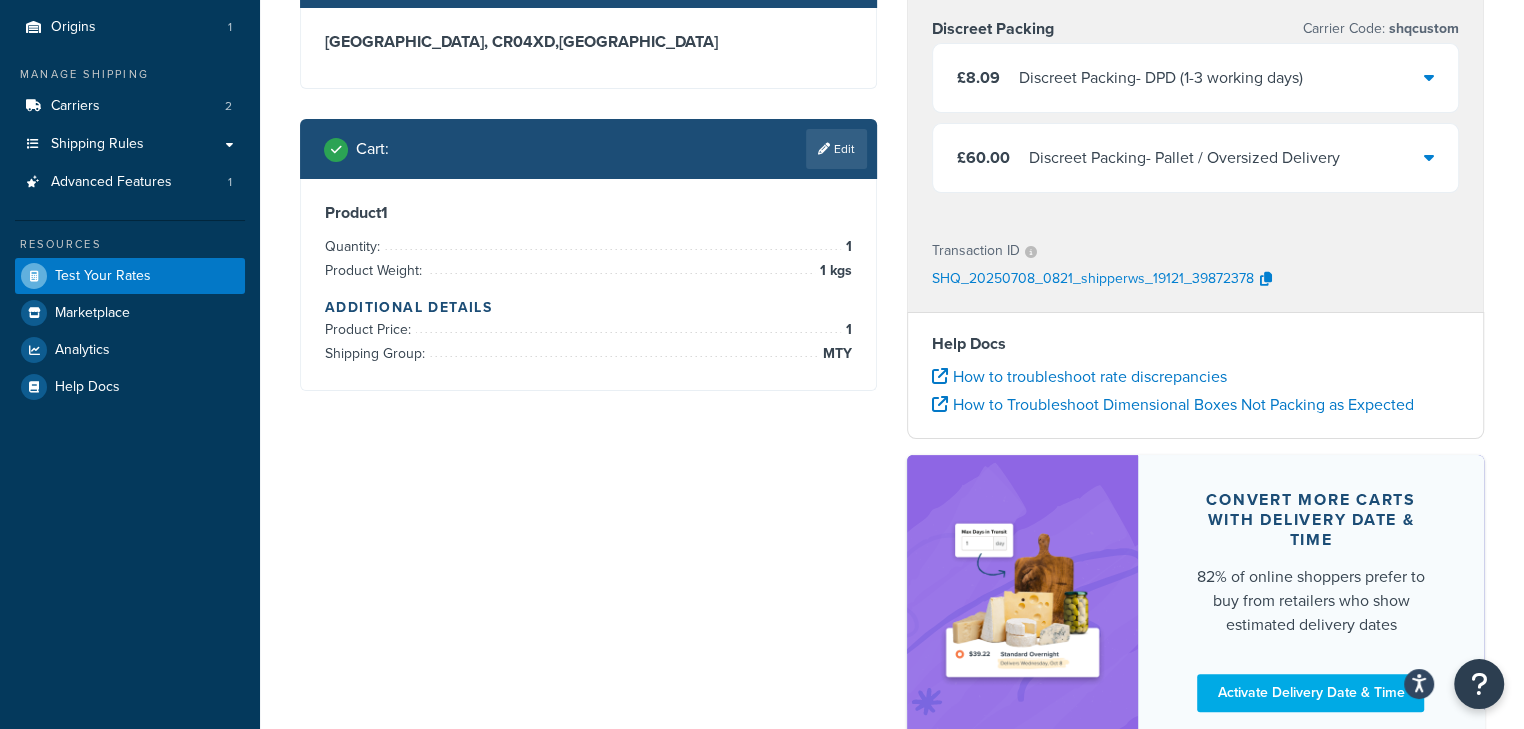 click on "Discreet Packing  -   Pallet / Oversized Delivery" at bounding box center (1184, 158) 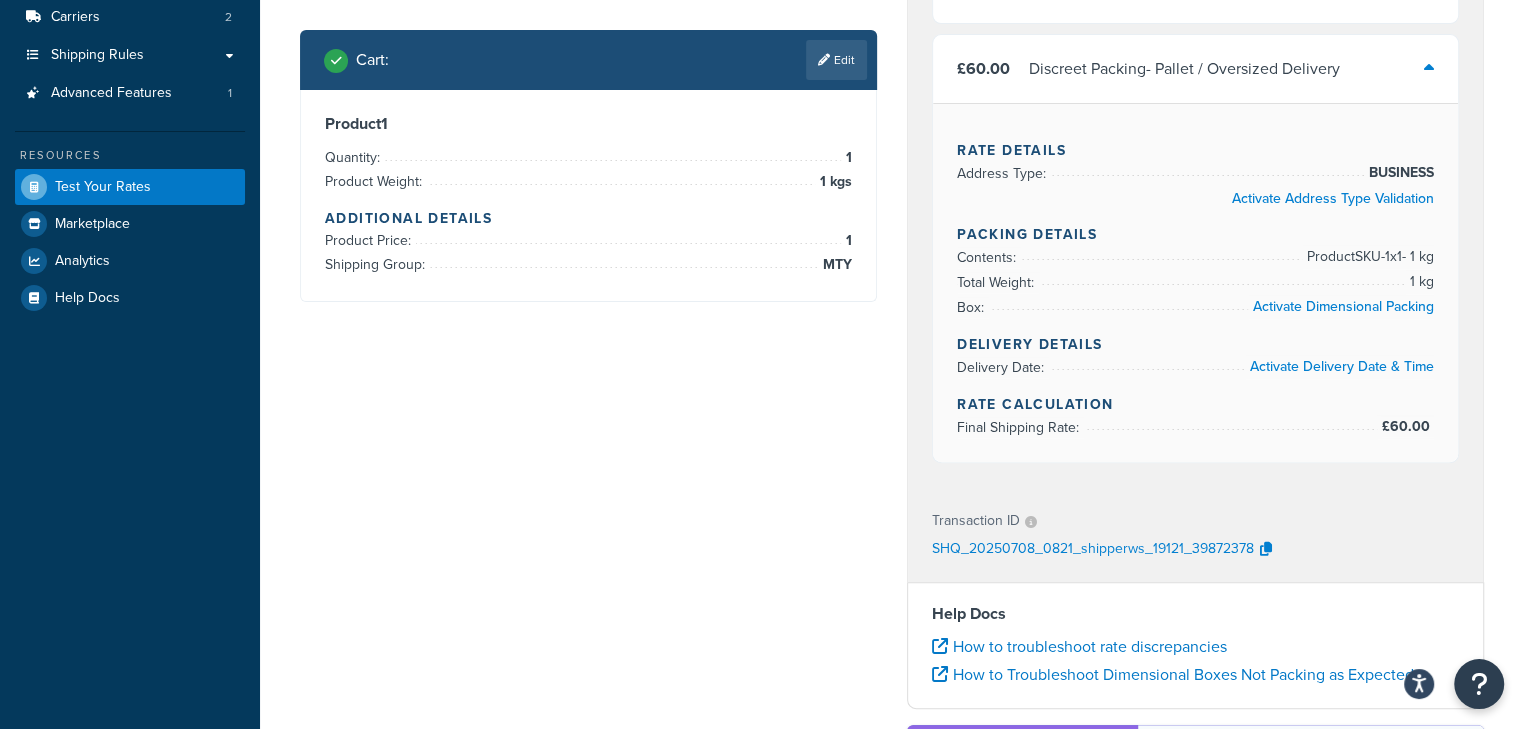 scroll, scrollTop: 0, scrollLeft: 0, axis: both 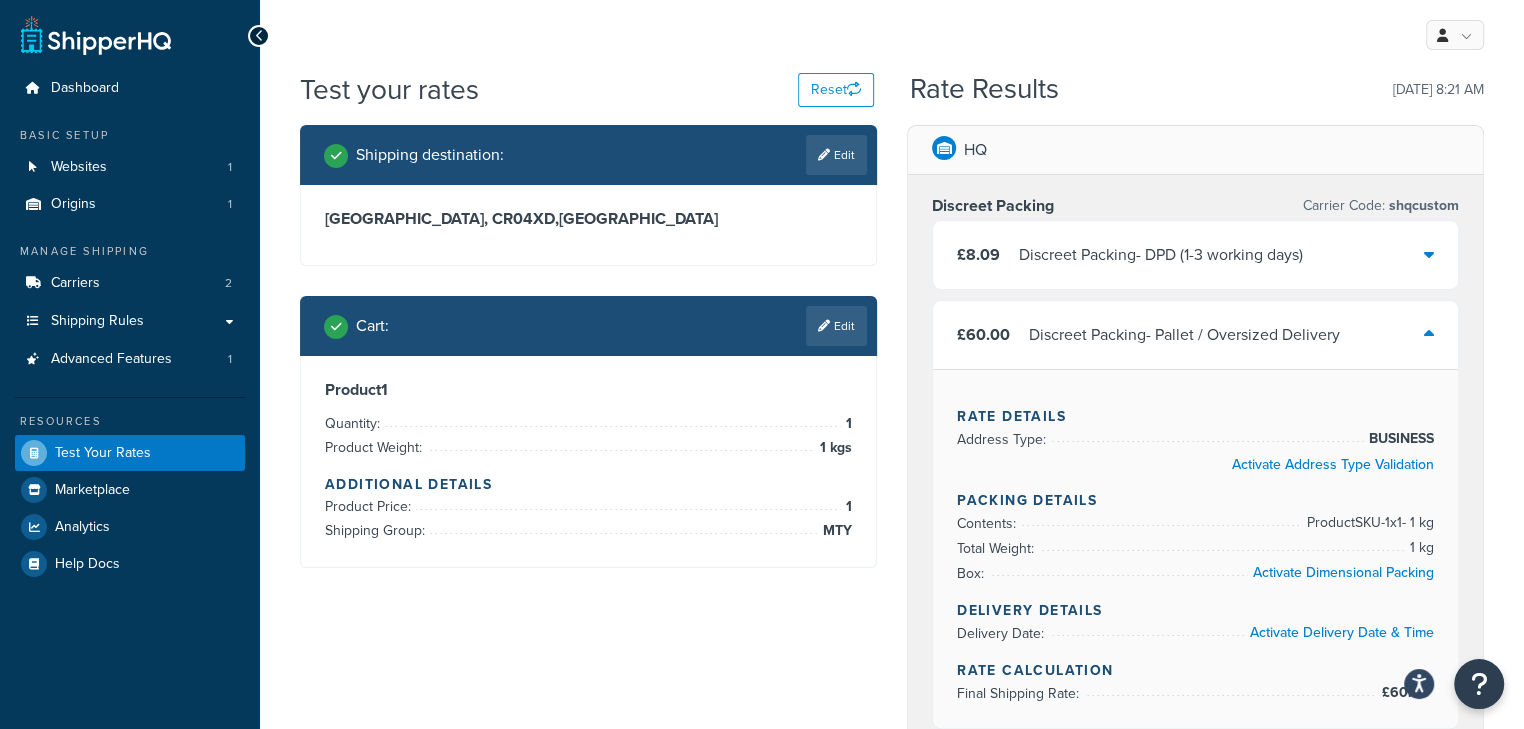 click on "£8.09 Discreet Packing  -   DPD (1-3 working days)" at bounding box center (1195, 255) 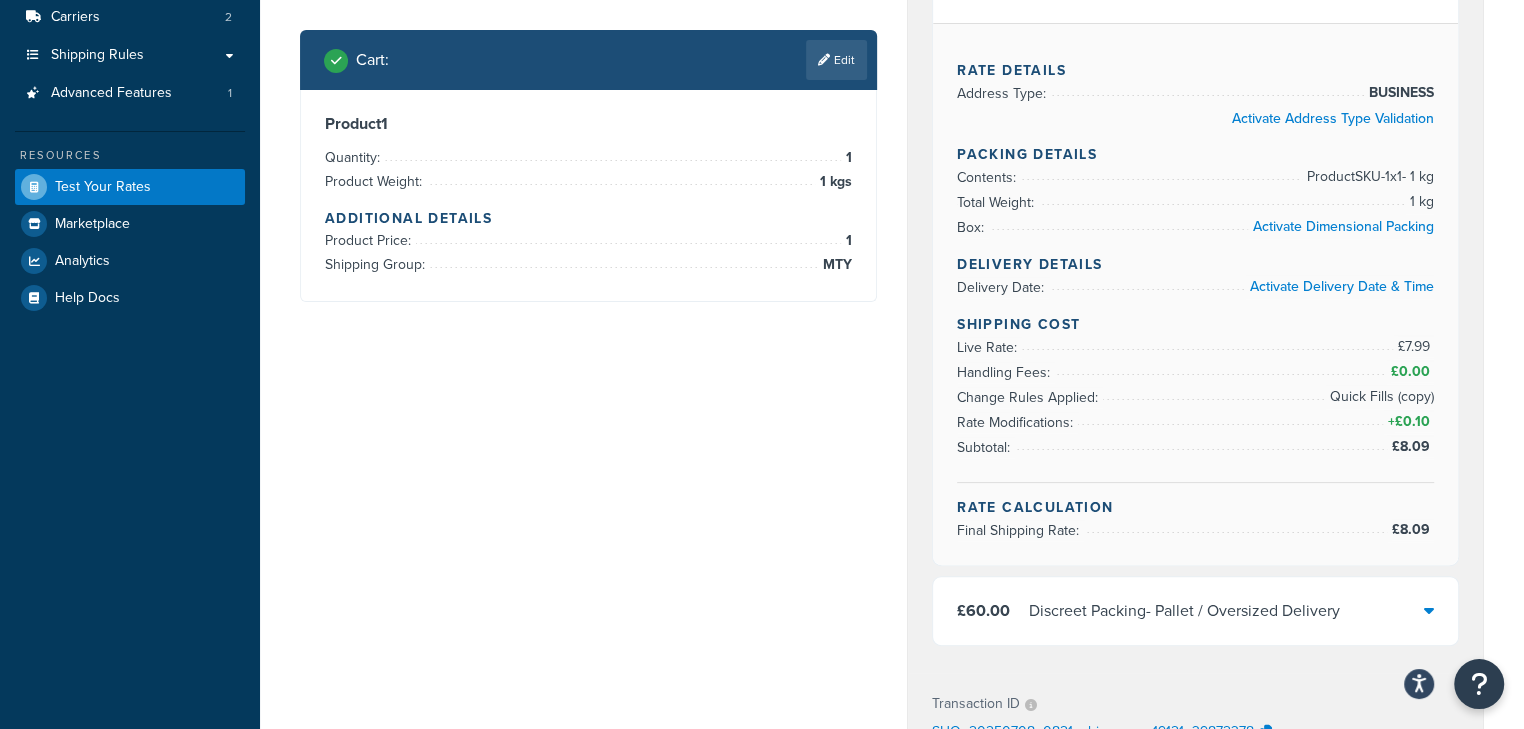 scroll, scrollTop: 0, scrollLeft: 0, axis: both 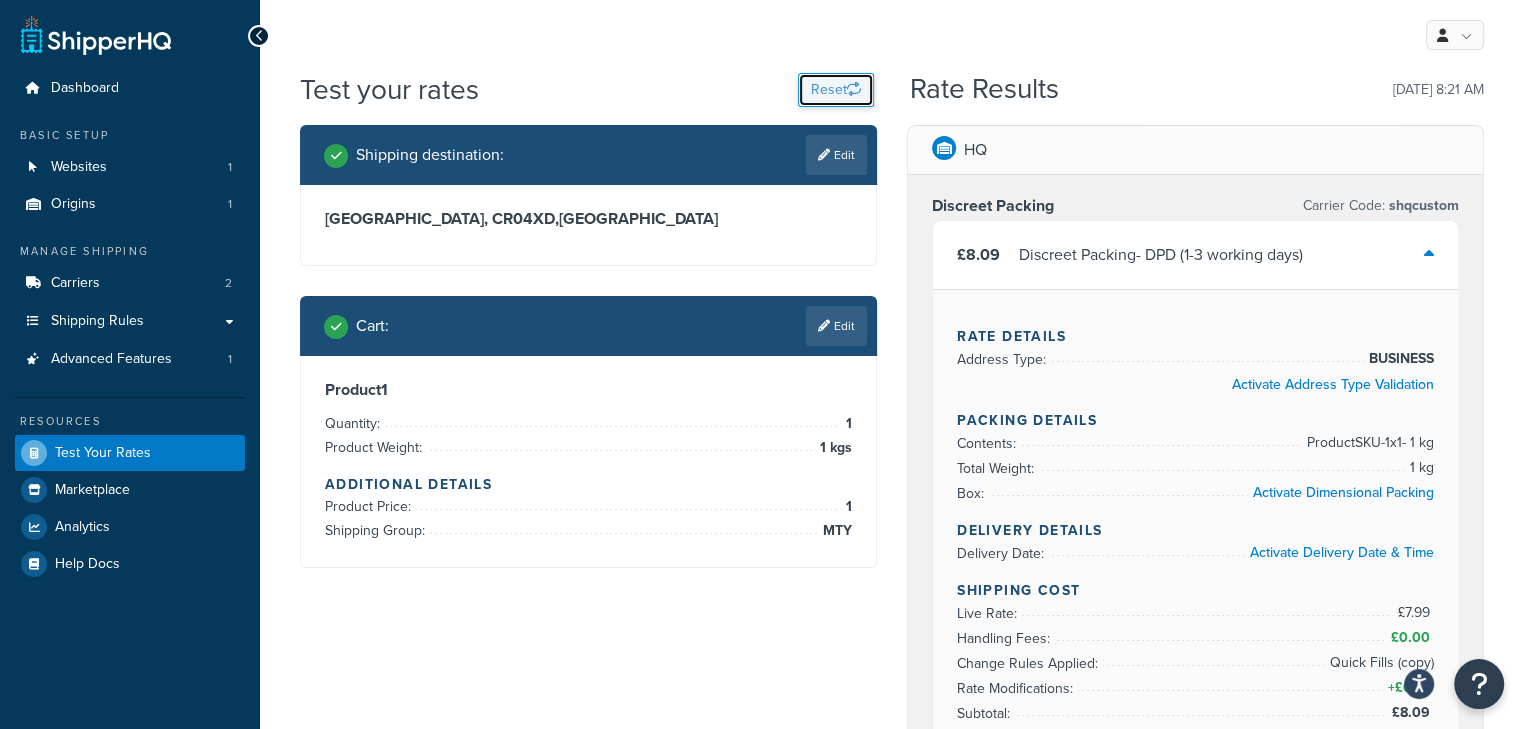 click at bounding box center [854, 89] 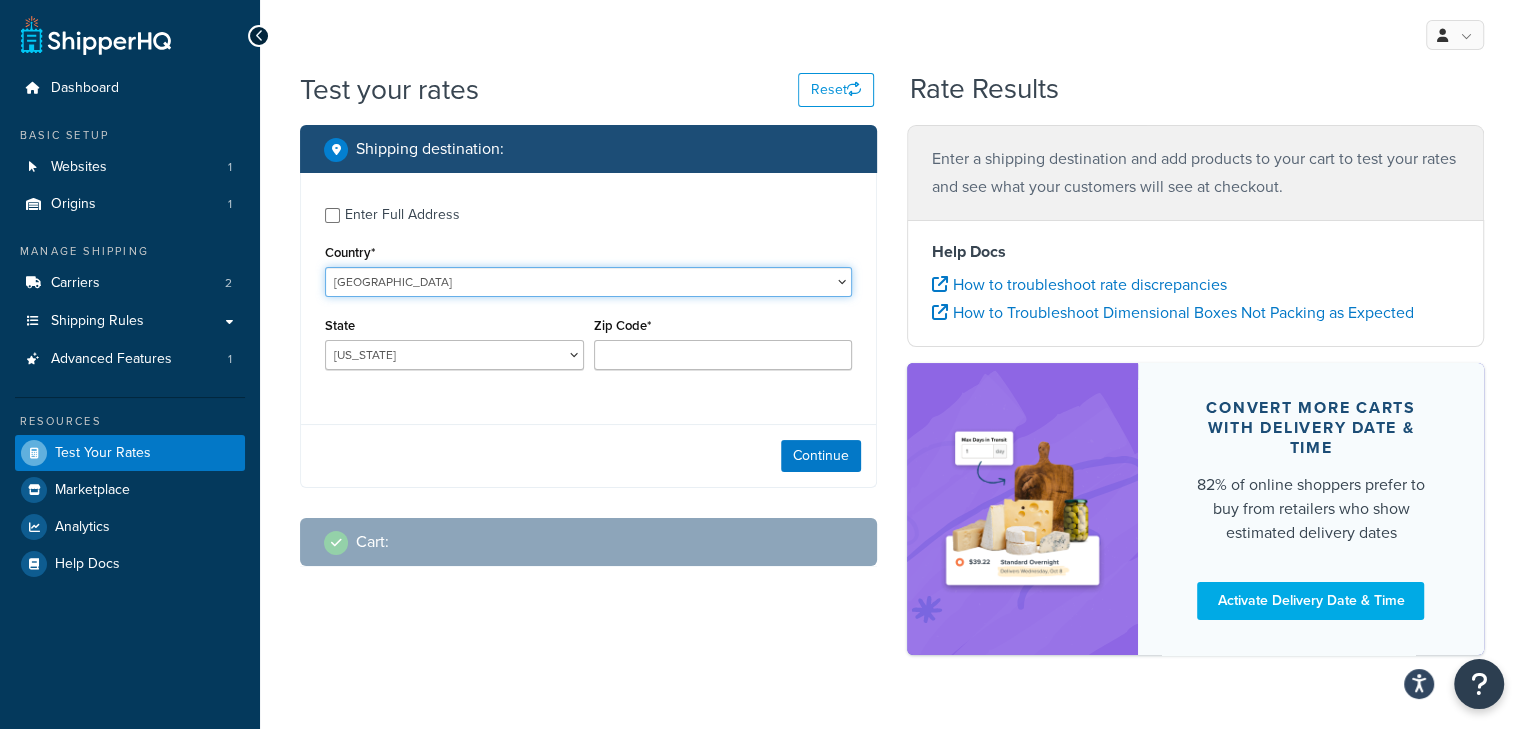 click on "United States  United Kingdom  Afghanistan  Åland Islands  Albania  Algeria  American Samoa  Andorra  Angola  Anguilla  Antarctica  Antigua and Barbuda  Argentina  Armenia  Aruba  Australia  Austria  Azerbaijan  Bahamas  Bahrain  Bangladesh  Barbados  Belarus  Belgium  Belize  Benin  Bermuda  Bhutan  Bolivia  Bonaire, Sint Eustatius and Saba  Bosnia and Herzegovina  Botswana  Bouvet Island  Brazil  British Indian Ocean Territory  Brunei Darussalam  Bulgaria  Burkina Faso  Burundi  Cambodia  Cameroon  Canada  Cape Verde  Cayman Islands  Central African Republic  Chad  Chile  China  Christmas Island  Cocos (Keeling) Islands  Colombia  Comoros  Congo  Congo, The Democratic Republic of the  Cook Islands  Costa Rica  Côte d'Ivoire  Croatia  Cuba  Curacao  Cyprus  Czech Republic  Denmark  Djibouti  Dominica  Dominican Republic  Ecuador  Egypt  El Salvador  Equatorial Guinea  Eritrea  Estonia  Ethiopia  Falkland Islands (Malvinas)  Faroe Islands  Fiji  Finland  France  French Guiana  French Polynesia  Gabon  Guam" at bounding box center [588, 282] 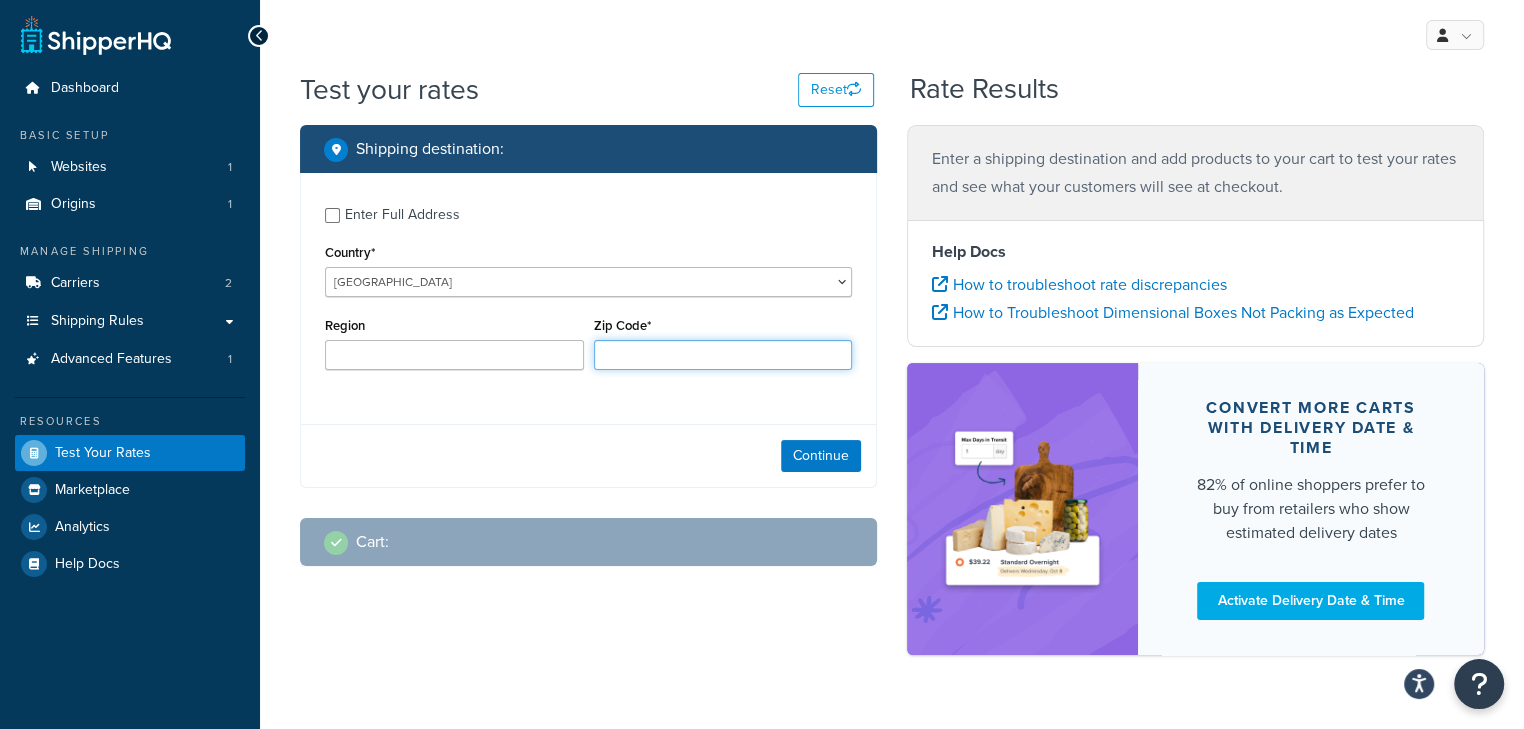 click on "Zip Code*" at bounding box center (723, 355) 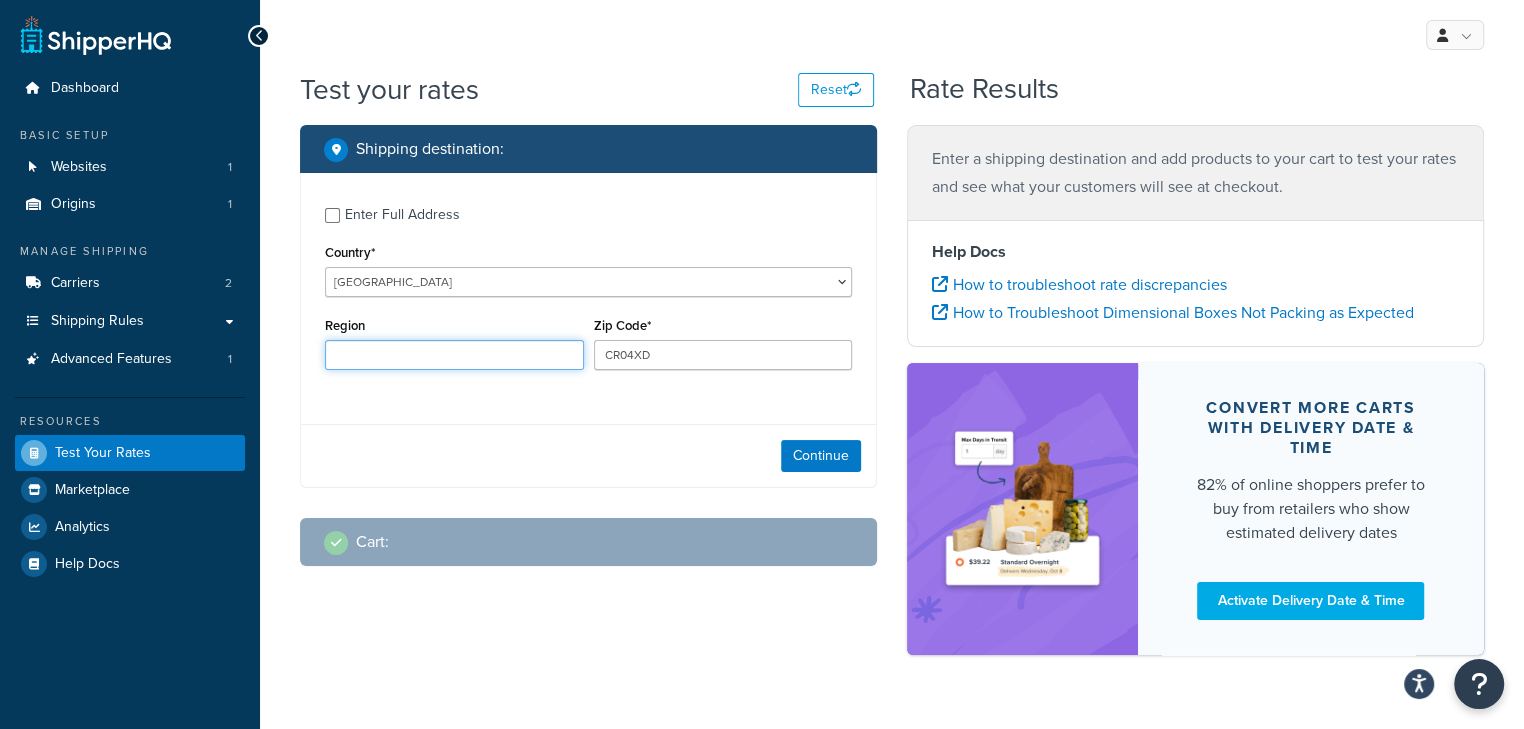 type on "Surrey" 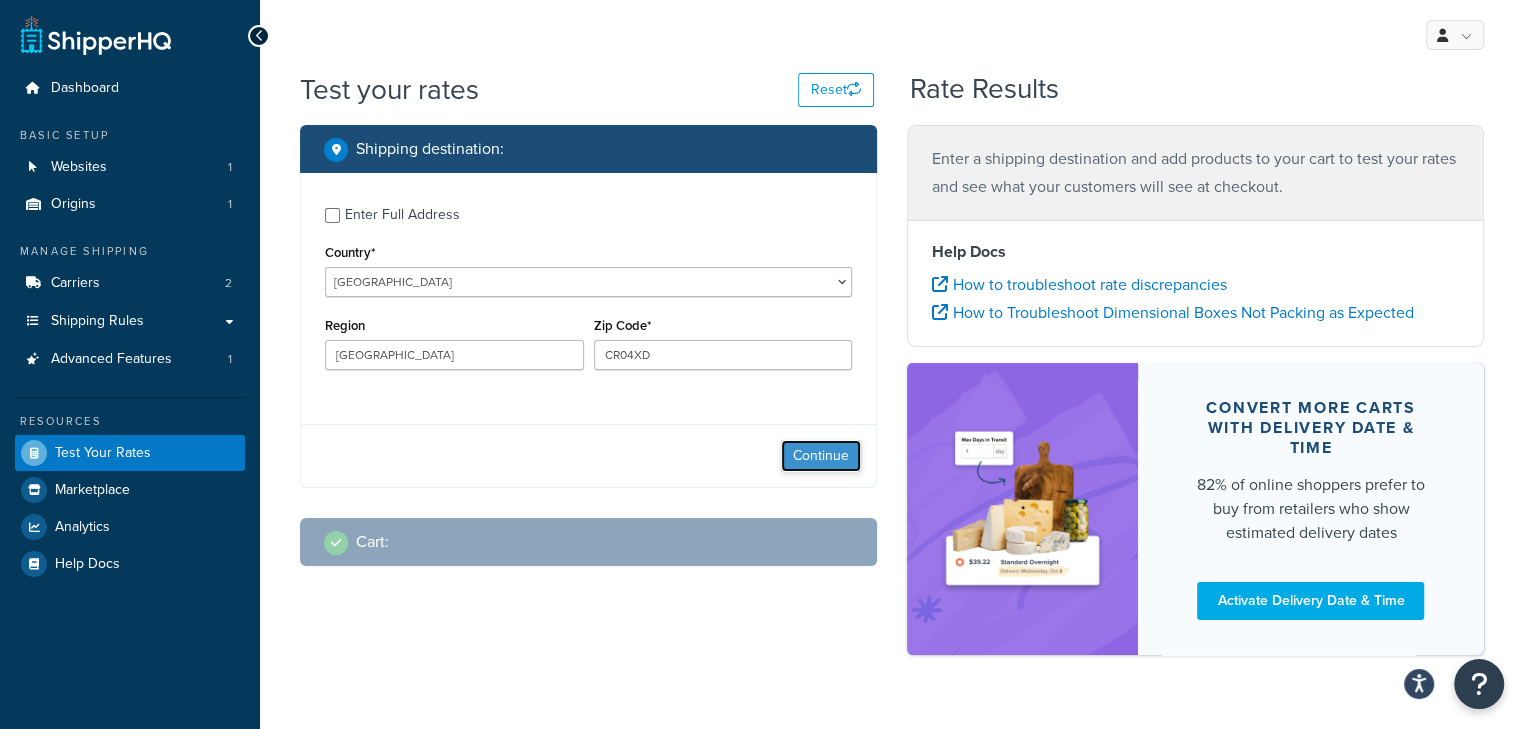 click on "Continue" at bounding box center [821, 456] 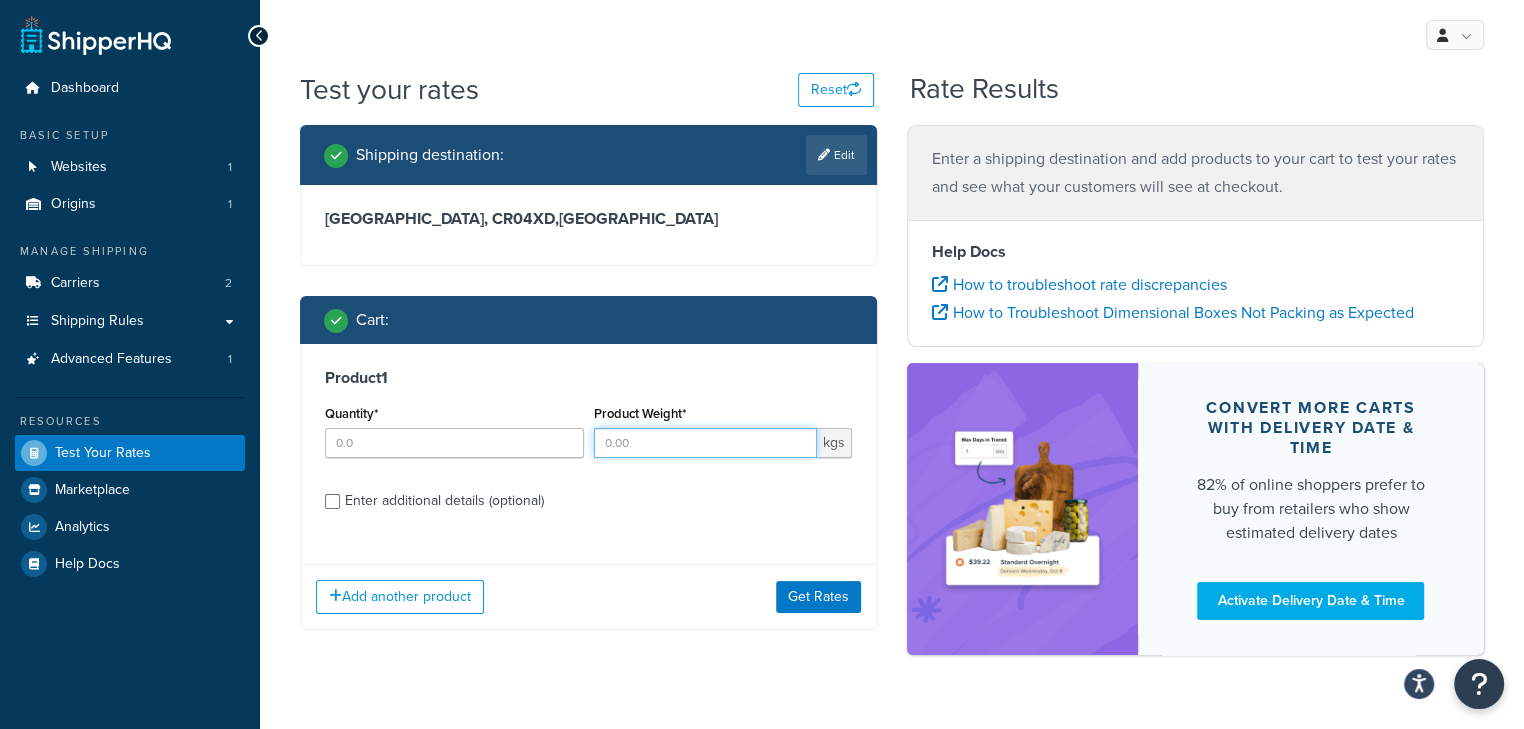 click on "Product Weight*" at bounding box center (706, 443) 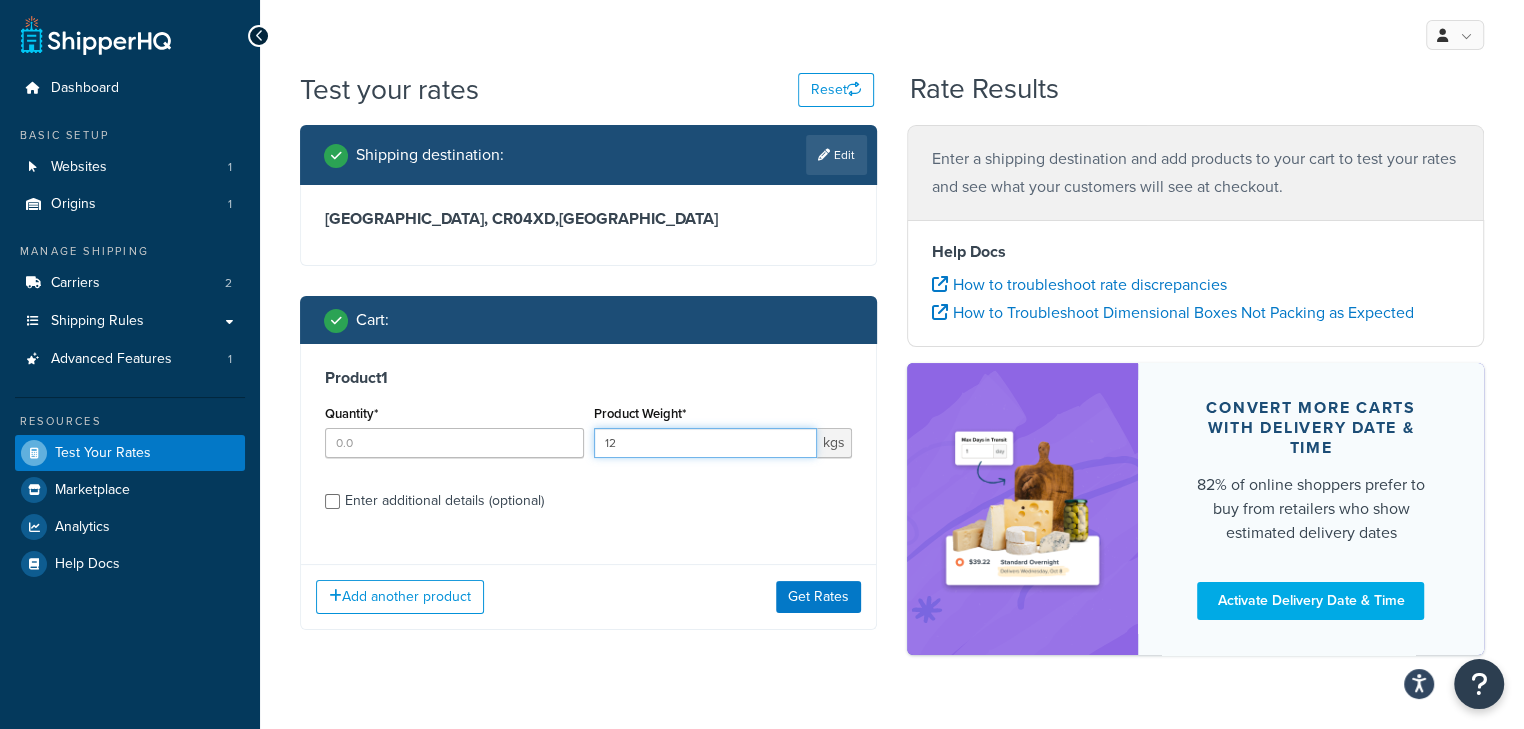 type on "12" 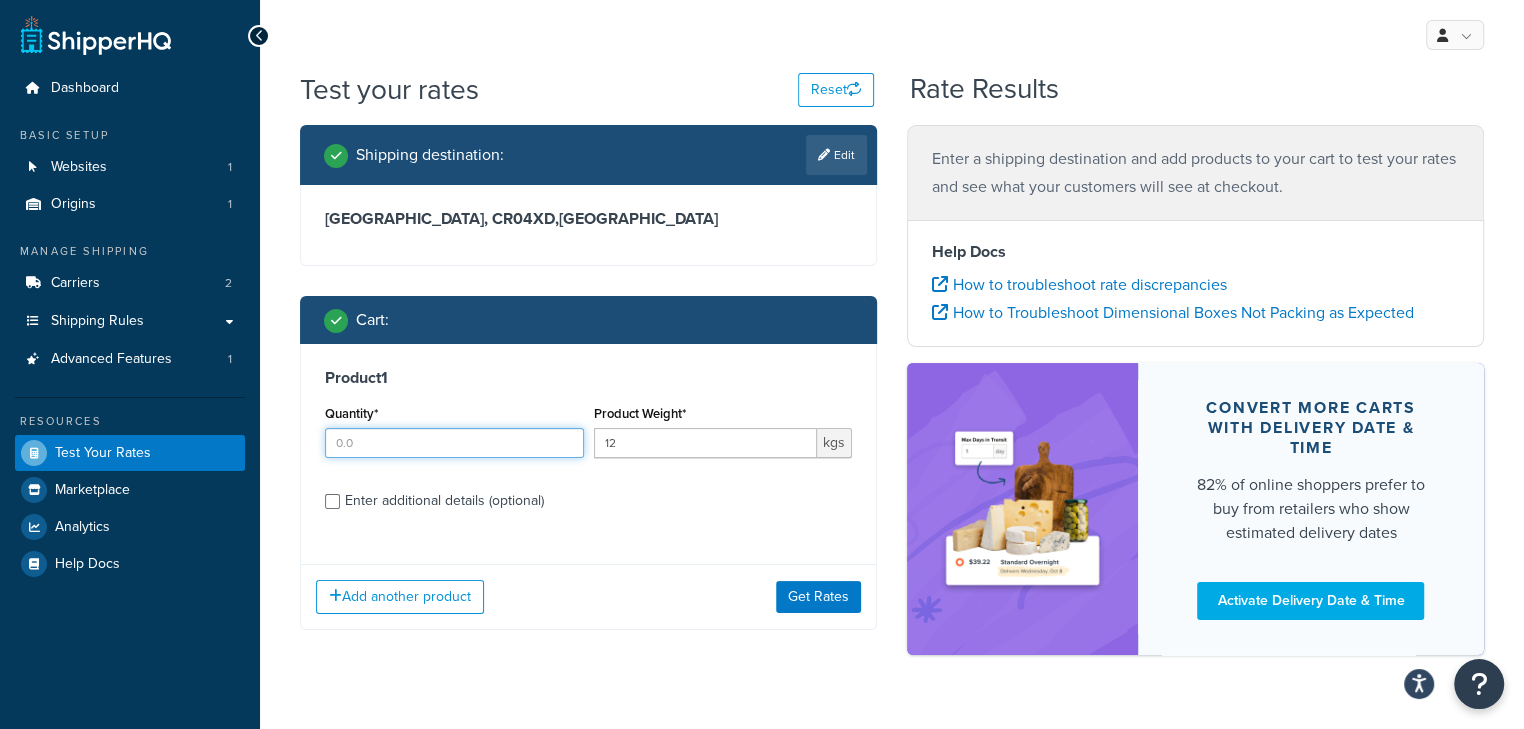 click on "Quantity*" at bounding box center (454, 443) 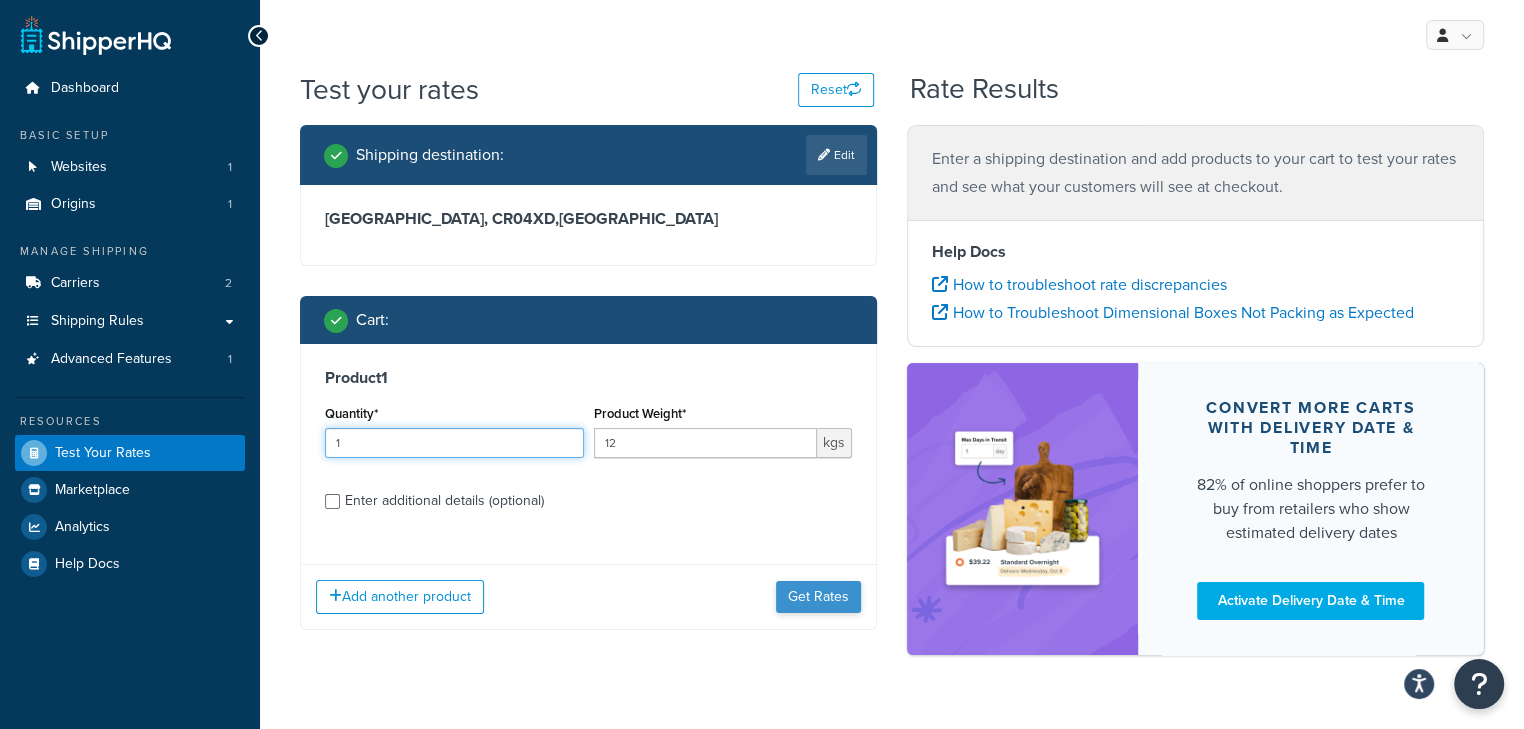 type on "1" 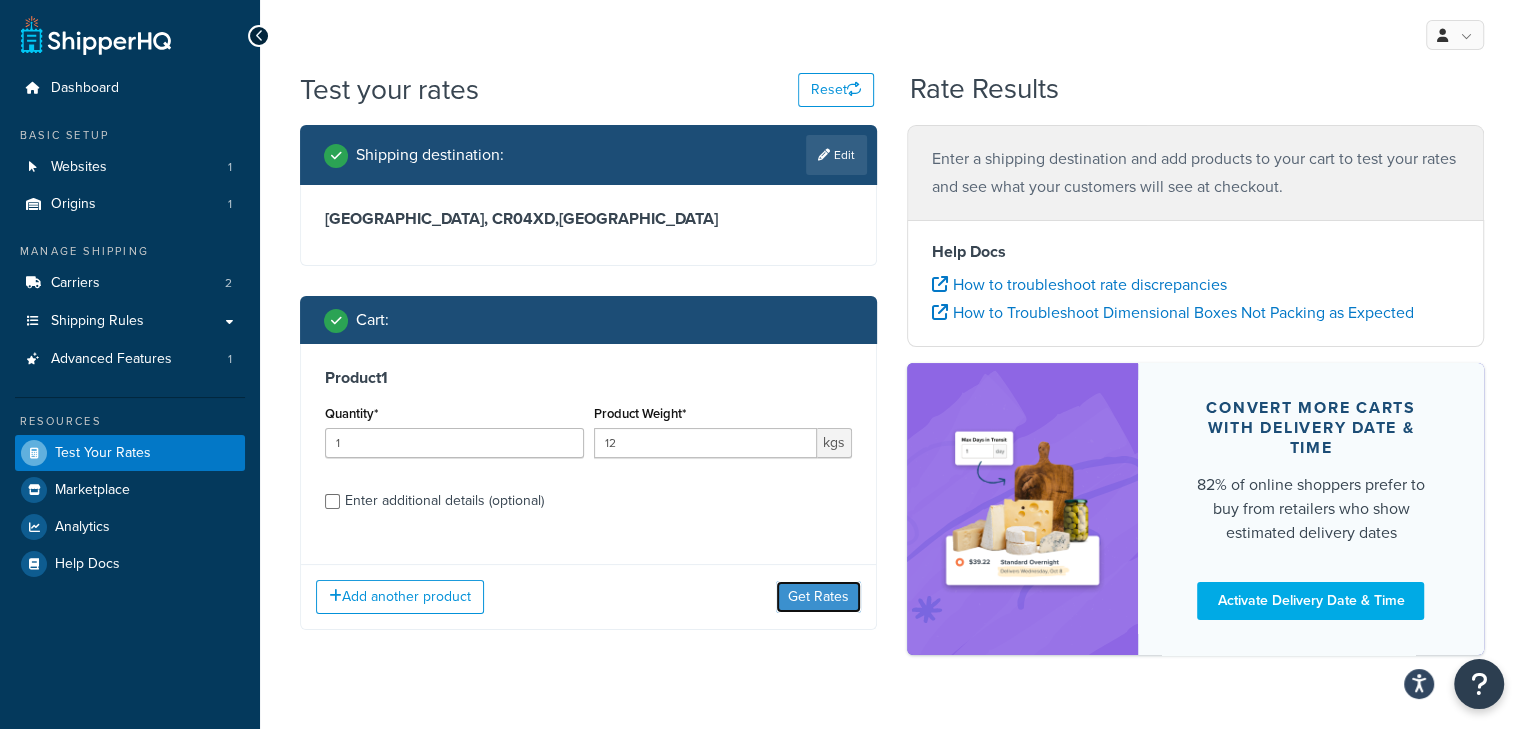 click on "Get Rates" at bounding box center (818, 597) 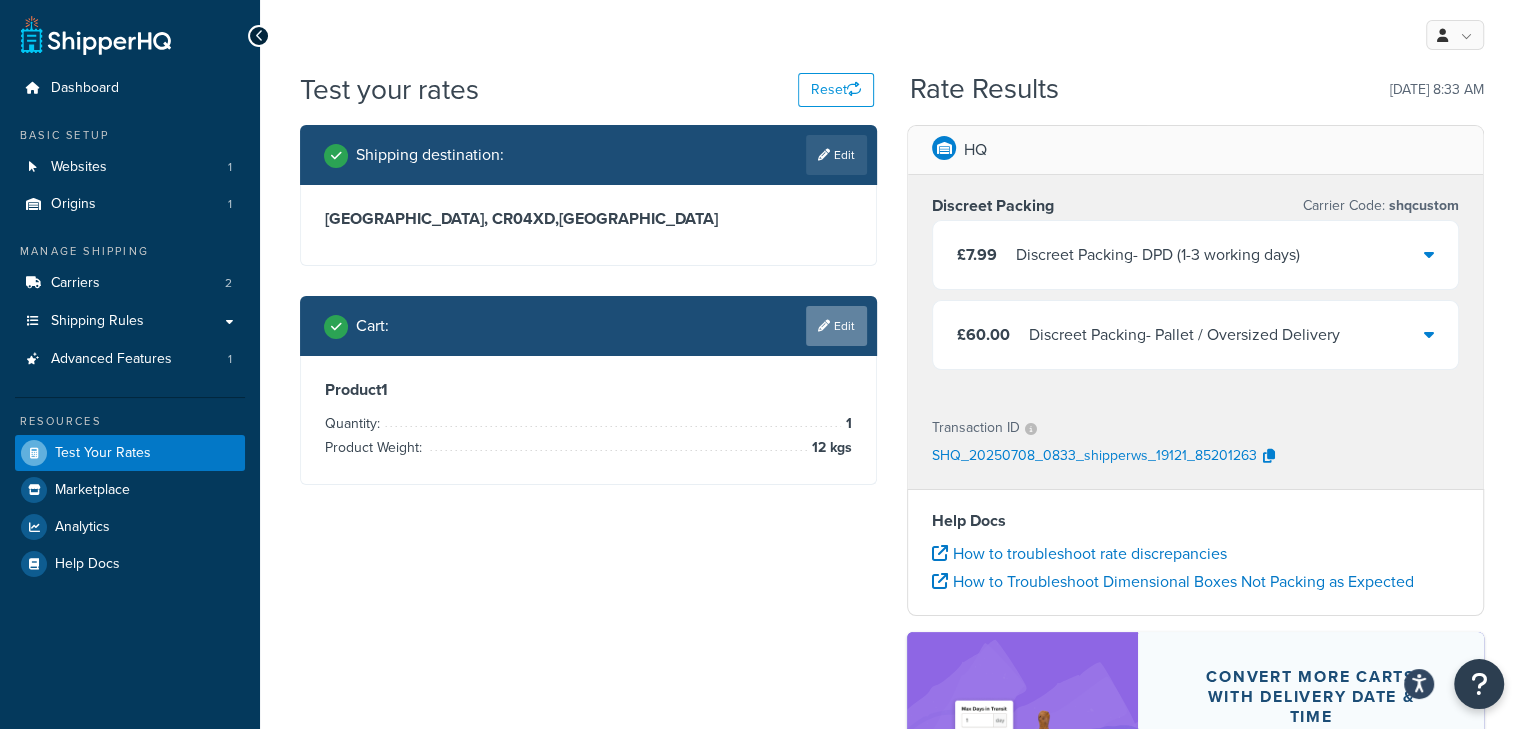 click on "Edit" at bounding box center [836, 326] 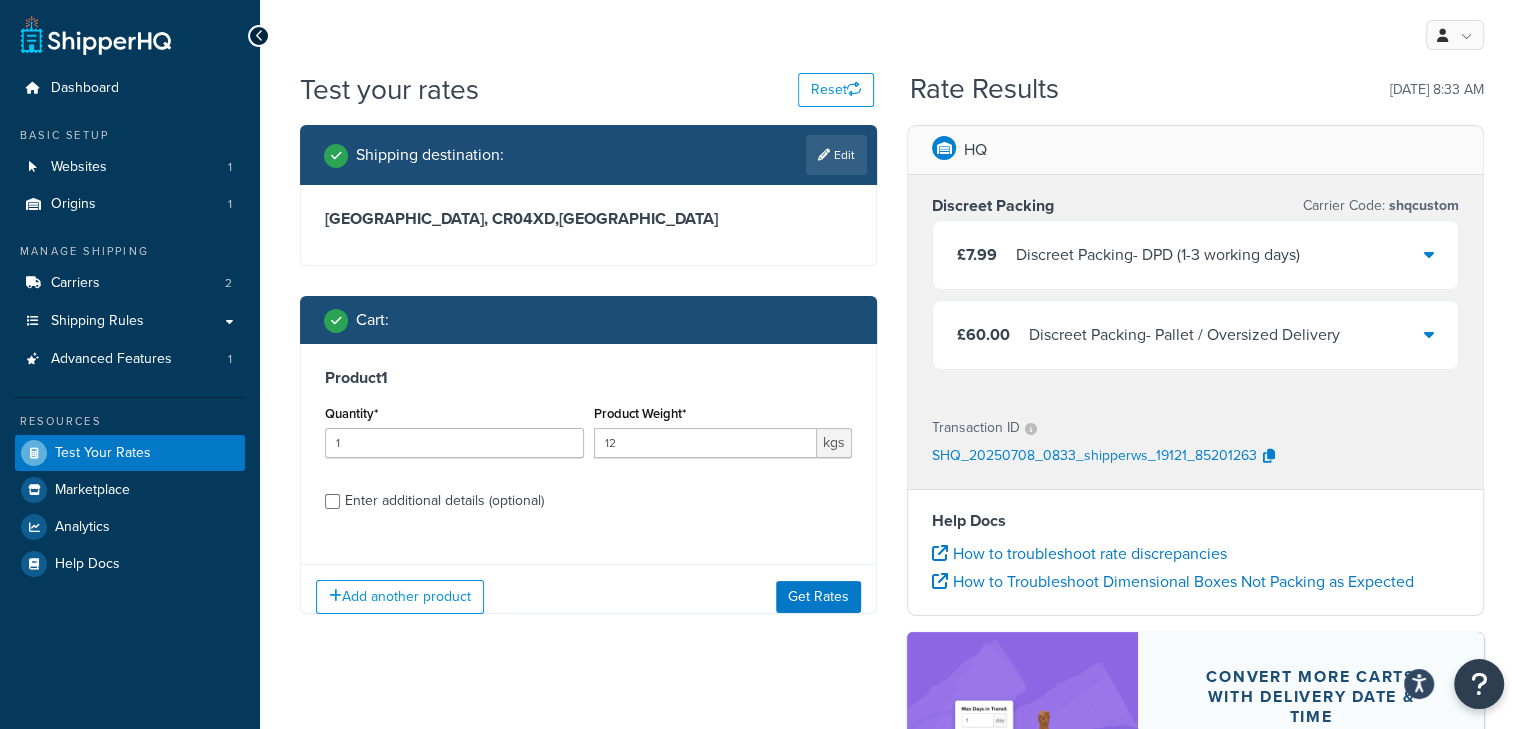 scroll, scrollTop: 266, scrollLeft: 0, axis: vertical 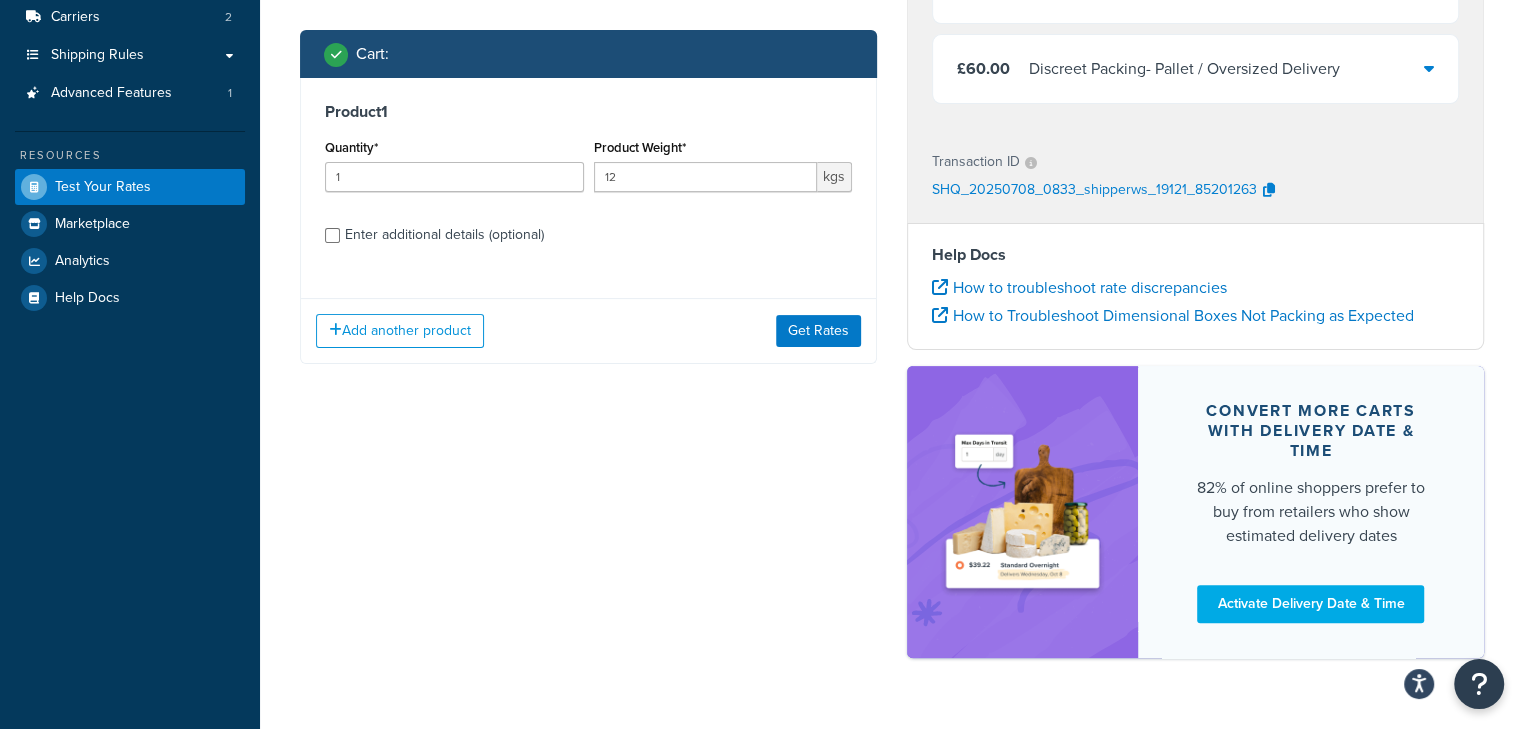 click on "Enter additional details (optional)" at bounding box center [444, 235] 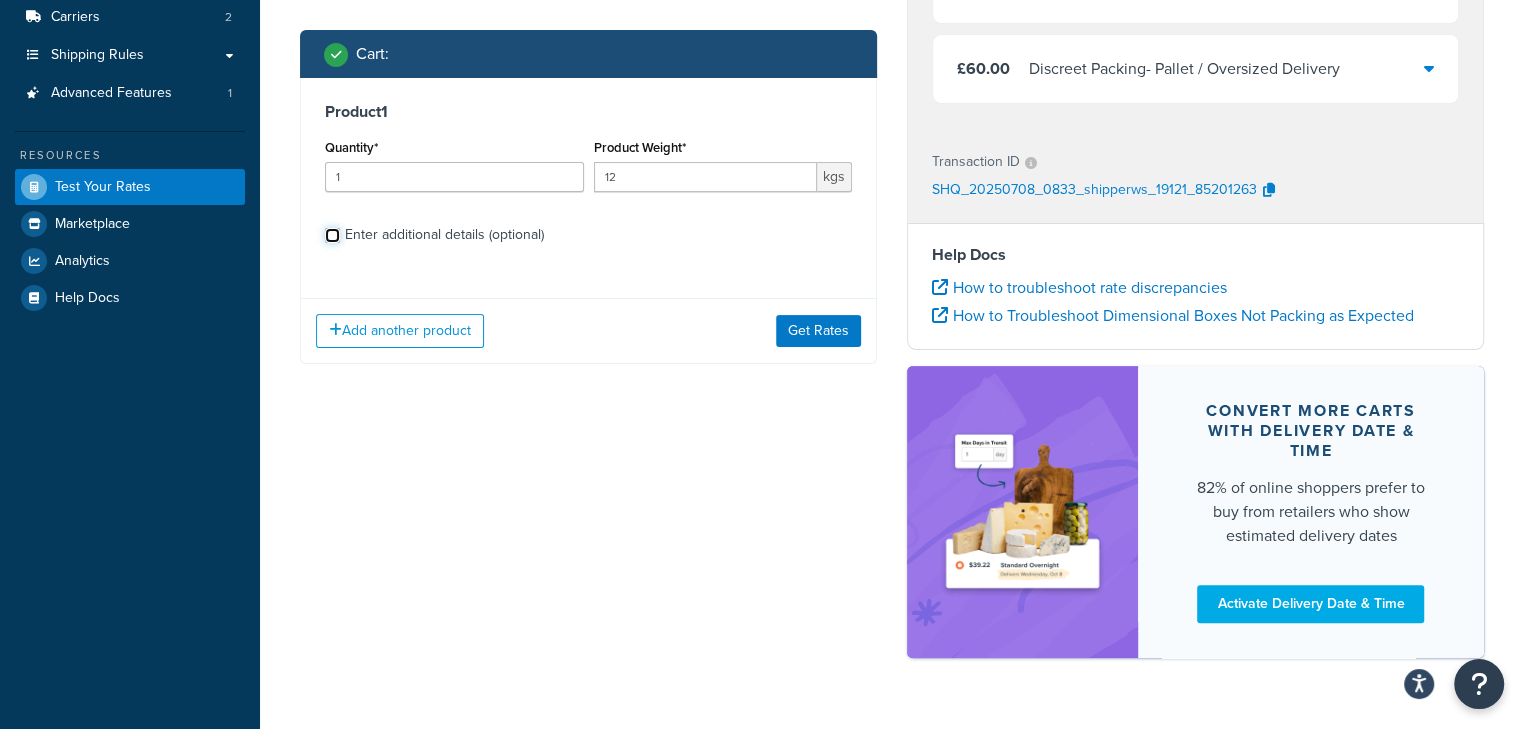 click on "Enter additional details (optional)" at bounding box center (332, 235) 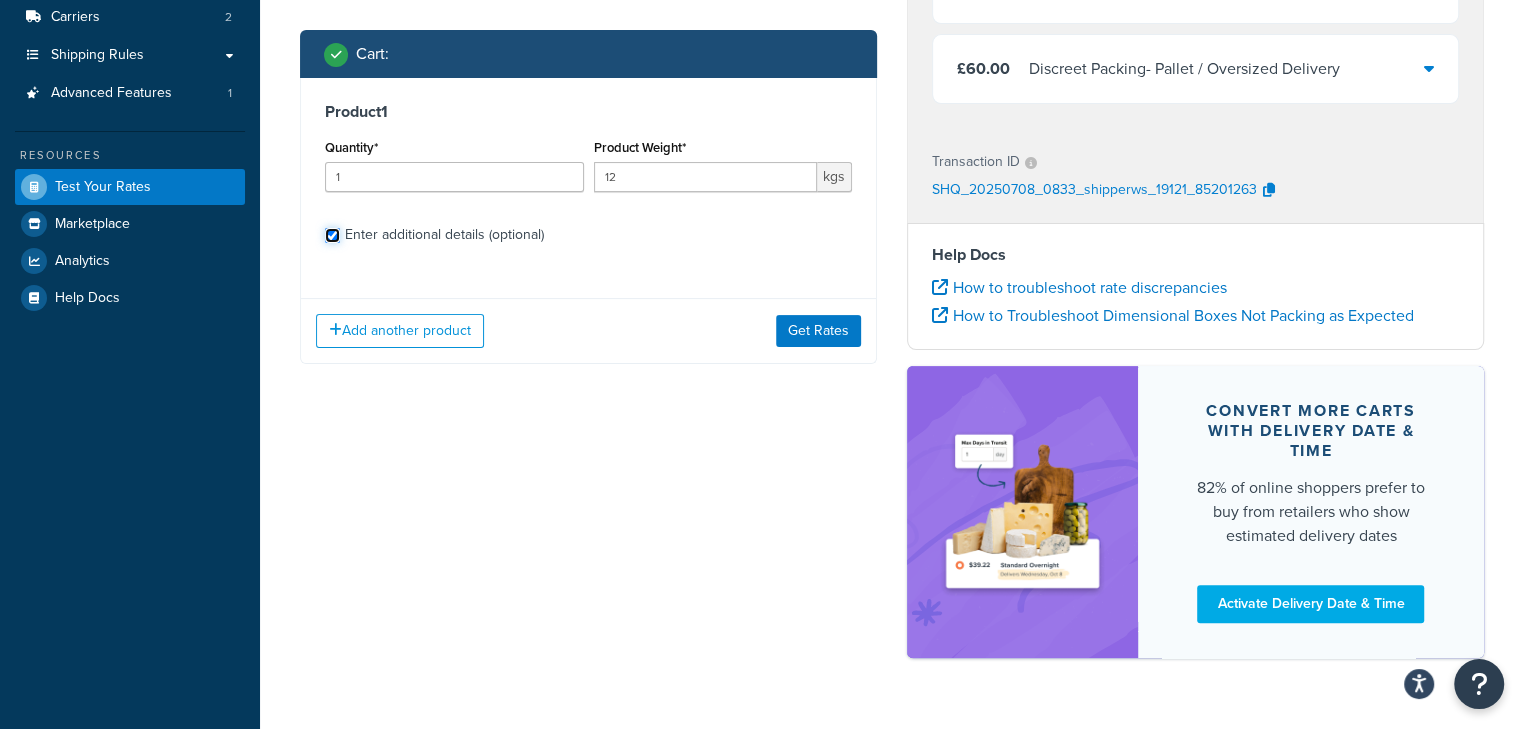 checkbox on "true" 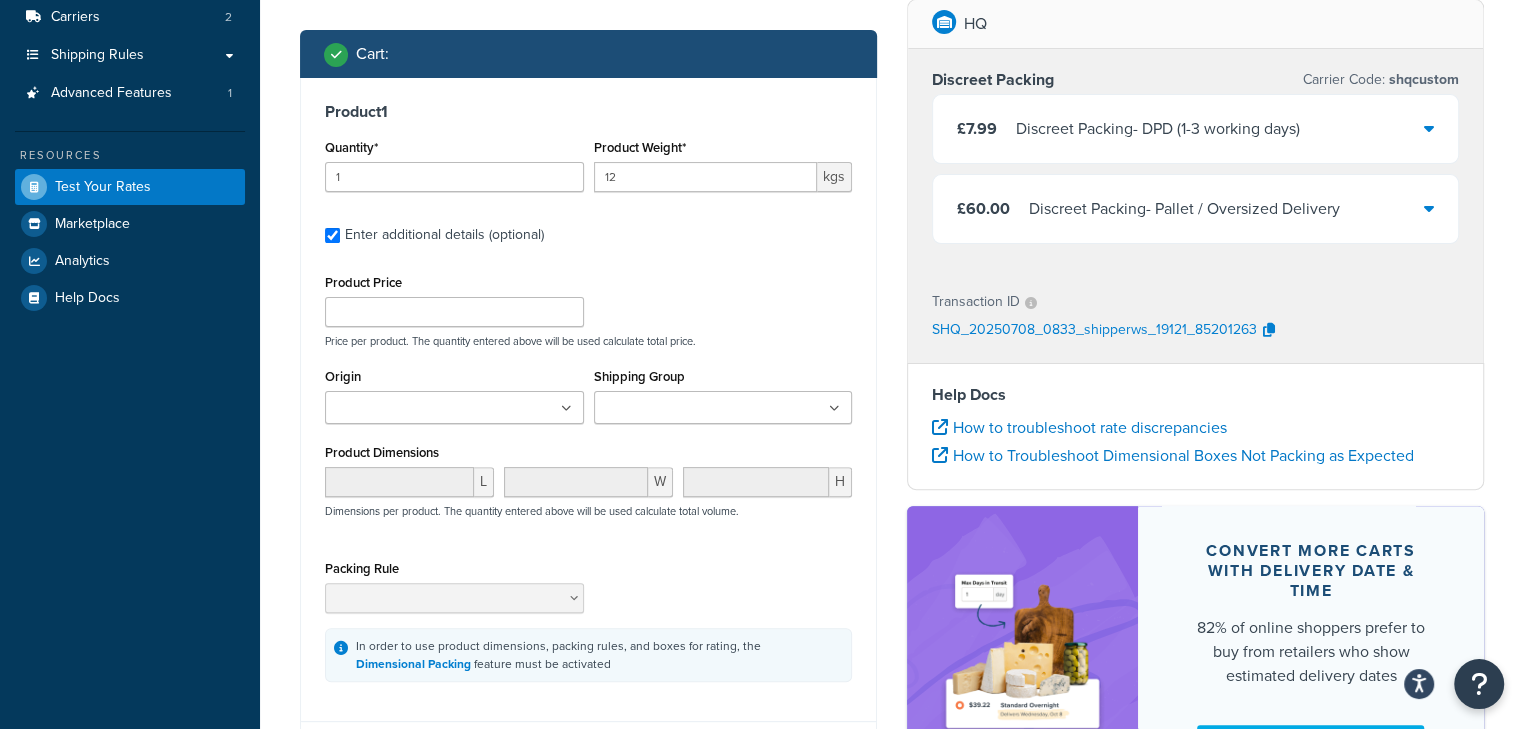 click on "Shipping Group   AWK MASSIVE MTY Oversize Pallet" at bounding box center [723, 401] 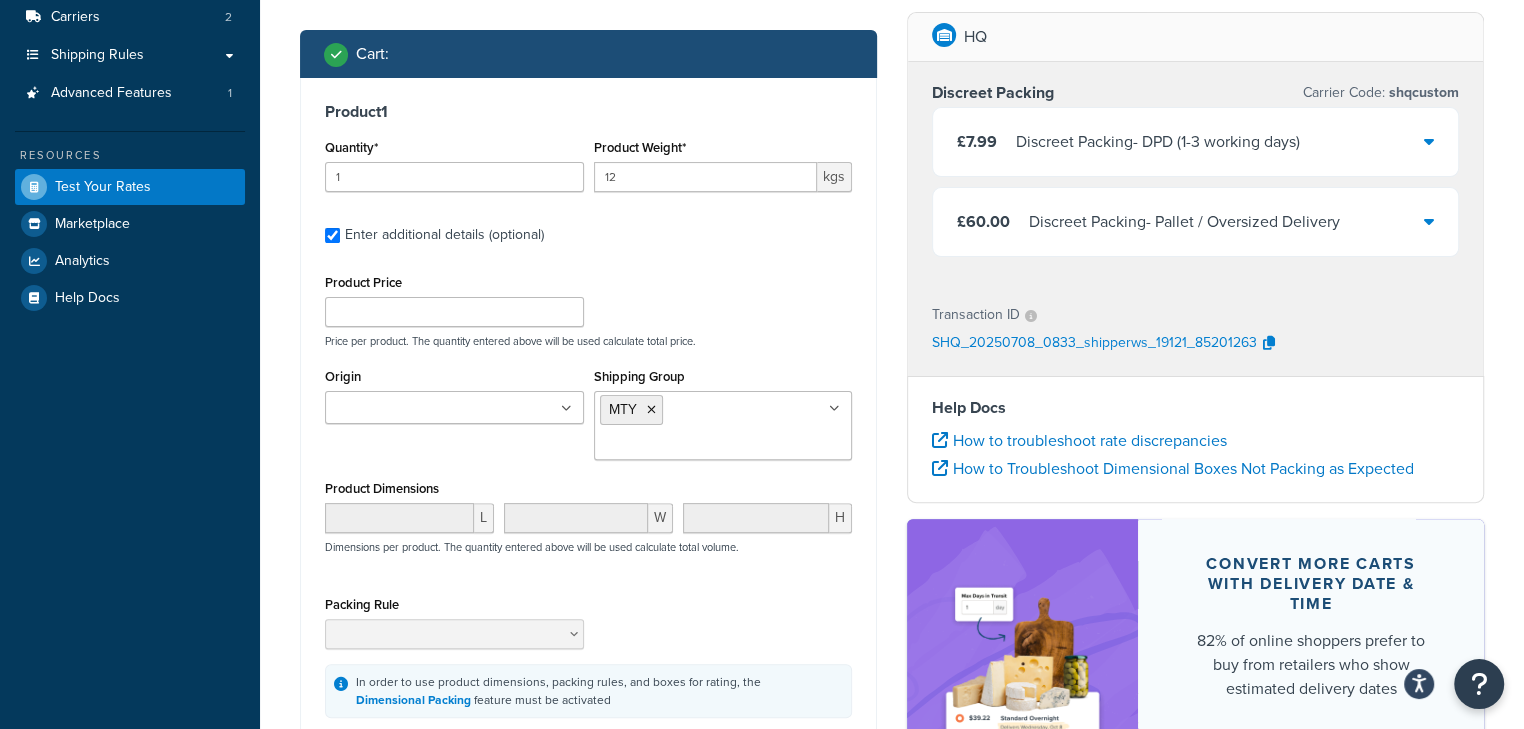 click on "Price per product. The quantity entered above will be used calculate total price." at bounding box center [588, 341] 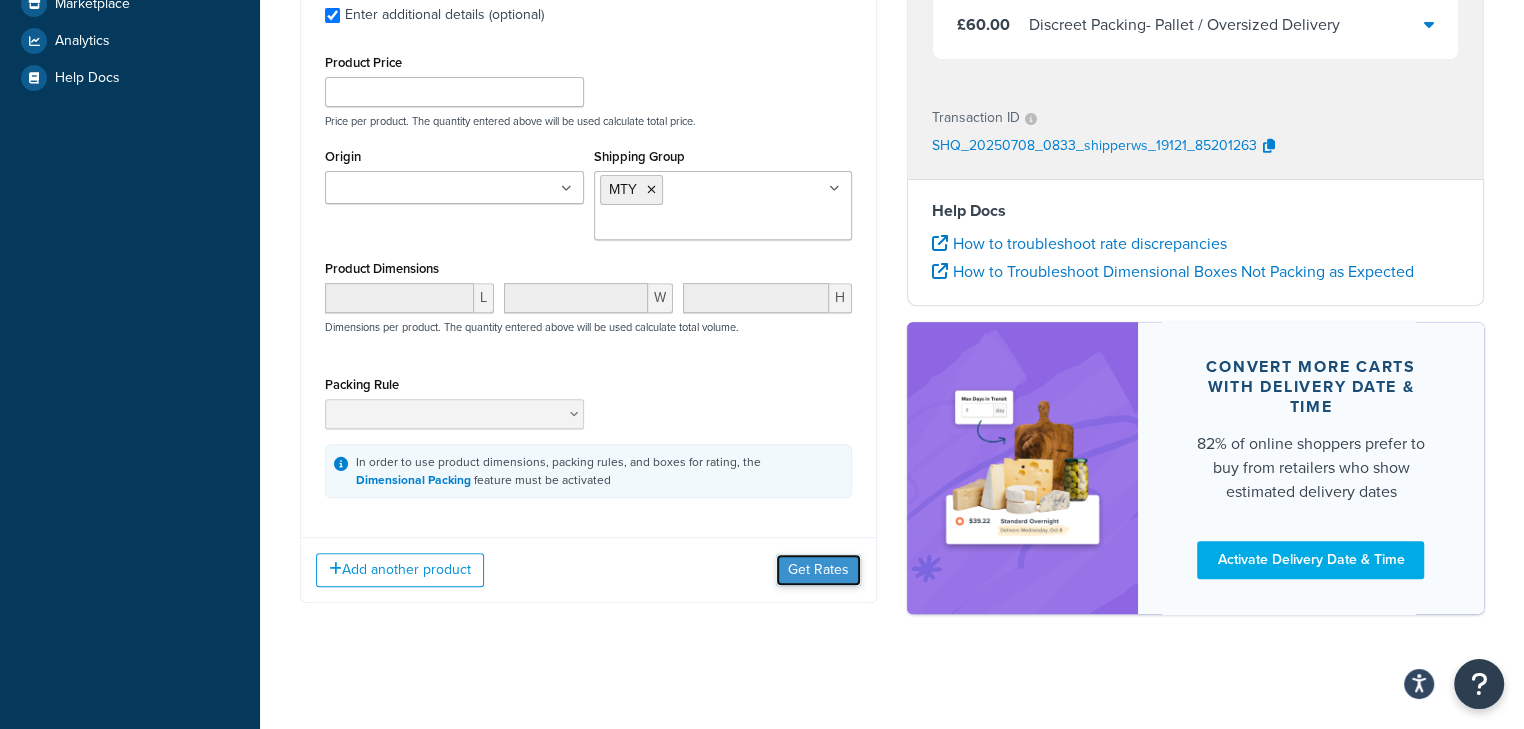 click on "Get Rates" at bounding box center [818, 570] 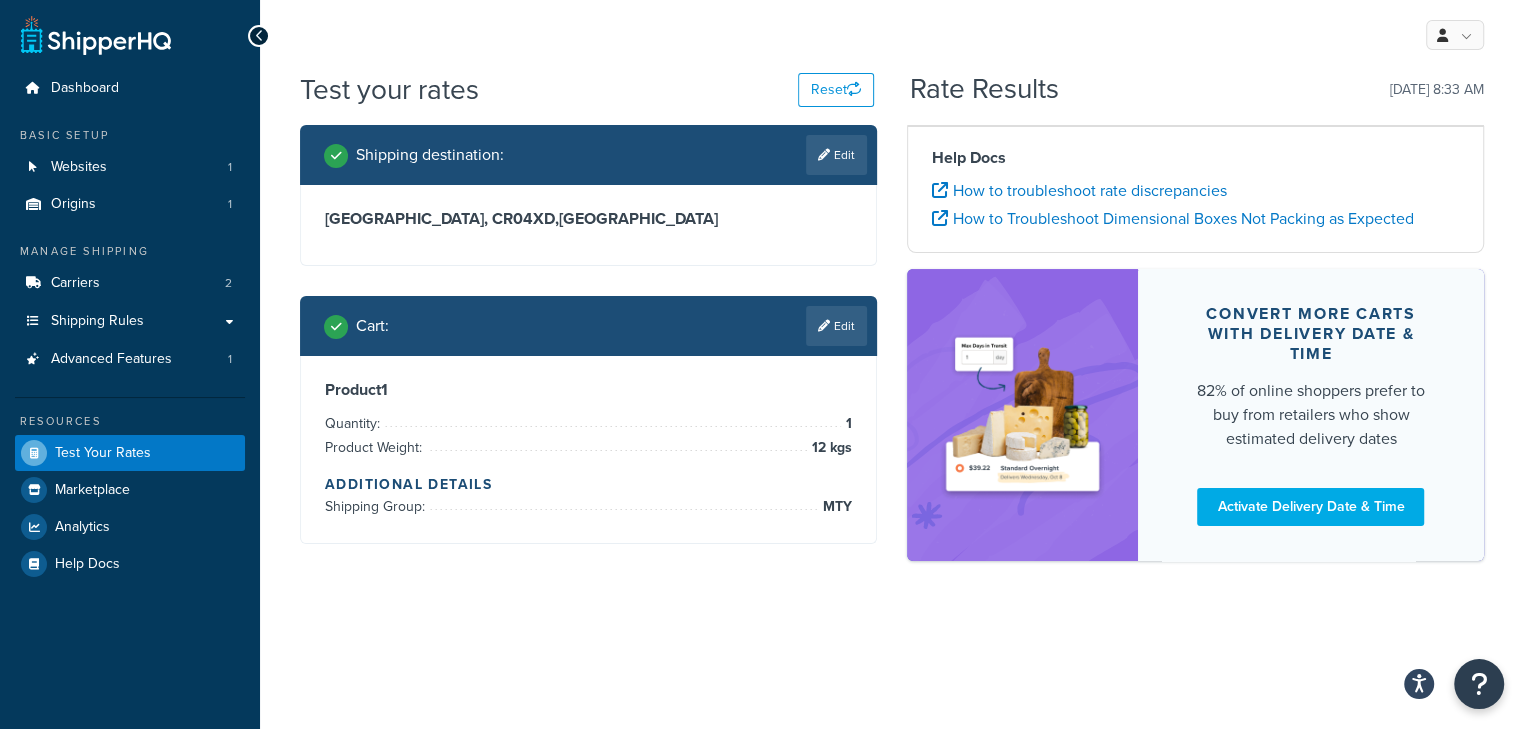 scroll, scrollTop: 0, scrollLeft: 0, axis: both 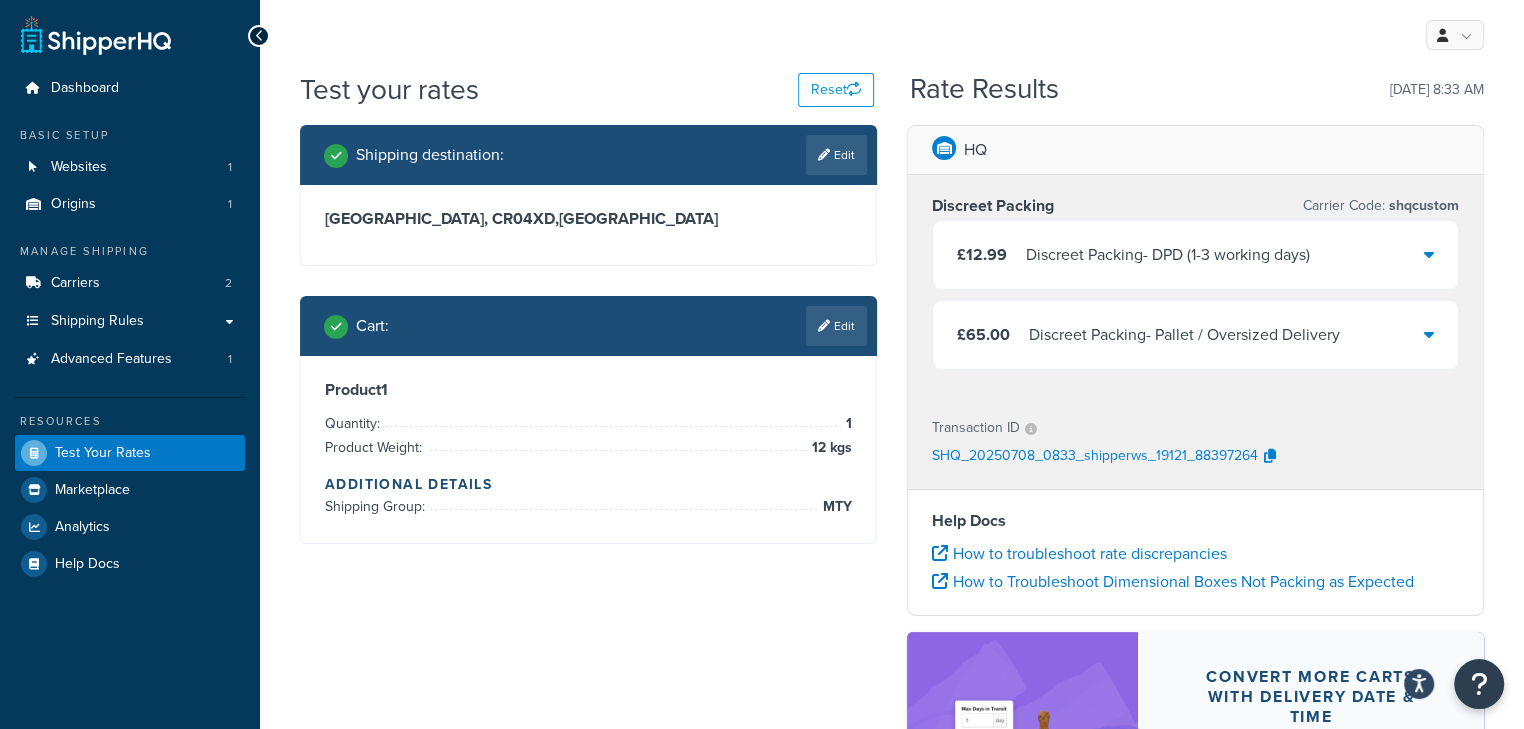 click on "Discreet Packing  -   DPD (1-3 working days)" at bounding box center [1168, 255] 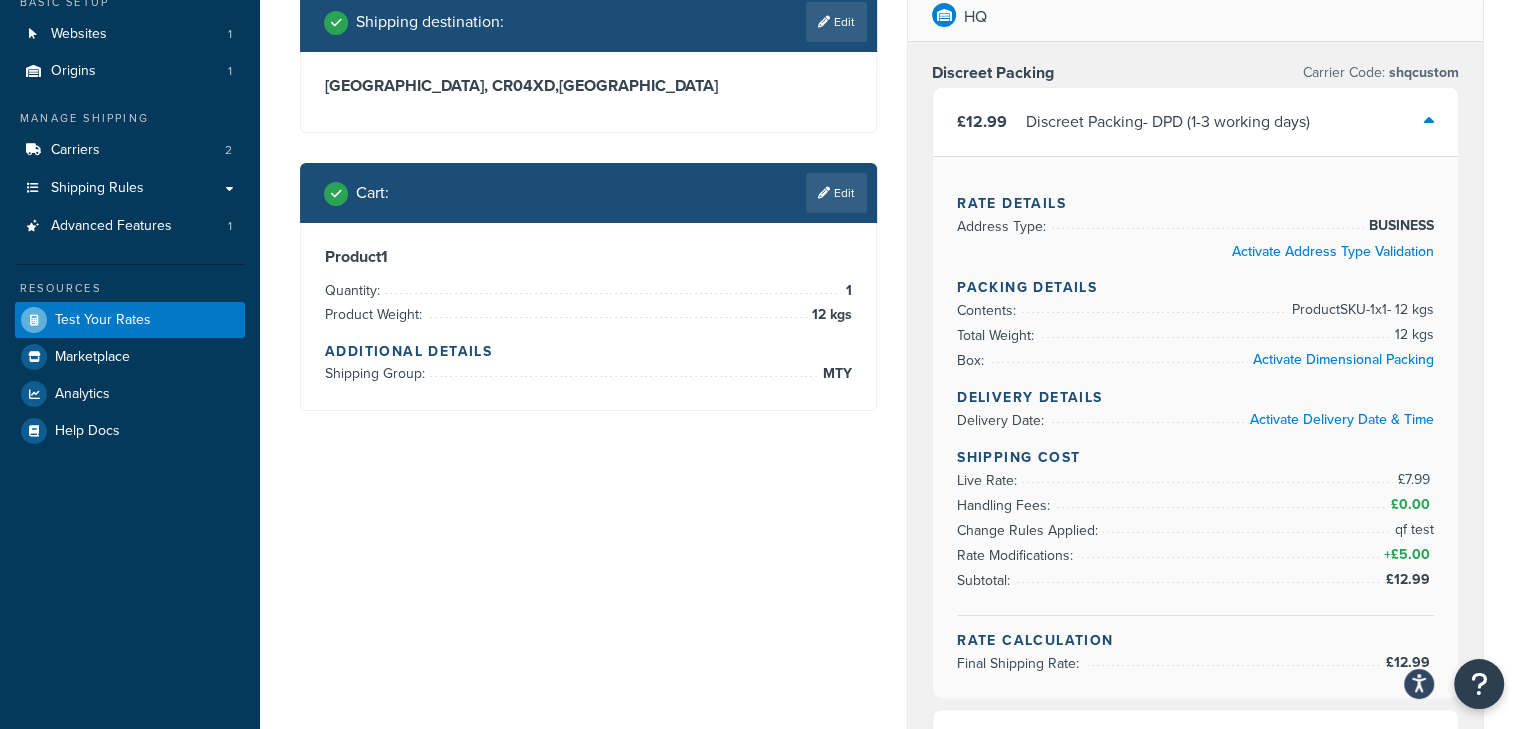 scroll, scrollTop: 0, scrollLeft: 0, axis: both 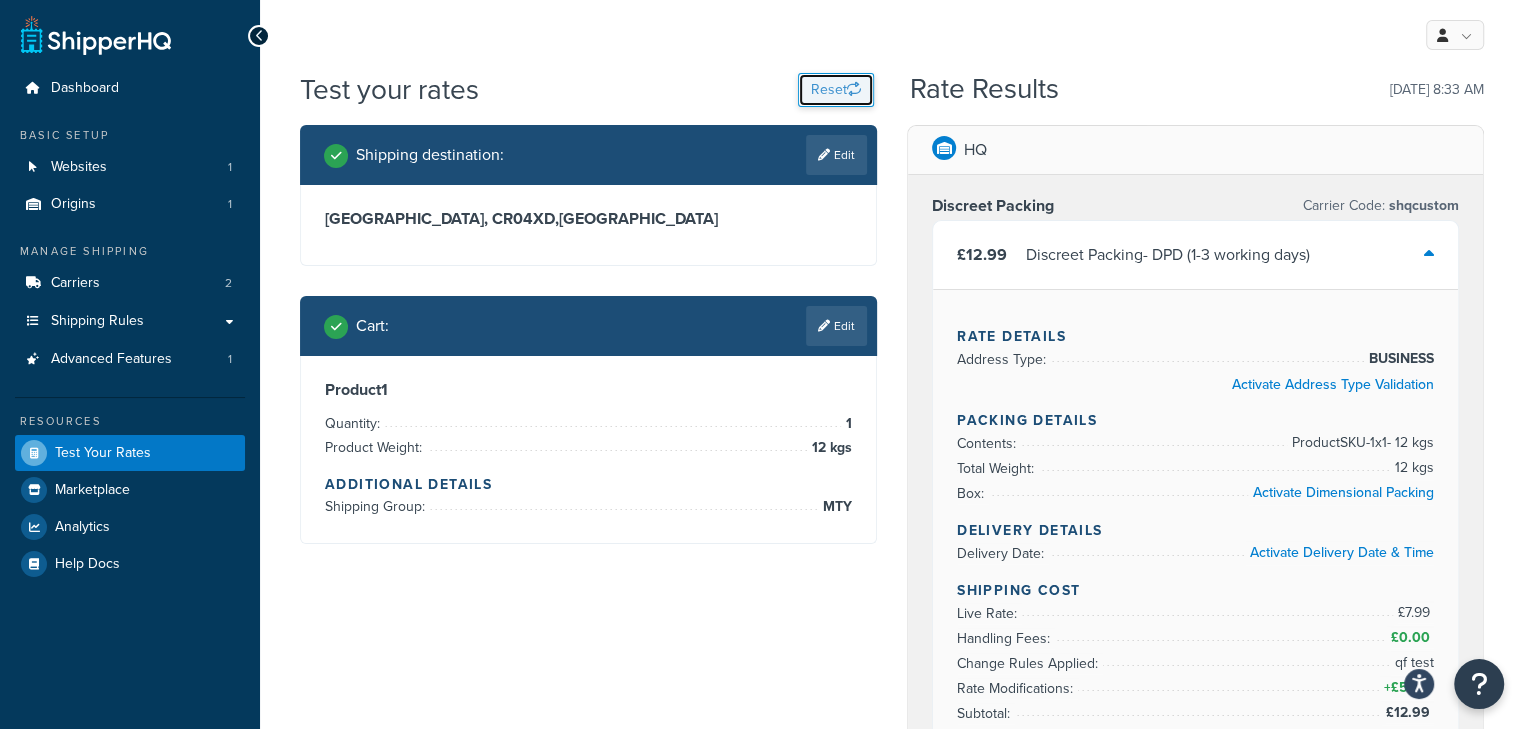 click on "Reset" at bounding box center [836, 90] 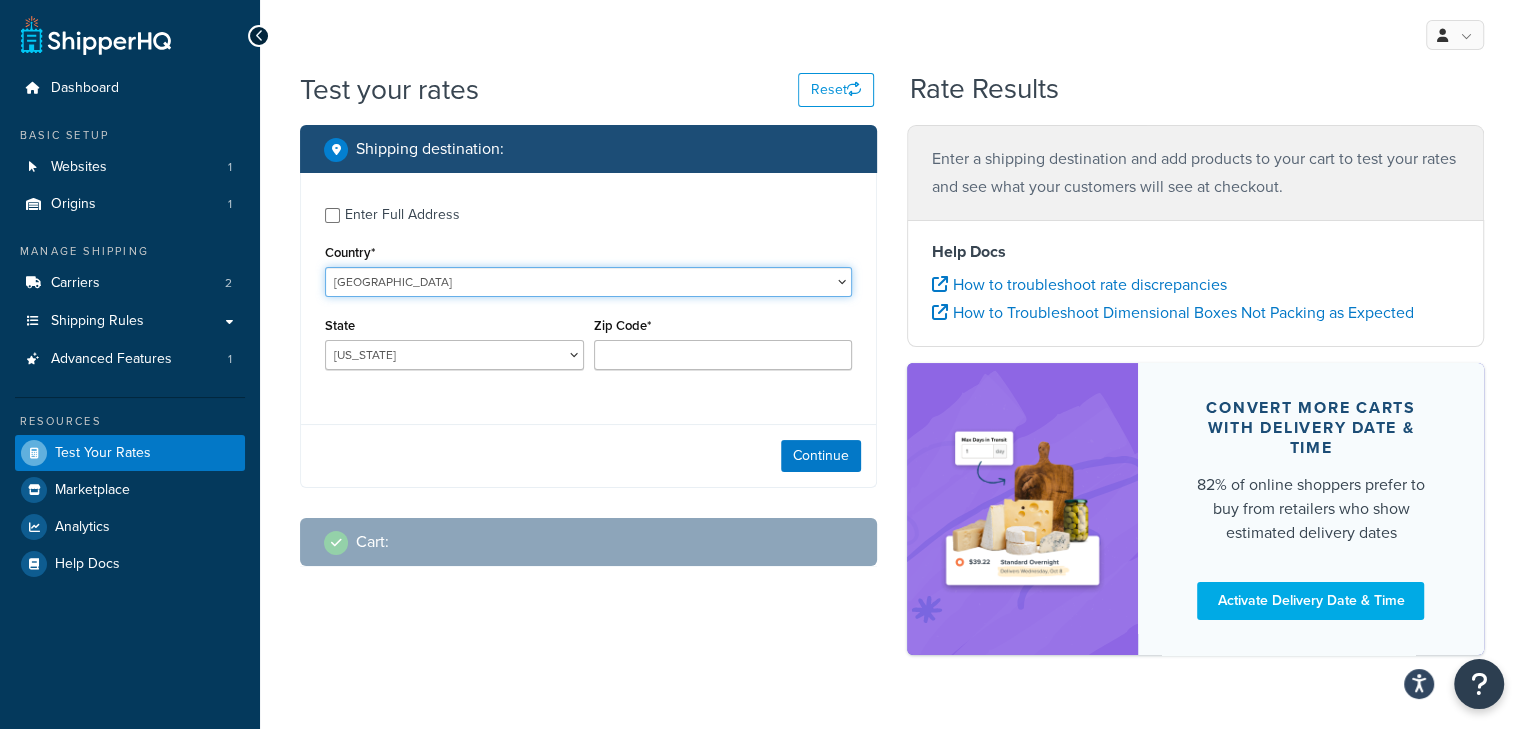 drag, startPoint x: 700, startPoint y: 279, endPoint x: 687, endPoint y: 295, distance: 20.615528 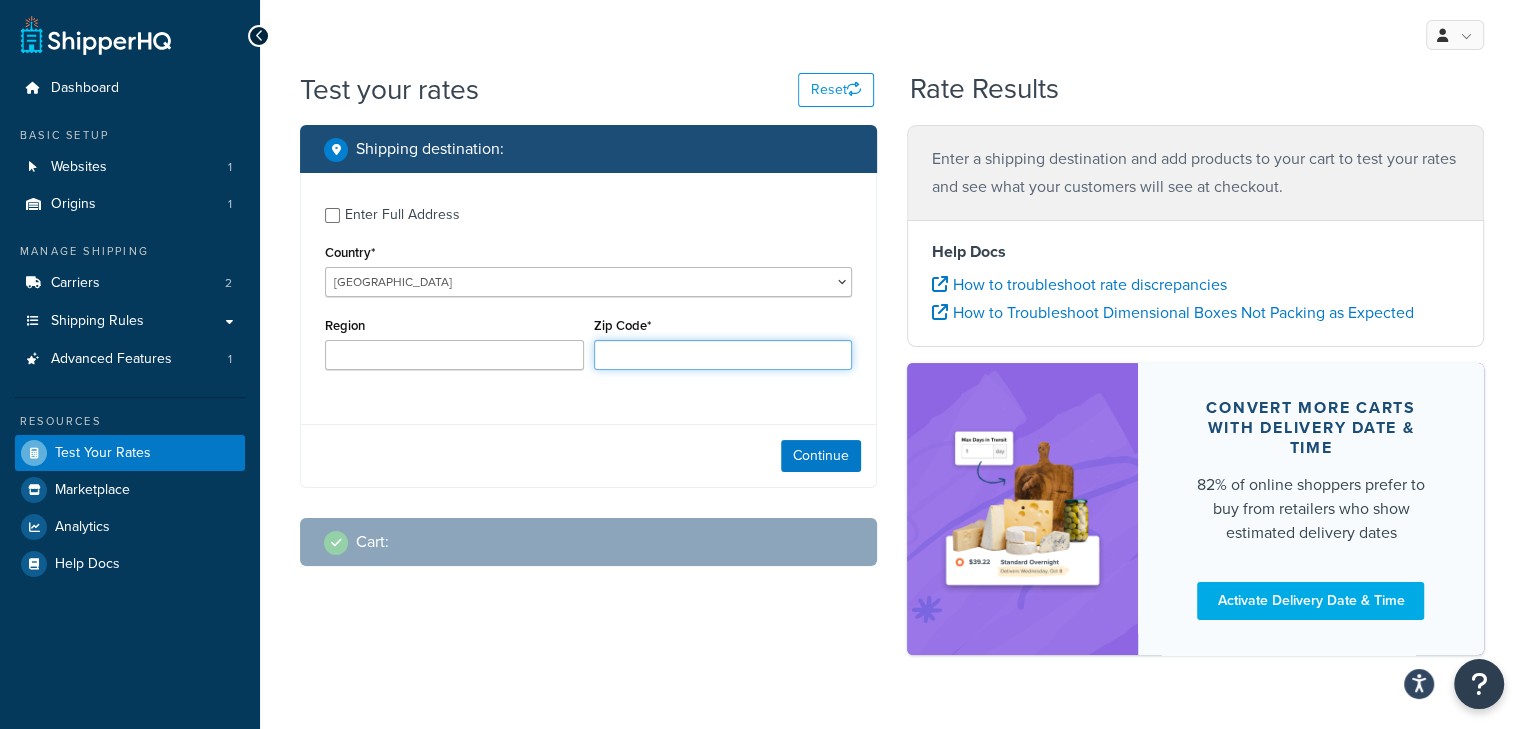click on "Zip Code*" at bounding box center (723, 355) 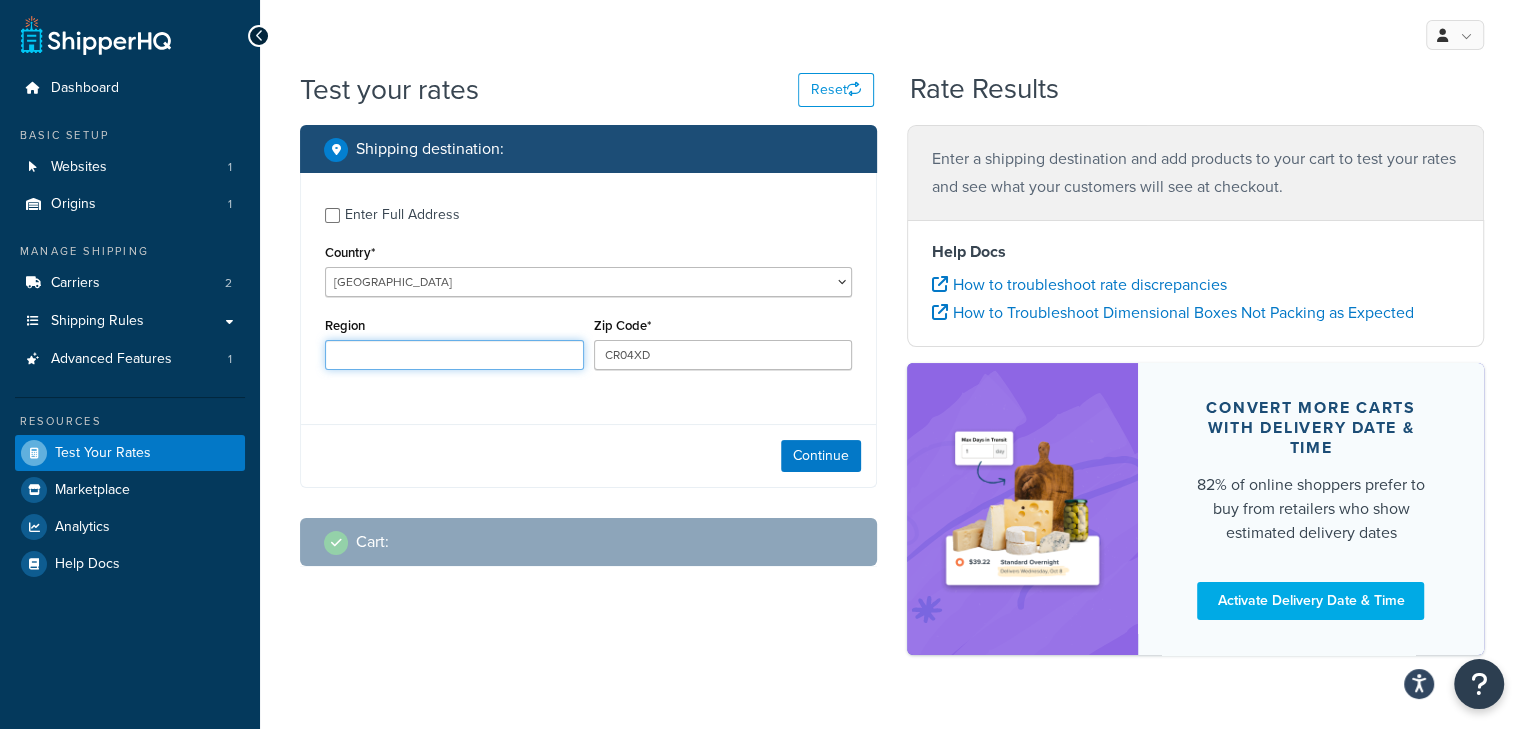 type on "Surrey" 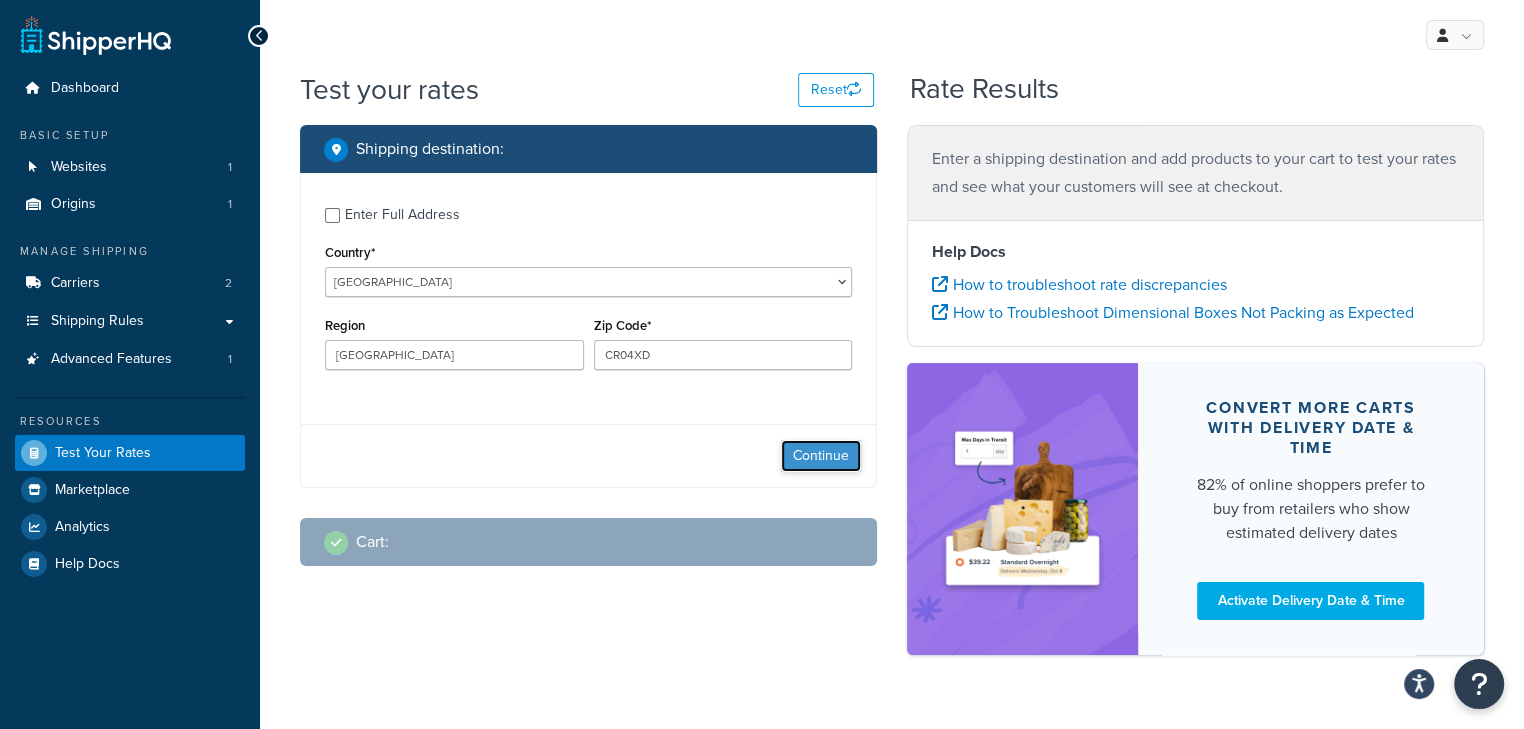 click on "Continue" at bounding box center (821, 456) 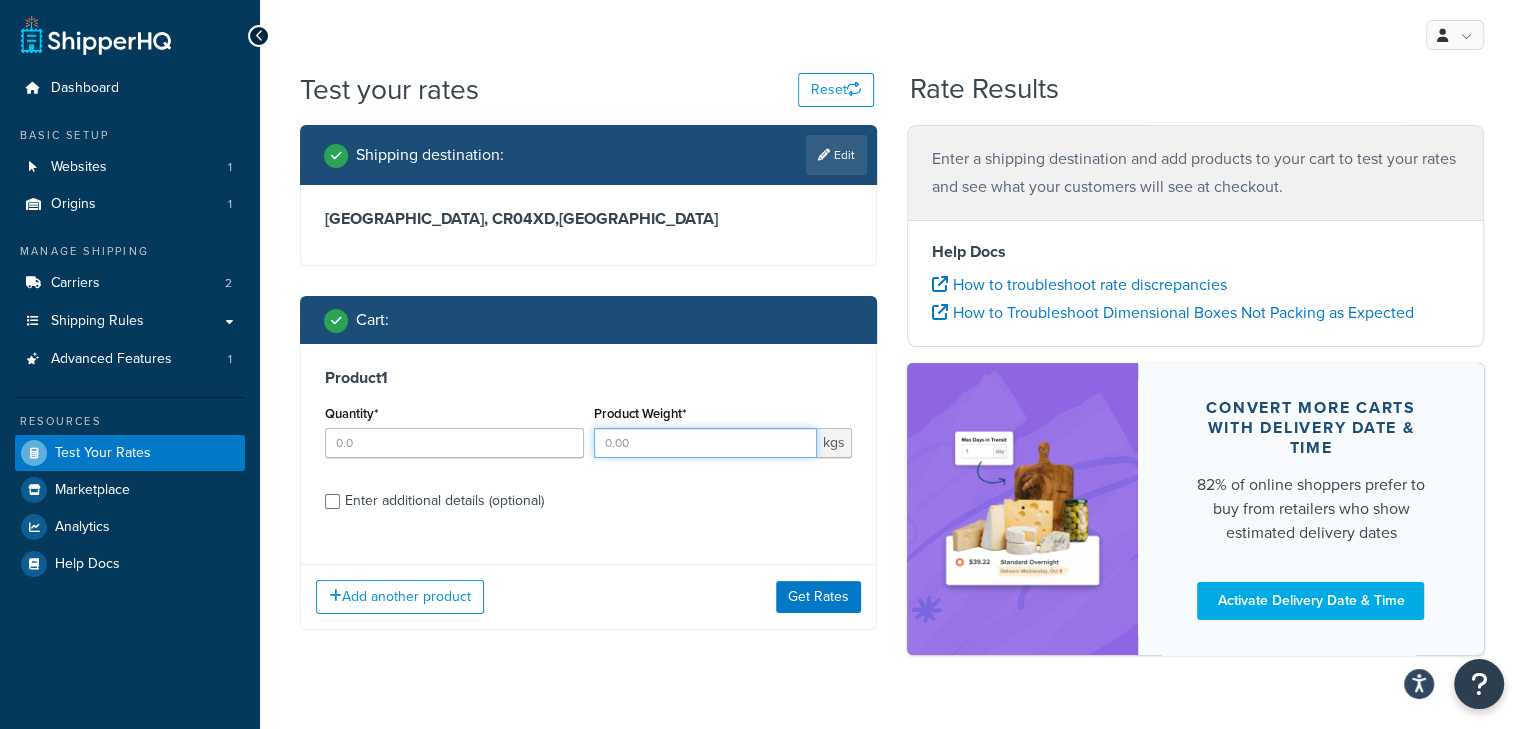 click on "Product Weight*" at bounding box center (706, 443) 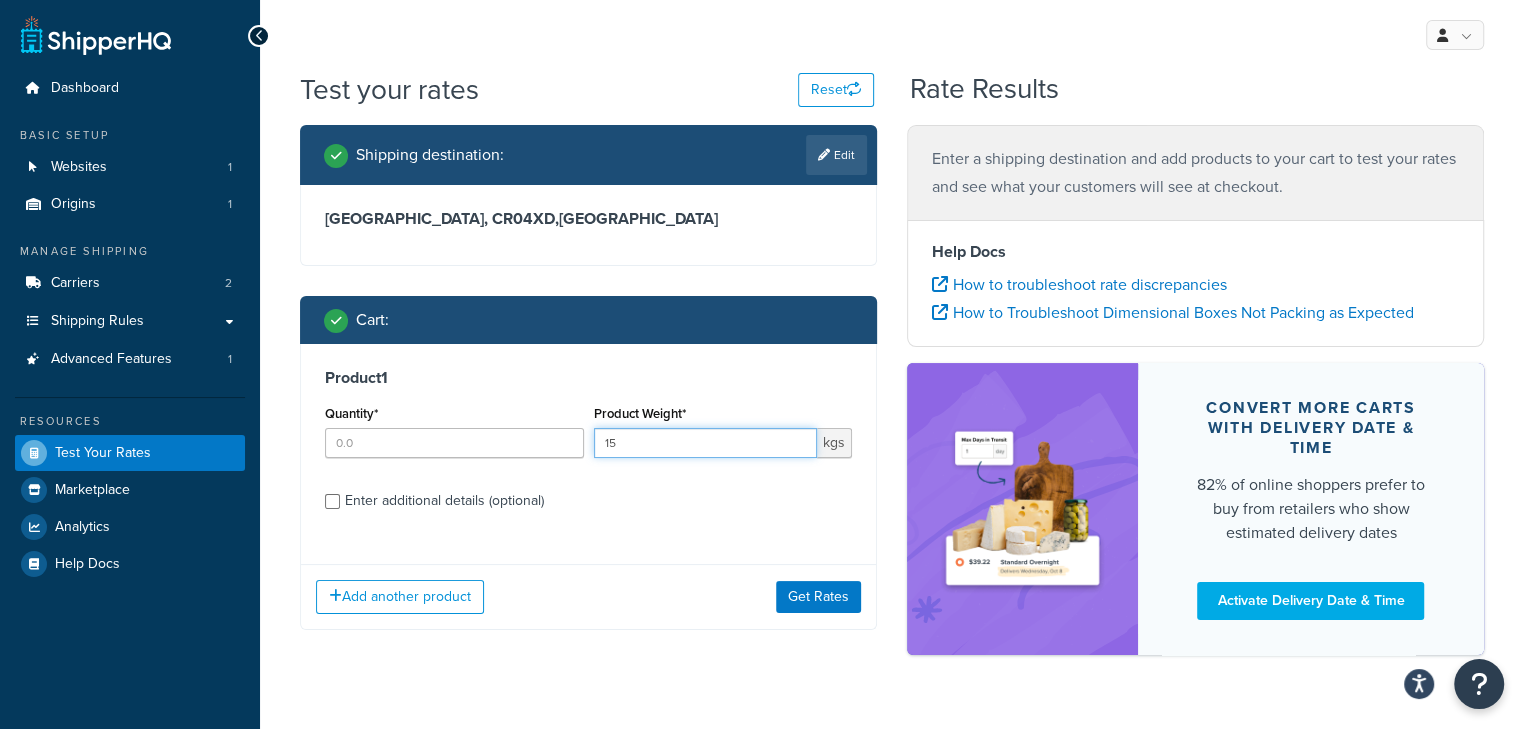 type on "15" 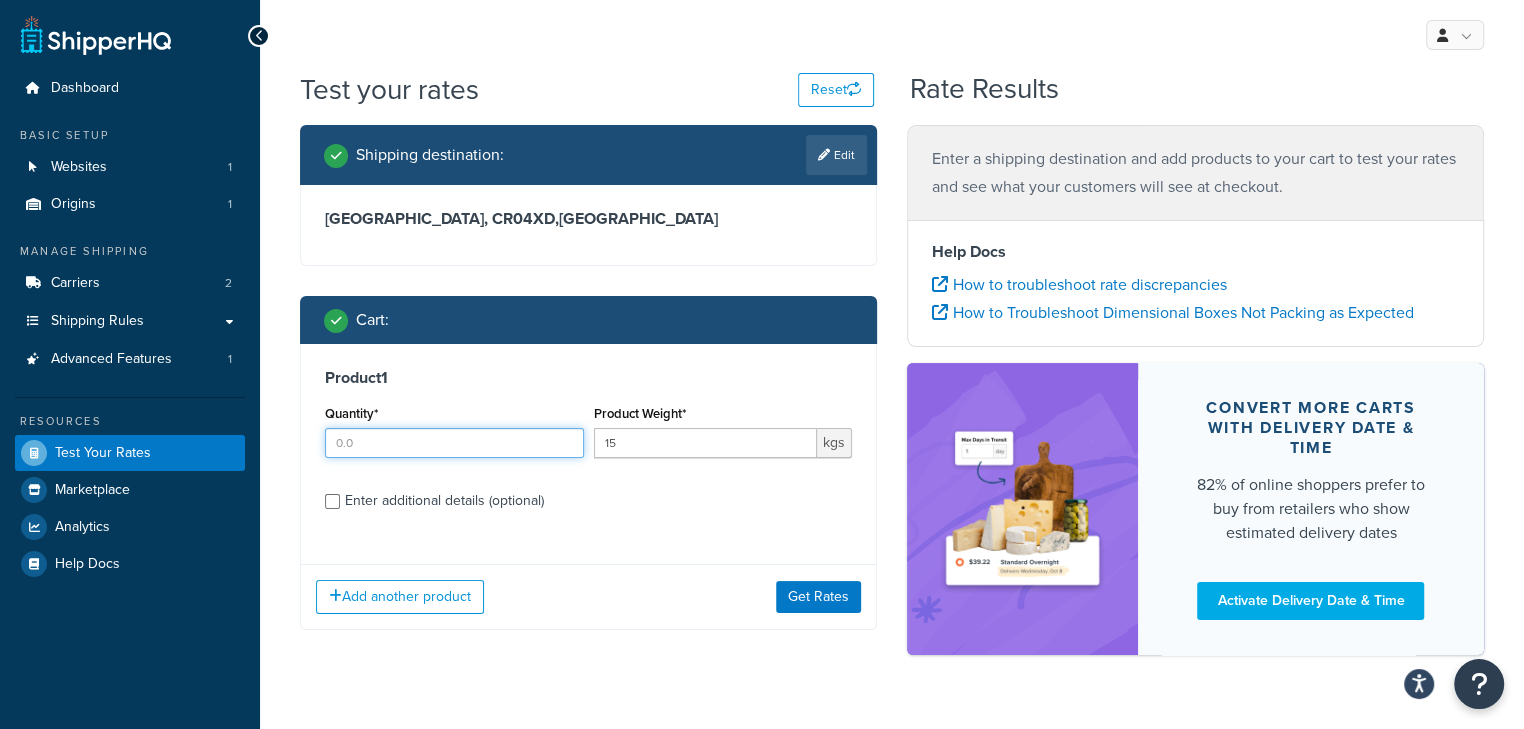 click on "Quantity*" at bounding box center (454, 443) 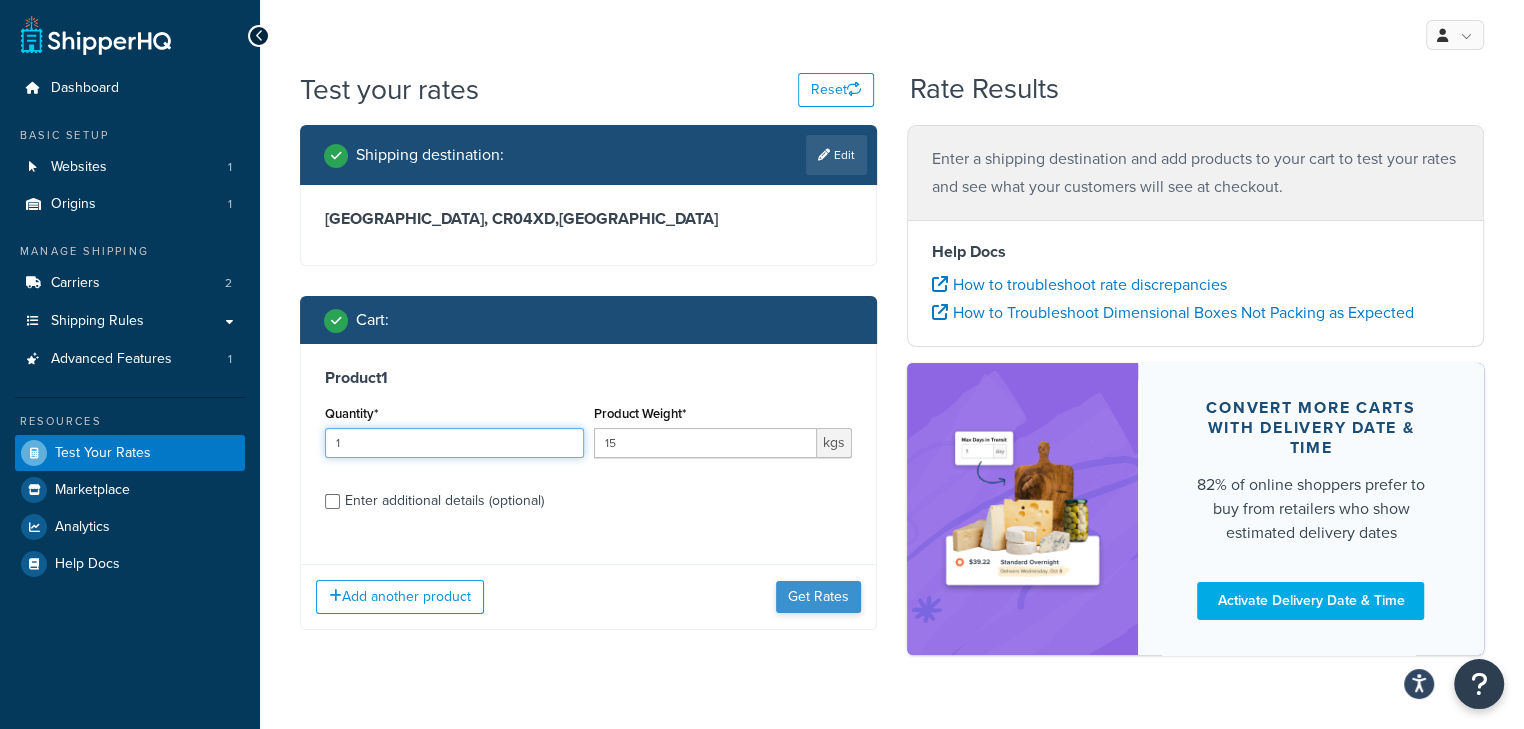 type on "1" 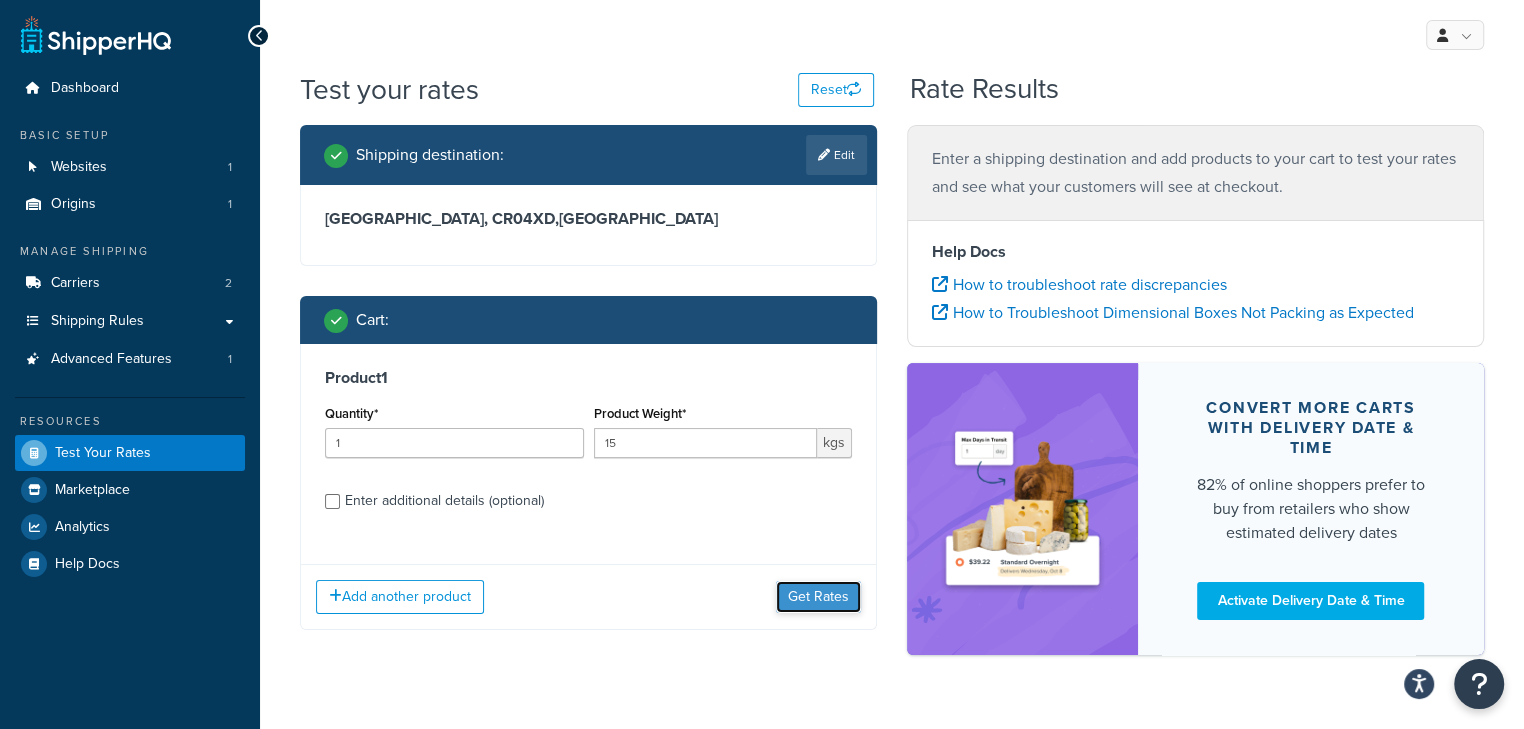 click on "Get Rates" at bounding box center [818, 597] 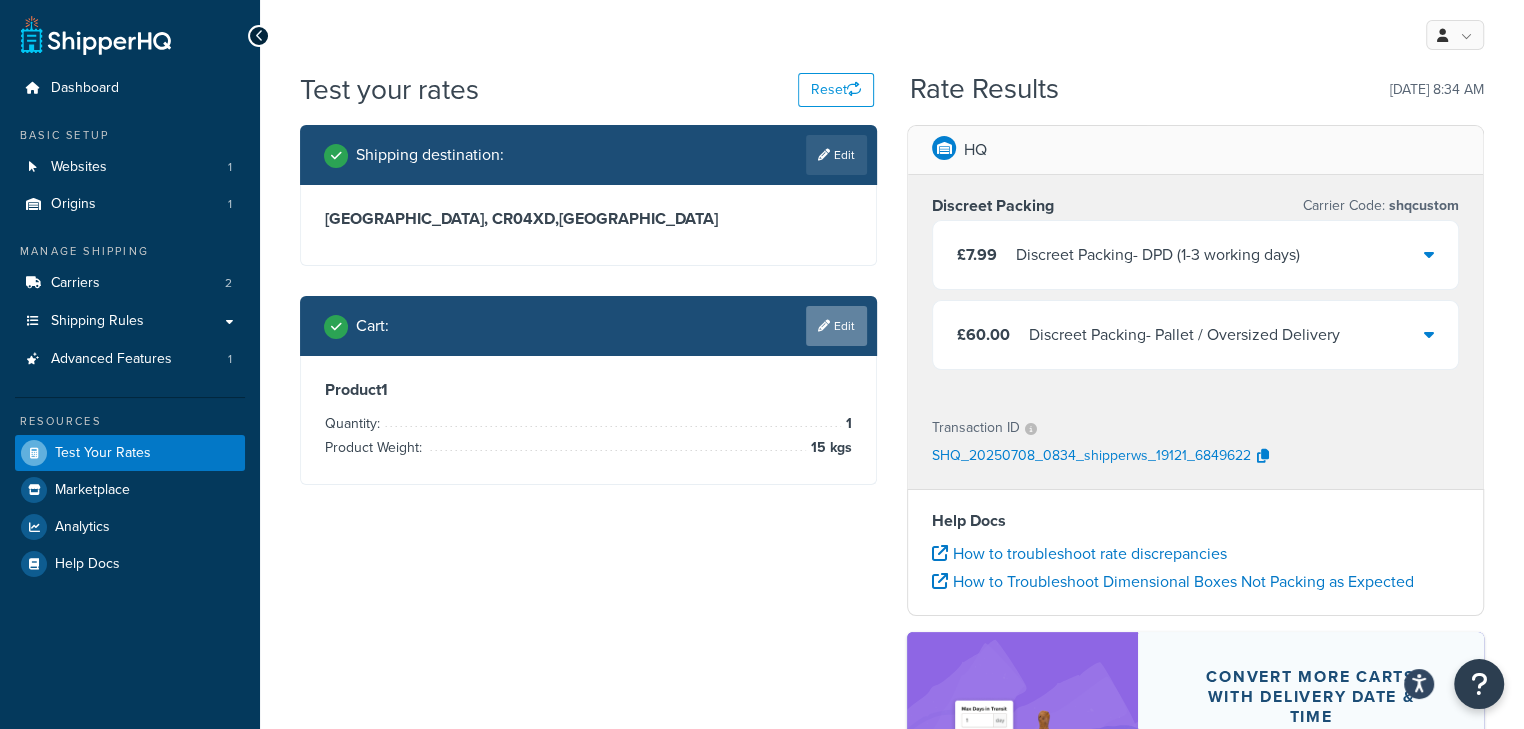 click on "Edit" at bounding box center [836, 326] 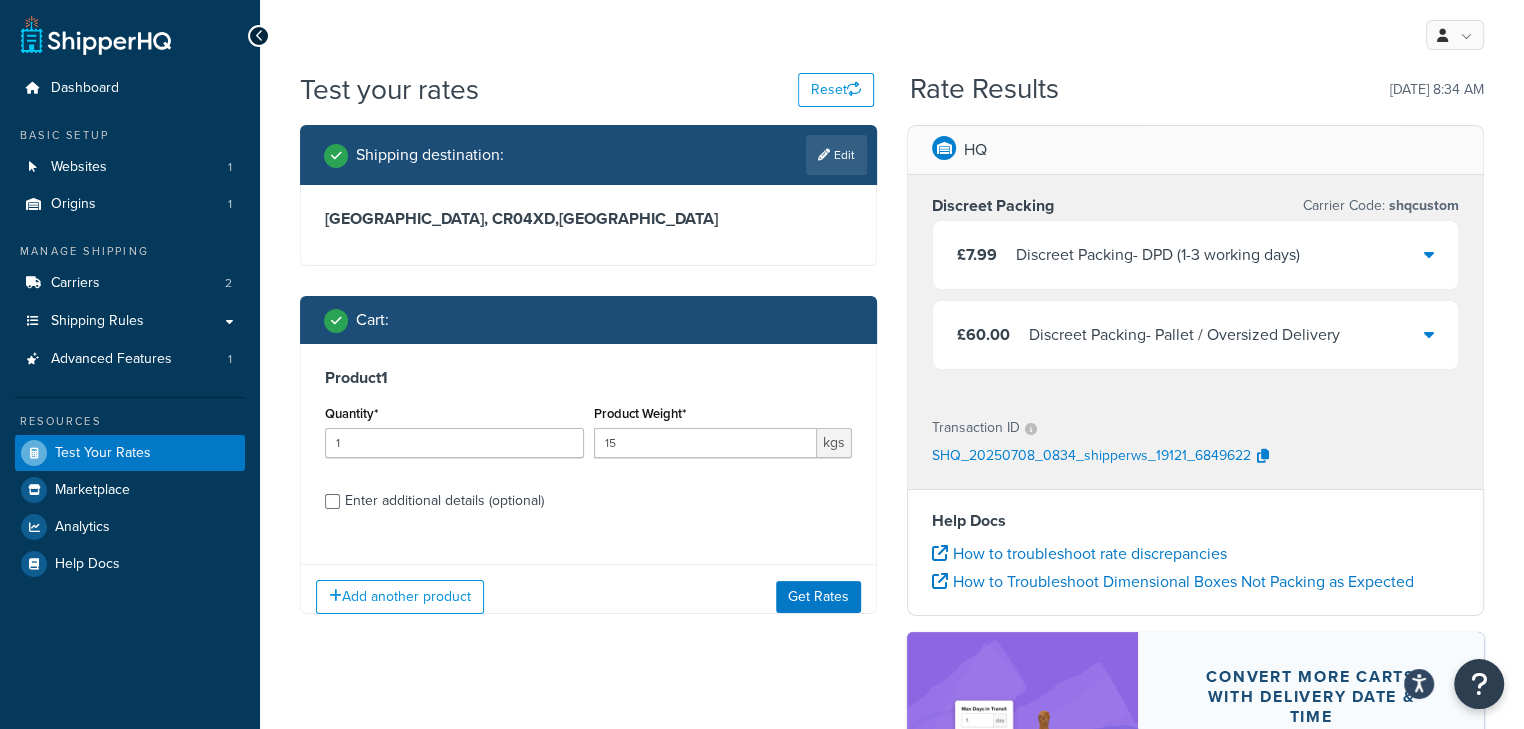 scroll, scrollTop: 266, scrollLeft: 0, axis: vertical 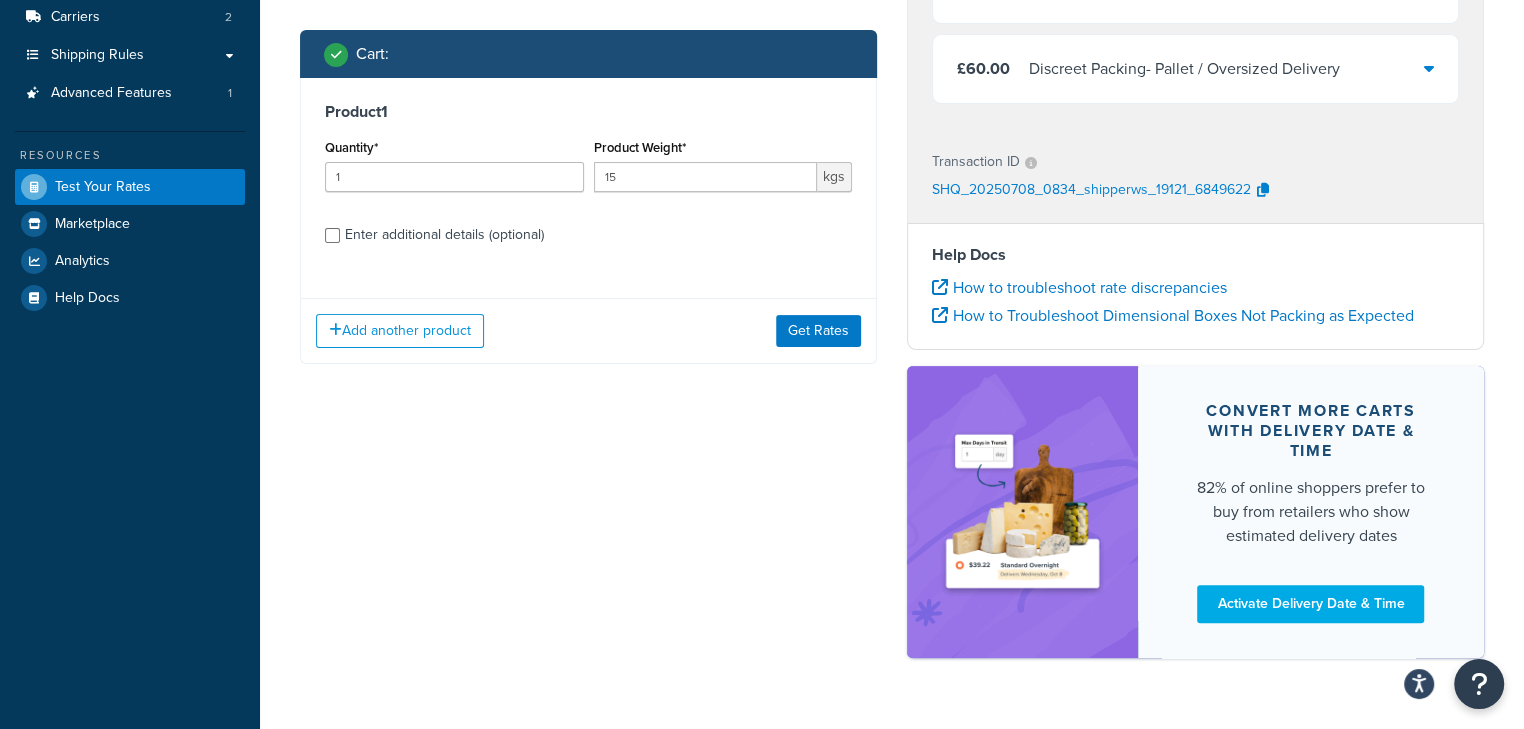 click on "Enter additional details (optional)" at bounding box center [444, 235] 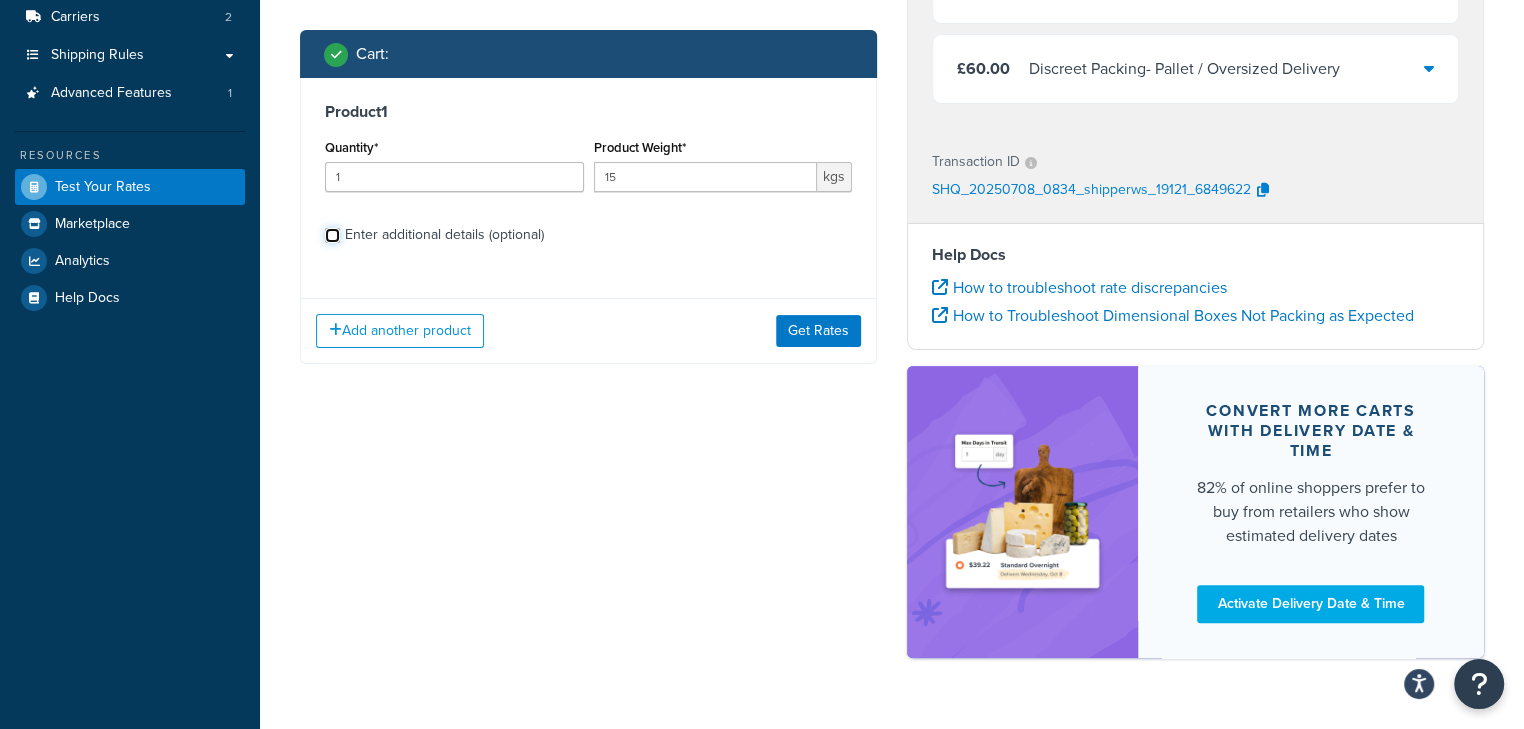 click on "Enter additional details (optional)" at bounding box center [332, 235] 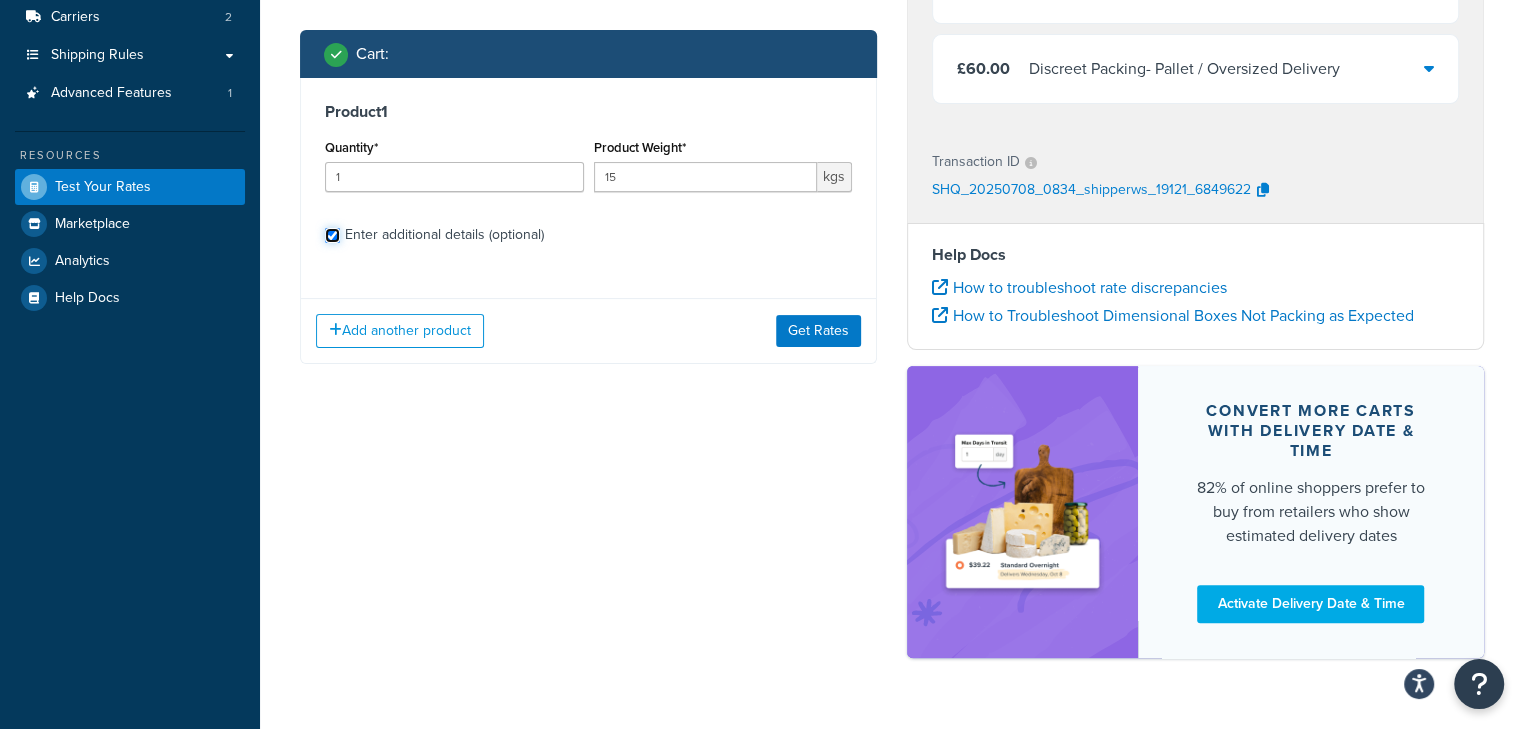 checkbox on "true" 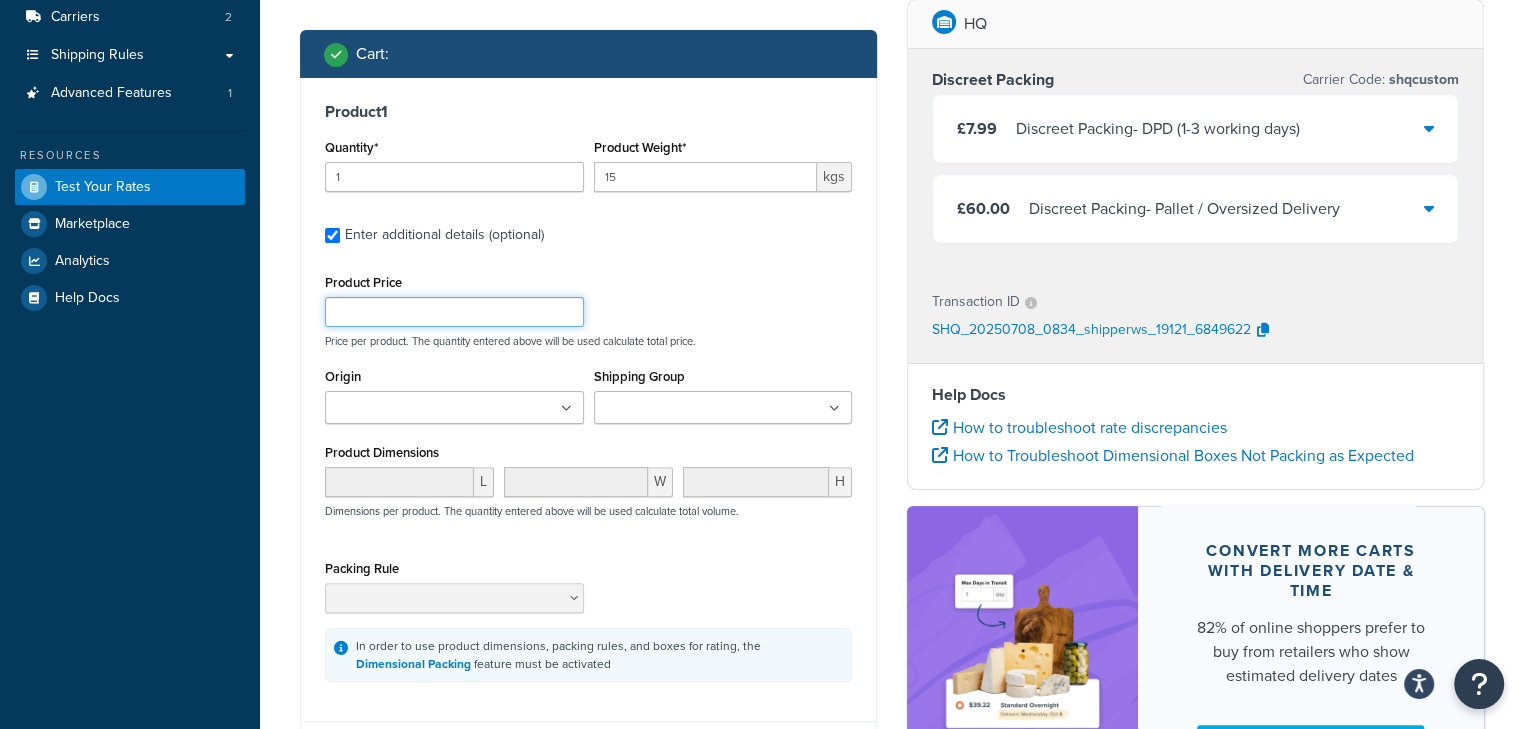click on "Product Price" at bounding box center (454, 312) 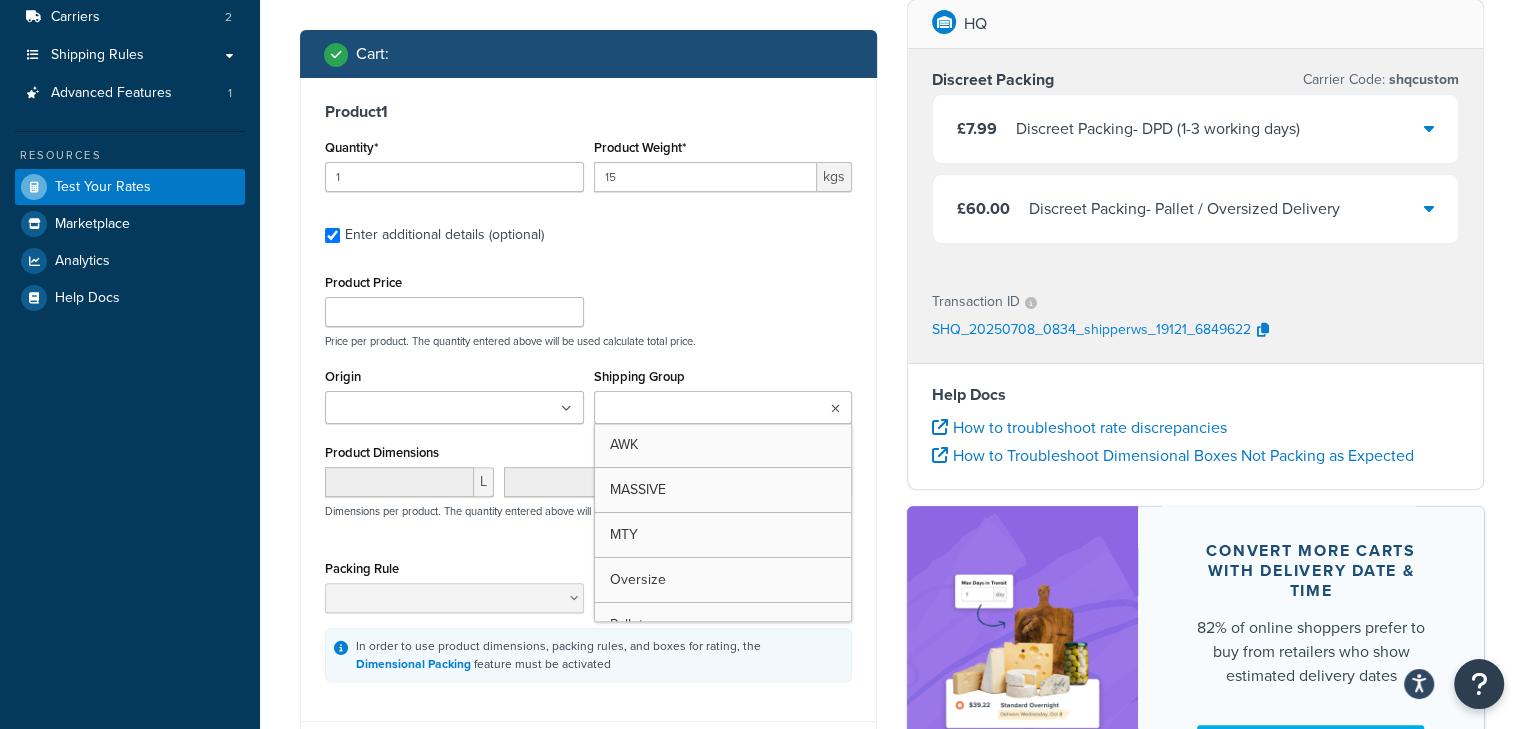 click on "Shipping Group" at bounding box center [688, 409] 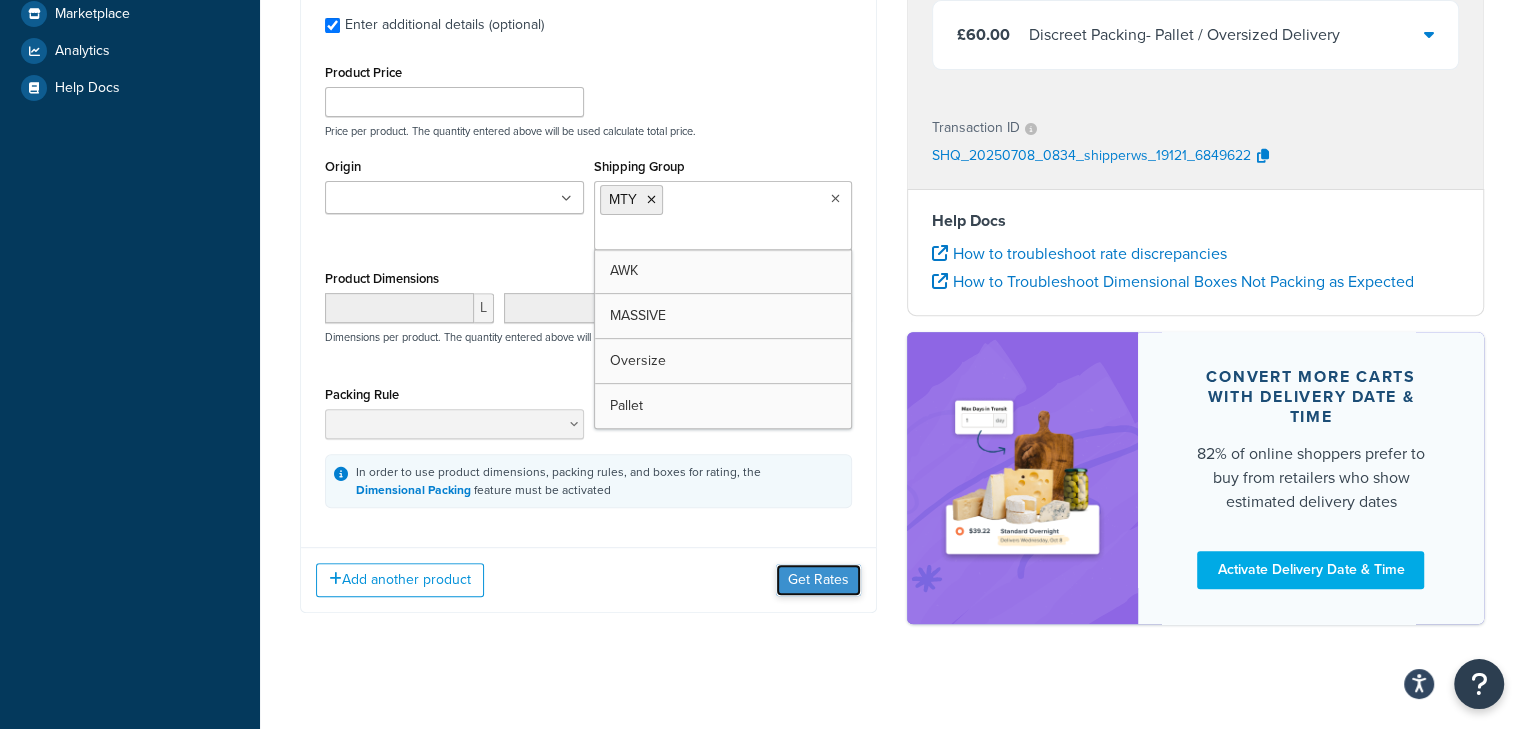 click on "Get Rates" at bounding box center [818, 580] 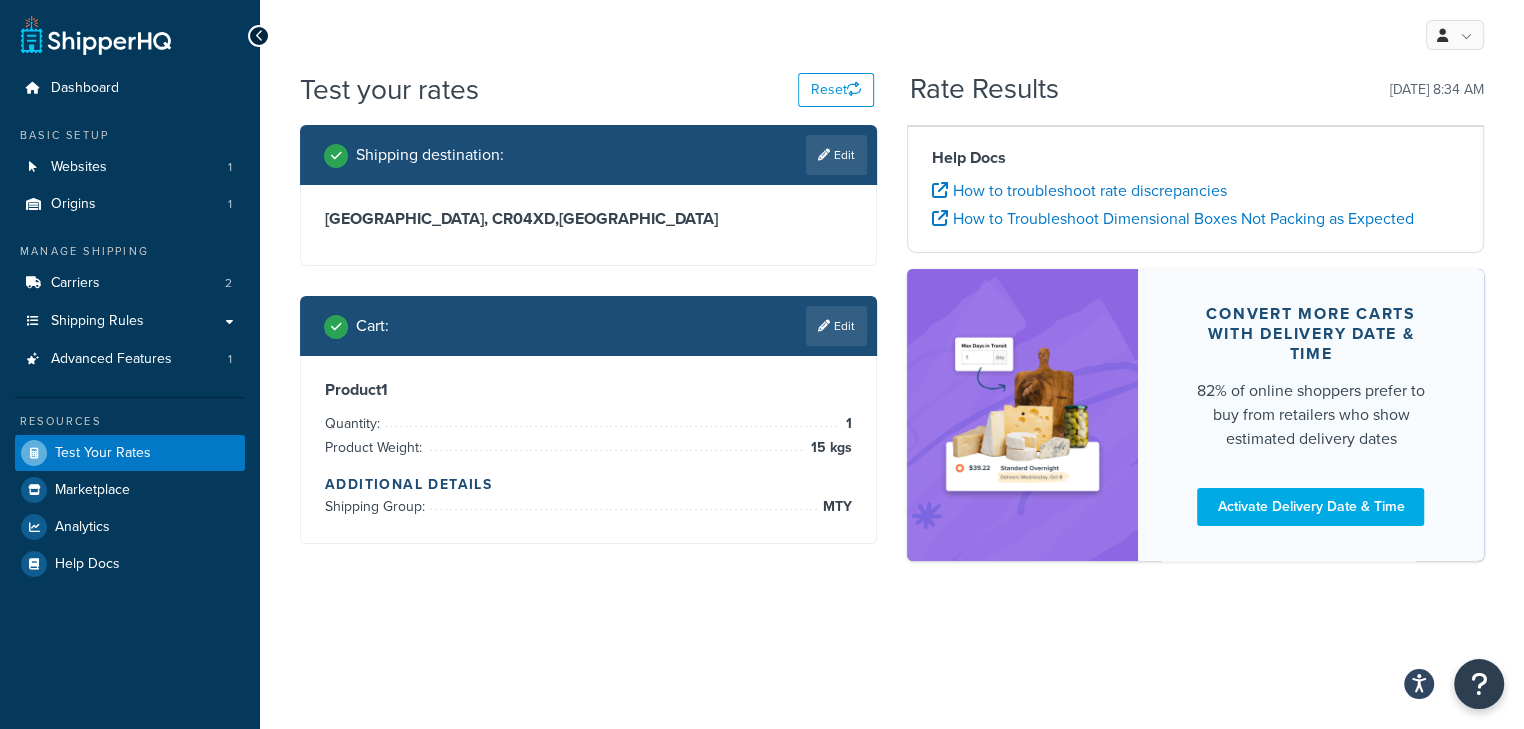 scroll, scrollTop: 0, scrollLeft: 0, axis: both 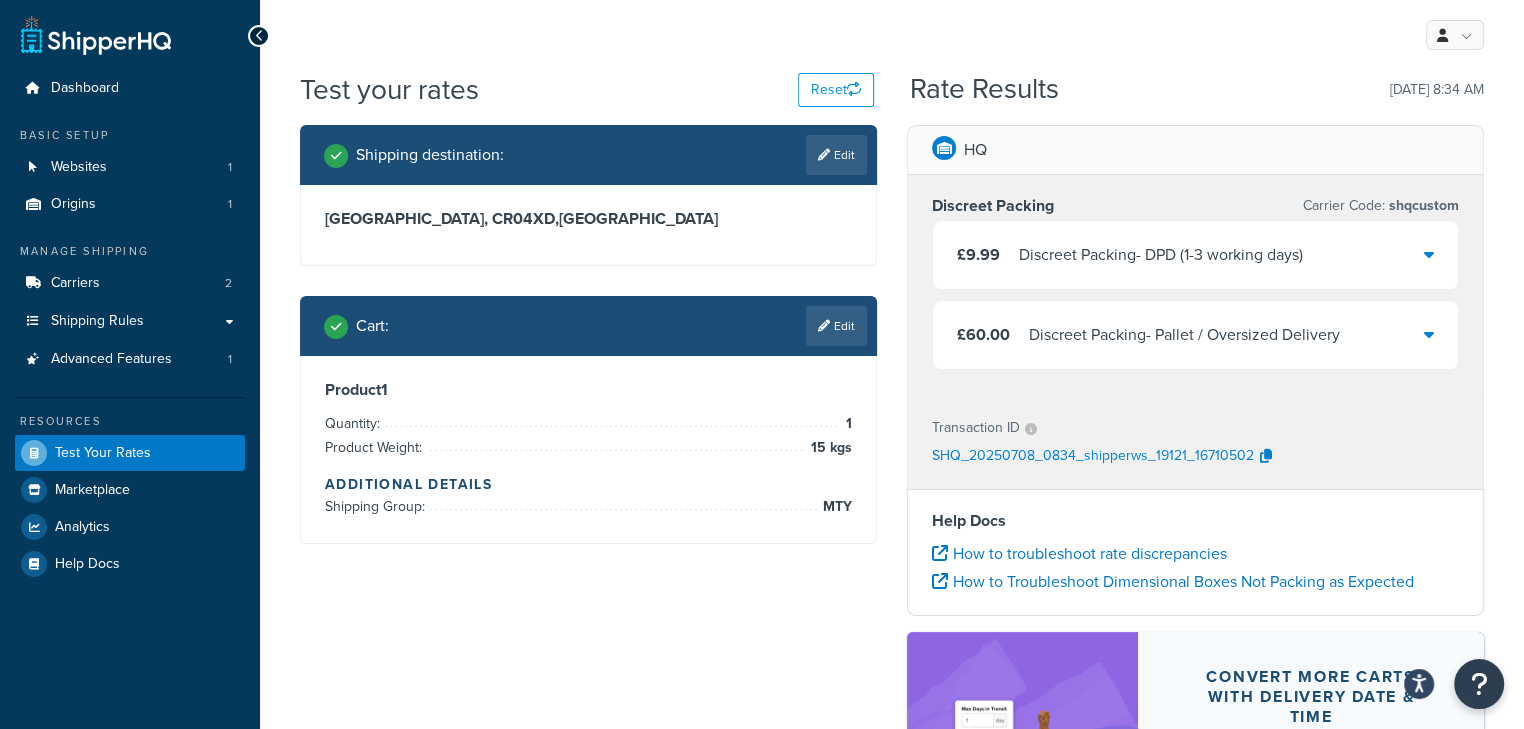 drag, startPoint x: 1374, startPoint y: 258, endPoint x: 1354, endPoint y: 257, distance: 20.024984 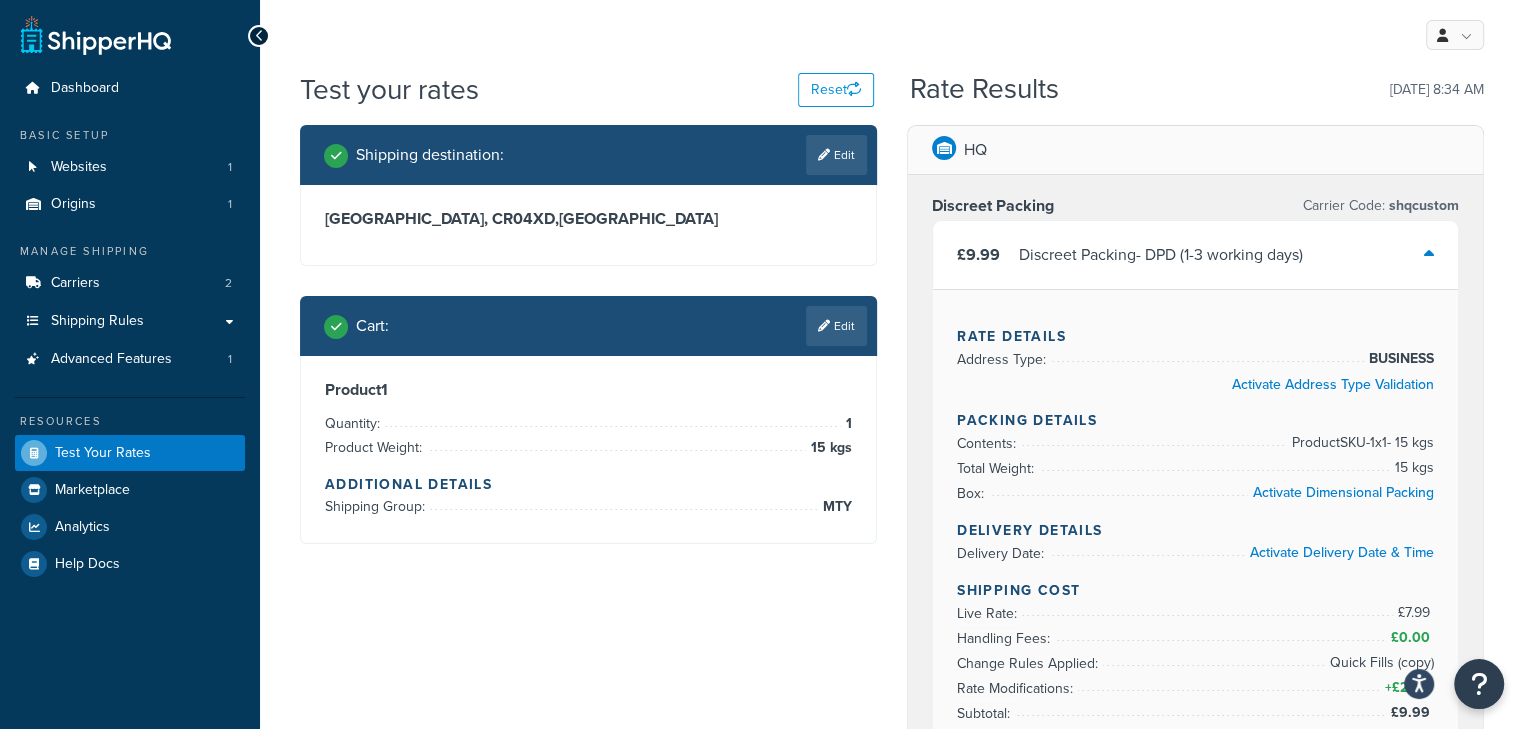 scroll, scrollTop: 133, scrollLeft: 0, axis: vertical 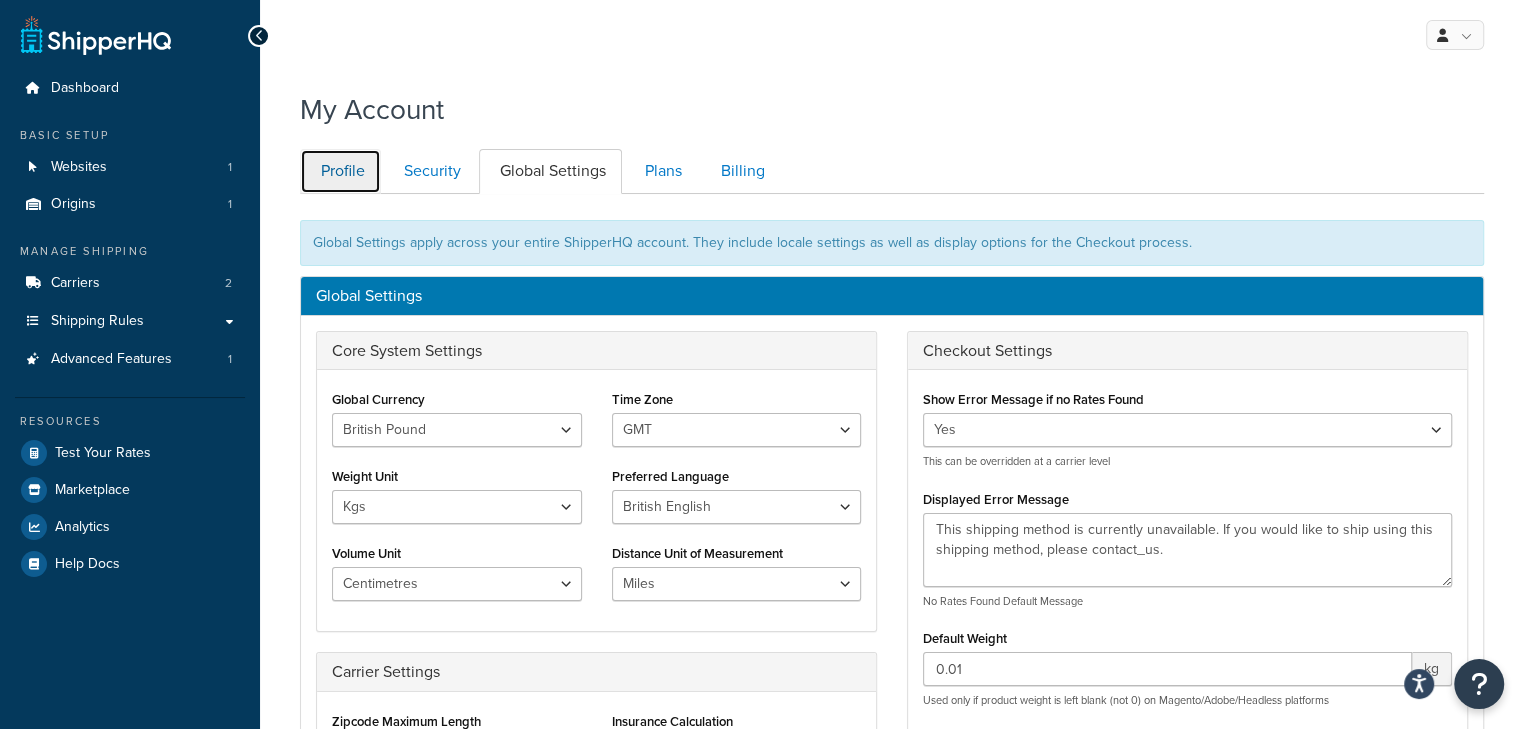click on "Profile" at bounding box center (340, 171) 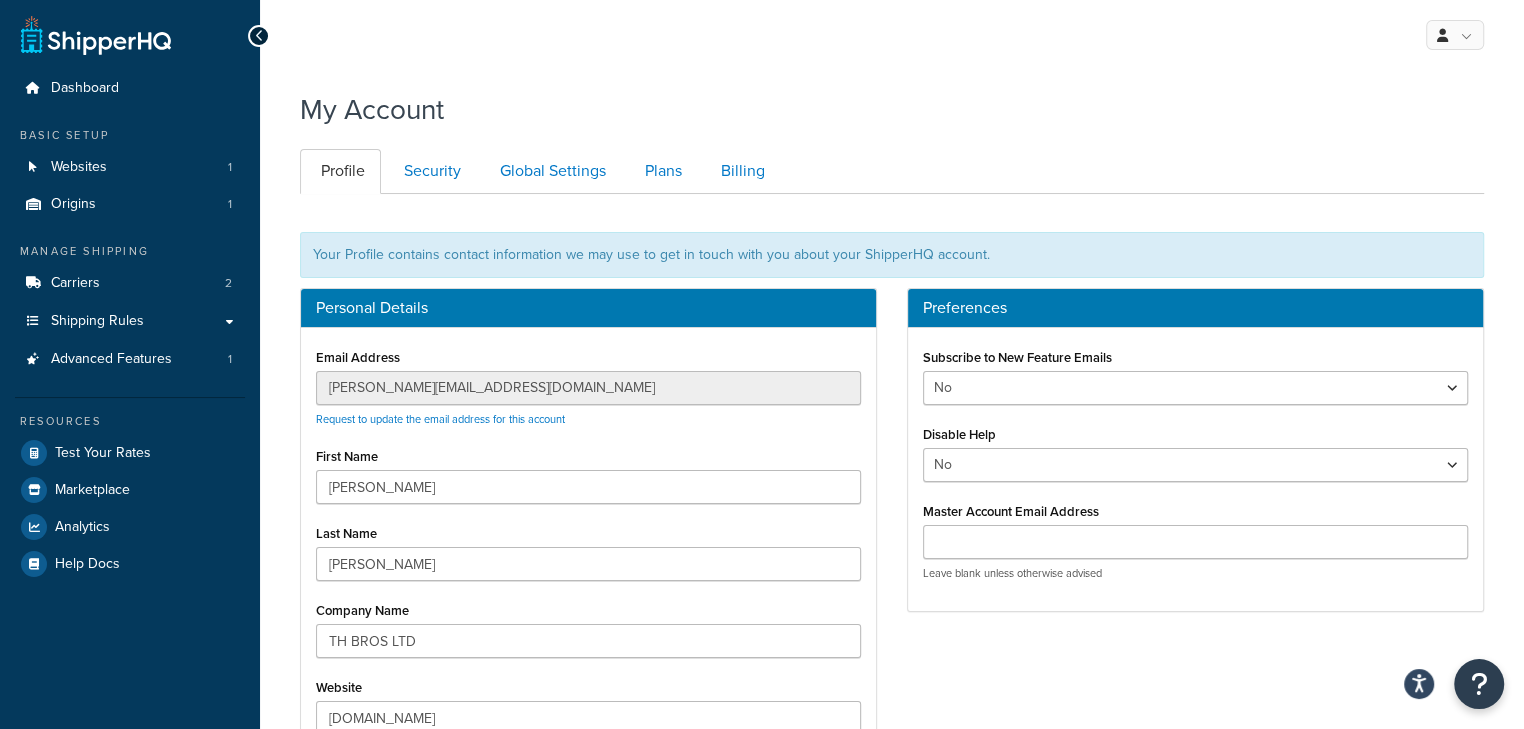 scroll, scrollTop: 192, scrollLeft: 0, axis: vertical 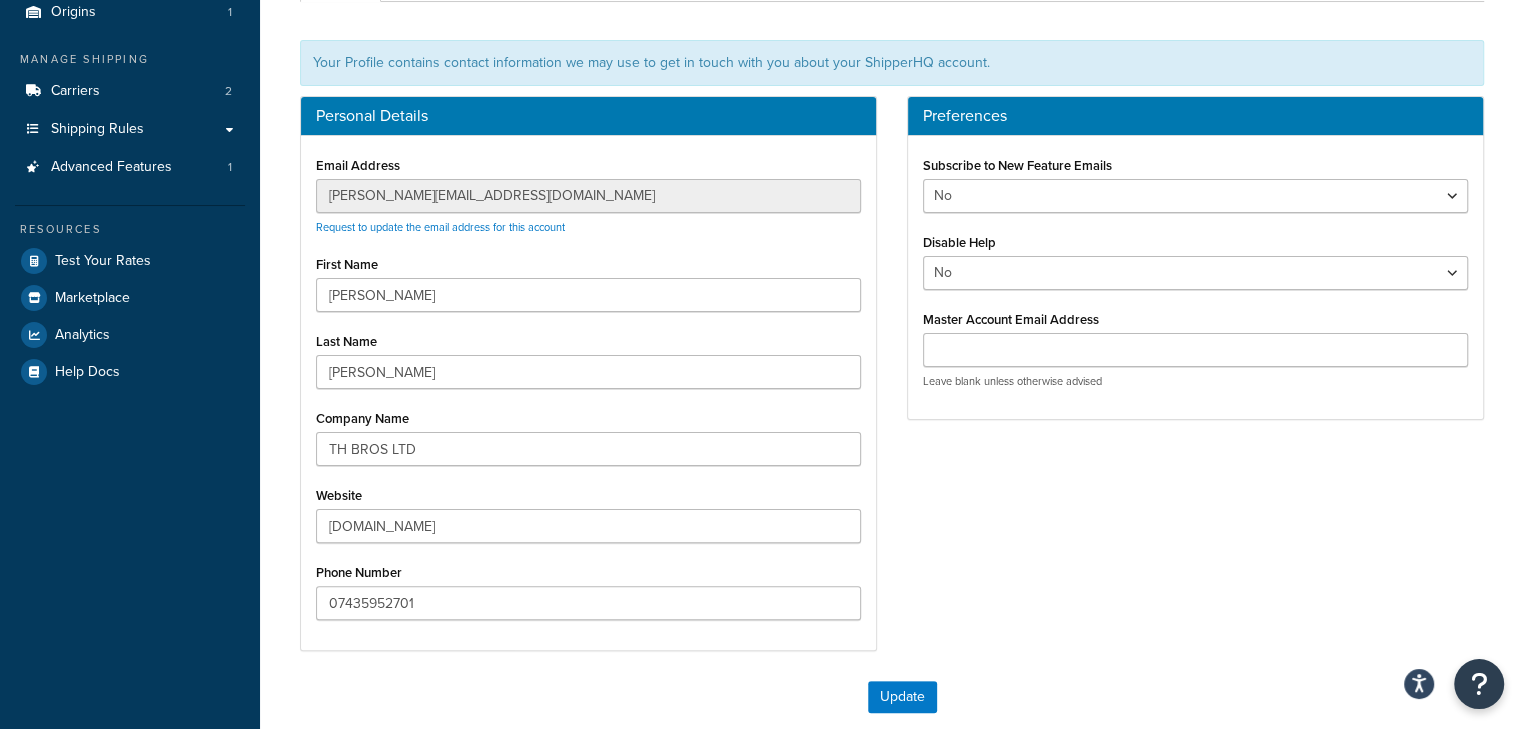 click on "Email Address steven@thehydrobros.com Request to update the email address for this account" at bounding box center (588, 193) 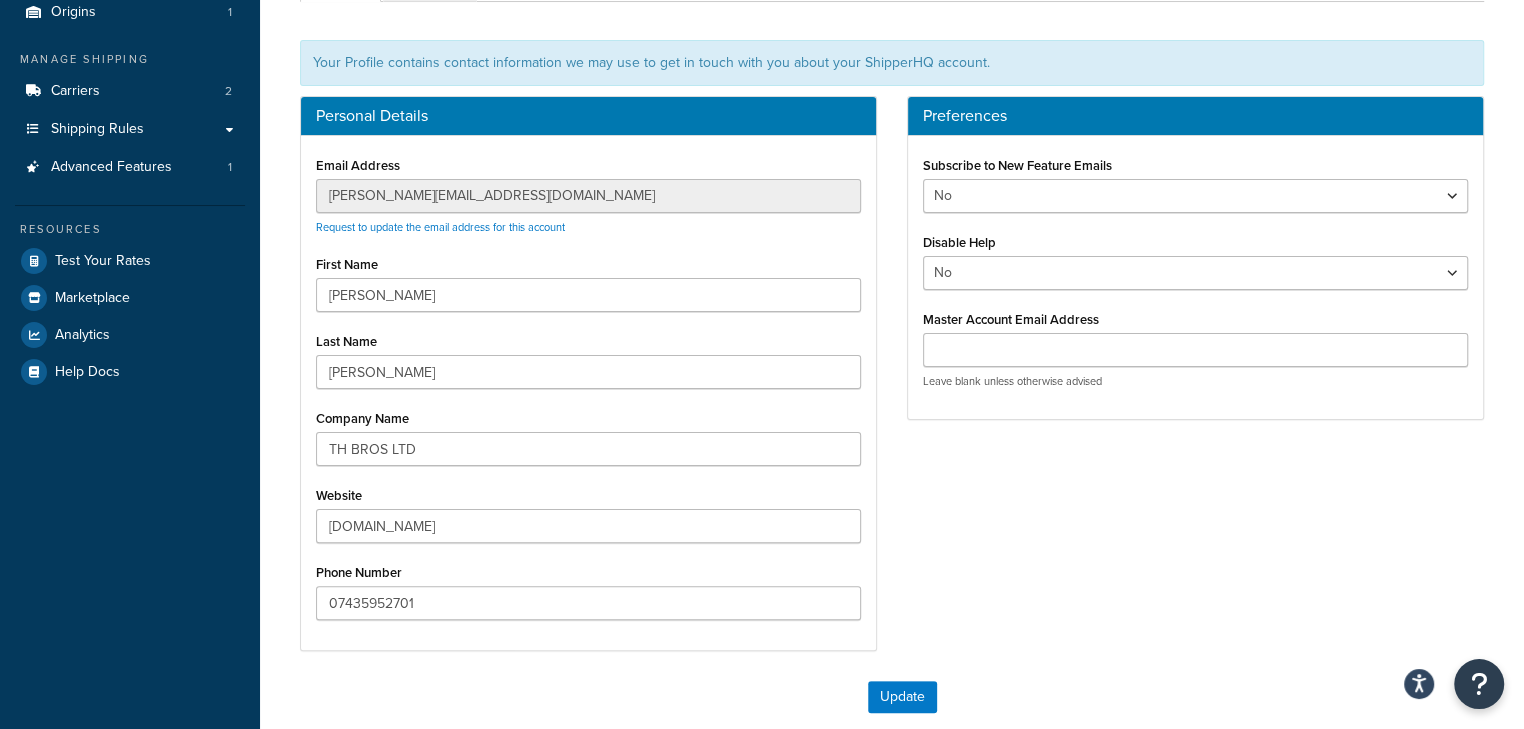 scroll, scrollTop: 0, scrollLeft: 0, axis: both 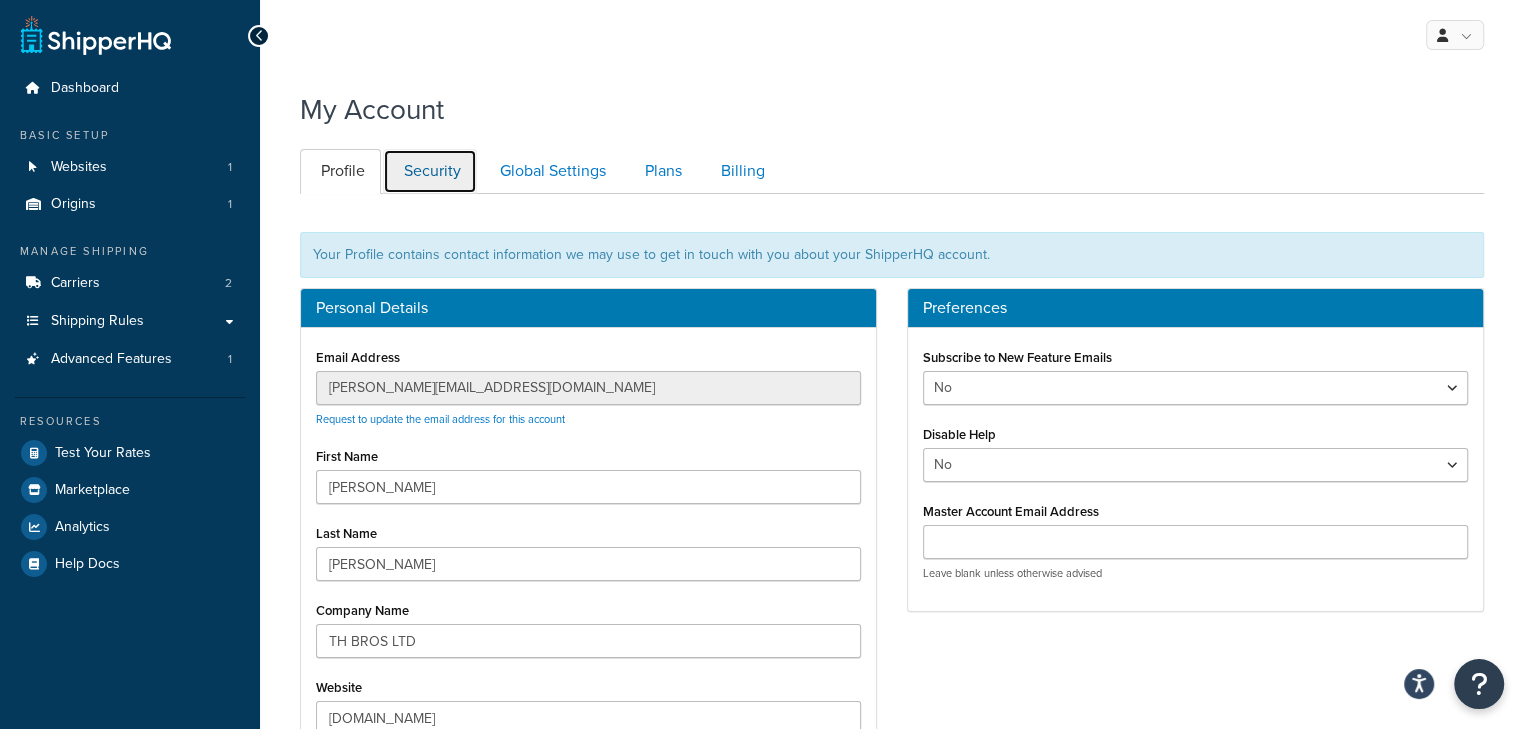 click on "Security" at bounding box center [430, 171] 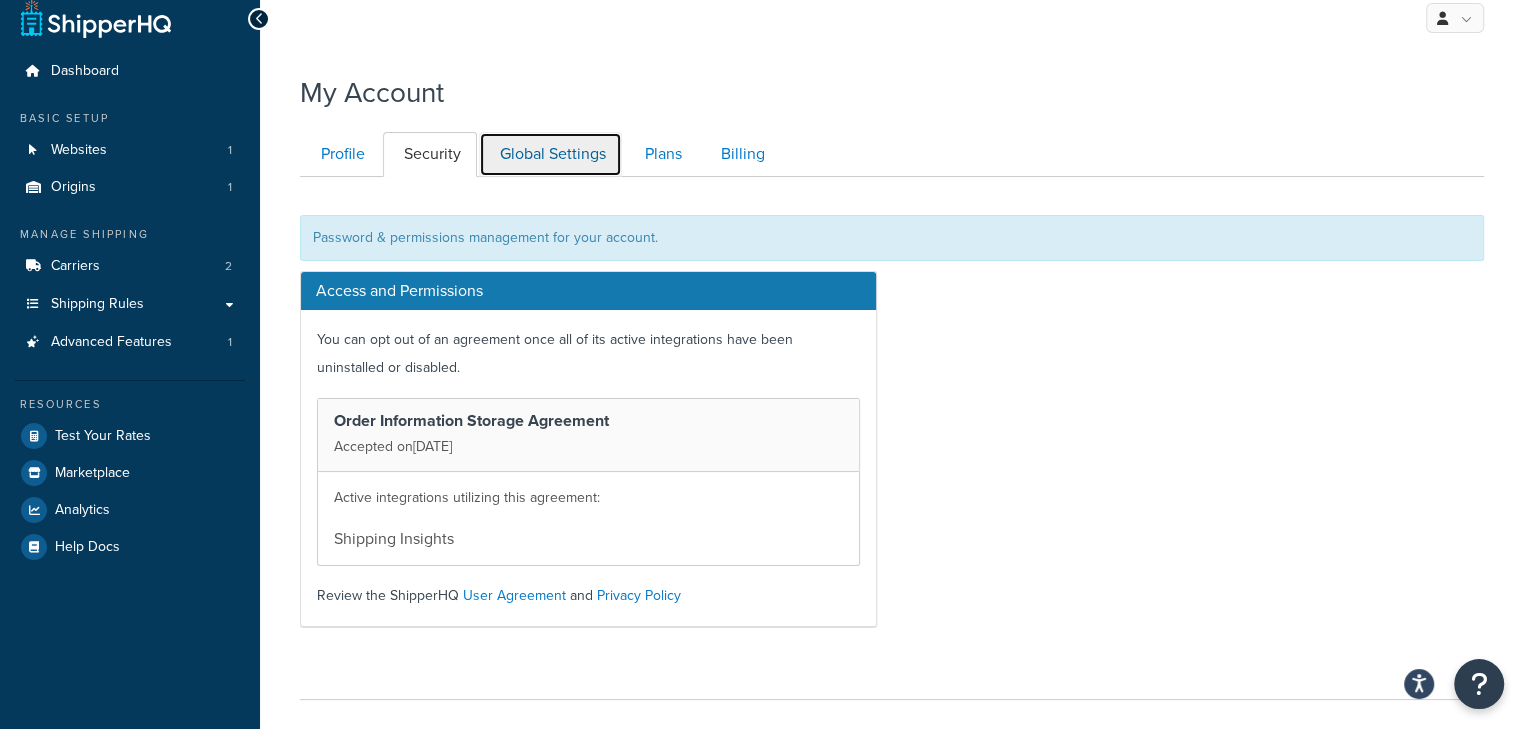 click on "Global Settings" at bounding box center [550, 154] 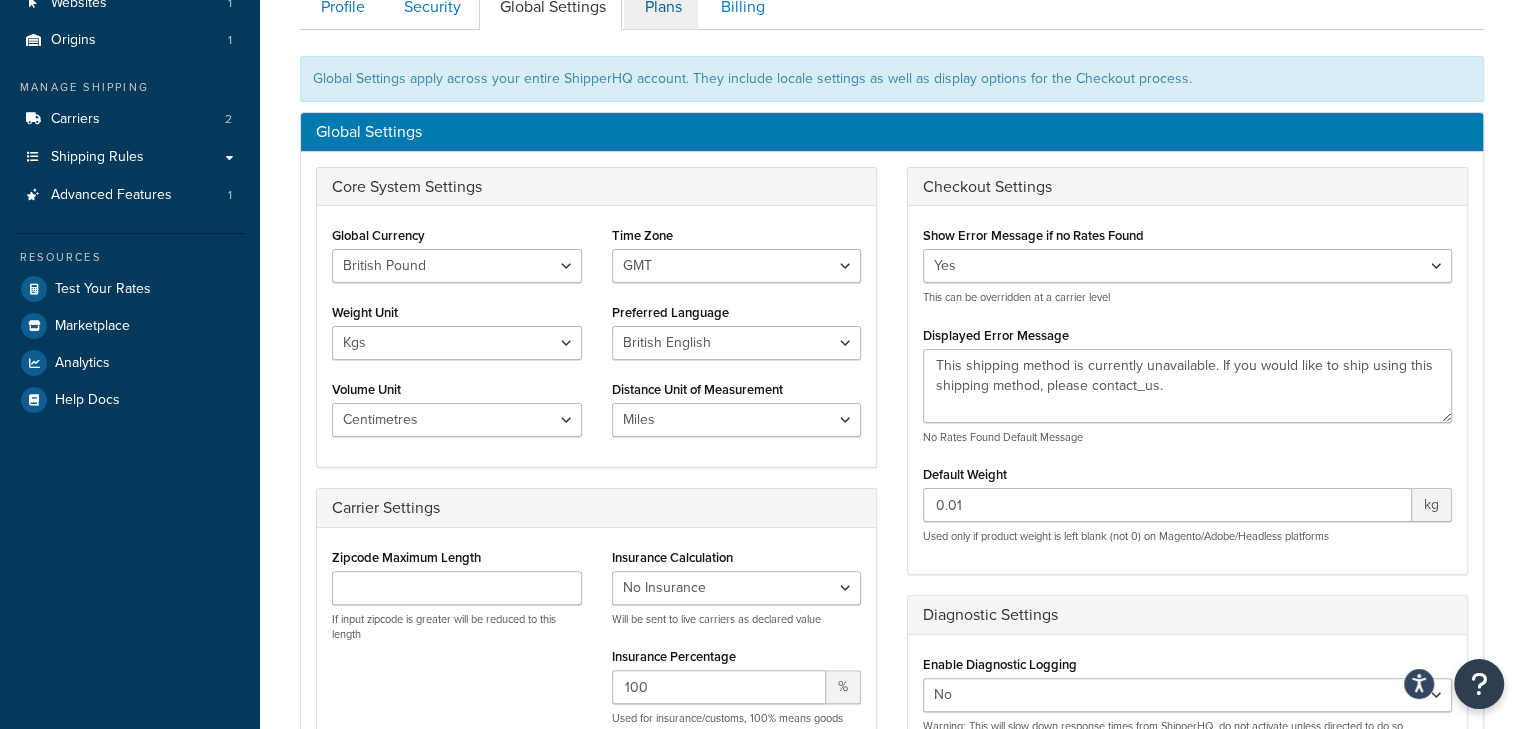 scroll, scrollTop: 0, scrollLeft: 0, axis: both 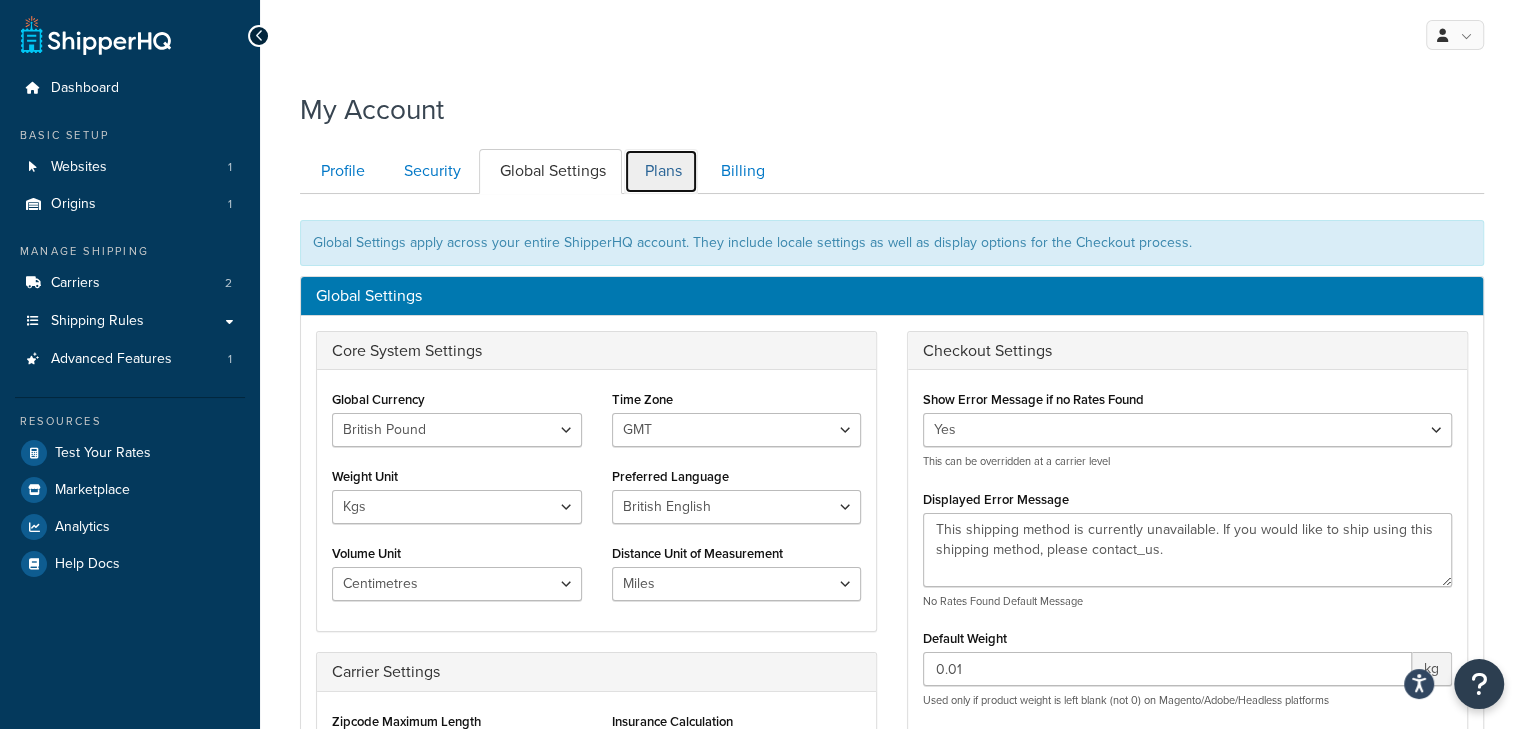 click on "Plans" at bounding box center [661, 171] 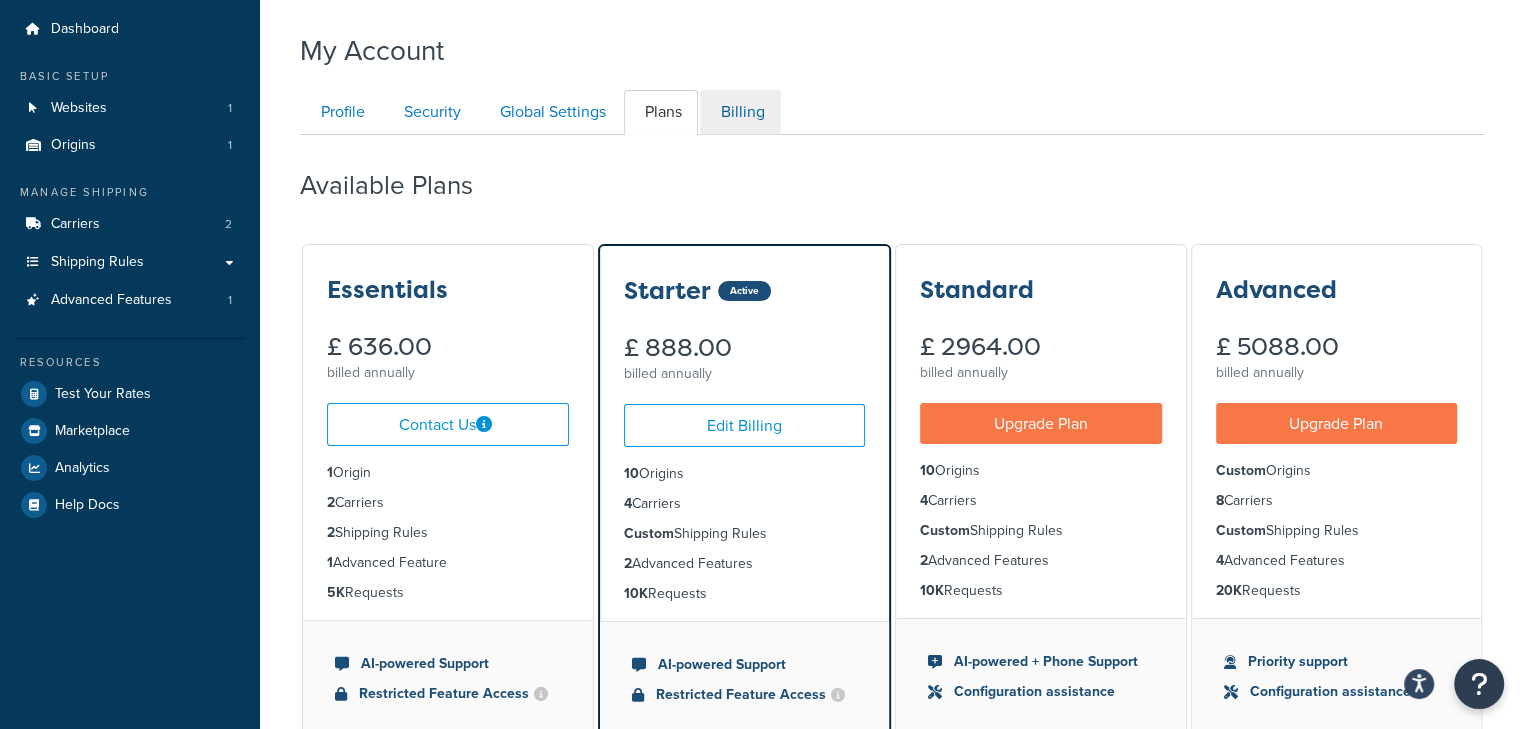 scroll, scrollTop: 0, scrollLeft: 0, axis: both 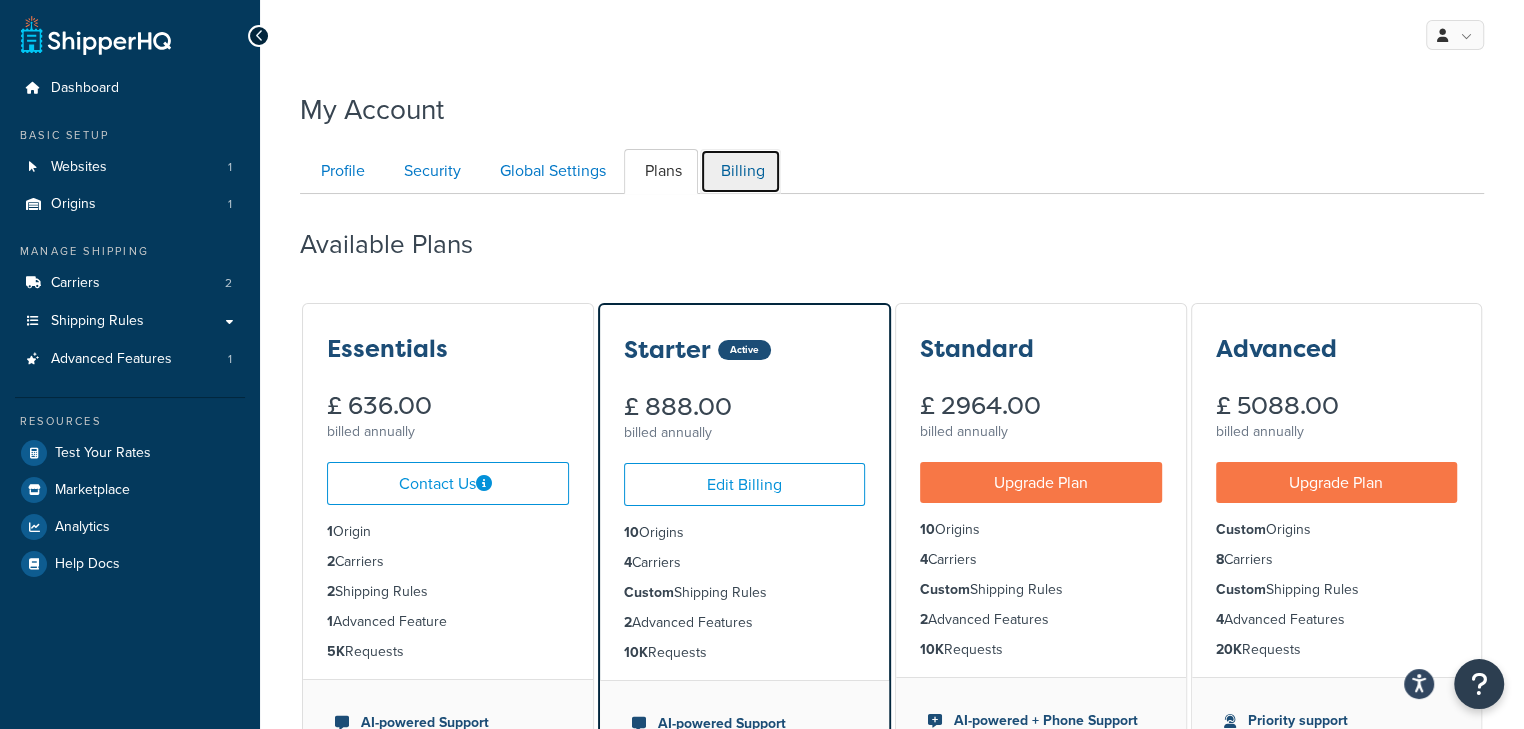 click on "Billing" at bounding box center (740, 171) 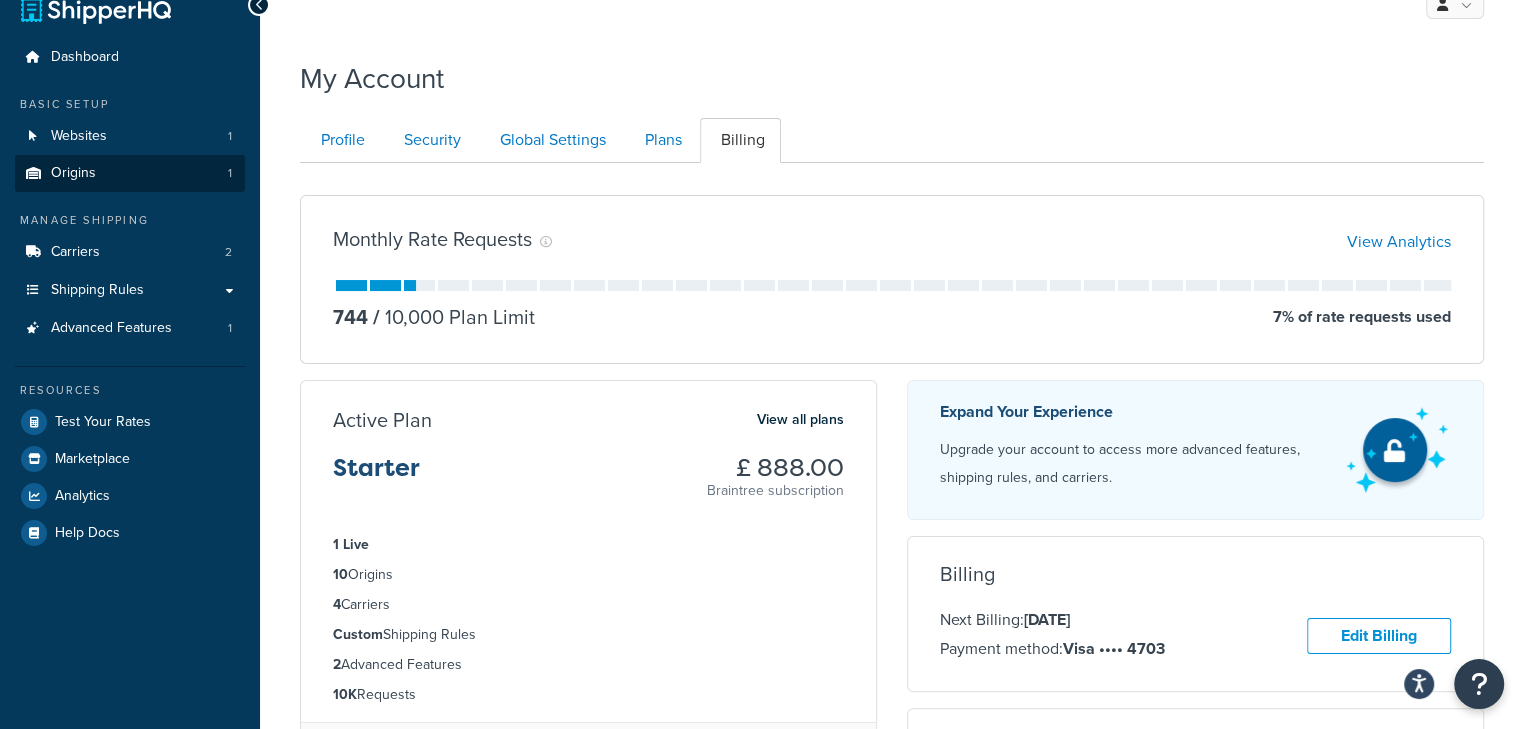 scroll, scrollTop: 0, scrollLeft: 0, axis: both 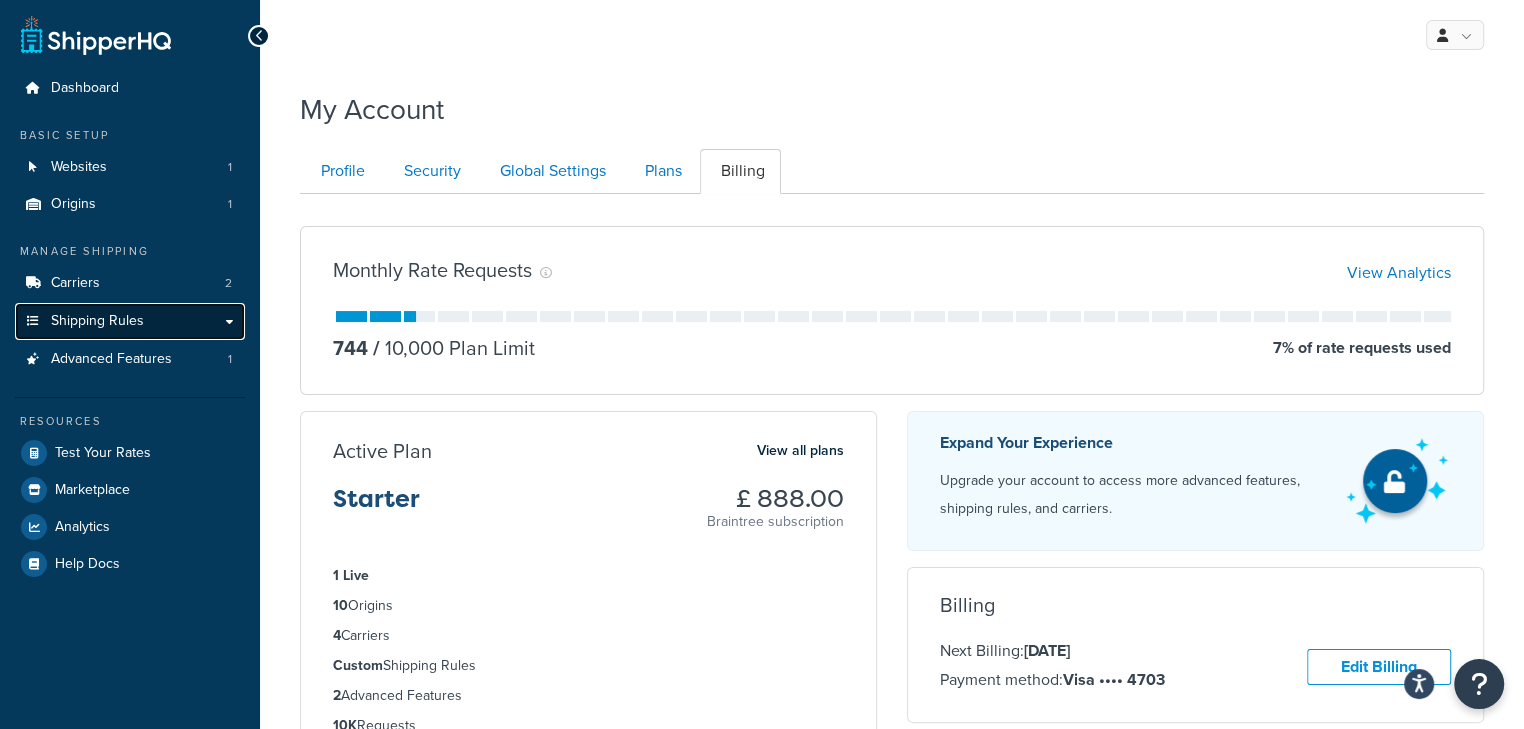 click on "Shipping Rules" at bounding box center [130, 321] 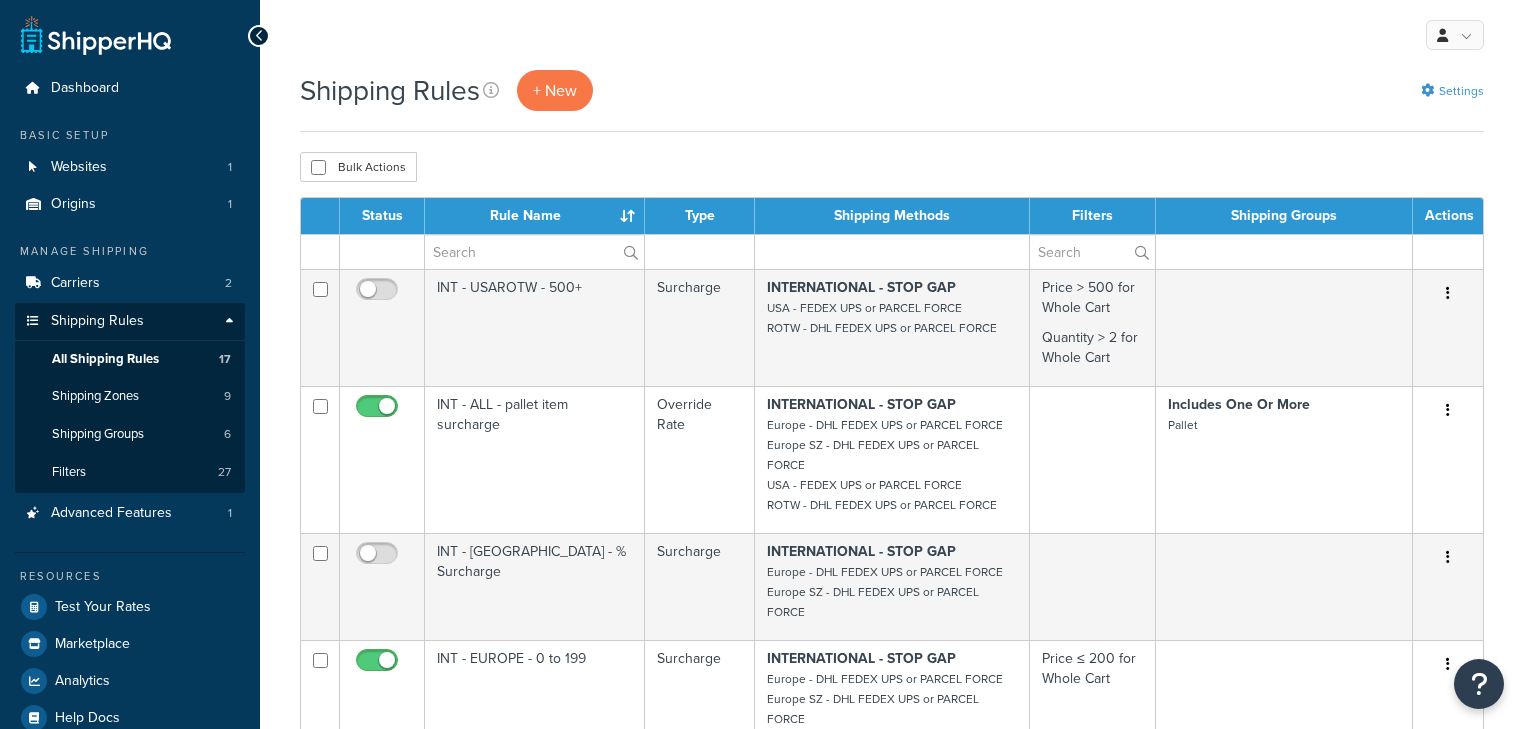 scroll, scrollTop: 0, scrollLeft: 0, axis: both 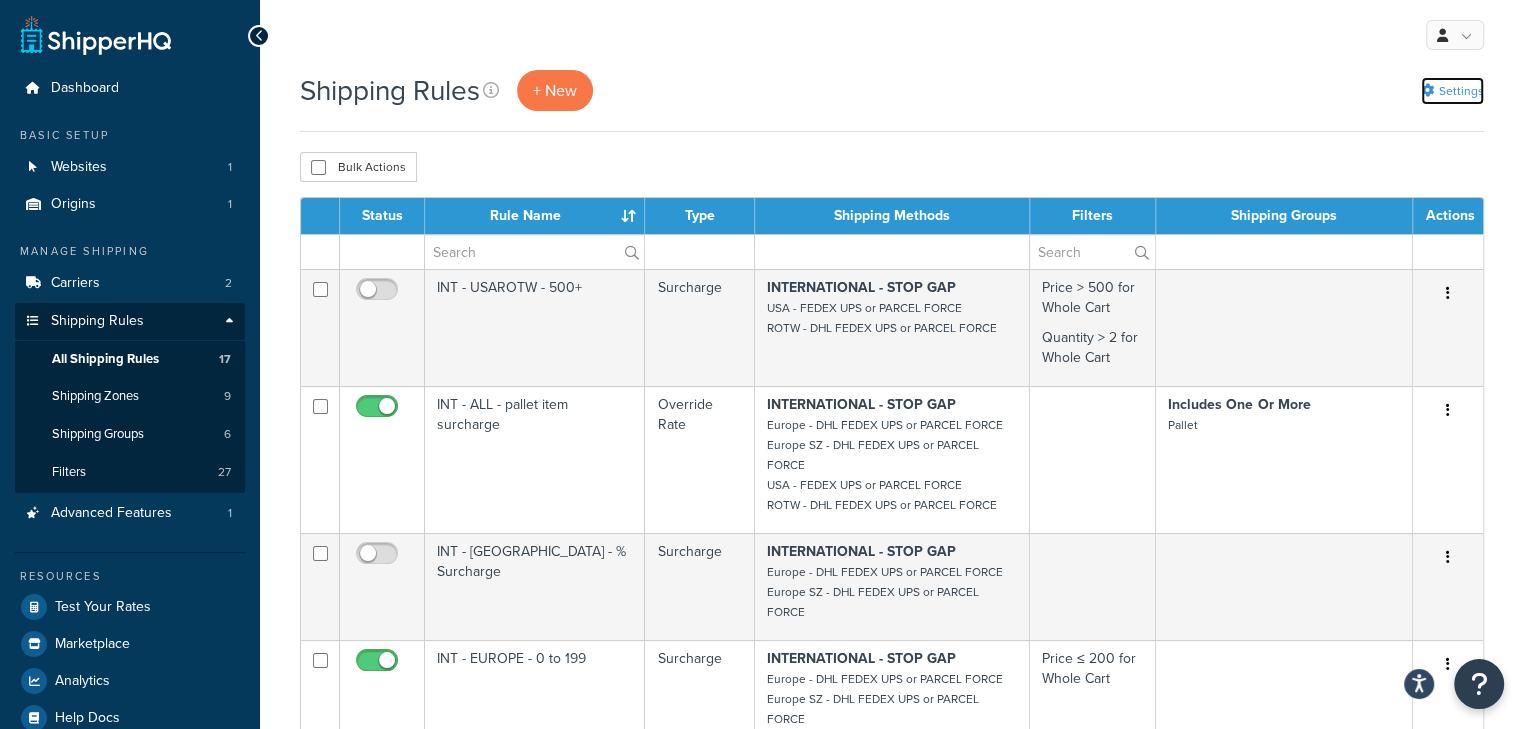 click on "Settings" at bounding box center (1452, 91) 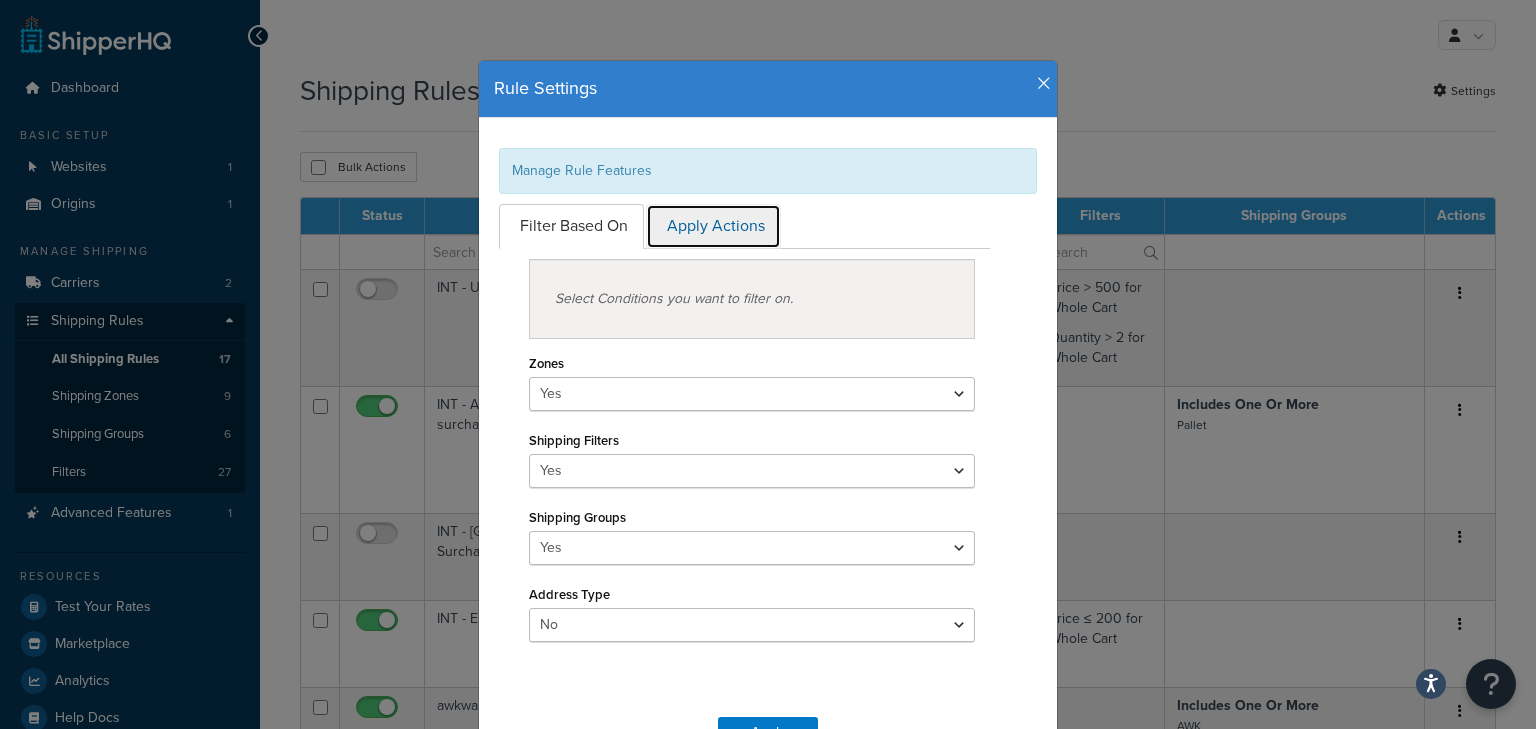 click on "Apply Actions" at bounding box center [713, 226] 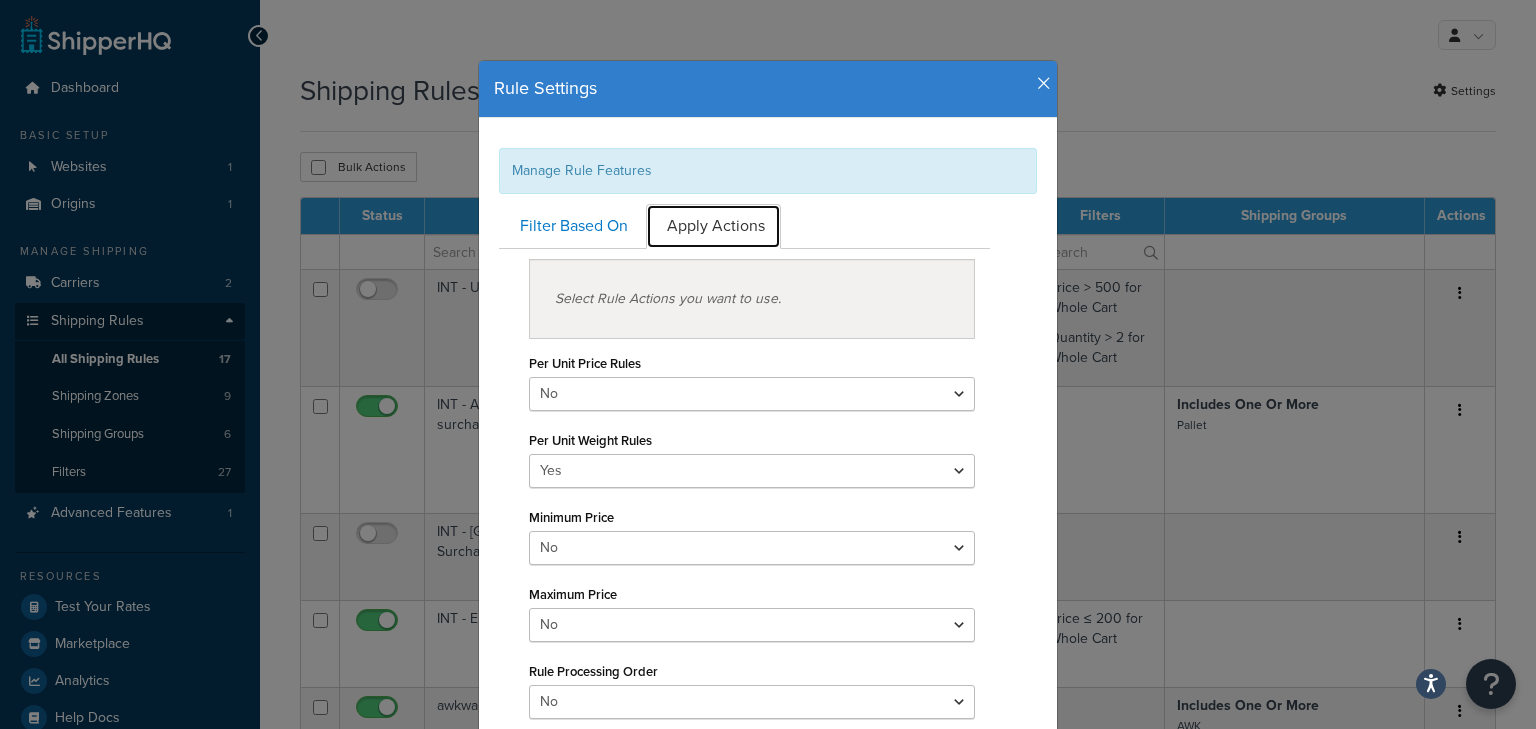 scroll, scrollTop: 266, scrollLeft: 0, axis: vertical 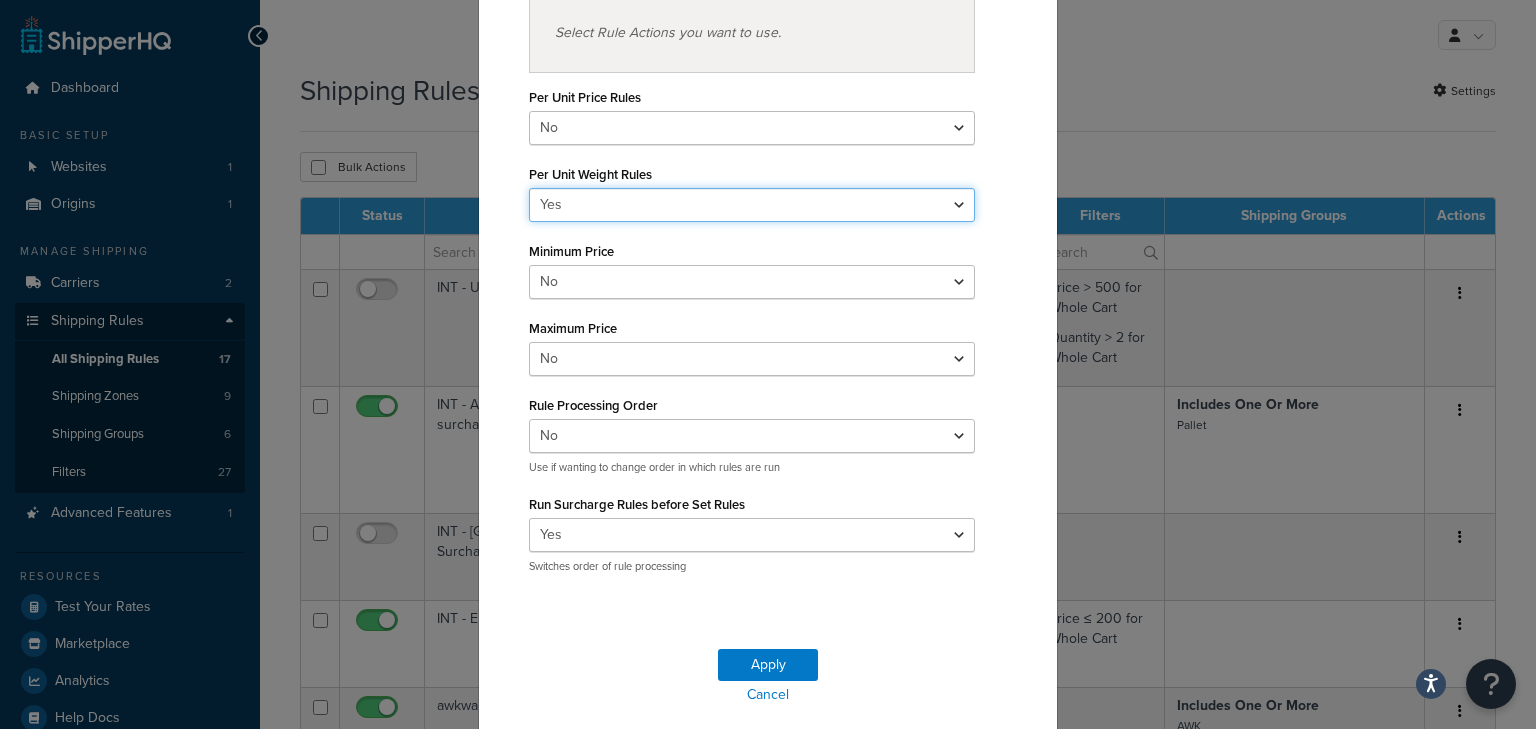 click on "Yes
No" at bounding box center (752, 205) 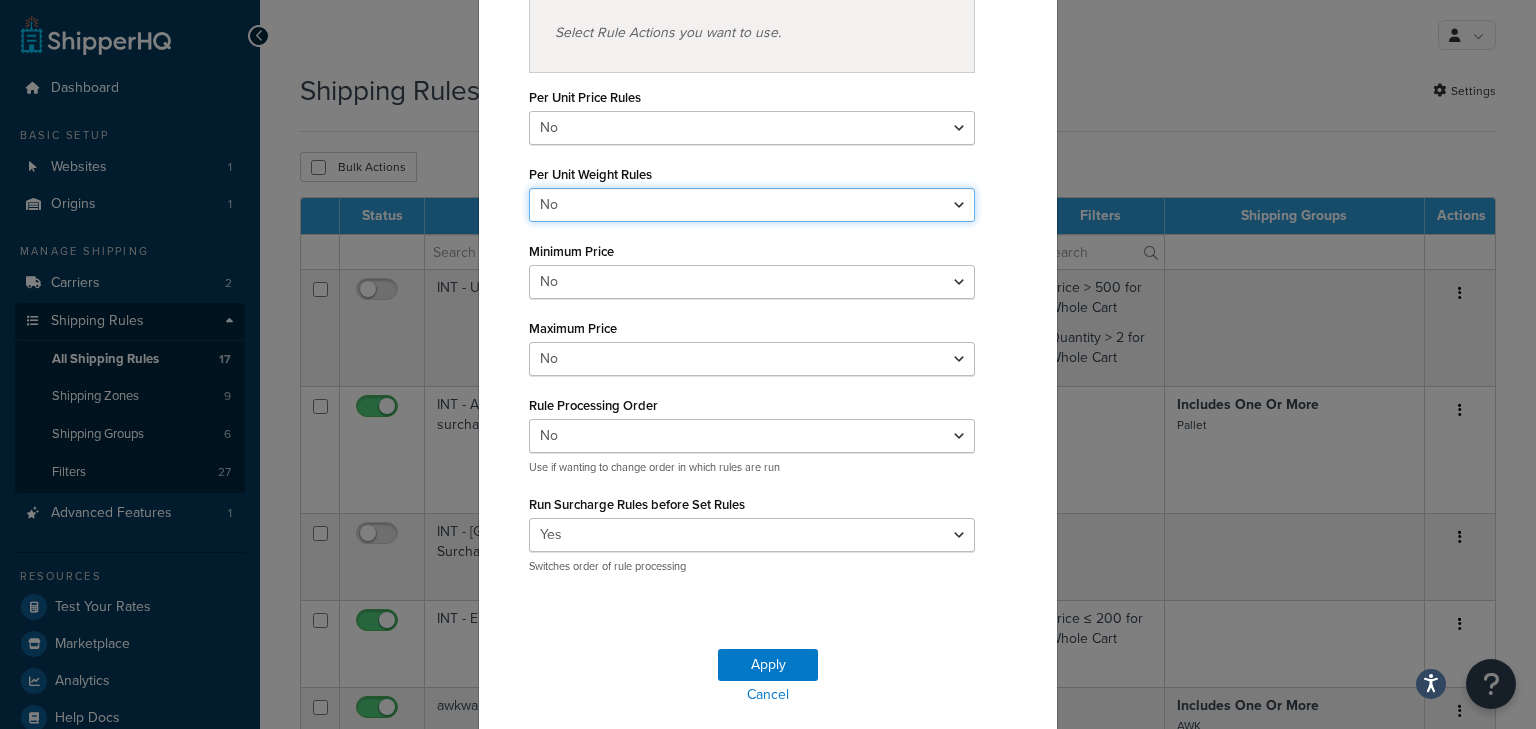 click on "Yes
No" at bounding box center [752, 205] 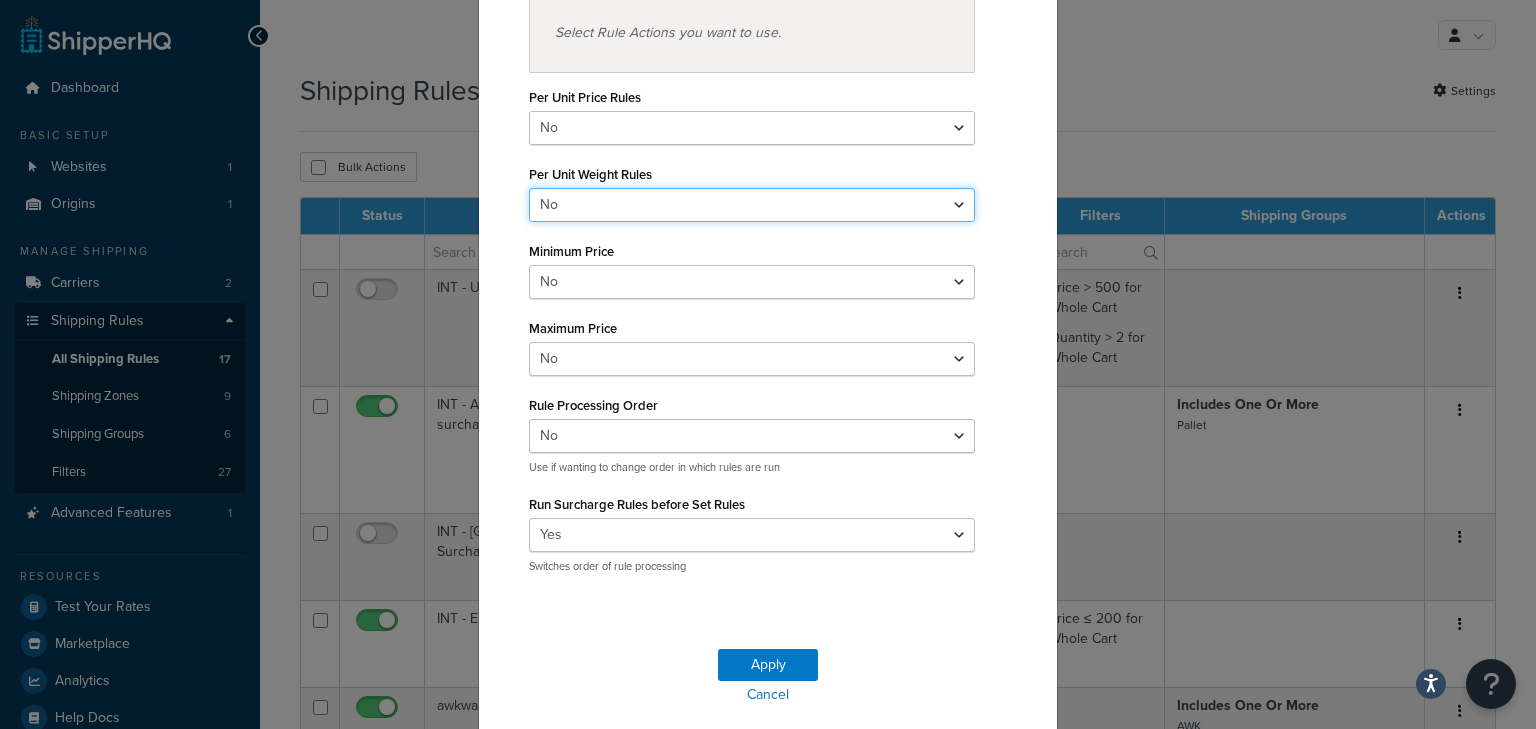 scroll, scrollTop: 327, scrollLeft: 0, axis: vertical 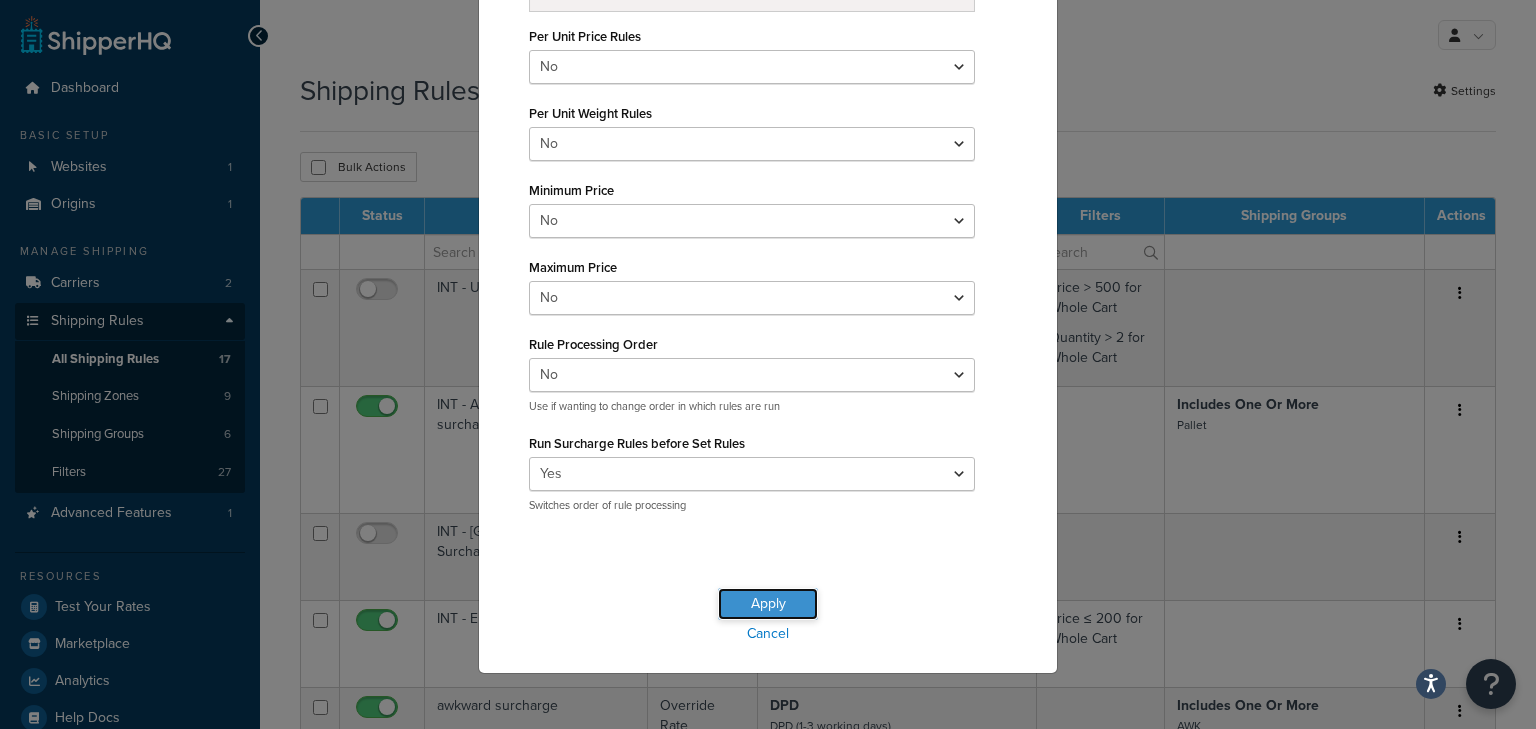 click on "Apply" at bounding box center (768, 604) 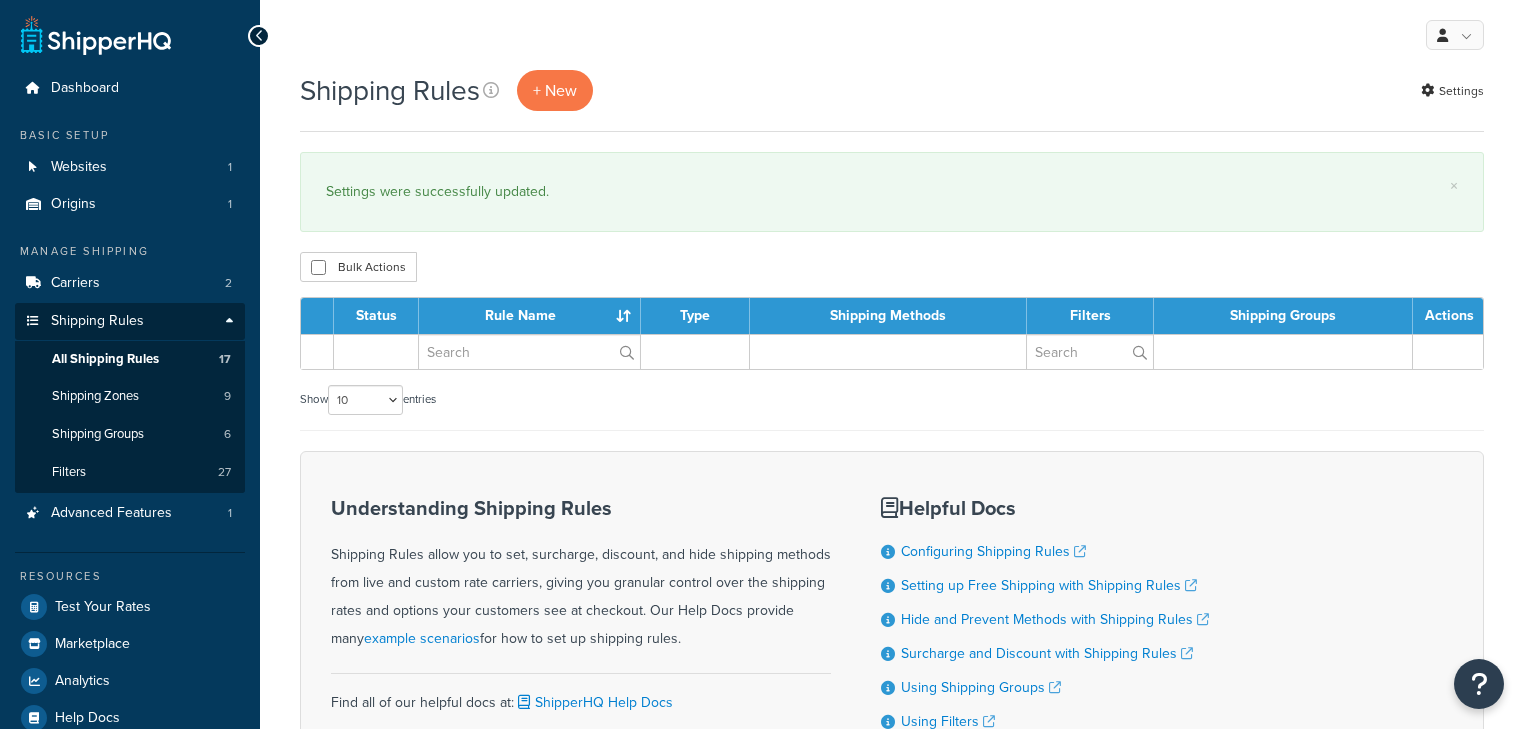 scroll, scrollTop: 0, scrollLeft: 0, axis: both 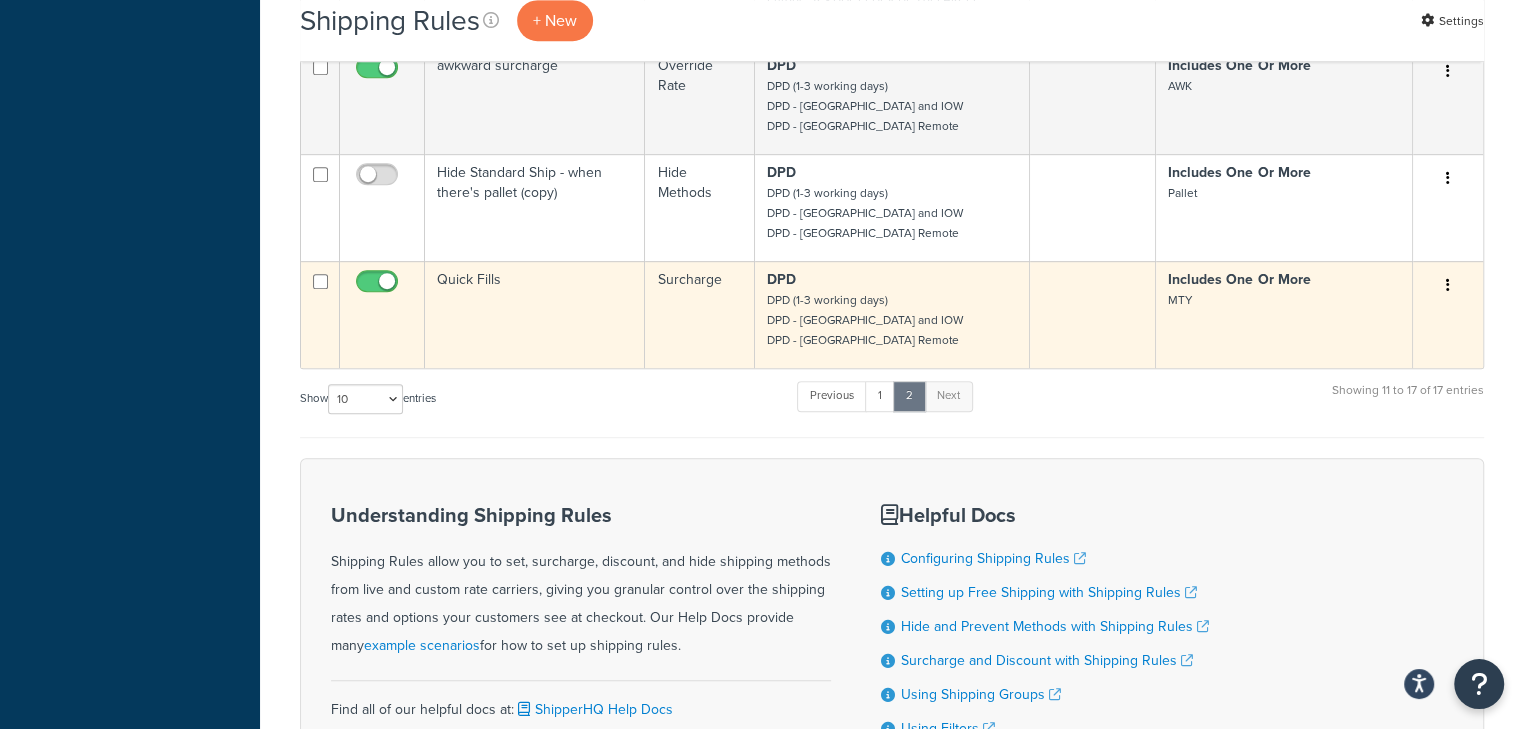 click on "Surcharge" at bounding box center (699, 314) 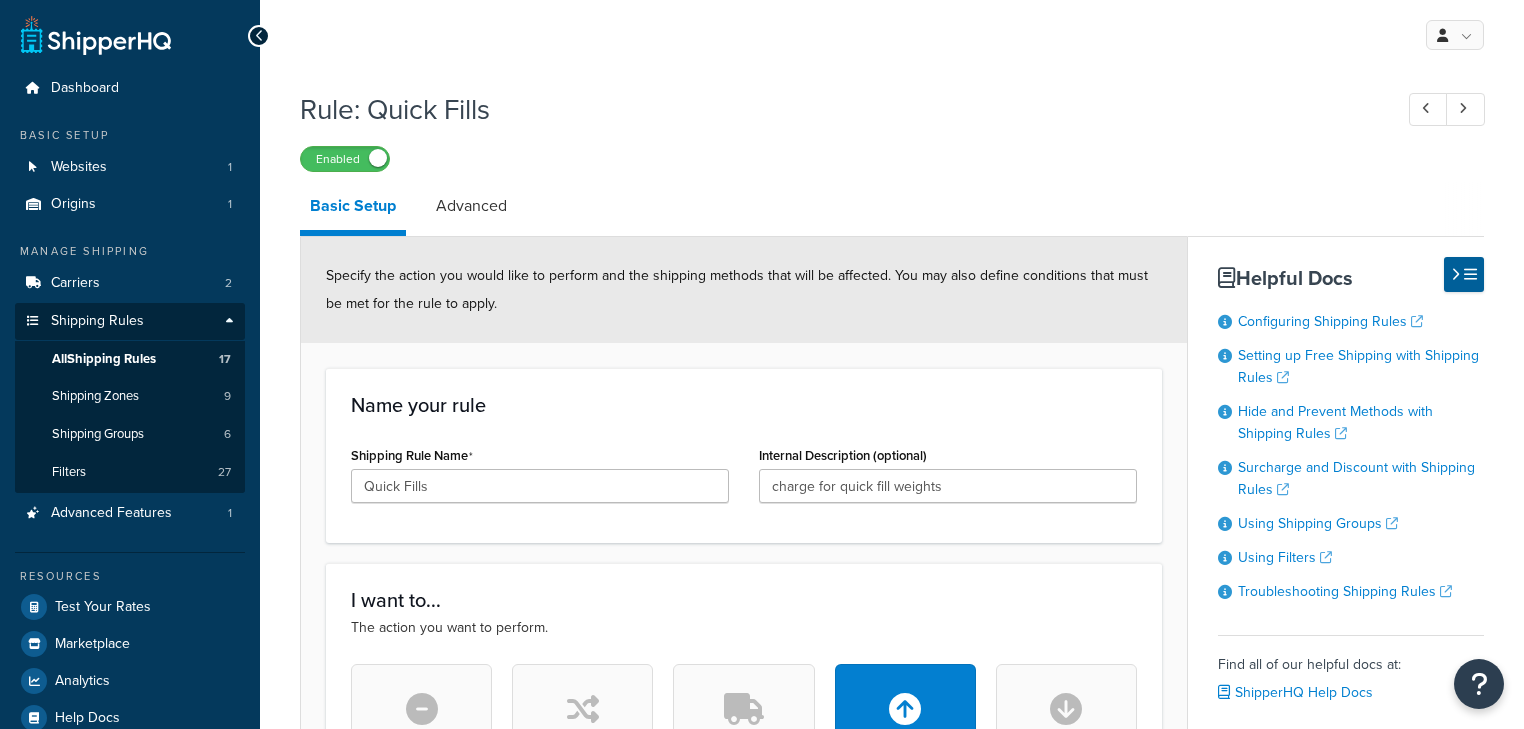 select on "SHIPPING_GROUP" 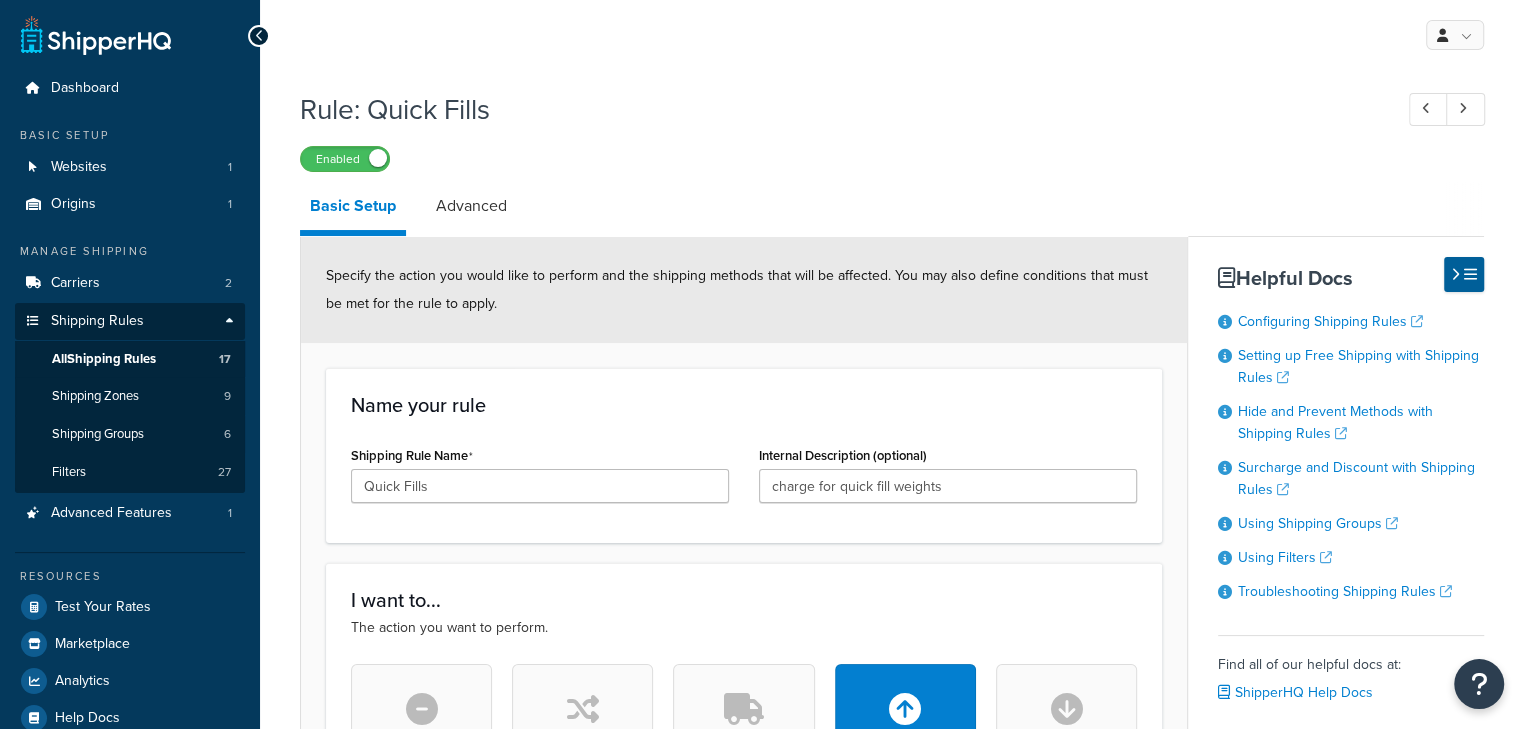 scroll, scrollTop: 266, scrollLeft: 0, axis: vertical 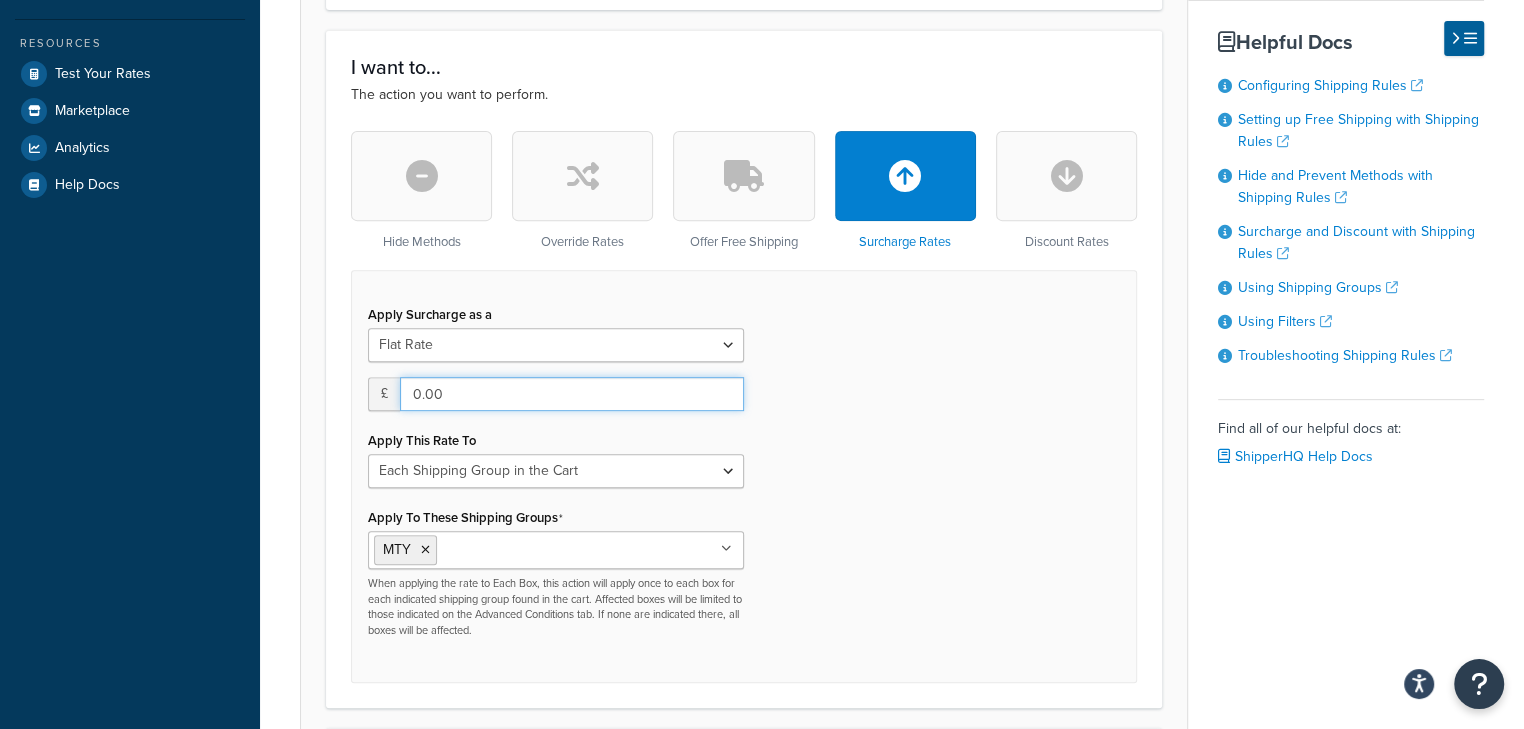 drag, startPoint x: 555, startPoint y: 383, endPoint x: 347, endPoint y: 381, distance: 208.00961 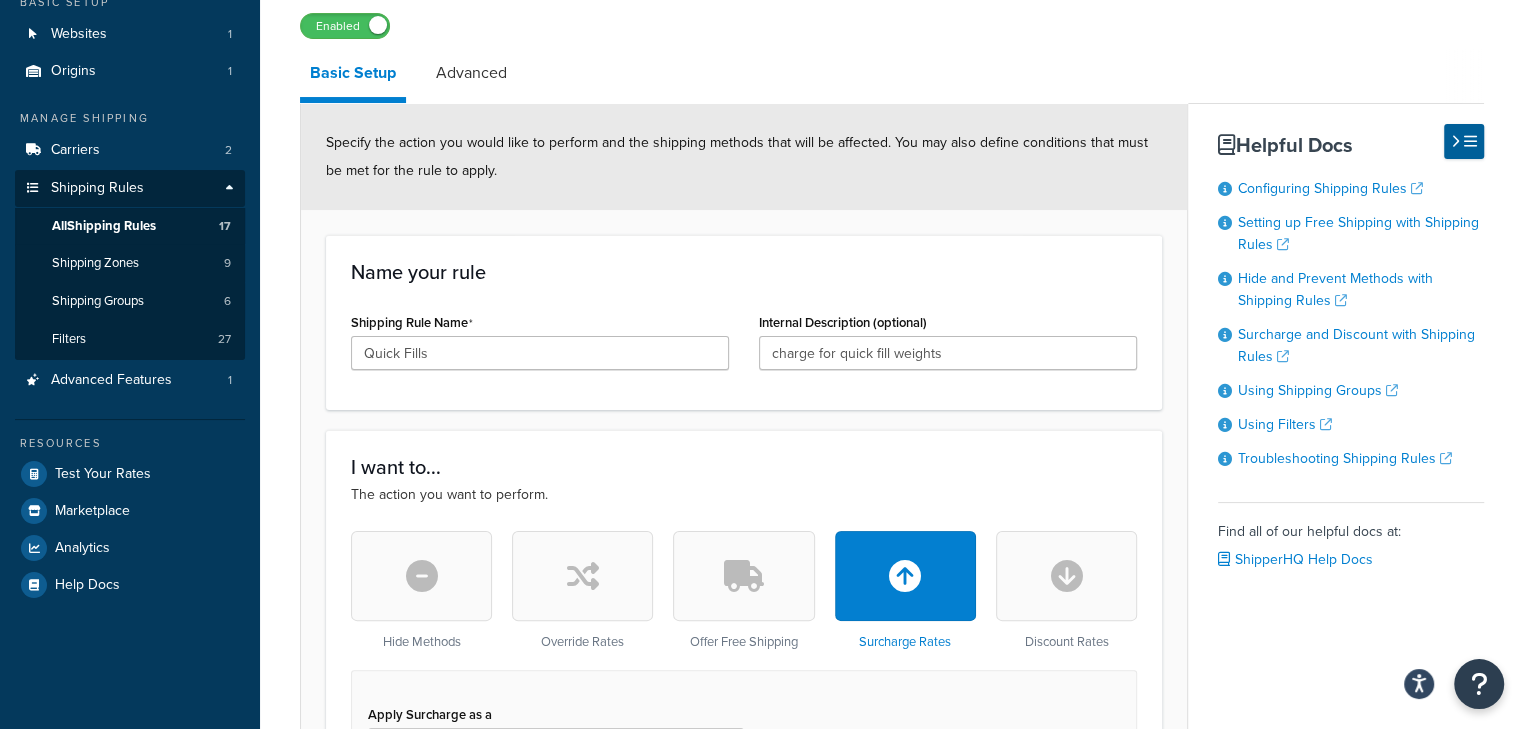 scroll, scrollTop: 0, scrollLeft: 0, axis: both 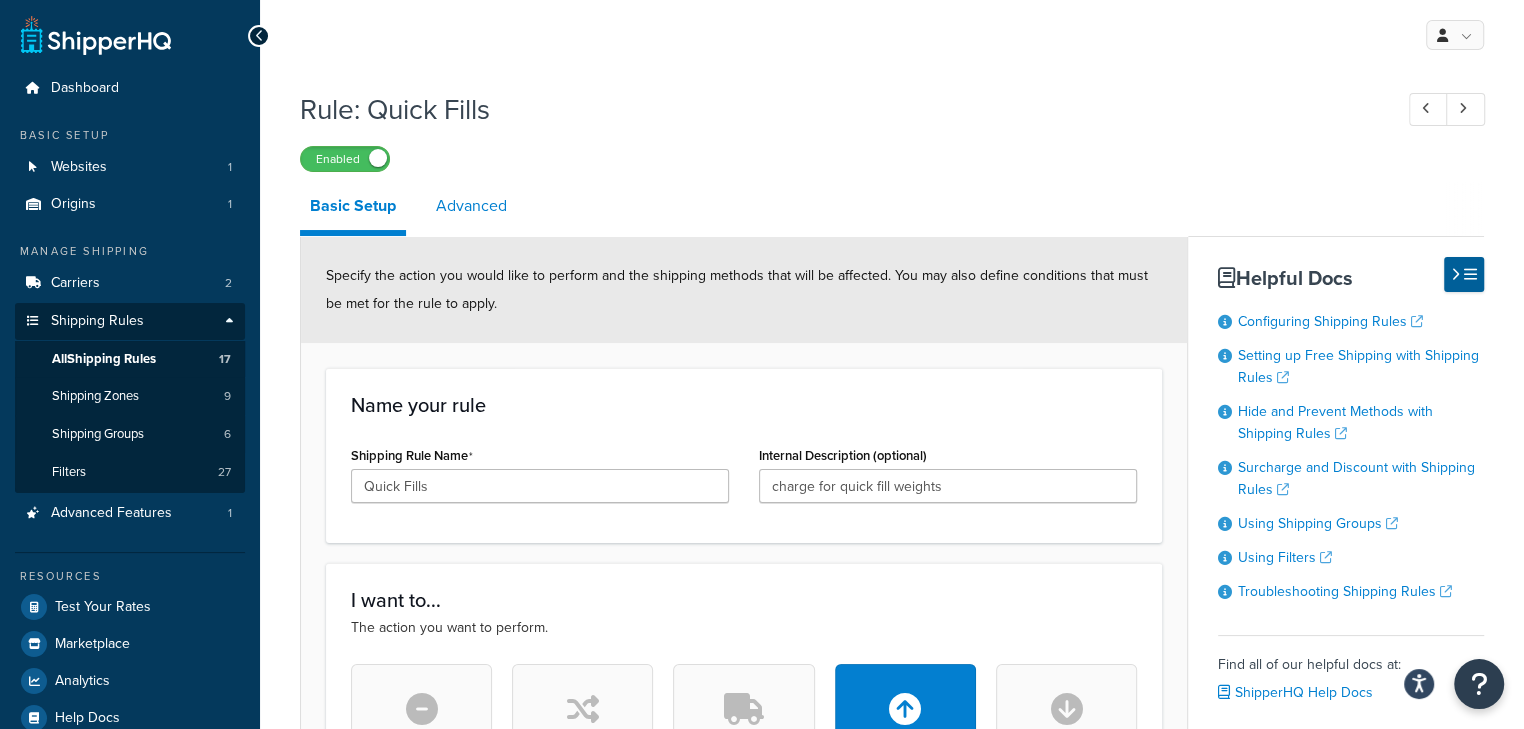 click on "Advanced" at bounding box center (471, 206) 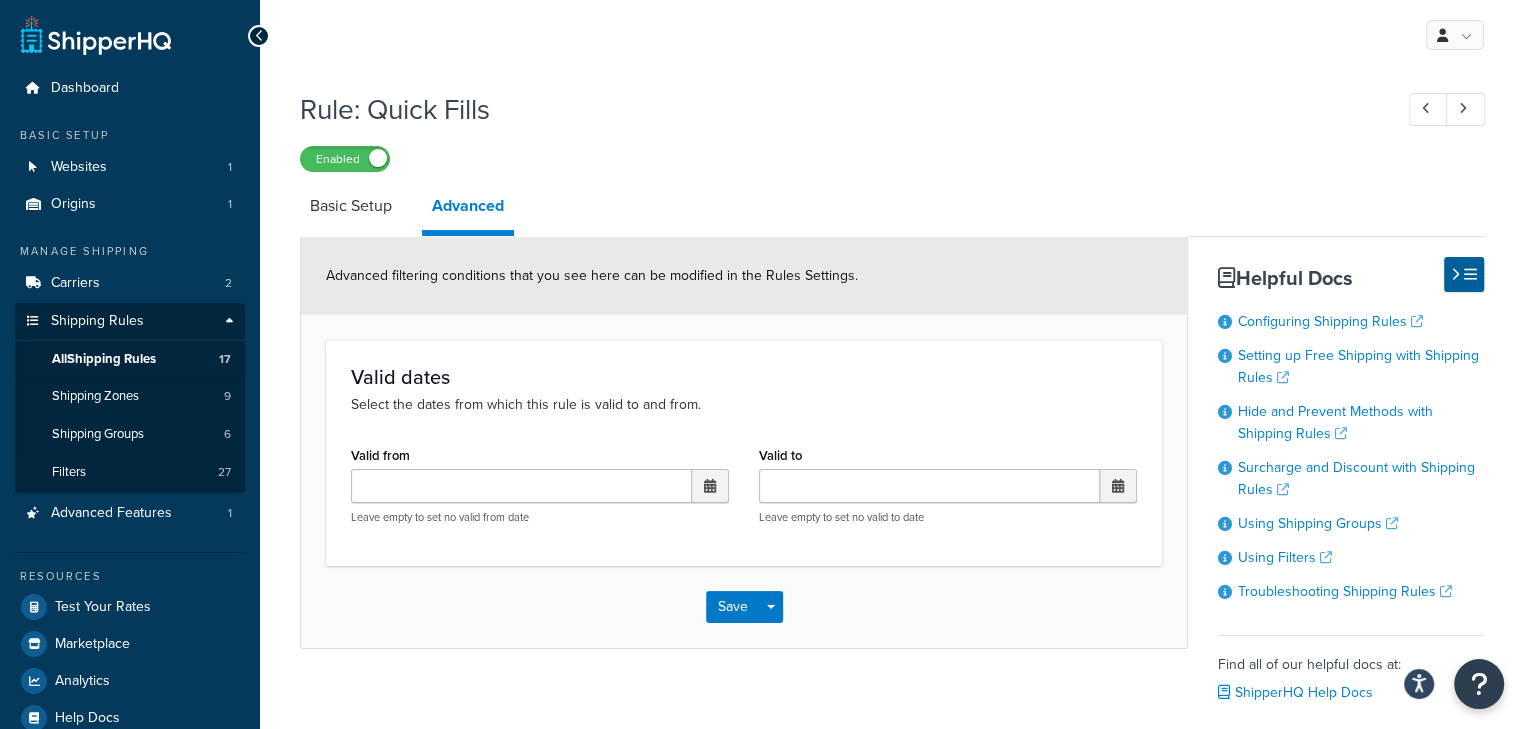 scroll, scrollTop: 127, scrollLeft: 0, axis: vertical 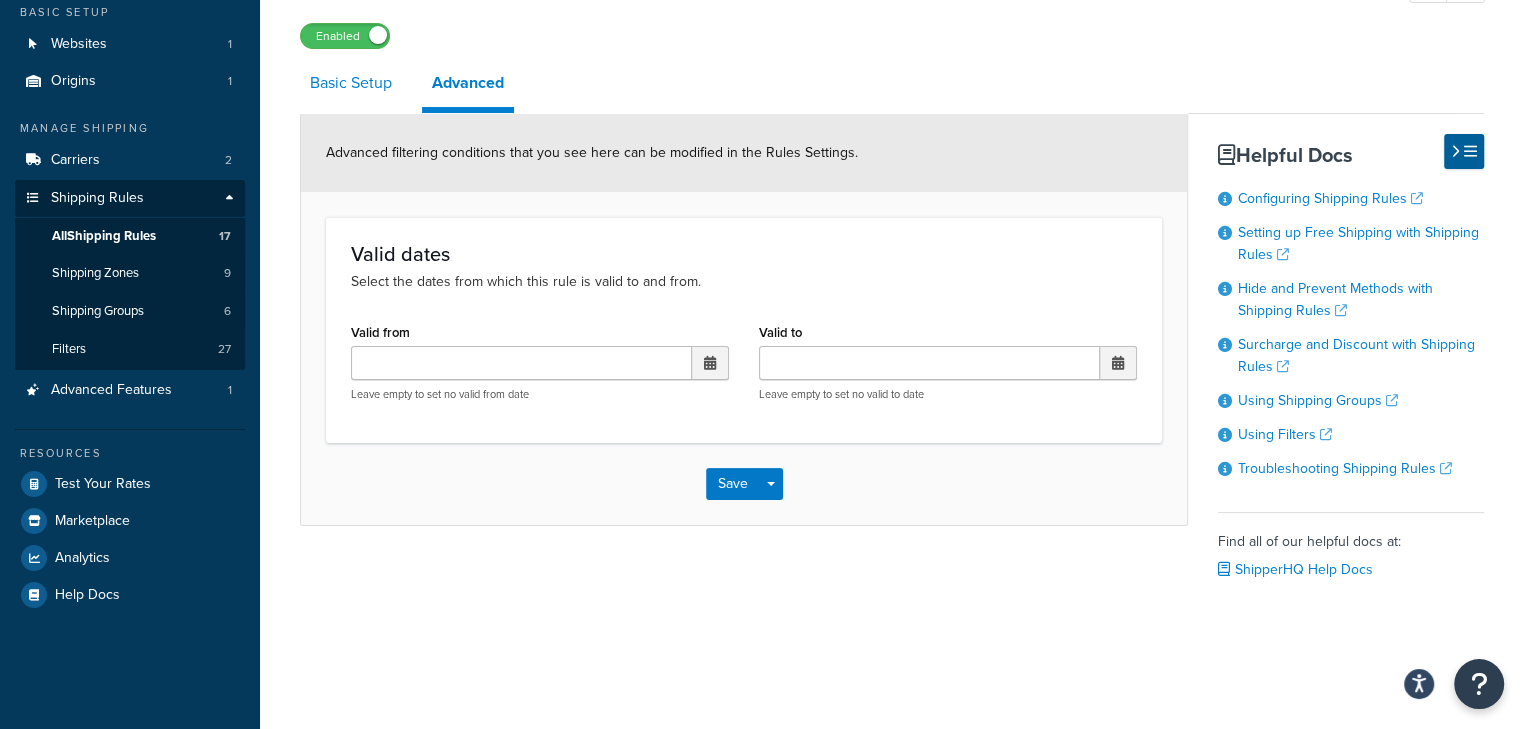 click on "Basic Setup" at bounding box center (351, 83) 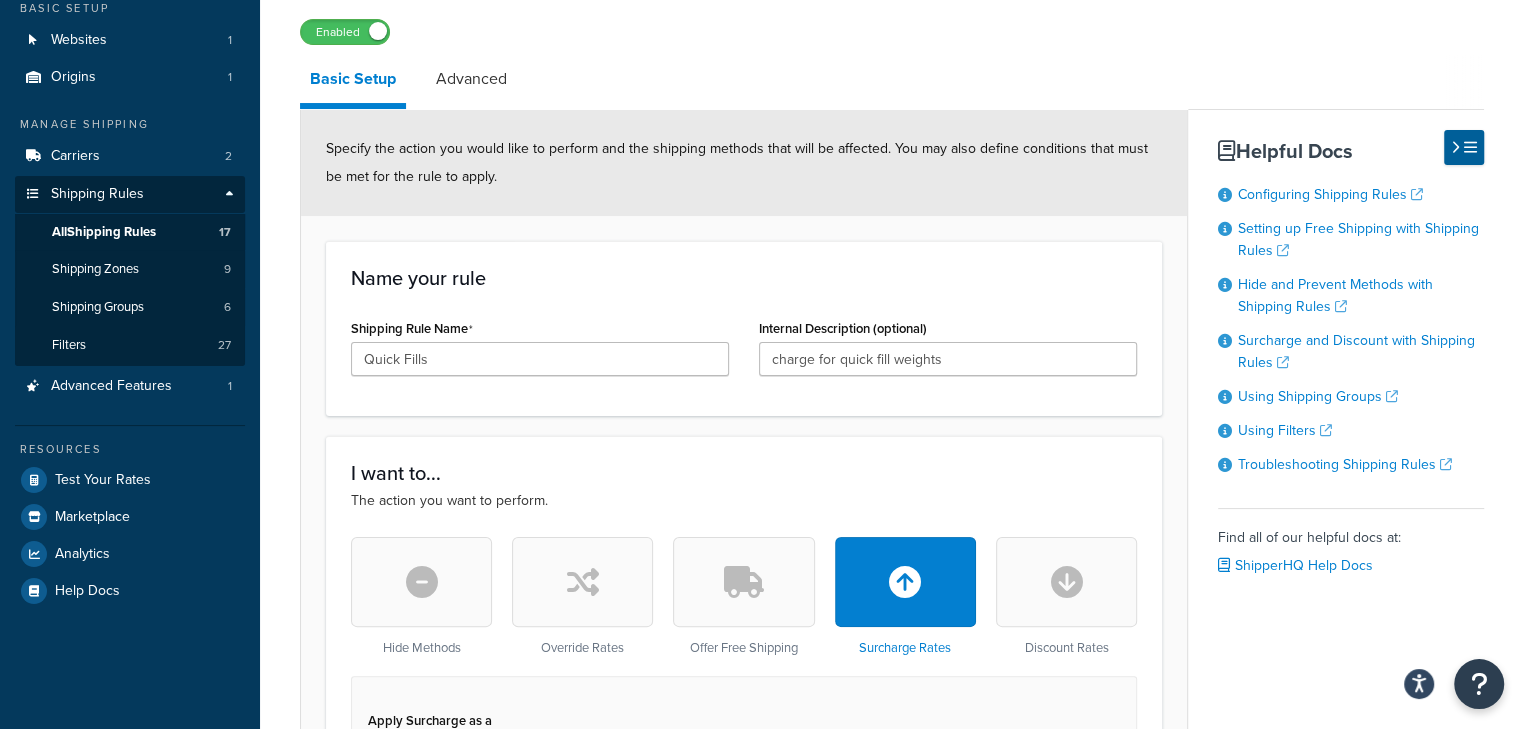 scroll, scrollTop: 527, scrollLeft: 0, axis: vertical 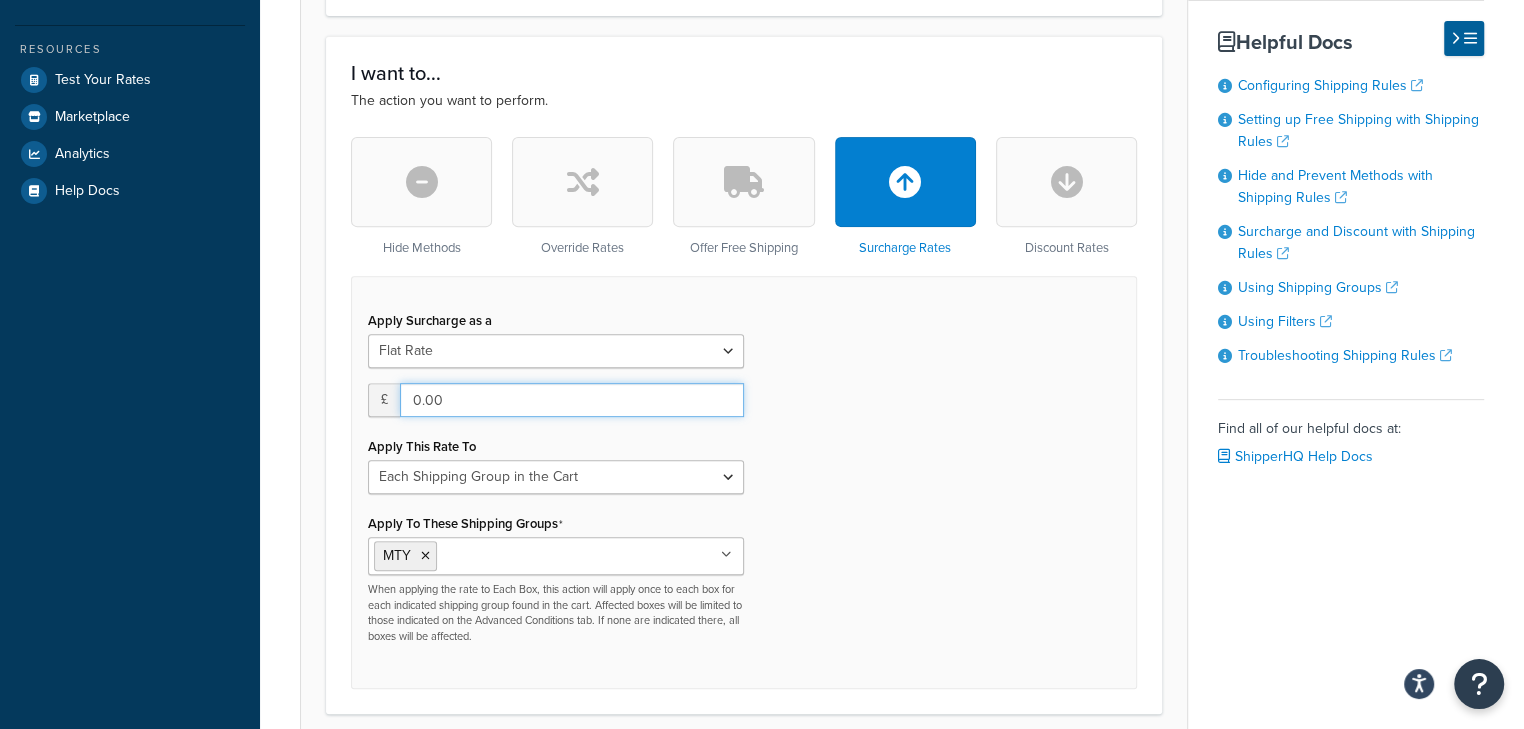 drag, startPoint x: 626, startPoint y: 382, endPoint x: 366, endPoint y: 386, distance: 260.03076 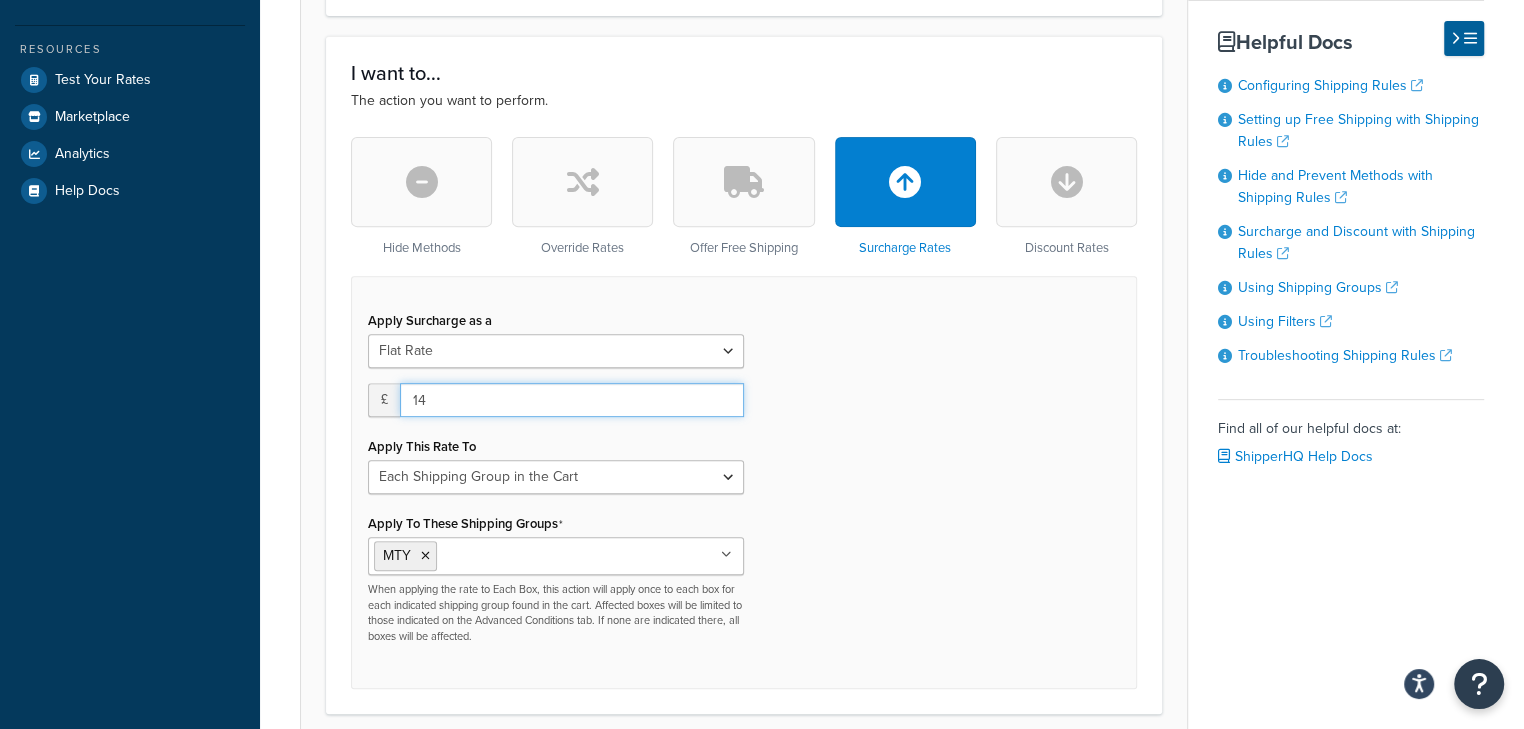 drag, startPoint x: 341, startPoint y: 372, endPoint x: 188, endPoint y: 367, distance: 153.08168 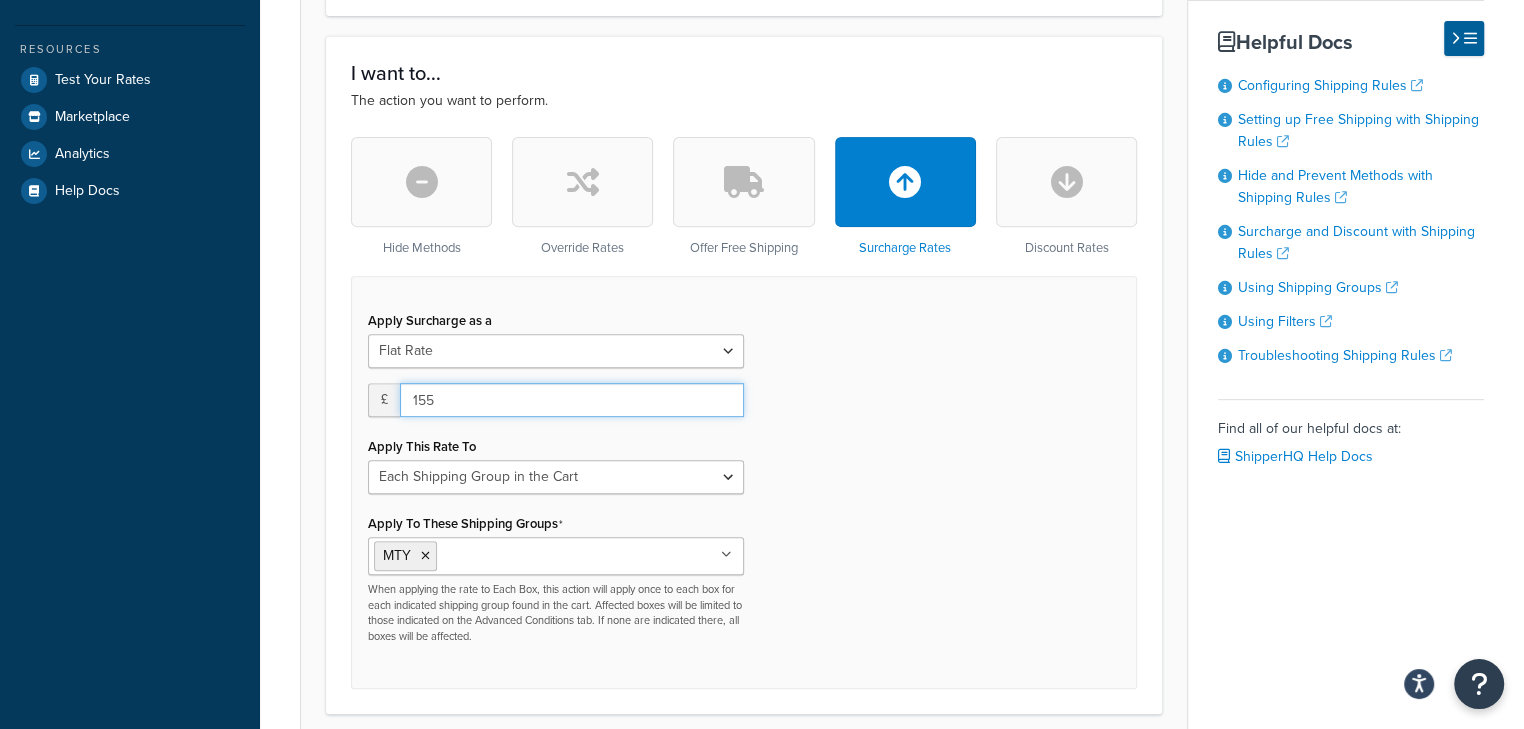 type on "155" 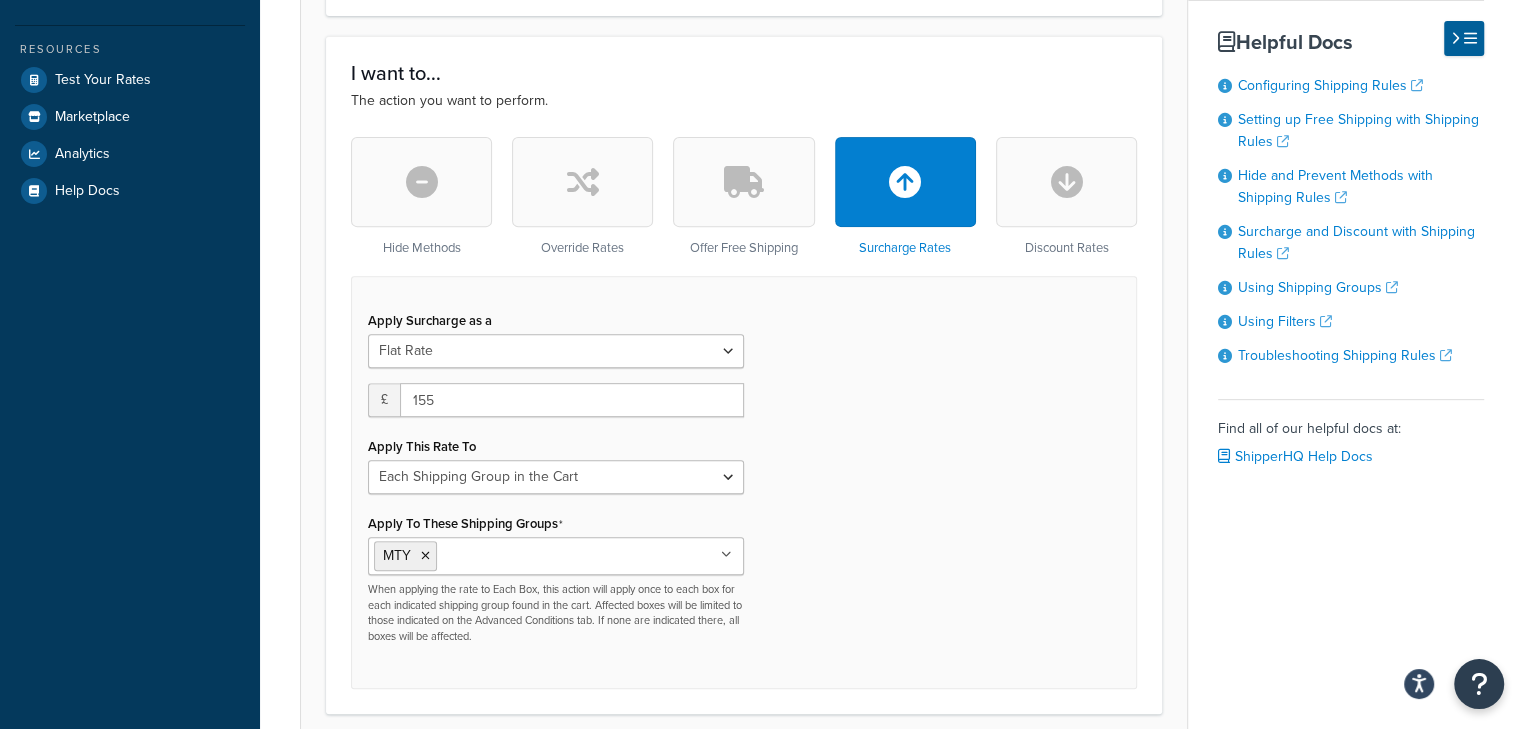 click on "Apply Surcharge as a   Flat Rate  Percentage  Flat Rate & Percentage    £ 155 Apply This Rate To   Each Shipment in the Cart  Each Shipping Group in the Cart  Each Item within a Shipping Group  Each Box per Each Shipping Group  Apply To These Shipping Groups   MTY   AWK MASSIVE Oversize Pallet All Products not assigned to a Shipping Group When applying the rate to Each Box, this action will apply once to each box for each indicated shipping group found in the cart. Affected boxes will be limited to those indicated on the Advanced Conditions tab. If none are indicated there, all boxes will be affected." at bounding box center [744, 482] 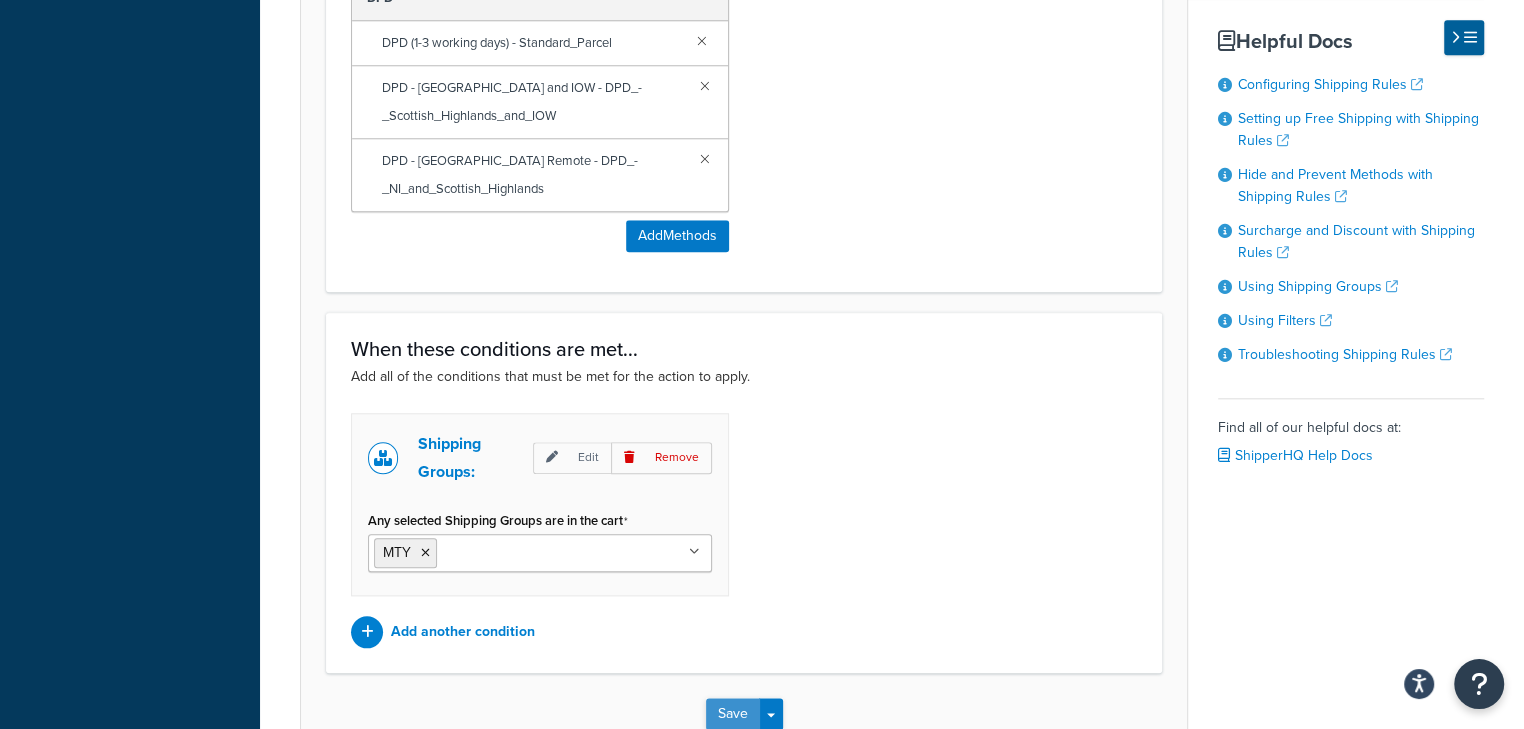 scroll, scrollTop: 1577, scrollLeft: 0, axis: vertical 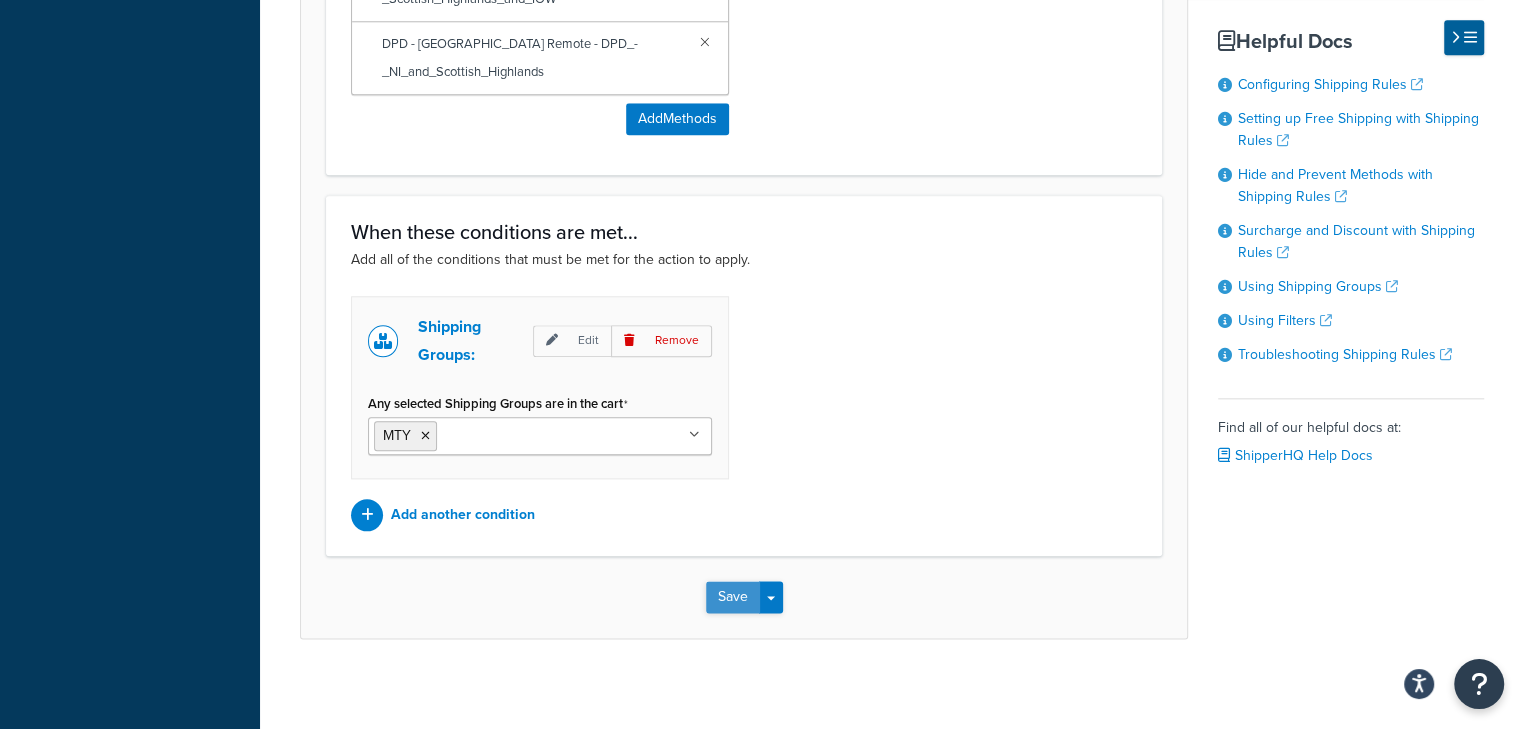 click on "Save" at bounding box center [733, 597] 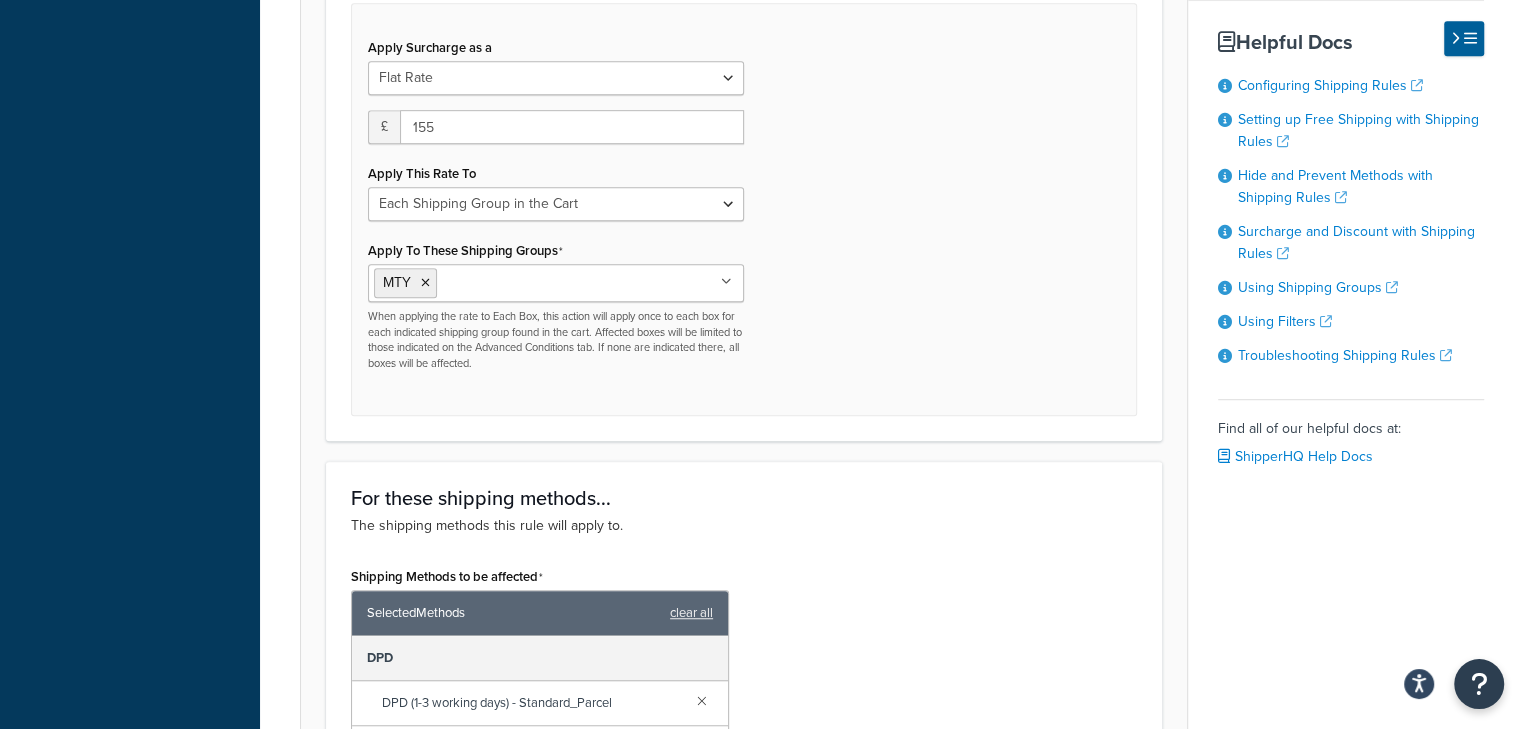 scroll, scrollTop: 1333, scrollLeft: 0, axis: vertical 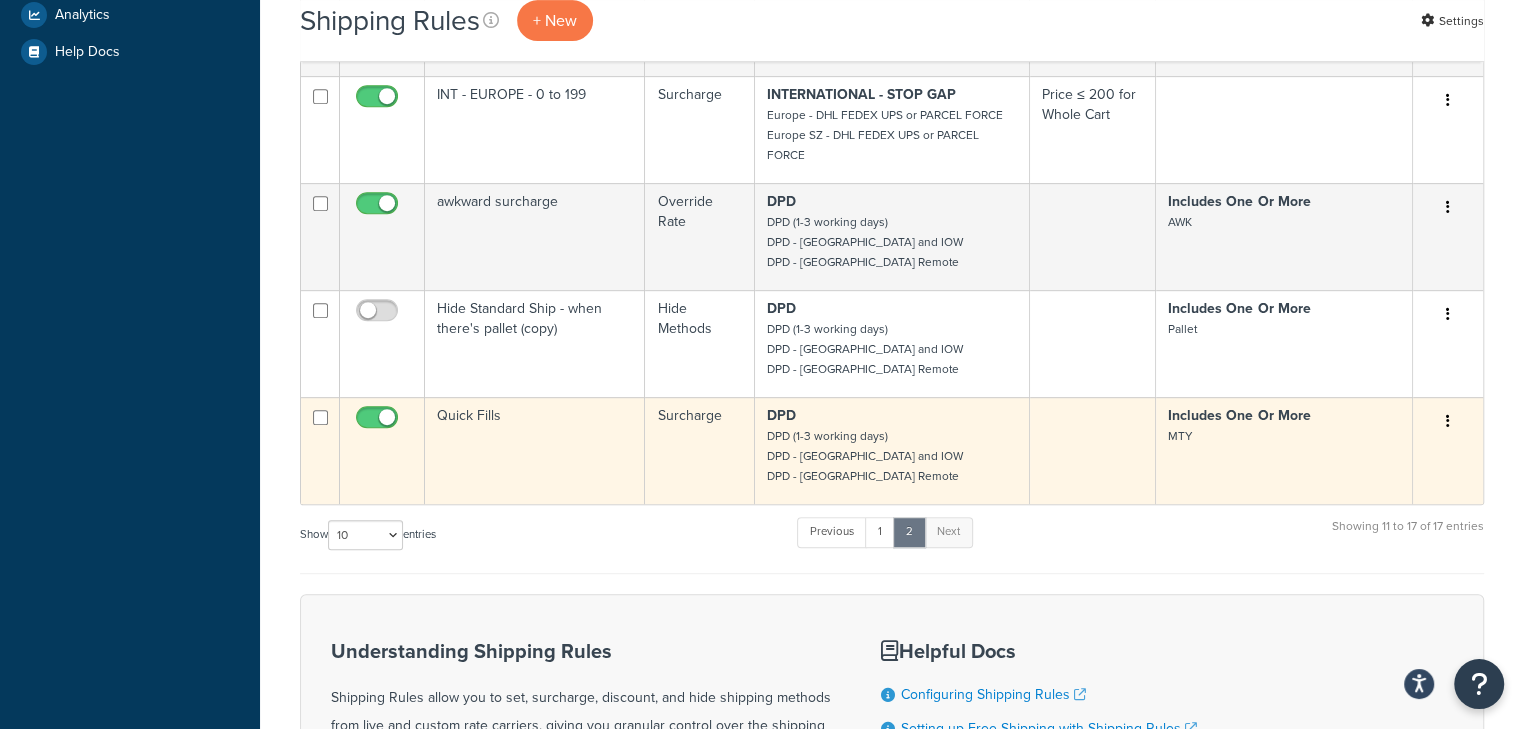 click on "Quick Fills" at bounding box center (535, 450) 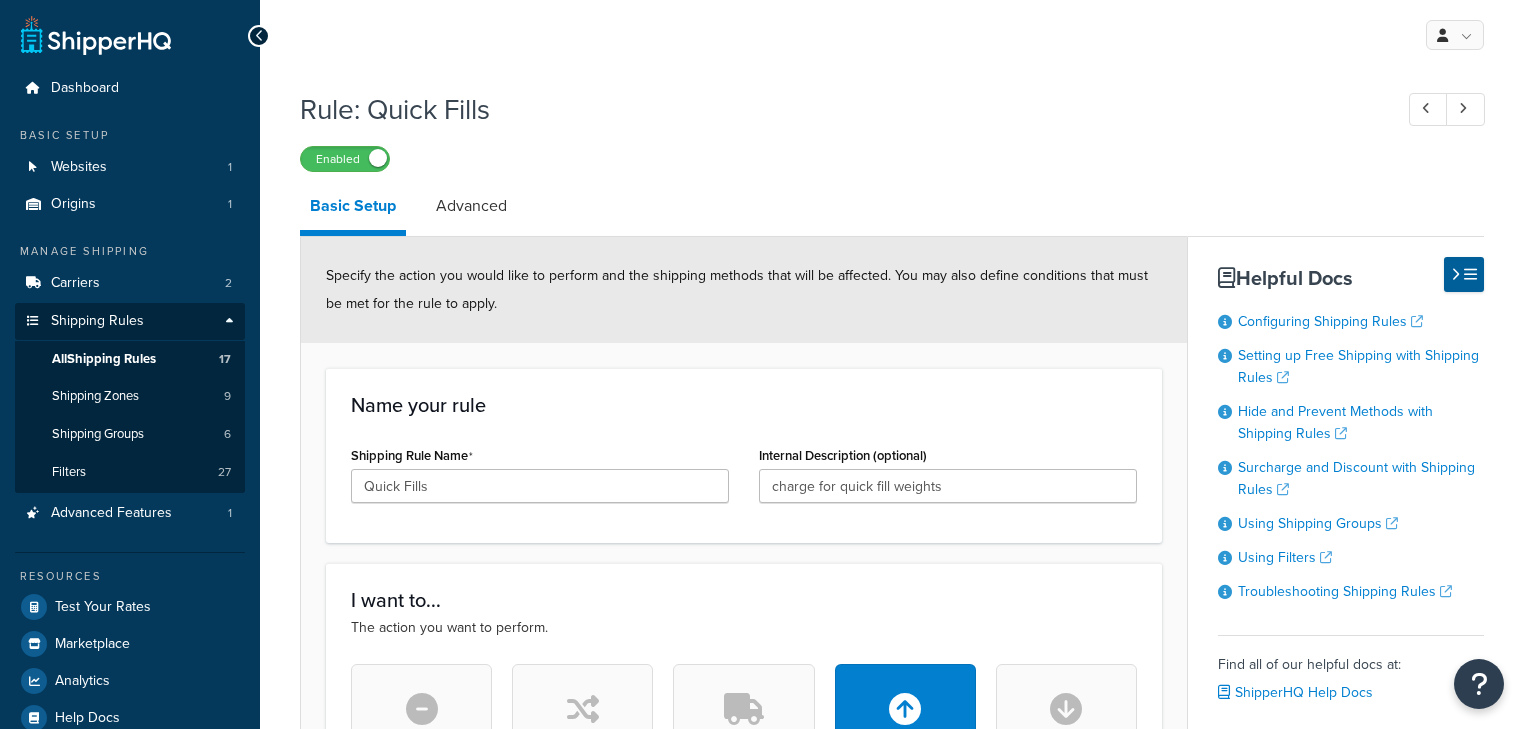select on "SHIPPING_GROUP" 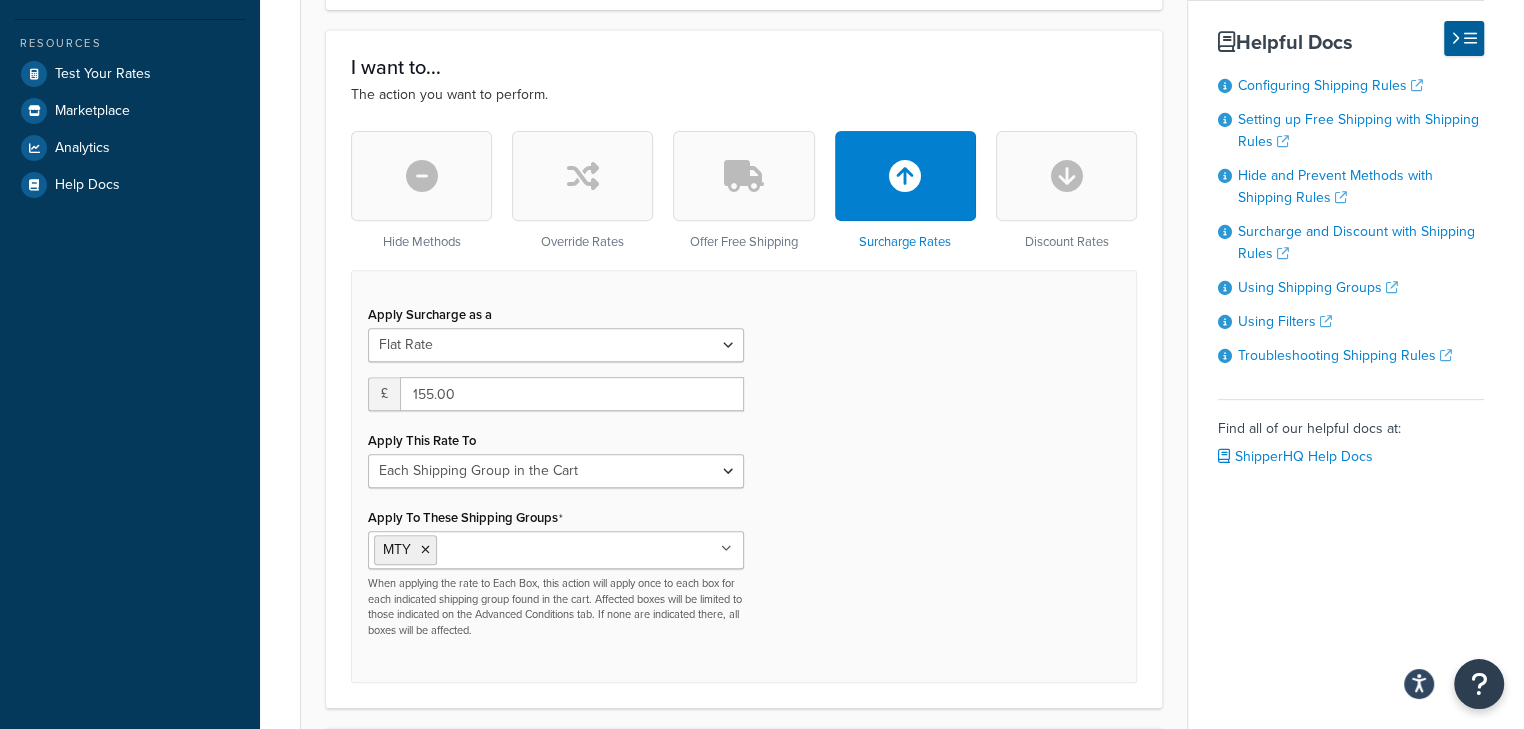 scroll, scrollTop: 0, scrollLeft: 0, axis: both 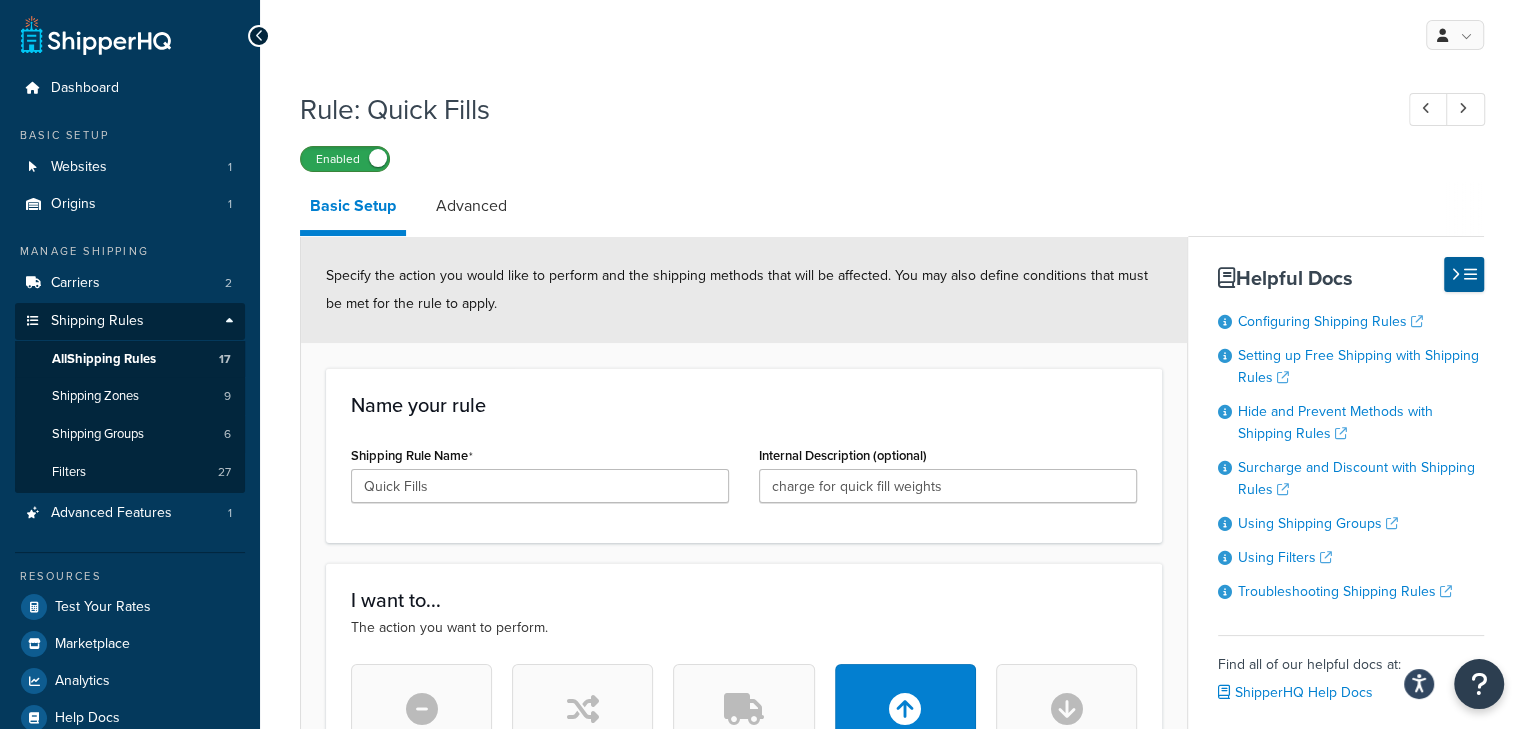 click on "Enabled" at bounding box center [345, 159] 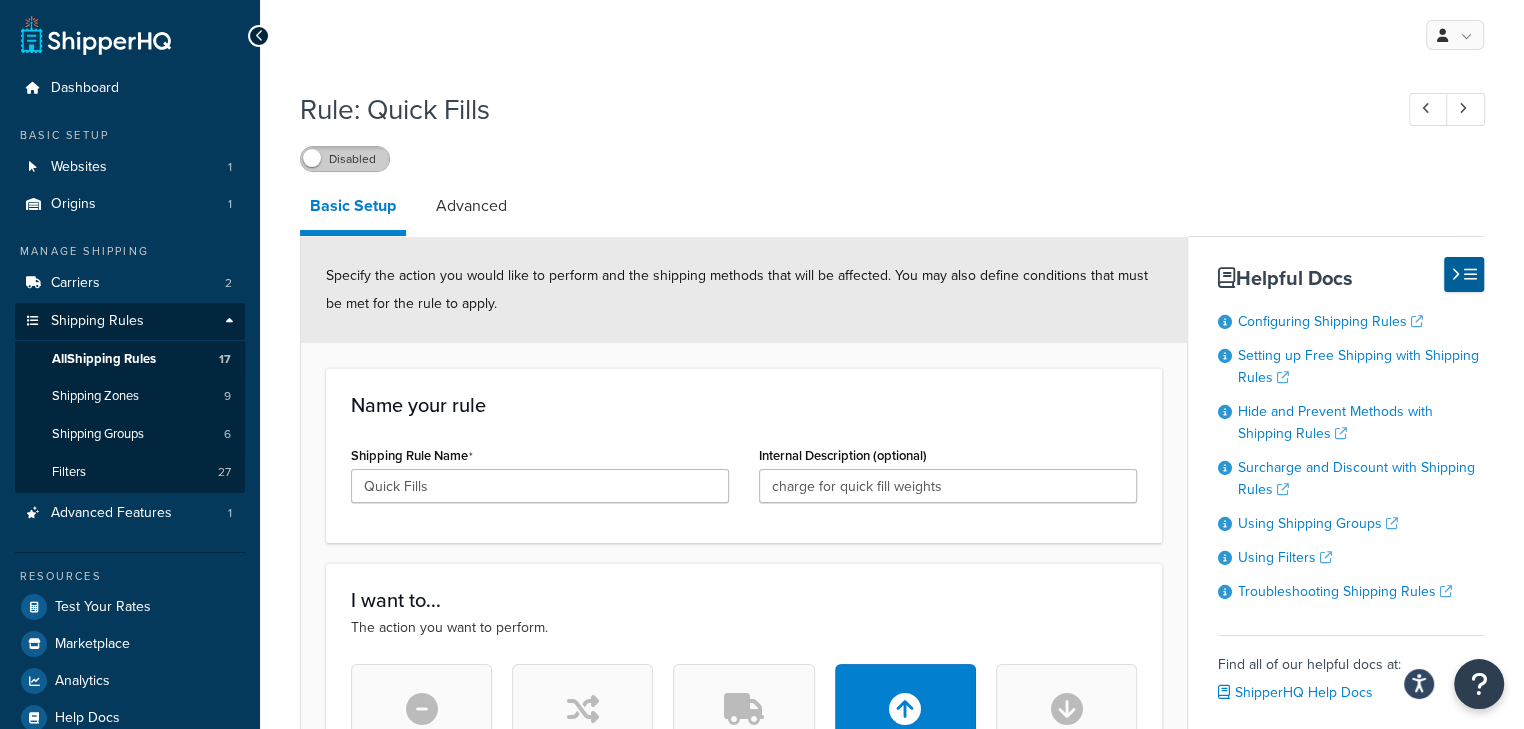 click on "Disabled" at bounding box center (345, 159) 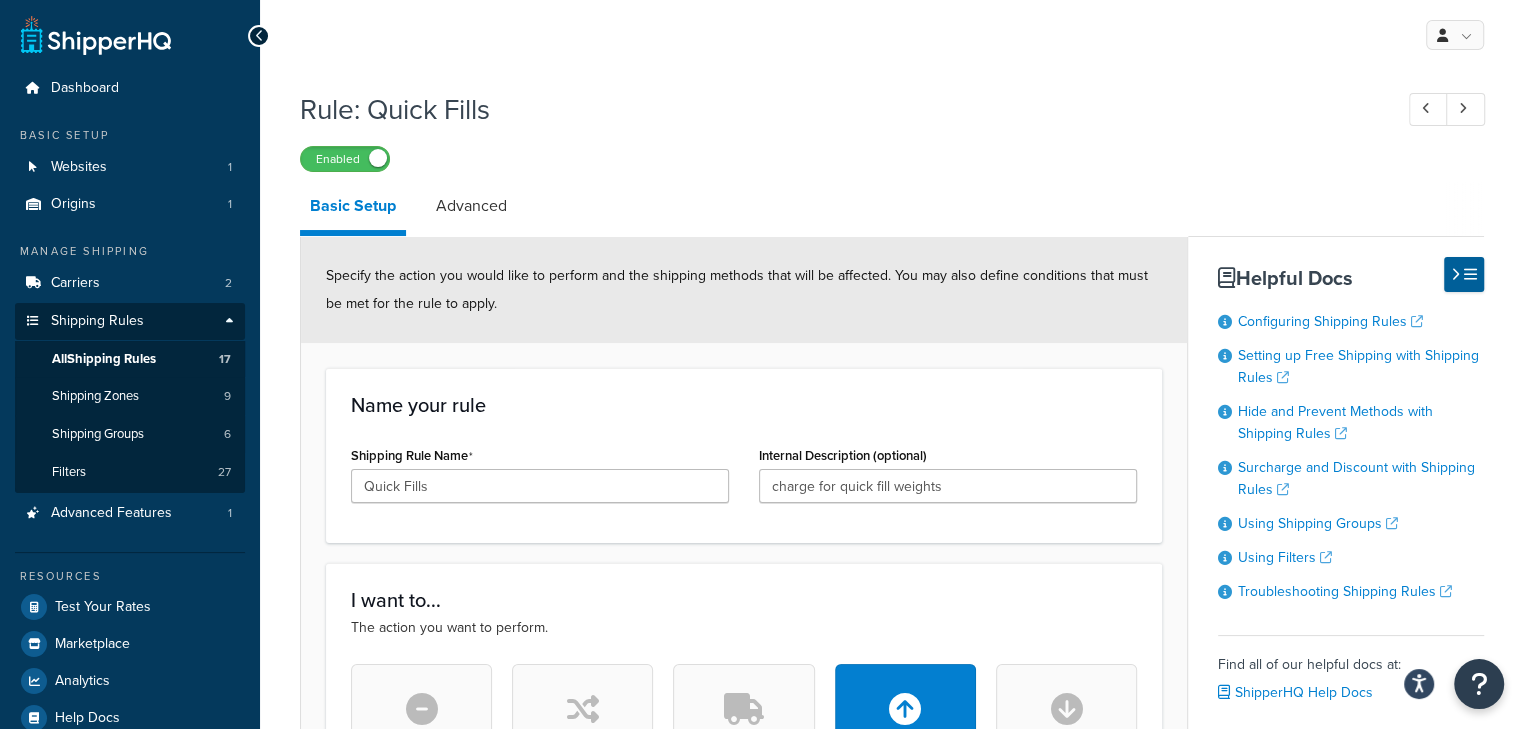 scroll, scrollTop: 400, scrollLeft: 0, axis: vertical 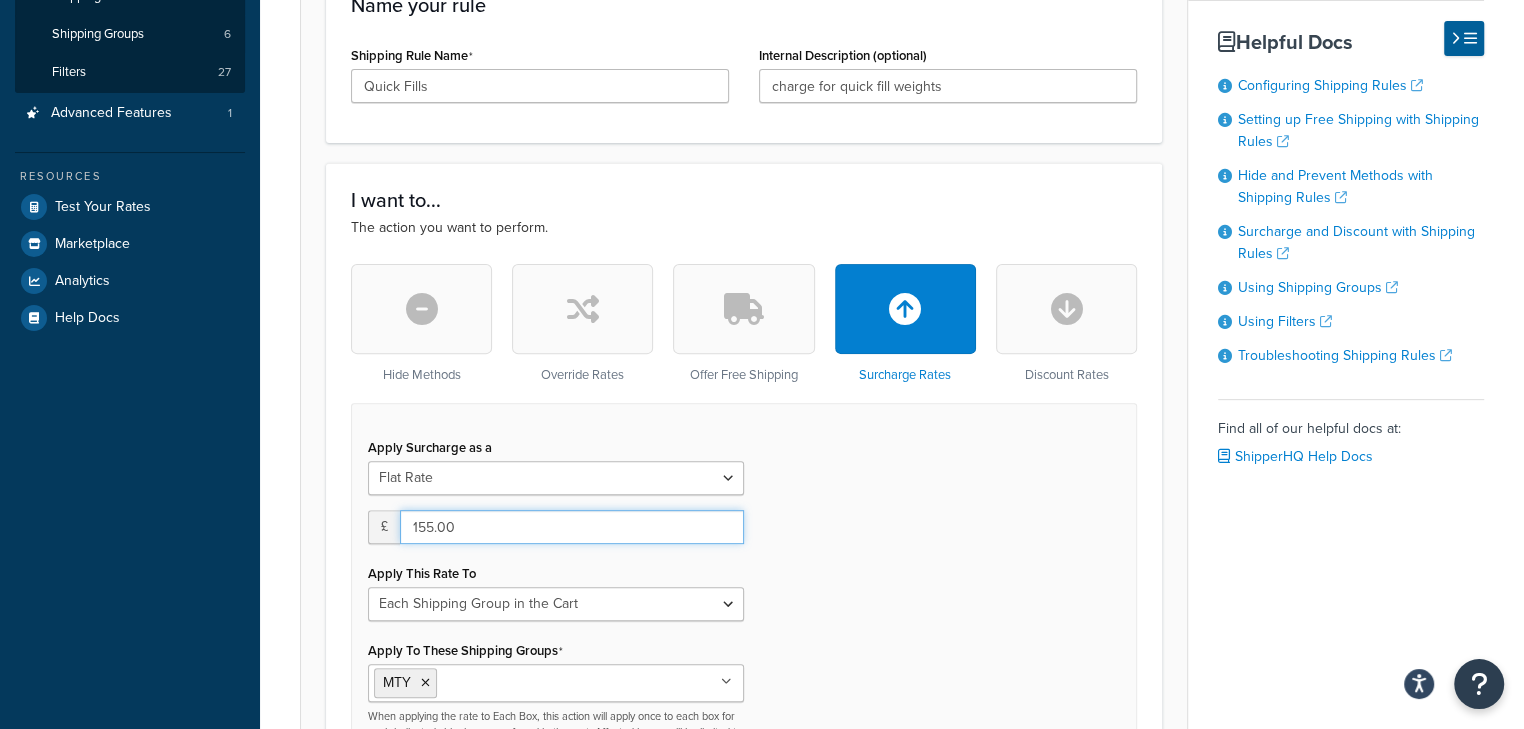 drag, startPoint x: 496, startPoint y: 534, endPoint x: 48, endPoint y: 536, distance: 448.00446 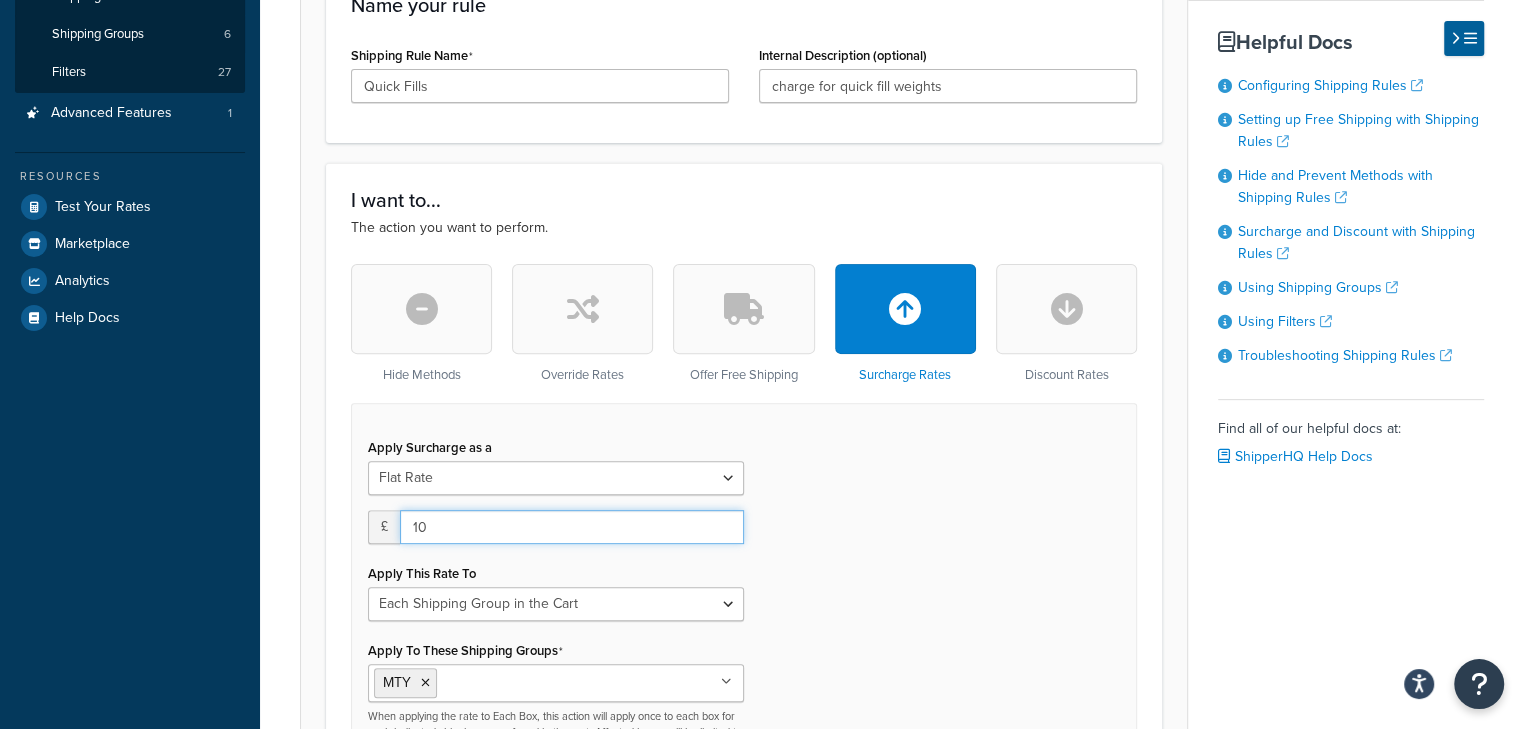 type on "10" 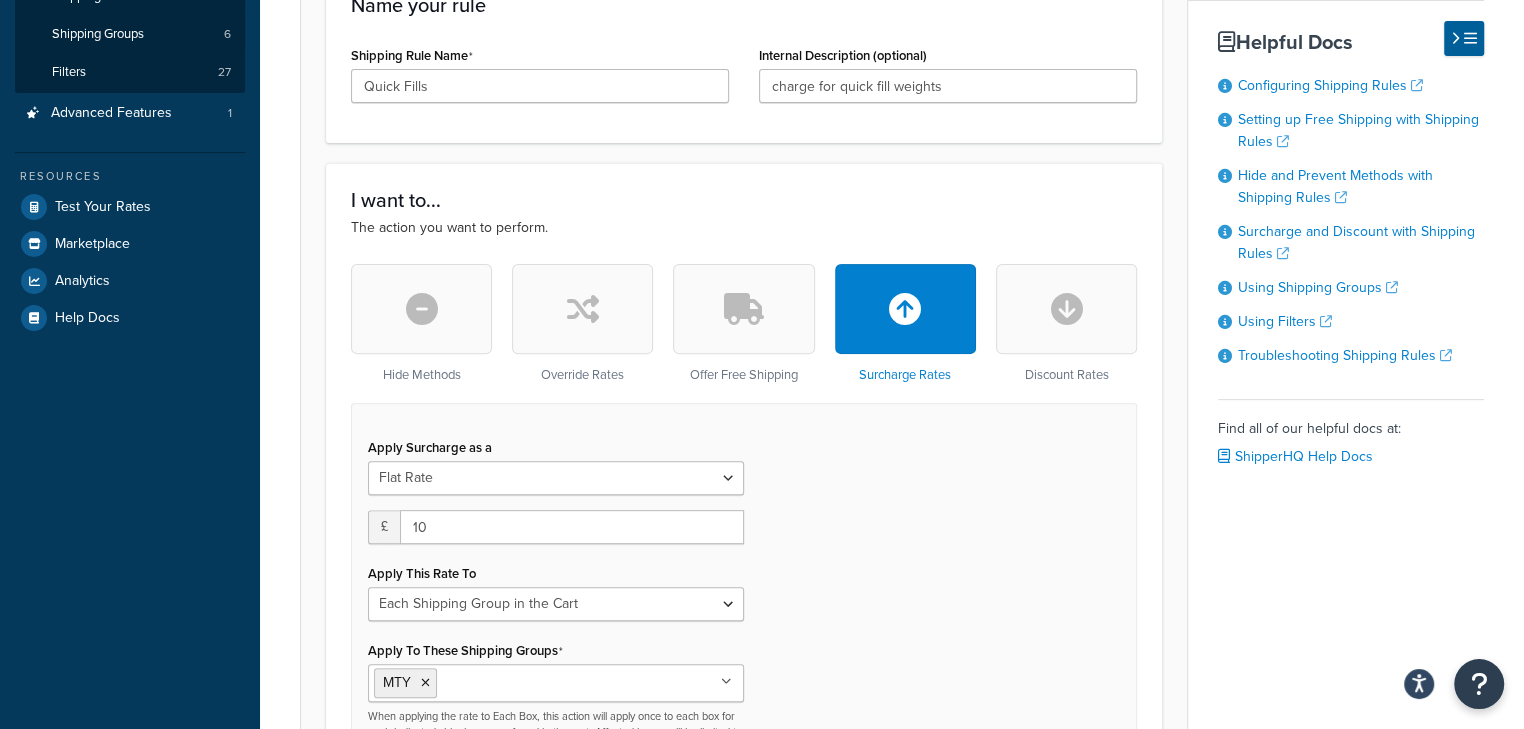 click on "Apply Surcharge as a   Flat Rate  Percentage  Flat Rate & Percentage    £ 10 Apply This Rate To   Each Shipment in the Cart  Each Shipping Group in the Cart  Each Item within a Shipping Group  Each Box per Each Shipping Group  Apply To These Shipping Groups   MTY   AWK MASSIVE Oversize Pallet All Products not assigned to a Shipping Group When applying the rate to Each Box, this action will apply once to each box for each indicated shipping group found in the cart. Affected boxes will be limited to those indicated on the Advanced Conditions tab. If none are indicated there, all boxes will be affected." at bounding box center [744, 609] 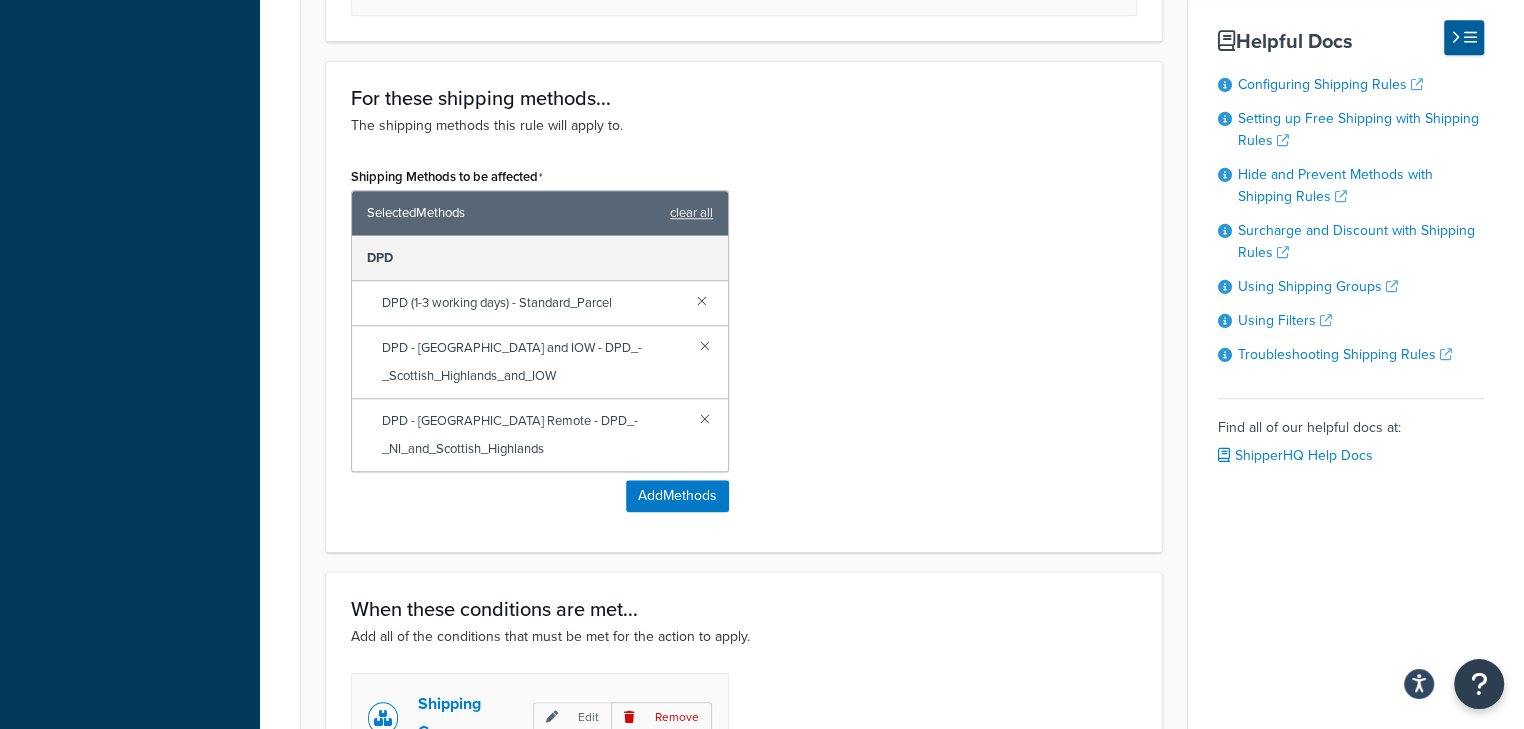 scroll, scrollTop: 1577, scrollLeft: 0, axis: vertical 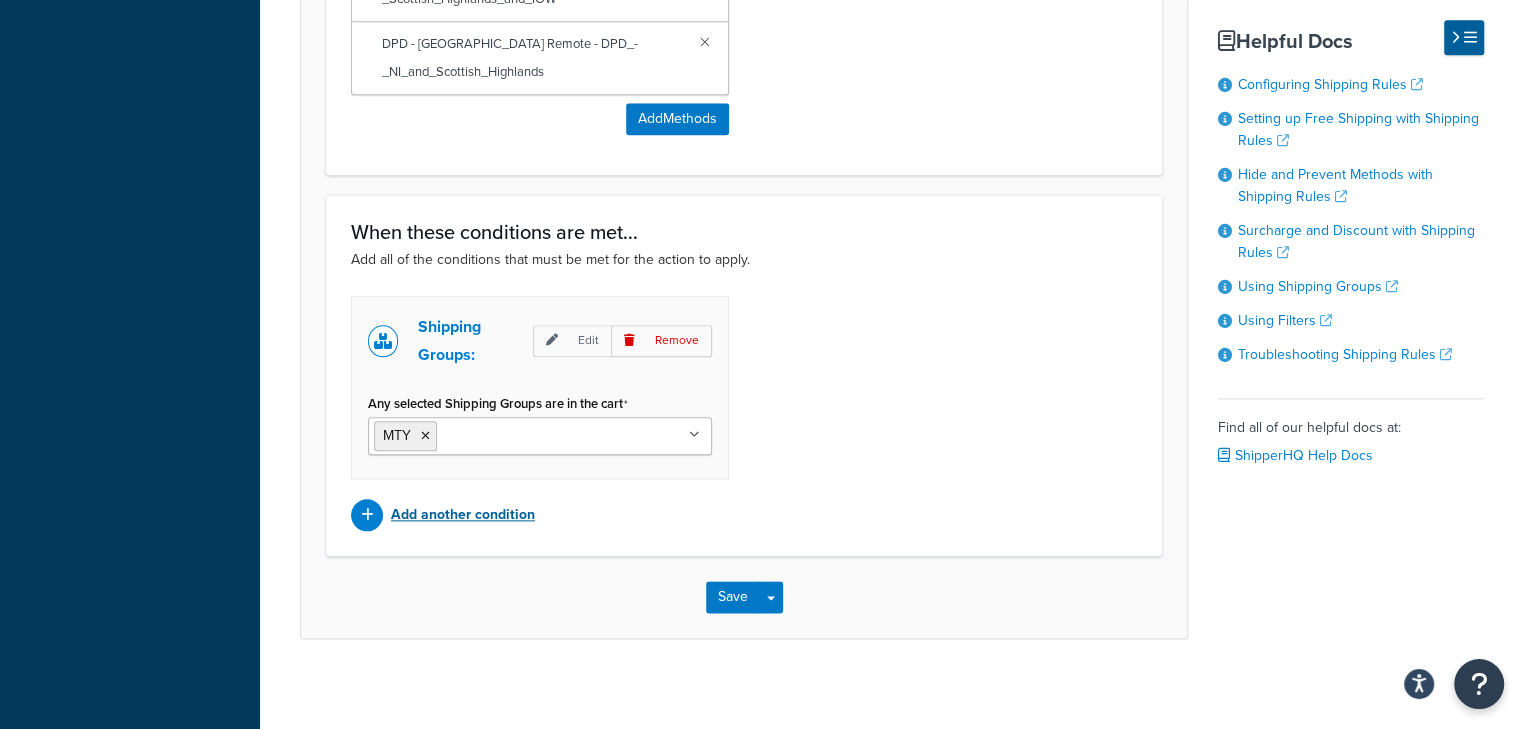 click on "Add another condition" at bounding box center (463, 515) 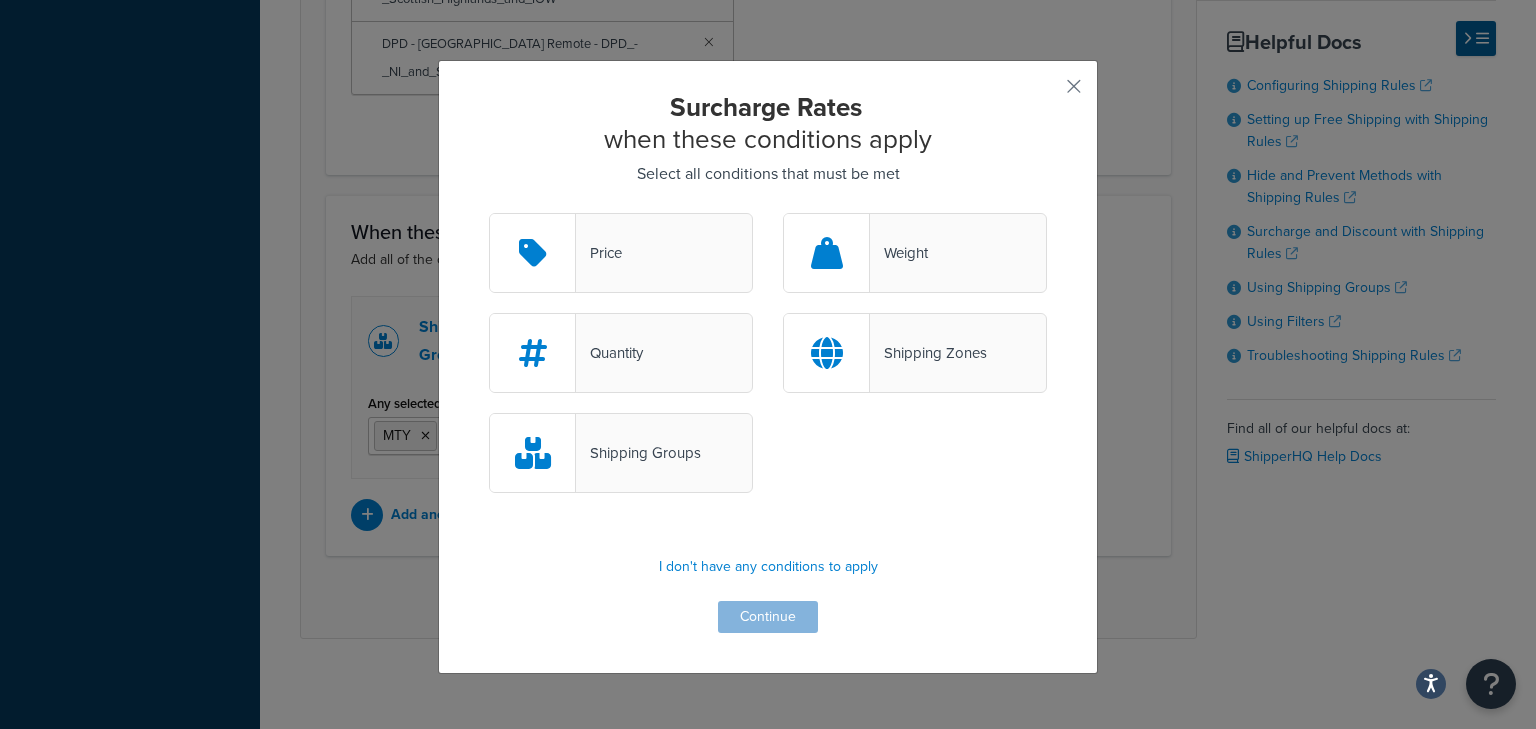 click on "Weight" at bounding box center [915, 253] 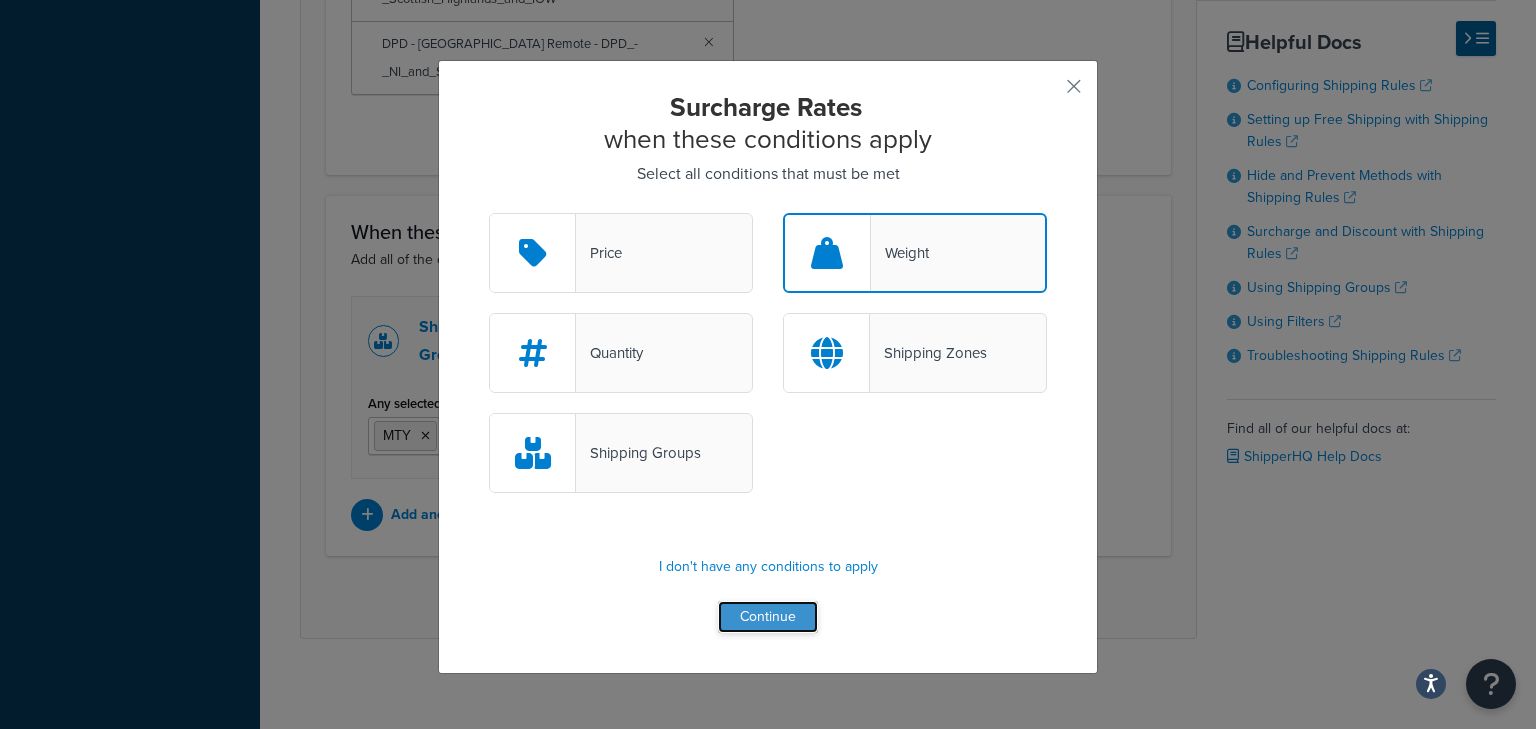 click on "Continue" at bounding box center [768, 617] 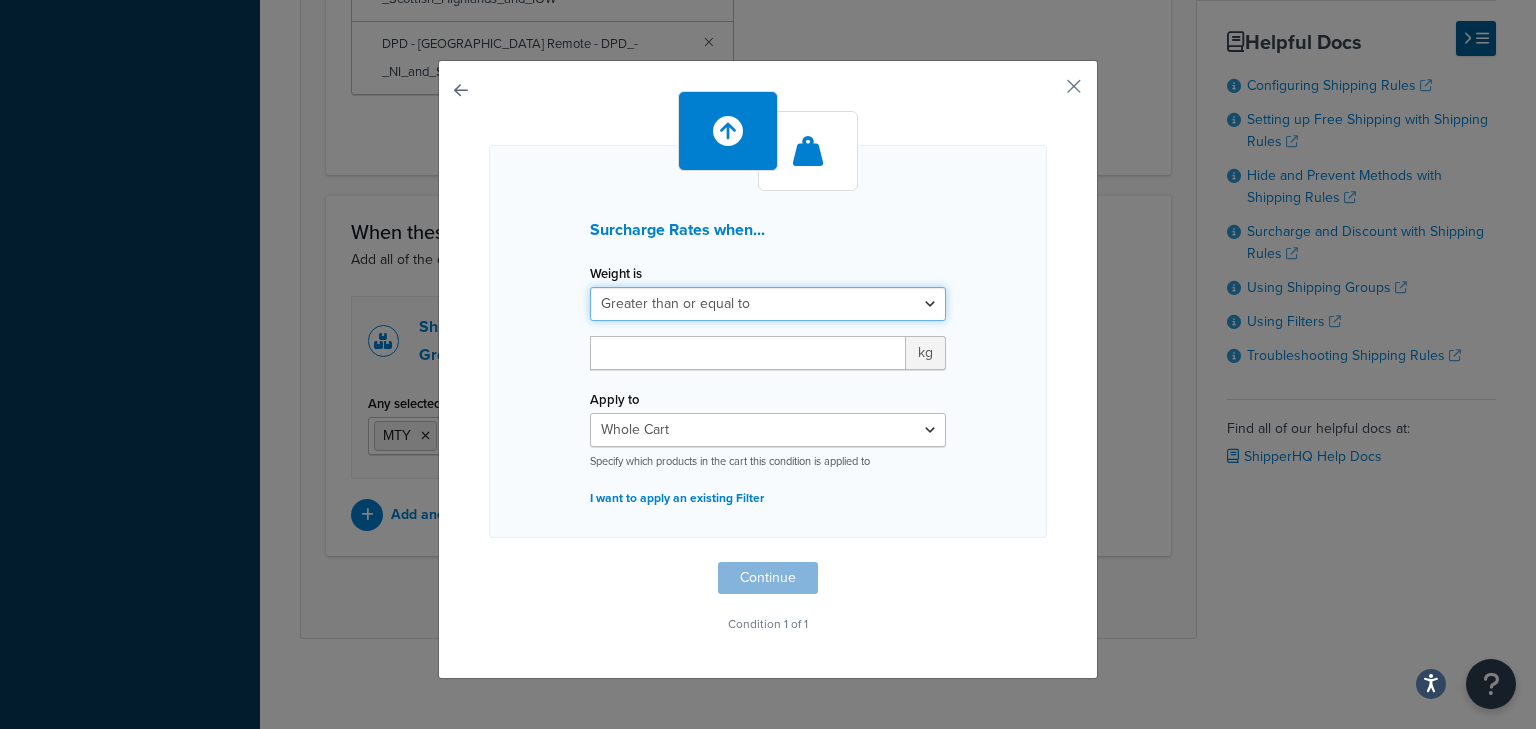 click on "Greater than or equal to  Between or equal to  Less than or equal to" at bounding box center (768, 304) 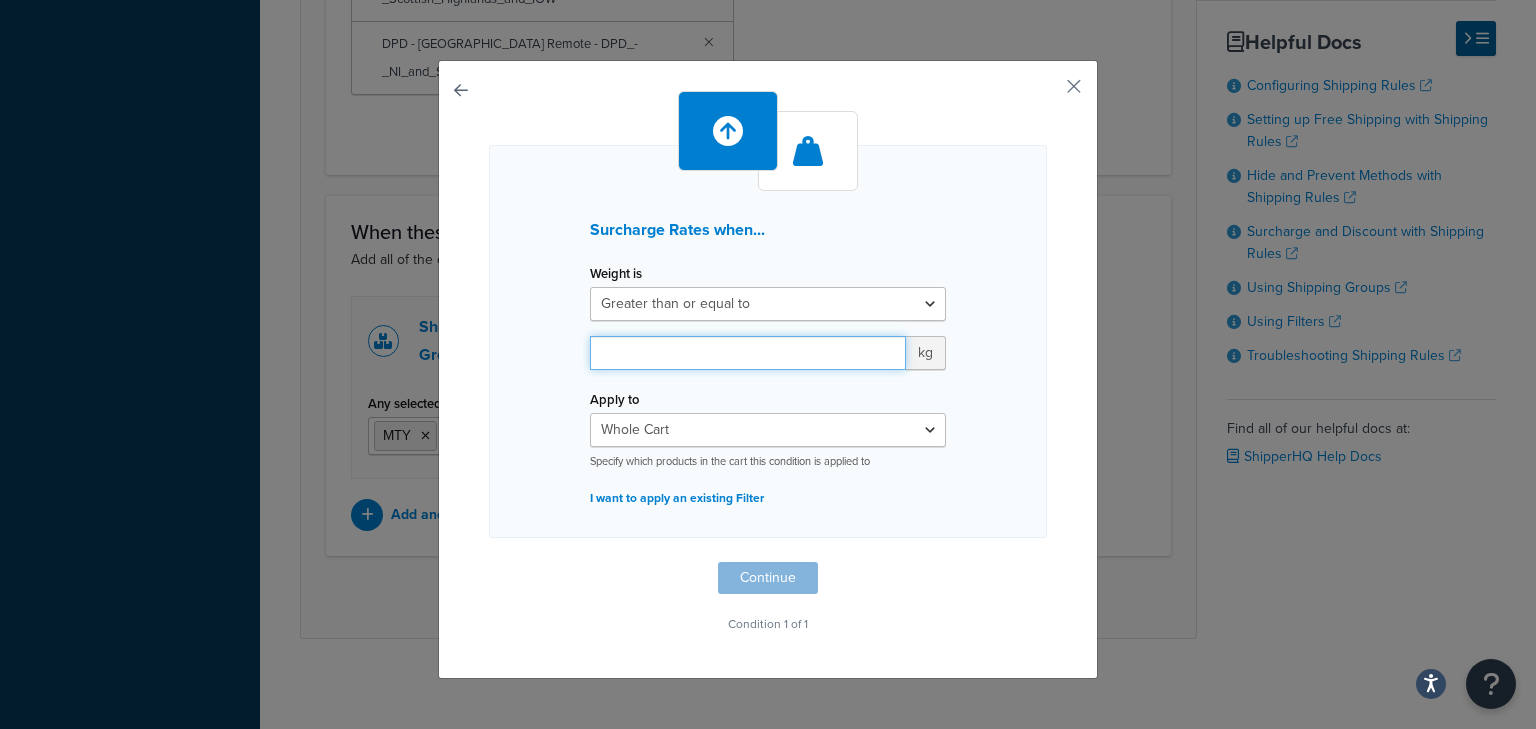 click at bounding box center [748, 353] 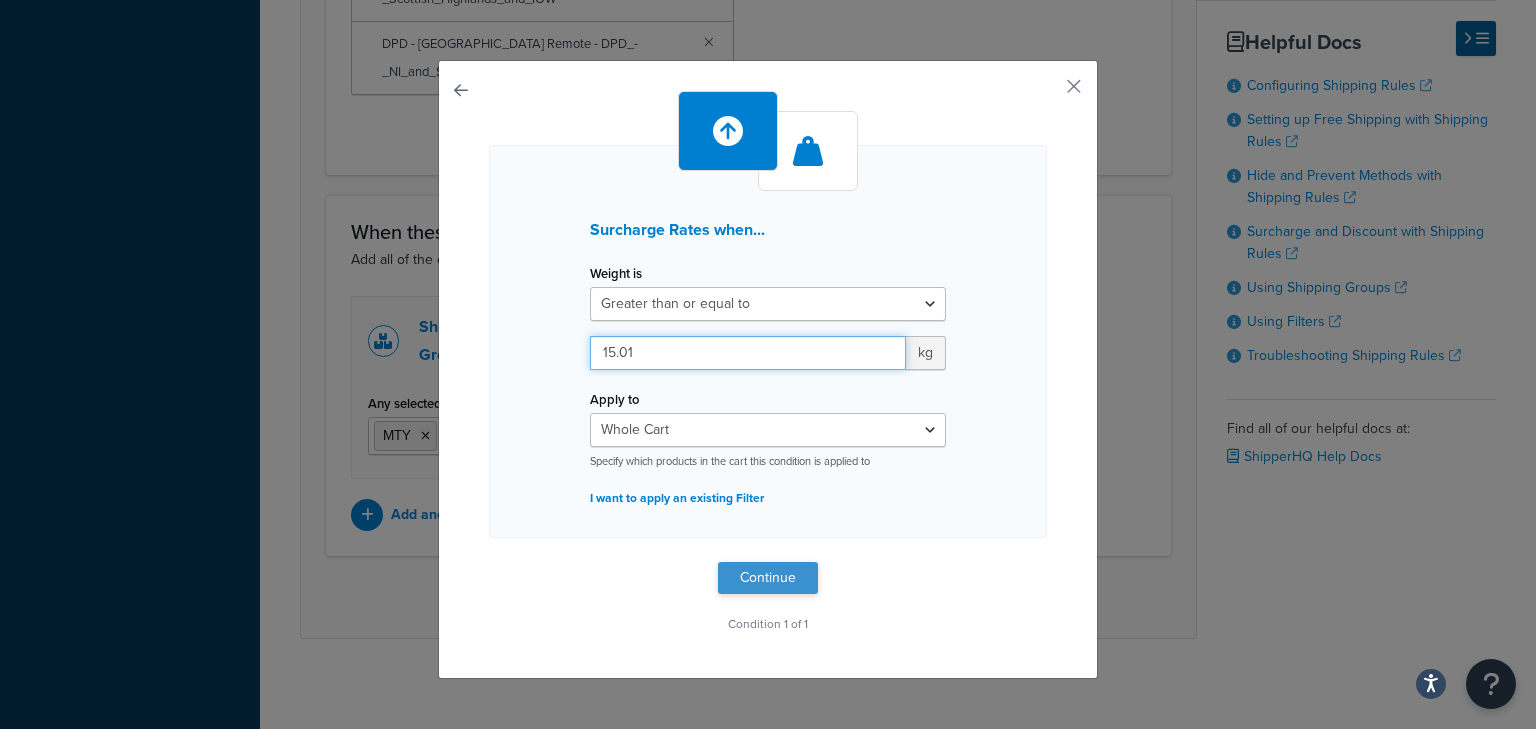 type on "15.01" 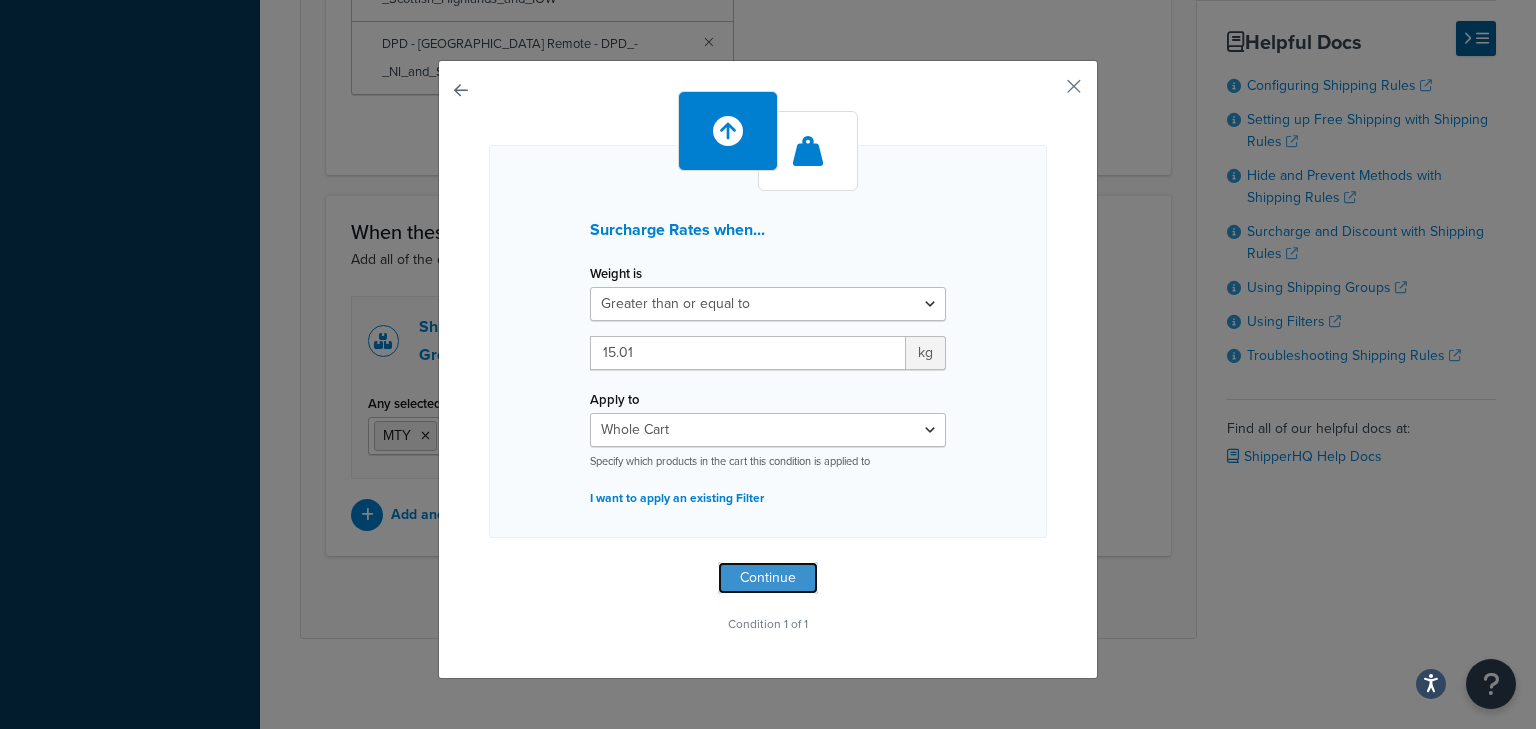 drag, startPoint x: 779, startPoint y: 574, endPoint x: 790, endPoint y: 429, distance: 145.41664 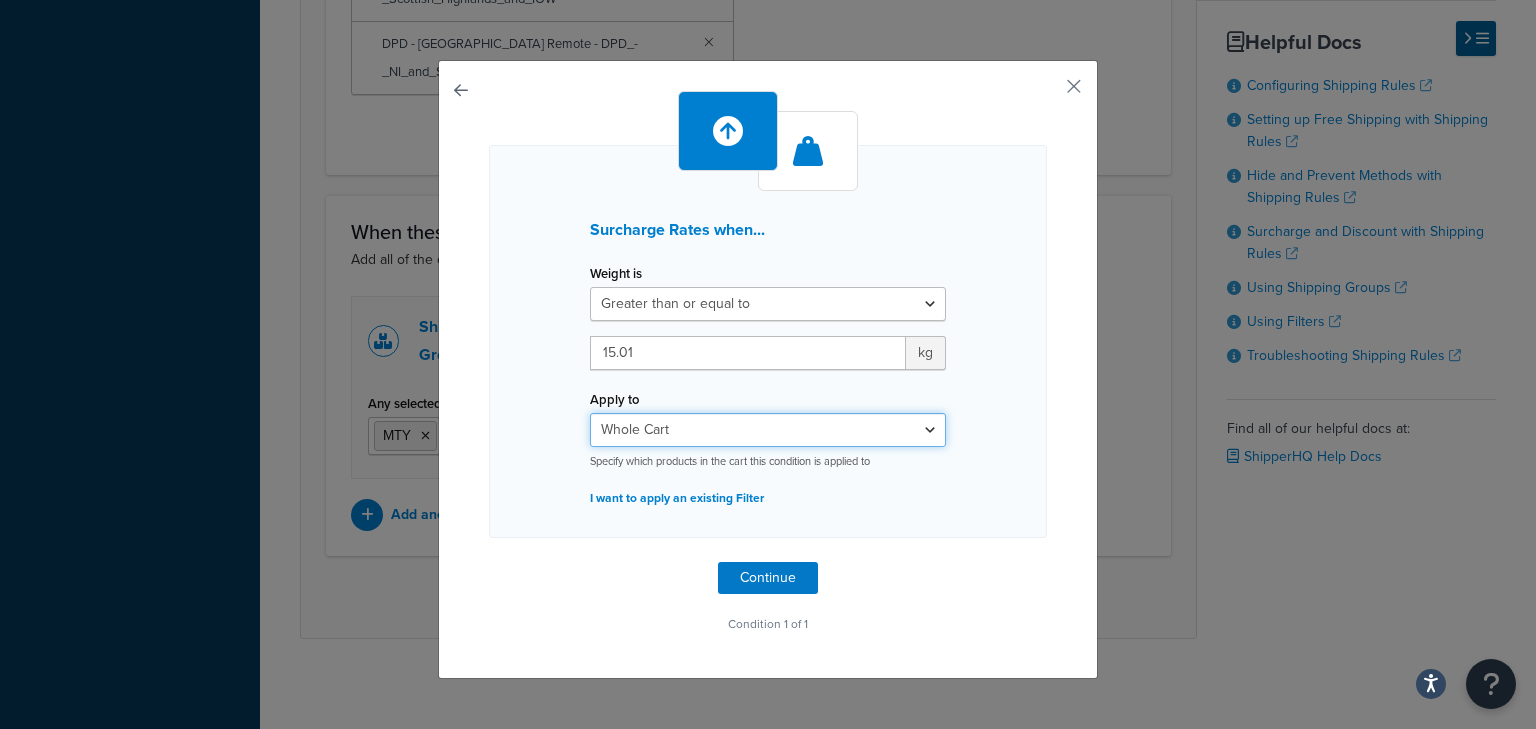 click on "Whole Cart  Everything in Shipping Group  Everything at Origin  Each Item within Shipping Group" at bounding box center (768, 430) 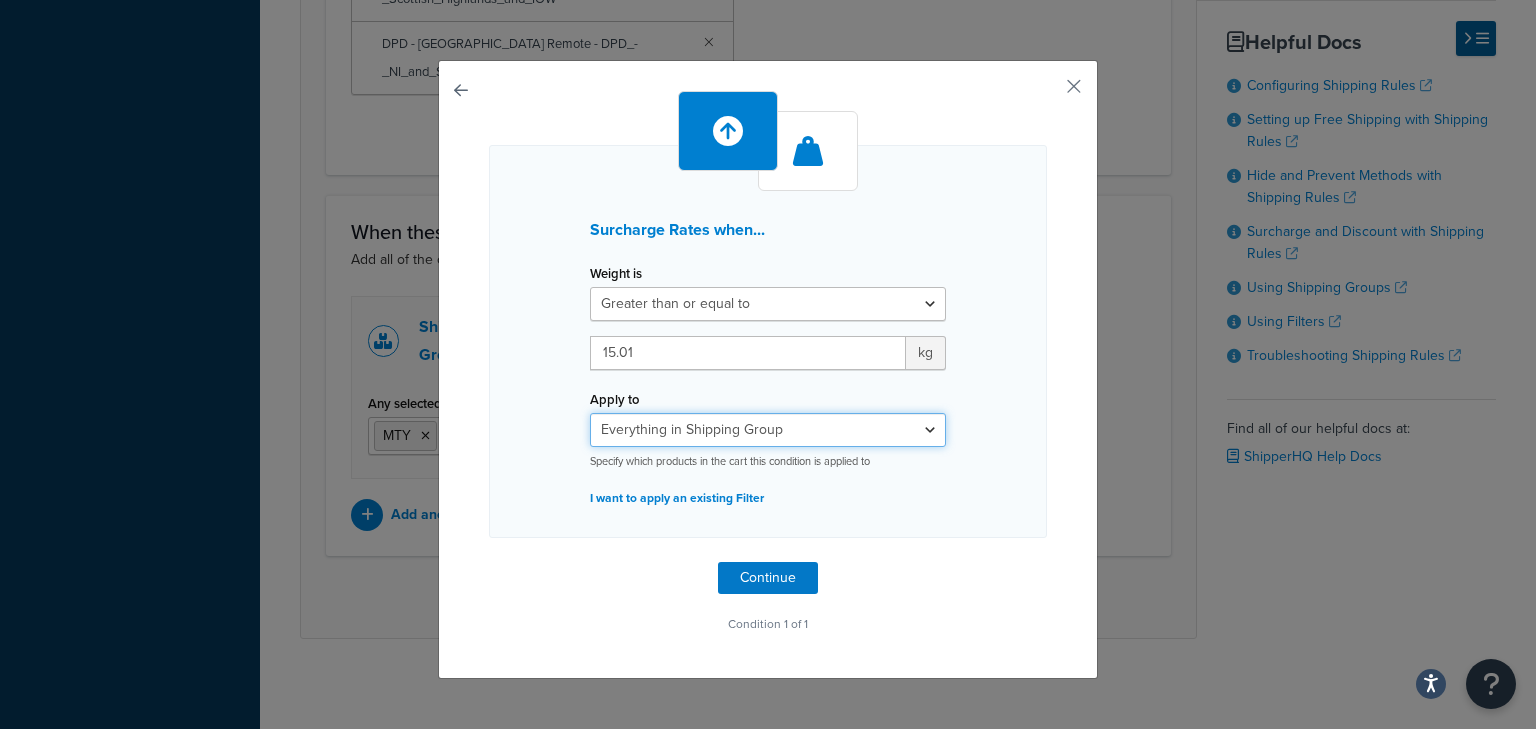 click on "Whole Cart  Everything in Shipping Group  Everything at Origin  Each Item within Shipping Group" at bounding box center (768, 430) 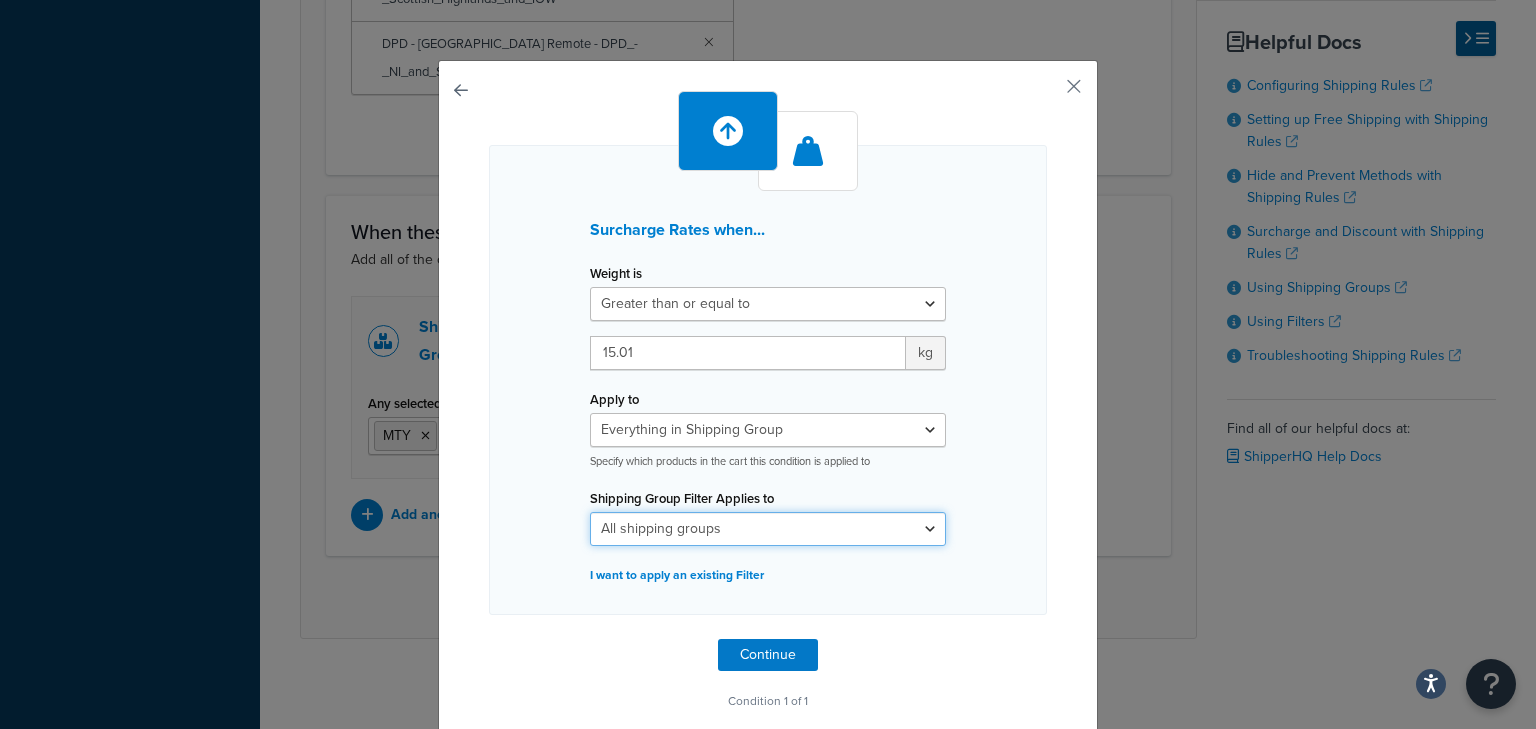 click on "All shipping groups  AWK  MASSIVE  MTY  Oversize  Pallet  All Products not assigned to a Shipping Group" at bounding box center [768, 529] 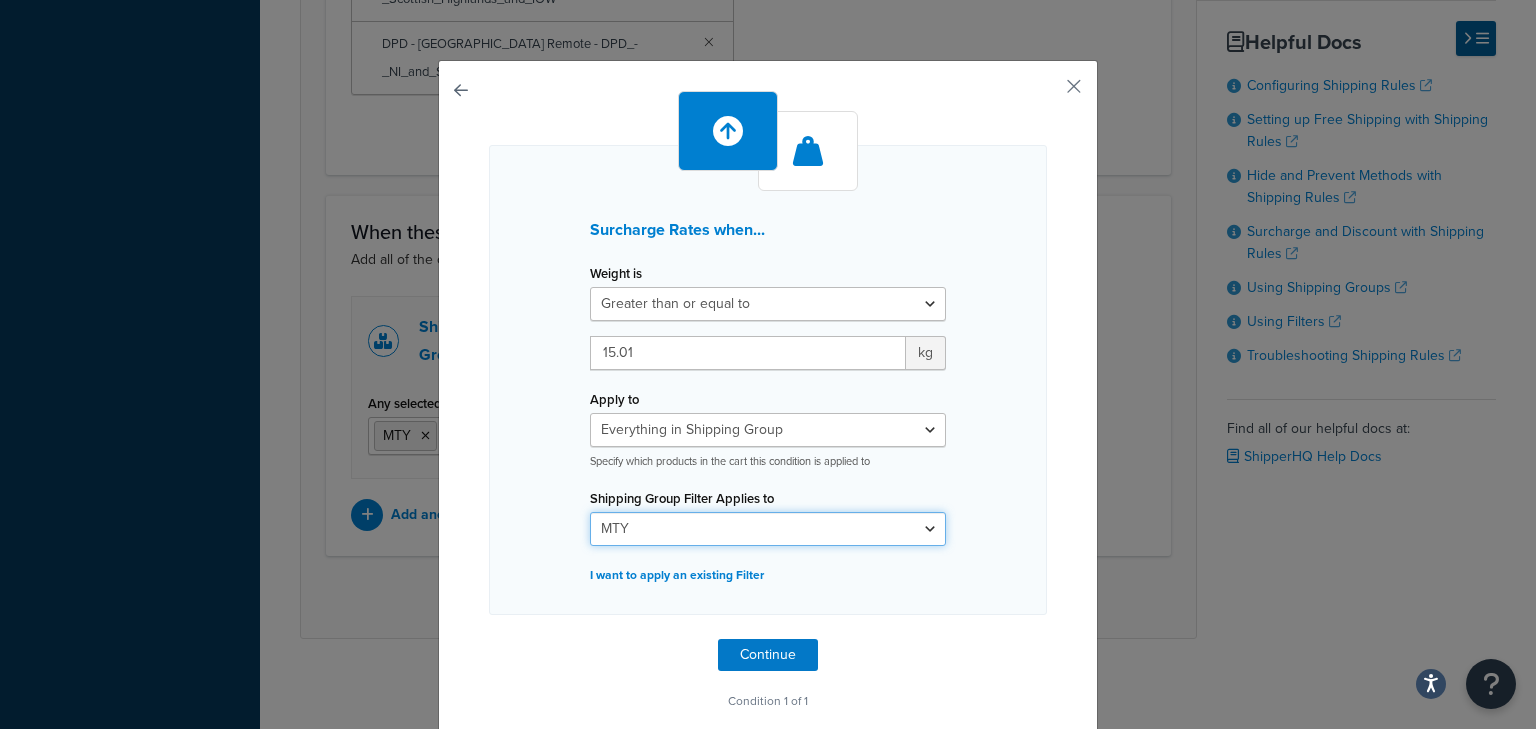 click on "All shipping groups  AWK  MASSIVE  MTY  Oversize  Pallet  All Products not assigned to a Shipping Group" at bounding box center (768, 529) 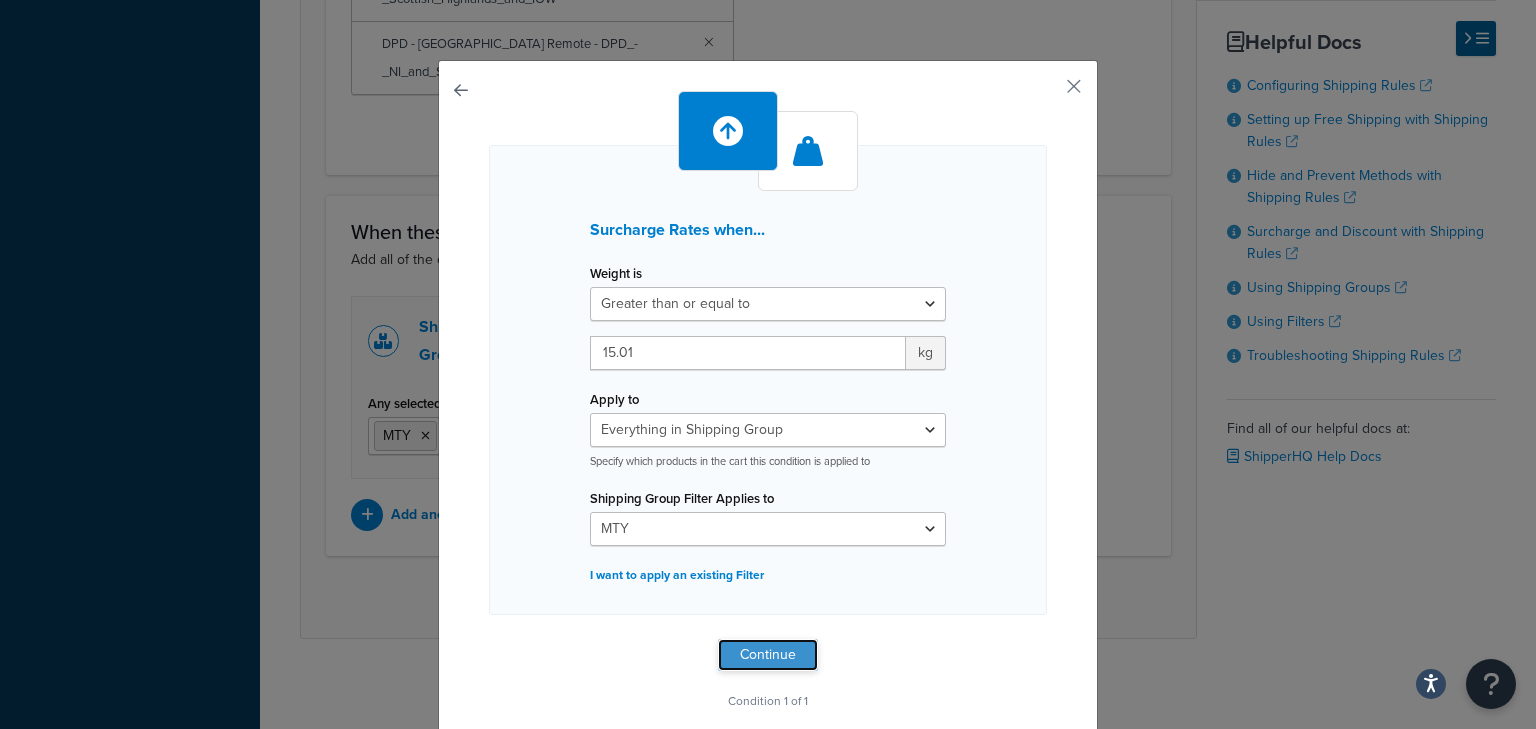 click on "Continue" at bounding box center (768, 655) 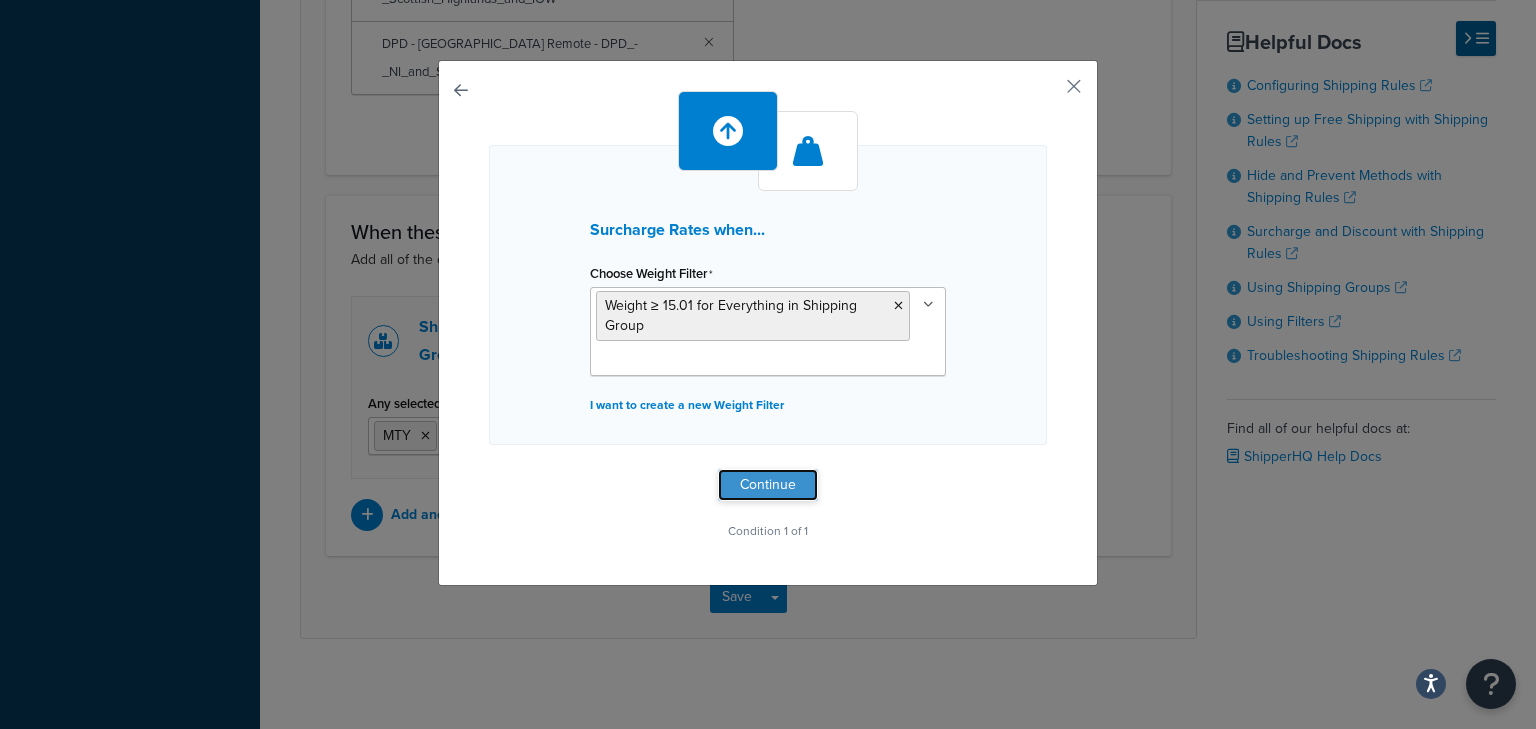 click on "Continue" at bounding box center (768, 485) 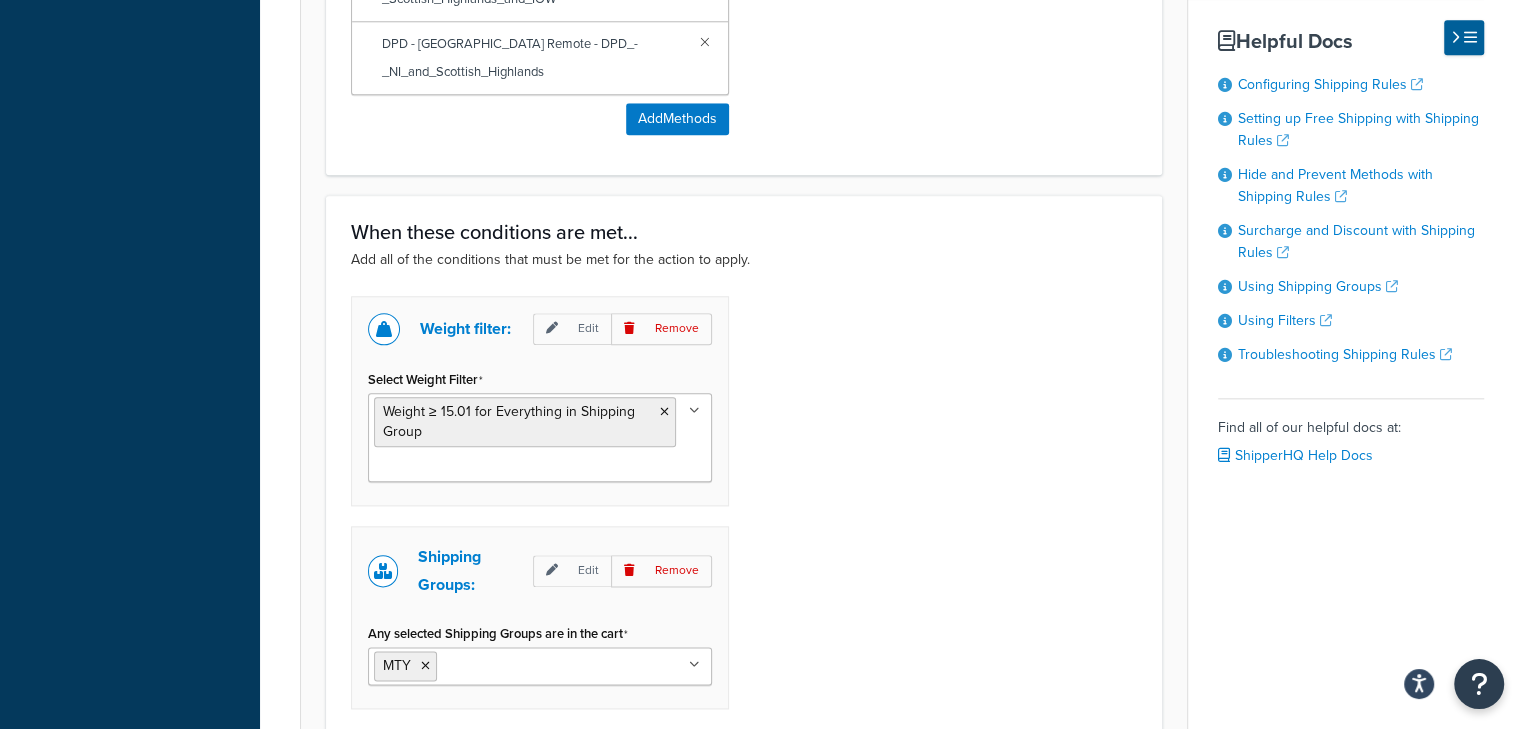 scroll, scrollTop: 1804, scrollLeft: 0, axis: vertical 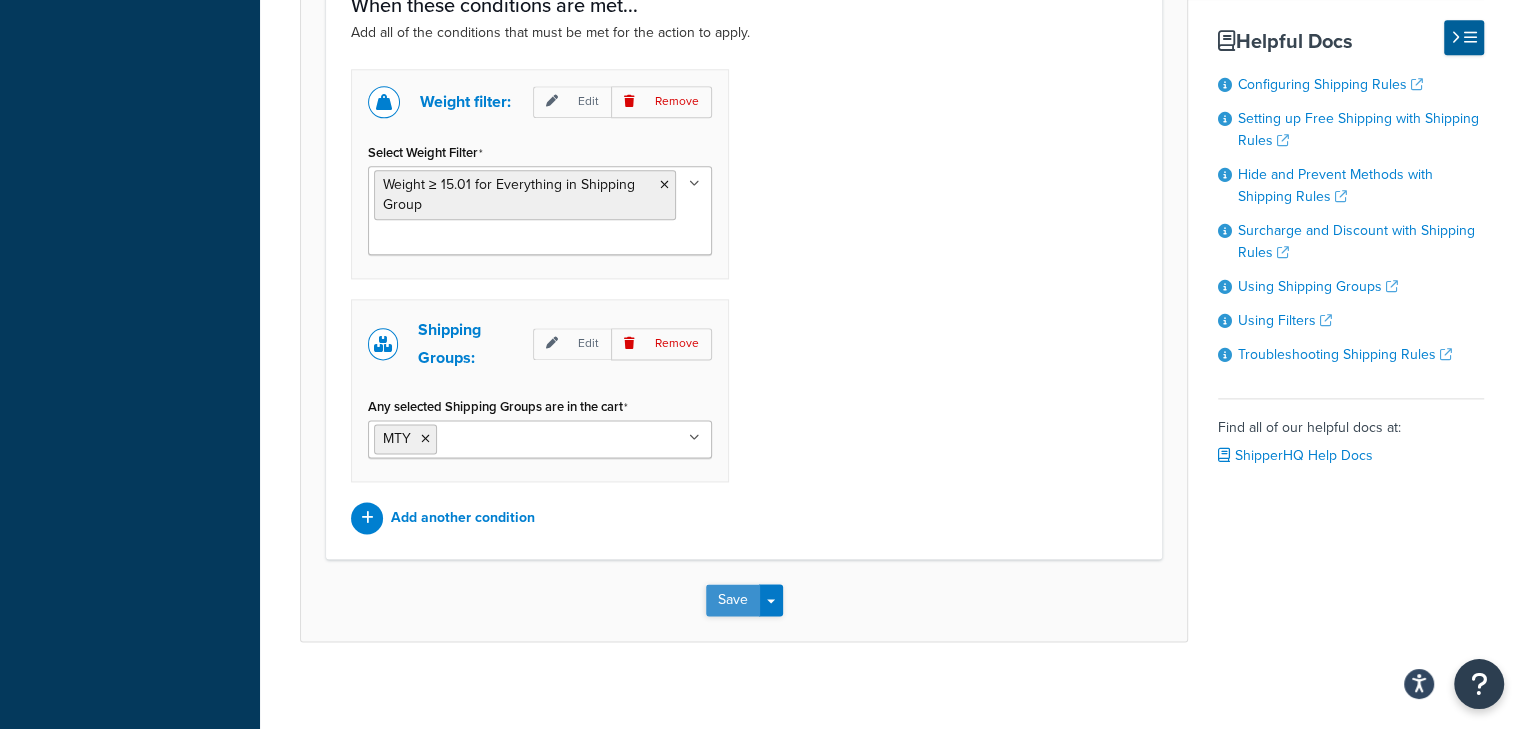 click on "Save" at bounding box center (733, 600) 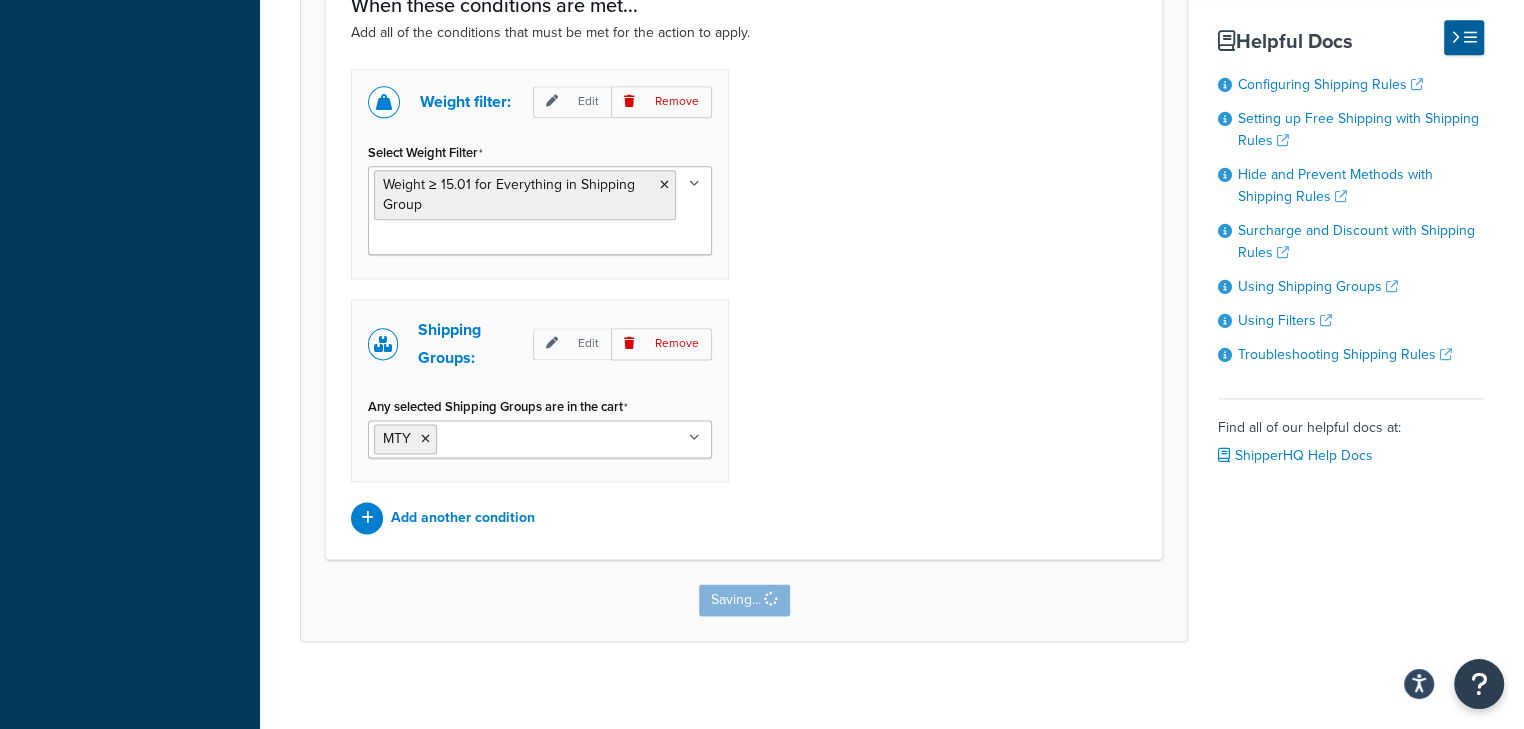 scroll, scrollTop: 0, scrollLeft: 0, axis: both 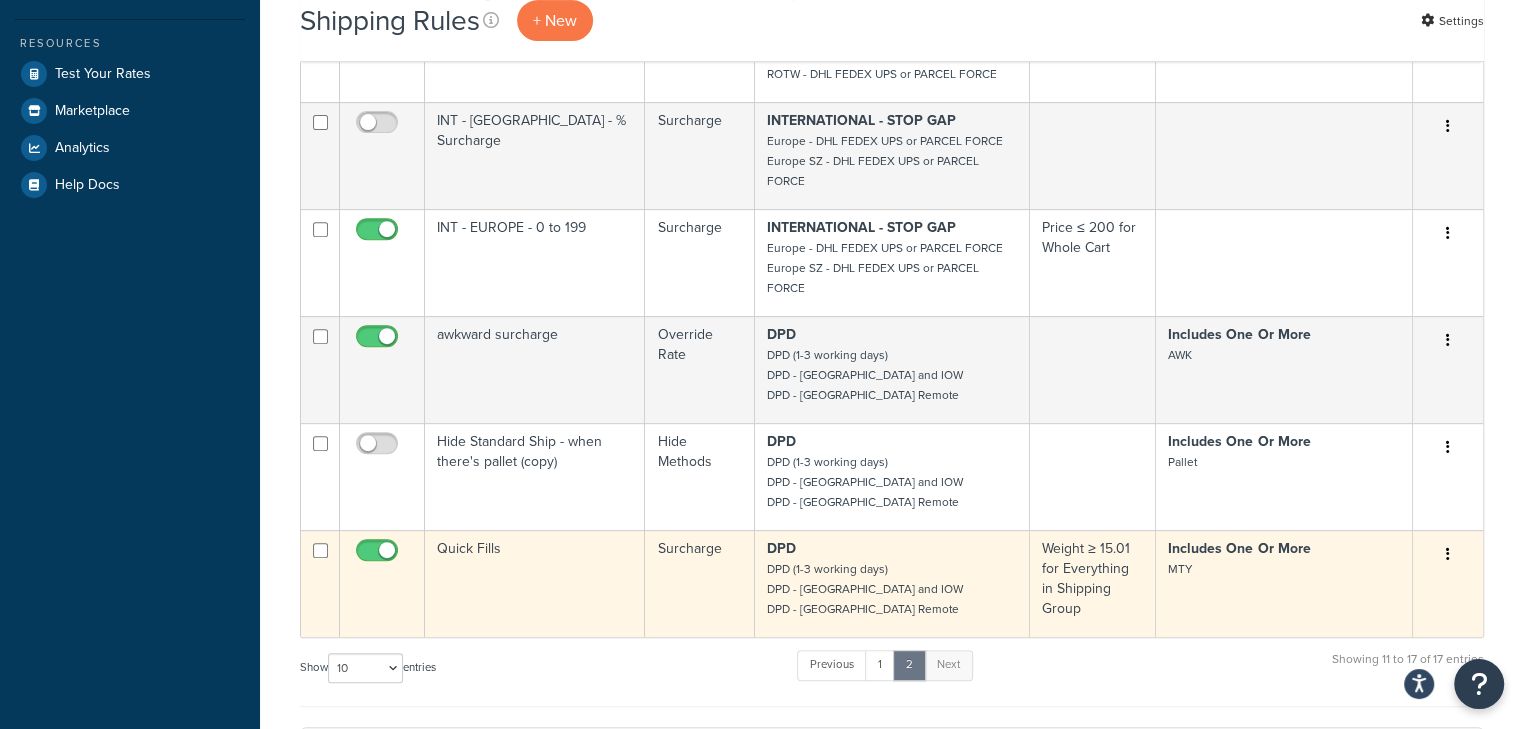 click on "Quick Fills" at bounding box center [535, 583] 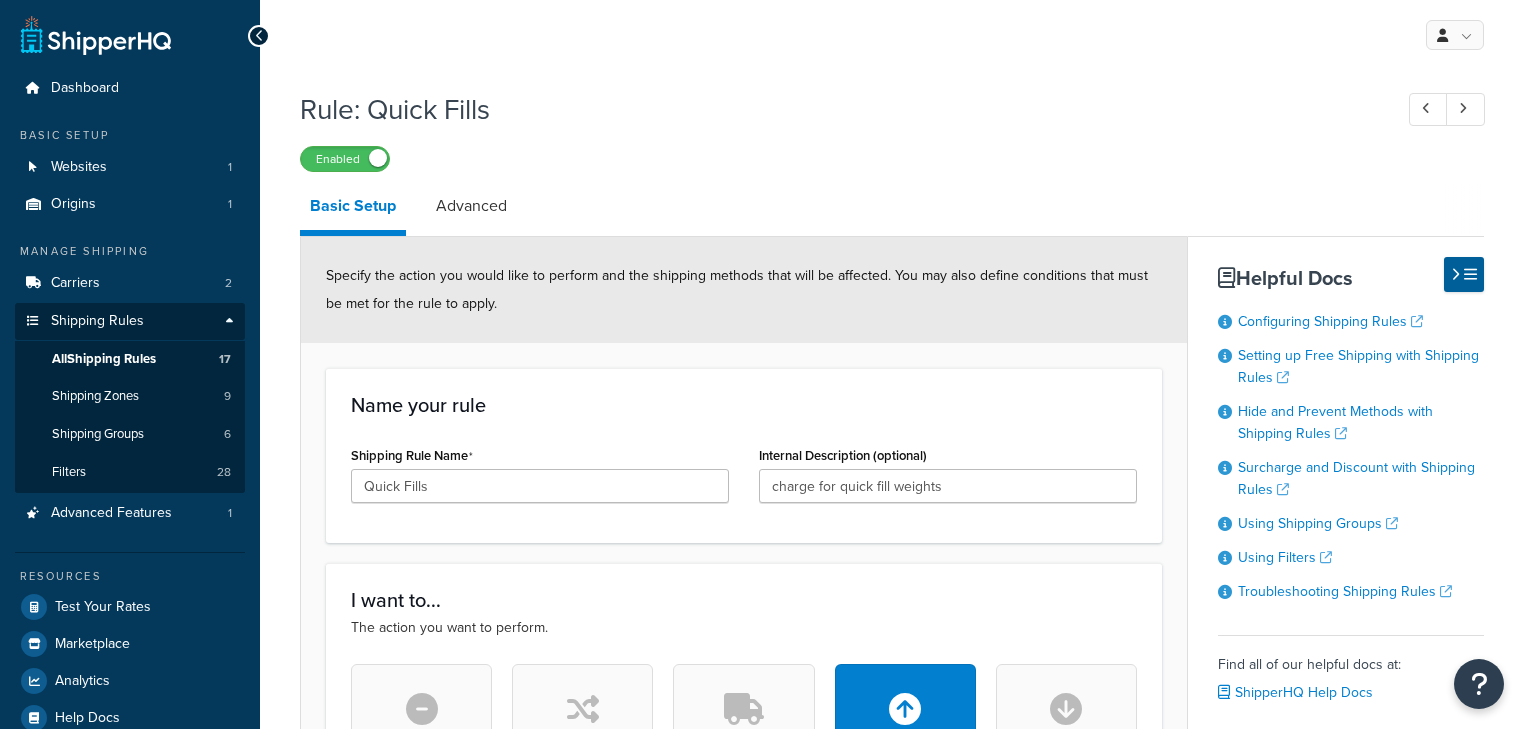 select on "SHIPPING_GROUP" 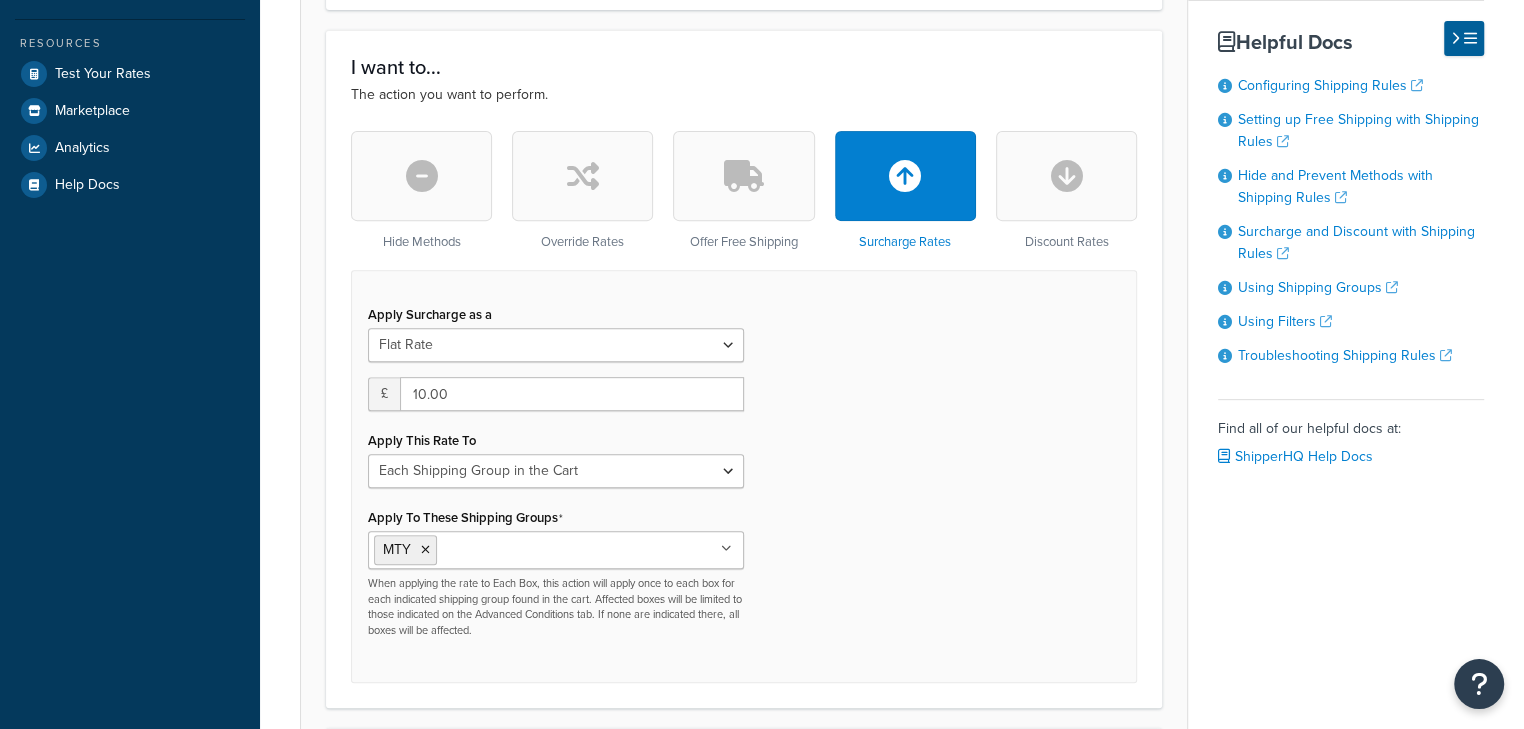 scroll, scrollTop: 533, scrollLeft: 0, axis: vertical 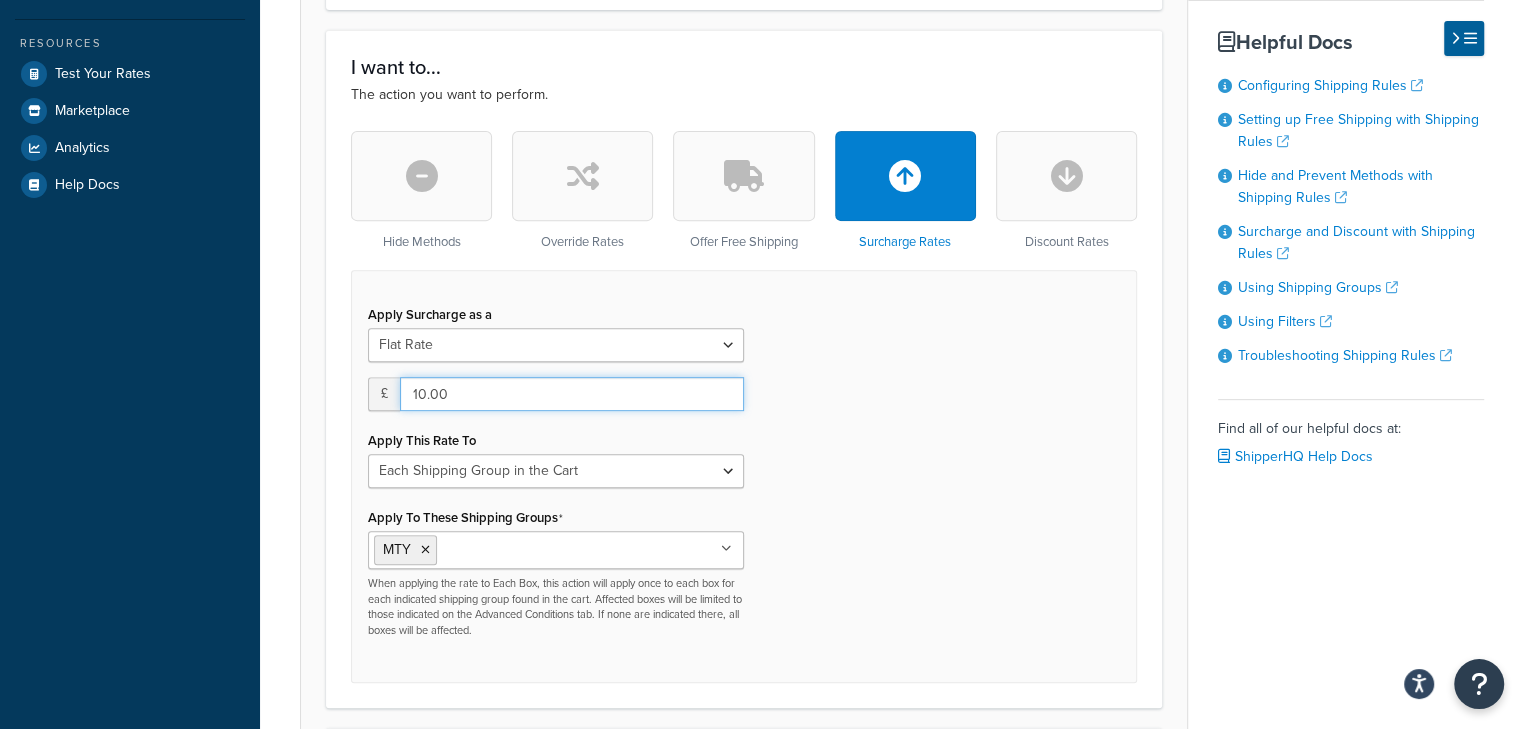 drag, startPoint x: 516, startPoint y: 389, endPoint x: 290, endPoint y: 388, distance: 226.00221 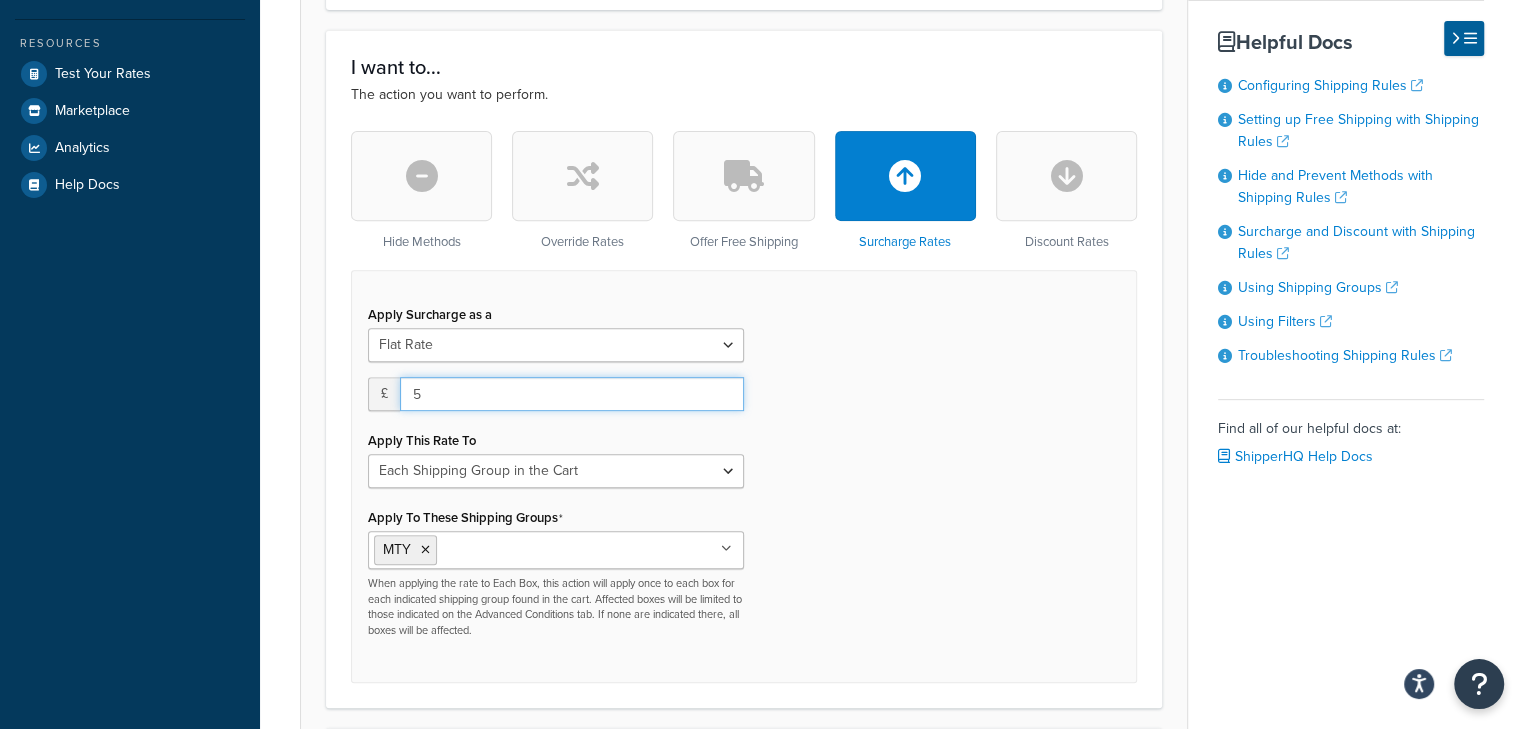 type on "5" 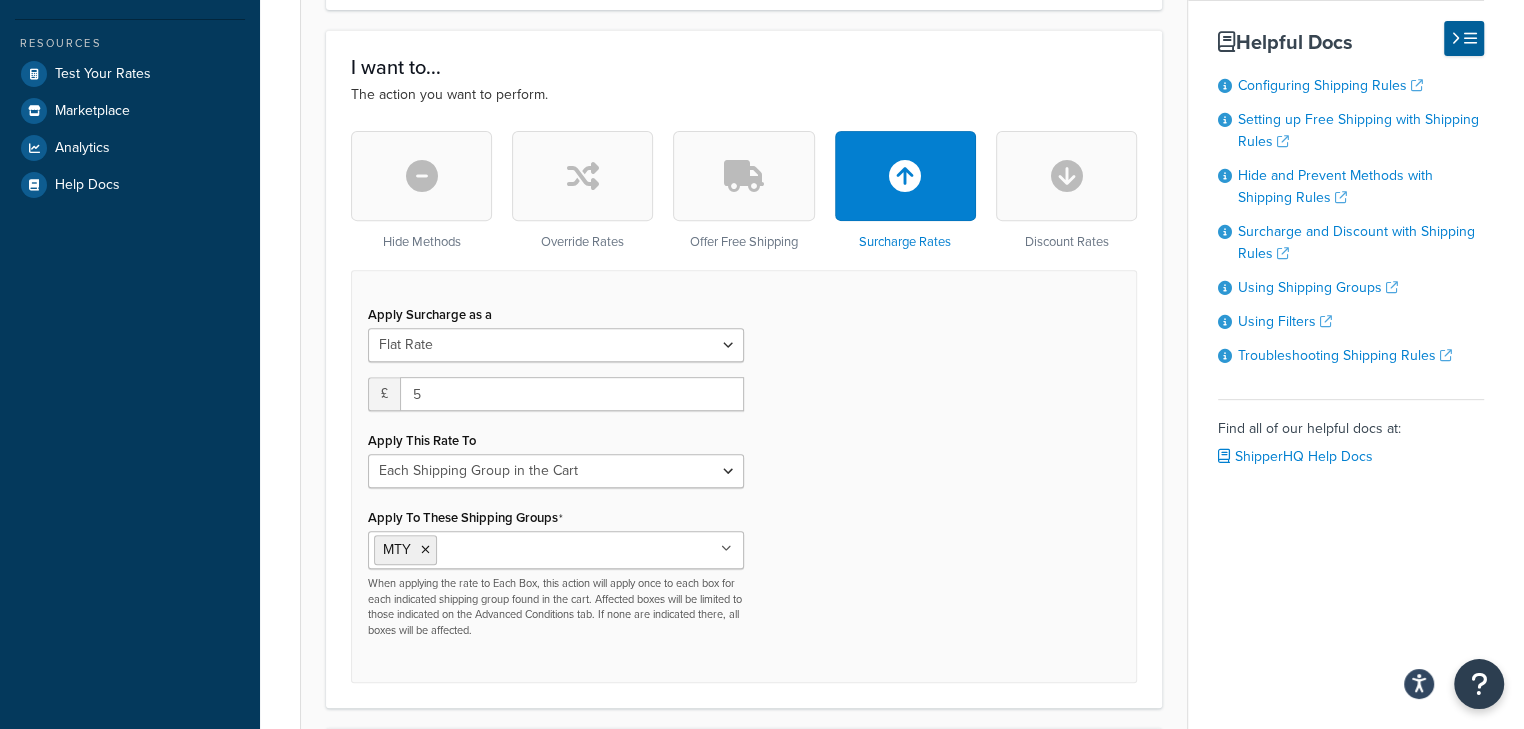 click on "Apply Surcharge as a   Flat Rate  Percentage  Flat Rate & Percentage    £ 5 Apply This Rate To   Each Shipment in the Cart  Each Shipping Group in the Cart  Each Item within a Shipping Group  Each Box per Each Shipping Group  Apply To These Shipping Groups   MTY   AWK MASSIVE Oversize Pallet All Products not assigned to a Shipping Group When applying the rate to Each Box, this action will apply once to each box for each indicated shipping group found in the cart. Affected boxes will be limited to those indicated on the Advanced Conditions tab. If none are indicated there, all boxes will be affected." at bounding box center [744, 476] 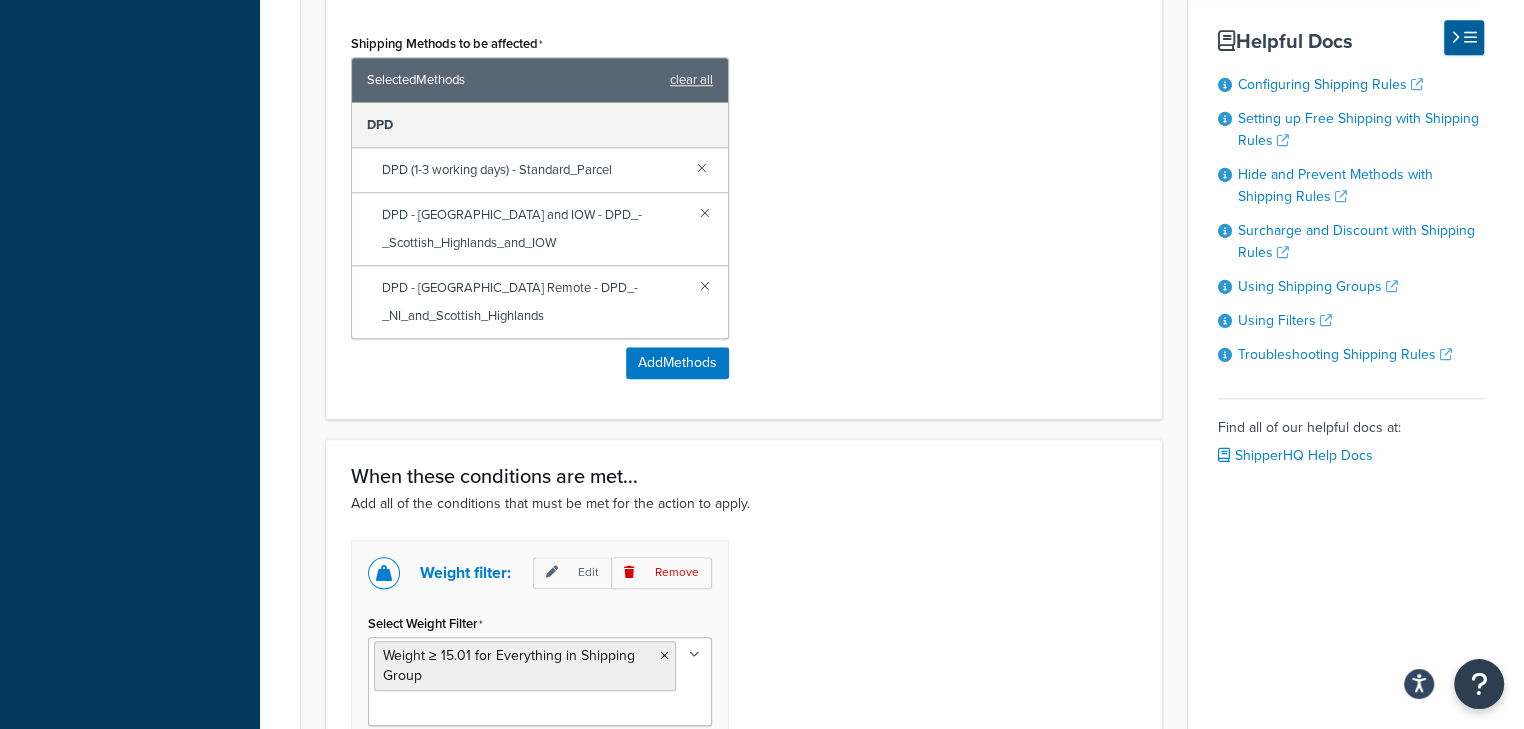 scroll, scrollTop: 1733, scrollLeft: 0, axis: vertical 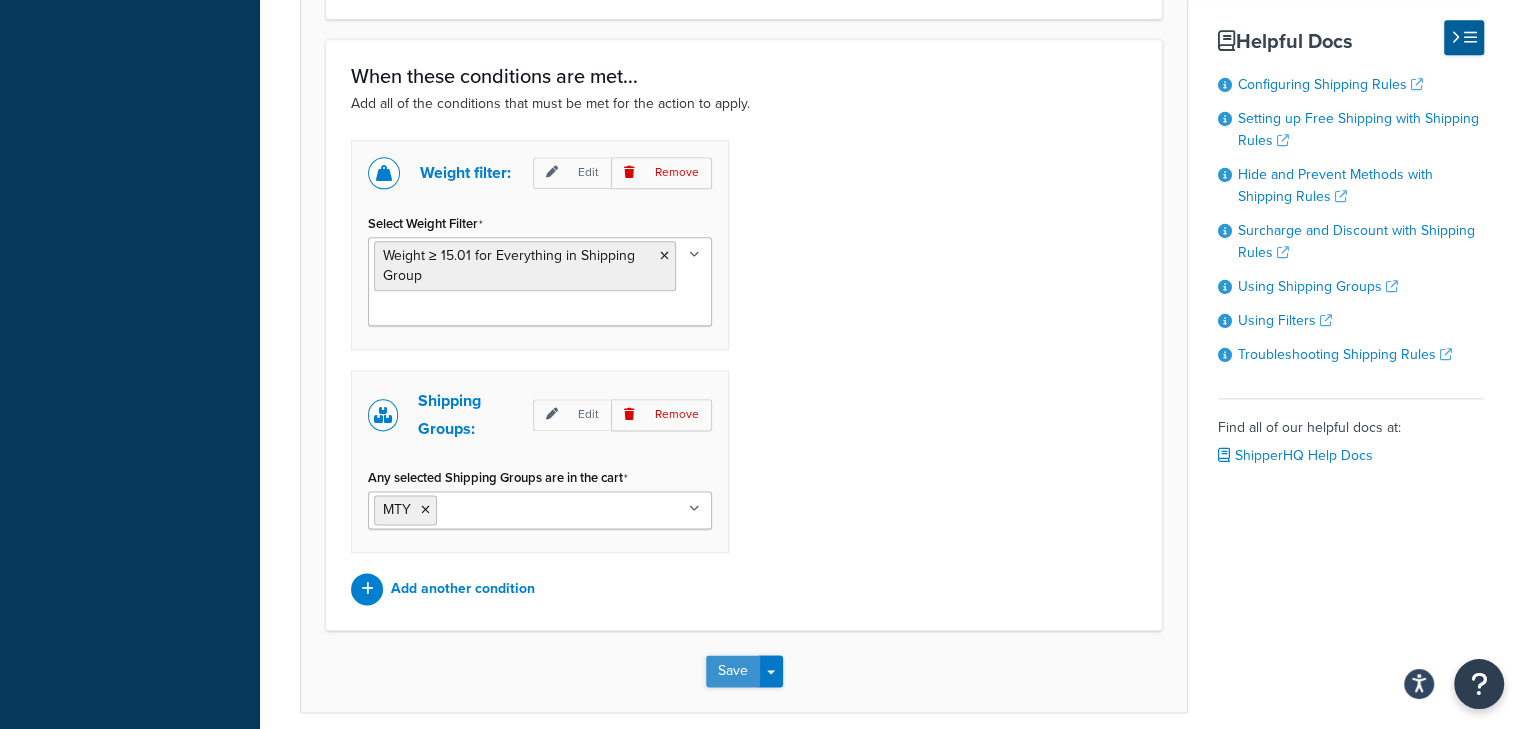 click on "Save" at bounding box center (733, 671) 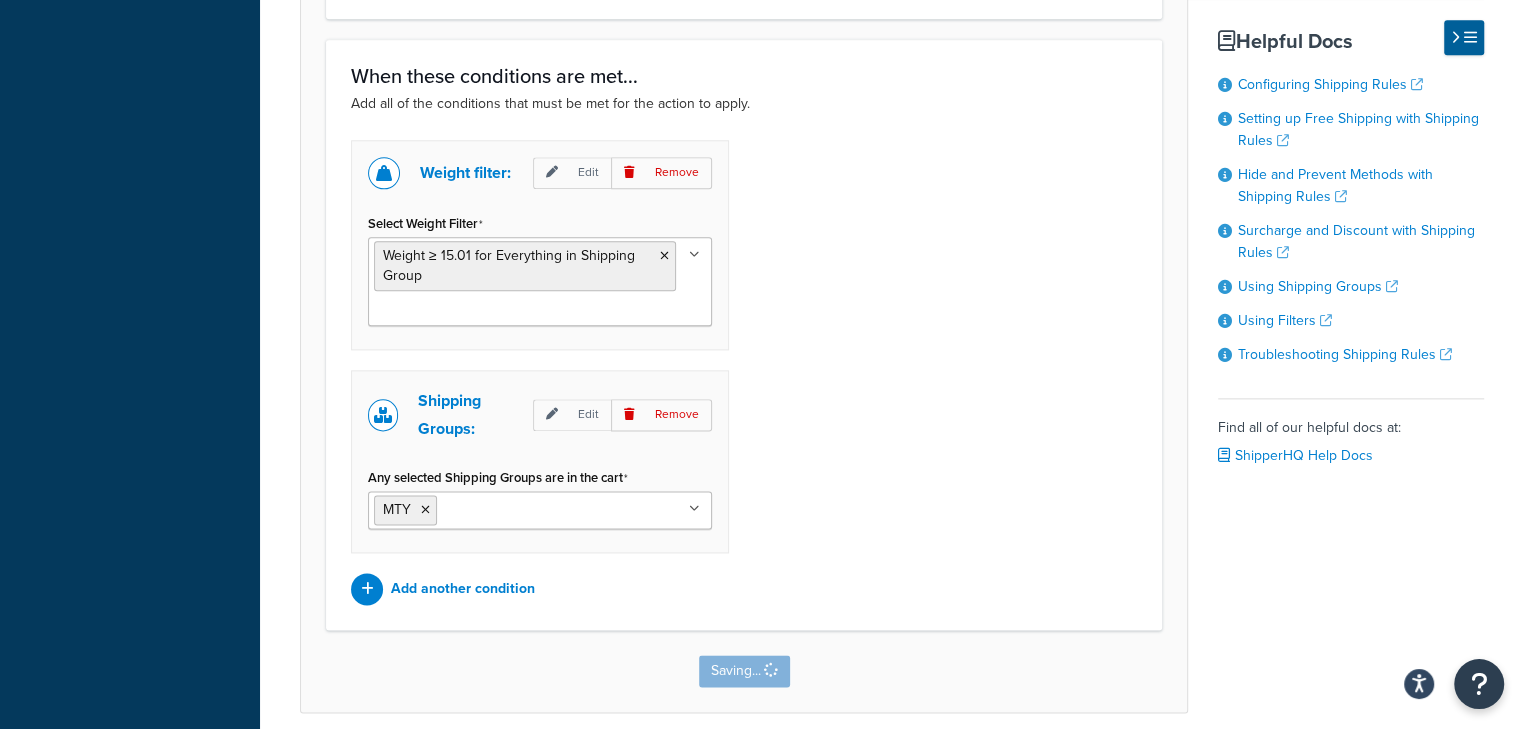 scroll, scrollTop: 0, scrollLeft: 0, axis: both 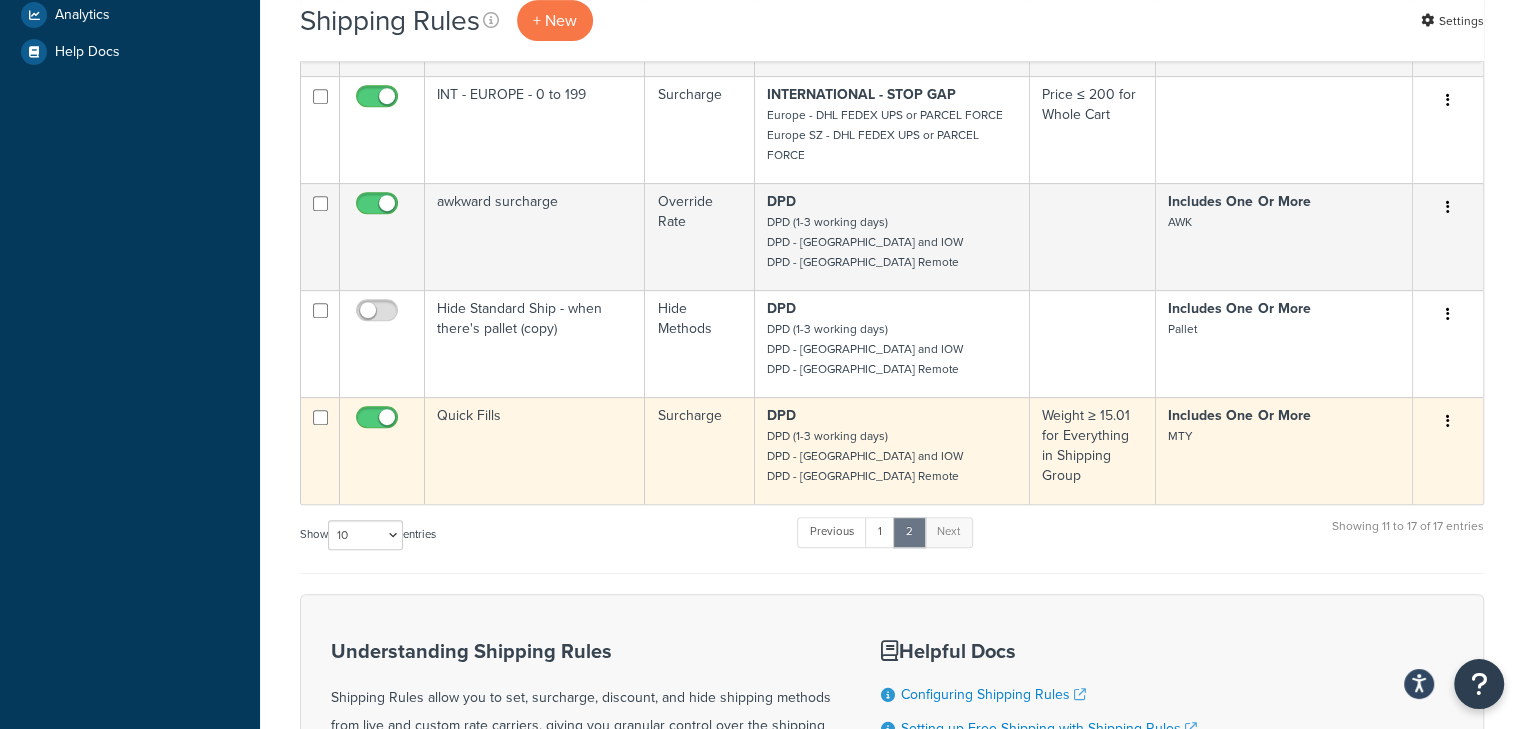 click on "Quick Fills" at bounding box center (535, 450) 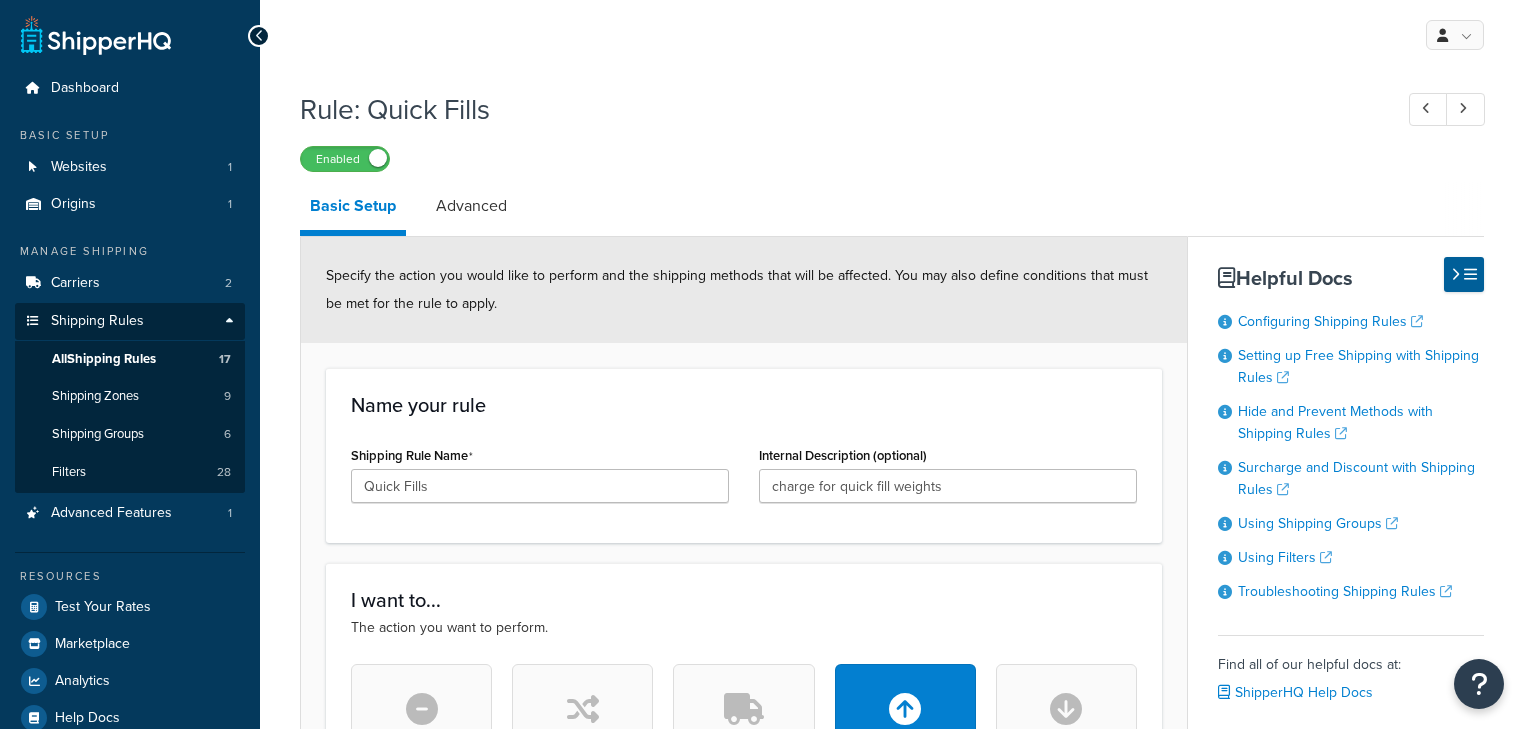 select on "SHIPPING_GROUP" 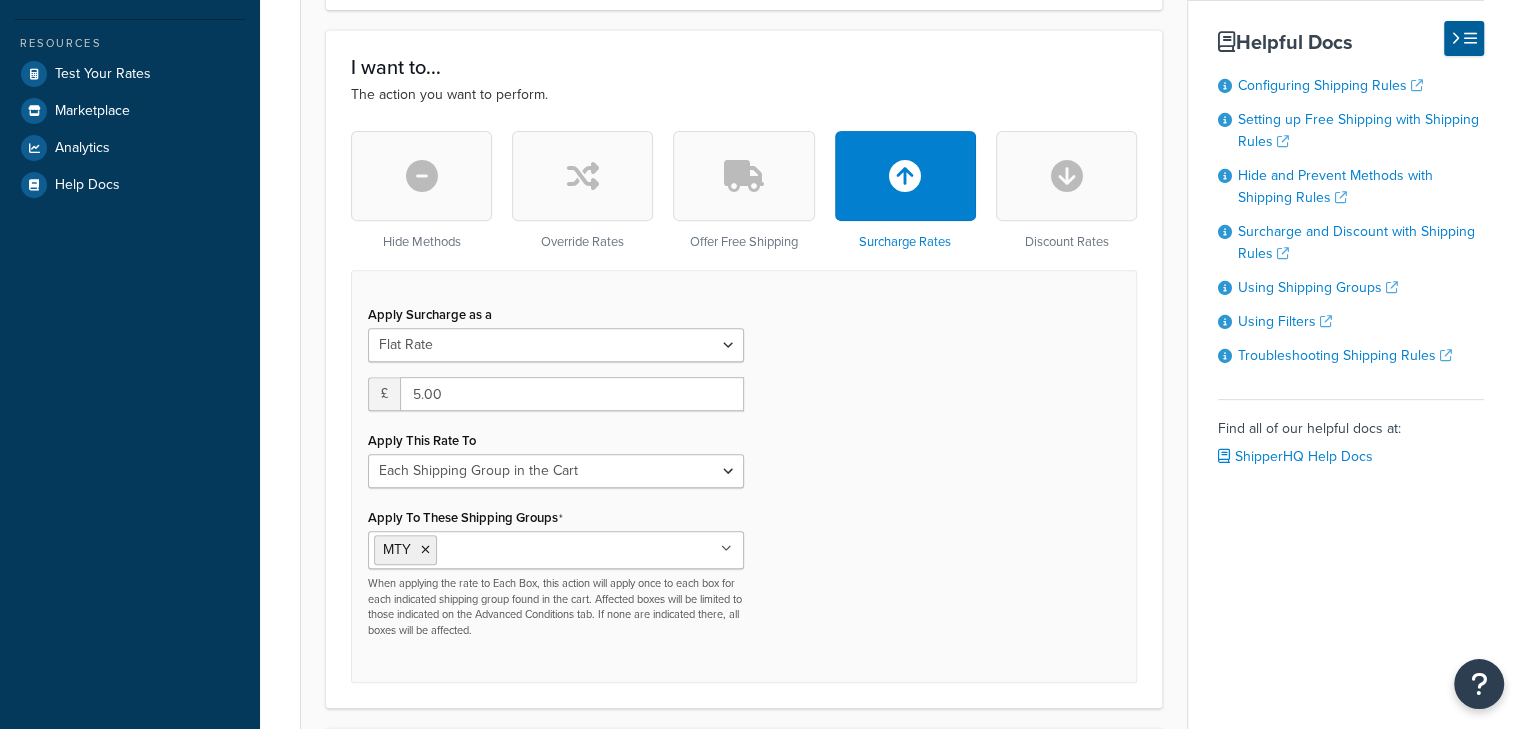 scroll, scrollTop: 0, scrollLeft: 0, axis: both 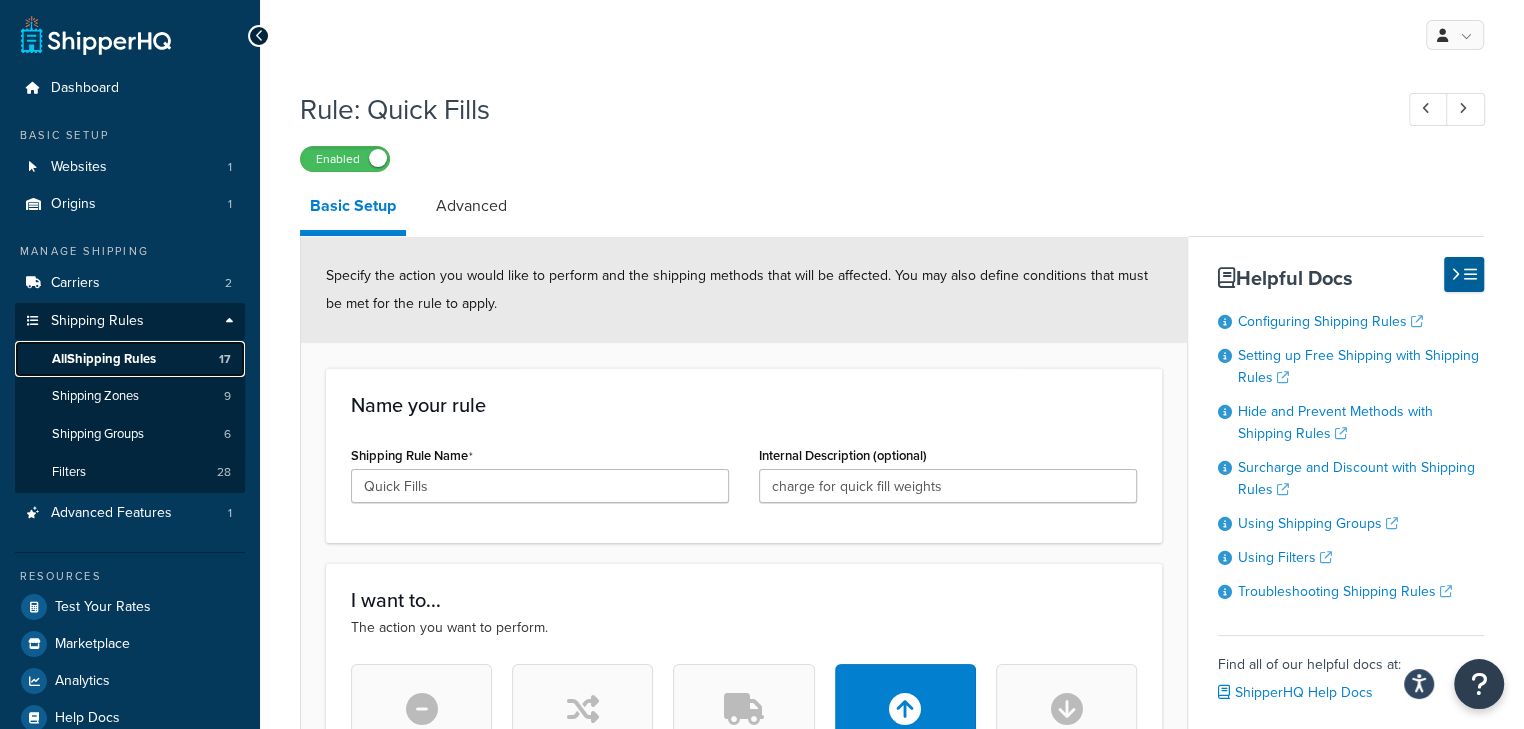 click on "All  Shipping Rules" at bounding box center (104, 359) 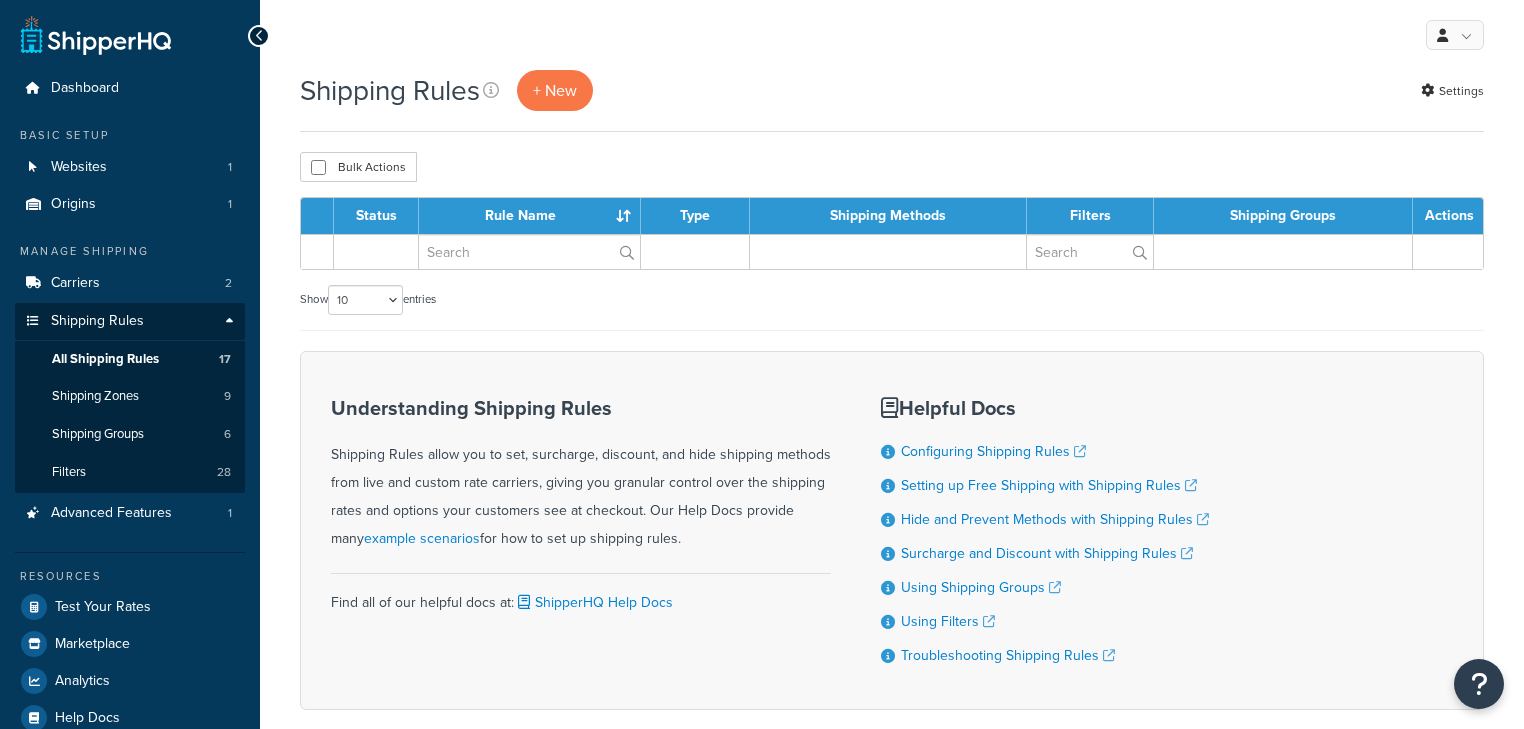 scroll, scrollTop: 0, scrollLeft: 0, axis: both 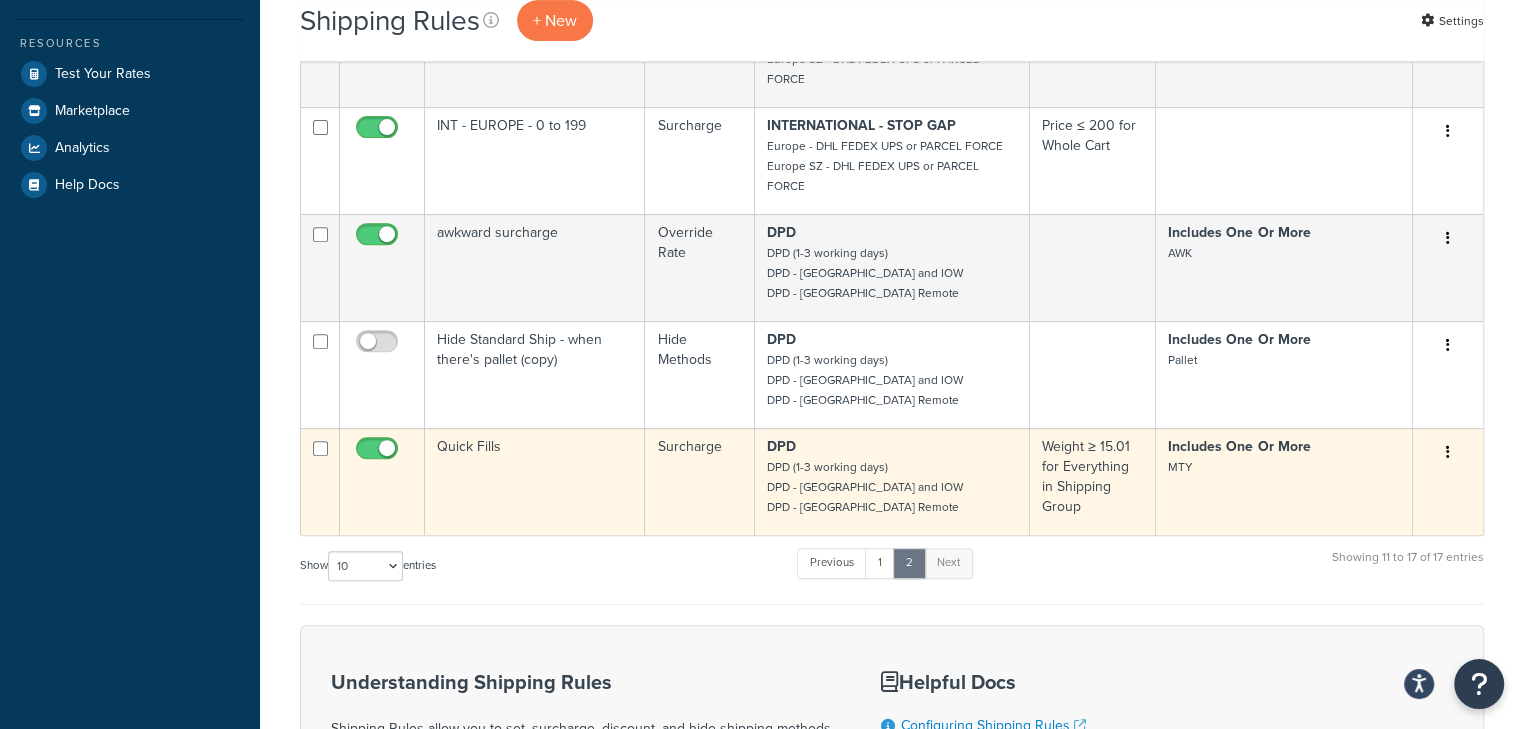 click at bounding box center (1448, 453) 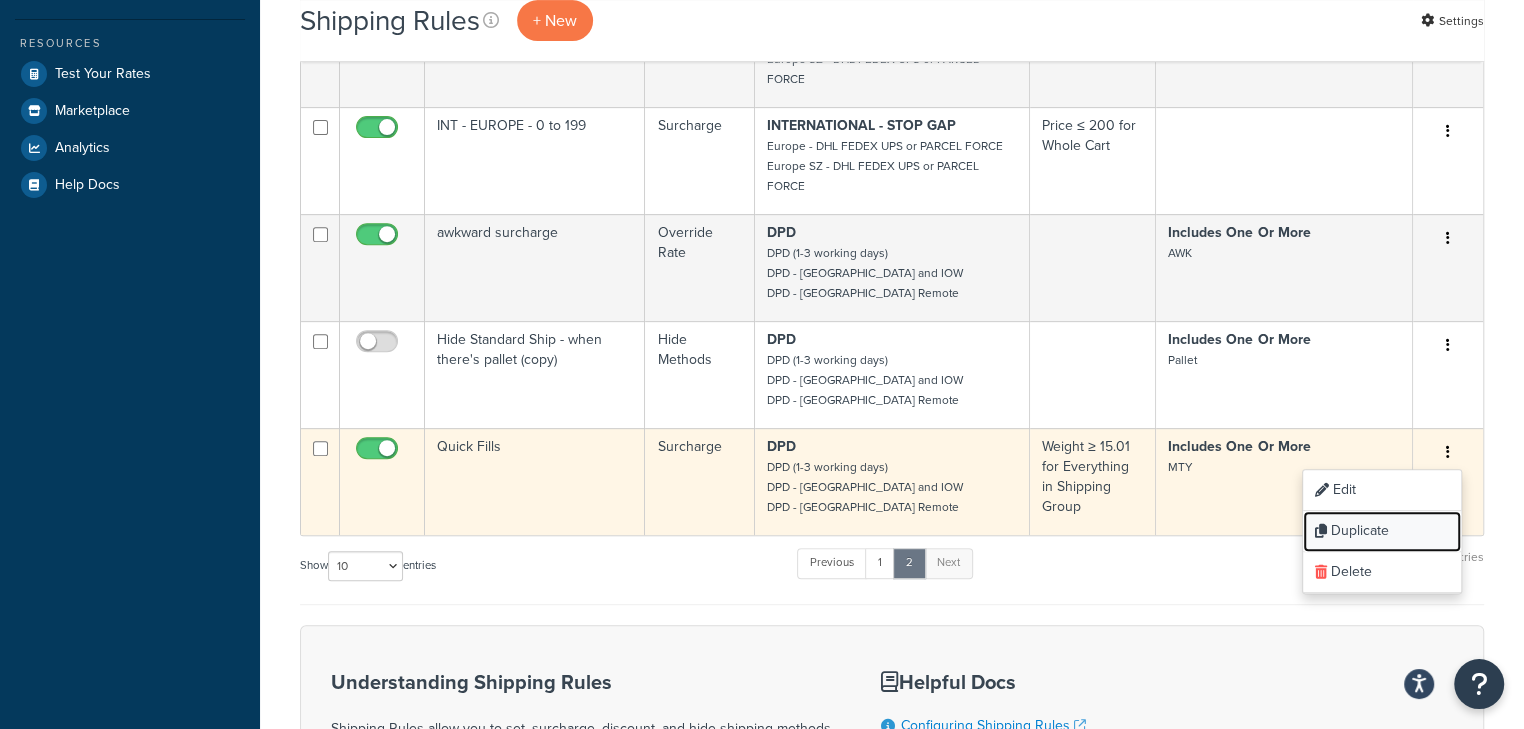 click on "Duplicate" at bounding box center (1382, 531) 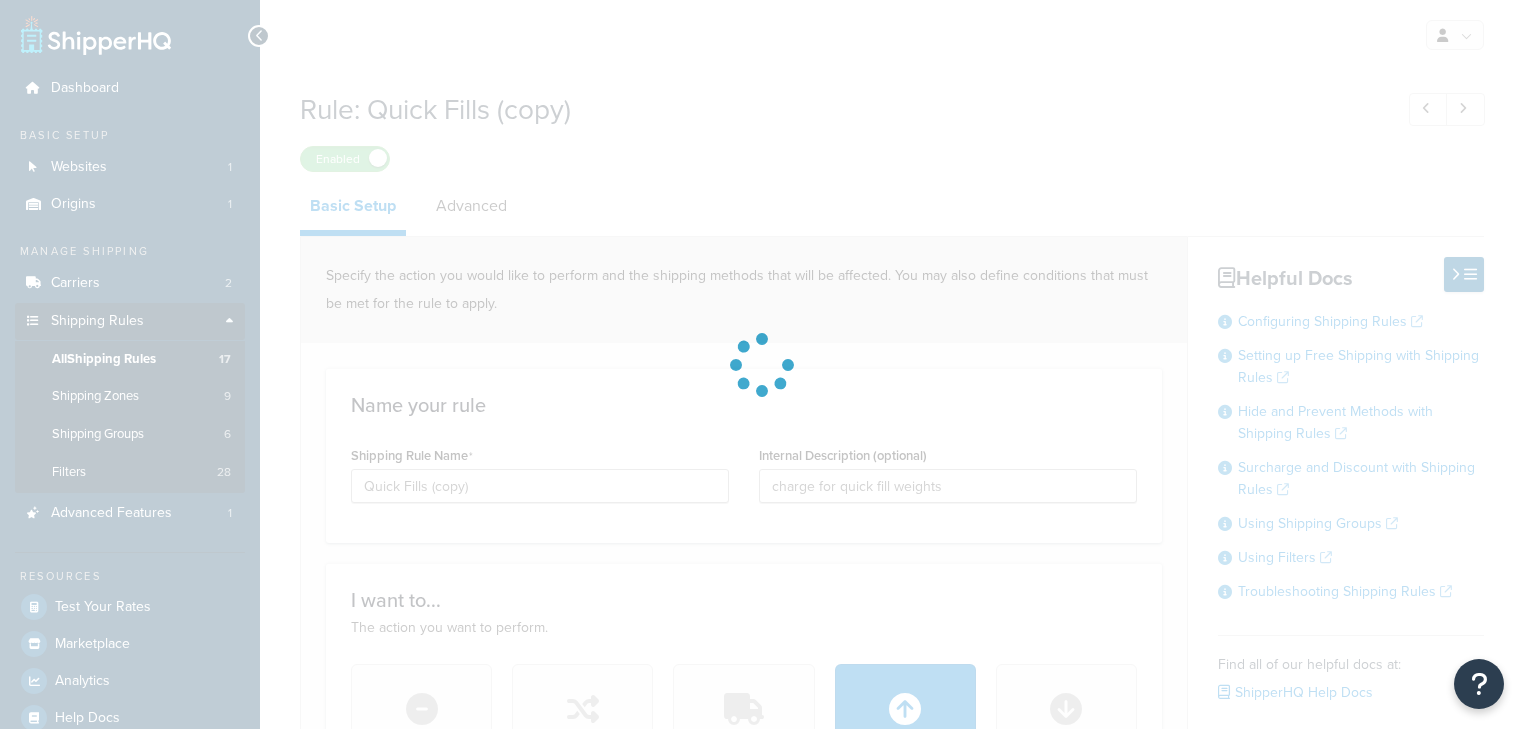 select on "SHIPPING_GROUP" 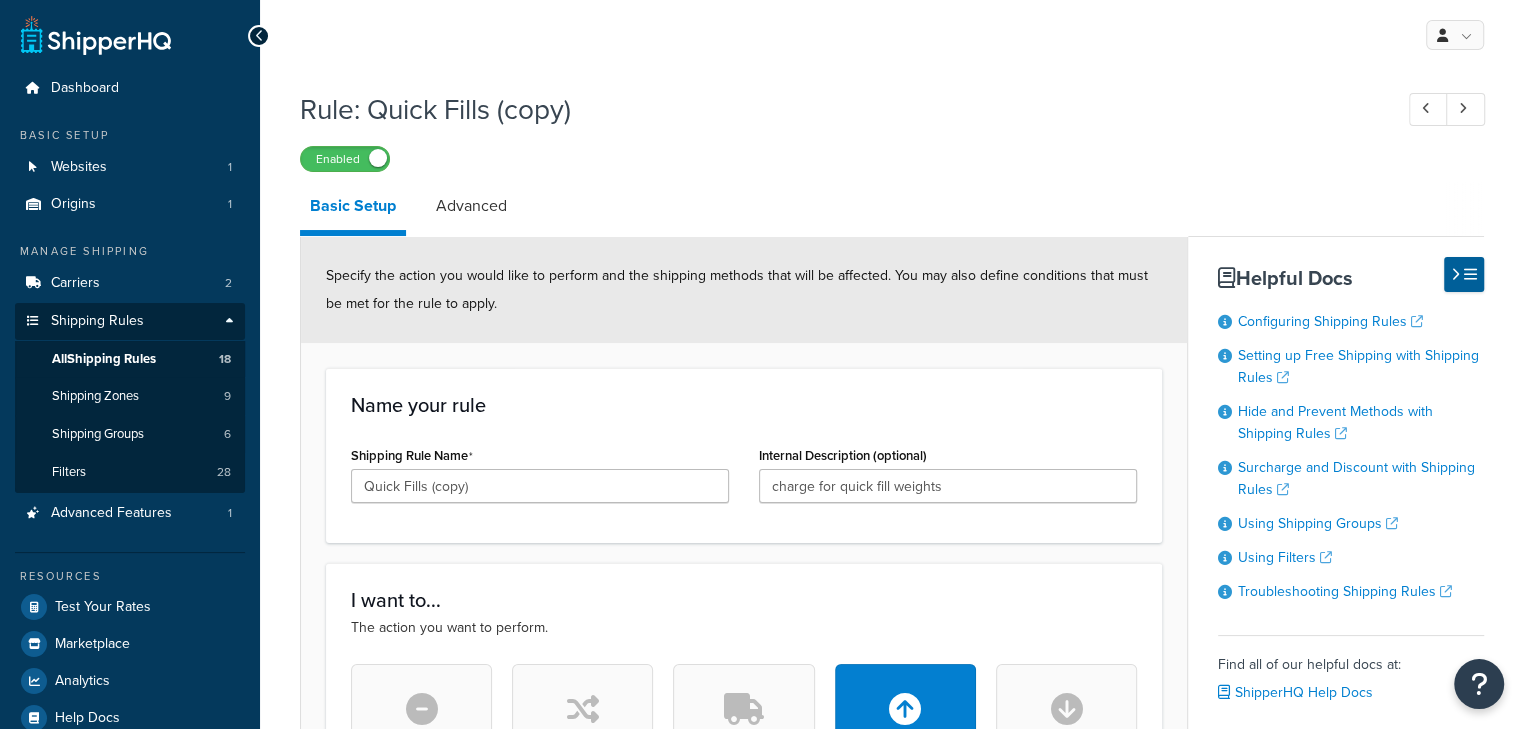 scroll, scrollTop: 0, scrollLeft: 0, axis: both 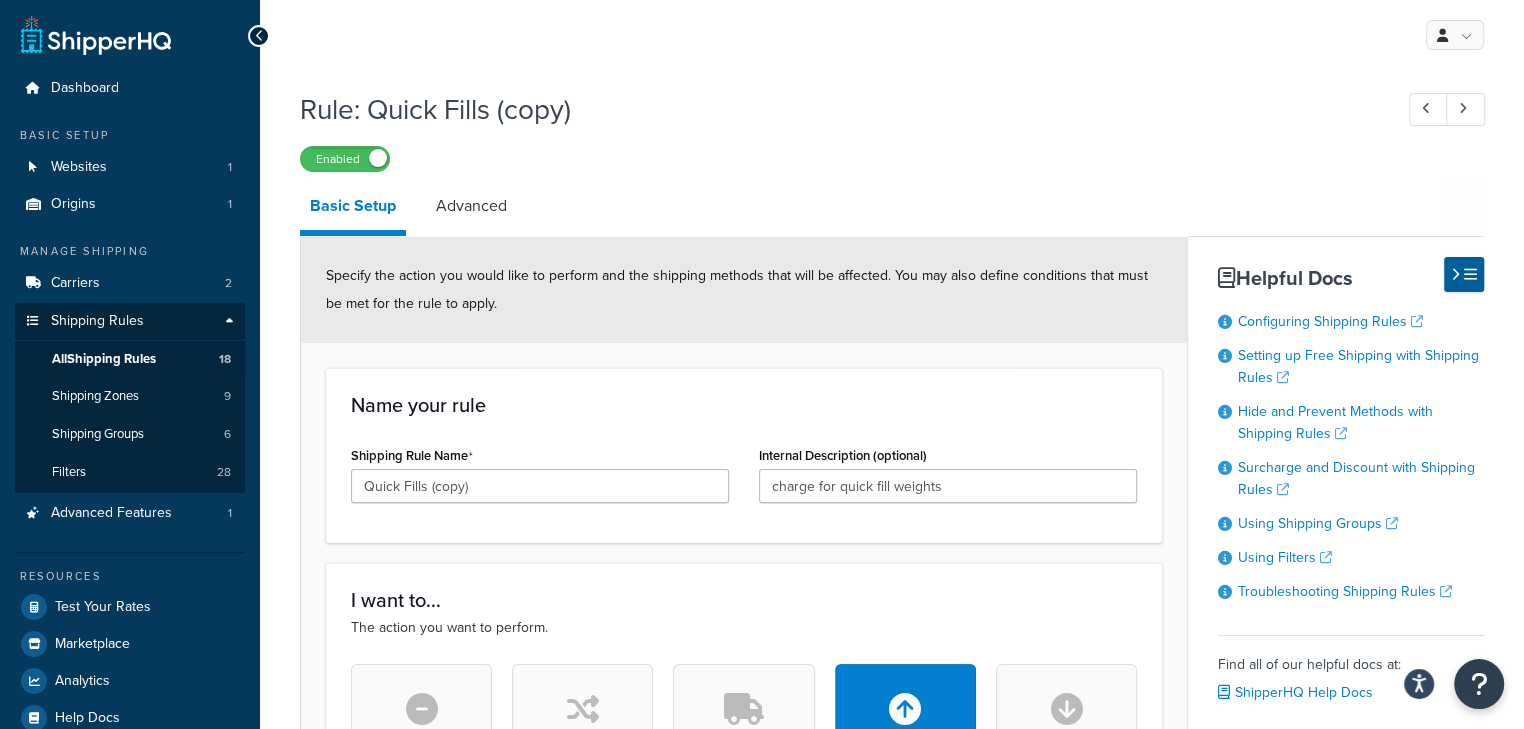 click on "Rule: Quick Fills (copy)" at bounding box center [836, 109] 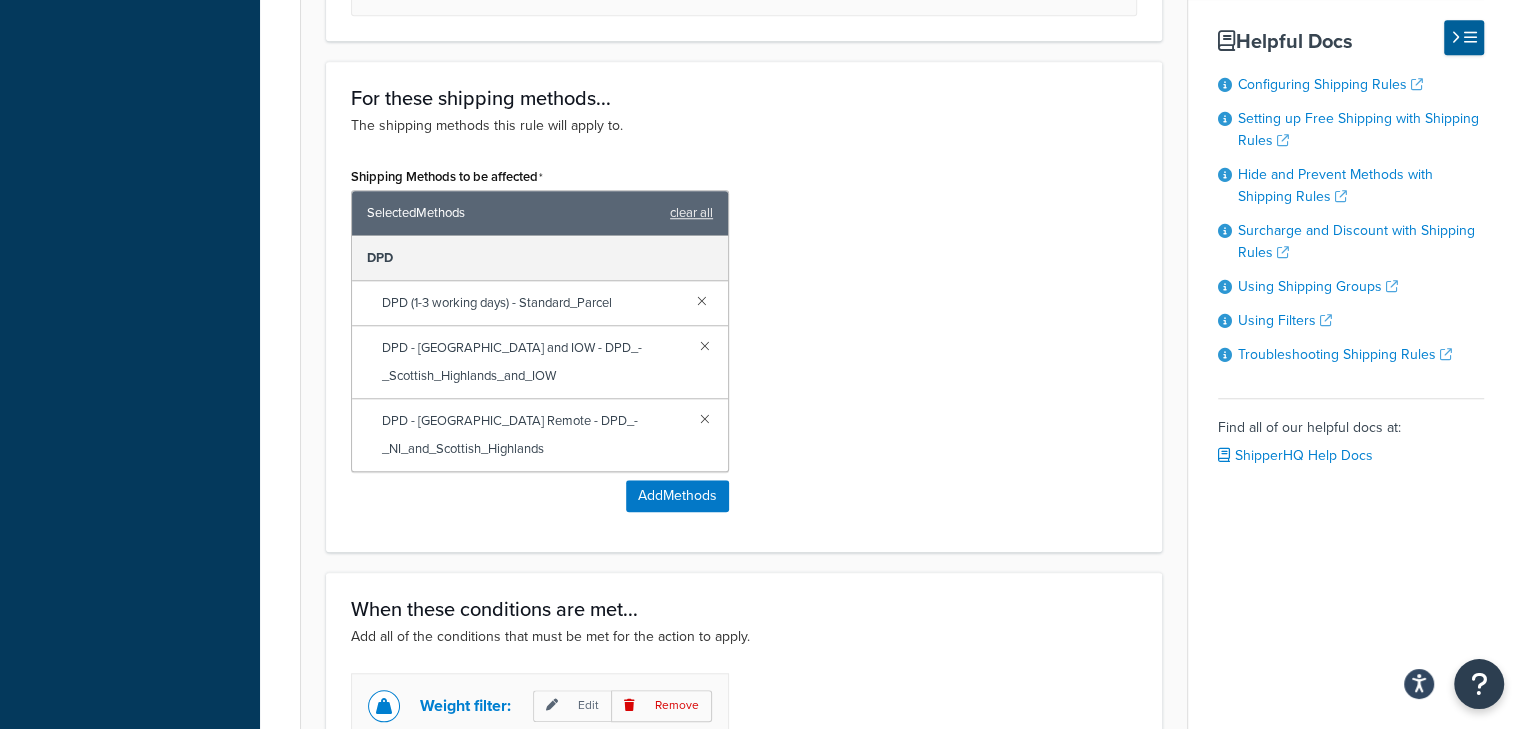 scroll, scrollTop: 800, scrollLeft: 0, axis: vertical 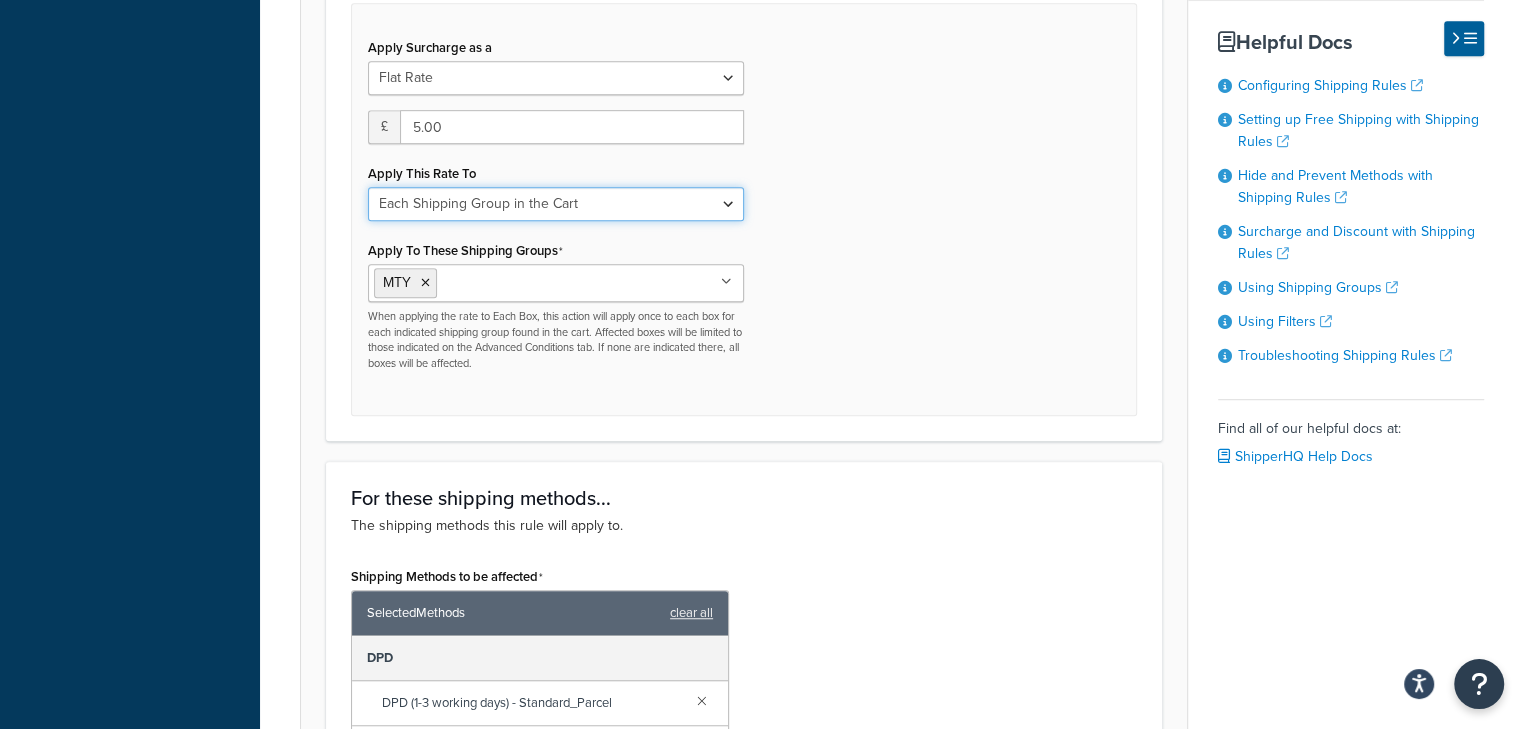 click on "Each Shipment in the Cart  Each Shipping Group in the Cart  Each Item within a Shipping Group  Each Box per Each Shipping Group" at bounding box center (556, 204) 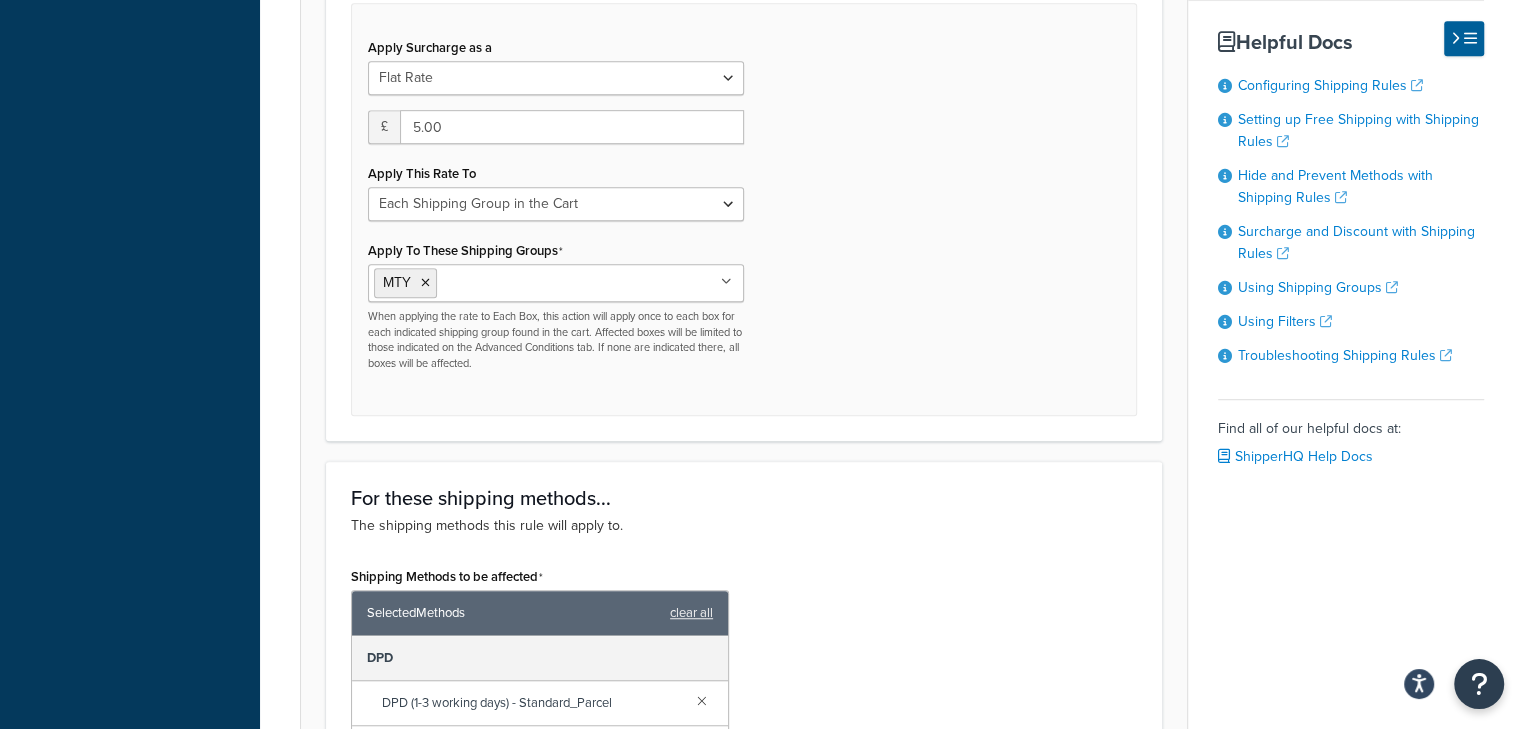 click on "Apply Surcharge as a   Flat Rate  Percentage  Flat Rate & Percentage    £ 5.00 Apply This Rate To   Each Shipment in the Cart  Each Shipping Group in the Cart  Each Item within a Shipping Group  Each Box per Each Shipping Group  Apply To These Shipping Groups   MTY   AWK MASSIVE Oversize Pallet All Products not assigned to a Shipping Group When applying the rate to Each Box, this action will apply once to each box for each indicated shipping group found in the cart. Affected boxes will be limited to those indicated on the Advanced Conditions tab. If none are indicated there, all boxes will be affected." at bounding box center (744, 209) 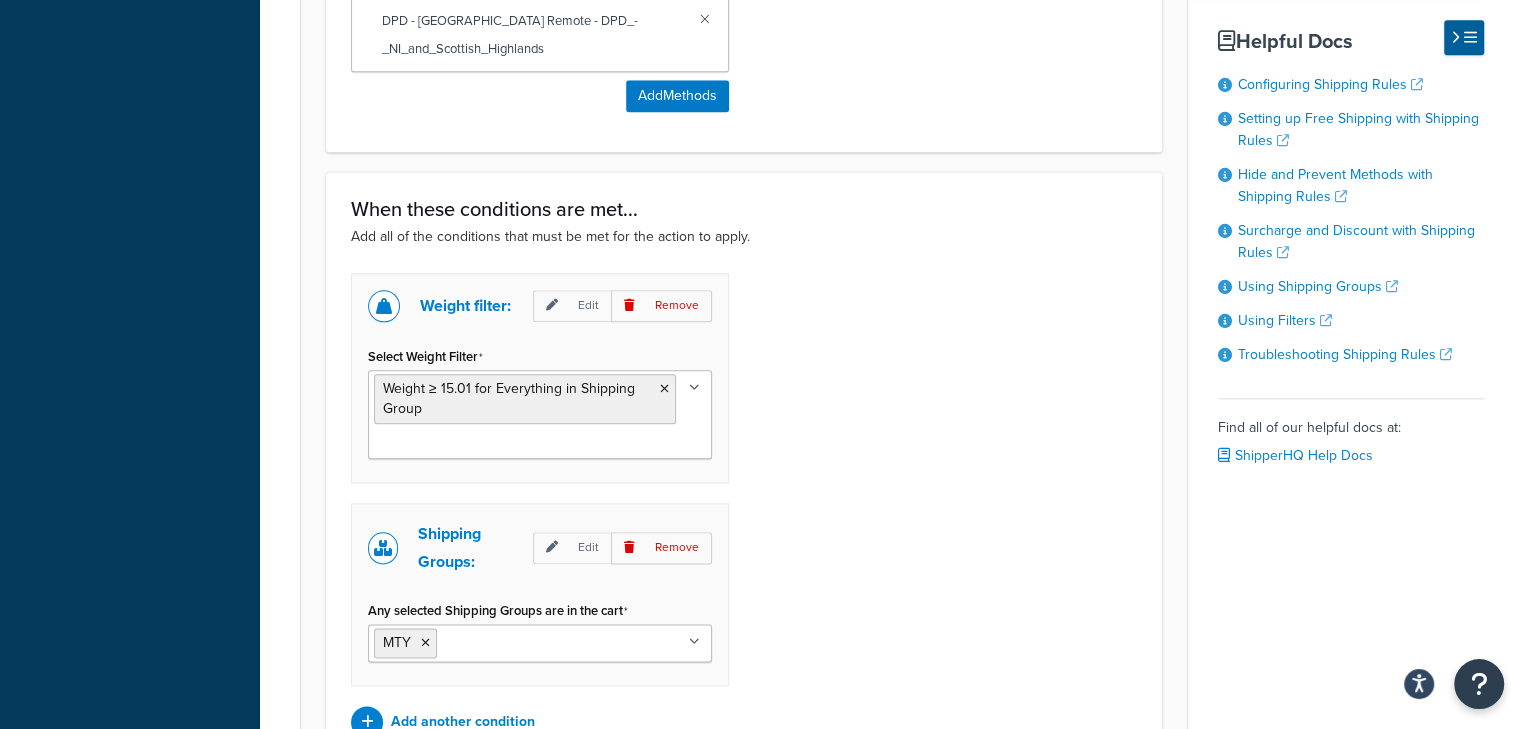 scroll, scrollTop: 1804, scrollLeft: 0, axis: vertical 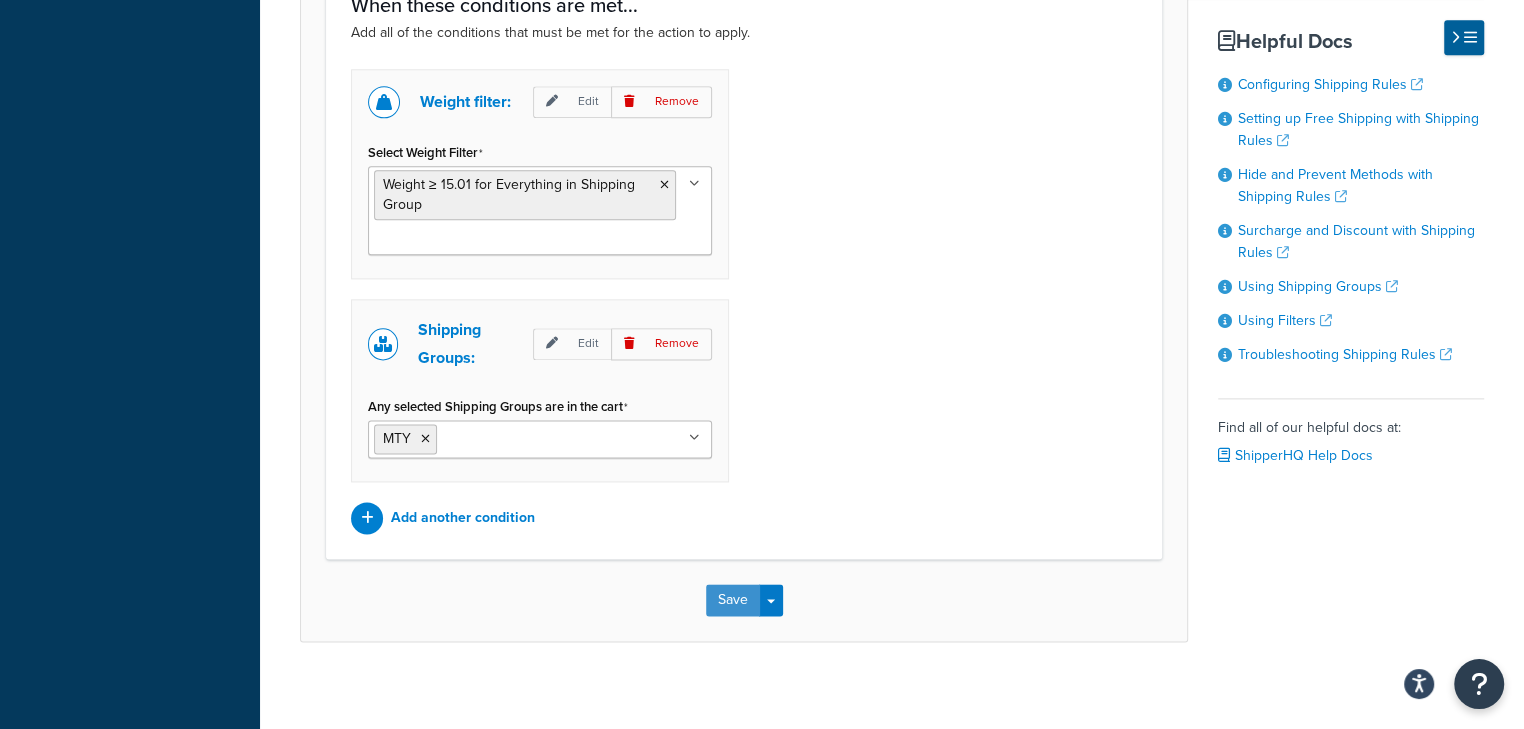 click on "Save" at bounding box center (733, 600) 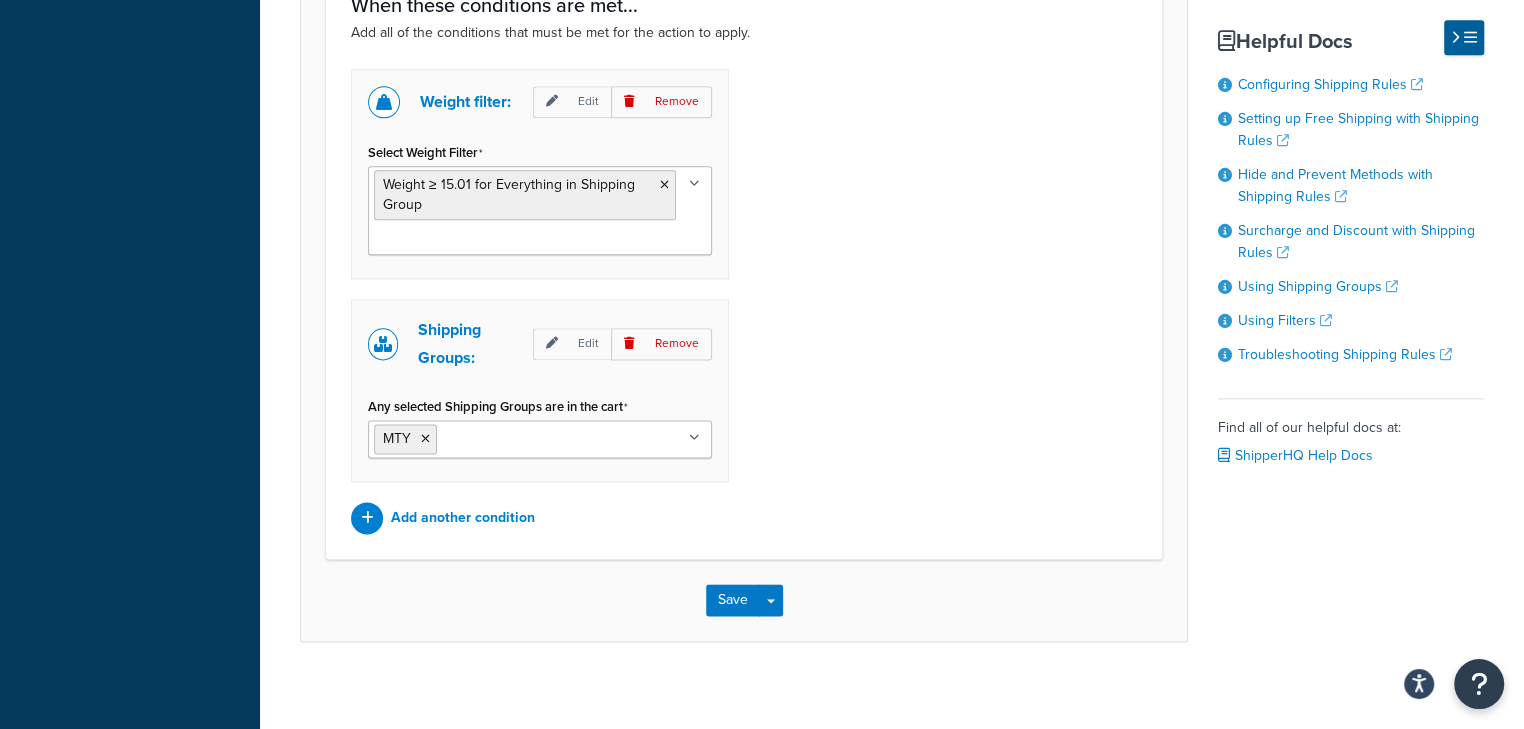 scroll, scrollTop: 0, scrollLeft: 0, axis: both 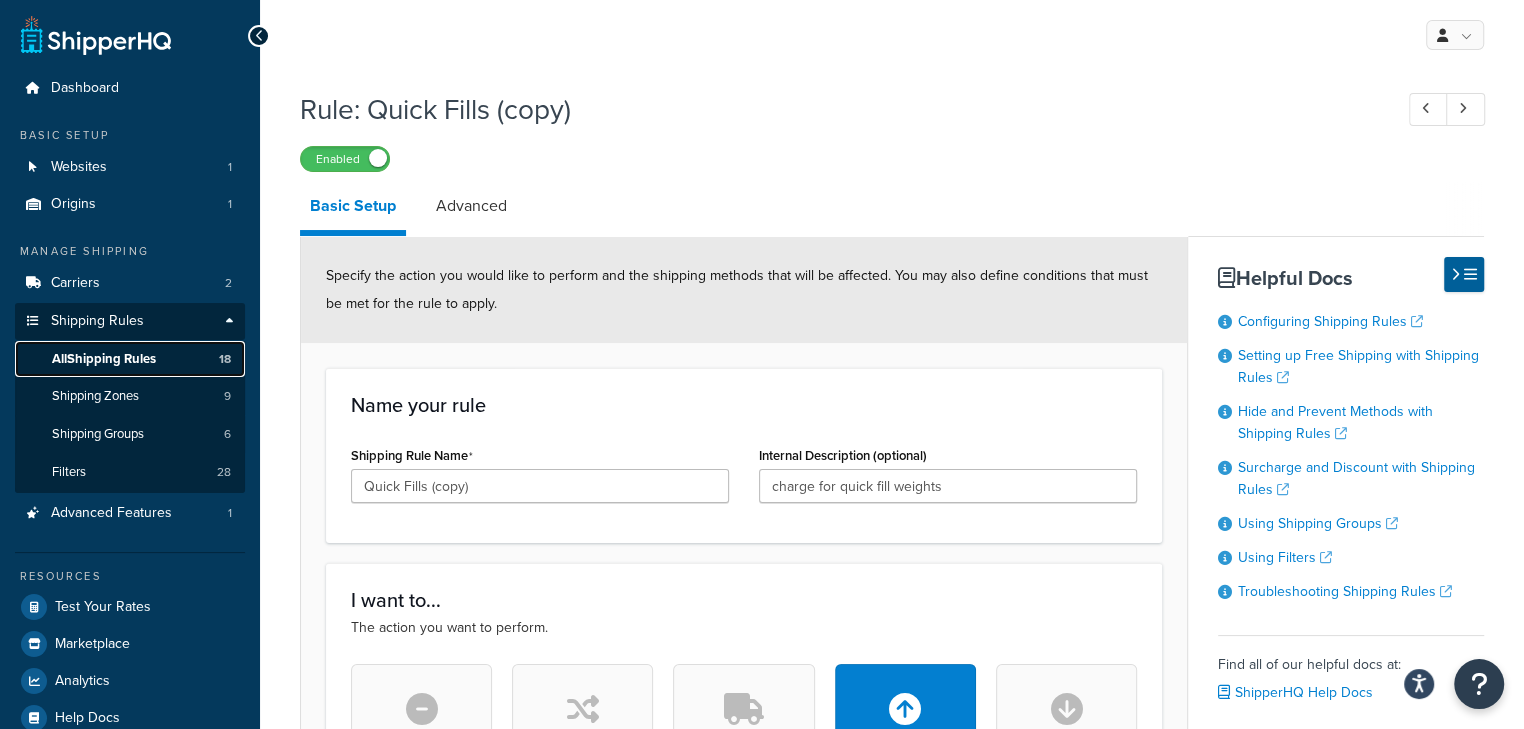 click on "All  Shipping Rules" at bounding box center [104, 359] 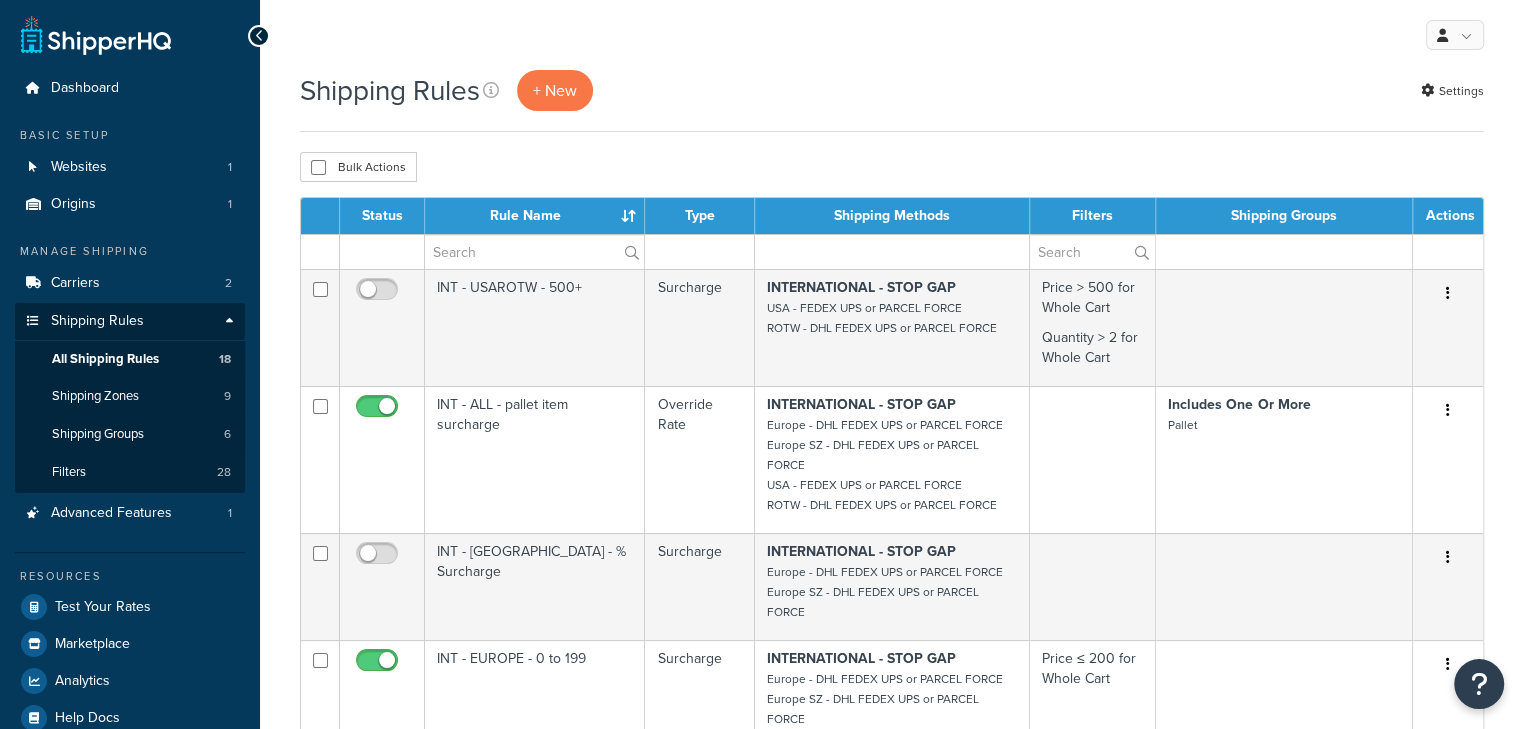 scroll, scrollTop: 666, scrollLeft: 0, axis: vertical 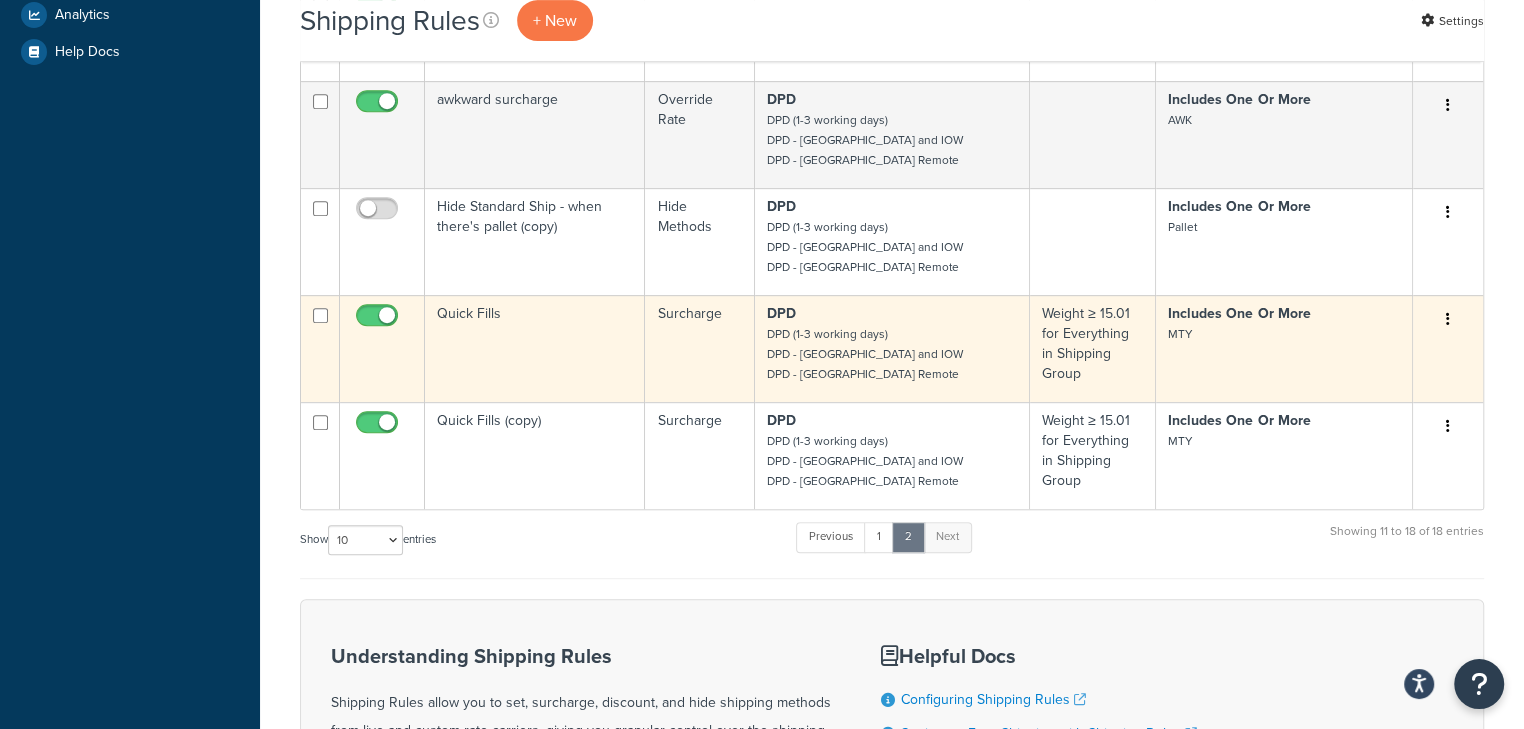 click at bounding box center [379, 320] 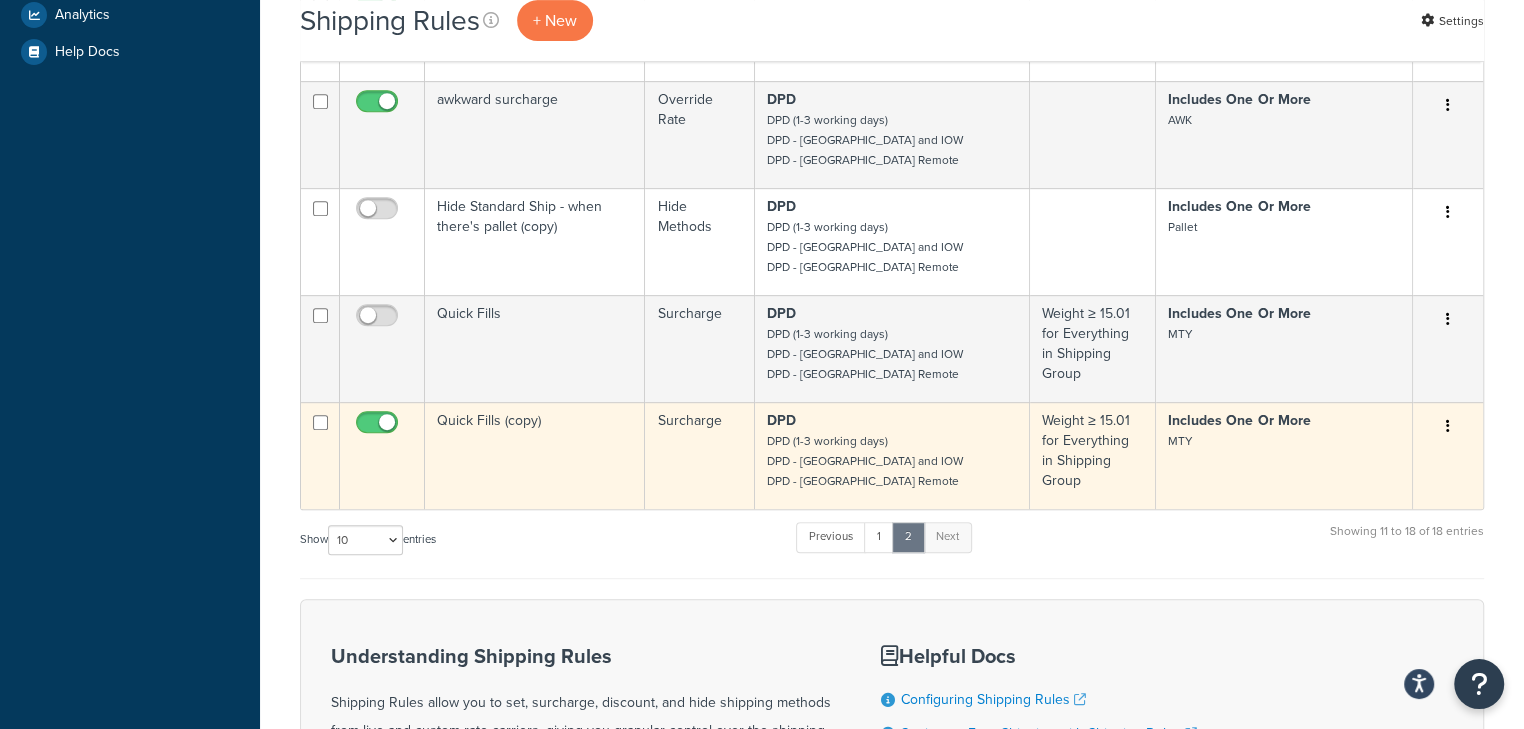 click on "Quick Fills (copy)" at bounding box center [535, 455] 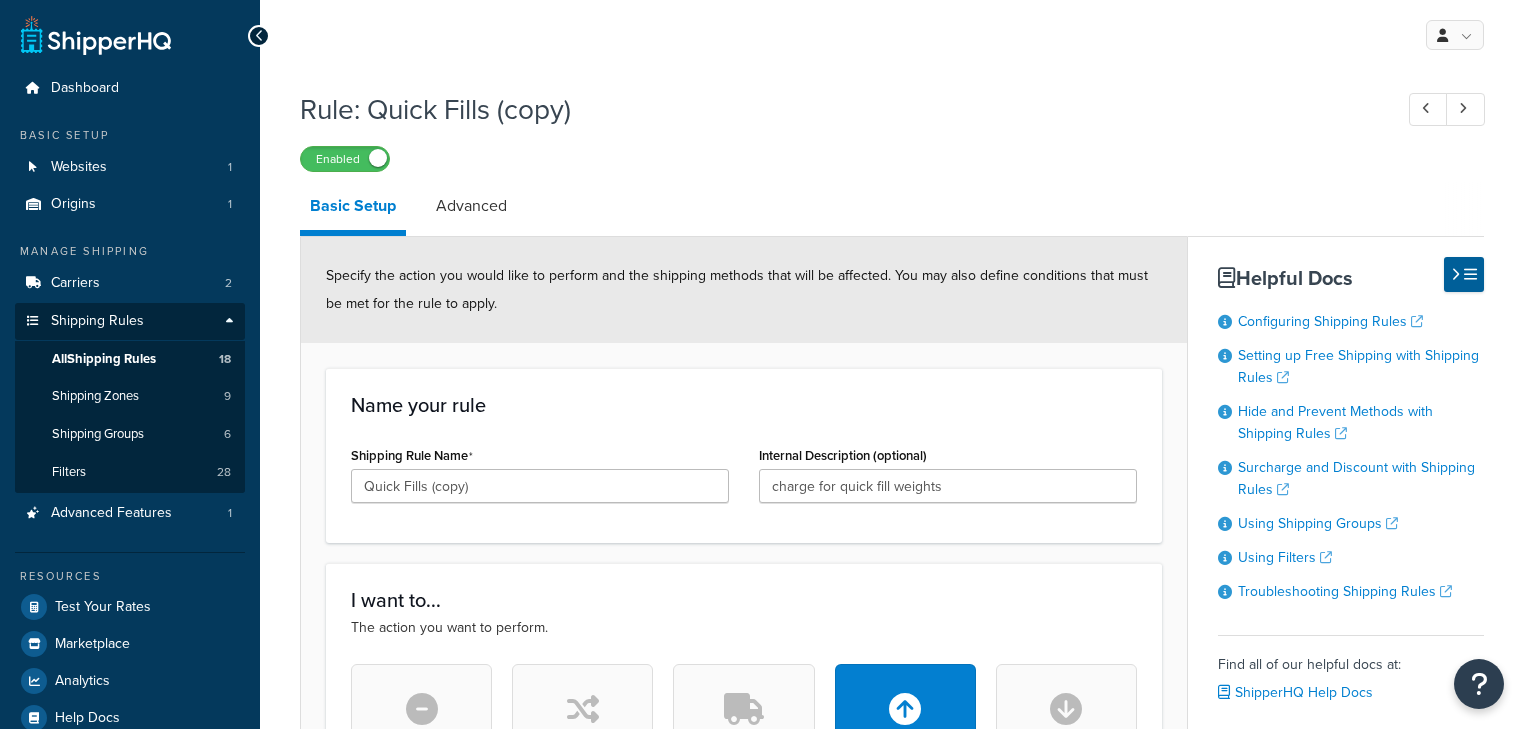 select on "SHIPPING_GROUP" 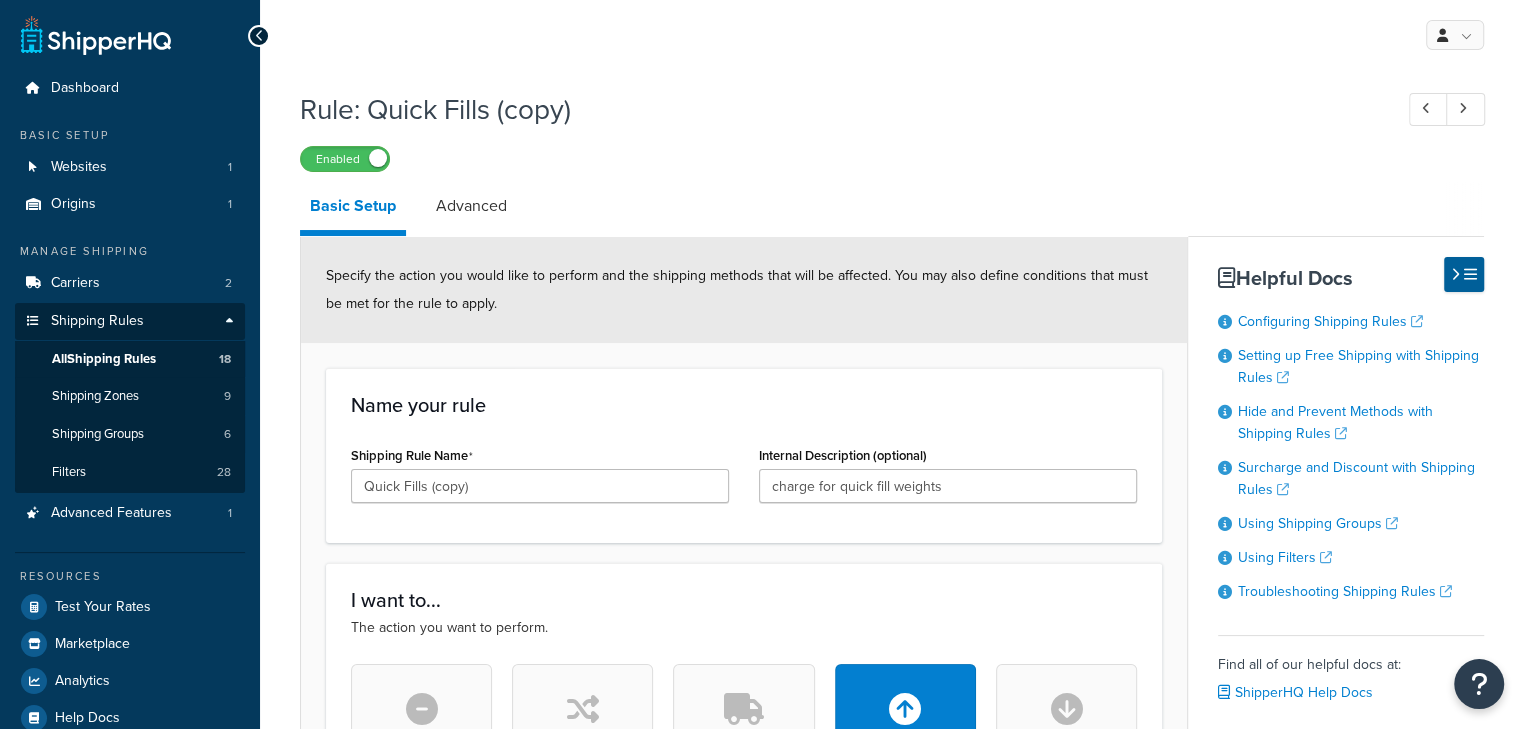 scroll, scrollTop: 400, scrollLeft: 0, axis: vertical 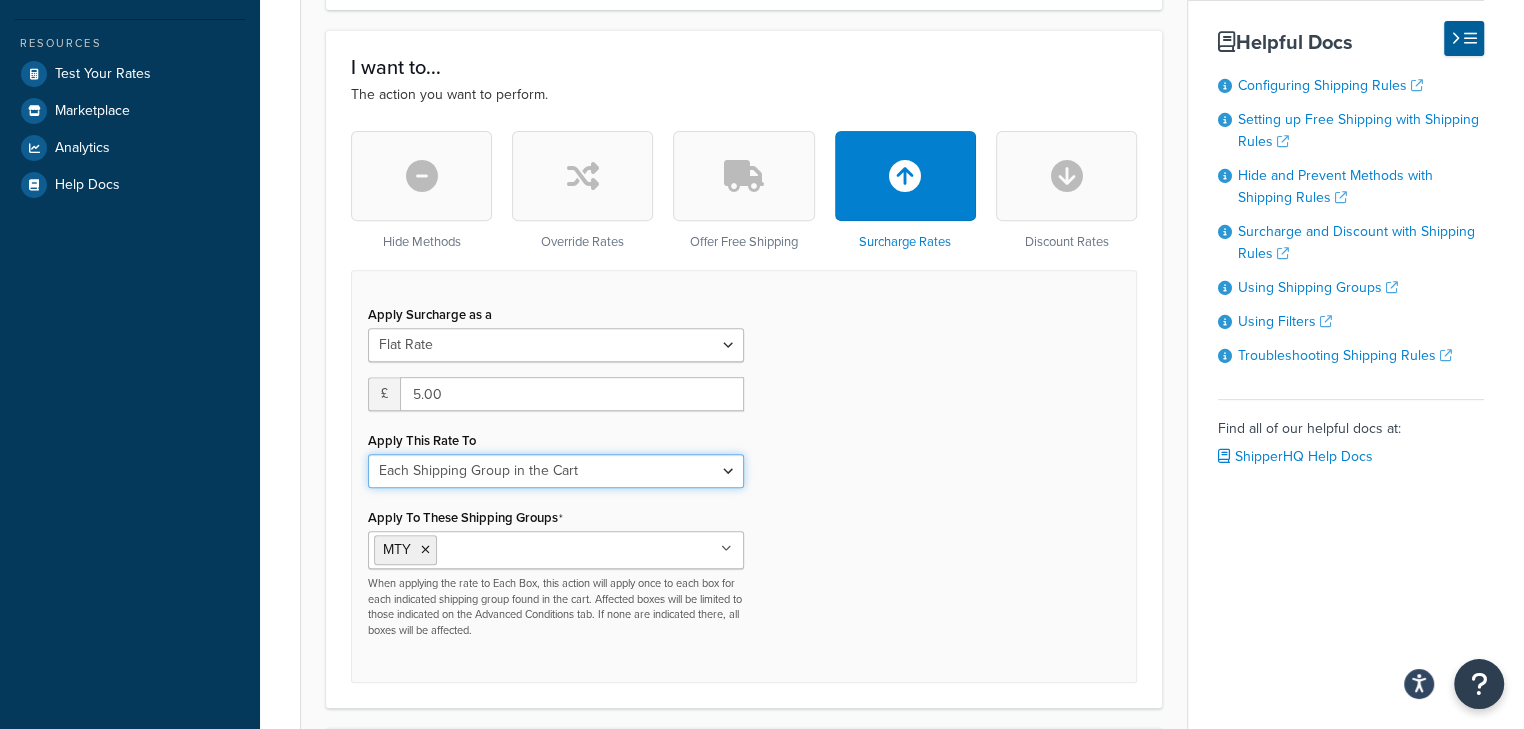 click on "Each Shipment in the Cart  Each Shipping Group in the Cart  Each Item within a Shipping Group  Each Box per Each Shipping Group" at bounding box center (556, 471) 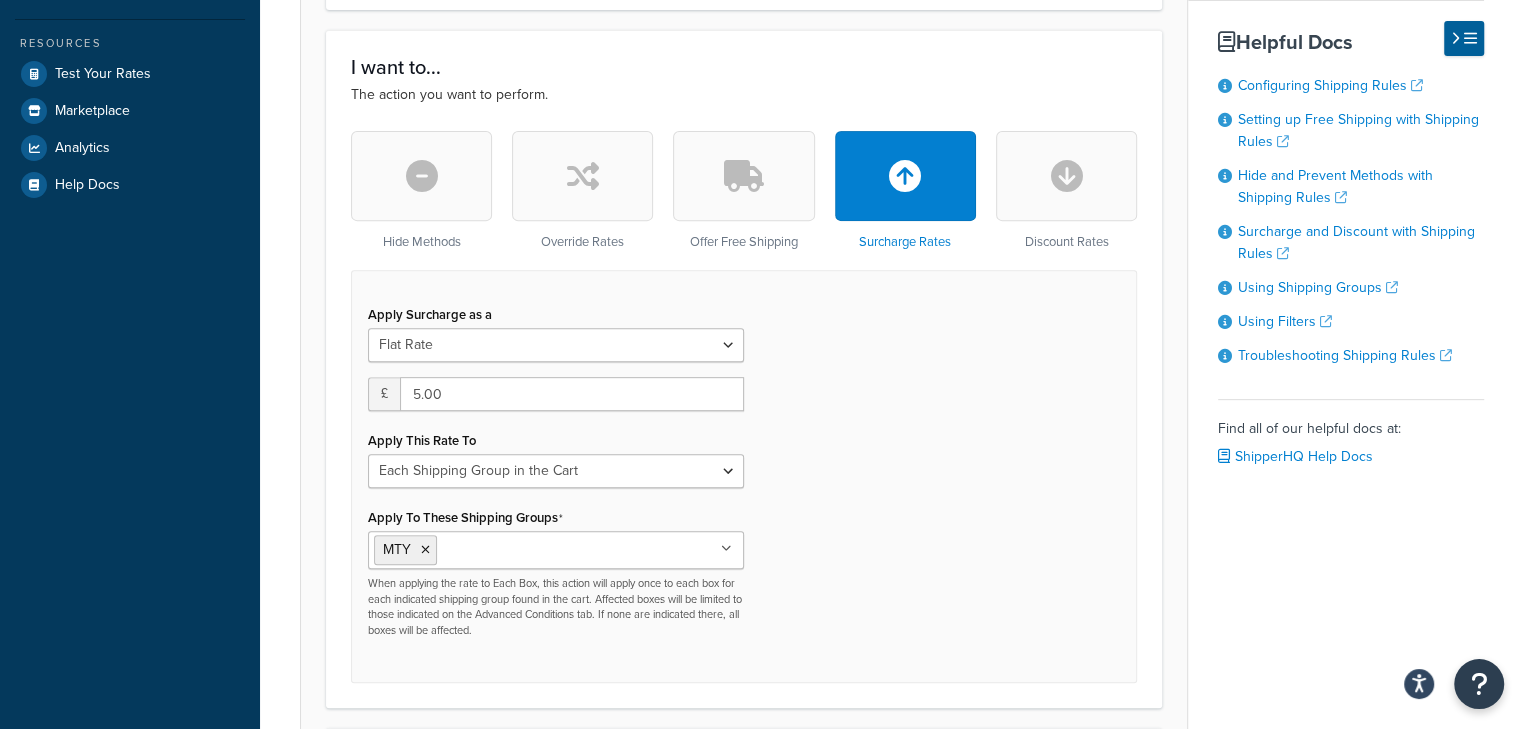 drag, startPoint x: 804, startPoint y: 478, endPoint x: 779, endPoint y: 465, distance: 28.178005 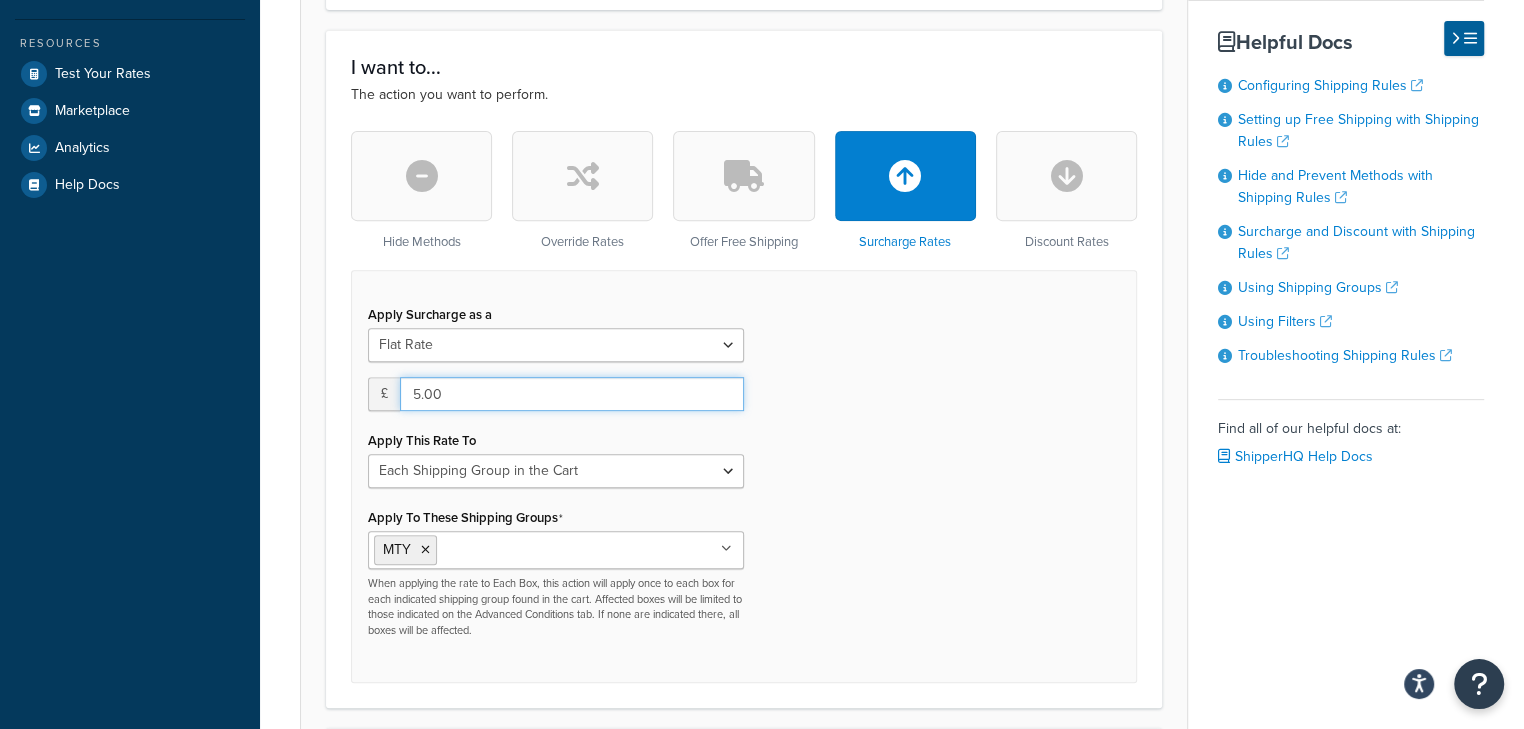 drag, startPoint x: 598, startPoint y: 399, endPoint x: 300, endPoint y: 383, distance: 298.42923 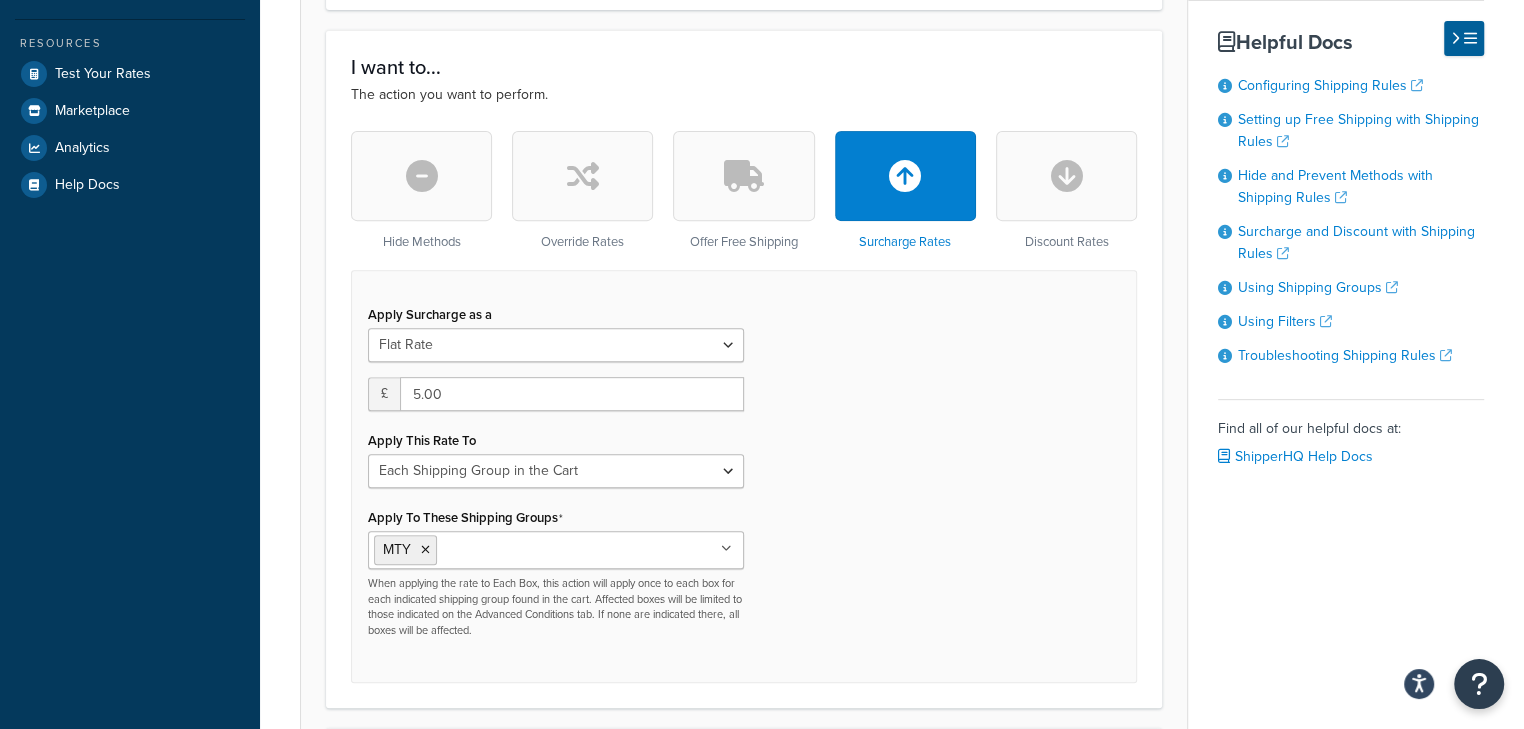 drag, startPoint x: 444, startPoint y: 389, endPoint x: 322, endPoint y: 383, distance: 122.14745 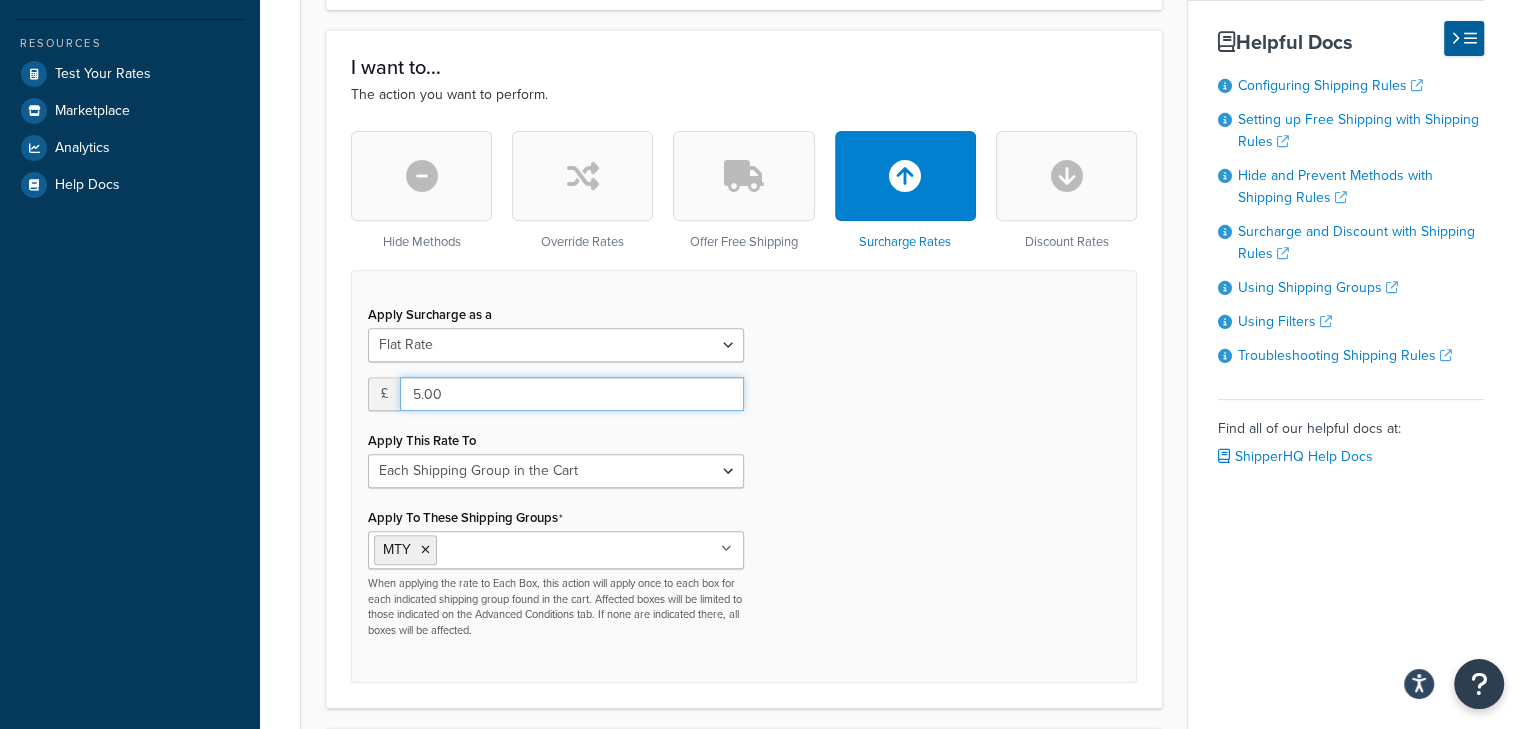 click on "5.00" at bounding box center [572, 394] 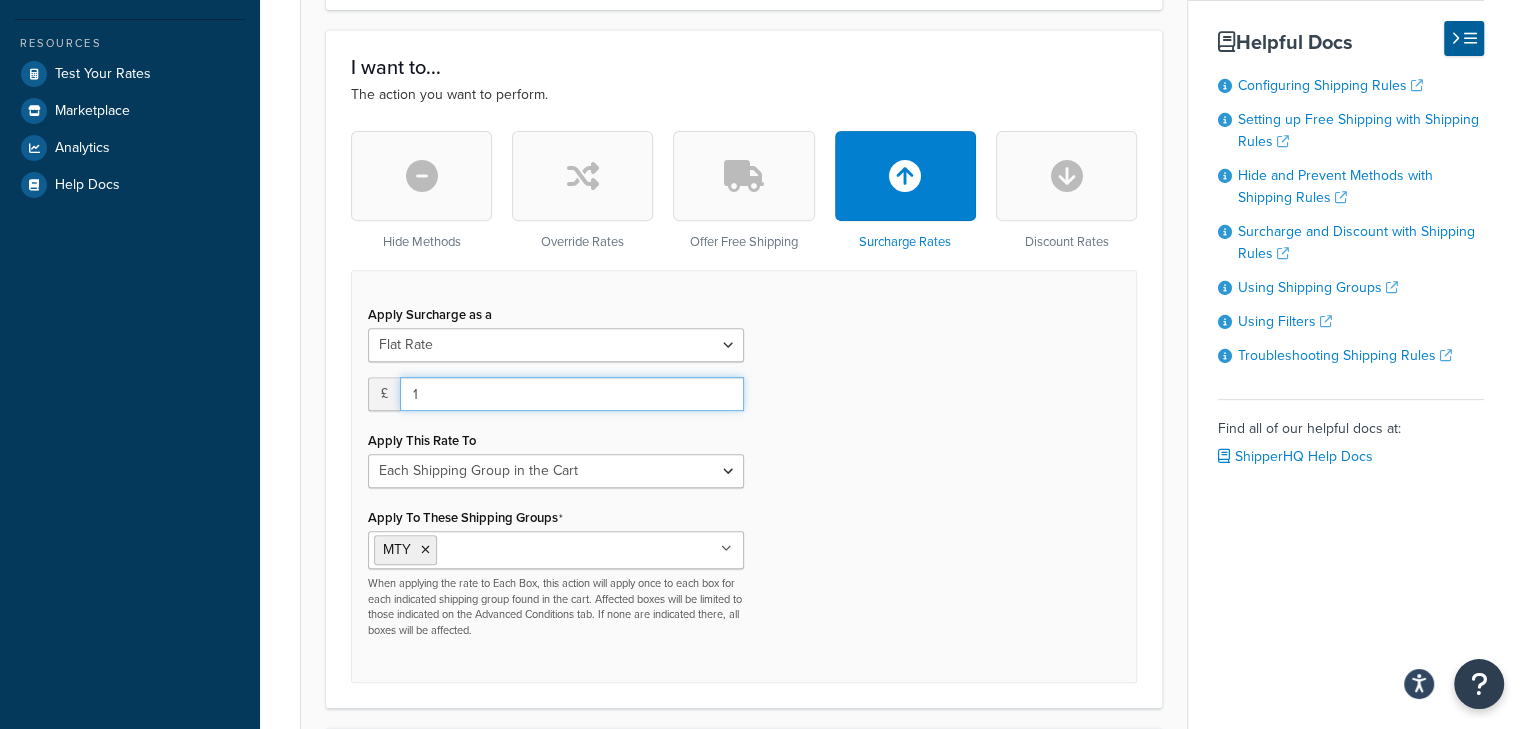 type on "1" 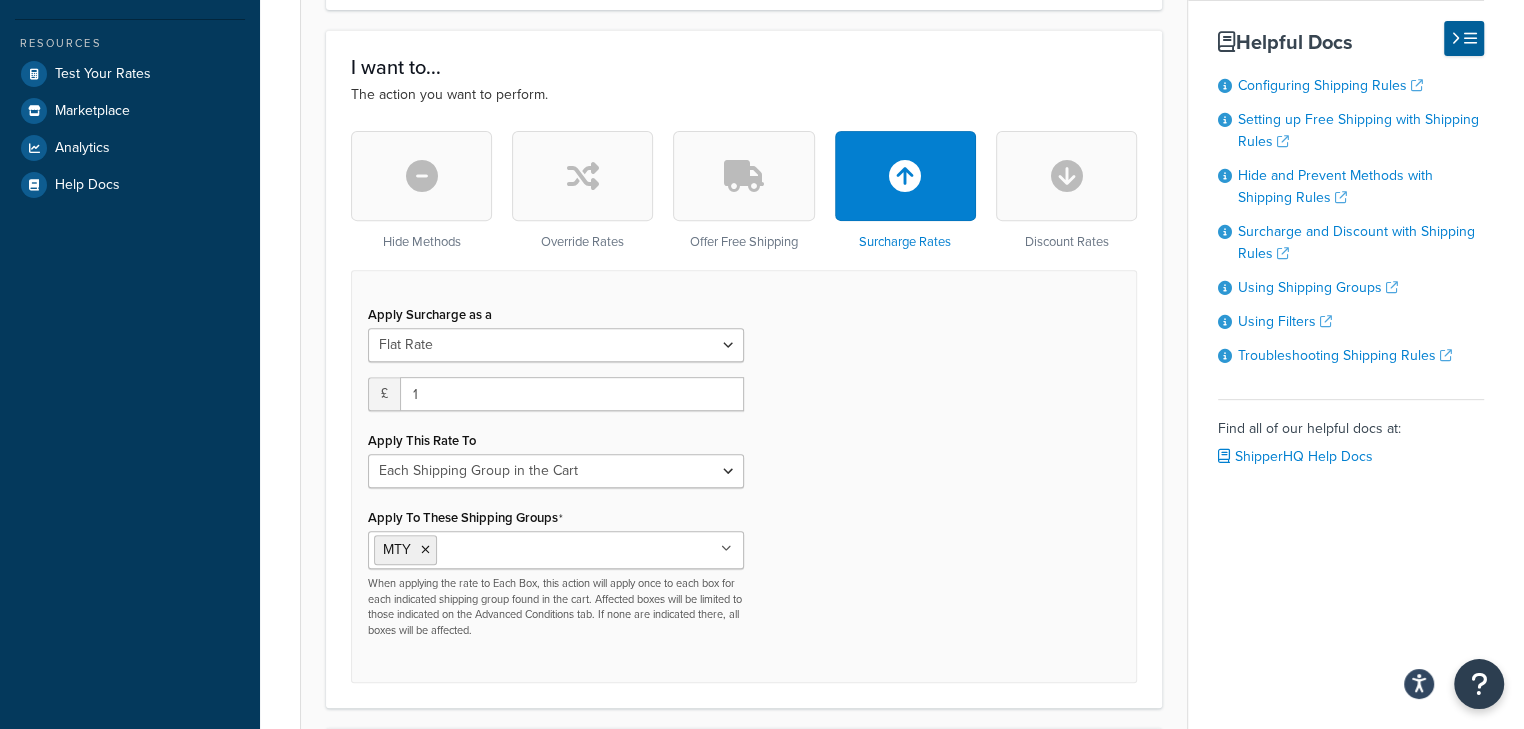 click on "Apply Surcharge as a   Flat Rate  Percentage  Flat Rate & Percentage    £ 1 Apply This Rate To   Each Shipment in the Cart  Each Shipping Group in the Cart  Each Item within a Shipping Group  Each Box per Each Shipping Group  Apply To These Shipping Groups   MTY   AWK MASSIVE Oversize Pallet All Products not assigned to a Shipping Group When applying the rate to Each Box, this action will apply once to each box for each indicated shipping group found in the cart. Affected boxes will be limited to those indicated on the Advanced Conditions tab. If none are indicated there, all boxes will be affected." at bounding box center [744, 476] 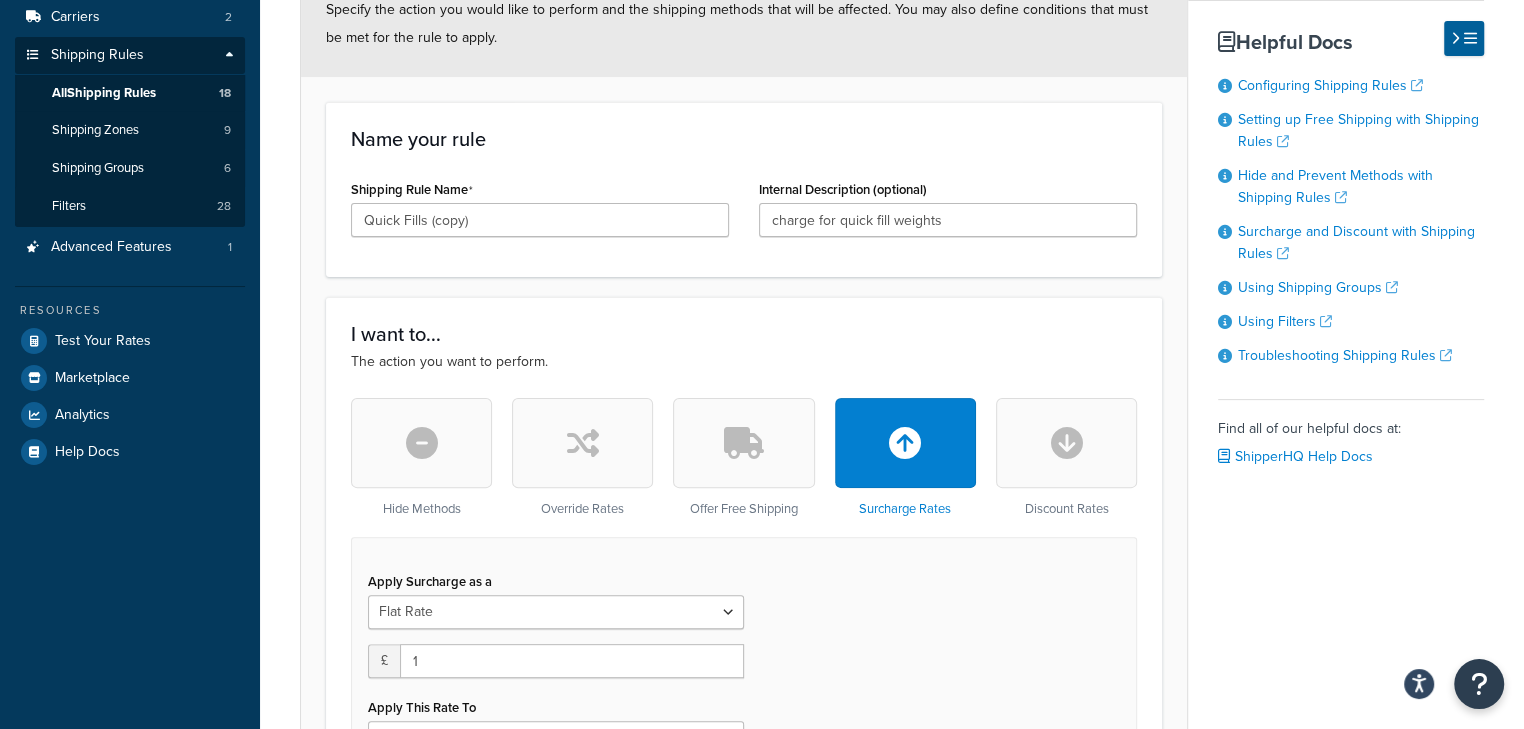 scroll, scrollTop: 0, scrollLeft: 0, axis: both 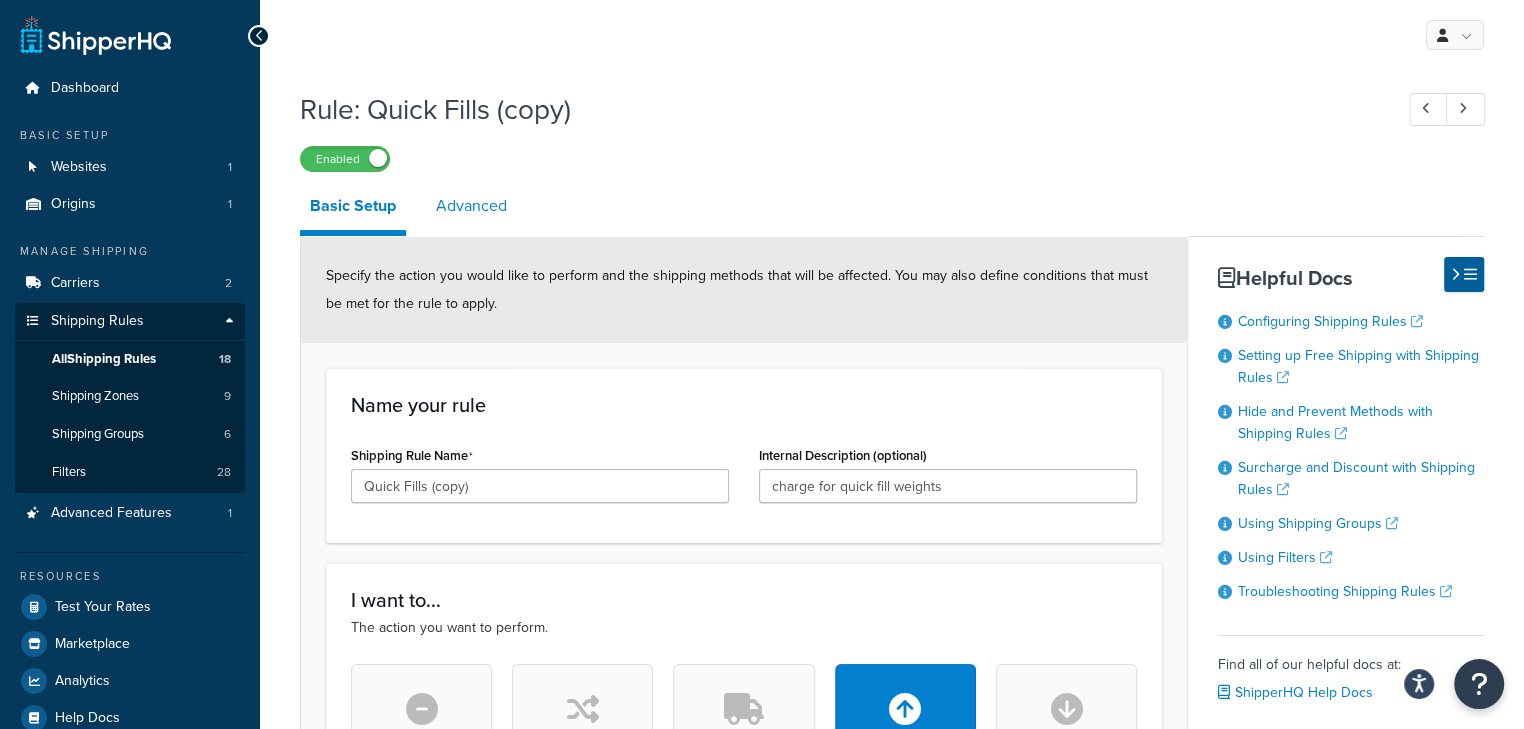 click on "Advanced" at bounding box center (471, 206) 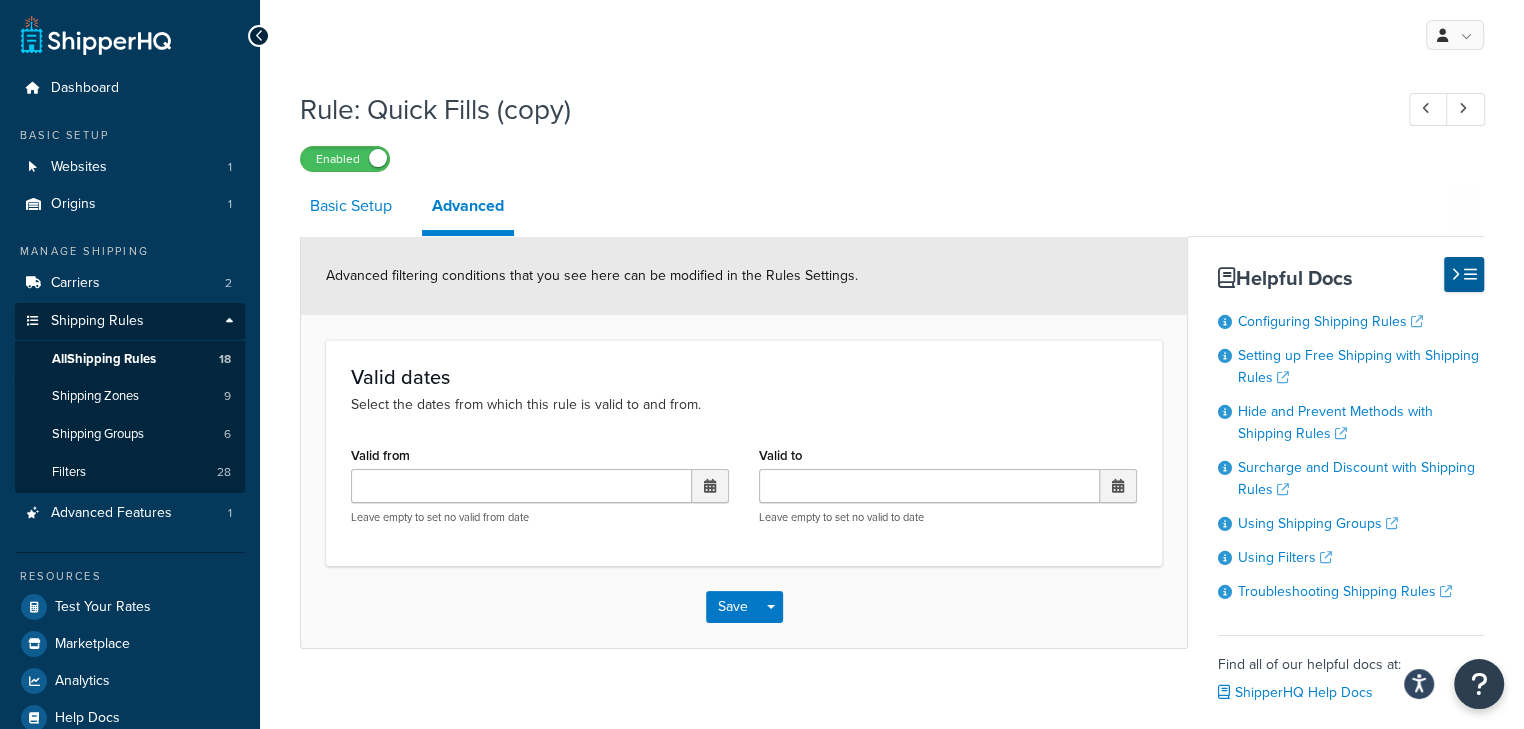 click on "Basic Setup" at bounding box center (351, 206) 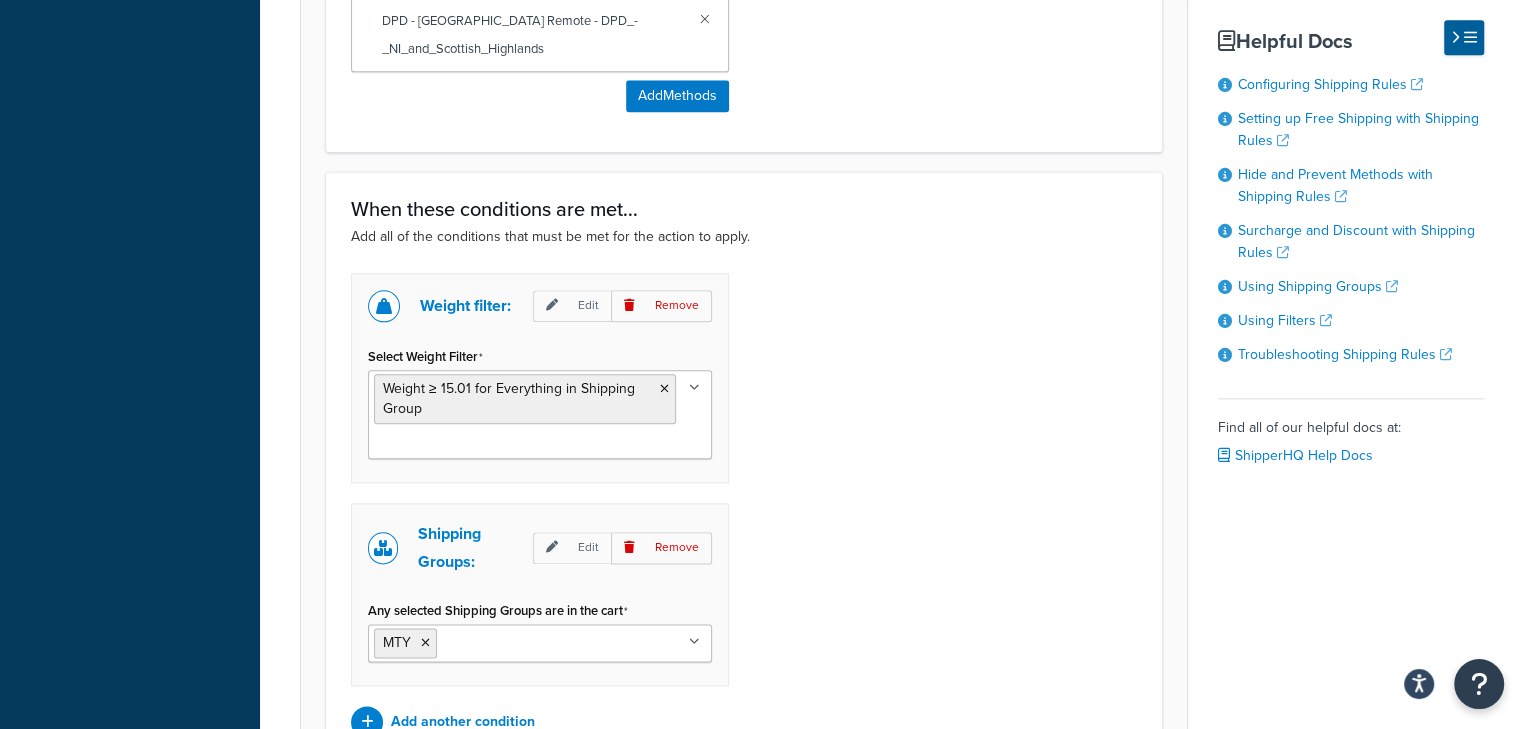 scroll, scrollTop: 1733, scrollLeft: 0, axis: vertical 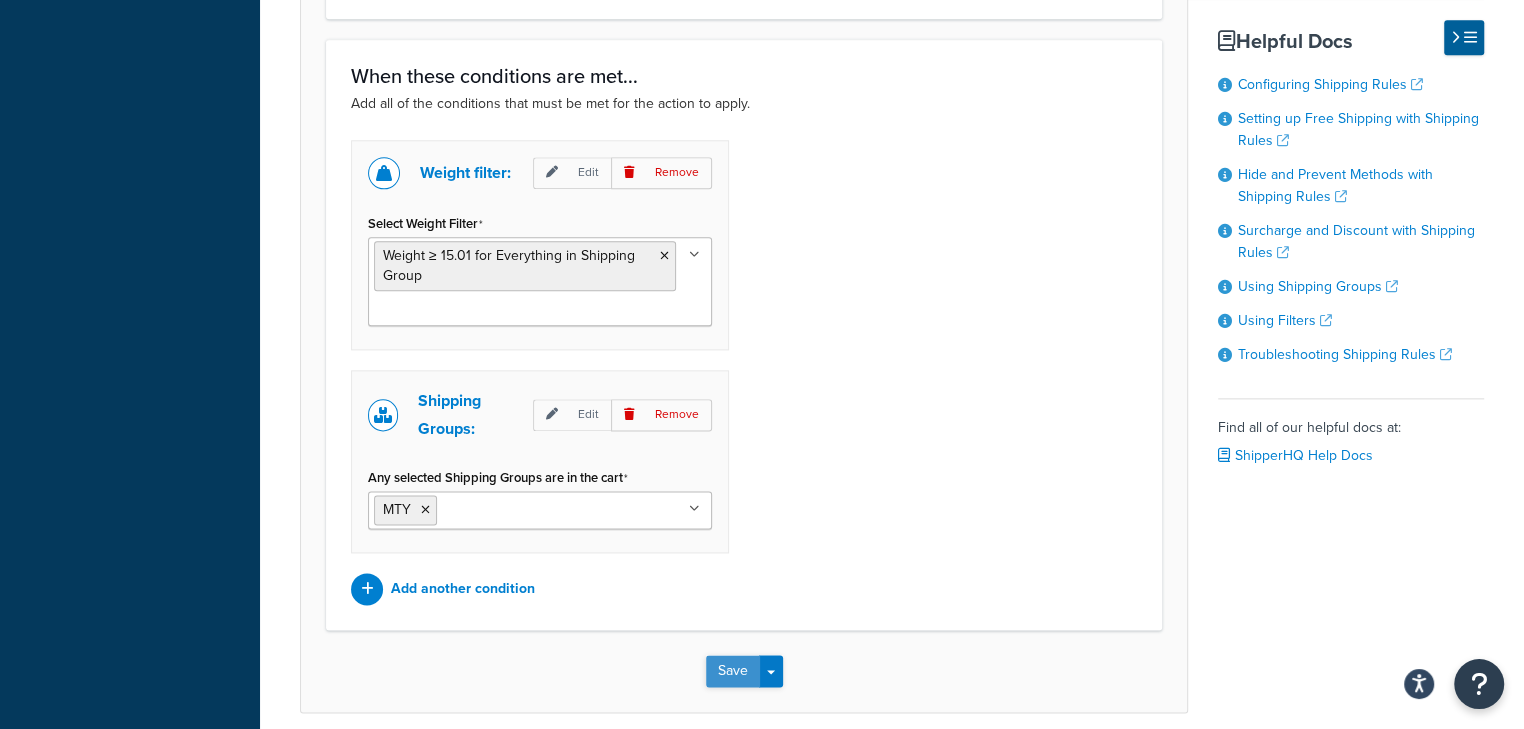 click on "Save" at bounding box center (733, 671) 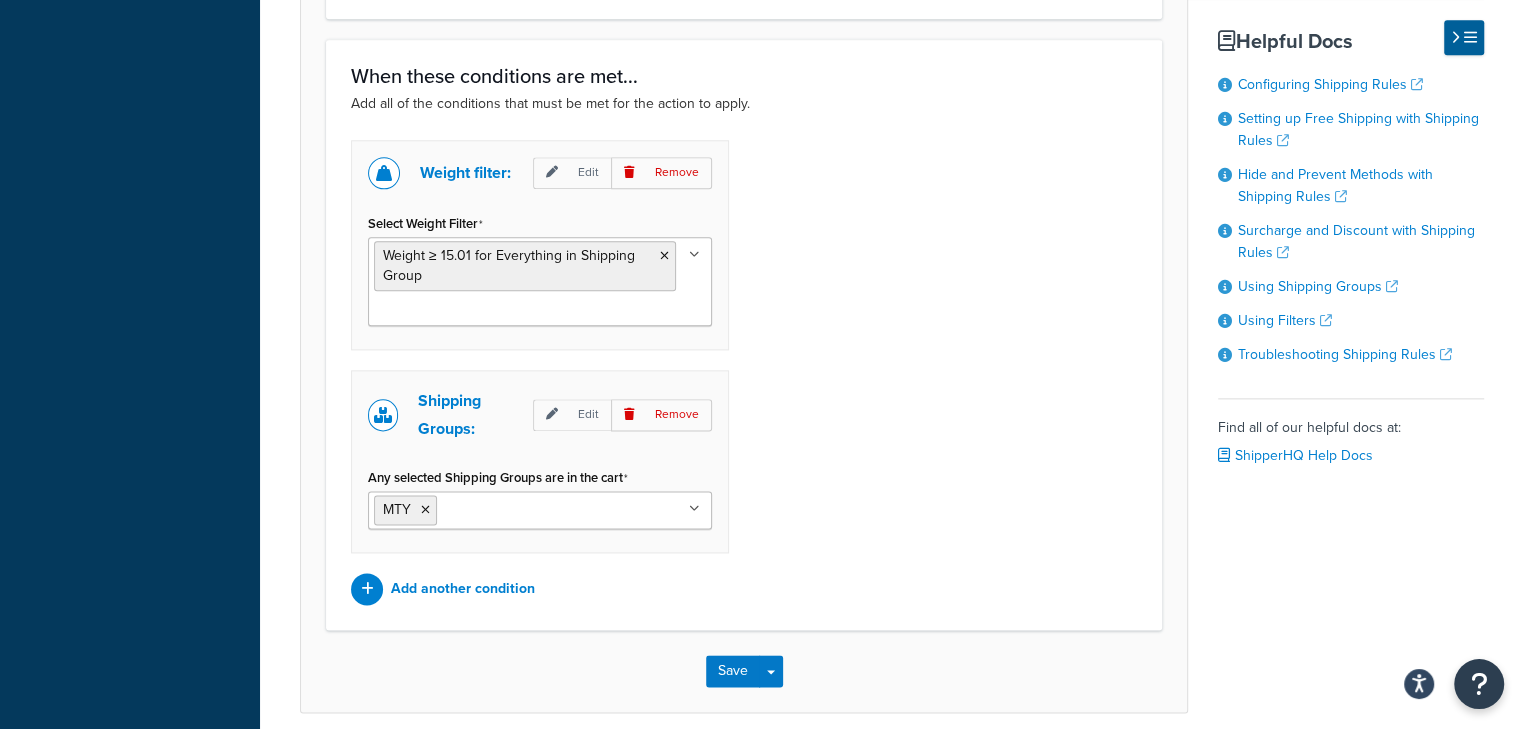 scroll, scrollTop: 0, scrollLeft: 0, axis: both 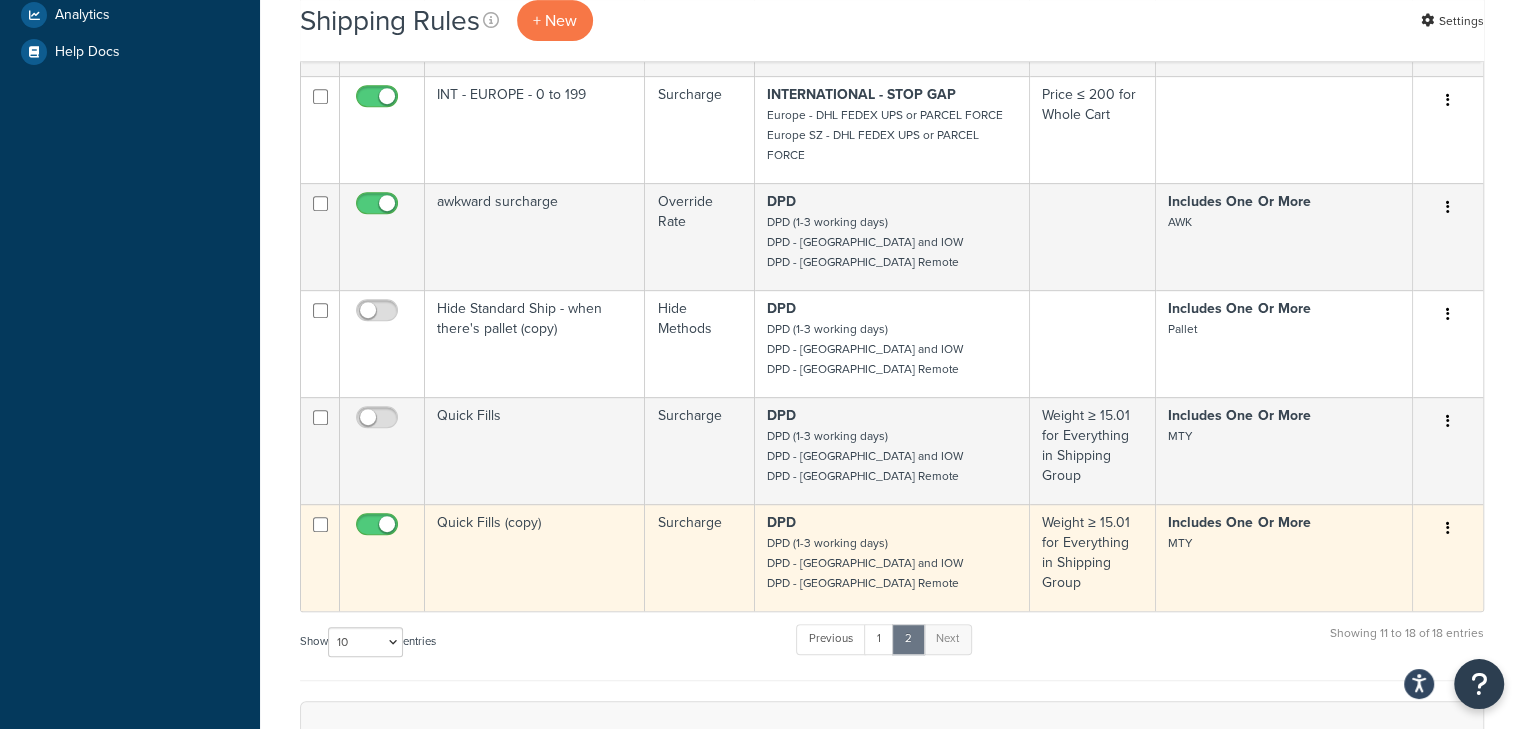 click on "Quick Fills (copy)" at bounding box center [535, 557] 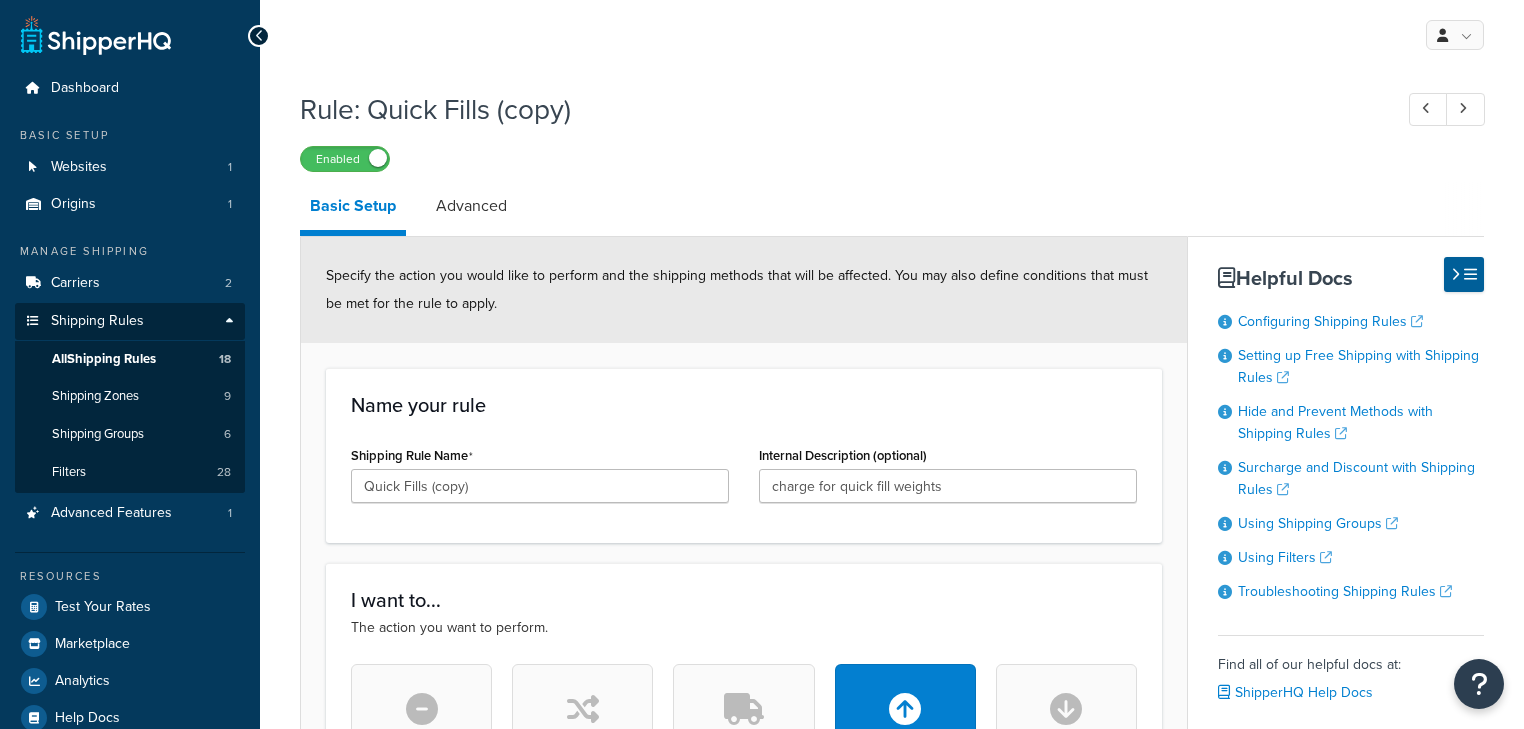 select on "SHIPPING_GROUP" 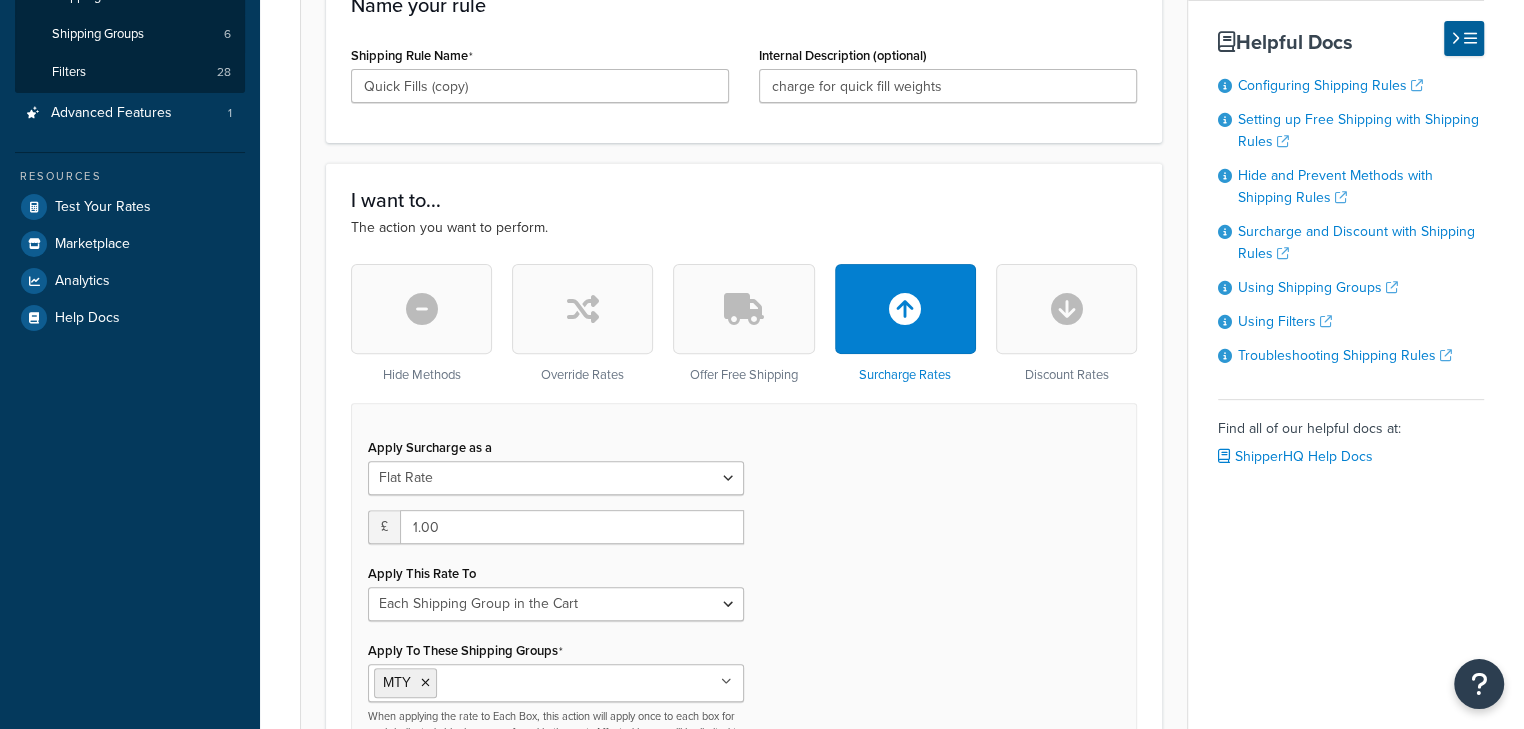 scroll, scrollTop: 0, scrollLeft: 0, axis: both 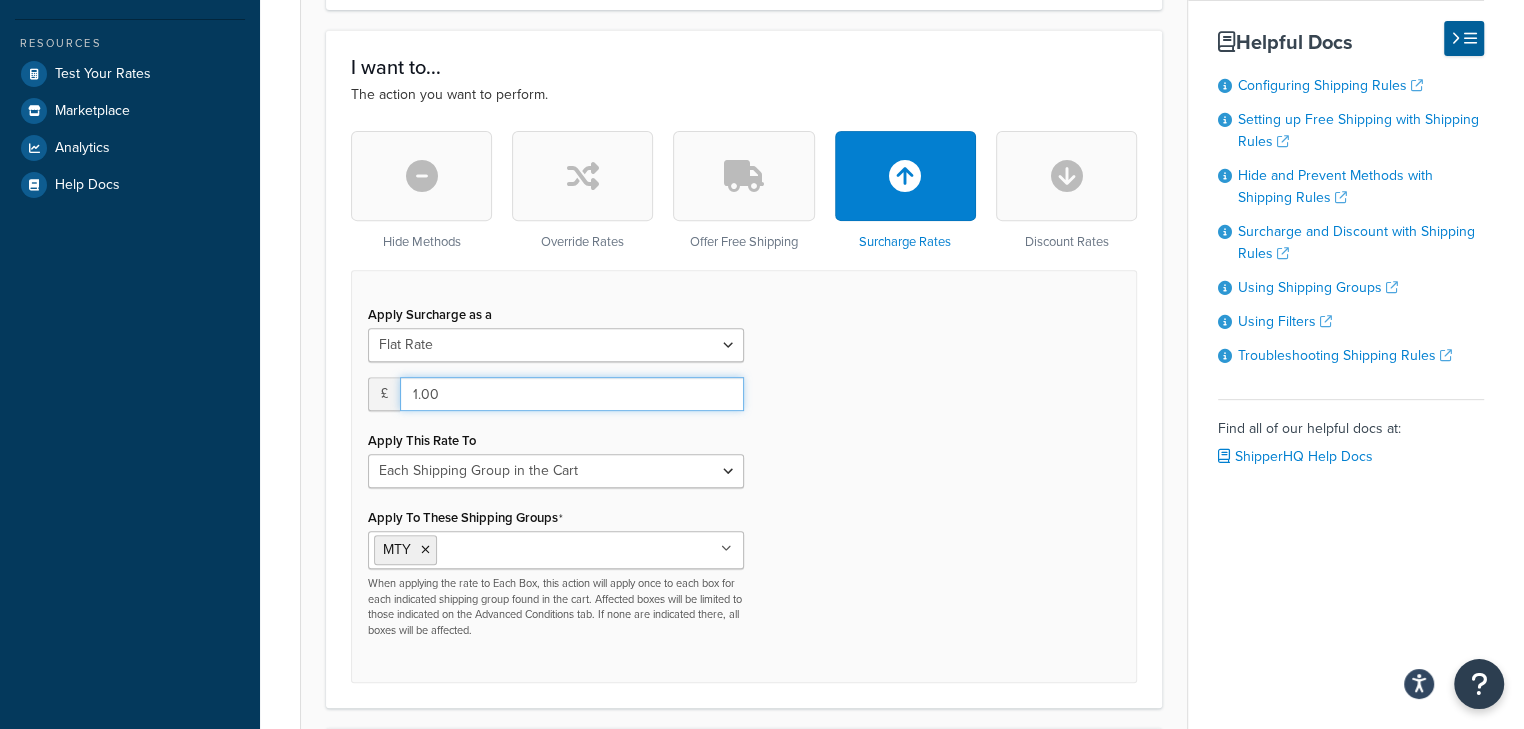 drag, startPoint x: 699, startPoint y: 400, endPoint x: 379, endPoint y: 407, distance: 320.07654 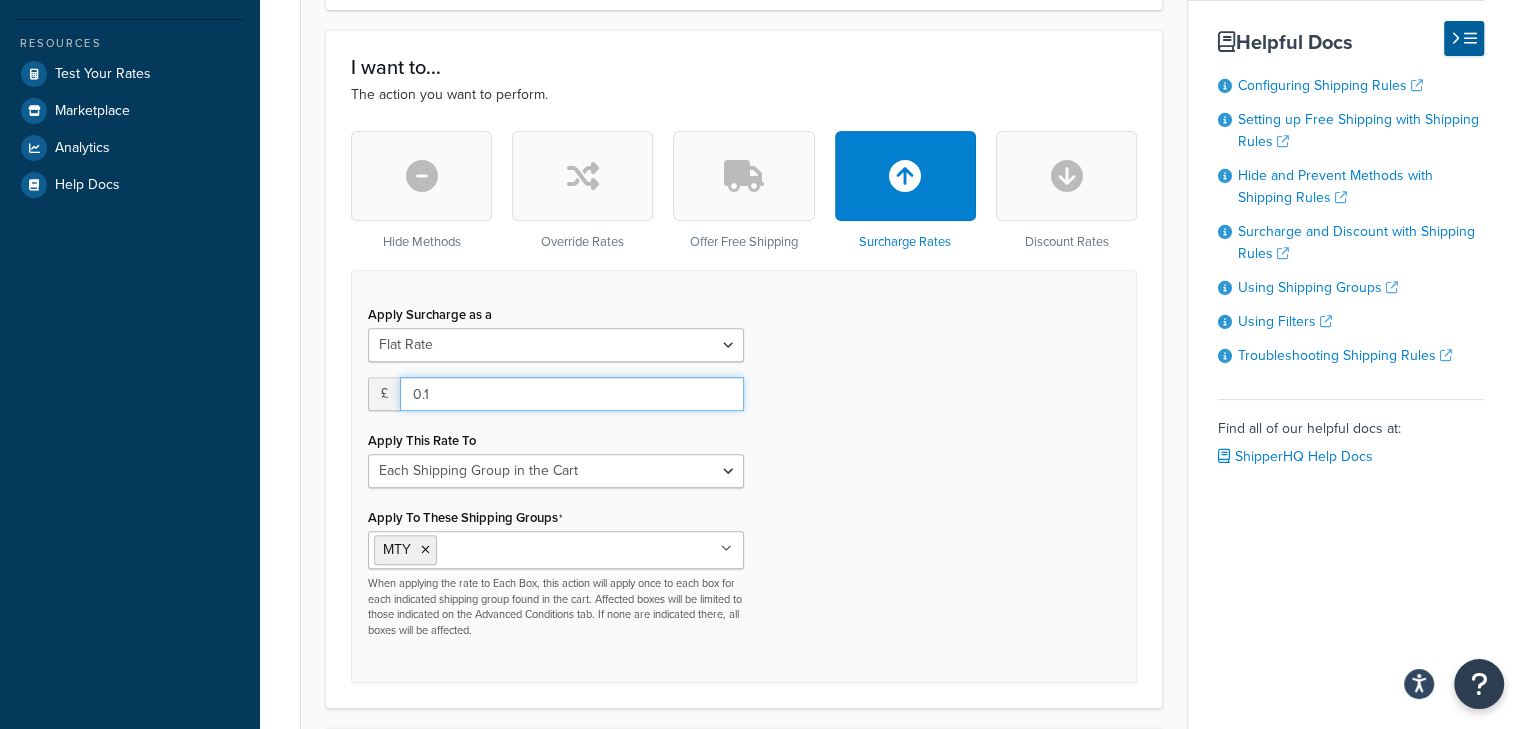 type on "0.1" 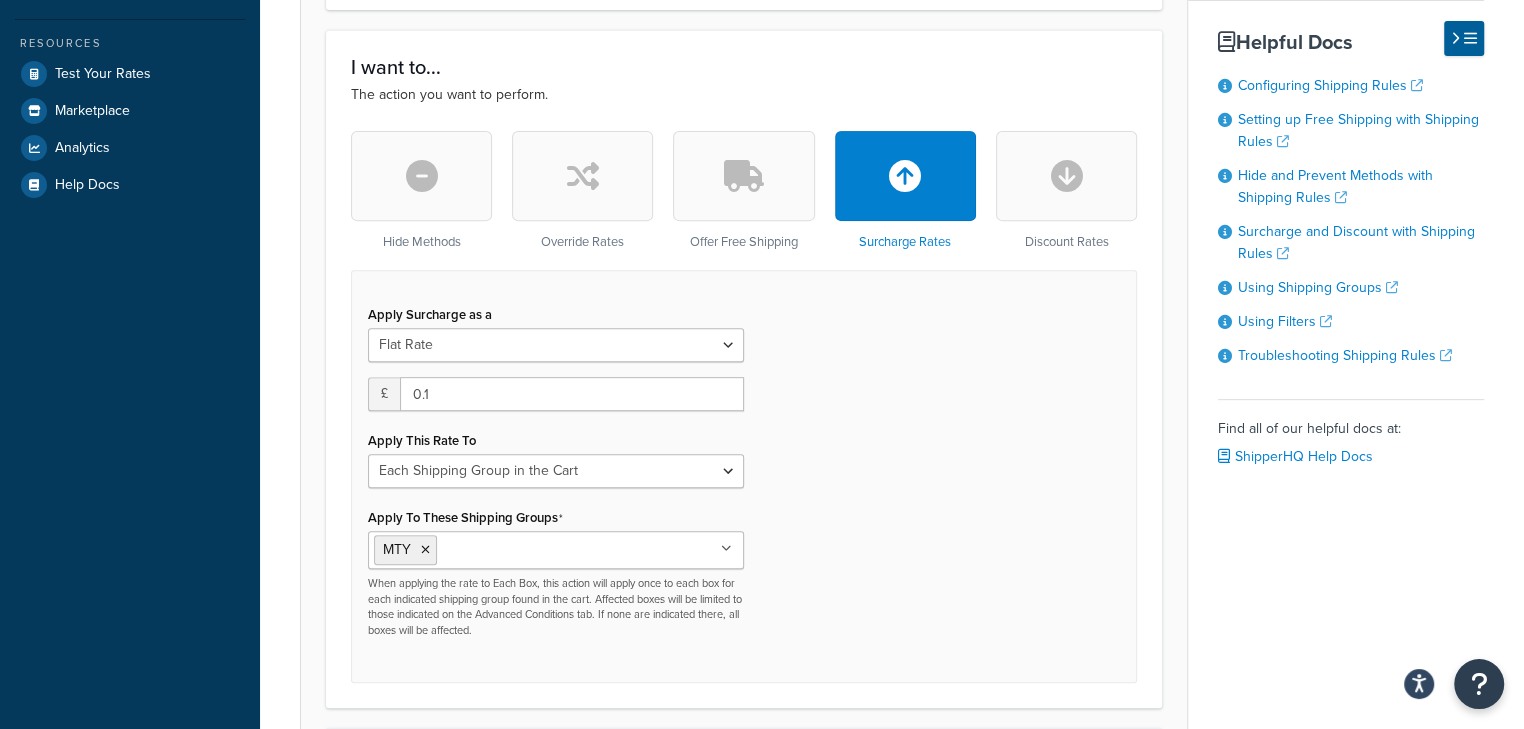 drag, startPoint x: 1004, startPoint y: 490, endPoint x: 974, endPoint y: 482, distance: 31.04835 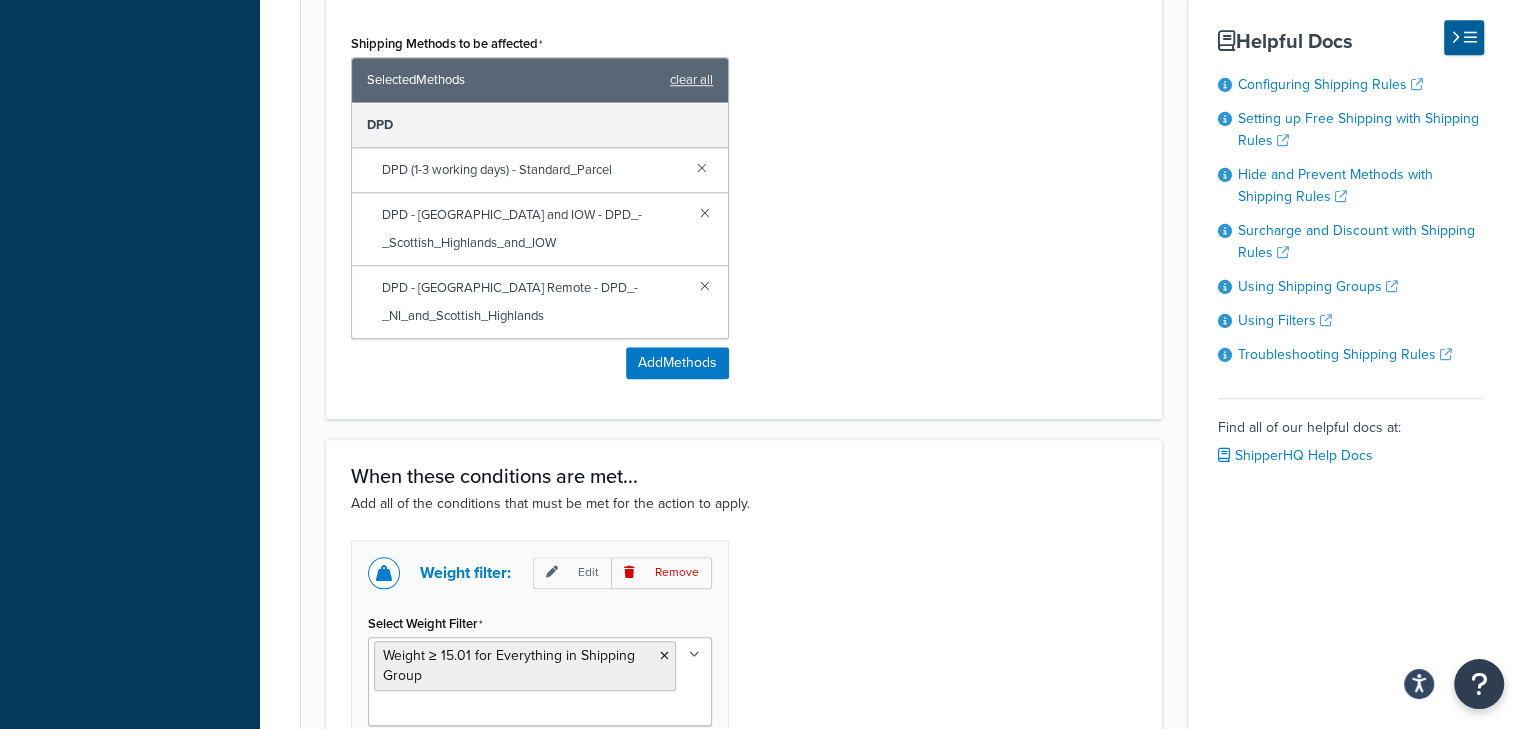 scroll, scrollTop: 1804, scrollLeft: 0, axis: vertical 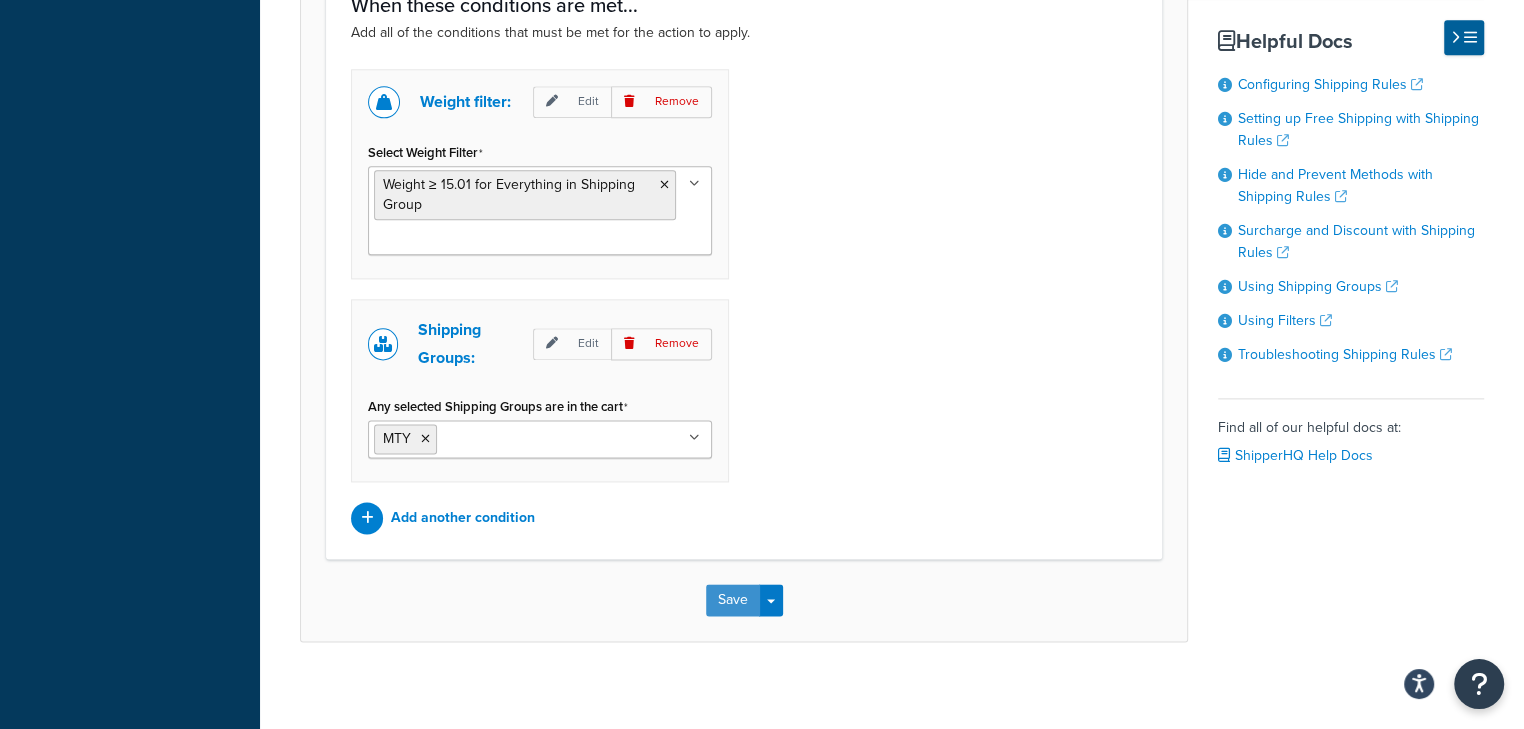 click on "Save" at bounding box center (733, 600) 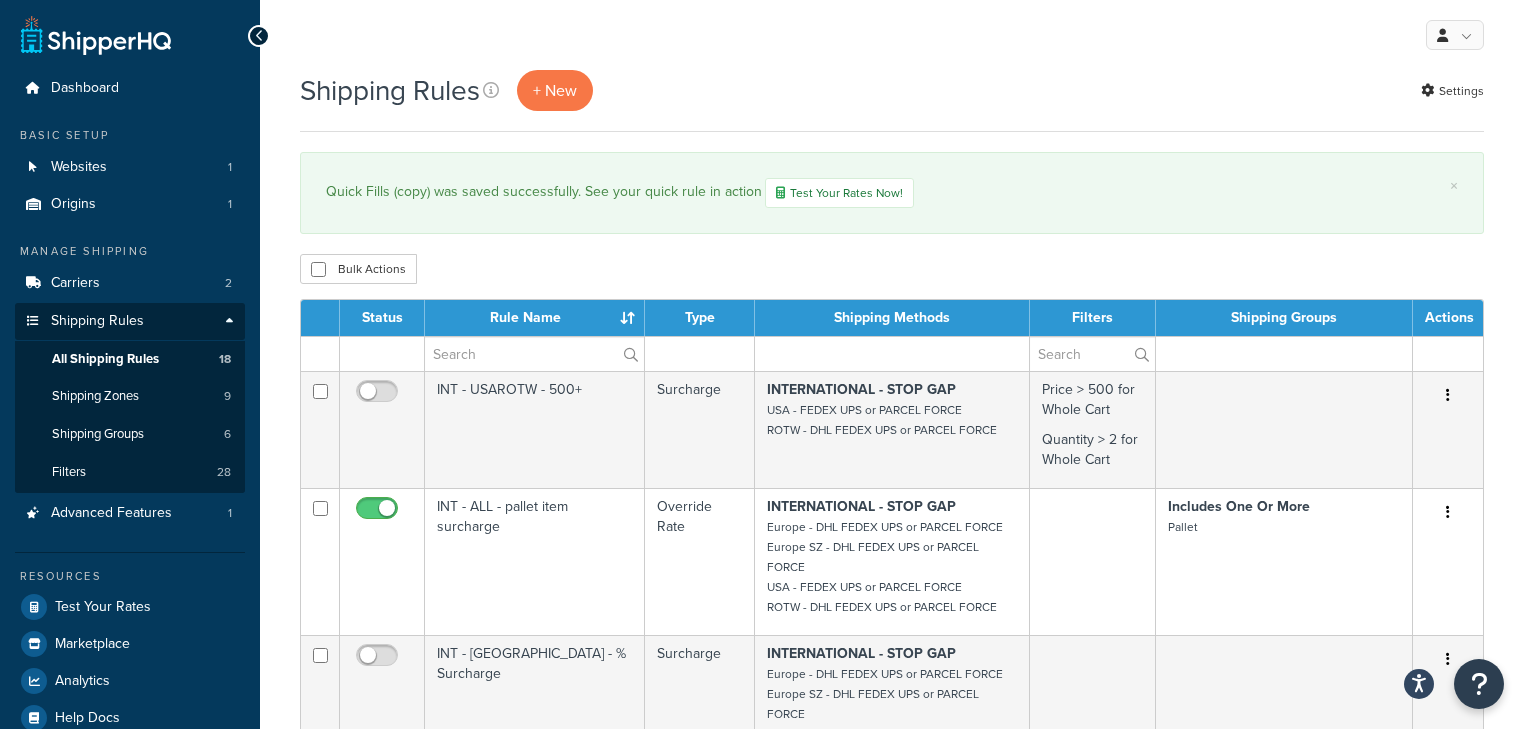scroll, scrollTop: 0, scrollLeft: 0, axis: both 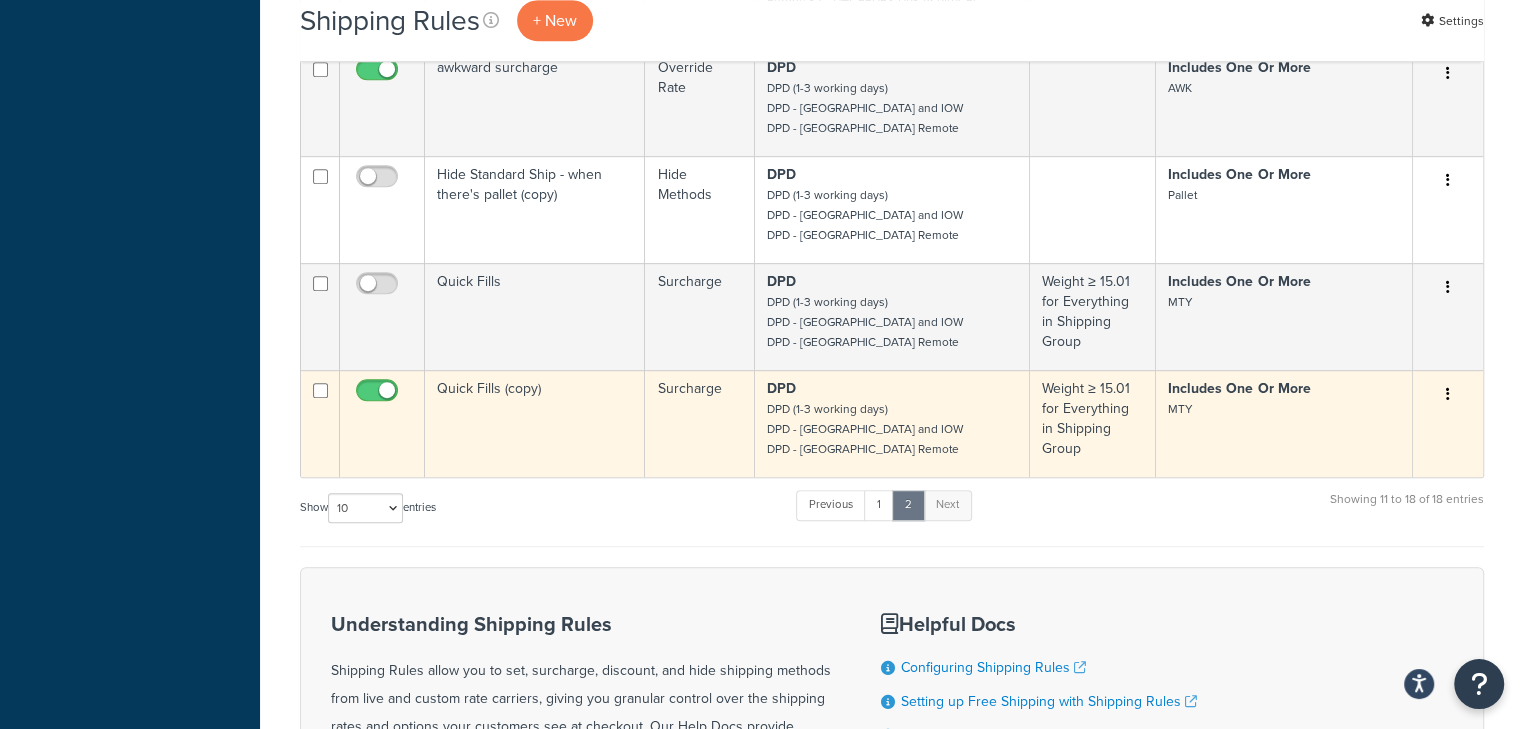 click on "Quick Fills (copy)" at bounding box center [535, 423] 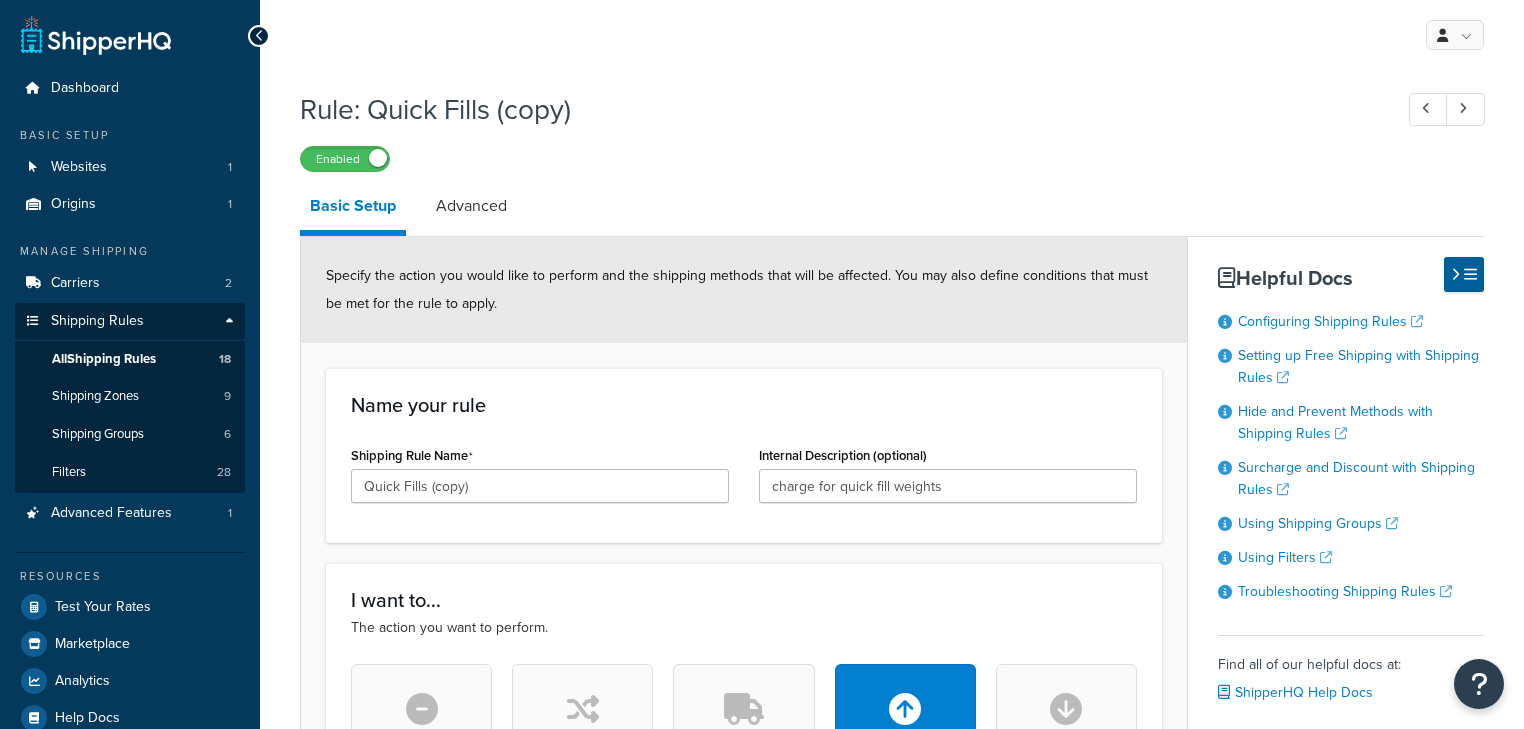 select on "SHIPPING_GROUP" 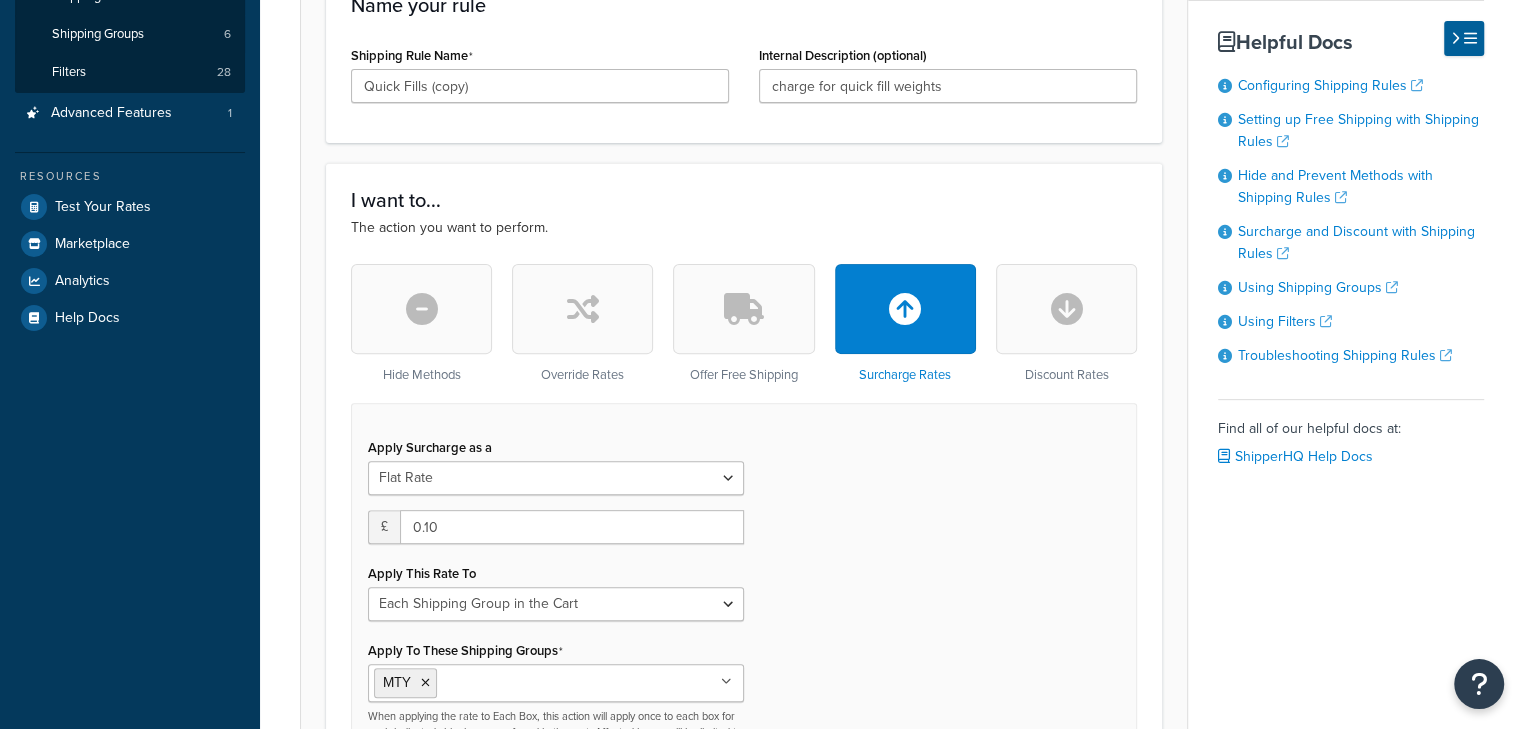 scroll, scrollTop: 0, scrollLeft: 0, axis: both 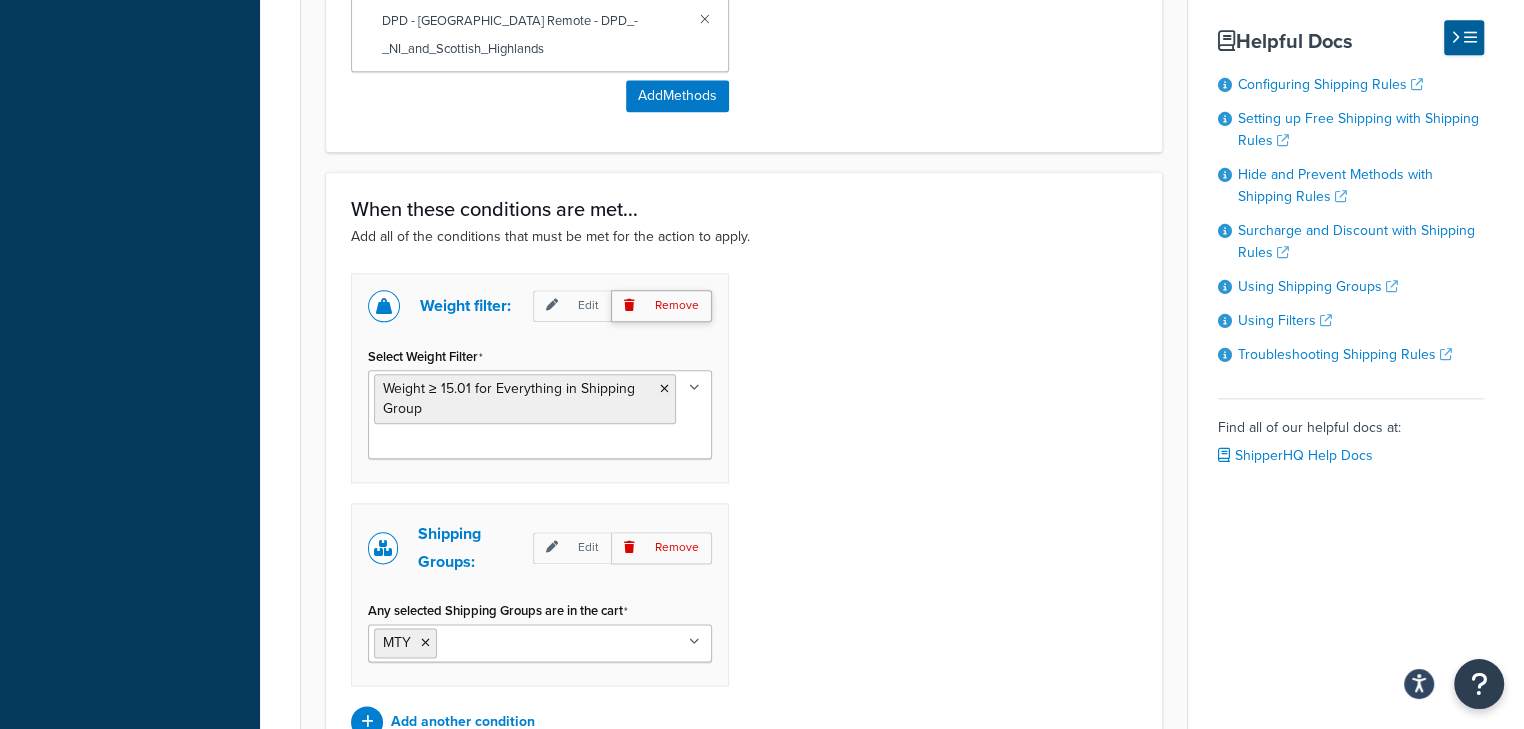 click on "Remove" at bounding box center (661, 305) 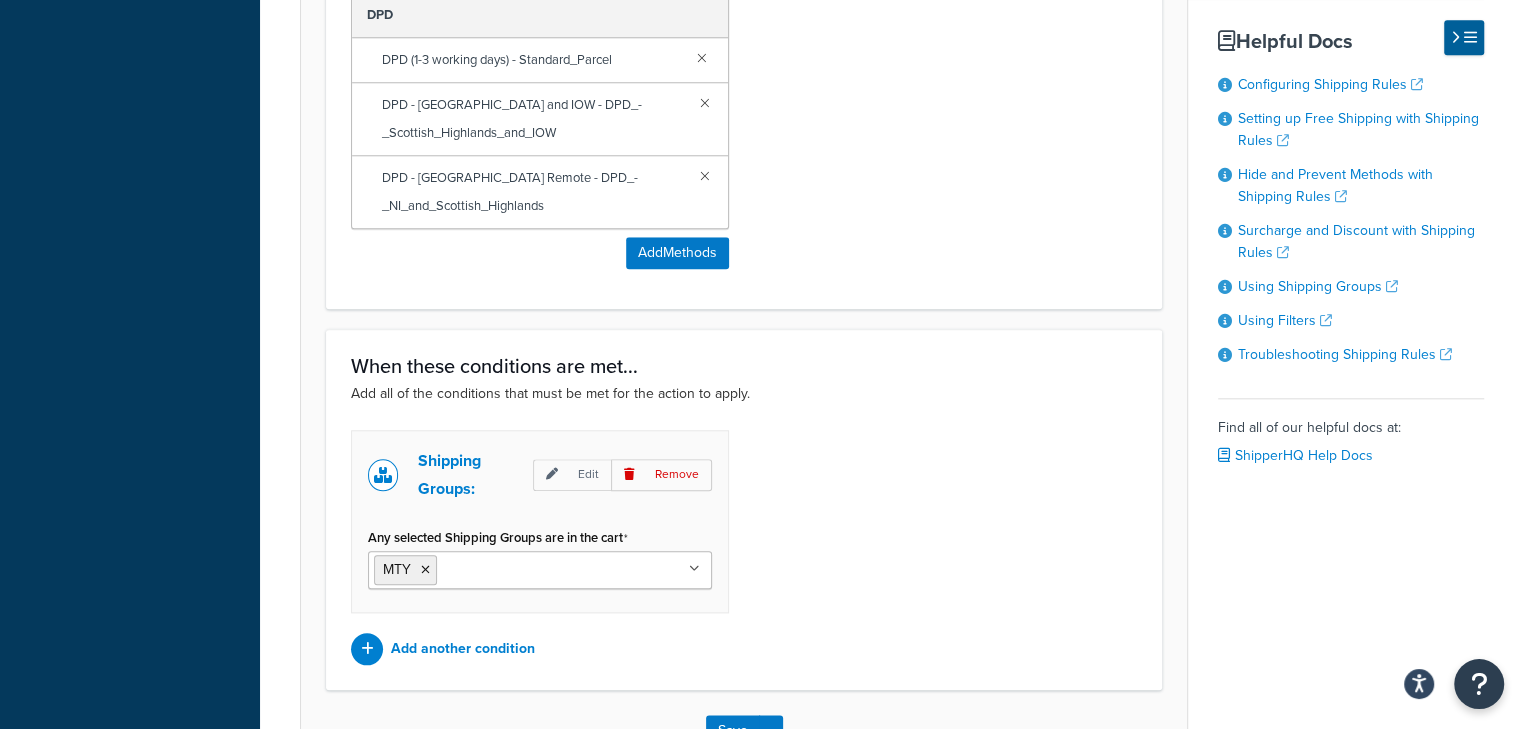 scroll, scrollTop: 1577, scrollLeft: 0, axis: vertical 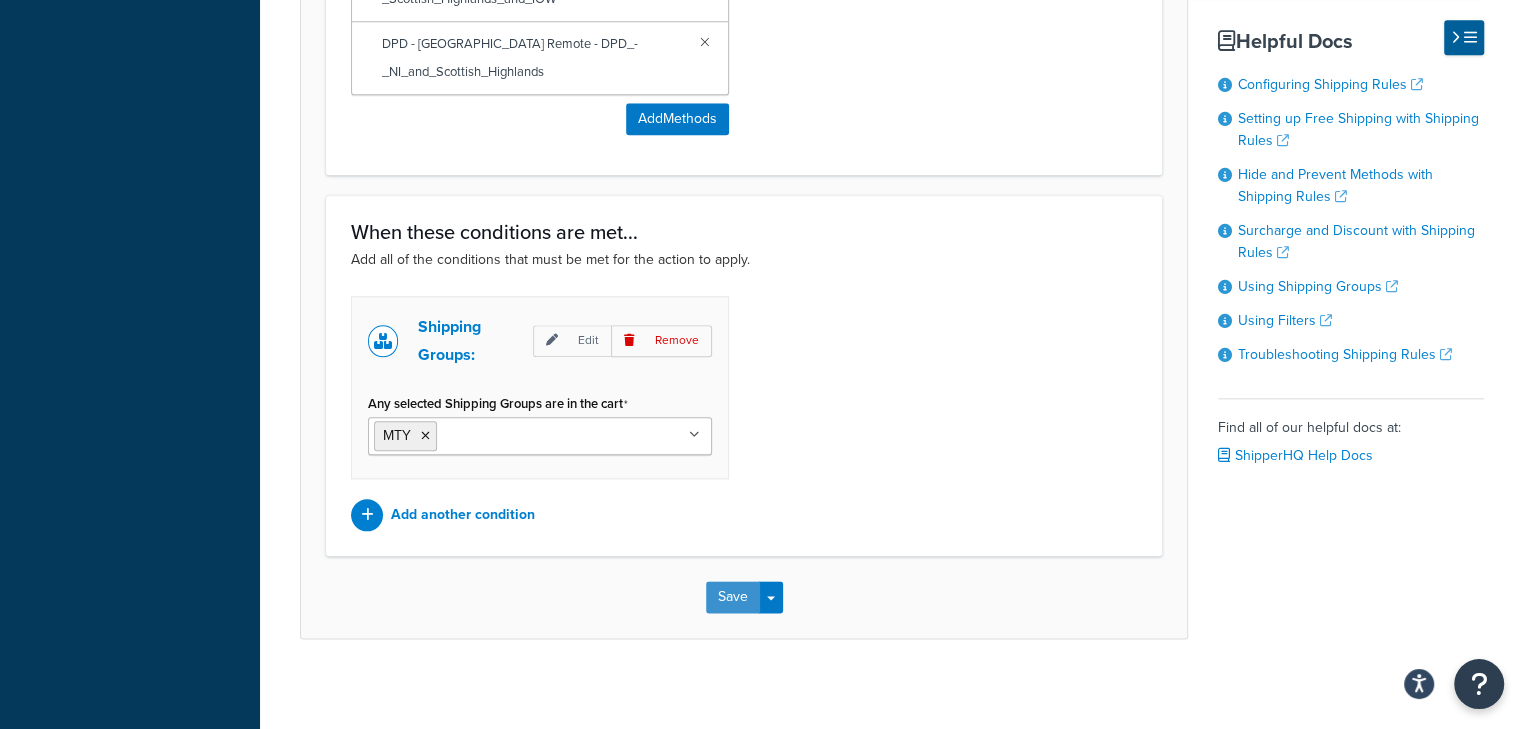 click on "Save" at bounding box center [733, 597] 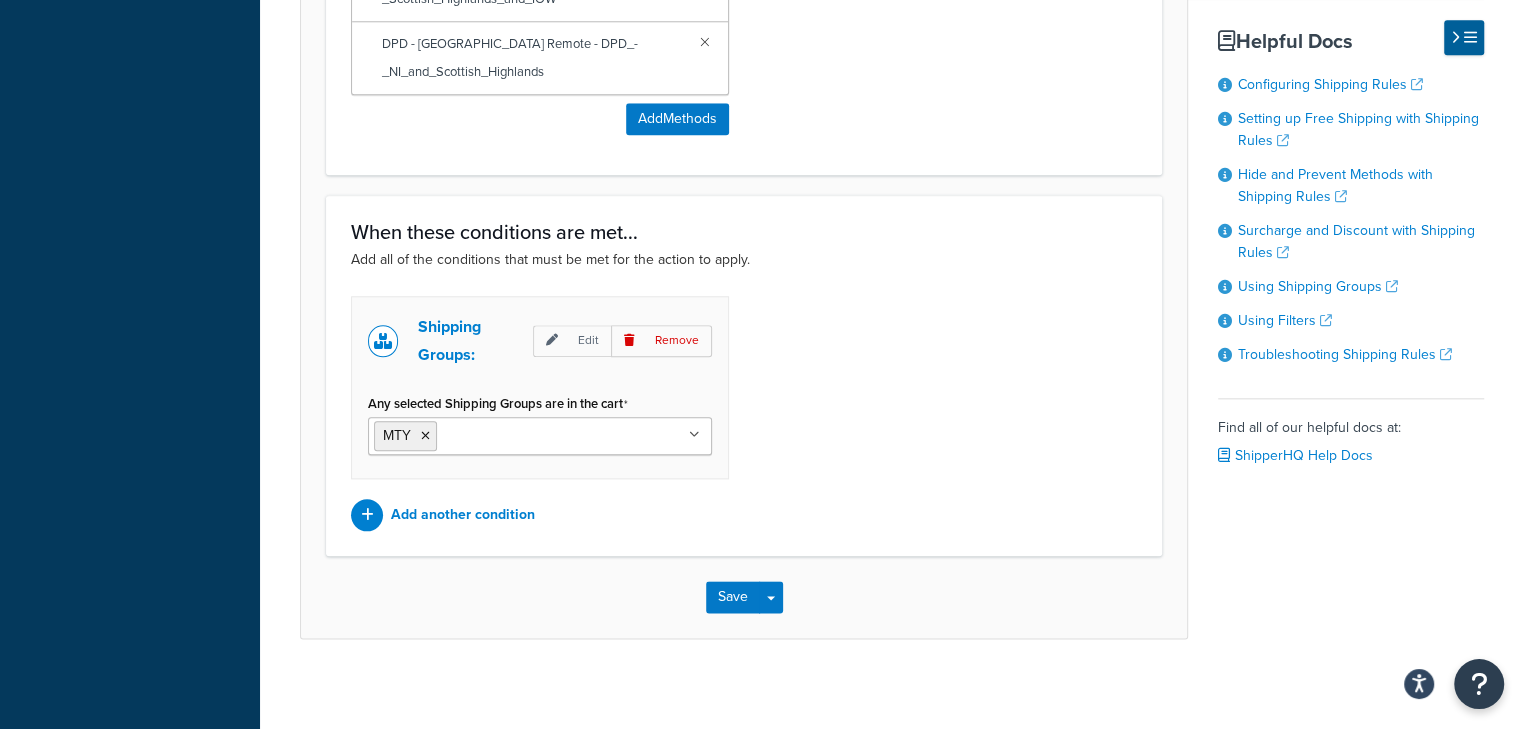 scroll, scrollTop: 0, scrollLeft: 0, axis: both 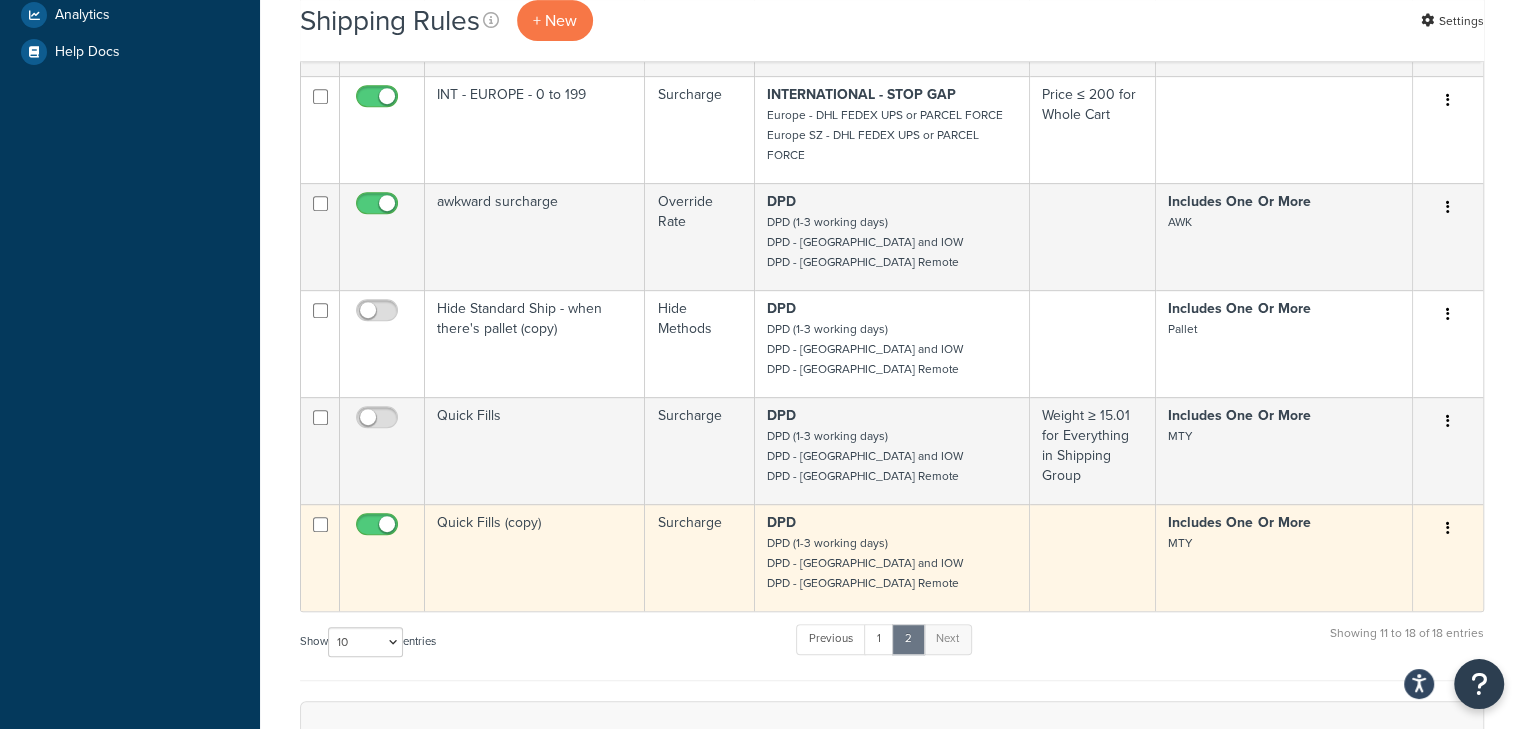 click on "Edit  Duplicate  Delete" at bounding box center [1448, 557] 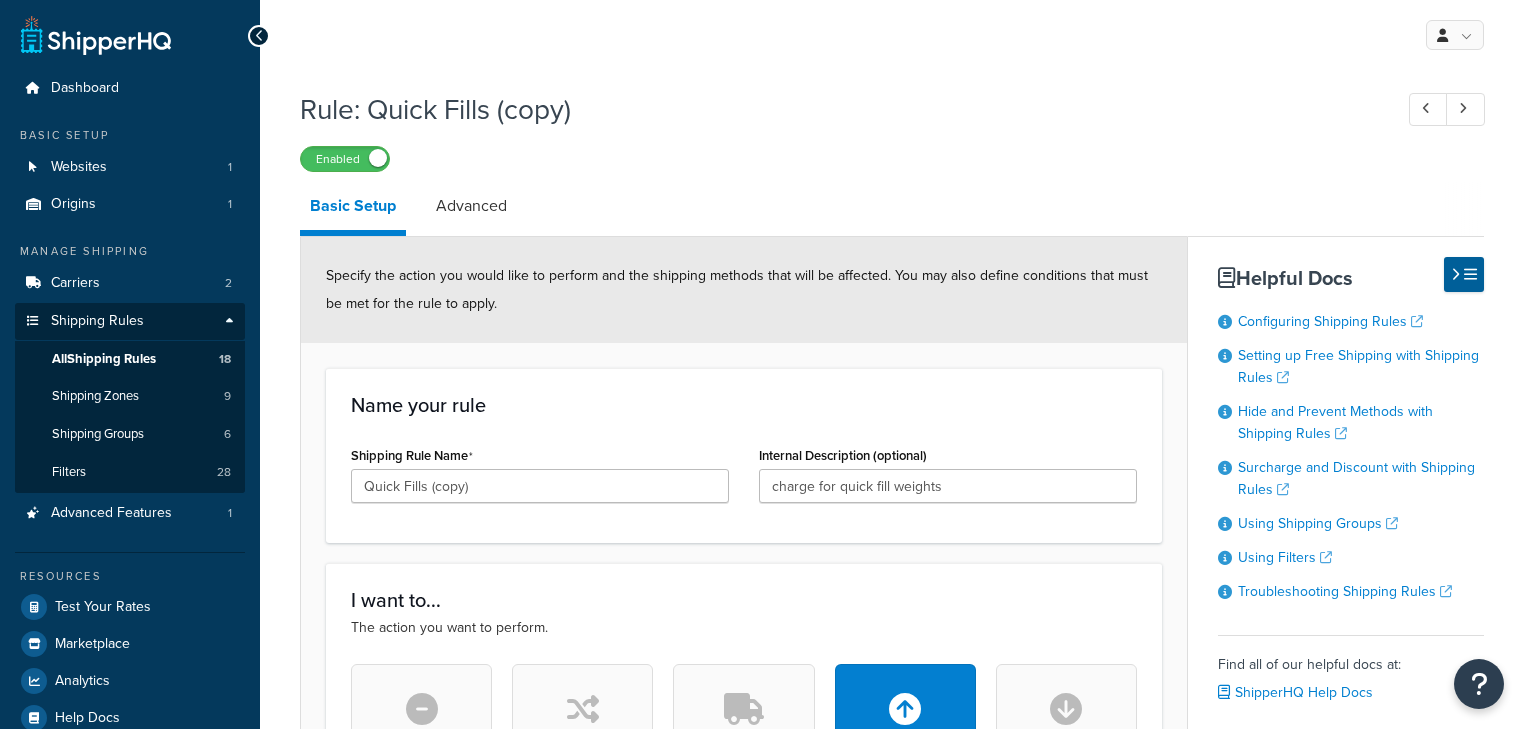 select on "SHIPPING_GROUP" 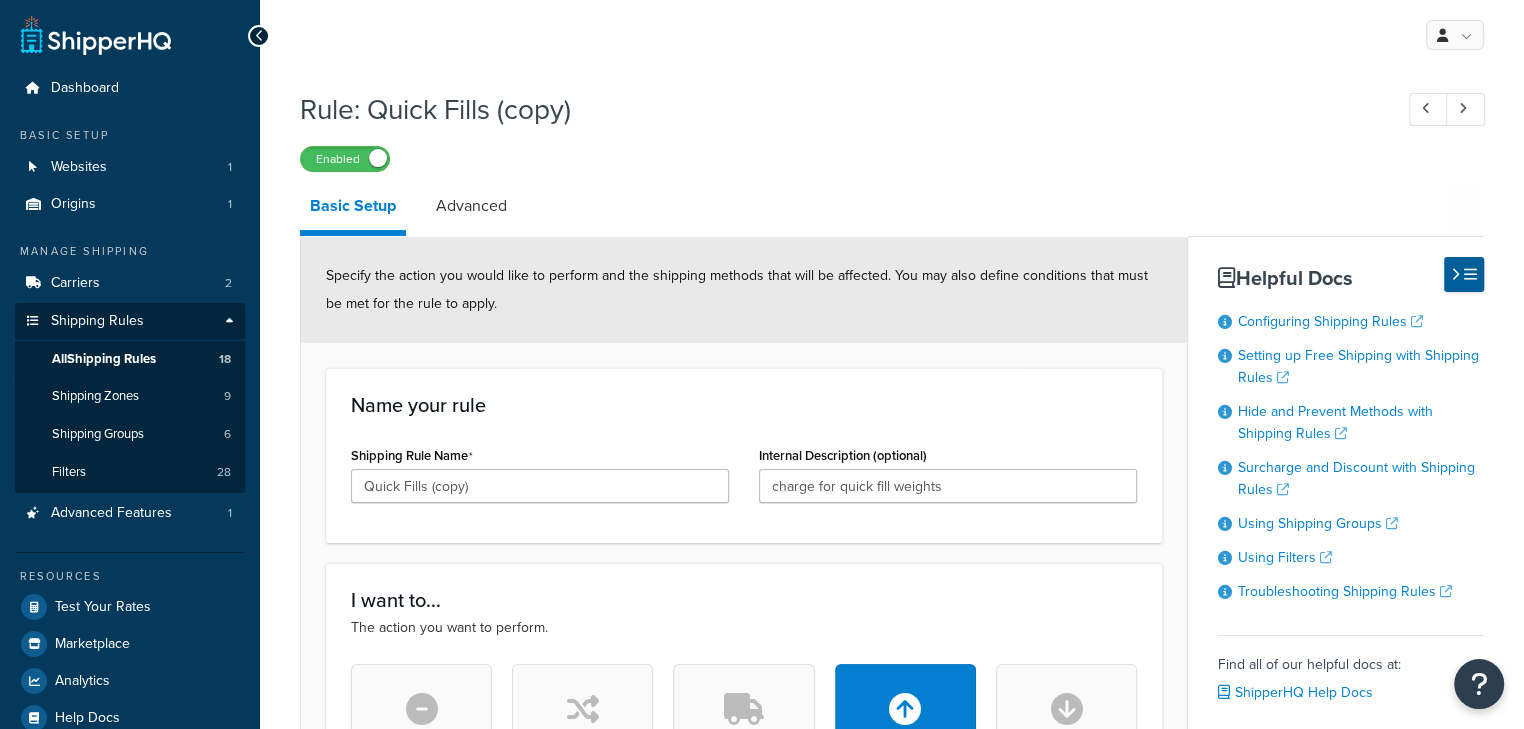 scroll, scrollTop: 0, scrollLeft: 0, axis: both 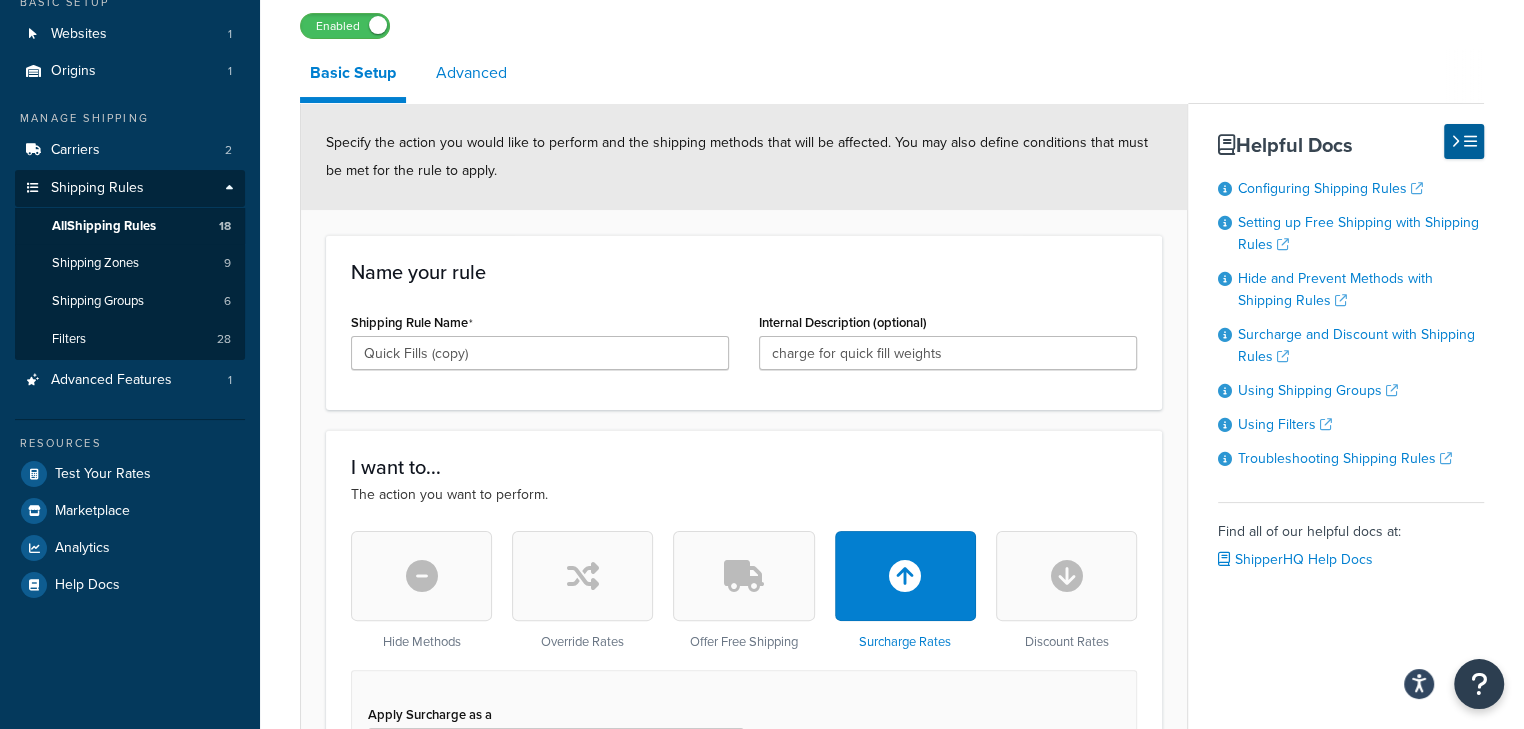 click on "Advanced" at bounding box center (471, 73) 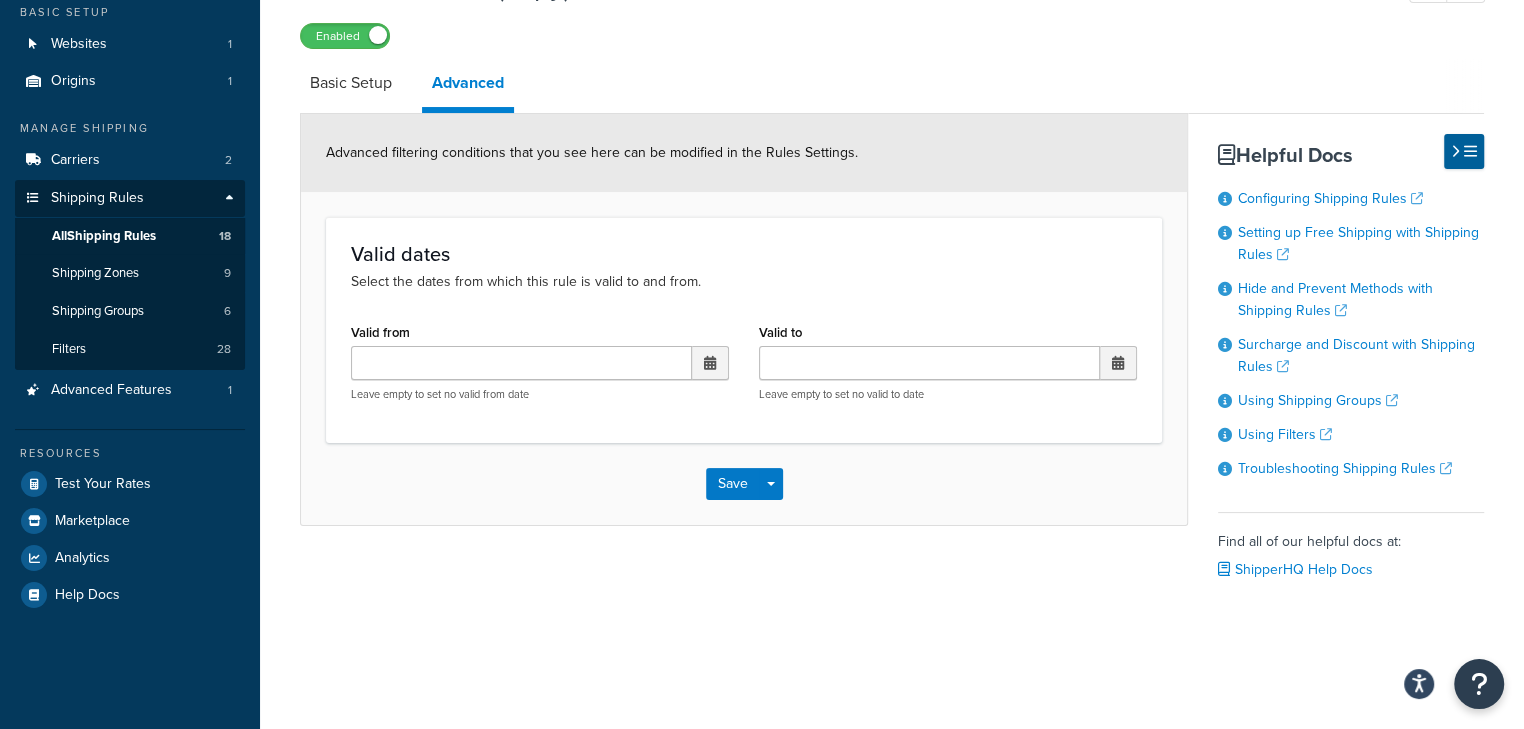 scroll, scrollTop: 127, scrollLeft: 0, axis: vertical 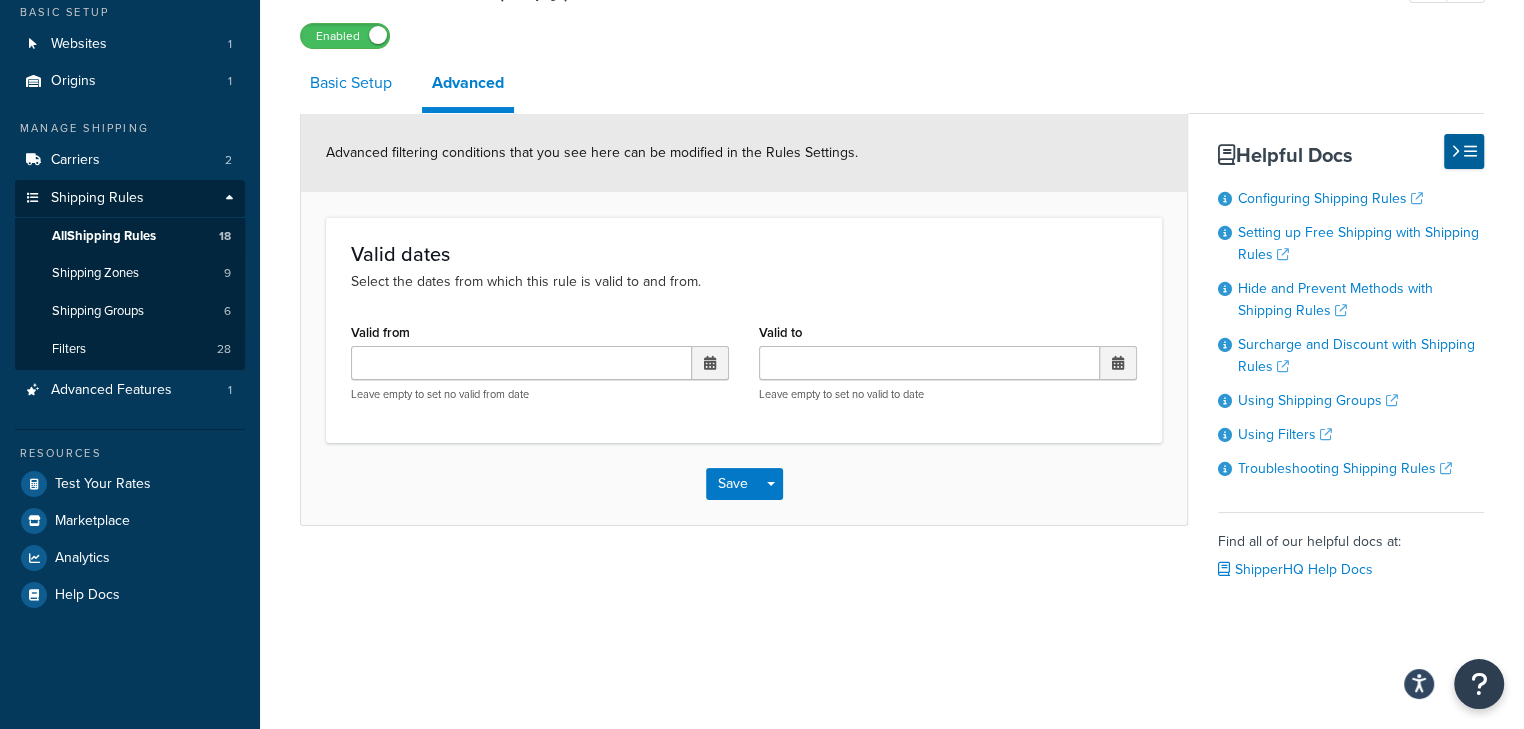 click on "Basic Setup" at bounding box center (351, 83) 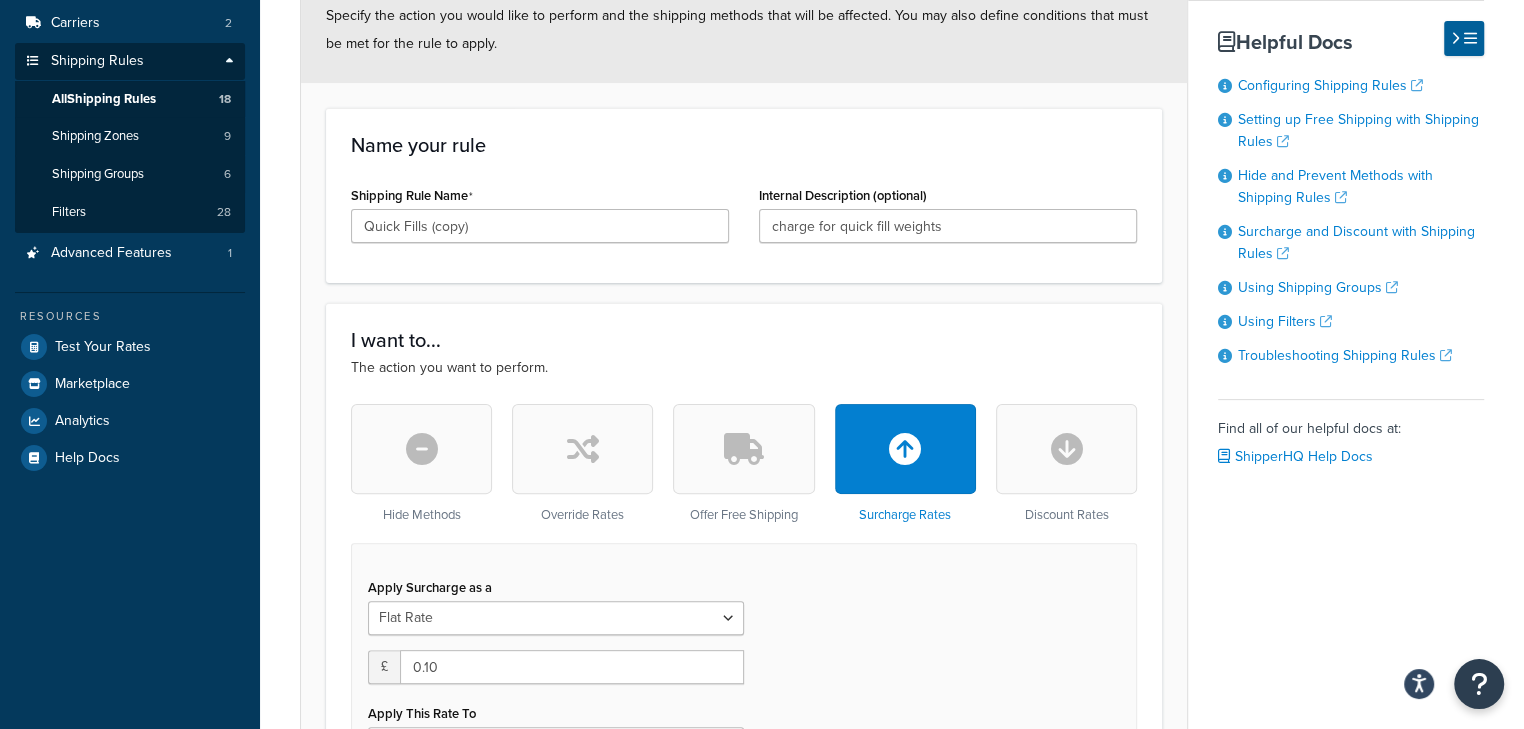 scroll, scrollTop: 127, scrollLeft: 0, axis: vertical 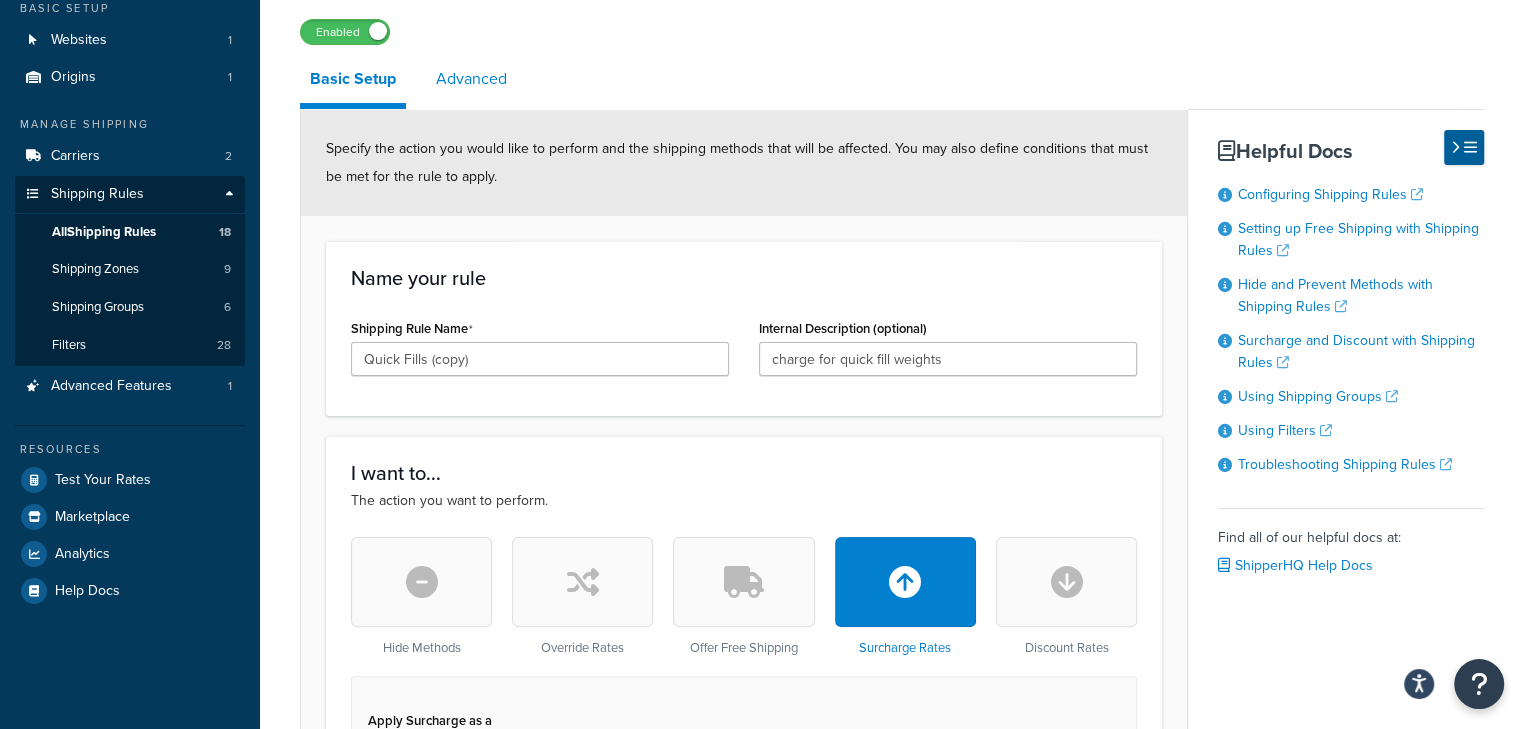 click on "Advanced" at bounding box center (471, 79) 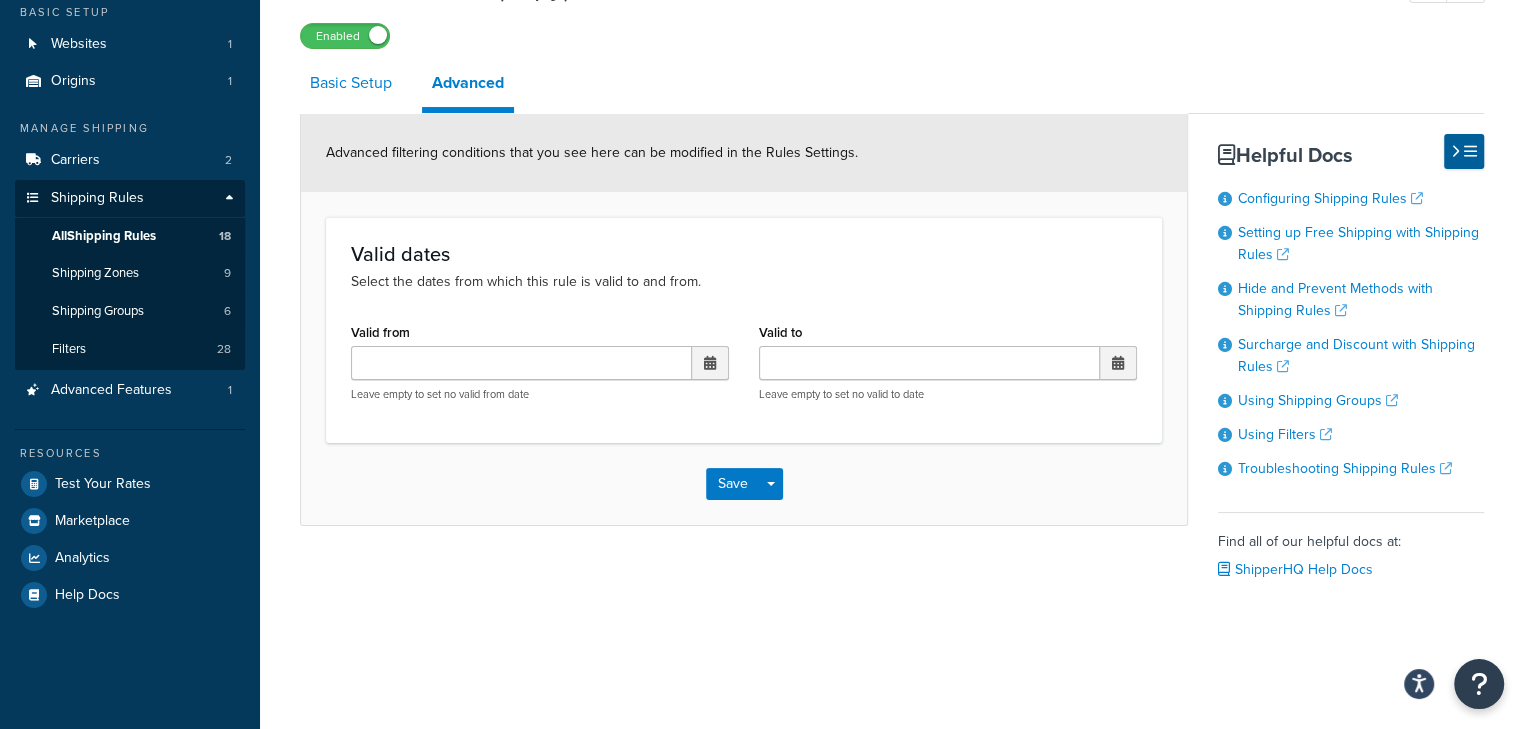 click on "Basic Setup" at bounding box center (351, 83) 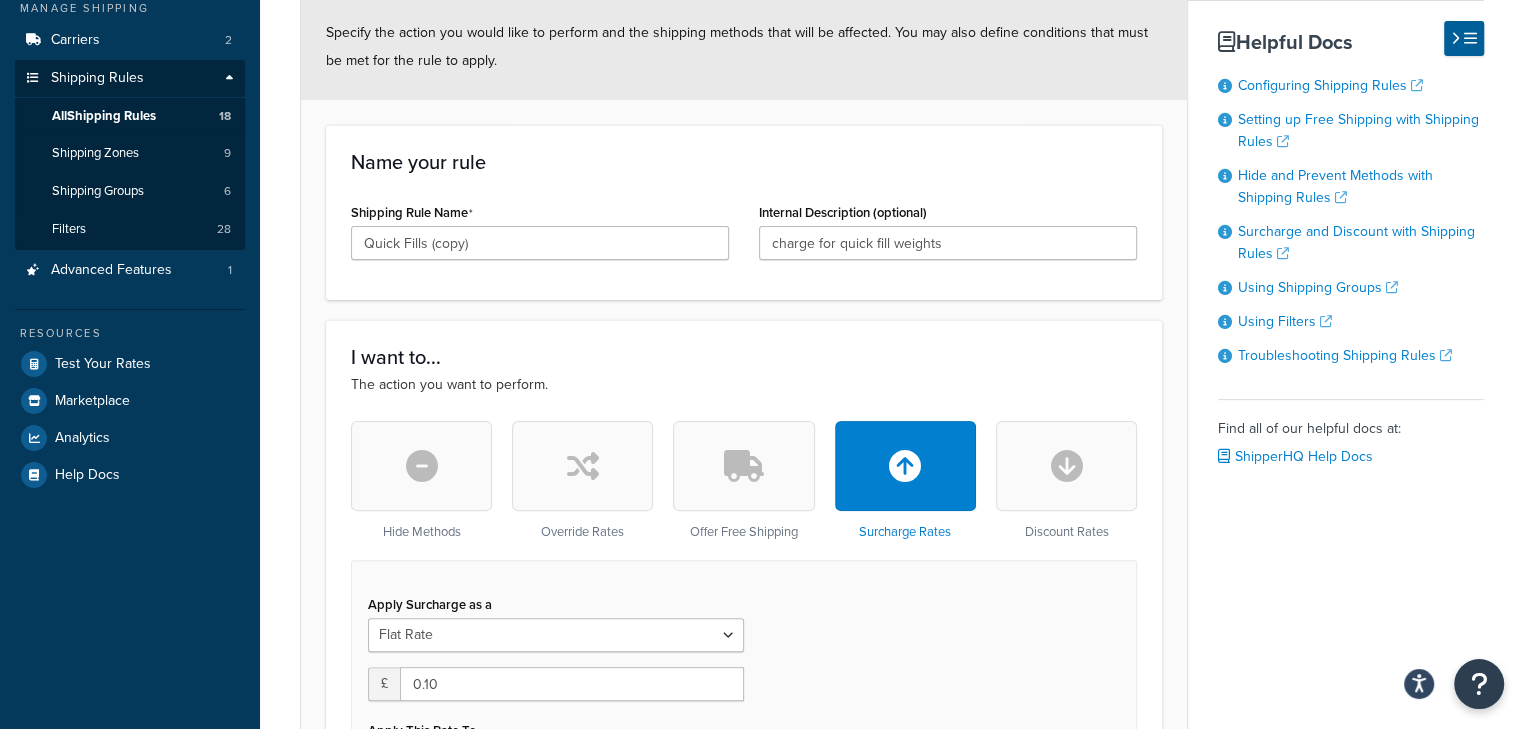 scroll, scrollTop: 0, scrollLeft: 0, axis: both 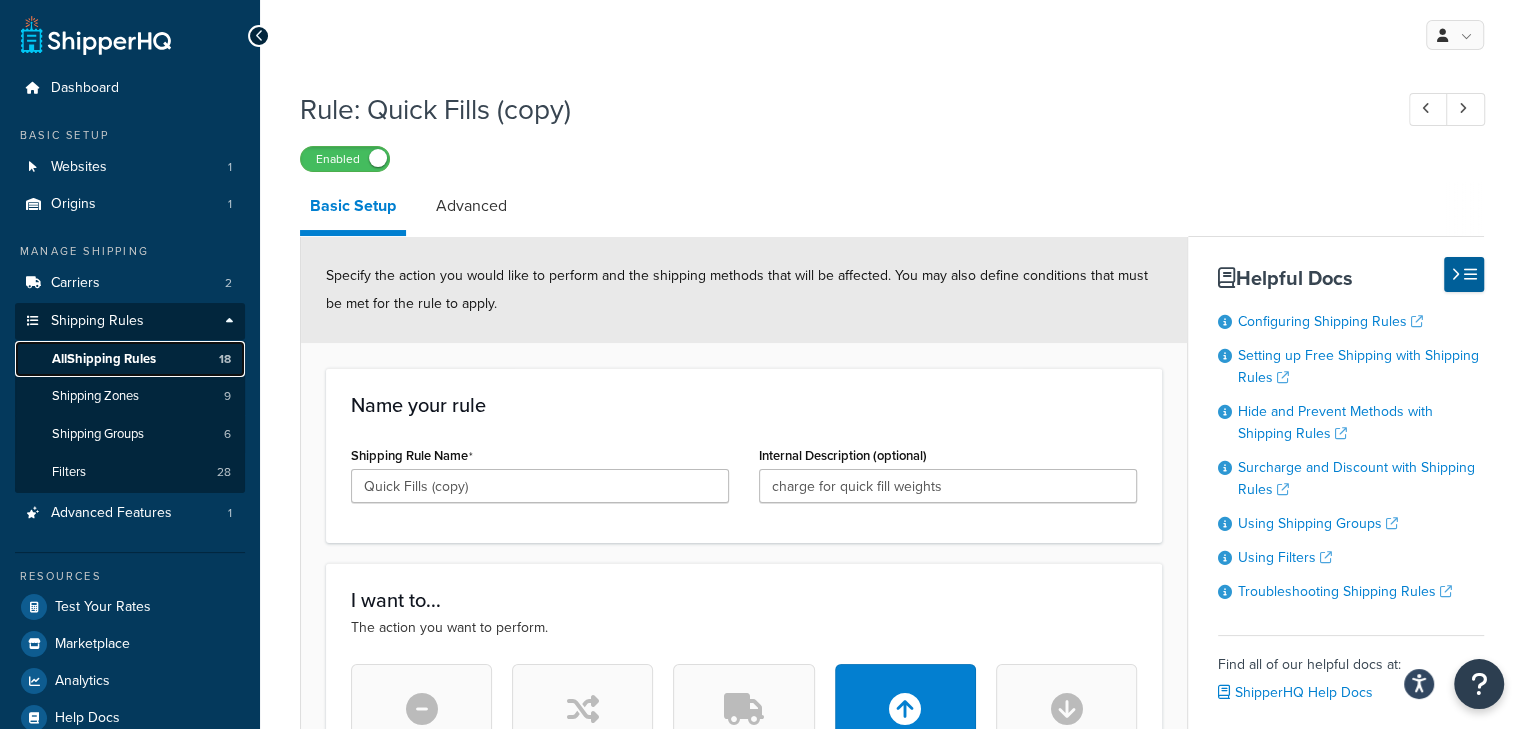 click on "All  Shipping Rules" at bounding box center [104, 359] 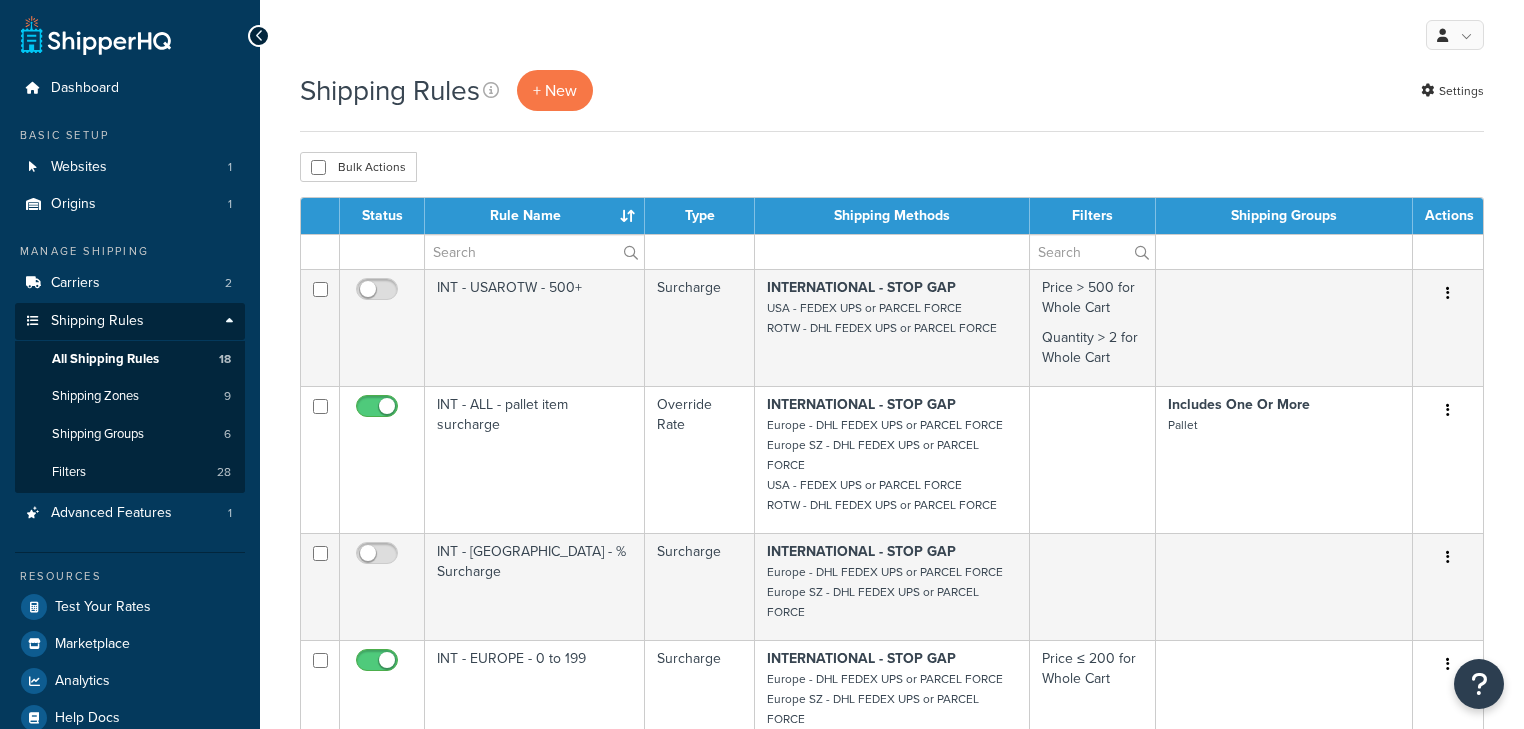 scroll, scrollTop: 0, scrollLeft: 0, axis: both 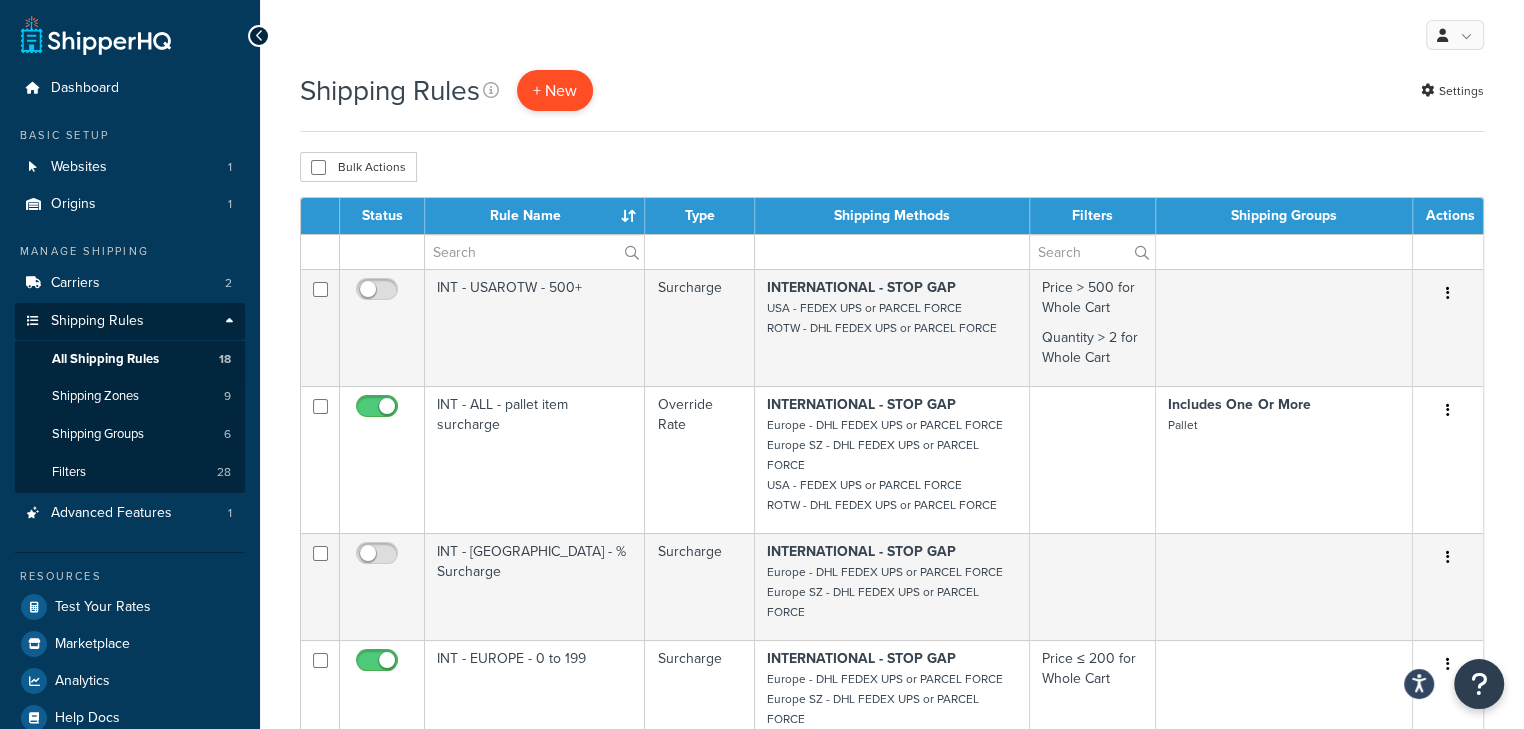 click on "+ New" at bounding box center [555, 90] 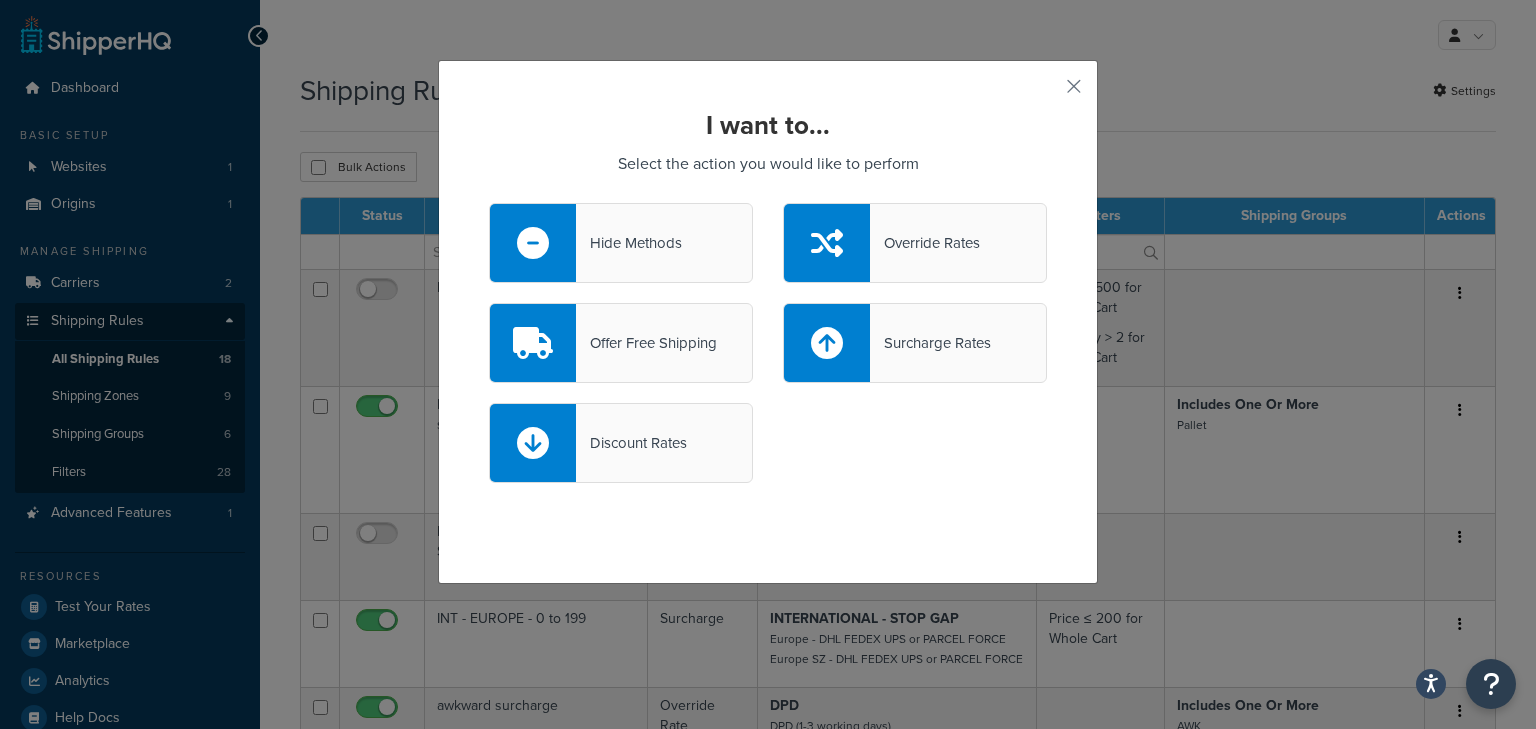 click on "Surcharge Rates" at bounding box center (930, 343) 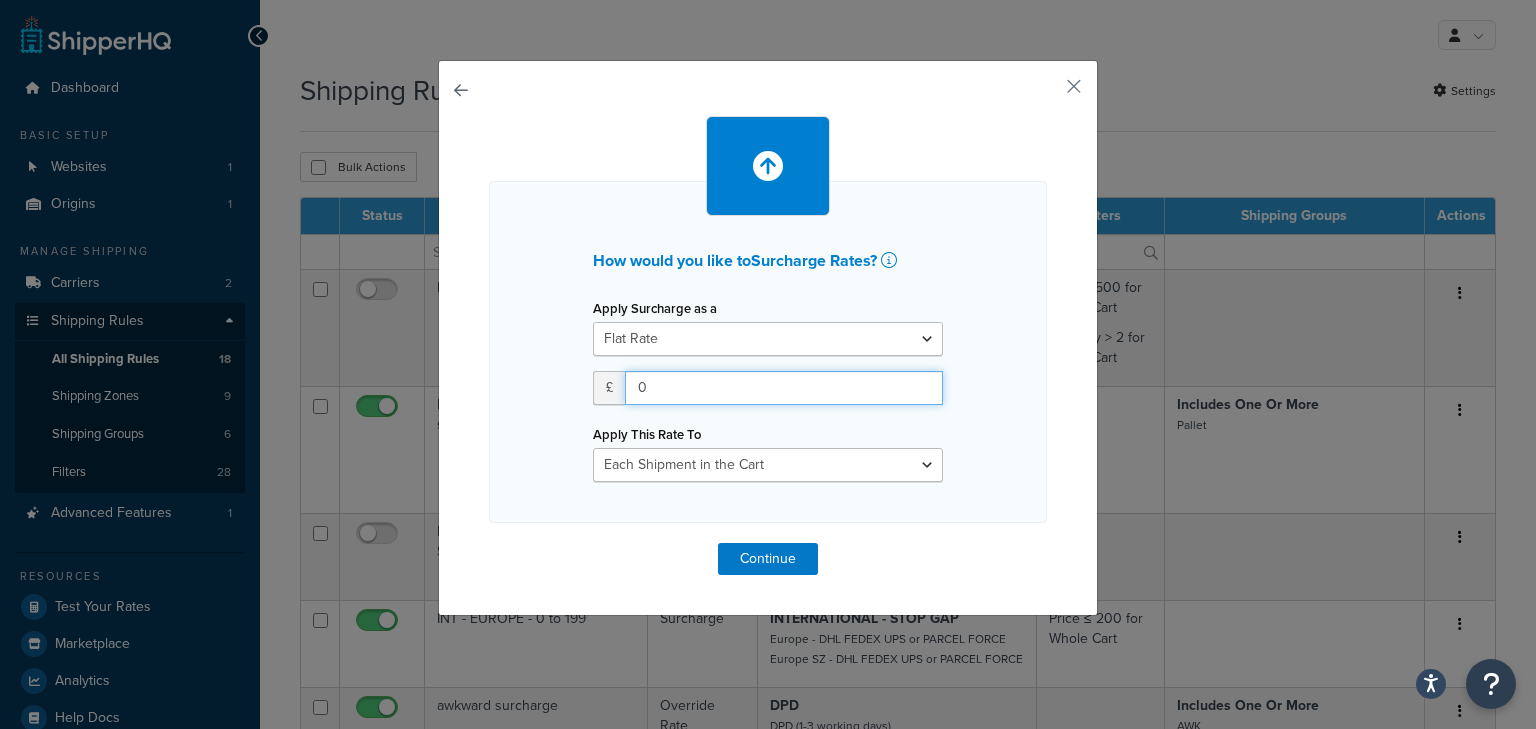 drag, startPoint x: 815, startPoint y: 386, endPoint x: 480, endPoint y: 385, distance: 335.0015 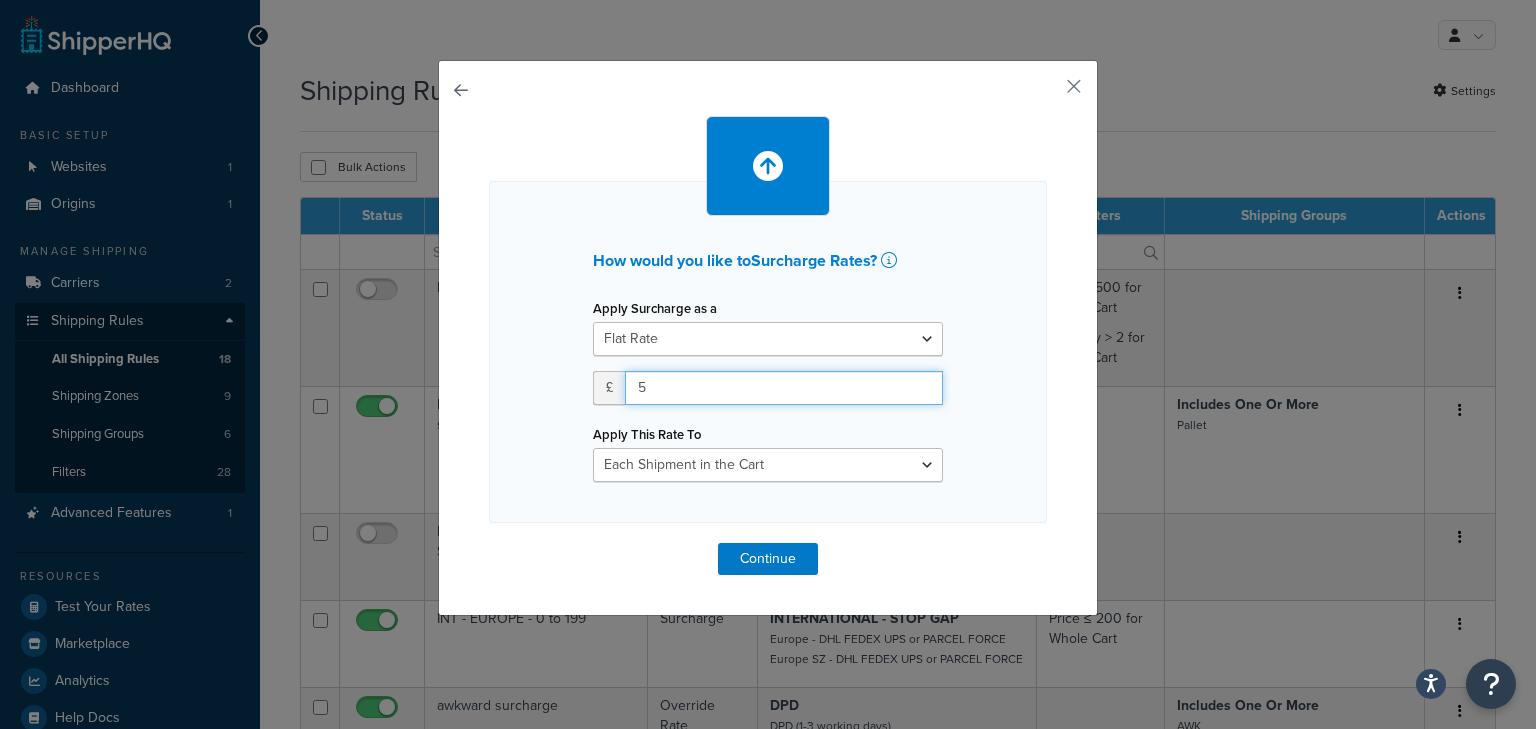 type on "5" 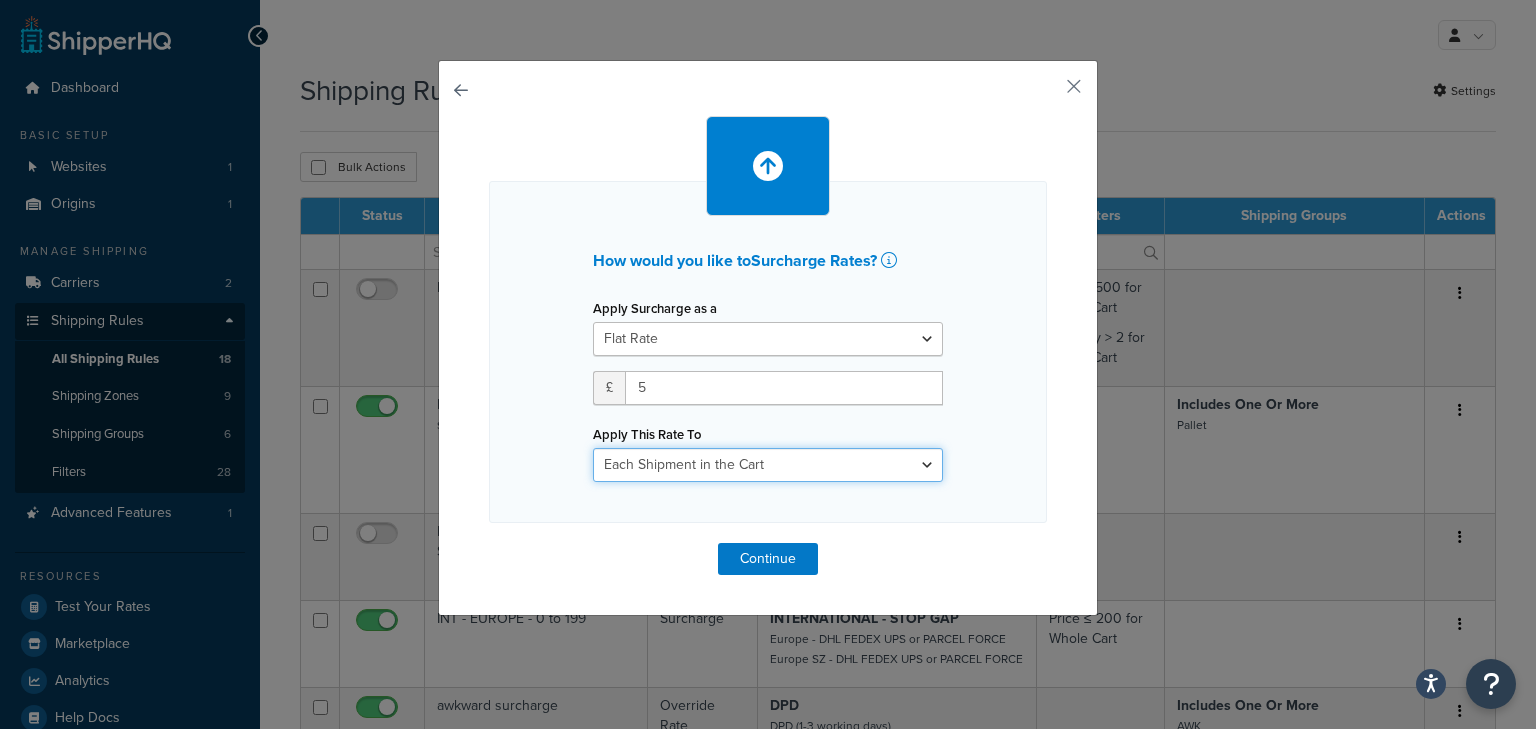 click on "Each Shipment in the Cart  Each Shipping Group in the Cart  Each Item within a Shipping Group  Each Box per Each Shipping Group" at bounding box center (768, 465) 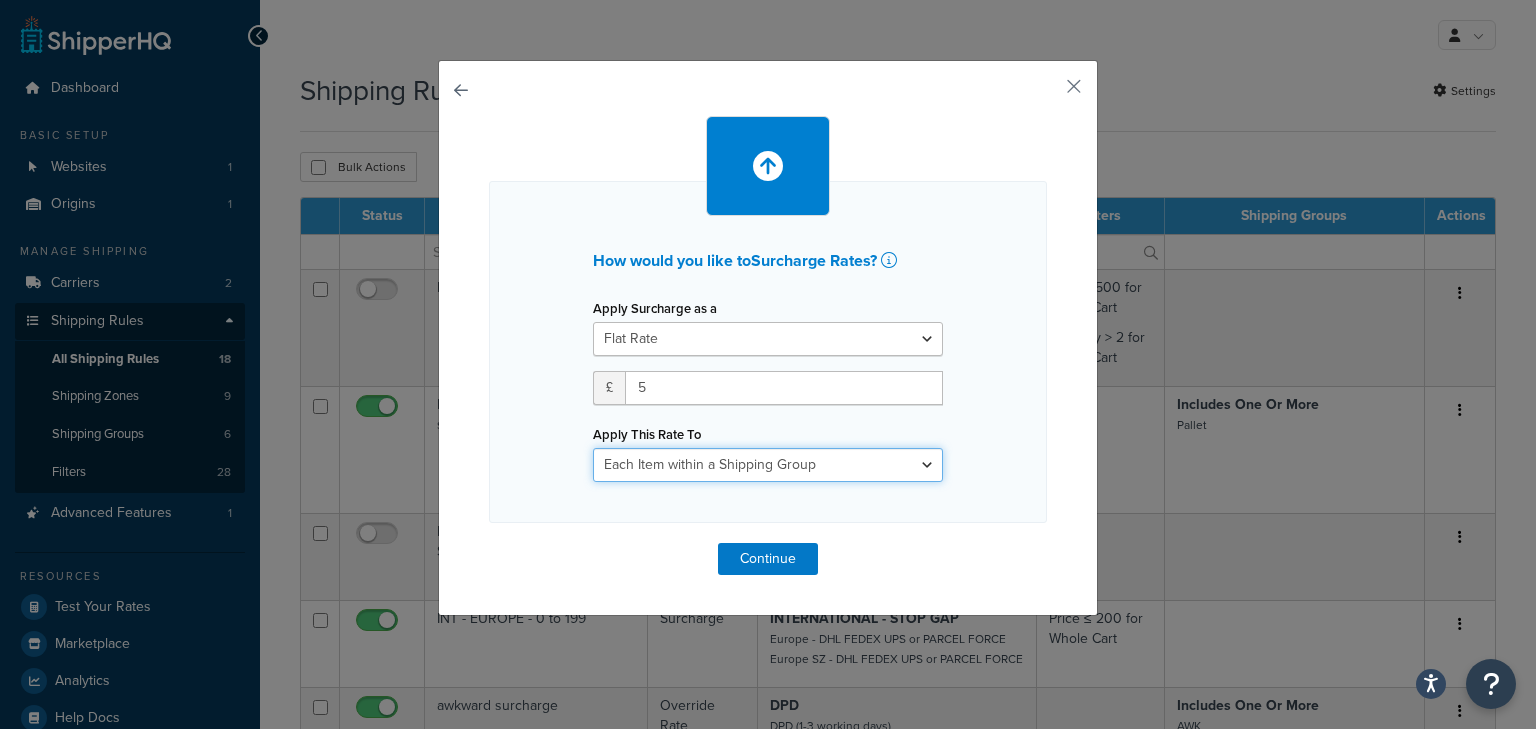 click on "Each Shipment in the Cart  Each Shipping Group in the Cart  Each Item within a Shipping Group  Each Box per Each Shipping Group" at bounding box center [768, 465] 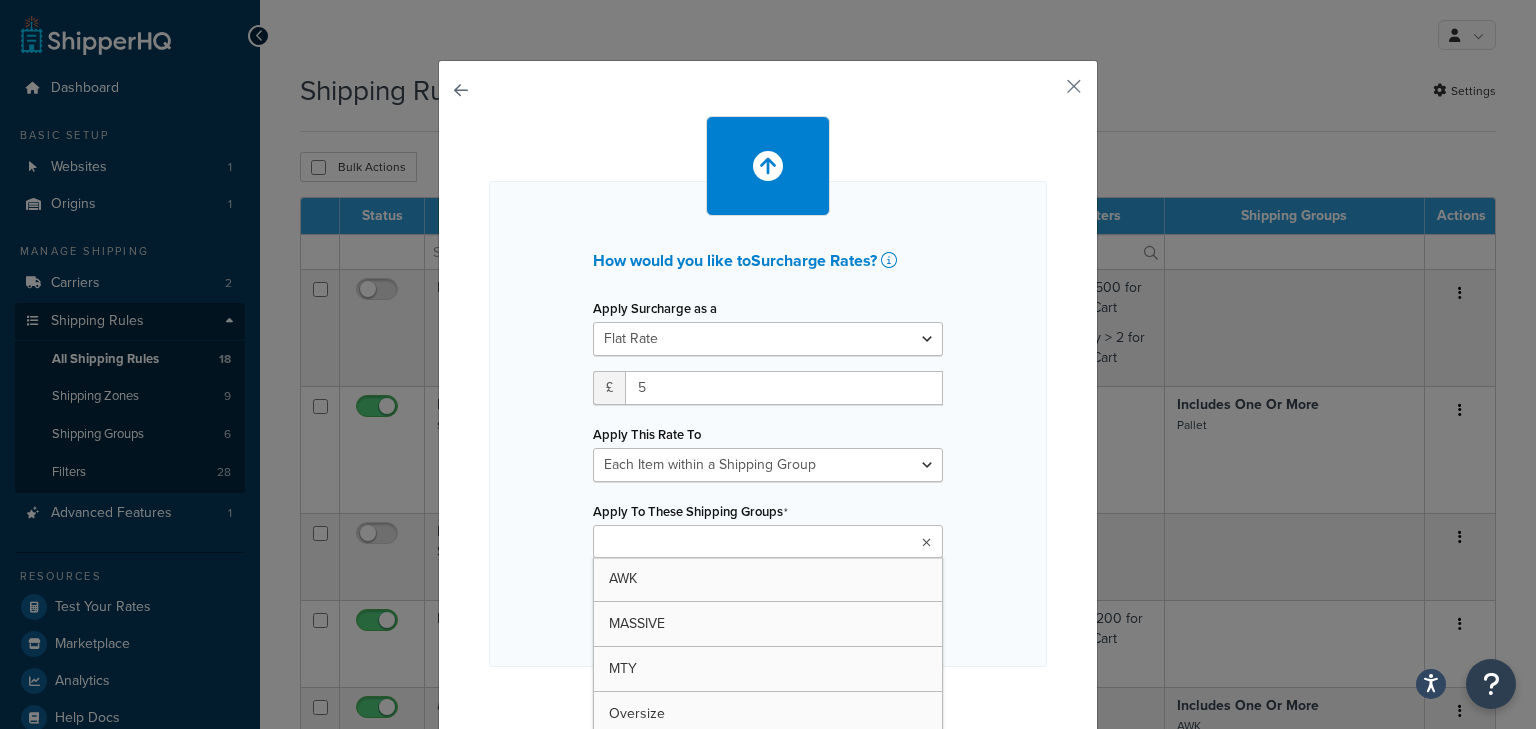 click at bounding box center (768, 541) 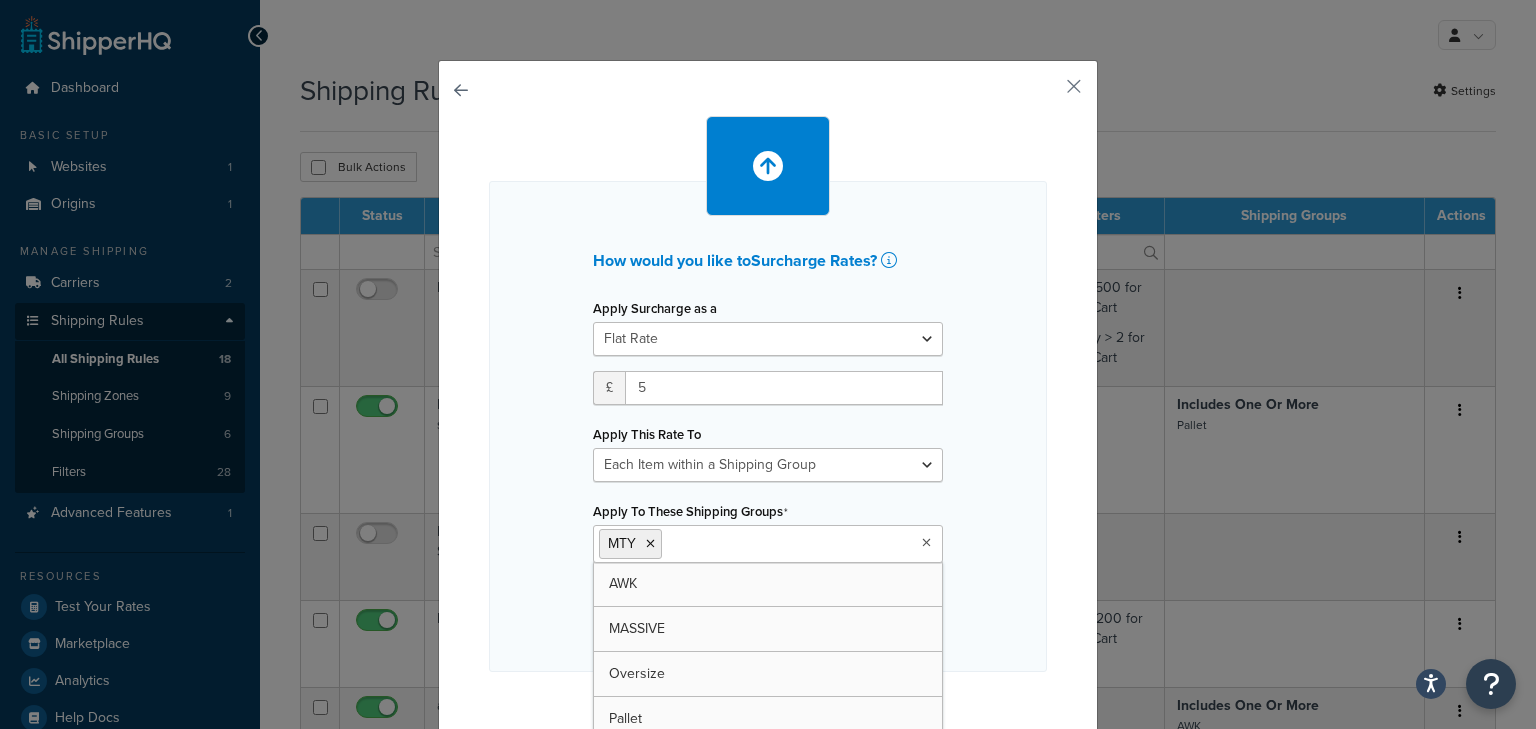 click on "How would you like to  Surcharge Rates ? Apply Surcharge as a   Flat Rate  Percentage  Flat Rate & Percentage    £ 5 Apply This Rate To   Each Shipment in the Cart  Each Shipping Group in the Cart  Each Item within a Shipping Group  Each Box per Each Shipping Group  Apply To These Shipping Groups   MTY   AWK MASSIVE Oversize Pallet All Products not assigned to a Shipping Group When applying the rate to Each Box, this action will apply once to each box for each indicated shipping group found in the cart. Affected boxes will be limited to those indicated on the Advanced Conditions tab. If none are indicated there, all boxes will be affected." at bounding box center [768, 426] 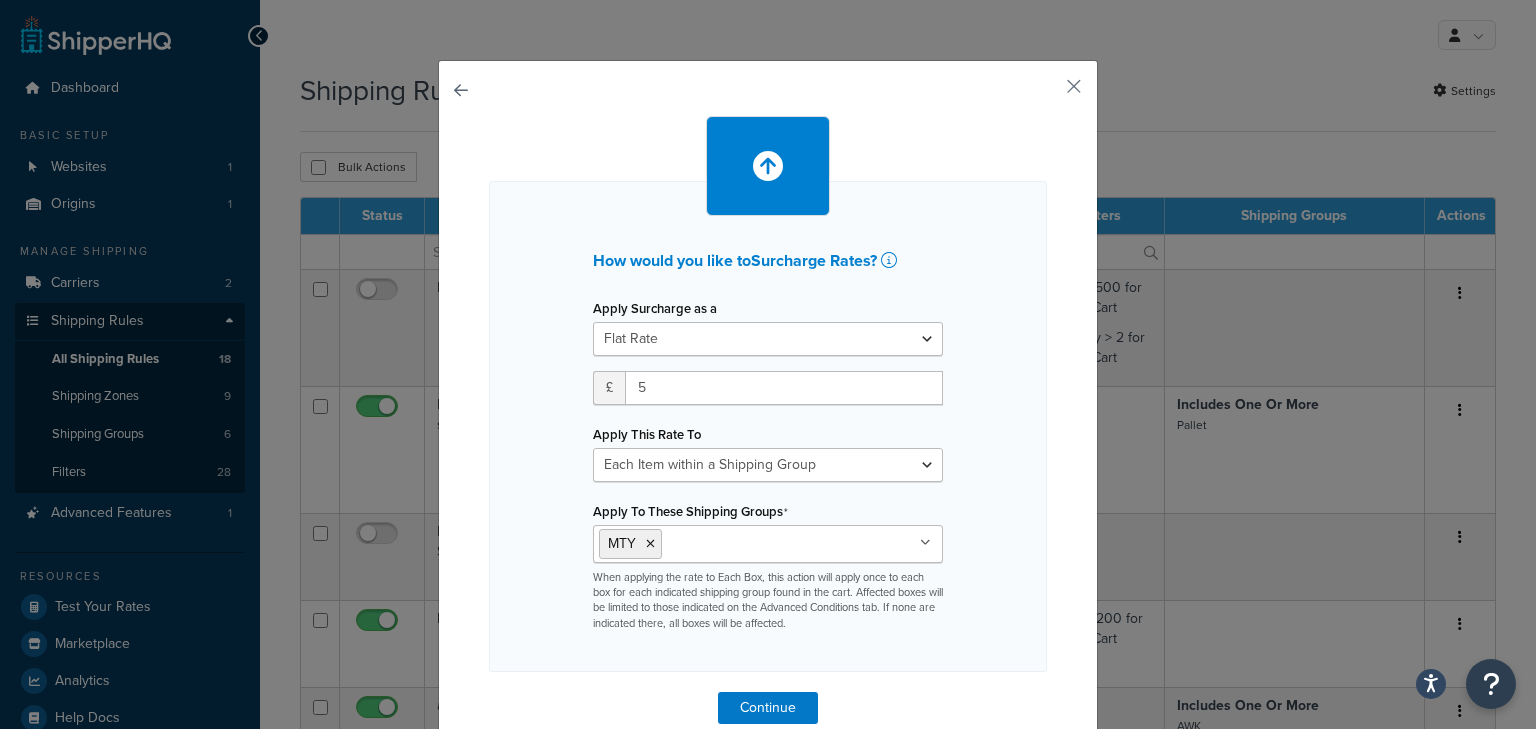 scroll, scrollTop: 32, scrollLeft: 0, axis: vertical 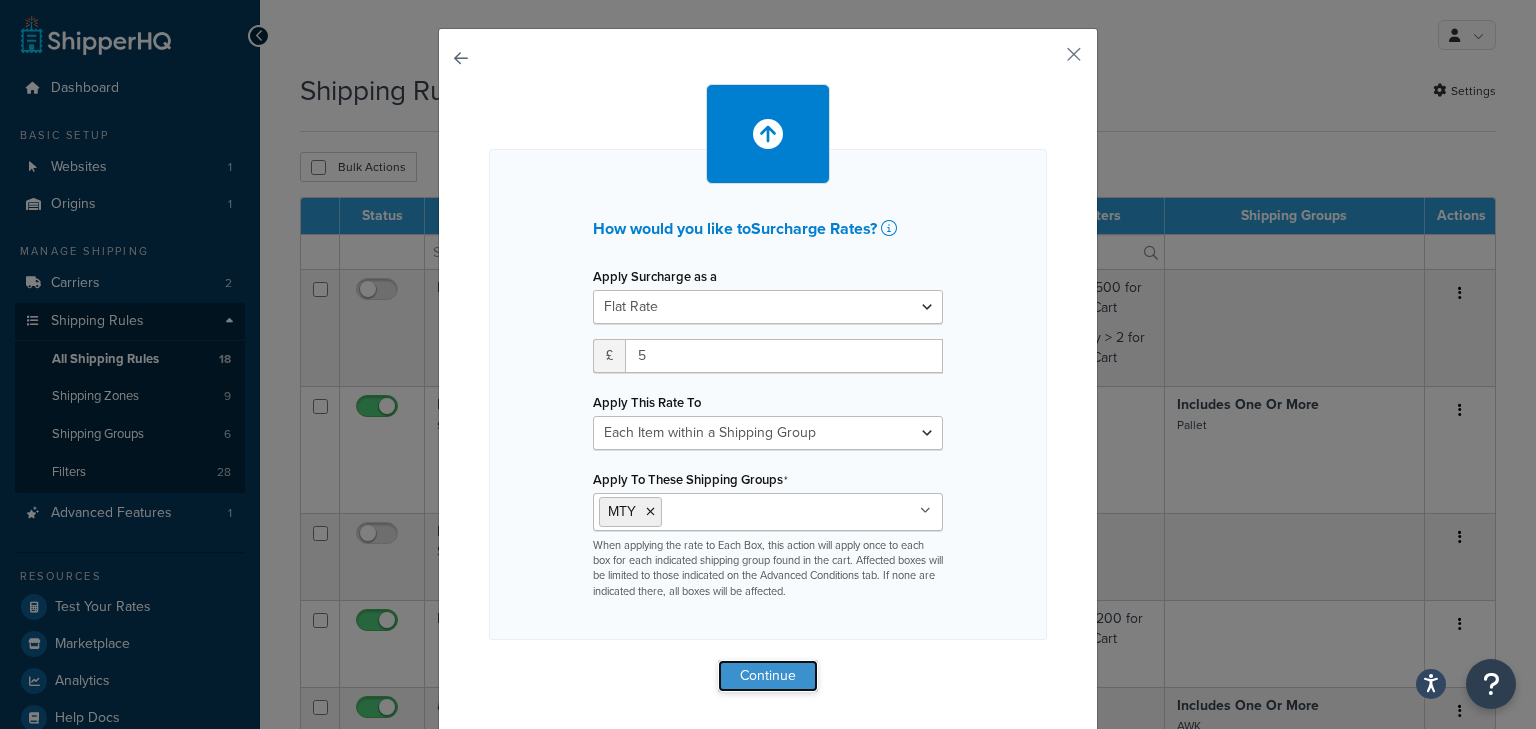 click on "Continue" at bounding box center (768, 676) 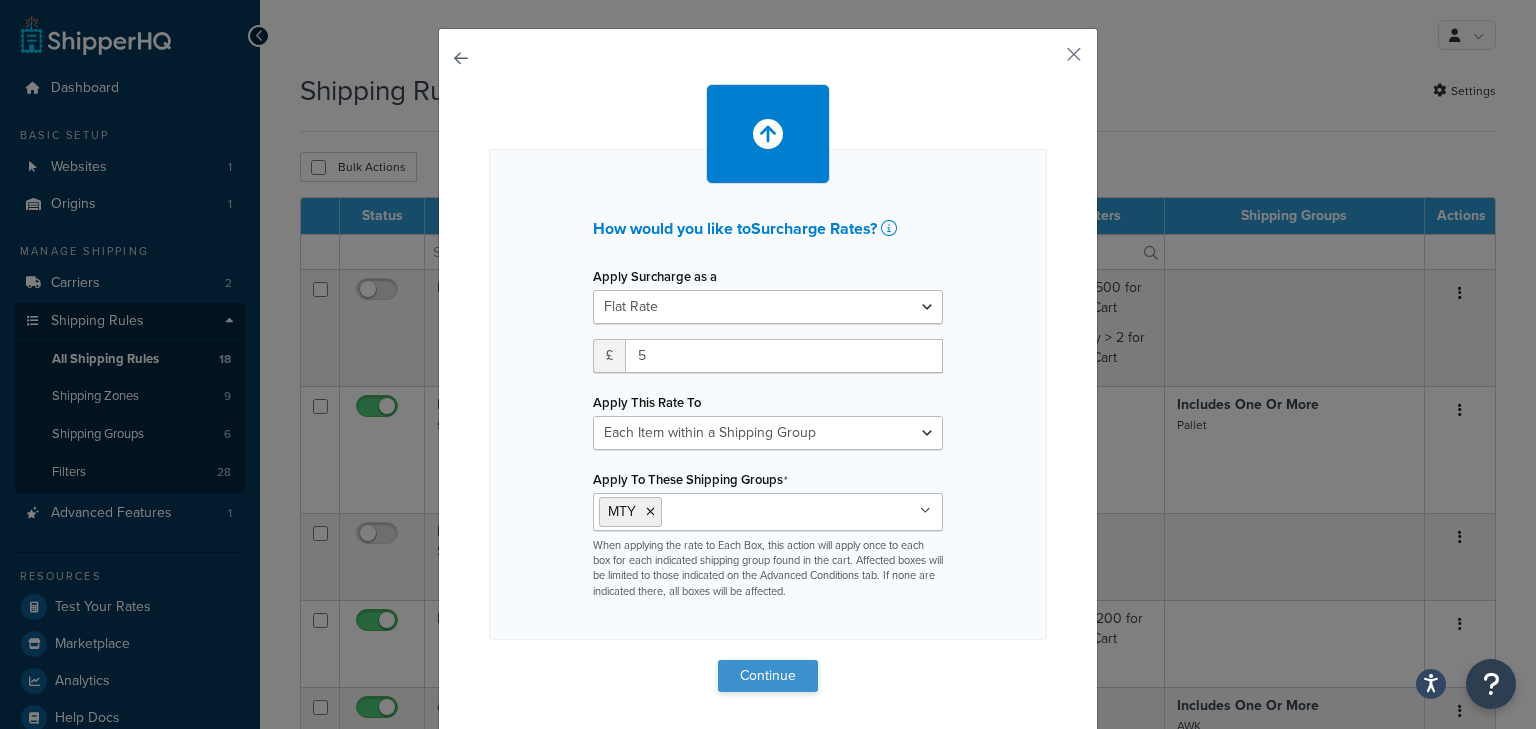 scroll, scrollTop: 0, scrollLeft: 0, axis: both 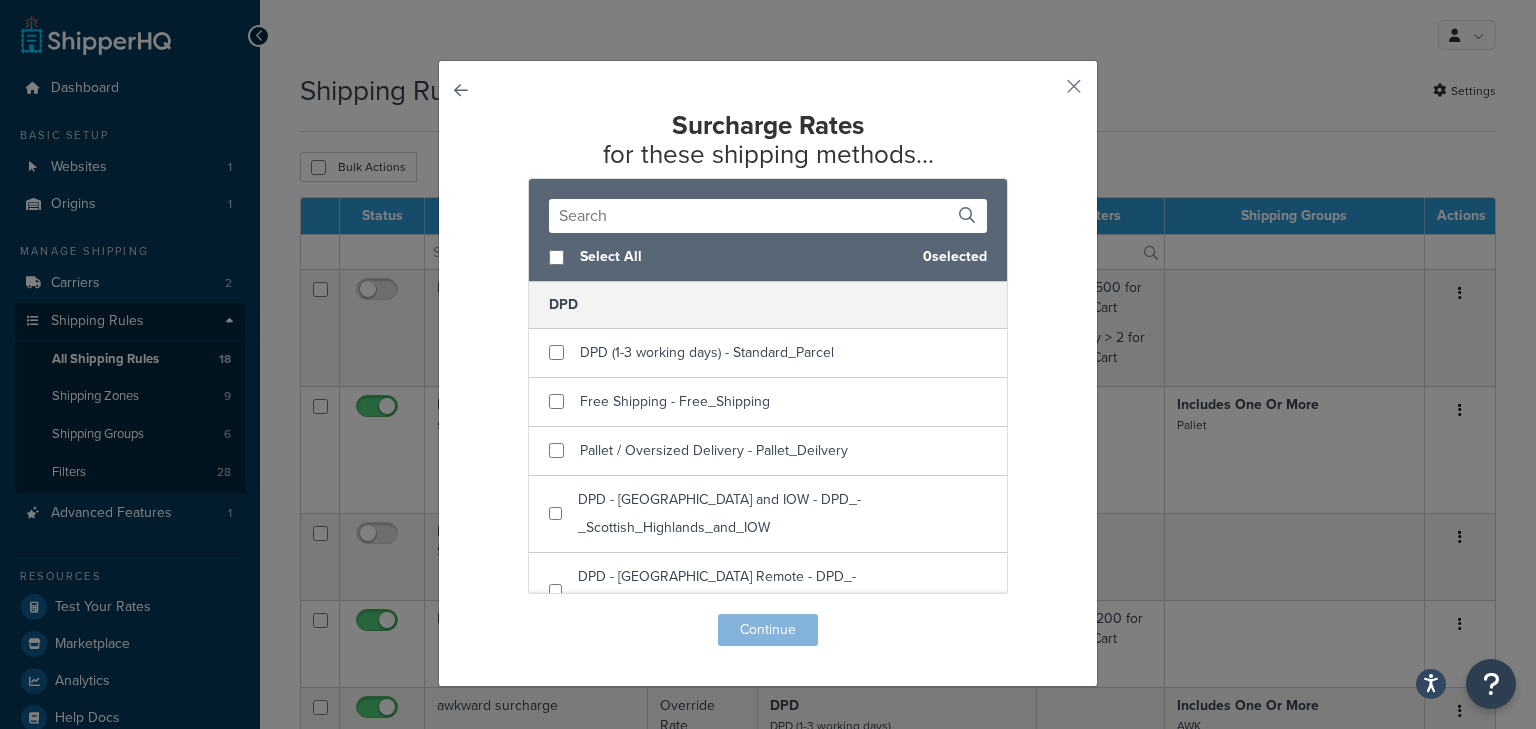 click on "Select All 0  selected" at bounding box center [768, 257] 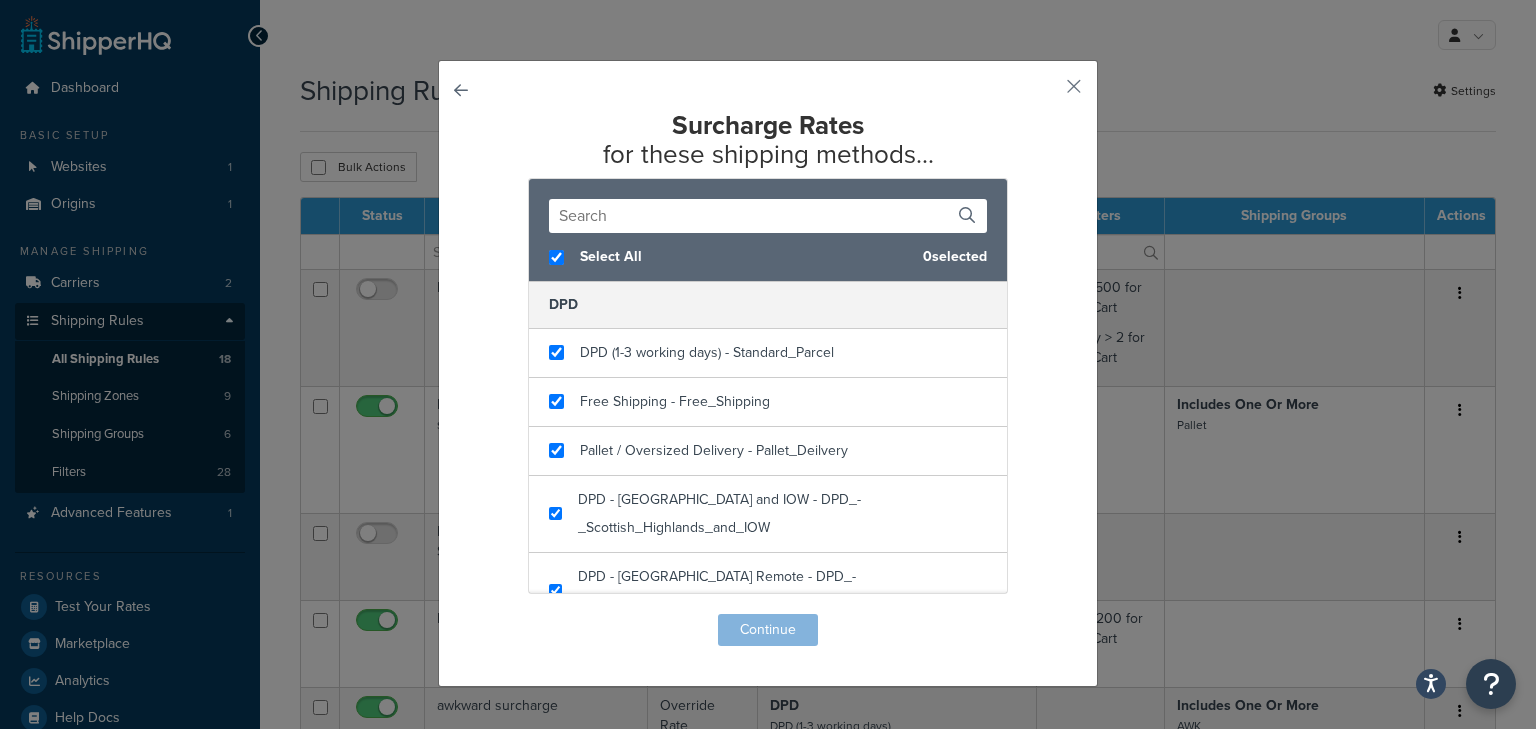 checkbox on "true" 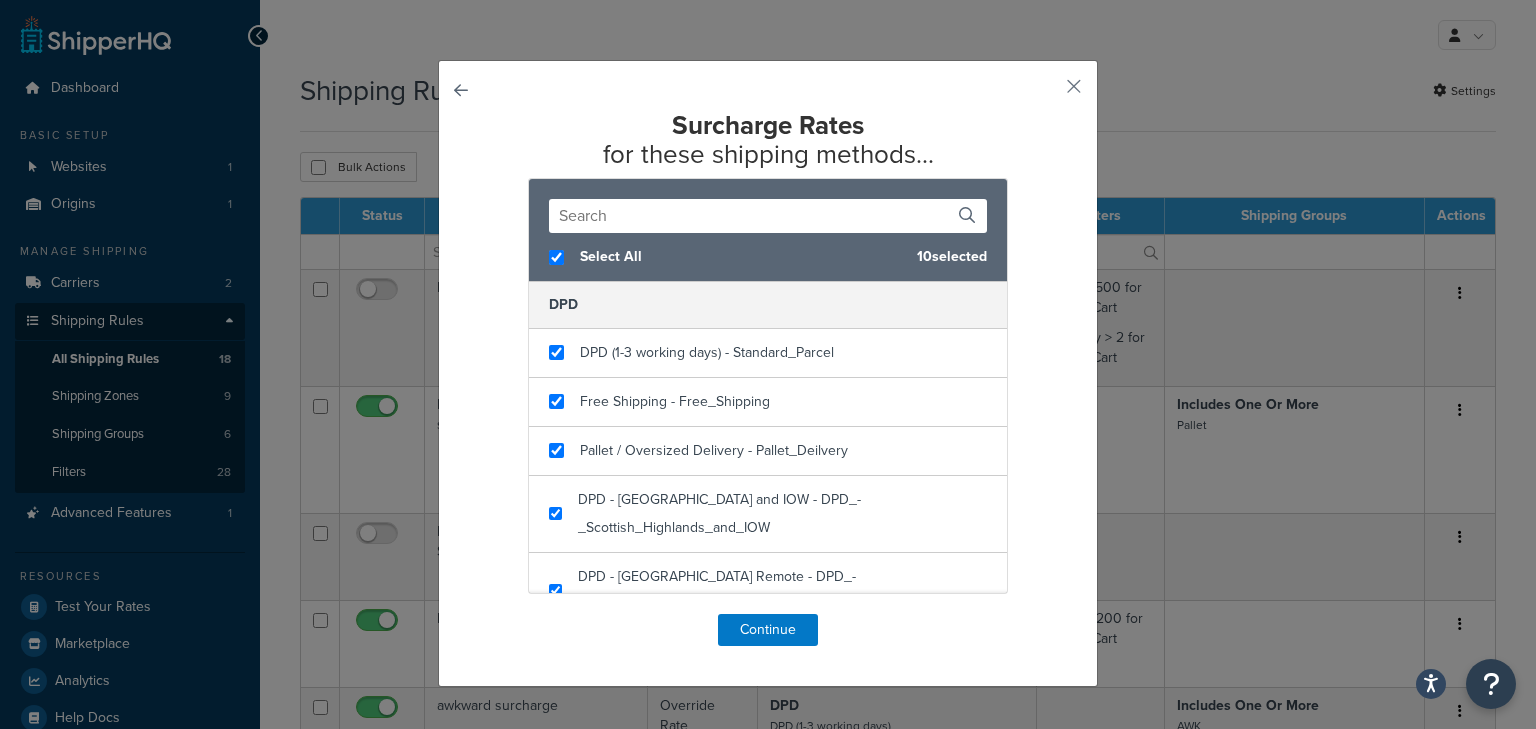 scroll, scrollTop: 348, scrollLeft: 0, axis: vertical 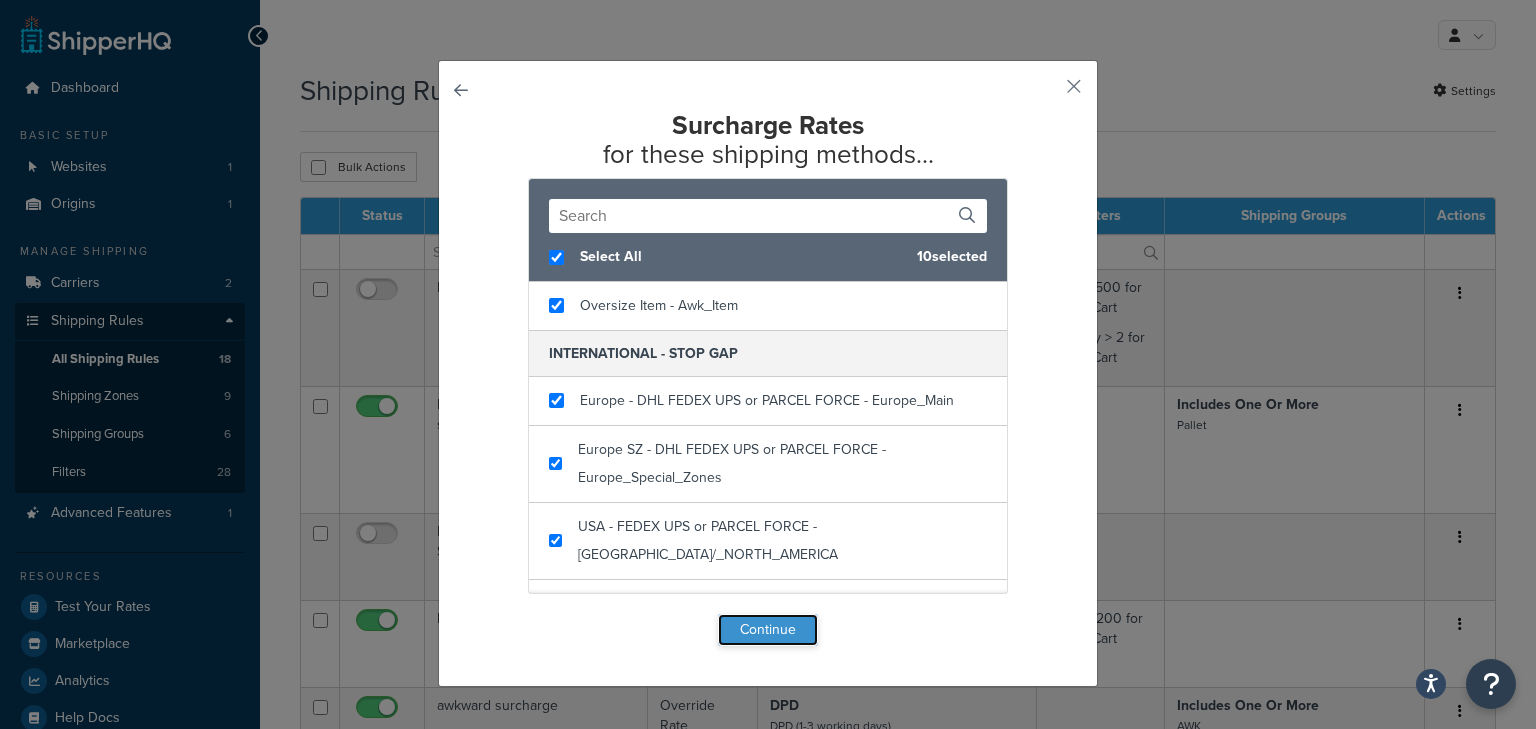 click on "Continue" at bounding box center (768, 630) 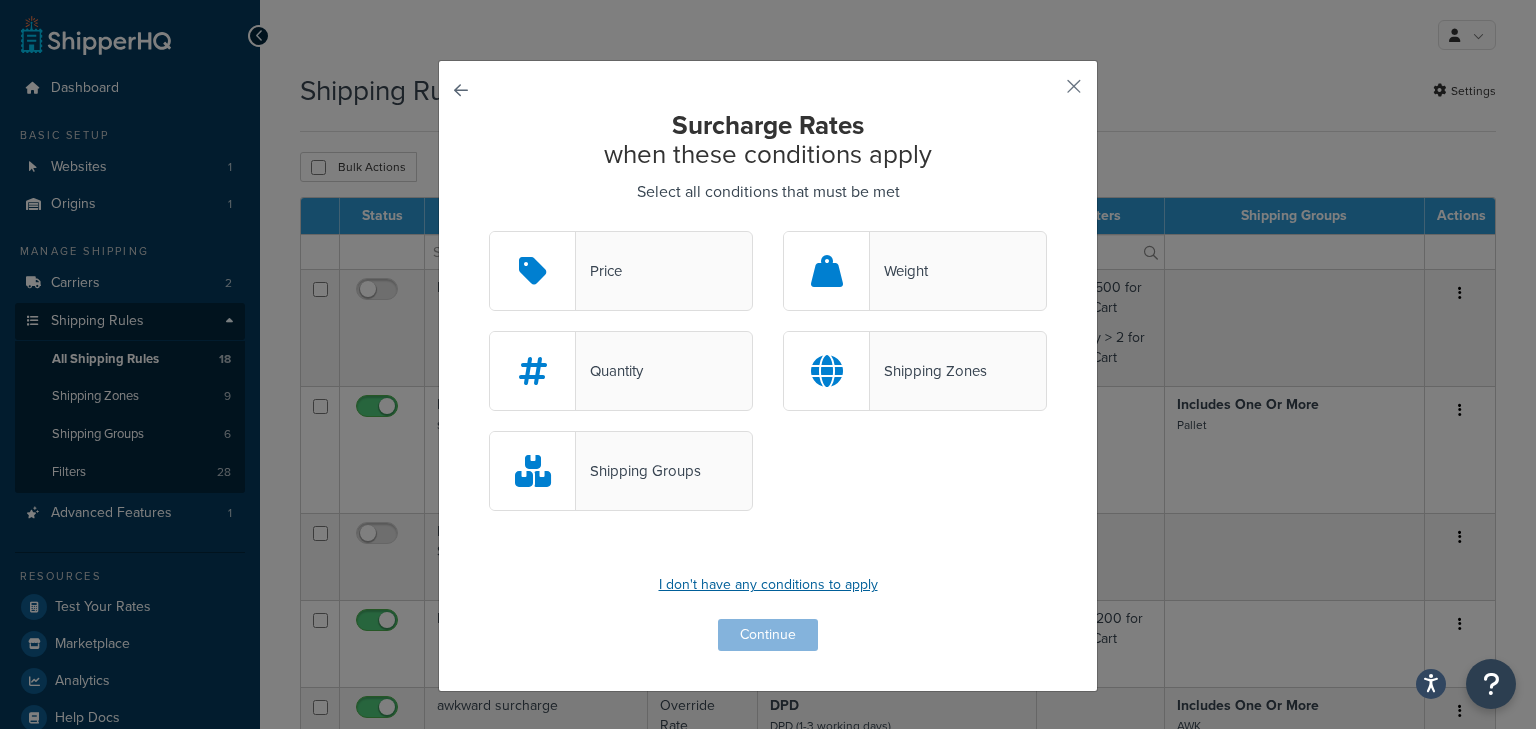 click on "I don't have any conditions to apply" at bounding box center (768, 585) 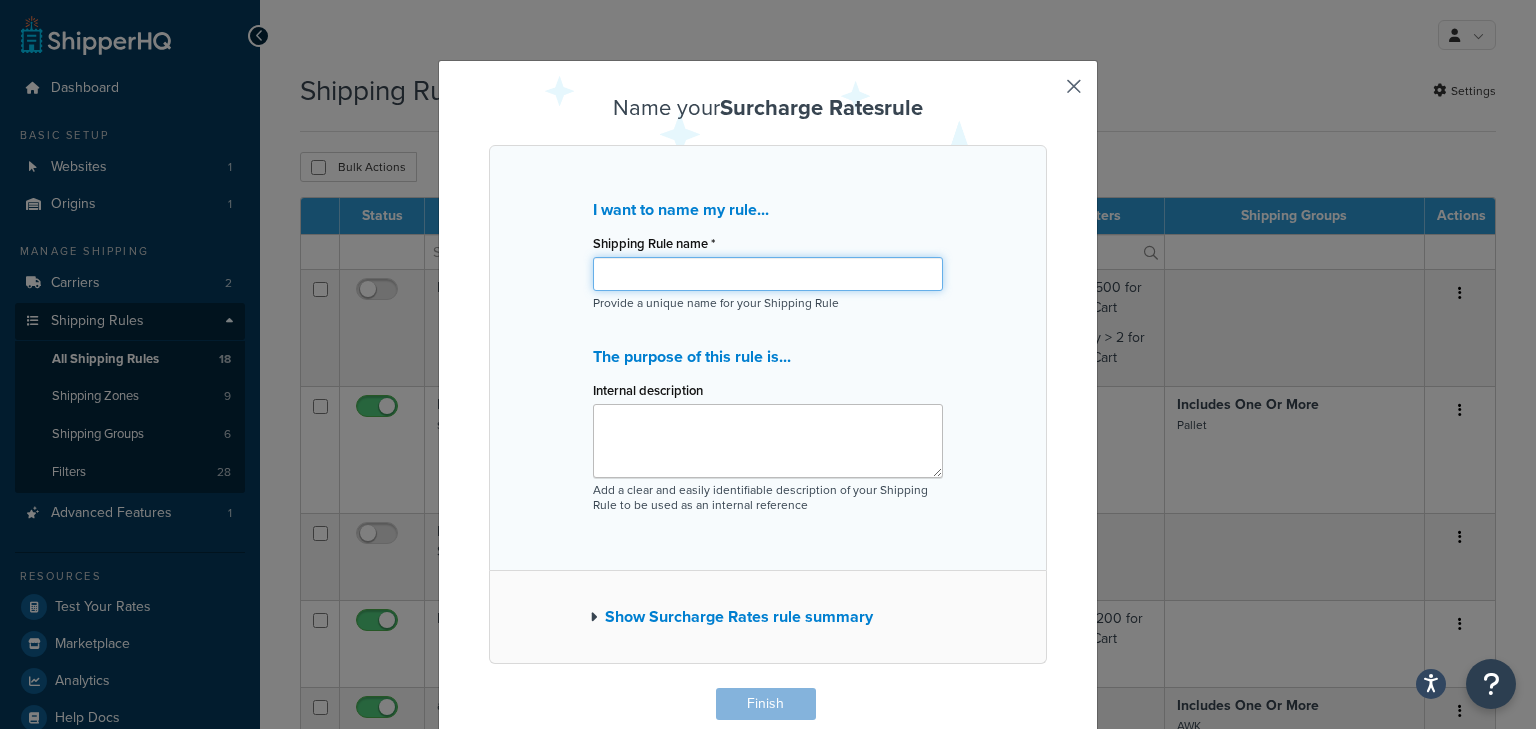 click on "Shipping Rule name *" at bounding box center (768, 274) 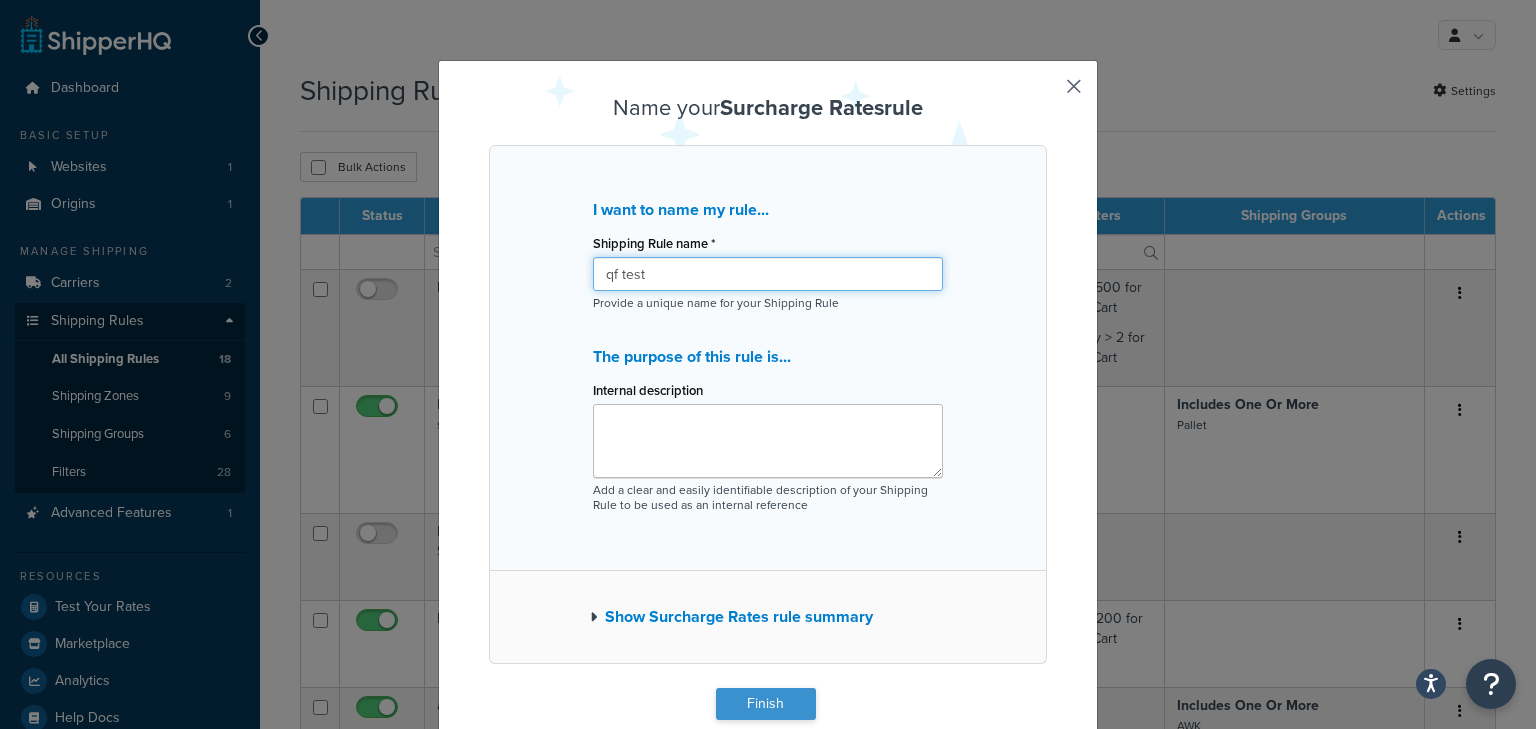 type on "qf test" 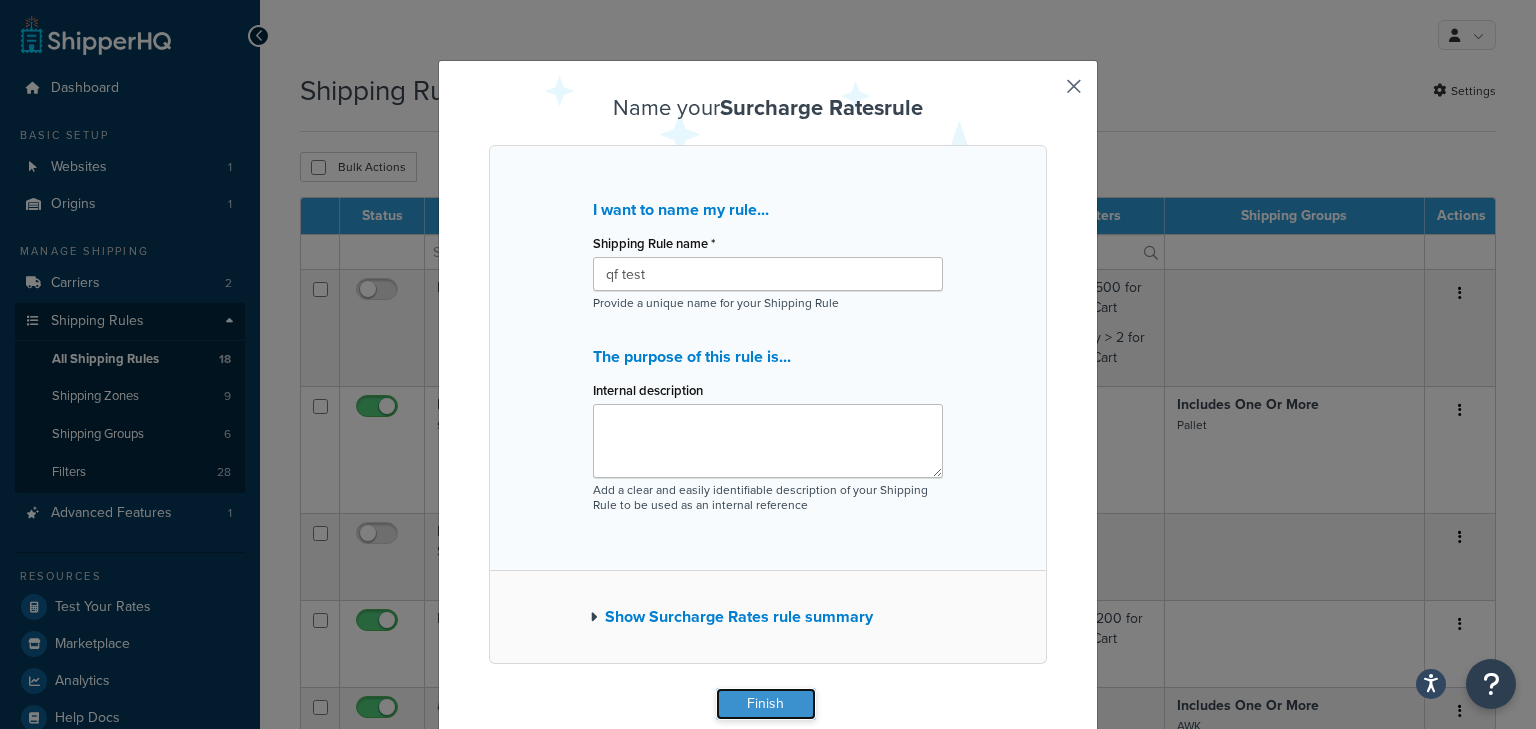 click on "Finish" at bounding box center (766, 704) 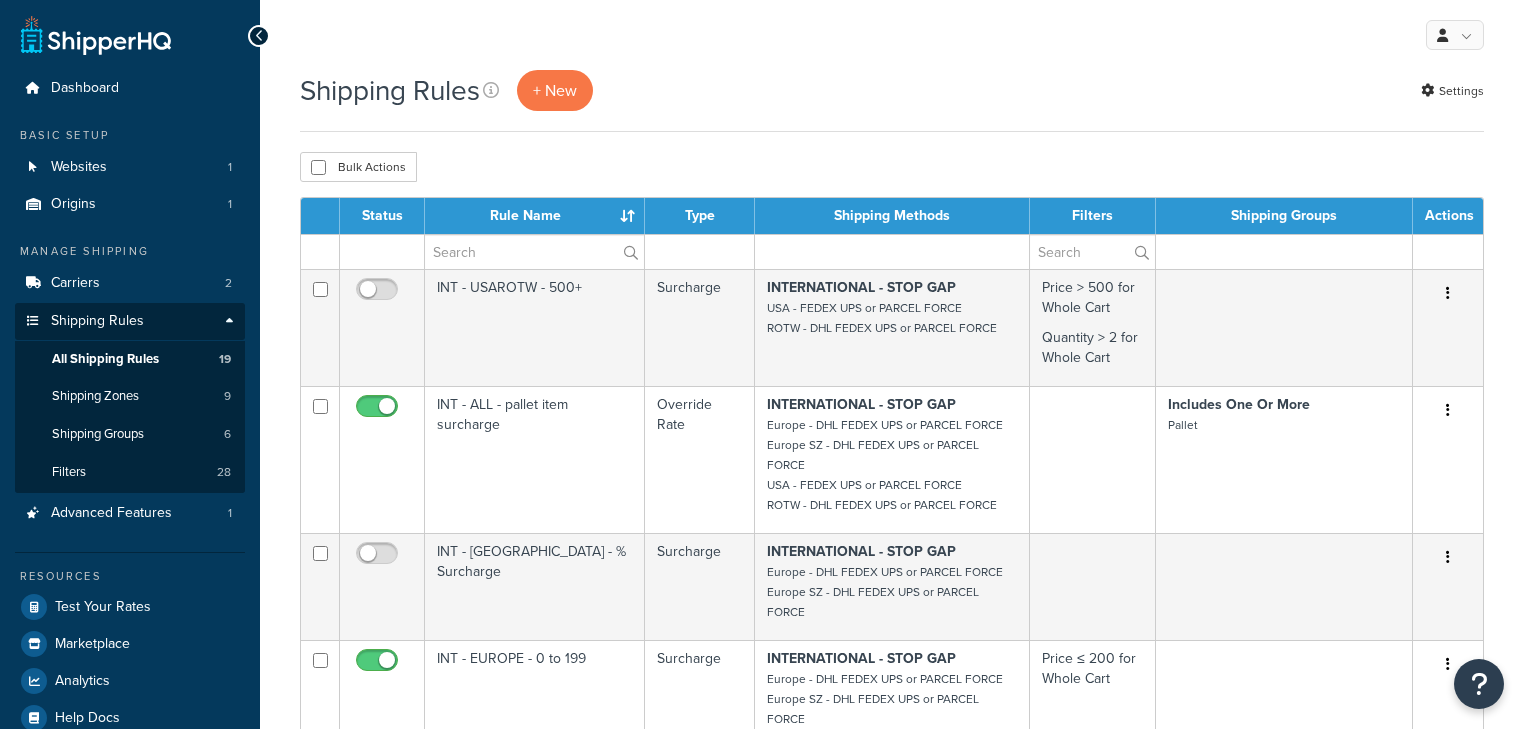 scroll, scrollTop: 0, scrollLeft: 0, axis: both 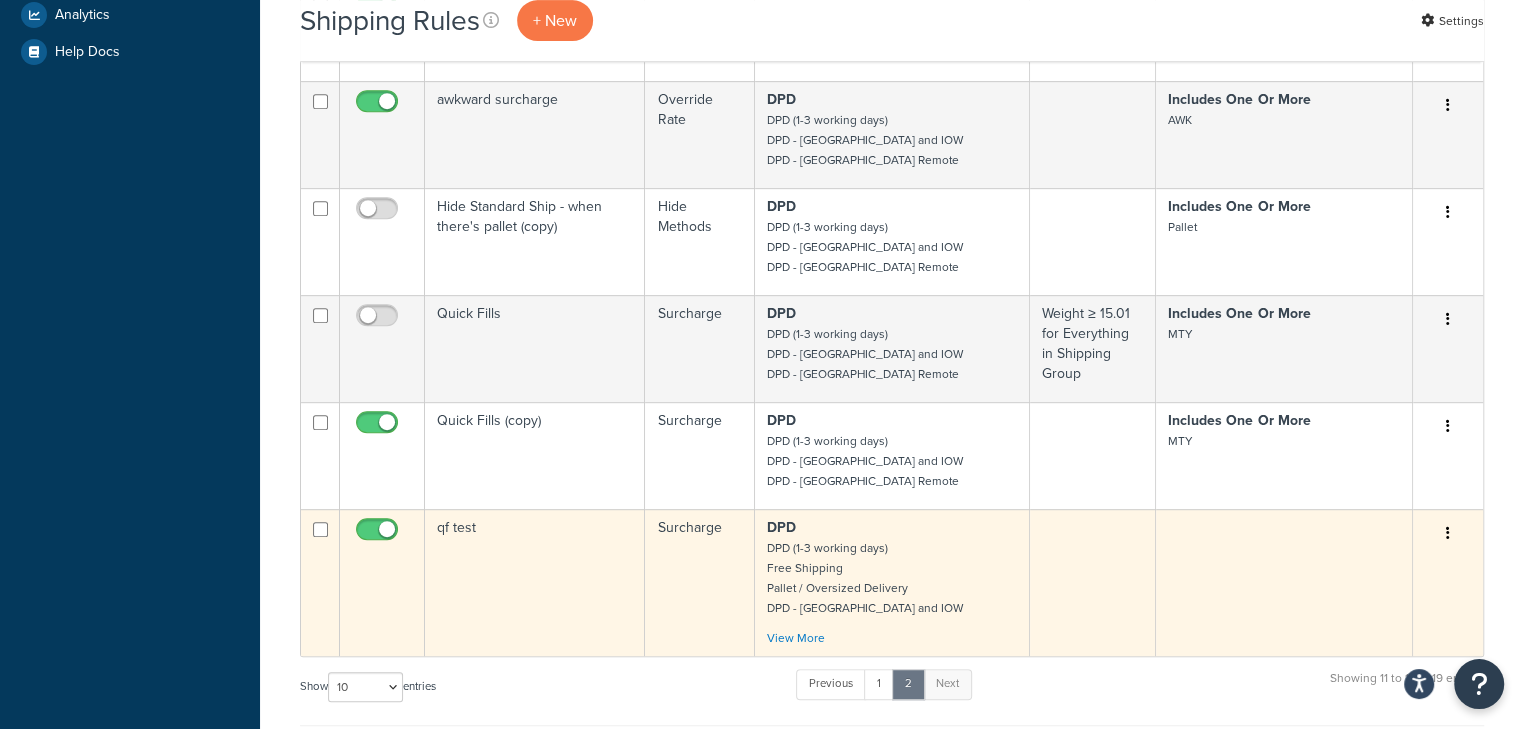 click on "qf test" at bounding box center [535, 582] 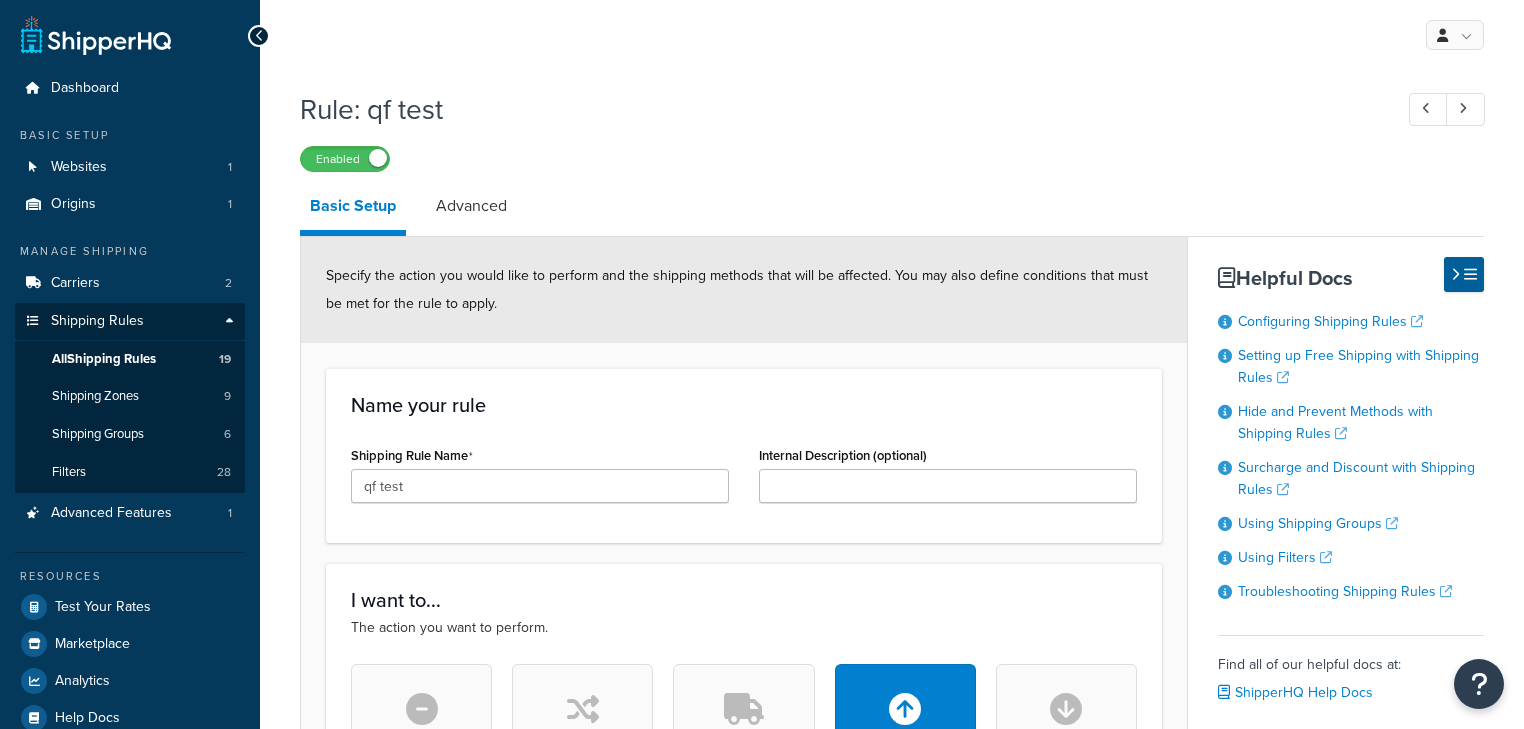 select on "ITEM" 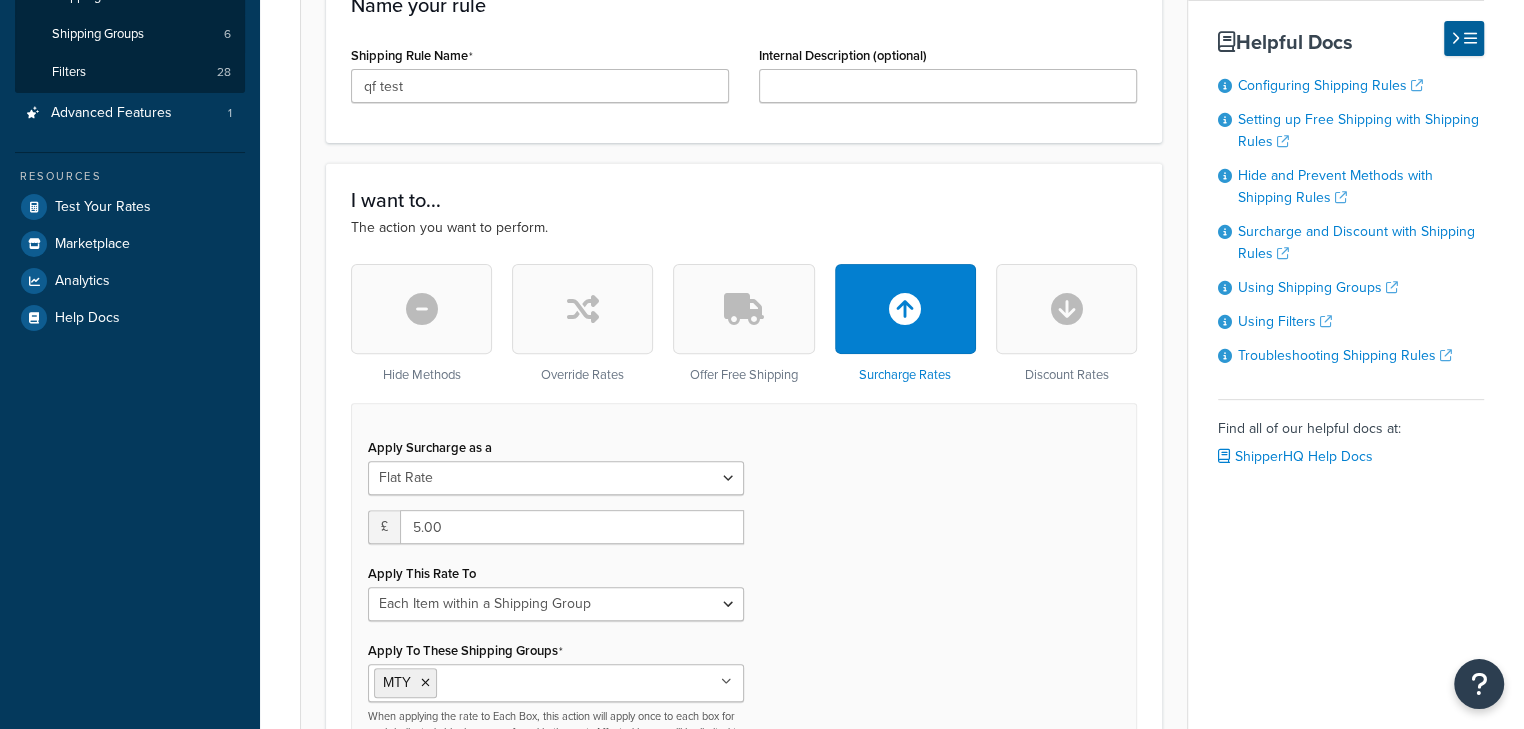 scroll, scrollTop: 0, scrollLeft: 0, axis: both 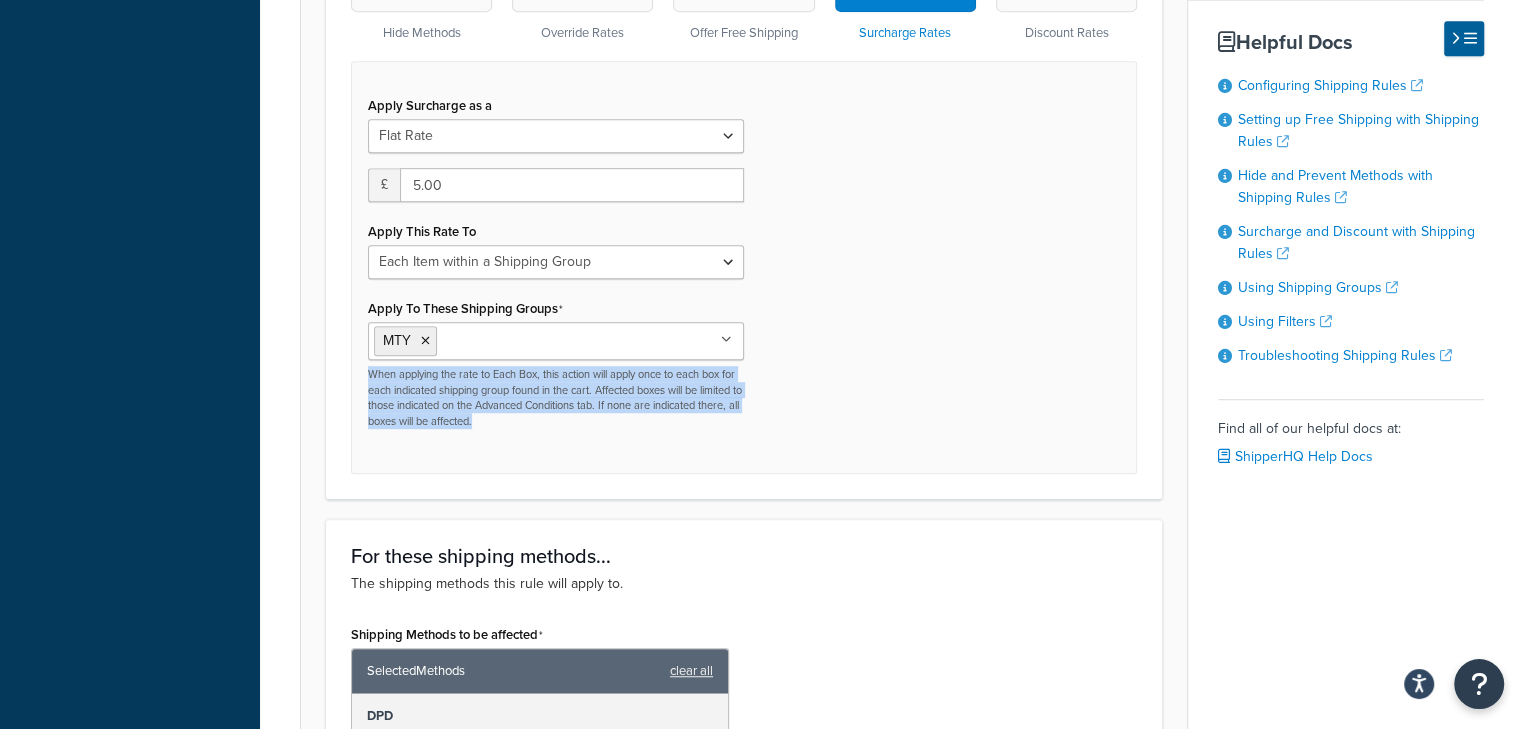 drag, startPoint x: 516, startPoint y: 413, endPoint x: 363, endPoint y: 375, distance: 157.64835 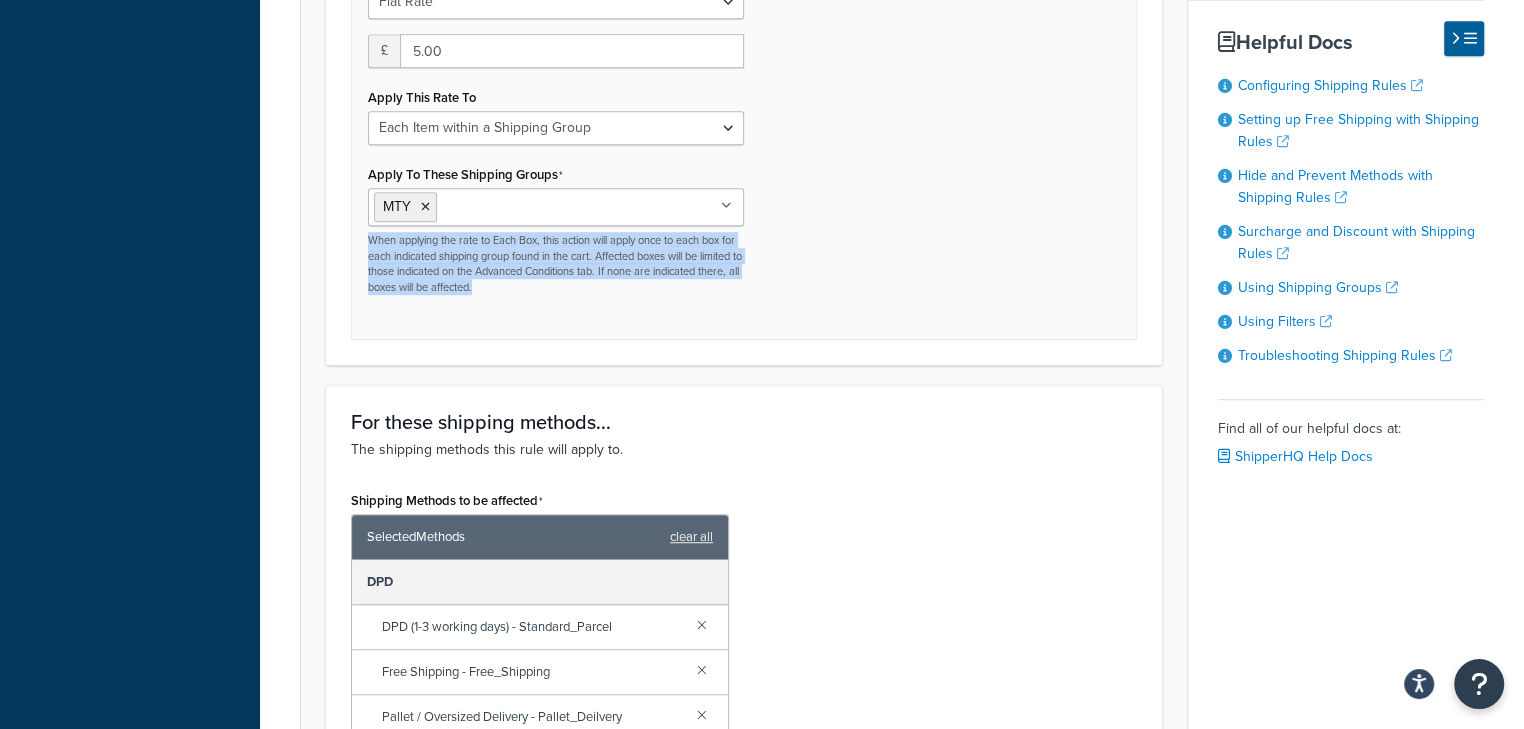 scroll, scrollTop: 609, scrollLeft: 0, axis: vertical 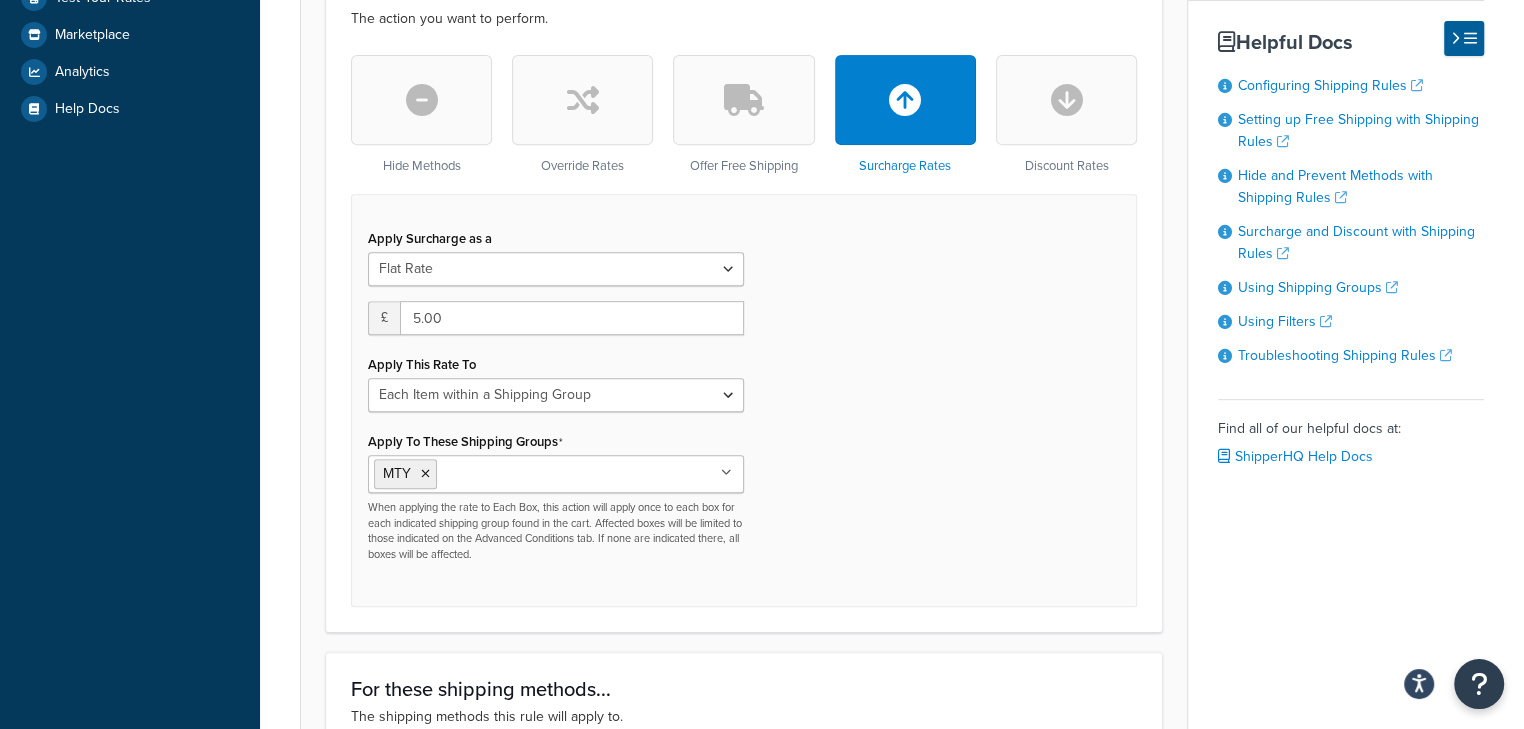 drag, startPoint x: 938, startPoint y: 472, endPoint x: 1010, endPoint y: 333, distance: 156.54073 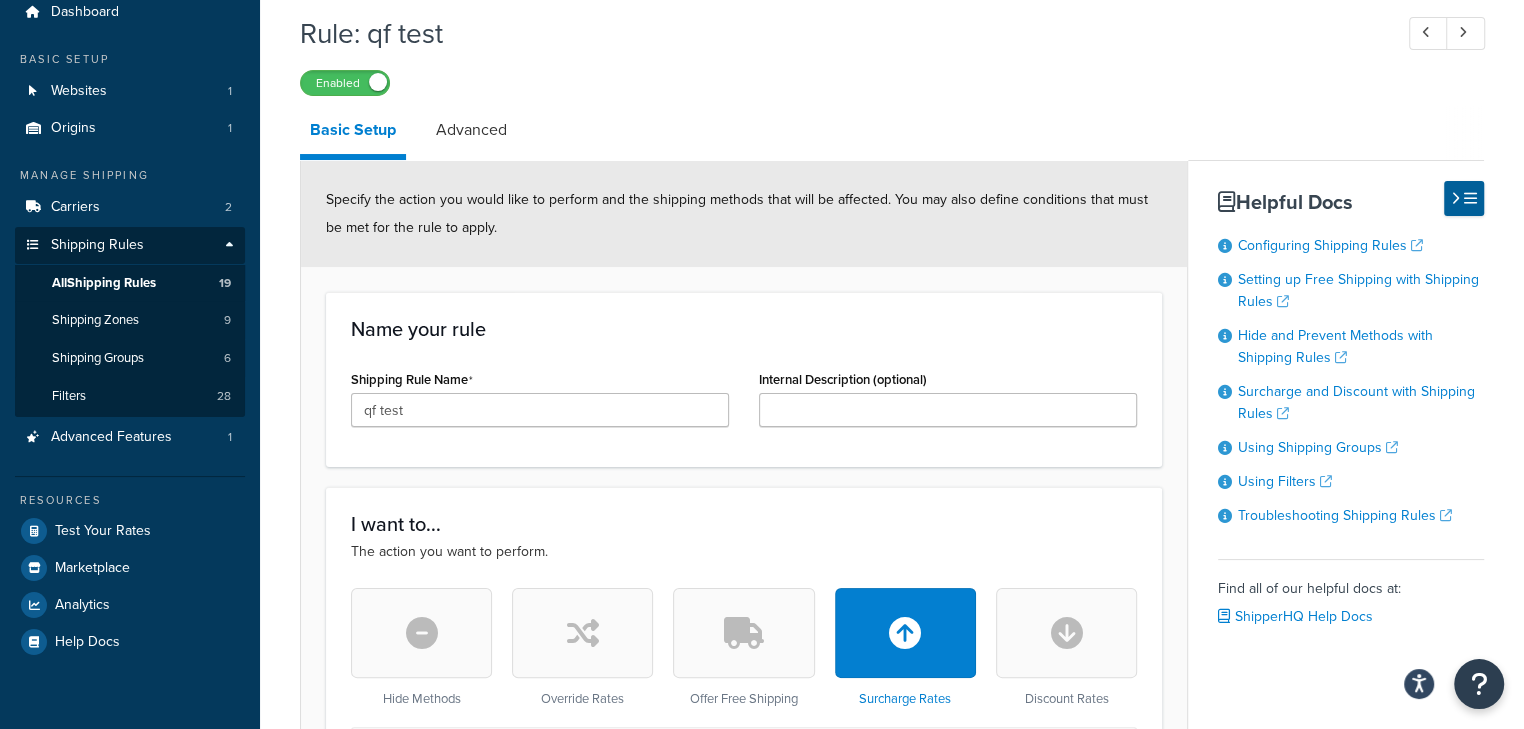 scroll, scrollTop: 0, scrollLeft: 0, axis: both 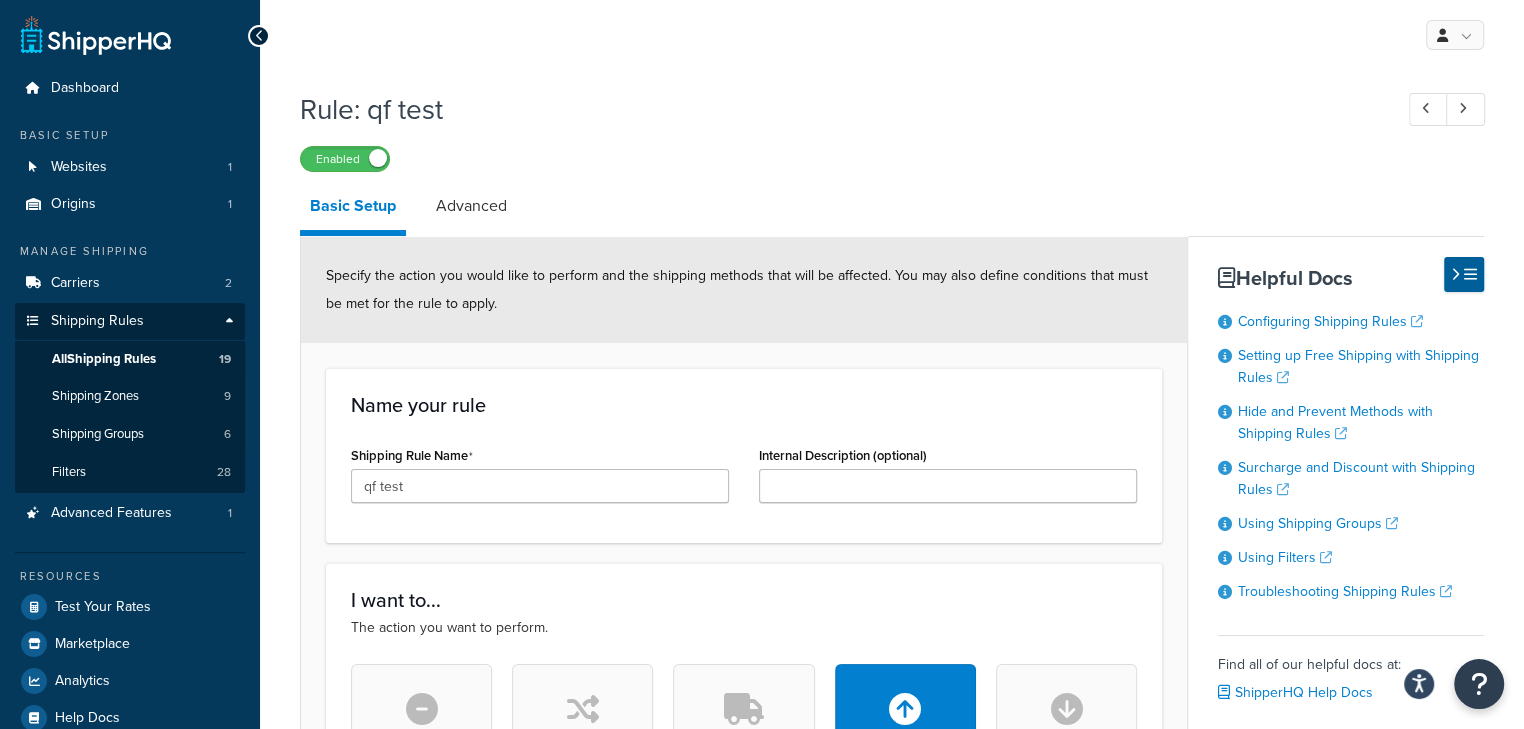 click at bounding box center [259, 36] 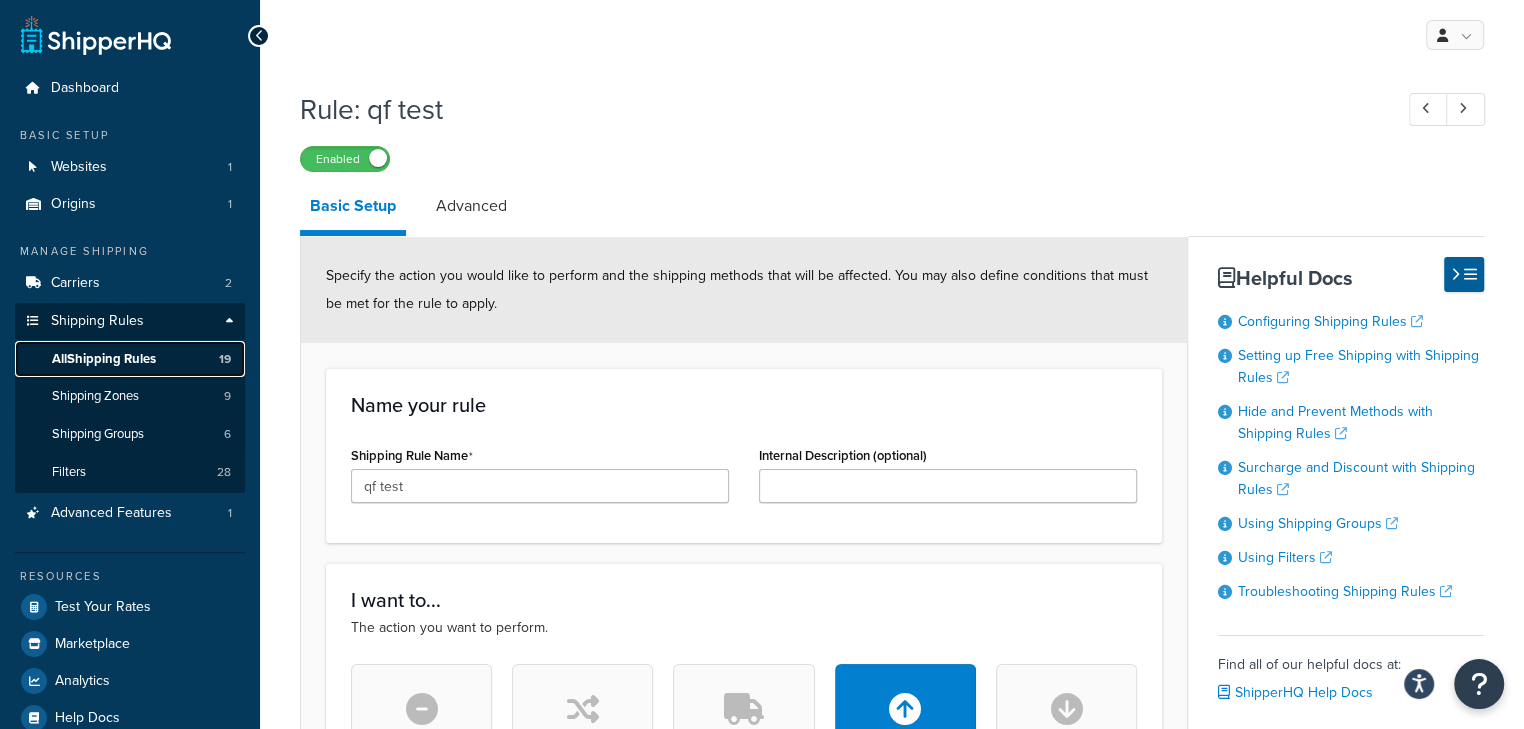 click on "All  Shipping Rules 19" at bounding box center [130, 359] 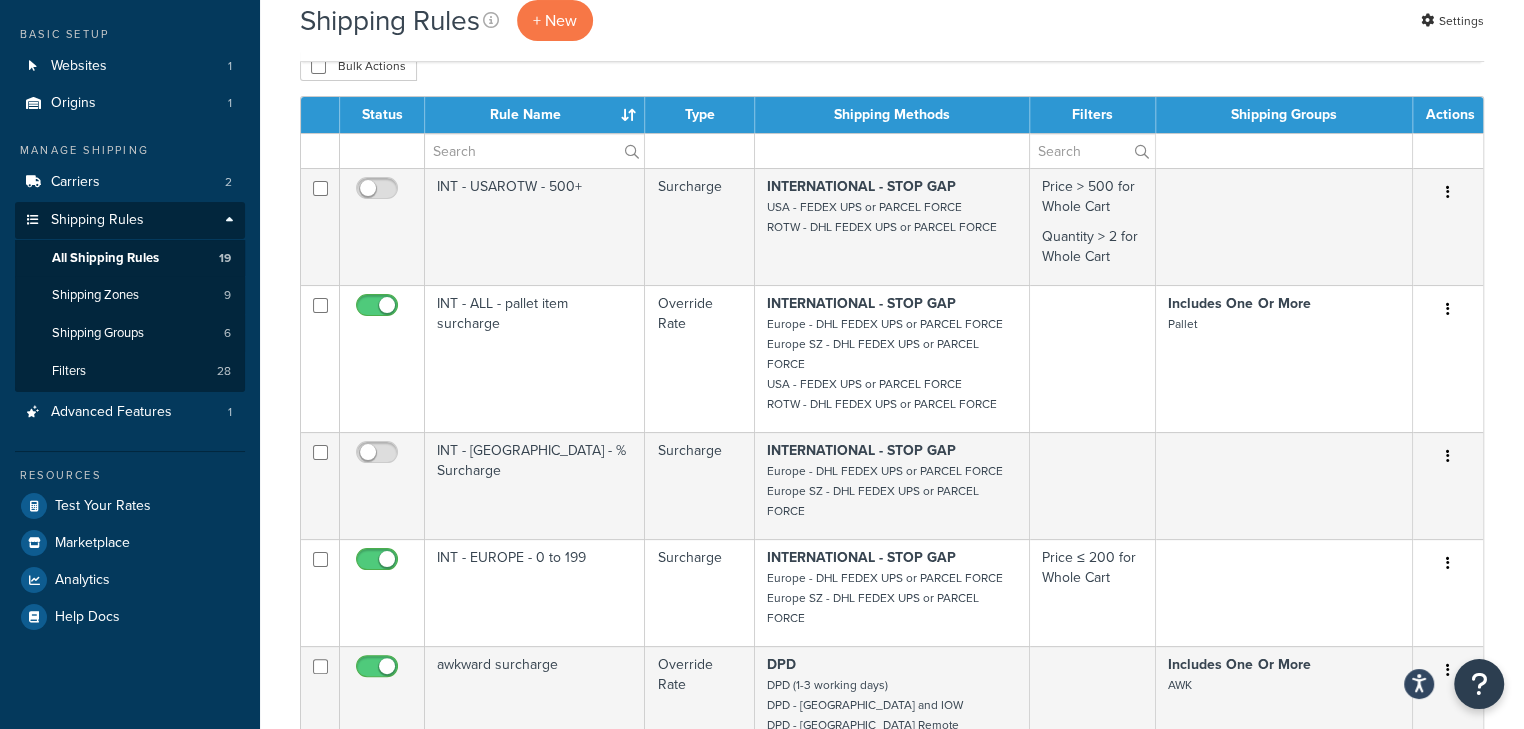 scroll, scrollTop: 635, scrollLeft: 0, axis: vertical 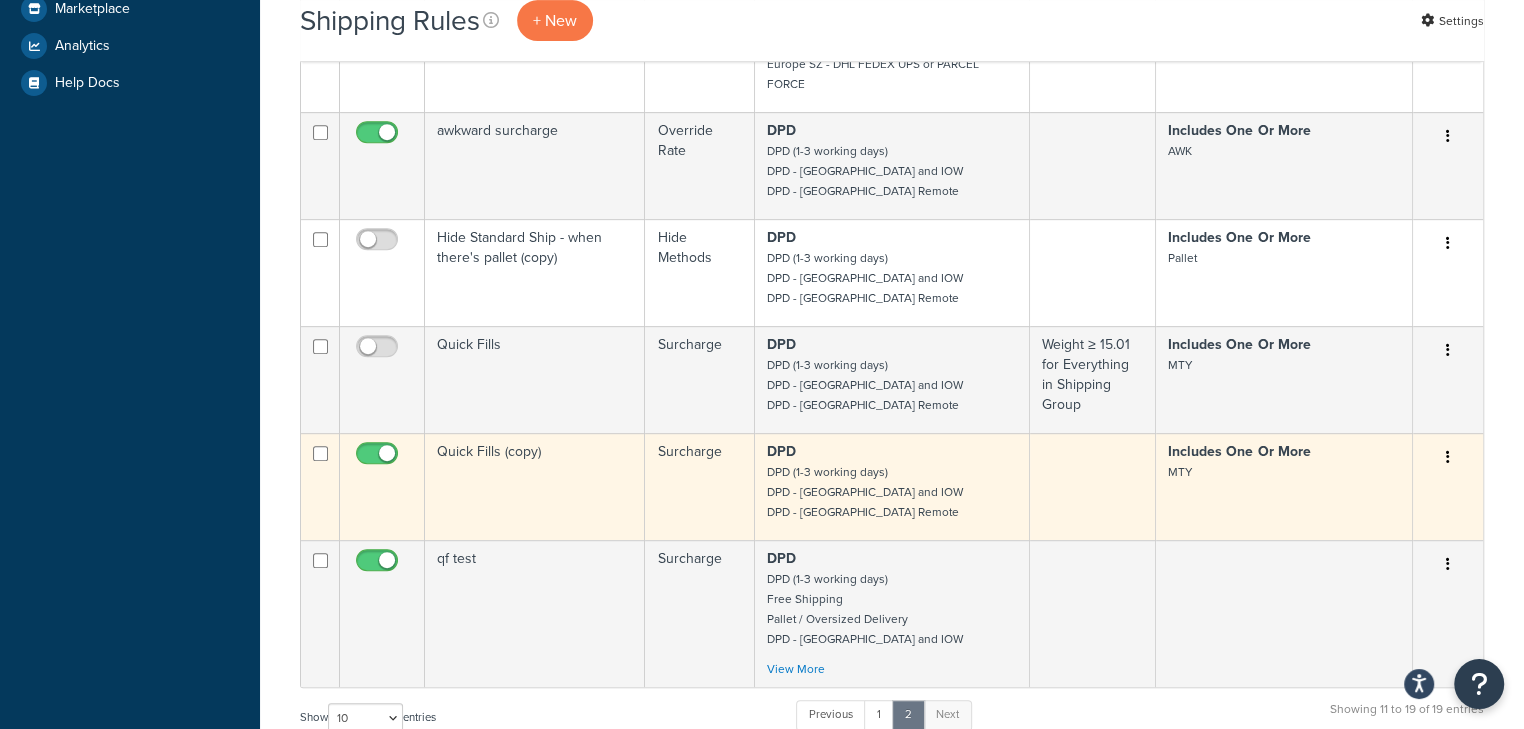 click at bounding box center (379, 458) 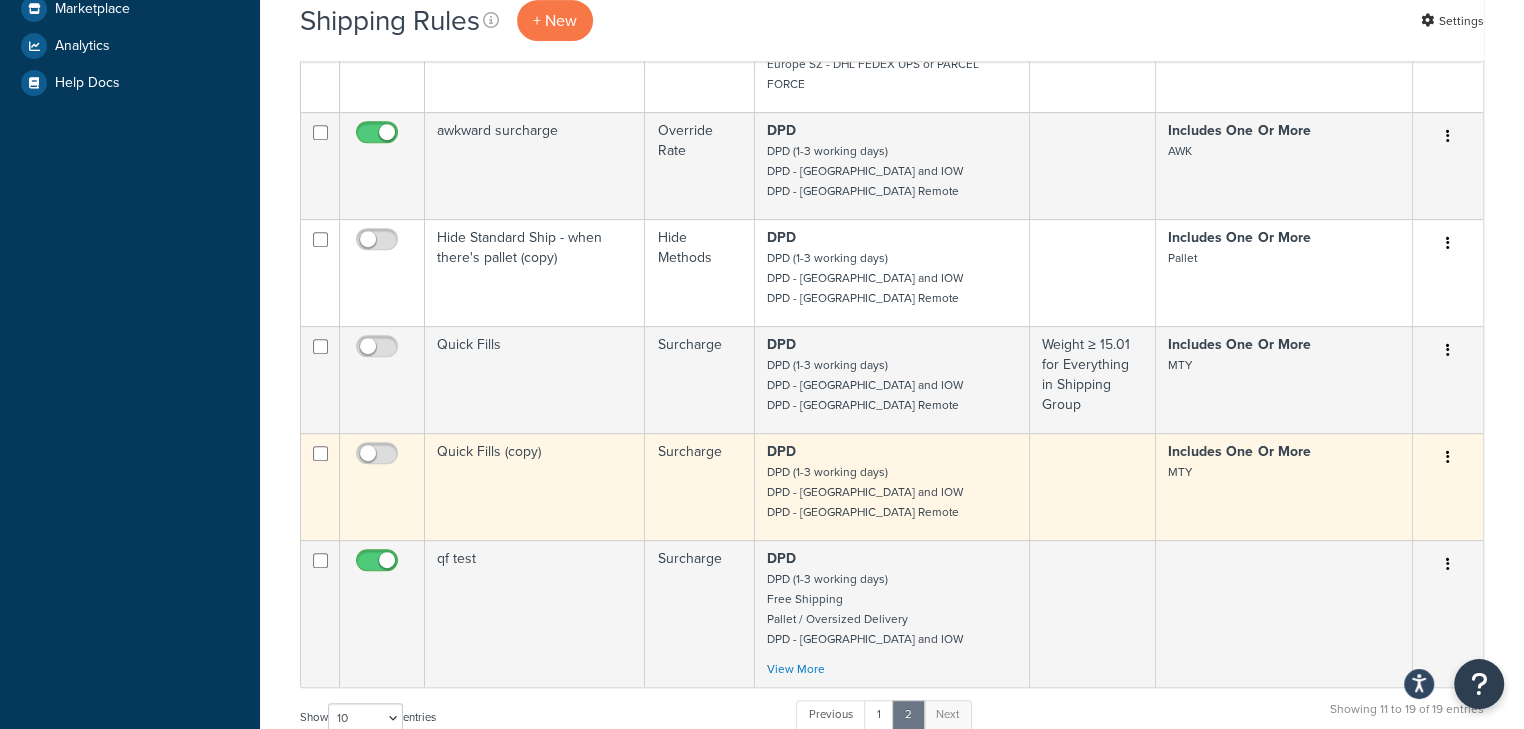 drag, startPoint x: 369, startPoint y: 496, endPoint x: 395, endPoint y: 478, distance: 31.622776 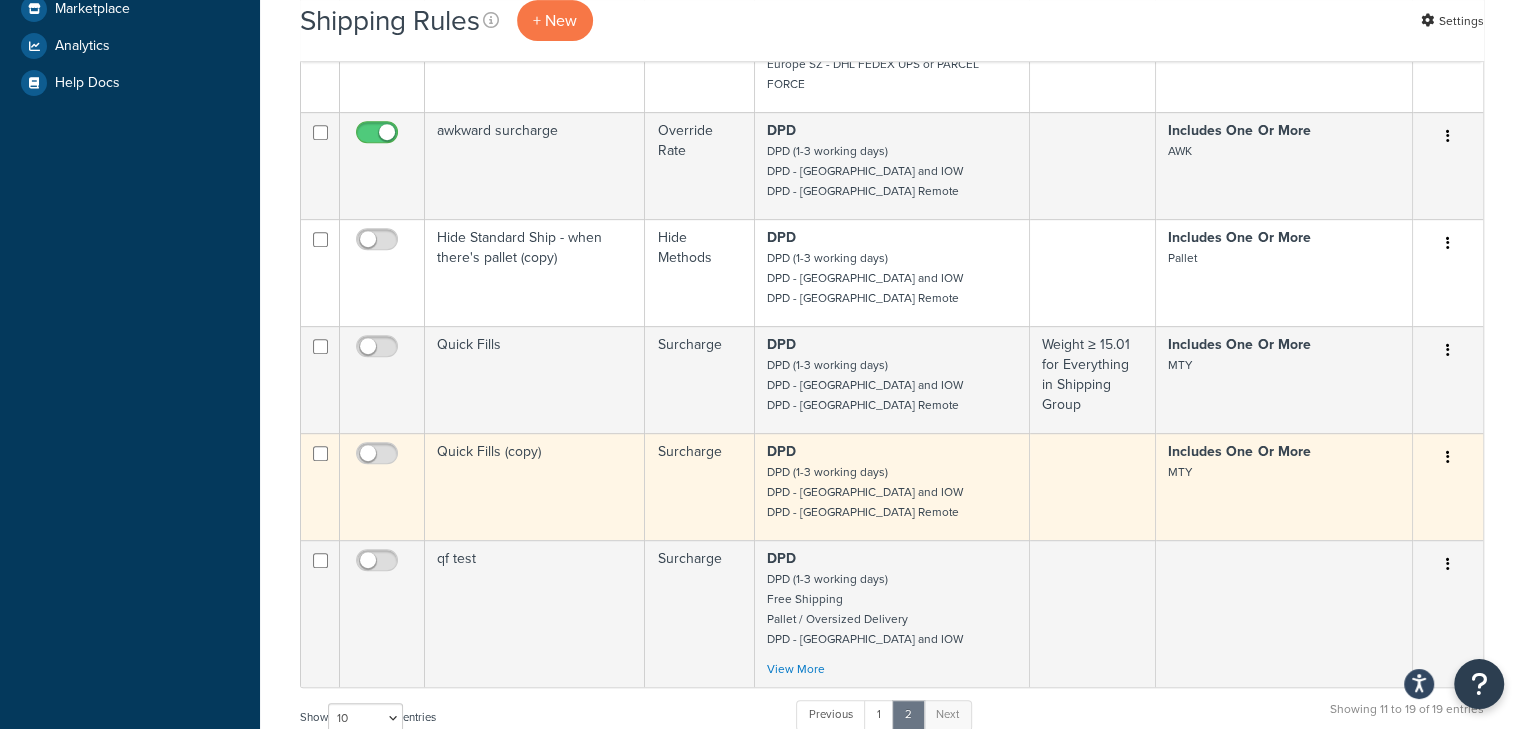 drag, startPoint x: 384, startPoint y: 392, endPoint x: 475, endPoint y: 387, distance: 91.13726 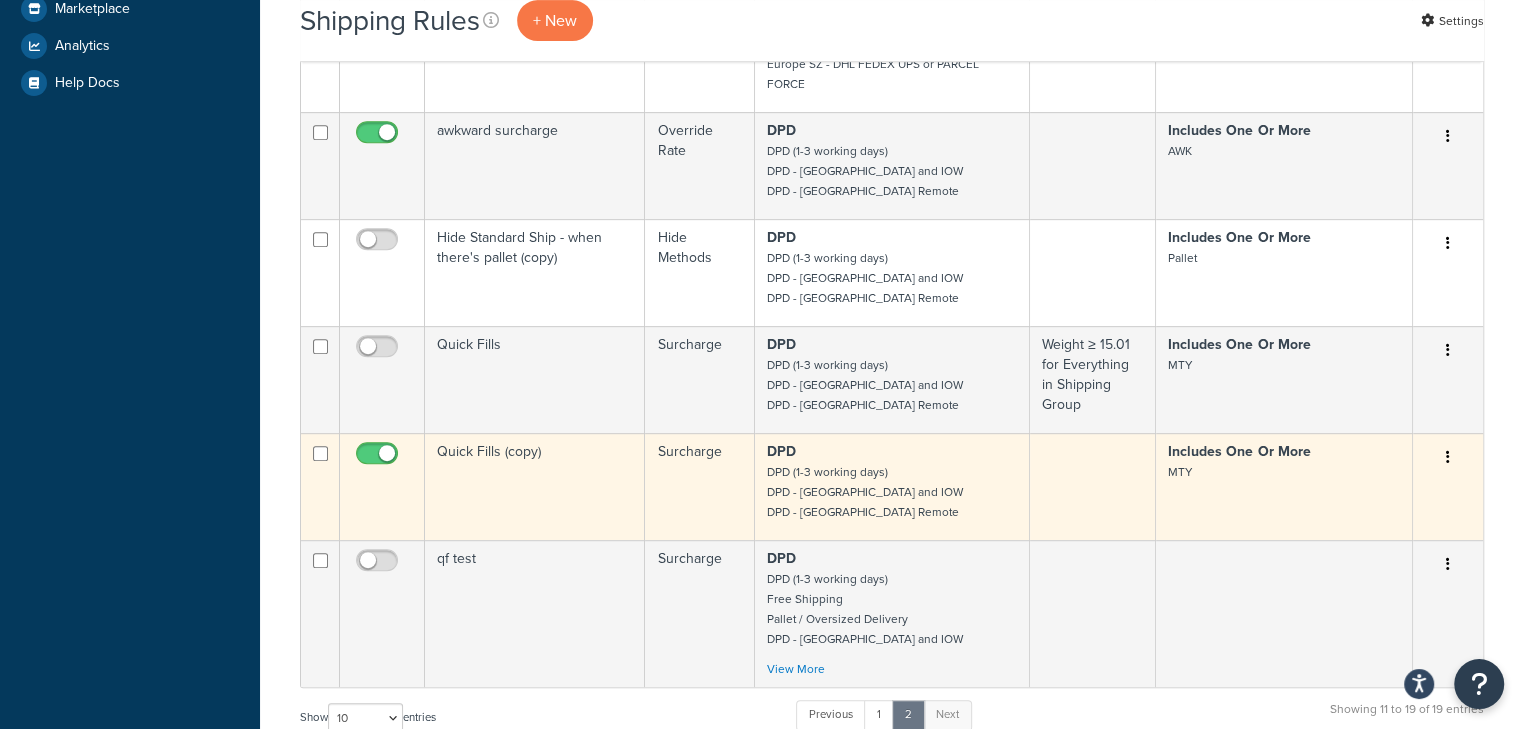 click on "Quick Fills (copy)" at bounding box center (535, 486) 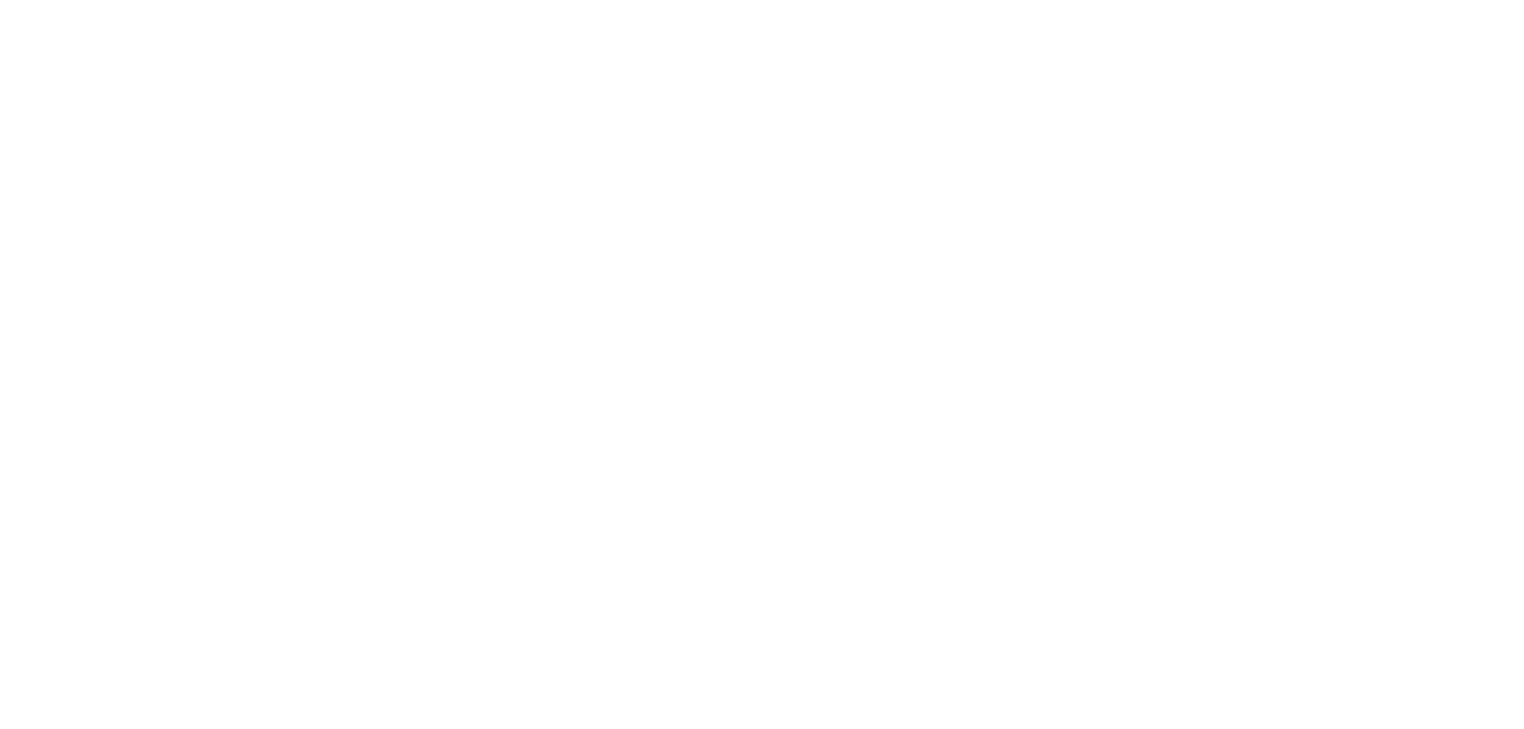 scroll, scrollTop: 0, scrollLeft: 0, axis: both 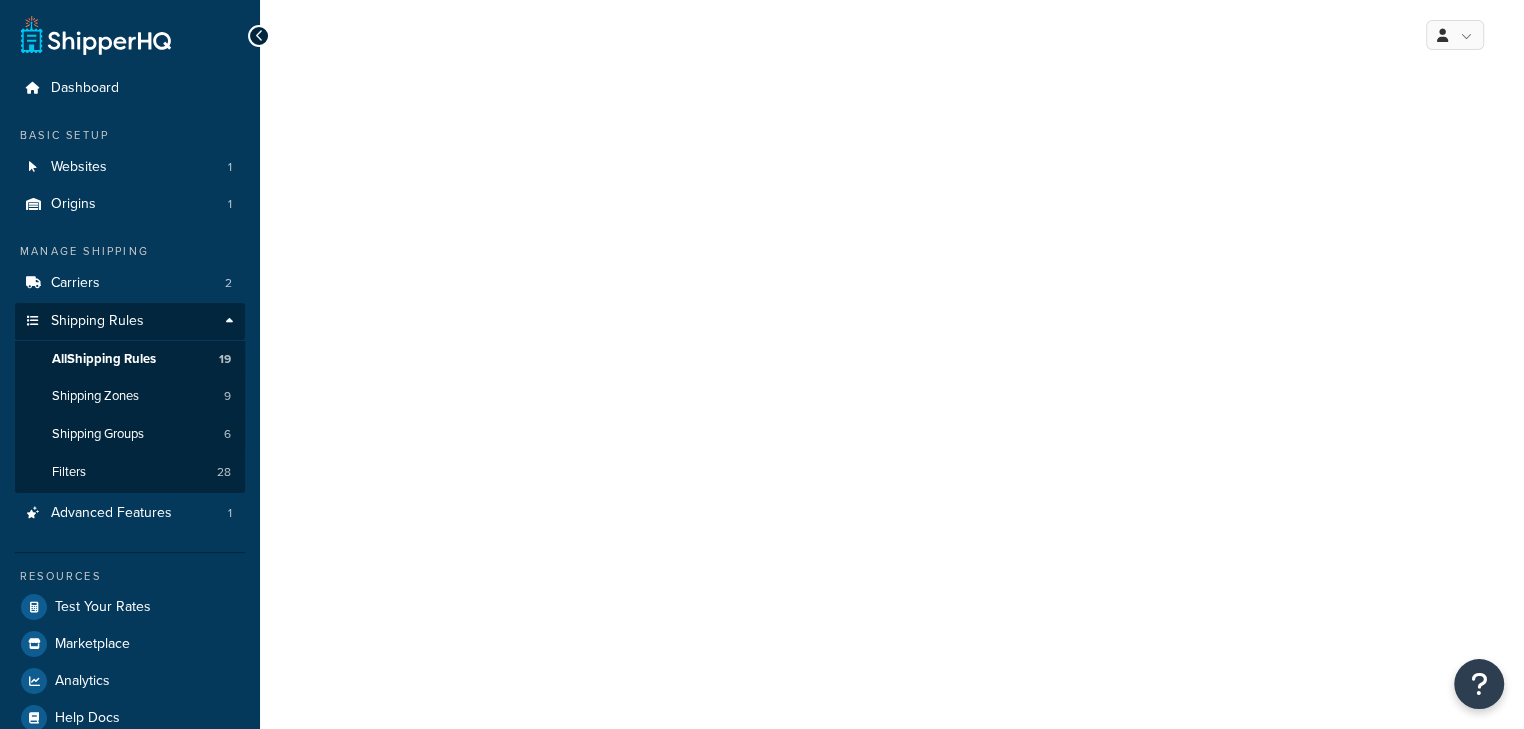 select on "SHIPPING_GROUP" 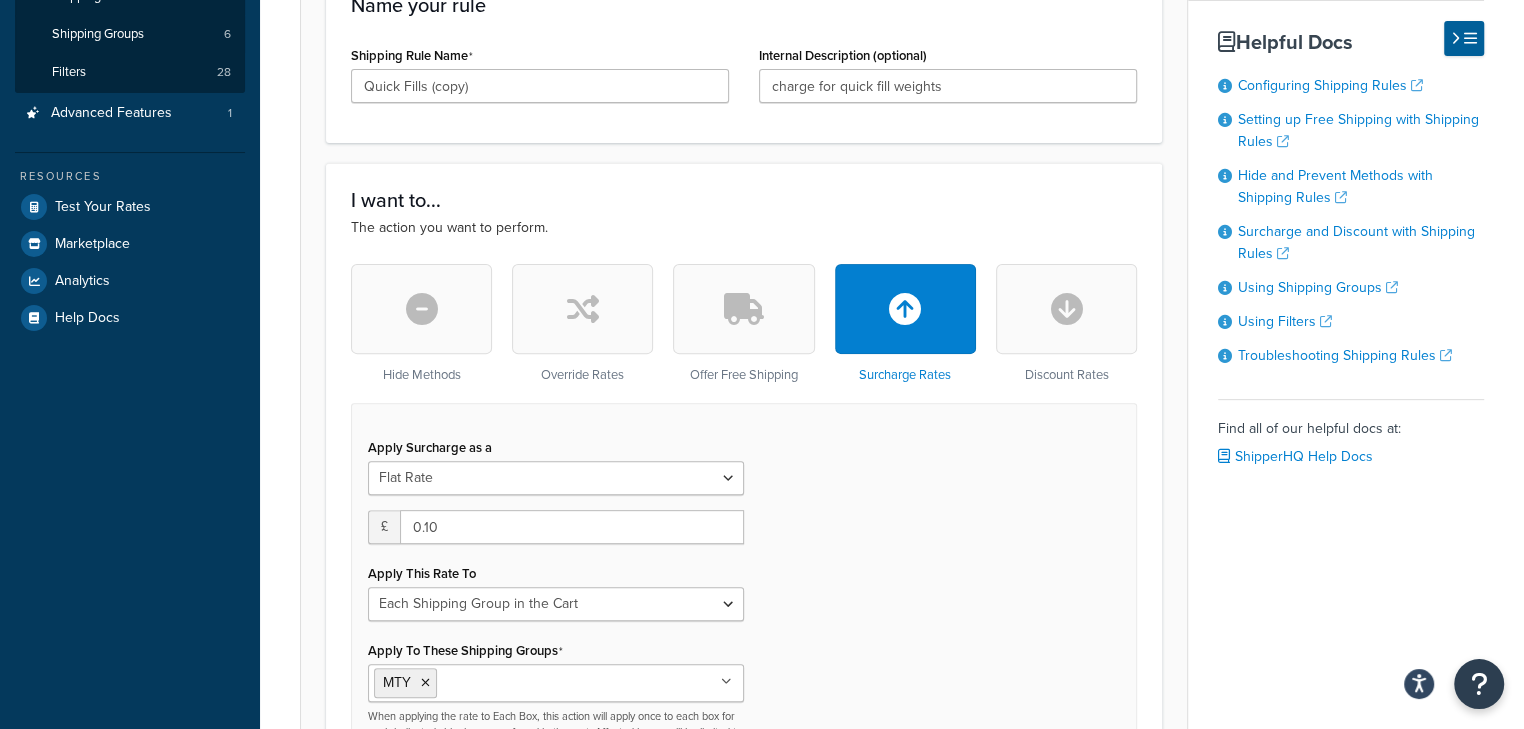 scroll, scrollTop: 533, scrollLeft: 0, axis: vertical 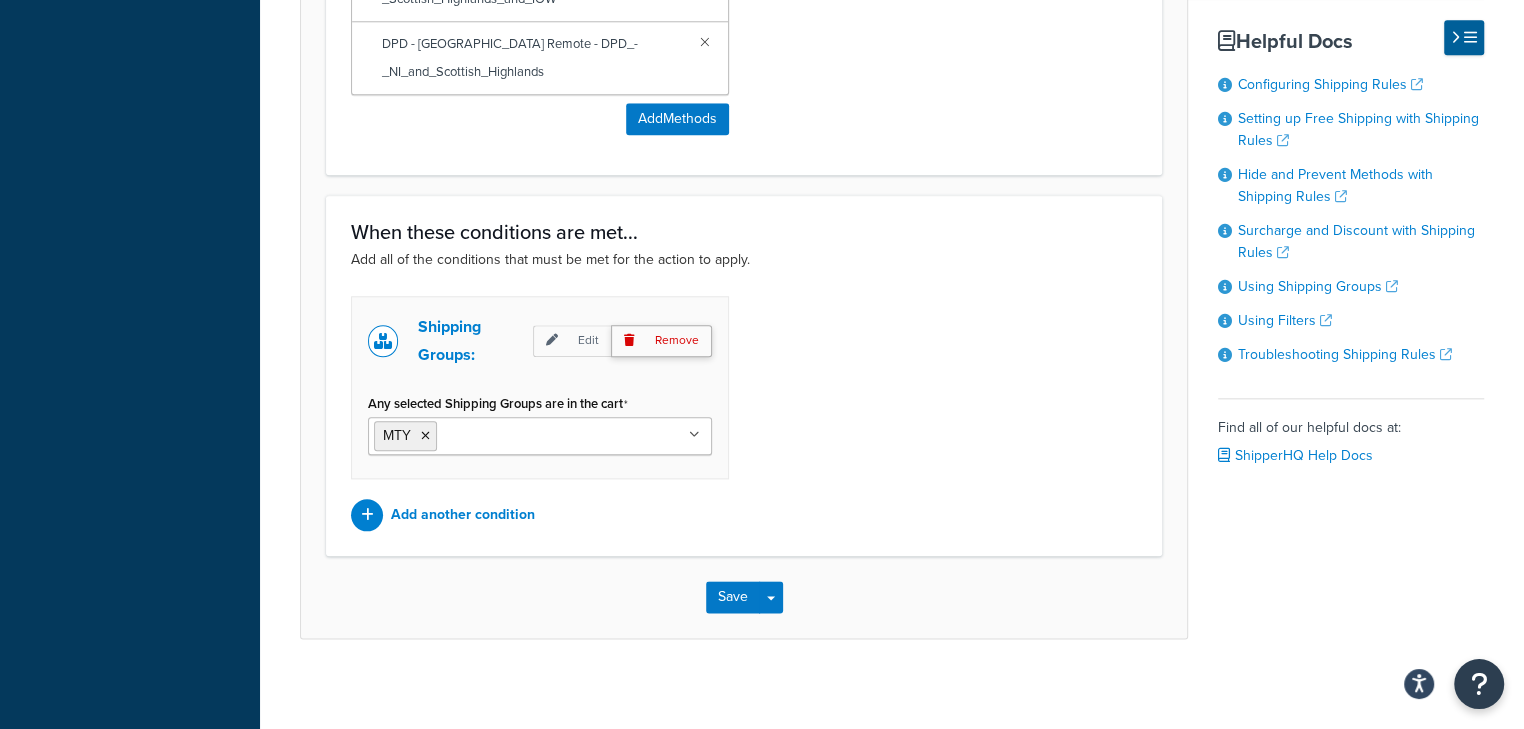 click on "Remove" at bounding box center (661, 340) 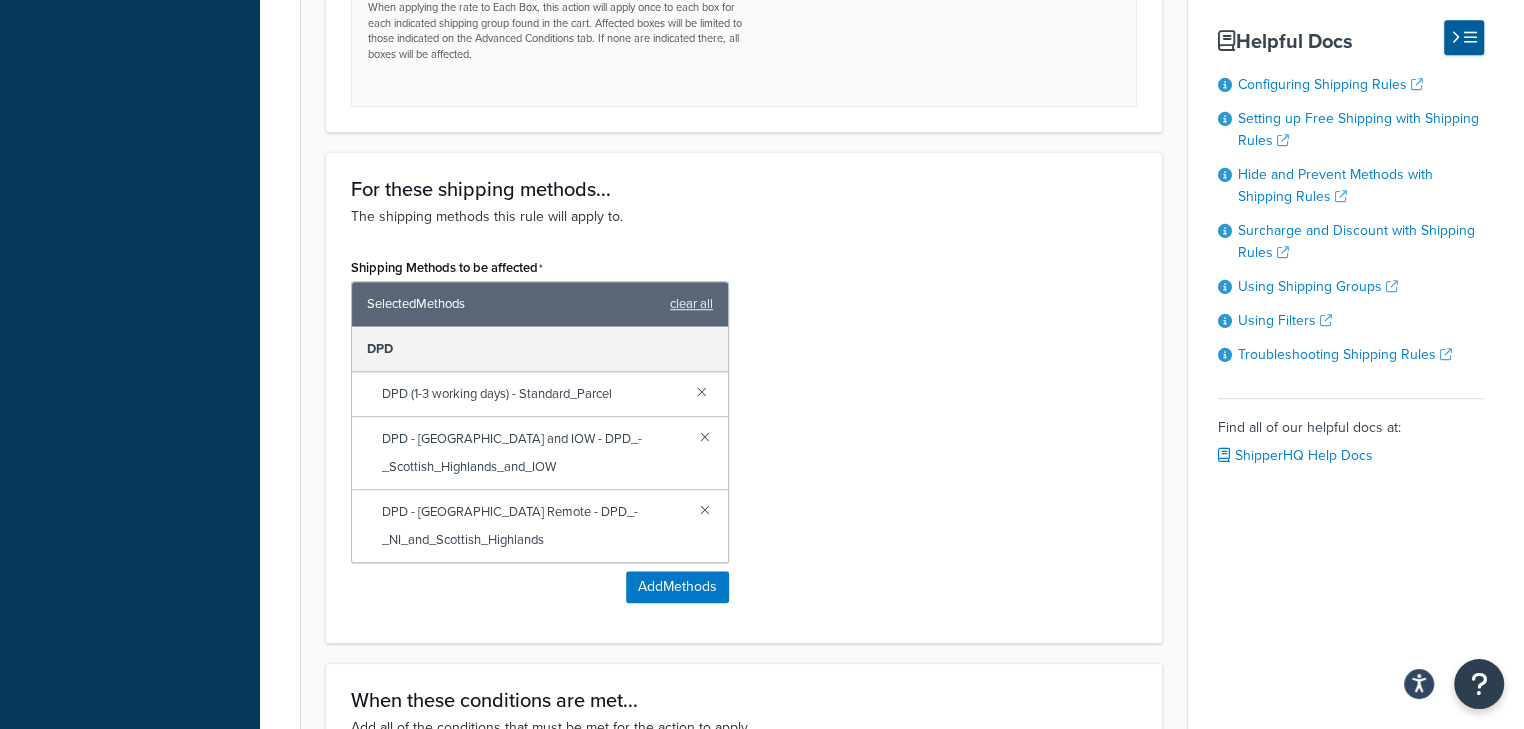 scroll, scrollTop: 576, scrollLeft: 0, axis: vertical 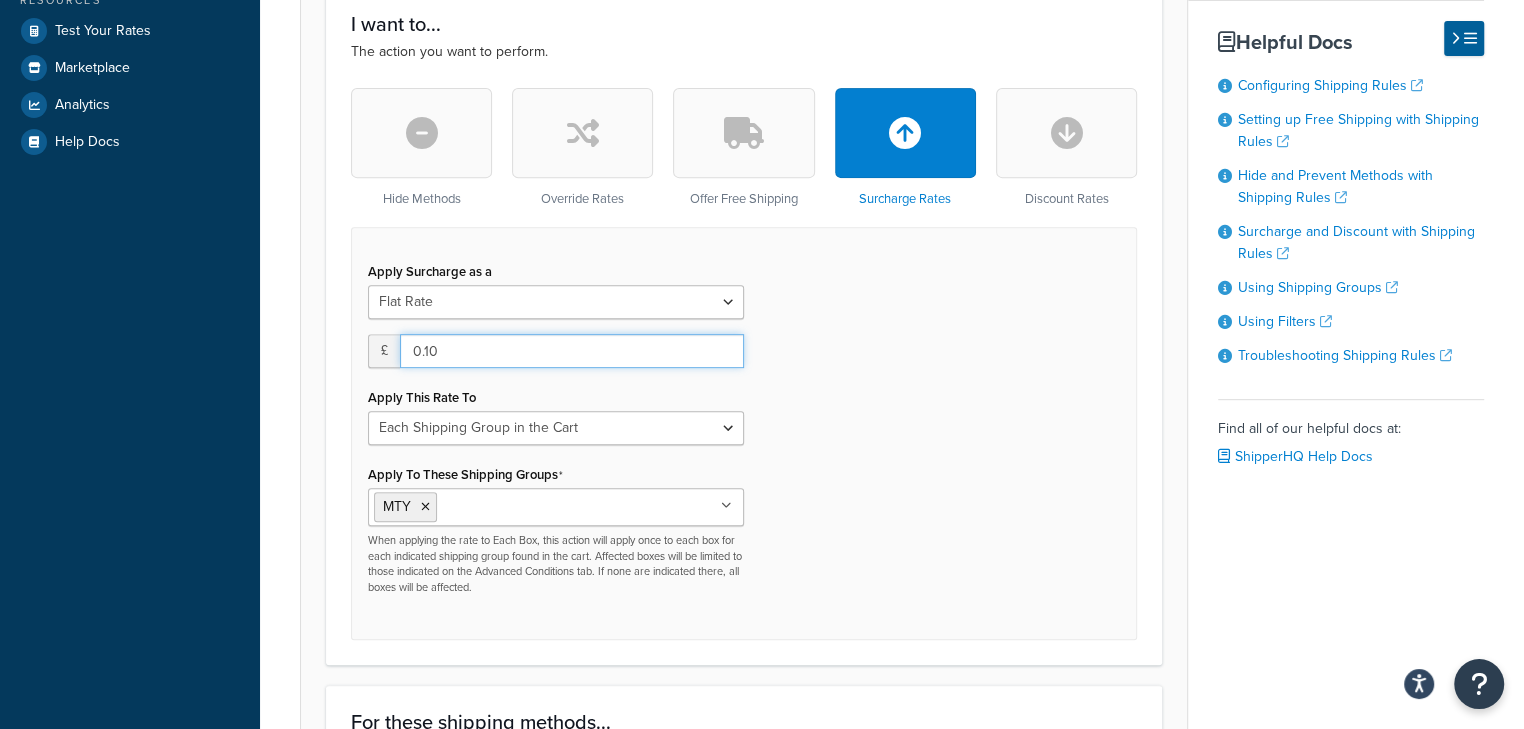 drag, startPoint x: 499, startPoint y: 350, endPoint x: 316, endPoint y: 325, distance: 184.69975 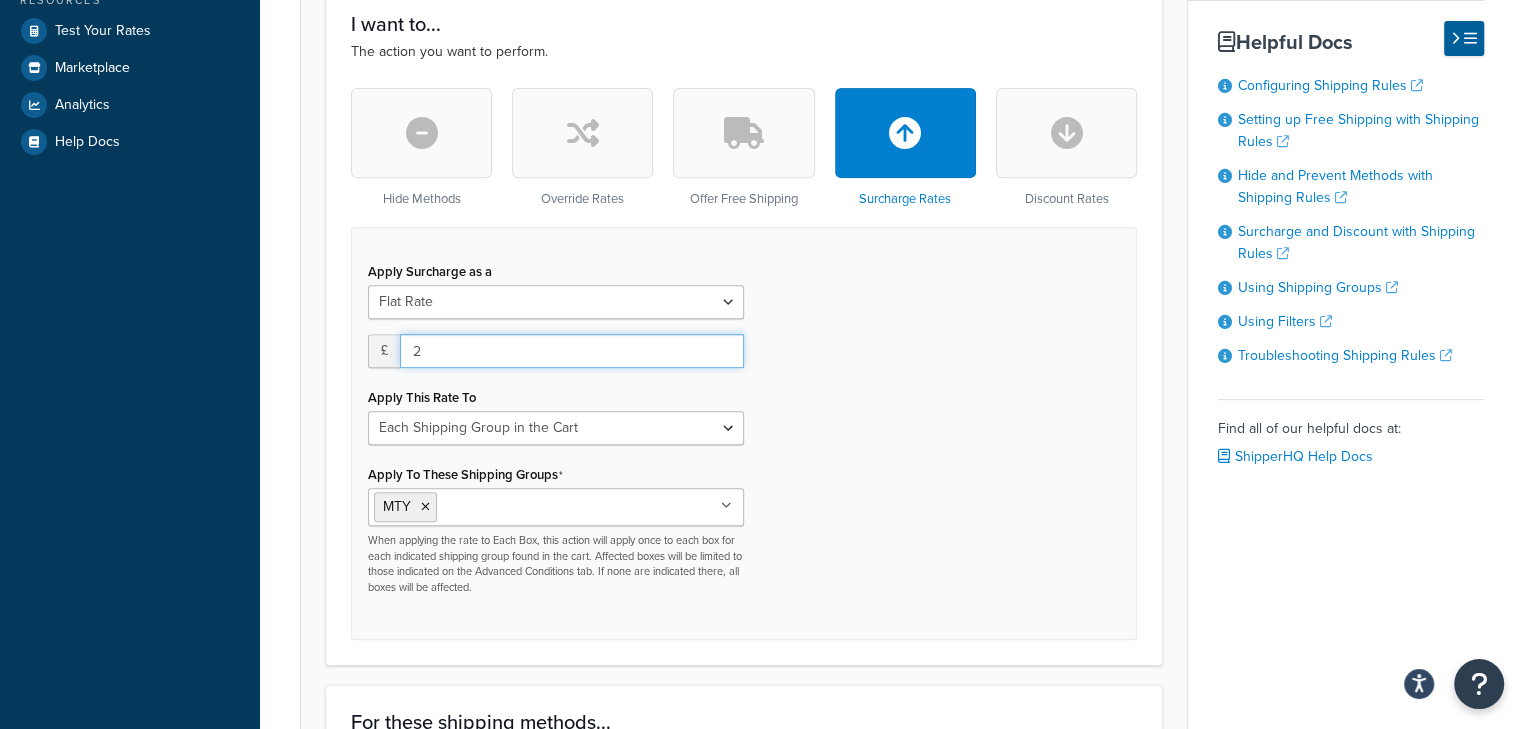 type on "2" 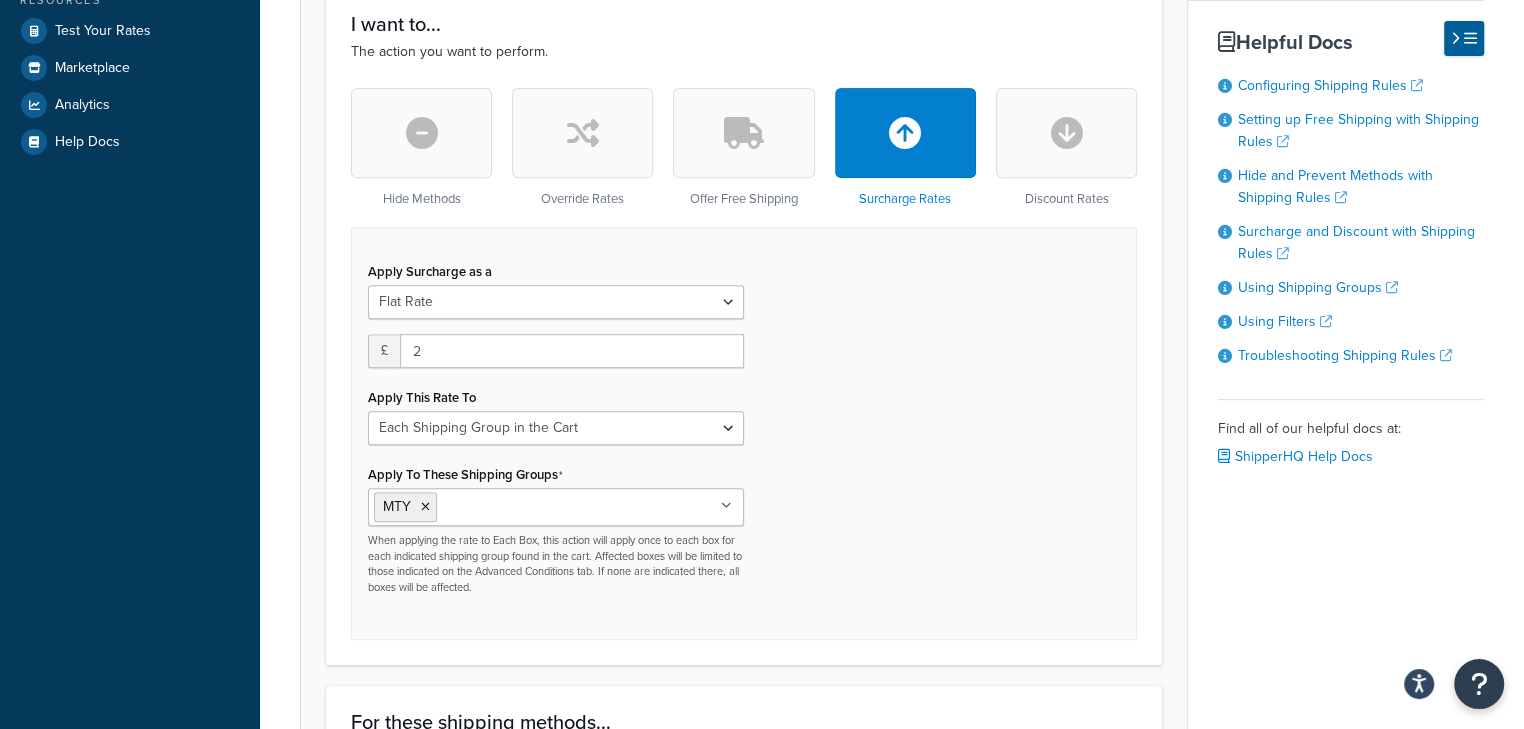 click on "Apply Surcharge as a   Flat Rate  Percentage  Flat Rate & Percentage    £ 2 Apply This Rate To   Each Shipment in the Cart  Each Shipping Group in the Cart  Each Item within a Shipping Group  Each Box per Each Shipping Group  Apply To These Shipping Groups   MTY   AWK MASSIVE Oversize Pallet All Products not assigned to a Shipping Group When applying the rate to Each Box, this action will apply once to each box for each indicated shipping group found in the cart. Affected boxes will be limited to those indicated on the Advanced Conditions tab. If none are indicated there, all boxes will be affected." at bounding box center (744, 433) 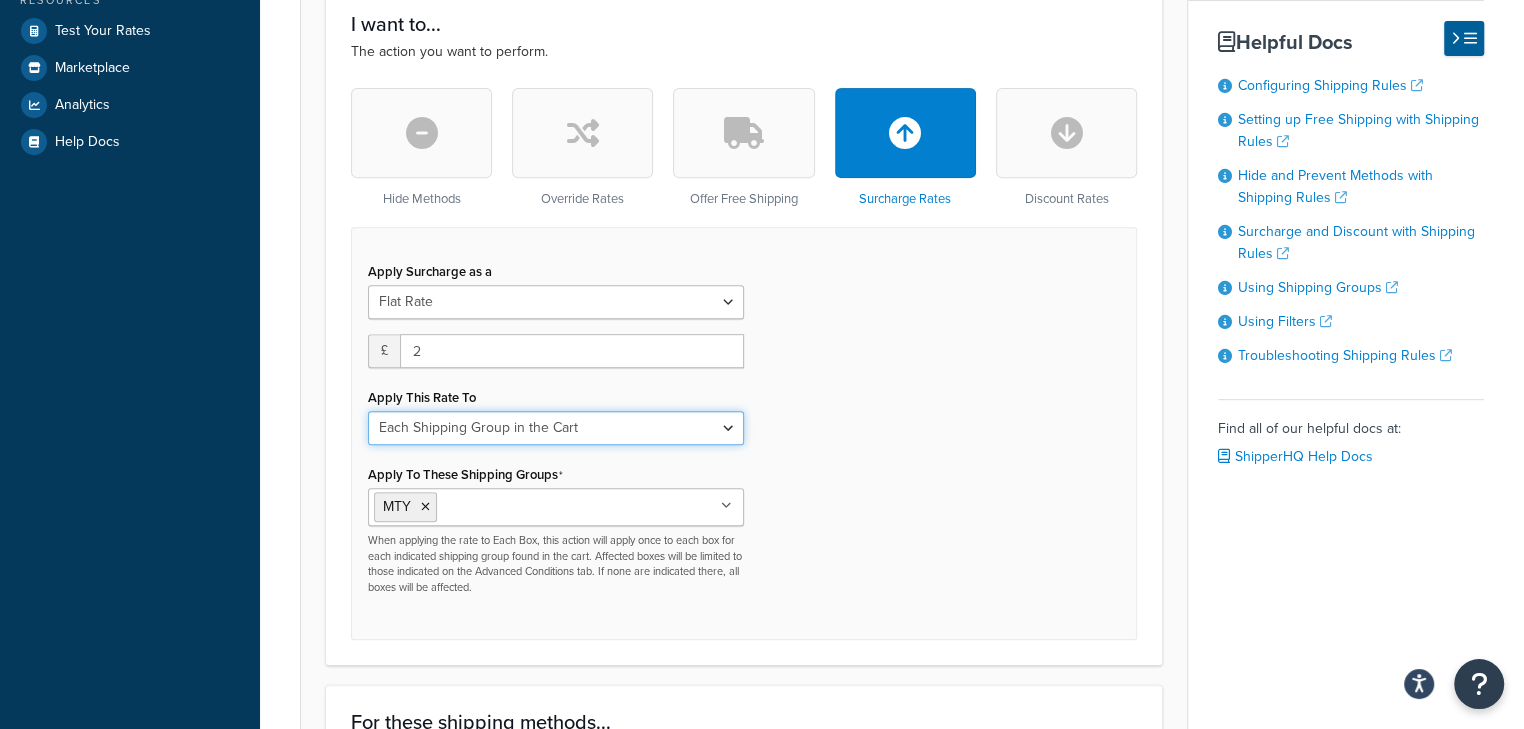 click on "Each Shipment in the Cart  Each Shipping Group in the Cart  Each Item within a Shipping Group  Each Box per Each Shipping Group" at bounding box center (556, 428) 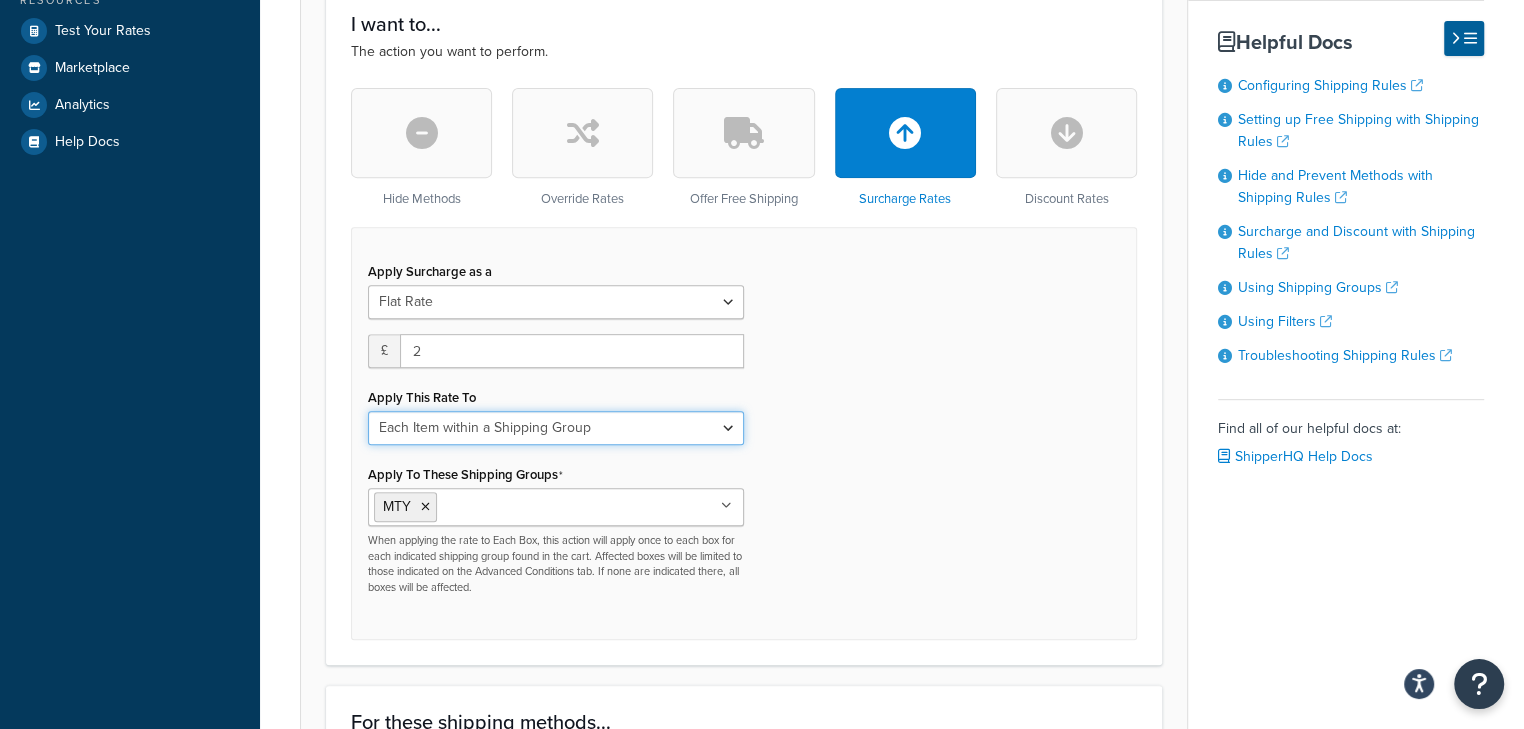 click on "Each Shipment in the Cart  Each Shipping Group in the Cart  Each Item within a Shipping Group  Each Box per Each Shipping Group" at bounding box center (556, 428) 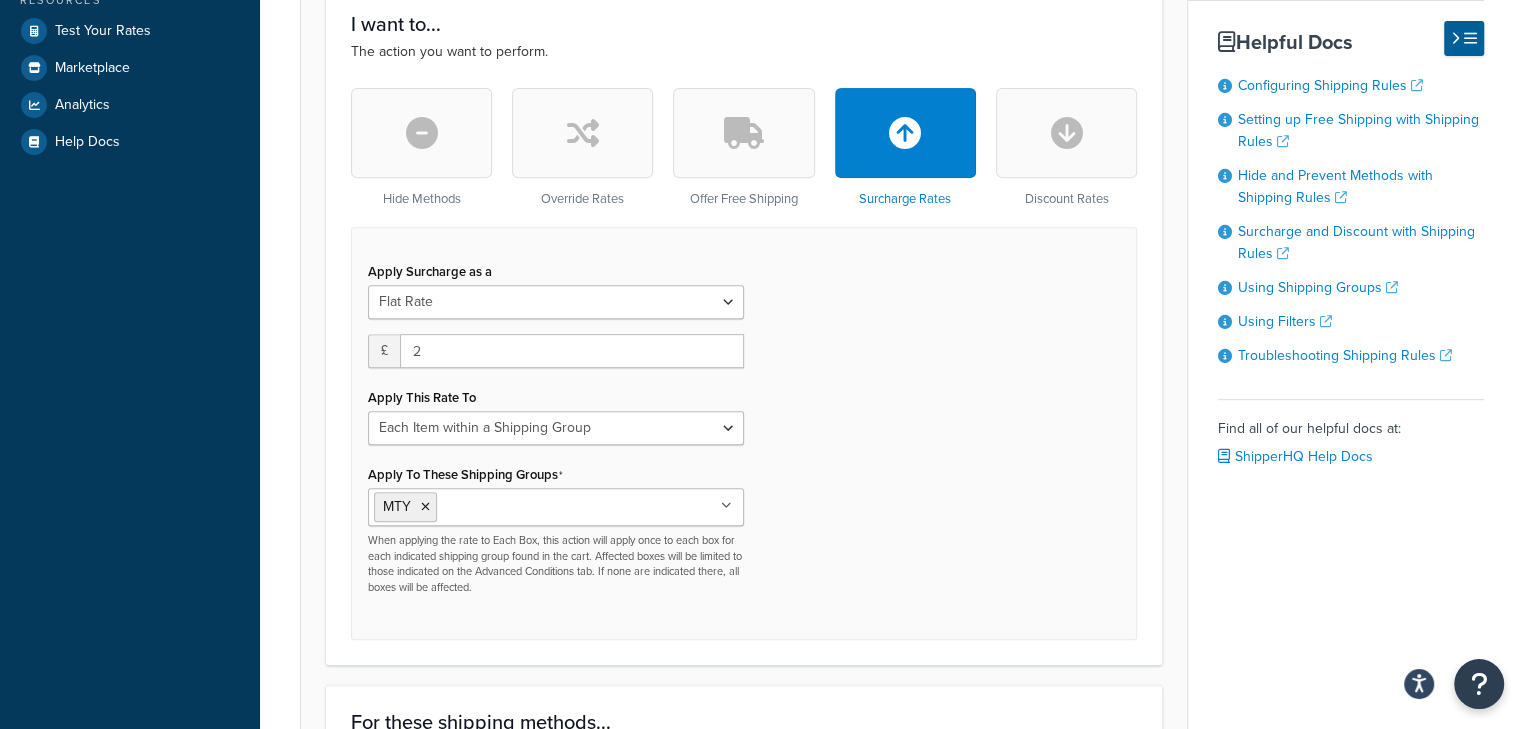 click on "Apply Surcharge as a   Flat Rate  Percentage  Flat Rate & Percentage    £ 2 Apply This Rate To   Each Shipment in the Cart  Each Shipping Group in the Cart  Each Item within a Shipping Group  Each Box per Each Shipping Group  Apply To These Shipping Groups   MTY   AWK MASSIVE Oversize Pallet All Products not assigned to a Shipping Group When applying the rate to Each Box, this action will apply once to each box for each indicated shipping group found in the cart. Affected boxes will be limited to those indicated on the Advanced Conditions tab. If none are indicated there, all boxes will be affected." at bounding box center (744, 433) 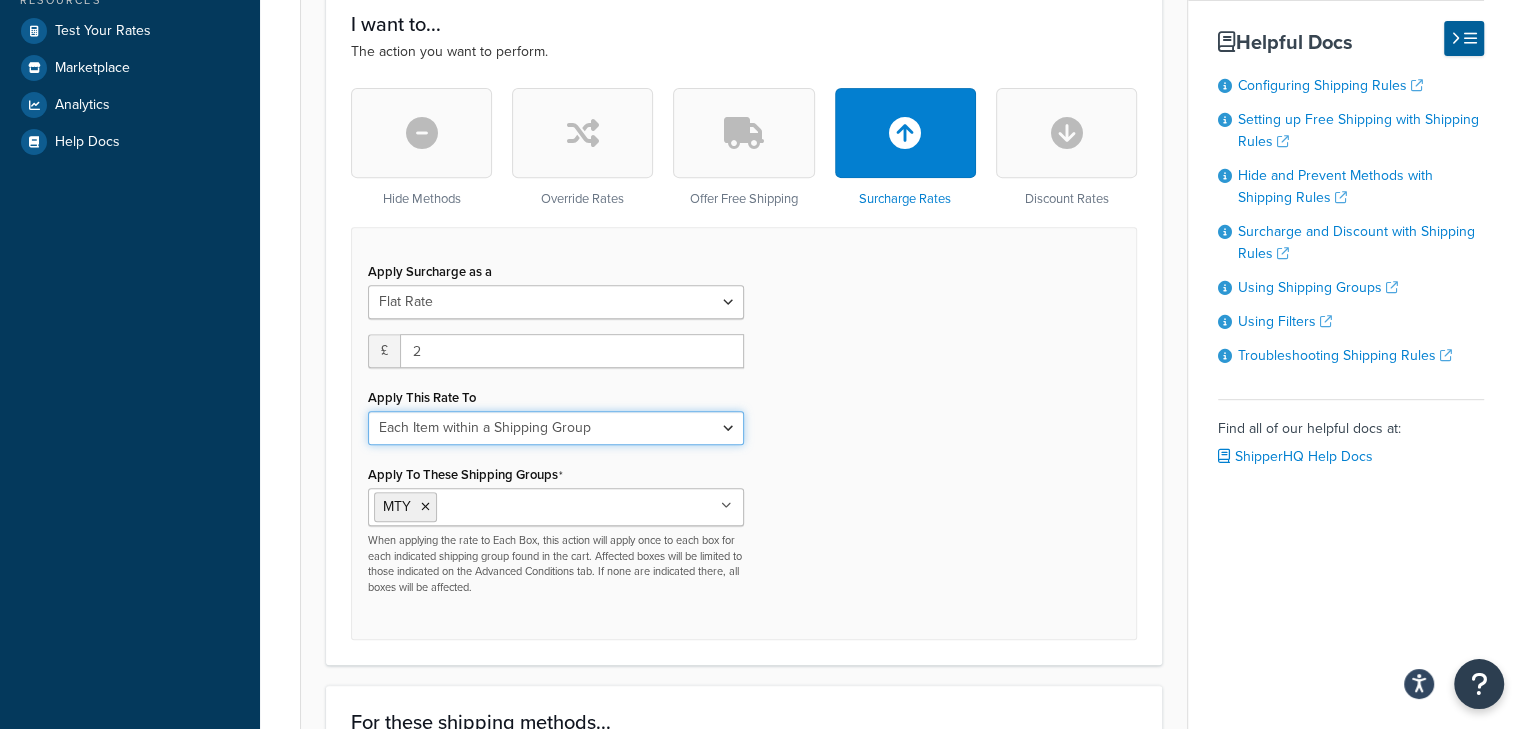 click on "Each Shipment in the Cart  Each Shipping Group in the Cart  Each Item within a Shipping Group  Each Box per Each Shipping Group" at bounding box center [556, 428] 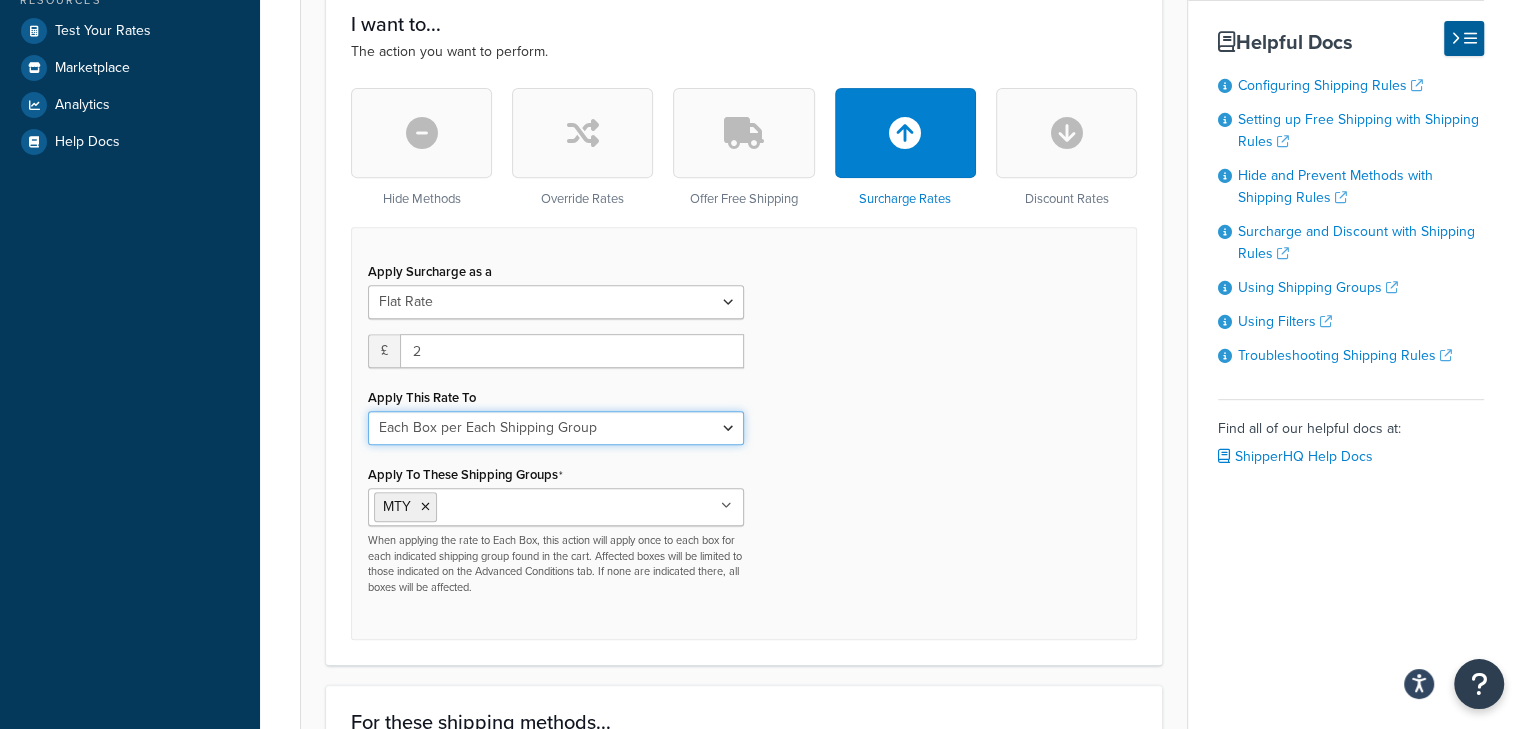 click on "Each Shipment in the Cart  Each Shipping Group in the Cart  Each Item within a Shipping Group  Each Box per Each Shipping Group" at bounding box center [556, 428] 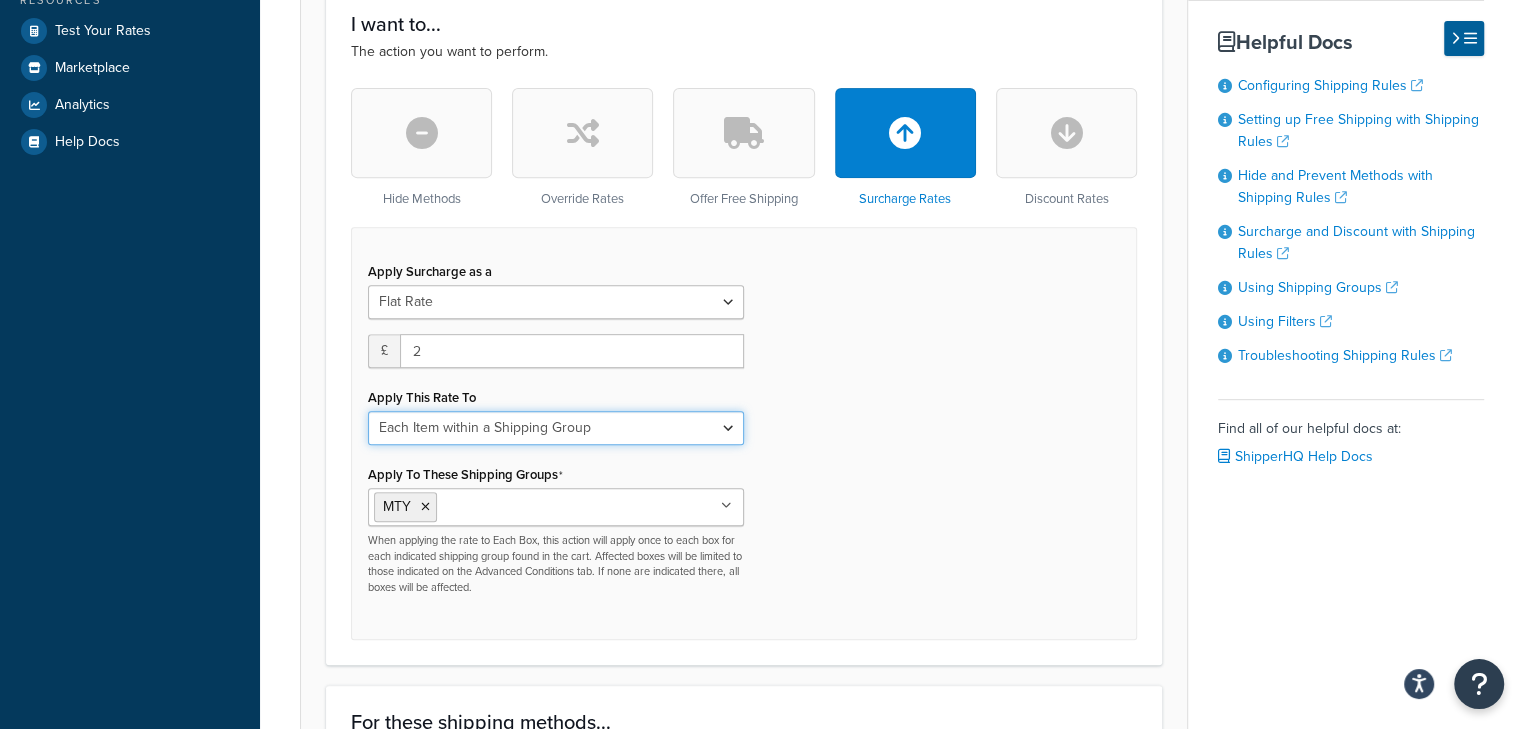 click on "Each Shipment in the Cart  Each Shipping Group in the Cart  Each Item within a Shipping Group  Each Box per Each Shipping Group" at bounding box center [556, 428] 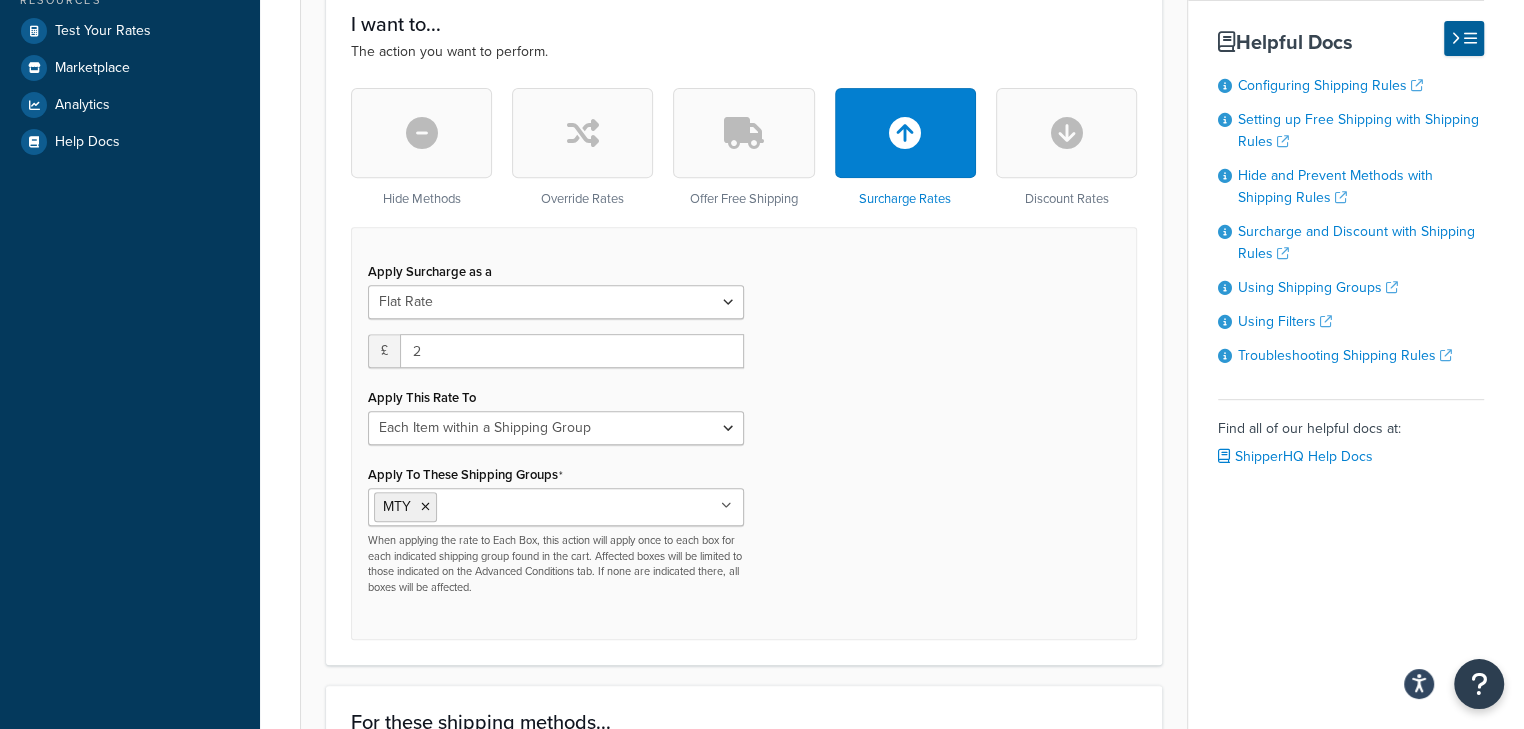 click on "Apply Surcharge as a   Flat Rate  Percentage  Flat Rate & Percentage    £ 2 Apply This Rate To   Each Shipment in the Cart  Each Shipping Group in the Cart  Each Item within a Shipping Group  Each Box per Each Shipping Group  Apply To These Shipping Groups   MTY   AWK MASSIVE Oversize Pallet All Products not assigned to a Shipping Group When applying the rate to Each Box, this action will apply once to each box for each indicated shipping group found in the cart. Affected boxes will be limited to those indicated on the Advanced Conditions tab. If none are indicated there, all boxes will be affected." at bounding box center (744, 433) 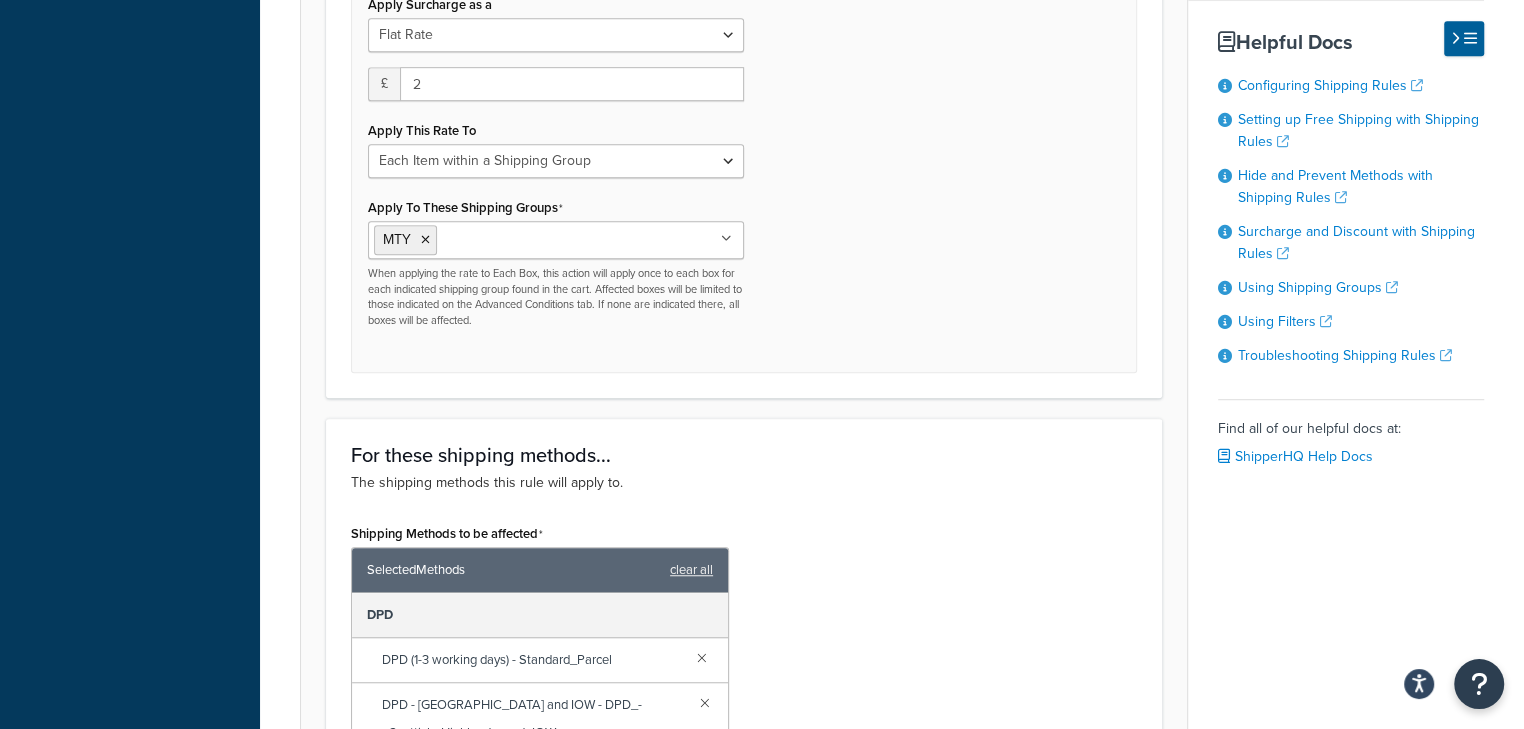 scroll, scrollTop: 576, scrollLeft: 0, axis: vertical 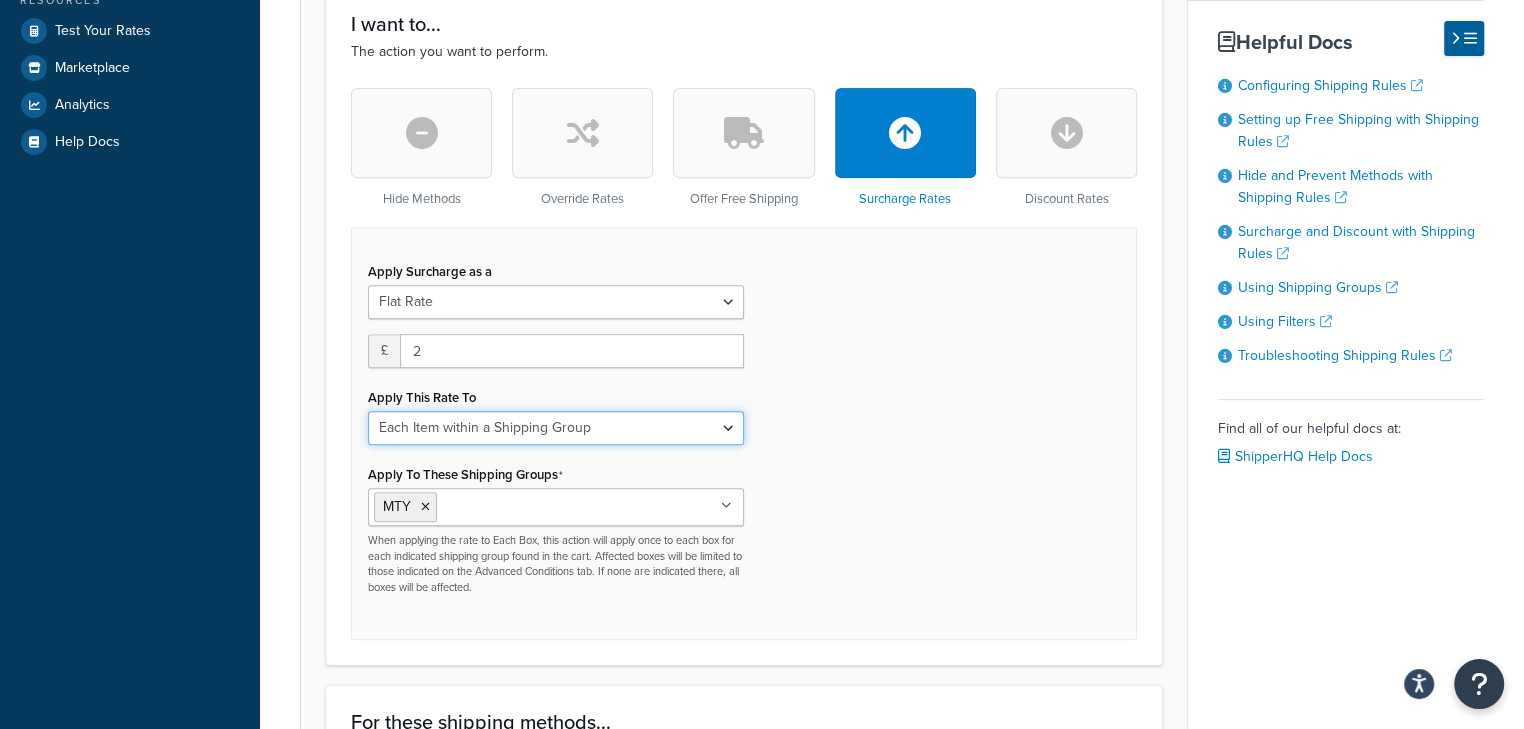 click on "Each Shipment in the Cart  Each Shipping Group in the Cart  Each Item within a Shipping Group  Each Box per Each Shipping Group" at bounding box center [556, 428] 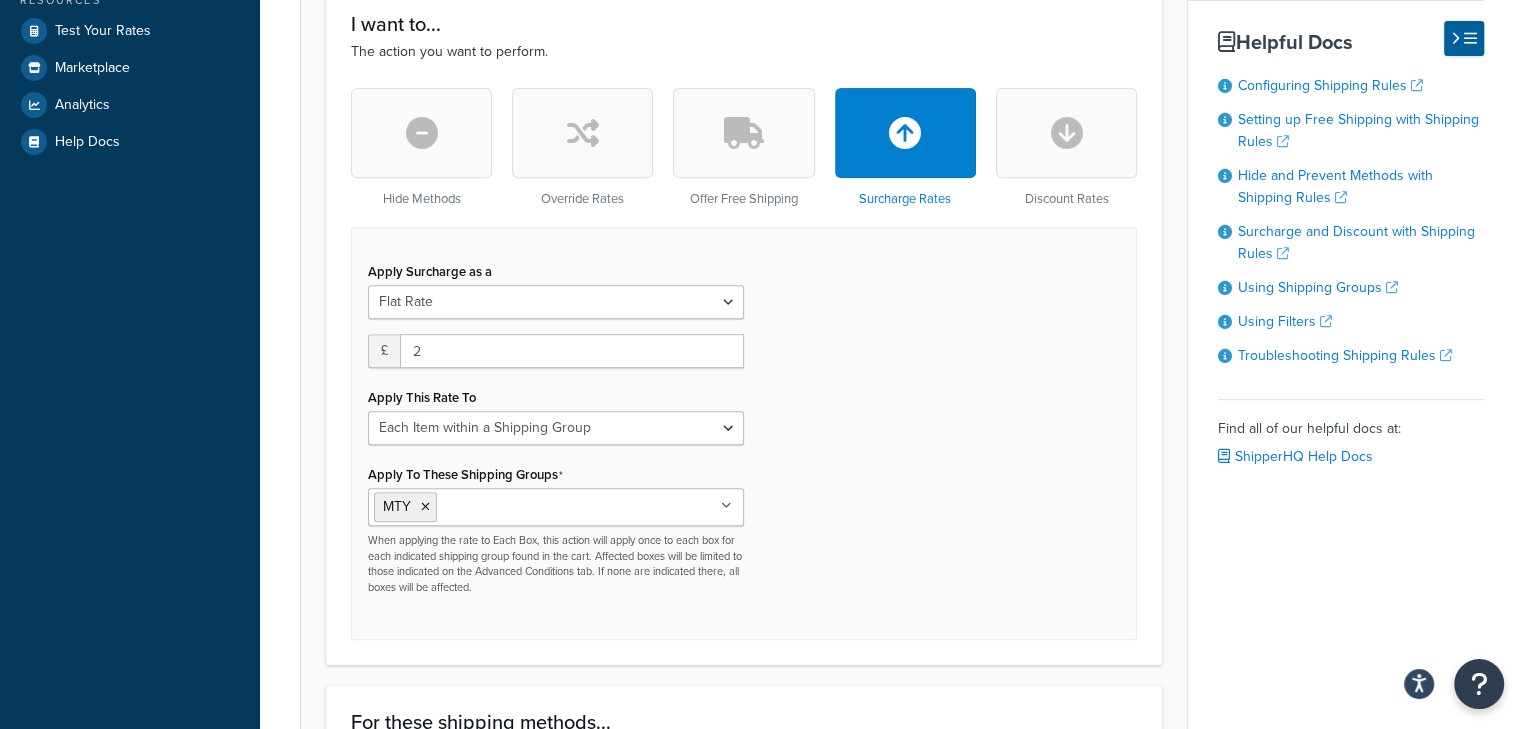 click on "Apply Surcharge as a   Flat Rate  Percentage  Flat Rate & Percentage    £ 2 Apply This Rate To   Each Shipment in the Cart  Each Shipping Group in the Cart  Each Item within a Shipping Group  Each Box per Each Shipping Group  Apply To These Shipping Groups   MTY   AWK MASSIVE Oversize Pallet All Products not assigned to a Shipping Group When applying the rate to Each Box, this action will apply once to each box for each indicated shipping group found in the cart. Affected boxes will be limited to those indicated on the Advanced Conditions tab. If none are indicated there, all boxes will be affected." at bounding box center [744, 433] 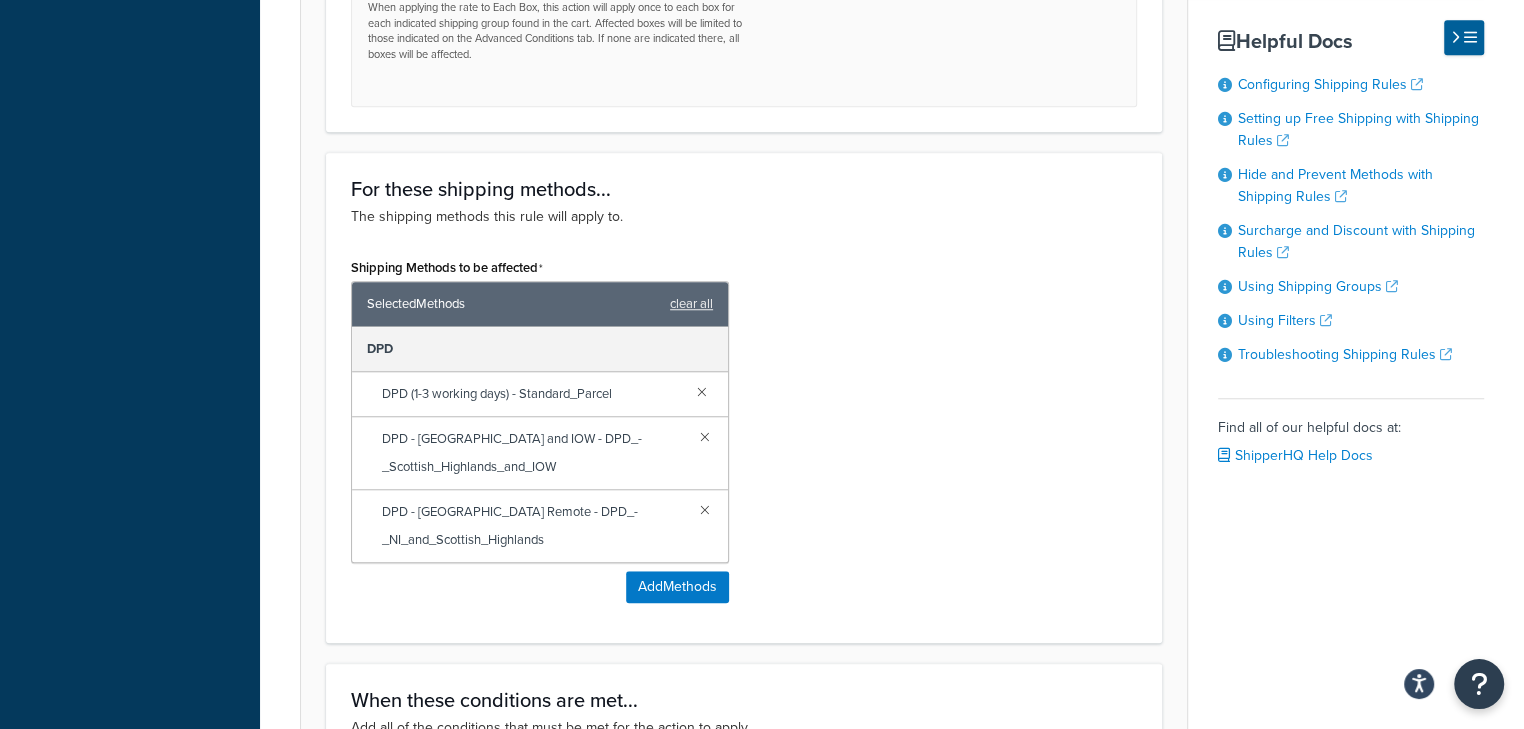 scroll, scrollTop: 1376, scrollLeft: 0, axis: vertical 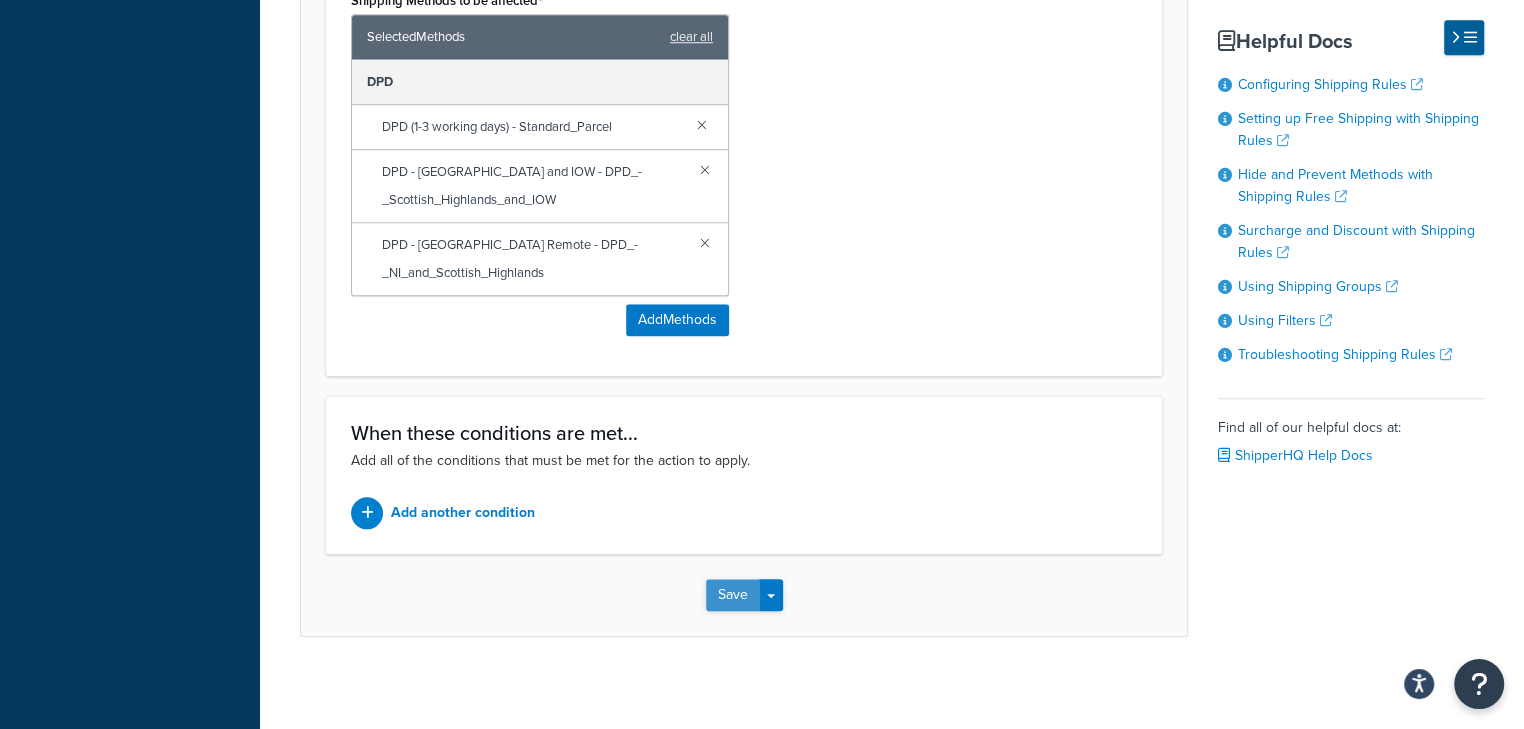 click on "Save" at bounding box center (733, 595) 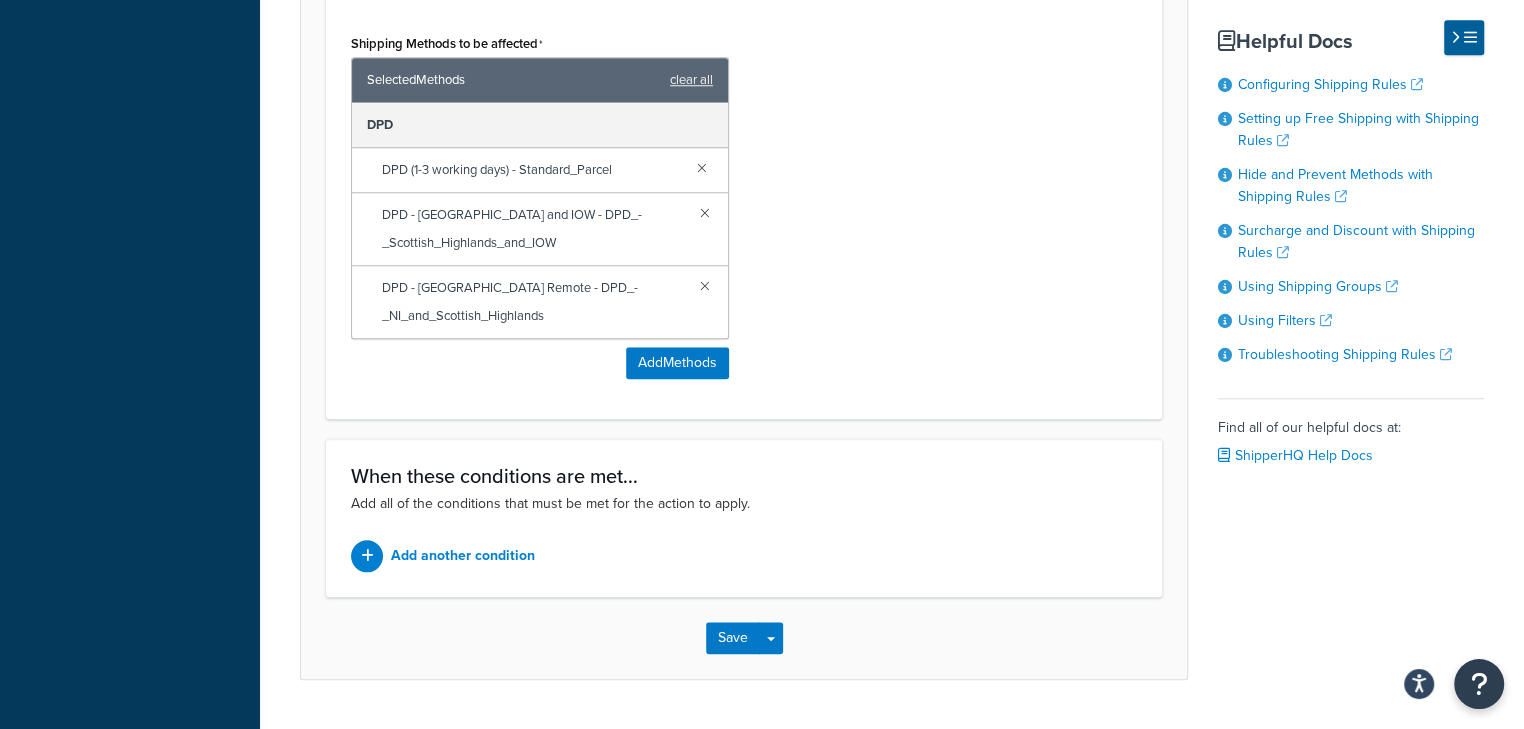 scroll, scrollTop: 1376, scrollLeft: 0, axis: vertical 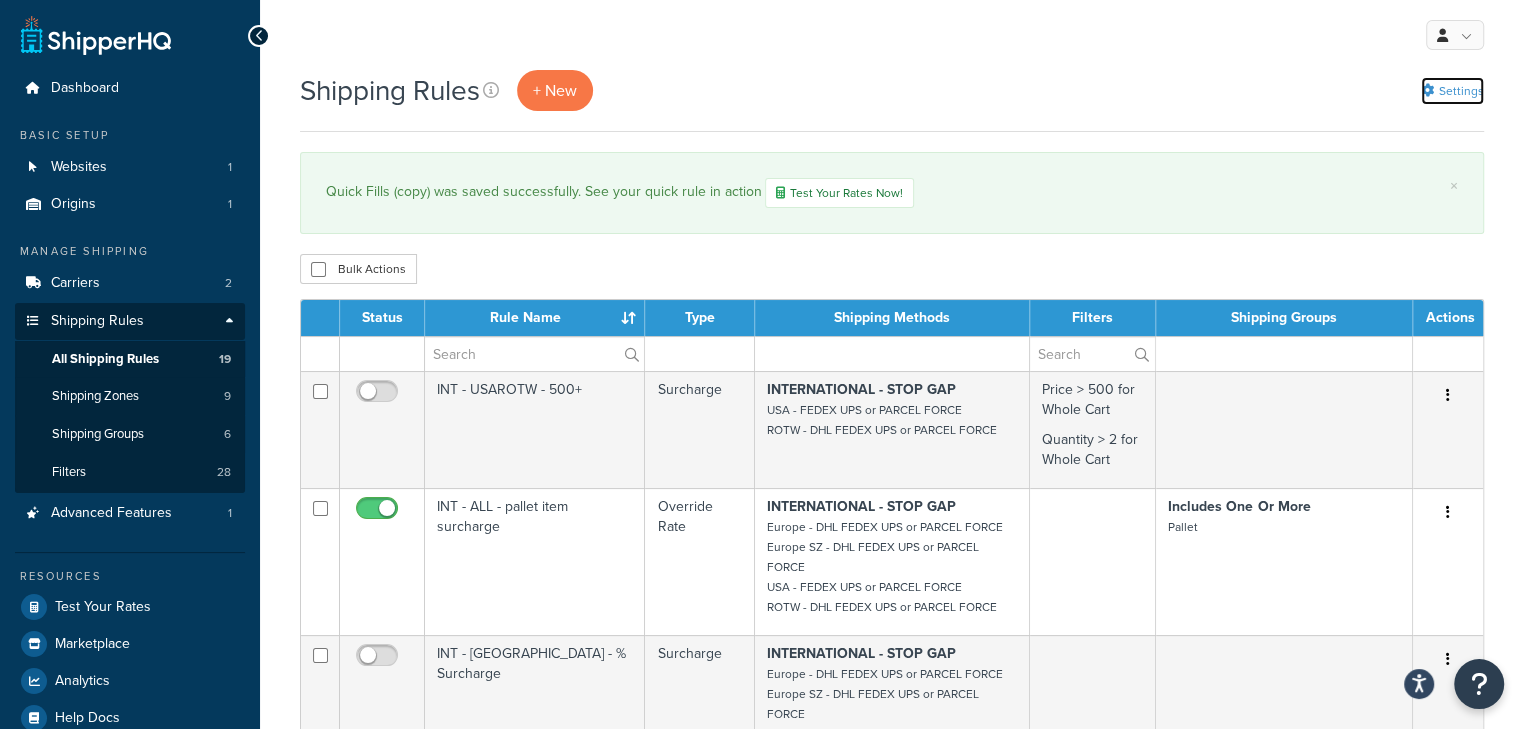 click on "Settings" at bounding box center (1452, 91) 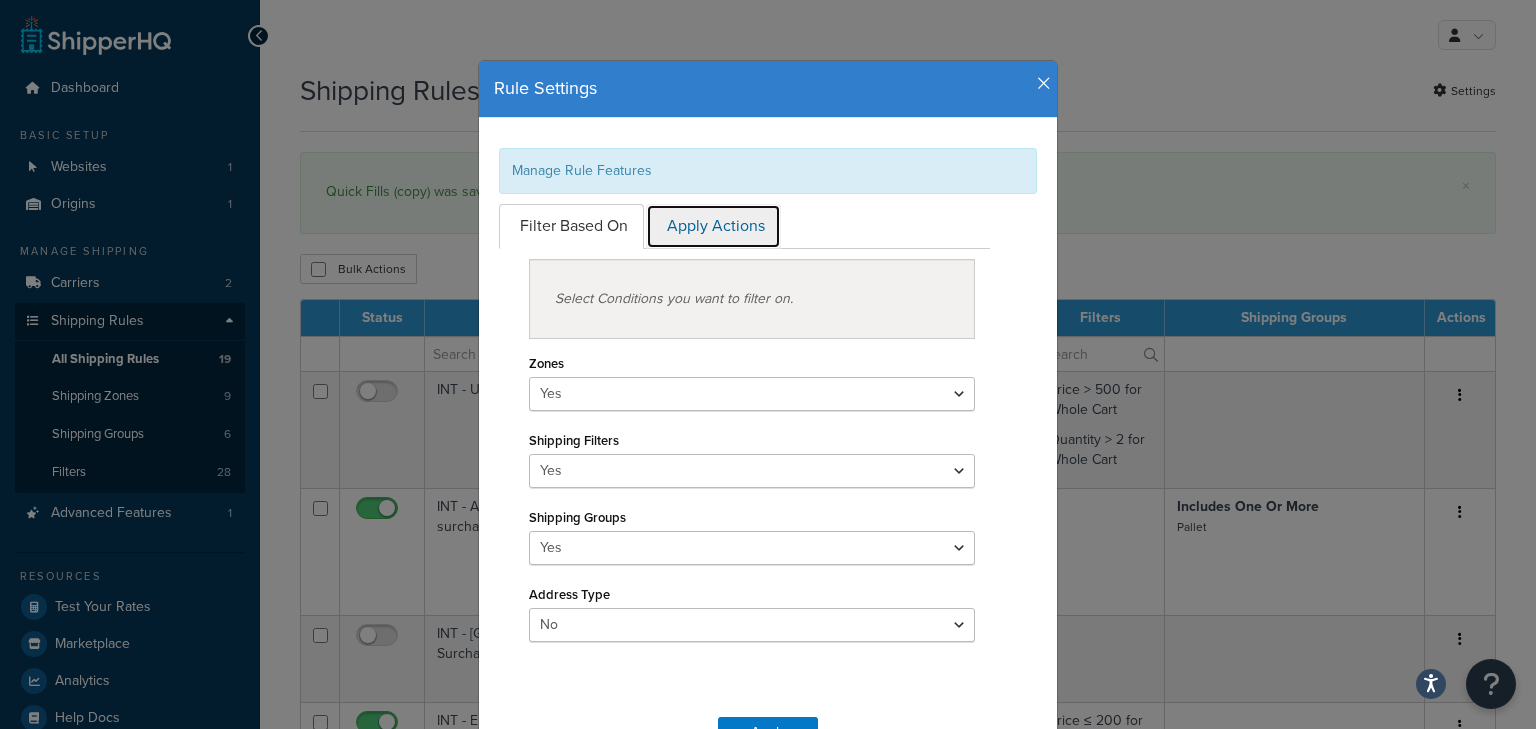 click on "Apply Actions" at bounding box center [713, 226] 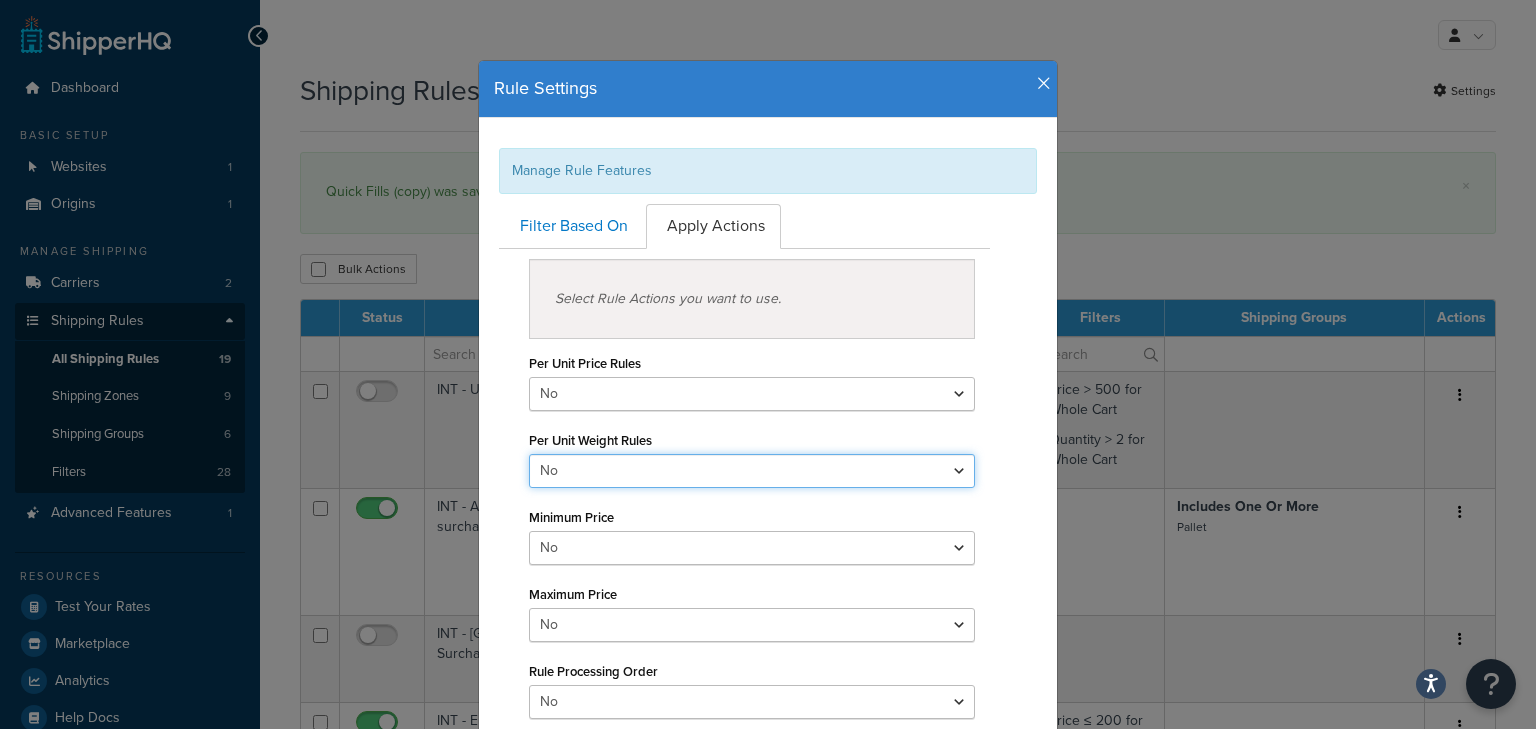 click on "Yes
No" at bounding box center (752, 471) 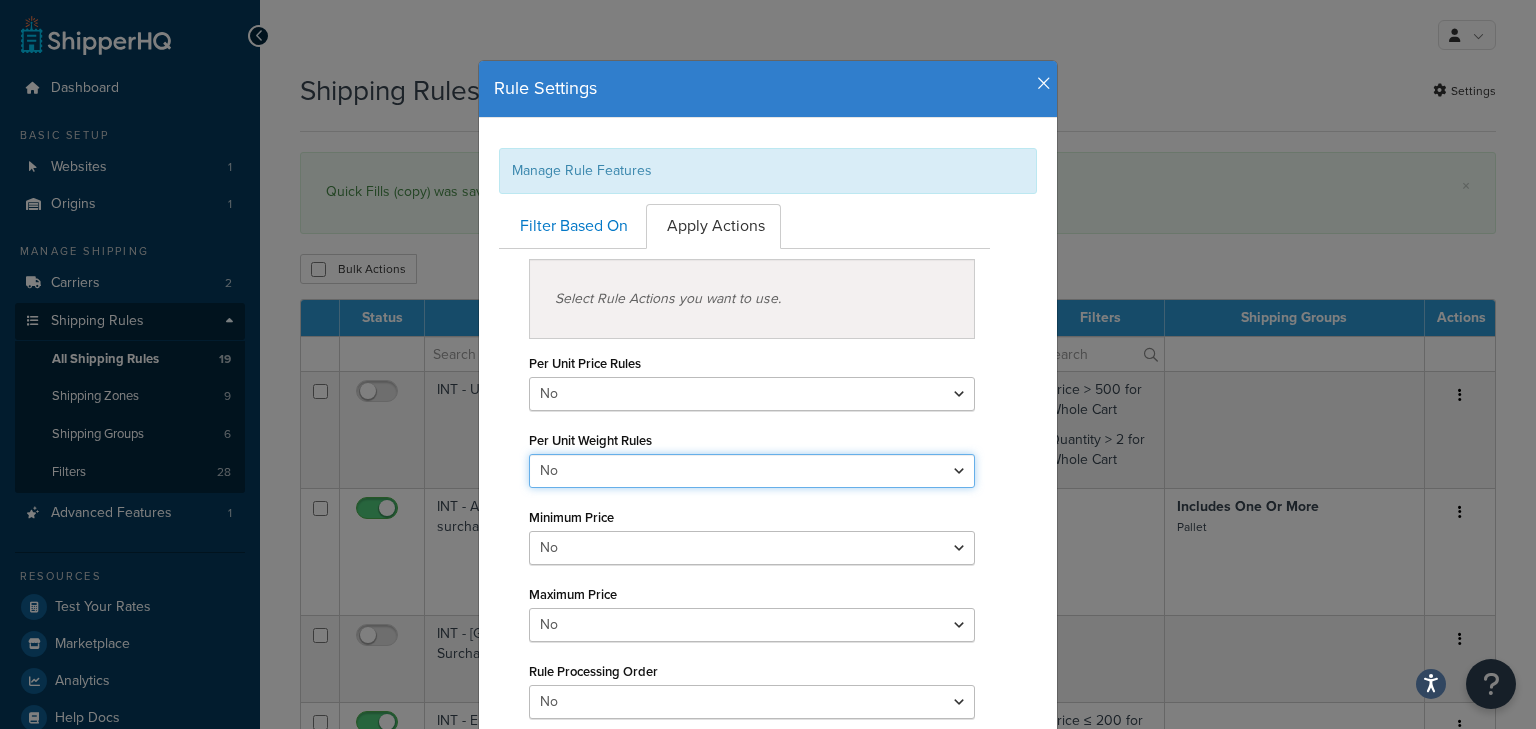 select on "true" 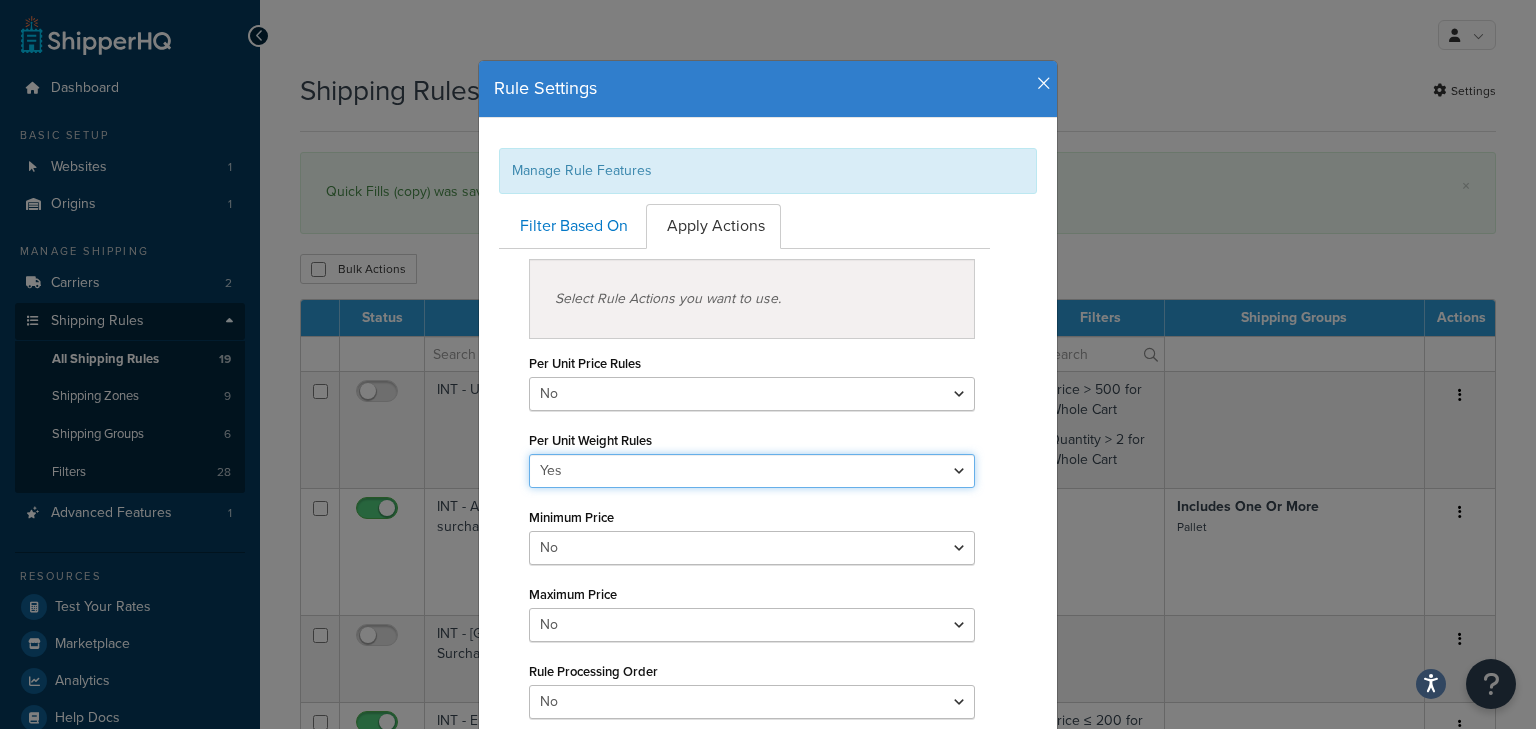 click on "Yes
No" at bounding box center (752, 471) 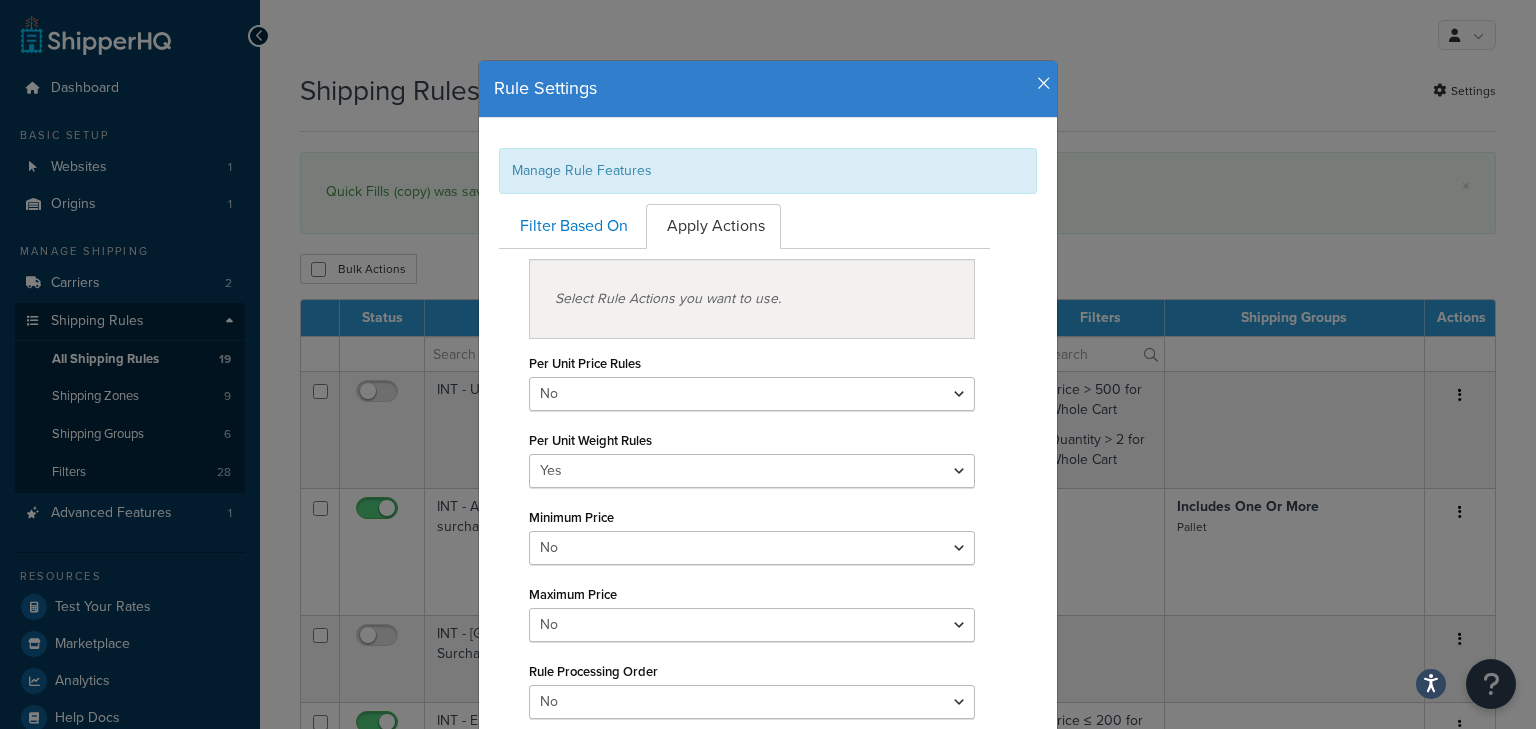 click on "Filter Based On
Apply Actions
Select Conditions you want to filter on.
Zones Yes
No
Shipping Filters Yes
No
Shipping Groups Yes
No
Address Type Yes
No
Select Rule Actions you want to use.
Per Unit Price Rules Yes
No
Per Unit Weight Rules Yes
No
Minimum Price Yes
No
Maximum Price Yes
No
Rule Processing Order Yes
No Use if wanting to change order in which rules are run
Run Surcharge Rules before Set Rules Yes
No Switches order of rule processing" at bounding box center [768, 530] 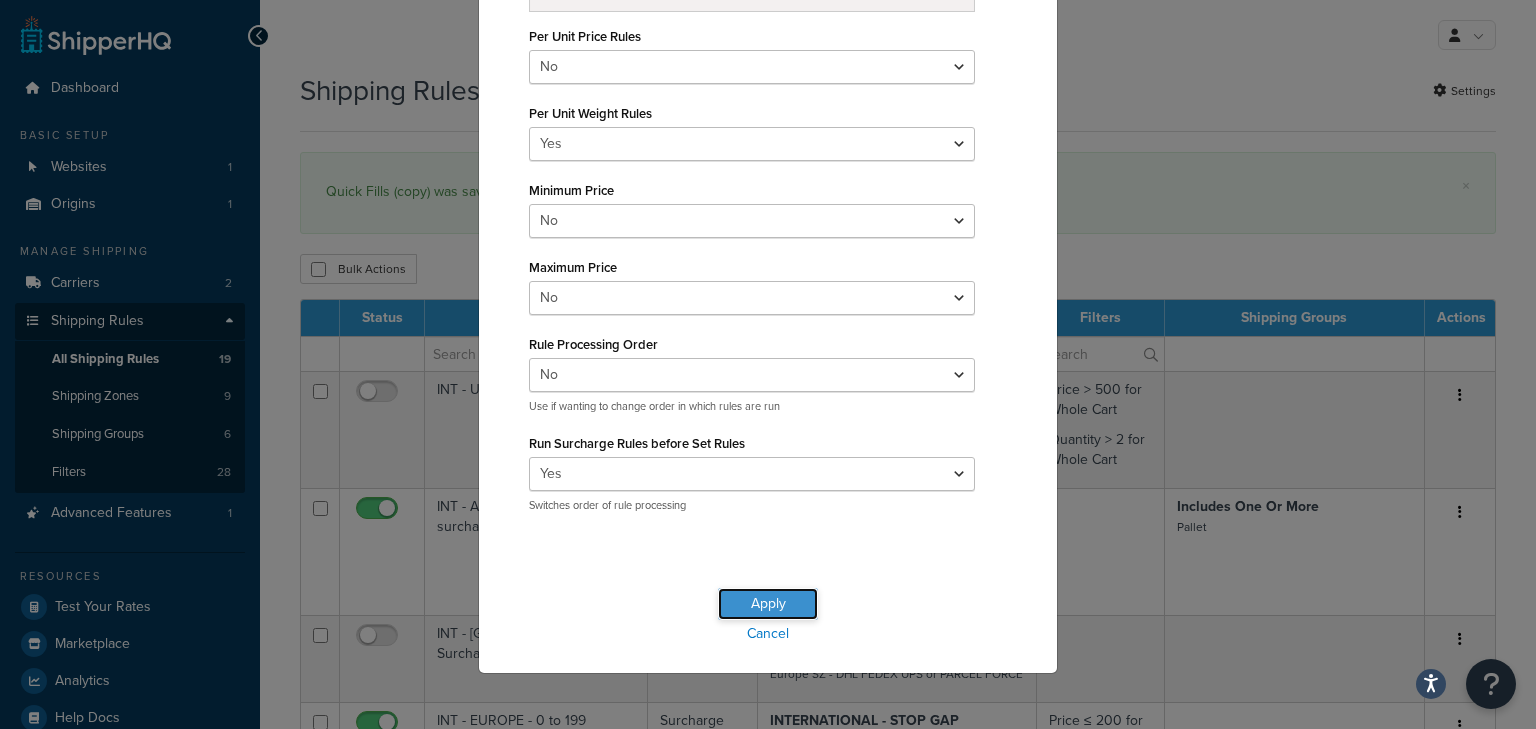 click on "Apply" at bounding box center [768, 604] 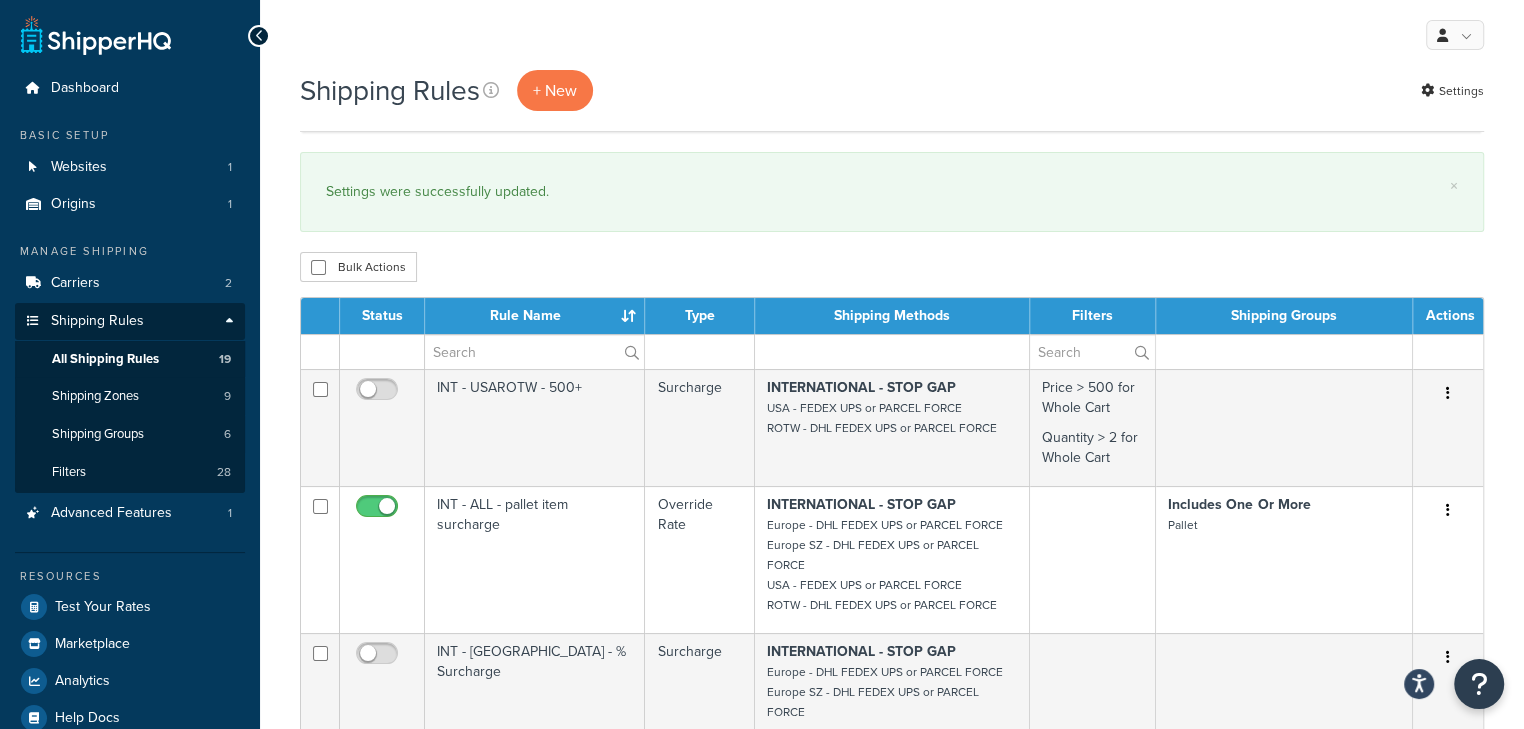 scroll, scrollTop: 201, scrollLeft: 0, axis: vertical 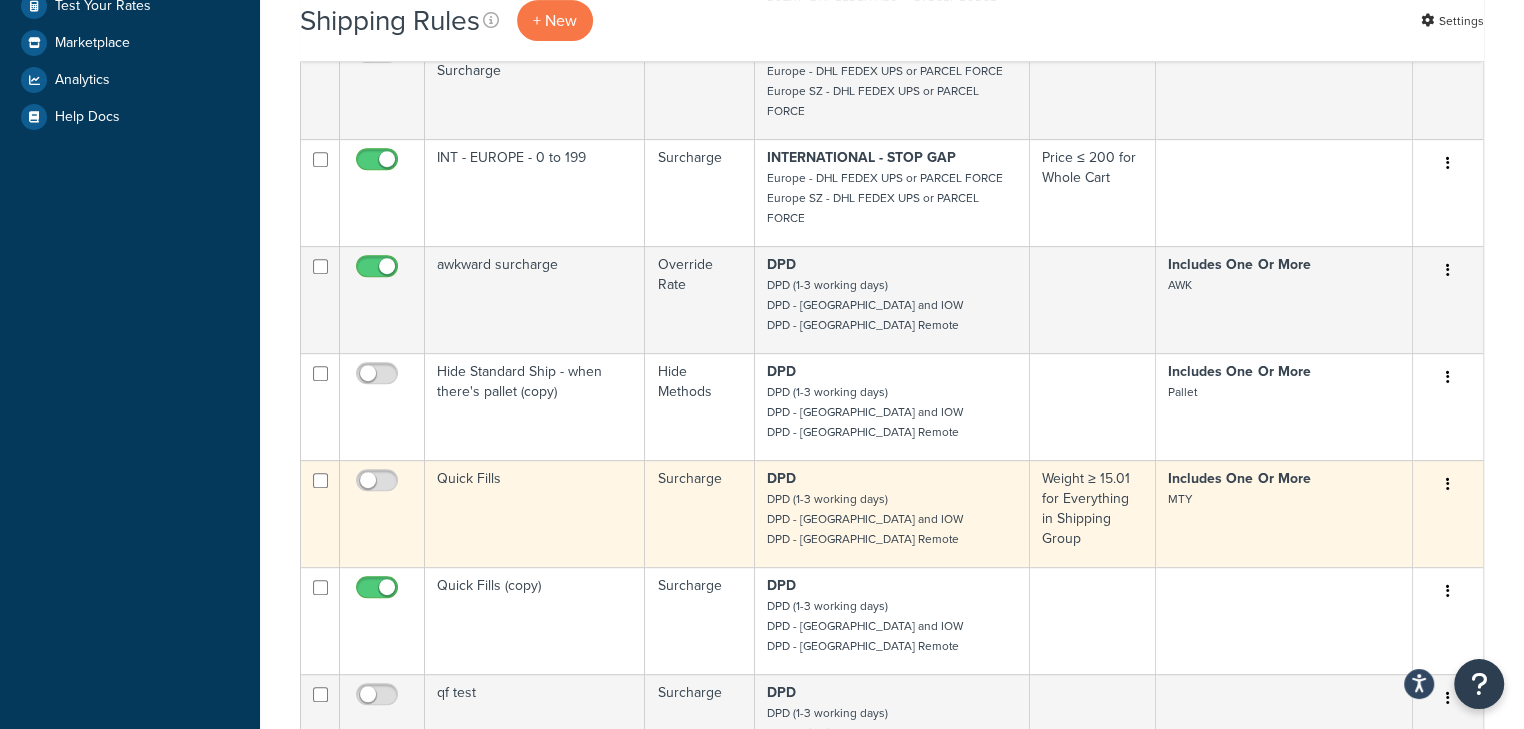 click on "Quick Fills" at bounding box center (535, 513) 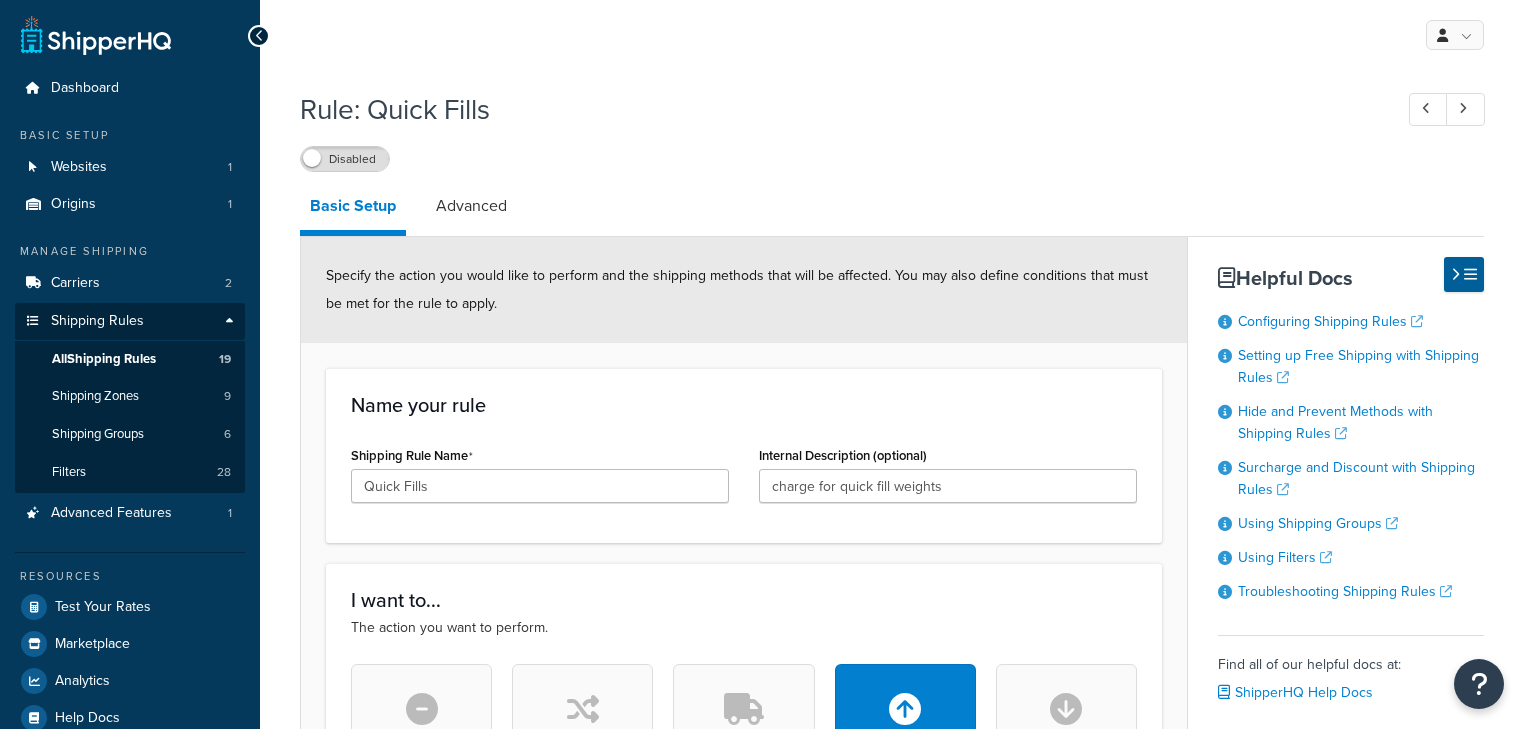 select on "SHIPPING_GROUP" 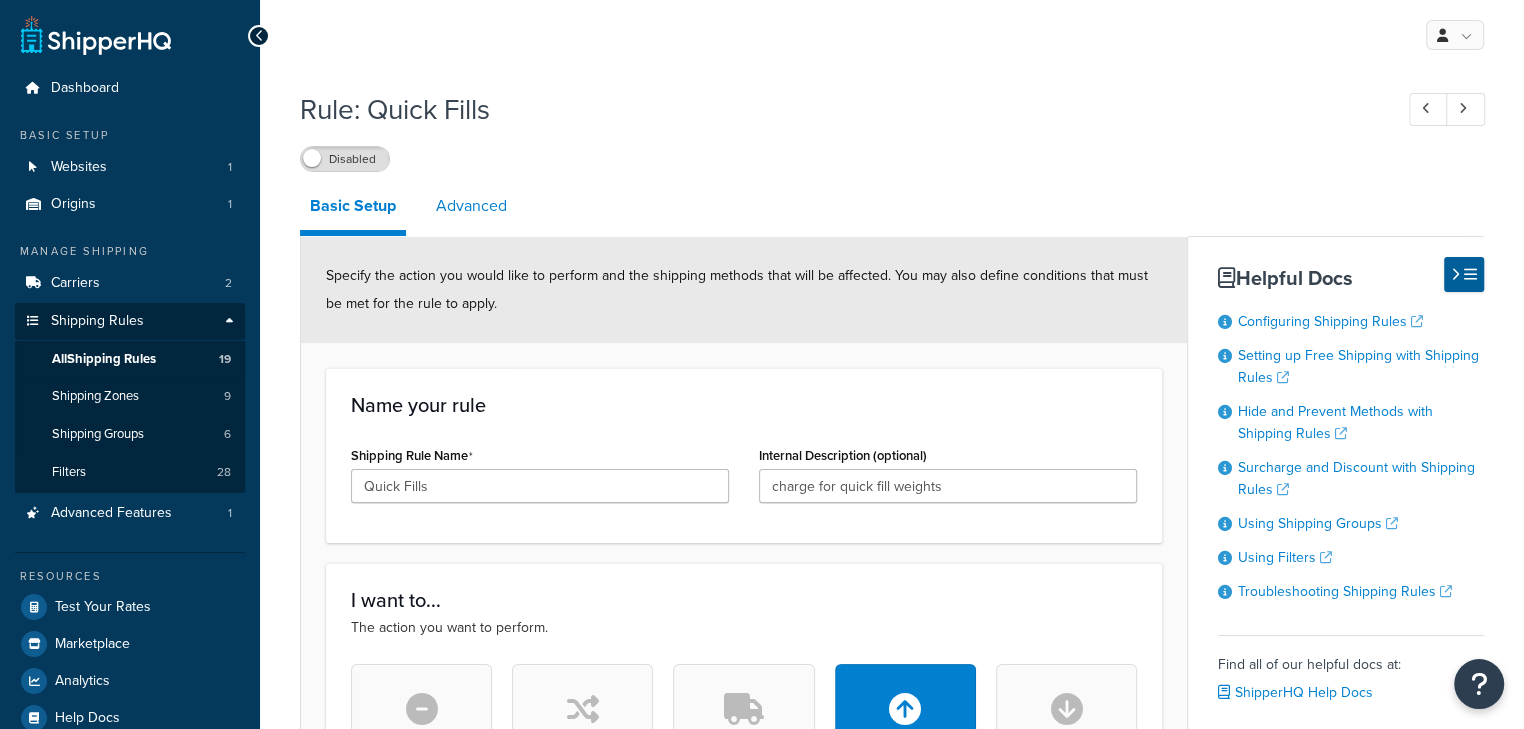 scroll, scrollTop: 0, scrollLeft: 0, axis: both 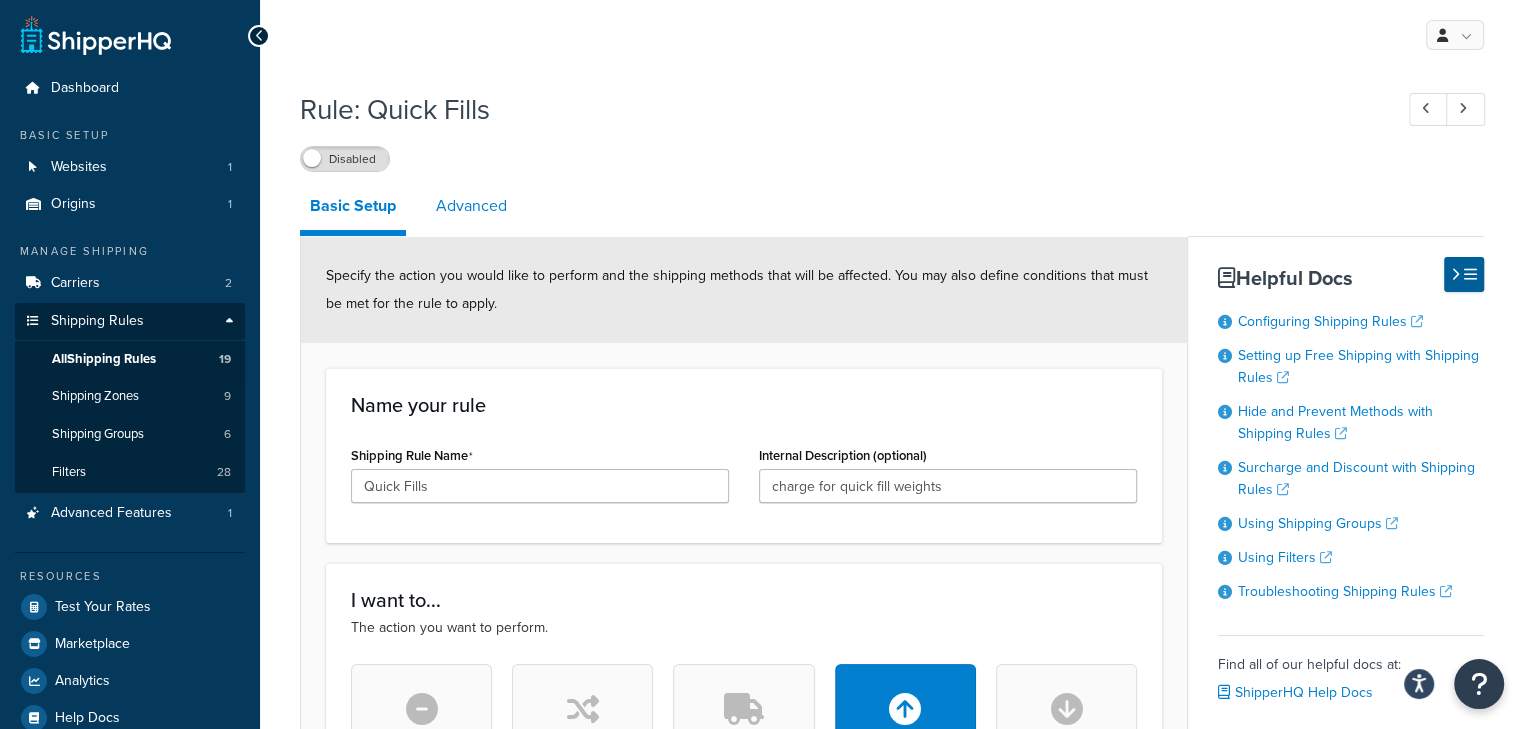 click on "Advanced" at bounding box center [471, 206] 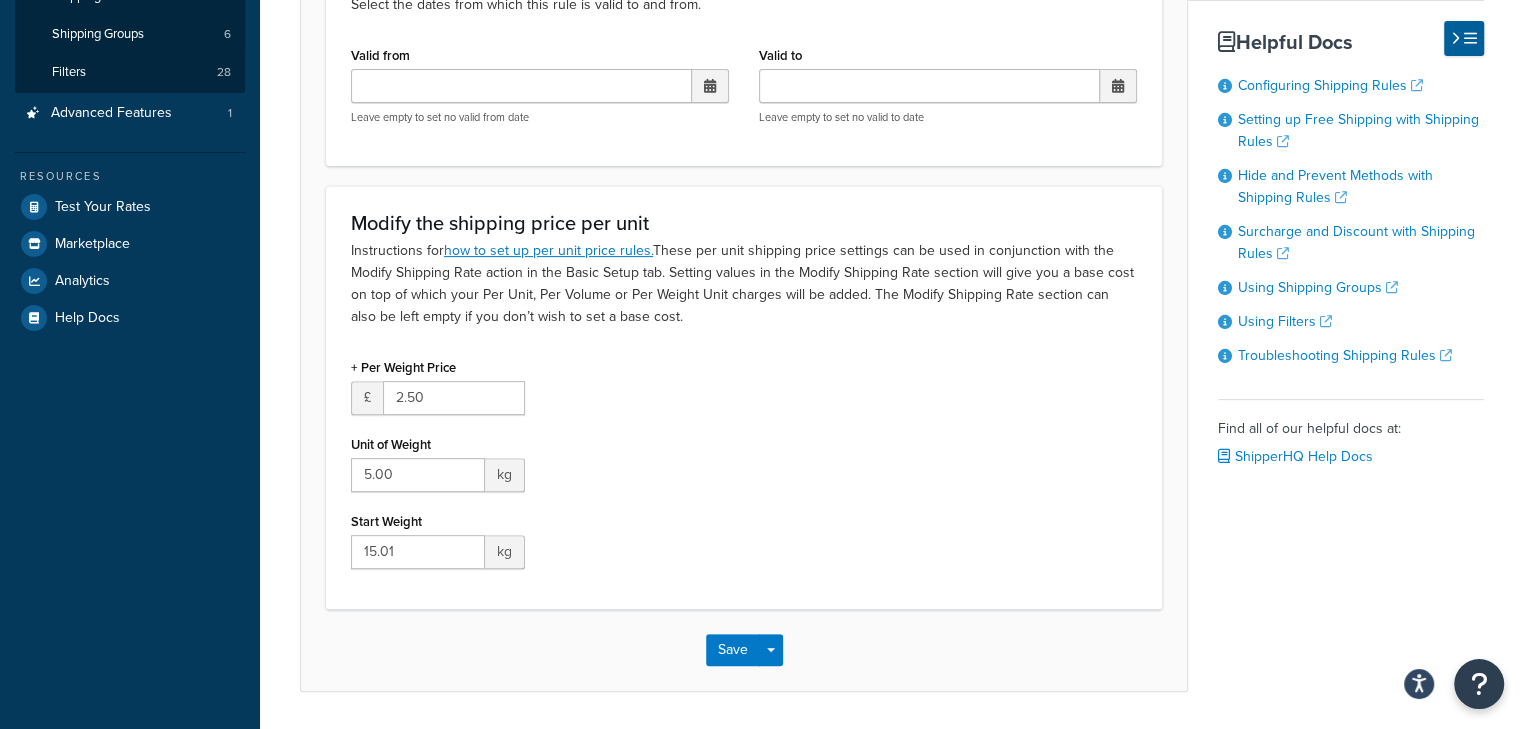 scroll, scrollTop: 0, scrollLeft: 0, axis: both 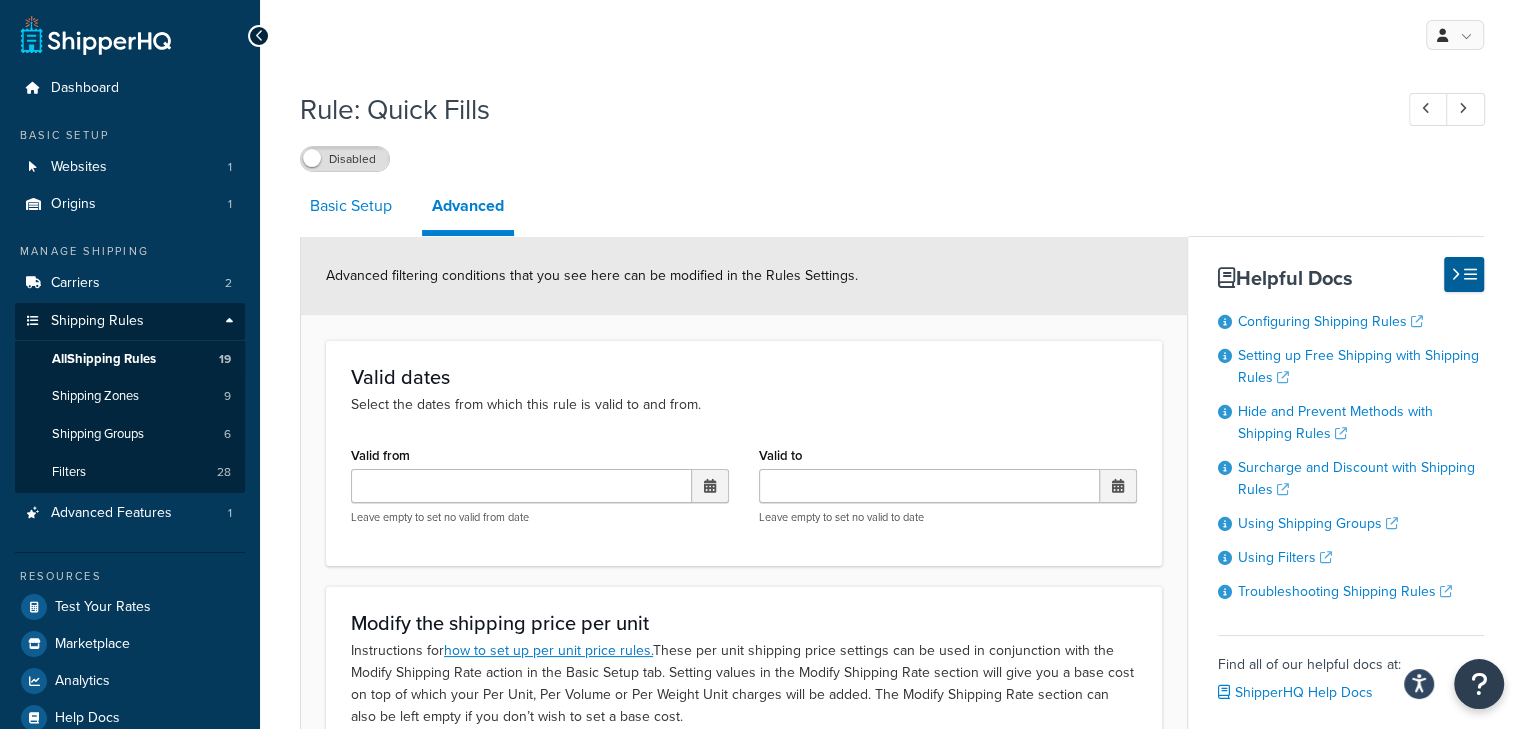 click on "Basic Setup" at bounding box center (351, 206) 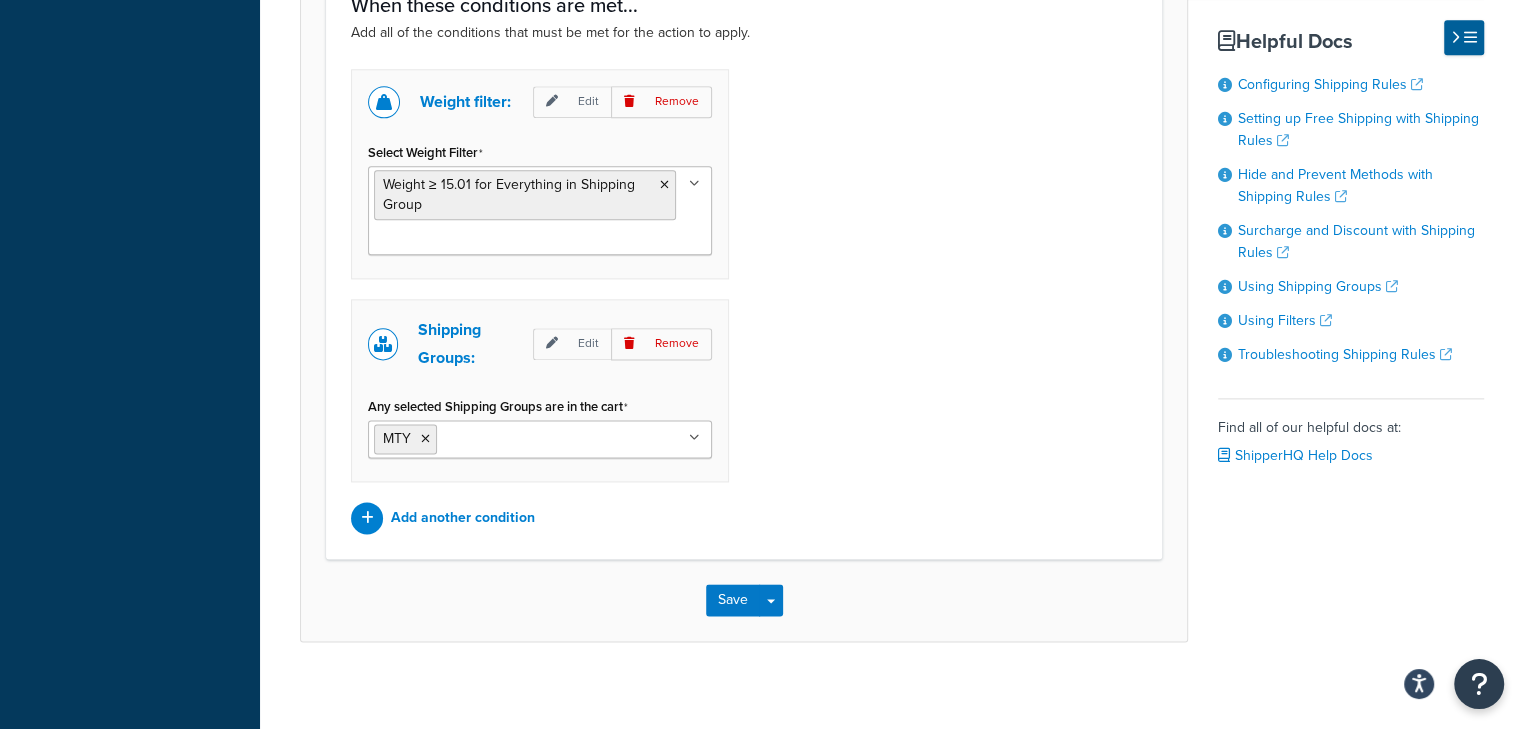 scroll, scrollTop: 1670, scrollLeft: 0, axis: vertical 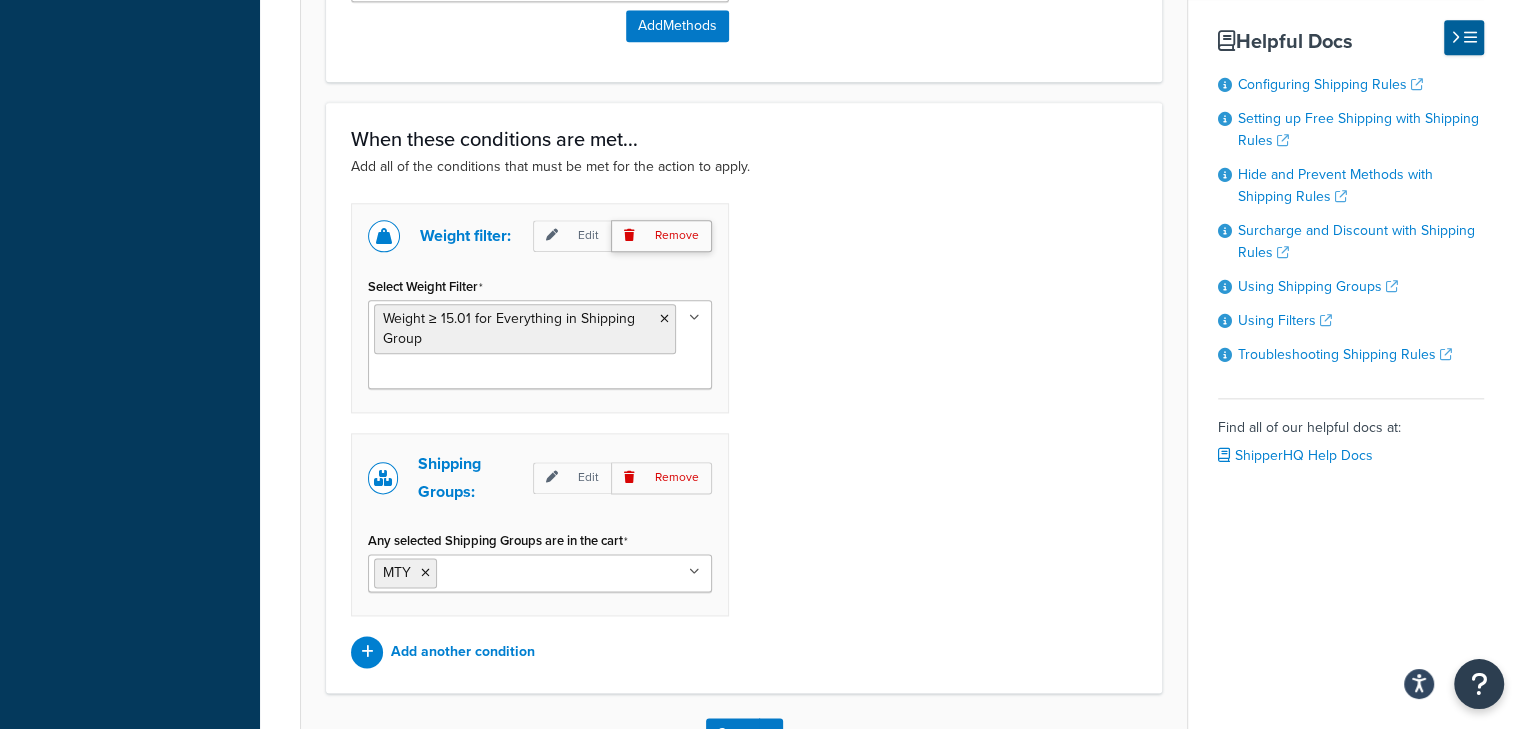 click on "Remove" at bounding box center (661, 235) 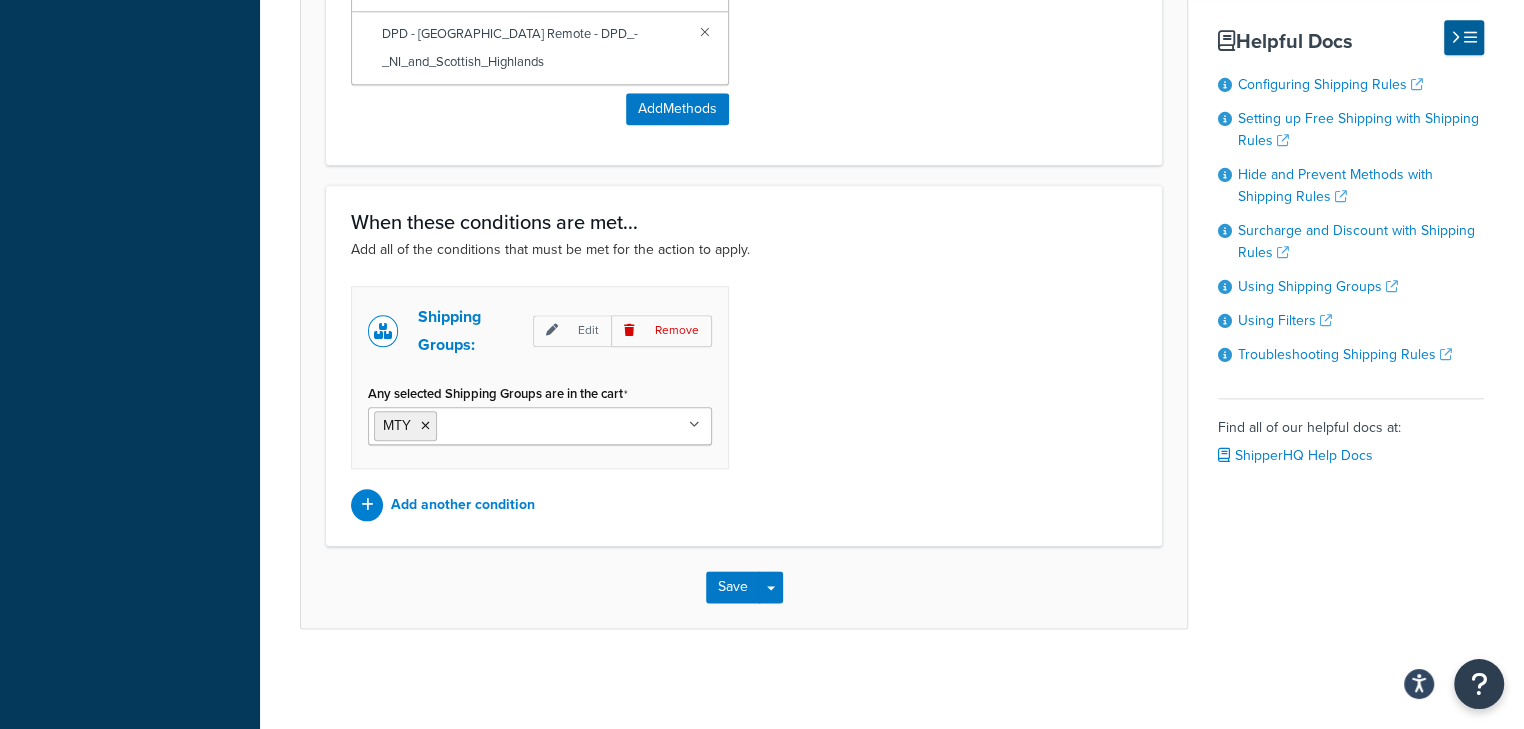 scroll, scrollTop: 1577, scrollLeft: 0, axis: vertical 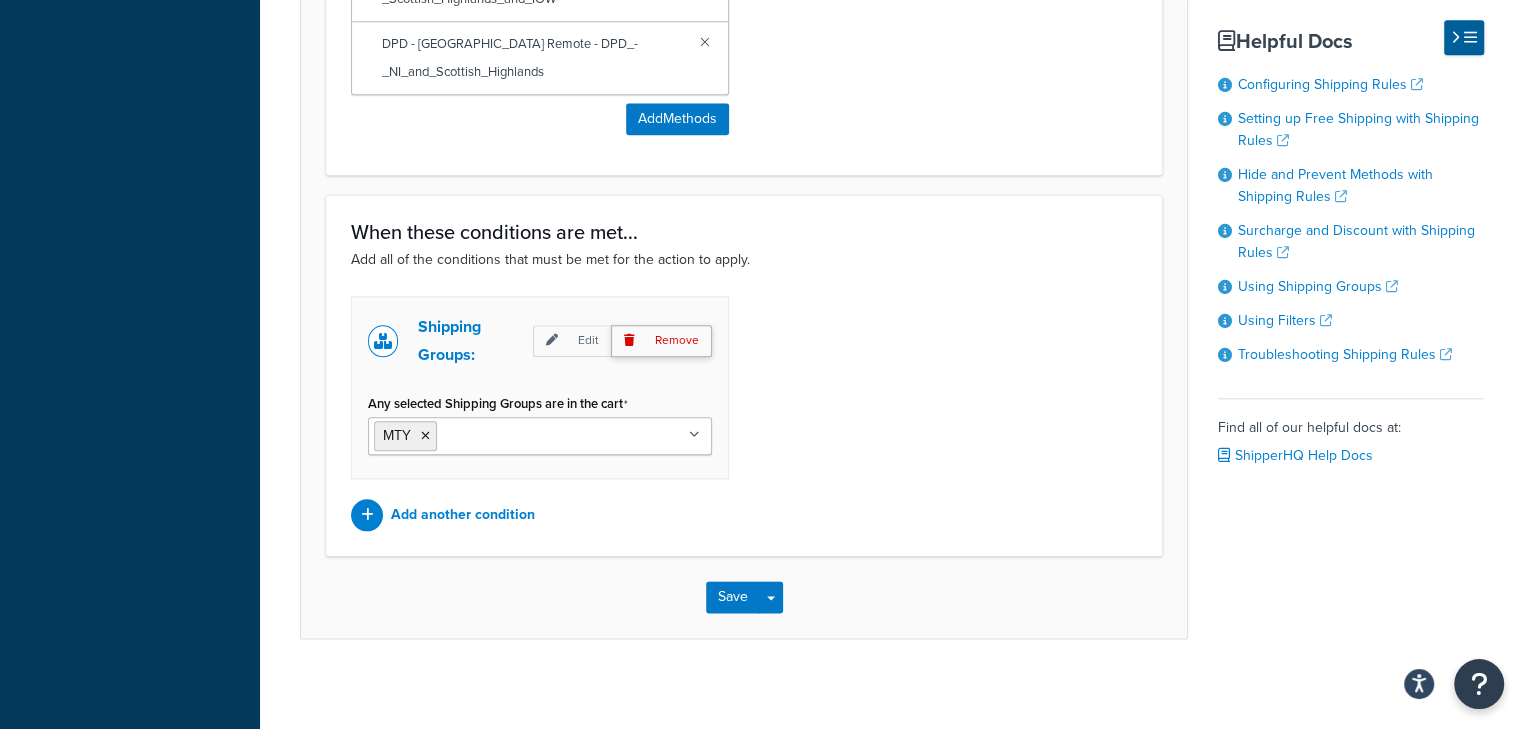 click on "Remove" at bounding box center (661, 340) 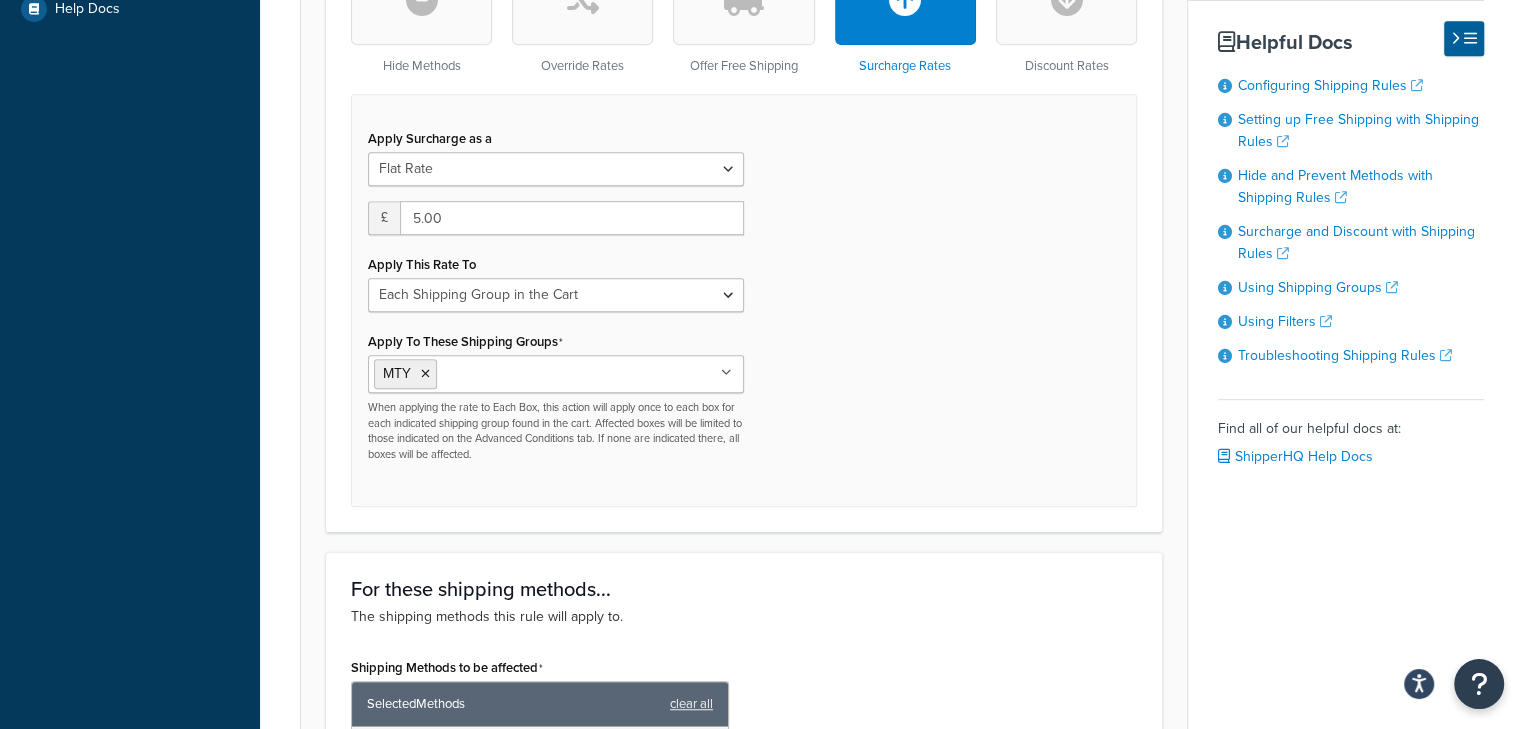 scroll, scrollTop: 576, scrollLeft: 0, axis: vertical 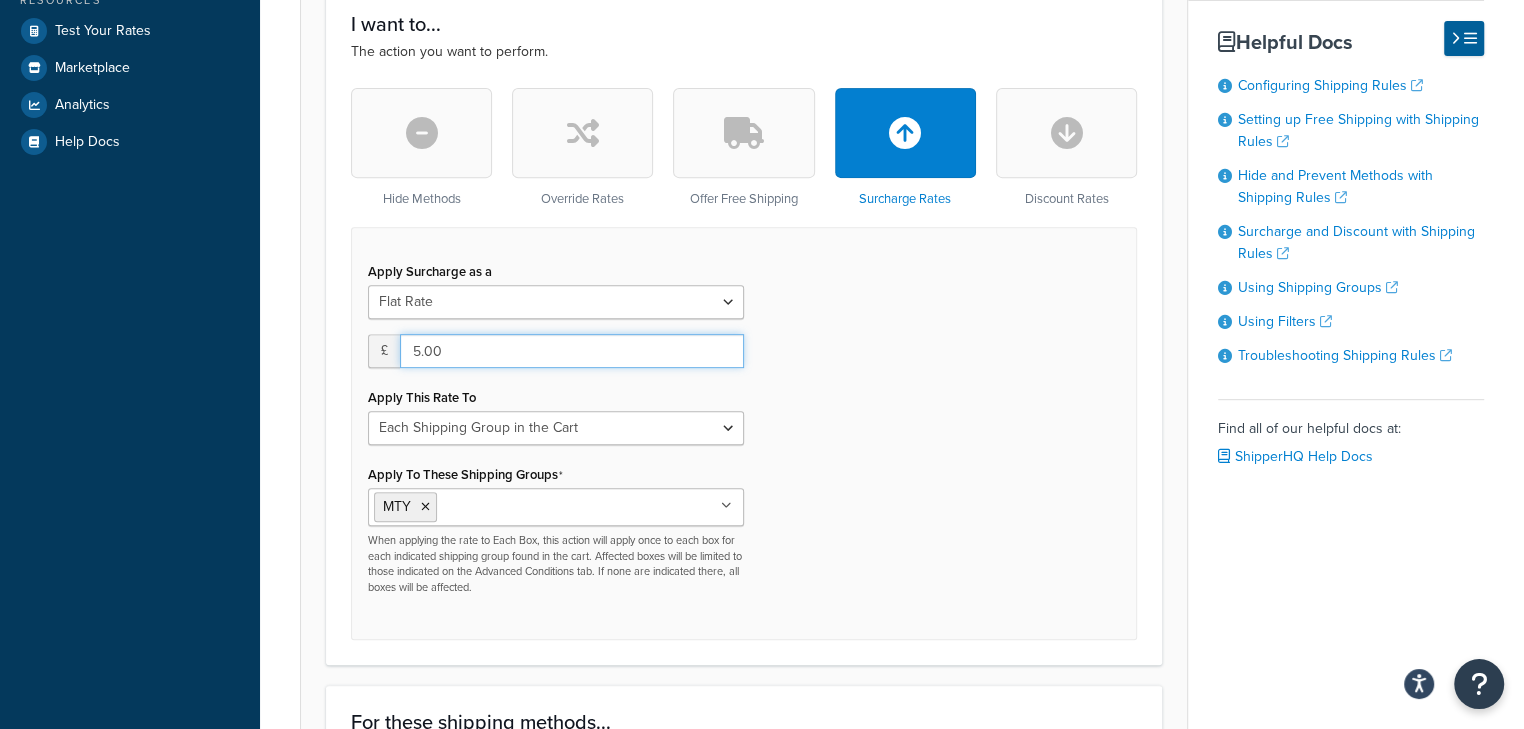 drag, startPoint x: 487, startPoint y: 332, endPoint x: 289, endPoint y: 311, distance: 199.11052 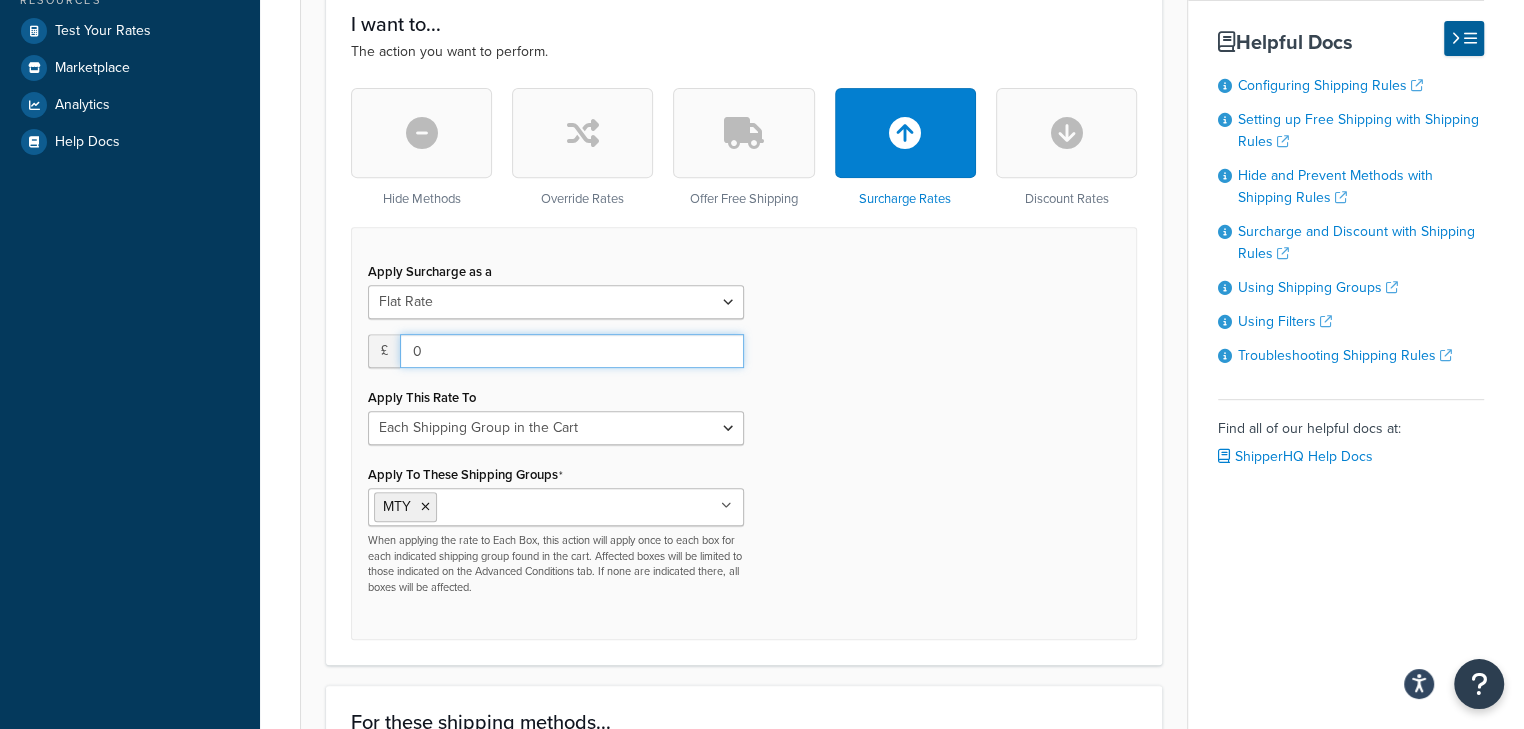 type on "0" 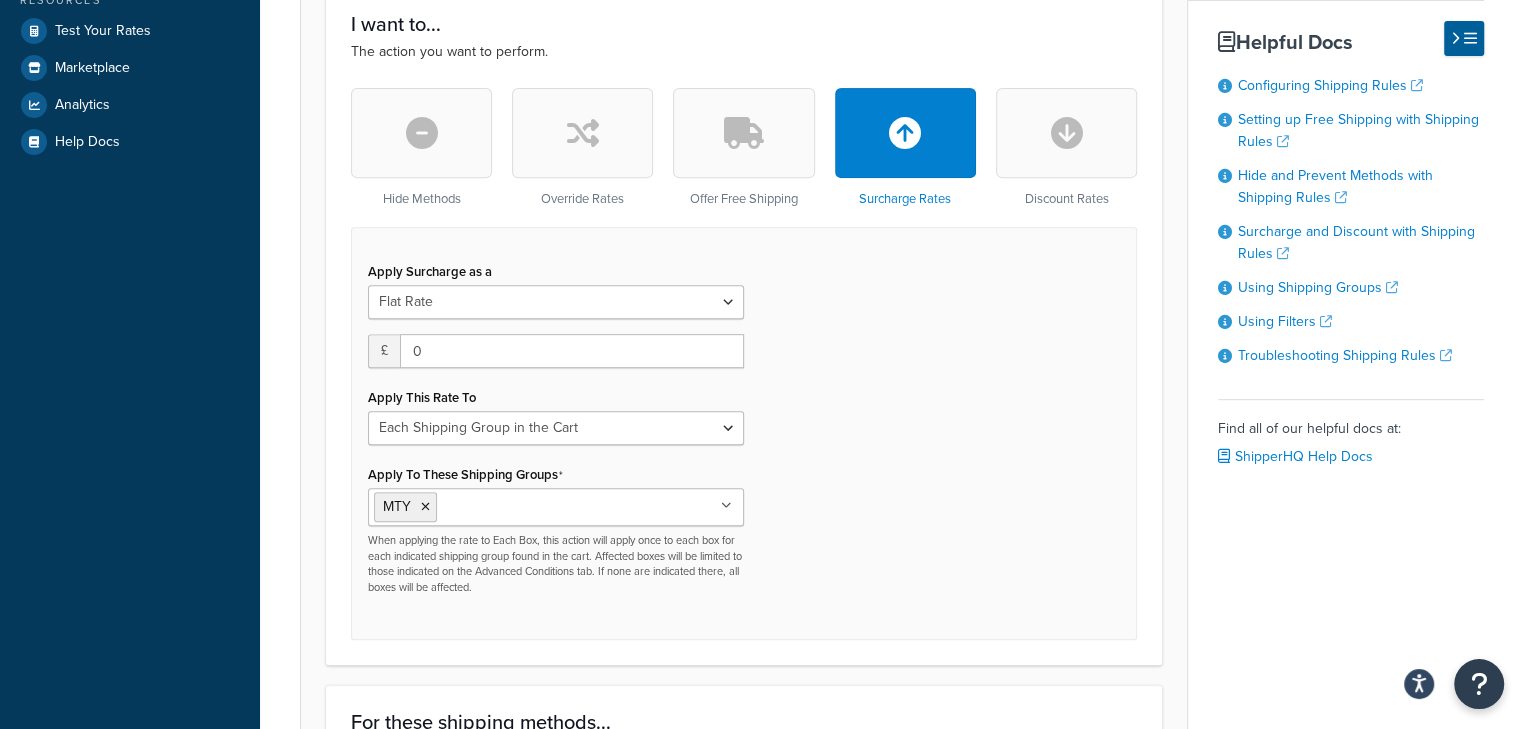 drag, startPoint x: 808, startPoint y: 397, endPoint x: 818, endPoint y: 400, distance: 10.440307 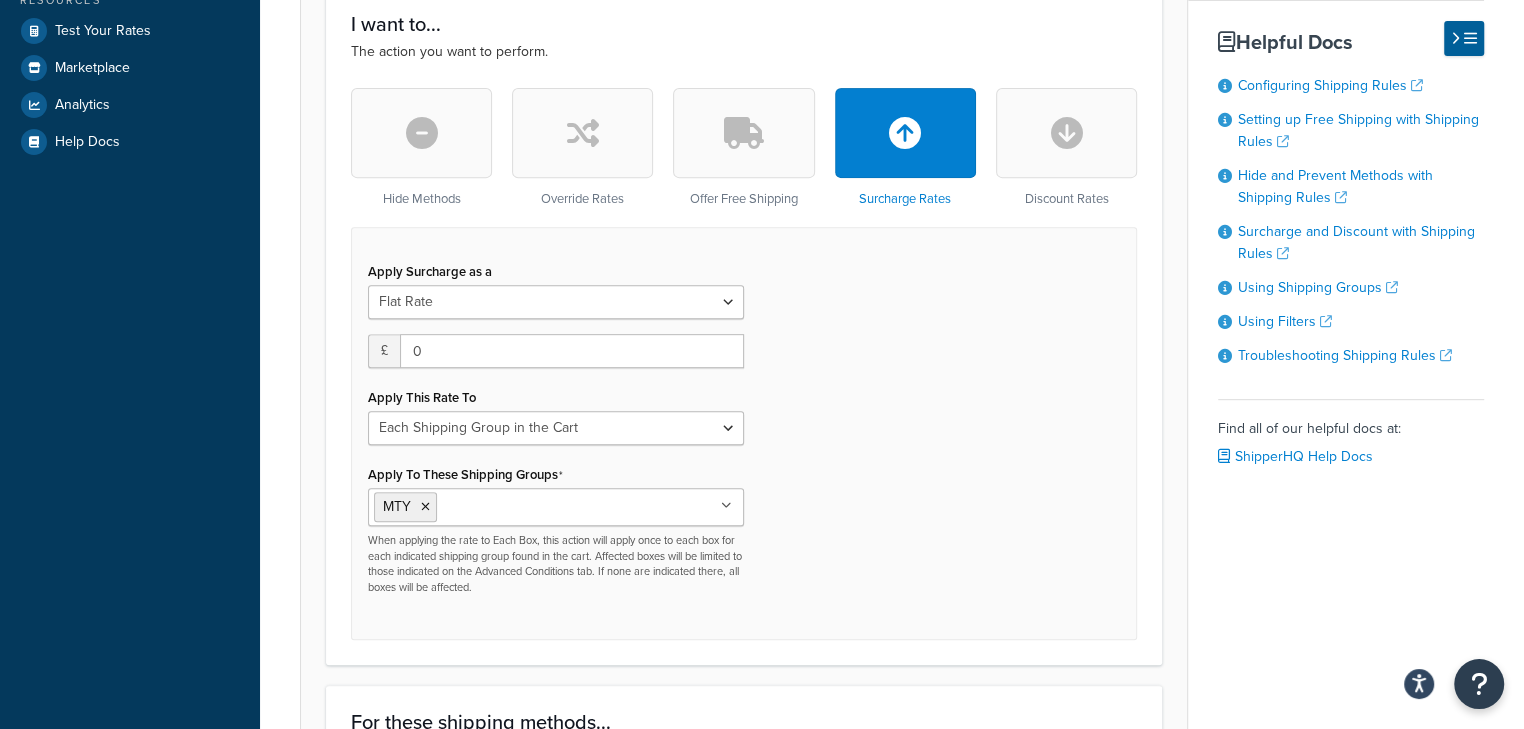 click on "Apply Surcharge as a   Flat Rate  Percentage  Flat Rate & Percentage    £ 0 Apply This Rate To   Each Shipment in the Cart  Each Shipping Group in the Cart  Each Item within a Shipping Group  Each Box per Each Shipping Group  Apply To These Shipping Groups   MTY   AWK MASSIVE Oversize Pallet All Products not assigned to a Shipping Group When applying the rate to Each Box, this action will apply once to each box for each indicated shipping group found in the cart. Affected boxes will be limited to those indicated on the Advanced Conditions tab. If none are indicated there, all boxes will be affected." at bounding box center [744, 433] 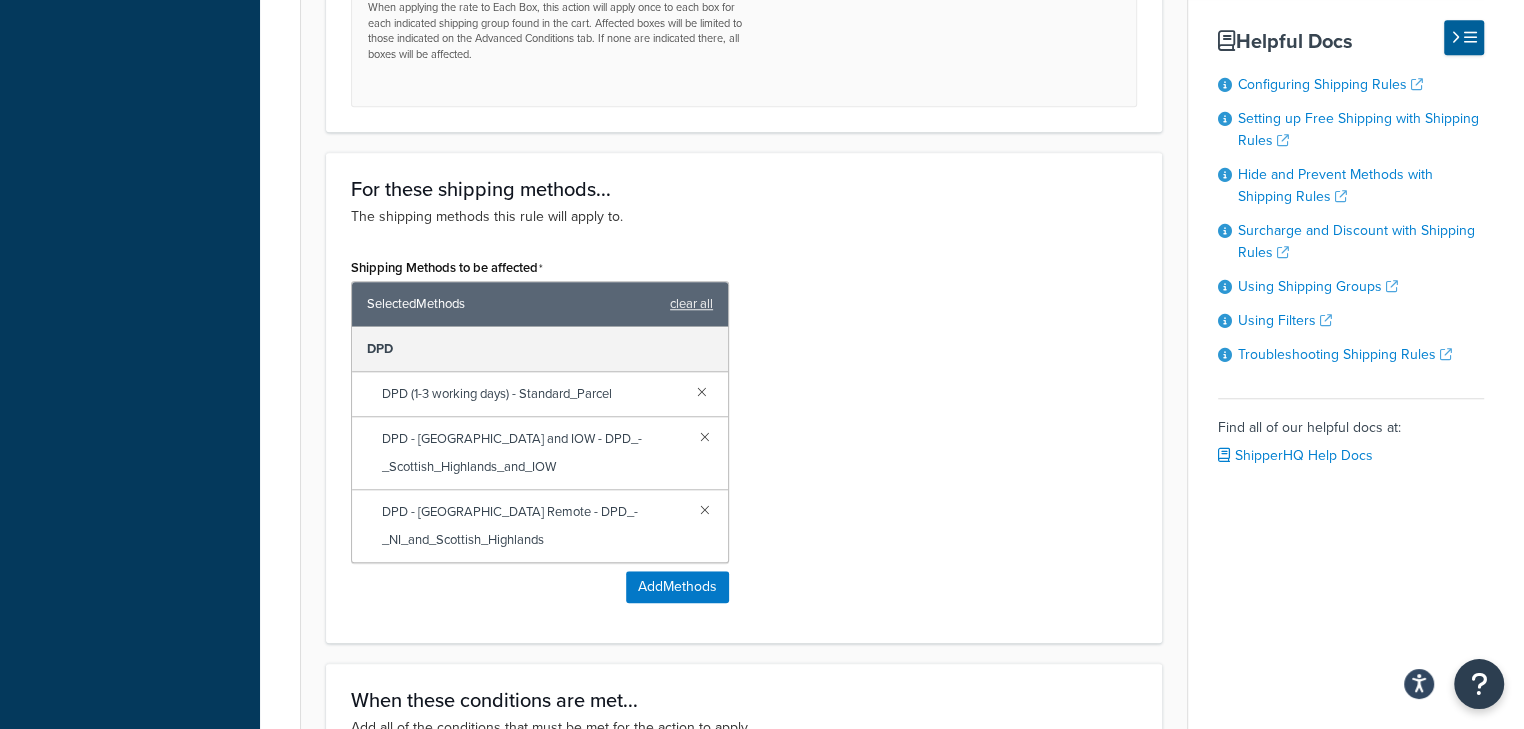 scroll, scrollTop: 1376, scrollLeft: 0, axis: vertical 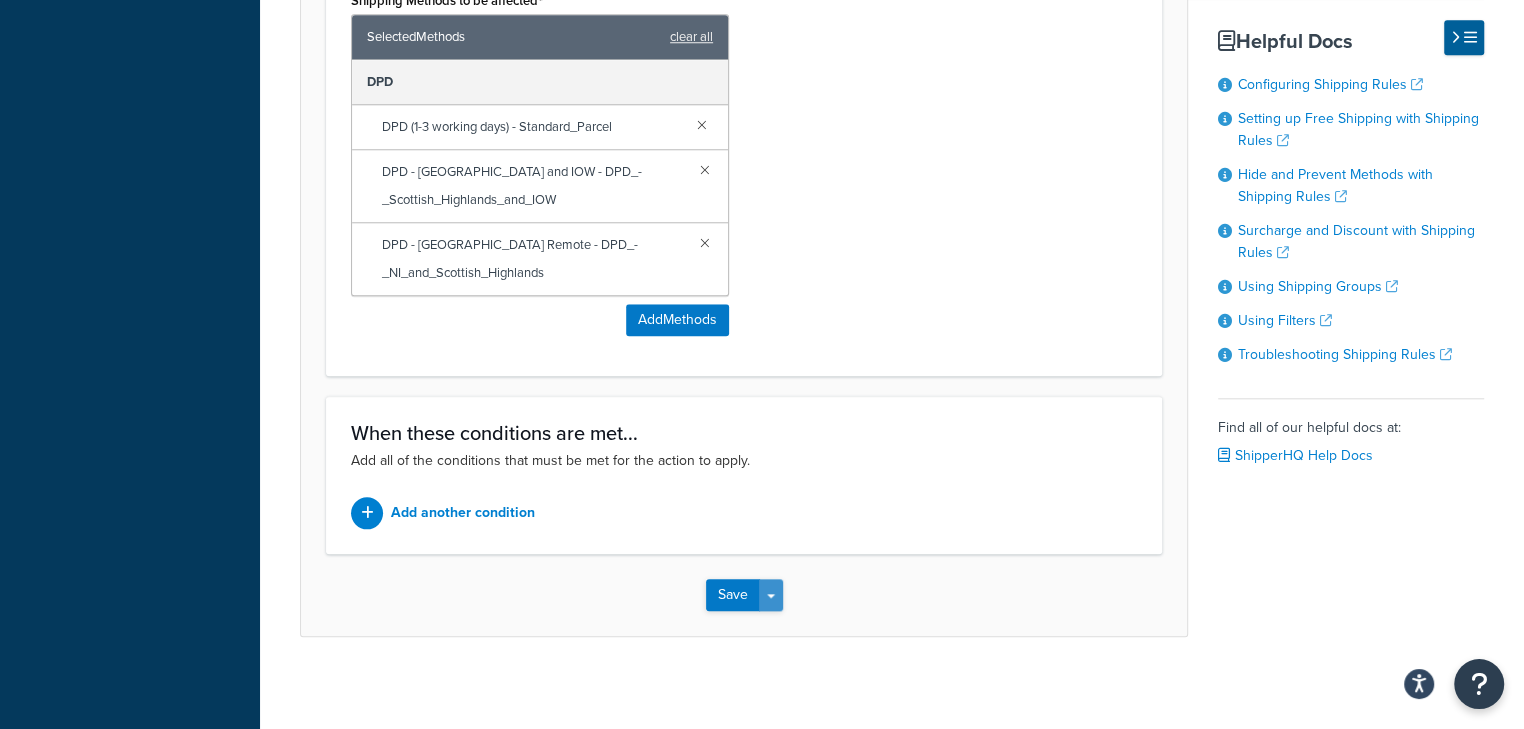 click on "Save Dropdown" at bounding box center [771, 595] 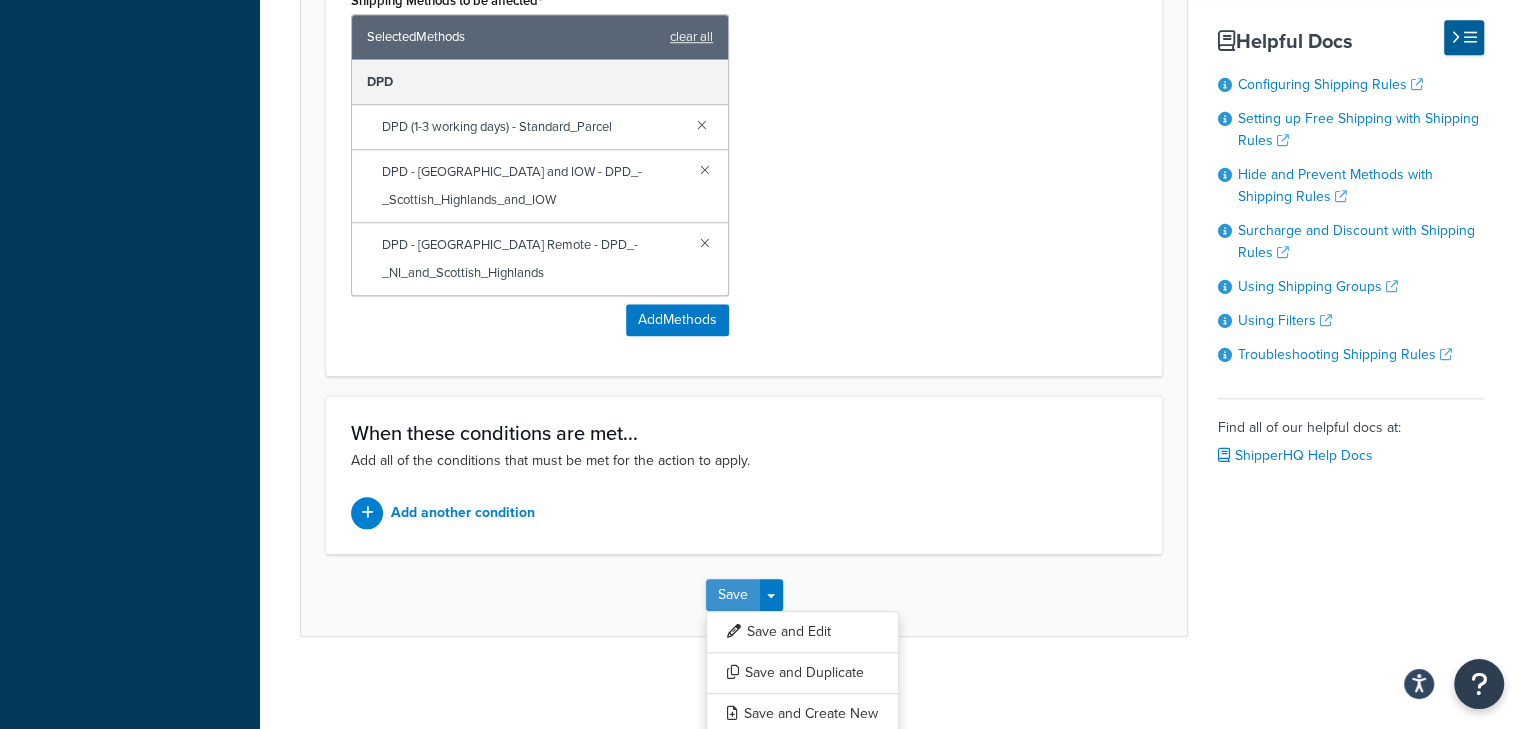 click on "Save" at bounding box center (733, 595) 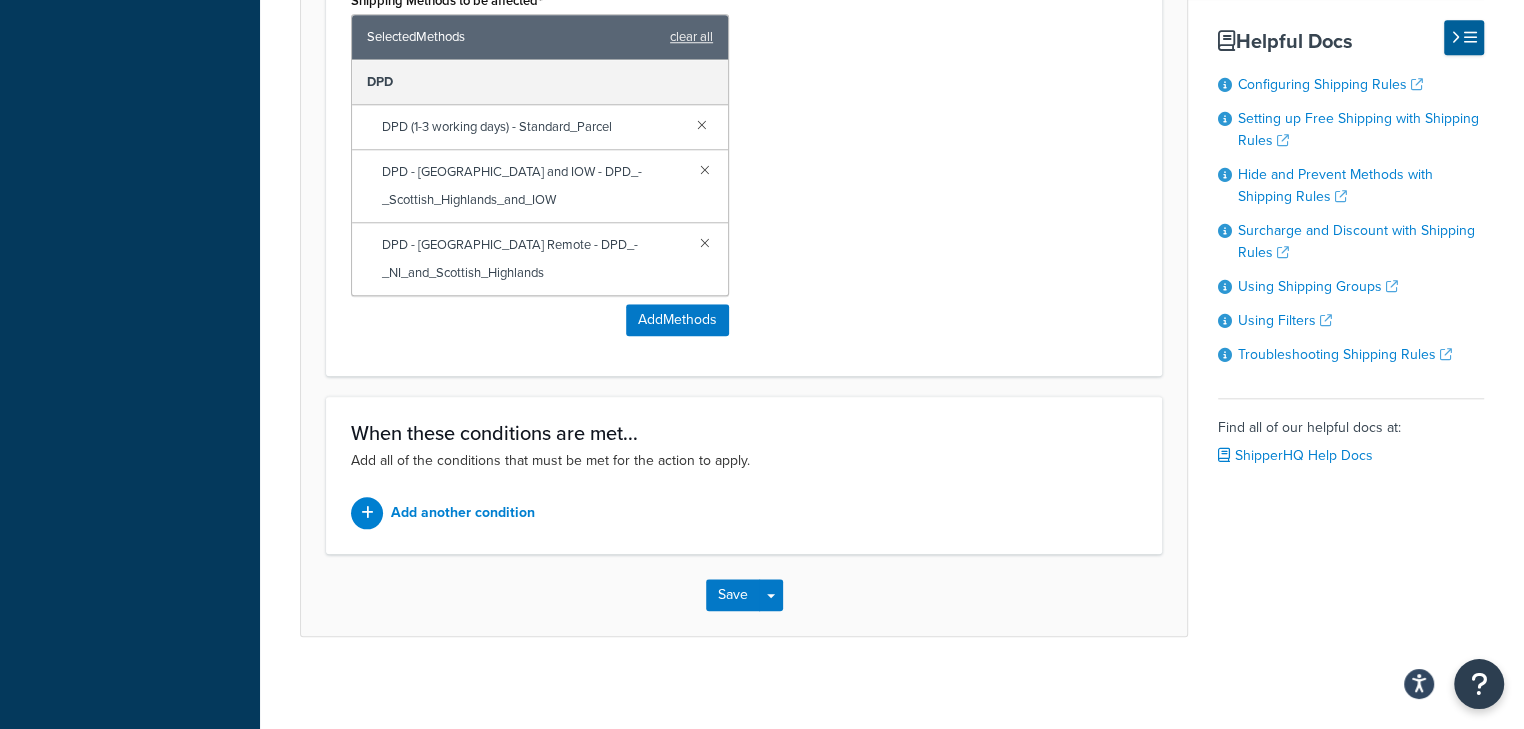 scroll, scrollTop: 0, scrollLeft: 0, axis: both 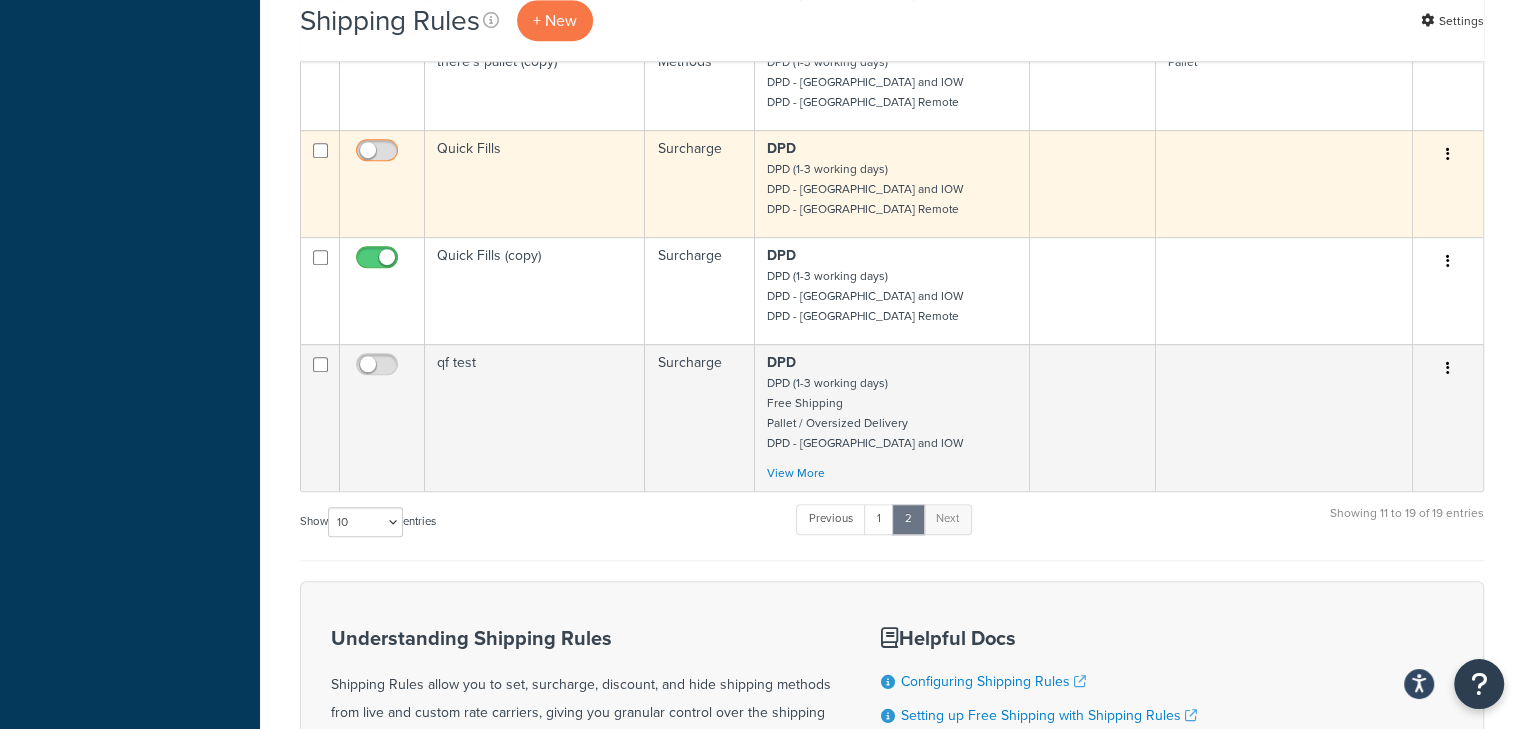 click at bounding box center (379, 155) 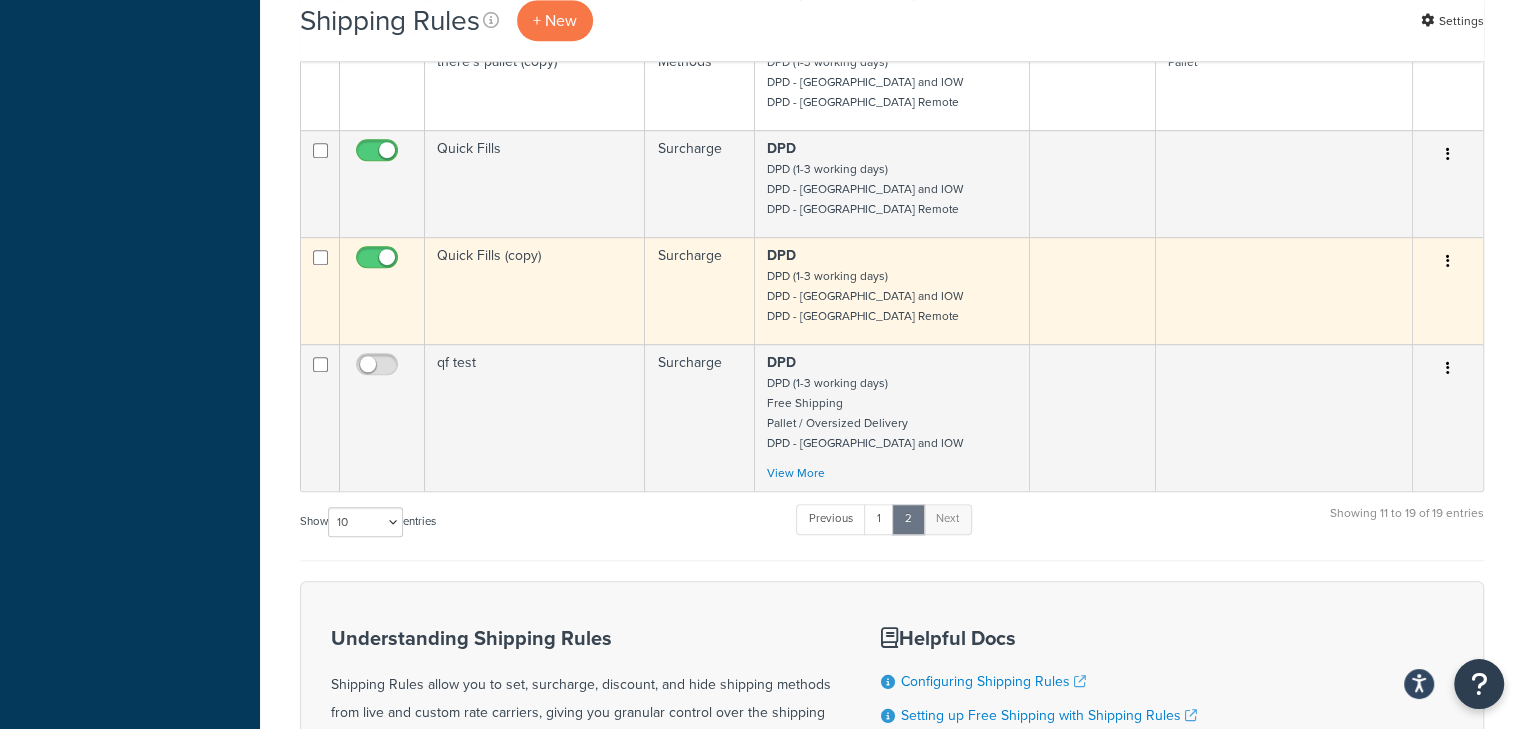 click at bounding box center (379, 262) 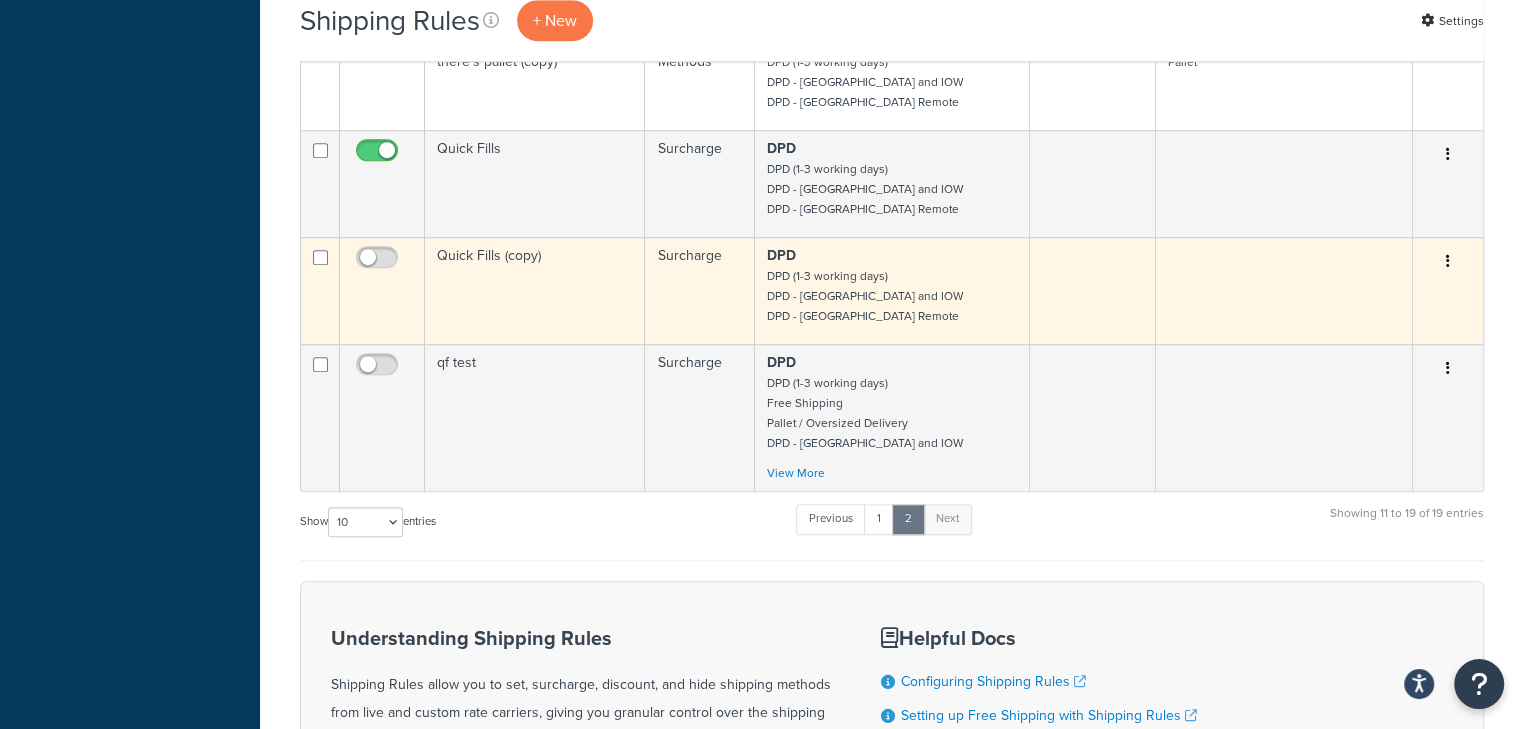 scroll, scrollTop: 800, scrollLeft: 0, axis: vertical 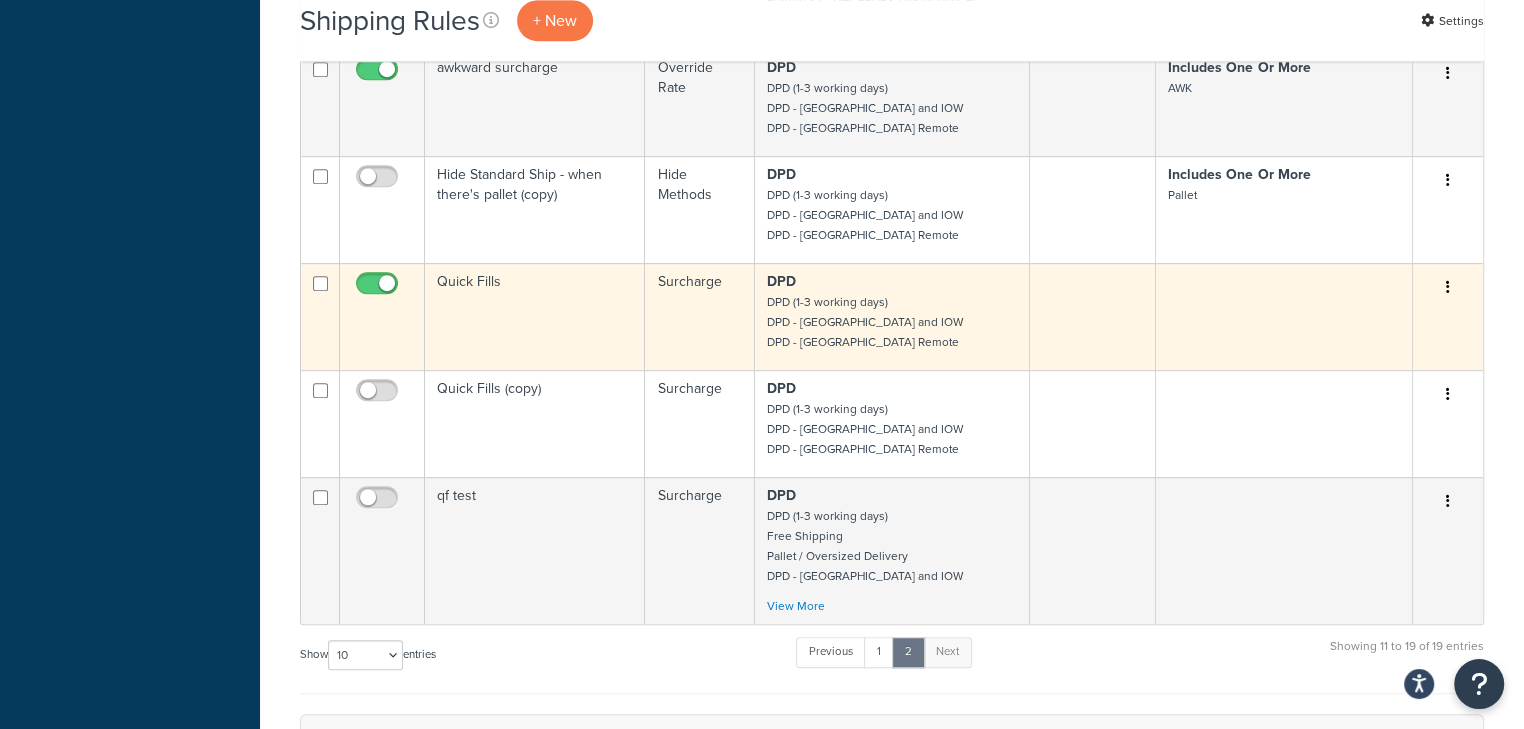 click on "Quick Fills" at bounding box center [535, 316] 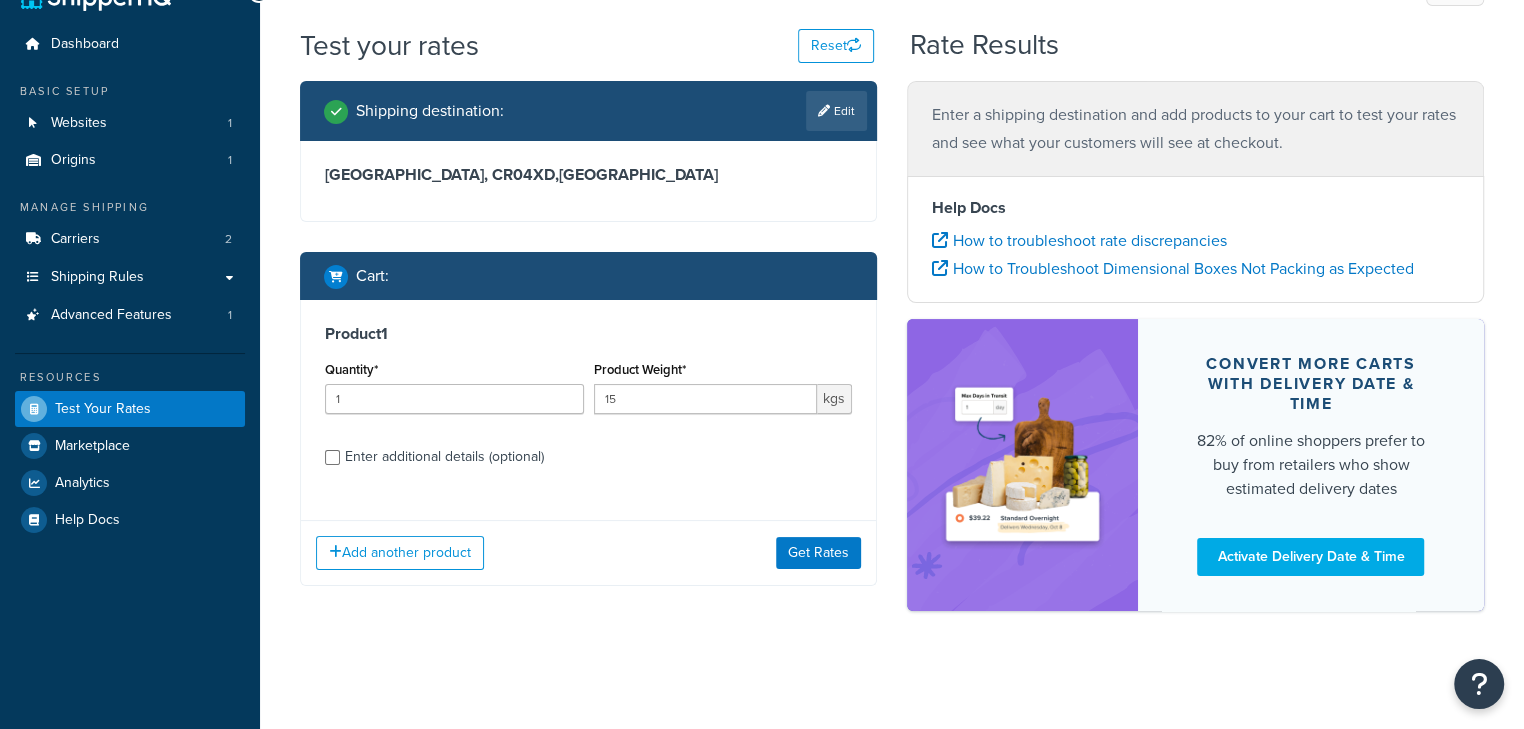 scroll, scrollTop: 44, scrollLeft: 0, axis: vertical 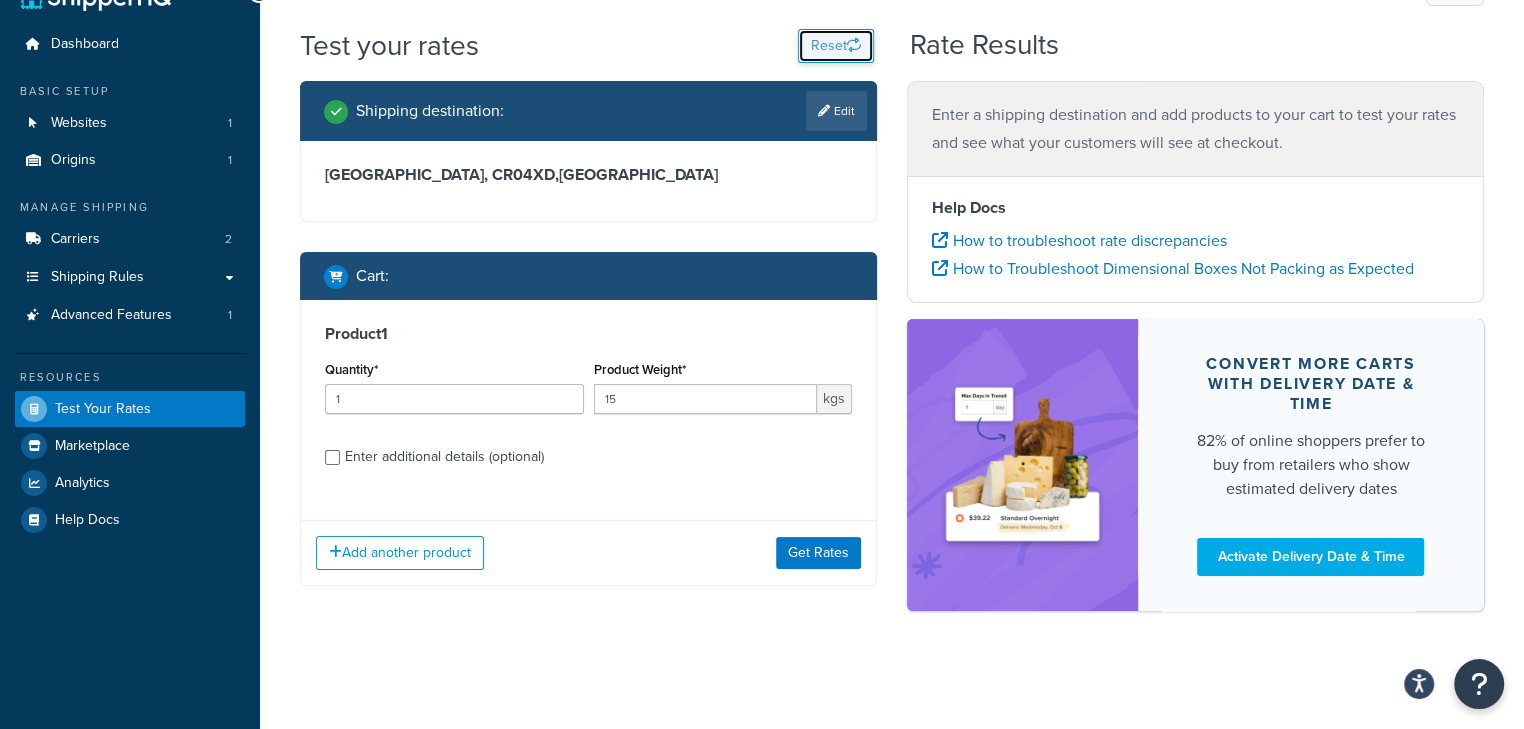 click on "Reset" at bounding box center (836, 46) 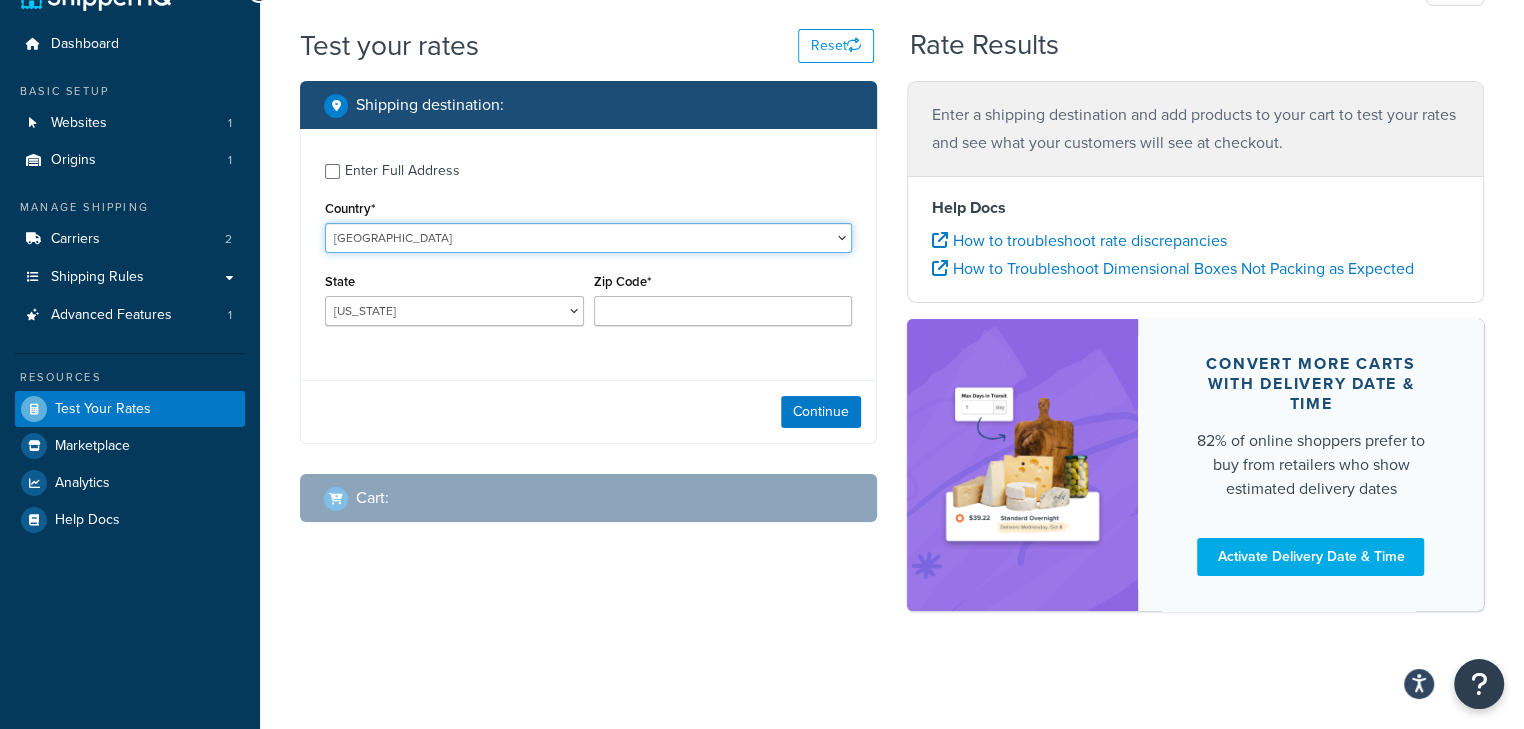 click on "United States  United Kingdom  Afghanistan  Åland Islands  Albania  Algeria  American Samoa  Andorra  Angola  Anguilla  Antarctica  Antigua and Barbuda  Argentina  Armenia  Aruba  Australia  Austria  Azerbaijan  Bahamas  Bahrain  Bangladesh  Barbados  Belarus  Belgium  Belize  Benin  Bermuda  Bhutan  Bolivia  Bonaire, Sint Eustatius and Saba  Bosnia and Herzegovina  Botswana  Bouvet Island  Brazil  British Indian Ocean Territory  Brunei Darussalam  Bulgaria  Burkina Faso  Burundi  Cambodia  Cameroon  Canada  Cape Verde  Cayman Islands  Central African Republic  Chad  Chile  China  Christmas Island  Cocos (Keeling) Islands  Colombia  Comoros  Congo  Congo, The Democratic Republic of the  Cook Islands  Costa Rica  Côte d'Ivoire  Croatia  Cuba  Curacao  Cyprus  Czech Republic  Denmark  Djibouti  Dominica  Dominican Republic  Ecuador  Egypt  El Salvador  Equatorial Guinea  Eritrea  Estonia  Ethiopia  Falkland Islands (Malvinas)  Faroe Islands  Fiji  Finland  France  French Guiana  French Polynesia  Gabon  Guam" at bounding box center (588, 238) 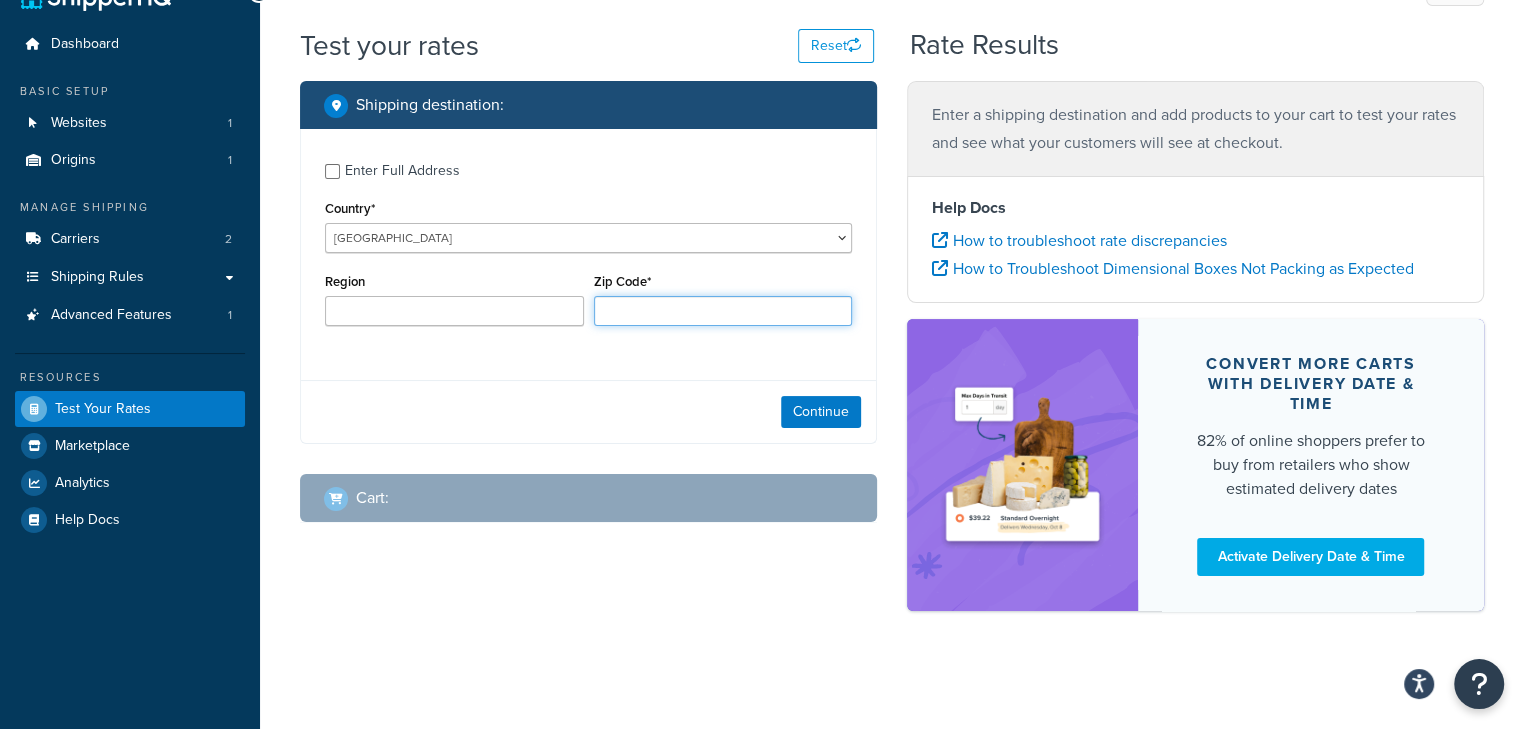 click on "Zip Code*" at bounding box center [723, 311] 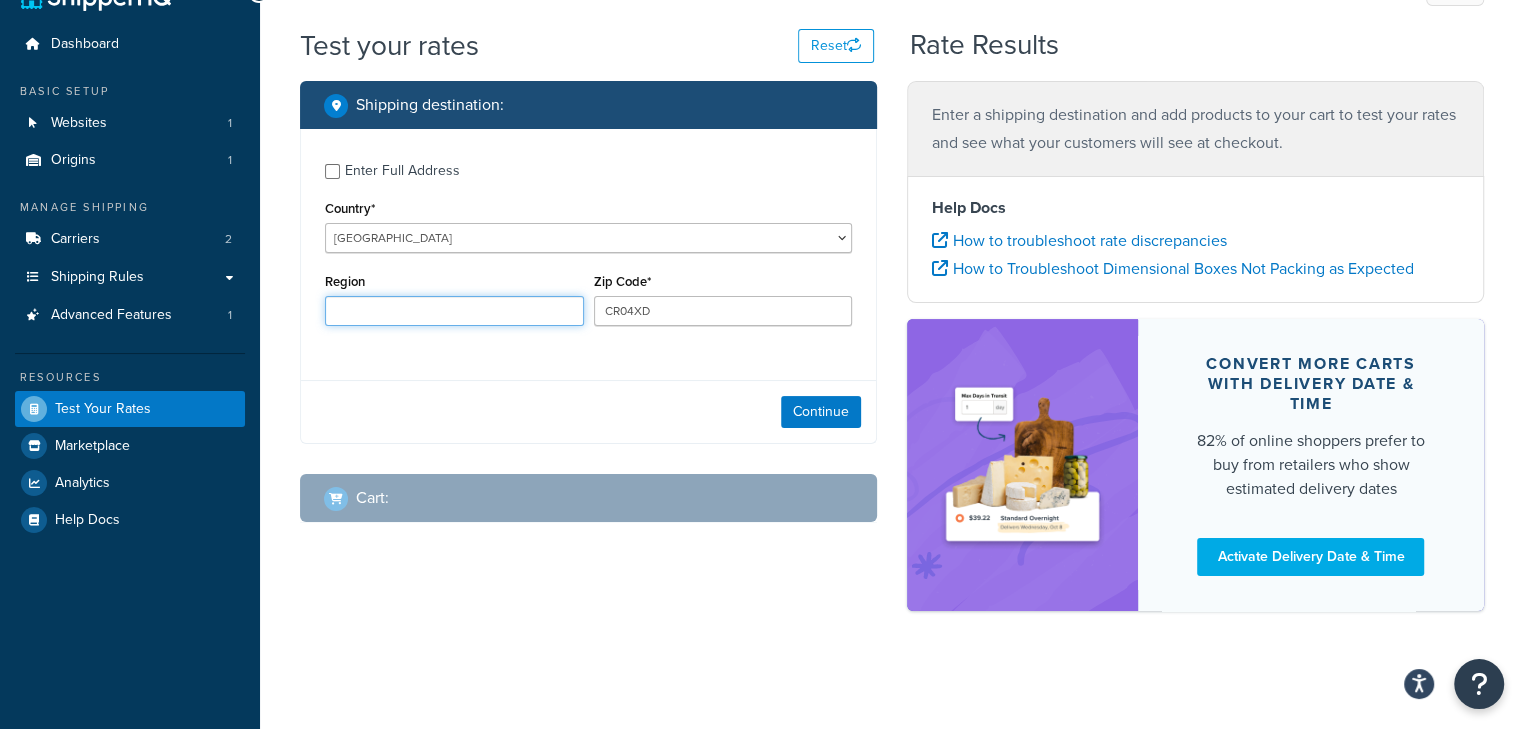 type on "Surrey" 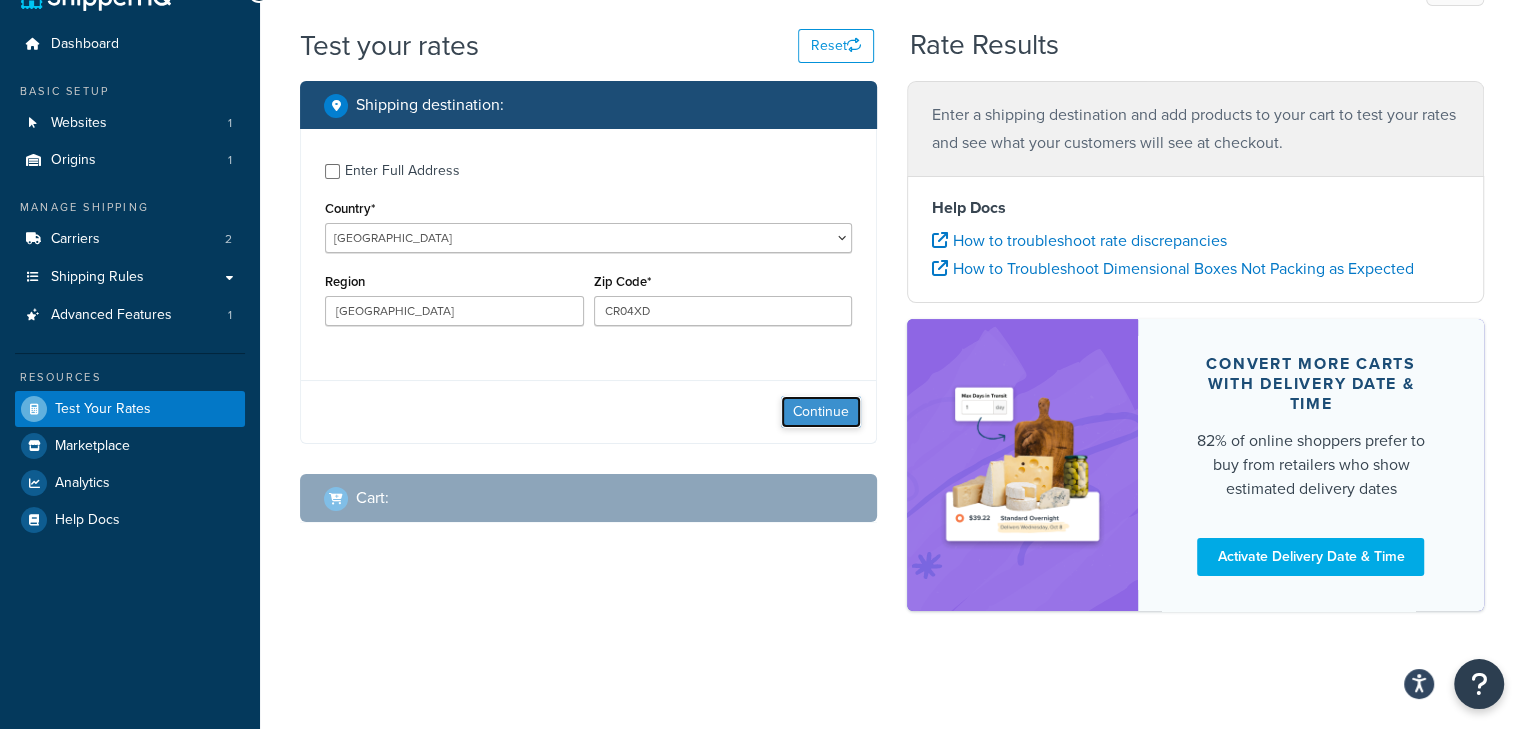 click on "Continue" at bounding box center [821, 412] 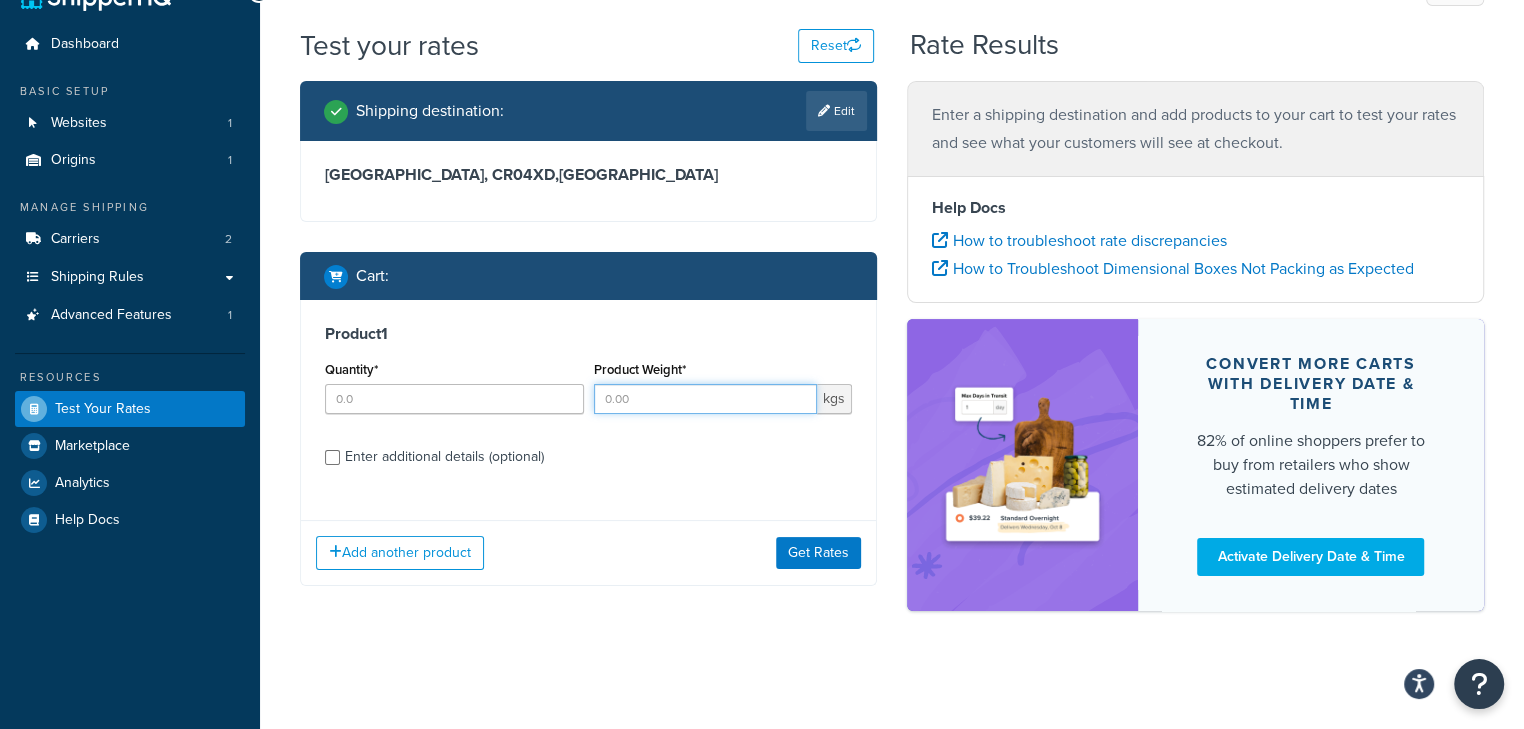 drag, startPoint x: 737, startPoint y: 407, endPoint x: 713, endPoint y: 401, distance: 24.738634 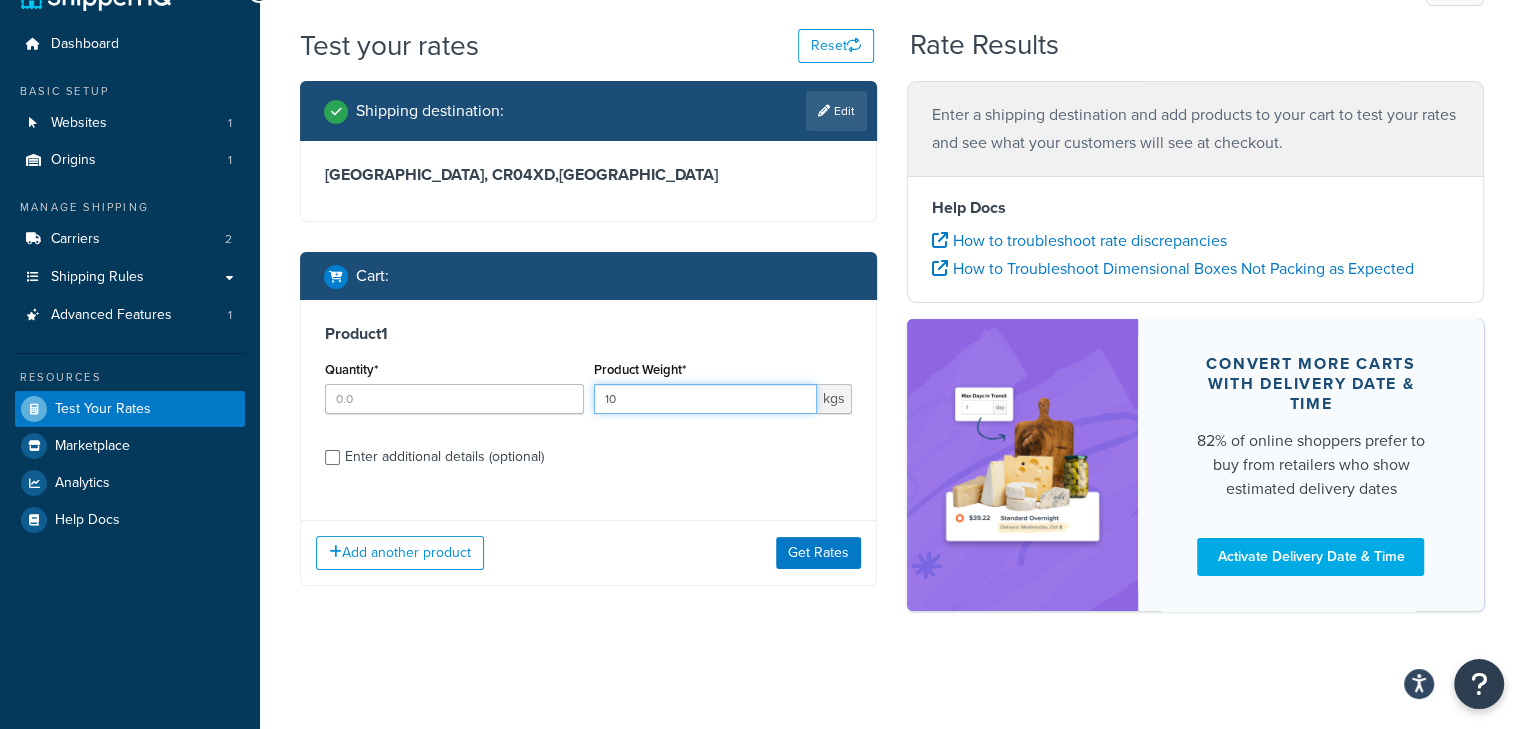 type on "10" 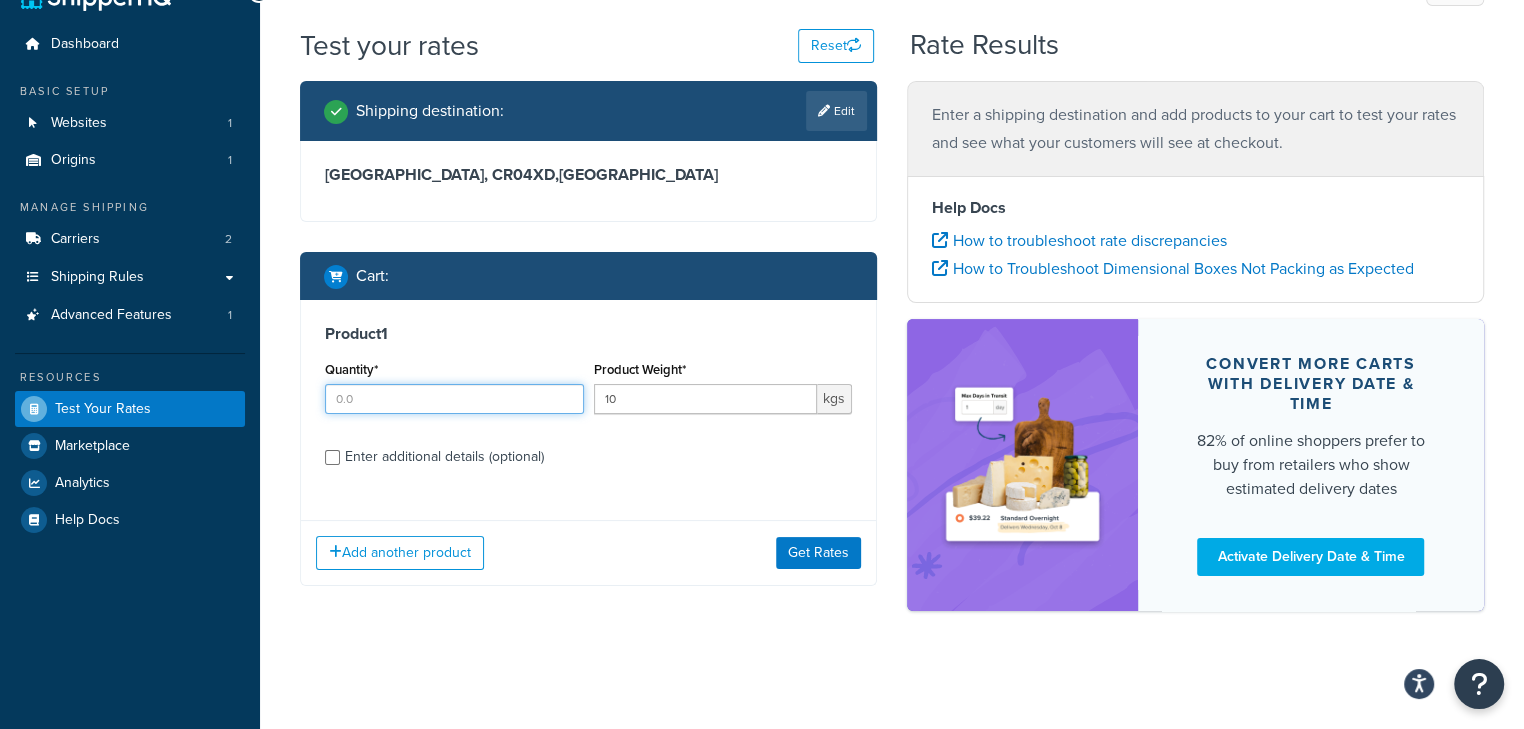 click on "Quantity*" at bounding box center (454, 399) 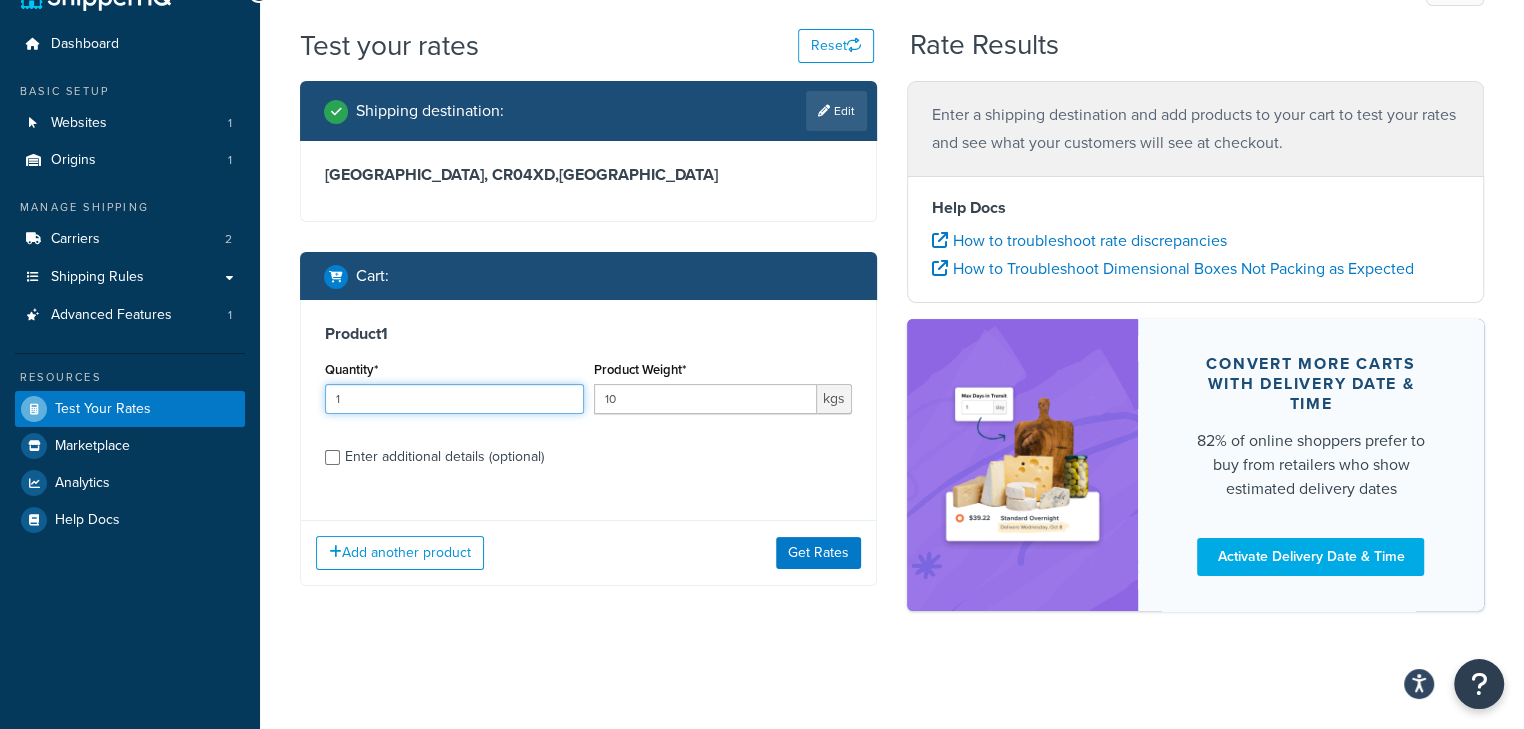 type on "1" 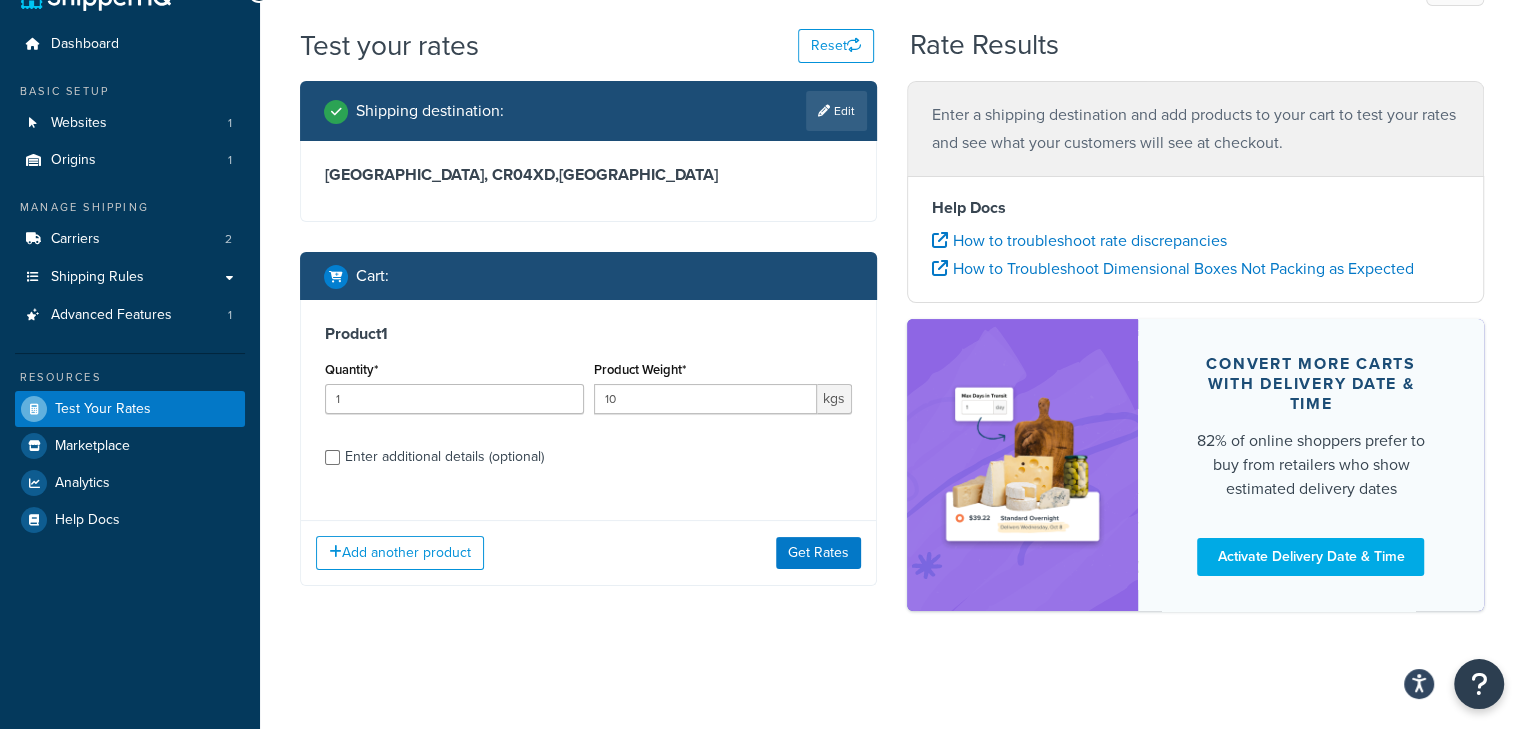 click on "Enter additional details (optional)" at bounding box center [444, 457] 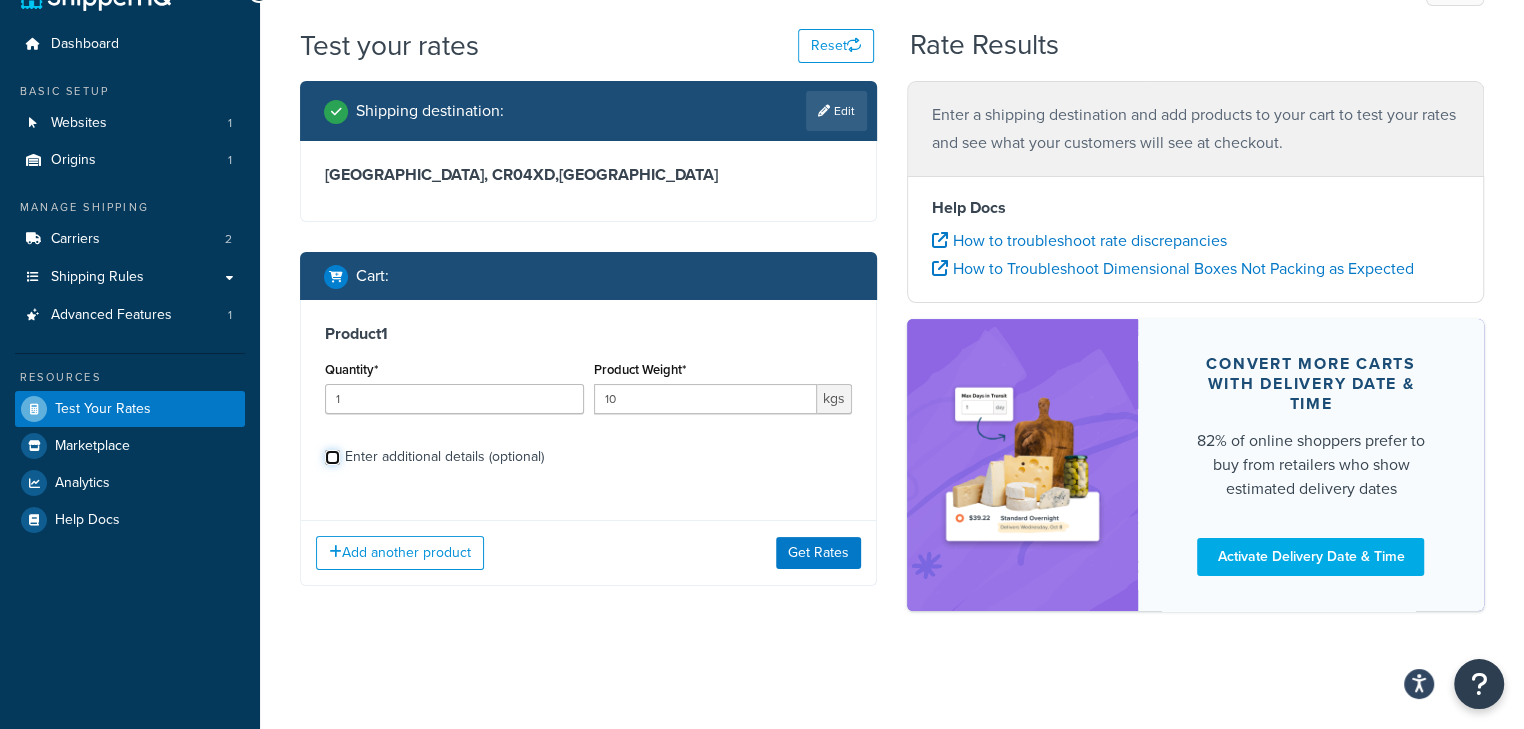 click on "Enter additional details (optional)" at bounding box center [332, 457] 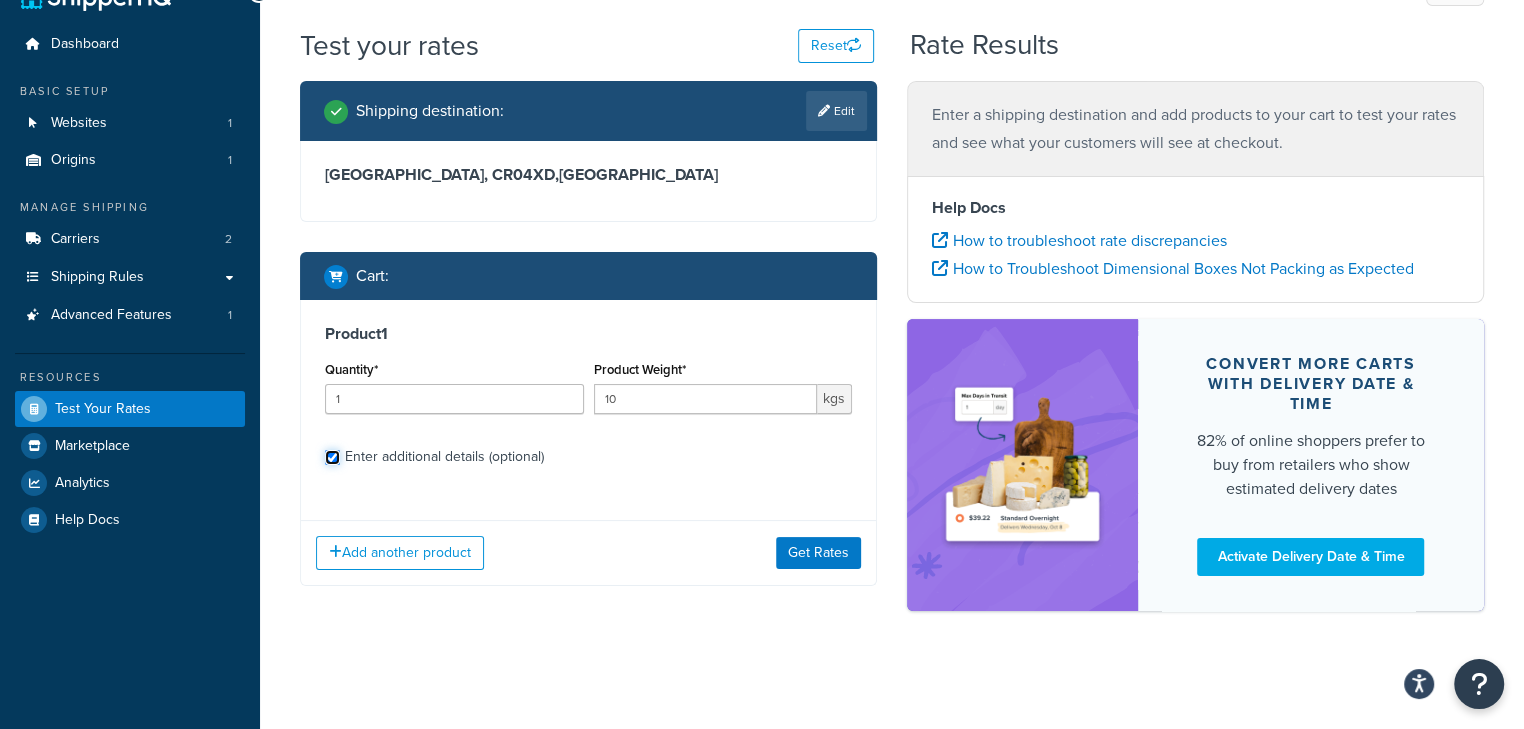 checkbox on "true" 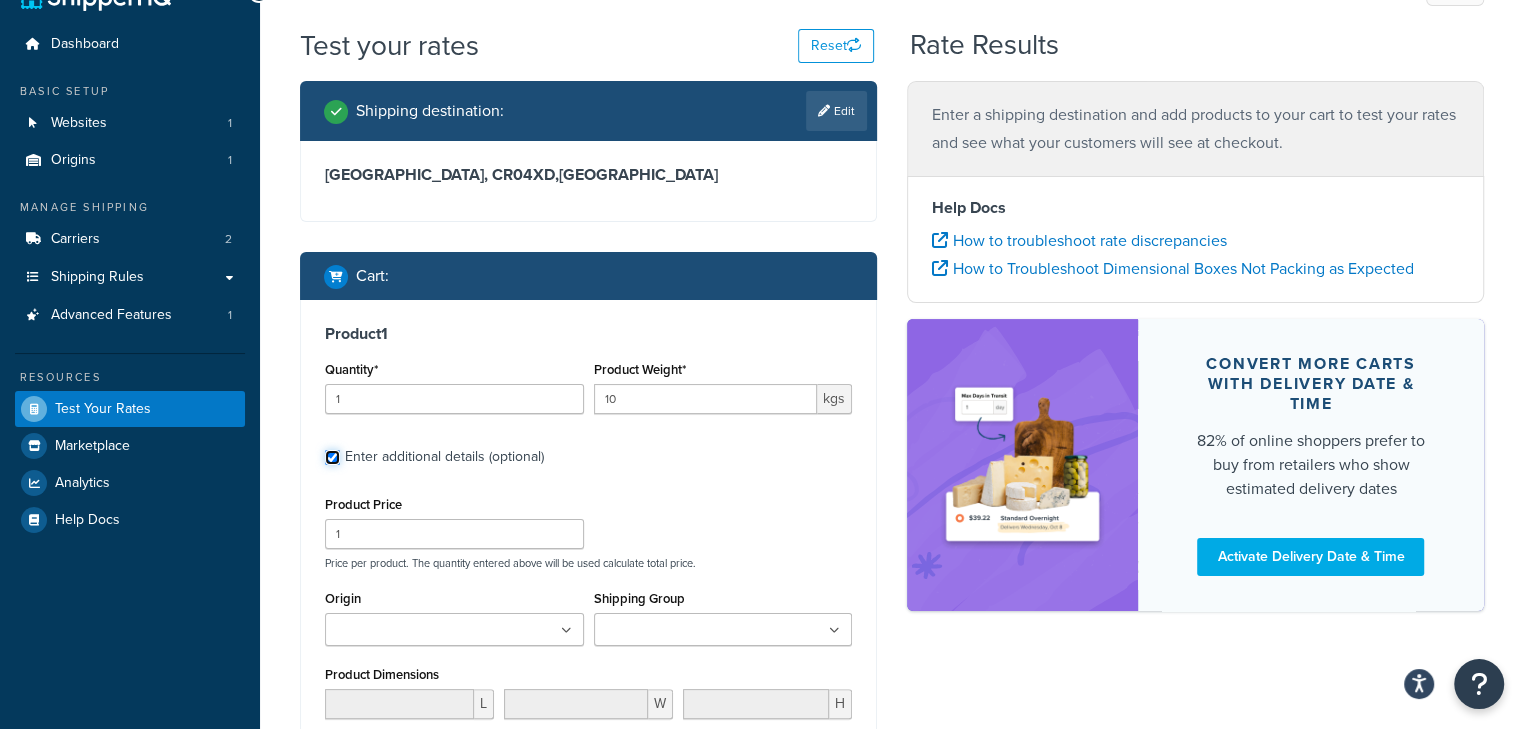 scroll, scrollTop: 100, scrollLeft: 0, axis: vertical 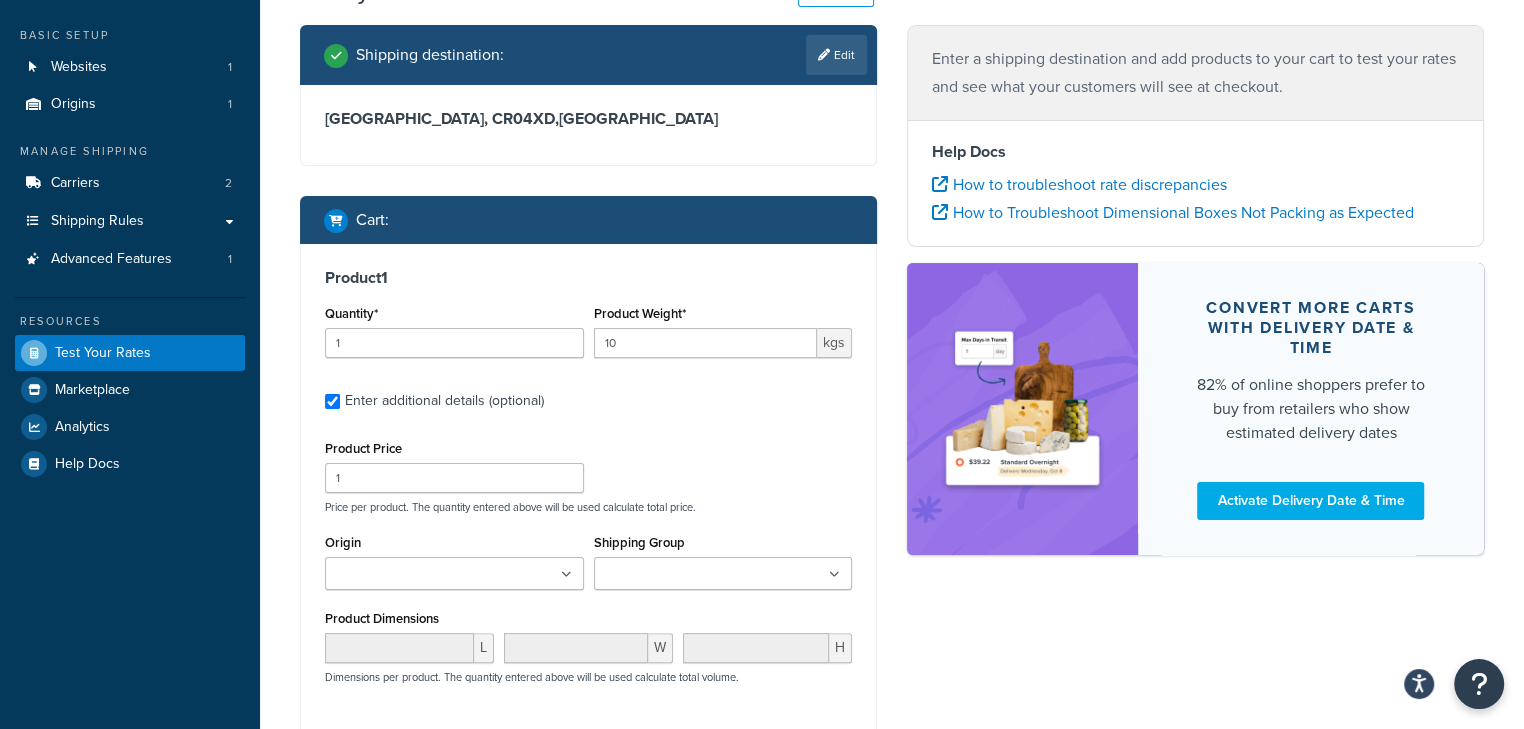click at bounding box center (723, 573) 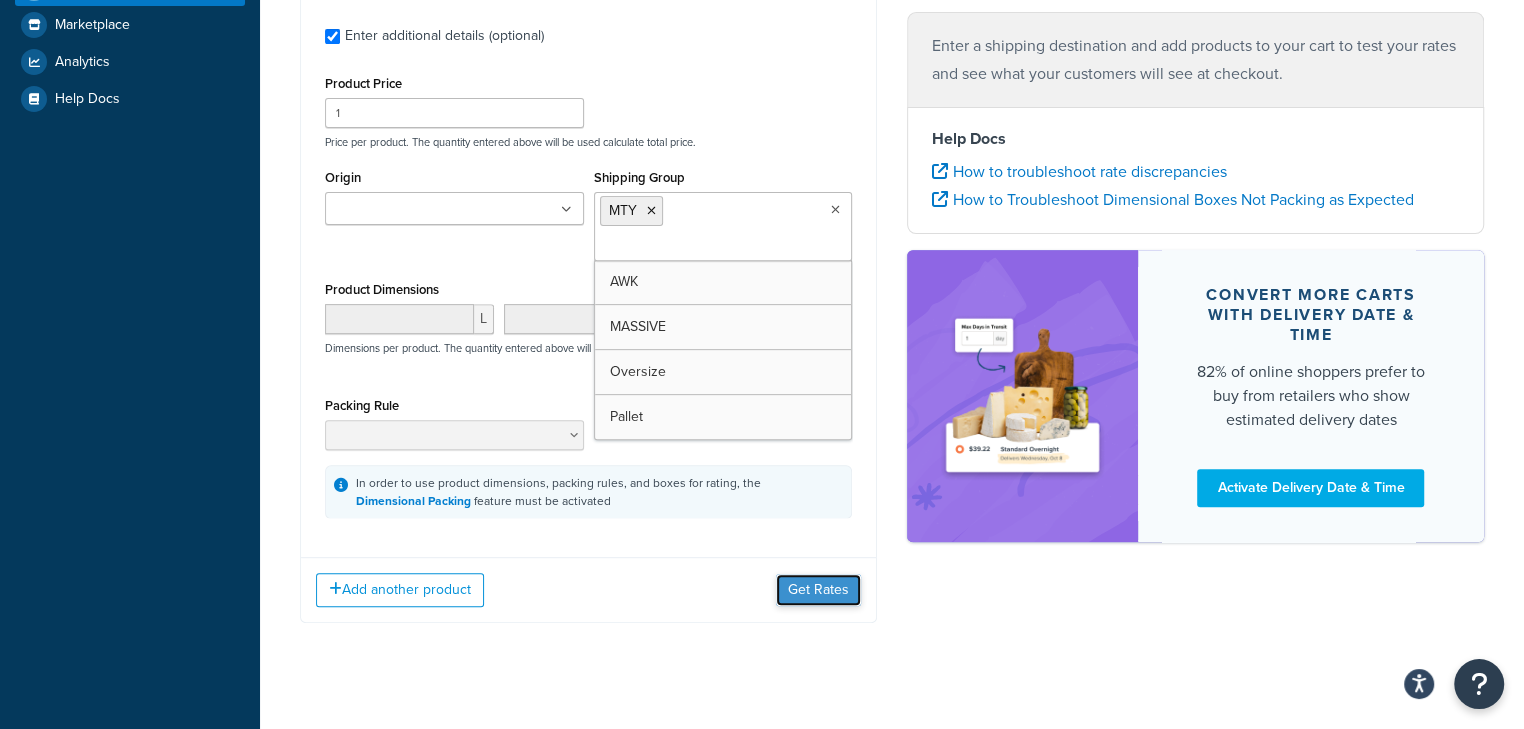 click on "Get Rates" at bounding box center [818, 590] 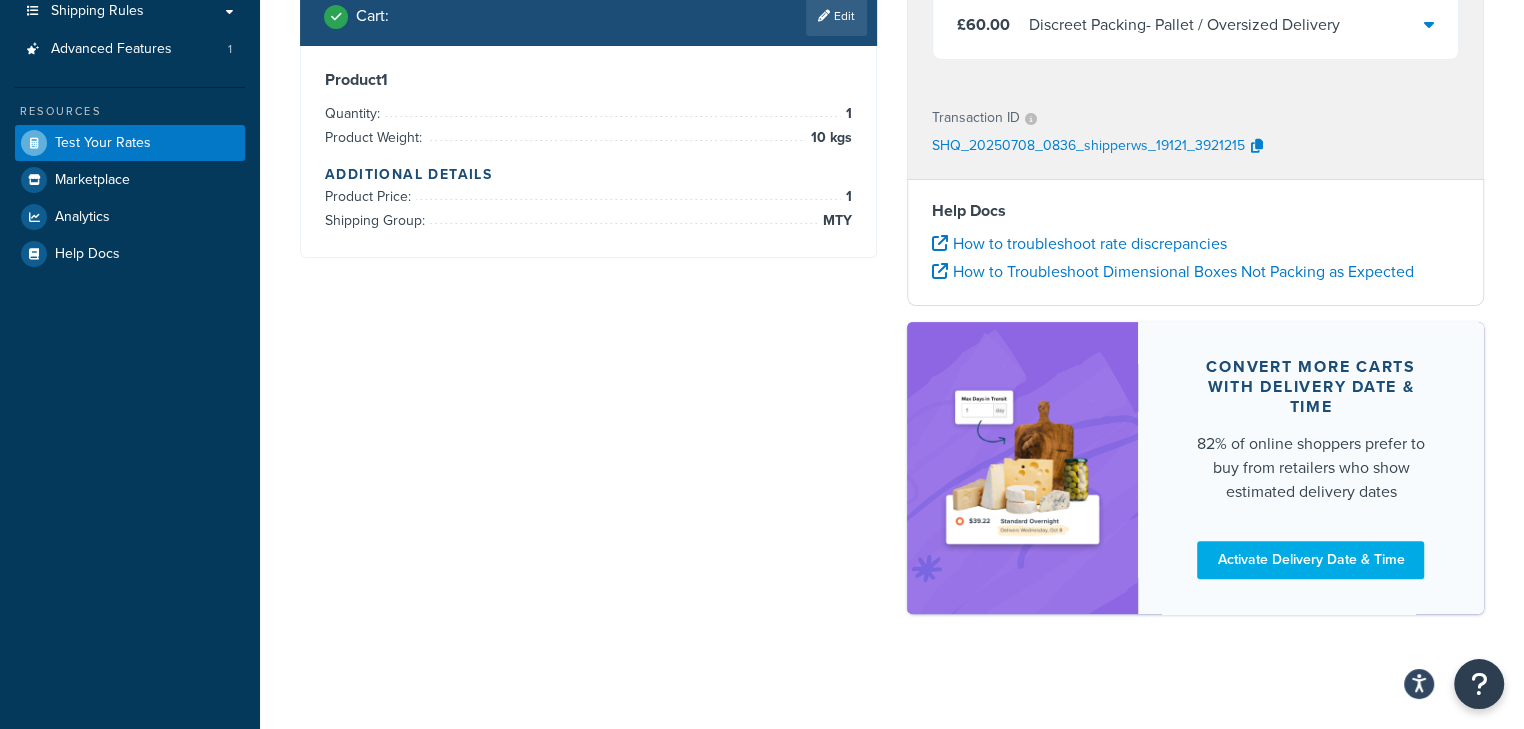 scroll, scrollTop: 177, scrollLeft: 0, axis: vertical 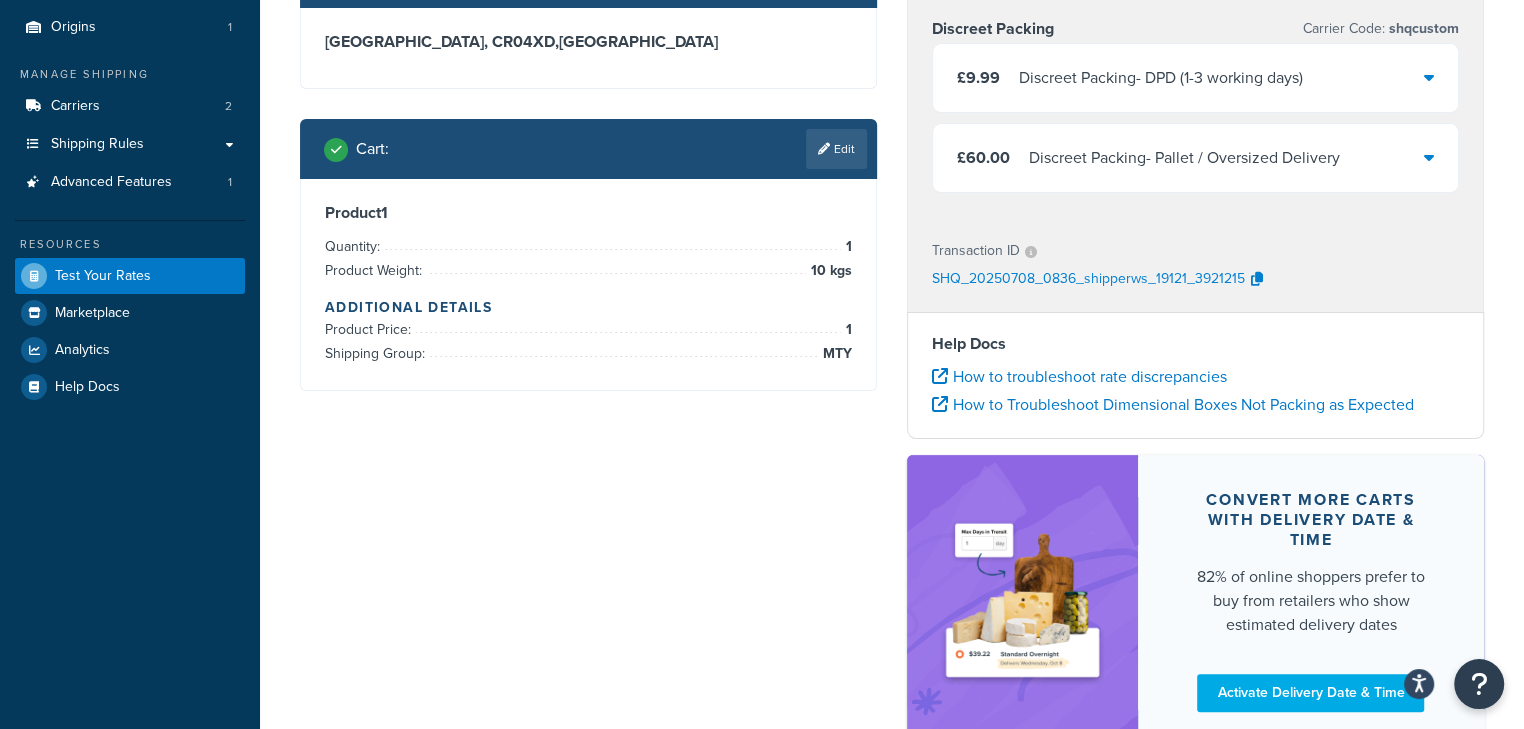 click on "Discreet Packing  -   DPD (1-3 working days)" at bounding box center (1161, 78) 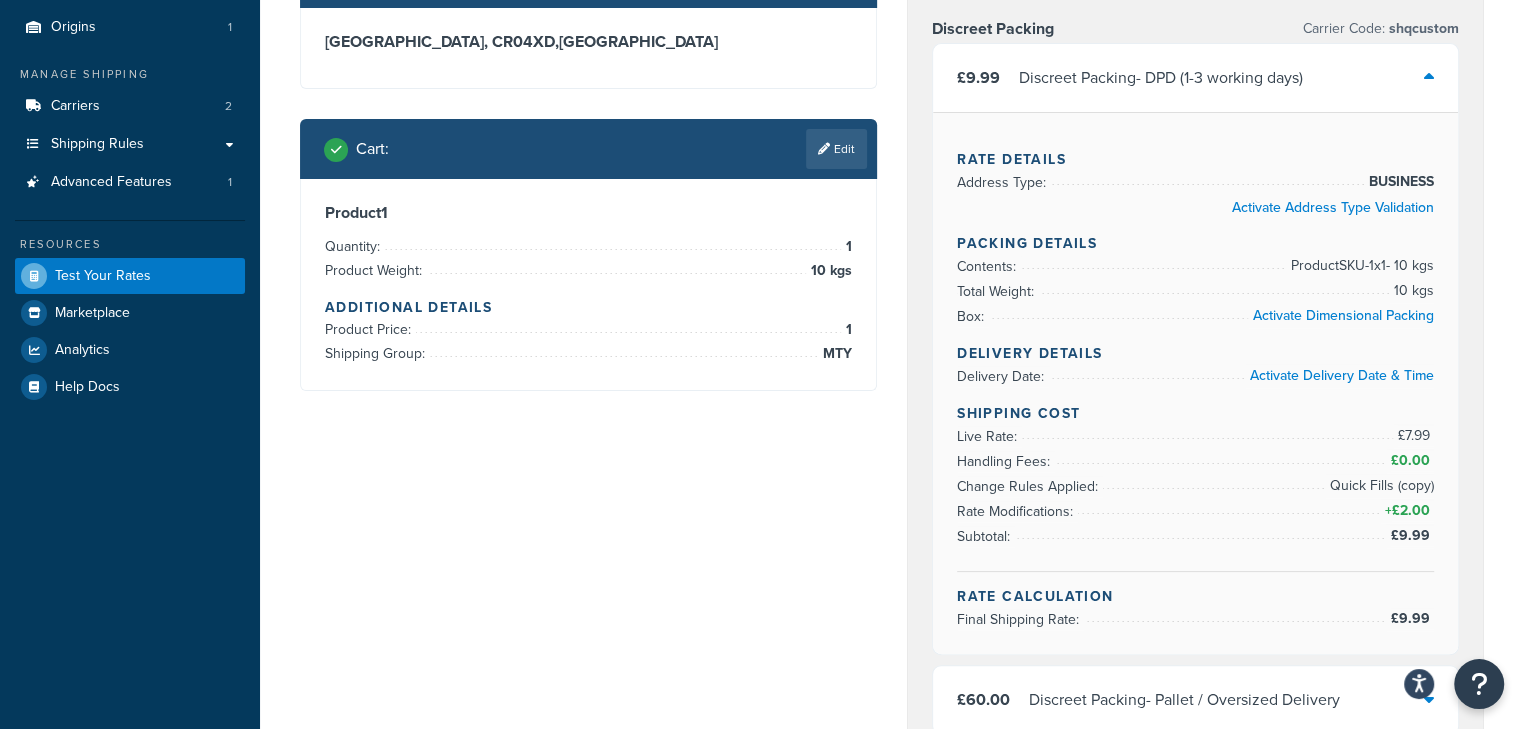 scroll, scrollTop: 0, scrollLeft: 0, axis: both 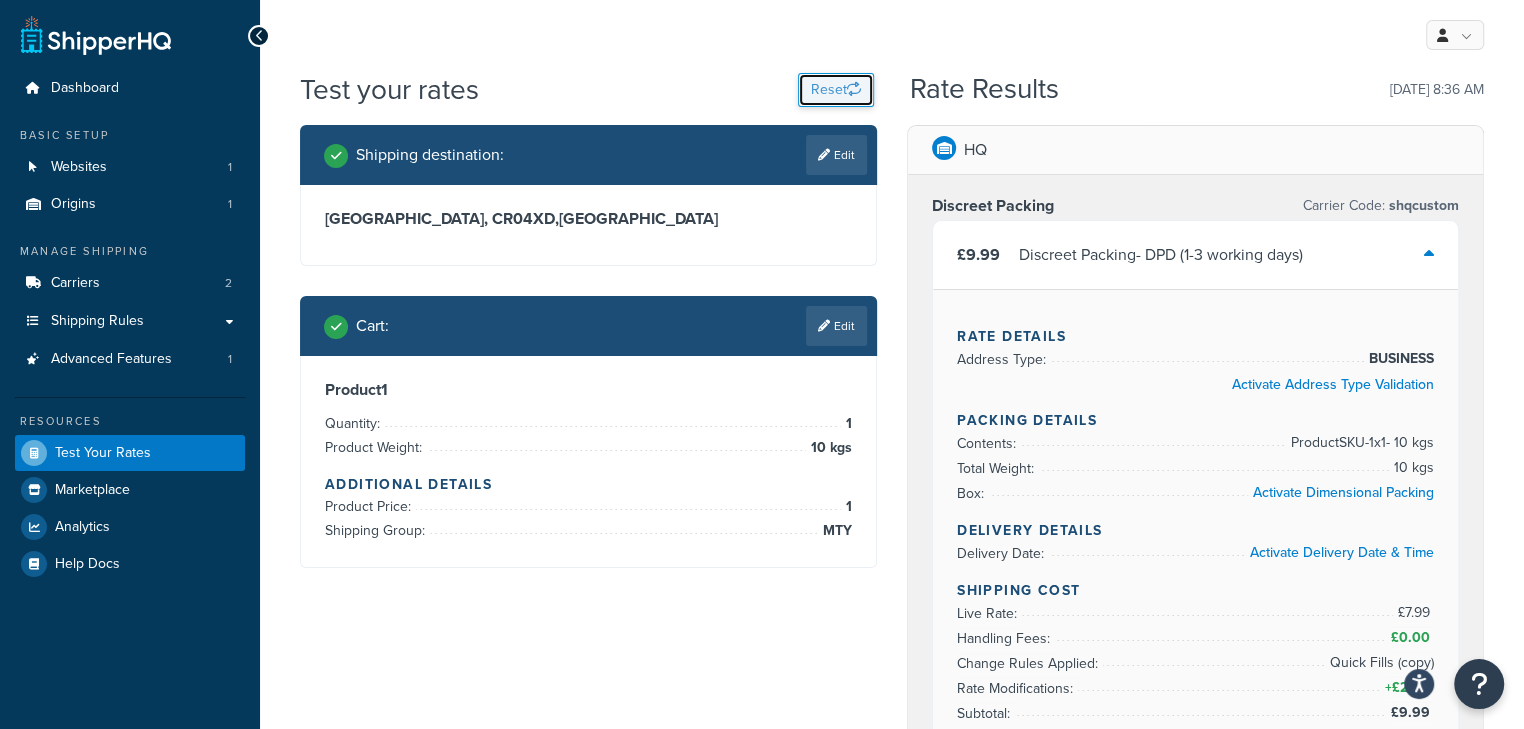 click at bounding box center (854, 89) 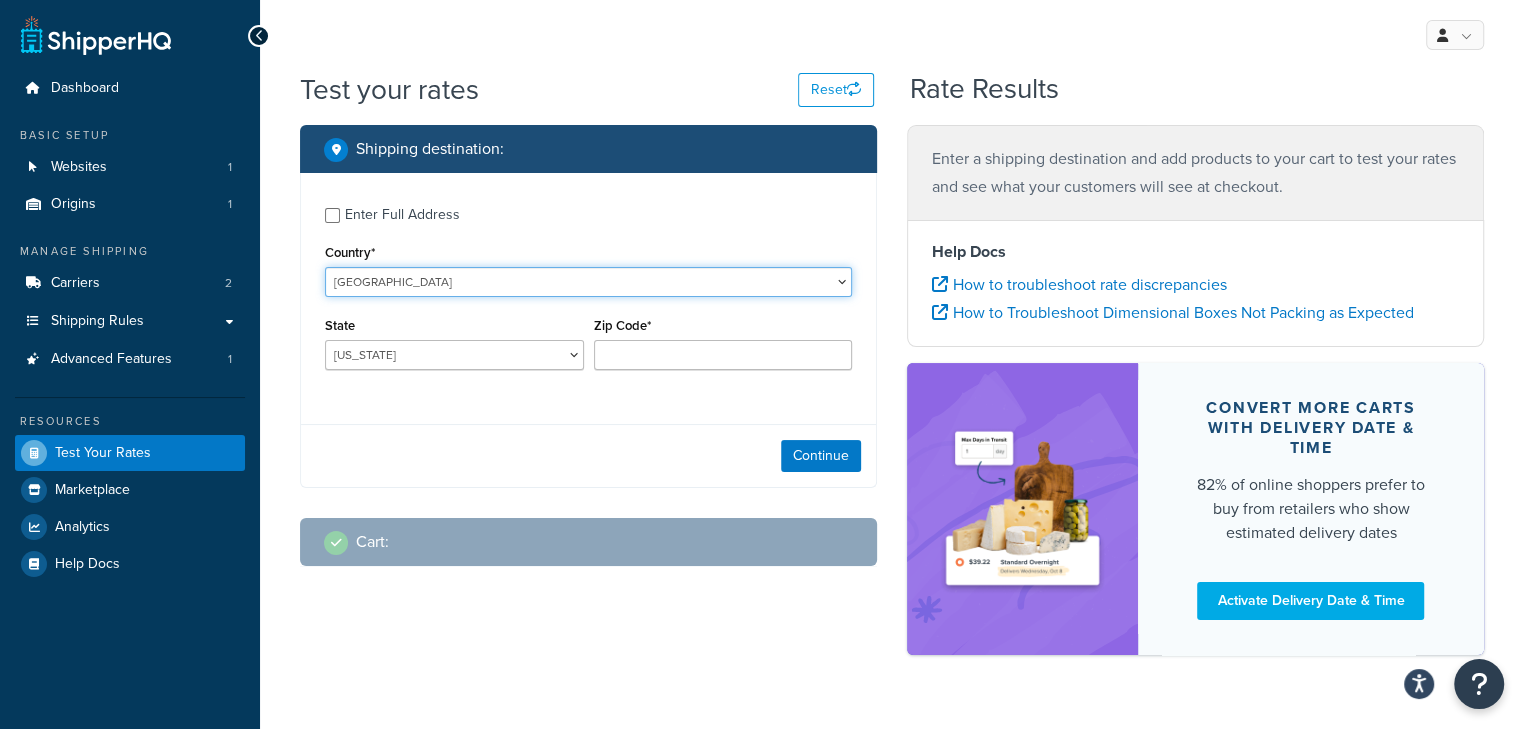 click on "United States  United Kingdom  Afghanistan  Åland Islands  Albania  Algeria  American Samoa  Andorra  Angola  Anguilla  Antarctica  Antigua and Barbuda  Argentina  Armenia  Aruba  Australia  Austria  Azerbaijan  Bahamas  Bahrain  Bangladesh  Barbados  Belarus  Belgium  Belize  Benin  Bermuda  Bhutan  Bolivia  Bonaire, Sint Eustatius and Saba  Bosnia and Herzegovina  Botswana  Bouvet Island  Brazil  British Indian Ocean Territory  Brunei Darussalam  Bulgaria  Burkina Faso  Burundi  Cambodia  Cameroon  Canada  Cape Verde  Cayman Islands  Central African Republic  Chad  Chile  China  Christmas Island  Cocos (Keeling) Islands  Colombia  Comoros  Congo  Congo, The Democratic Republic of the  Cook Islands  Costa Rica  Côte d'Ivoire  Croatia  Cuba  Curacao  Cyprus  Czech Republic  Denmark  Djibouti  Dominica  Dominican Republic  Ecuador  Egypt  El Salvador  Equatorial Guinea  Eritrea  Estonia  Ethiopia  Falkland Islands (Malvinas)  Faroe Islands  Fiji  Finland  France  French Guiana  French Polynesia  Gabon  Guam" at bounding box center (588, 282) 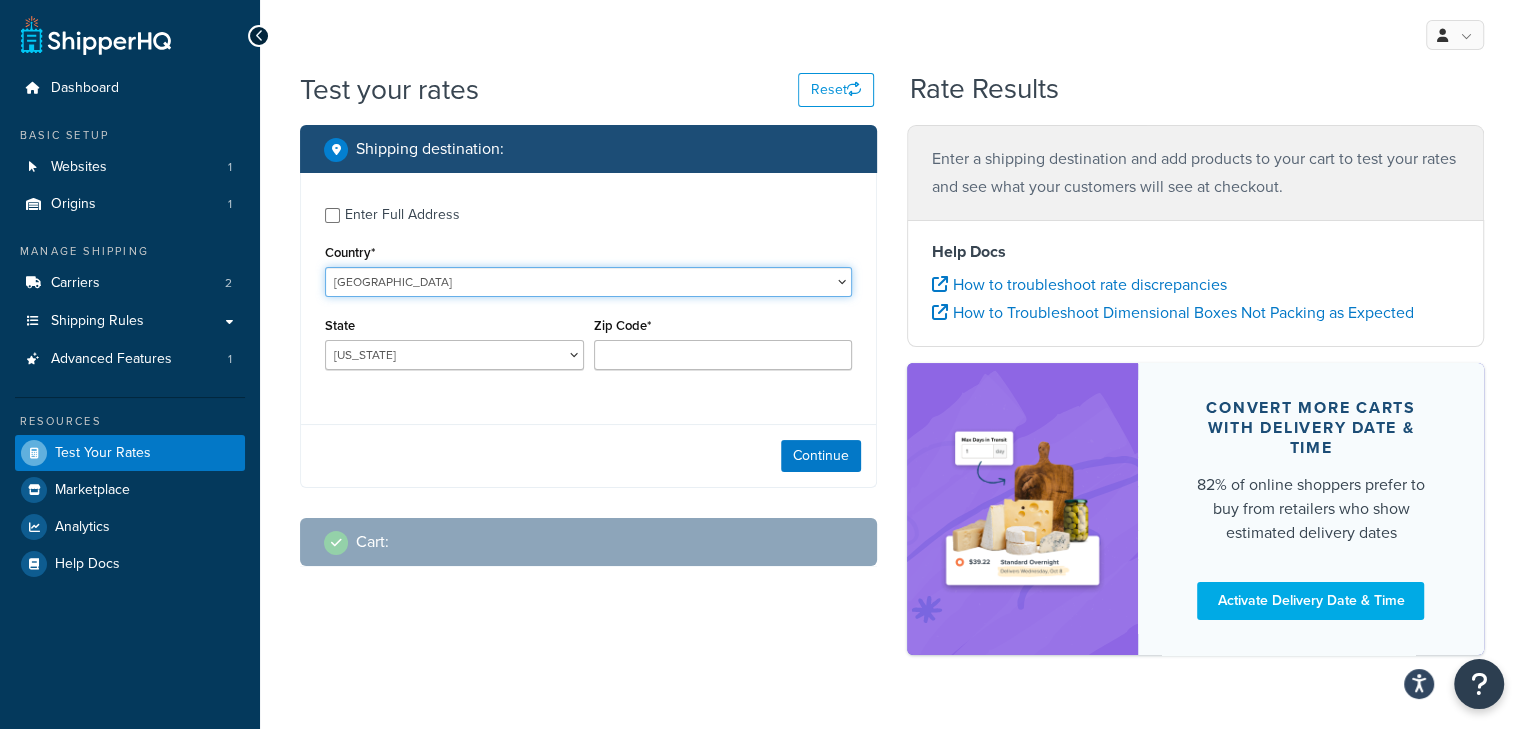 select on "GB" 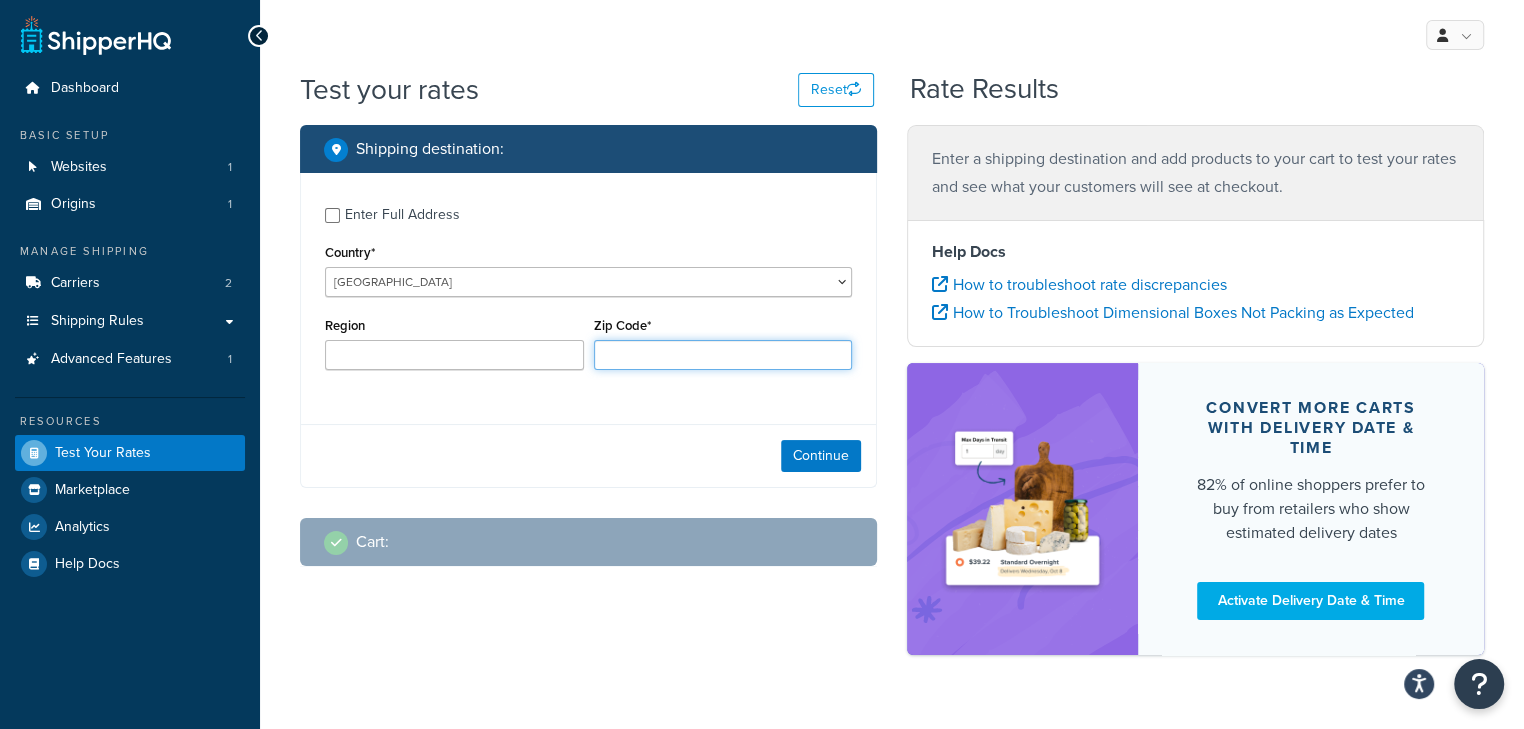 click on "Zip Code*" at bounding box center (723, 355) 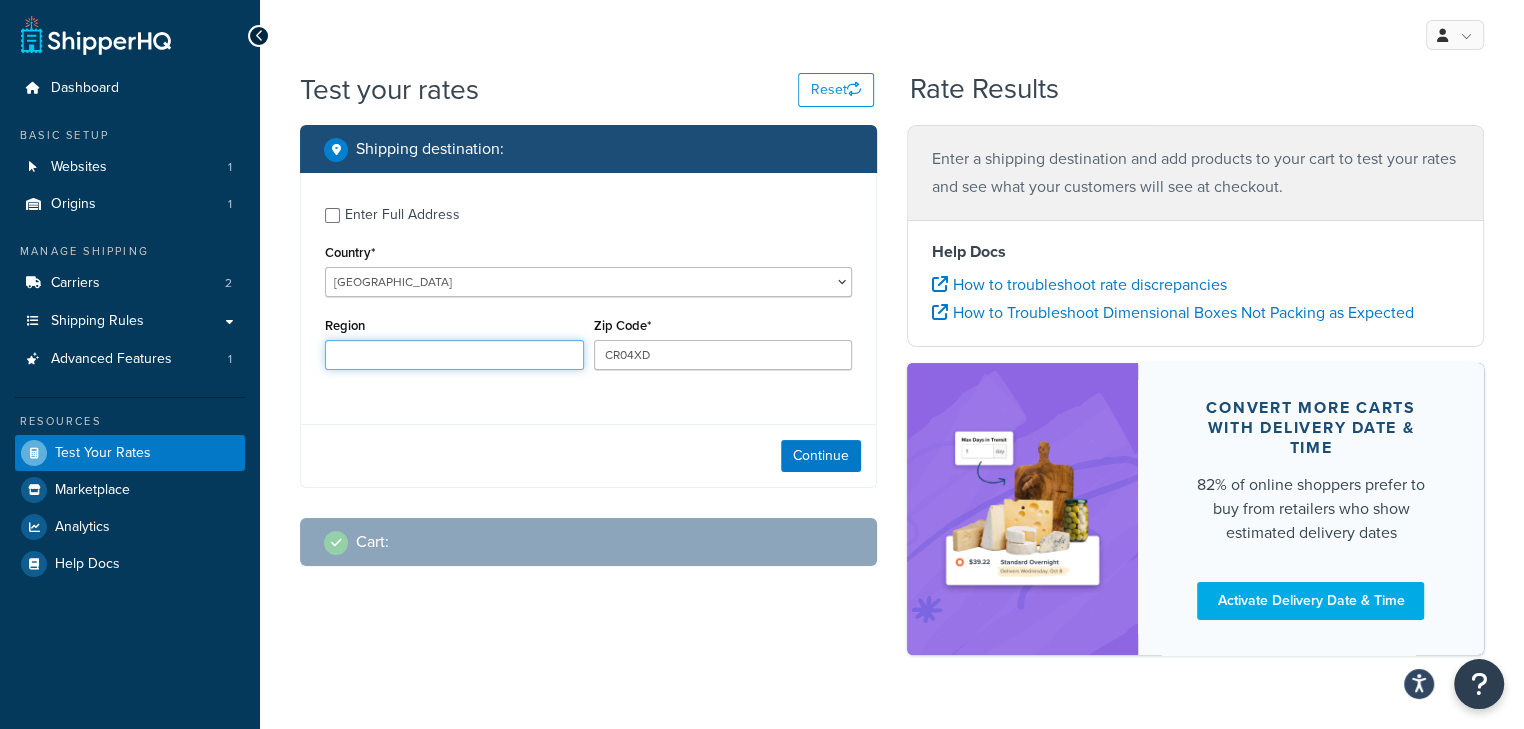 type on "Surrey" 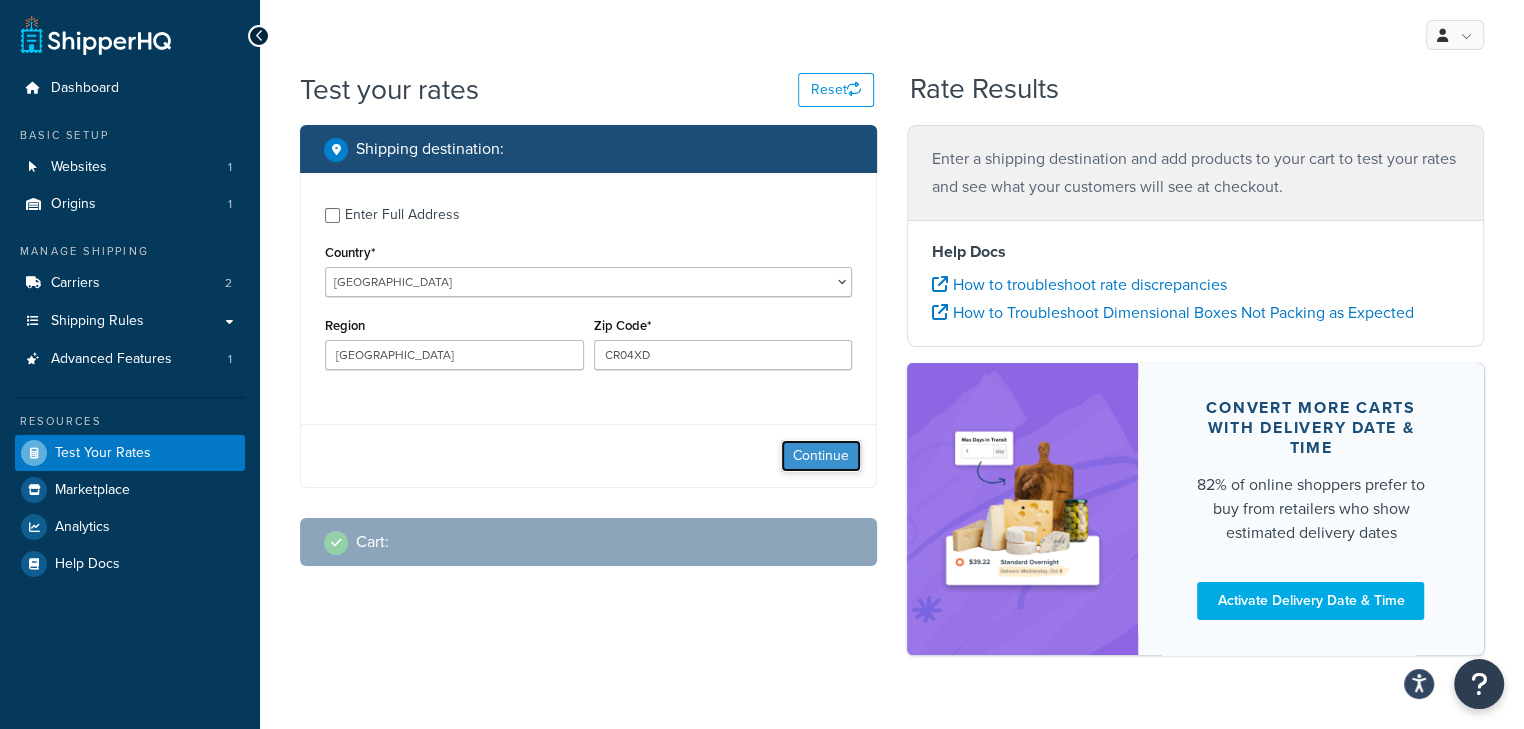 click on "Continue" at bounding box center [821, 456] 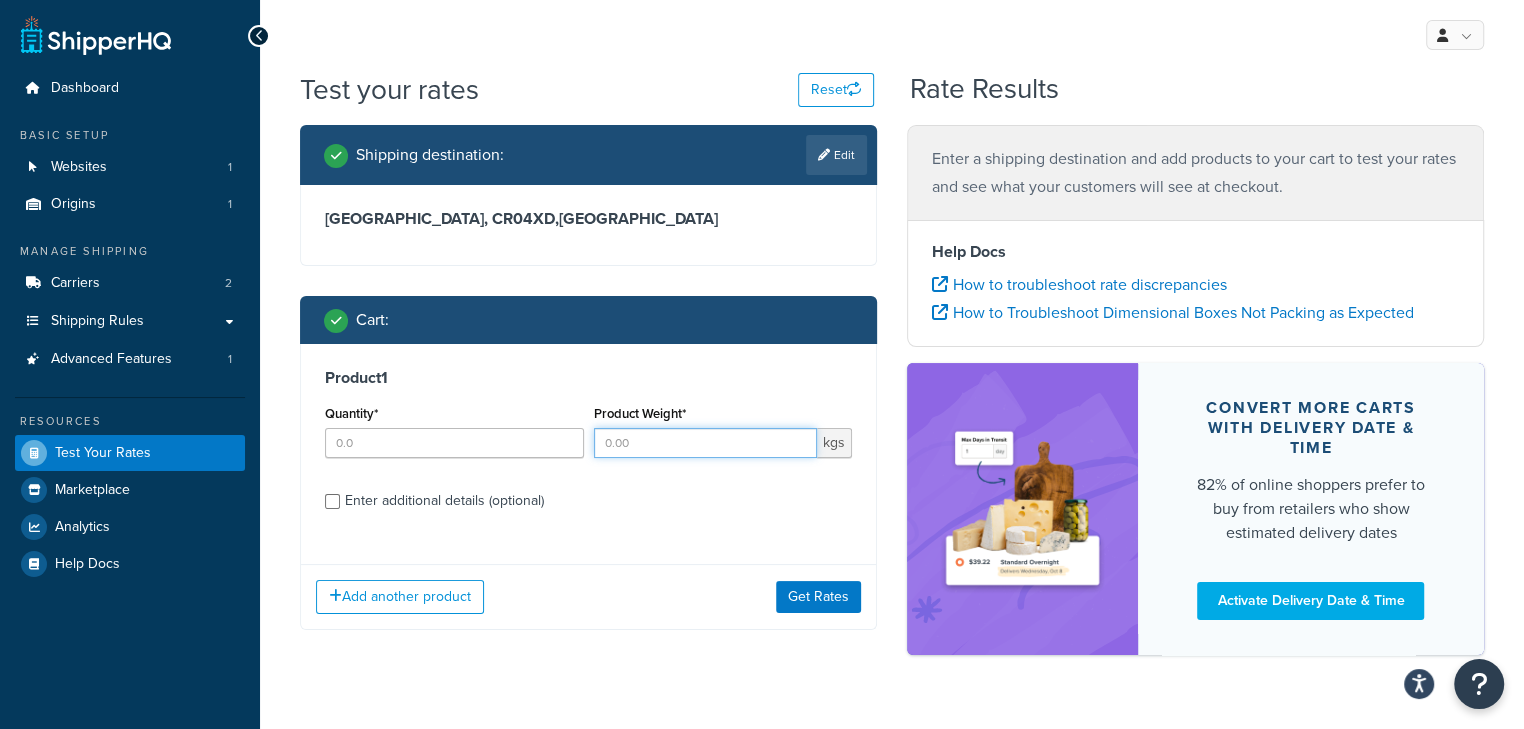 click on "Product Weight*" at bounding box center [706, 443] 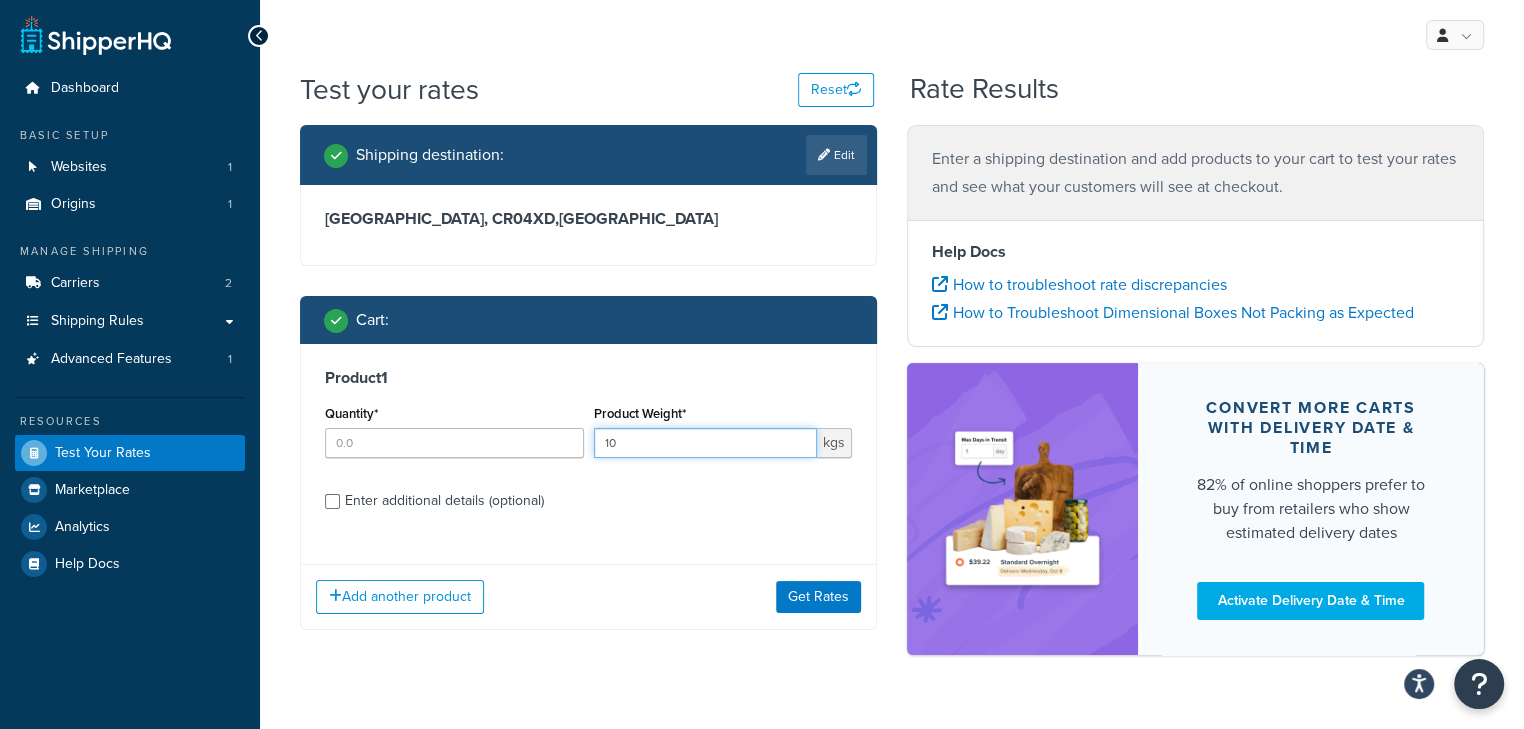 type on "10" 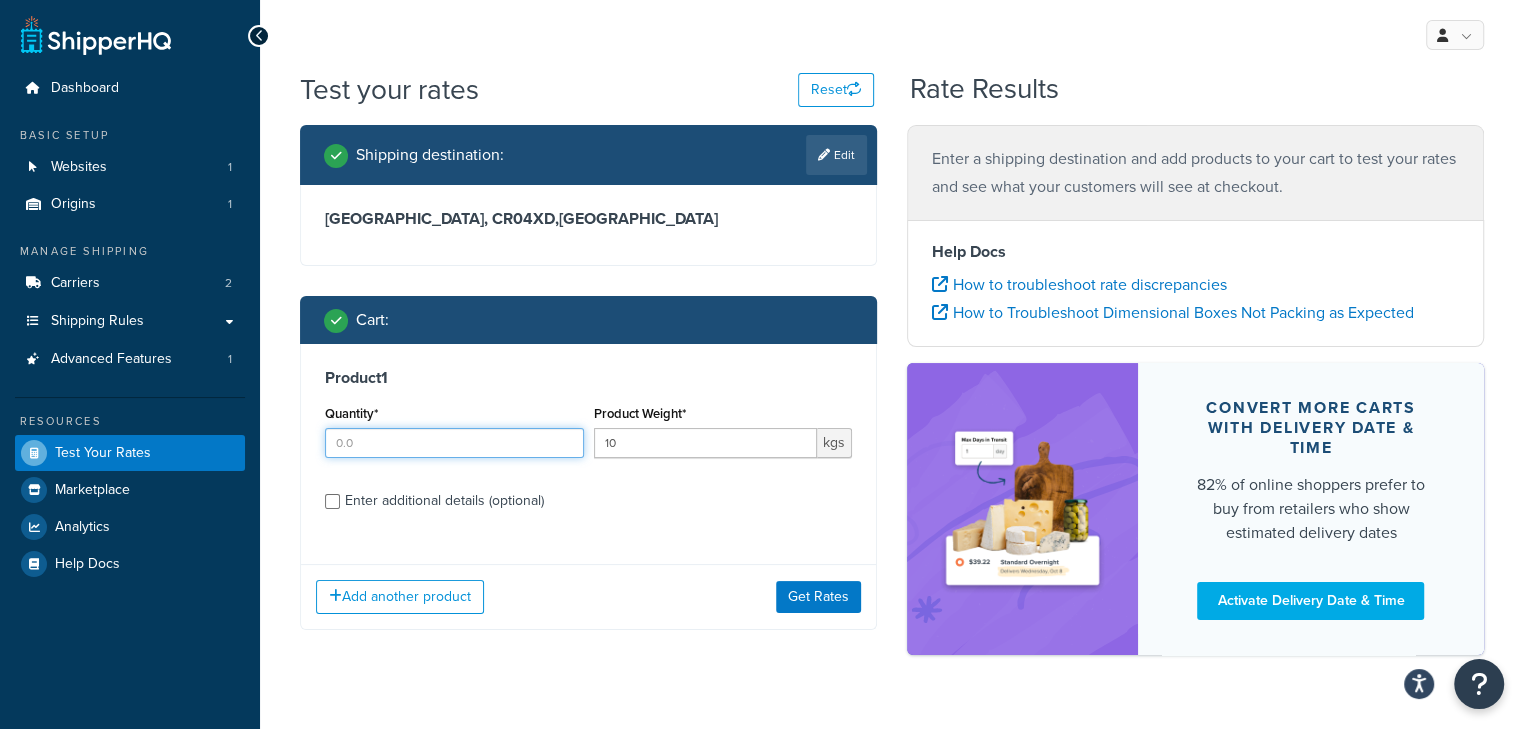click on "Quantity*" at bounding box center (454, 443) 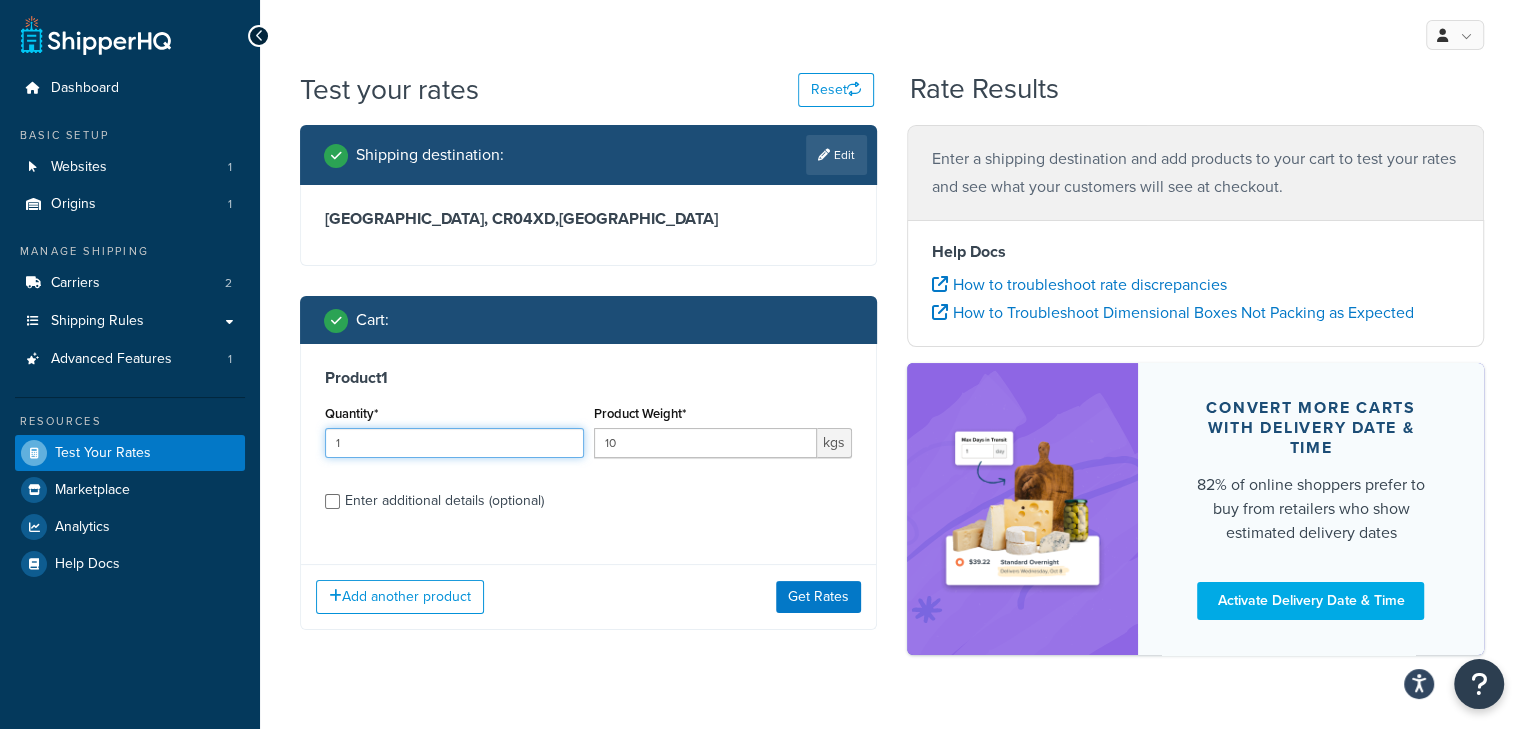 type on "1" 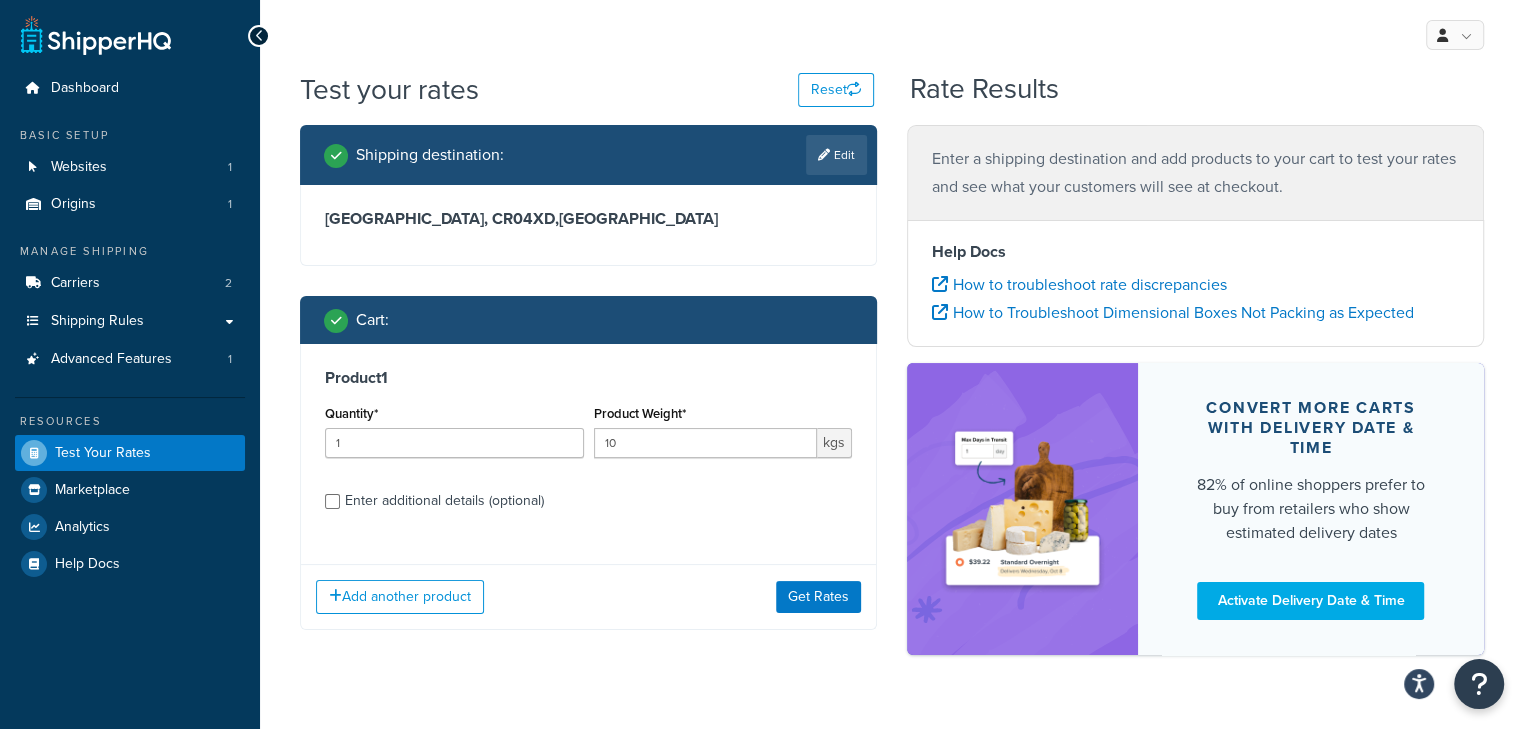 click on "Enter additional details (optional)" at bounding box center (444, 501) 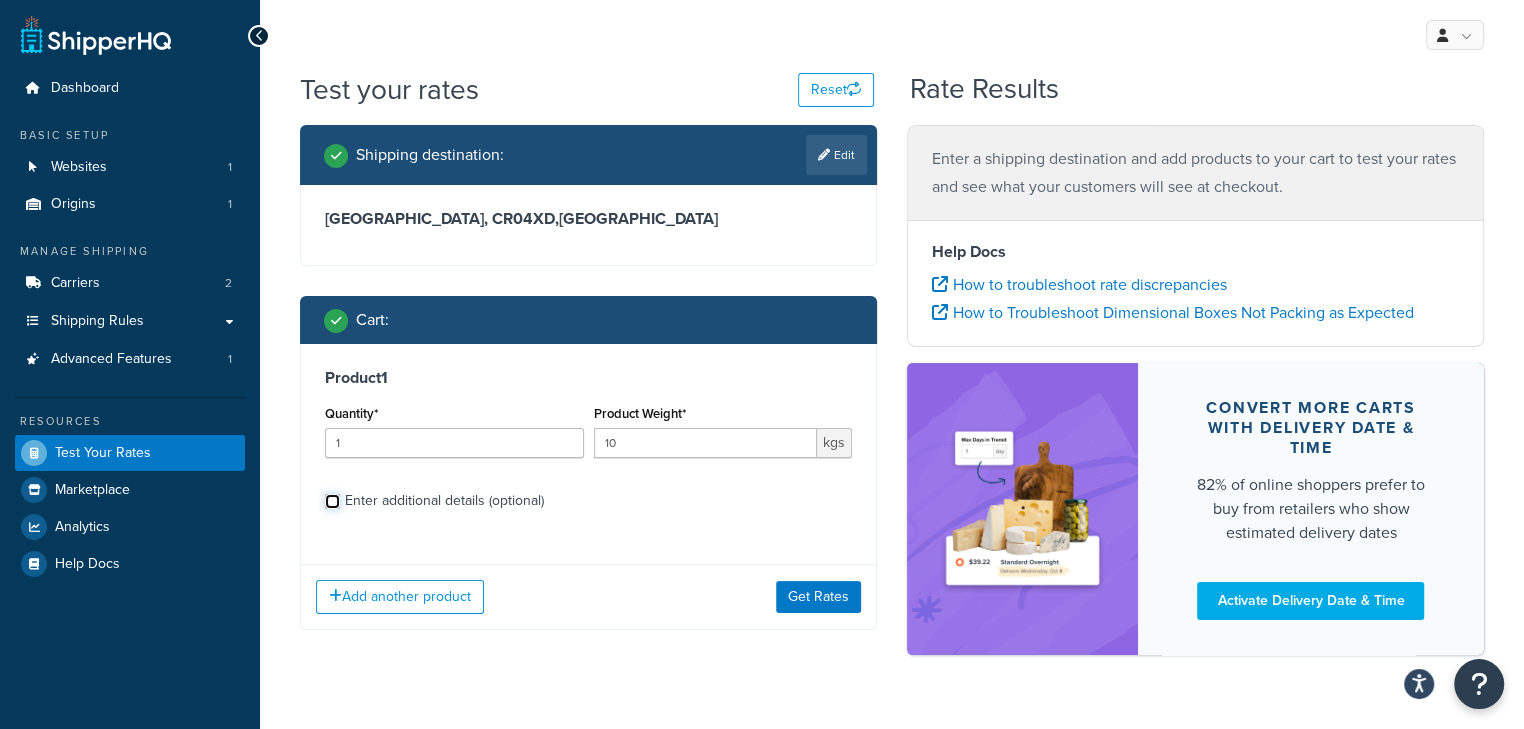 click on "Enter additional details (optional)" at bounding box center (332, 501) 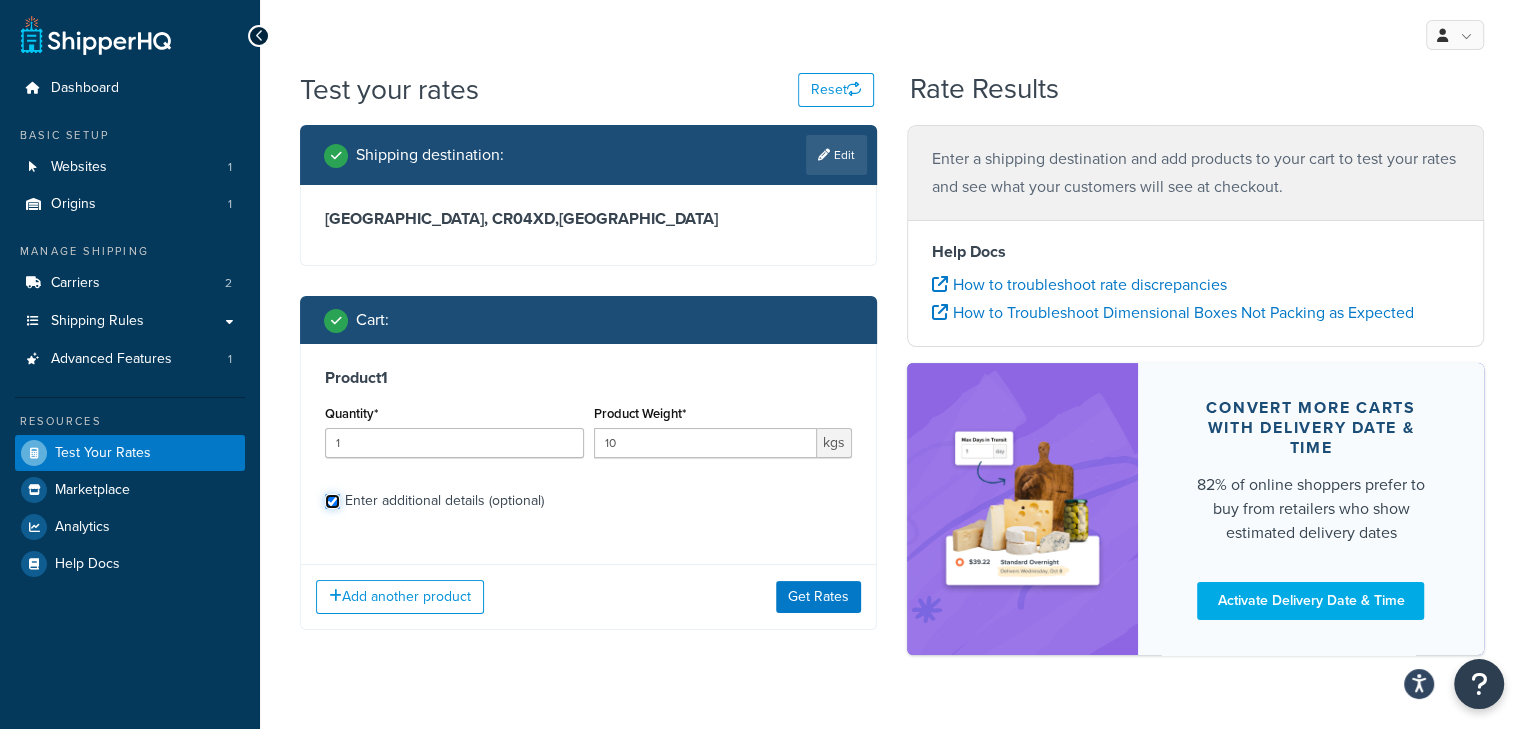 checkbox on "true" 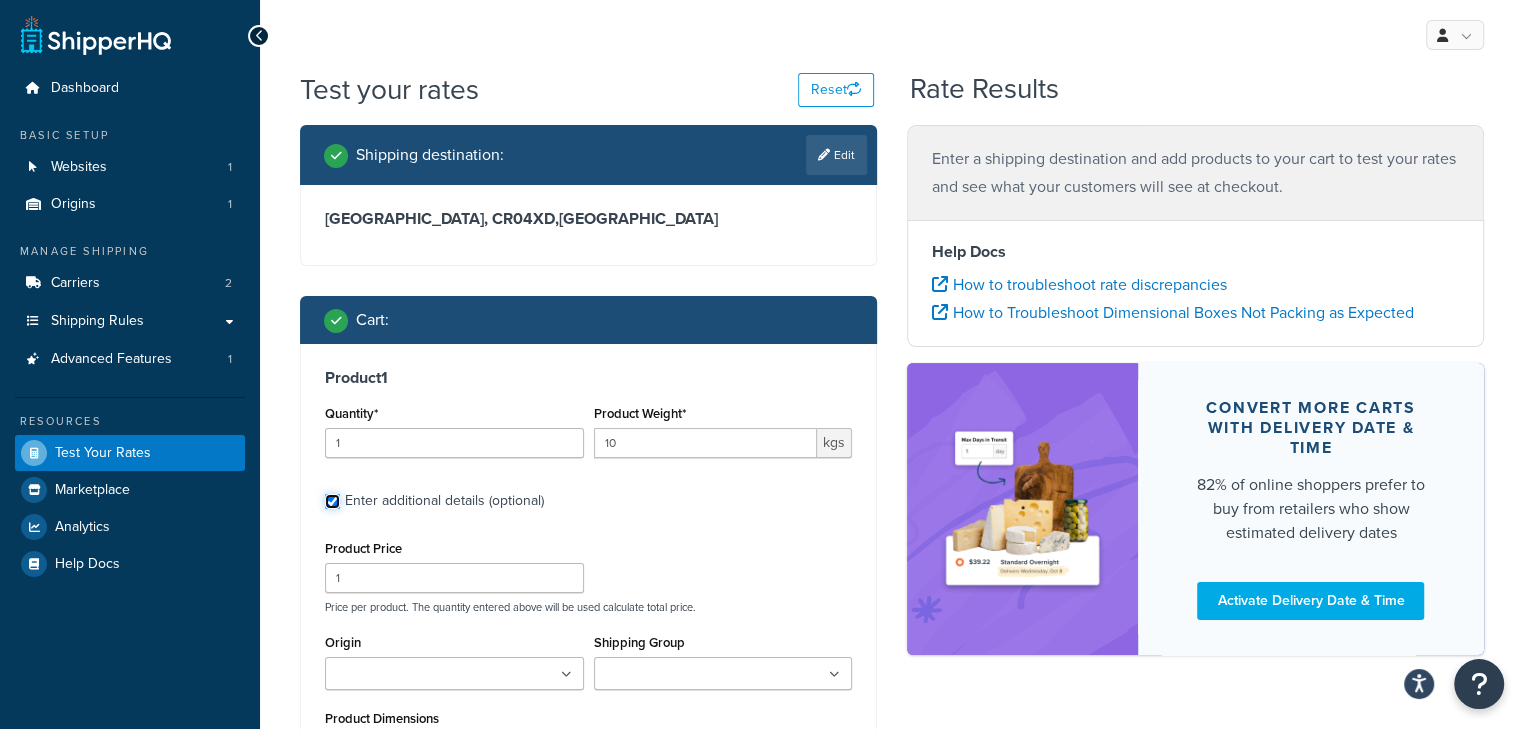 scroll, scrollTop: 266, scrollLeft: 0, axis: vertical 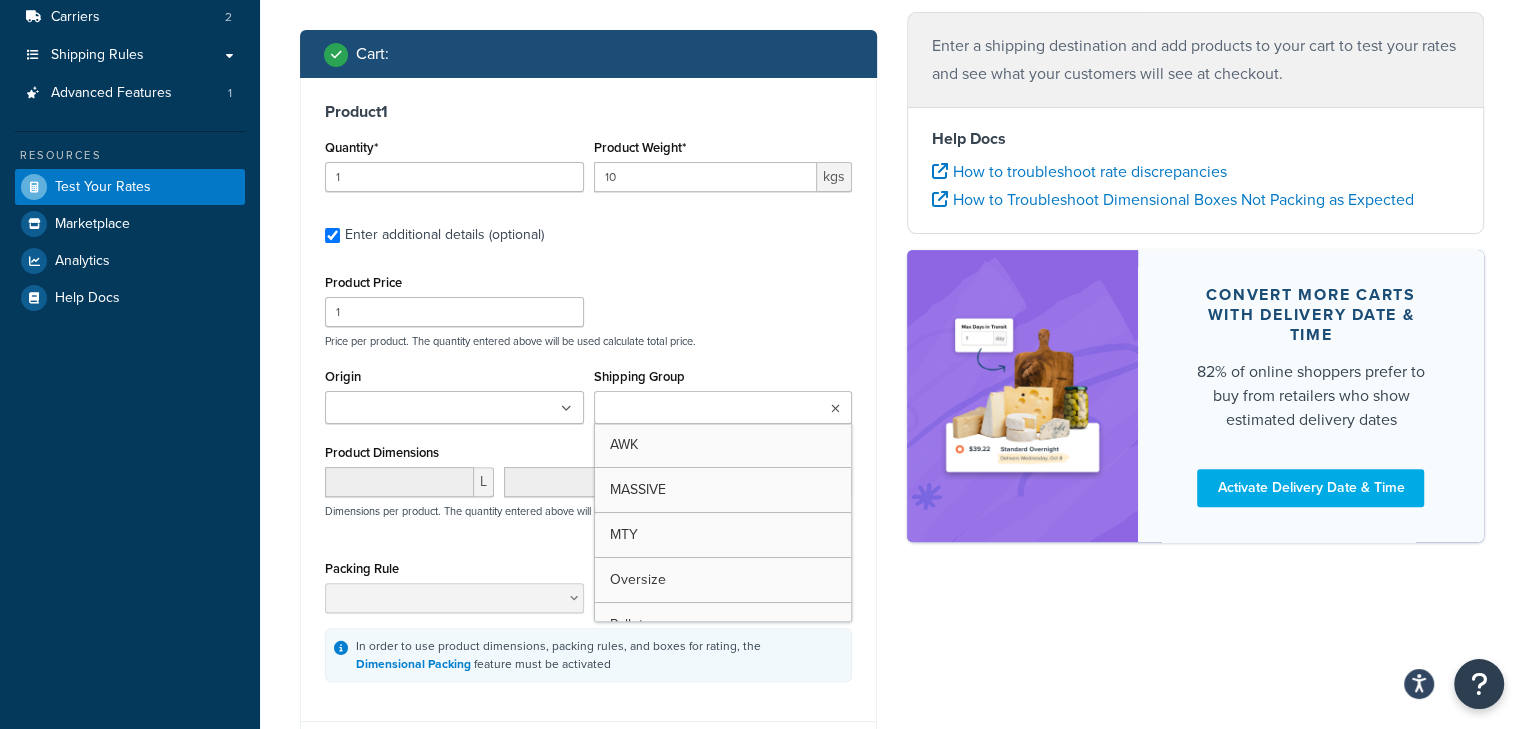 click at bounding box center (723, 407) 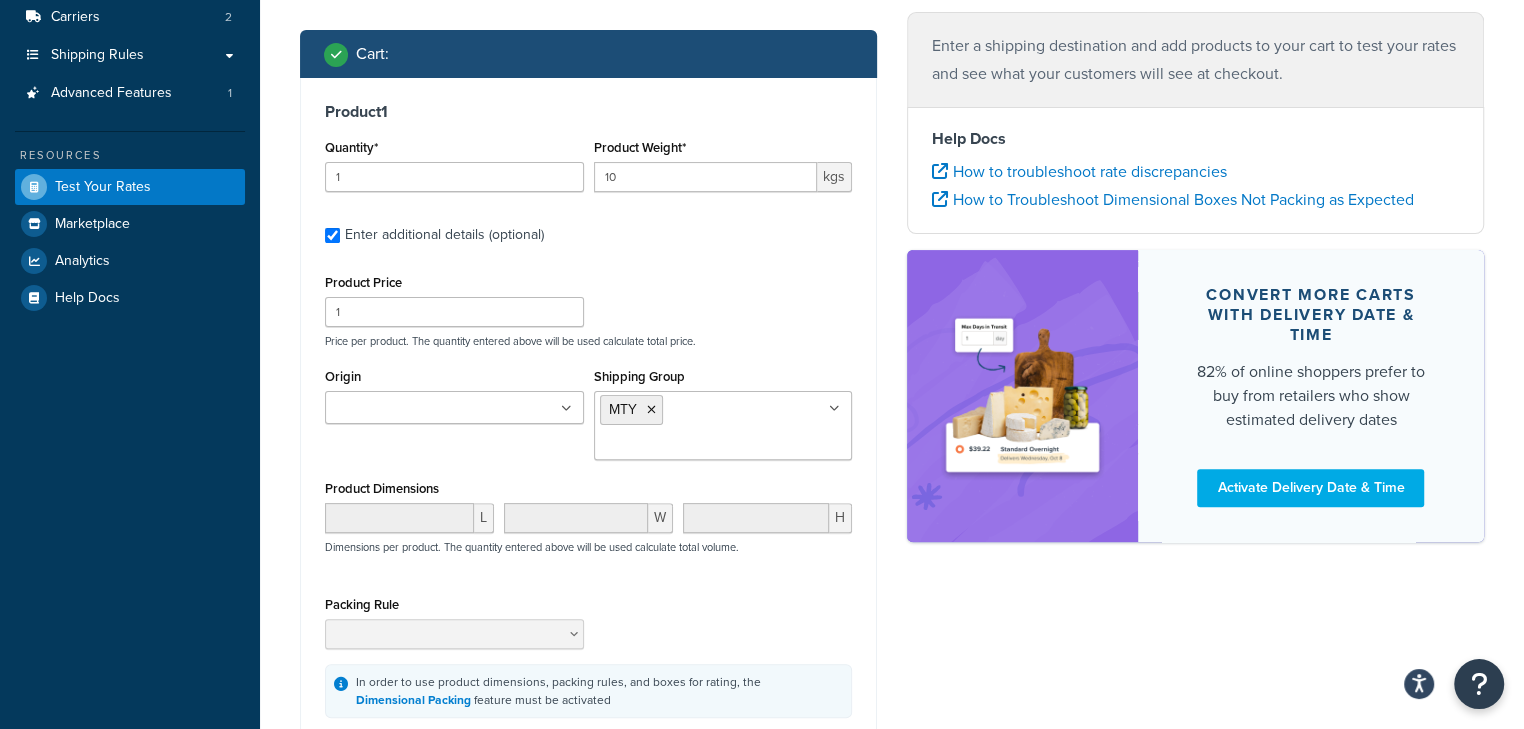 click on "Origin   HQ" at bounding box center (454, 393) 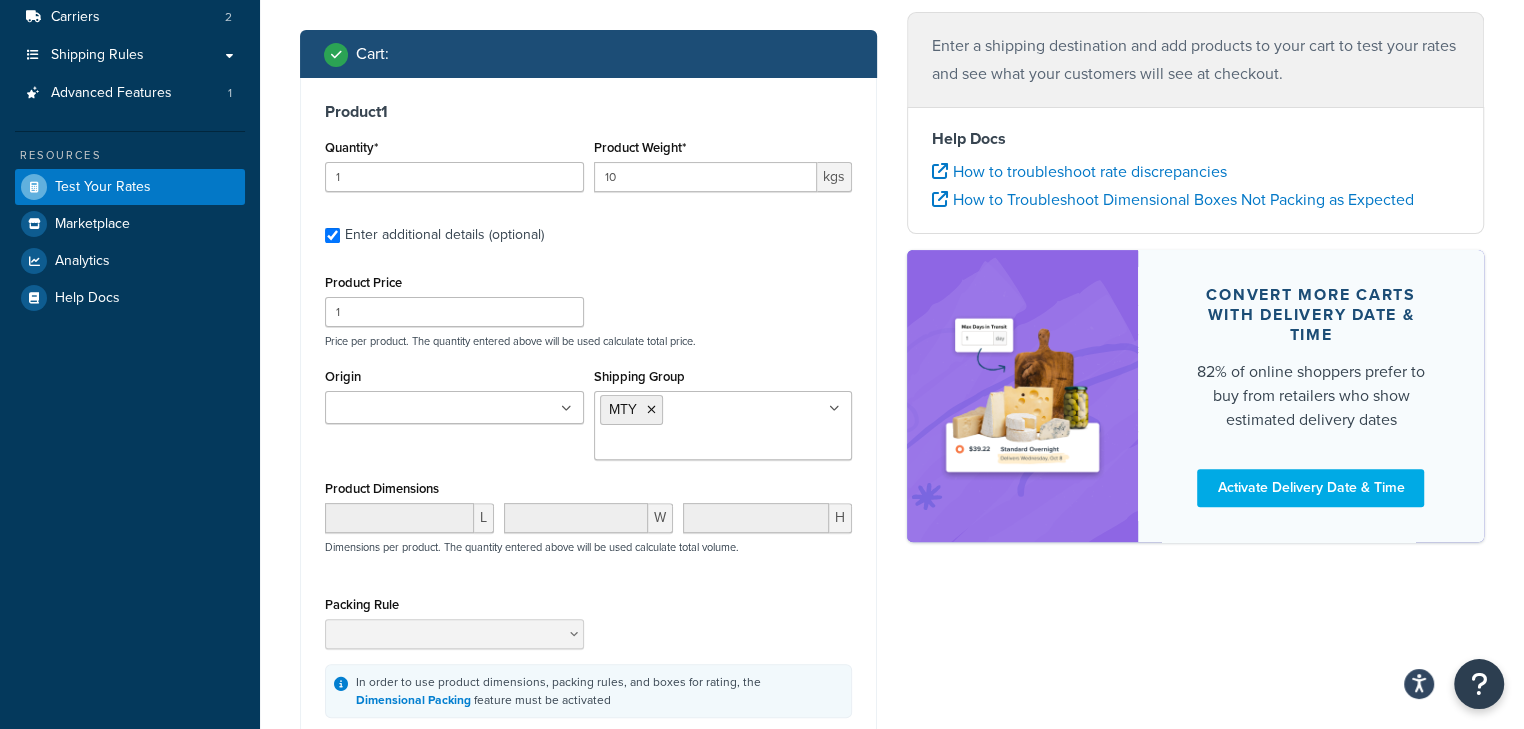 click on "Product Price   1 Price per product. The quantity entered above will be used calculate total price." at bounding box center (588, 308) 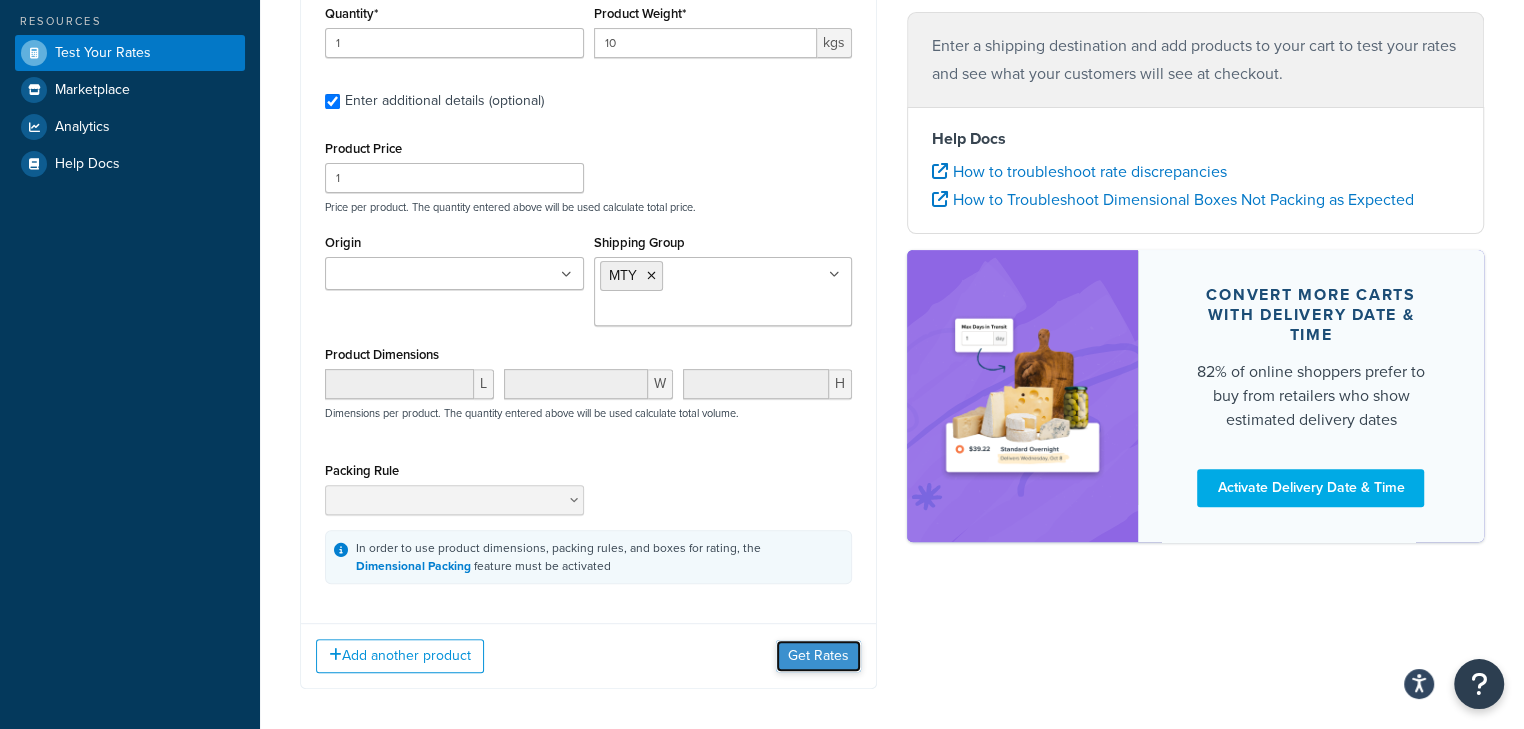 click on "Get Rates" at bounding box center (818, 656) 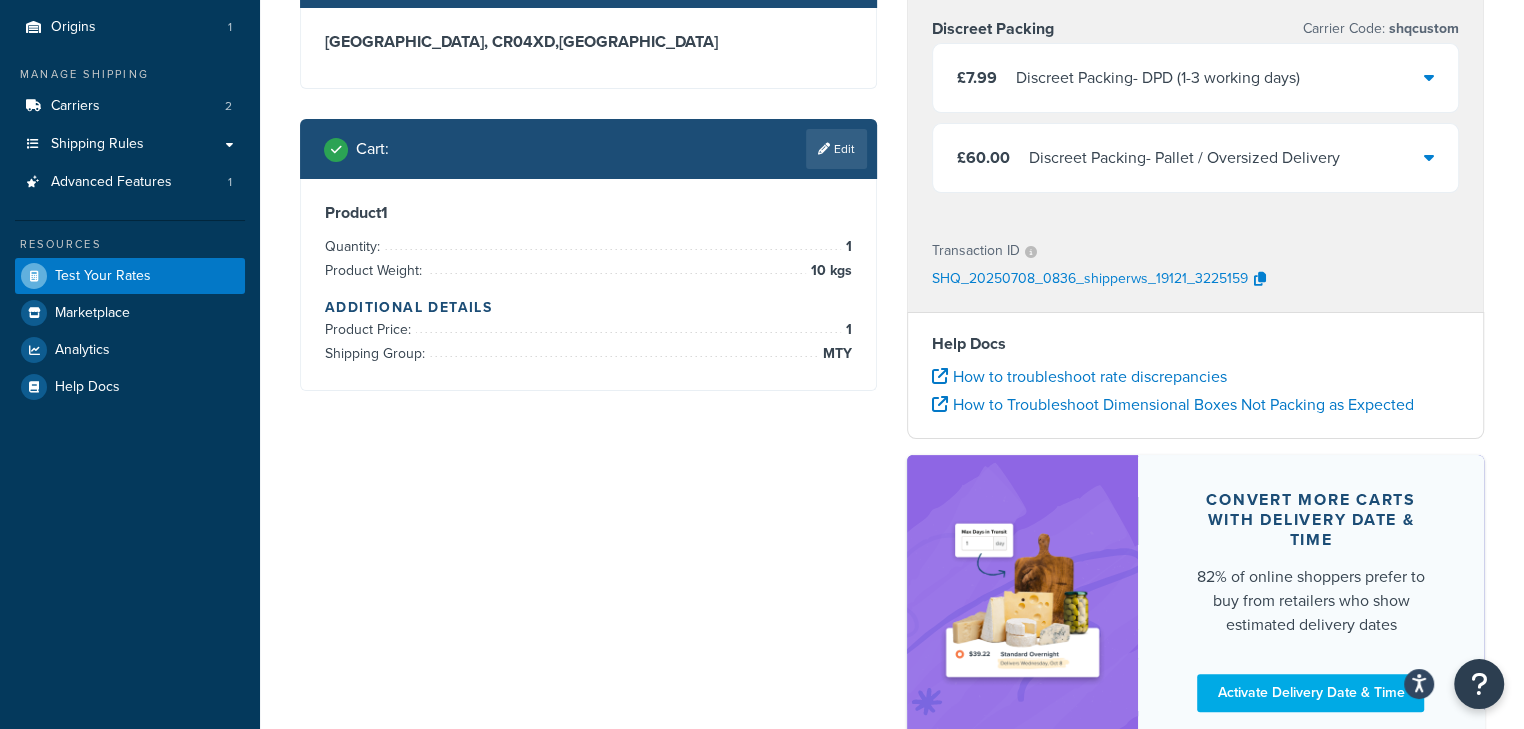 scroll, scrollTop: 44, scrollLeft: 0, axis: vertical 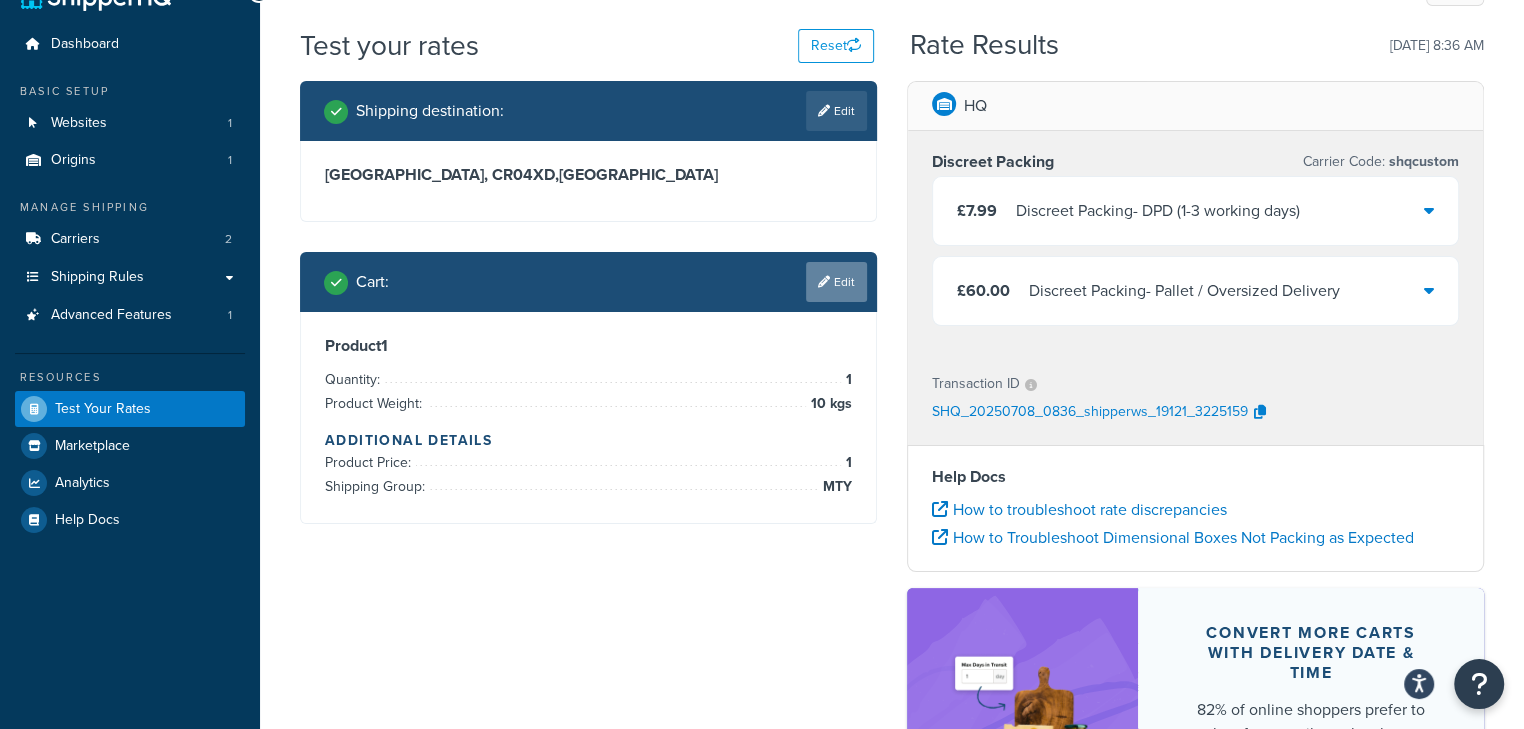 click on "Edit" at bounding box center (836, 282) 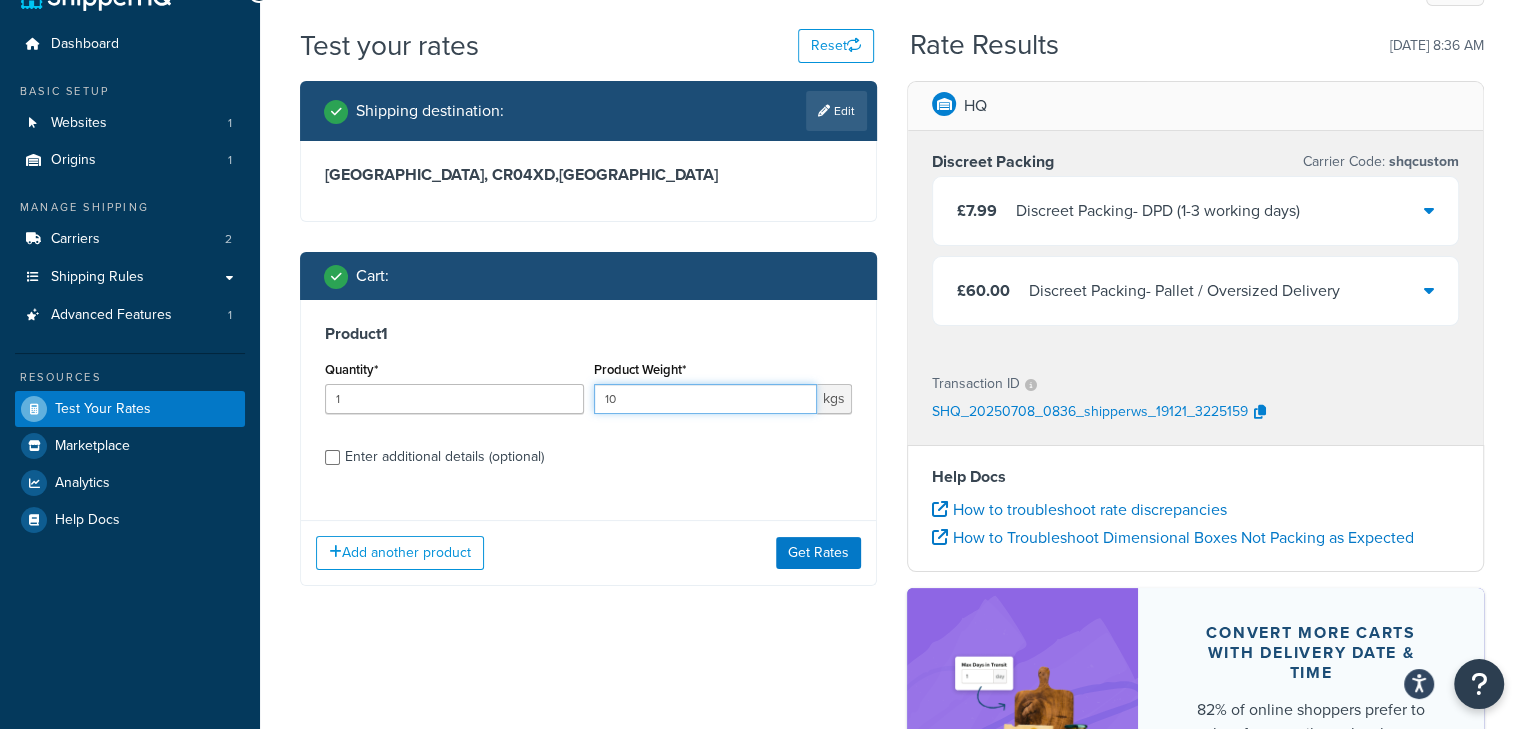 drag, startPoint x: 767, startPoint y: 405, endPoint x: 444, endPoint y: 381, distance: 323.8904 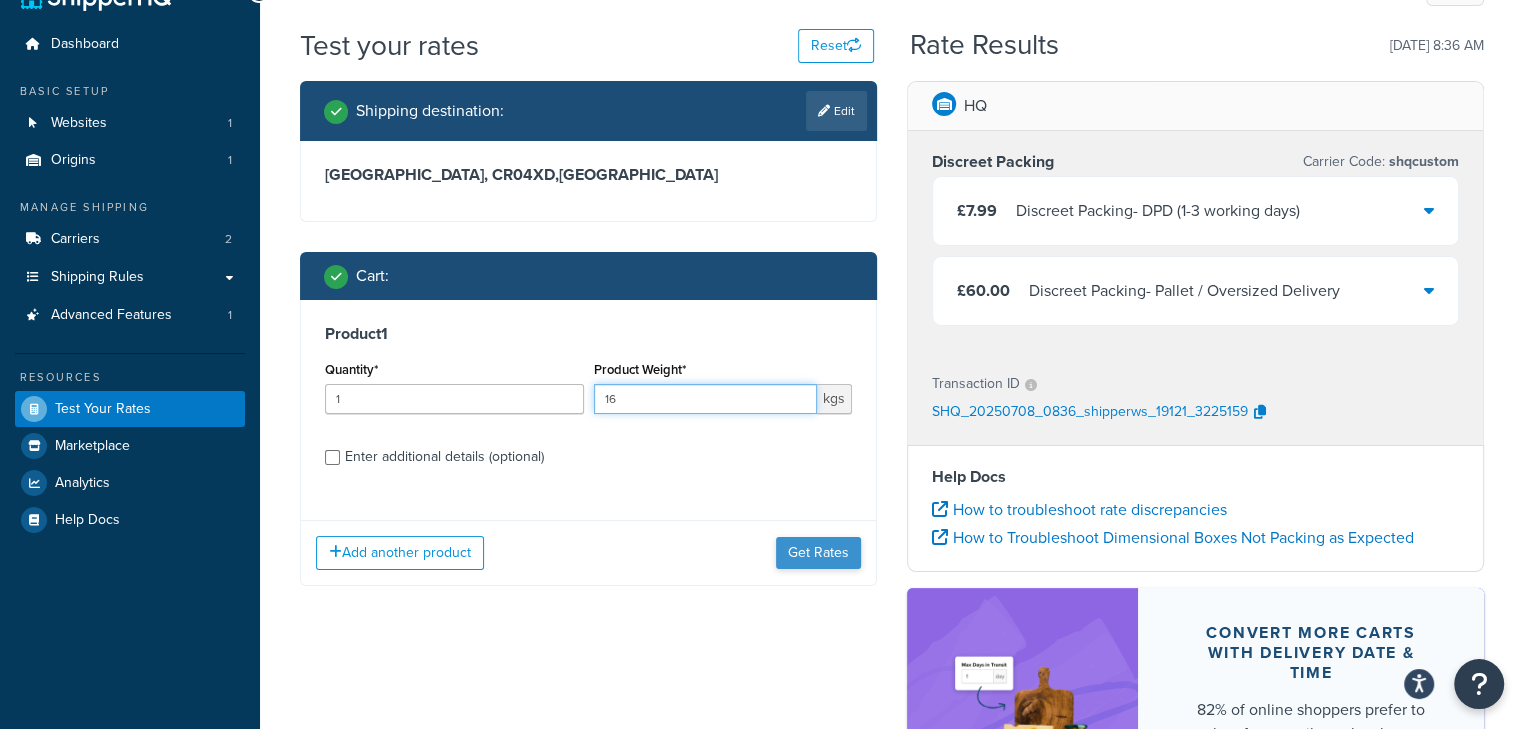 type on "16" 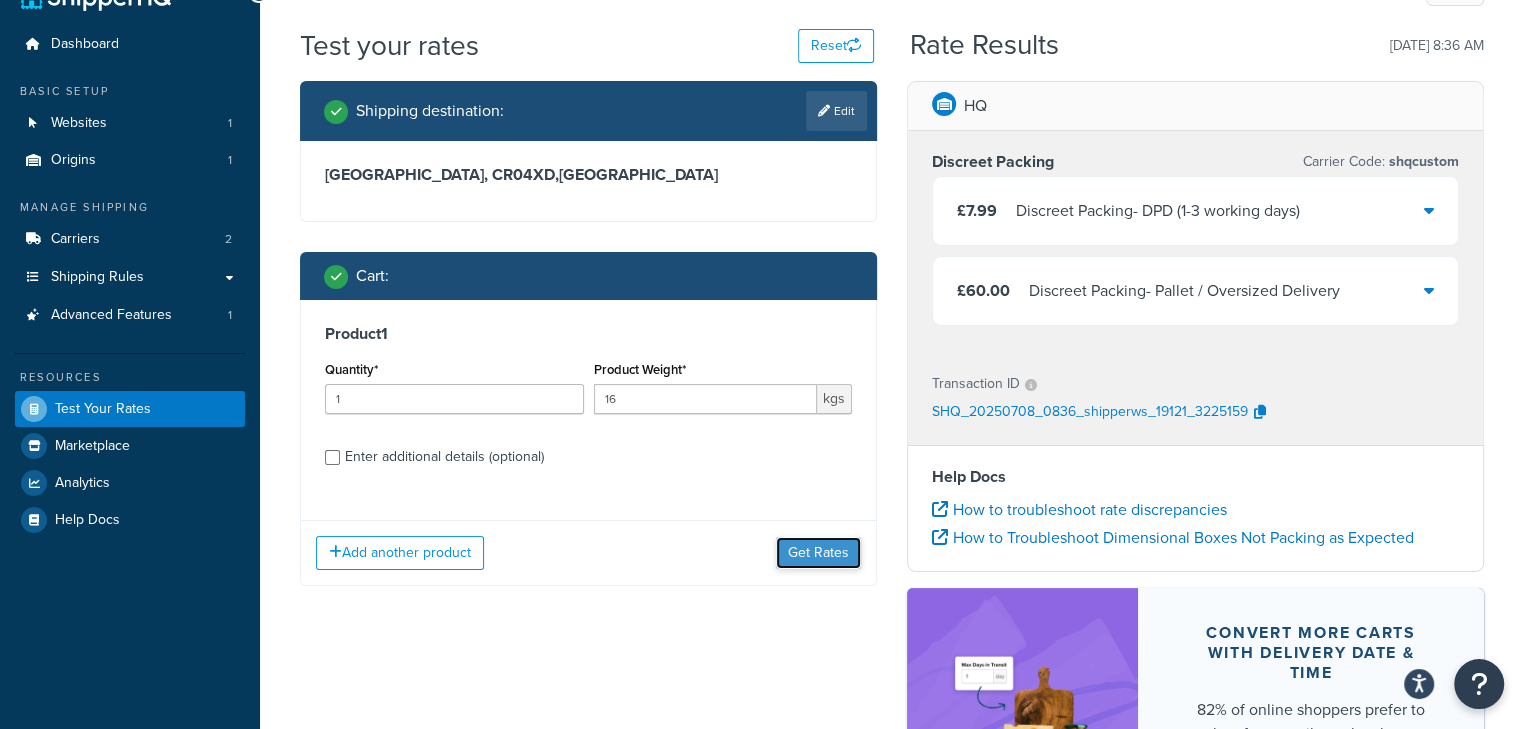 click on "Get Rates" at bounding box center (818, 553) 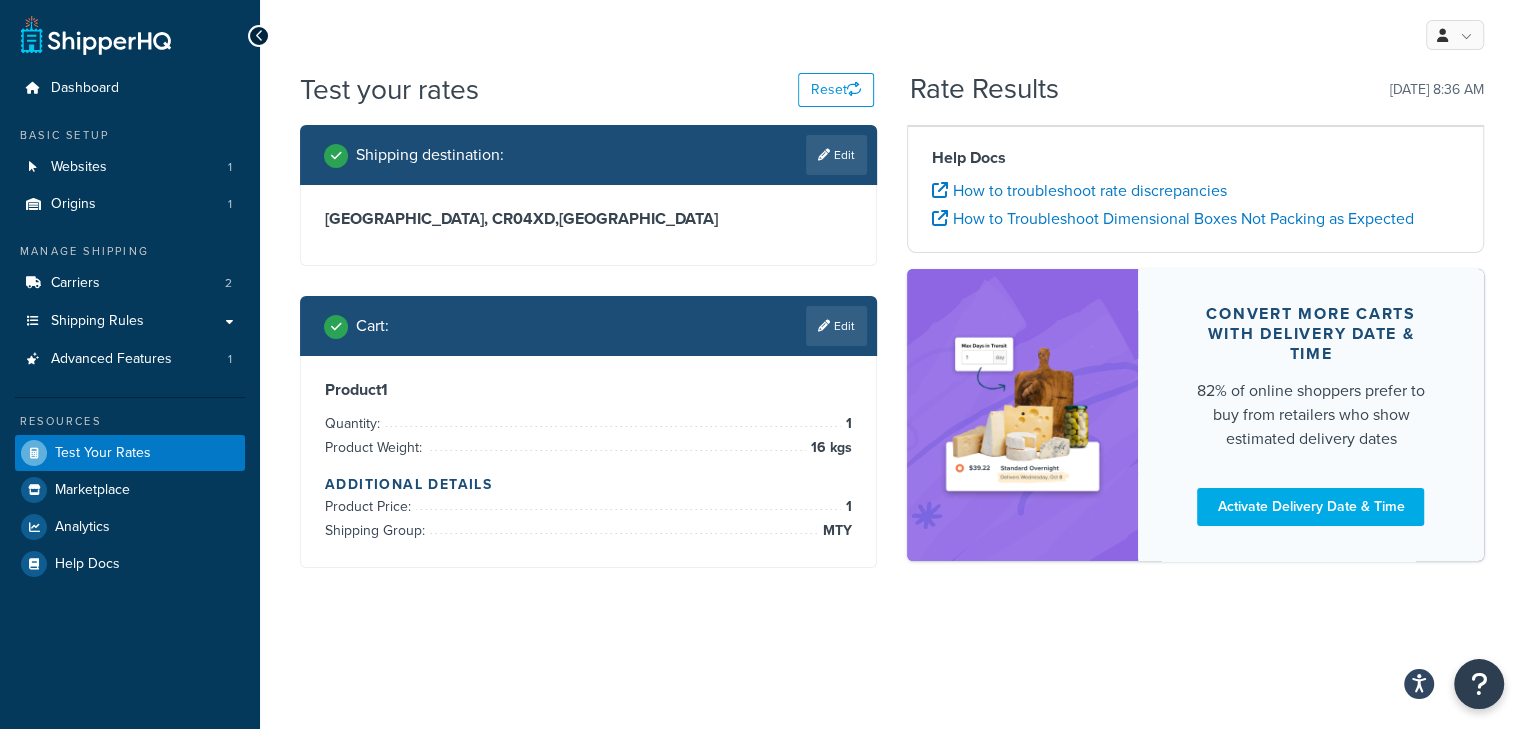 scroll, scrollTop: 0, scrollLeft: 0, axis: both 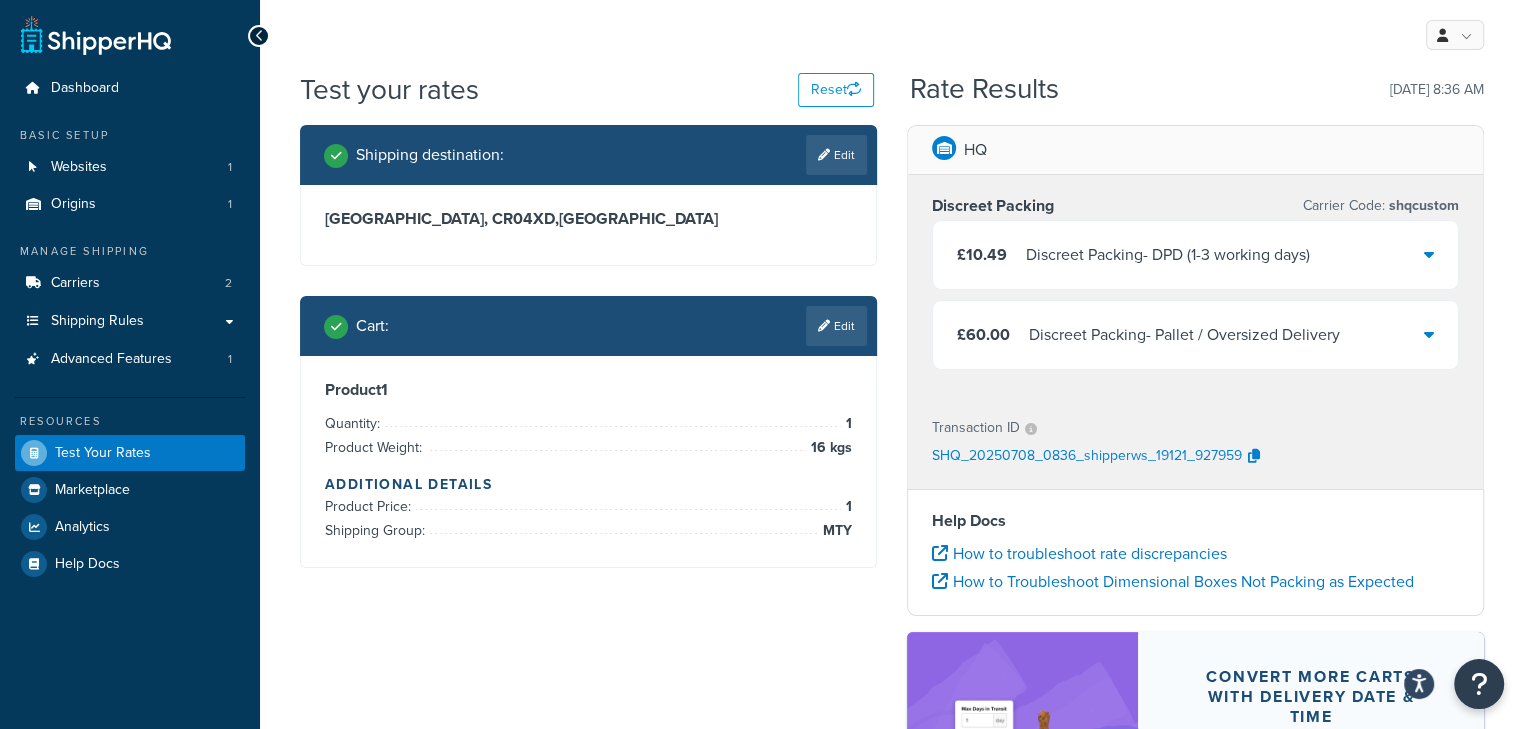 click on "Discreet Packing  -   DPD (1-3 working days)" at bounding box center [1168, 255] 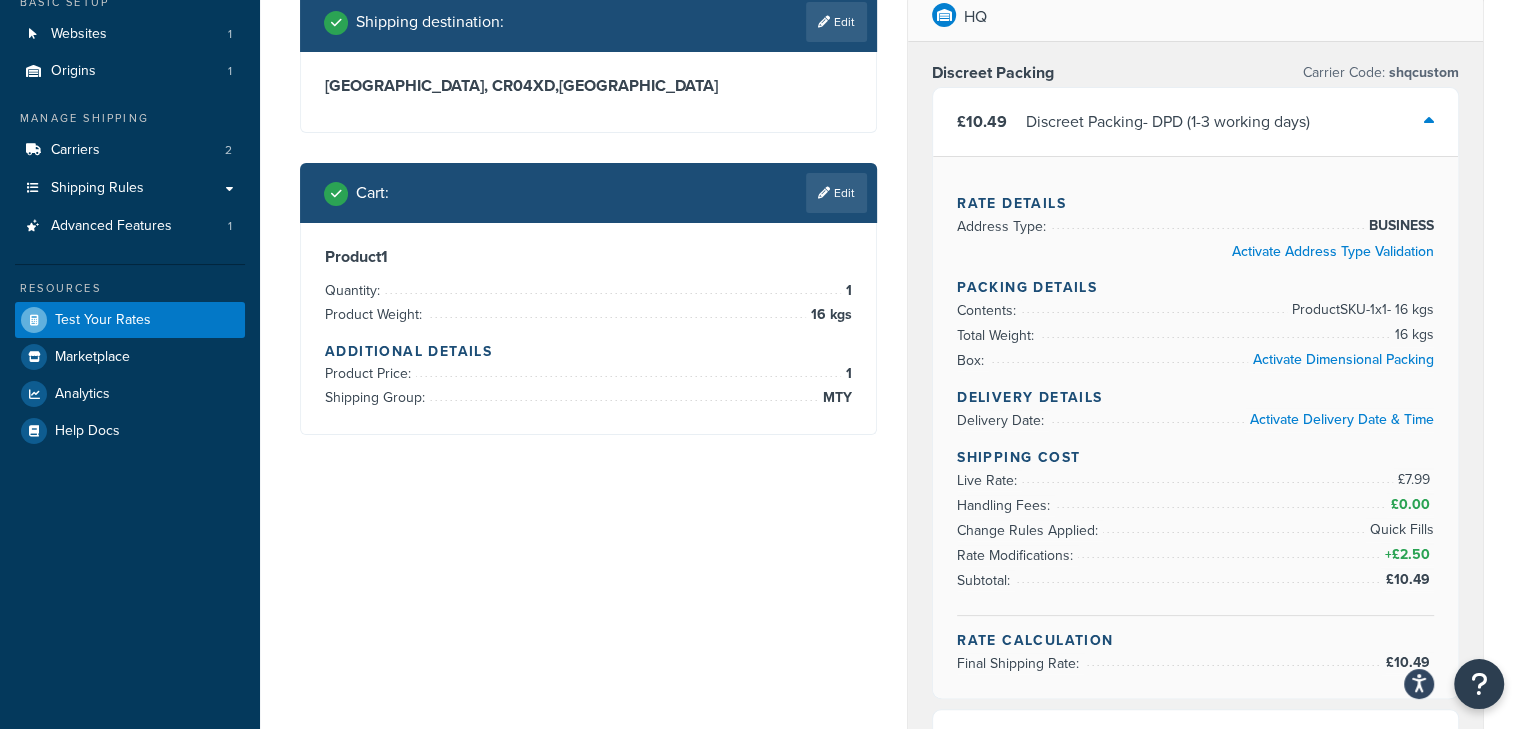 scroll, scrollTop: 0, scrollLeft: 0, axis: both 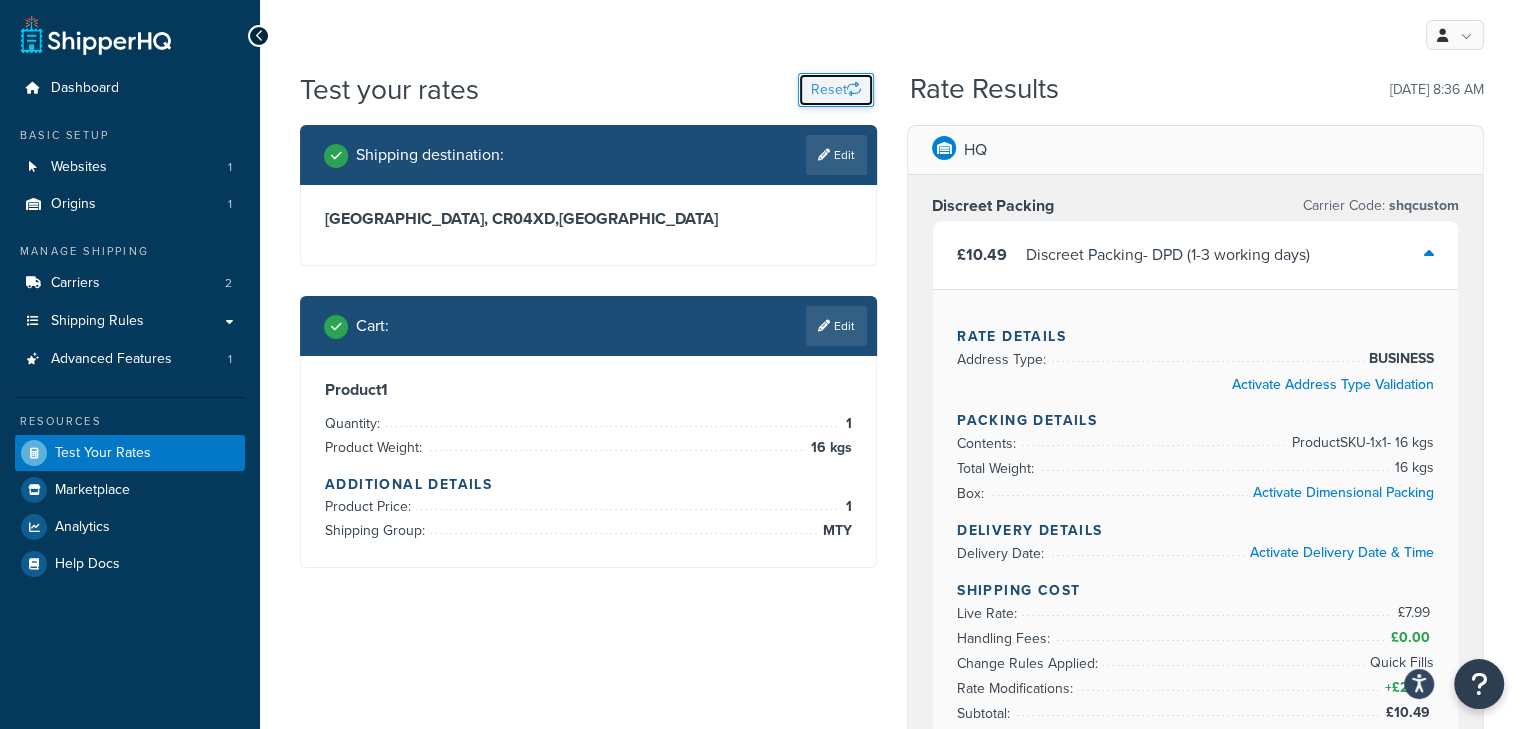 click at bounding box center [854, 89] 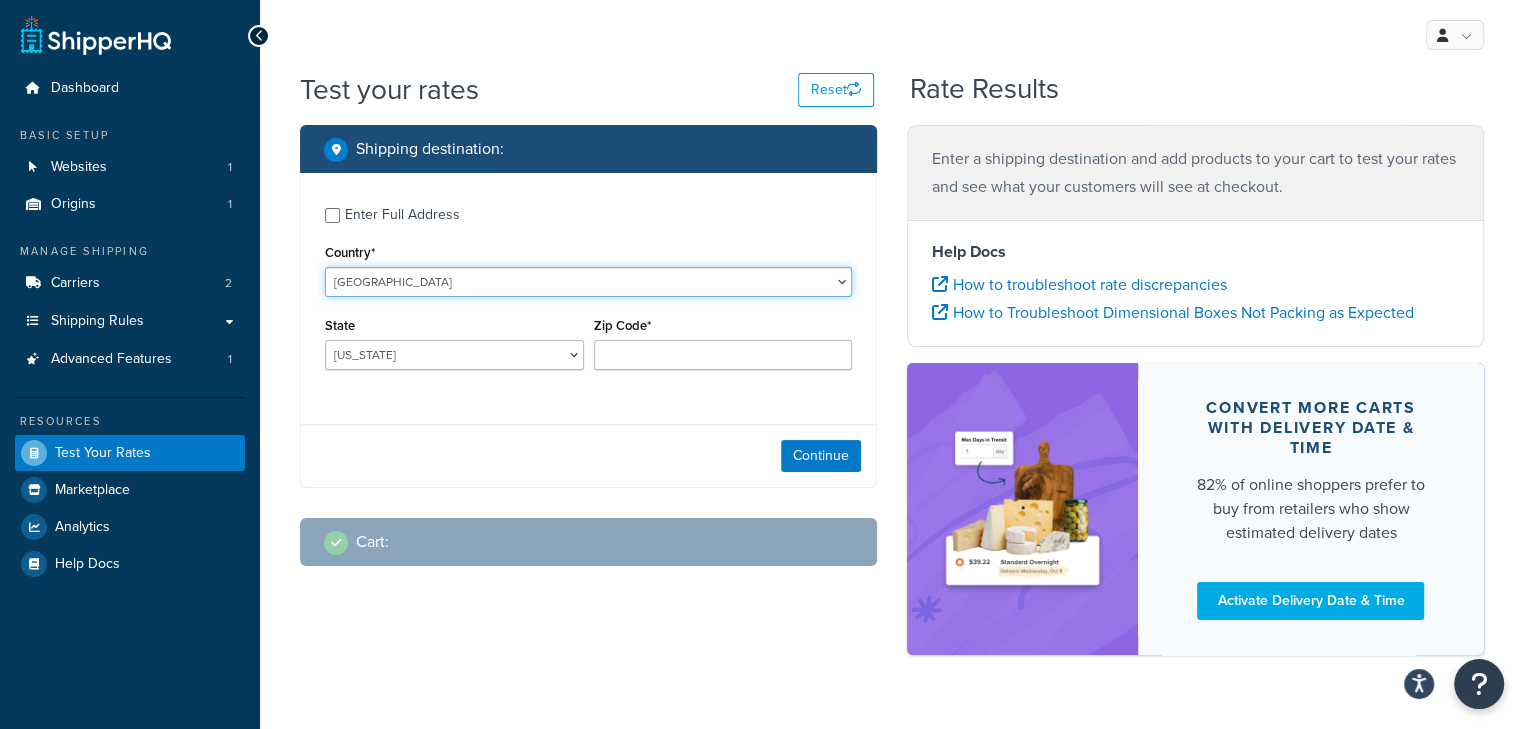 click on "United States  United Kingdom  Afghanistan  Åland Islands  Albania  Algeria  American Samoa  Andorra  Angola  Anguilla  Antarctica  Antigua and Barbuda  Argentina  Armenia  Aruba  Australia  Austria  Azerbaijan  Bahamas  Bahrain  Bangladesh  Barbados  Belarus  Belgium  Belize  Benin  Bermuda  Bhutan  Bolivia  Bonaire, Sint Eustatius and Saba  Bosnia and Herzegovina  Botswana  Bouvet Island  Brazil  British Indian Ocean Territory  Brunei Darussalam  Bulgaria  Burkina Faso  Burundi  Cambodia  Cameroon  Canada  Cape Verde  Cayman Islands  Central African Republic  Chad  Chile  China  Christmas Island  Cocos (Keeling) Islands  Colombia  Comoros  Congo  Congo, The Democratic Republic of the  Cook Islands  Costa Rica  Côte d'Ivoire  Croatia  Cuba  Curacao  Cyprus  Czech Republic  Denmark  Djibouti  Dominica  Dominican Republic  Ecuador  Egypt  El Salvador  Equatorial Guinea  Eritrea  Estonia  Ethiopia  Falkland Islands (Malvinas)  Faroe Islands  Fiji  Finland  France  French Guiana  French Polynesia  Gabon  Guam" at bounding box center (588, 282) 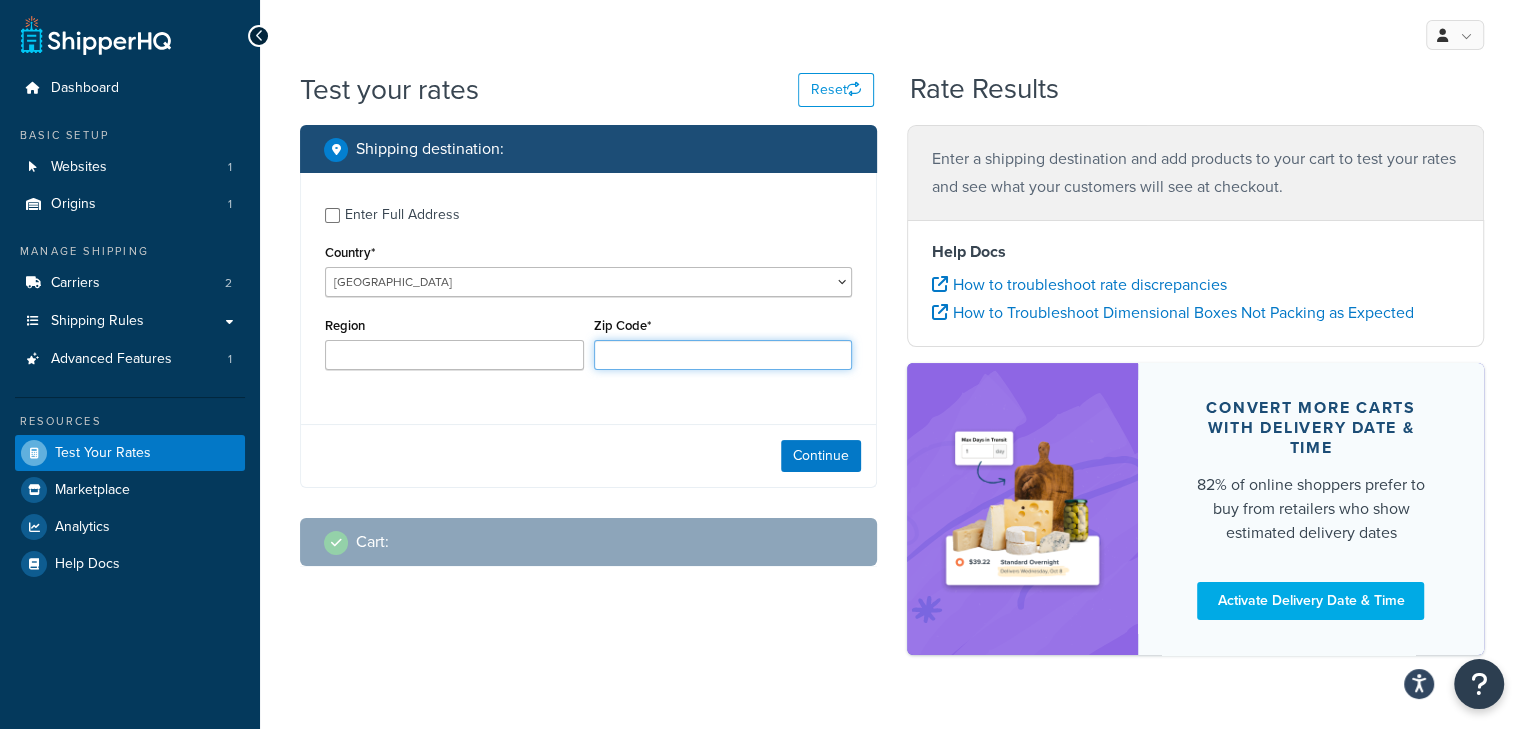 click on "Zip Code*" at bounding box center (723, 355) 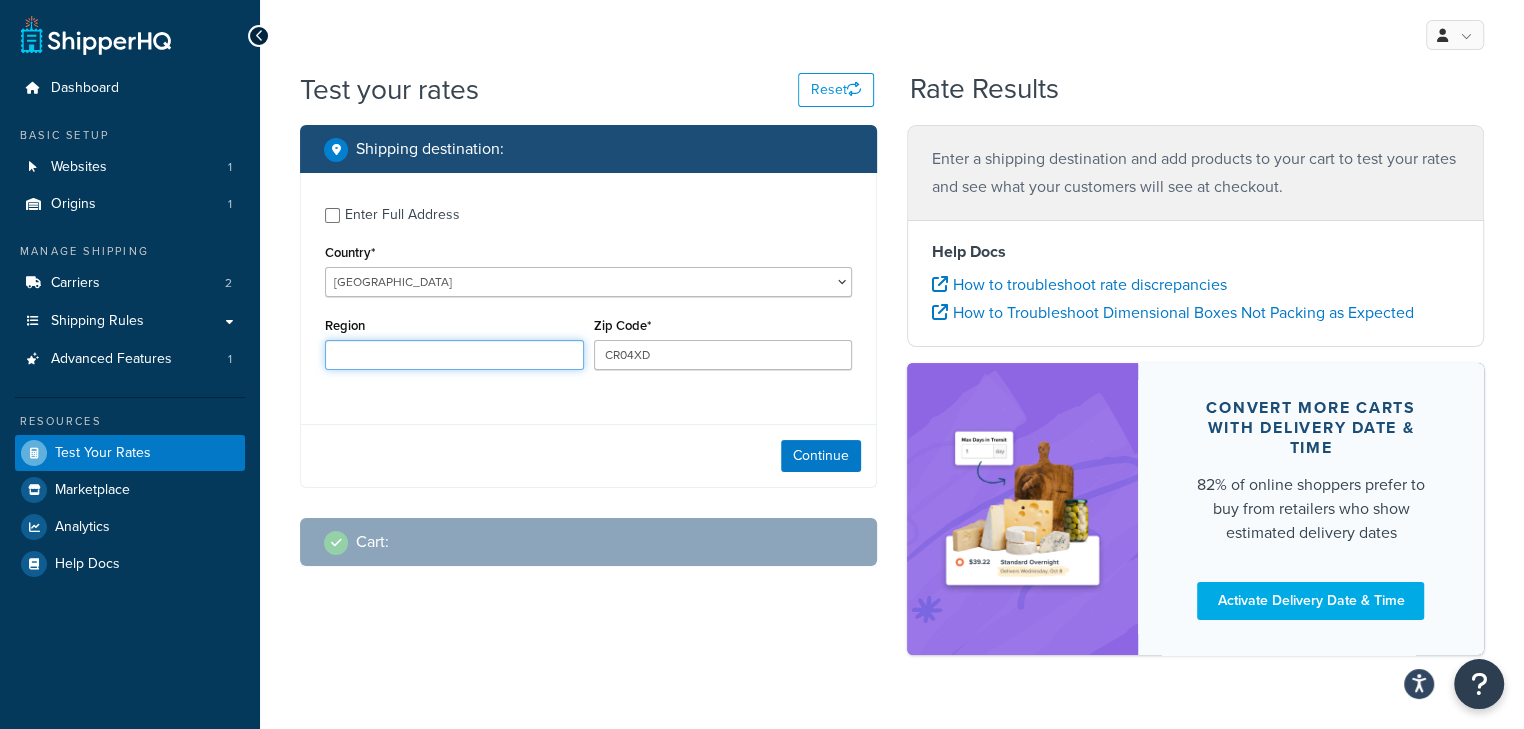 type on "Surrey" 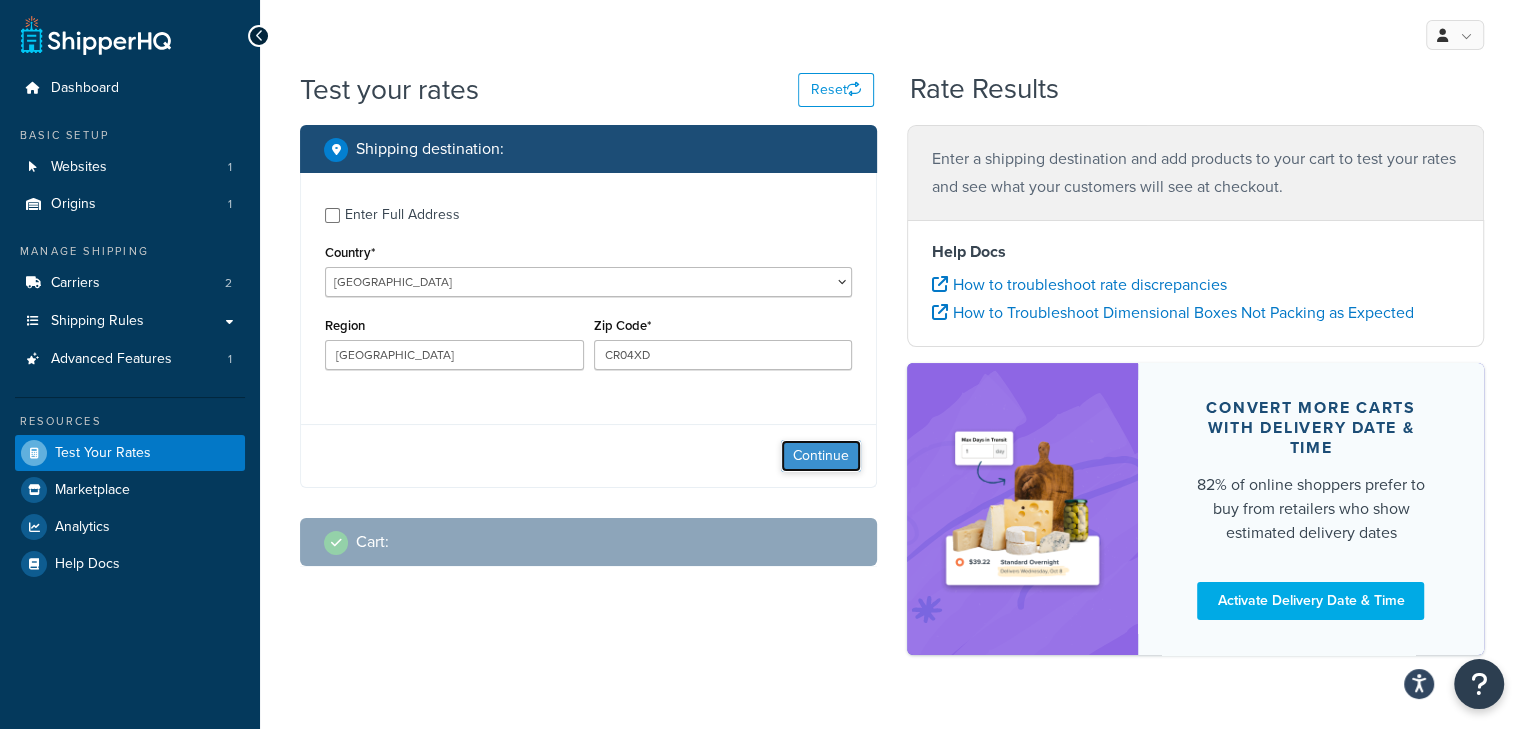 click on "Continue" at bounding box center [821, 456] 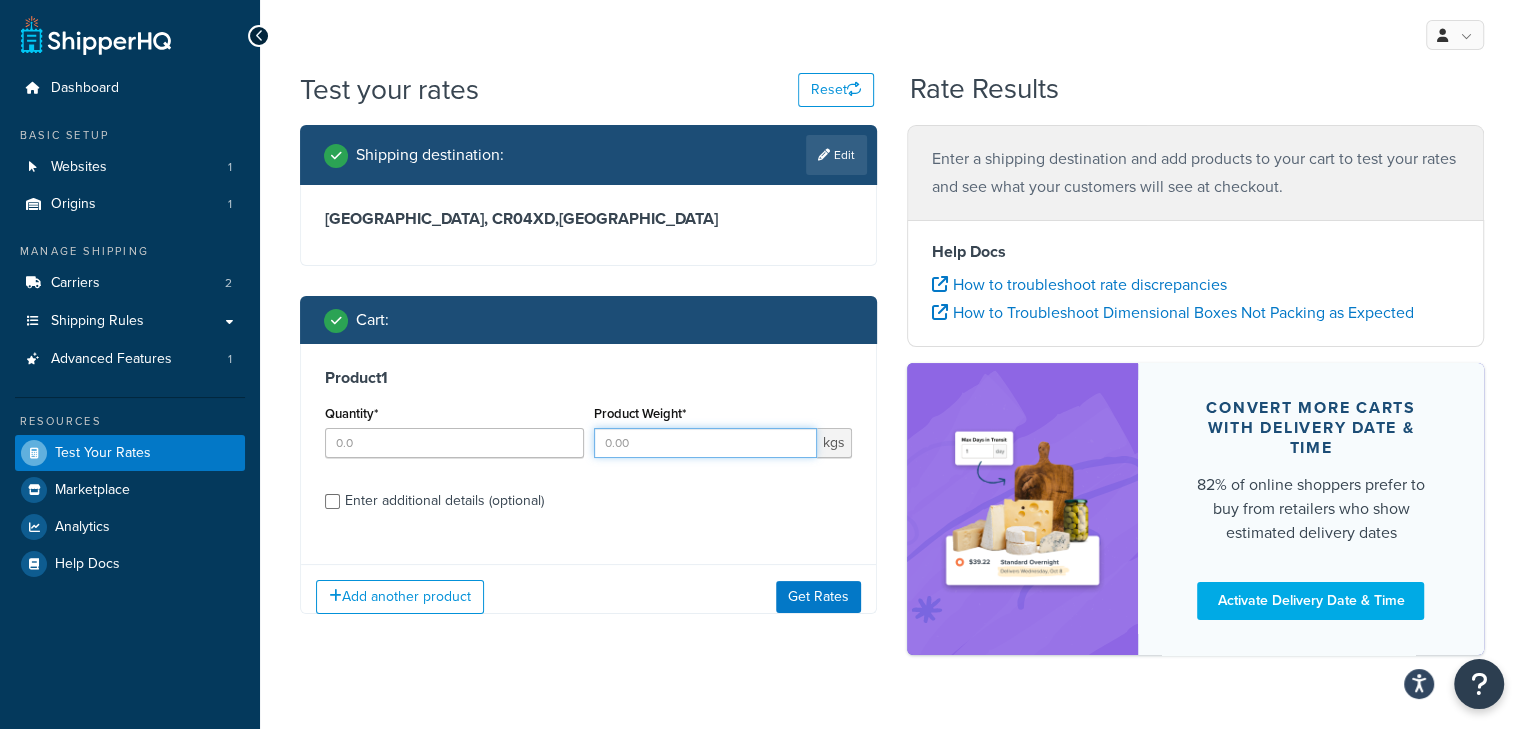 click on "Product Weight*" at bounding box center (706, 443) 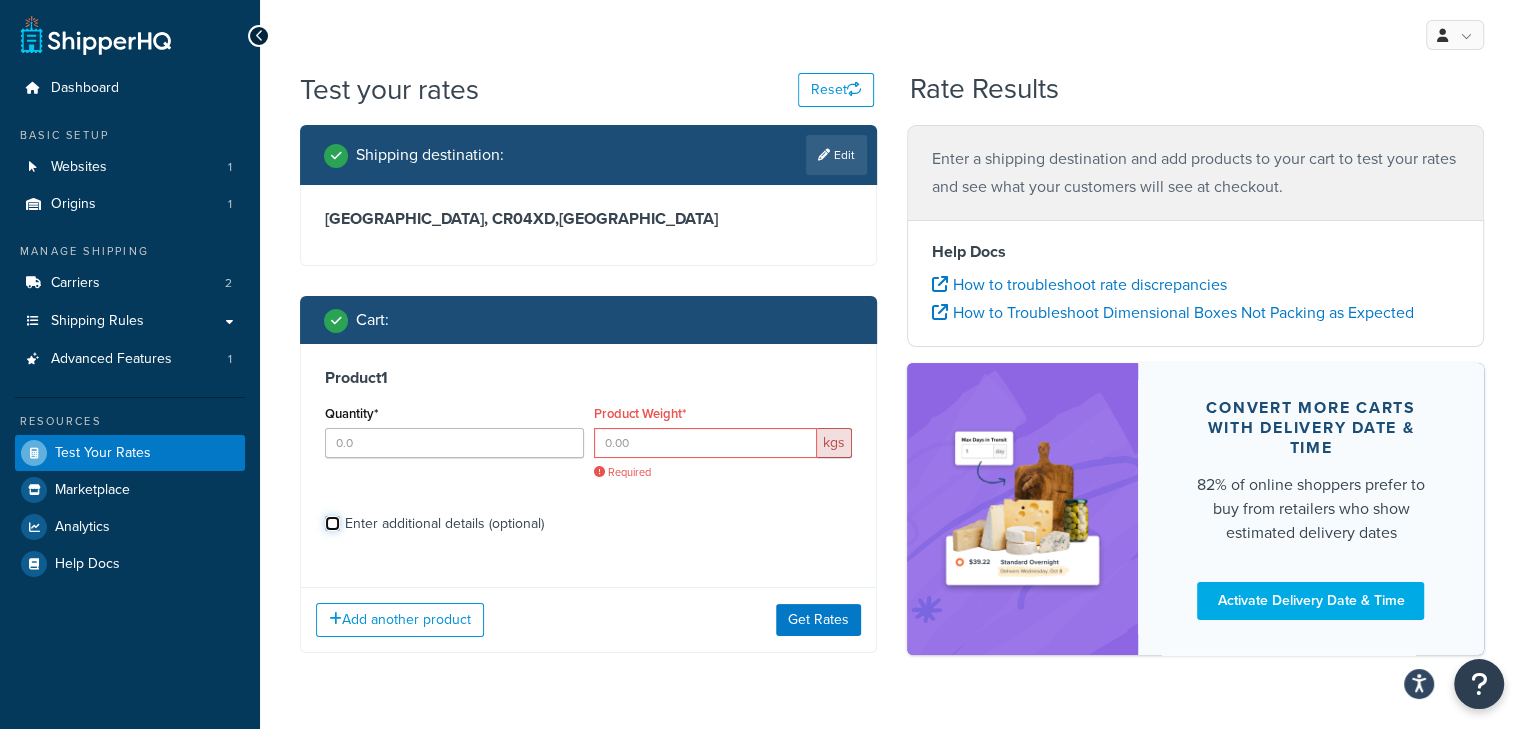 drag, startPoint x: 713, startPoint y: 446, endPoint x: 697, endPoint y: 444, distance: 16.124516 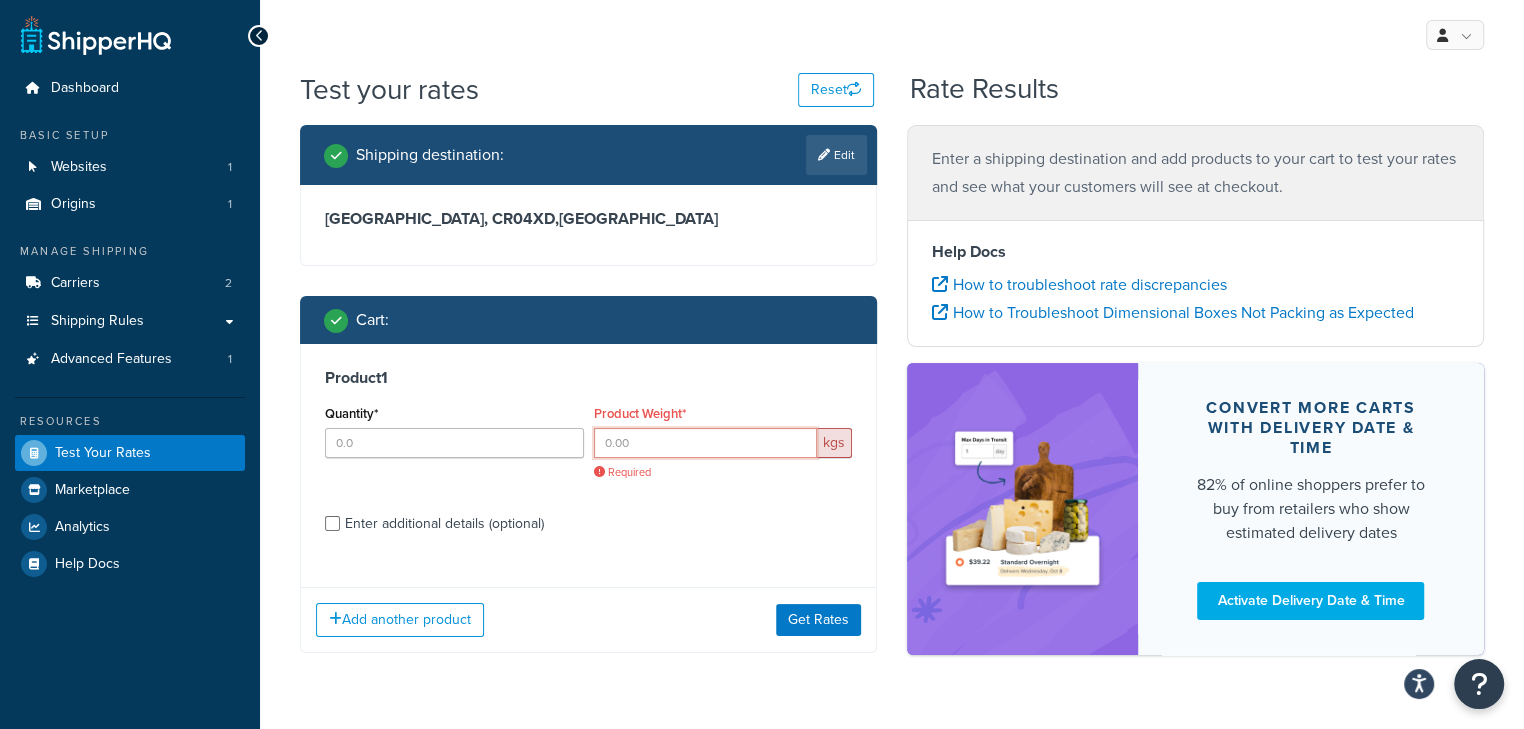 click on "Product Weight*" at bounding box center [706, 443] 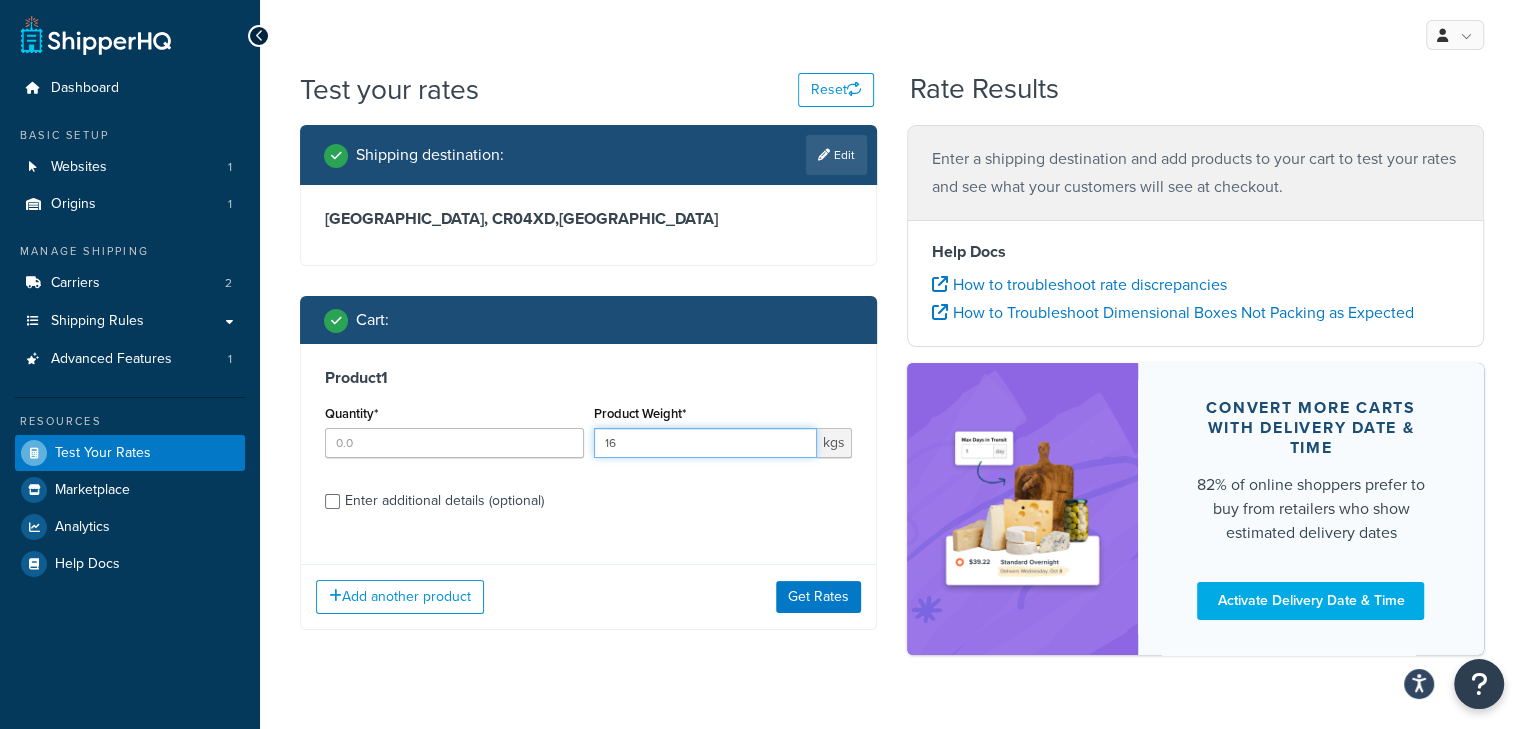 type on "16" 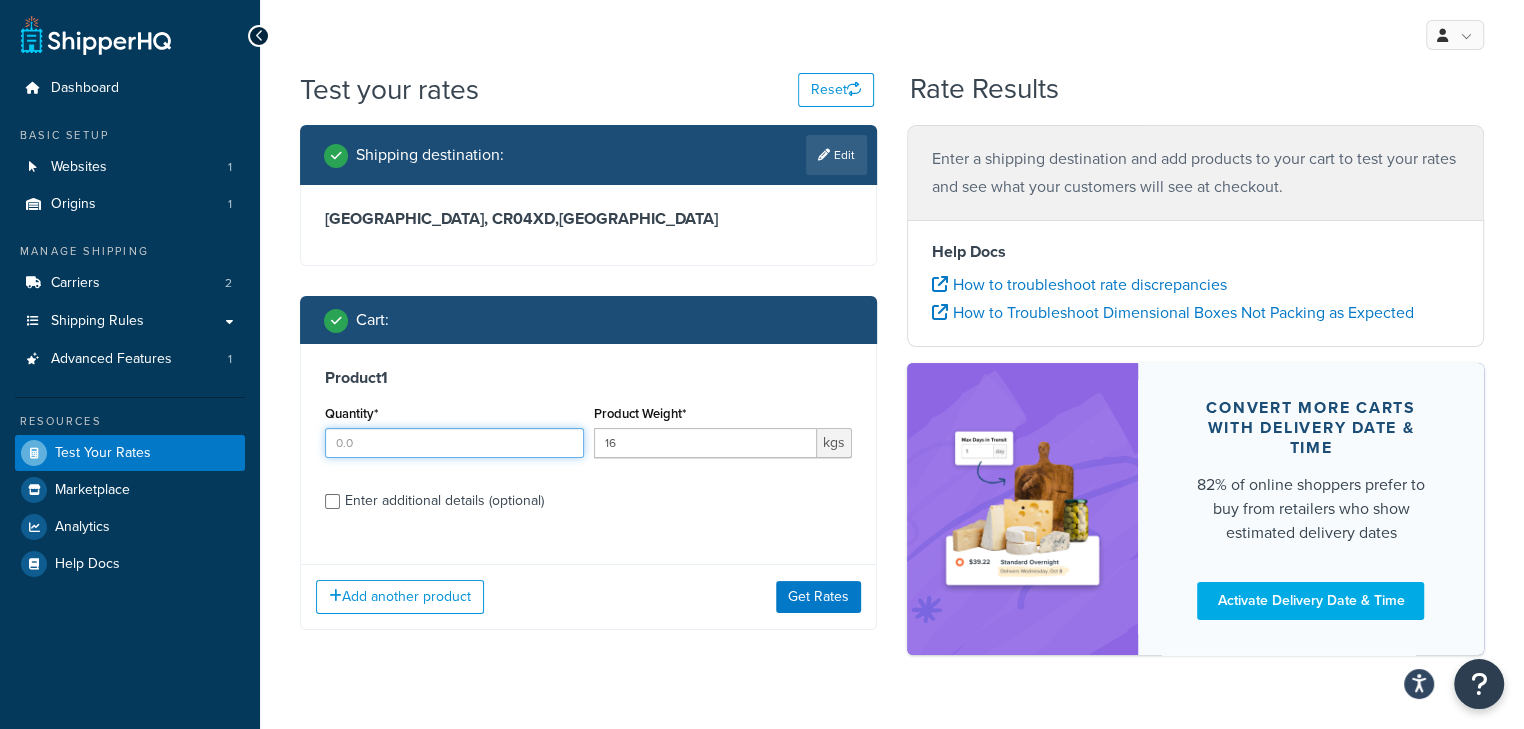 click on "Quantity*" at bounding box center (454, 443) 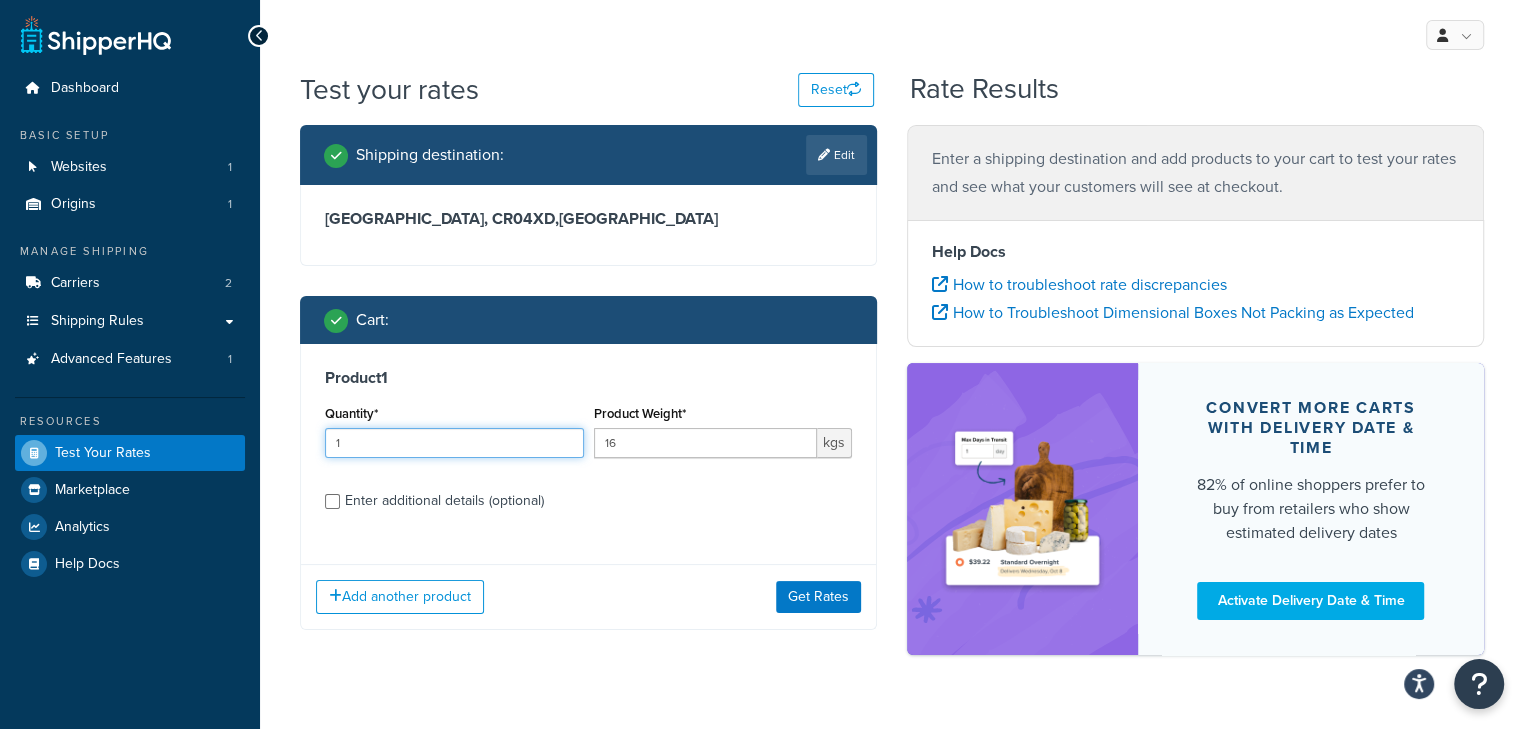 type on "1" 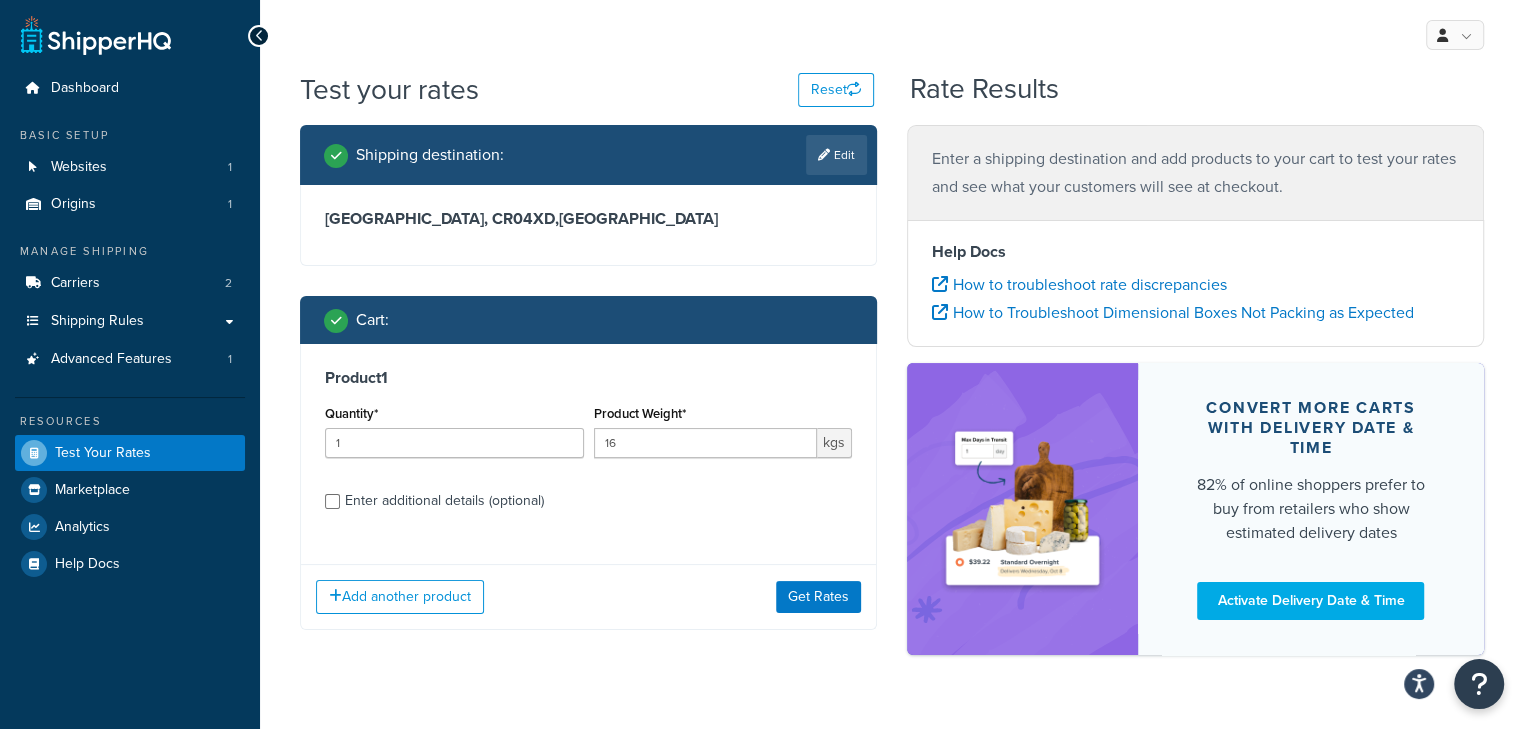 drag, startPoint x: 435, startPoint y: 496, endPoint x: 460, endPoint y: 504, distance: 26.24881 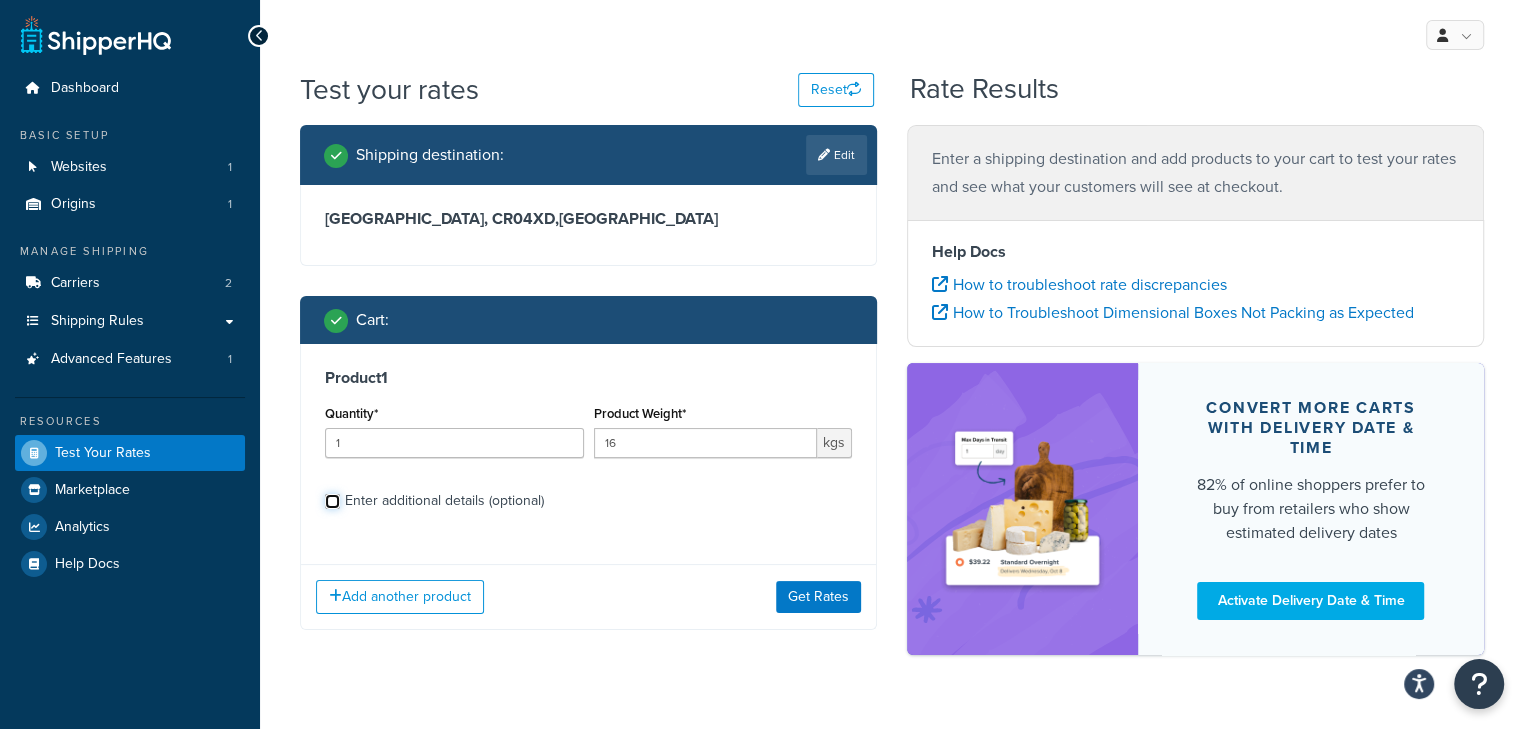 click on "Enter additional details (optional)" at bounding box center (332, 501) 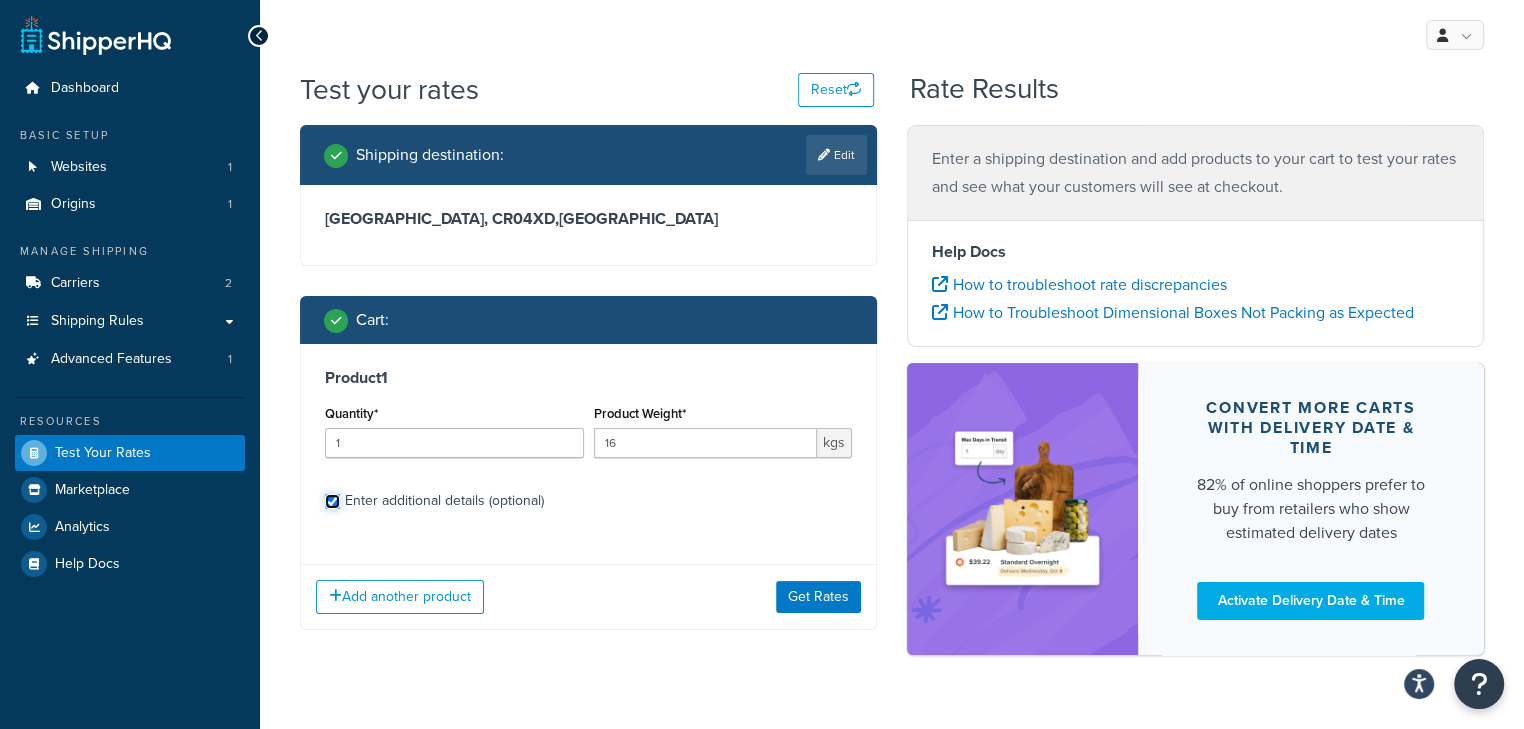 checkbox on "true" 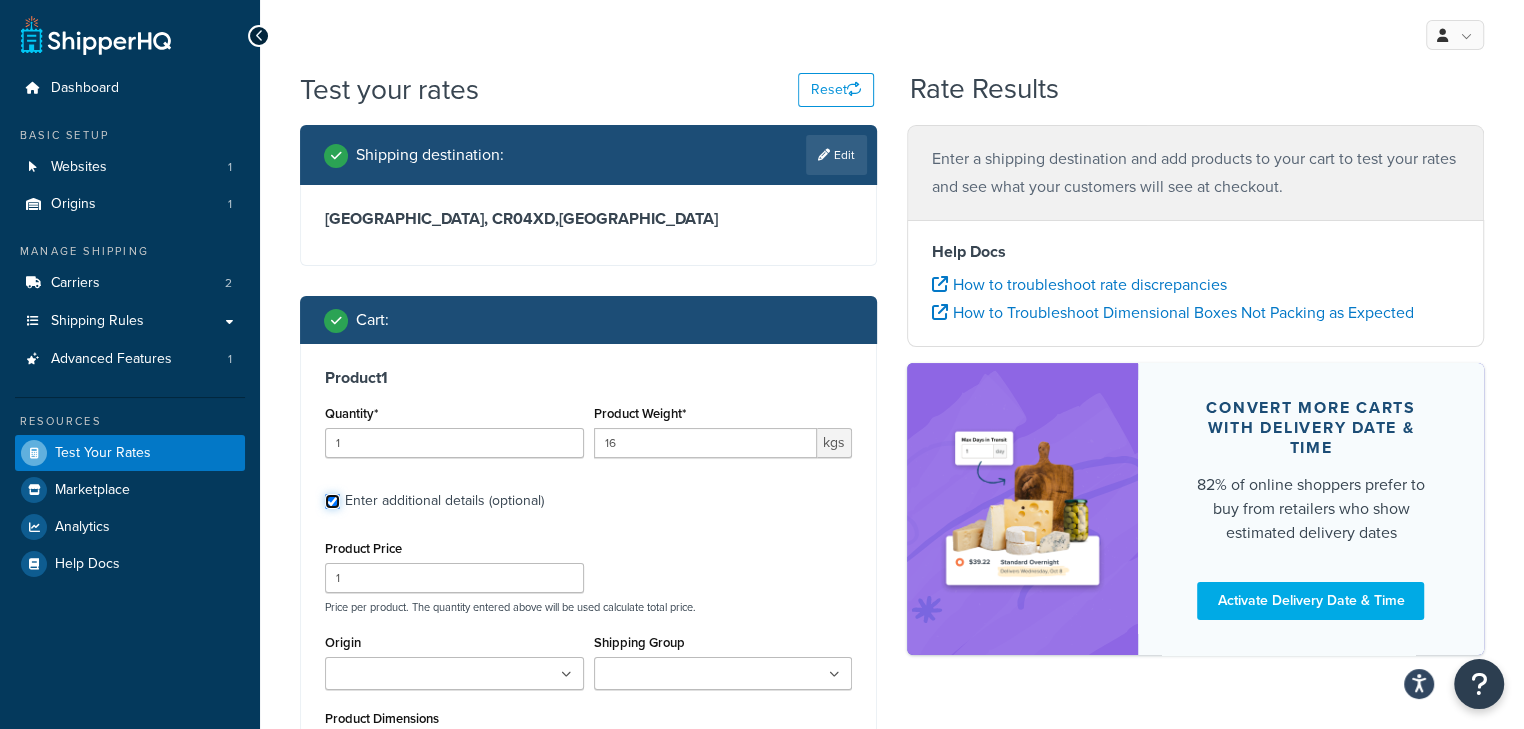 scroll, scrollTop: 133, scrollLeft: 0, axis: vertical 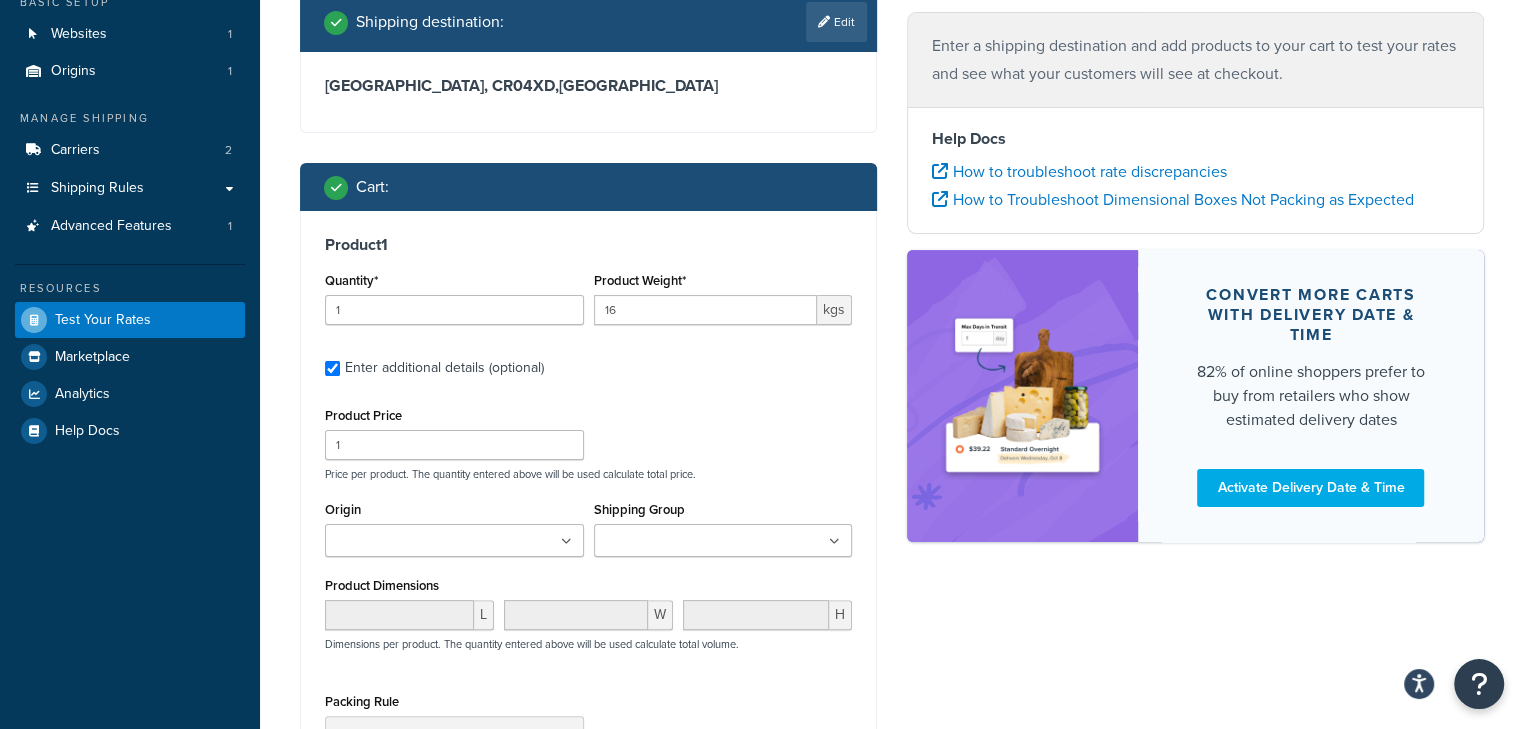 click on "Shipping Group   AWK MASSIVE MTY Oversize Pallet" at bounding box center (723, 534) 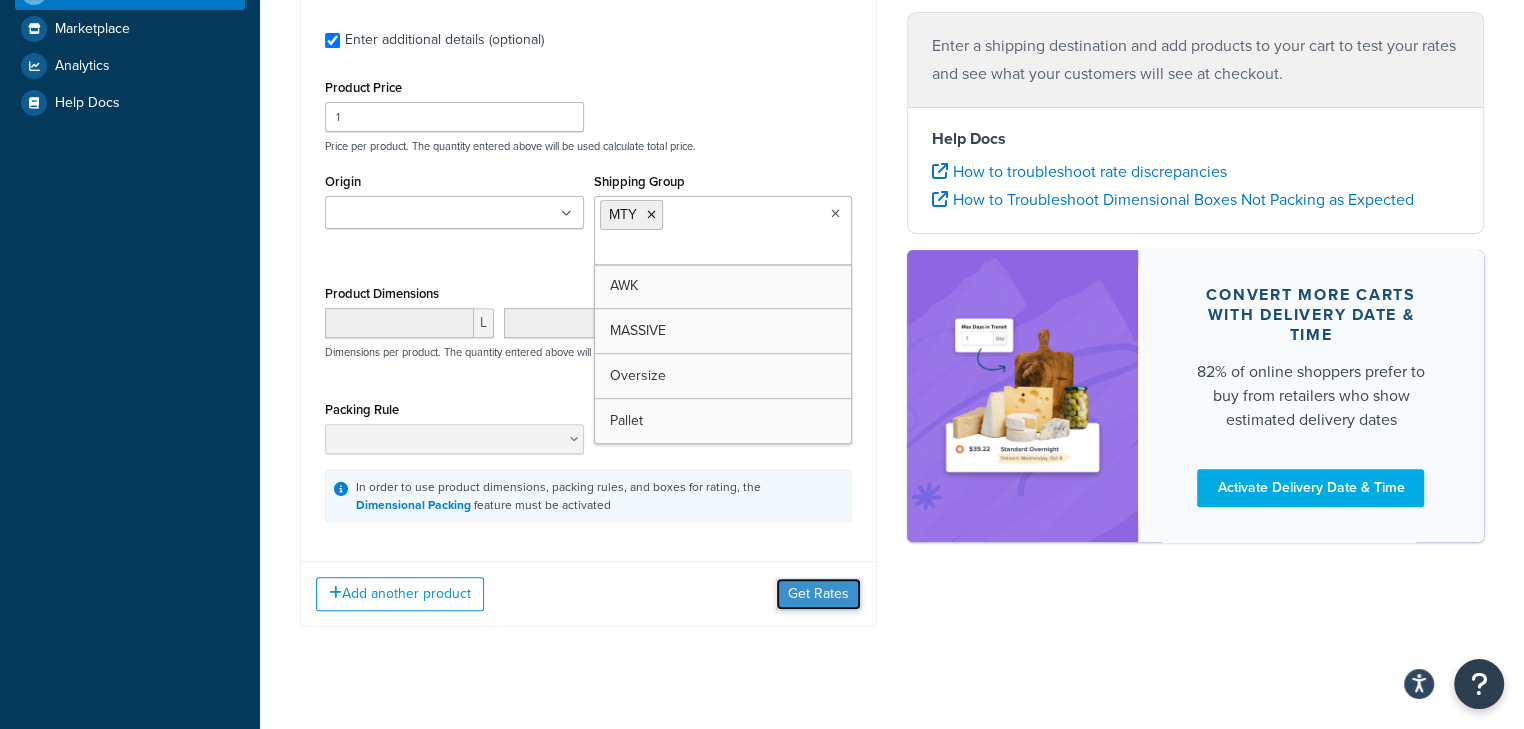click on "Get Rates" at bounding box center (818, 594) 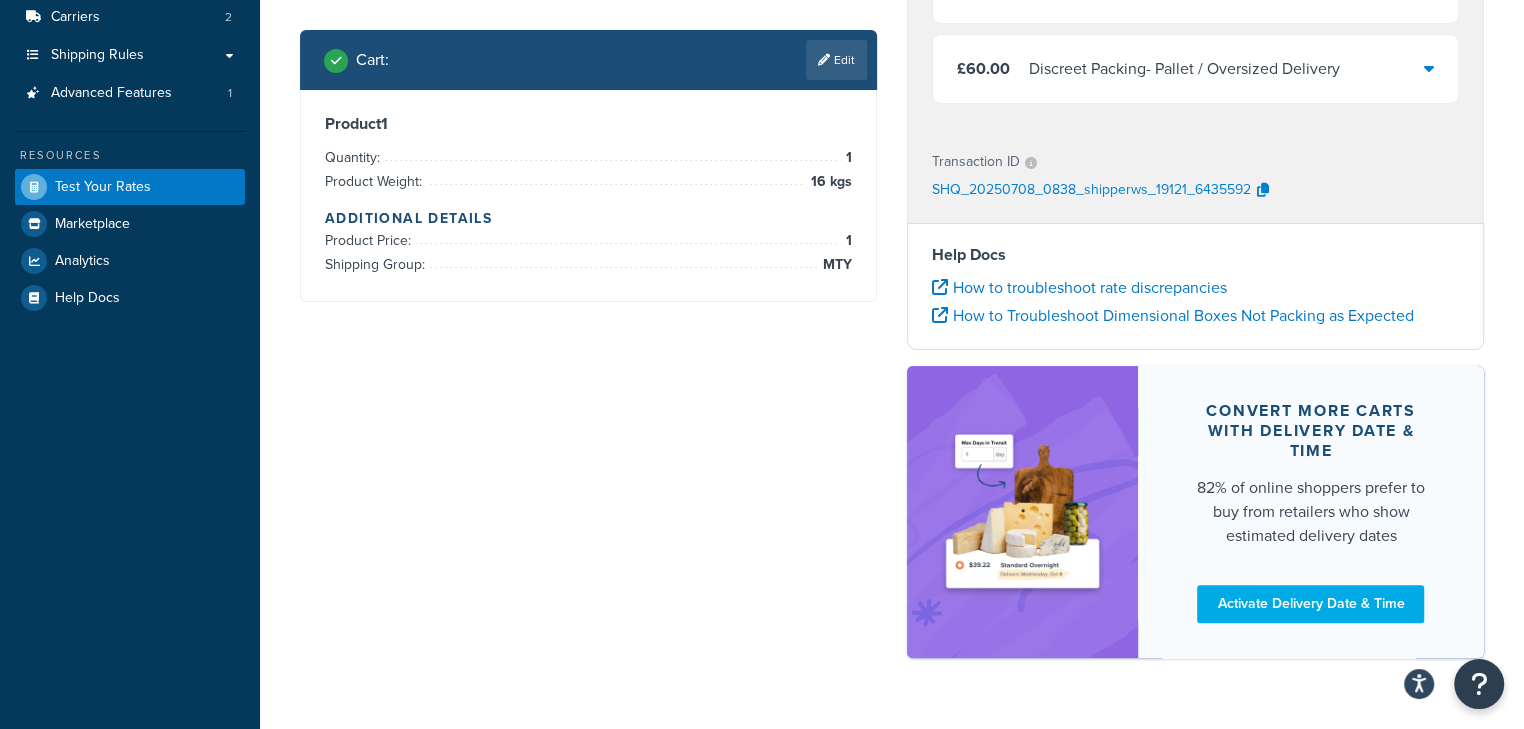 scroll, scrollTop: 0, scrollLeft: 0, axis: both 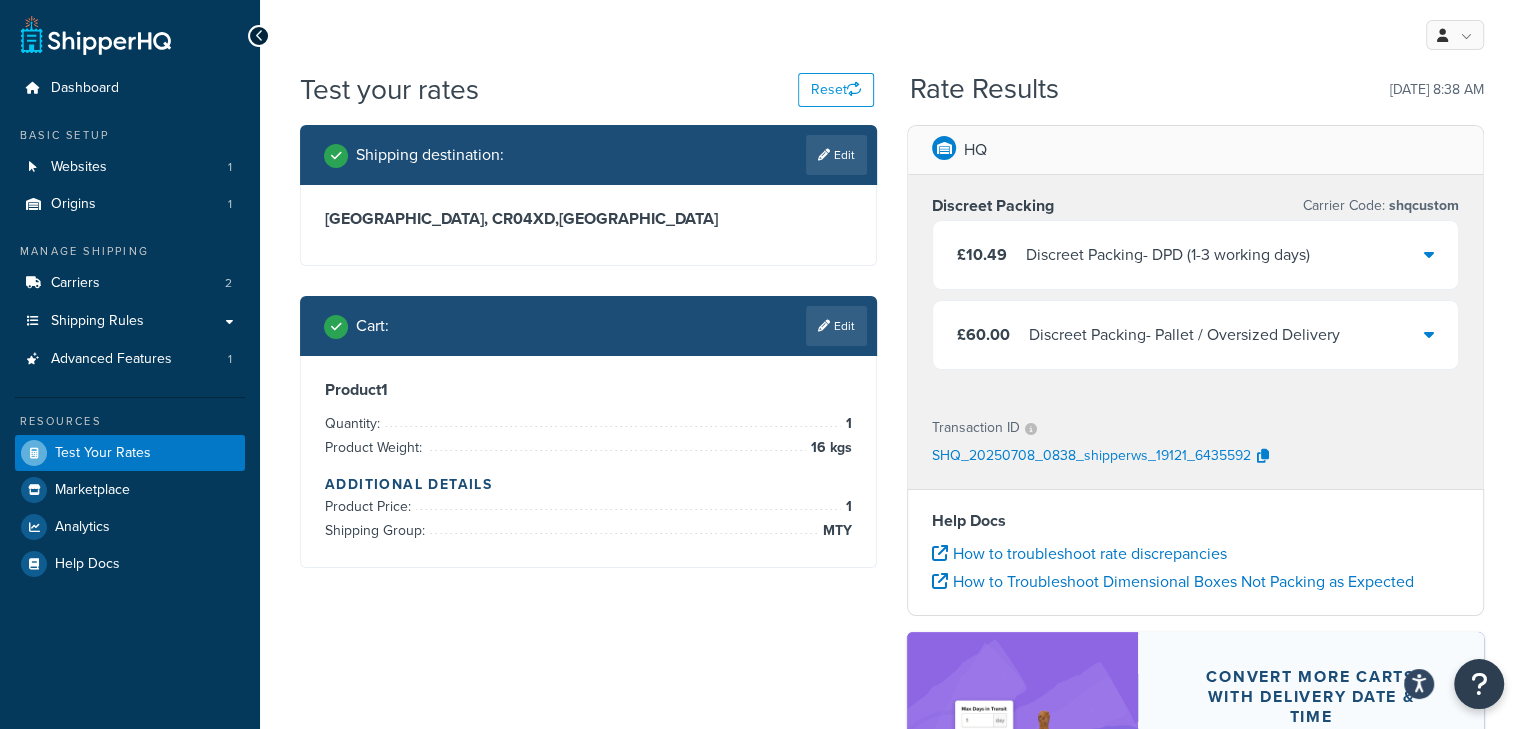 click on "£10.49 Discreet Packing  -   DPD (1-3 working days)" at bounding box center (1195, 255) 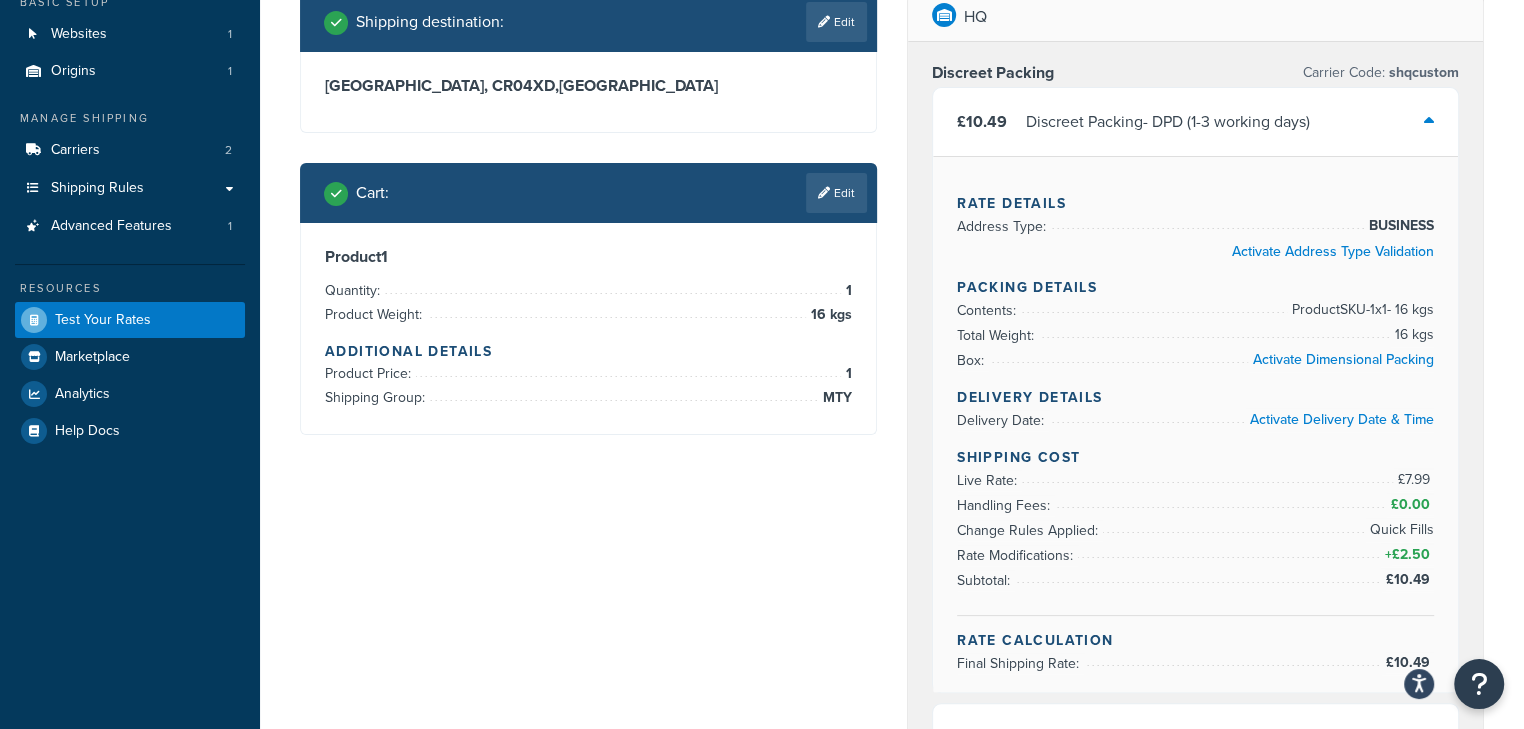 scroll, scrollTop: 266, scrollLeft: 0, axis: vertical 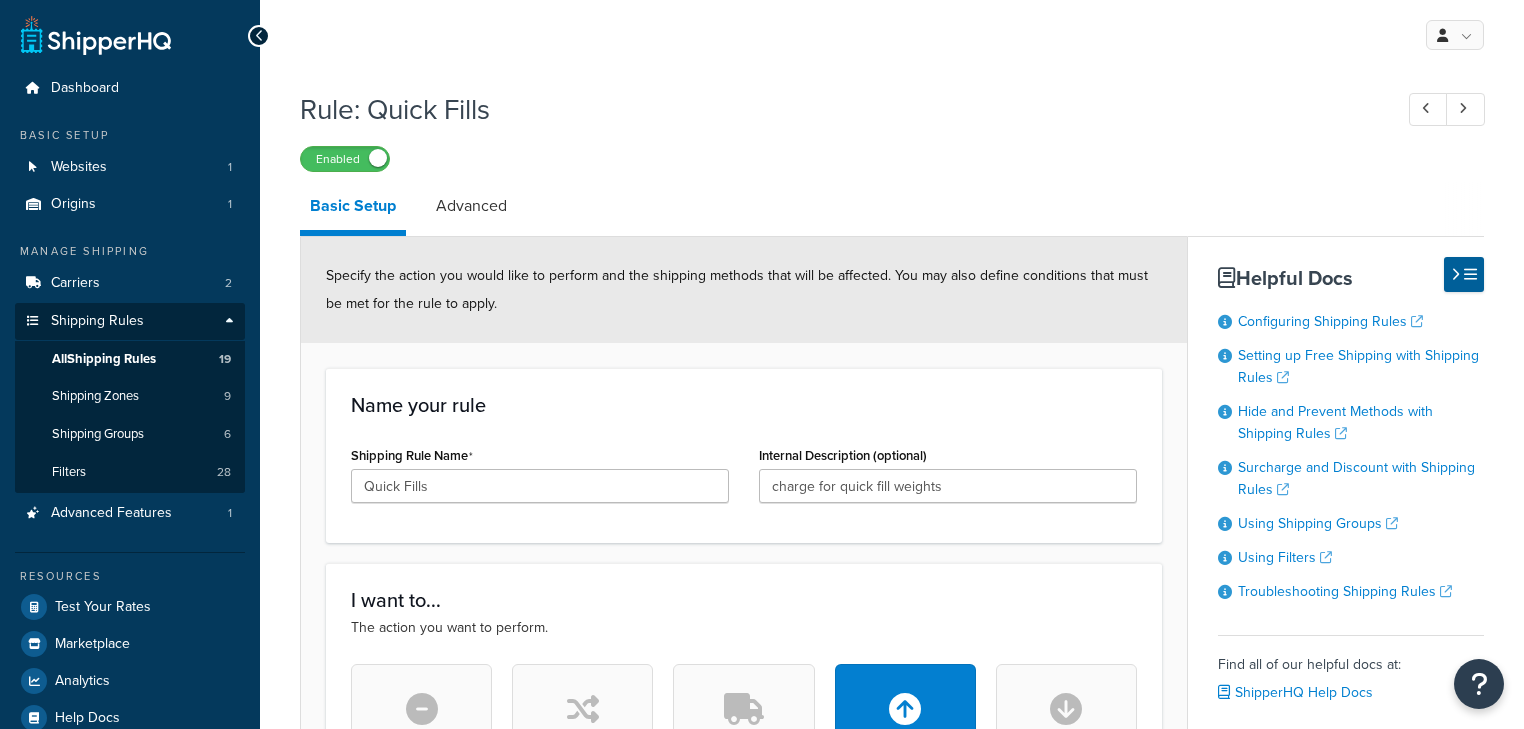 select on "SHIPPING_GROUP" 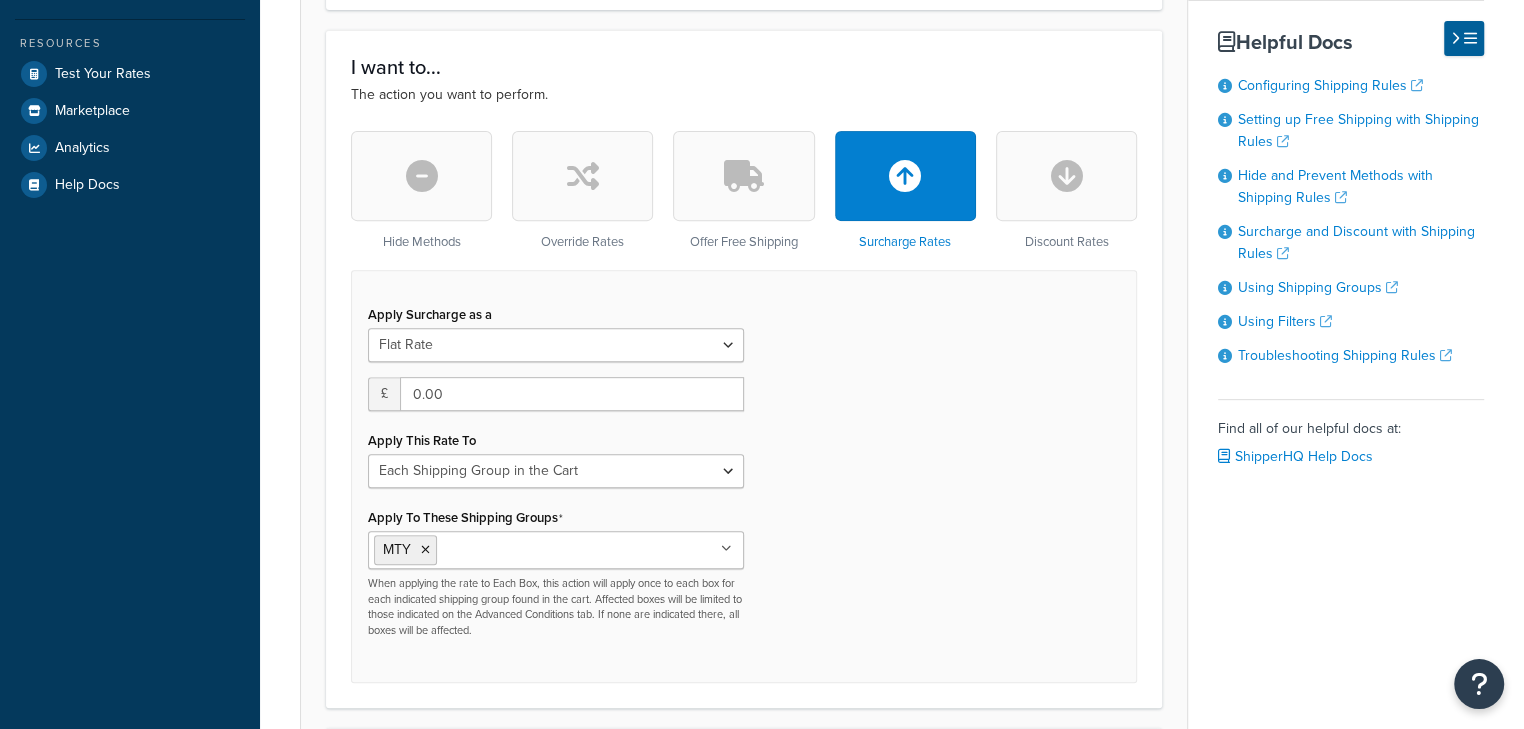 scroll, scrollTop: 0, scrollLeft: 0, axis: both 